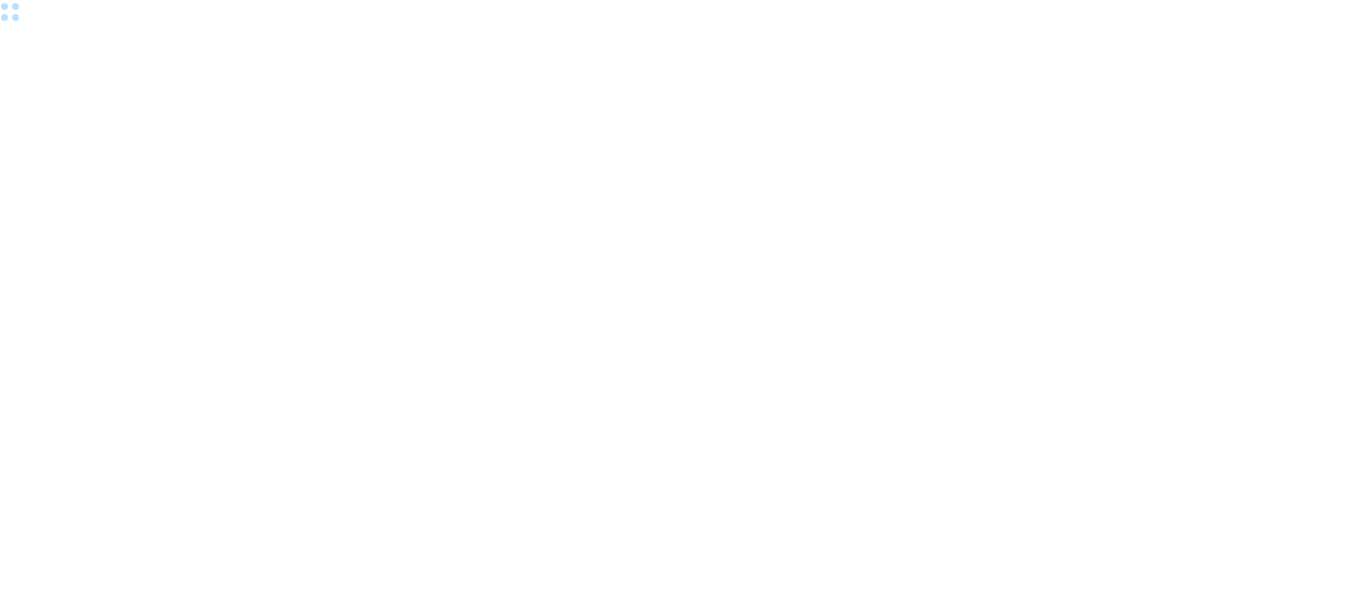 scroll, scrollTop: 0, scrollLeft: 0, axis: both 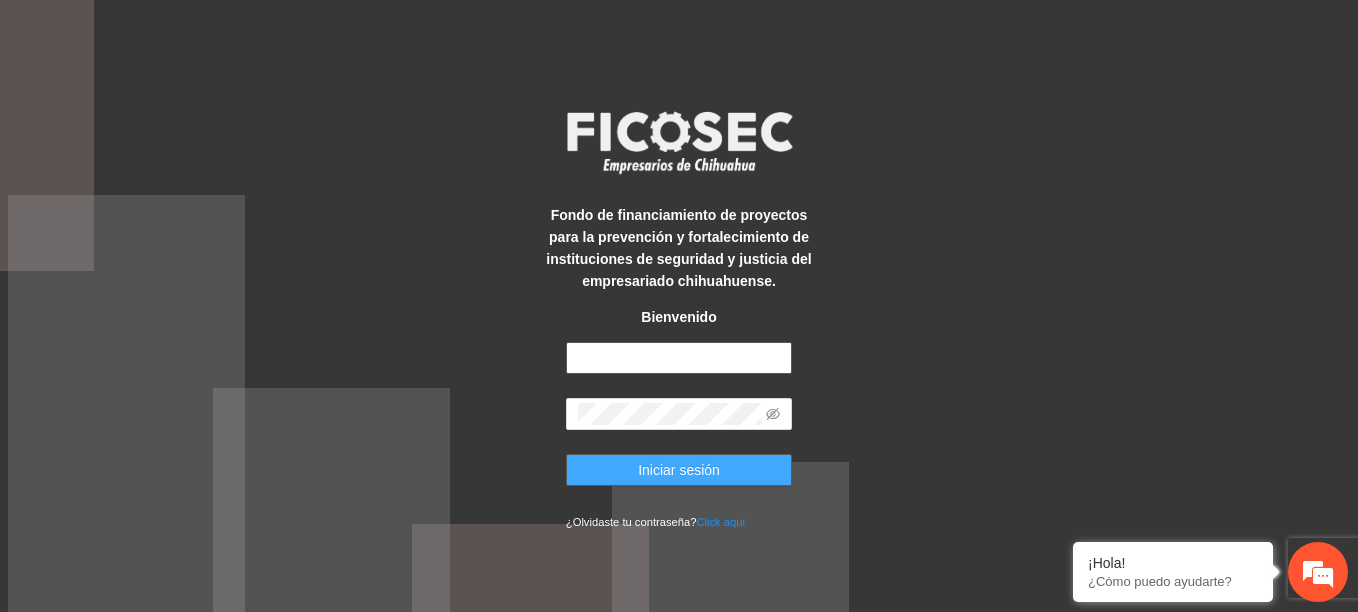 type on "**********" 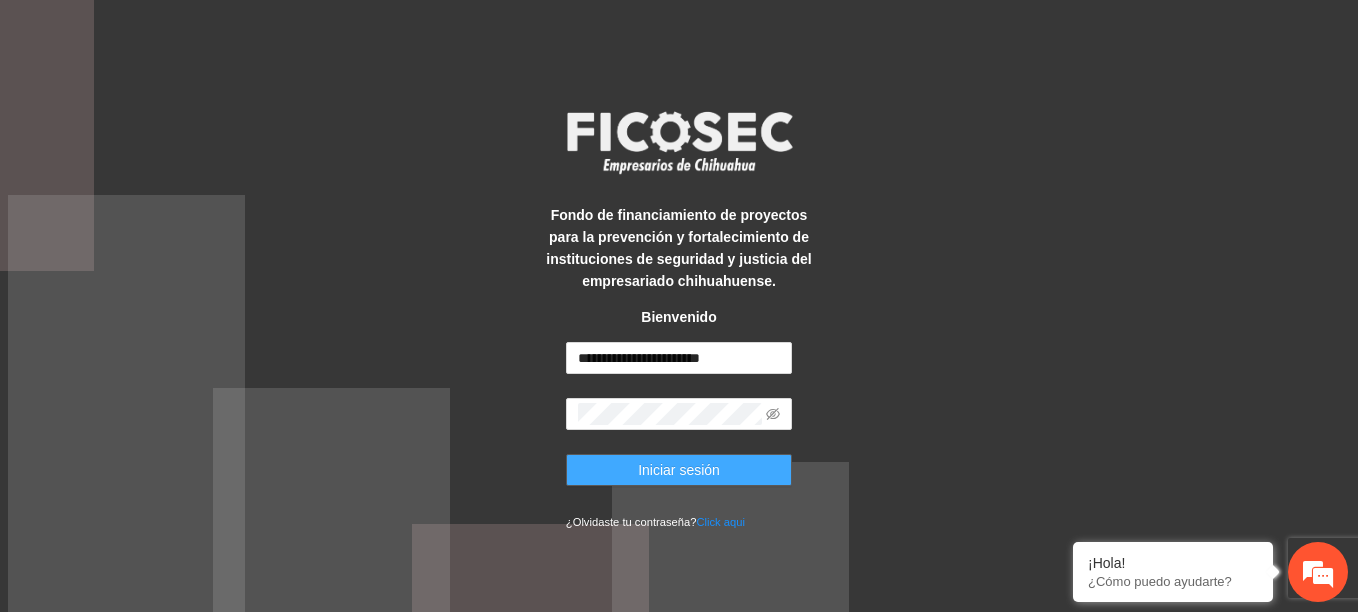 click on "Iniciar sesión" at bounding box center [679, 470] 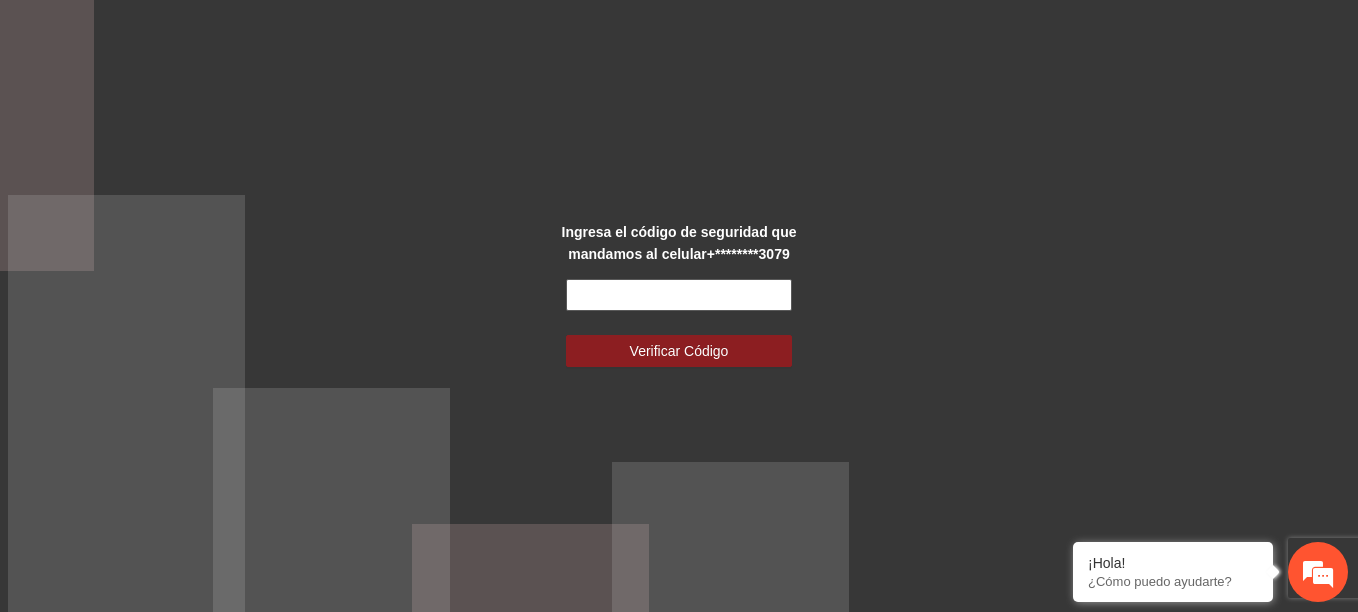 click at bounding box center (679, 295) 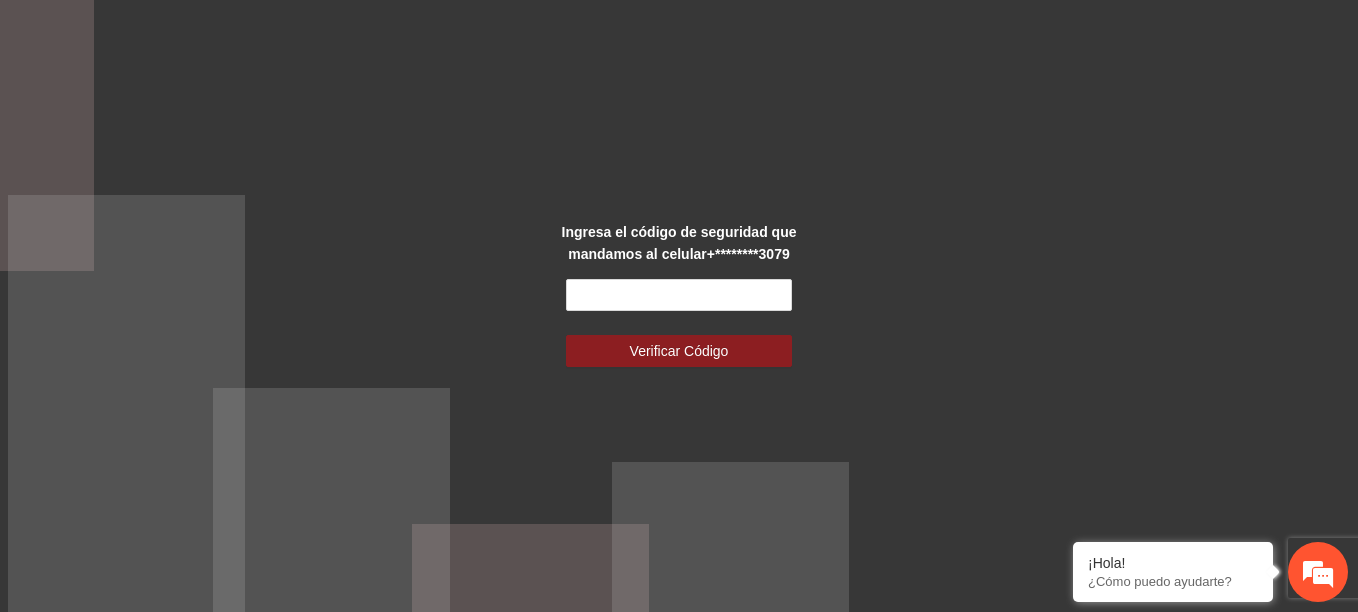 drag, startPoint x: 415, startPoint y: 259, endPoint x: 268, endPoint y: 195, distance: 160.32779 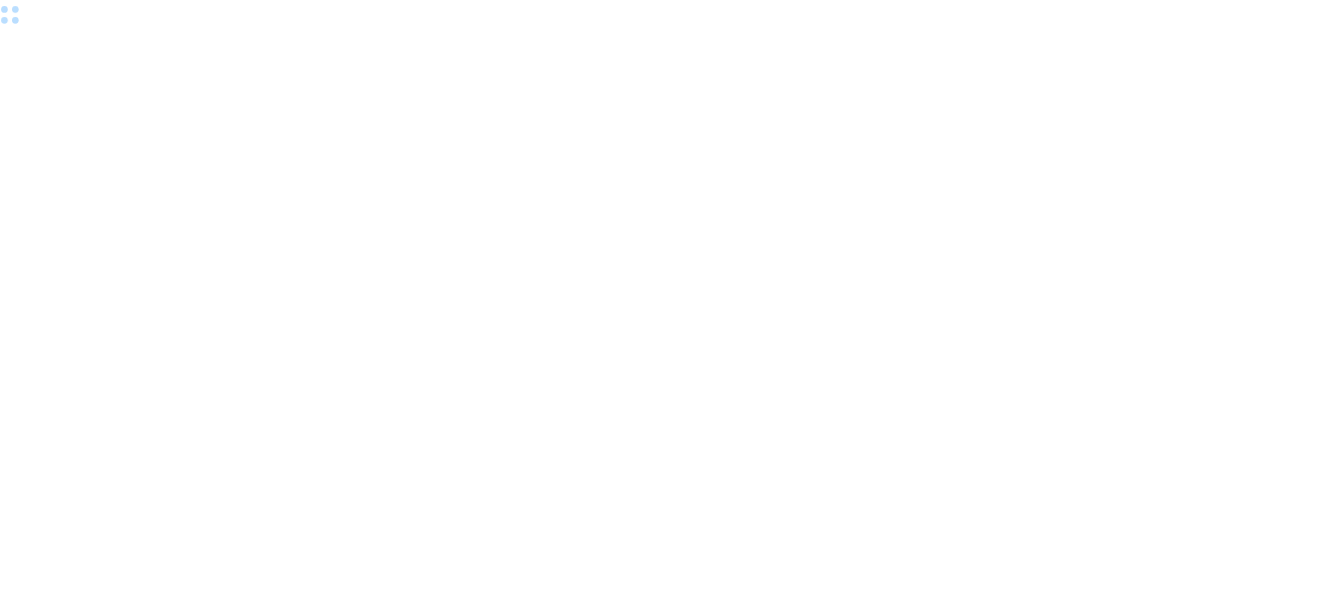 scroll, scrollTop: 0, scrollLeft: 0, axis: both 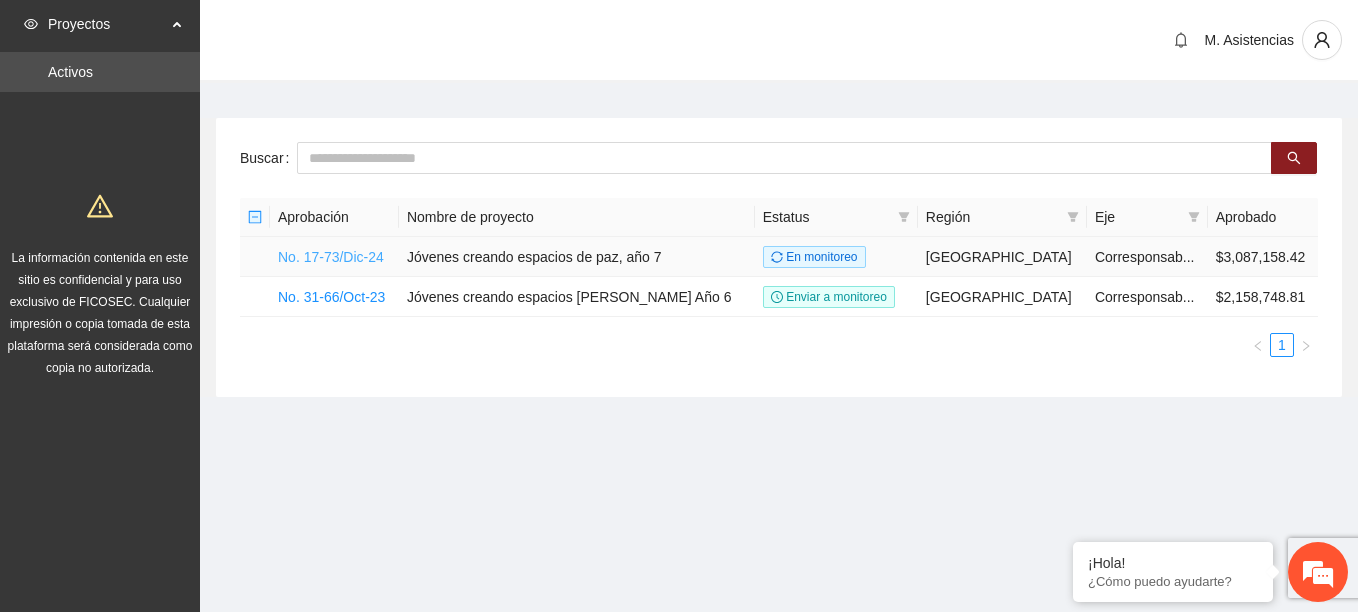 click on "No. 17-73/Dic-24" at bounding box center [331, 257] 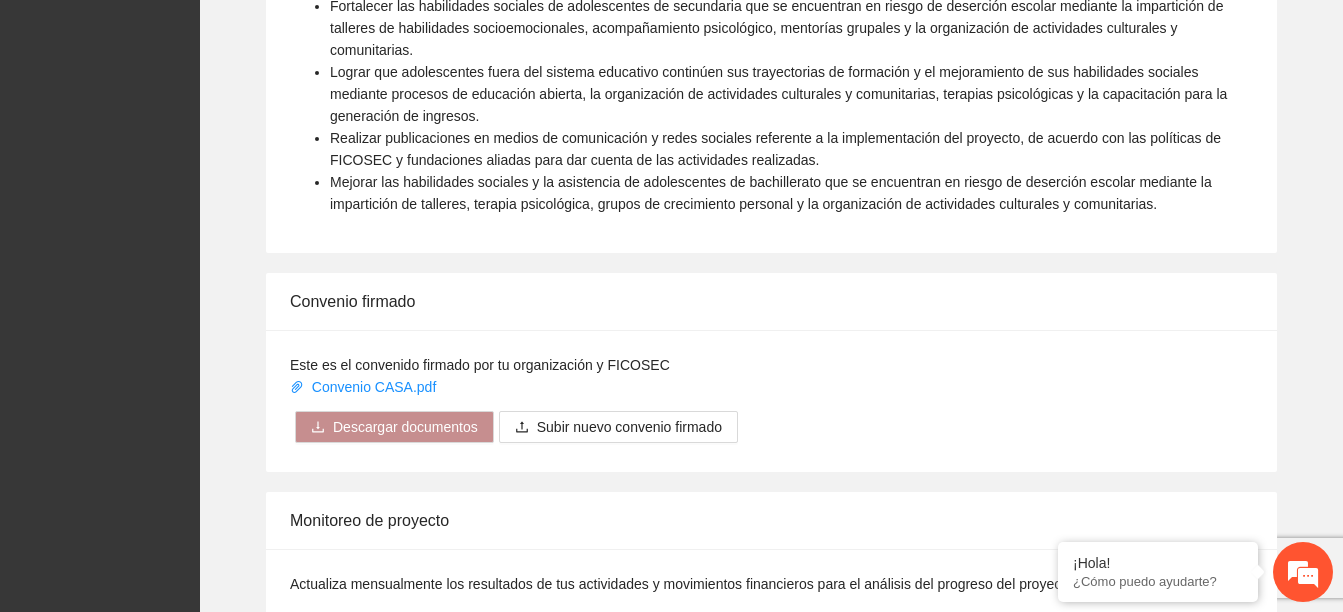 scroll, scrollTop: 1581, scrollLeft: 0, axis: vertical 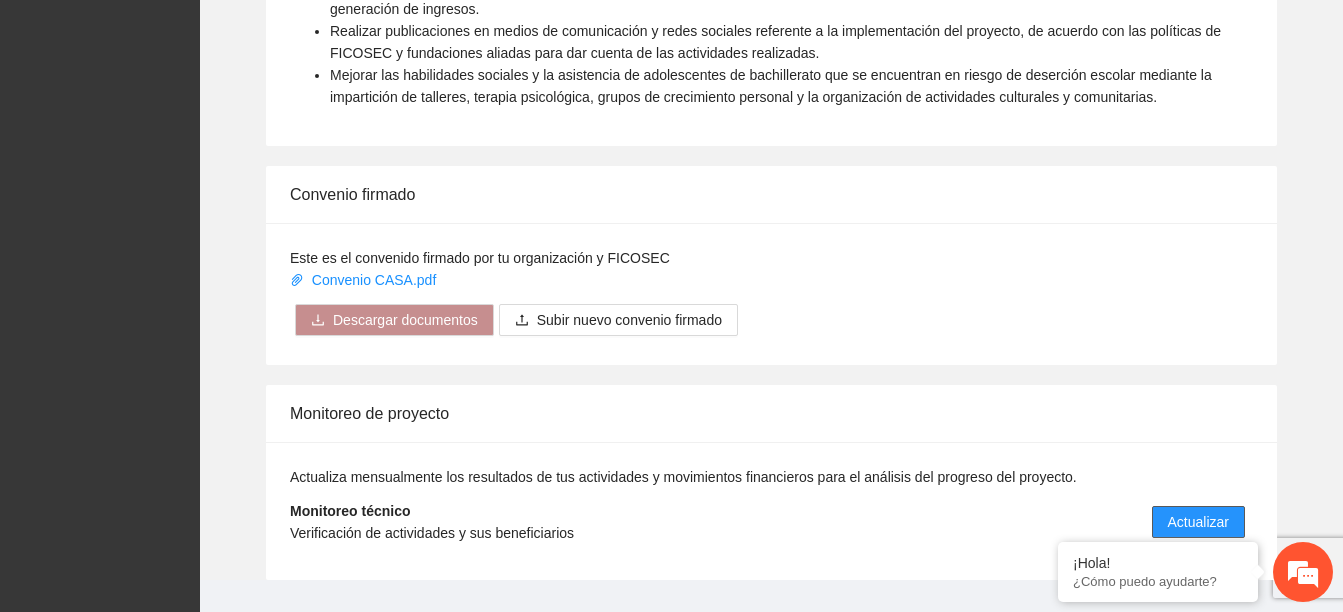 click on "Actualizar" at bounding box center (1198, 522) 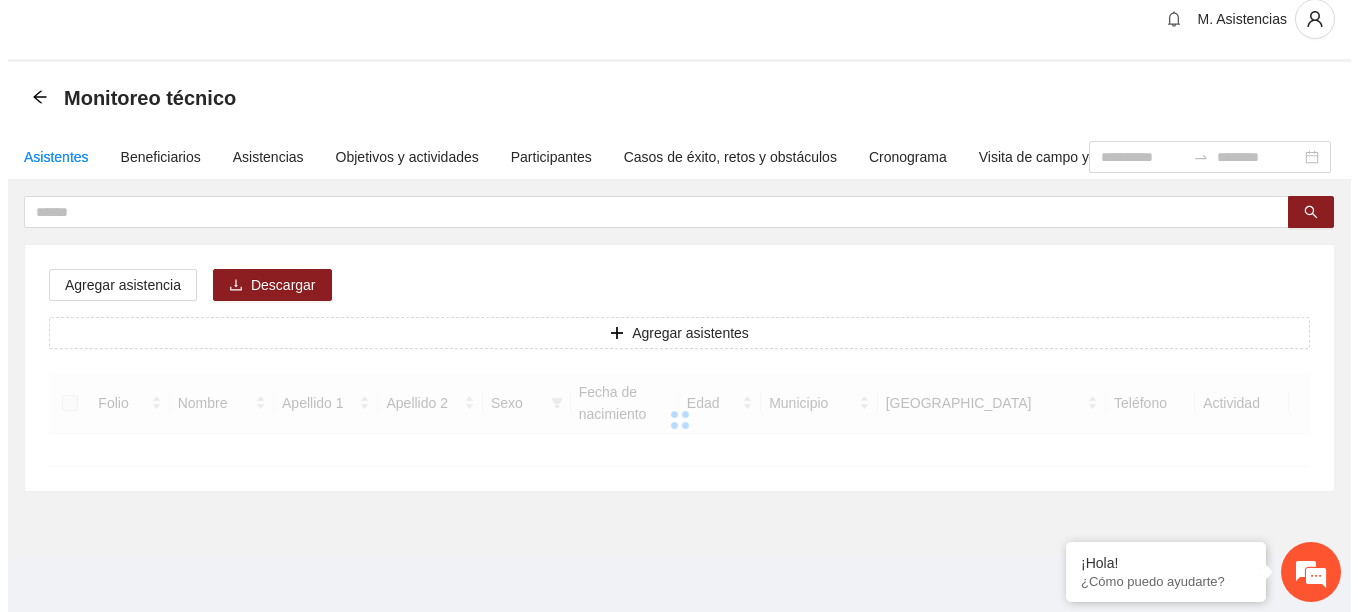 scroll, scrollTop: 0, scrollLeft: 0, axis: both 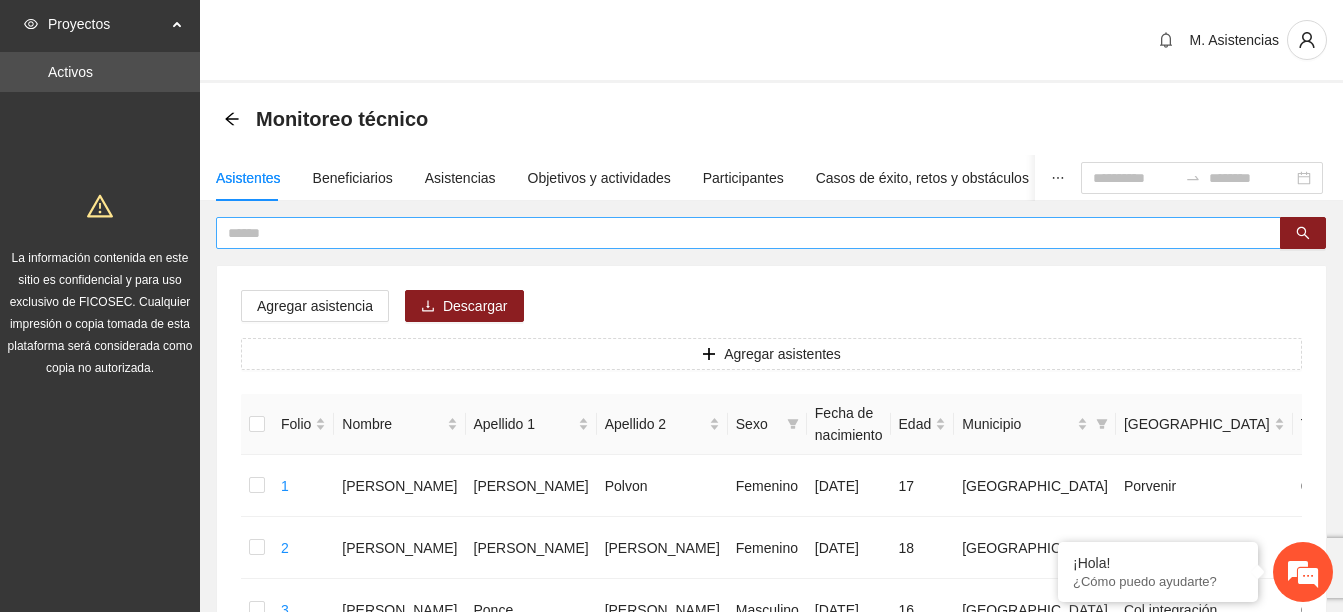 click at bounding box center [740, 233] 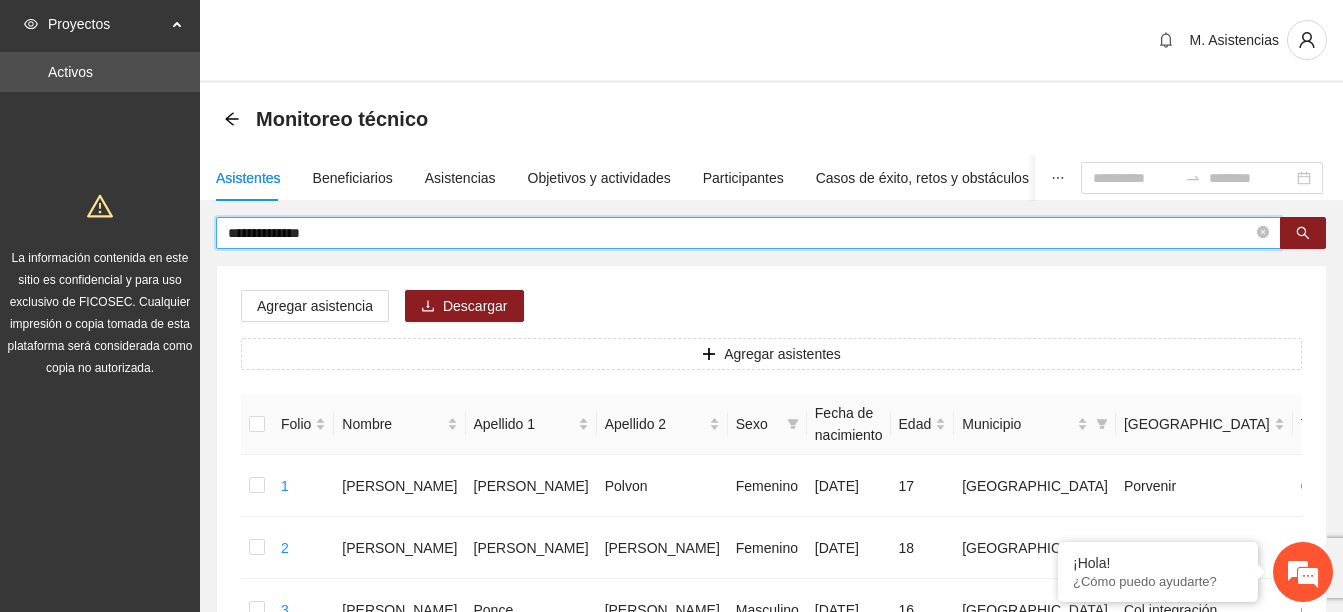 type on "**********" 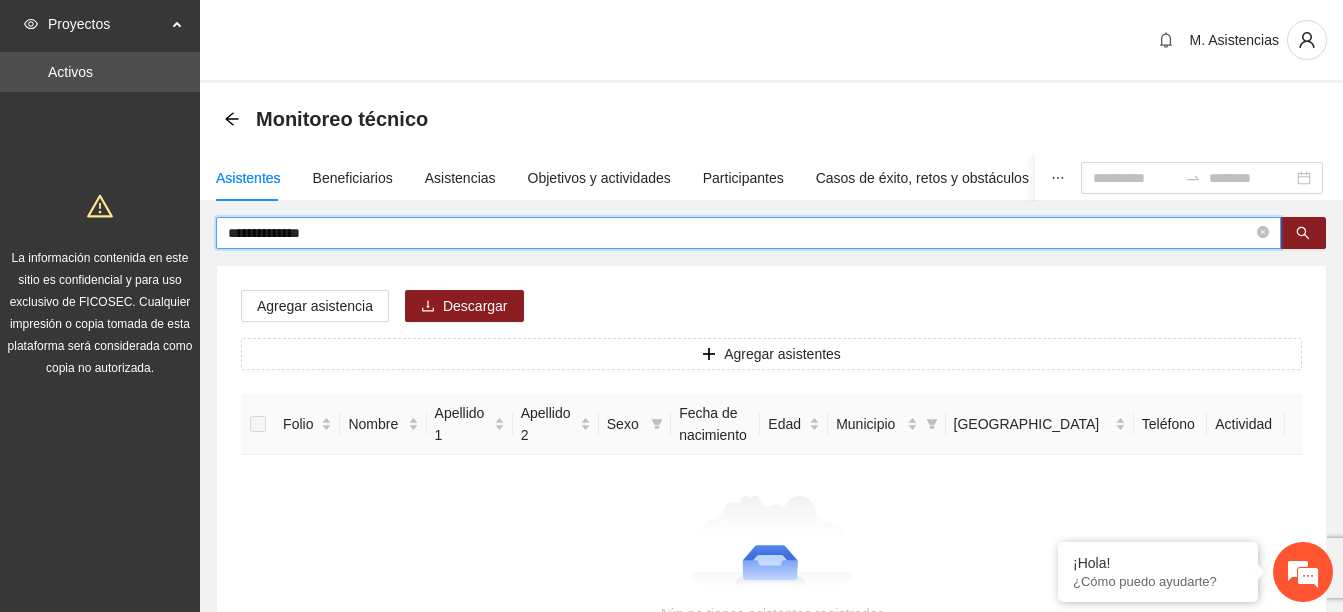 drag, startPoint x: 350, startPoint y: 232, endPoint x: 206, endPoint y: 218, distance: 144.67896 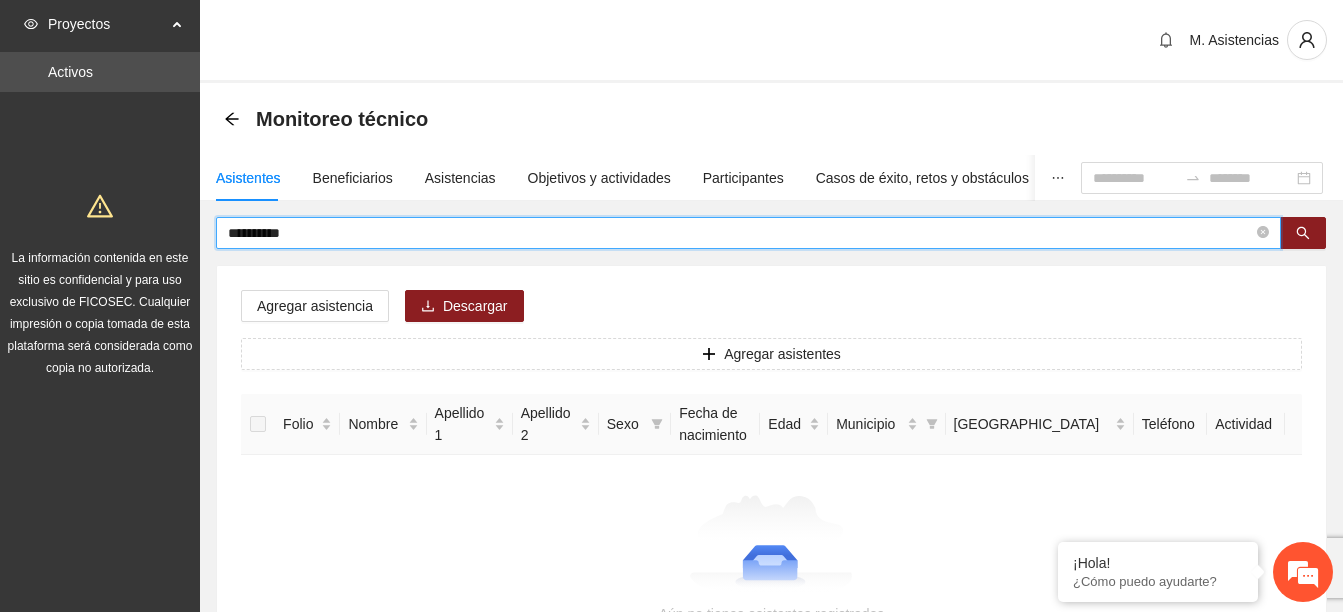 type on "**********" 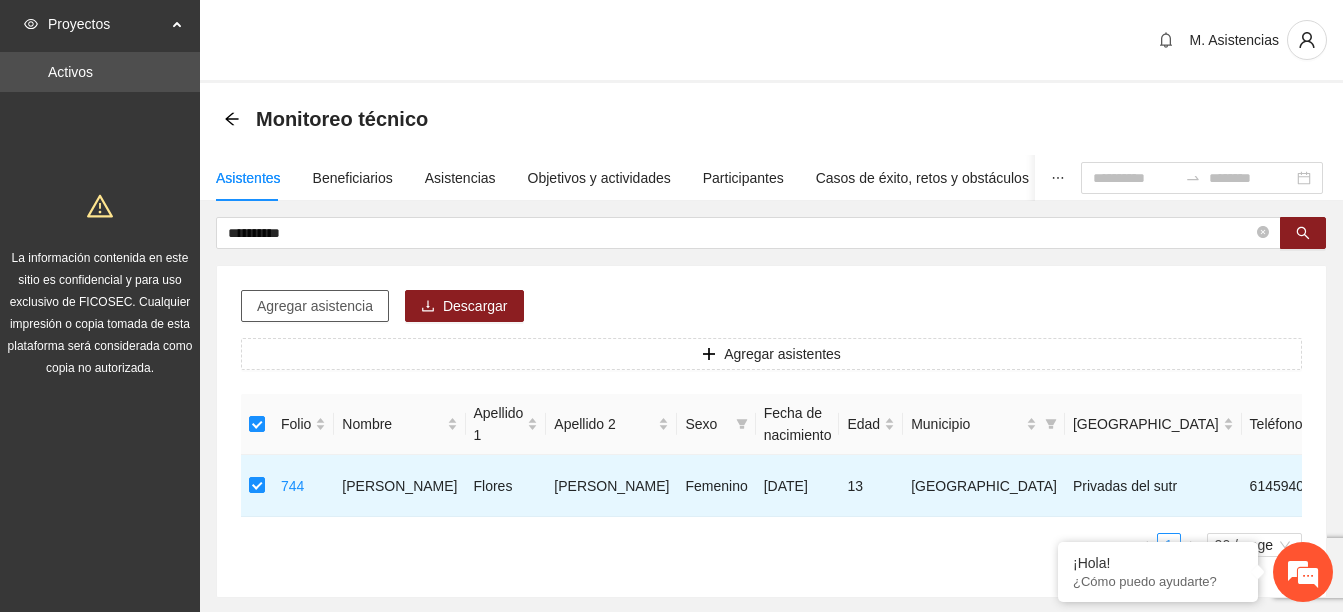 click on "Agregar asistencia" at bounding box center (315, 306) 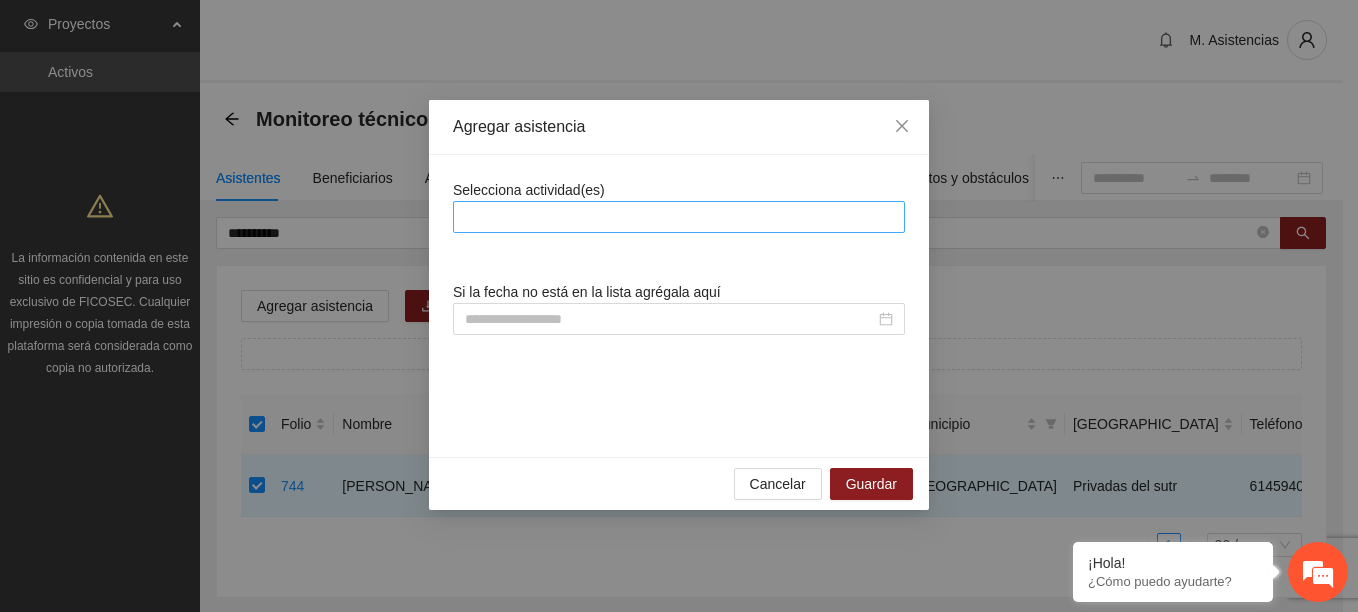 click at bounding box center (679, 217) 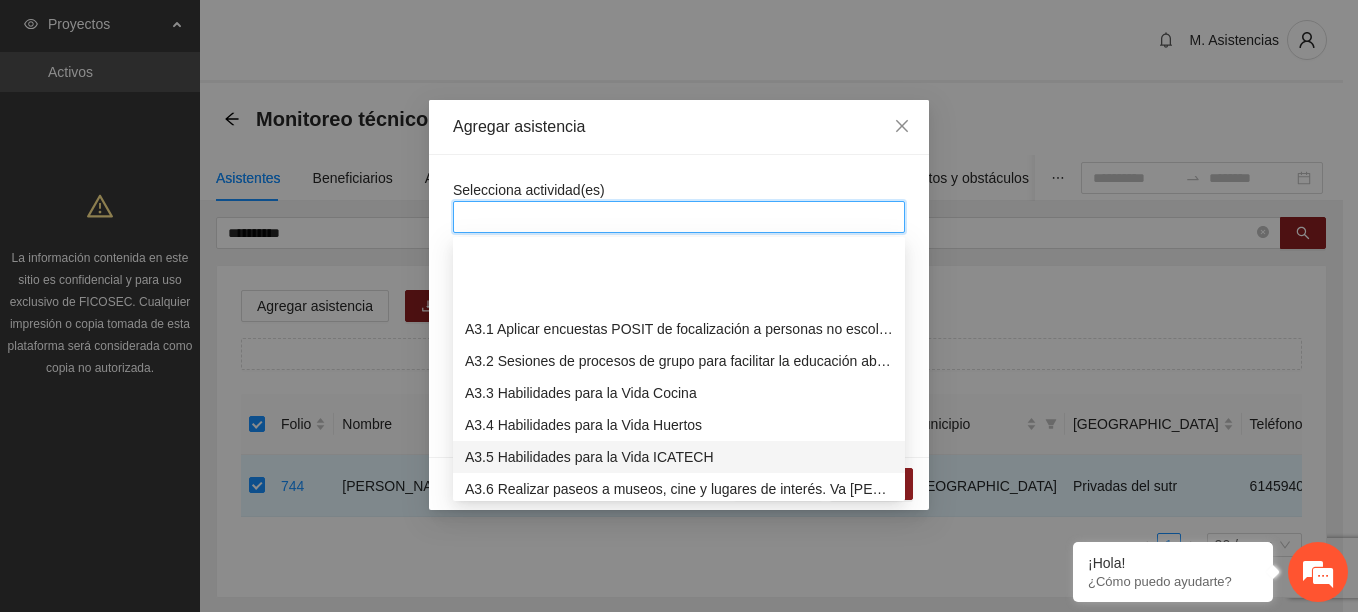 scroll, scrollTop: 700, scrollLeft: 0, axis: vertical 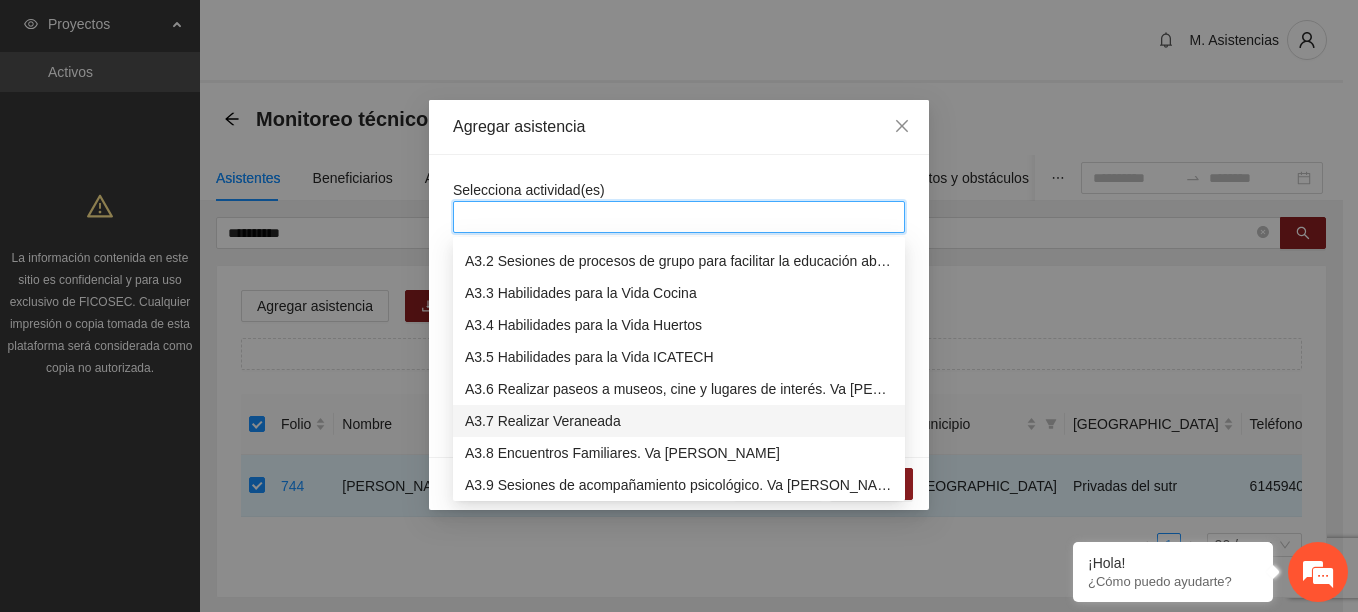 click on "A3.7 Realizar Veraneada" at bounding box center (679, 421) 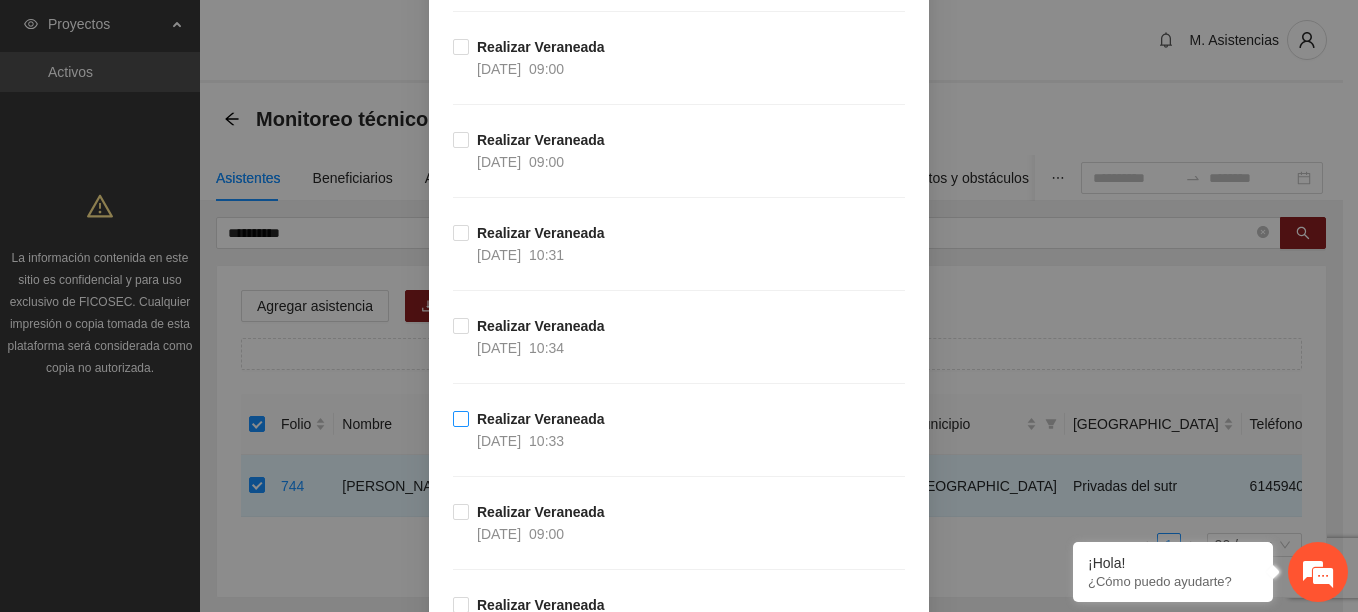 scroll, scrollTop: 1300, scrollLeft: 0, axis: vertical 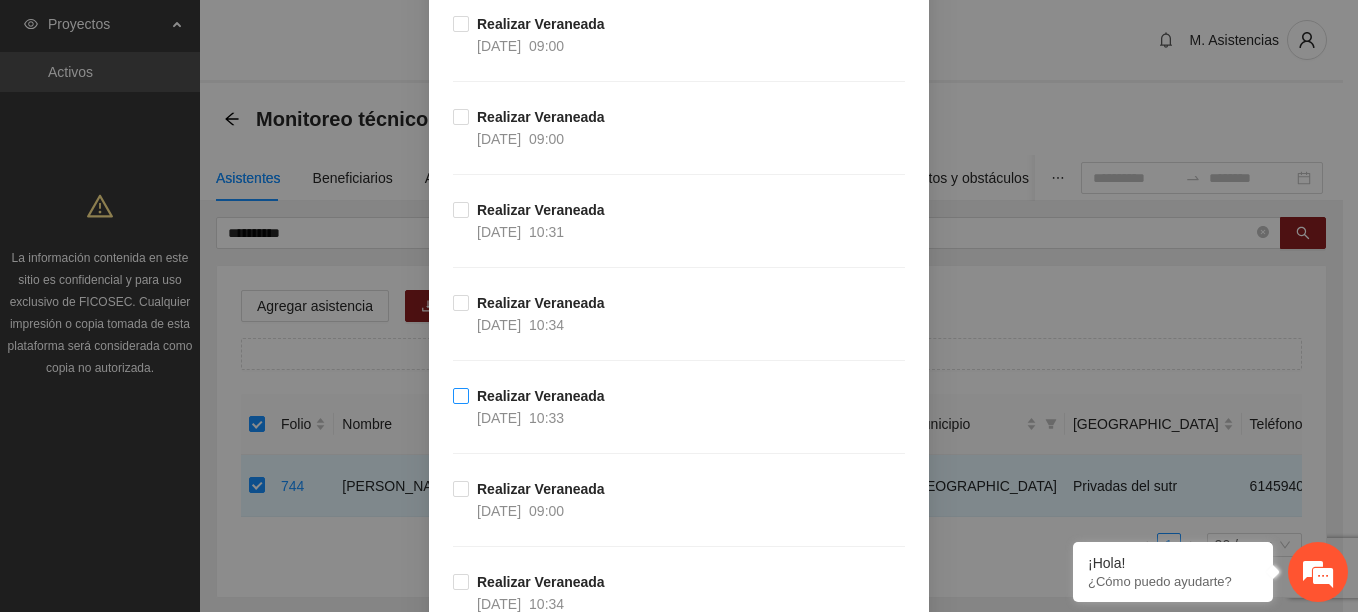 click on "Realizar Veraneada" at bounding box center [541, 396] 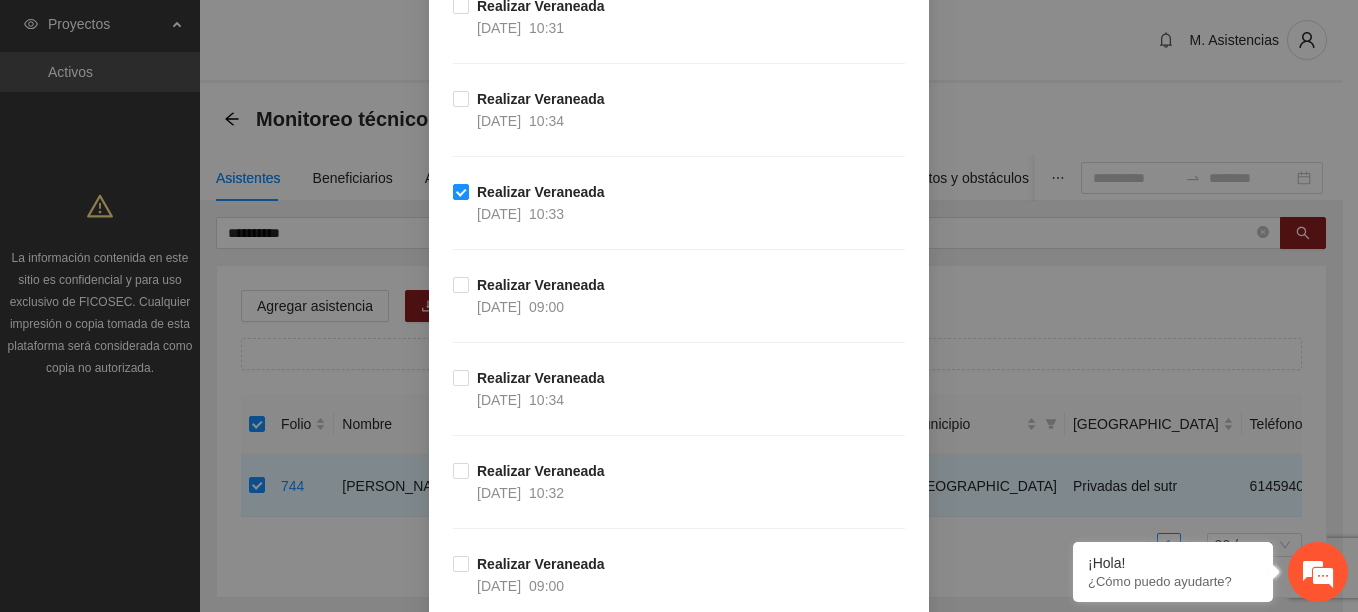 scroll, scrollTop: 1500, scrollLeft: 0, axis: vertical 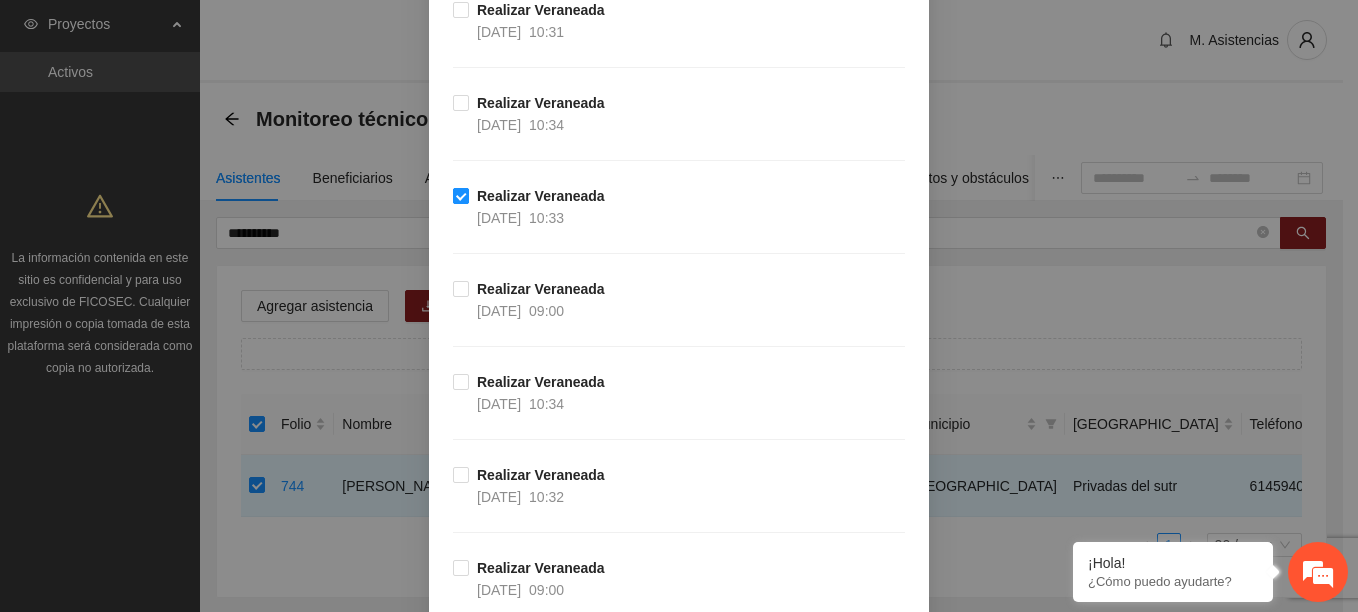 click on "Realizar Veraneada" at bounding box center [541, 196] 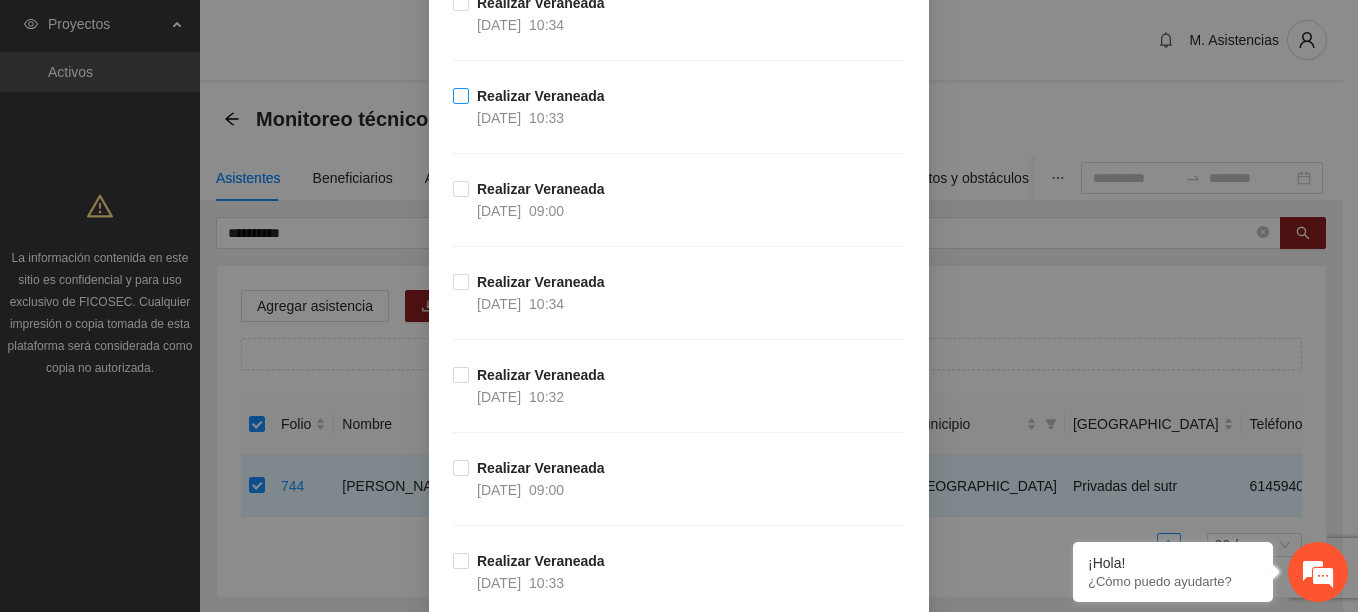 scroll, scrollTop: 1700, scrollLeft: 0, axis: vertical 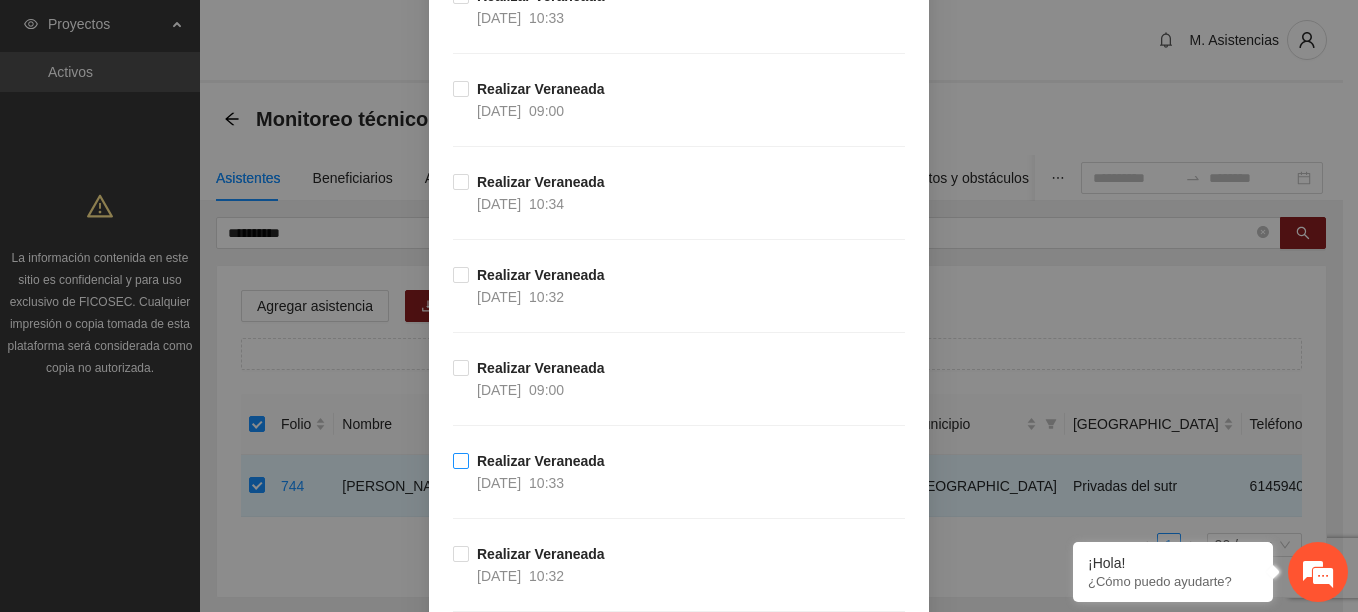 click on "Realizar Veraneada" at bounding box center (541, 461) 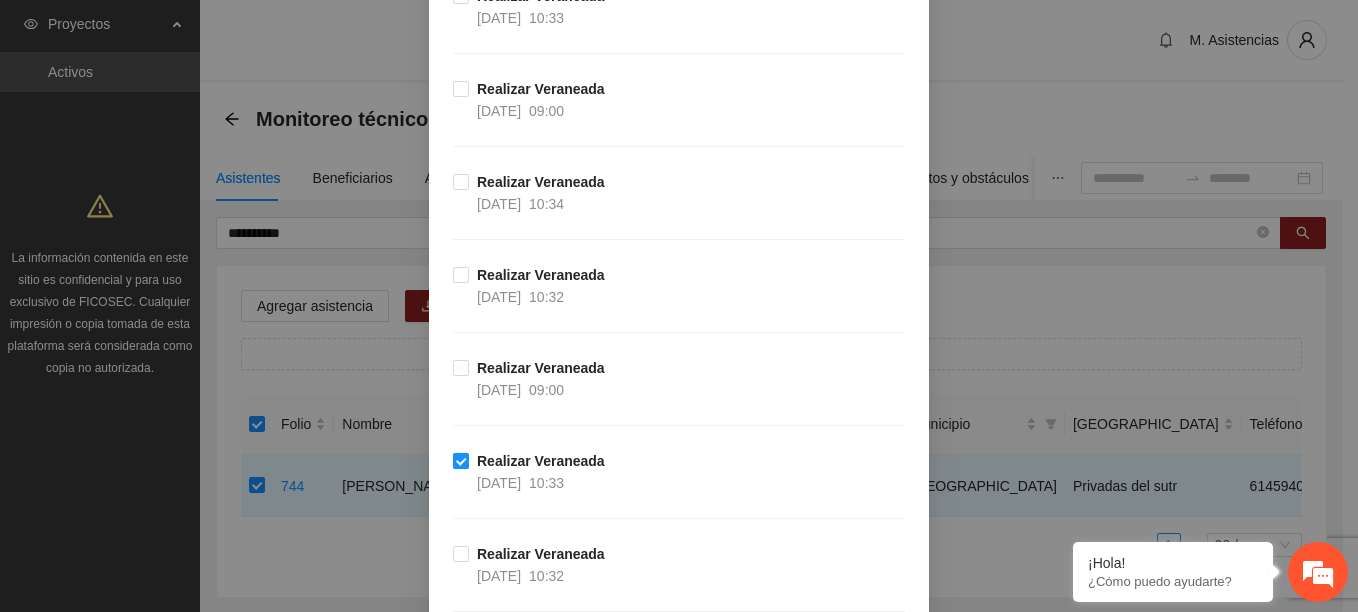 click on "Realizar Veraneada" at bounding box center (541, 461) 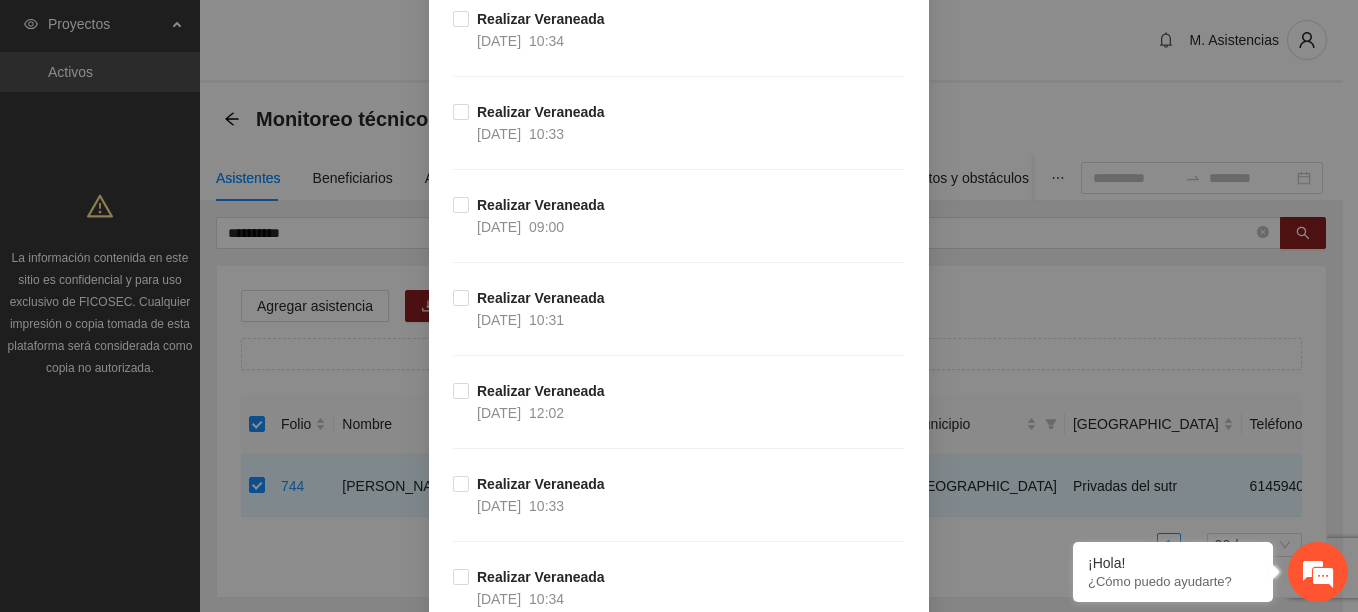 scroll, scrollTop: 2800, scrollLeft: 0, axis: vertical 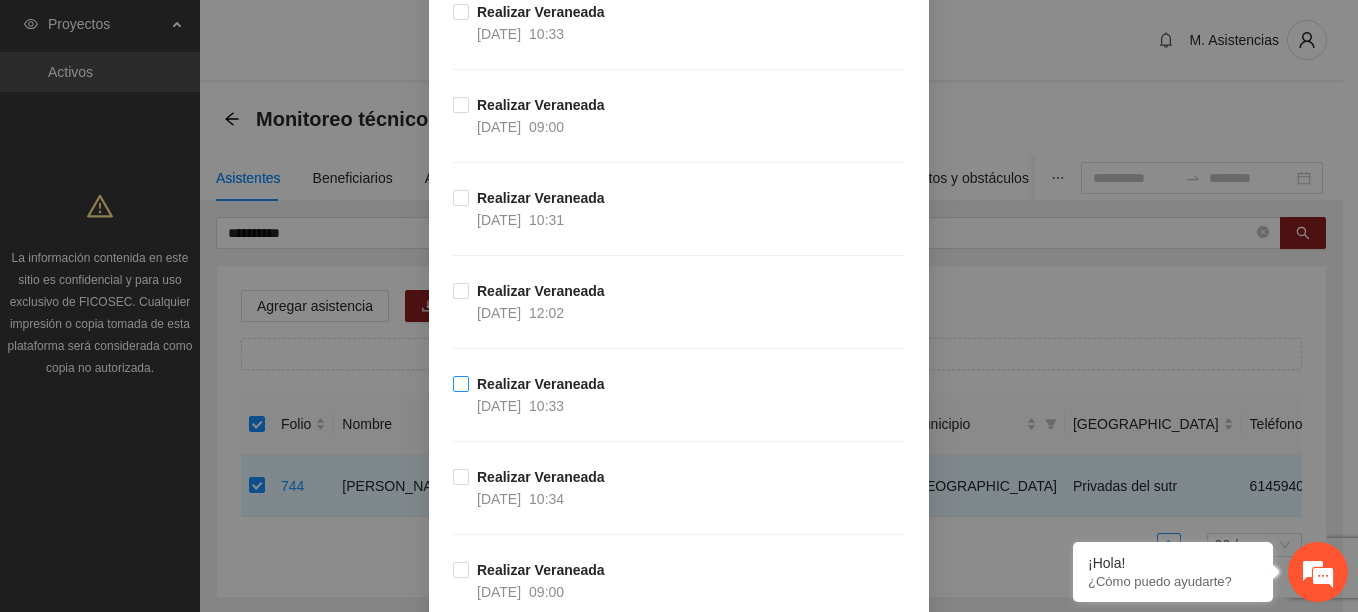 click on "10:33" at bounding box center (546, 406) 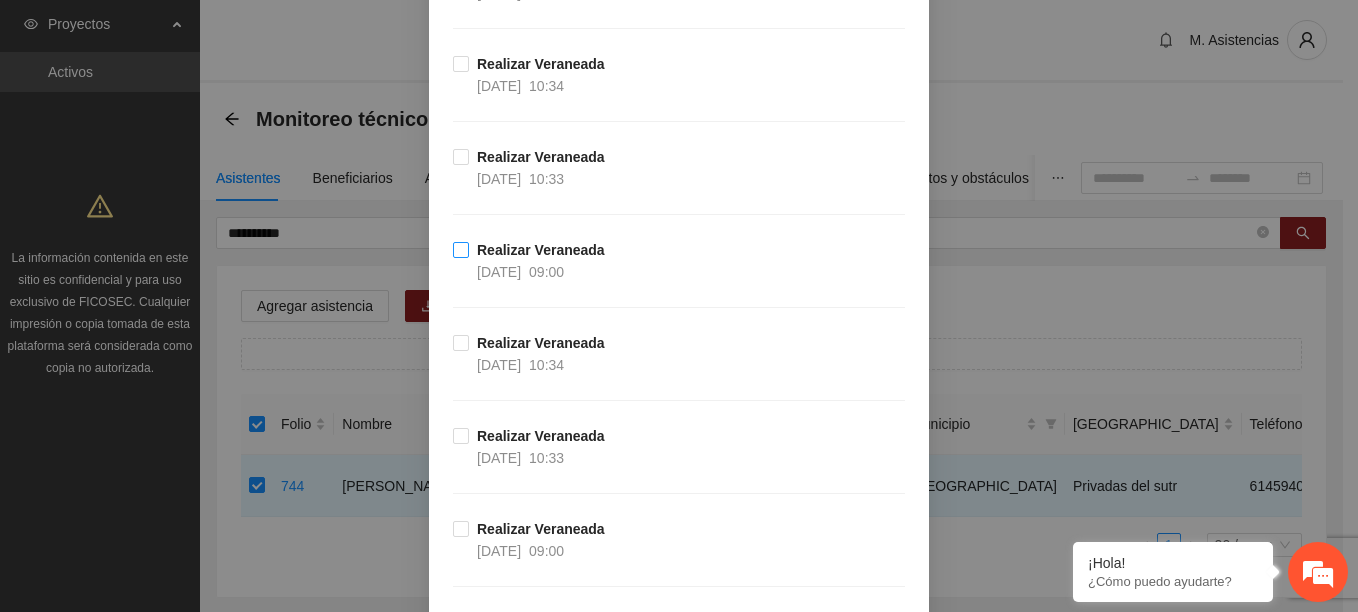 scroll, scrollTop: 2276, scrollLeft: 0, axis: vertical 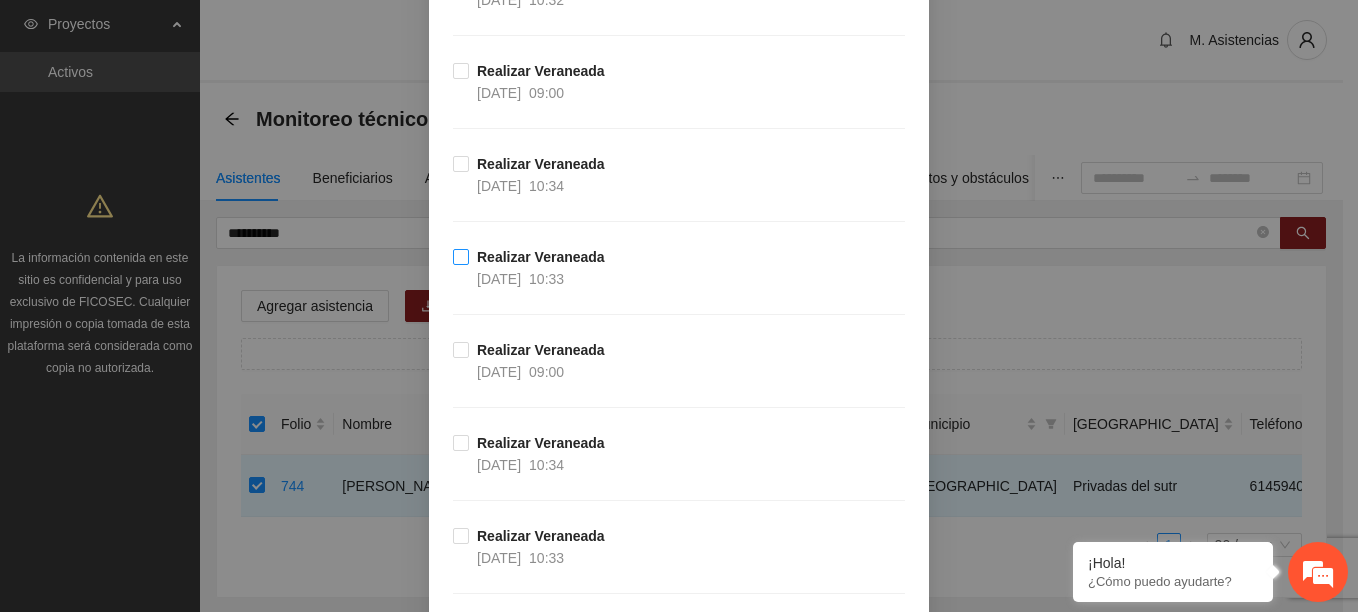 click on "Realizar Veraneada" at bounding box center (541, 257) 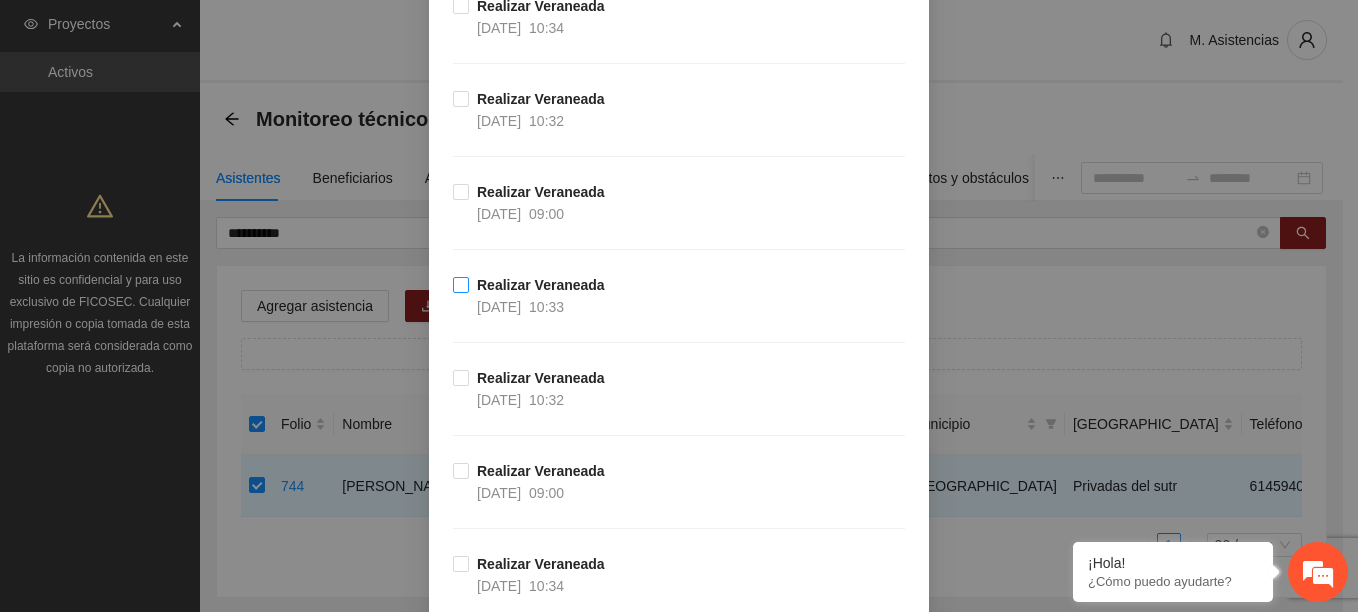 scroll, scrollTop: 1776, scrollLeft: 0, axis: vertical 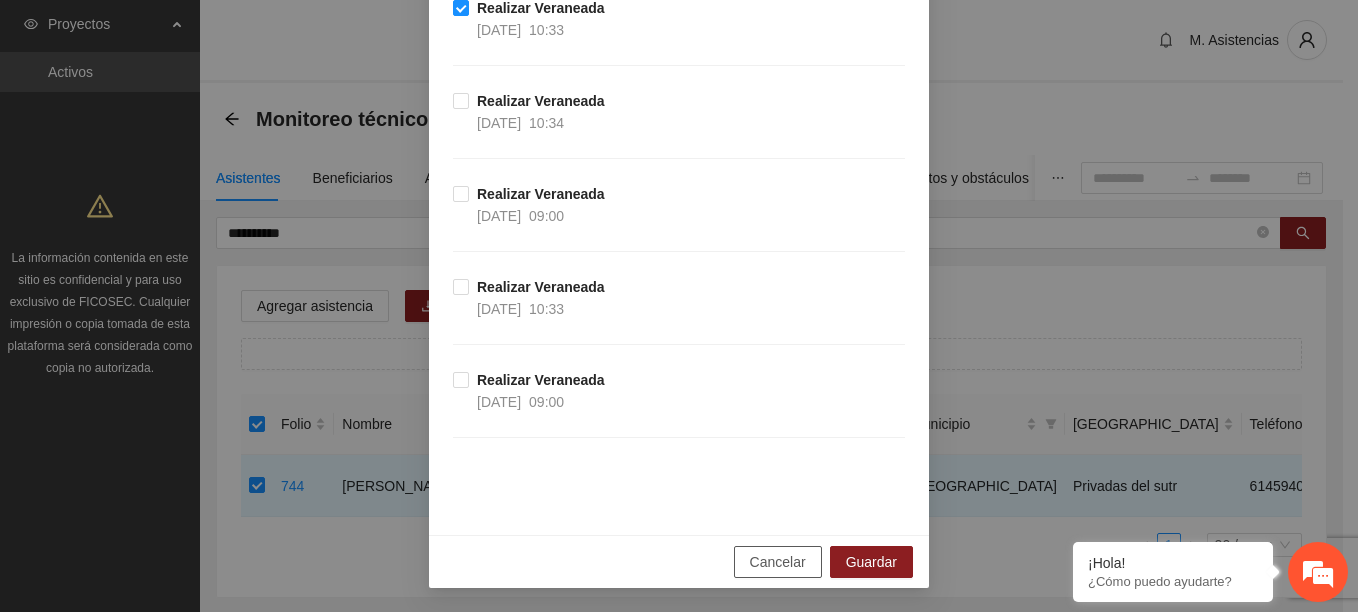 click on "Cancelar" at bounding box center [778, 562] 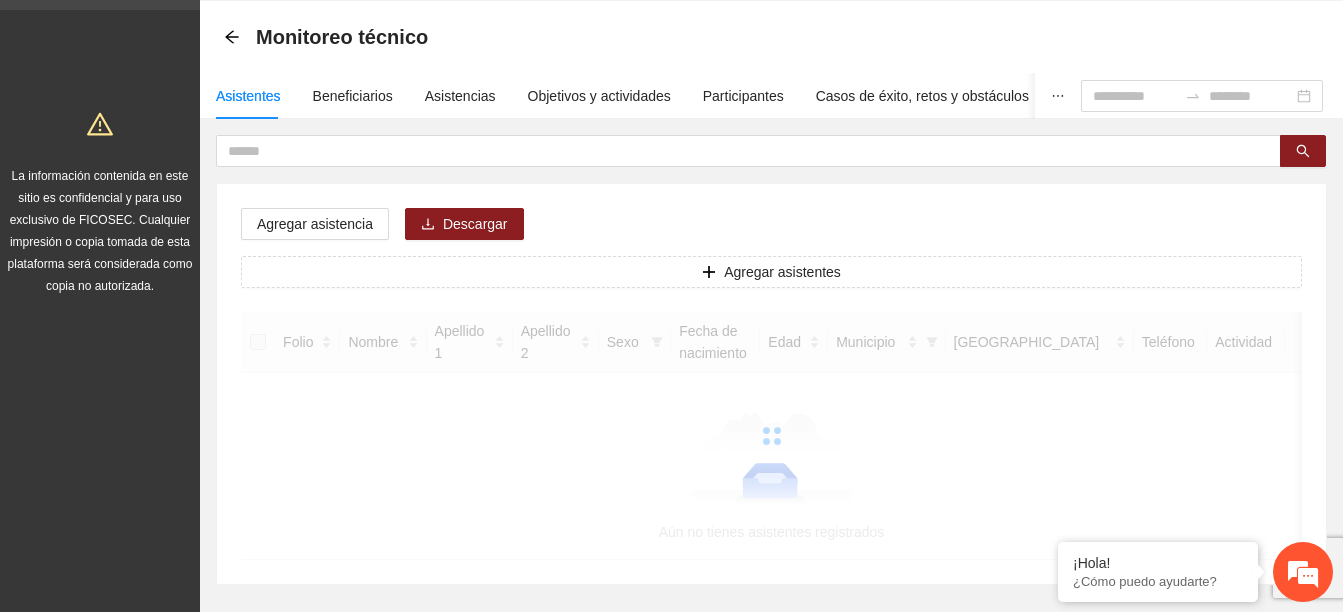 scroll, scrollTop: 100, scrollLeft: 0, axis: vertical 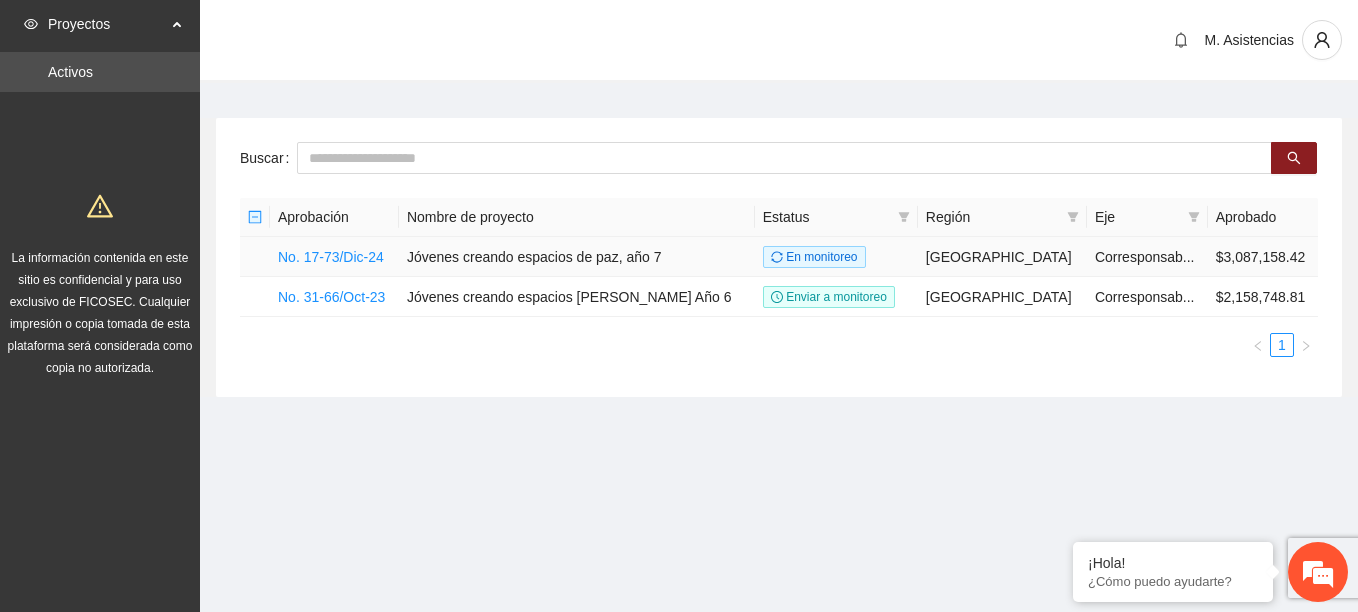 click on "No. 17-73/Dic-24" at bounding box center (334, 257) 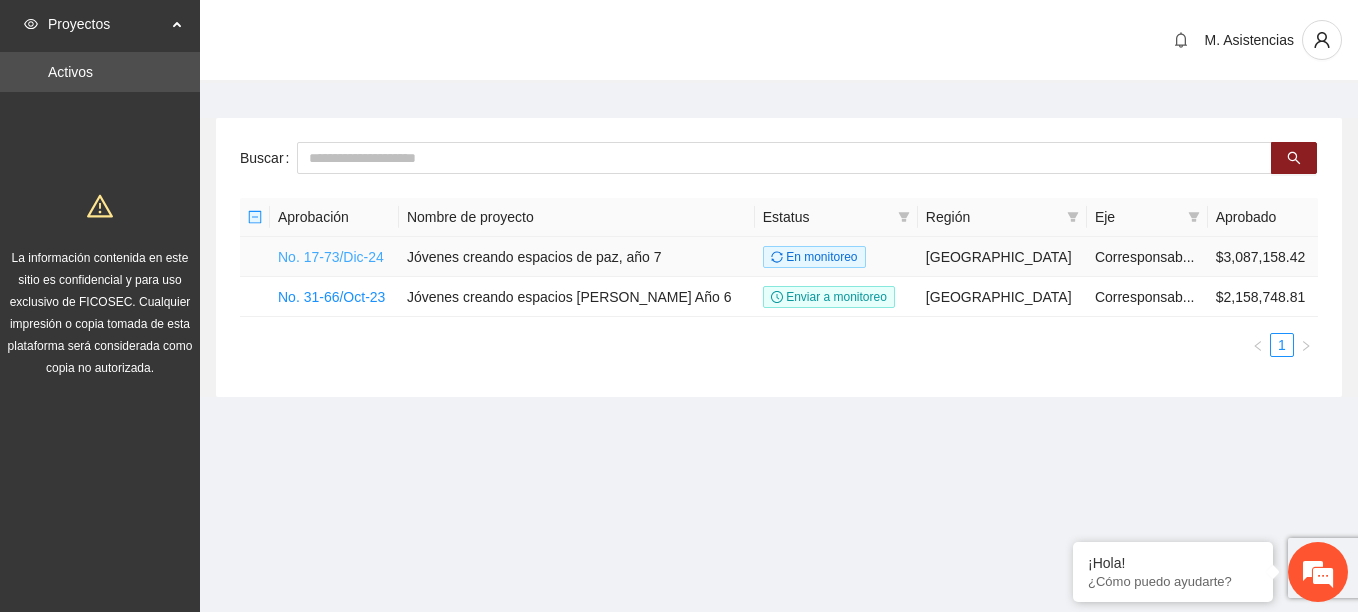 click on "No. 17-73/Dic-24" at bounding box center [331, 257] 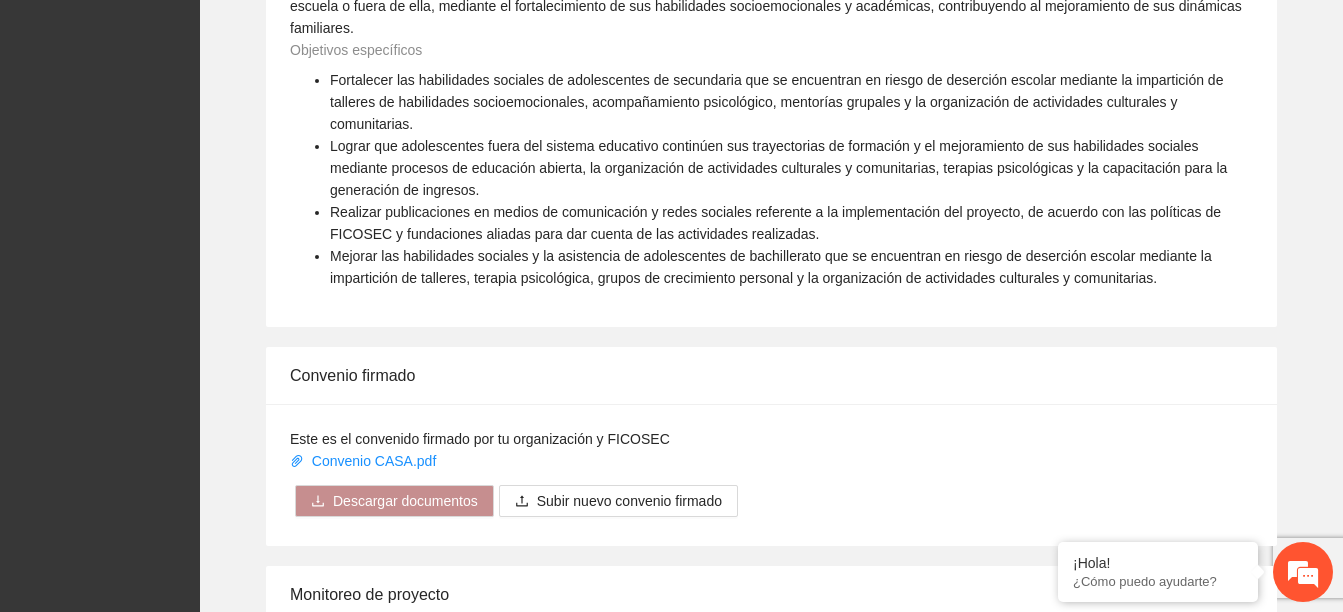 scroll, scrollTop: 1581, scrollLeft: 0, axis: vertical 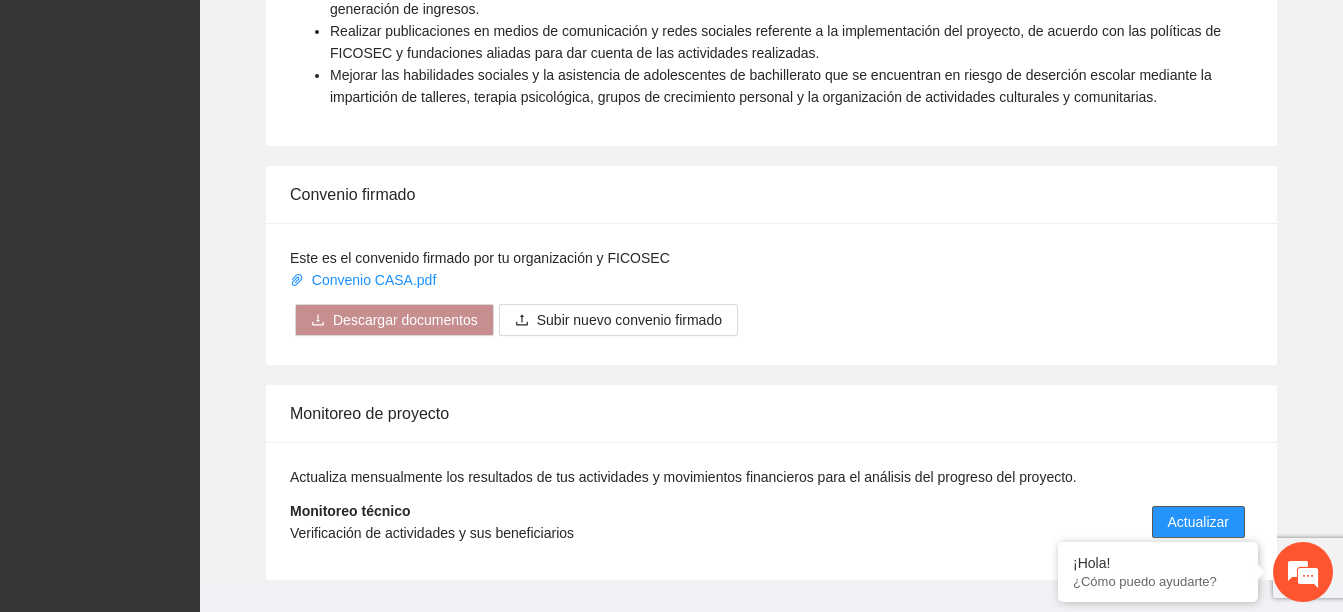 click on "Actualizar" at bounding box center (1198, 522) 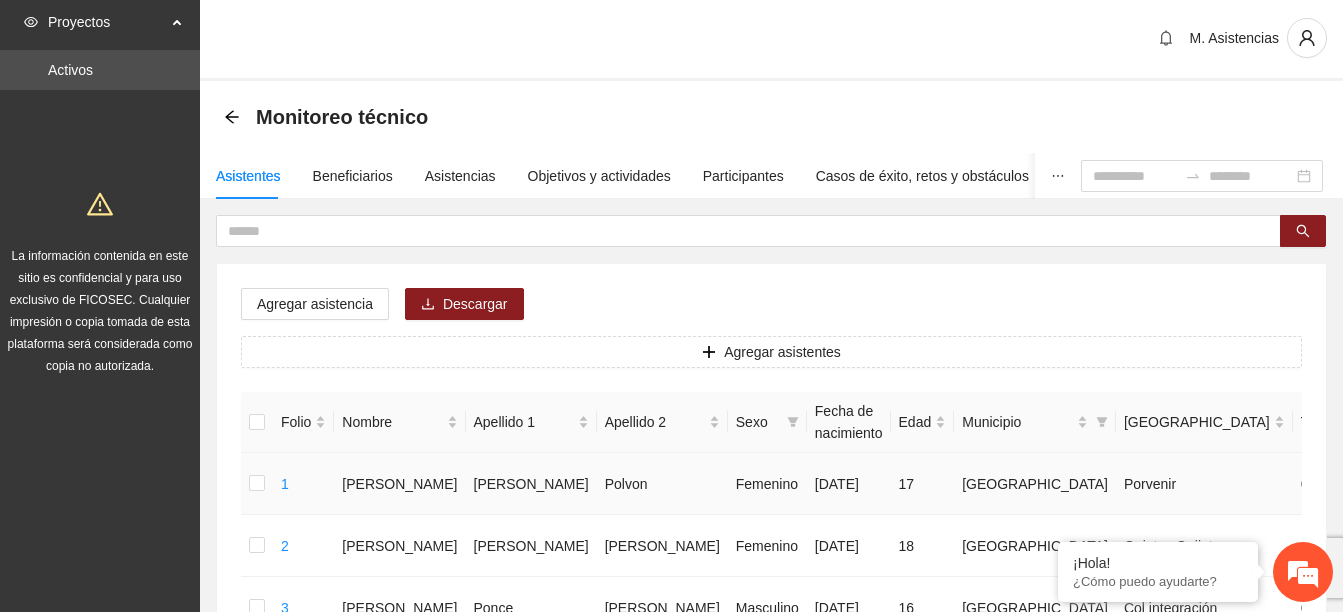 scroll, scrollTop: 0, scrollLeft: 0, axis: both 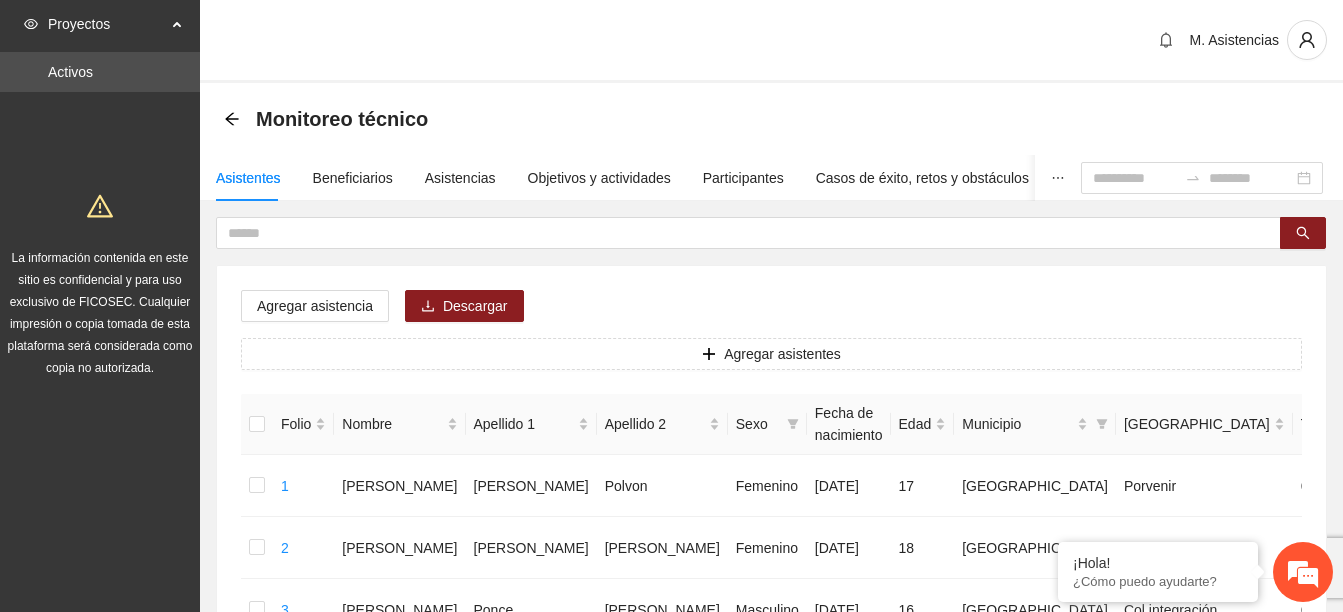 click on "Asistentes Beneficiarios Asistencias Objetivos y actividades Participantes Casos de éxito, retos y obstáculos Cronograma Visita de campo y entregables Agregar asistencia Descargar Agregar asistentes Folio Nombre Apellido 1 Apellido 2 Sexo Fecha de nacimiento Edad Municipio Colonia Teléfono Actividad                           1 Tatiana Denis Contreras Polvon Femenino 17/06/2008 17 Chihuahua Porvenir 6141510763 U P +5 2 Ana Karen Ruiz Romero Femenino 11/02/2007 18 Chihuahua Quintas Quijote 6146108003 U P +5 3 Martin Daniel Ponce Marquez Masculino 08/08/2008 16 Chihuahua Col integración 6143580653 U P +3 4 Karen Vanessa Camacho Diaz Femenino 30/07/2007 17 Chihuahua Alamedas 6146033808 U P +4 5 Alexis Isaac Gomez De la rosa Masculino 07/01/2007 18 Chihuahua Atenas 6146107029 U P +7 6 Martin Alexander Padilla Holguin Masculino 22/10/2007 17 Chihuahua Villas del real 6141308299 U P +6 7 Jaziel Enrique Campos Enriquez Masculino 22/11/2007 17 Chihuahua Mineral2 6143677843 U P +7 8 Noemi Patricia 18 U" at bounding box center [771, 965] 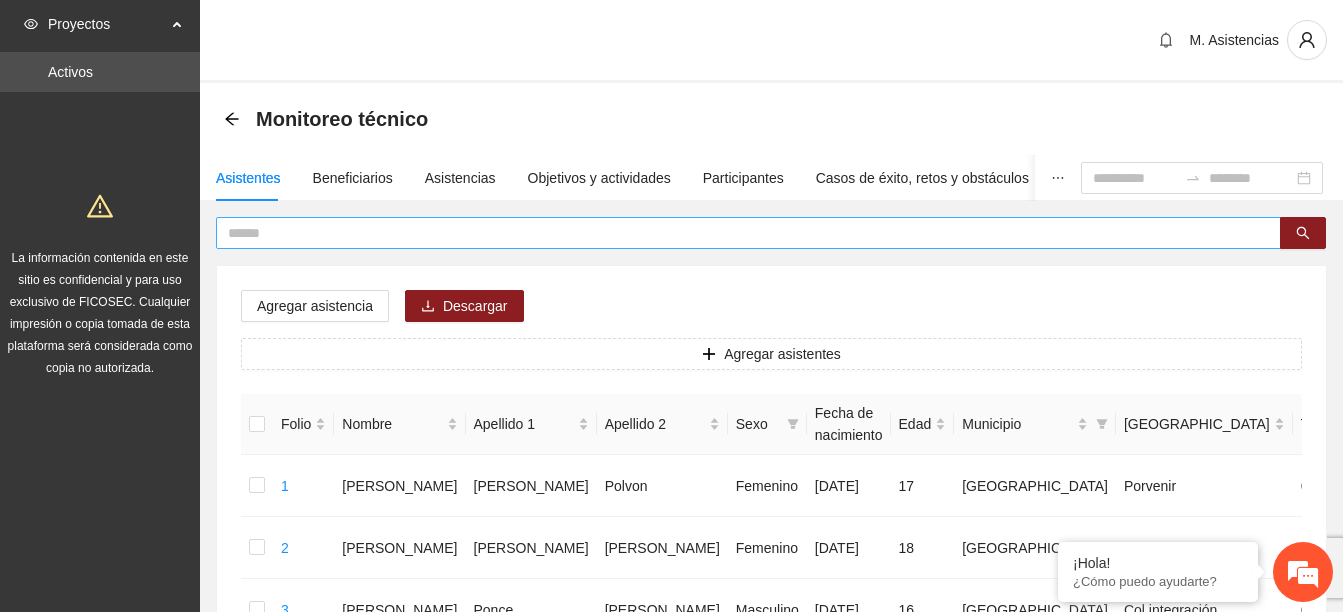 click at bounding box center [740, 233] 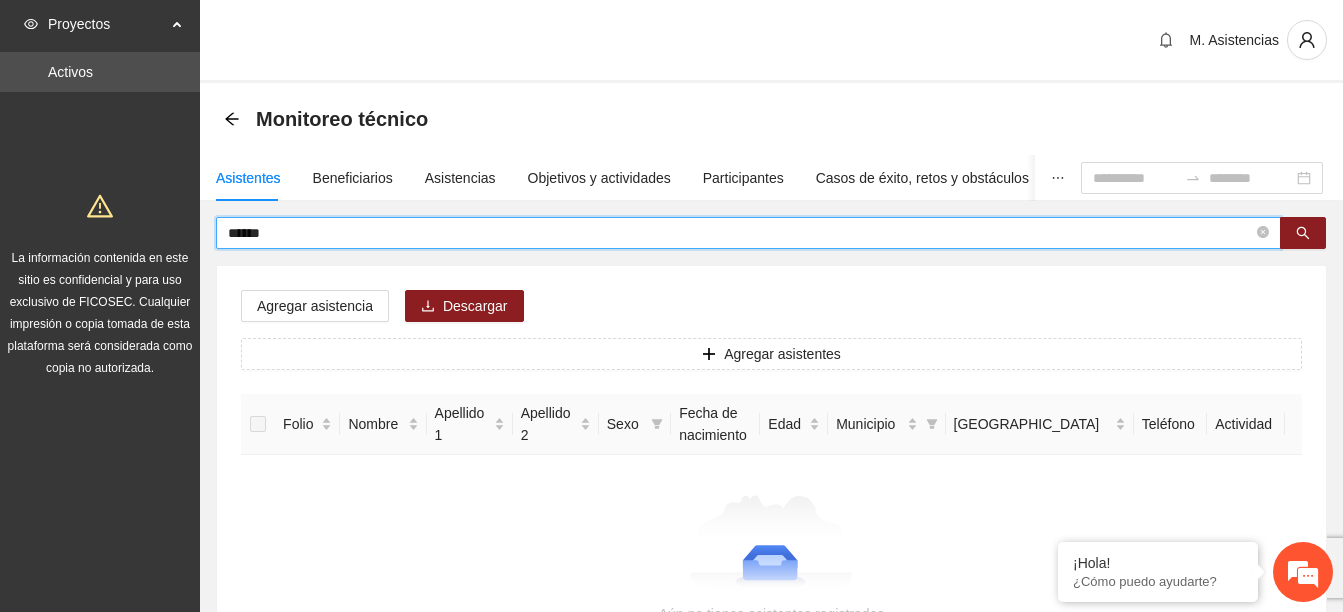 type on "******" 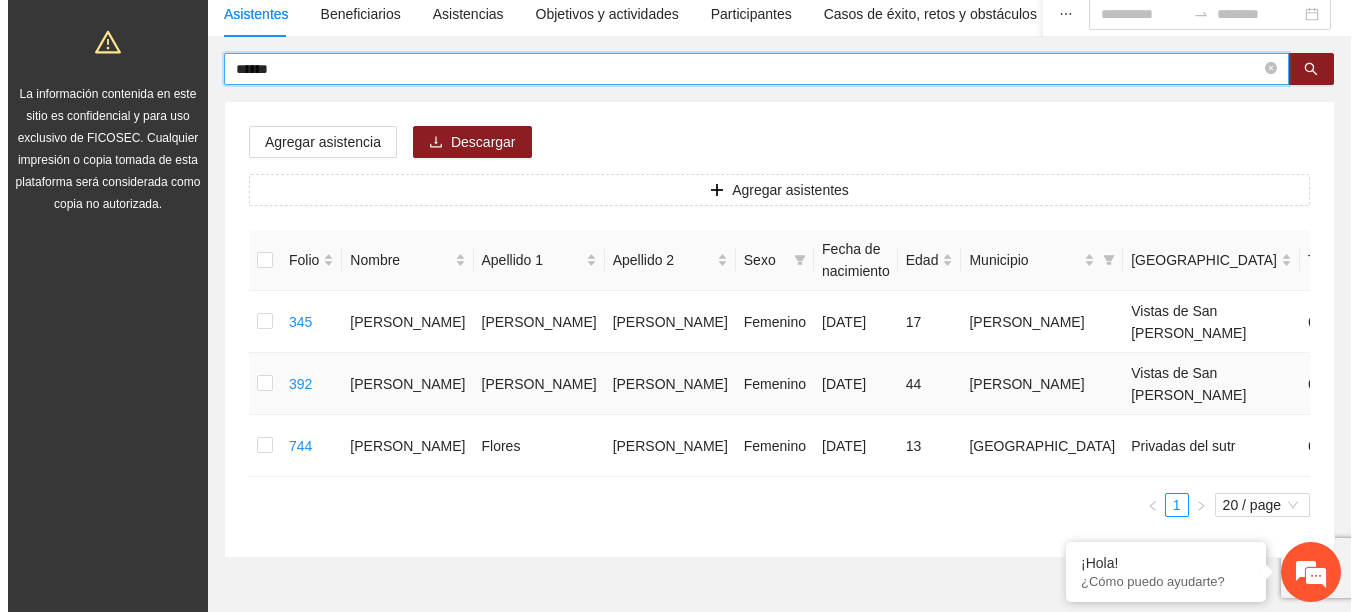 scroll, scrollTop: 200, scrollLeft: 0, axis: vertical 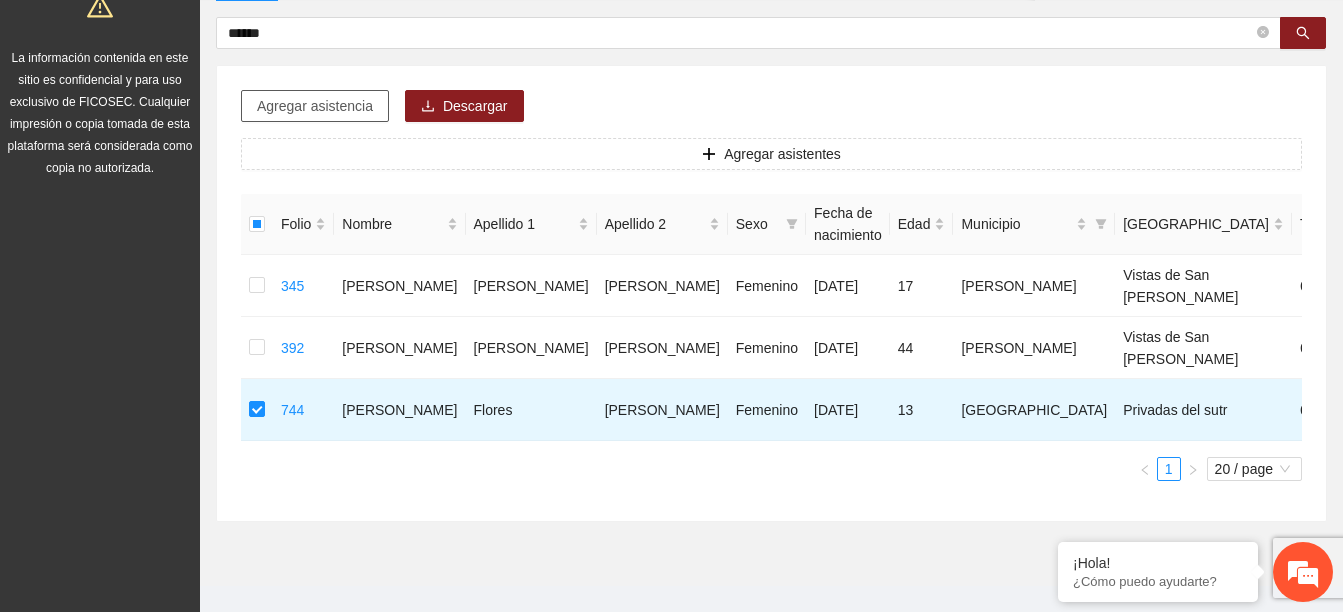 click on "Agregar asistencia" at bounding box center [315, 106] 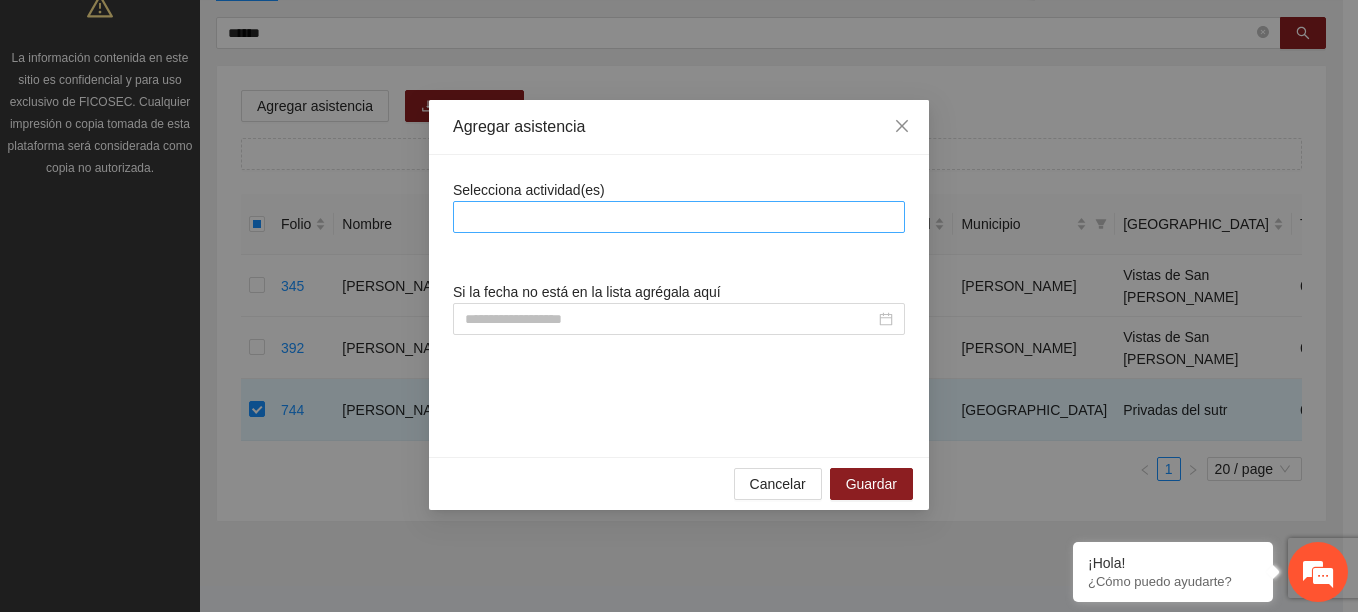 click at bounding box center [679, 217] 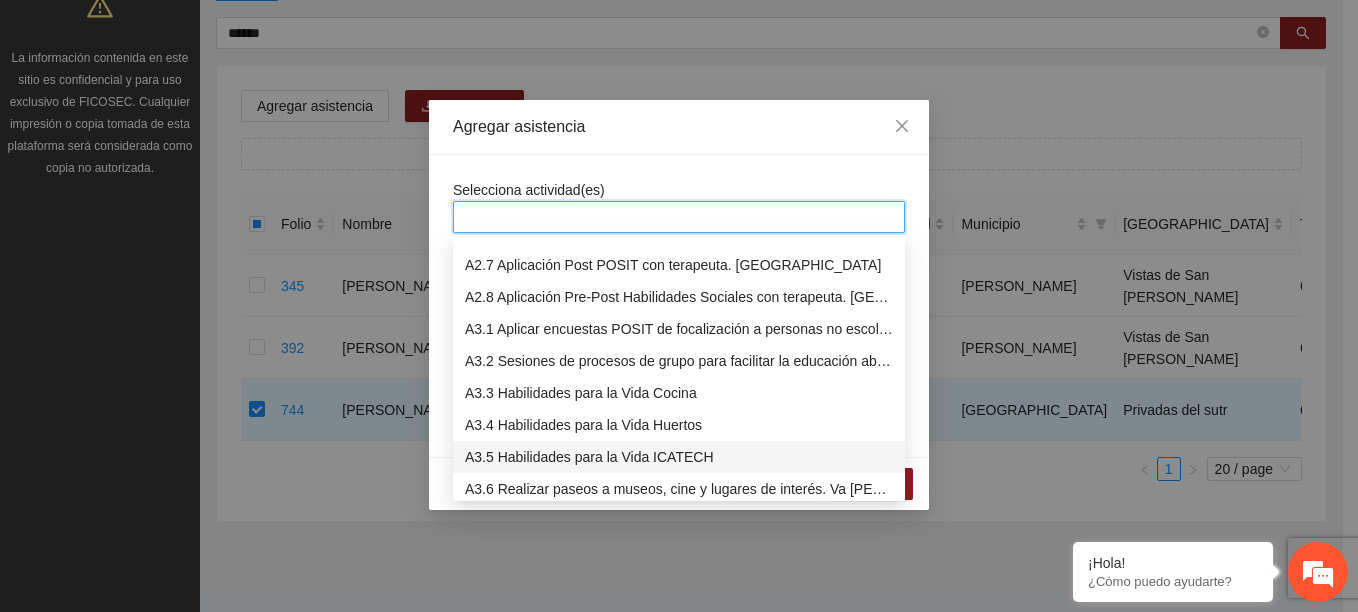 scroll, scrollTop: 700, scrollLeft: 0, axis: vertical 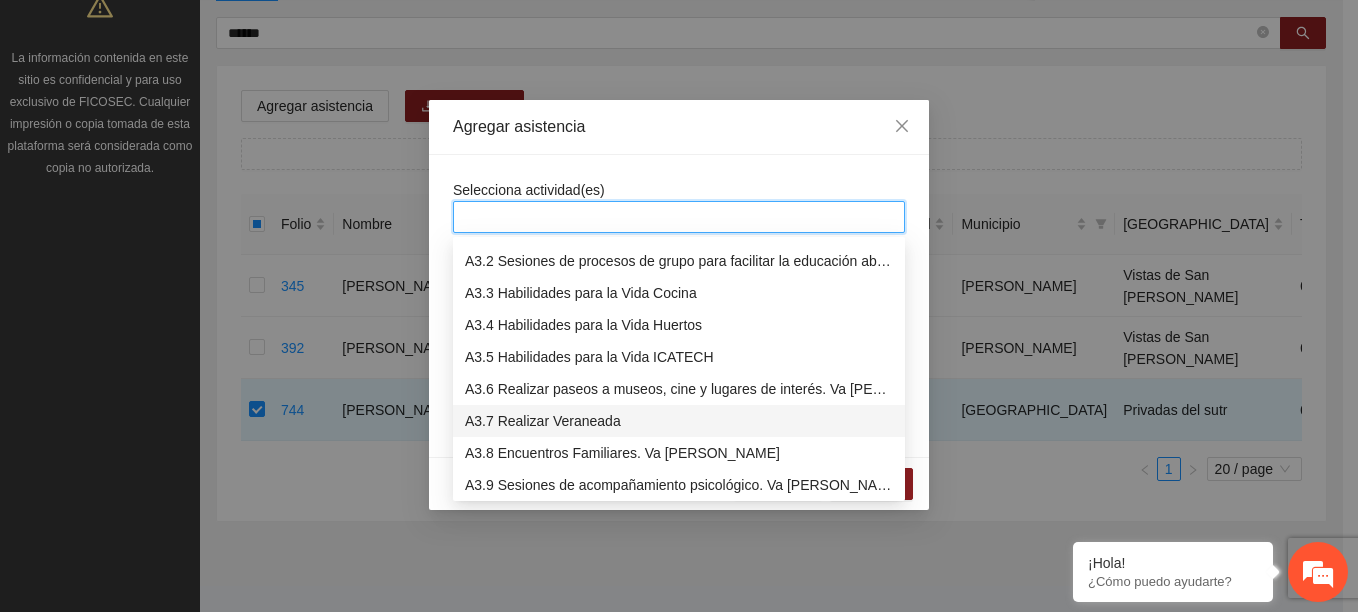 click on "A3.7 Realizar Veraneada" at bounding box center [679, 421] 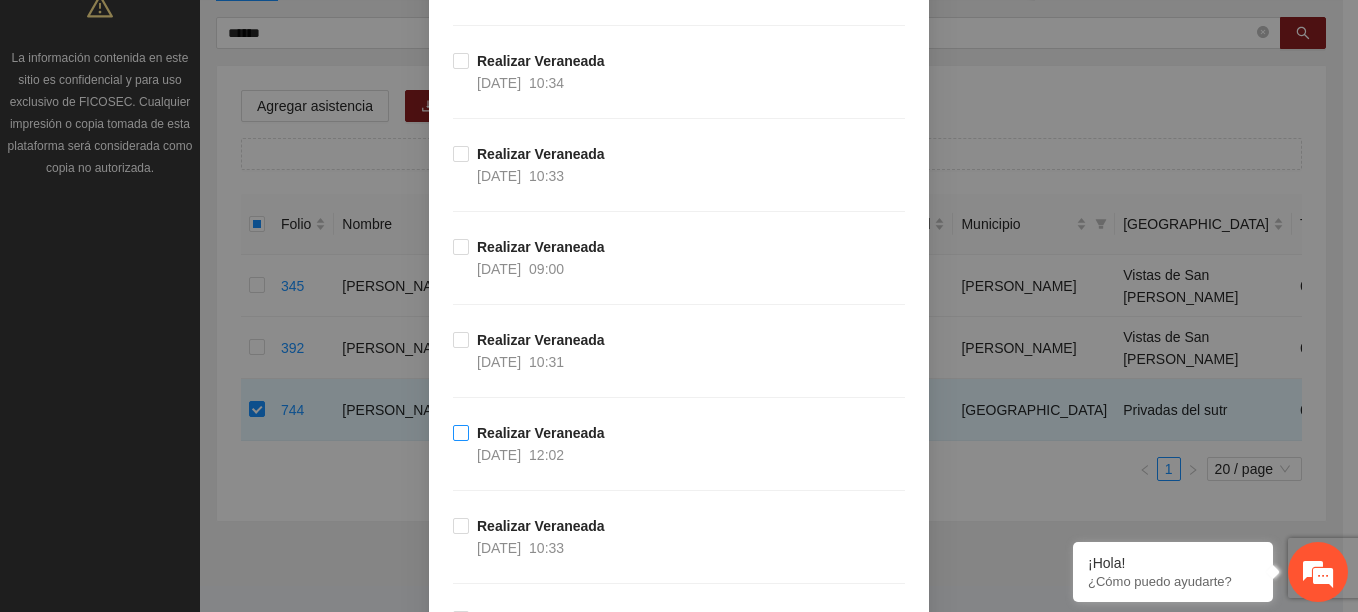 scroll, scrollTop: 2700, scrollLeft: 0, axis: vertical 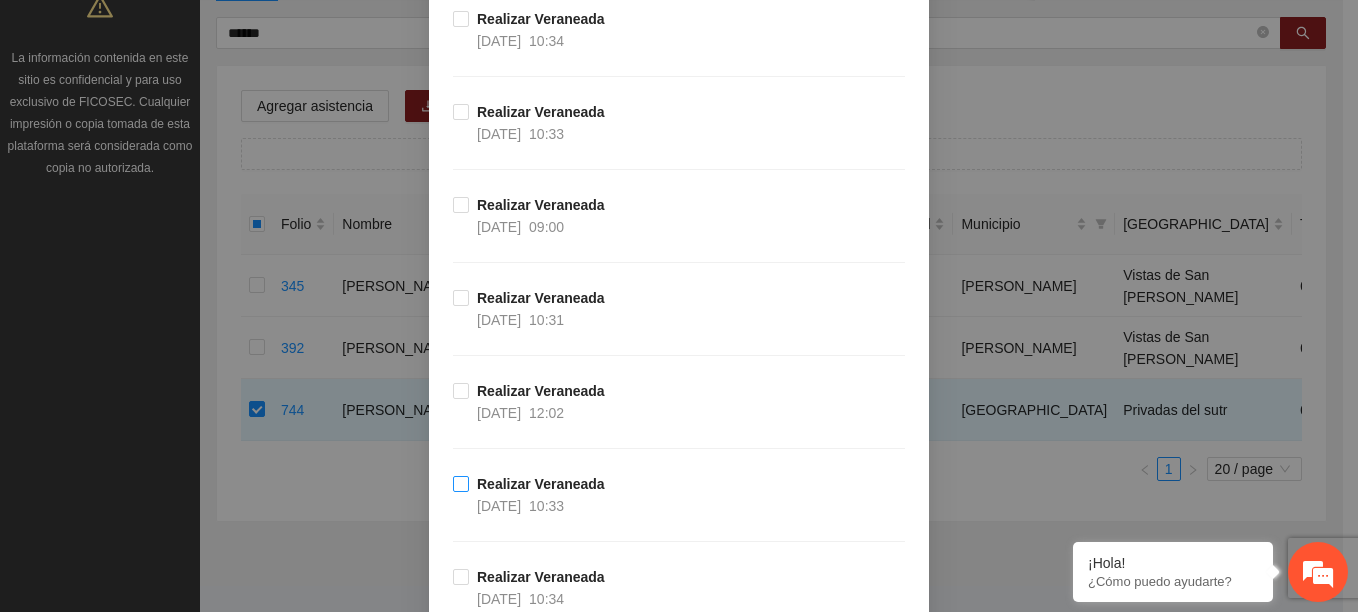 click on "Realizar Veraneada" at bounding box center [541, 484] 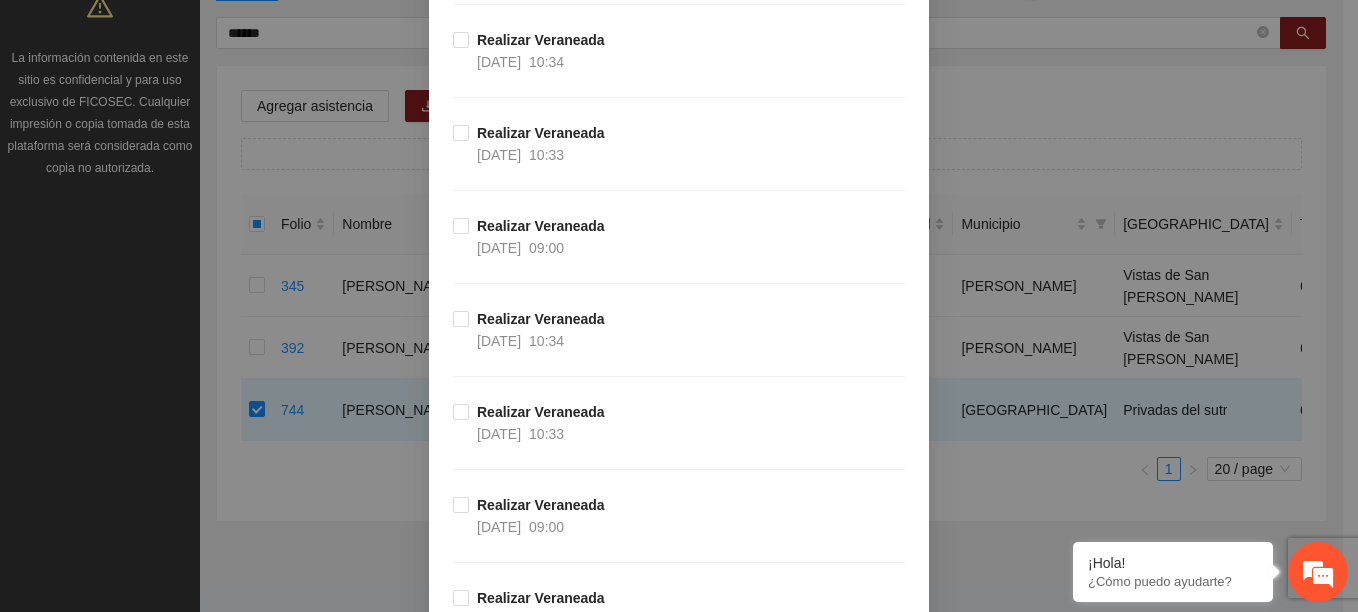 scroll, scrollTop: 2300, scrollLeft: 0, axis: vertical 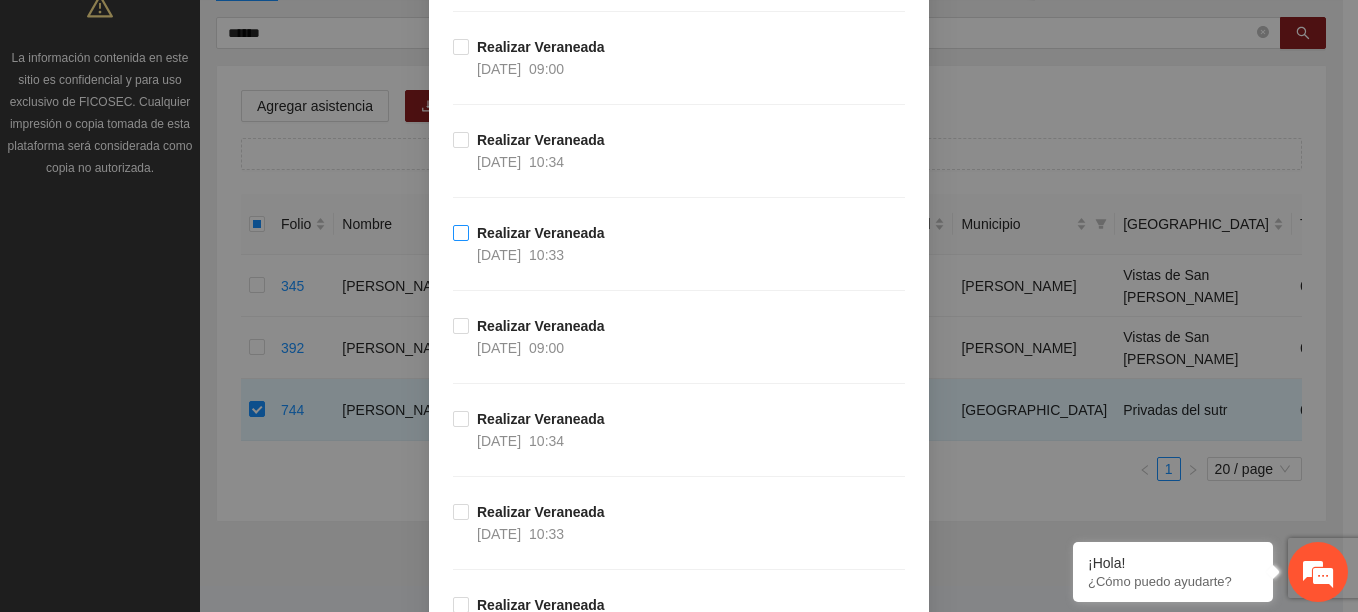 click on "10:33" at bounding box center [546, 255] 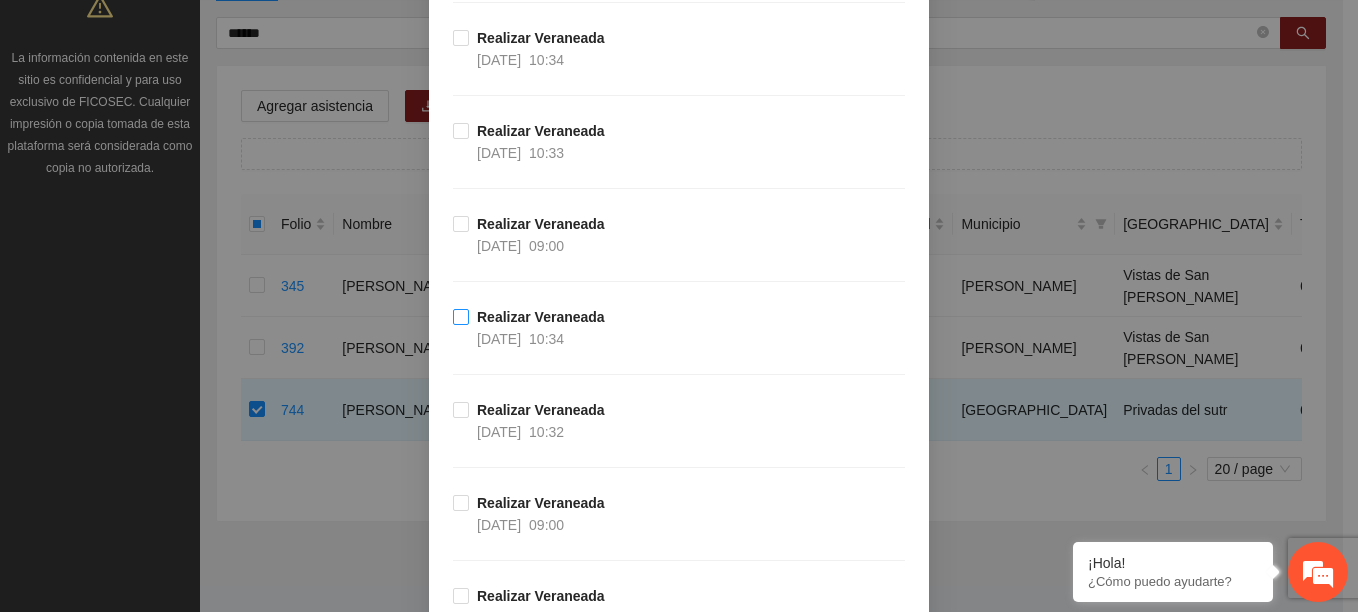 scroll, scrollTop: 1600, scrollLeft: 0, axis: vertical 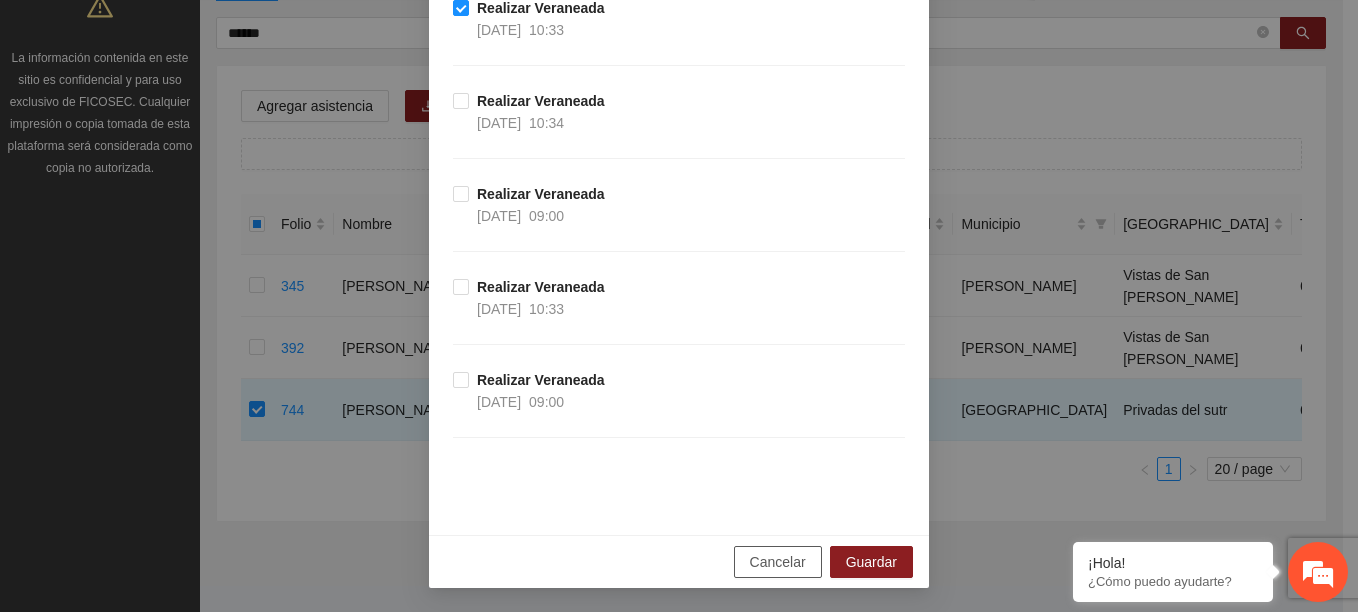click on "Cancelar" at bounding box center [778, 562] 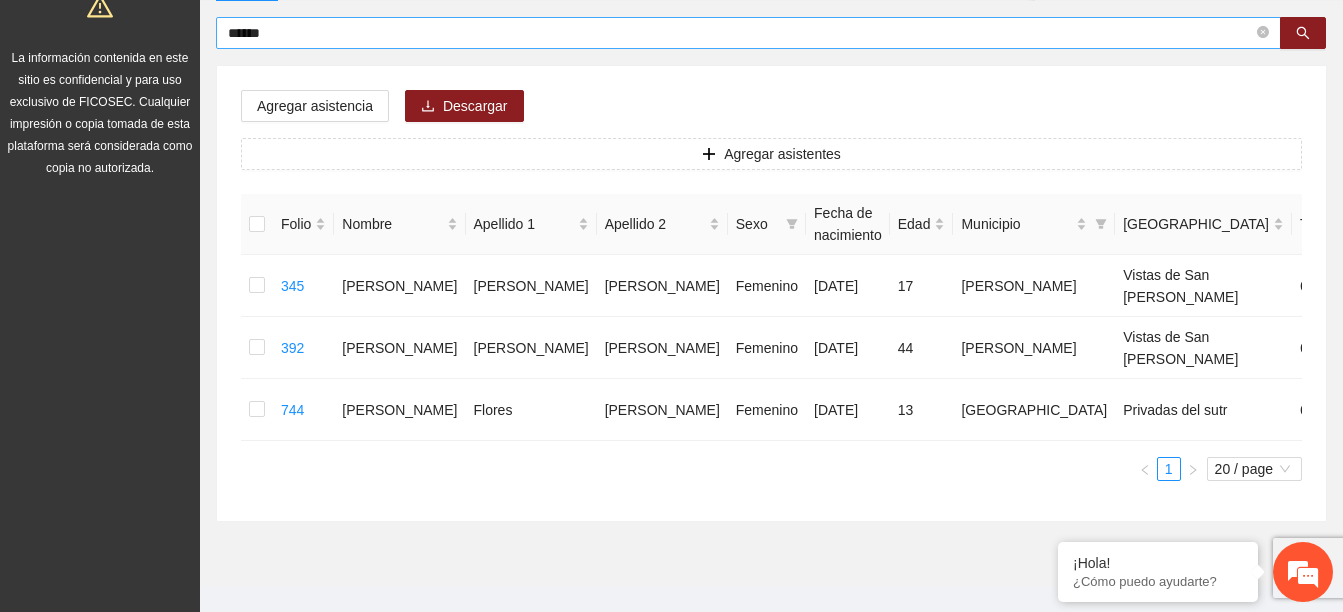 click on "******" at bounding box center [740, 33] 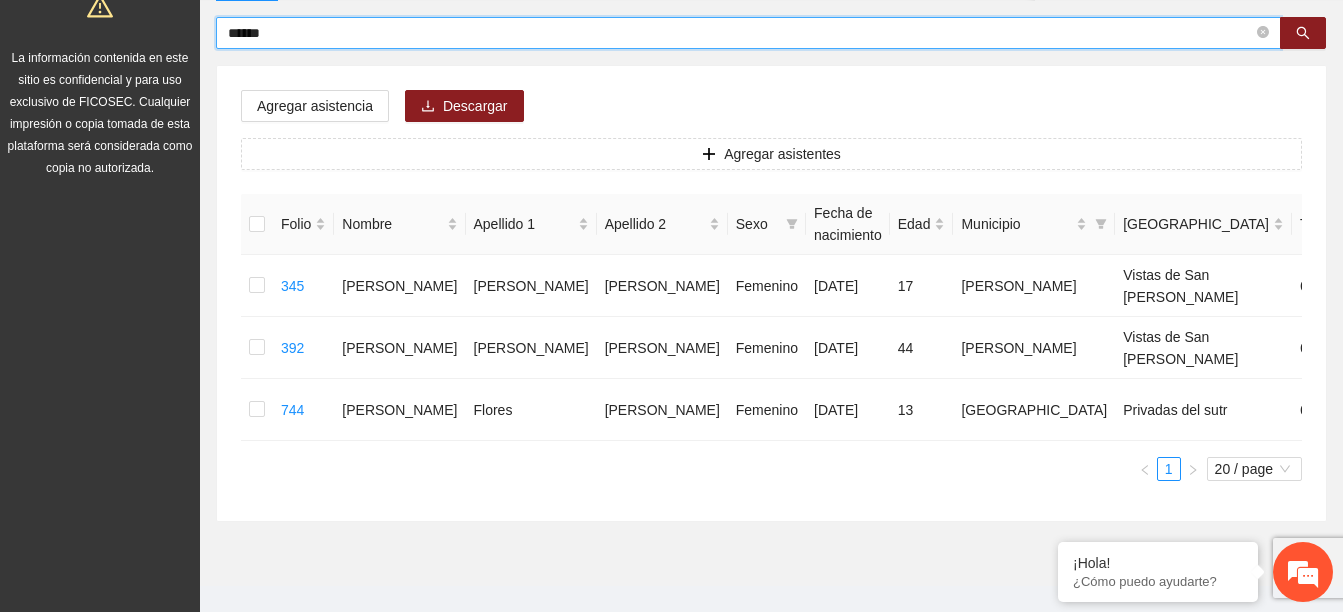 click on "******" at bounding box center (740, 33) 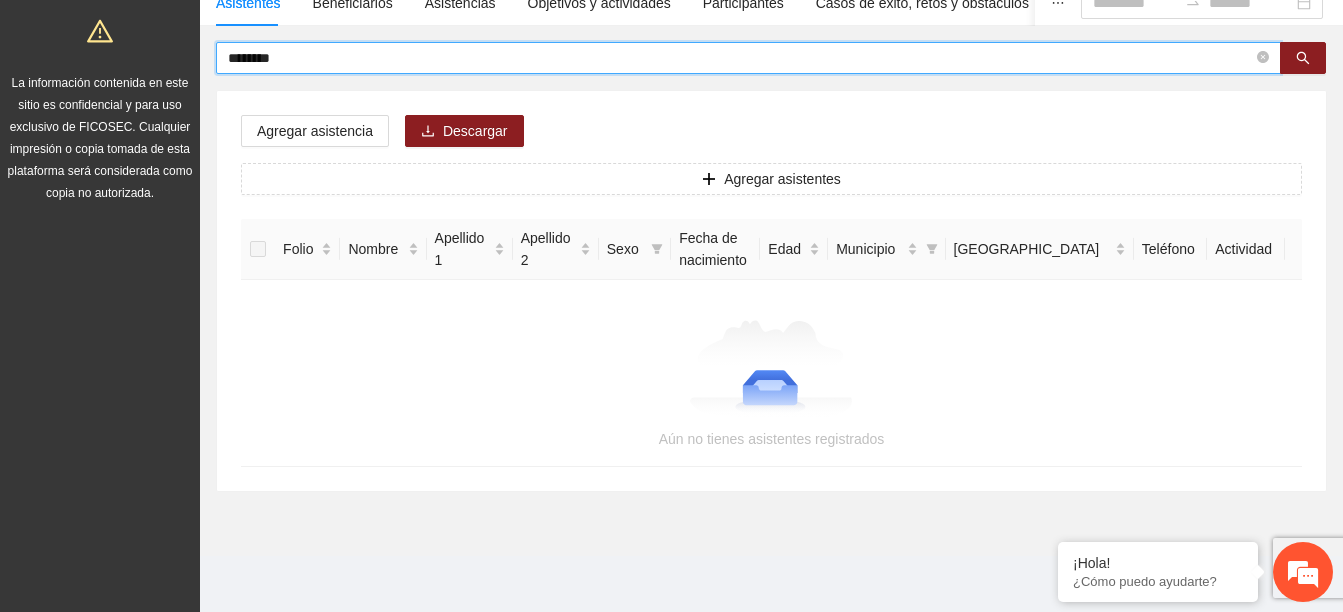 scroll, scrollTop: 175, scrollLeft: 0, axis: vertical 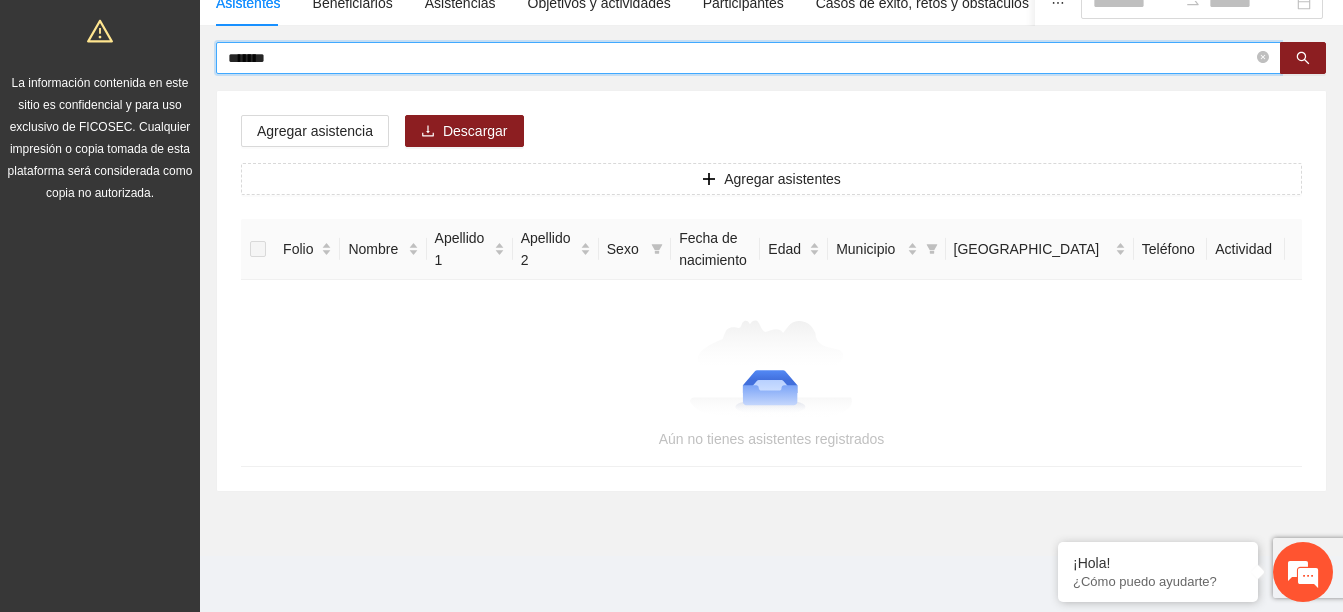 type on "*******" 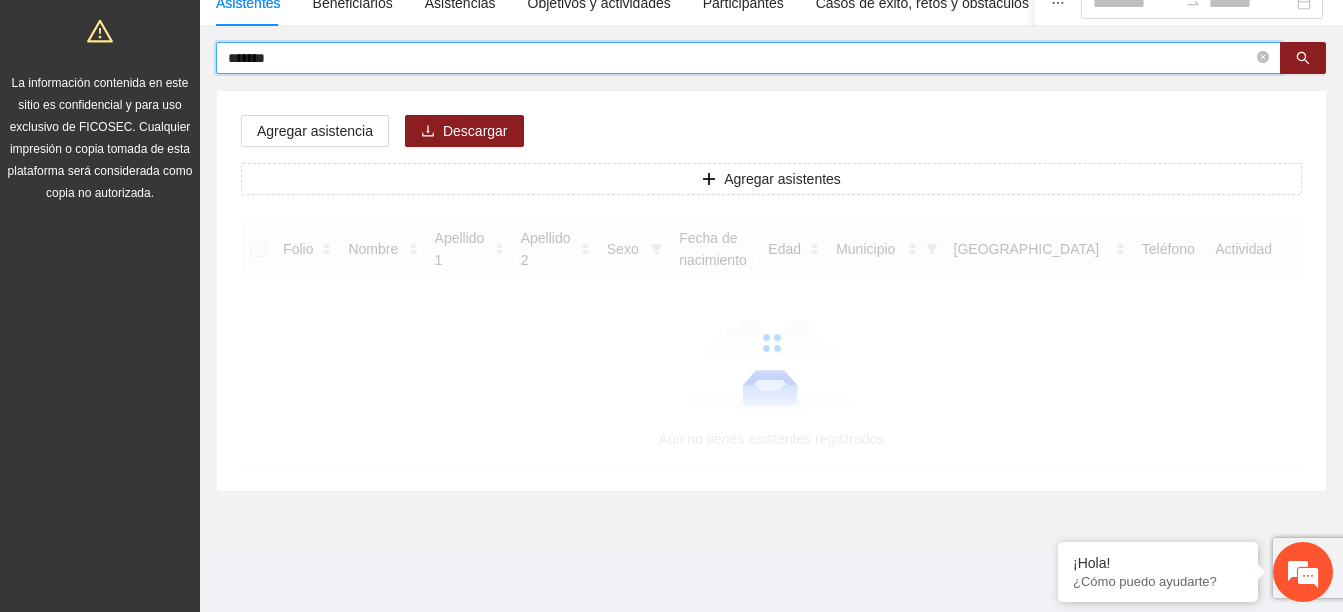 scroll, scrollTop: 105, scrollLeft: 0, axis: vertical 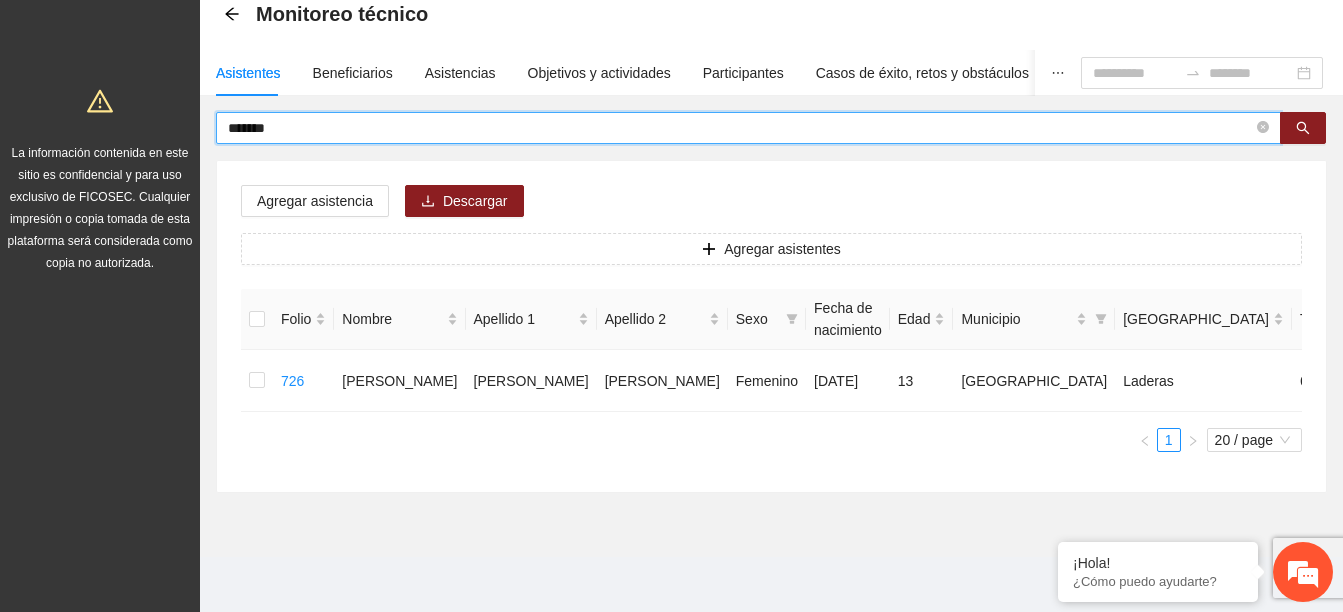 click on "*******" at bounding box center [748, 128] 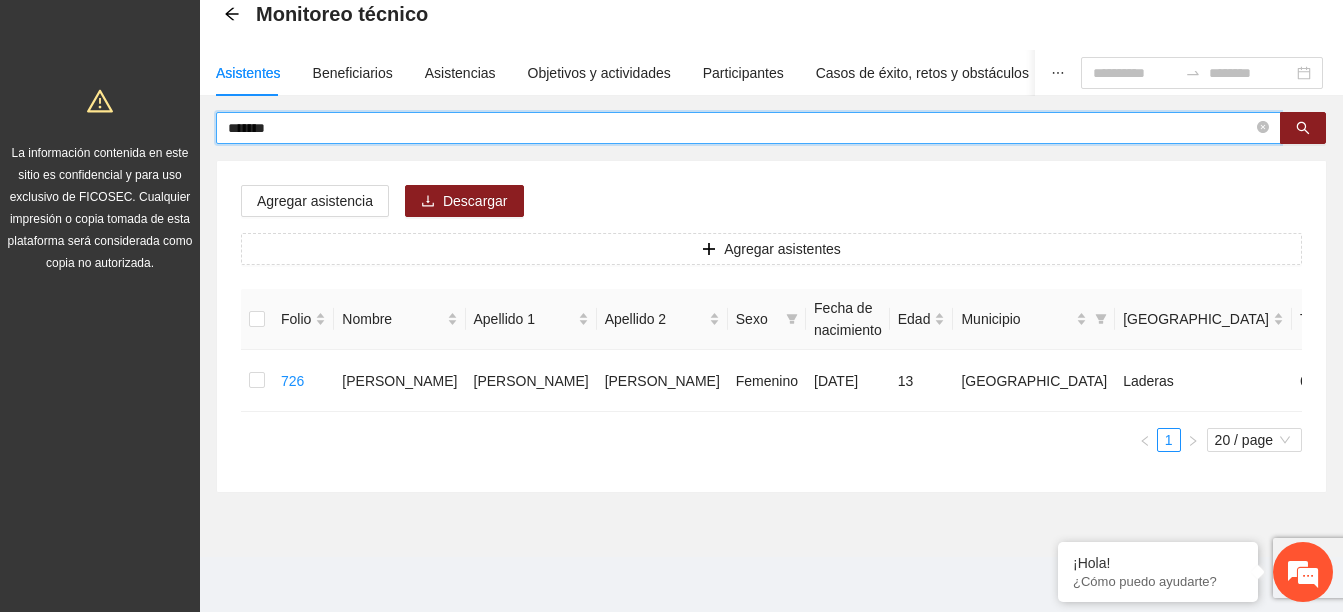 click on "*******" at bounding box center (740, 128) 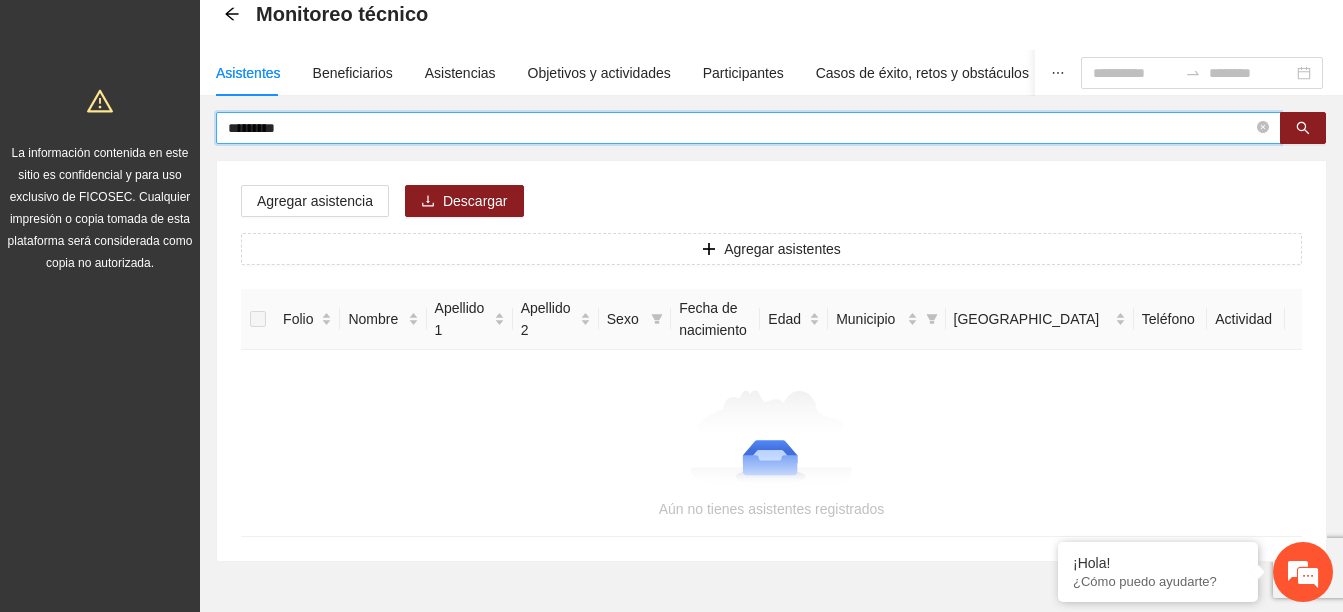 type on "*********" 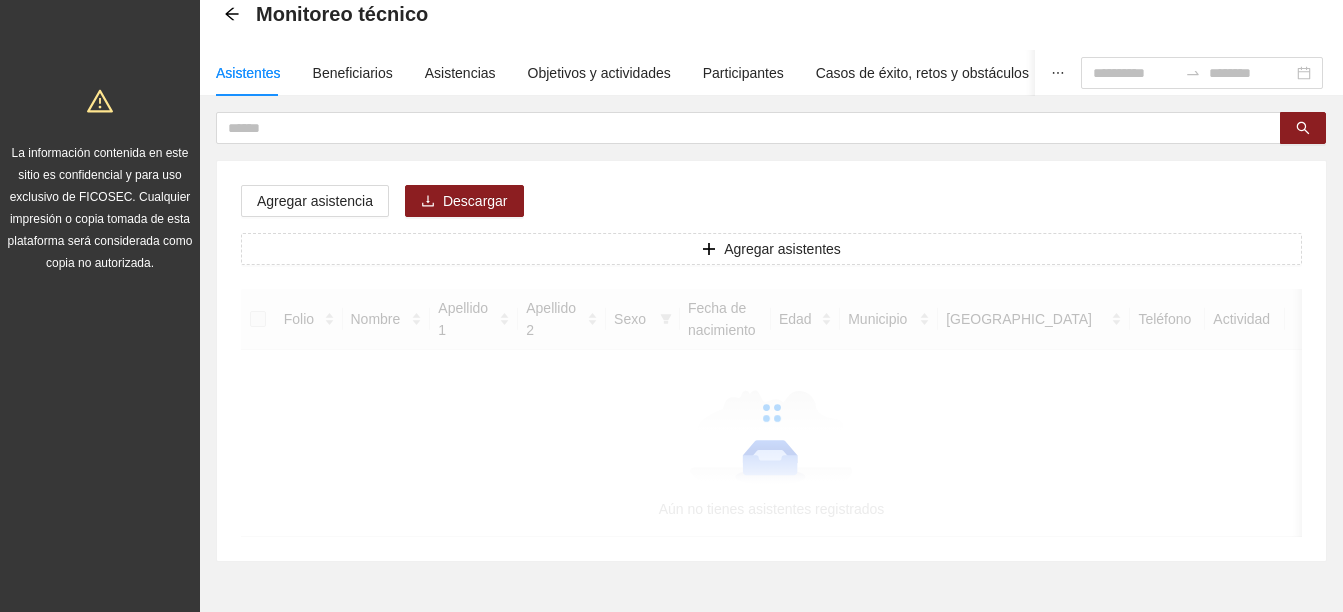 scroll, scrollTop: 105, scrollLeft: 0, axis: vertical 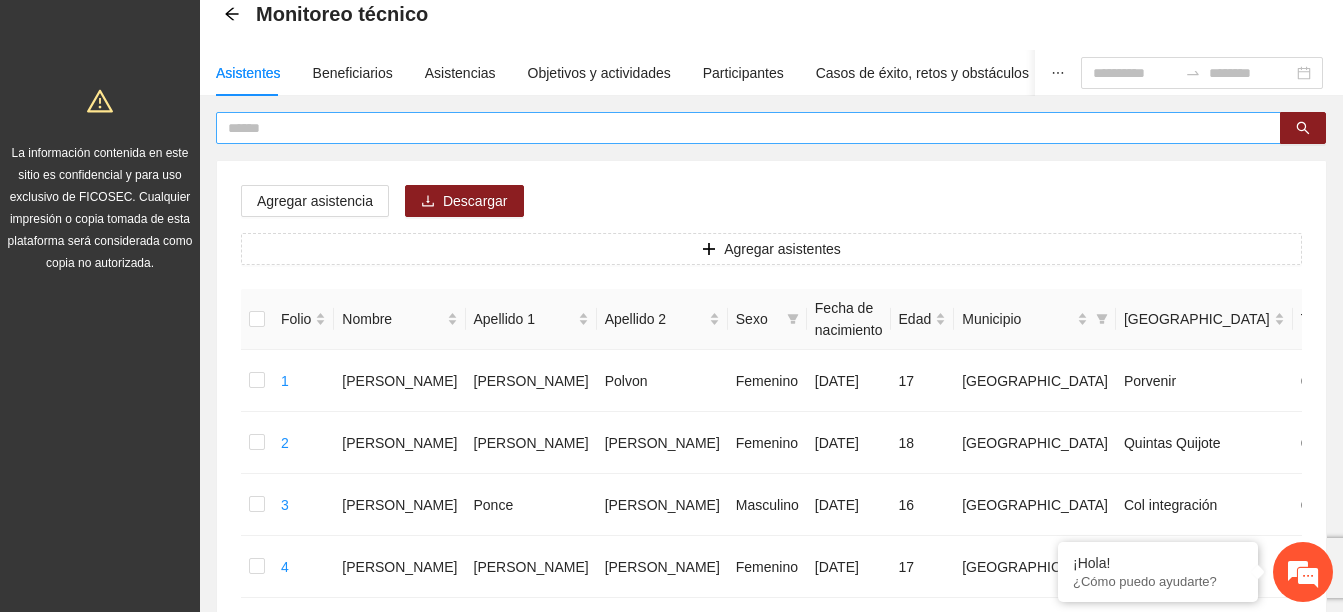 click at bounding box center [740, 128] 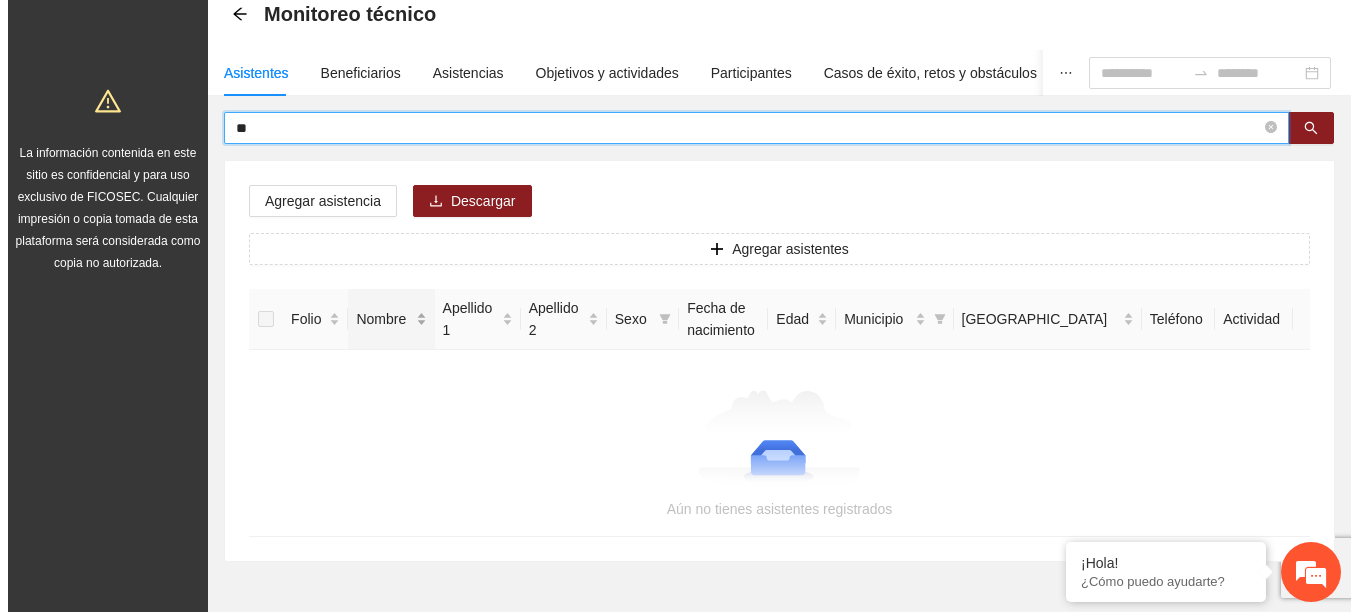 scroll, scrollTop: 0, scrollLeft: 0, axis: both 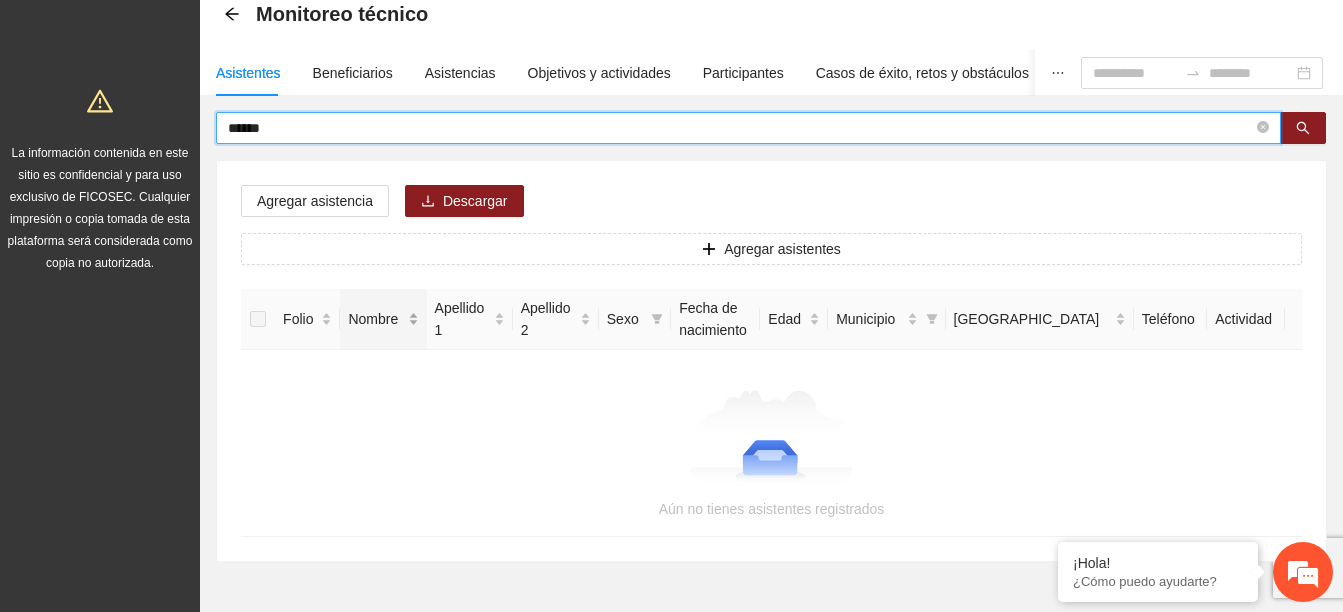 type on "******" 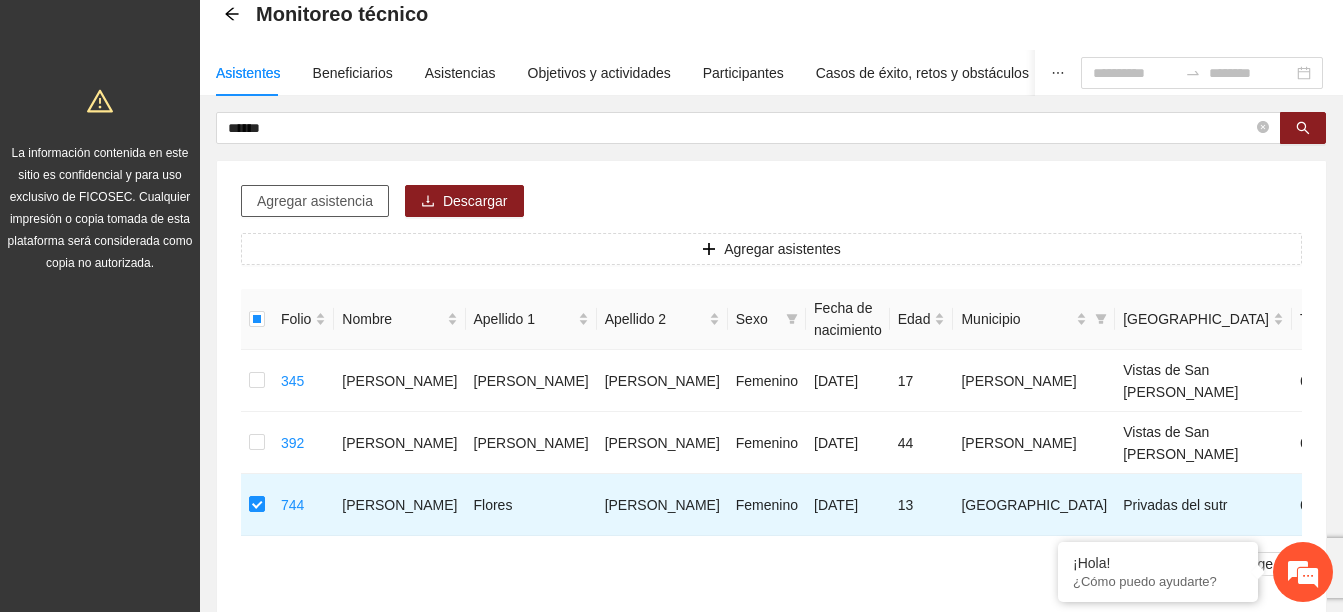 click on "Agregar asistencia" at bounding box center [315, 201] 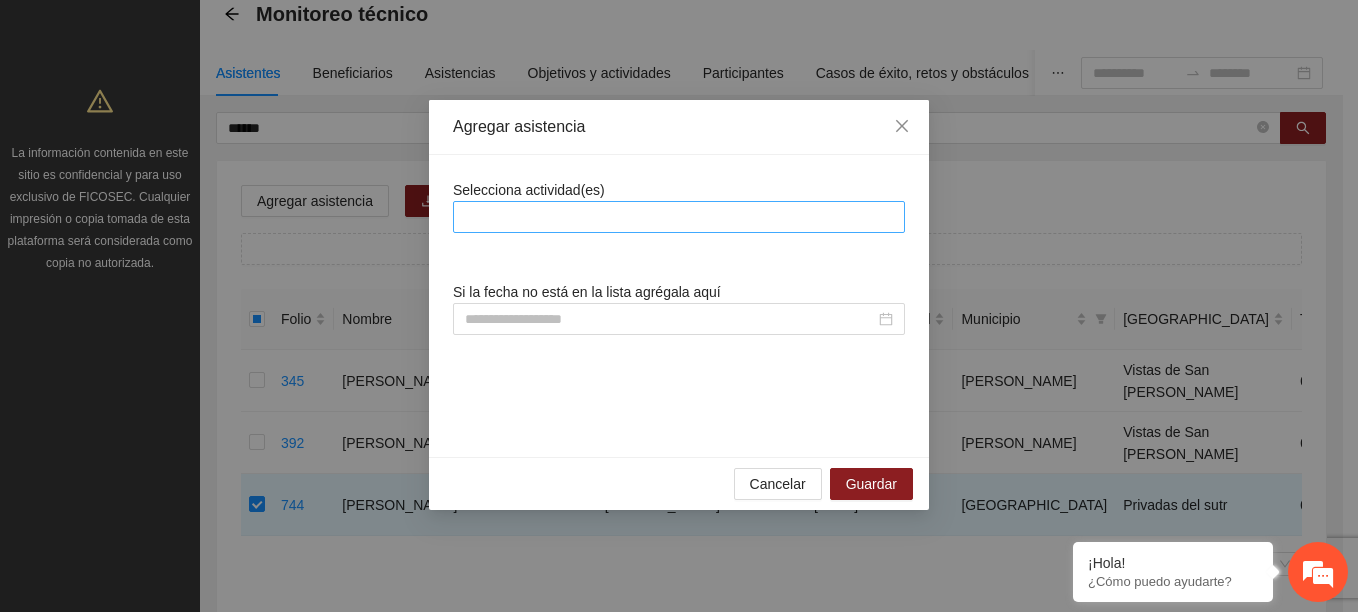 click at bounding box center (679, 217) 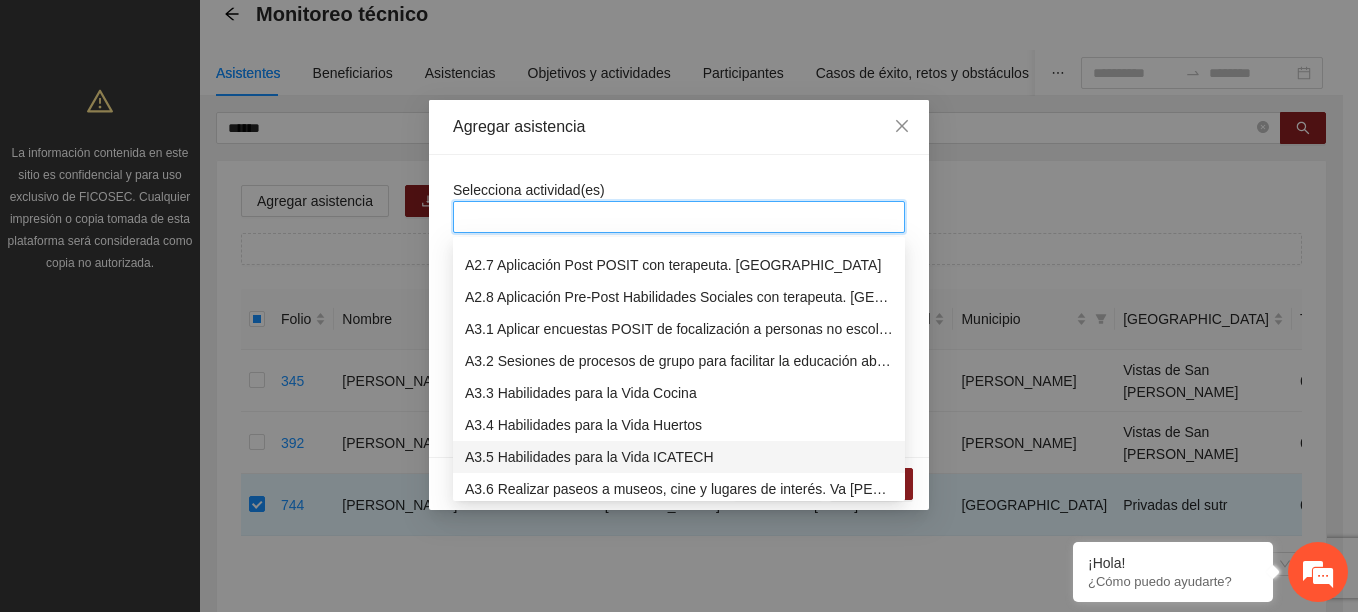 scroll, scrollTop: 700, scrollLeft: 0, axis: vertical 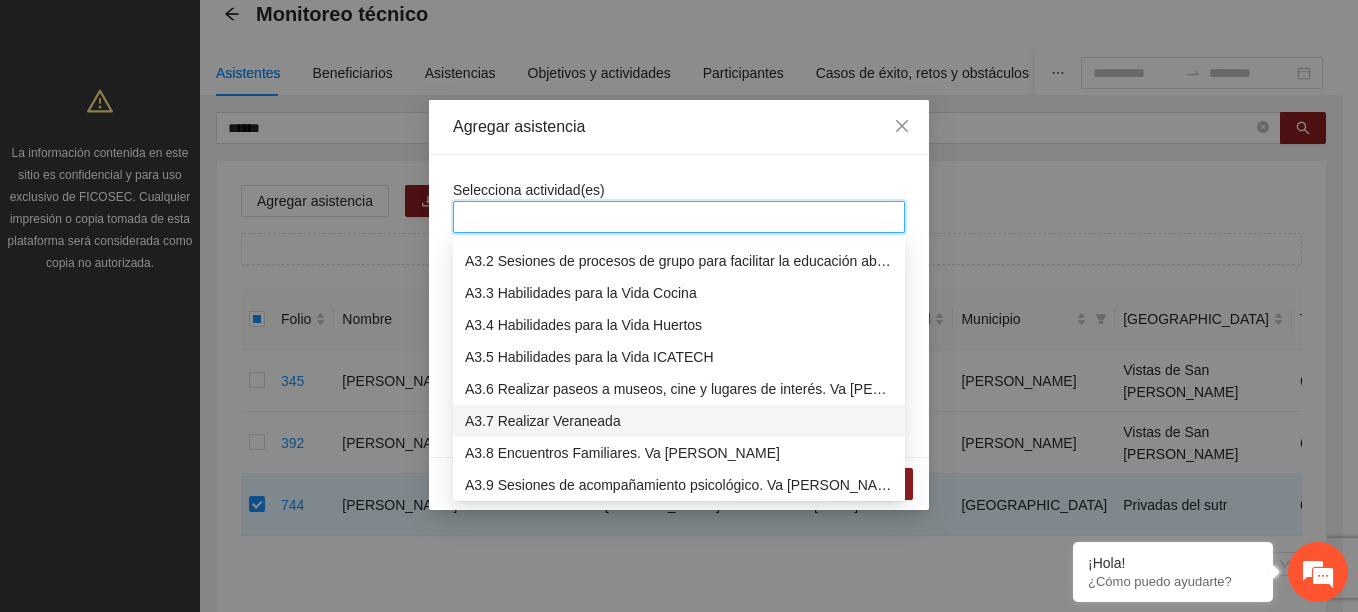 click on "A3.7 Realizar Veraneada" at bounding box center [679, 421] 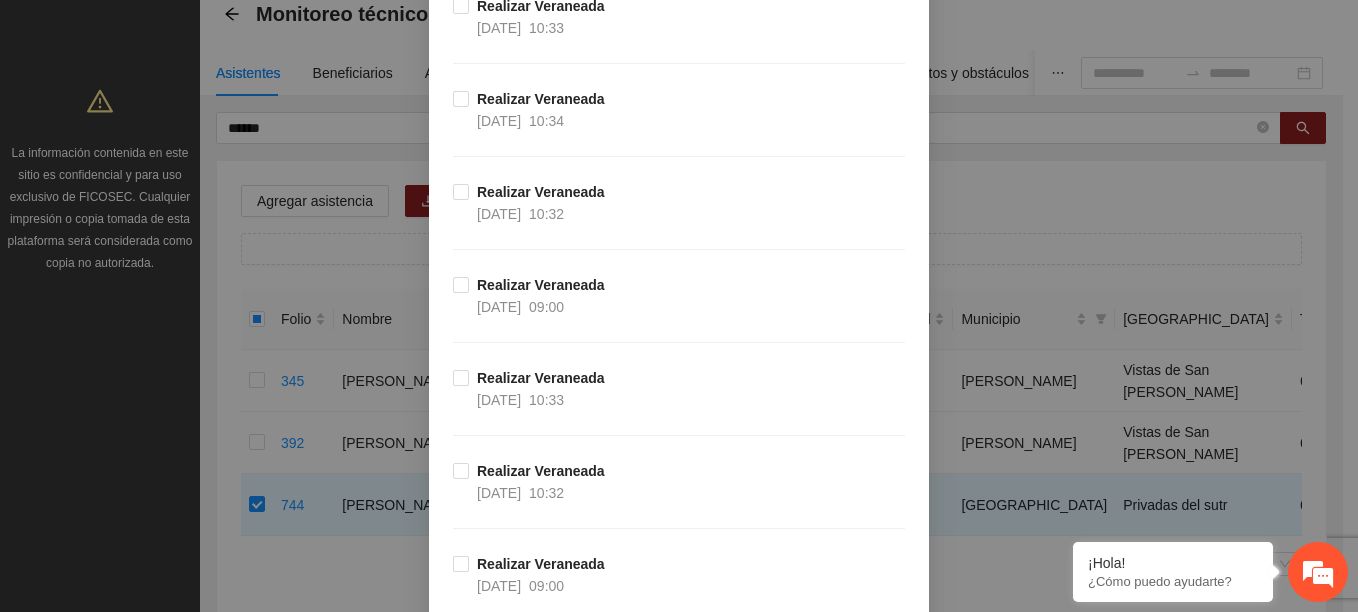 scroll, scrollTop: 2100, scrollLeft: 0, axis: vertical 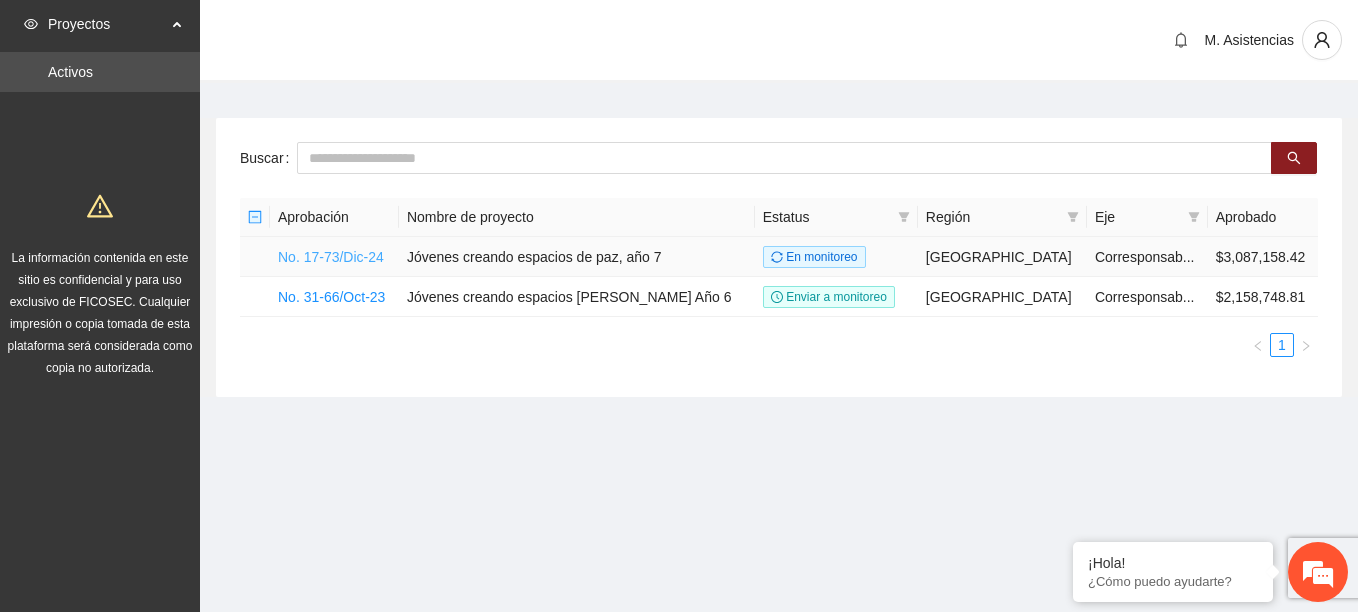 click on "No. 17-73/Dic-24" at bounding box center [331, 257] 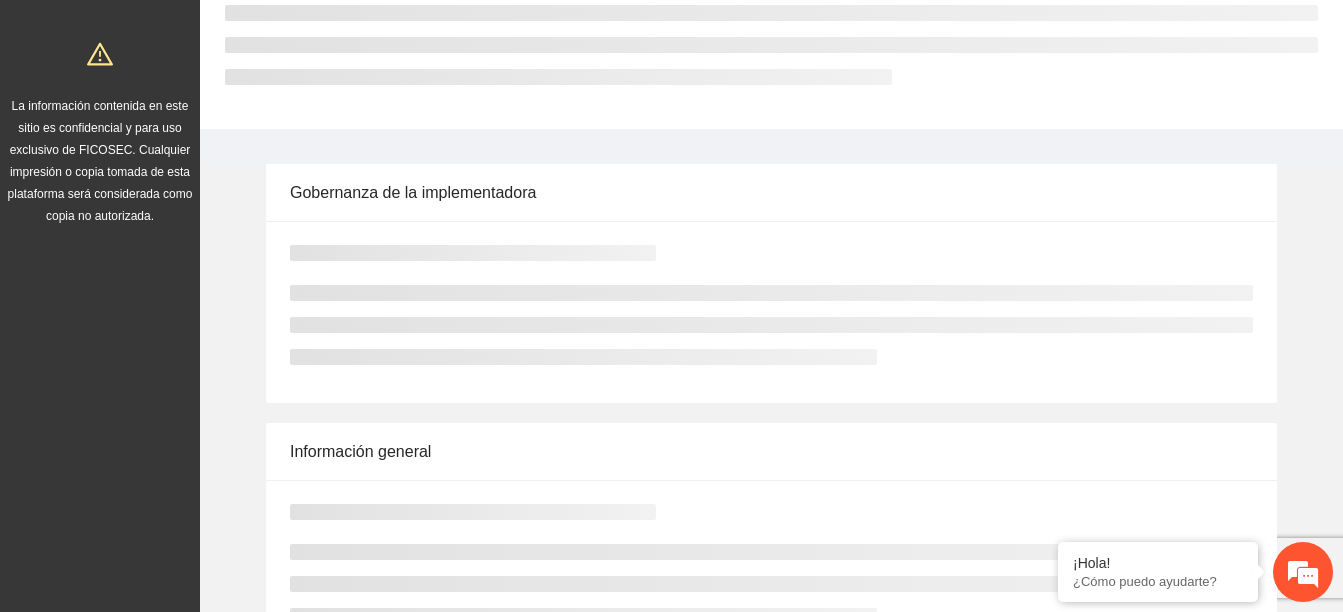 scroll, scrollTop: 0, scrollLeft: 0, axis: both 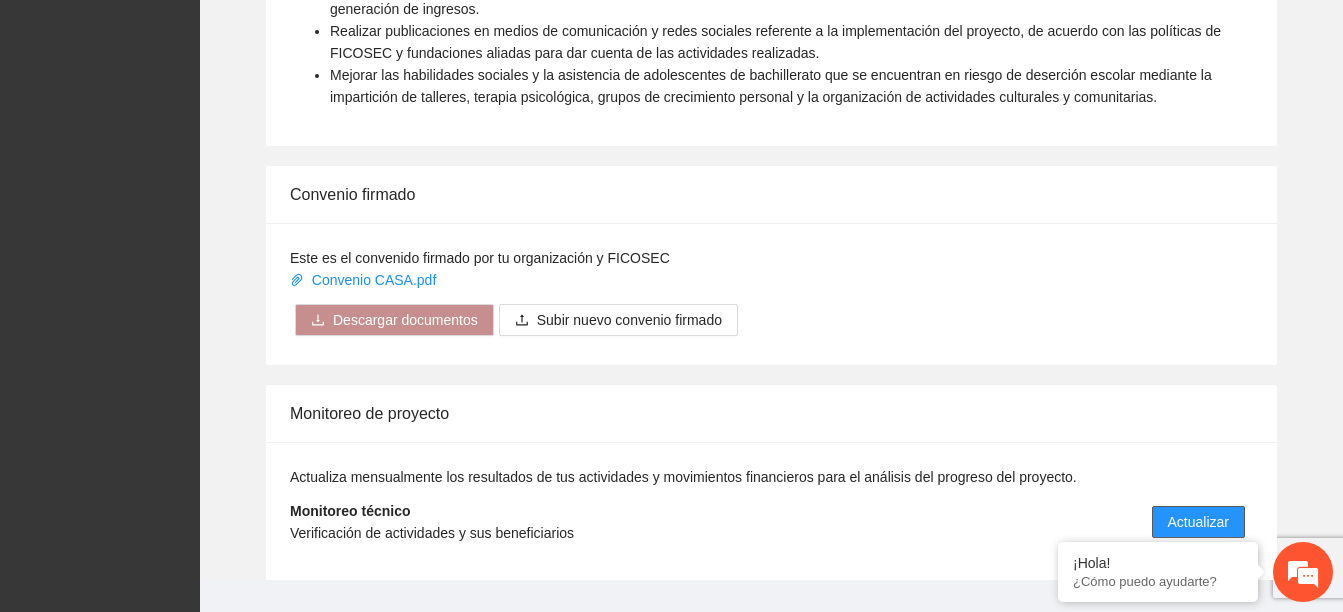 click on "Actualizar" at bounding box center [1198, 522] 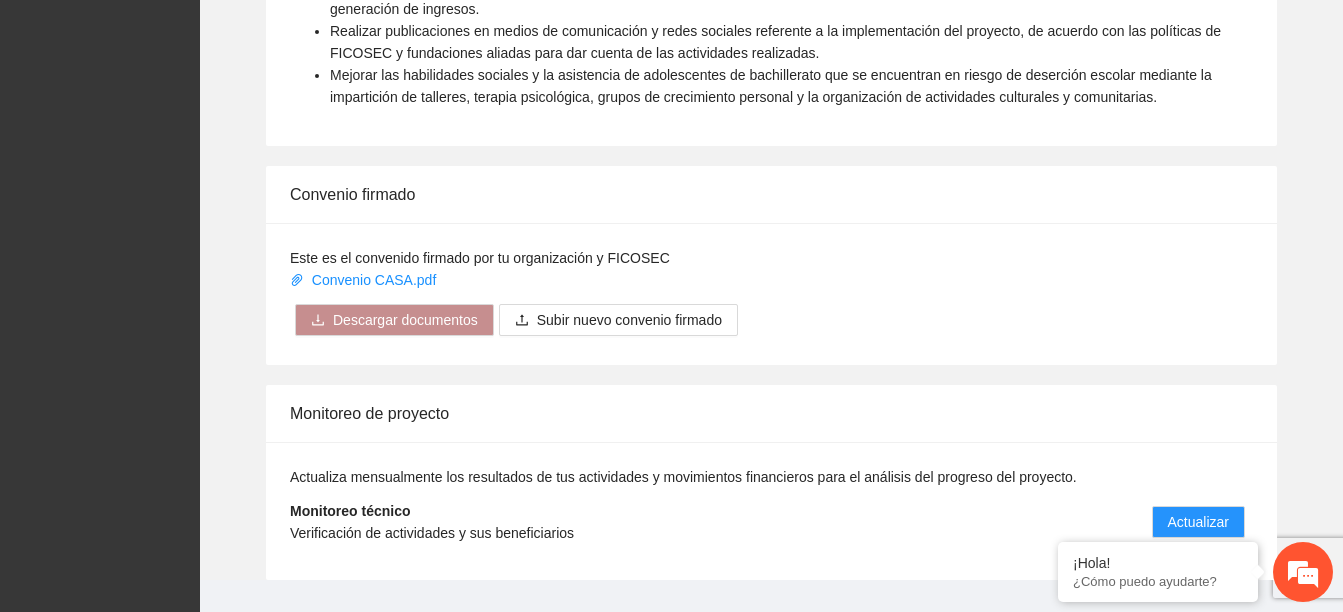scroll, scrollTop: 0, scrollLeft: 0, axis: both 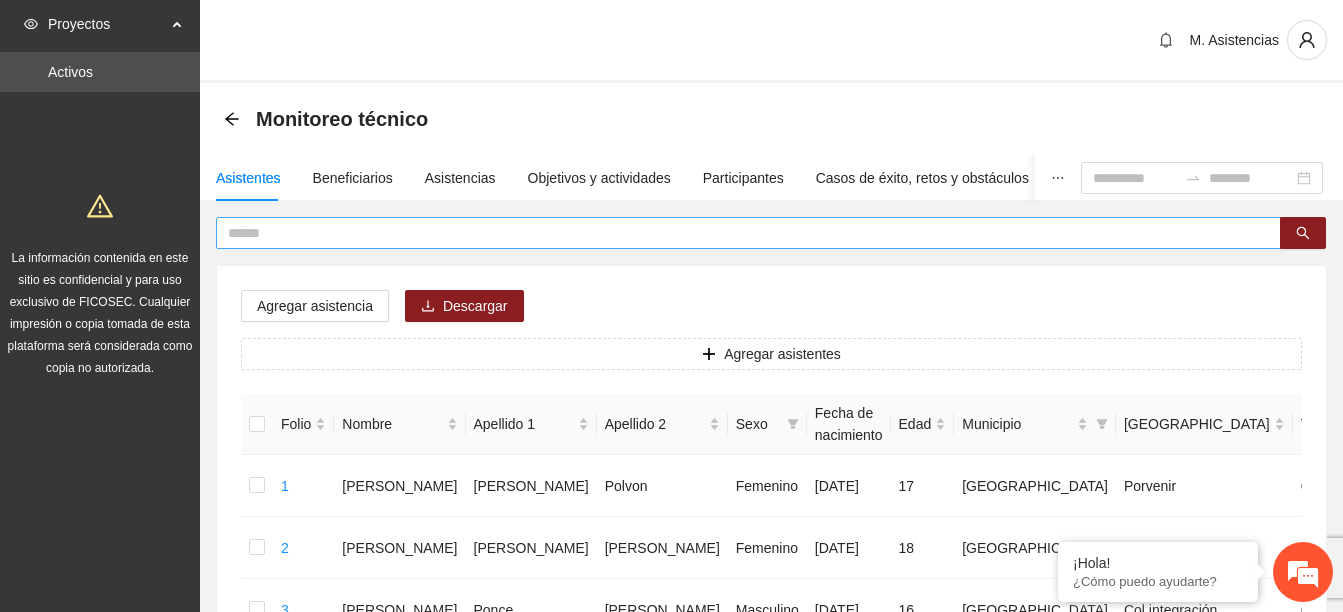 click at bounding box center (740, 233) 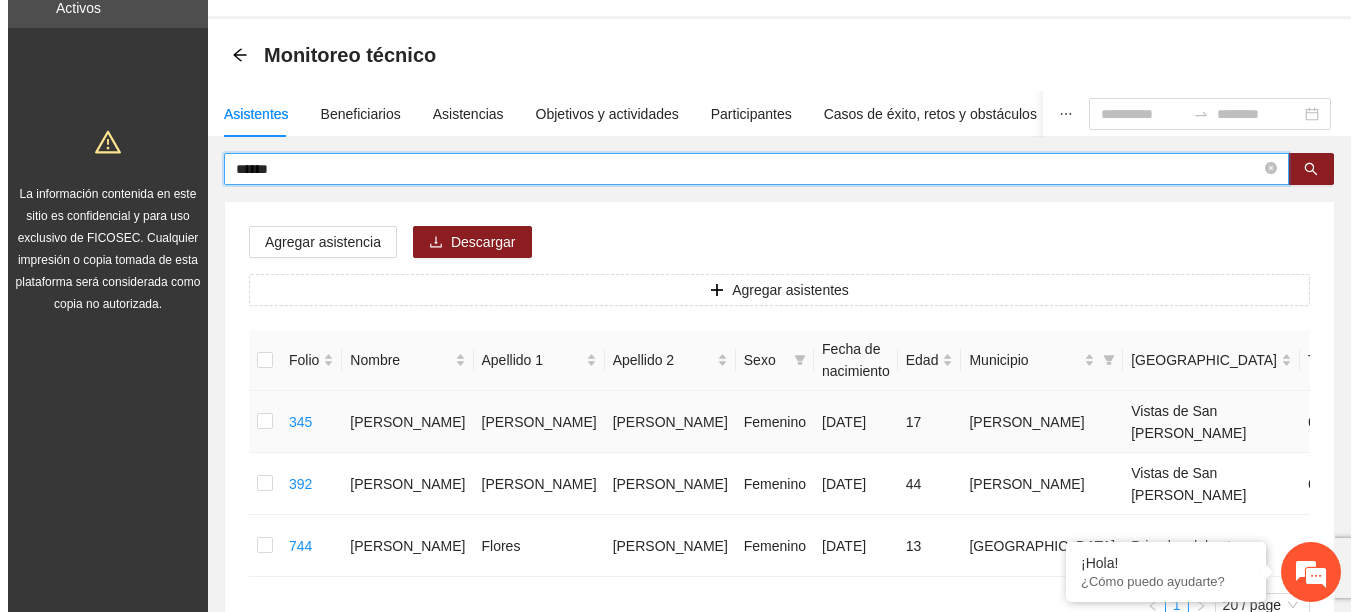 scroll, scrollTop: 100, scrollLeft: 0, axis: vertical 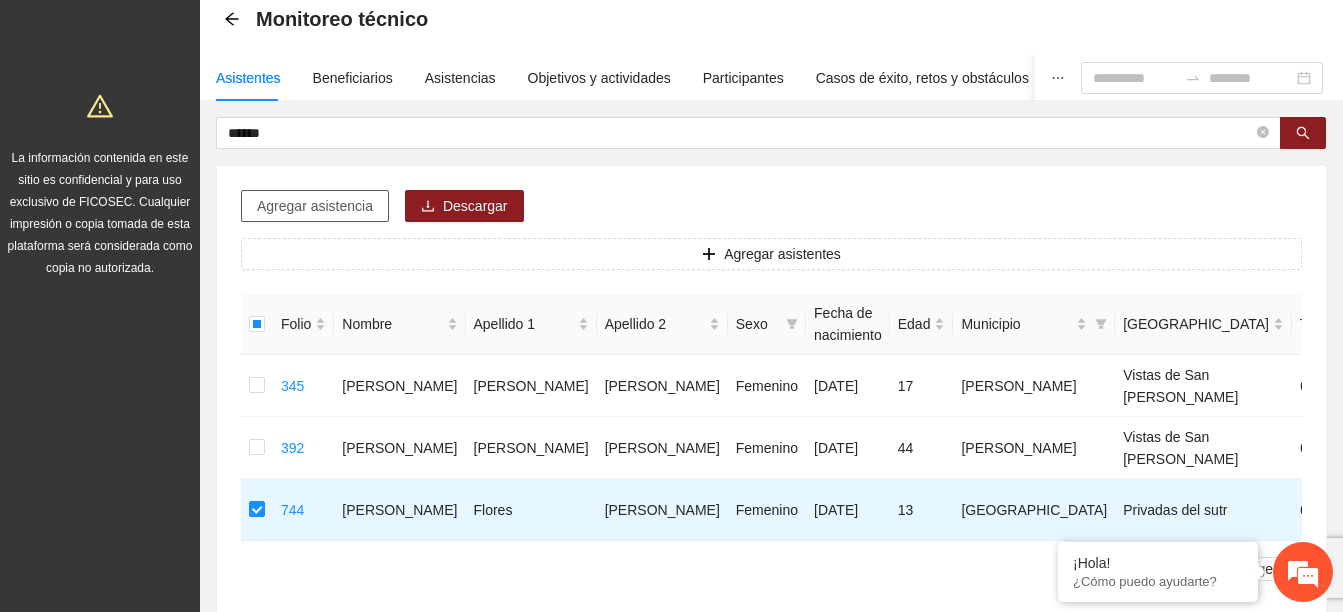 click on "Agregar asistencia" at bounding box center (315, 206) 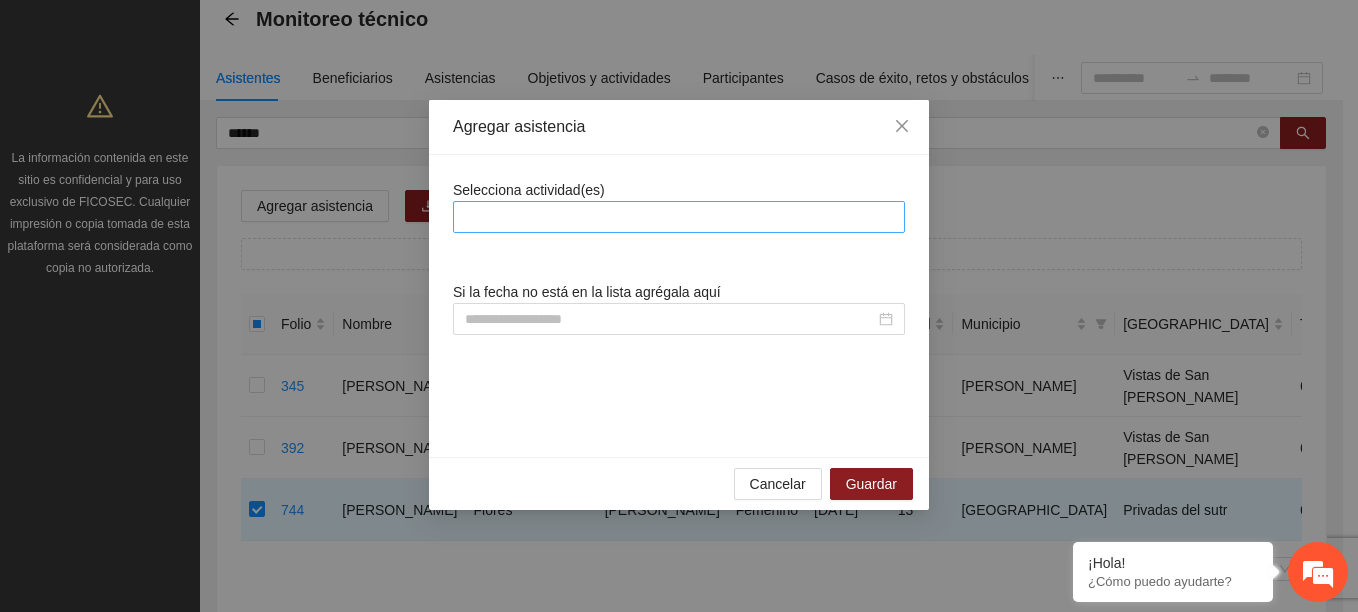 click at bounding box center [679, 217] 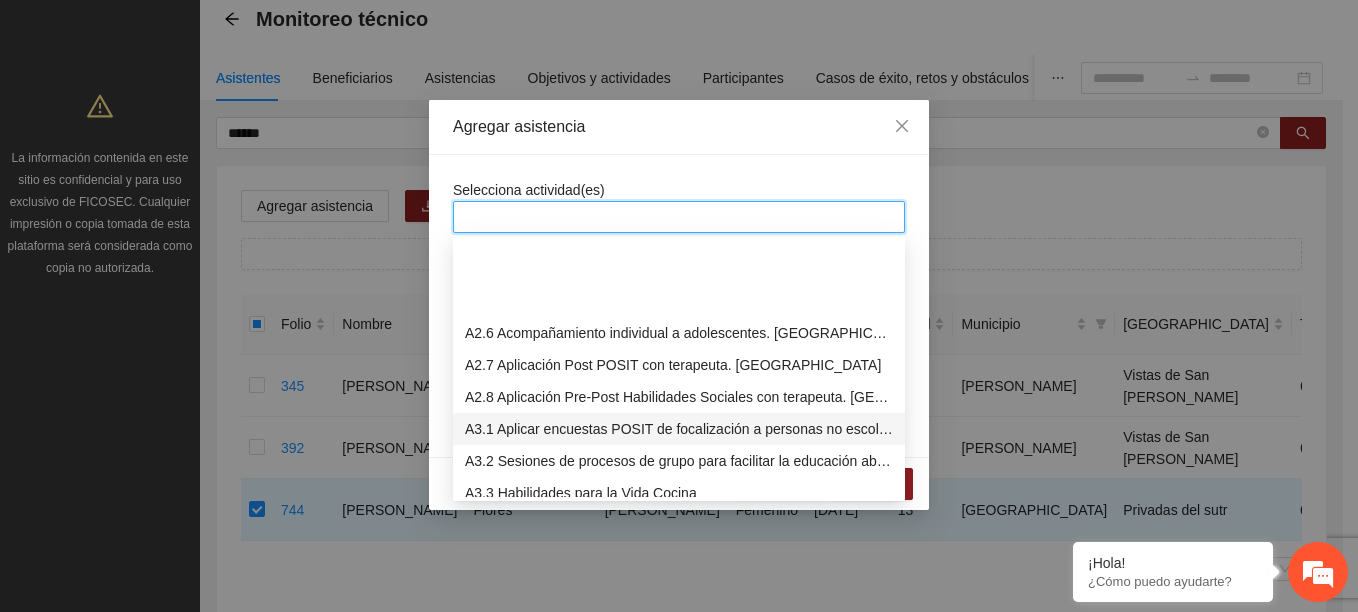 scroll, scrollTop: 700, scrollLeft: 0, axis: vertical 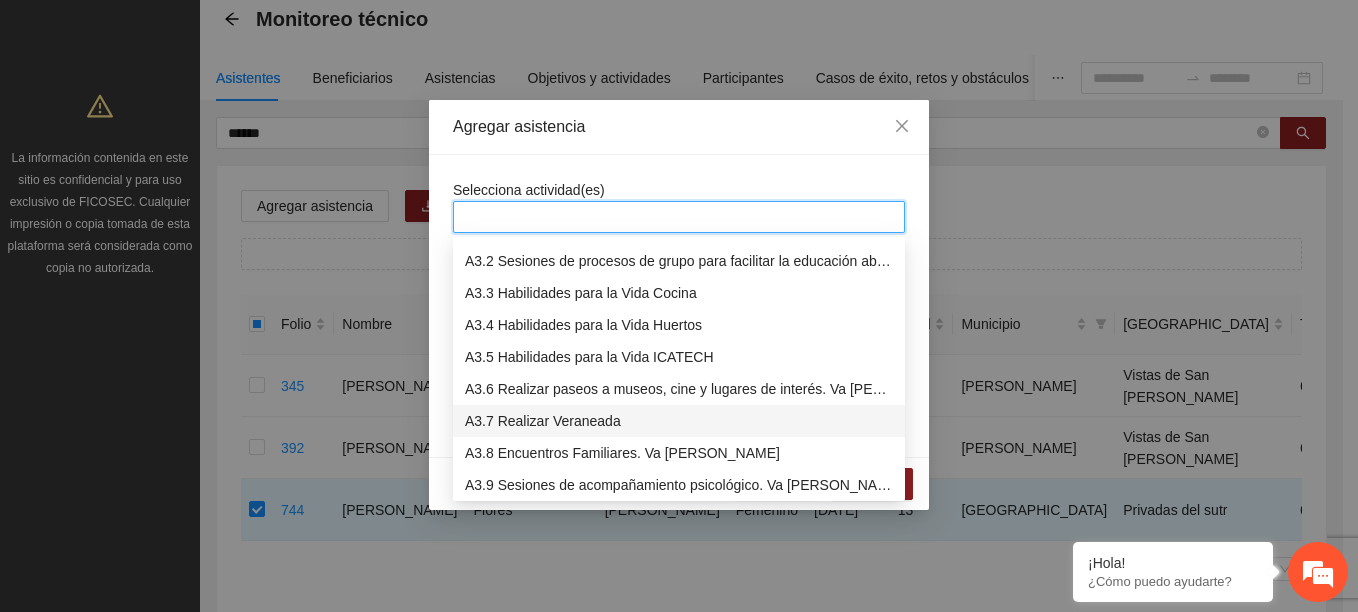 click on "A3.7 Realizar Veraneada" at bounding box center [679, 421] 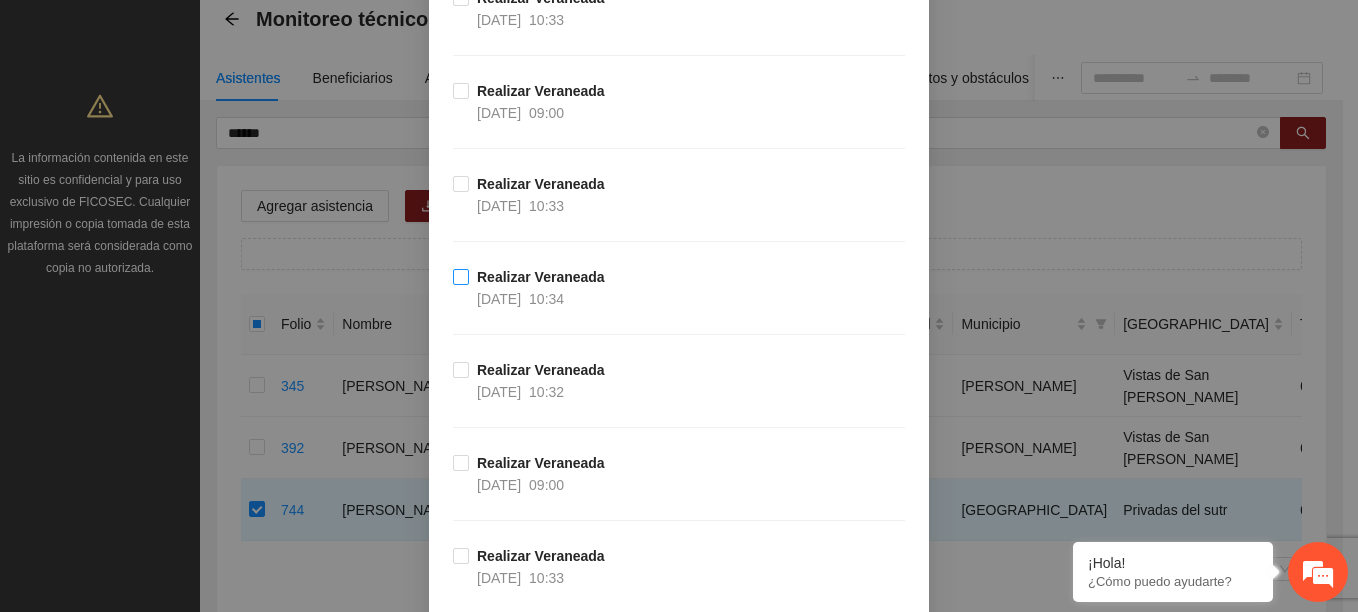 scroll, scrollTop: 1700, scrollLeft: 0, axis: vertical 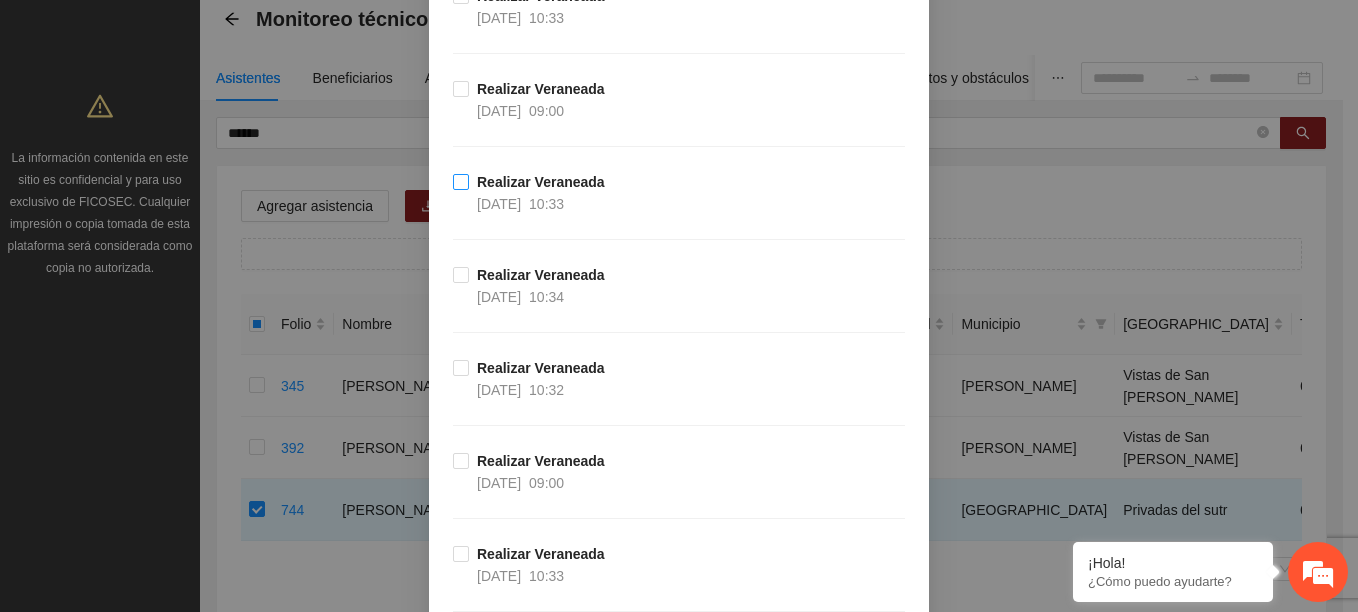 click on "10:33" at bounding box center [546, 204] 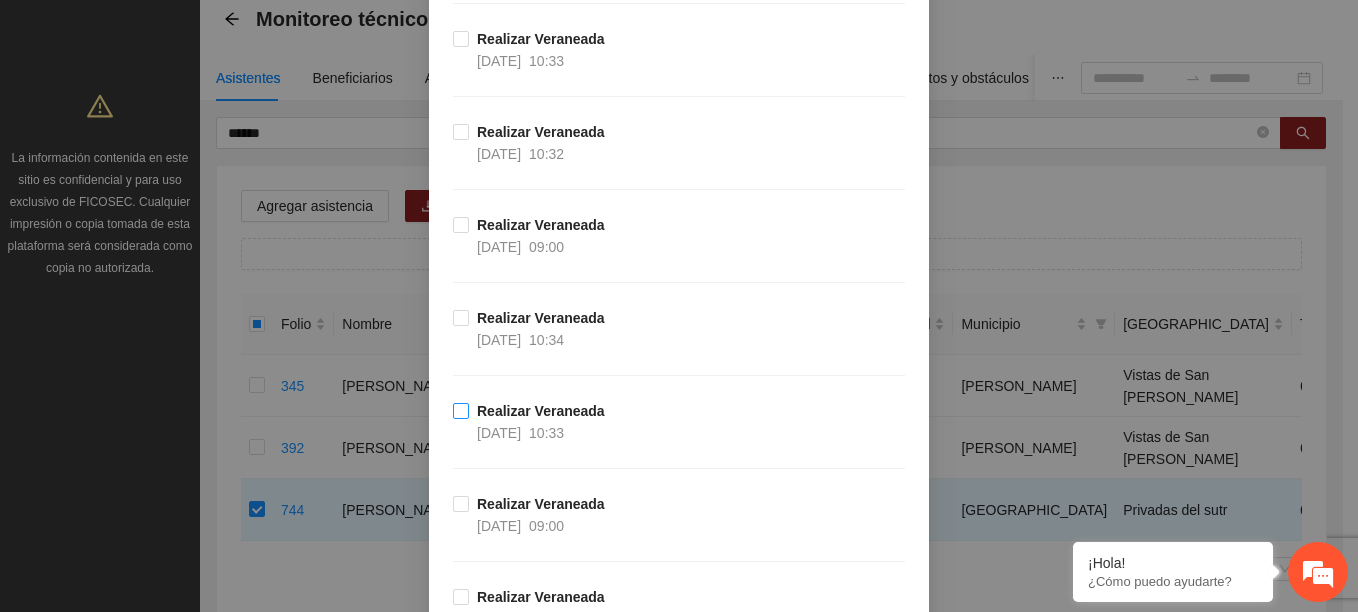 scroll, scrollTop: 2400, scrollLeft: 0, axis: vertical 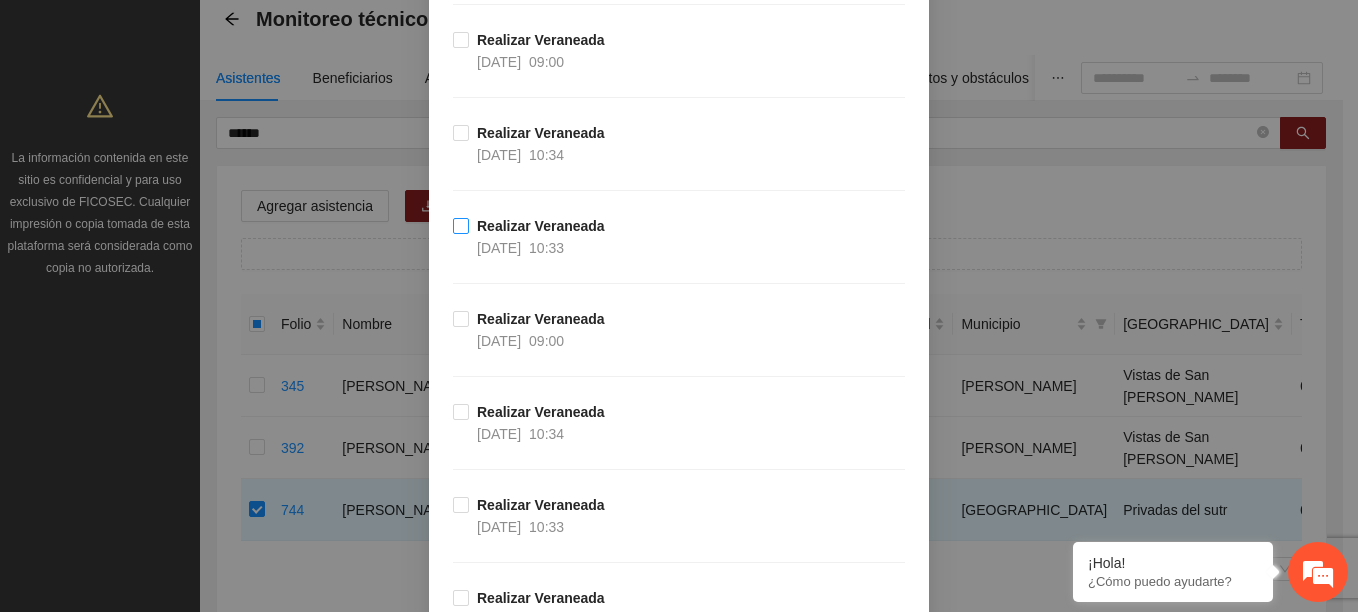 click on "10:33" at bounding box center (546, 248) 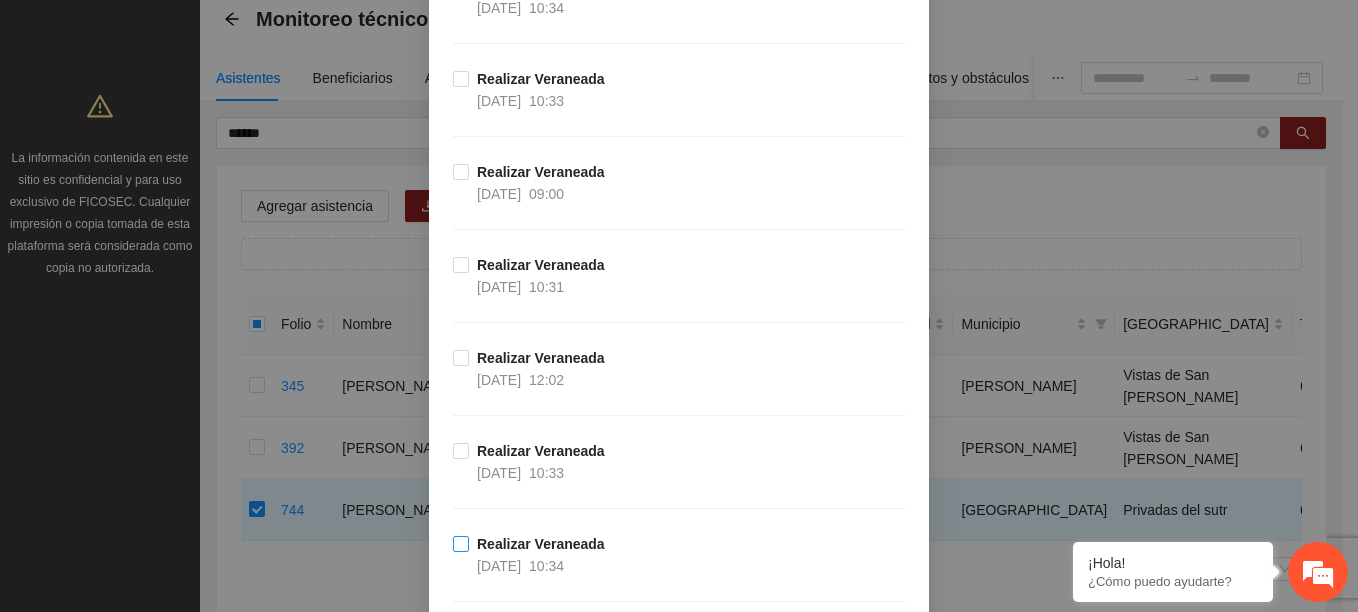 scroll, scrollTop: 2900, scrollLeft: 0, axis: vertical 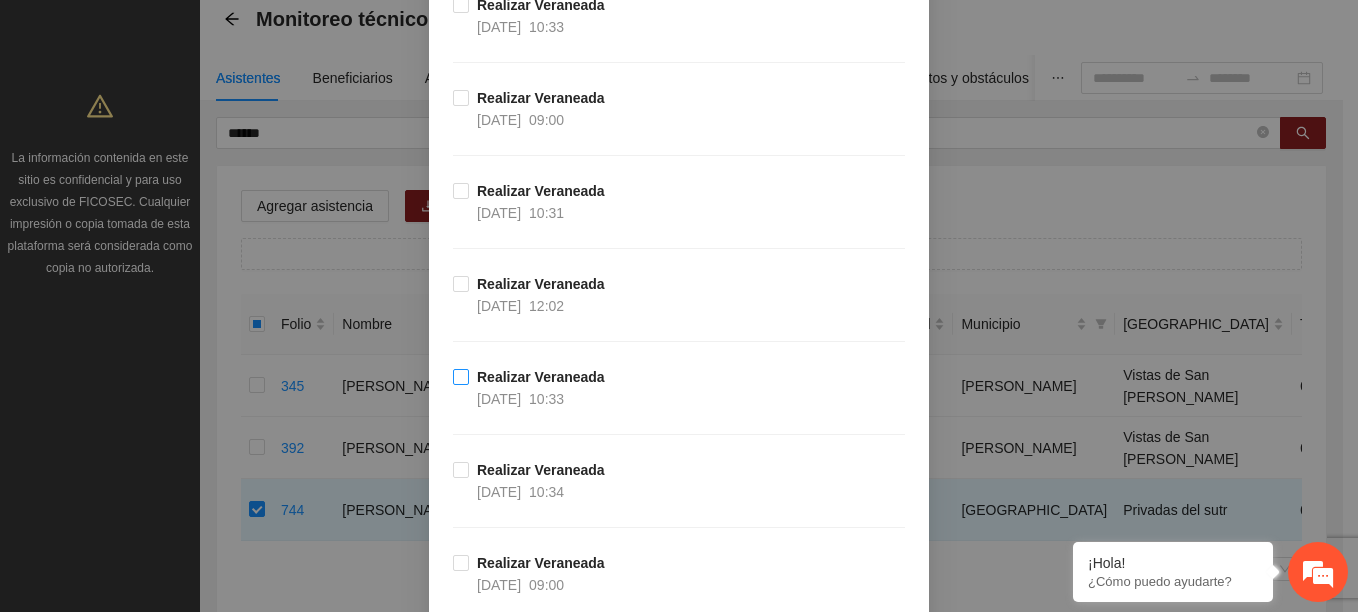 click on "03/07/2025" at bounding box center [499, 399] 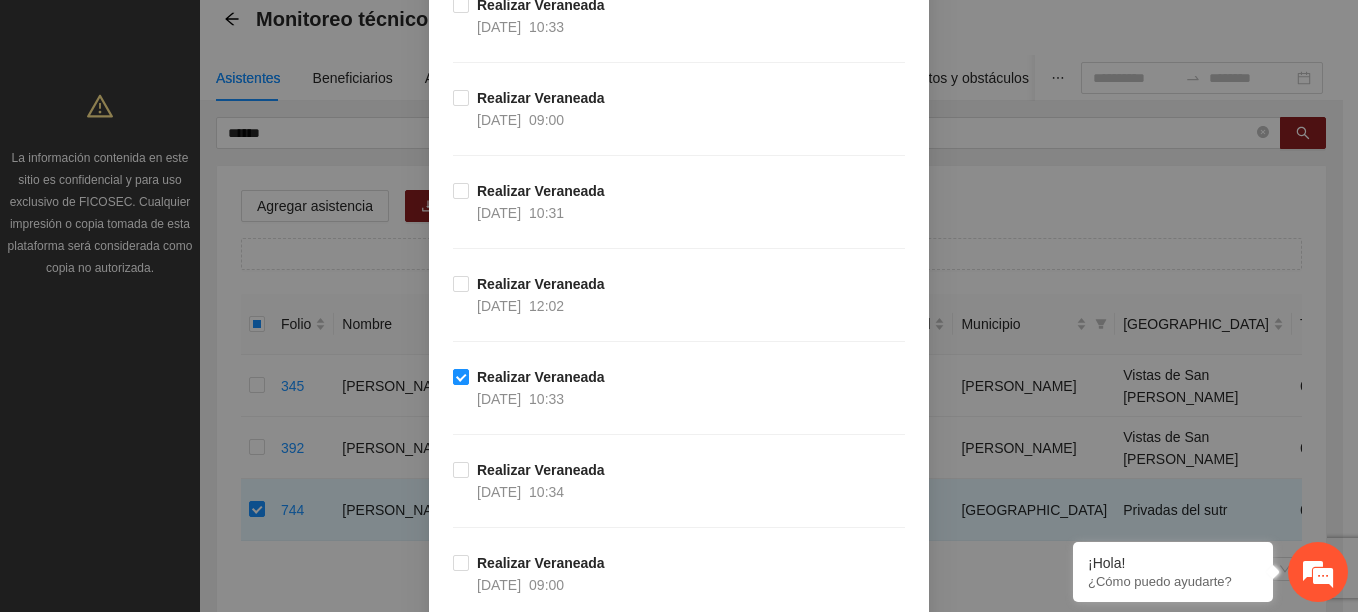 scroll, scrollTop: 3269, scrollLeft: 0, axis: vertical 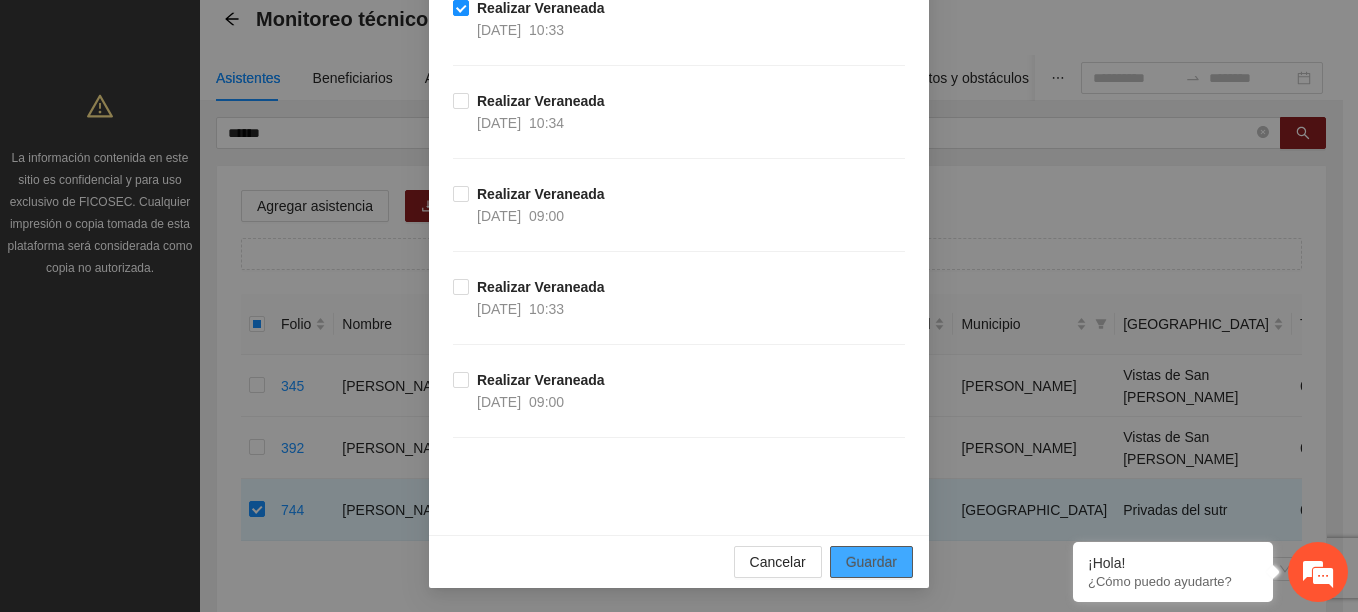 click on "Guardar" at bounding box center [871, 562] 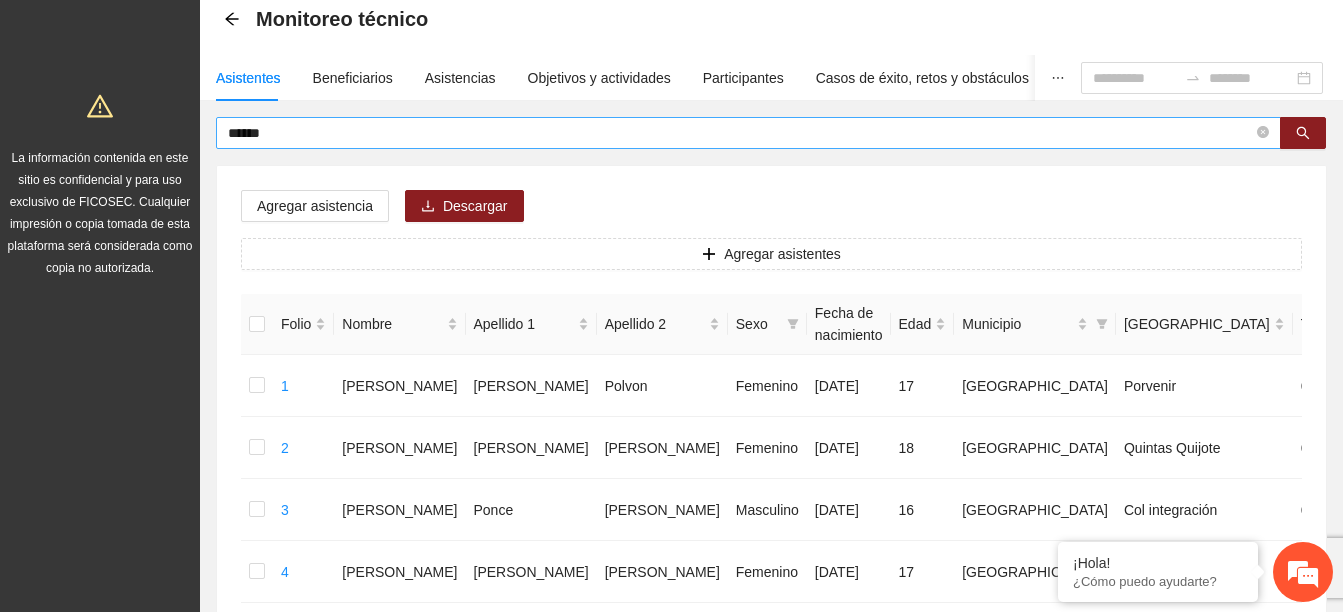 click on "******" at bounding box center (740, 133) 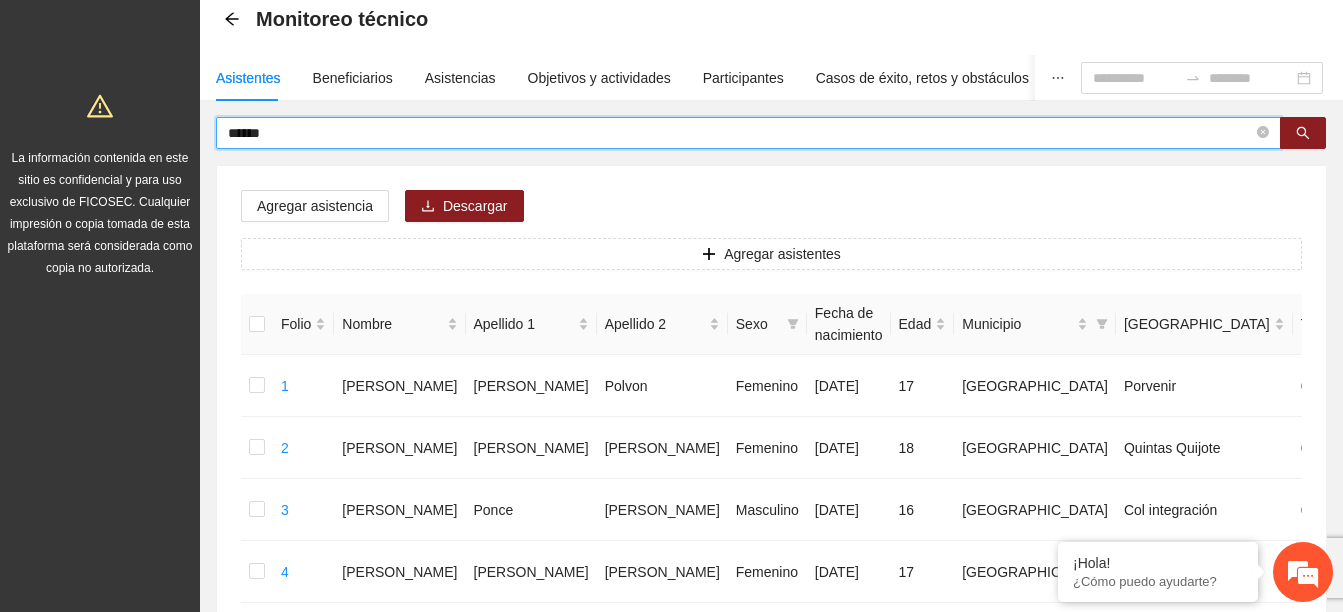 click on "******" at bounding box center (740, 133) 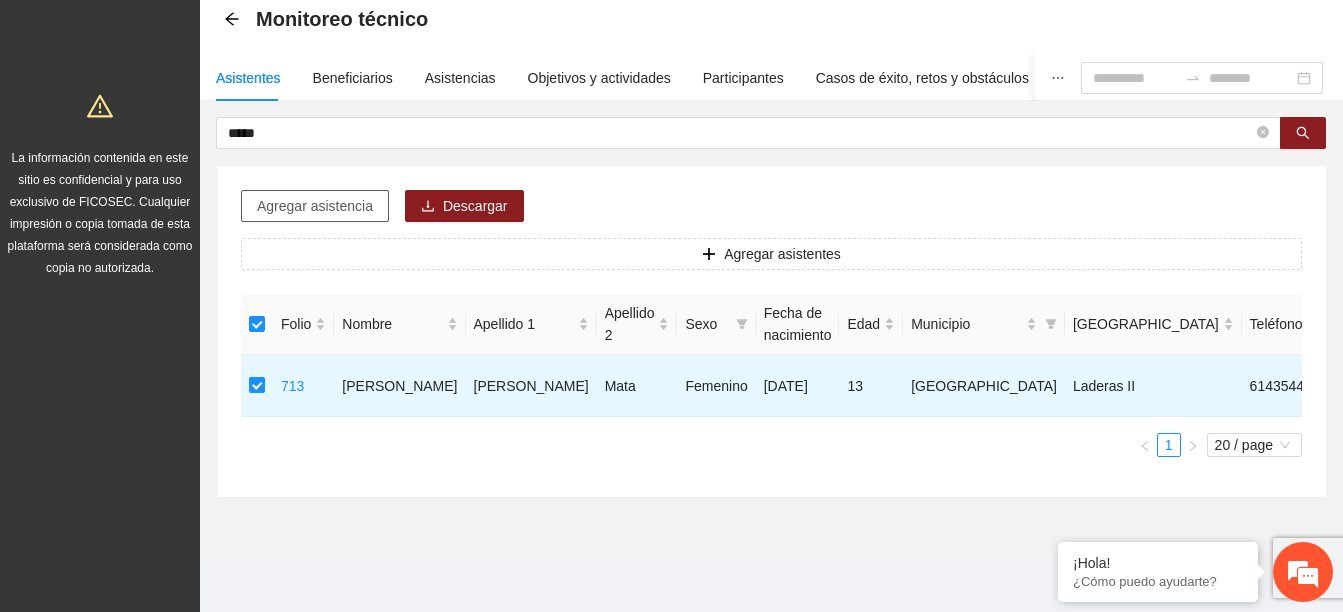 click on "Agregar asistencia" at bounding box center [315, 206] 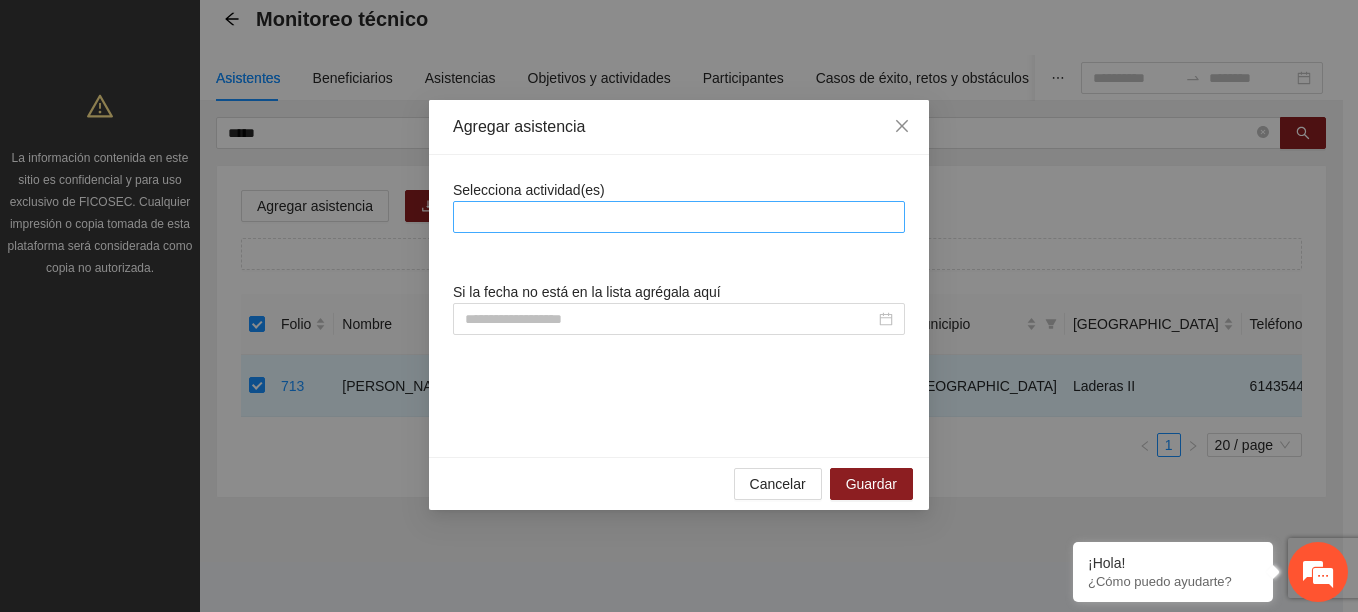 click at bounding box center (679, 217) 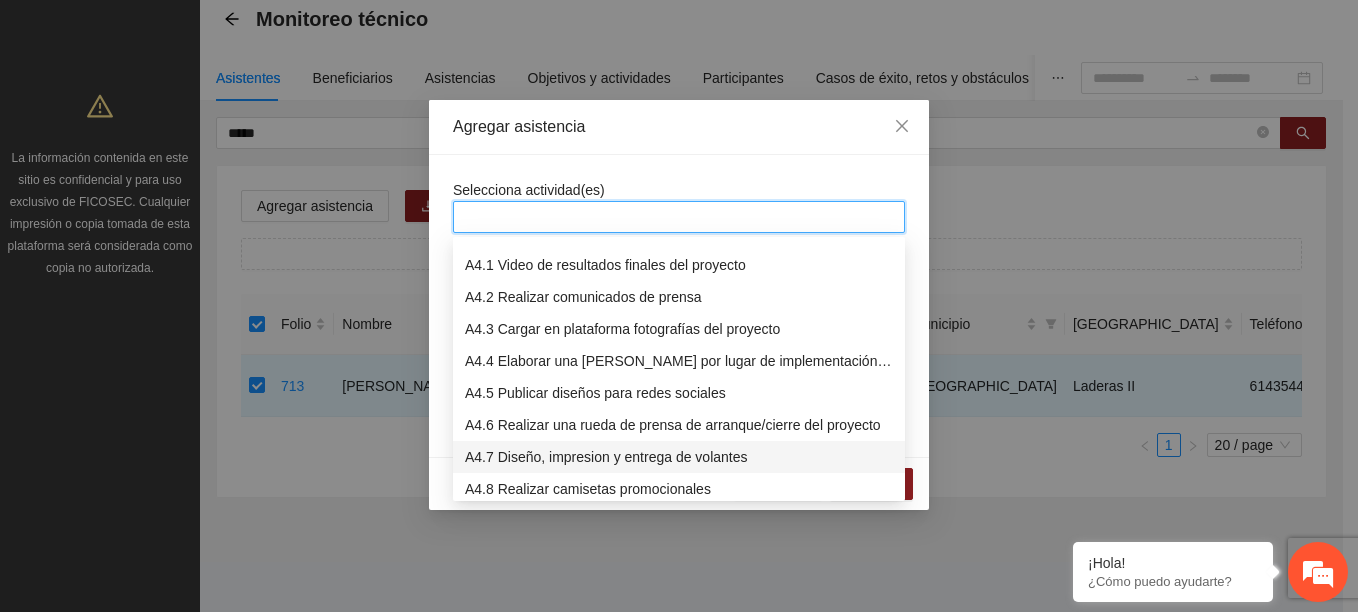 scroll, scrollTop: 780, scrollLeft: 0, axis: vertical 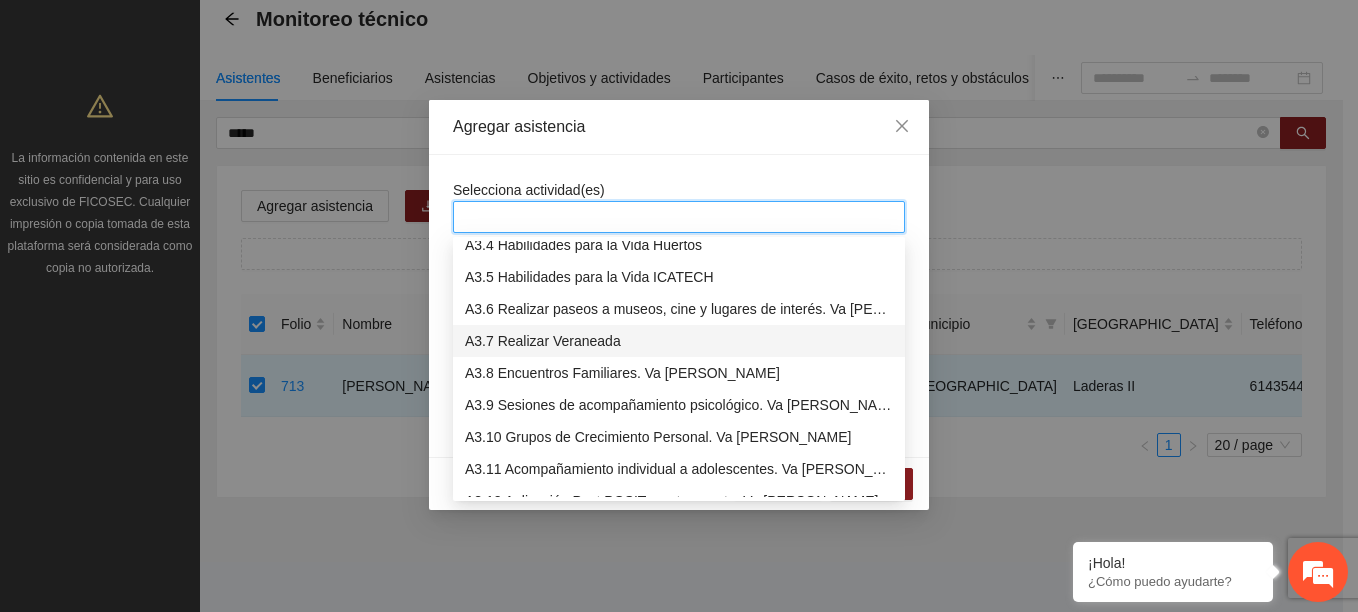 click on "A3.7 Realizar Veraneada" at bounding box center (679, 341) 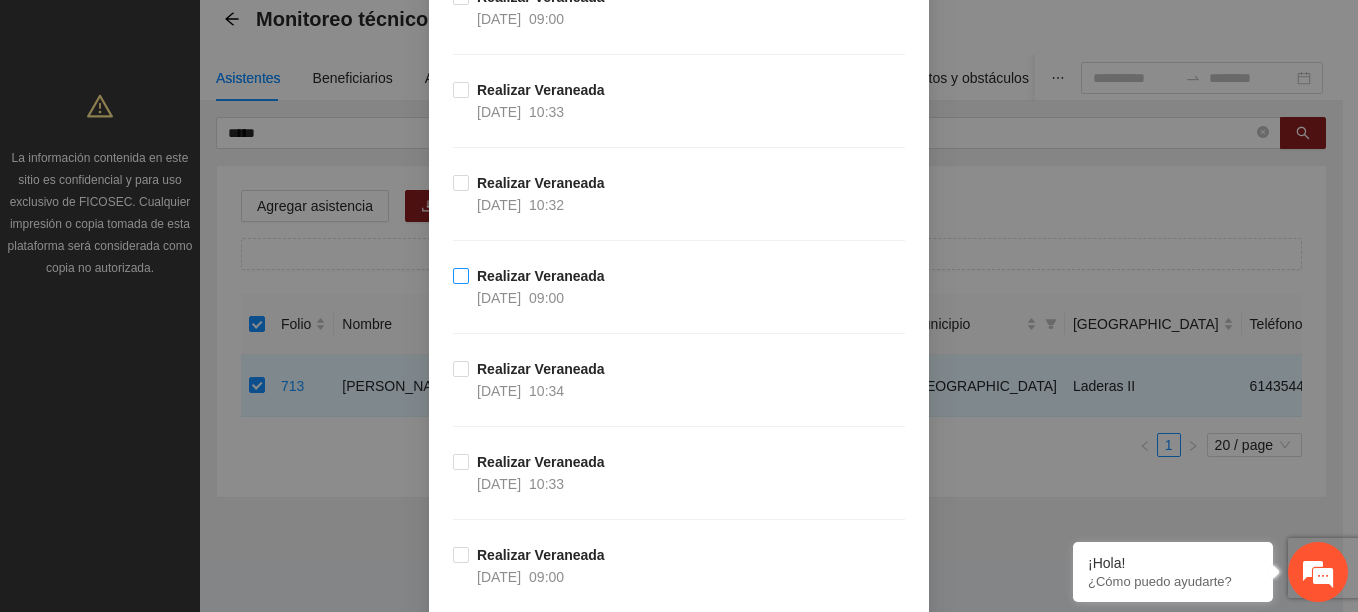 scroll, scrollTop: 2200, scrollLeft: 0, axis: vertical 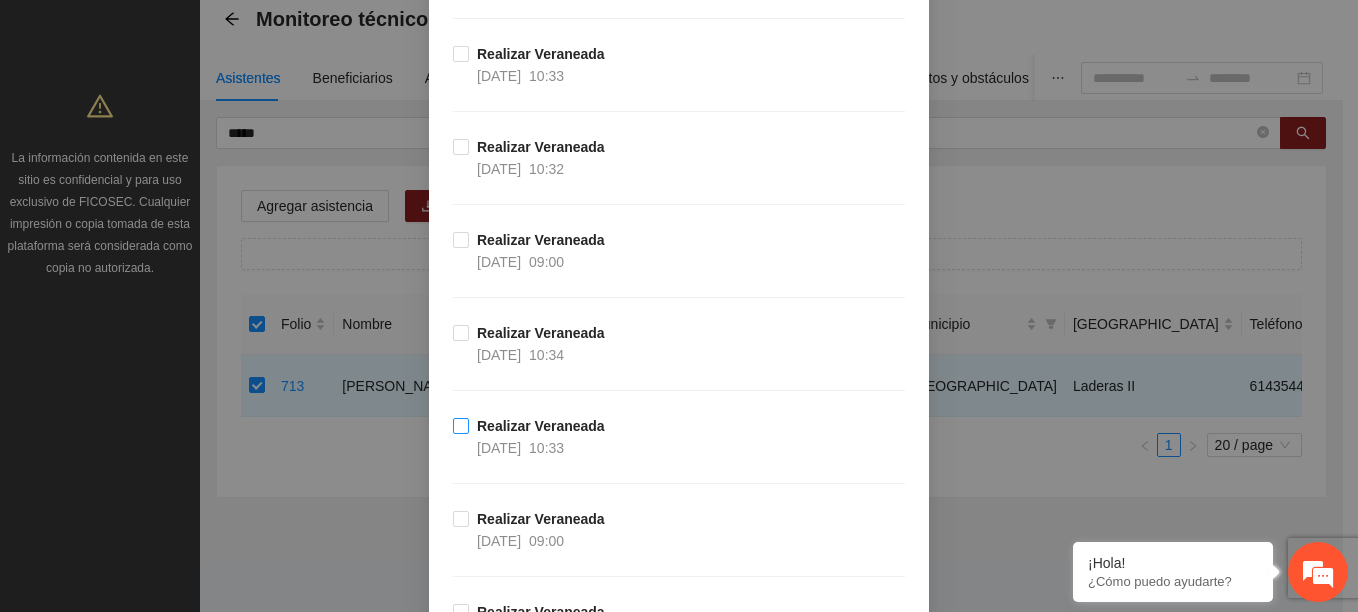 click on "Realizar Veraneada 07/07/2025 10:33" at bounding box center (541, 437) 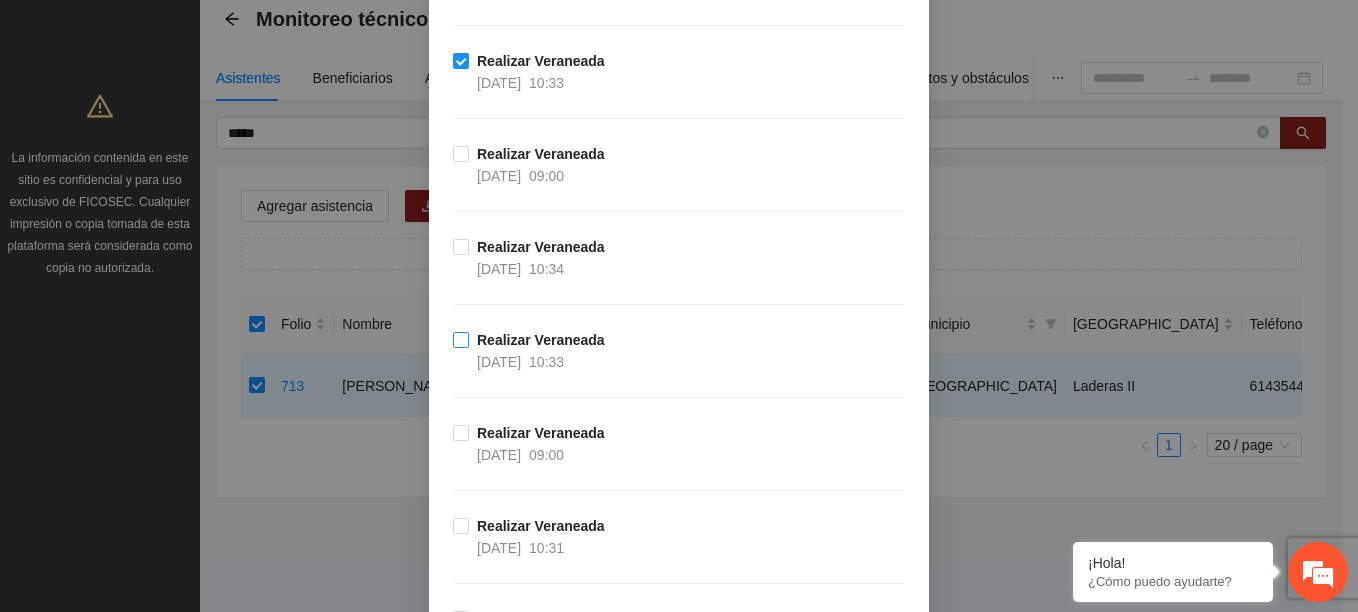 scroll, scrollTop: 2600, scrollLeft: 0, axis: vertical 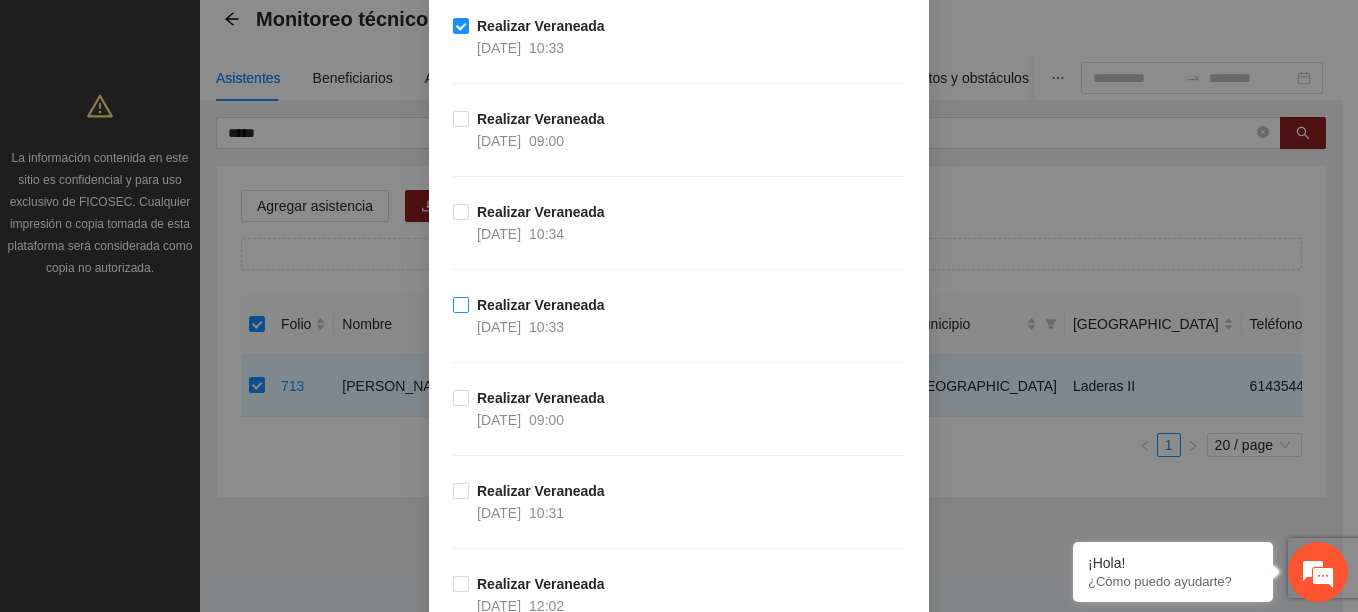 click on "10:33" at bounding box center [546, 327] 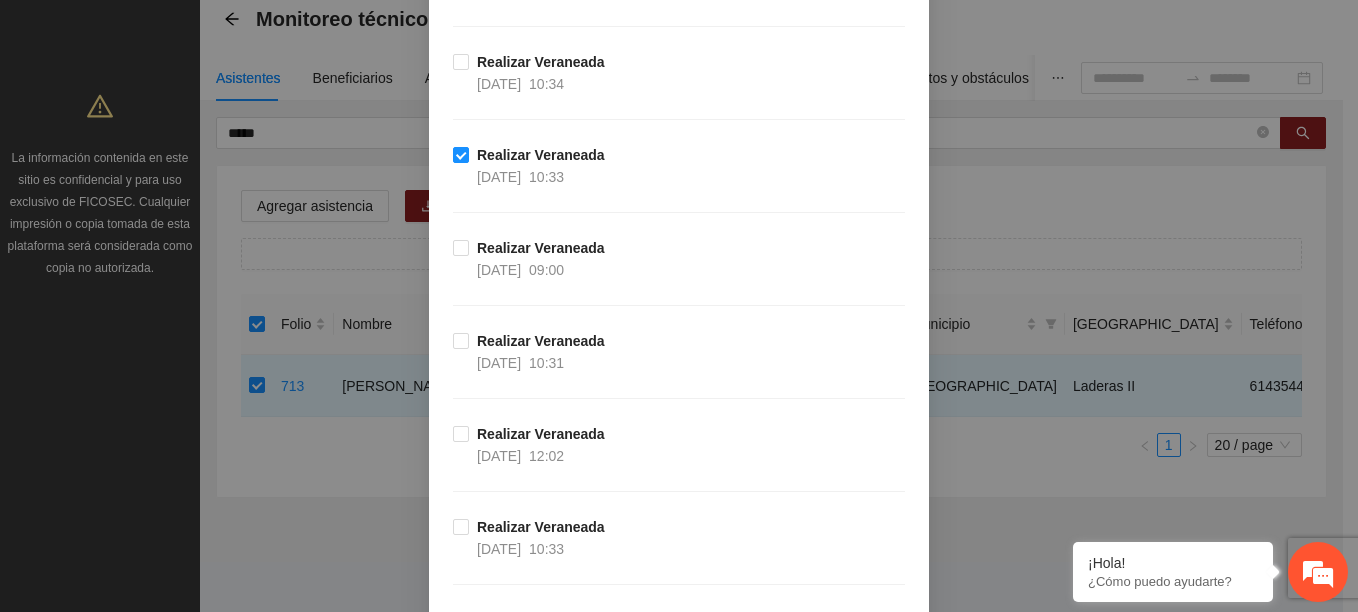 scroll, scrollTop: 2800, scrollLeft: 0, axis: vertical 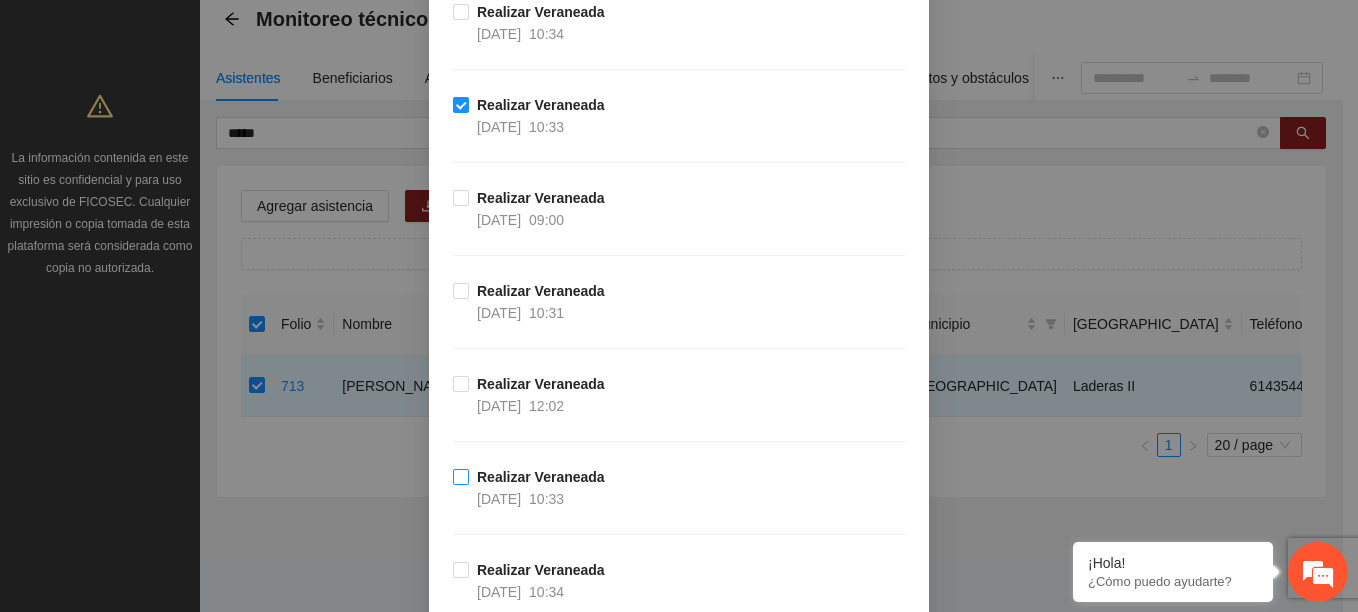 click on "Realizar Veraneada" at bounding box center [541, 477] 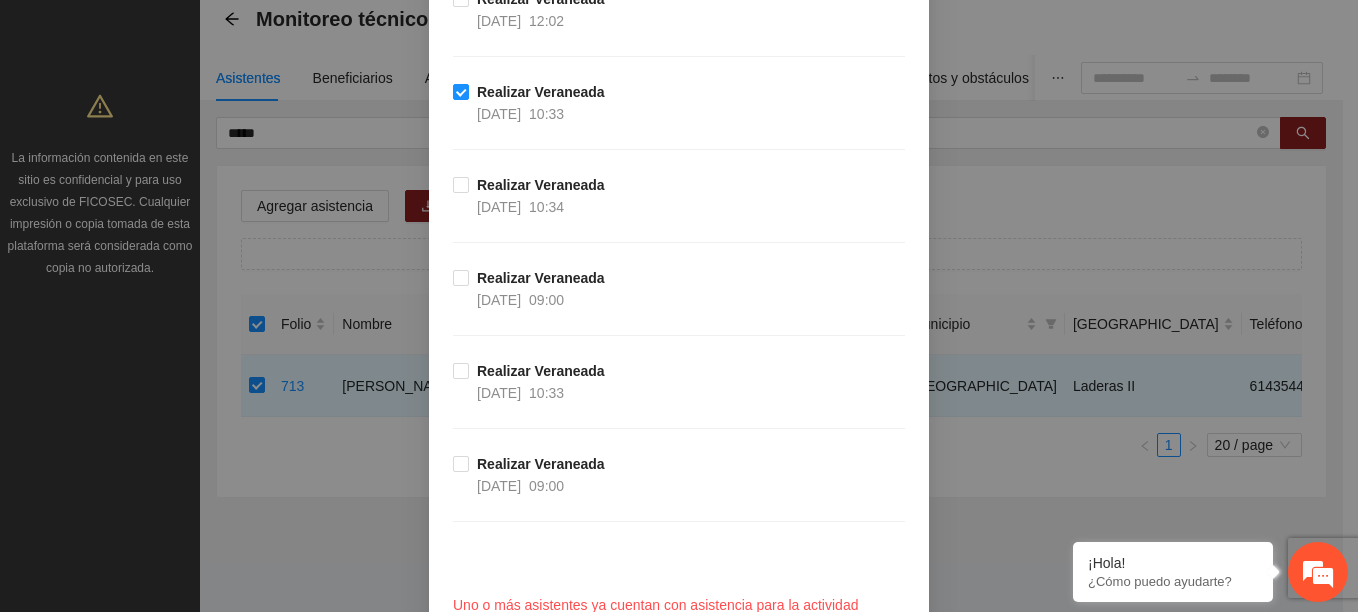 scroll, scrollTop: 2912, scrollLeft: 0, axis: vertical 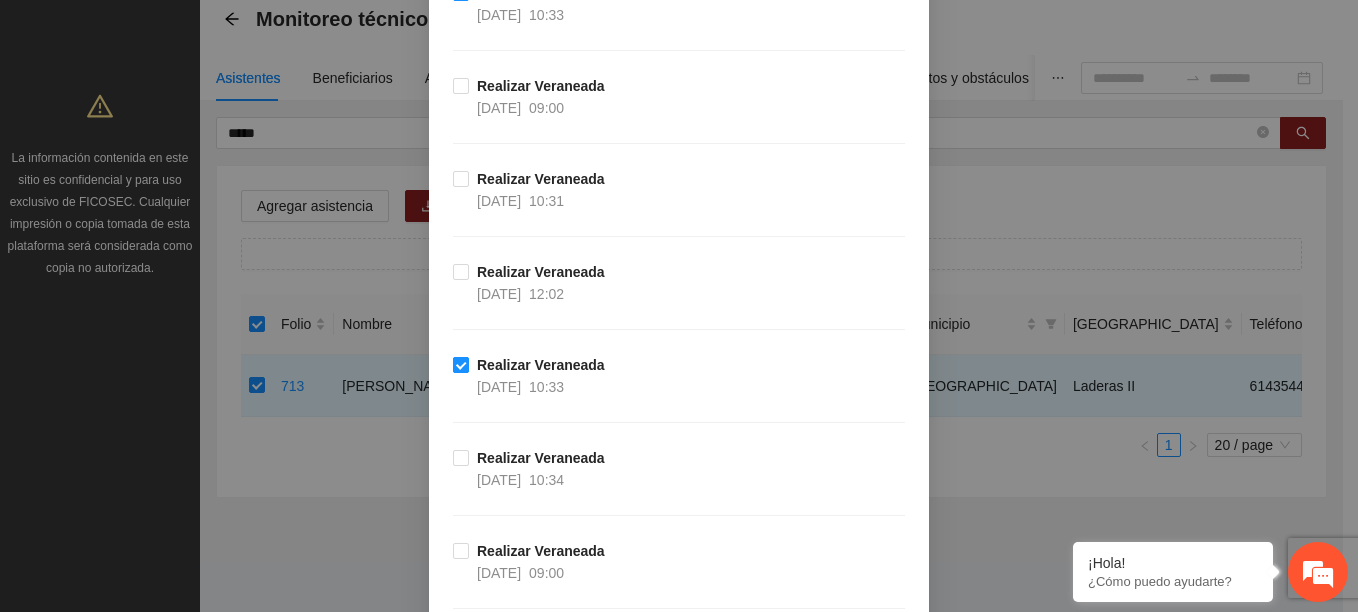 click on "Realizar Veraneada" at bounding box center [541, 365] 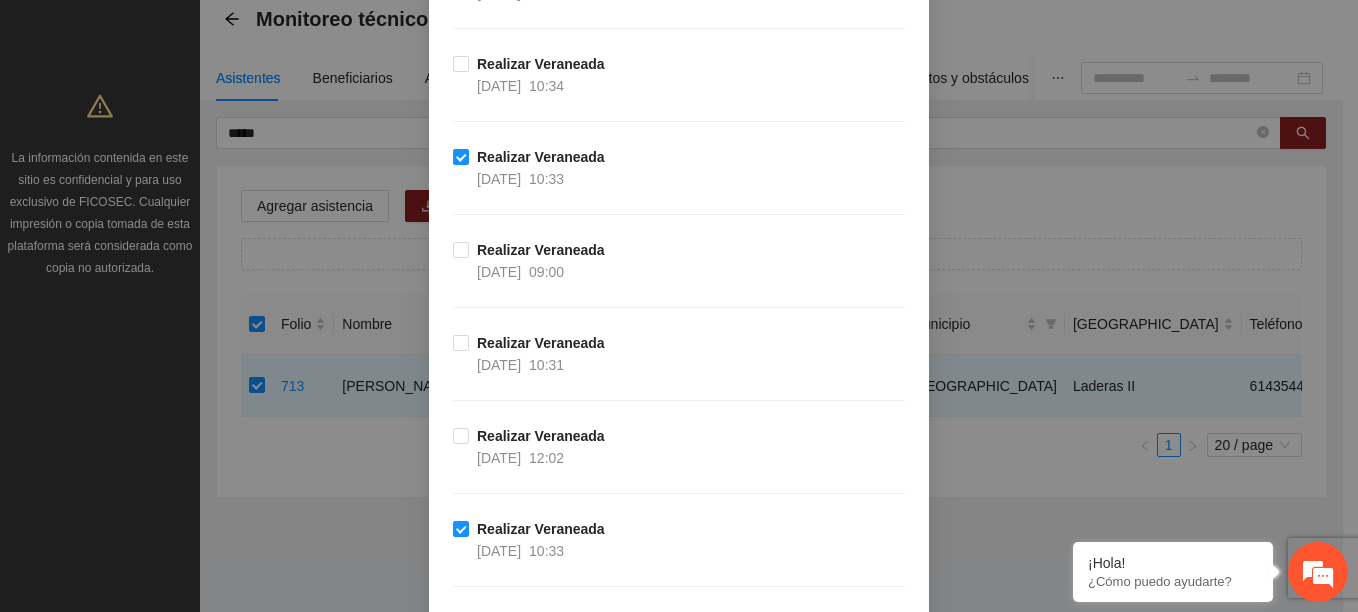 scroll, scrollTop: 2712, scrollLeft: 0, axis: vertical 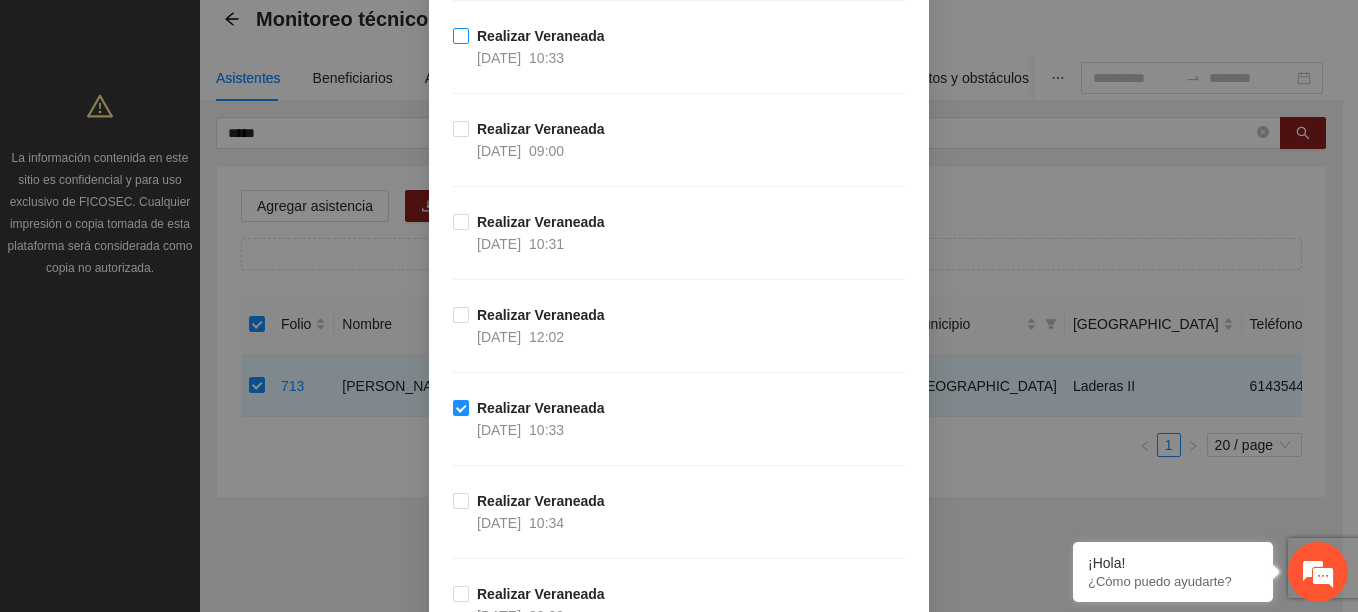 click on "Realizar Veraneada 04/07/2025 10:33" at bounding box center [533, 47] 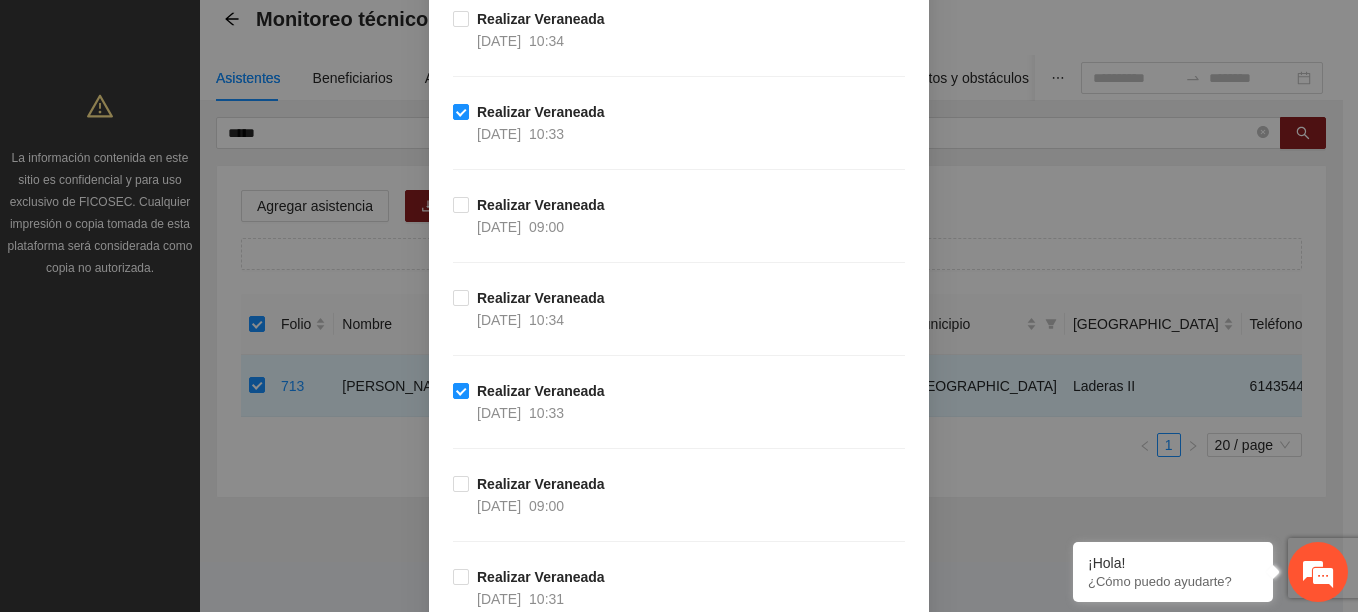 scroll, scrollTop: 2512, scrollLeft: 0, axis: vertical 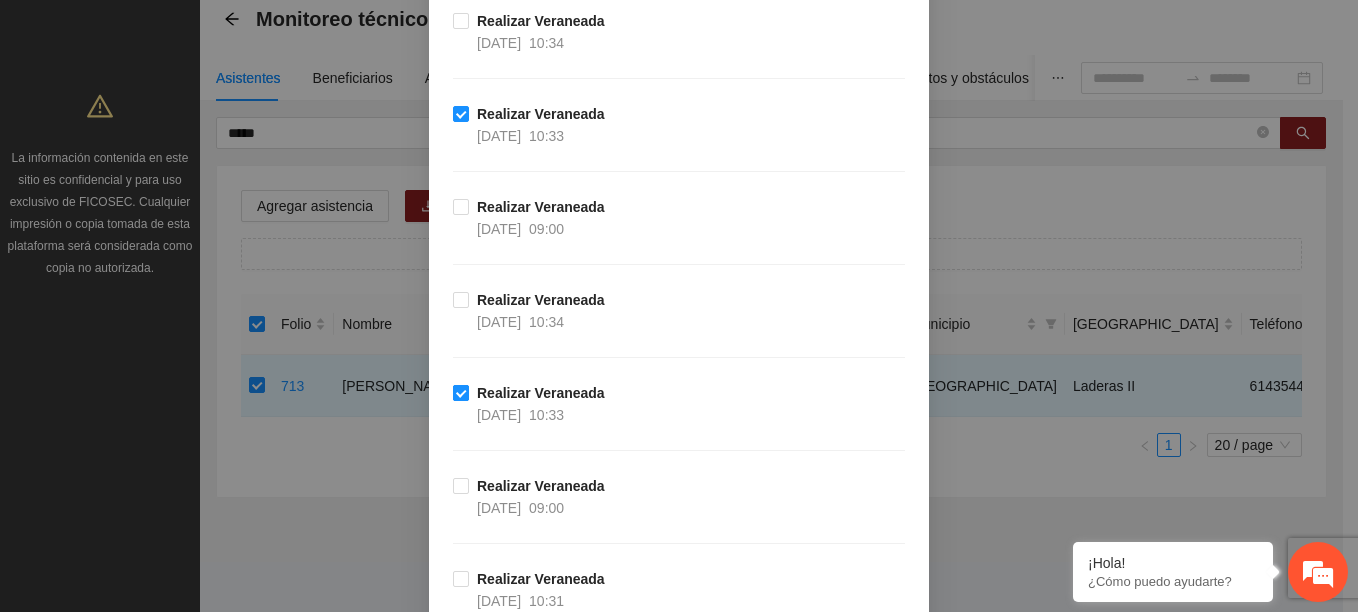 click on "Realizar Veraneada" at bounding box center (541, 393) 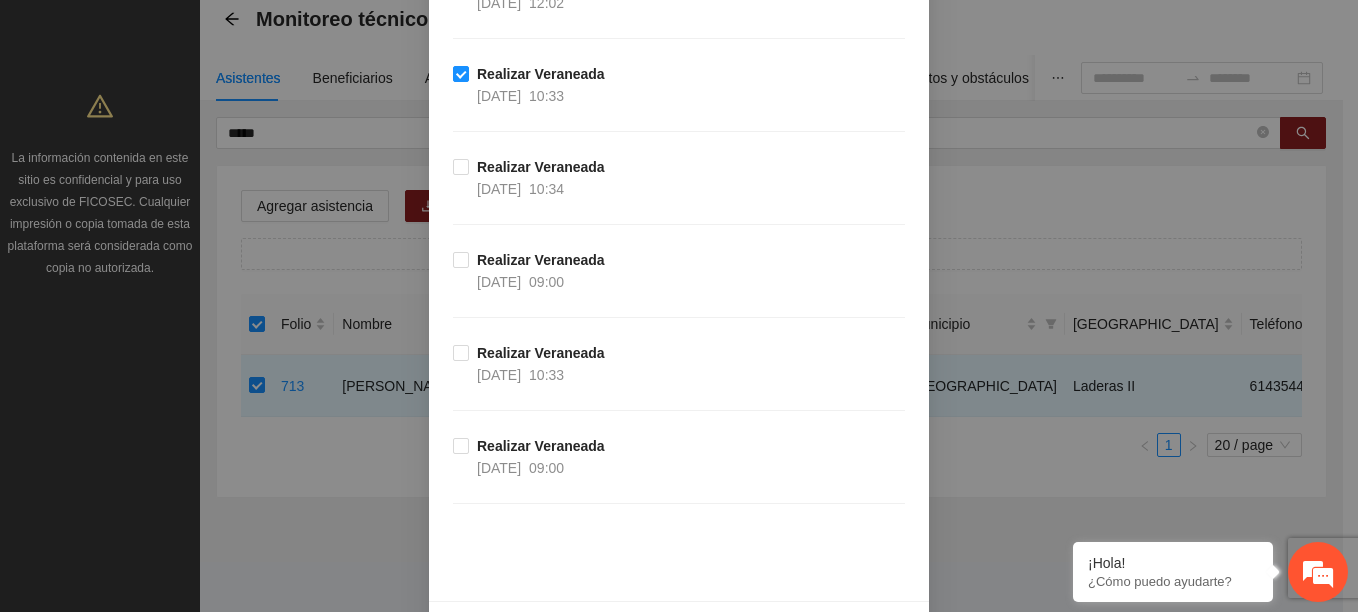 scroll, scrollTop: 3269, scrollLeft: 0, axis: vertical 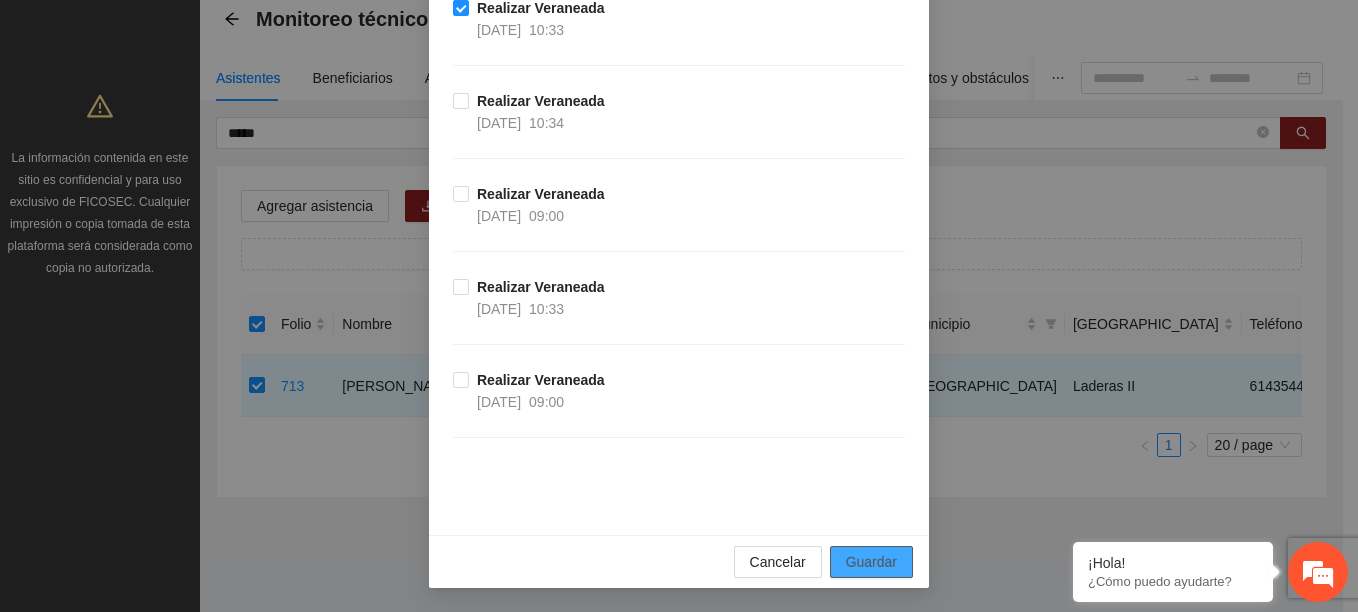 click on "Guardar" at bounding box center [871, 562] 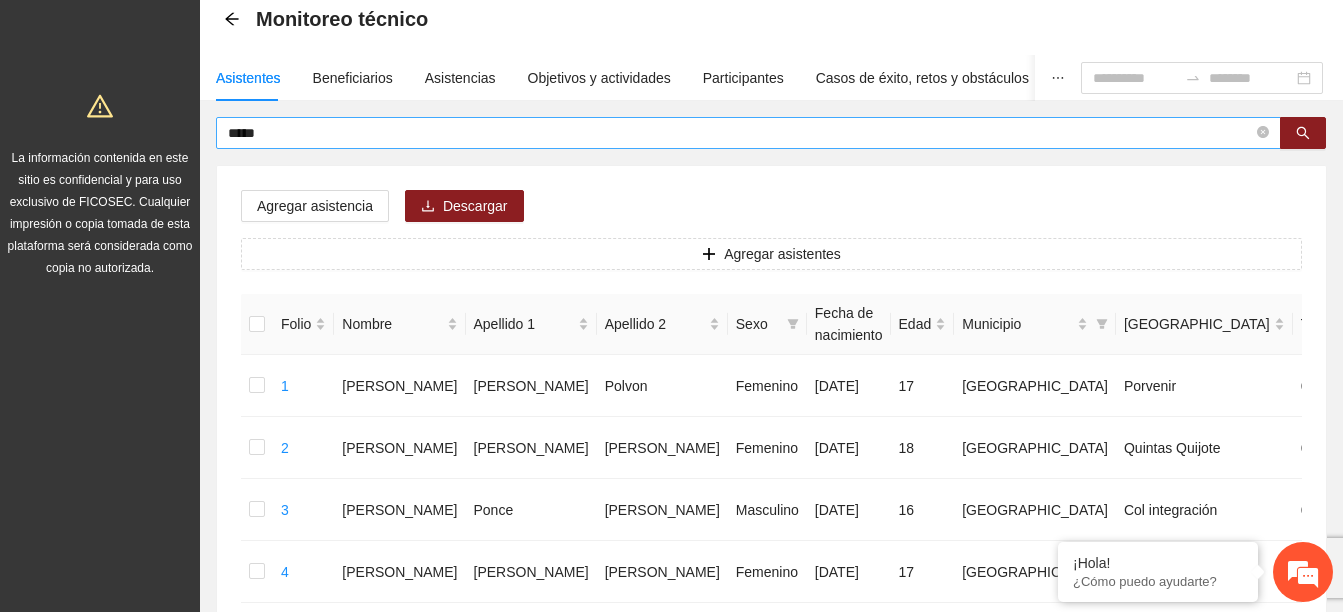 click on "*****" at bounding box center (740, 133) 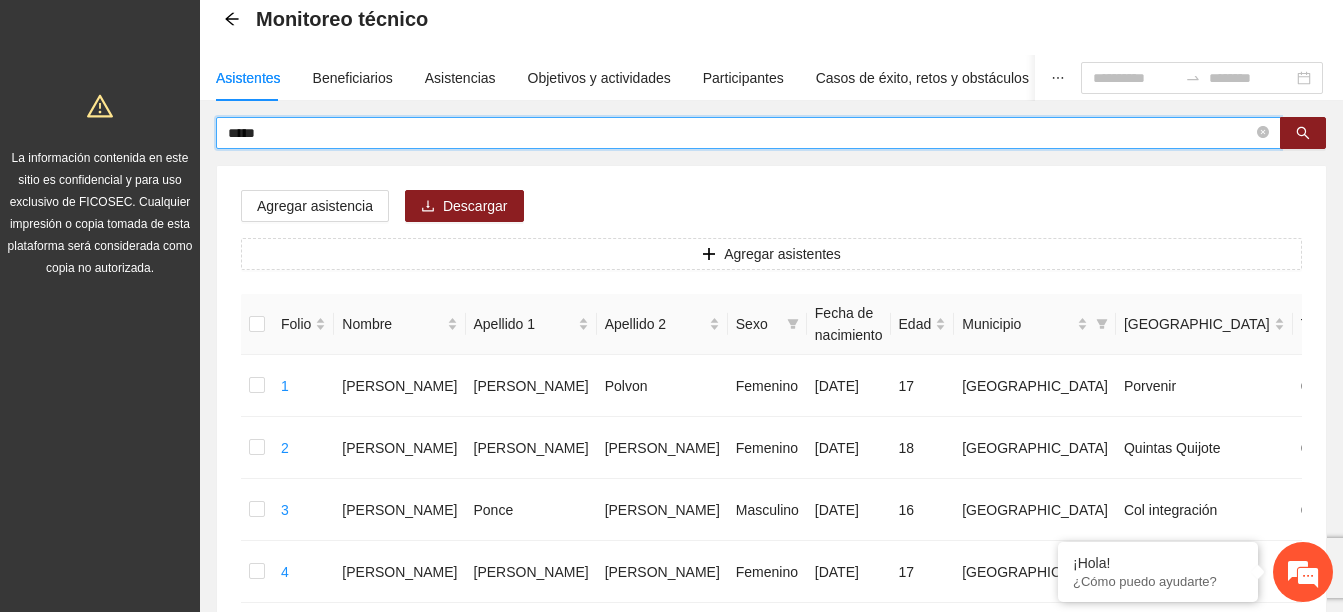 click on "*****" at bounding box center (740, 133) 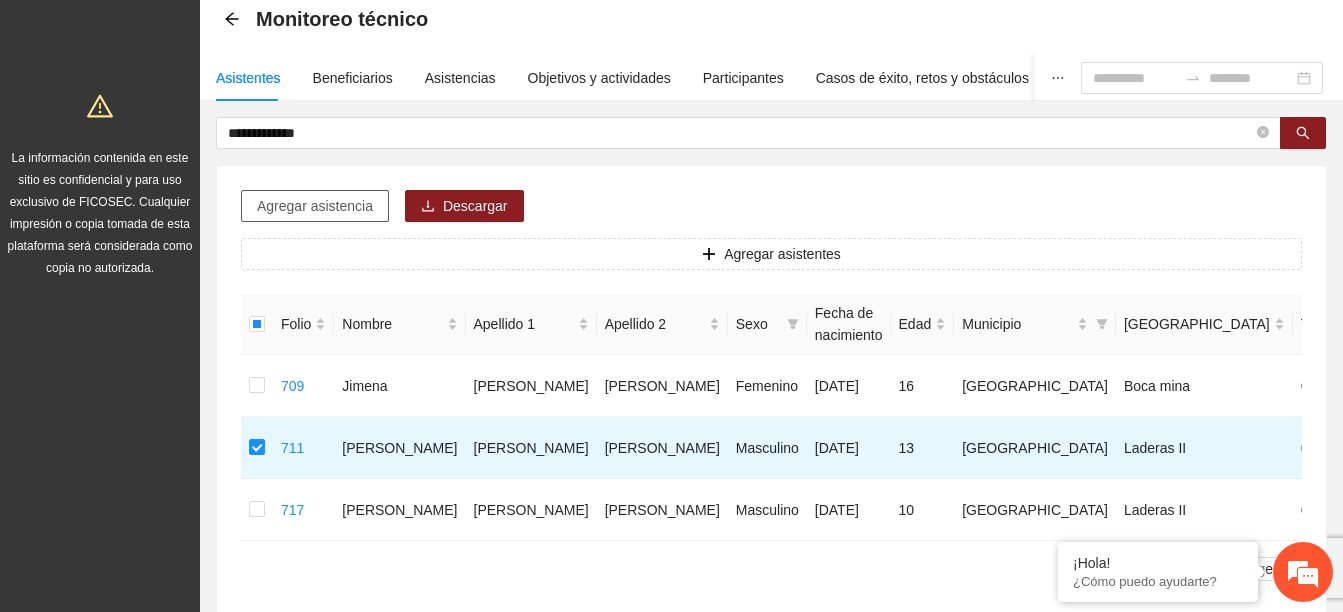 click on "Agregar asistencia" at bounding box center [315, 206] 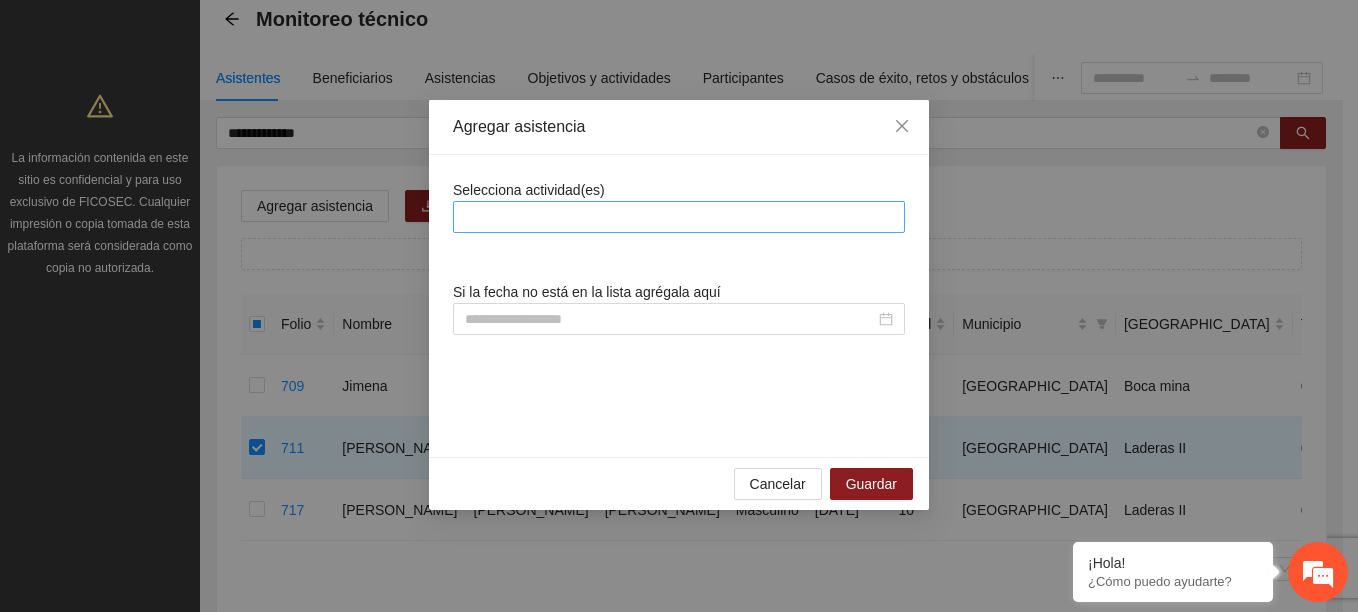 click at bounding box center [679, 217] 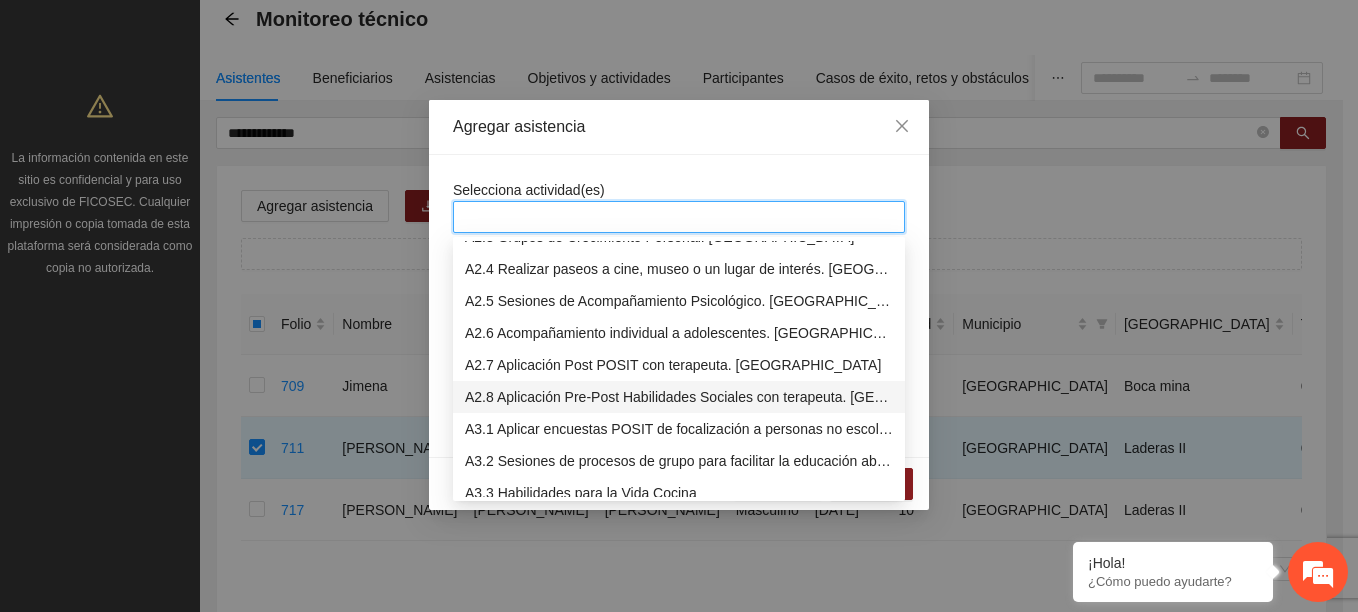 scroll, scrollTop: 700, scrollLeft: 0, axis: vertical 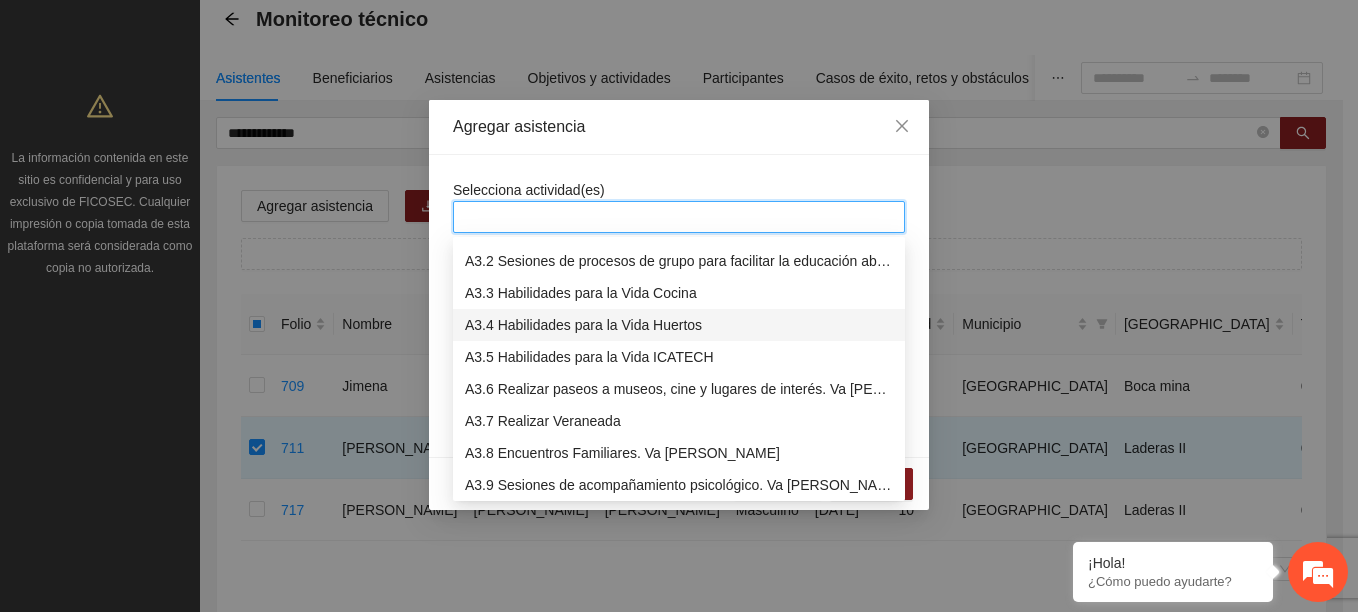 click on "A3.7 Realizar Veraneada" at bounding box center (679, 421) 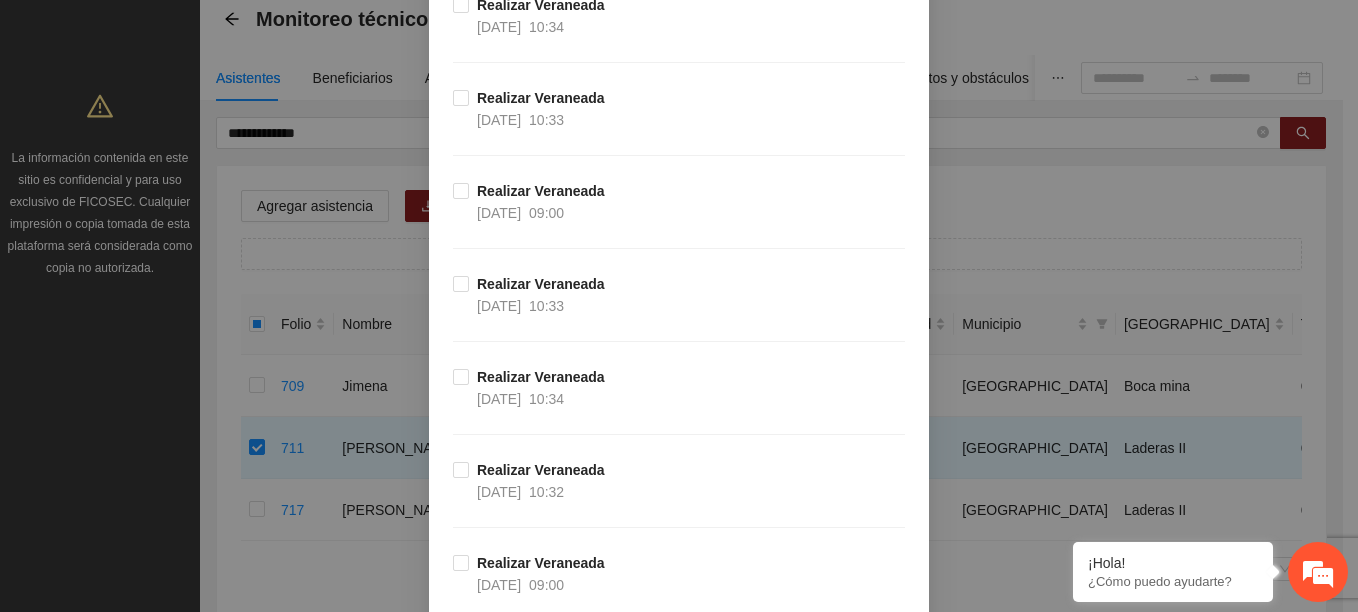 scroll, scrollTop: 1600, scrollLeft: 0, axis: vertical 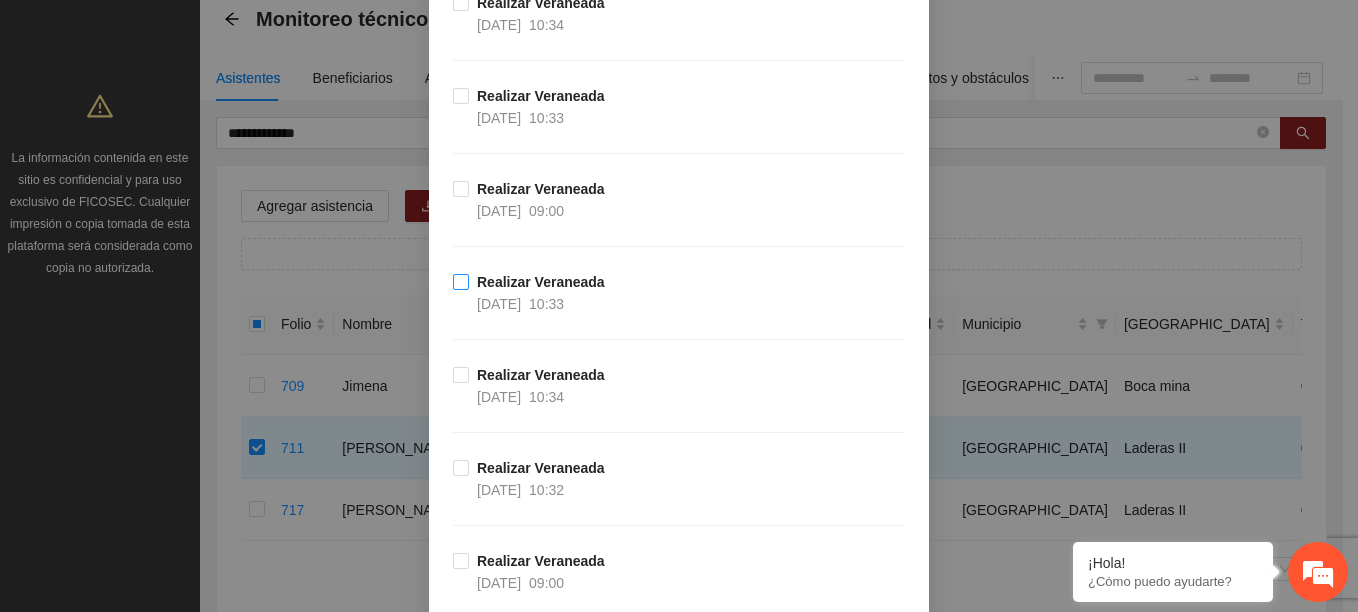 click on "09/07/2025" at bounding box center [499, 304] 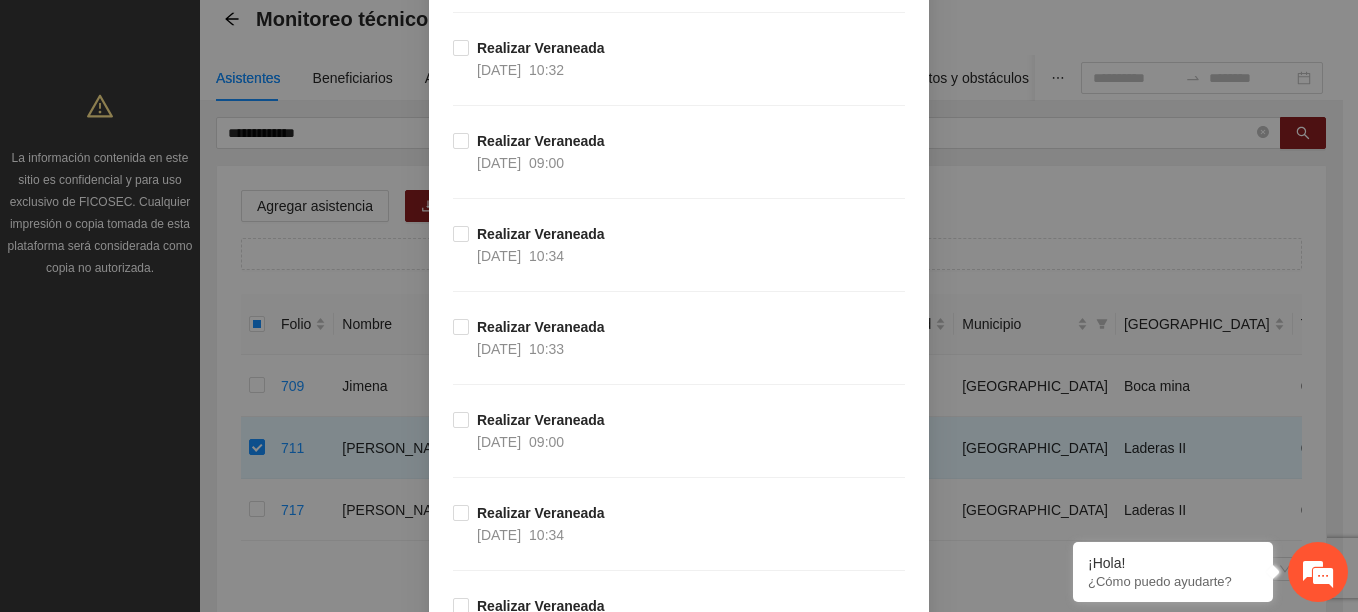 scroll, scrollTop: 2300, scrollLeft: 0, axis: vertical 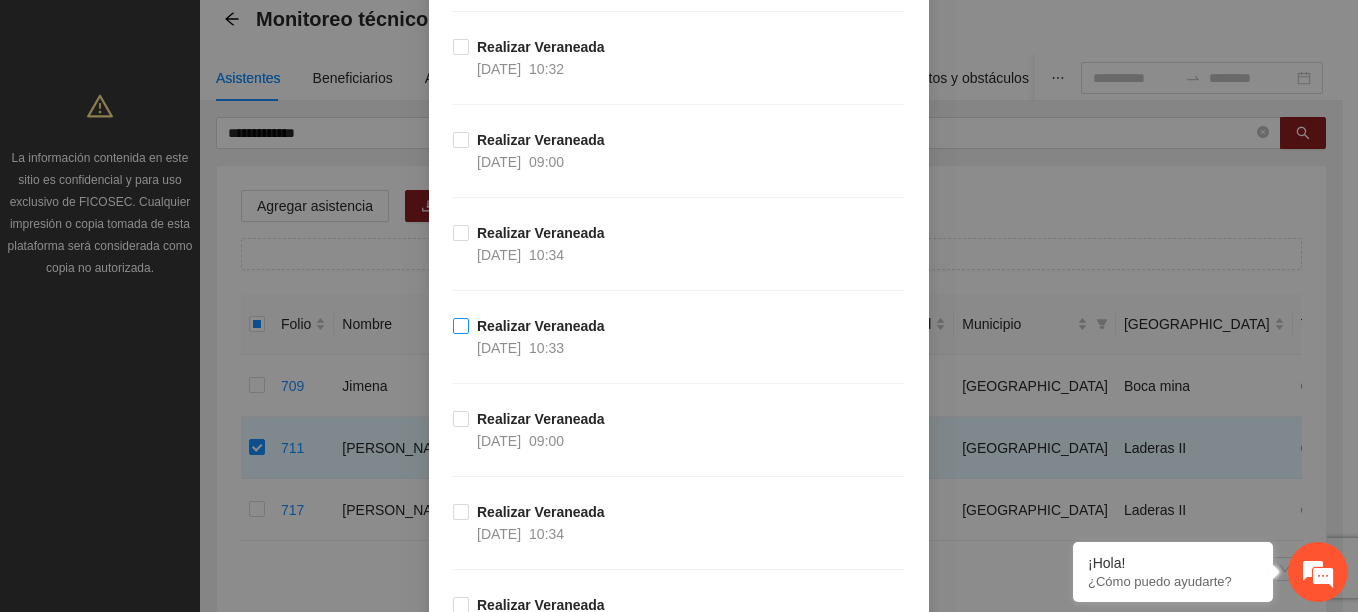 click on "Realizar Veraneada" at bounding box center (541, 326) 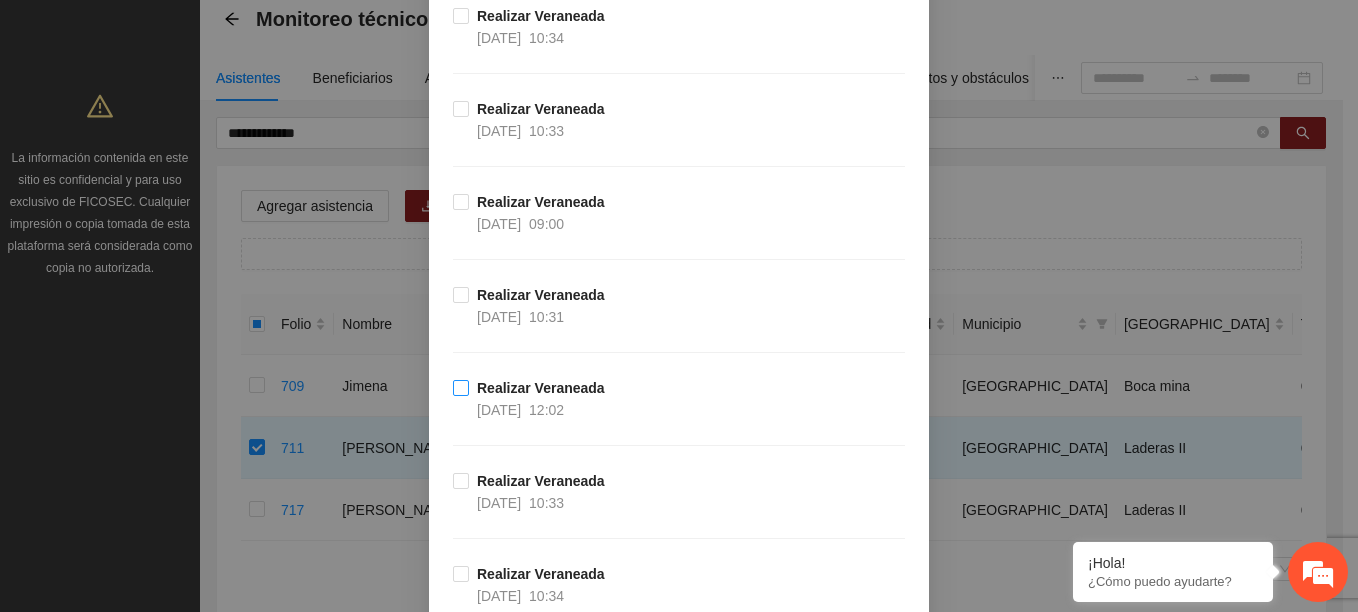 scroll, scrollTop: 2800, scrollLeft: 0, axis: vertical 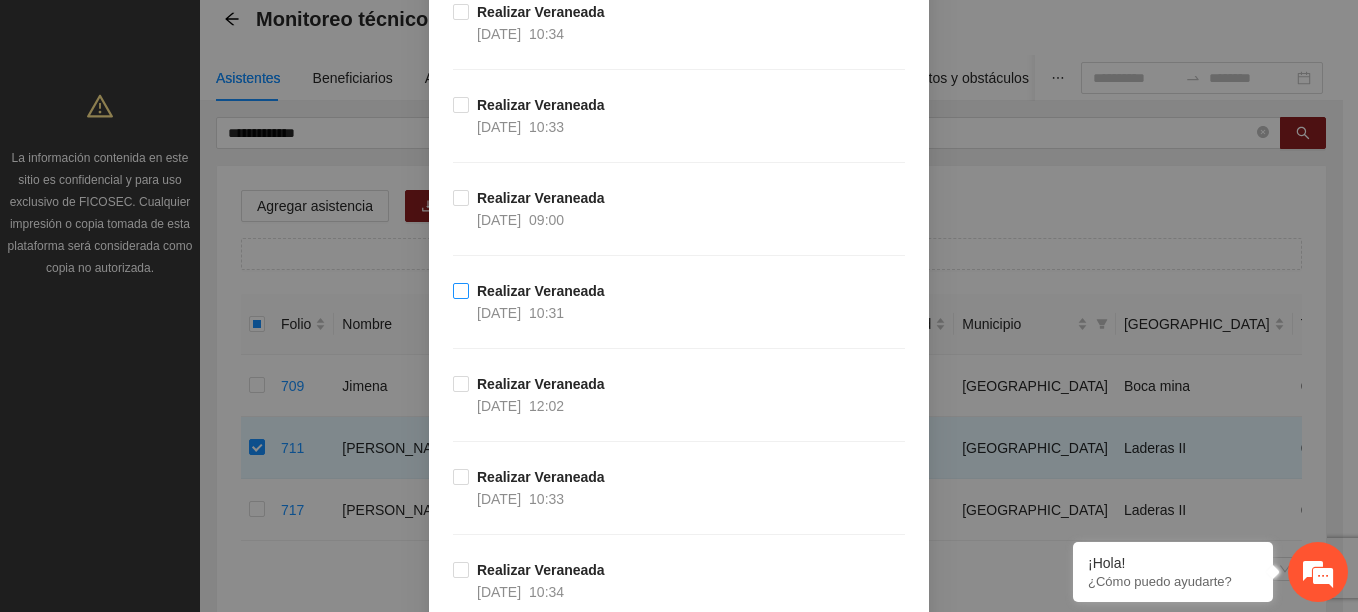 click on "Realizar Veraneada 03/07/2025 10:31" at bounding box center (541, 302) 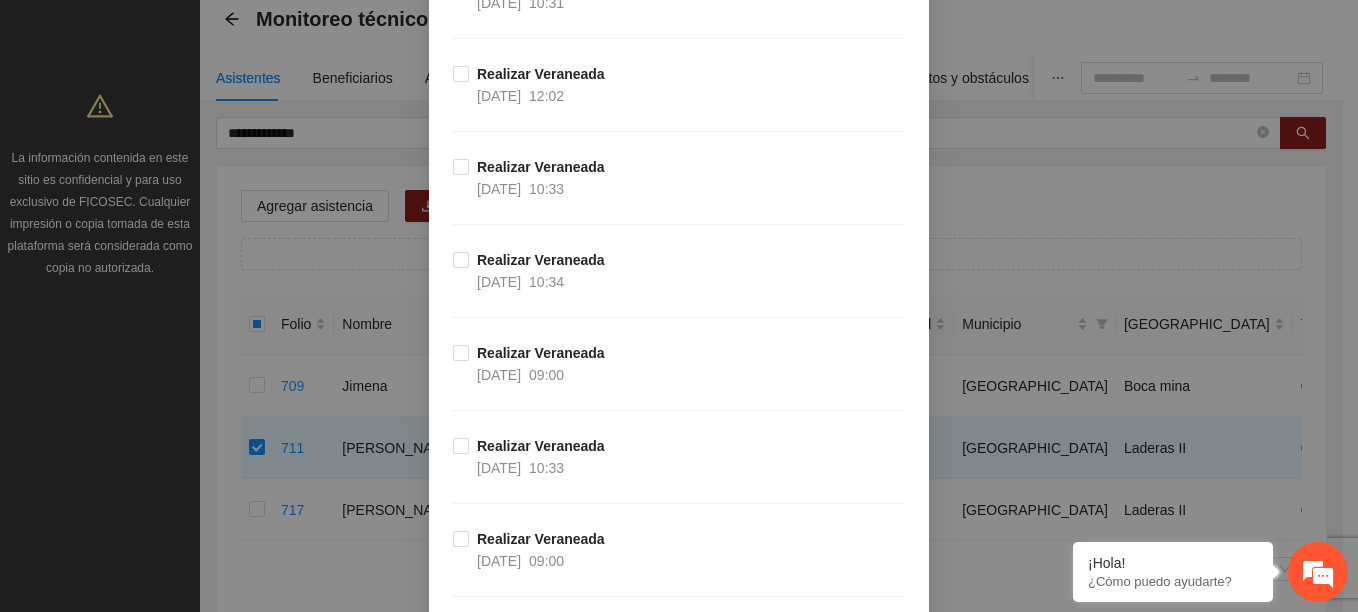 scroll, scrollTop: 2869, scrollLeft: 0, axis: vertical 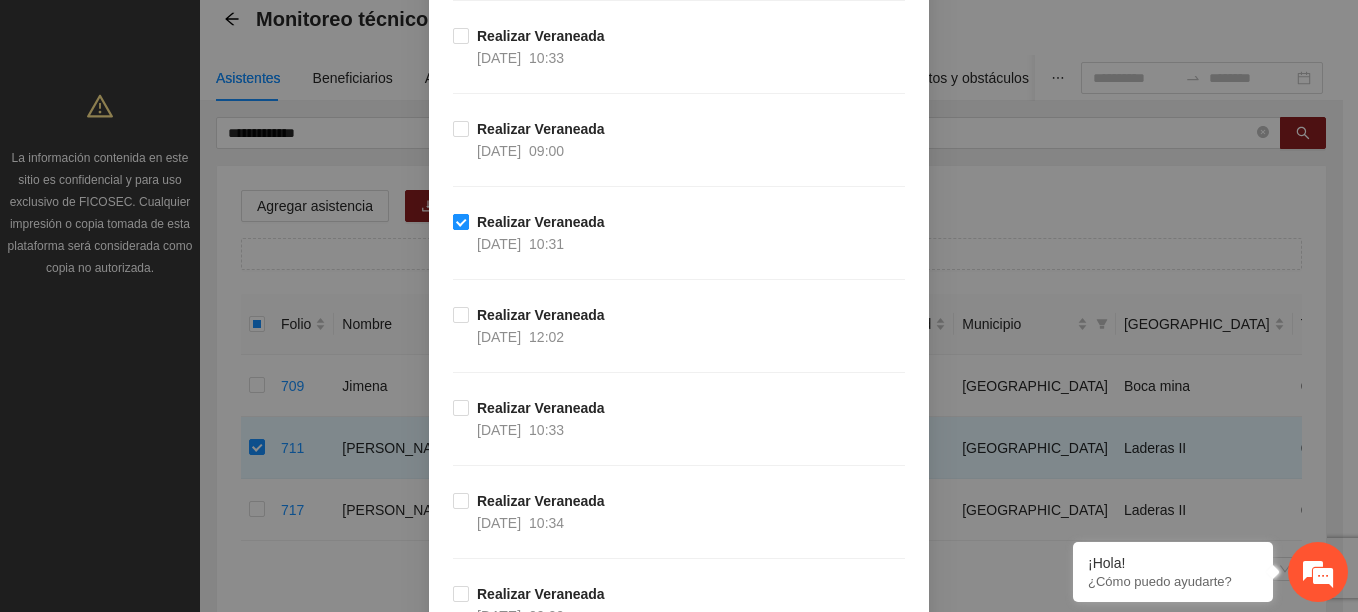 click on "Realizar Veraneada" at bounding box center [541, 222] 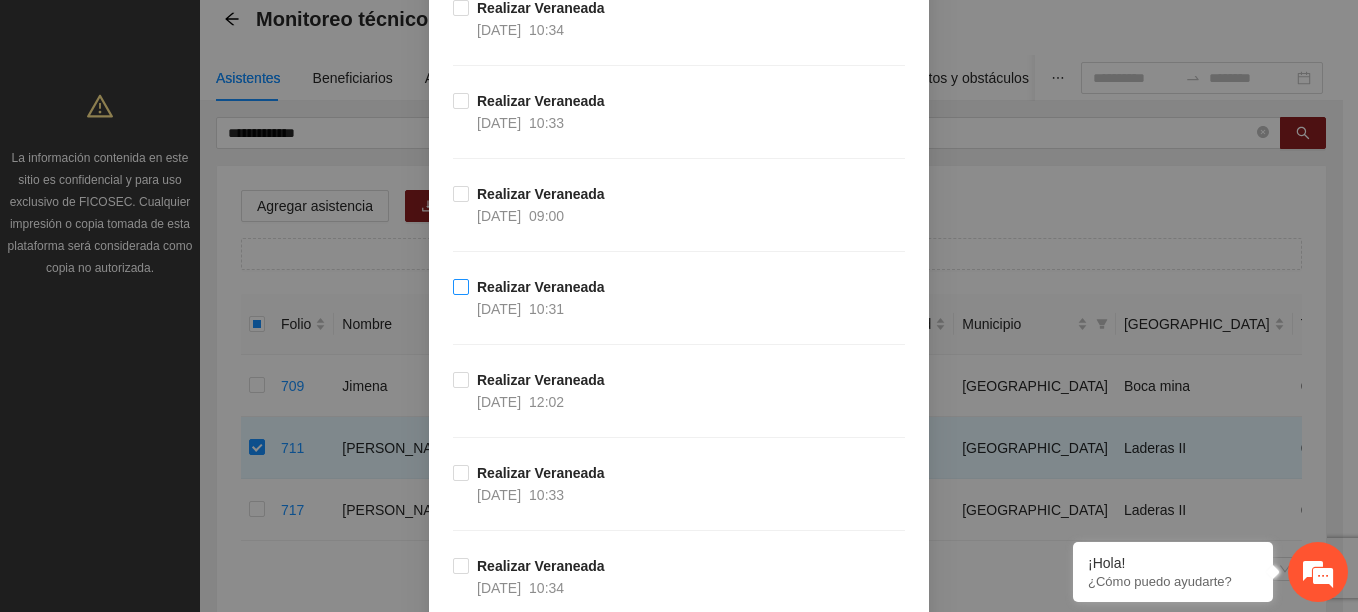 scroll, scrollTop: 2769, scrollLeft: 0, axis: vertical 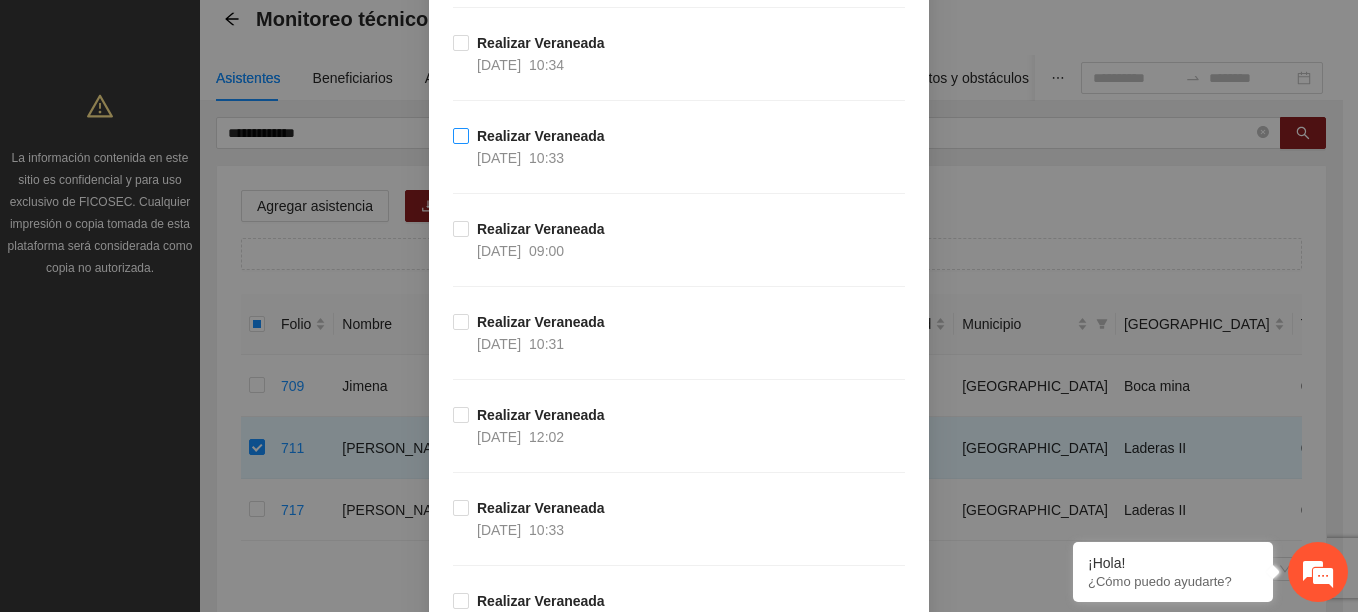 click on "Realizar Veraneada" at bounding box center (541, 136) 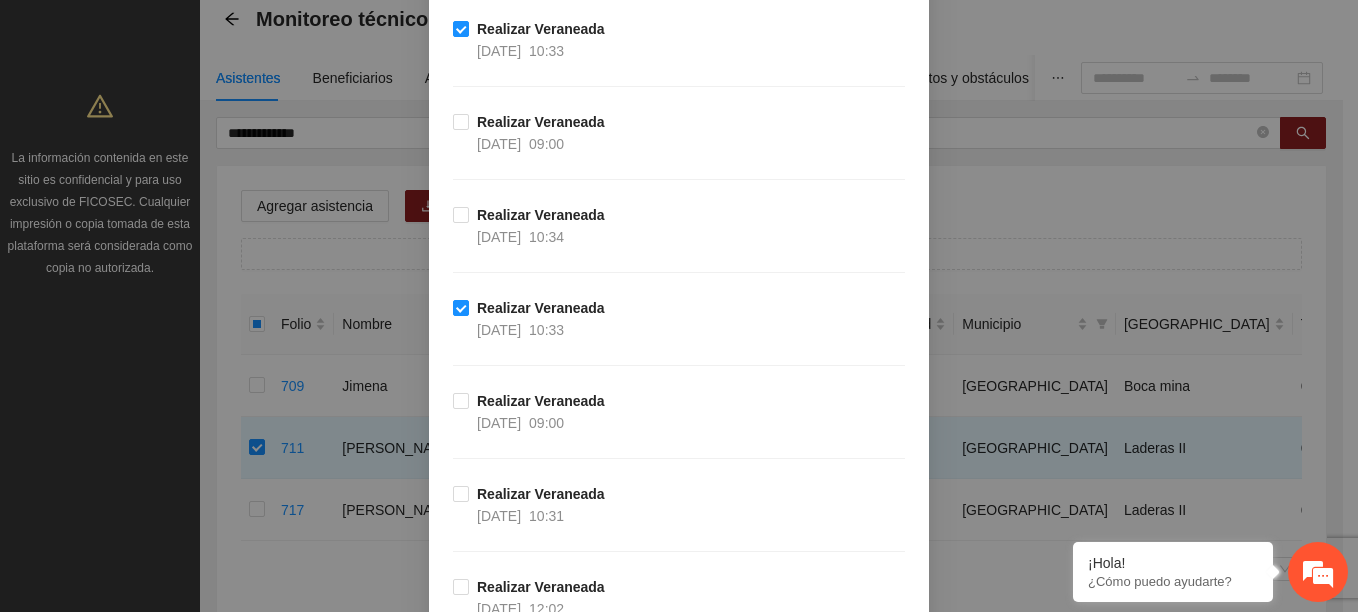 scroll, scrollTop: 2769, scrollLeft: 0, axis: vertical 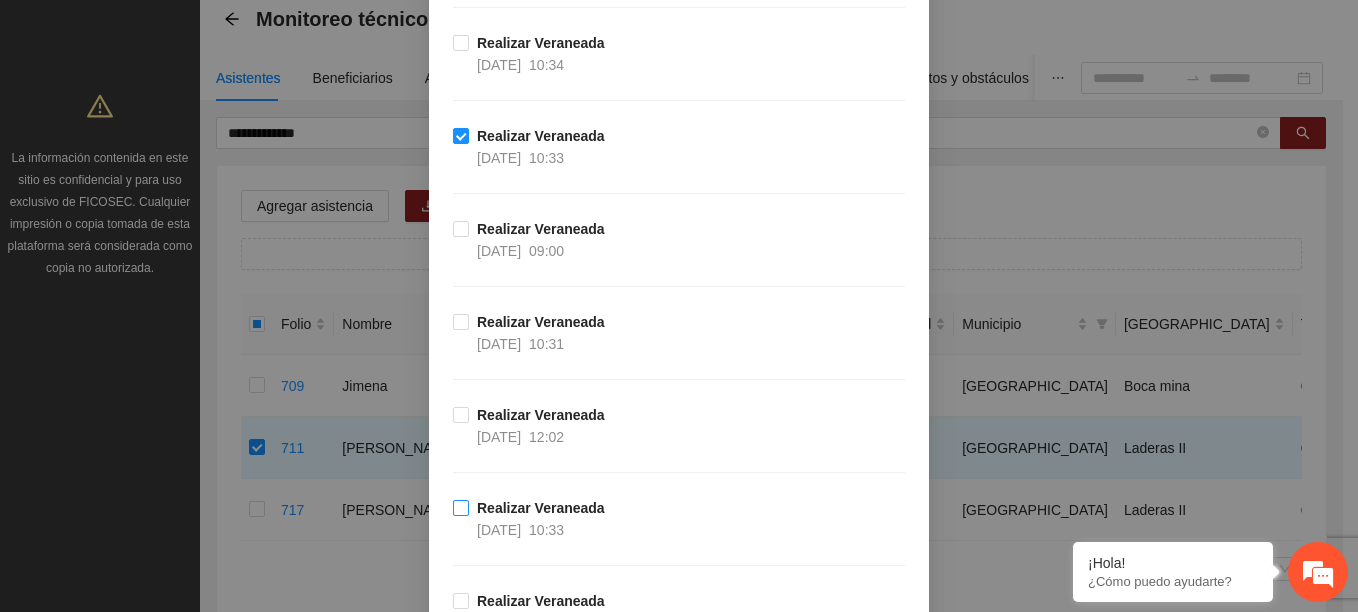 click on "Realizar Veraneada" at bounding box center [541, 508] 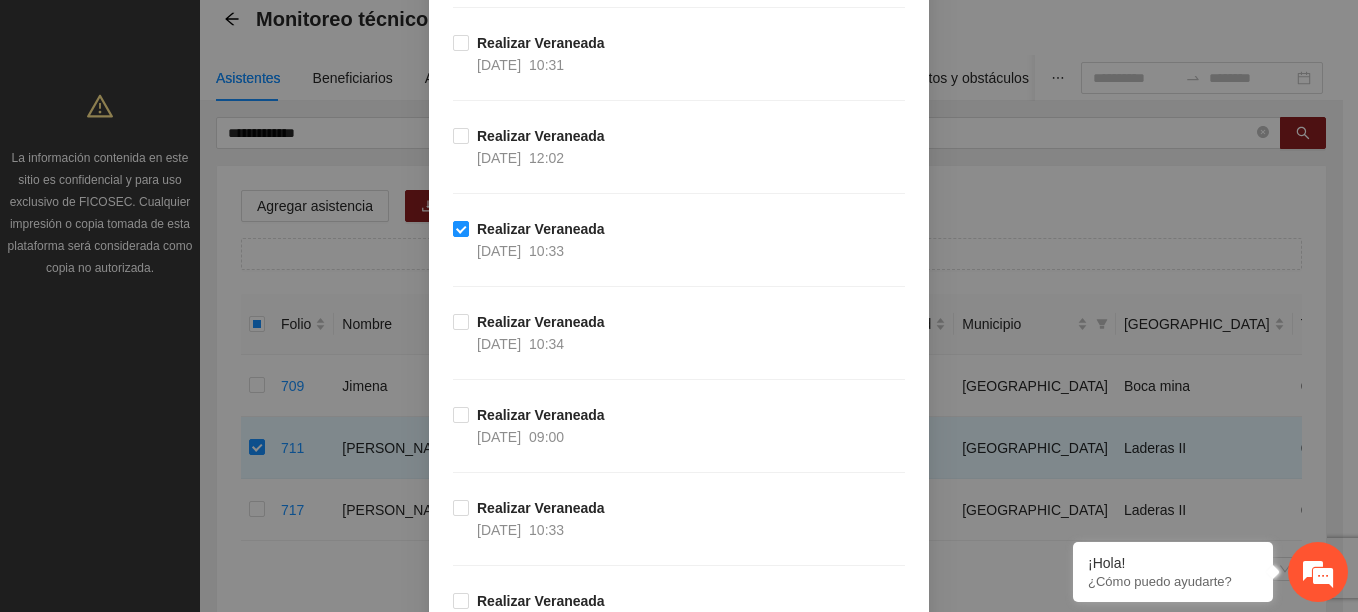 scroll, scrollTop: 3312, scrollLeft: 0, axis: vertical 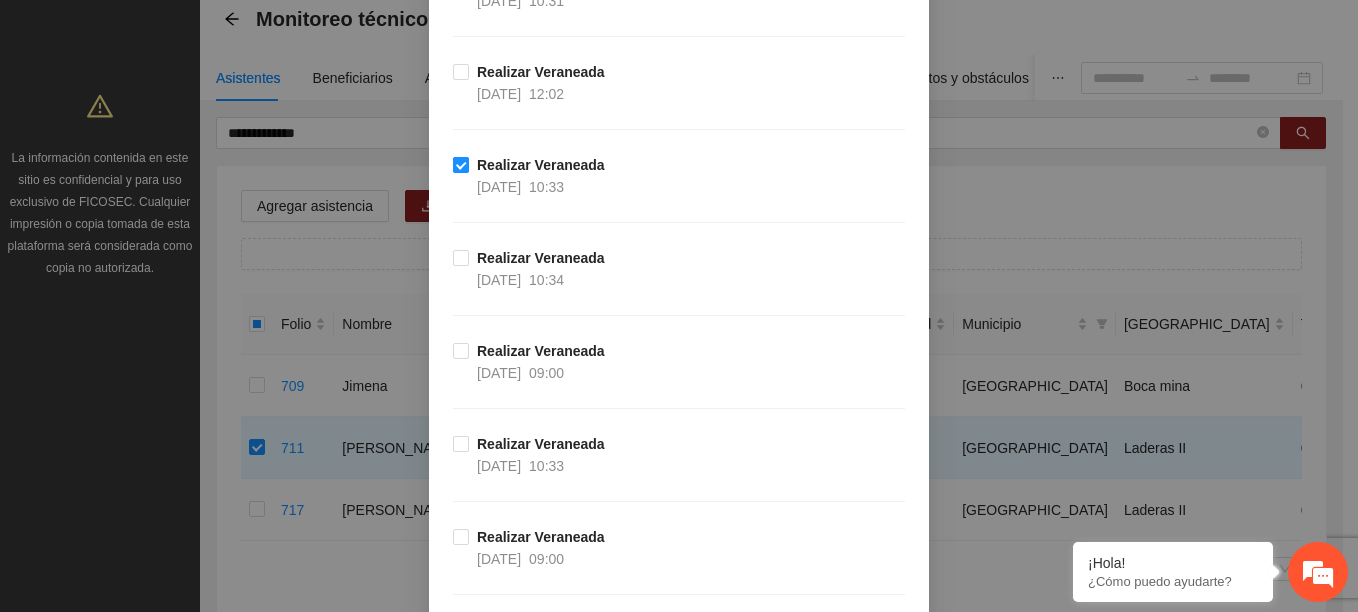 click on "03/07/2025" at bounding box center [499, 187] 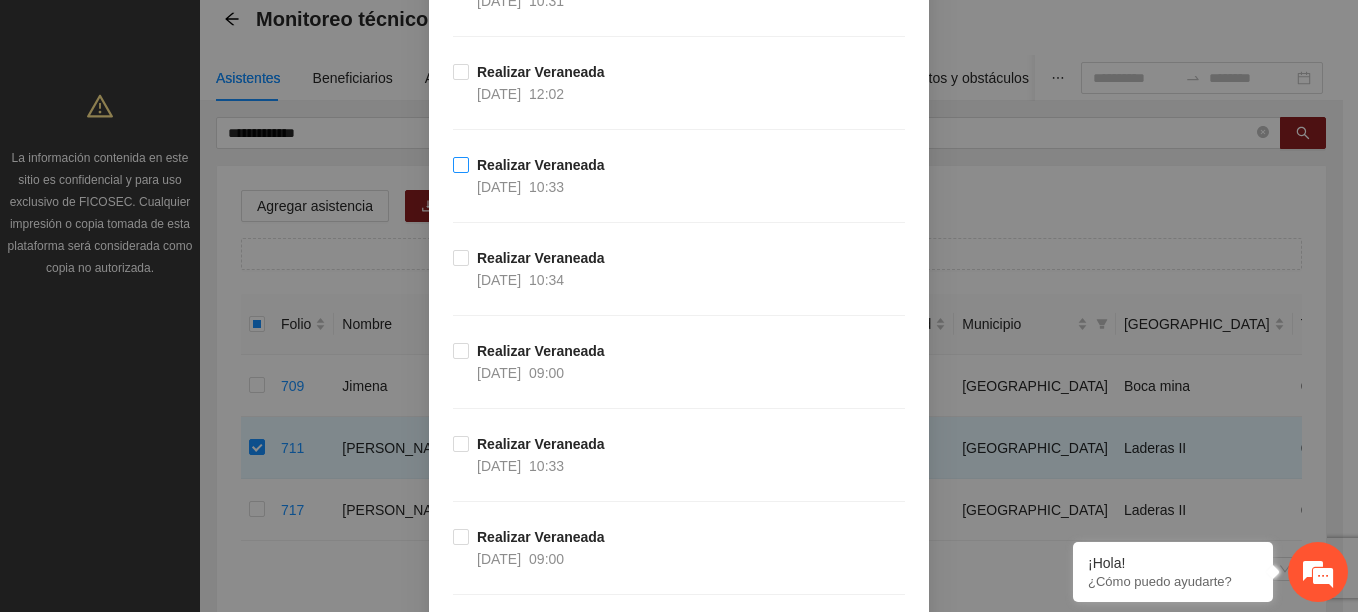 click on "Realizar Veraneada" at bounding box center (541, 165) 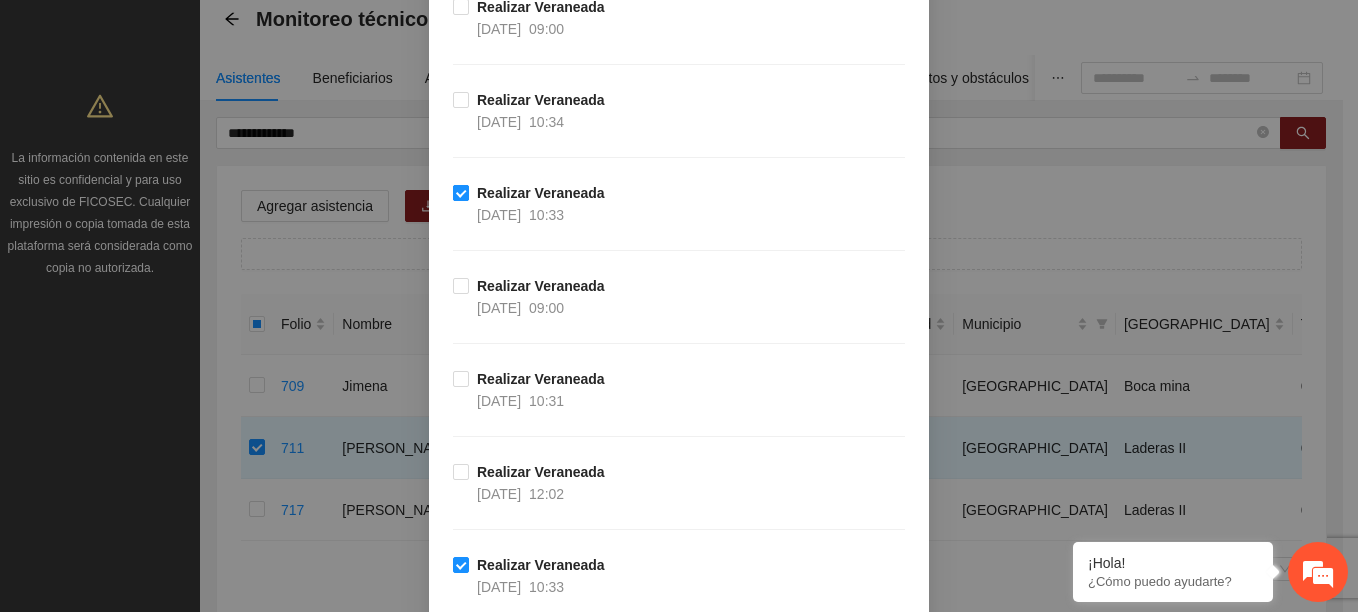 click on "Realizar Veraneada" at bounding box center [541, 193] 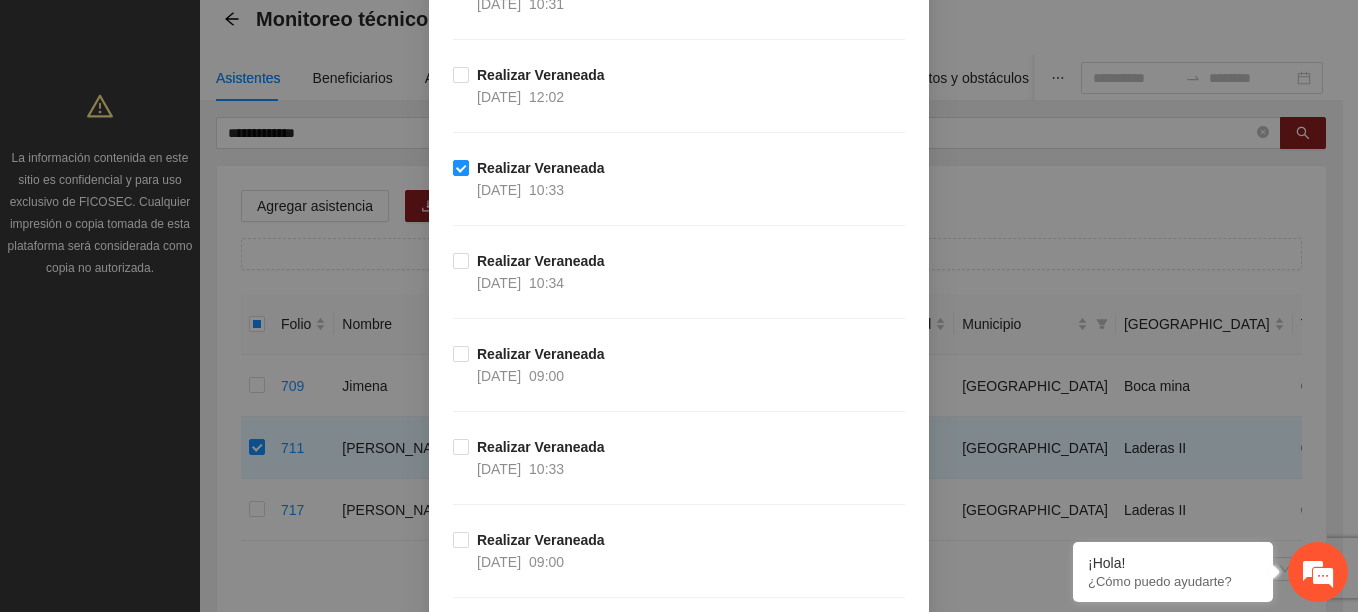 scroll, scrollTop: 3269, scrollLeft: 0, axis: vertical 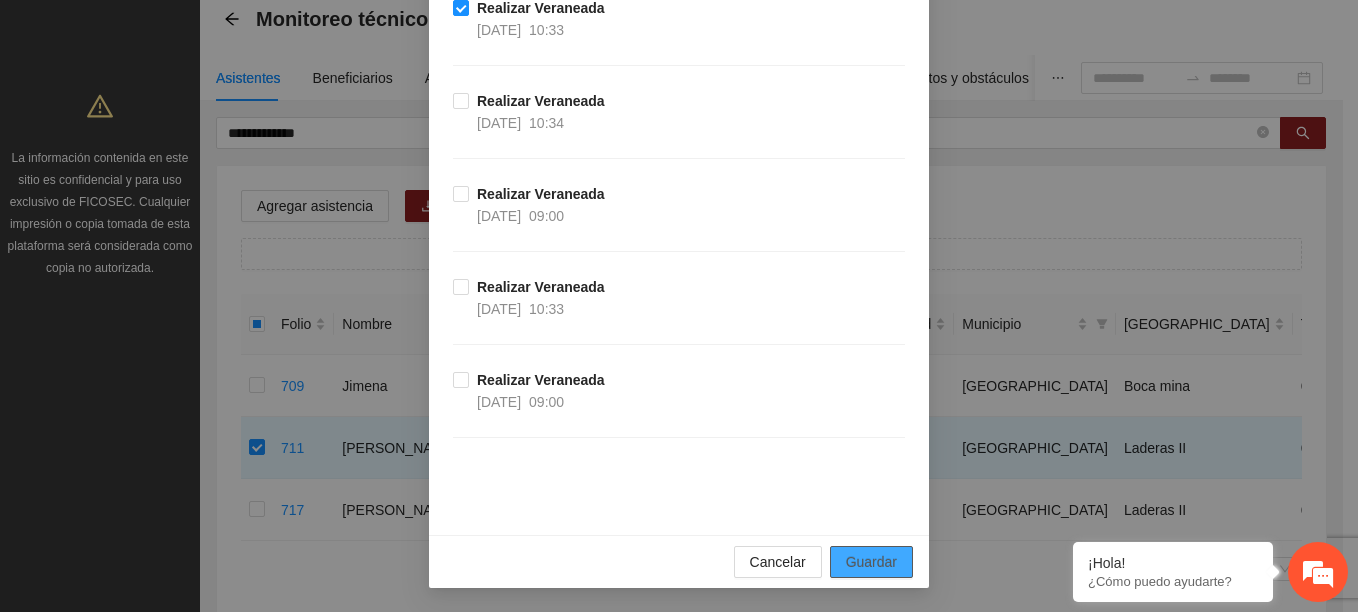 click on "Guardar" at bounding box center (871, 562) 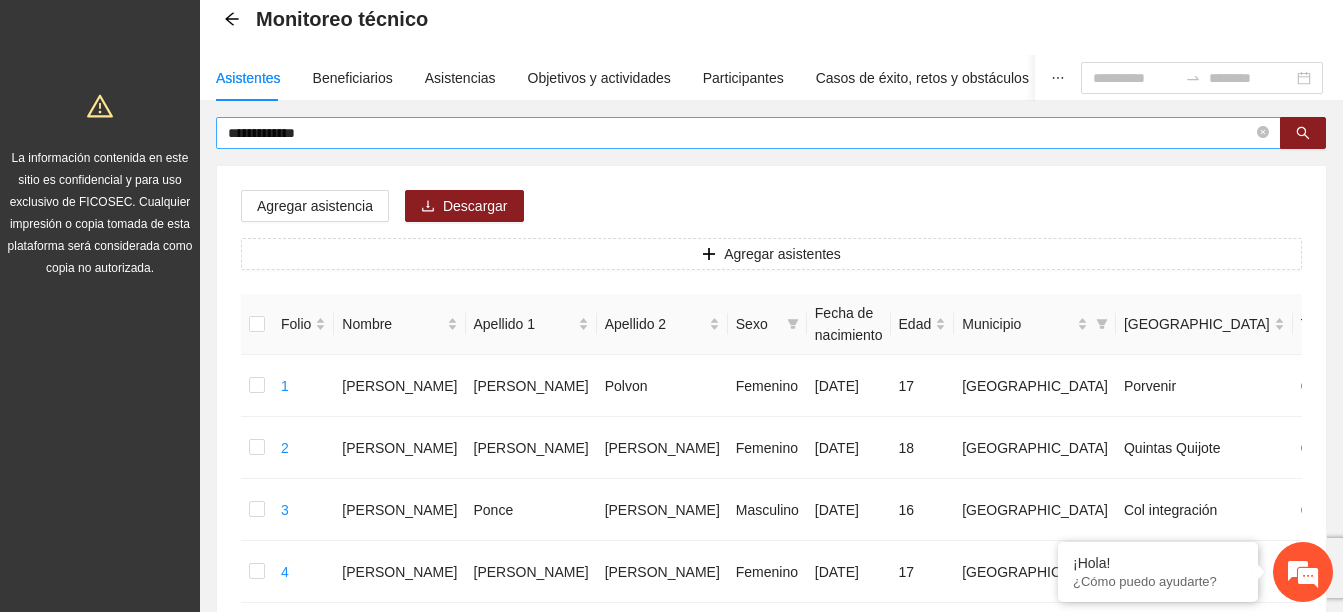 click on "**********" at bounding box center (740, 133) 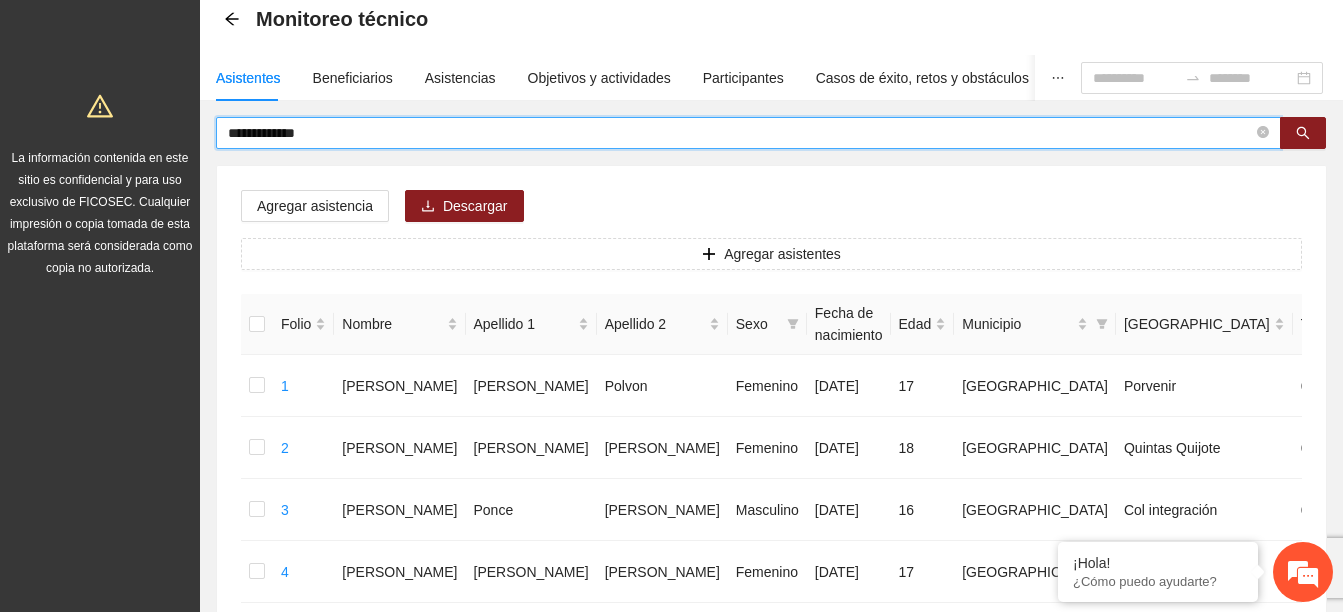 click on "**********" at bounding box center [740, 133] 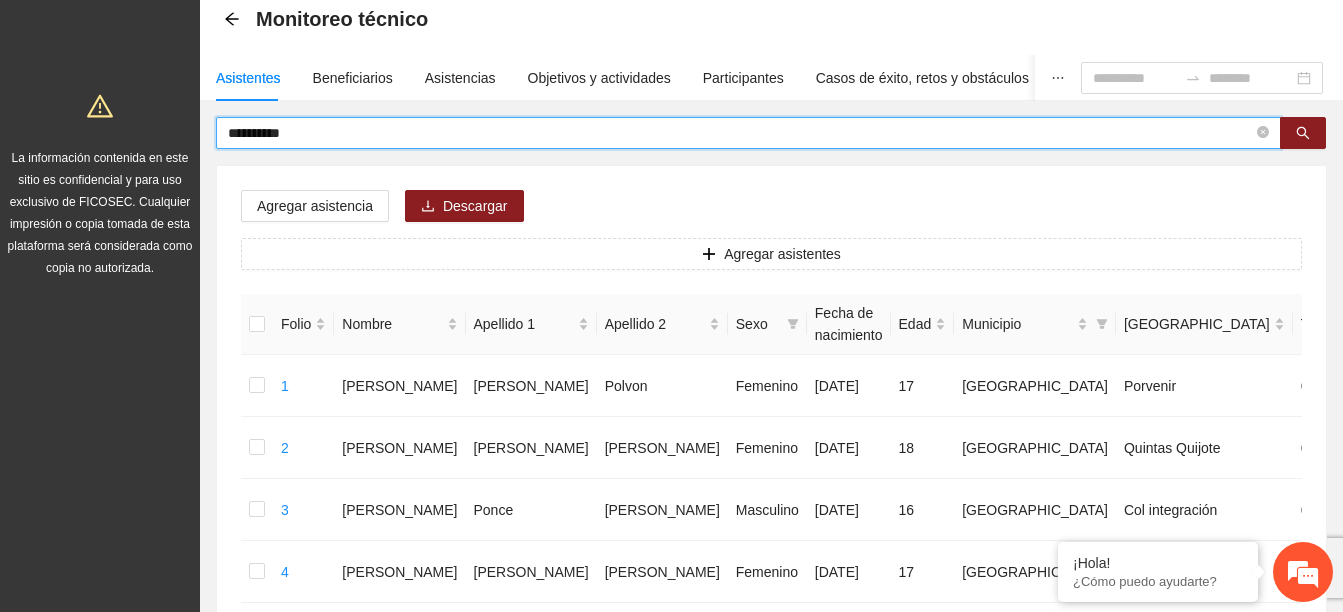 type on "**********" 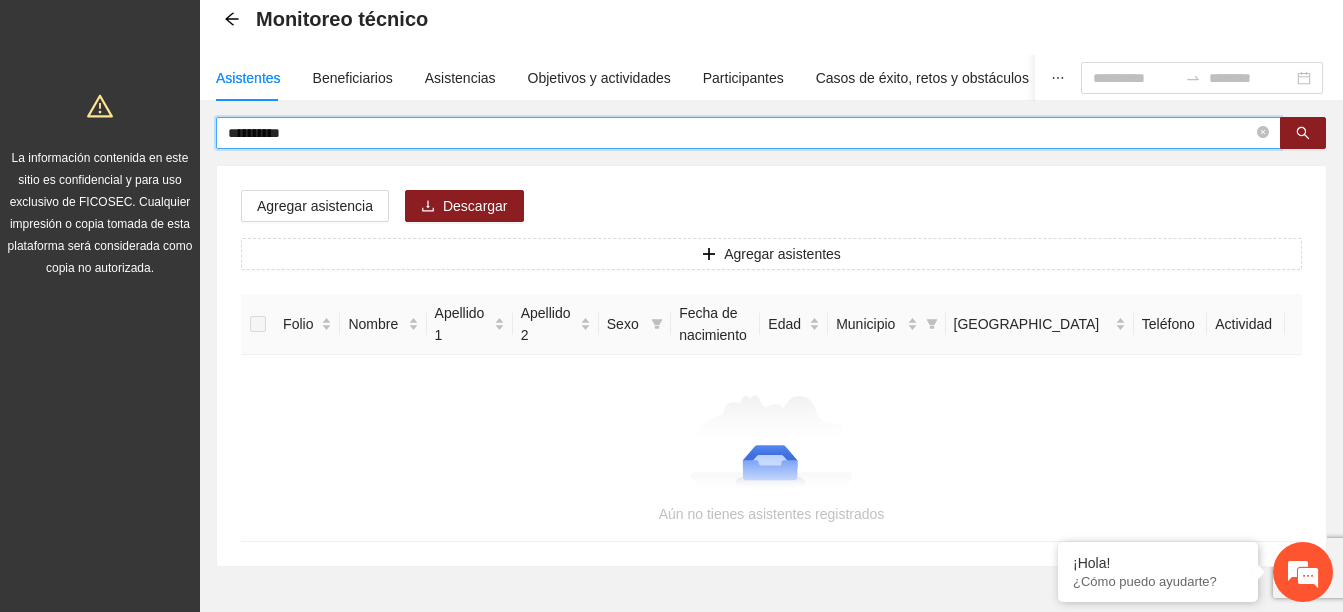click on "**********" at bounding box center (740, 133) 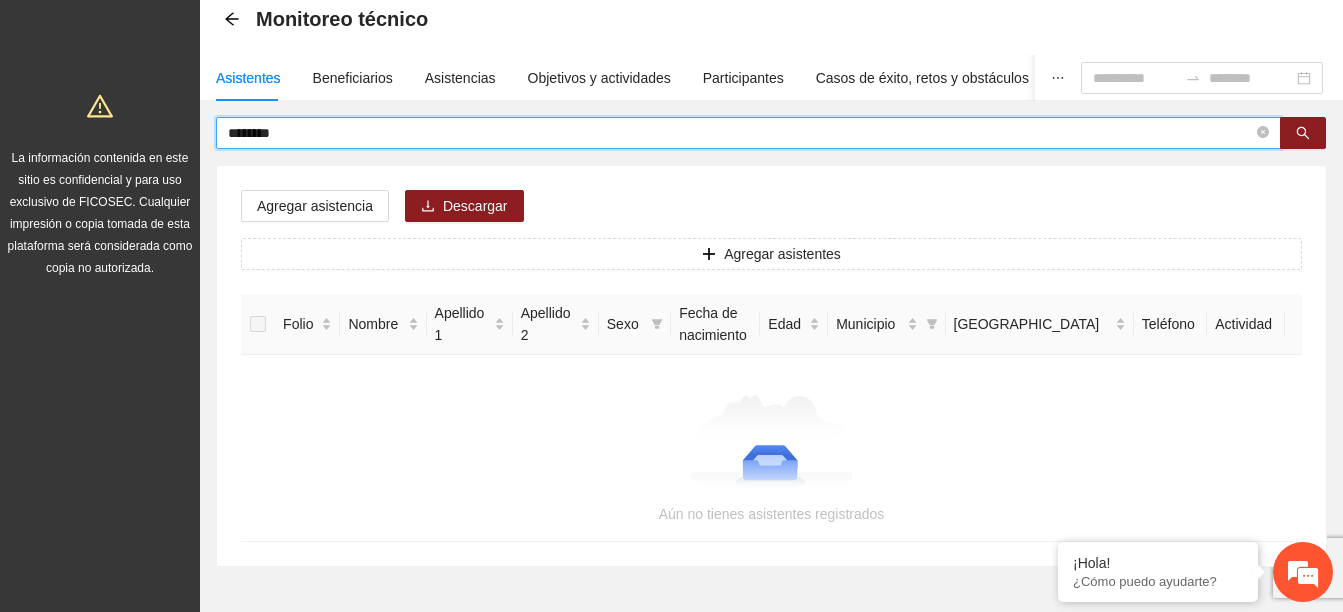 click on "*******" at bounding box center (740, 133) 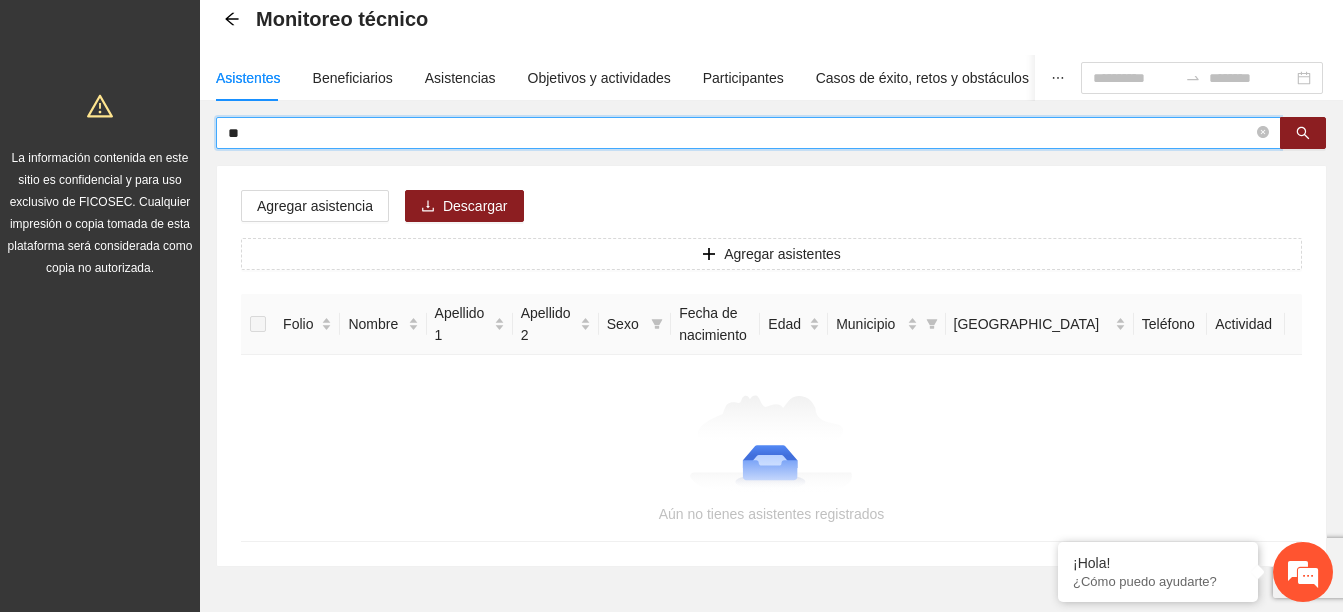 type on "*" 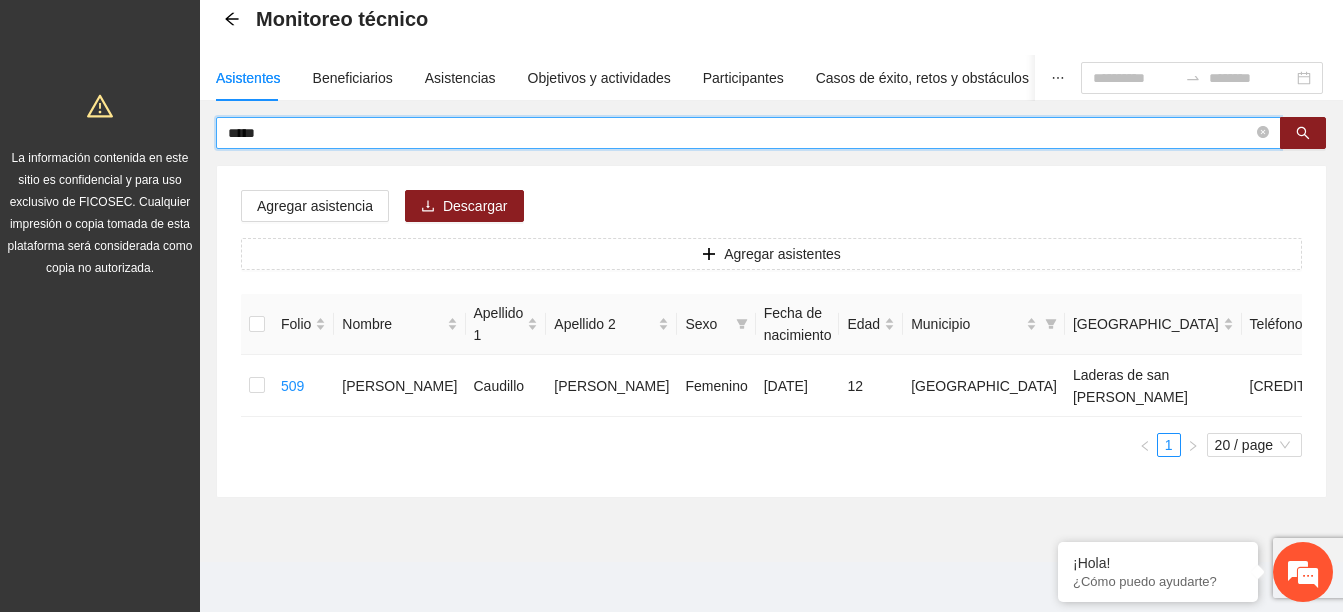 click on "*****" at bounding box center [740, 133] 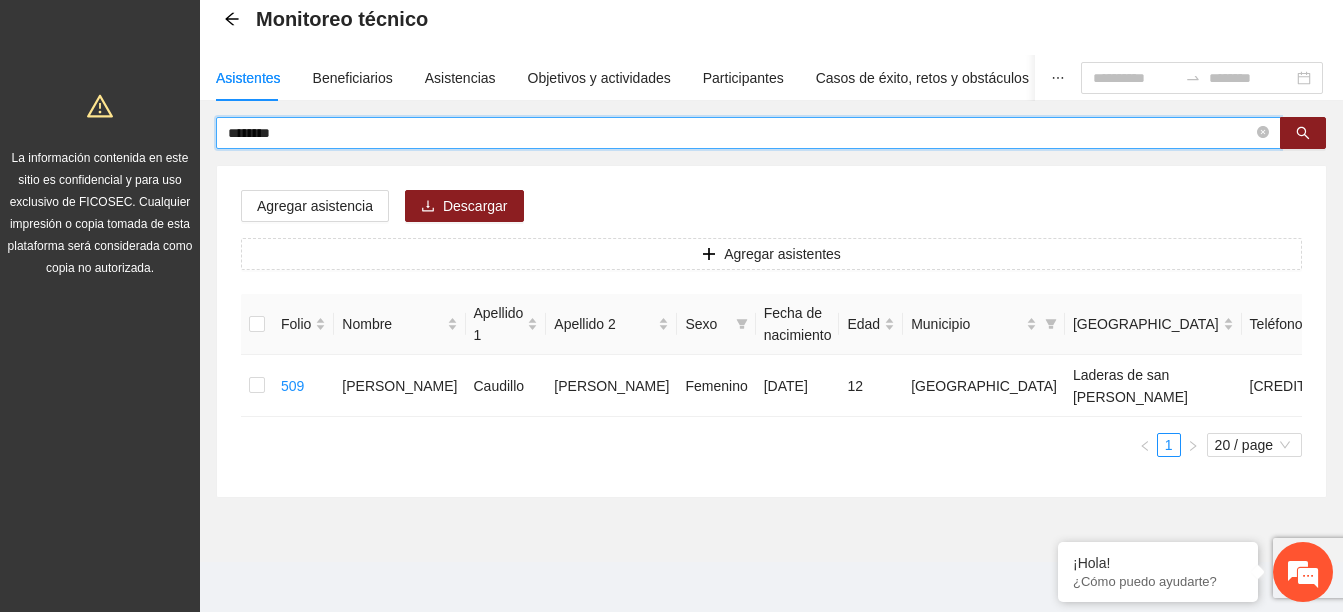 type on "*******" 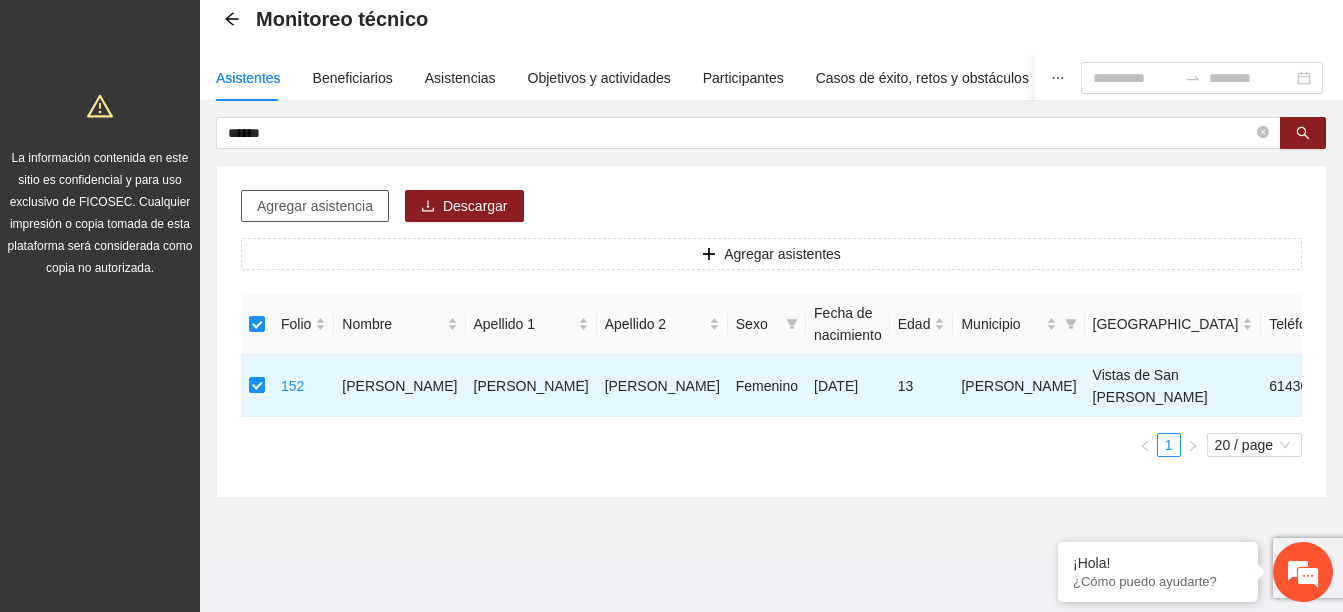 click on "Agregar asistencia" at bounding box center (315, 206) 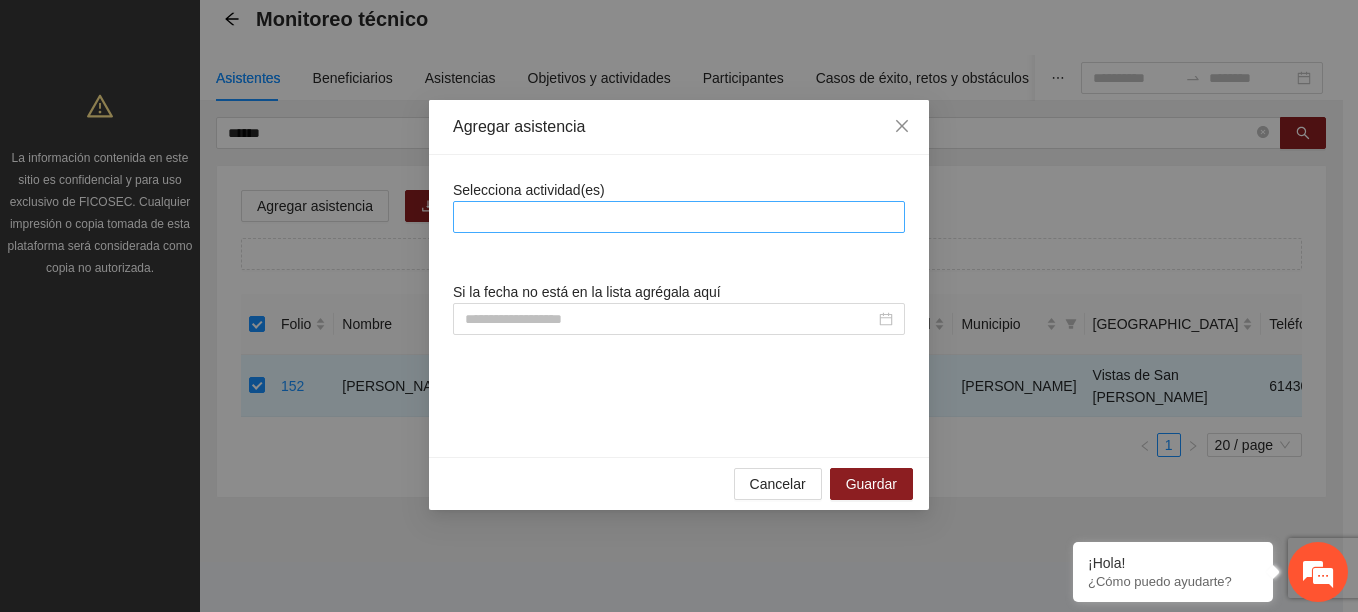 click at bounding box center [679, 217] 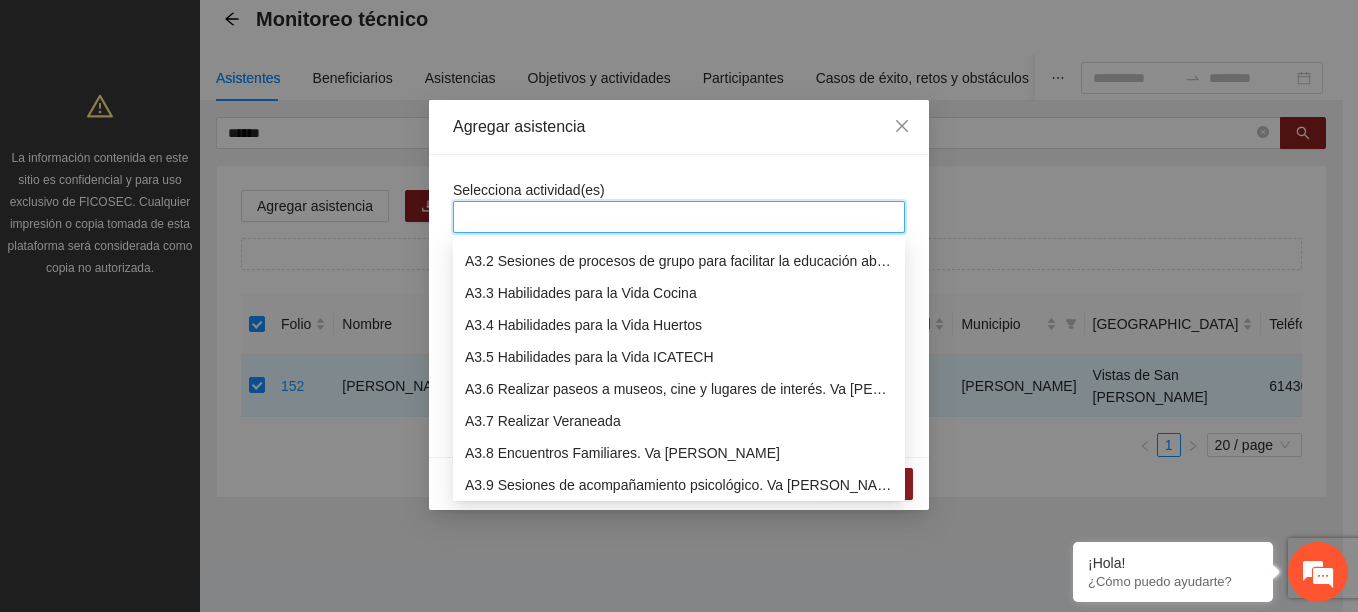 scroll, scrollTop: 800, scrollLeft: 0, axis: vertical 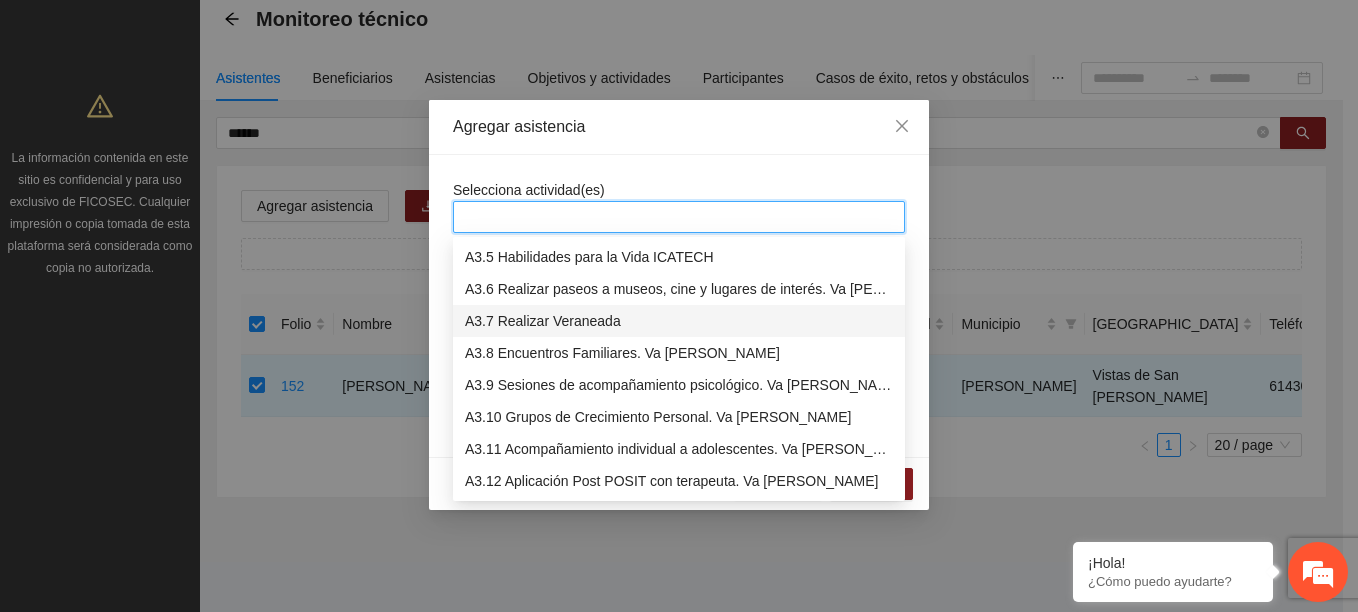 click on "A3.7 Realizar Veraneada" at bounding box center (679, 321) 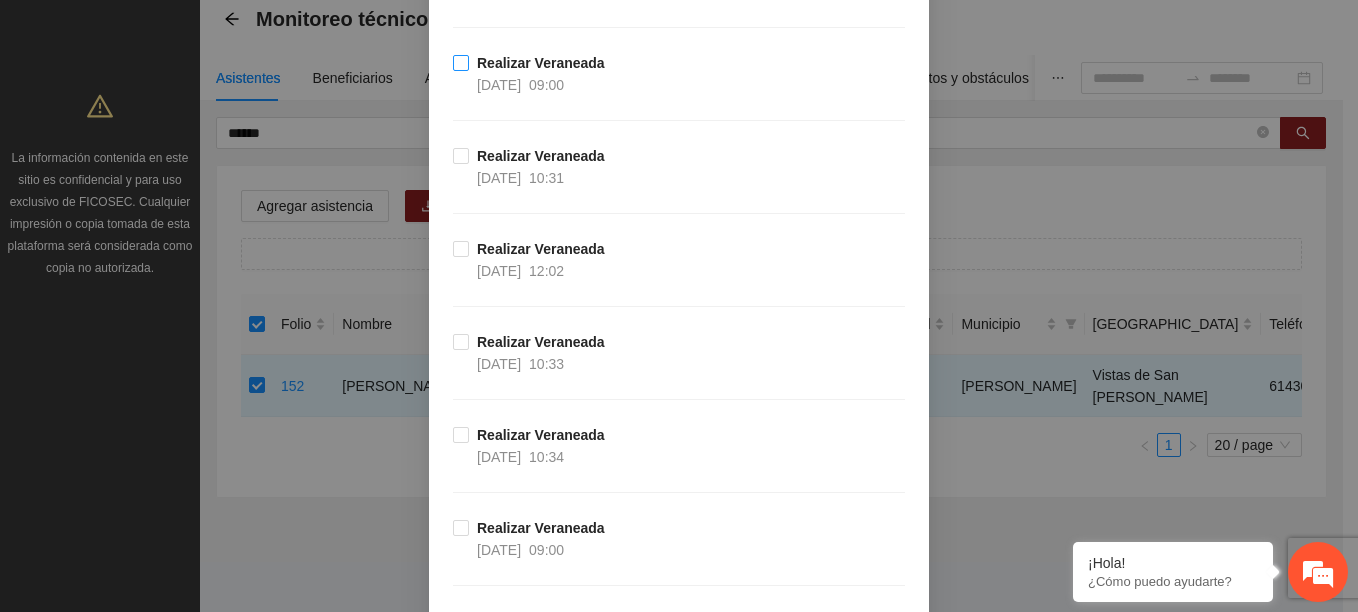 scroll, scrollTop: 2900, scrollLeft: 0, axis: vertical 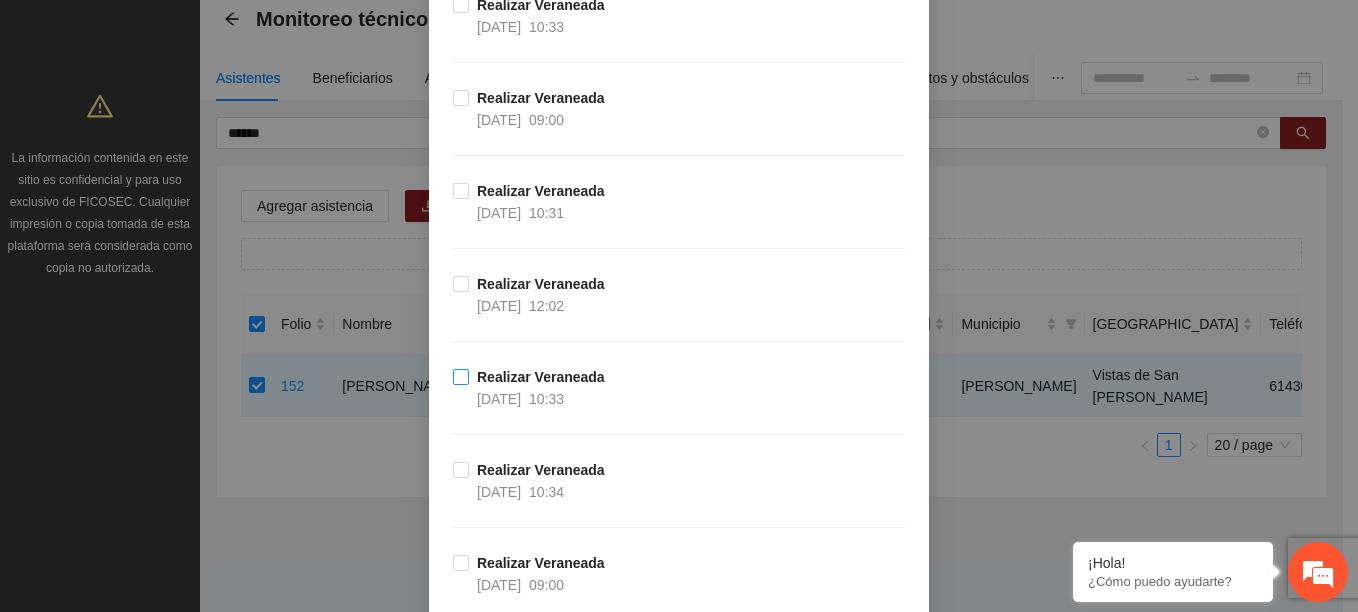 click on "Realizar Veraneada" at bounding box center [541, 377] 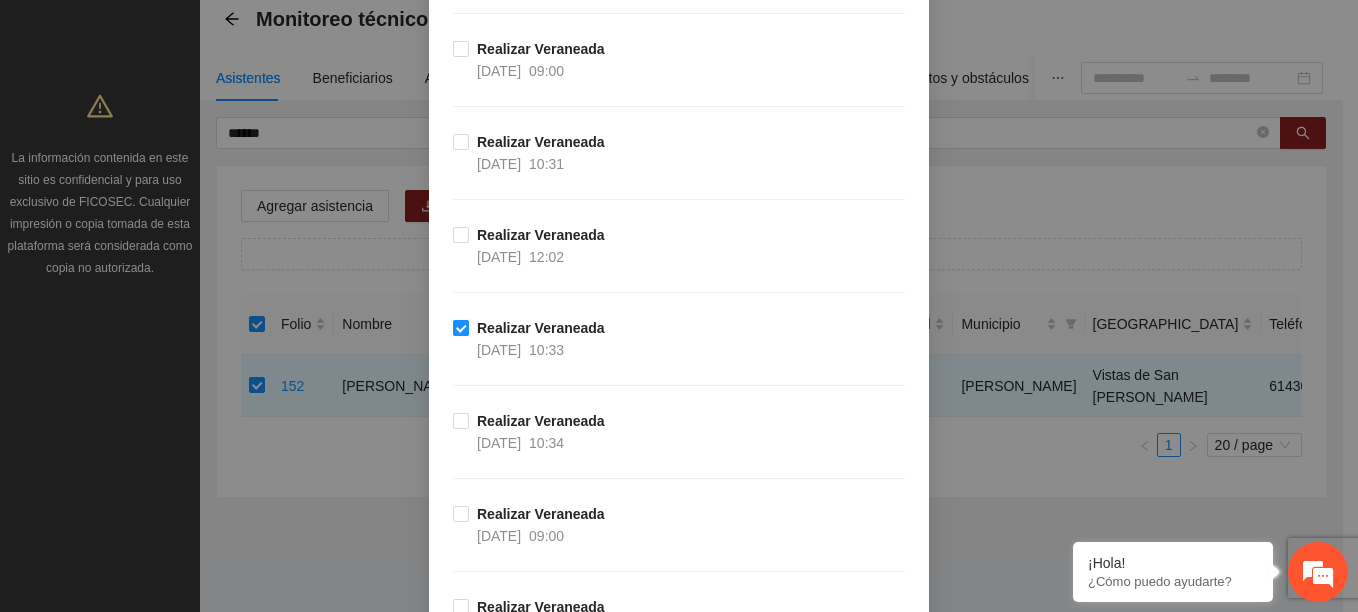scroll, scrollTop: 2912, scrollLeft: 0, axis: vertical 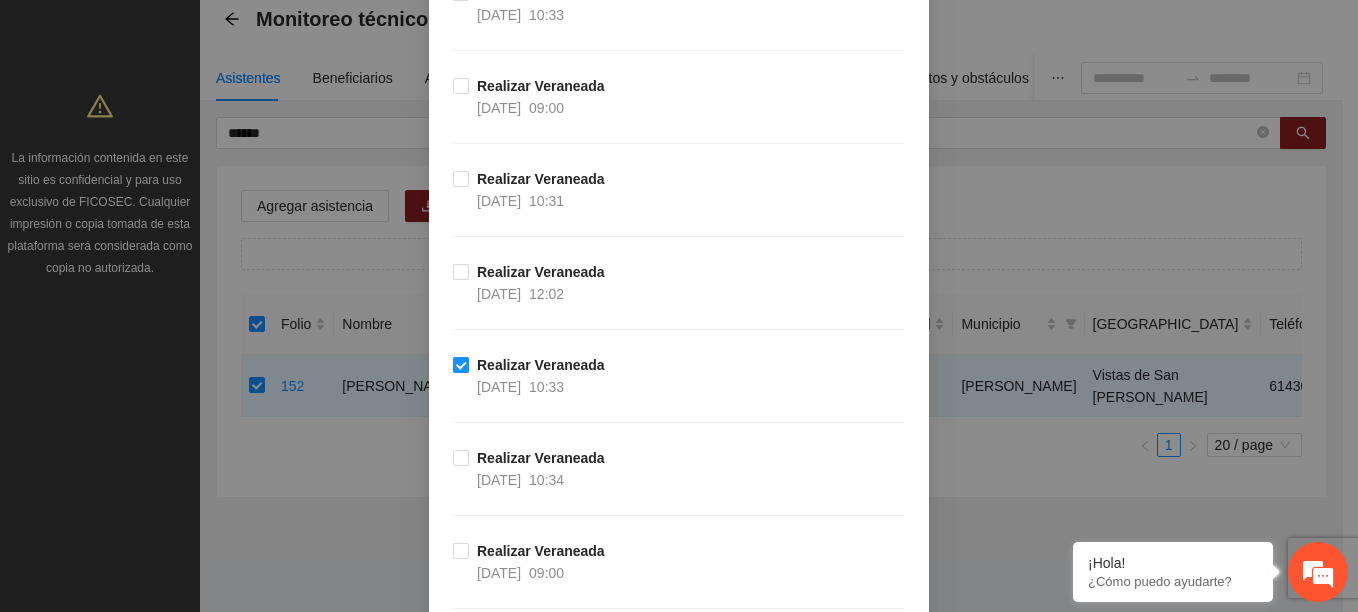 click on "Realizar Veraneada" at bounding box center [541, 365] 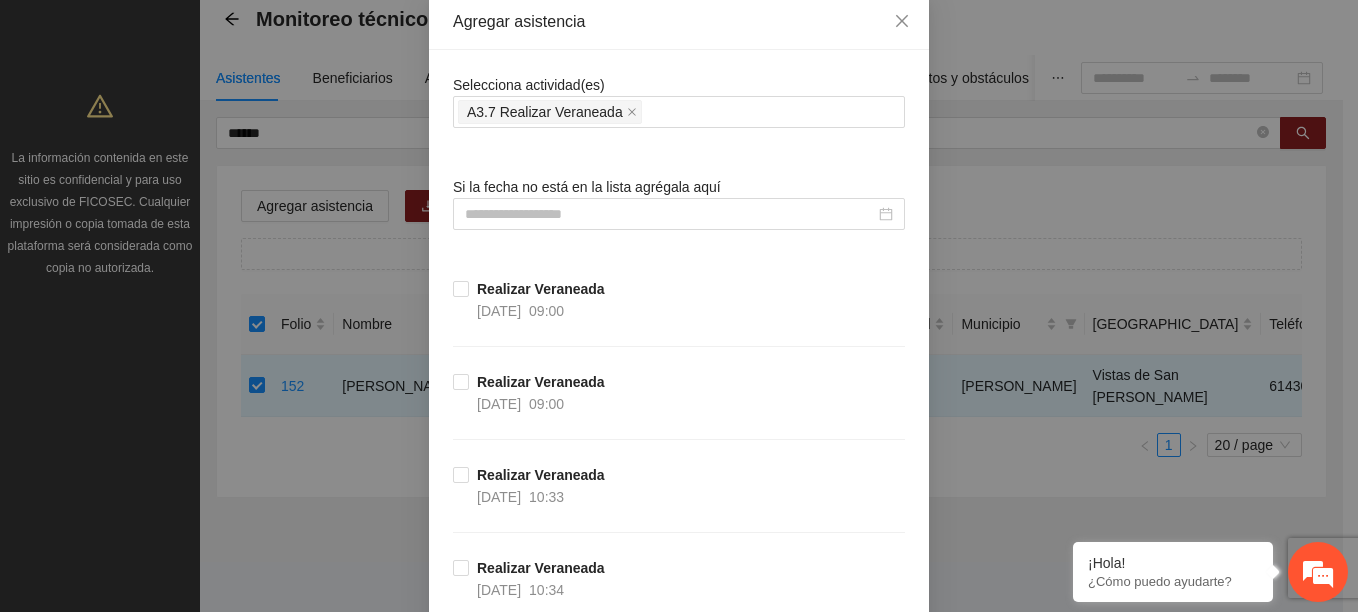 scroll, scrollTop: 0, scrollLeft: 0, axis: both 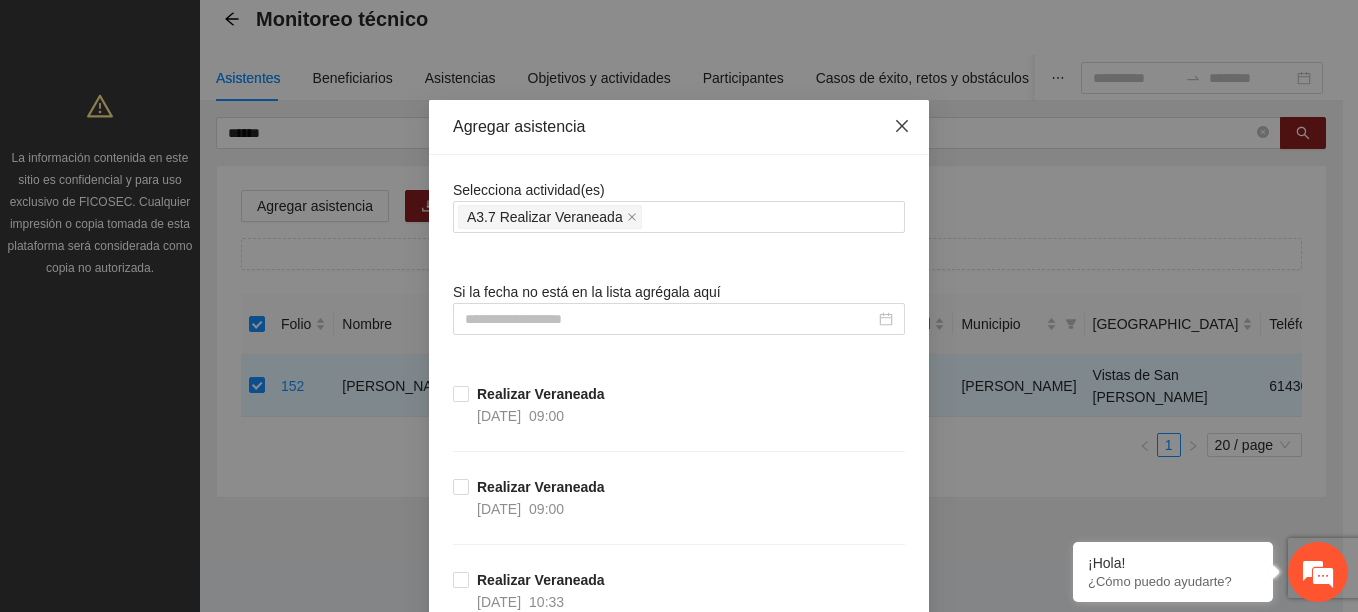 click 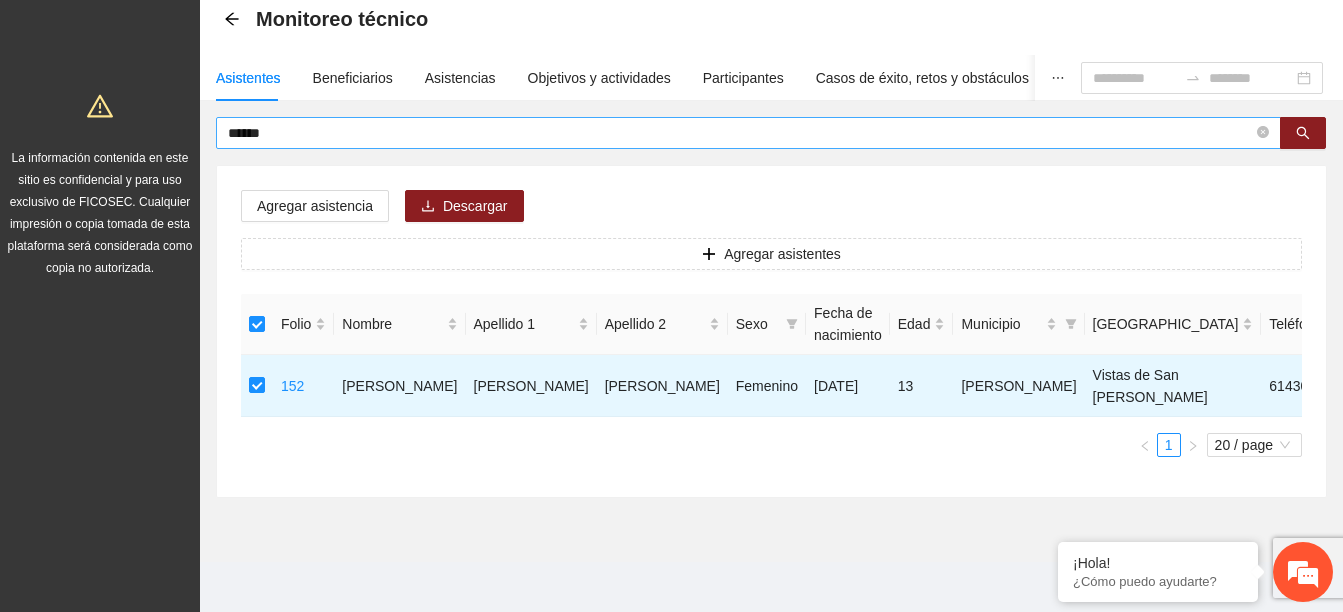 click on "*****" at bounding box center (740, 133) 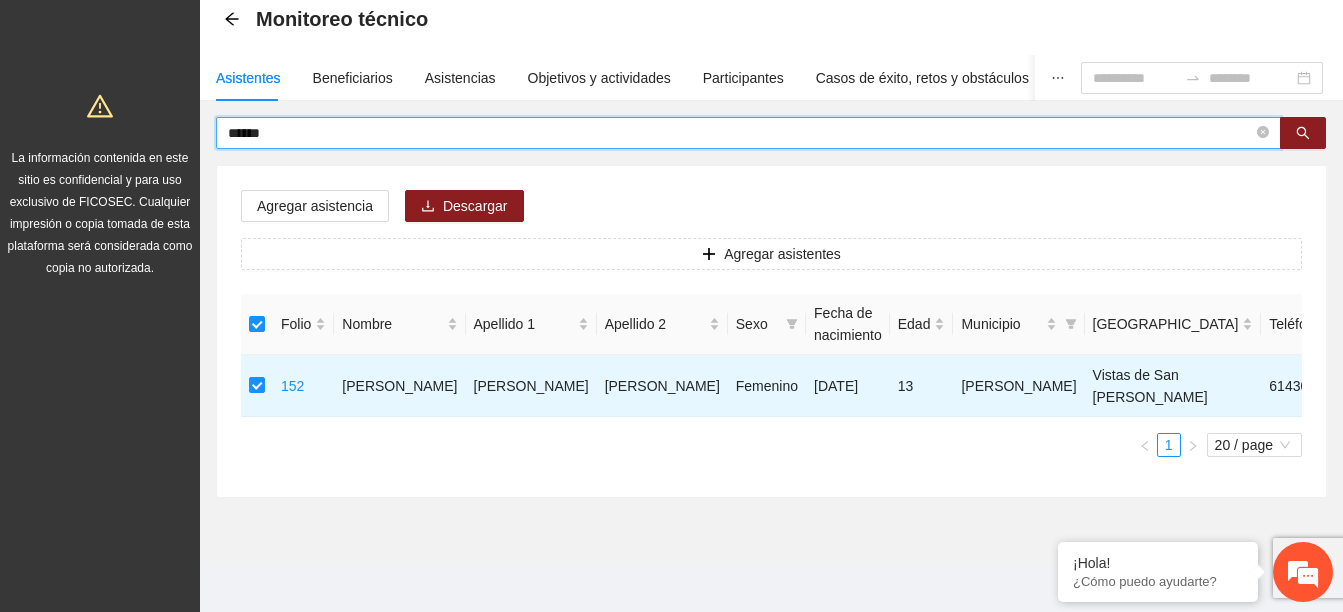 click on "*****" at bounding box center [740, 133] 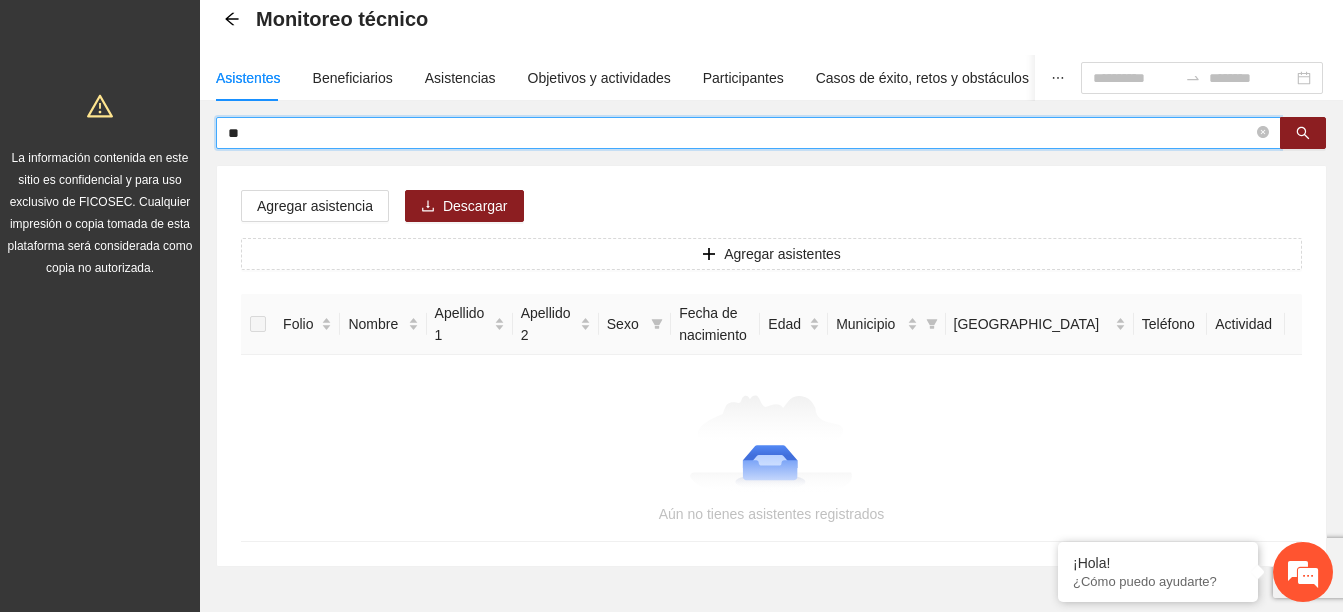 type on "*" 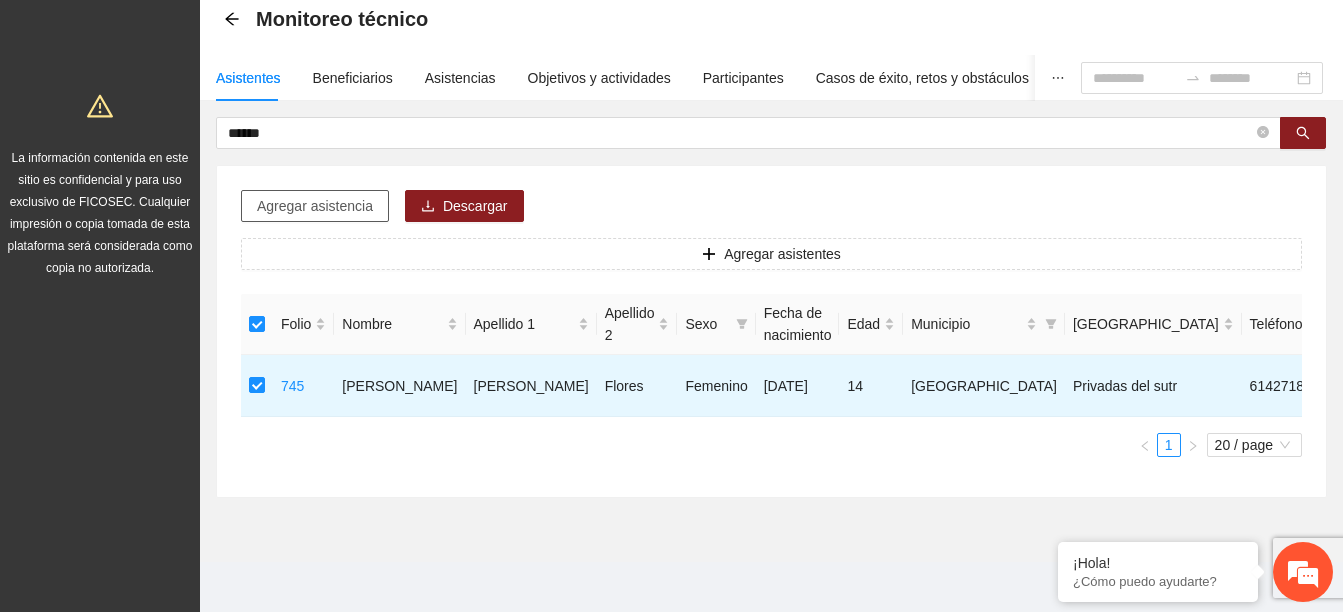 click on "Agregar asistencia" at bounding box center [315, 206] 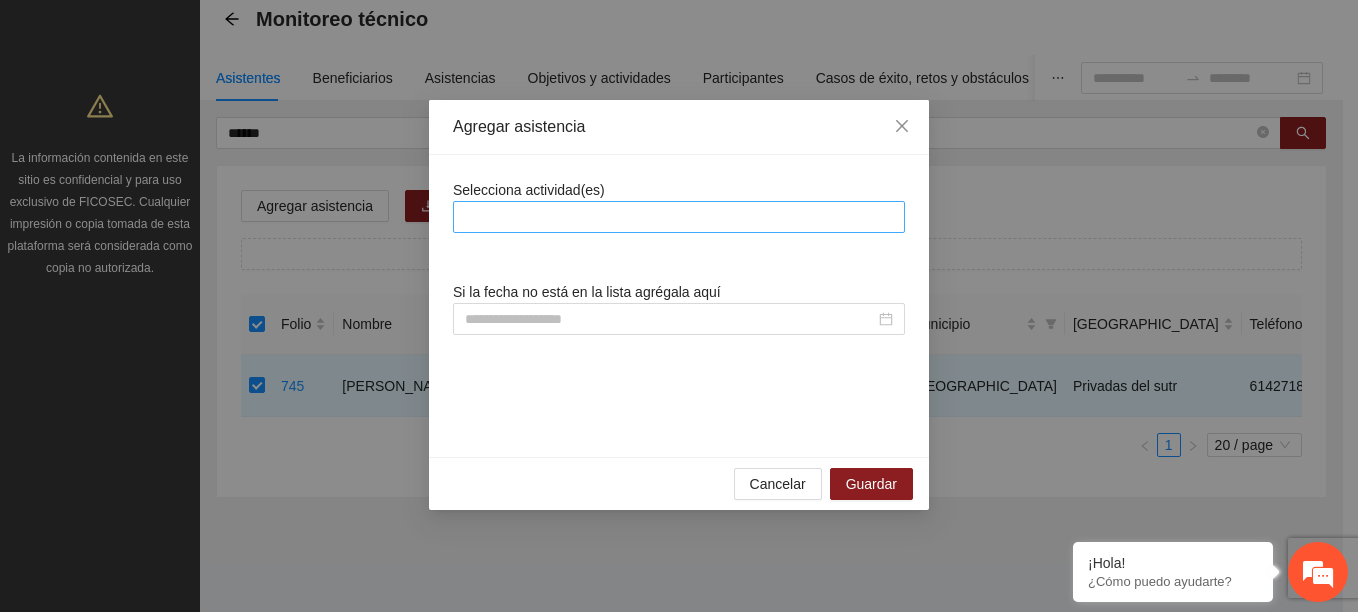 click at bounding box center [679, 217] 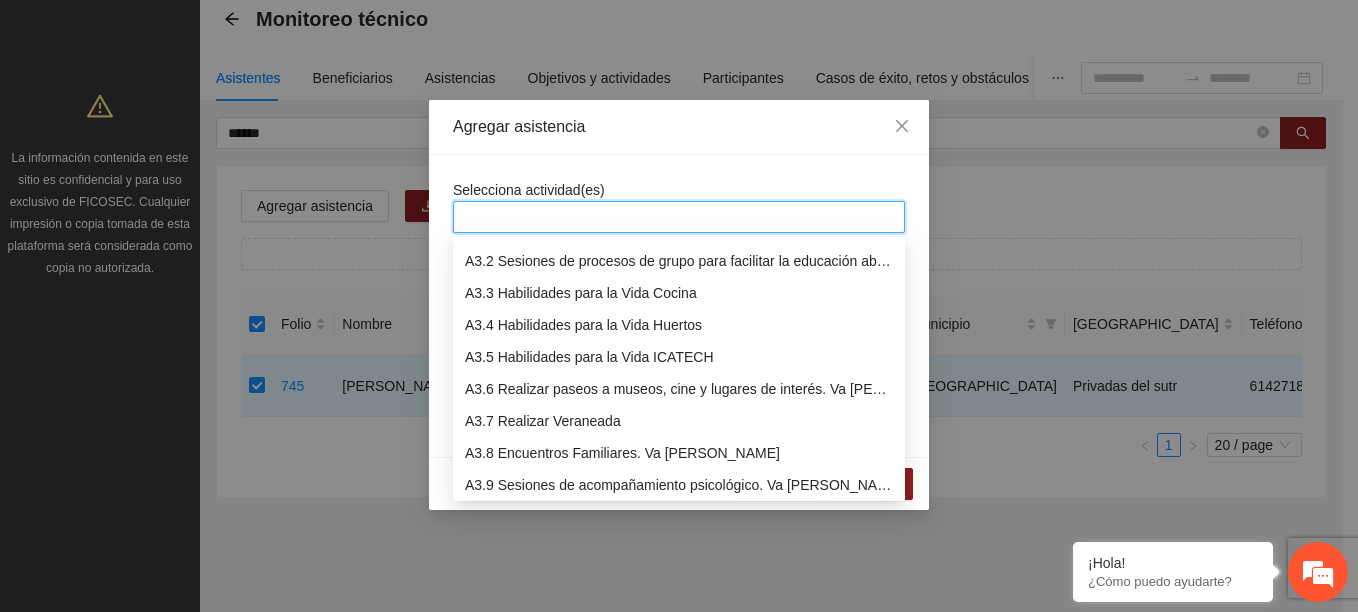 scroll, scrollTop: 800, scrollLeft: 0, axis: vertical 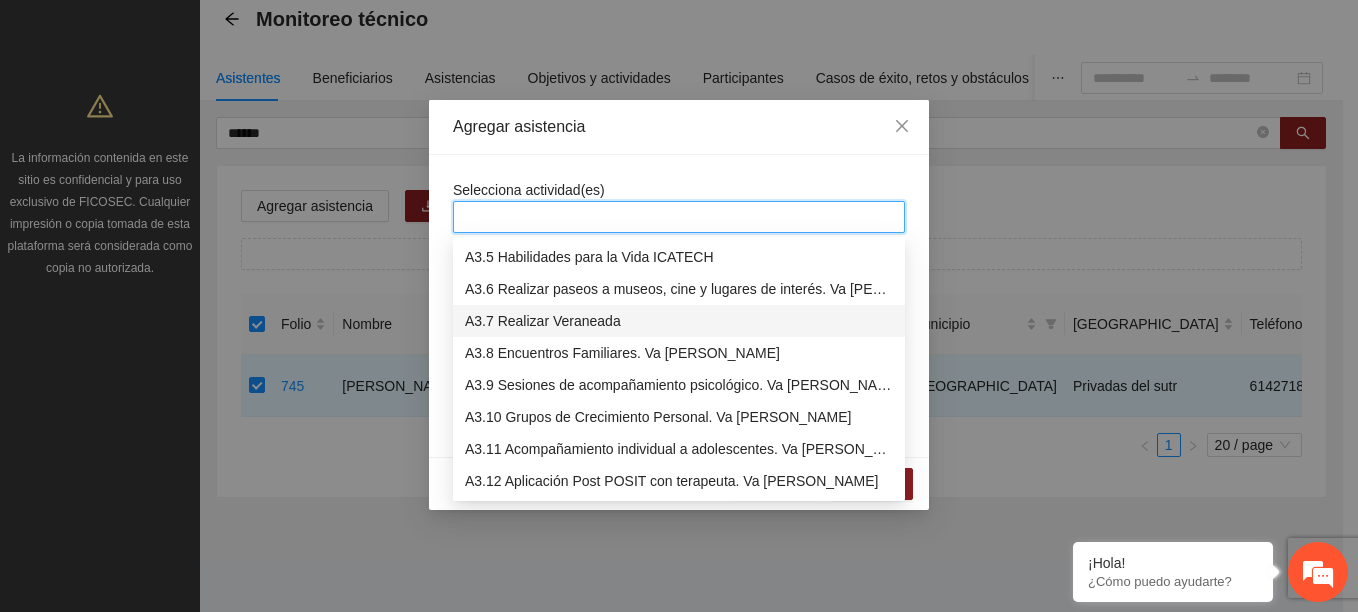 click on "A3.7 Realizar Veraneada" at bounding box center (679, 321) 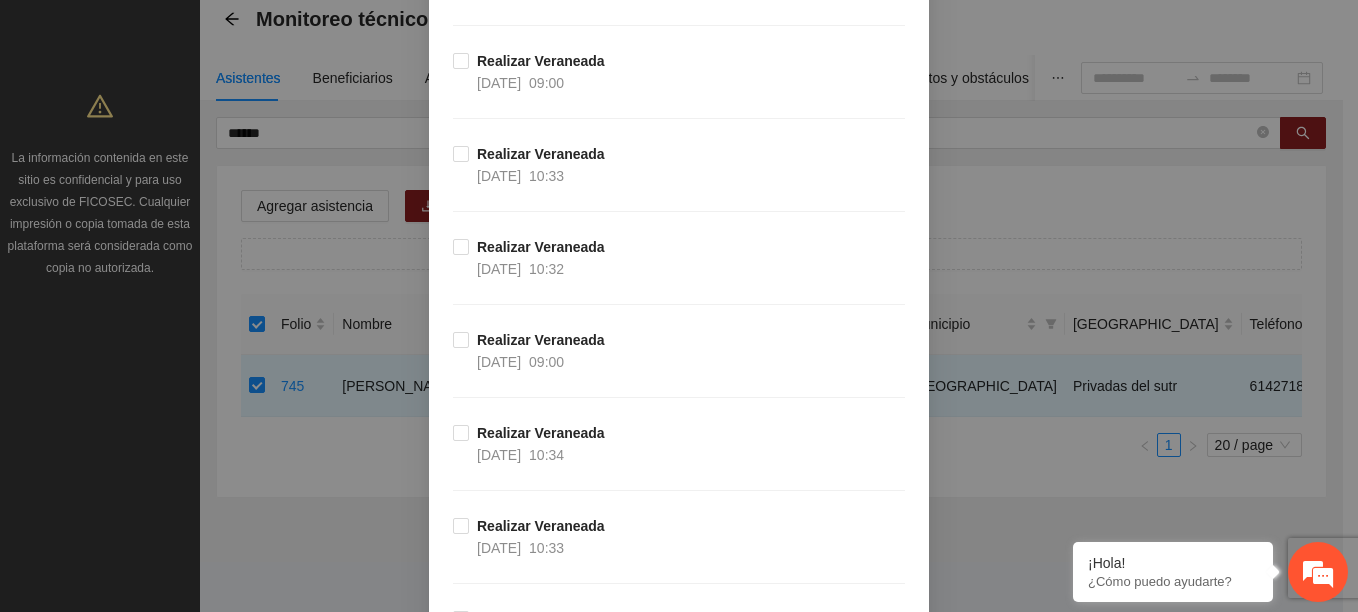 scroll, scrollTop: 2200, scrollLeft: 0, axis: vertical 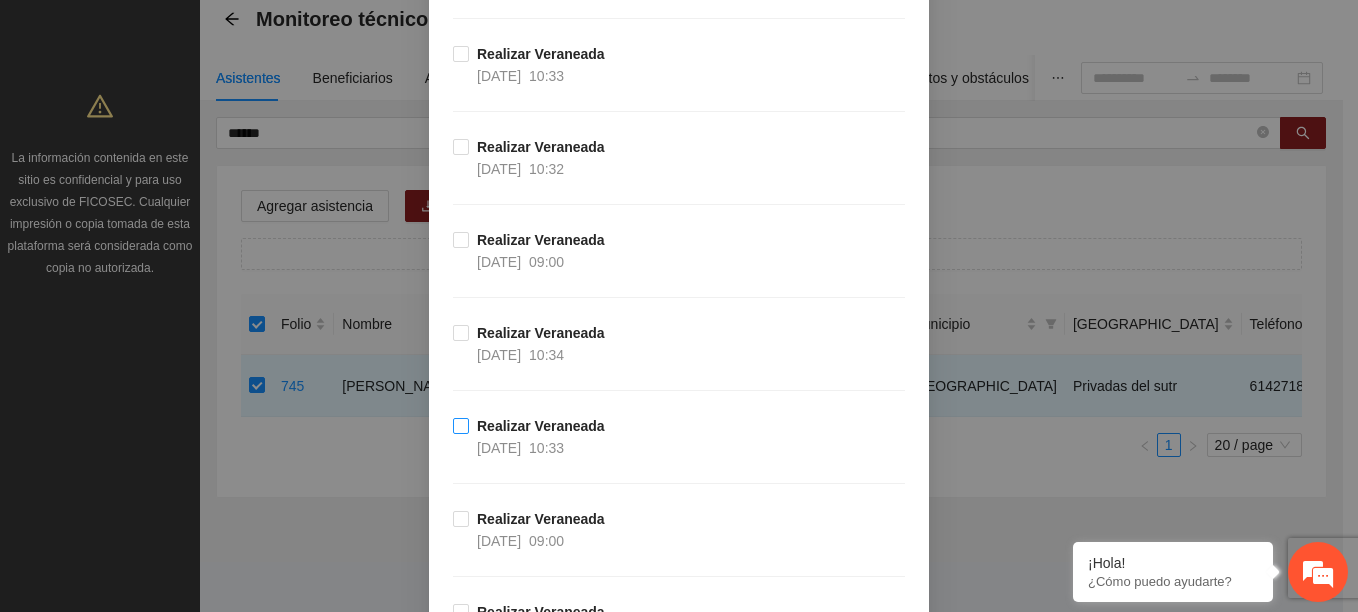 click on "10:33" at bounding box center [546, 448] 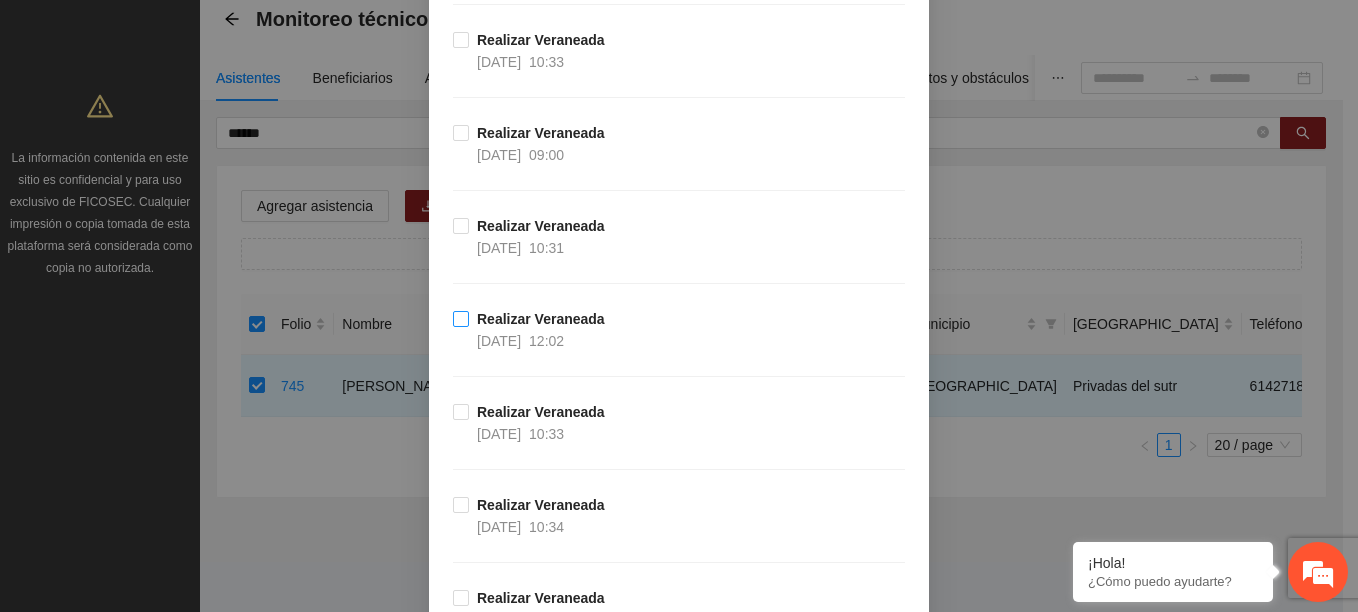 scroll, scrollTop: 2900, scrollLeft: 0, axis: vertical 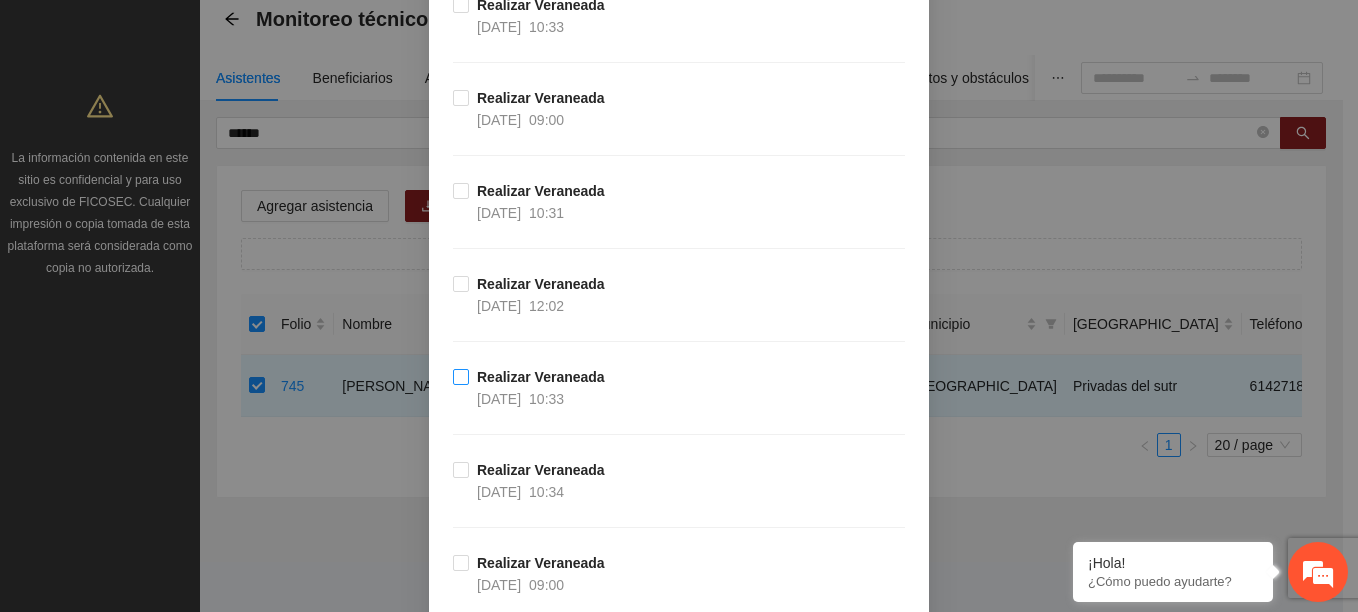 click on "03/07/2025" at bounding box center (499, 399) 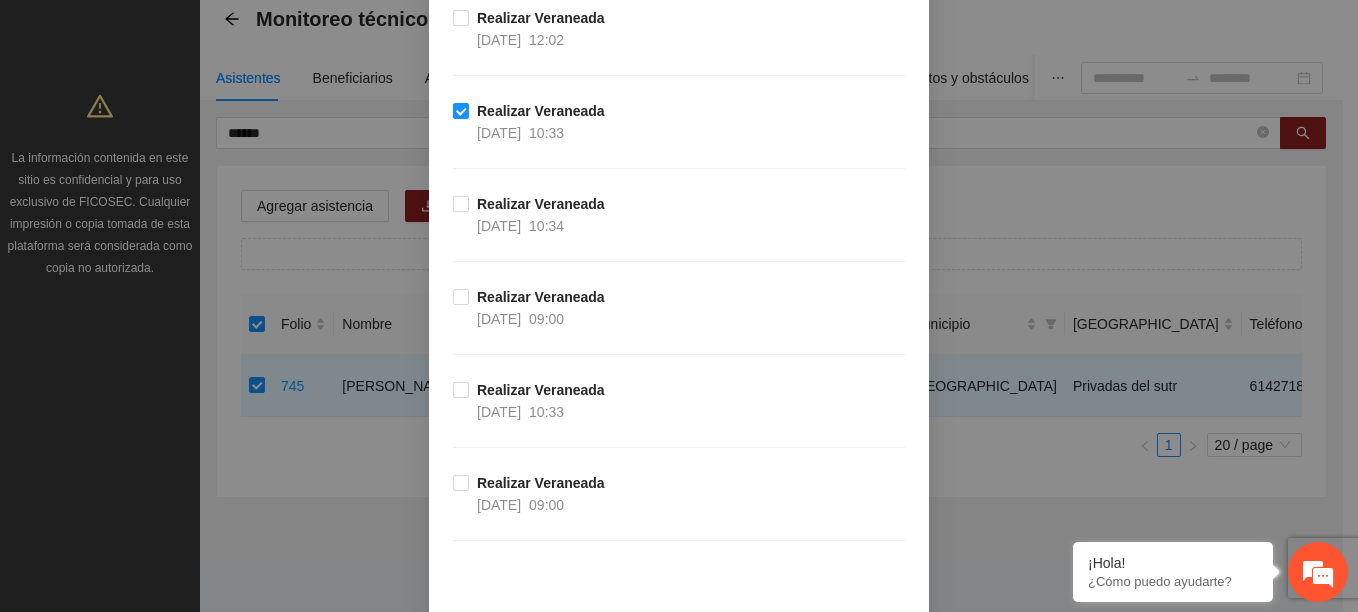 scroll, scrollTop: 3012, scrollLeft: 0, axis: vertical 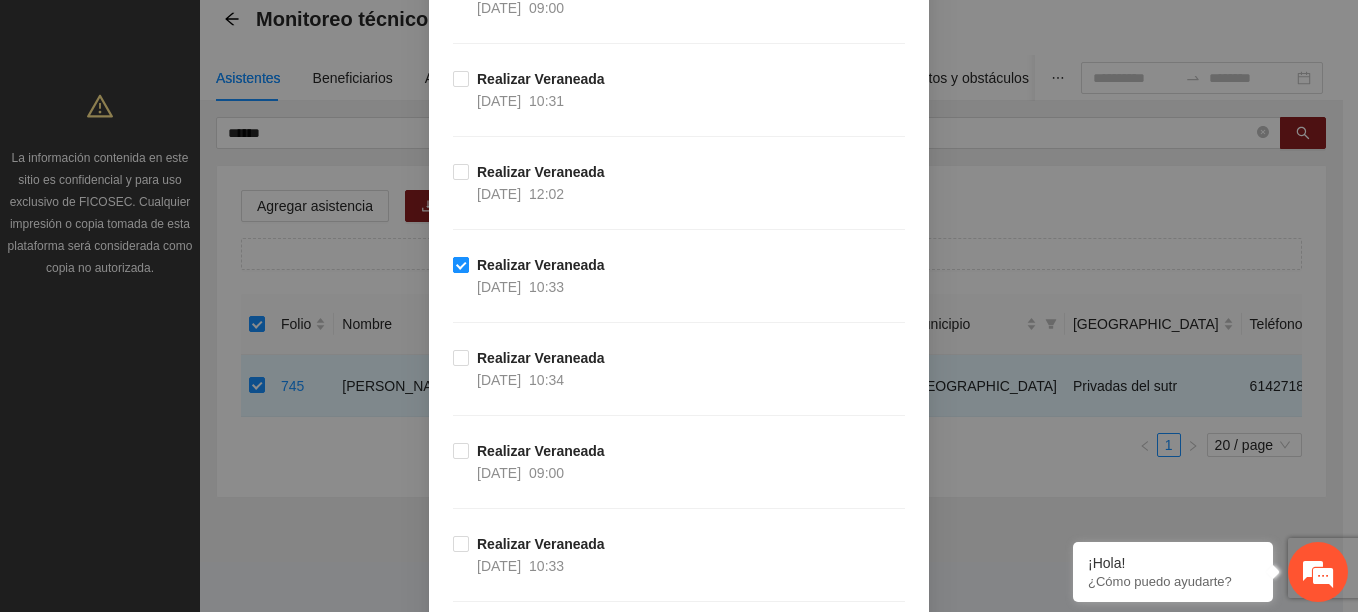 click on "Realizar Veraneada" at bounding box center [541, 265] 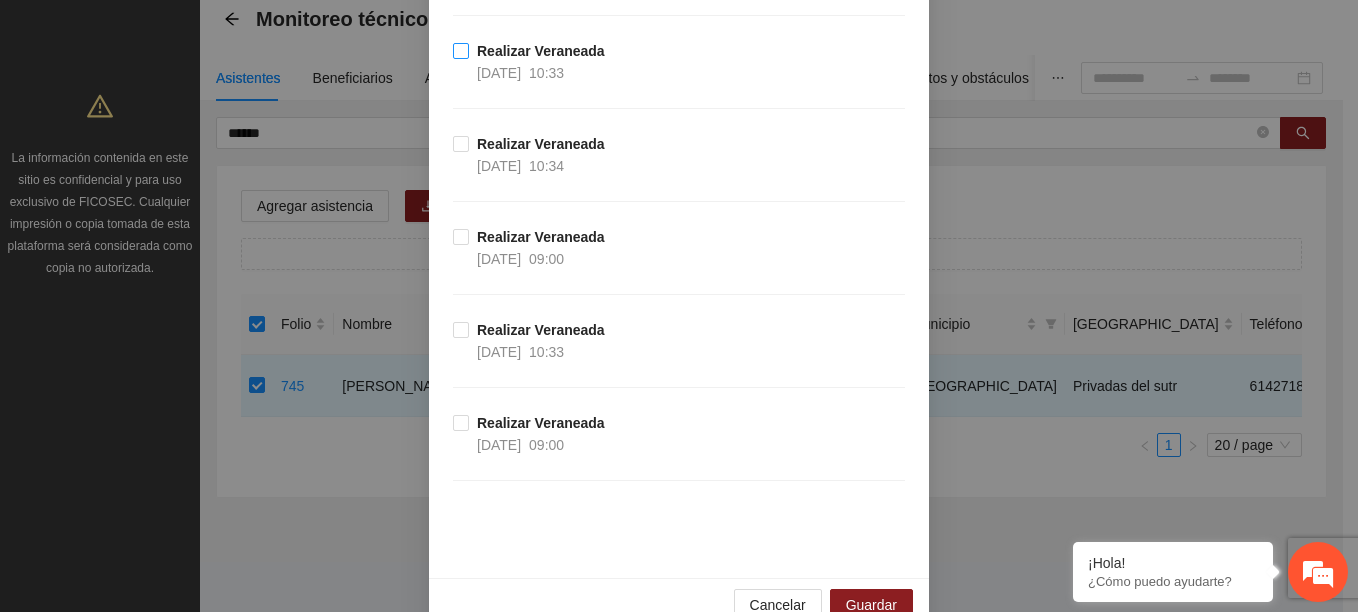 scroll, scrollTop: 3269, scrollLeft: 0, axis: vertical 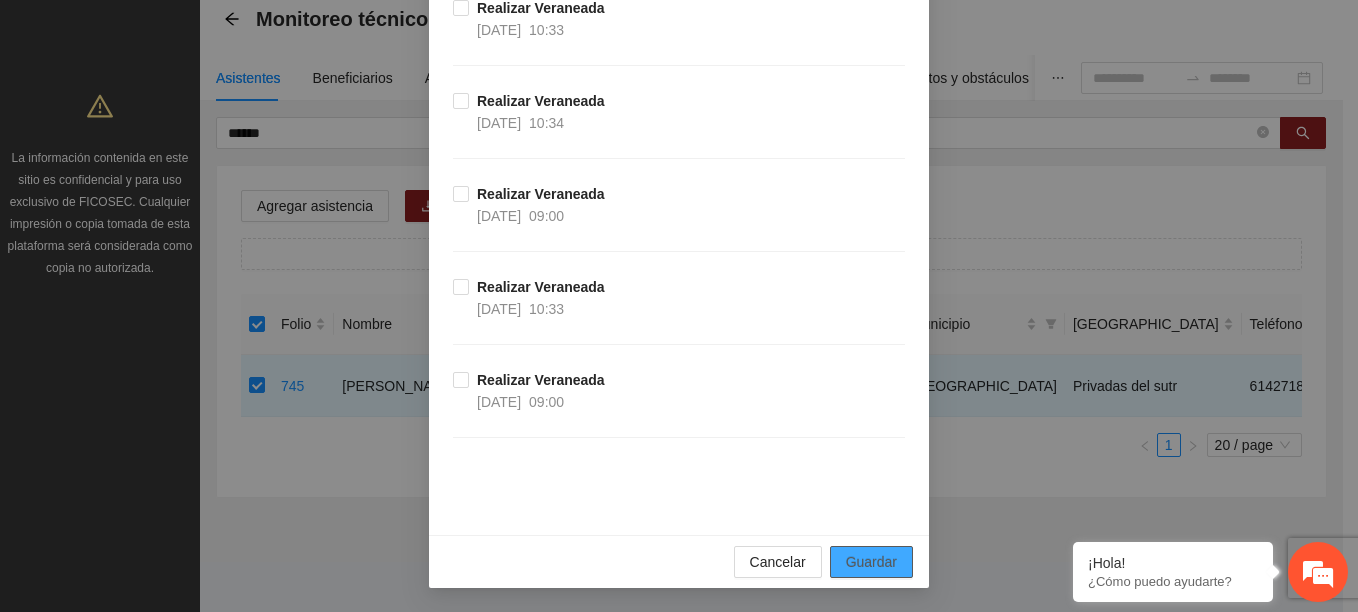 click on "Guardar" at bounding box center (871, 562) 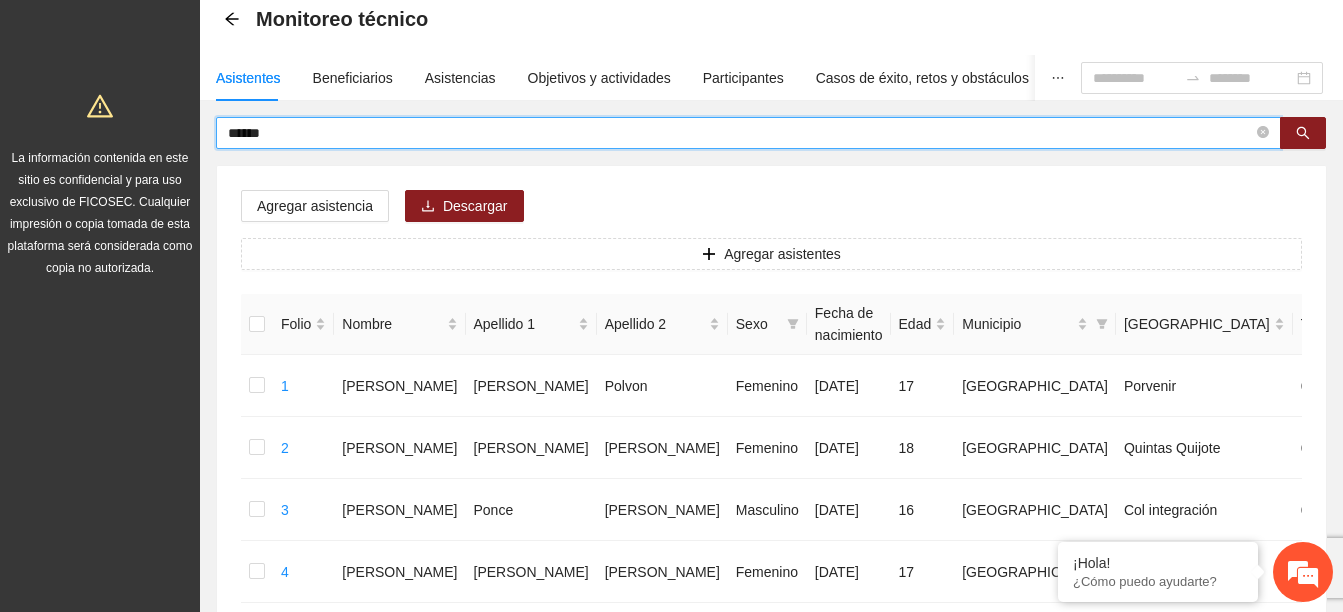 click on "******" at bounding box center (740, 133) 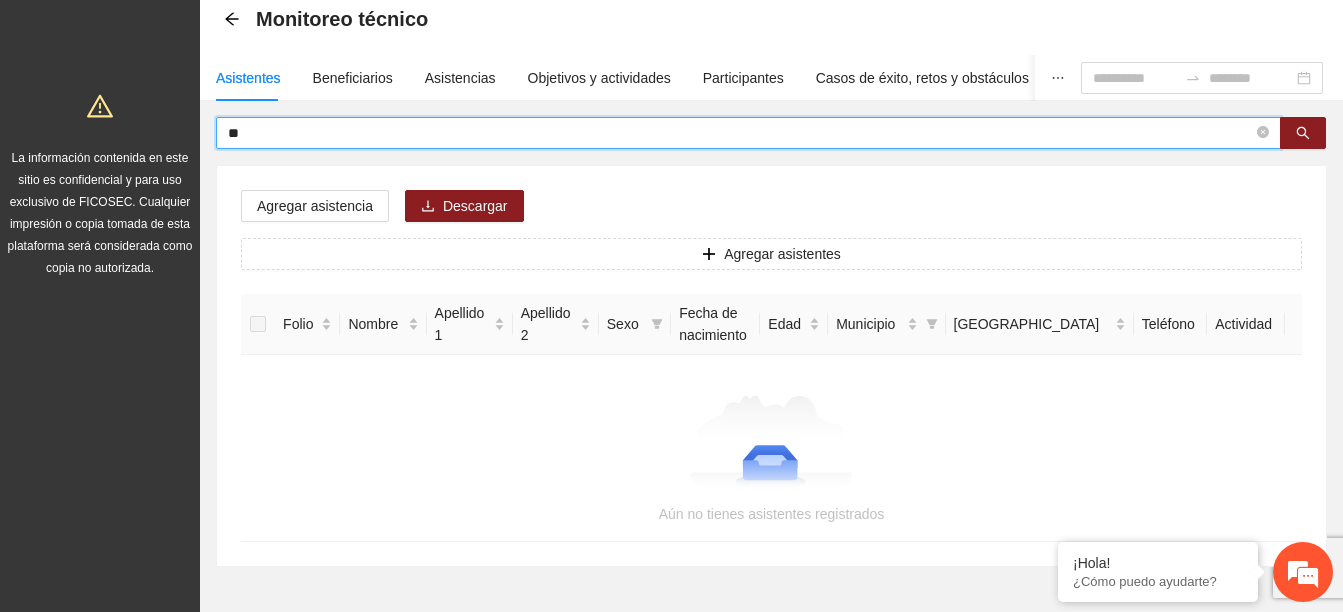 type on "*" 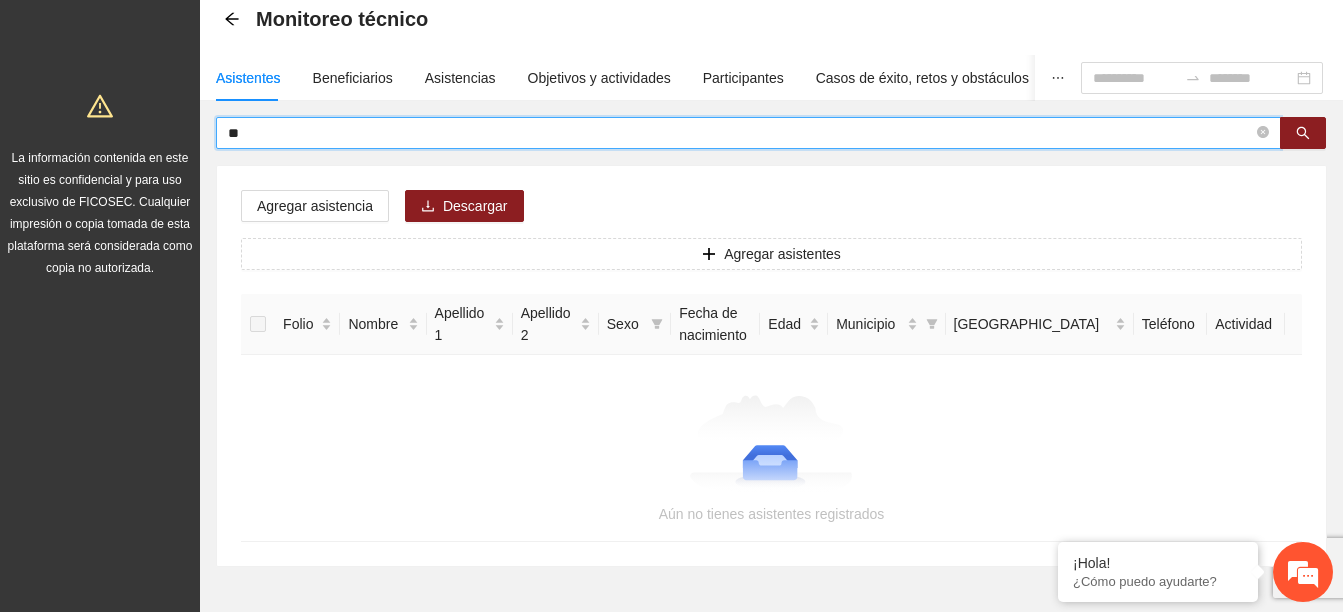 type on "*" 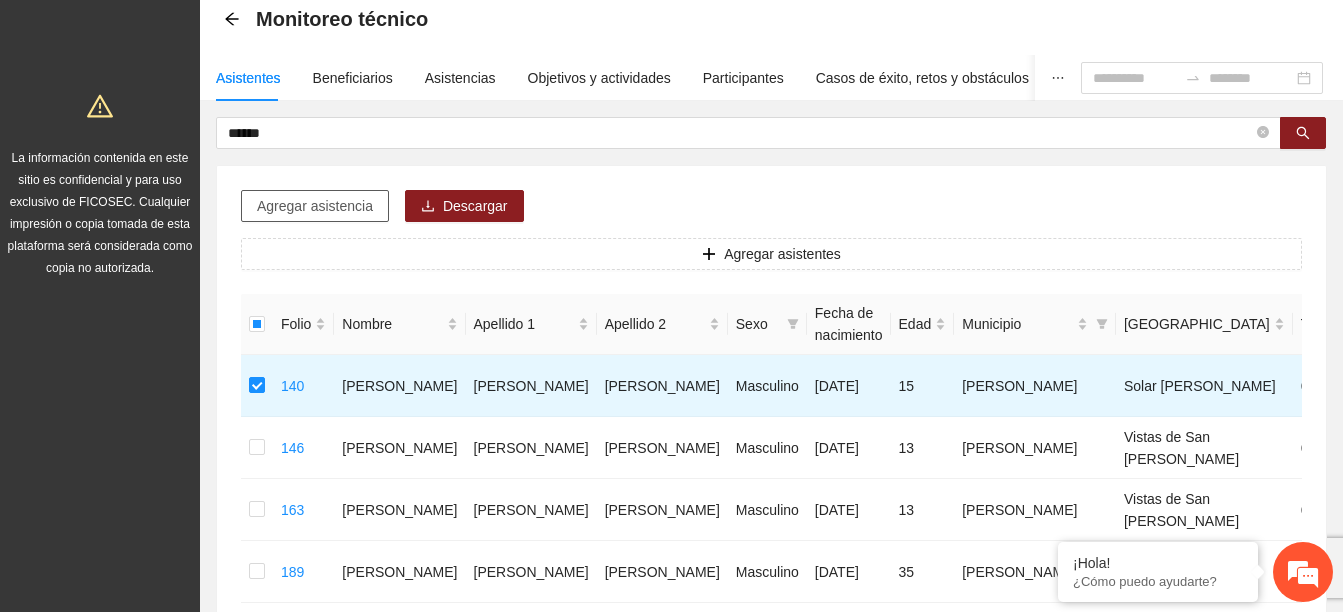 click on "Agregar asistencia" at bounding box center (315, 206) 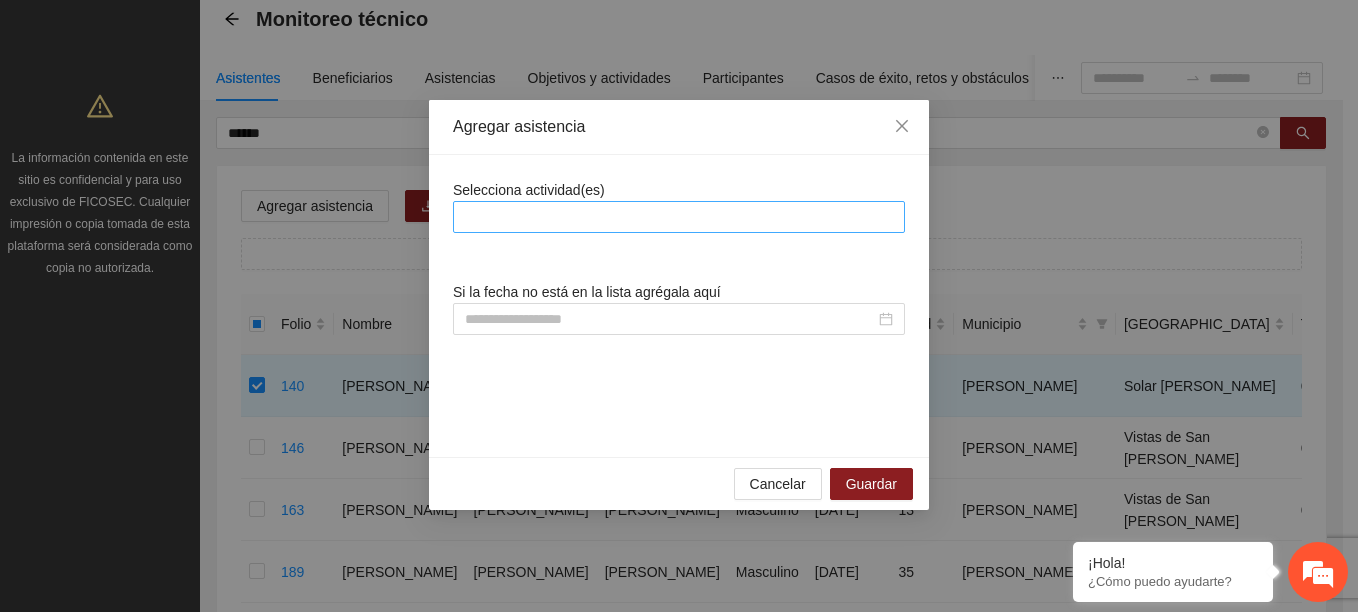 click at bounding box center [679, 217] 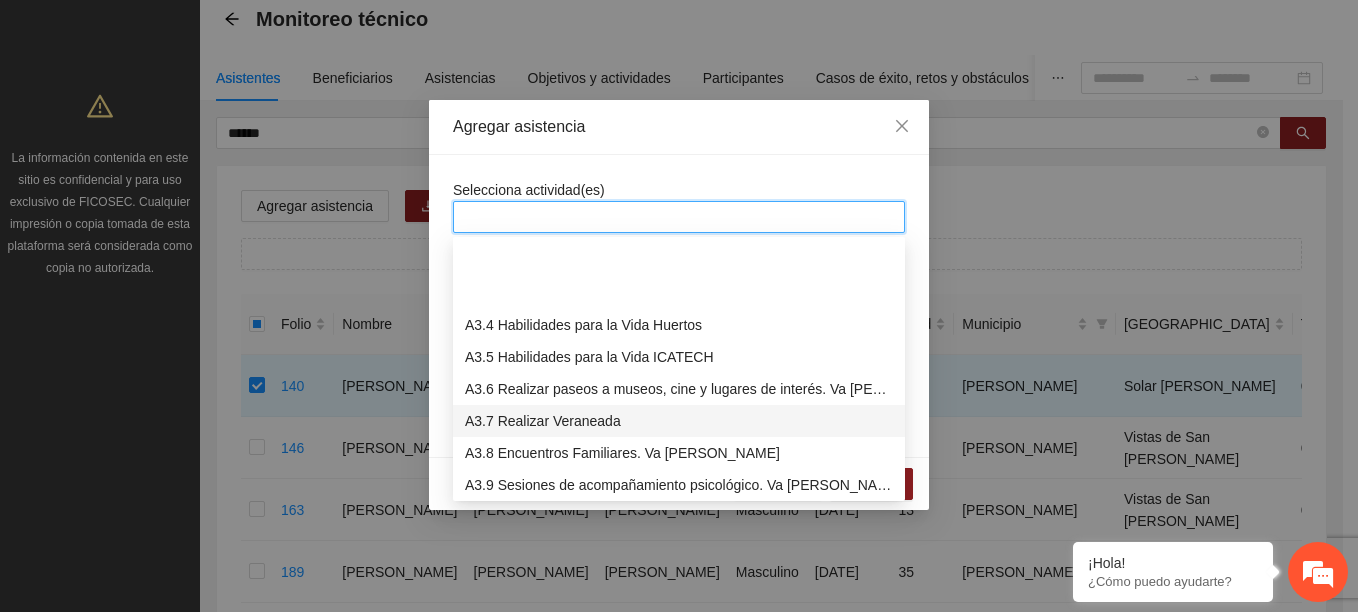 scroll, scrollTop: 800, scrollLeft: 0, axis: vertical 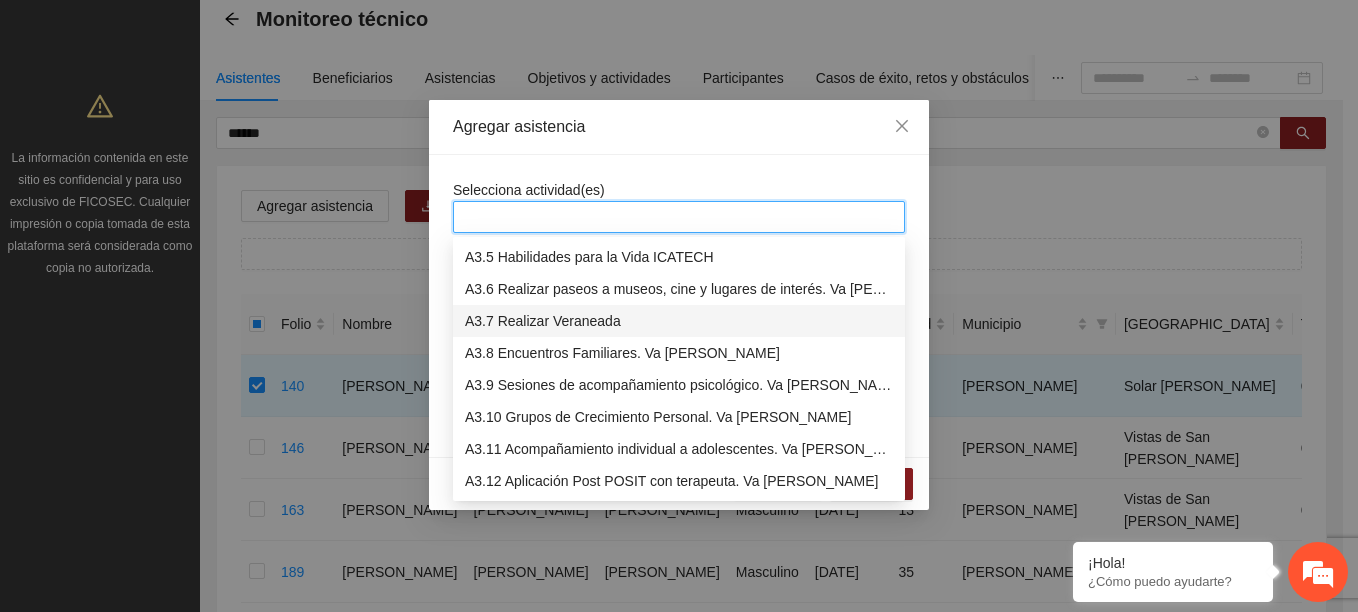 click on "A3.7 Realizar Veraneada" at bounding box center (679, 321) 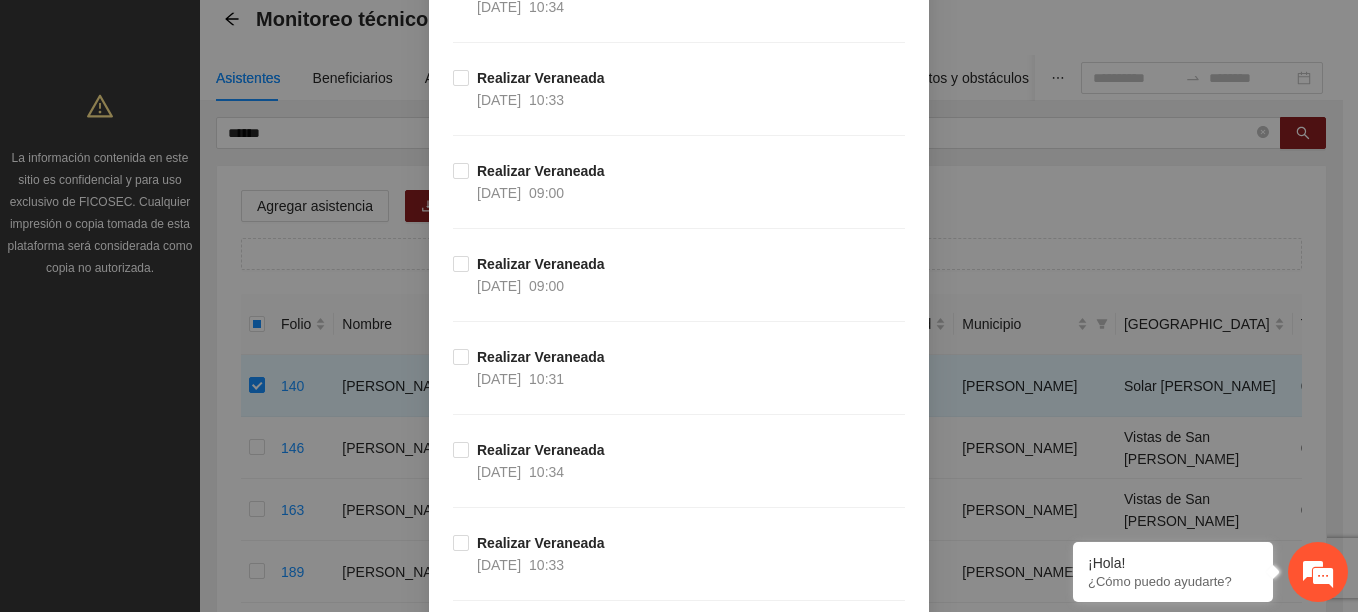 scroll, scrollTop: 1200, scrollLeft: 0, axis: vertical 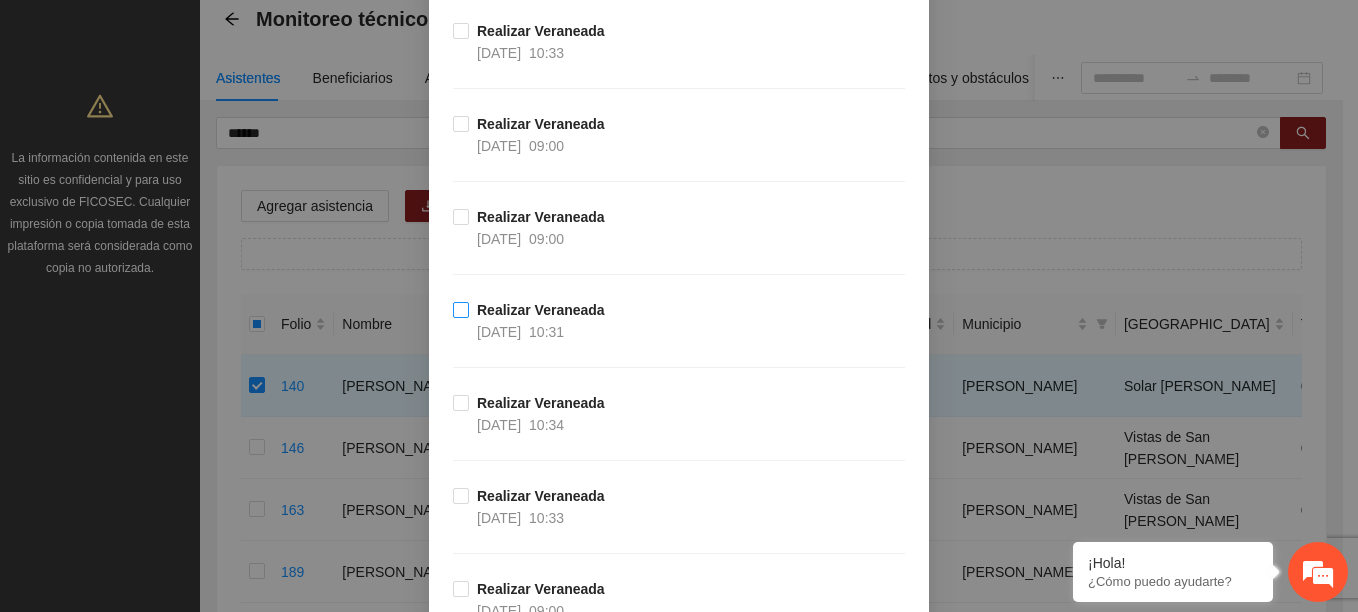 click on "Realizar Veraneada" at bounding box center [541, 310] 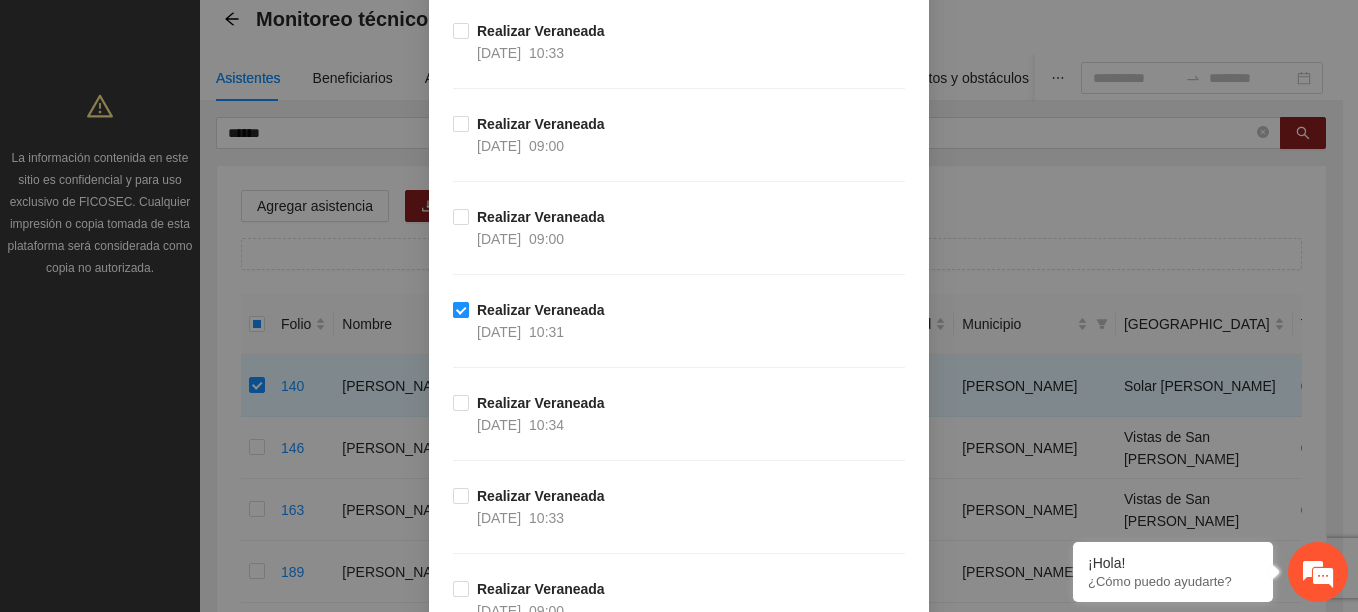click on "10:31" at bounding box center [546, 332] 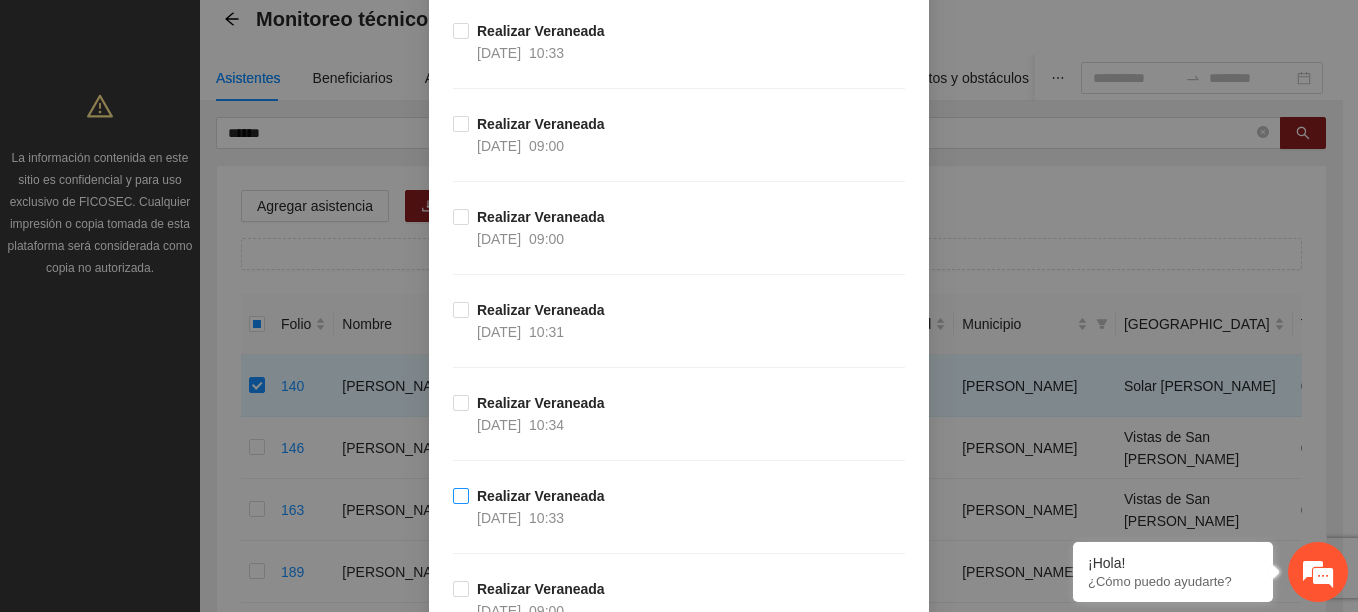 click on "Realizar Veraneada" at bounding box center [541, 496] 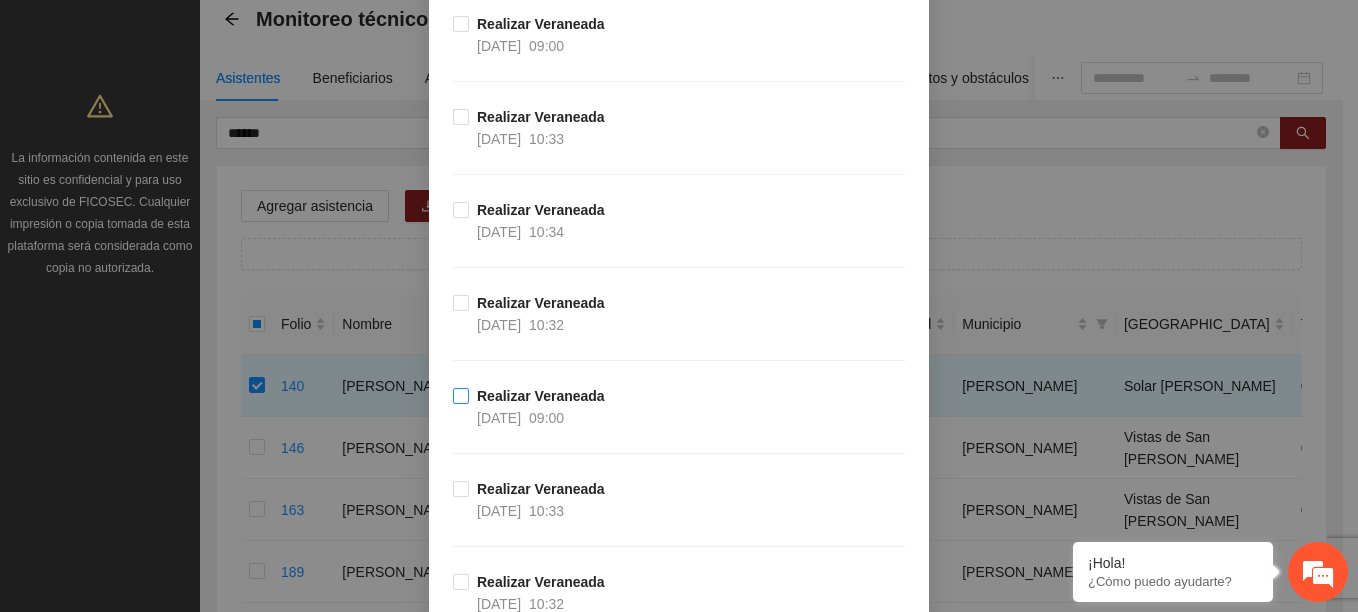 scroll, scrollTop: 1800, scrollLeft: 0, axis: vertical 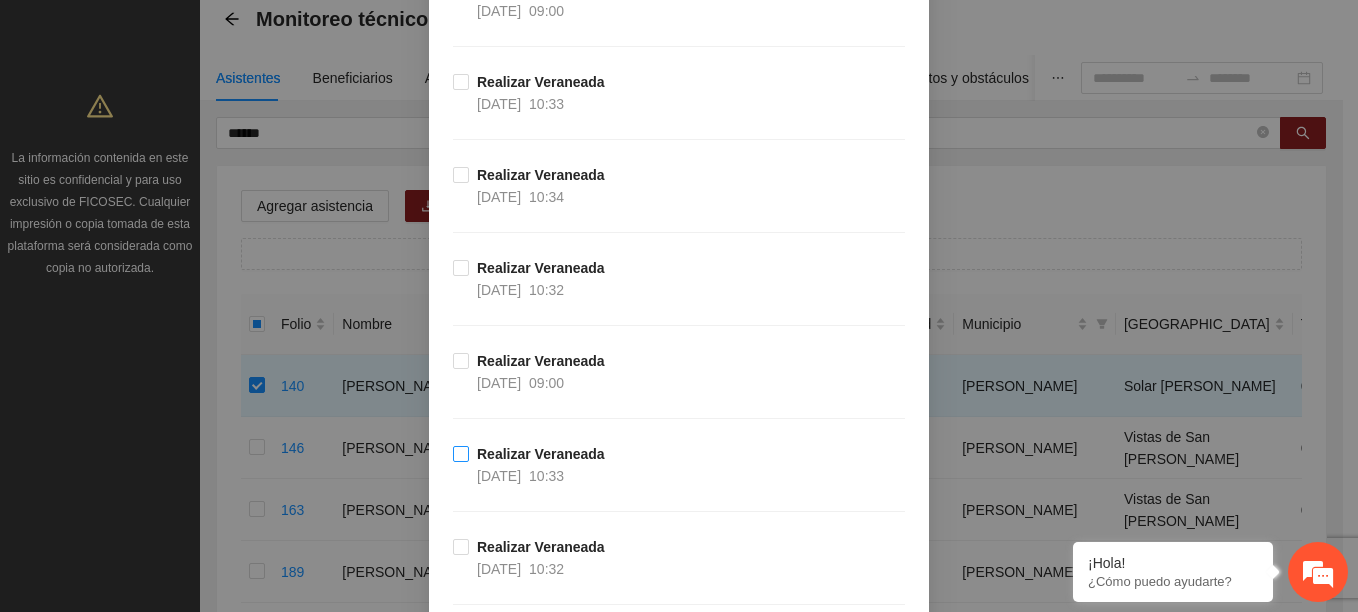 click on "[DATE] 10:33" at bounding box center (520, 476) 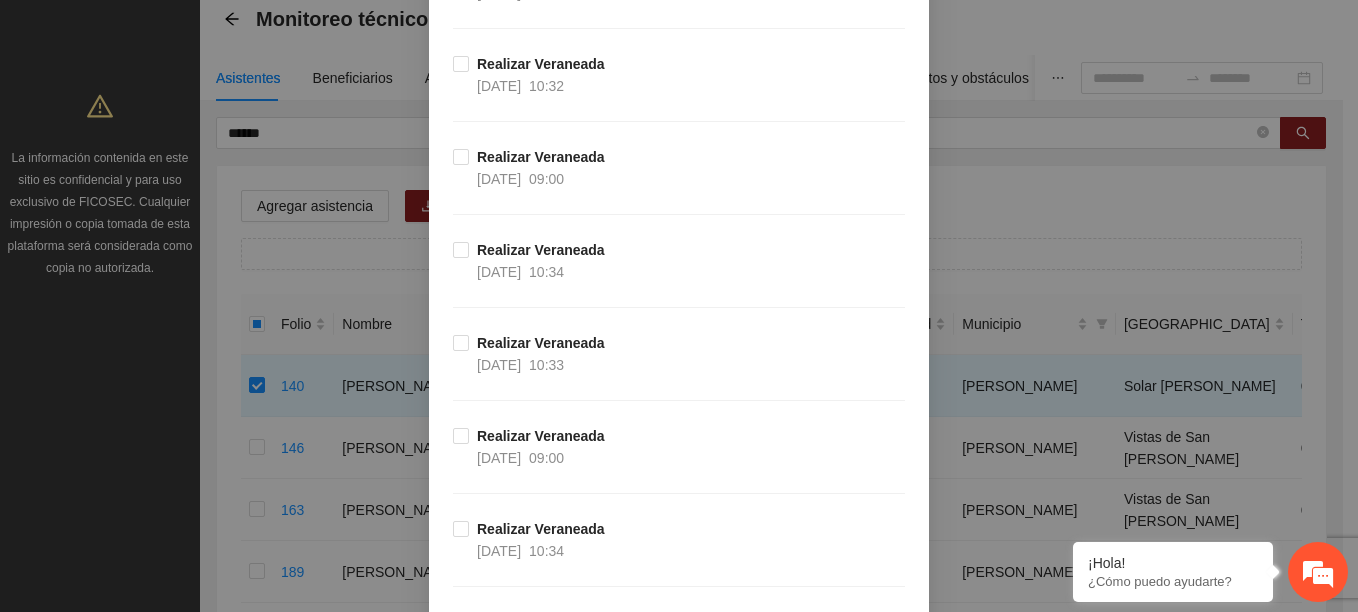 scroll, scrollTop: 2300, scrollLeft: 0, axis: vertical 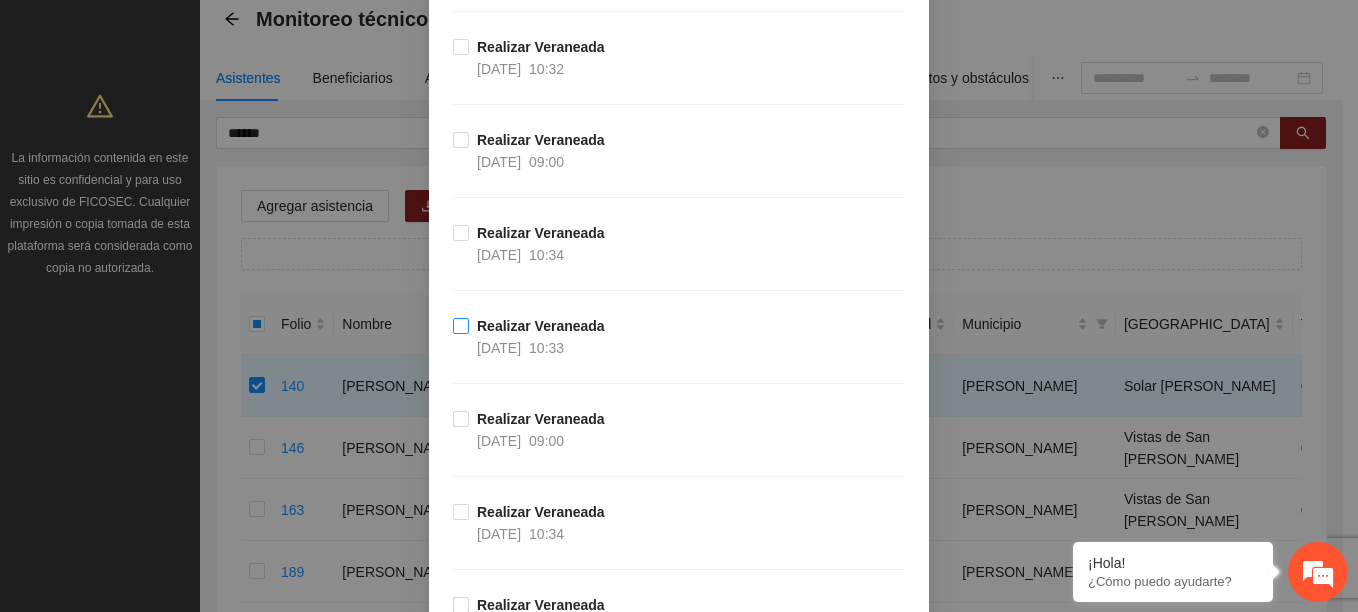 click on "10:33" at bounding box center [546, 348] 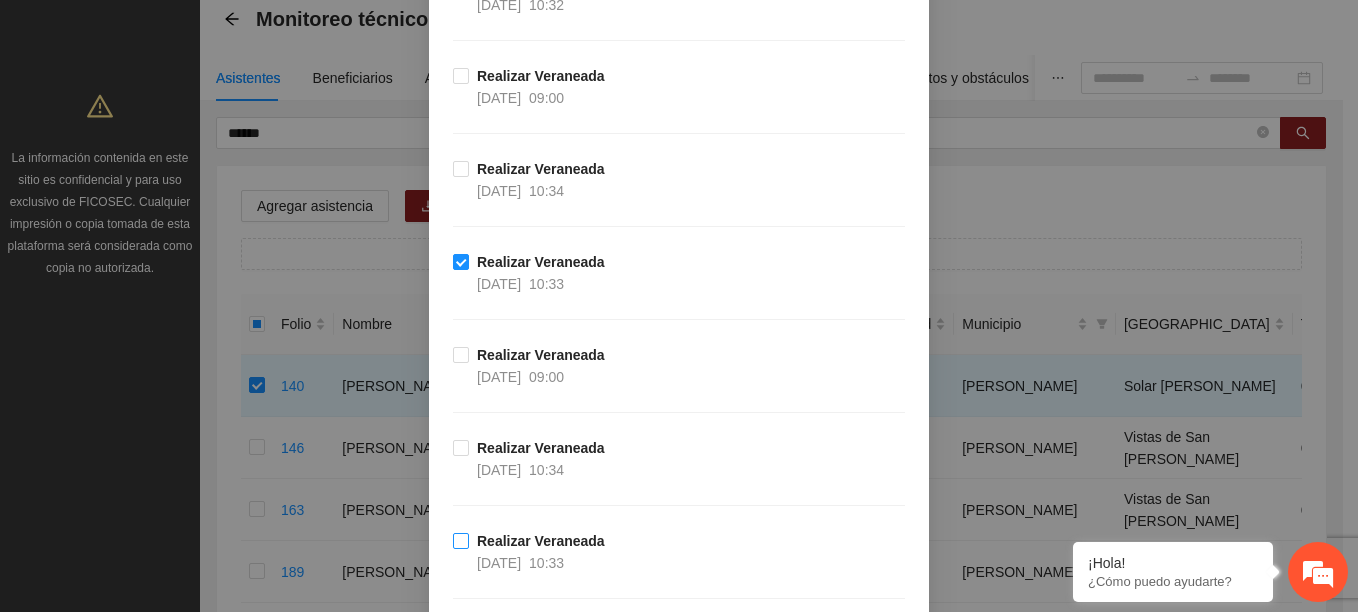 scroll, scrollTop: 2400, scrollLeft: 0, axis: vertical 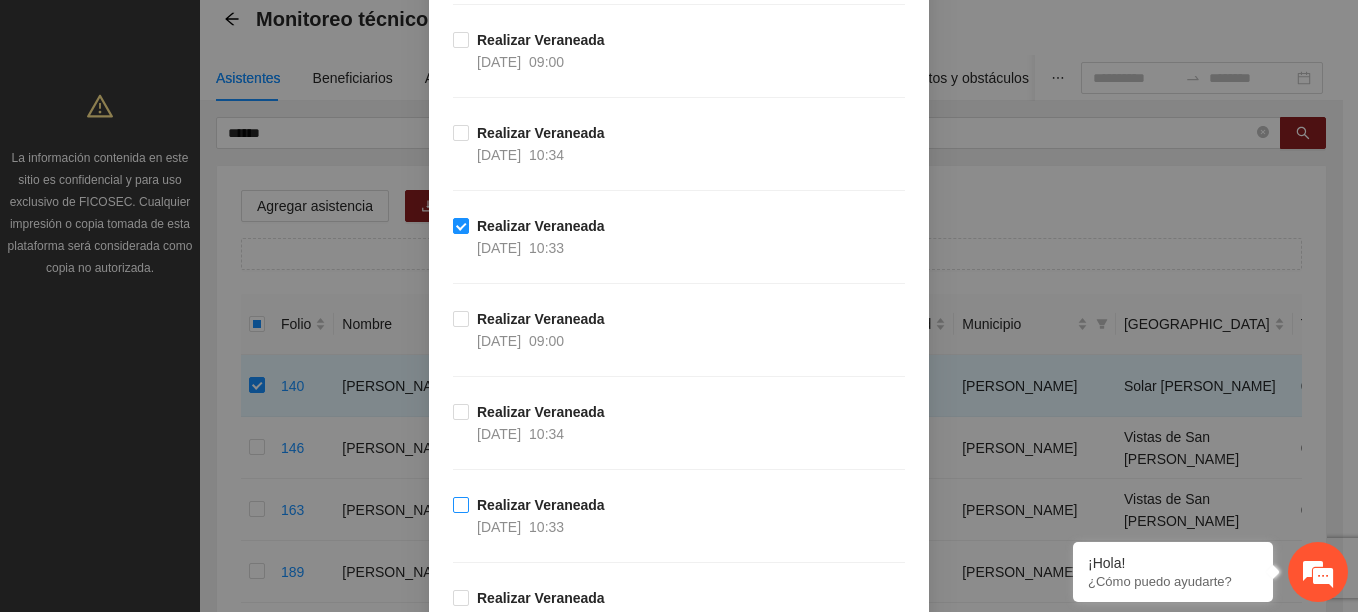 click on "Realizar Veraneada" at bounding box center (541, 505) 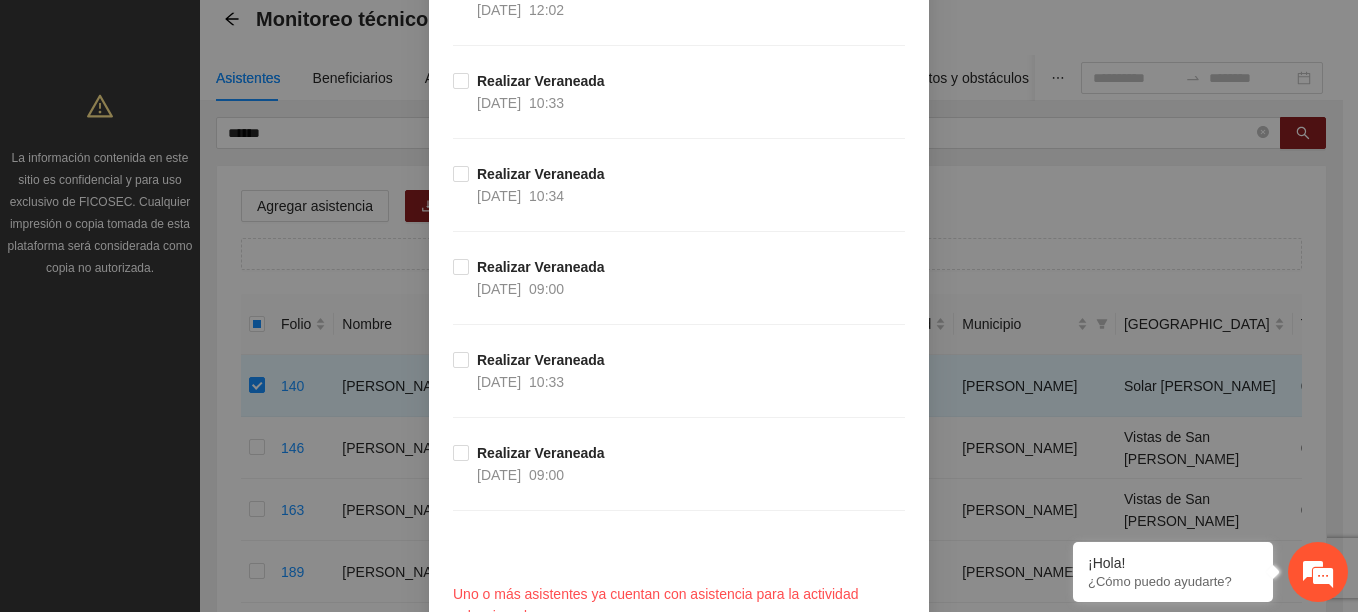 scroll, scrollTop: 3312, scrollLeft: 0, axis: vertical 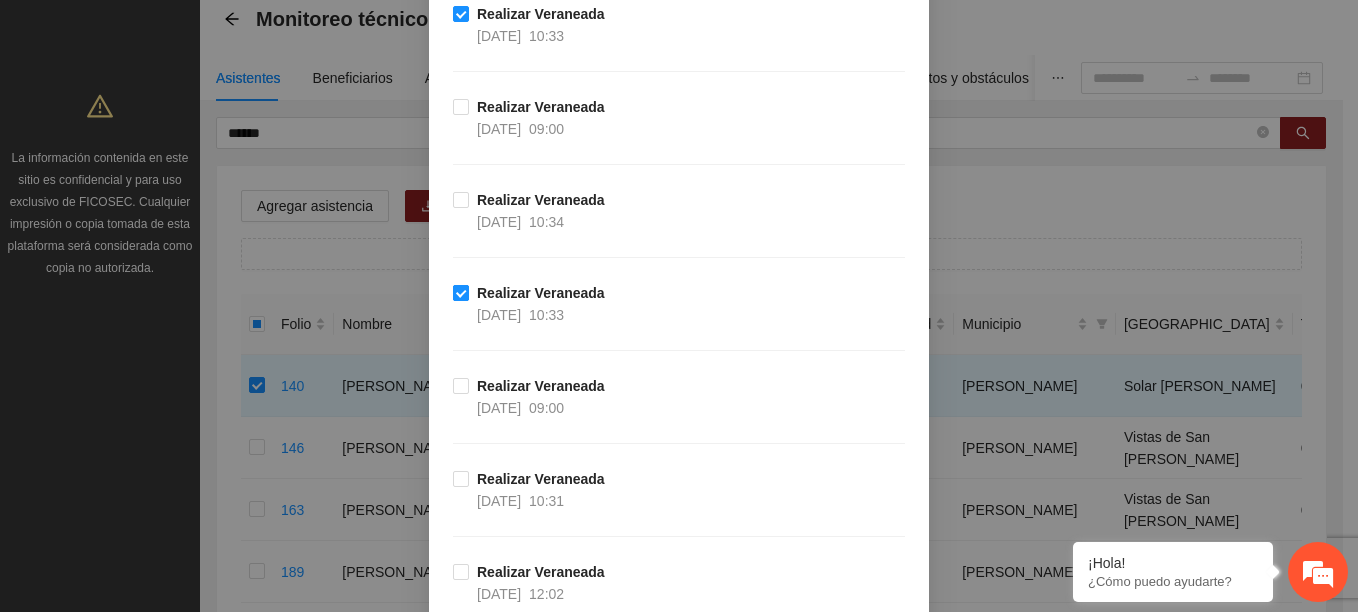 click on "Realizar Veraneada" at bounding box center [541, 293] 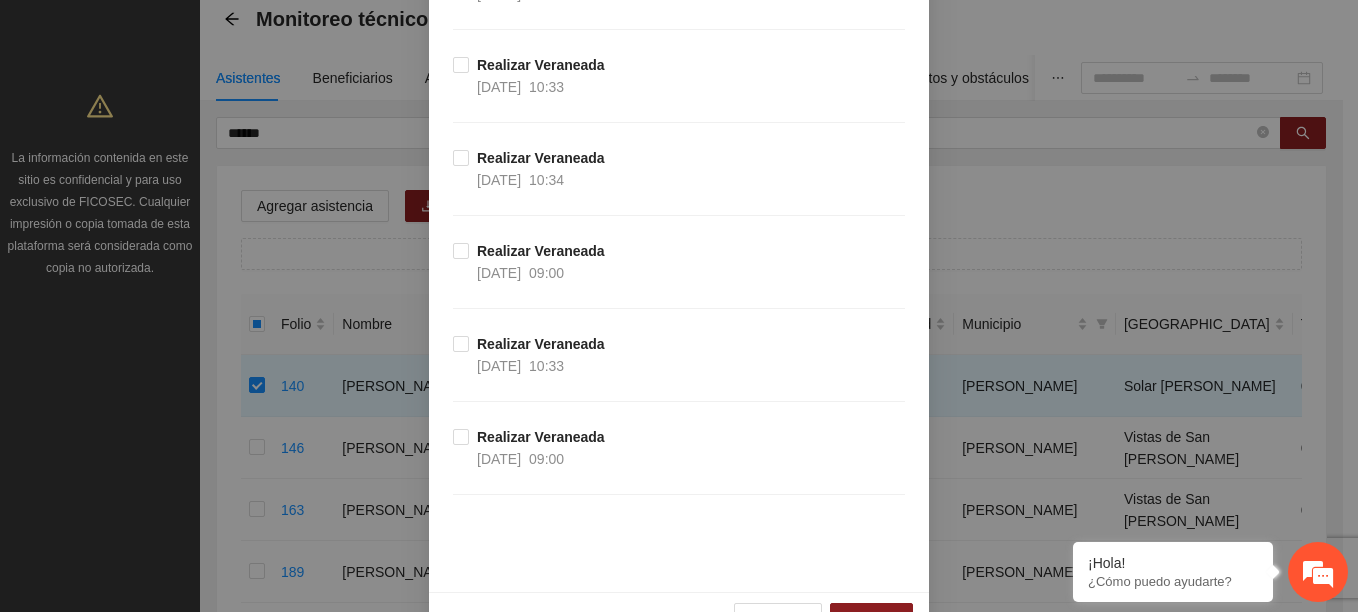 scroll, scrollTop: 3269, scrollLeft: 0, axis: vertical 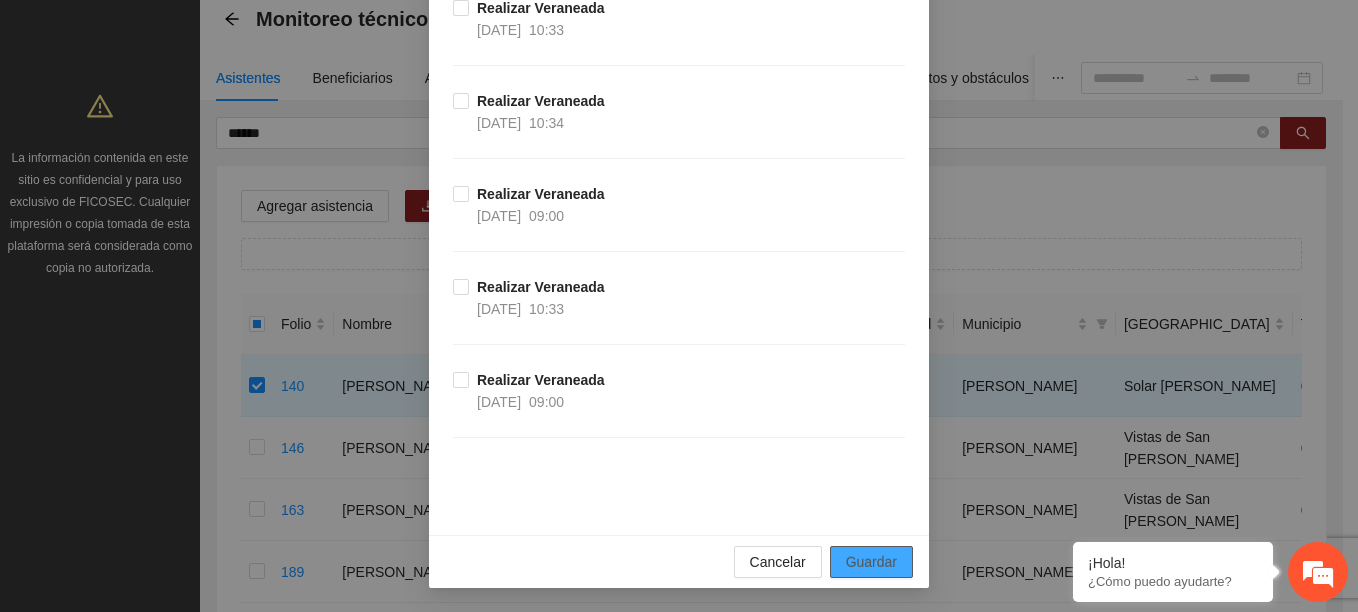 click on "Guardar" at bounding box center [871, 562] 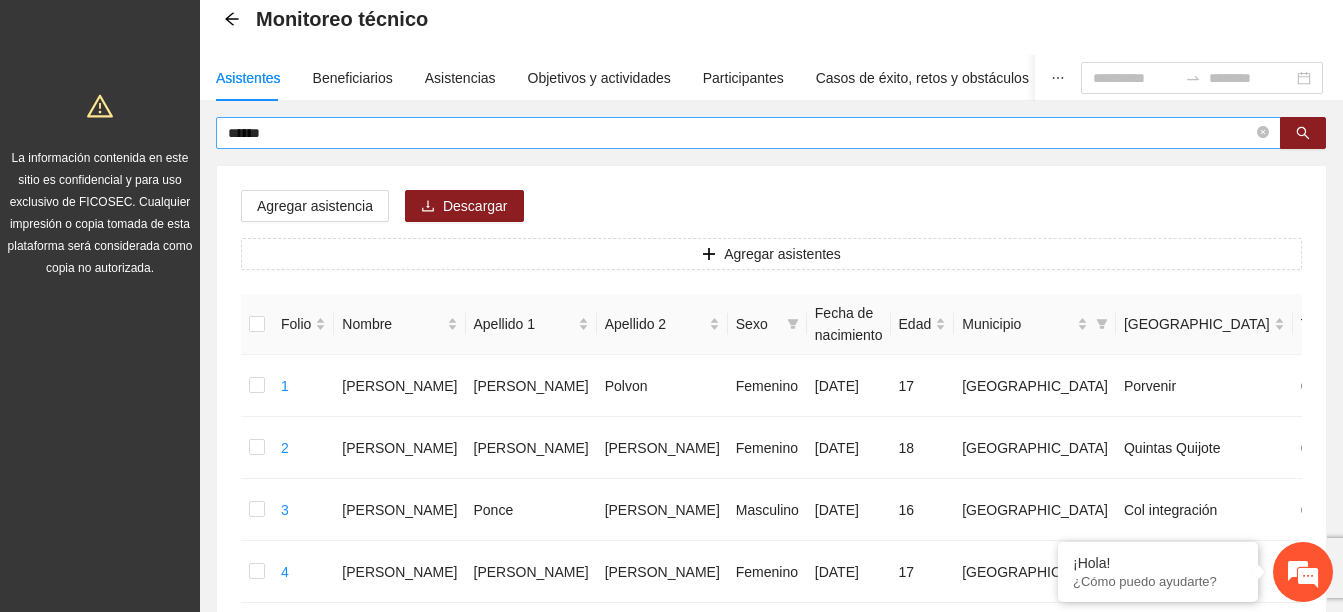 click on "******" at bounding box center (740, 133) 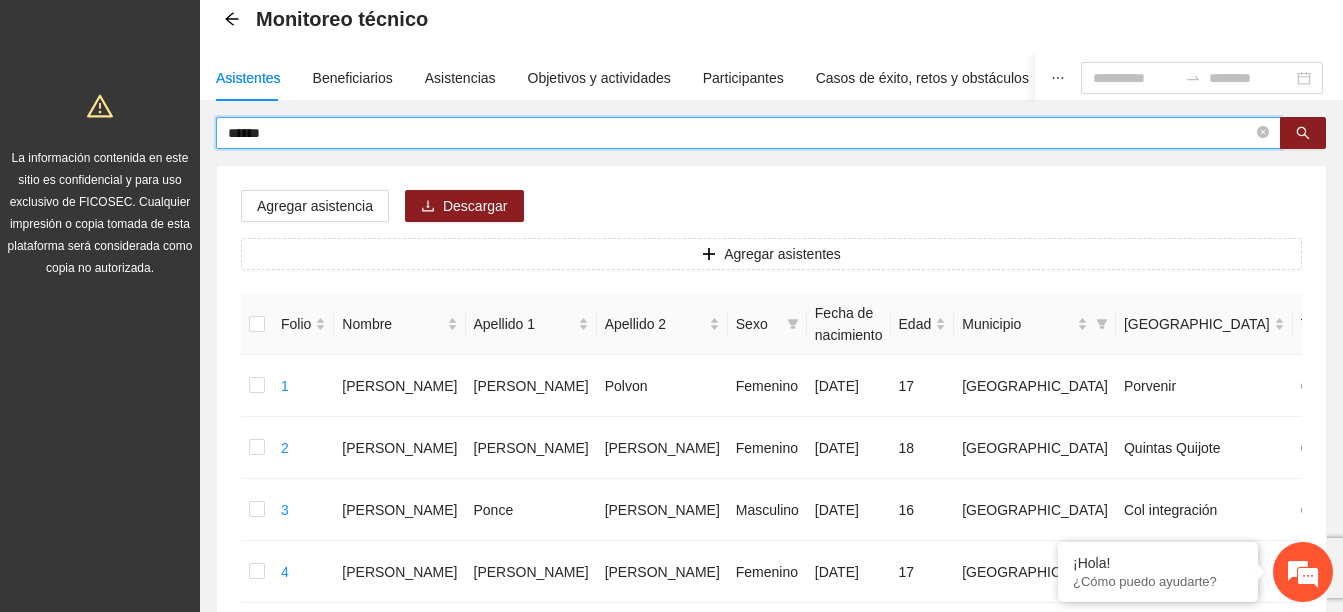 click on "******" at bounding box center [740, 133] 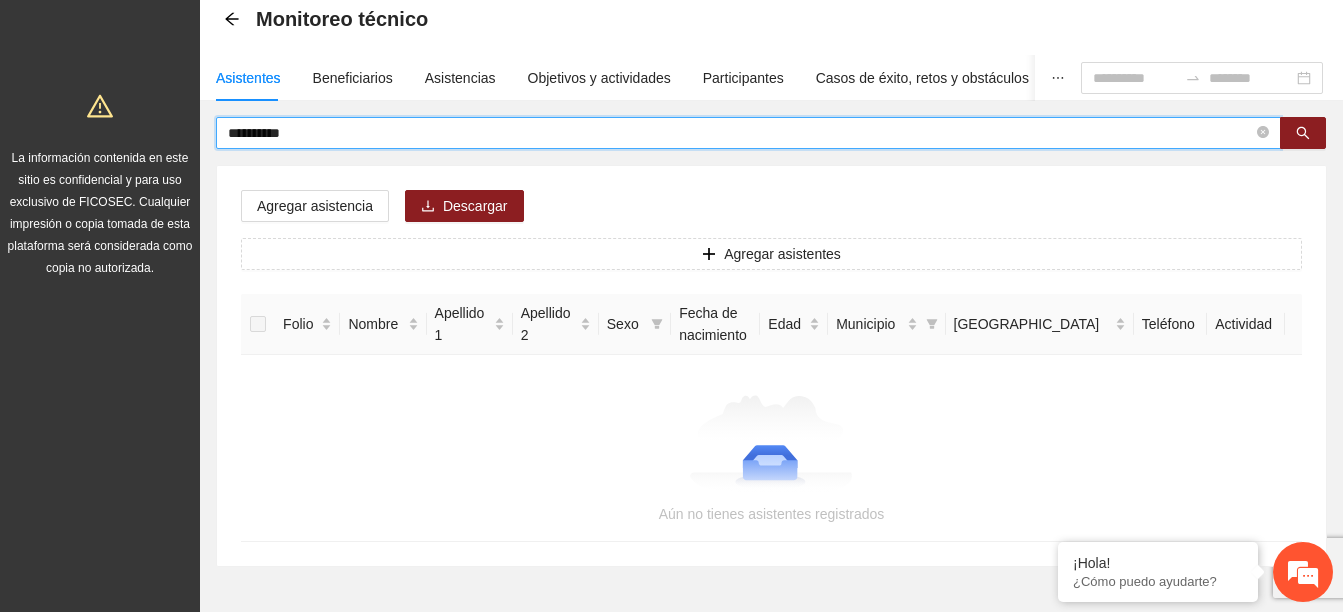 click on "**********" at bounding box center [740, 133] 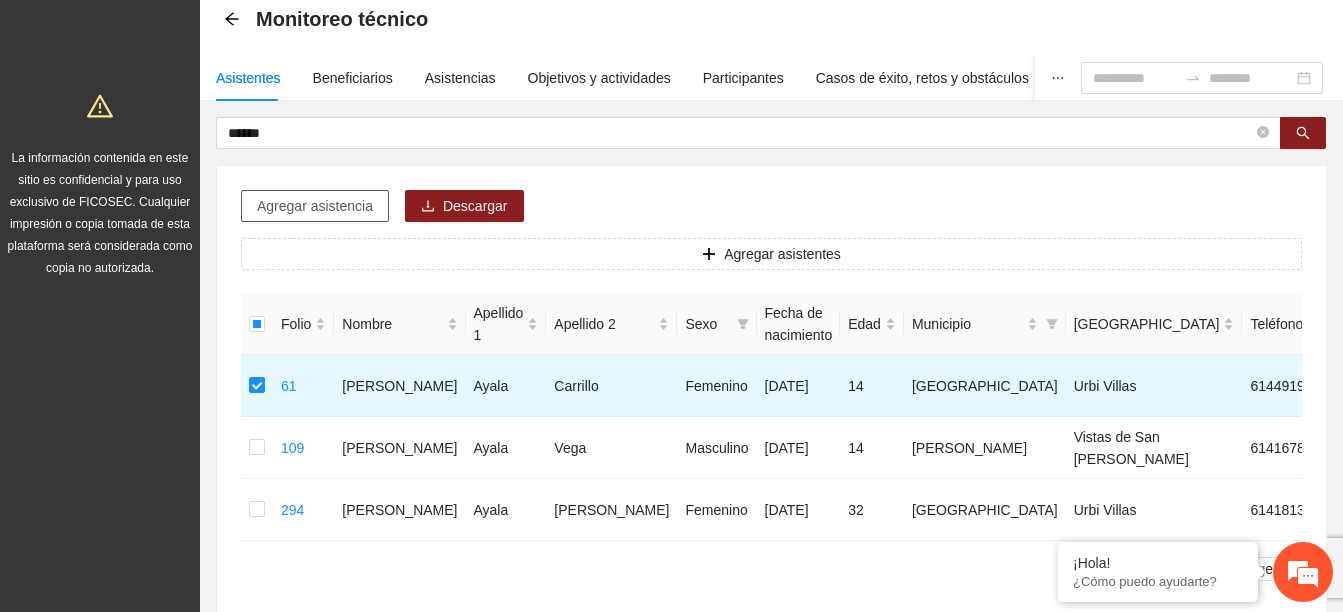click on "Agregar asistencia" at bounding box center (315, 206) 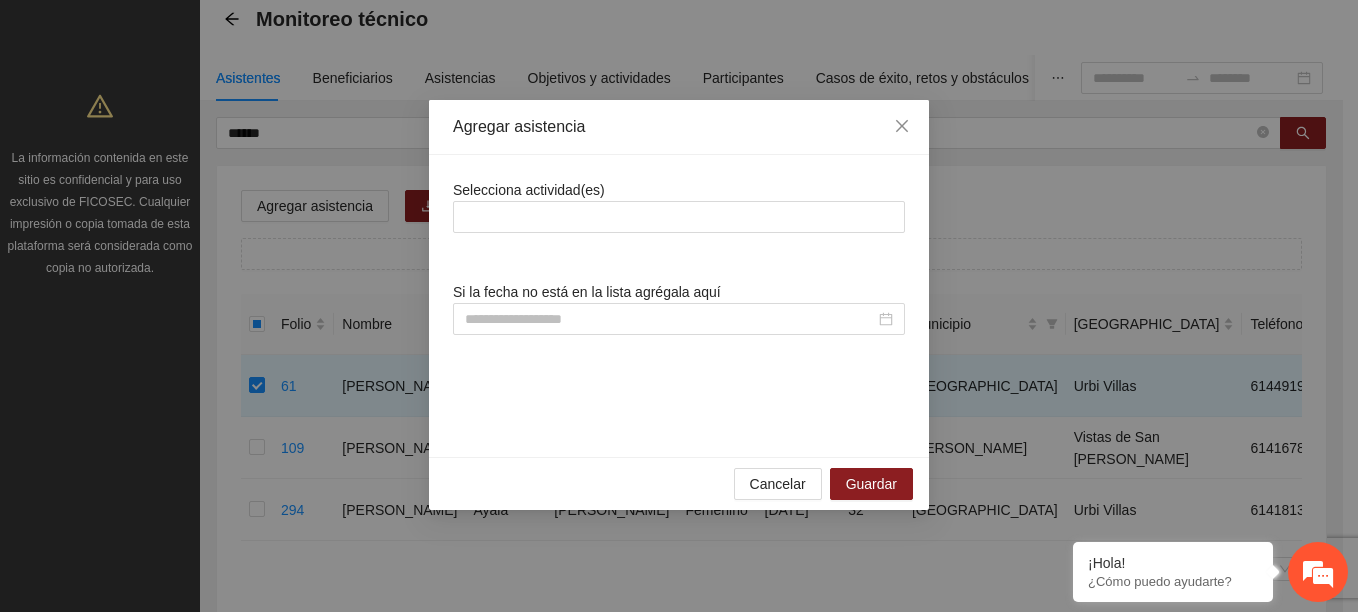 click on "Selecciona actividad(es)" at bounding box center (679, 206) 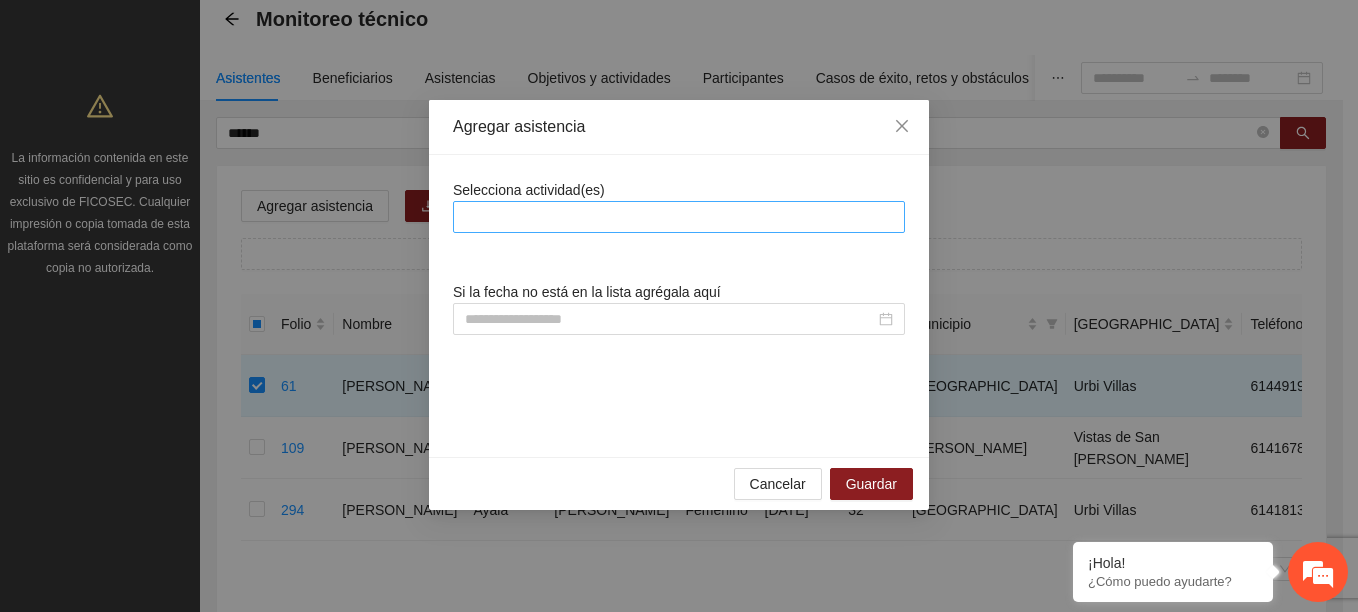 click at bounding box center [679, 217] 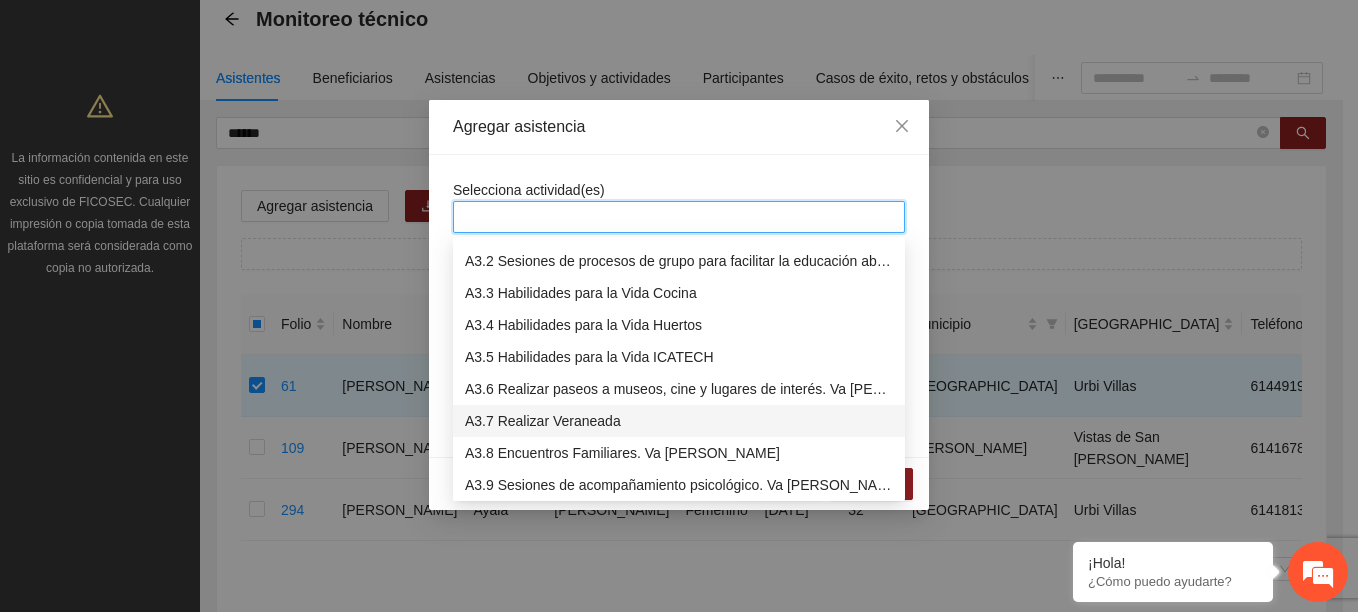 scroll, scrollTop: 800, scrollLeft: 0, axis: vertical 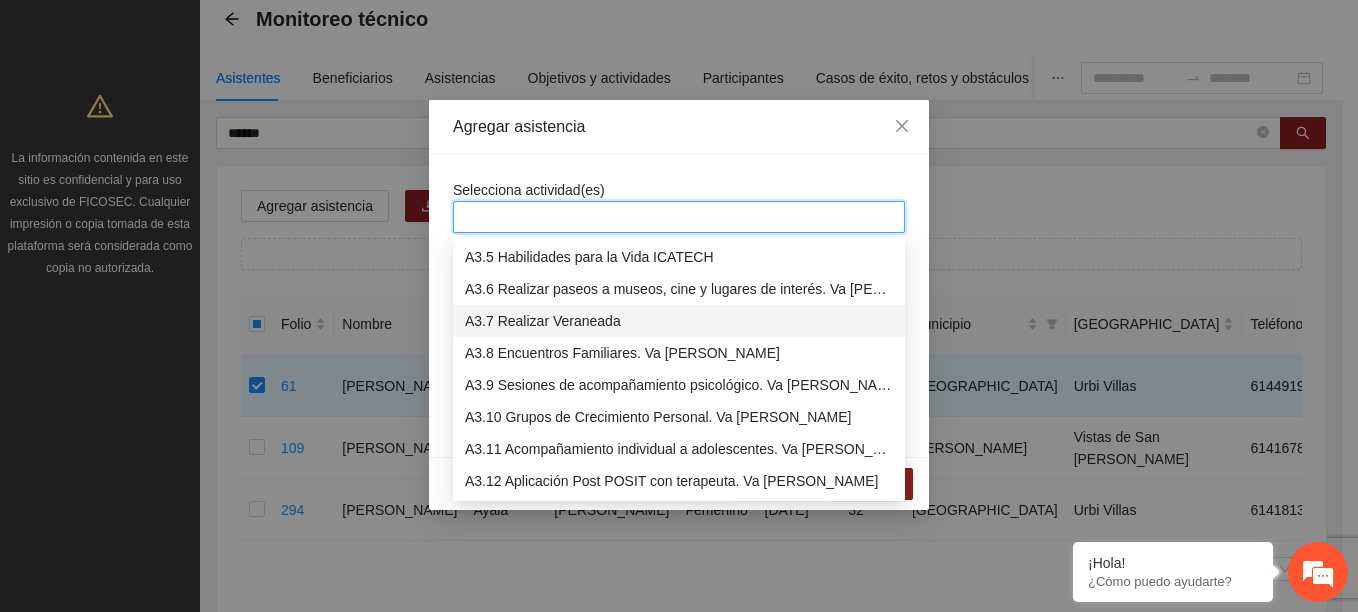 click on "A3.7 Realizar Veraneada" at bounding box center (679, 321) 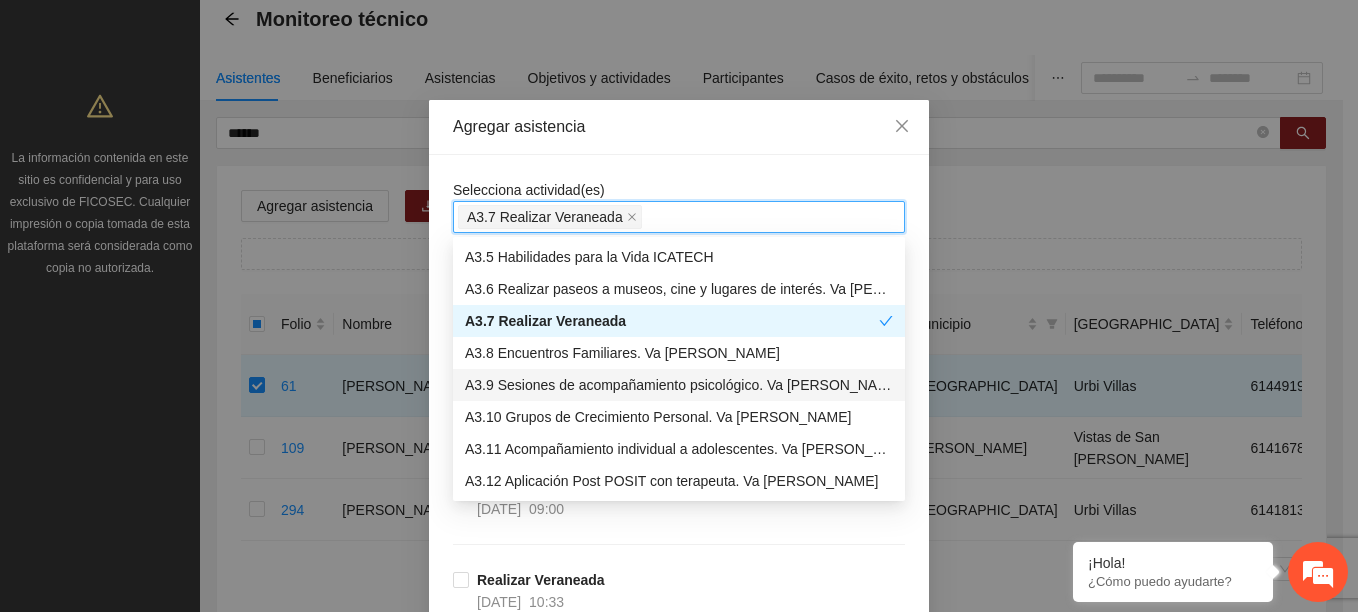 scroll, scrollTop: 900, scrollLeft: 0, axis: vertical 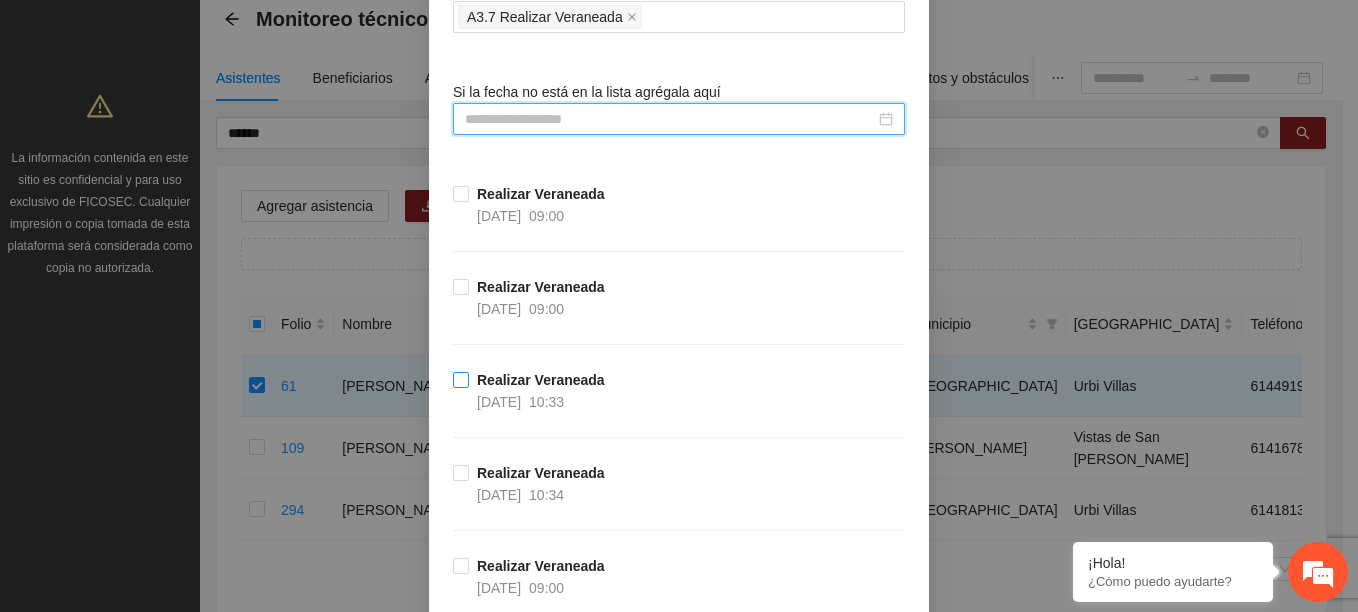 click on "10:33" at bounding box center [546, 402] 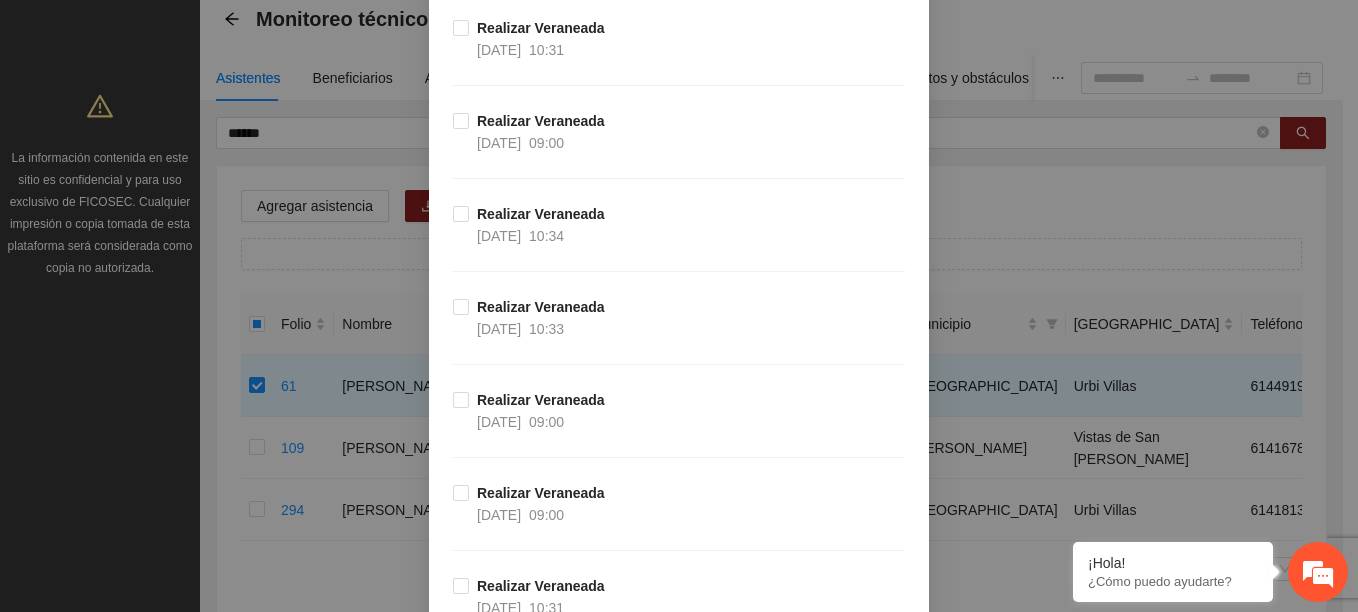 scroll, scrollTop: 1200, scrollLeft: 0, axis: vertical 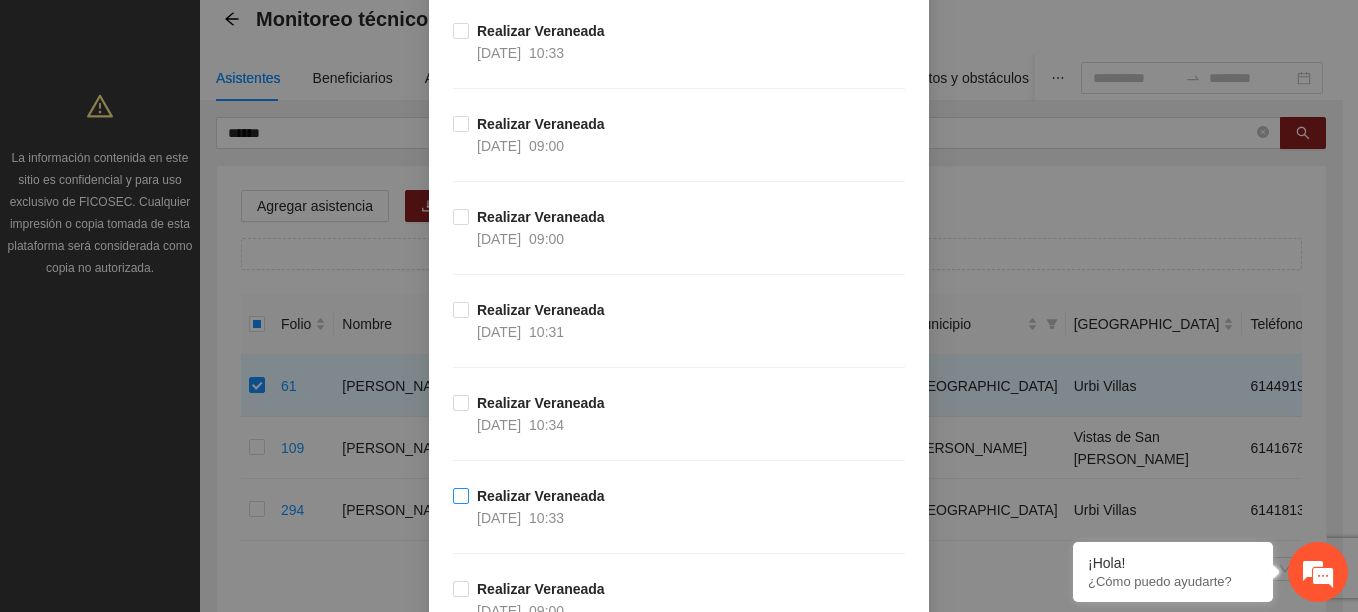 click on "Realizar Veraneada" at bounding box center [541, 496] 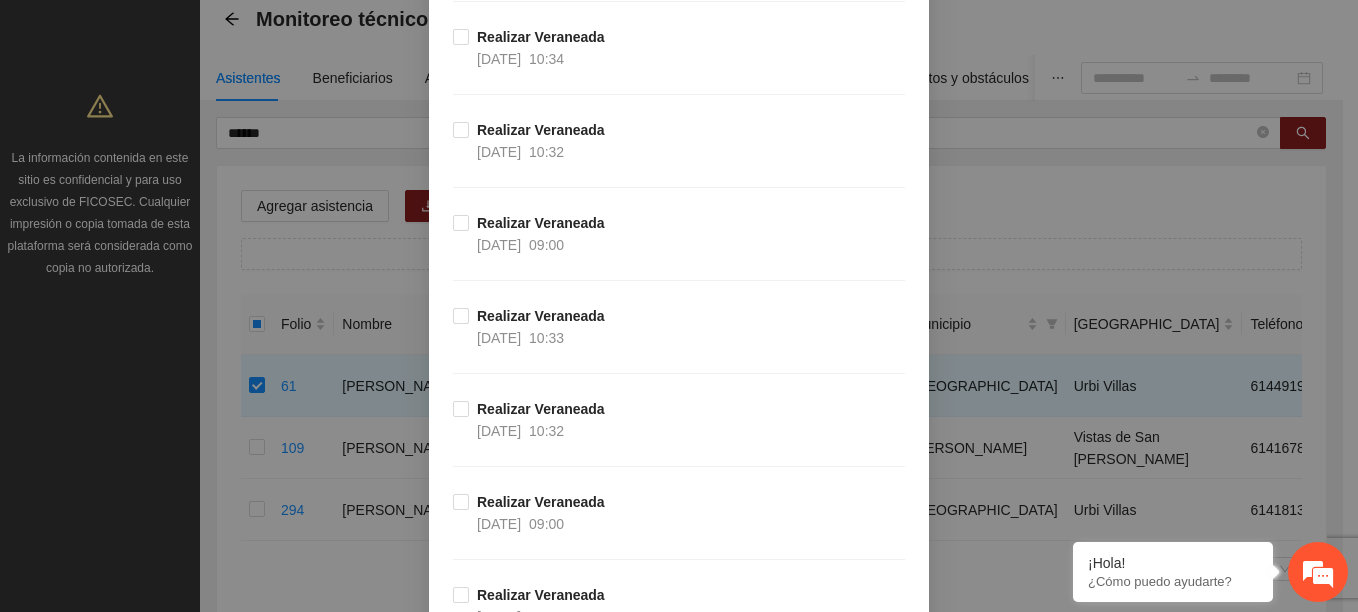 scroll, scrollTop: 2000, scrollLeft: 0, axis: vertical 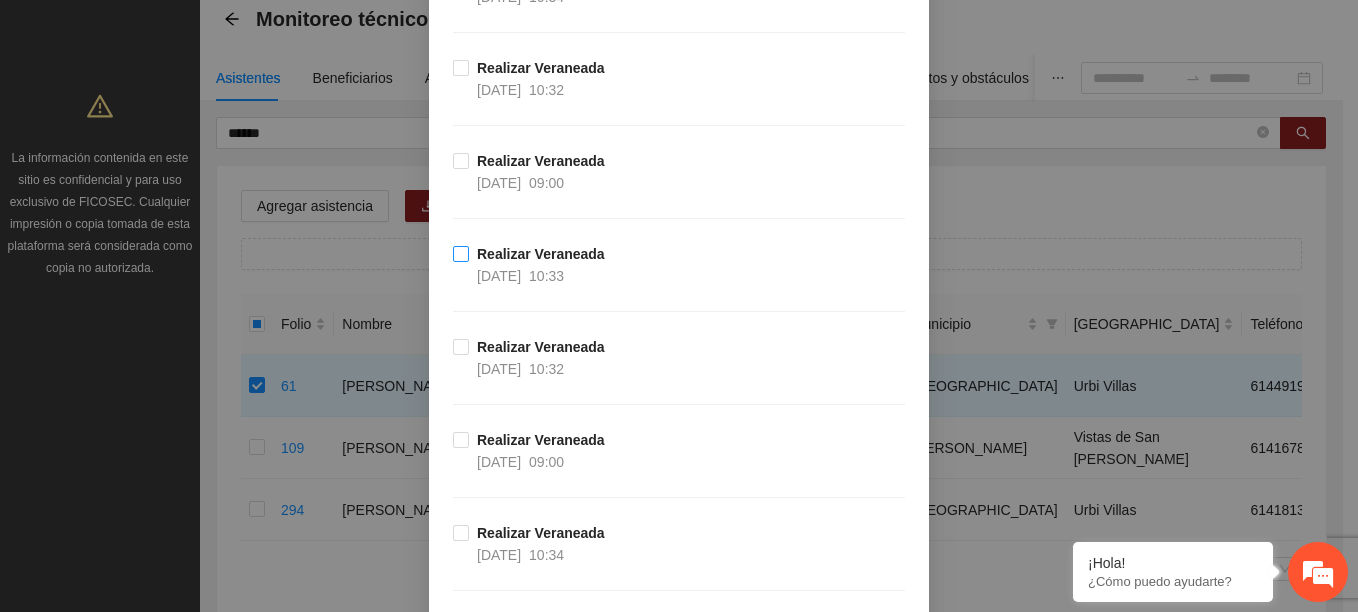 click on "10:33" at bounding box center (546, 276) 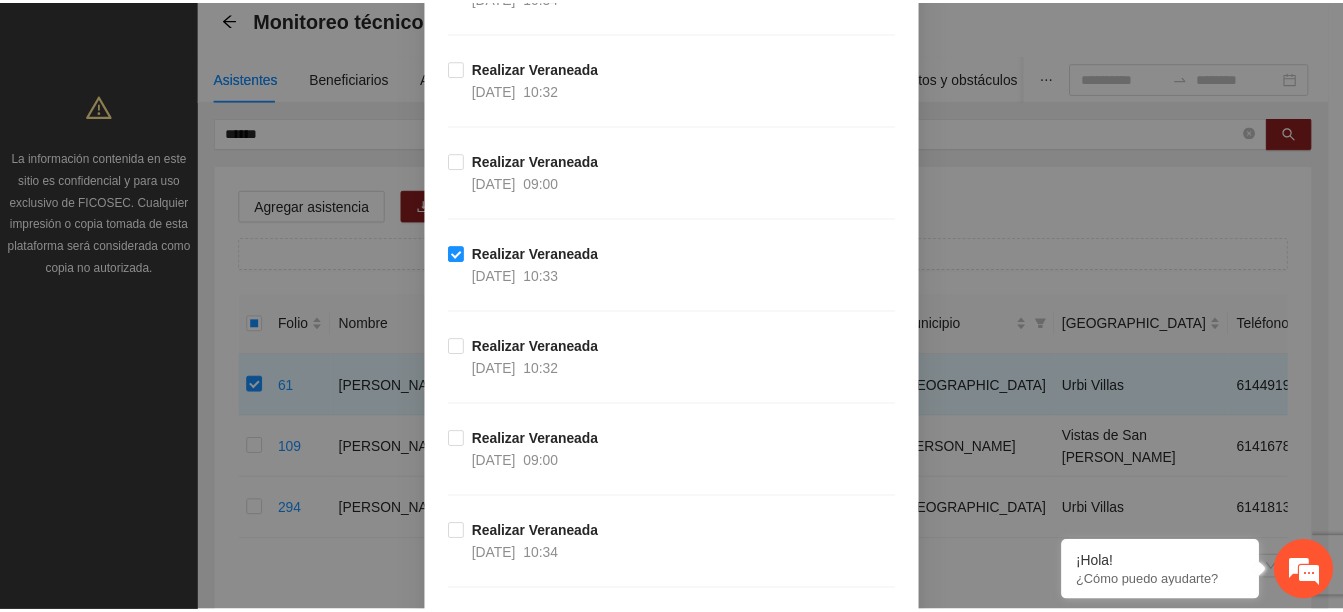 scroll, scrollTop: 3269, scrollLeft: 0, axis: vertical 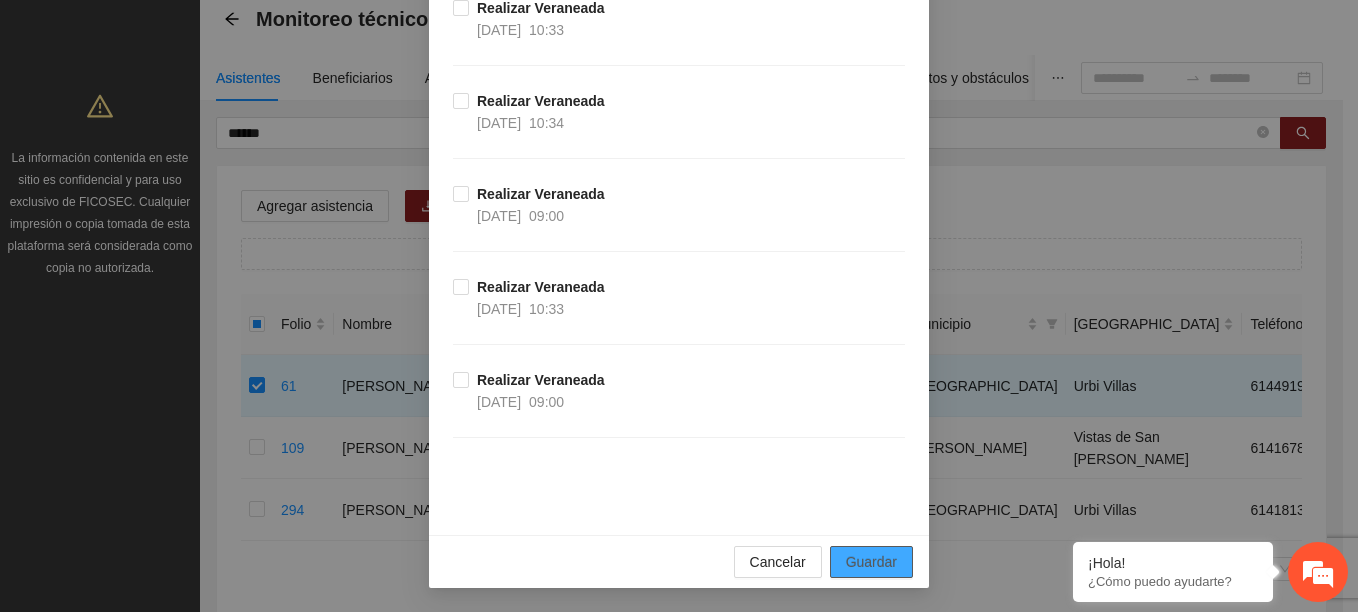 click on "Guardar" at bounding box center (871, 562) 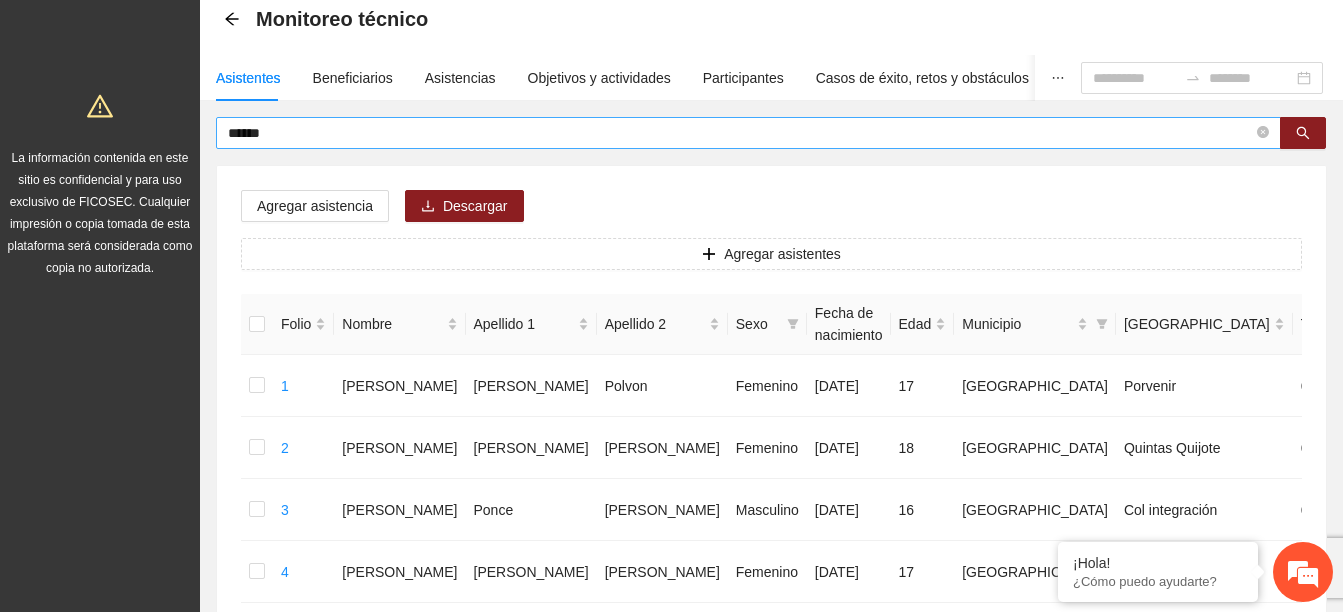 click on "*****" at bounding box center (740, 133) 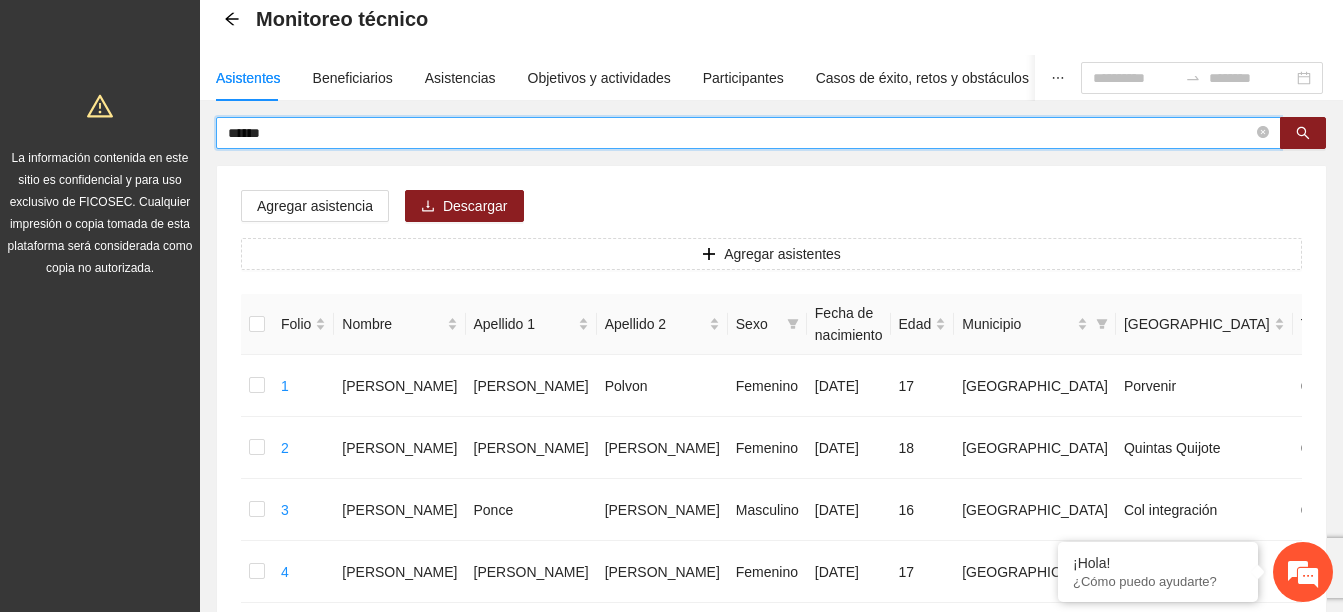 click on "*****" at bounding box center [740, 133] 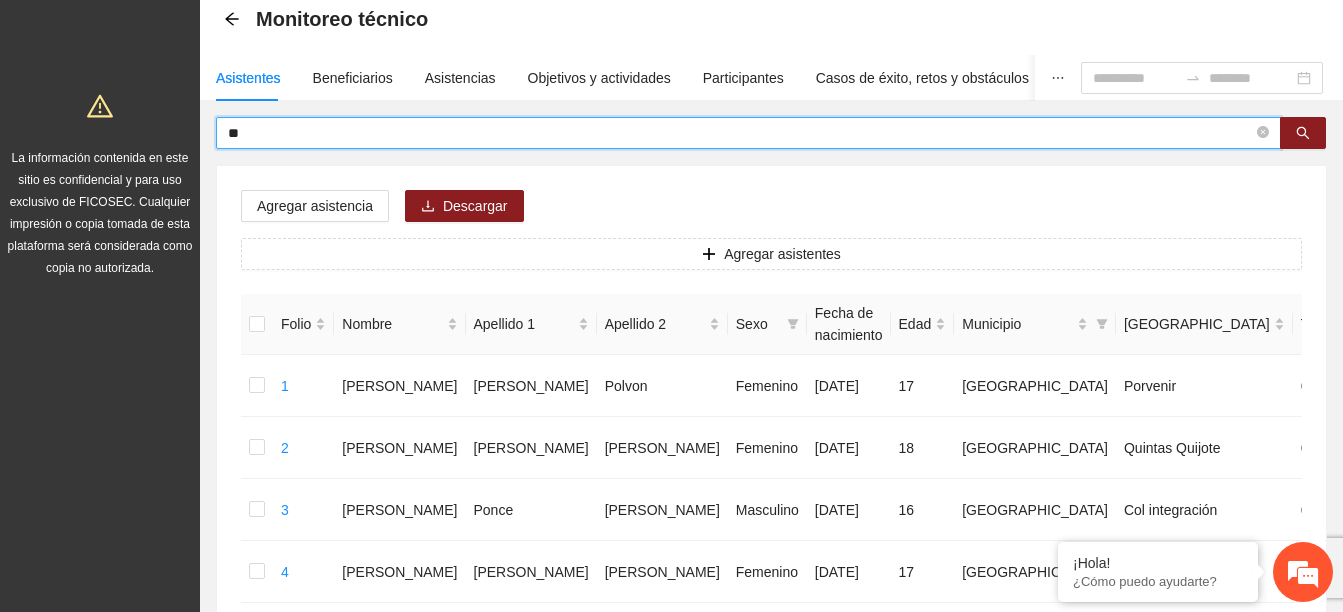 type on "*" 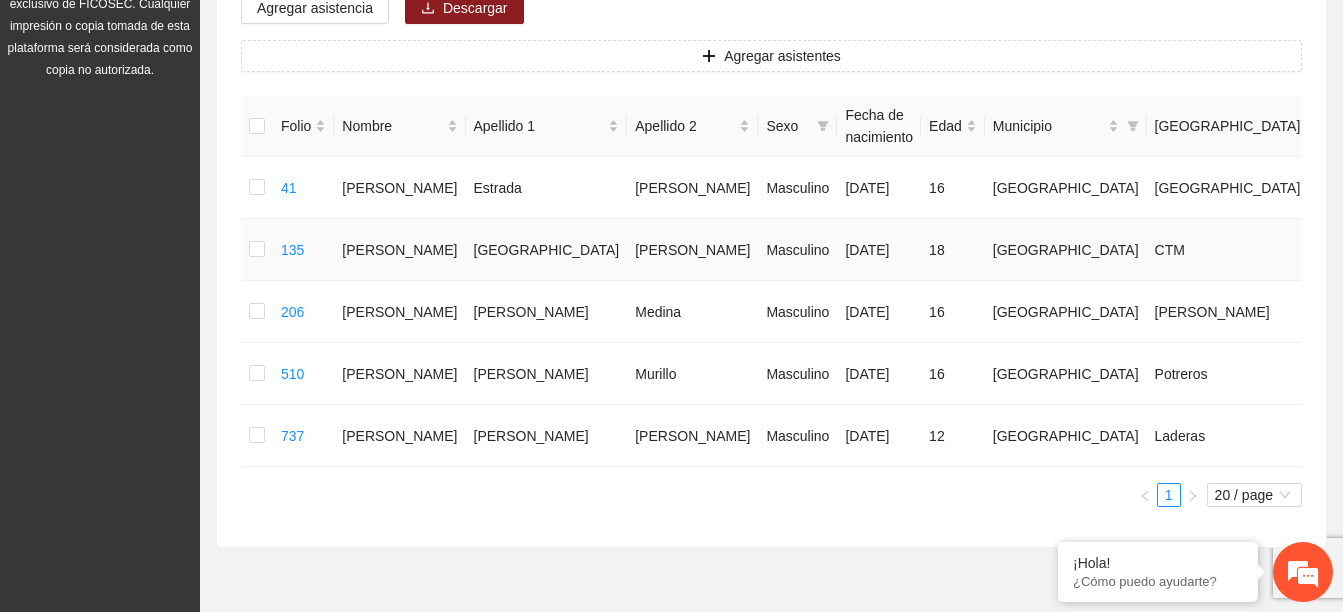 scroll, scrollTop: 349, scrollLeft: 0, axis: vertical 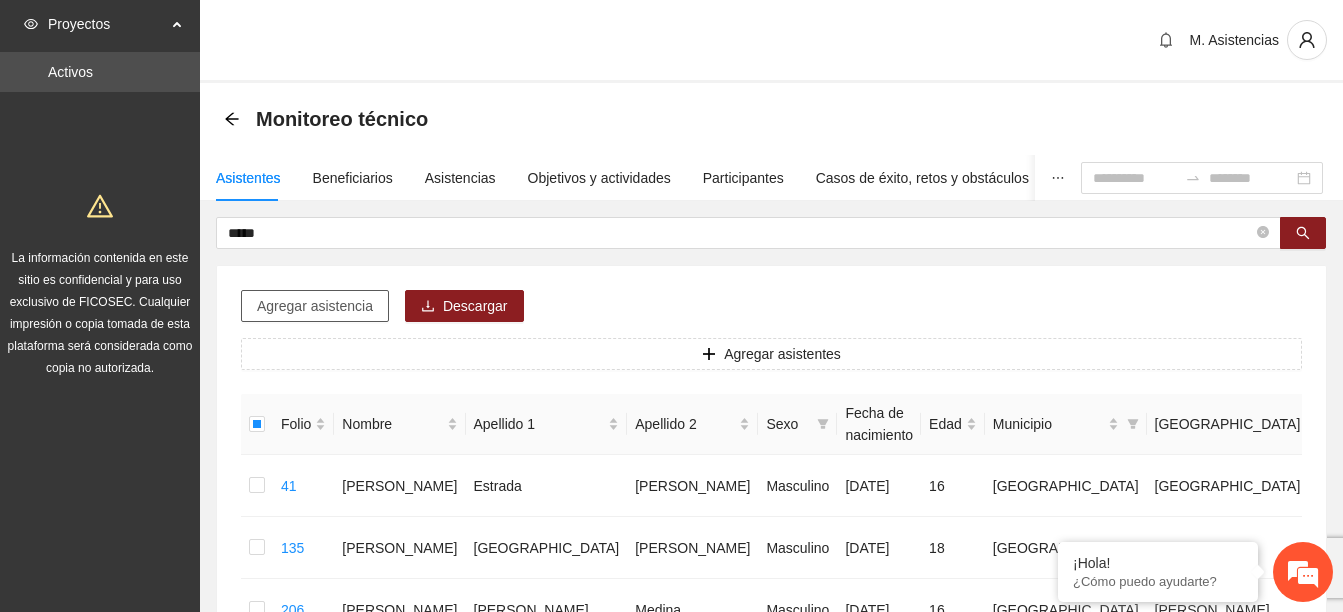 click on "Agregar asistencia" at bounding box center (315, 306) 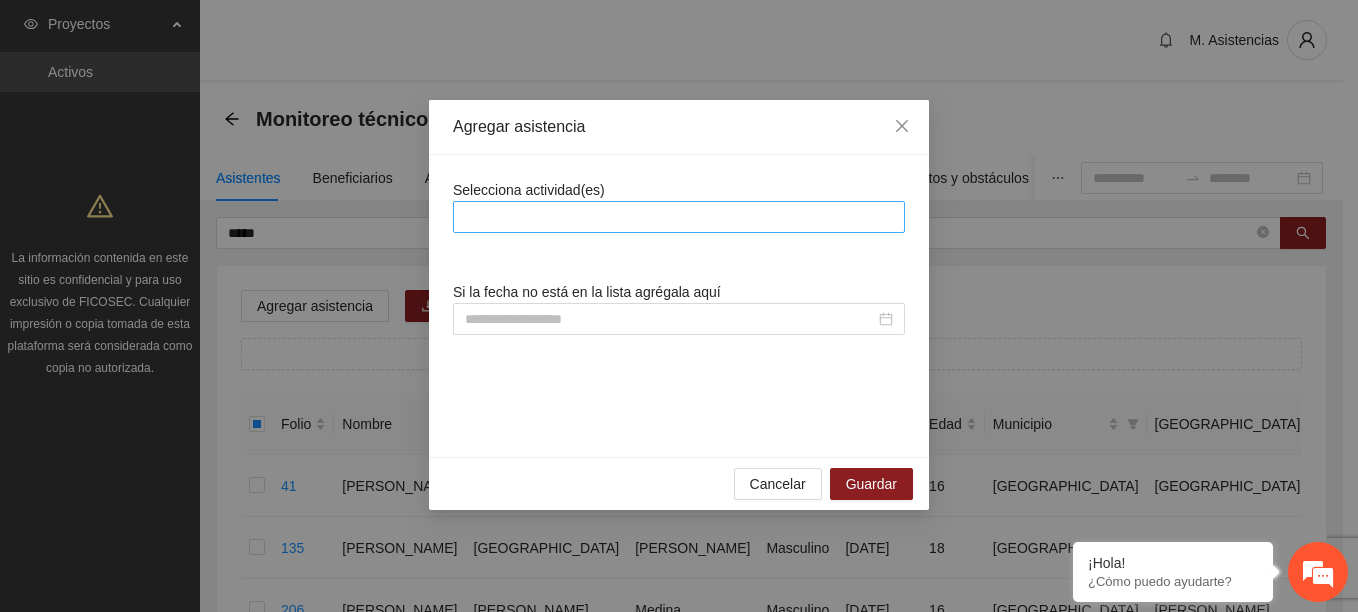 click at bounding box center [679, 217] 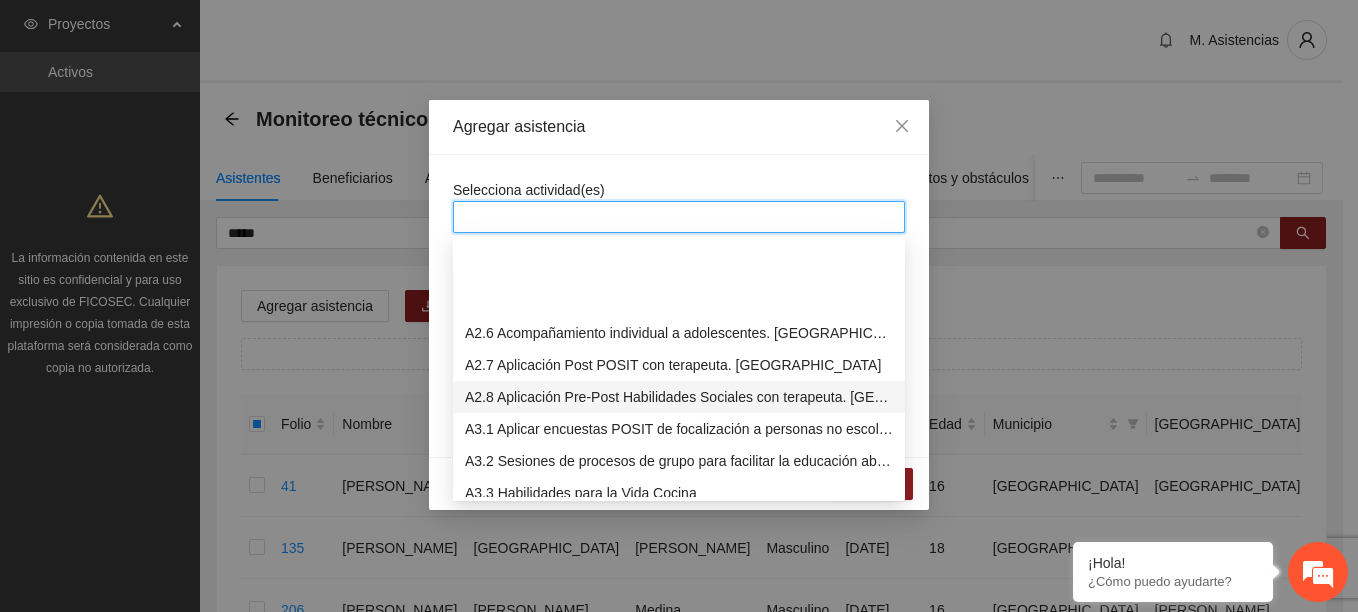 scroll, scrollTop: 800, scrollLeft: 0, axis: vertical 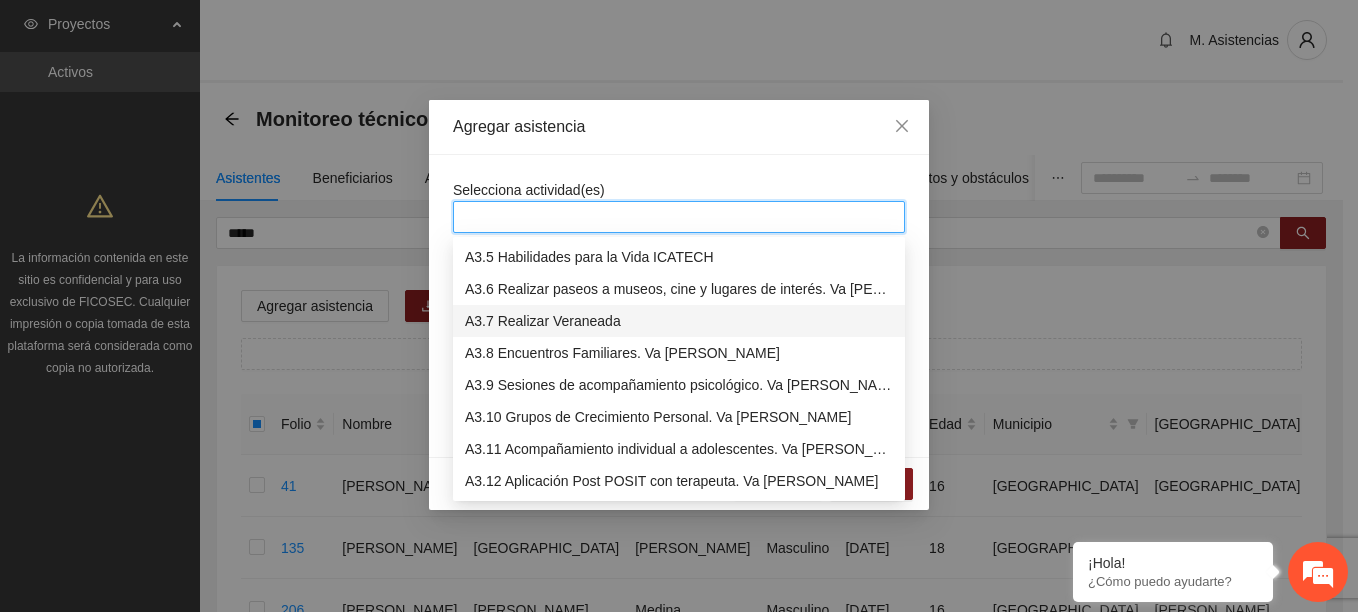 click on "A3.7 Realizar Veraneada" at bounding box center (679, 321) 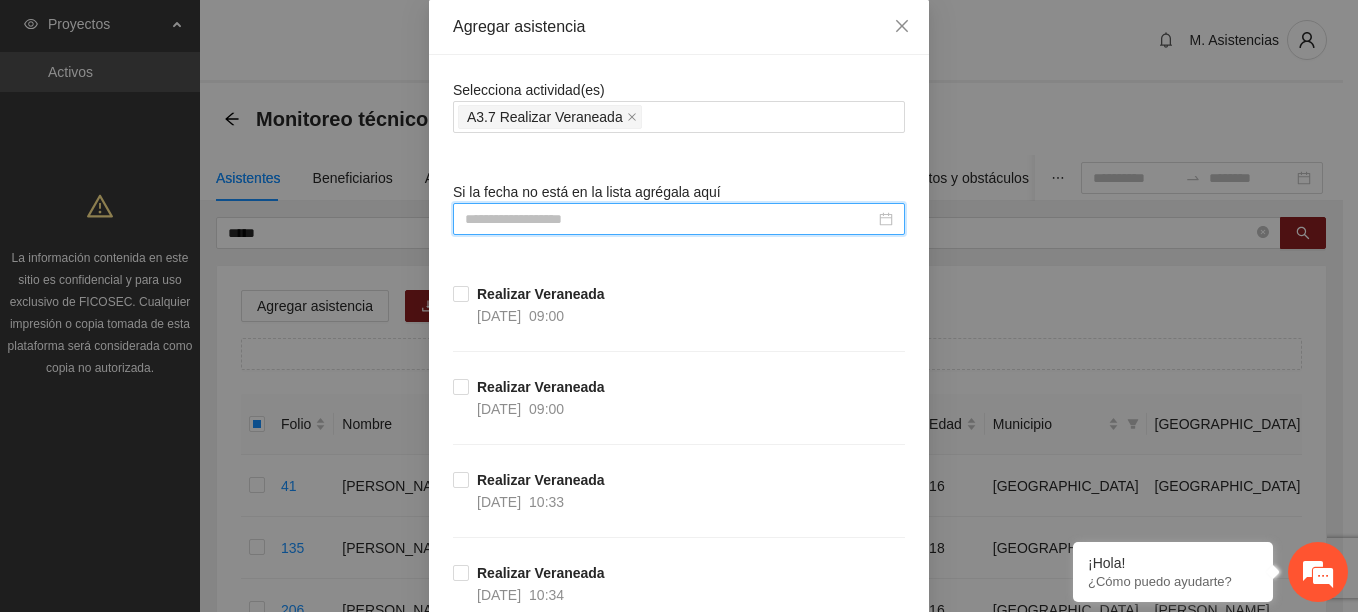 scroll, scrollTop: 200, scrollLeft: 0, axis: vertical 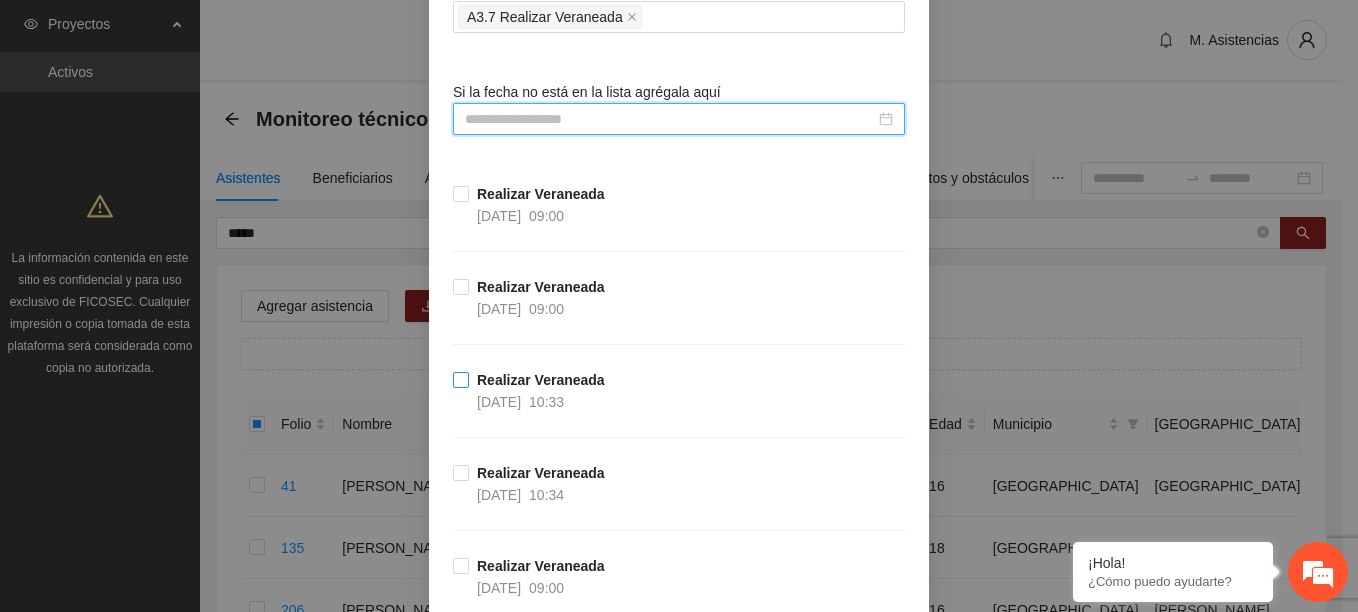 click on "Realizar Veraneada" at bounding box center [541, 380] 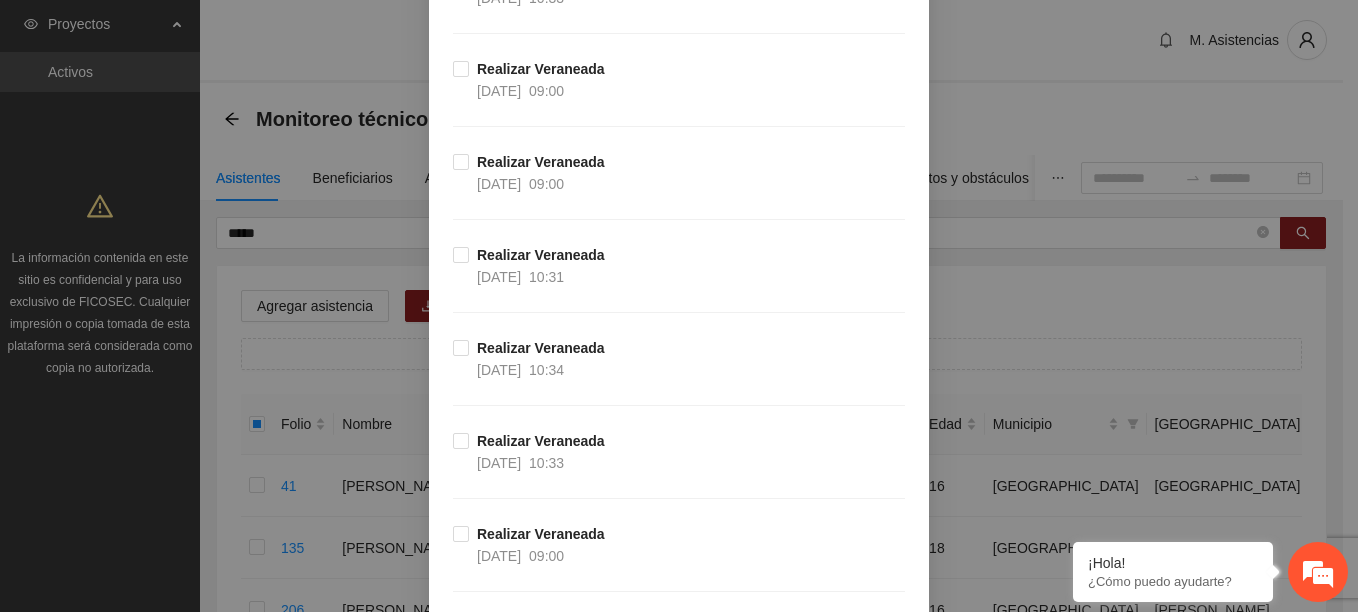 scroll, scrollTop: 1300, scrollLeft: 0, axis: vertical 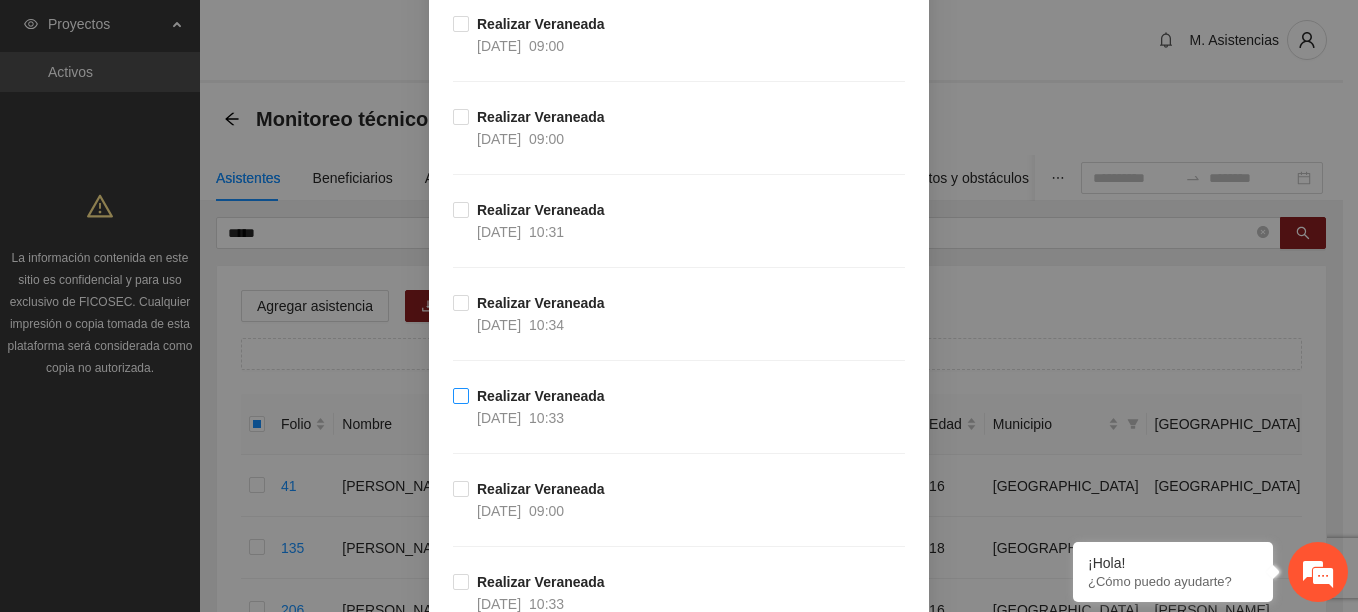 click on "Realizar Veraneada 10/07/2025 10:33" at bounding box center [541, 407] 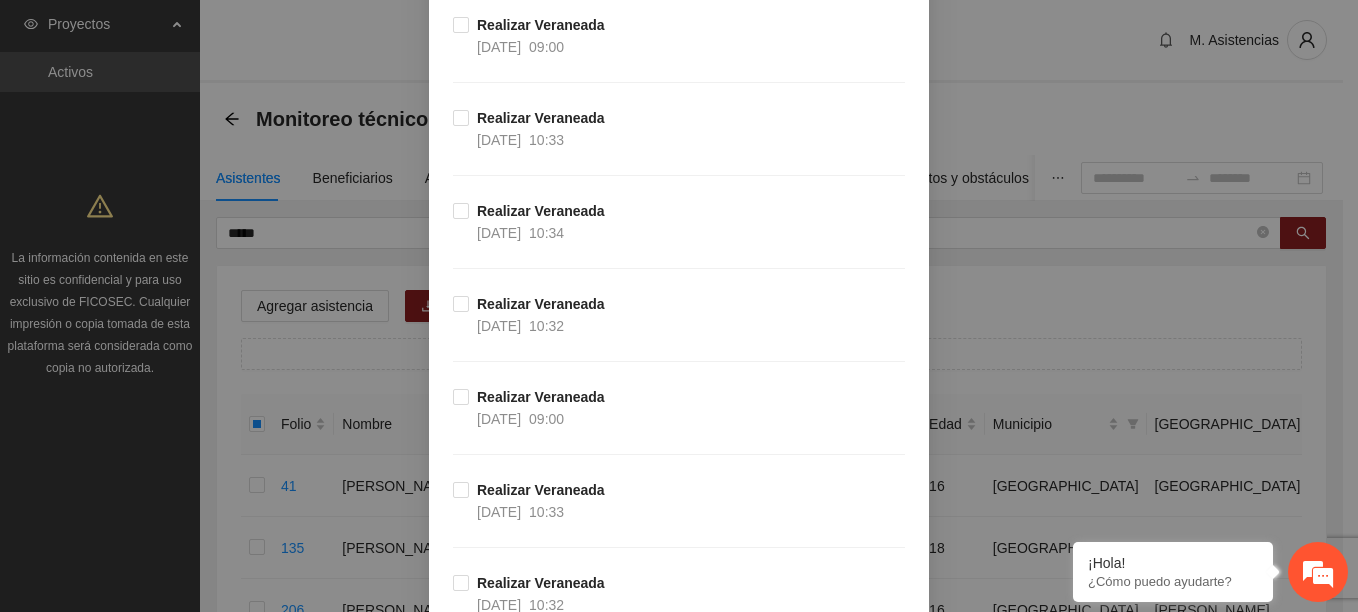scroll, scrollTop: 1800, scrollLeft: 0, axis: vertical 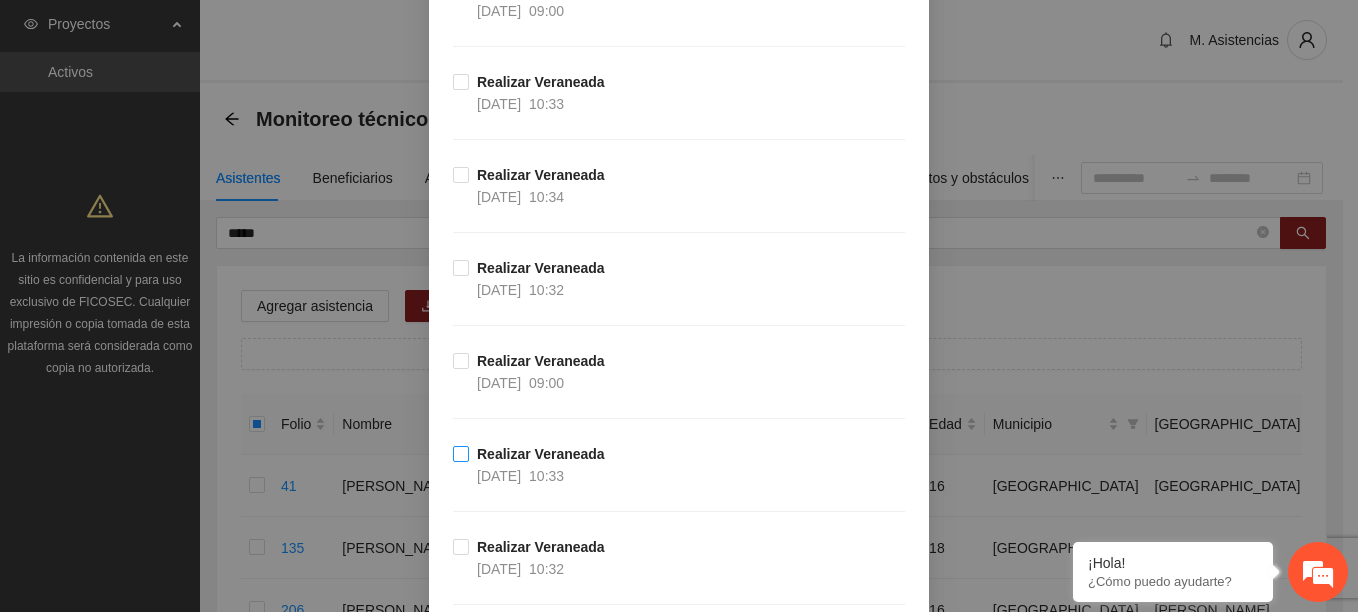 click on "Realizar Veraneada 08/07/2025 10:33" at bounding box center [541, 465] 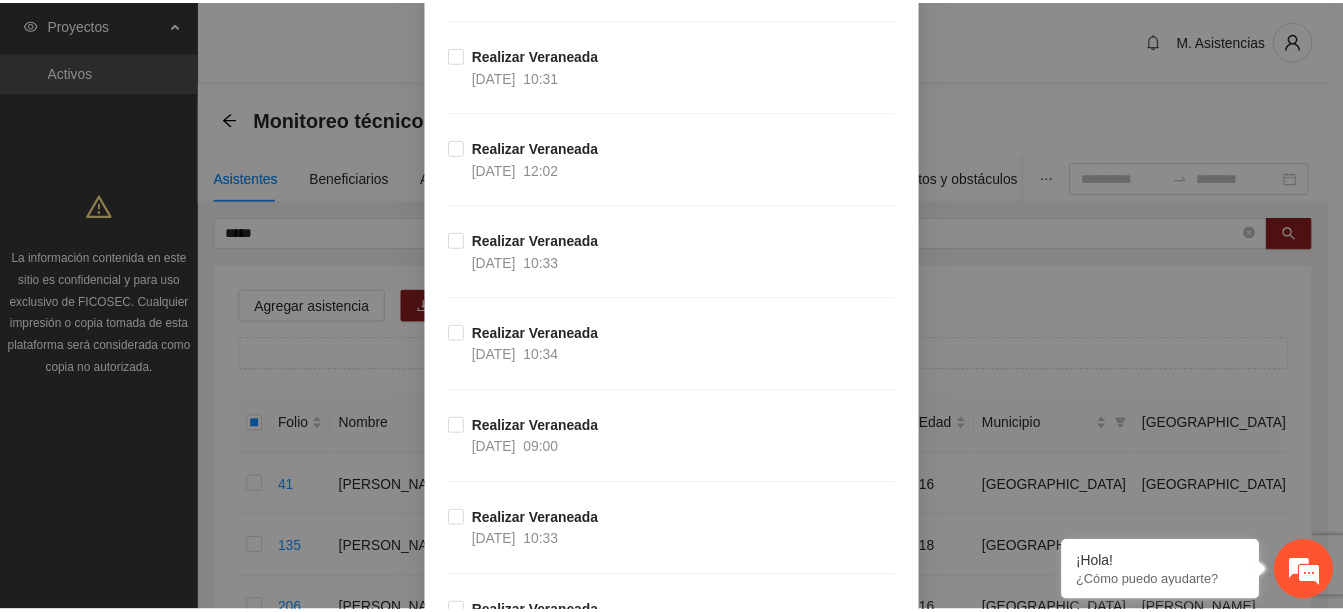 scroll, scrollTop: 3269, scrollLeft: 0, axis: vertical 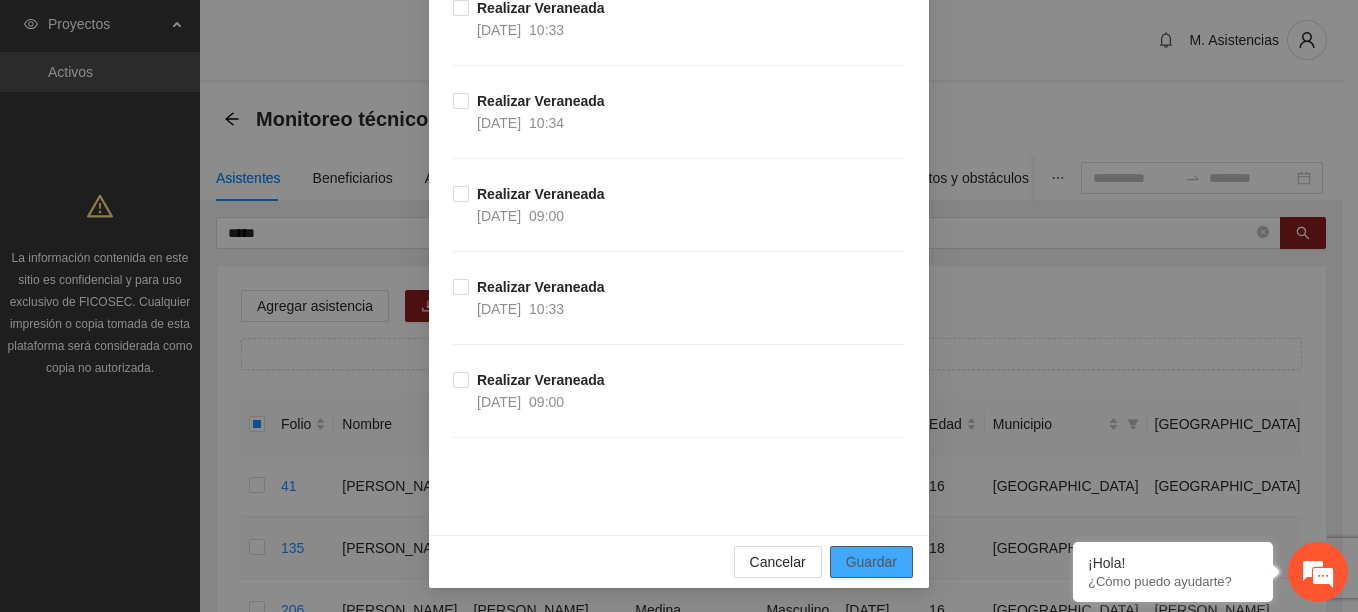 click on "Guardar" at bounding box center [871, 562] 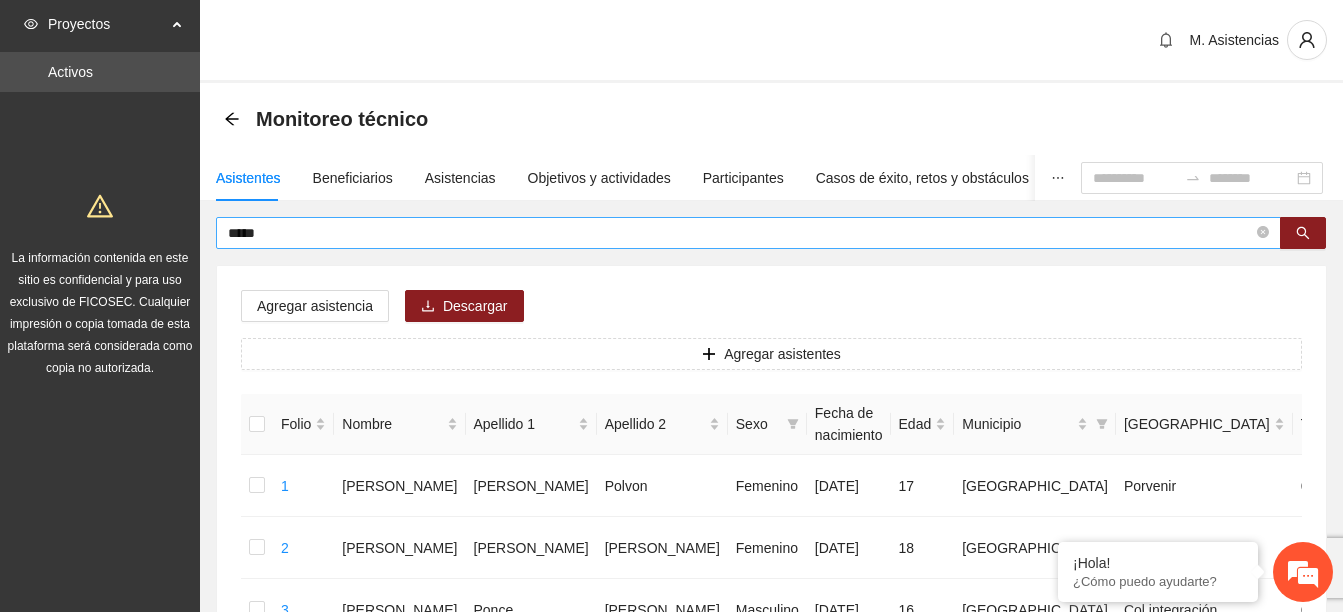 click on "*****" at bounding box center (740, 233) 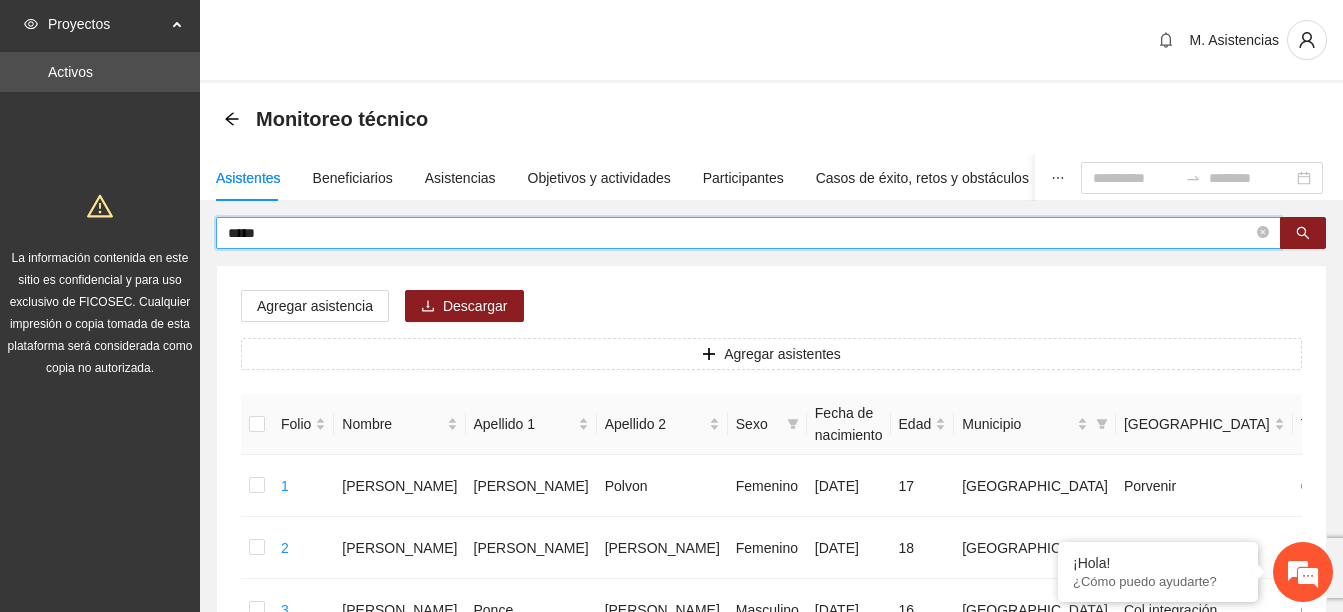 click on "*****" at bounding box center [740, 233] 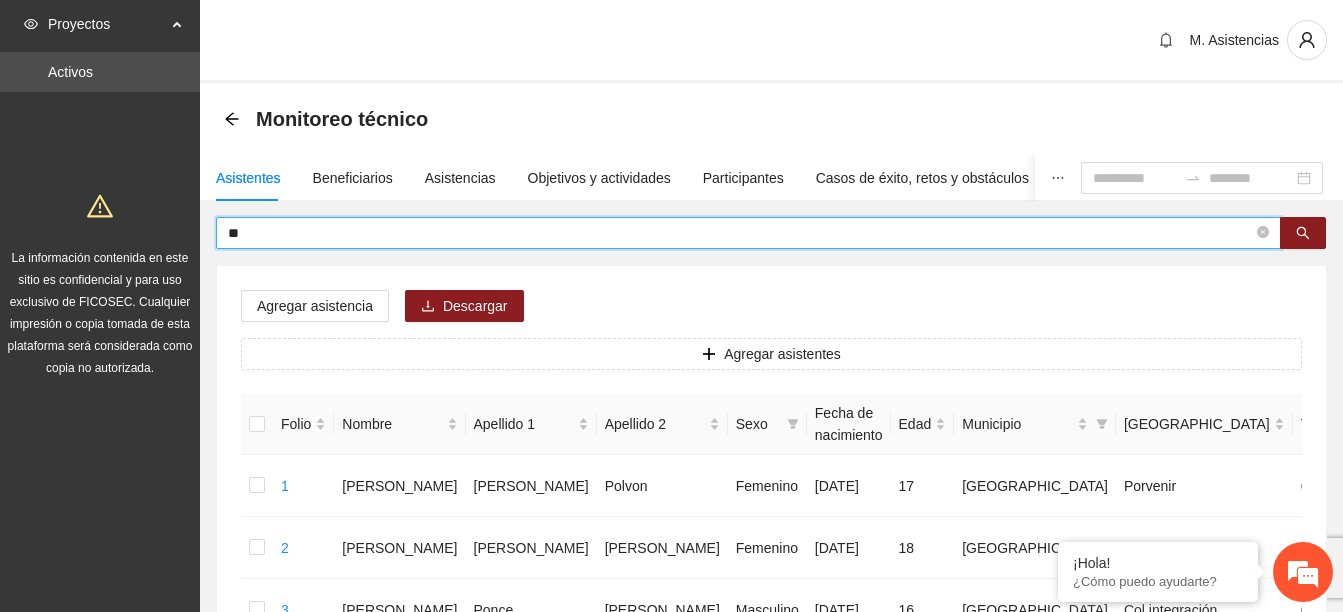 type on "*" 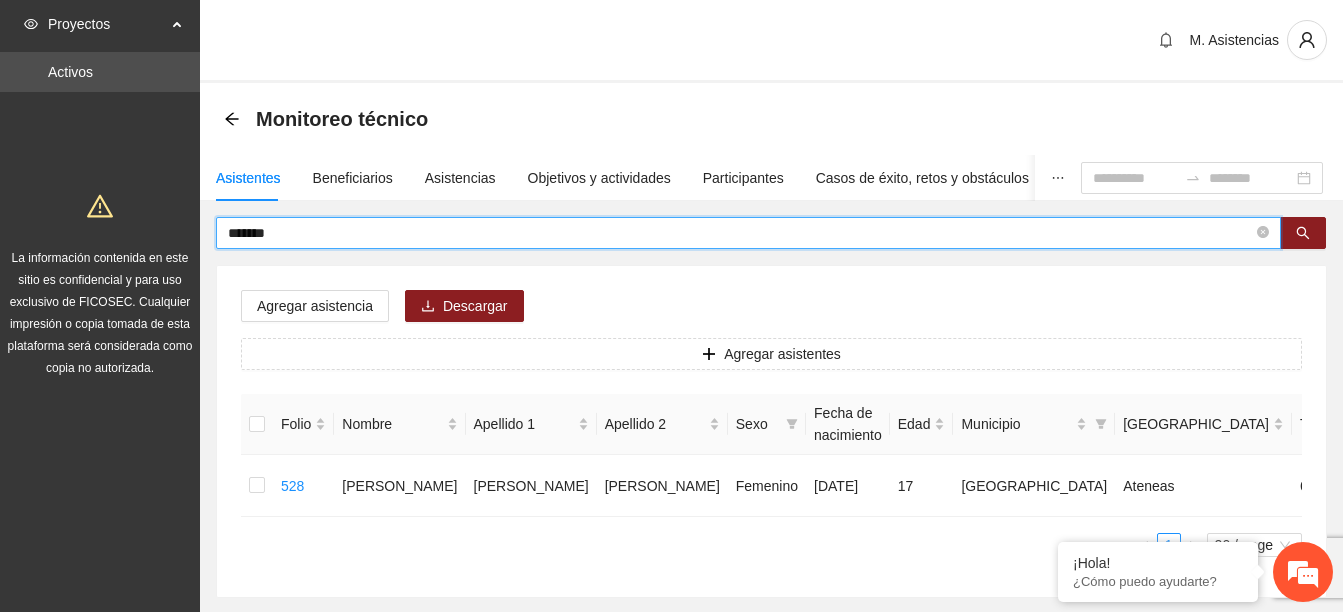 type on "******" 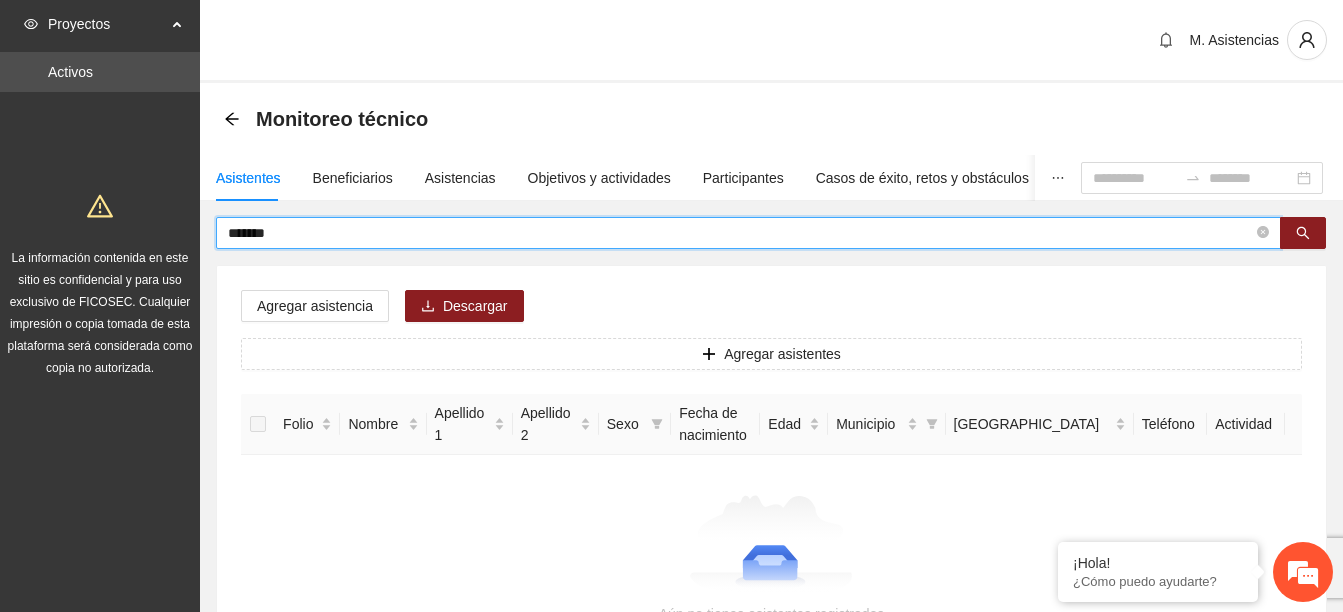 click on "******" at bounding box center [740, 233] 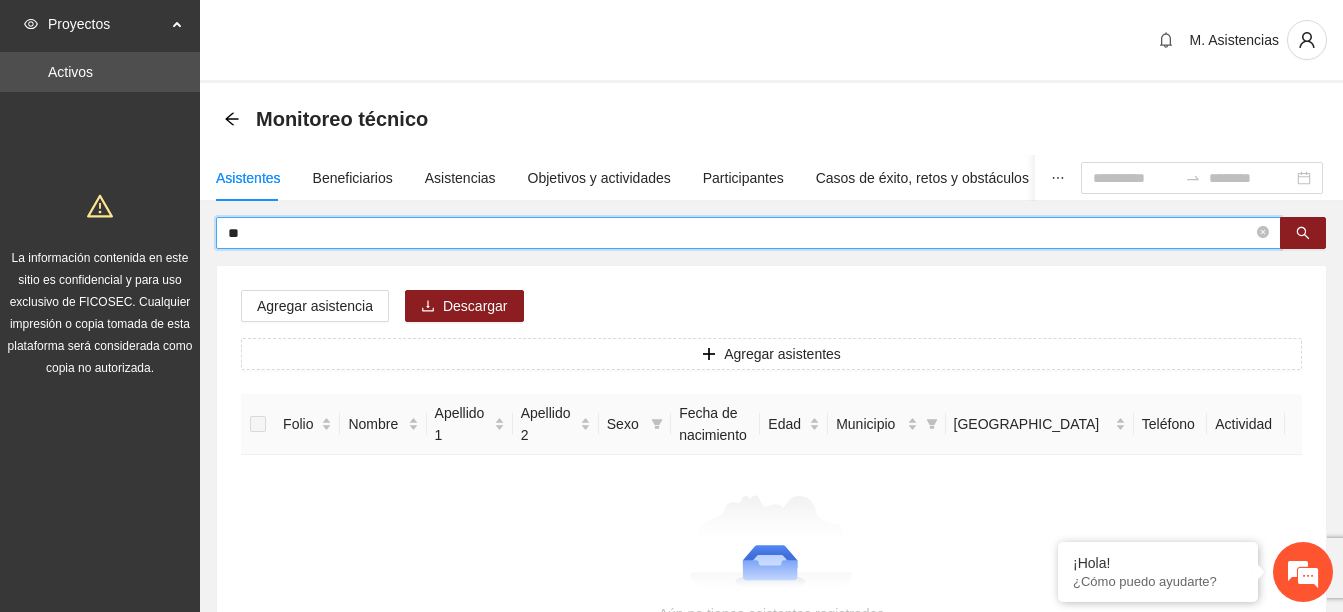 type on "*" 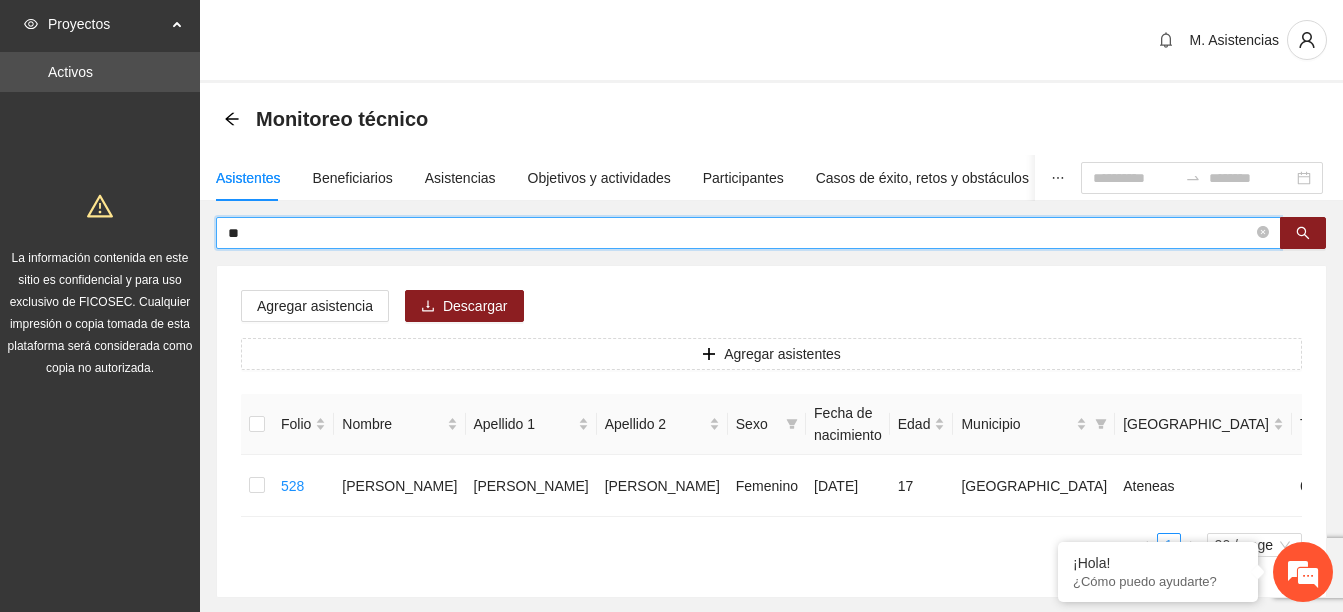 type on "*" 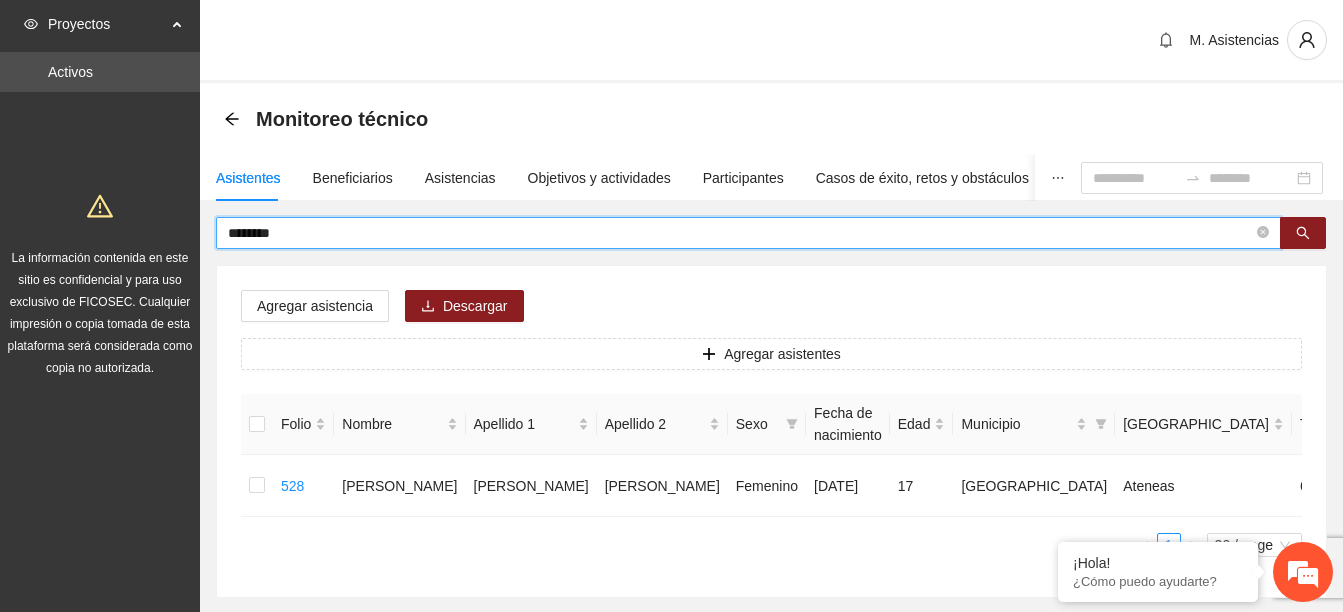 type on "********" 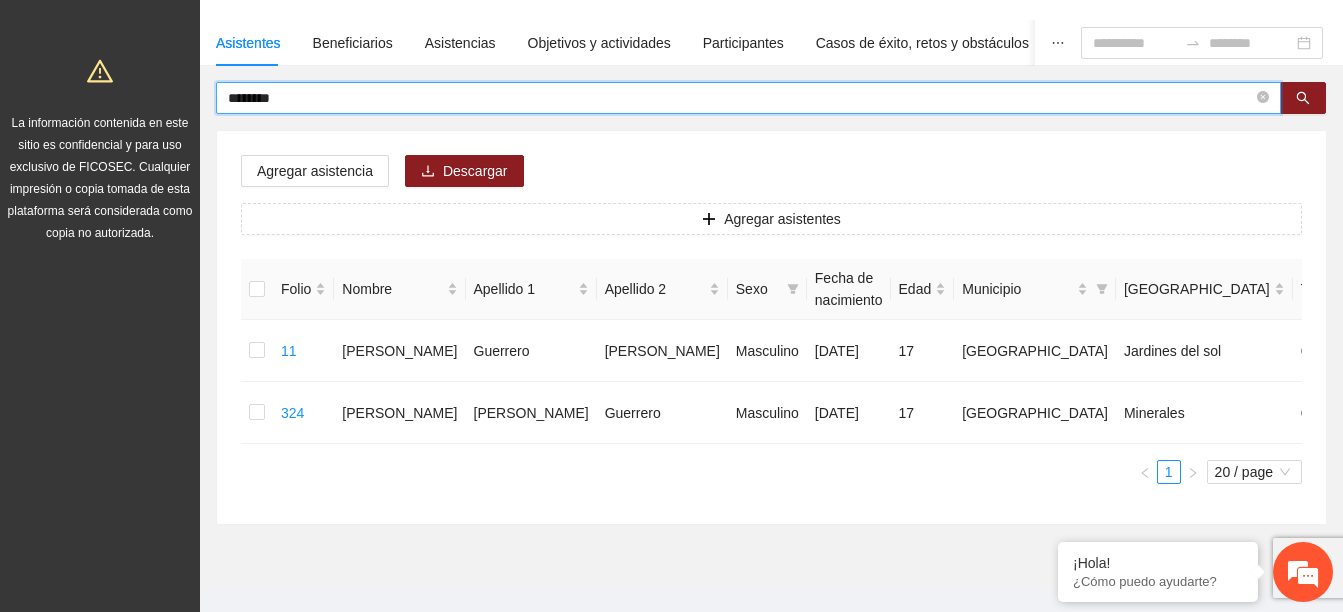 scroll, scrollTop: 166, scrollLeft: 0, axis: vertical 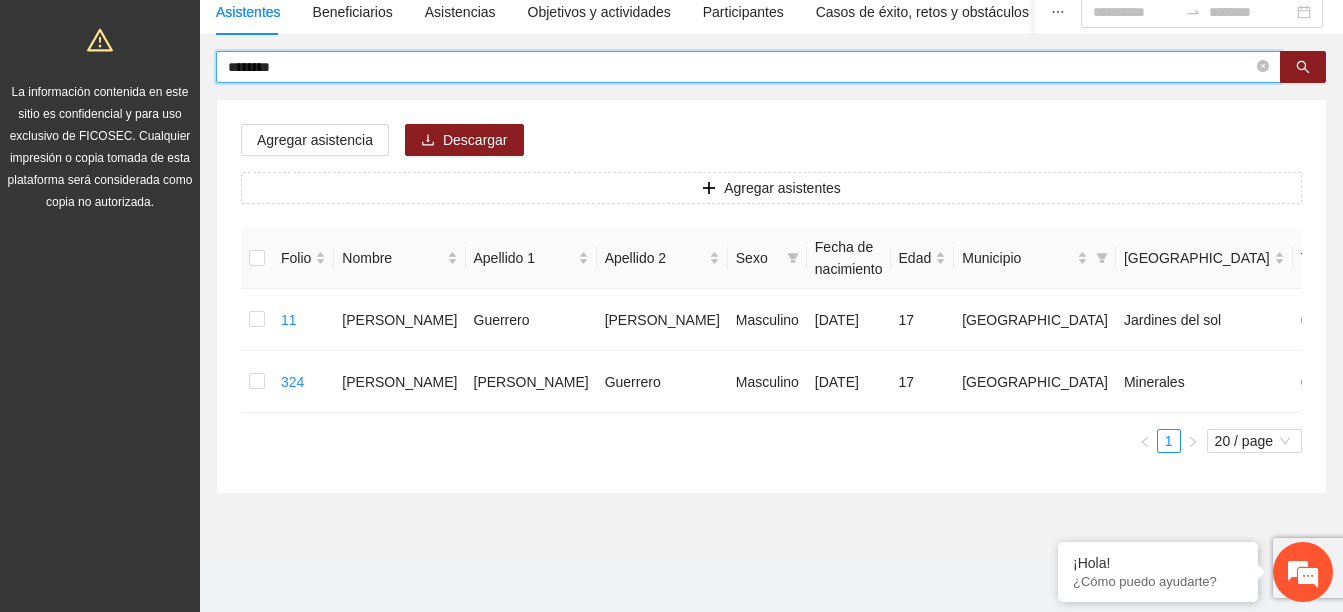 click on "********" at bounding box center (740, 67) 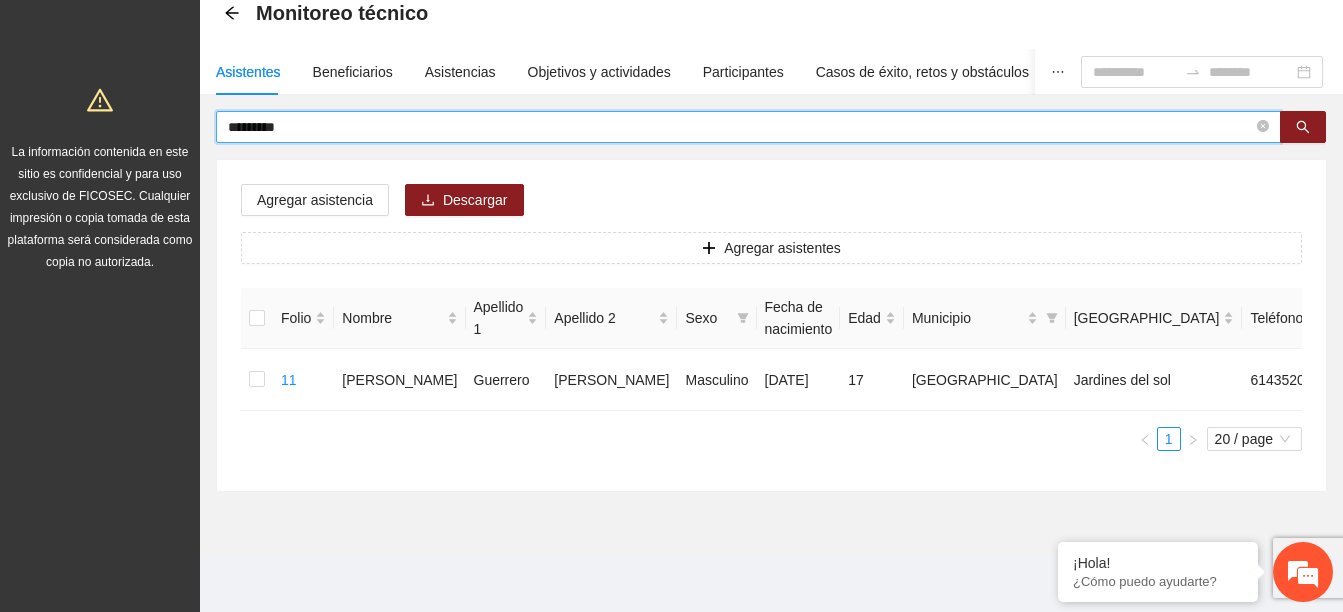 scroll, scrollTop: 105, scrollLeft: 0, axis: vertical 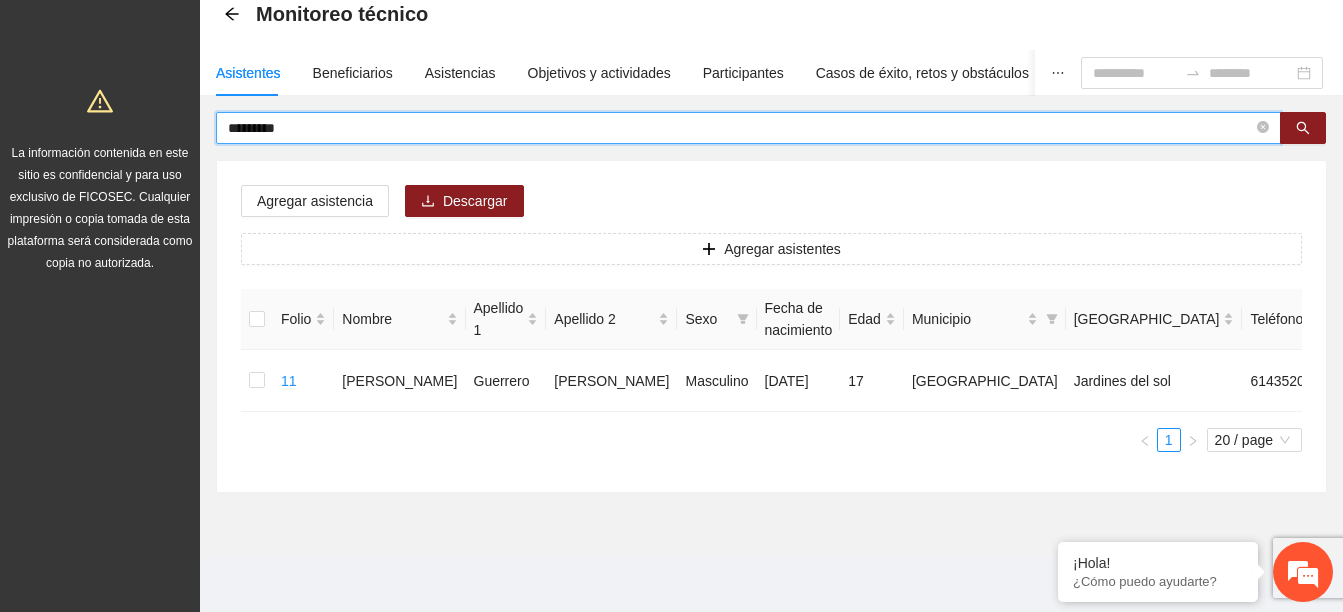 click on "********" at bounding box center (740, 128) 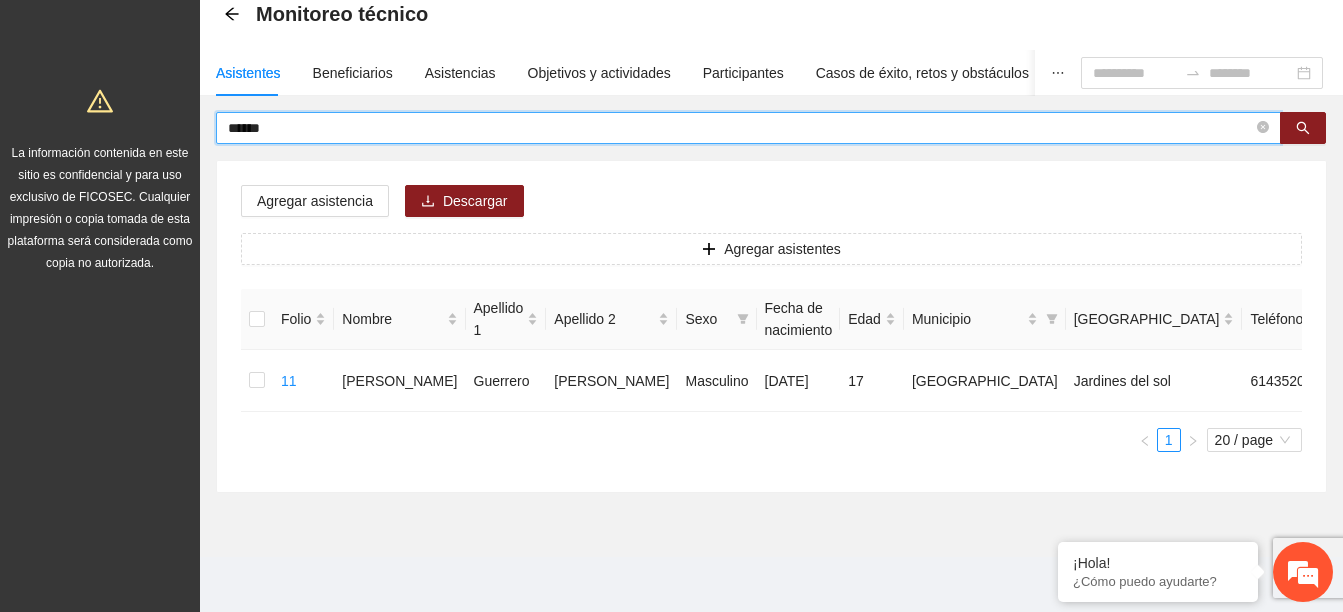 type on "******" 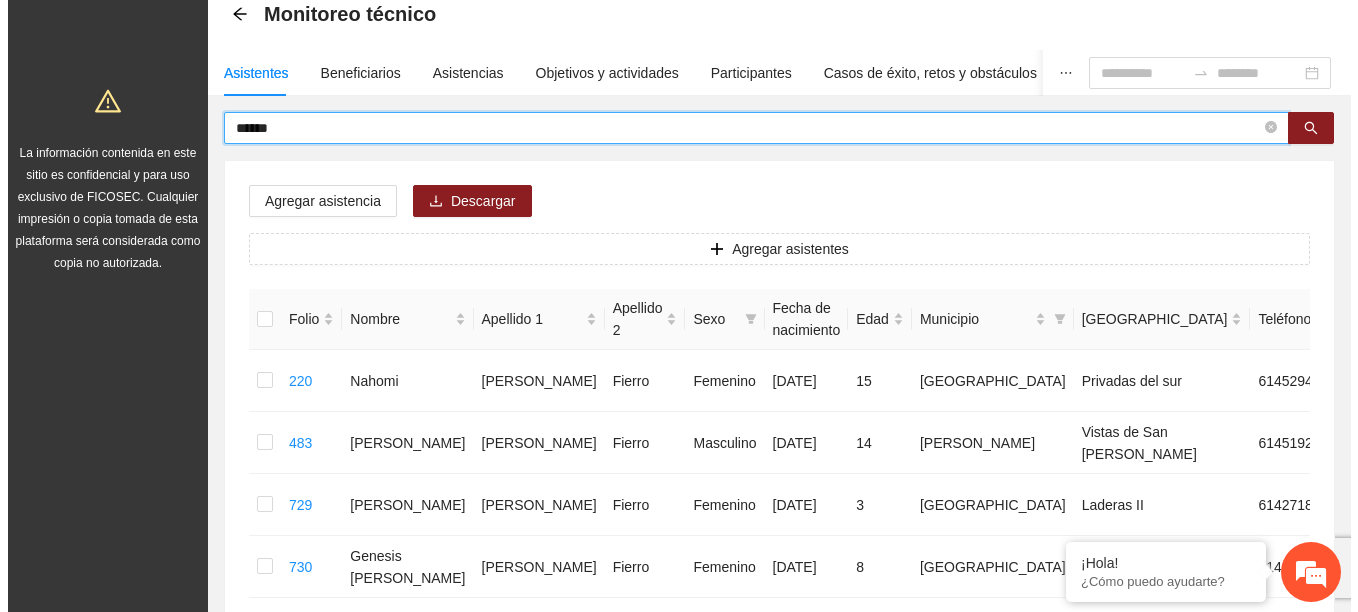 scroll, scrollTop: 166, scrollLeft: 0, axis: vertical 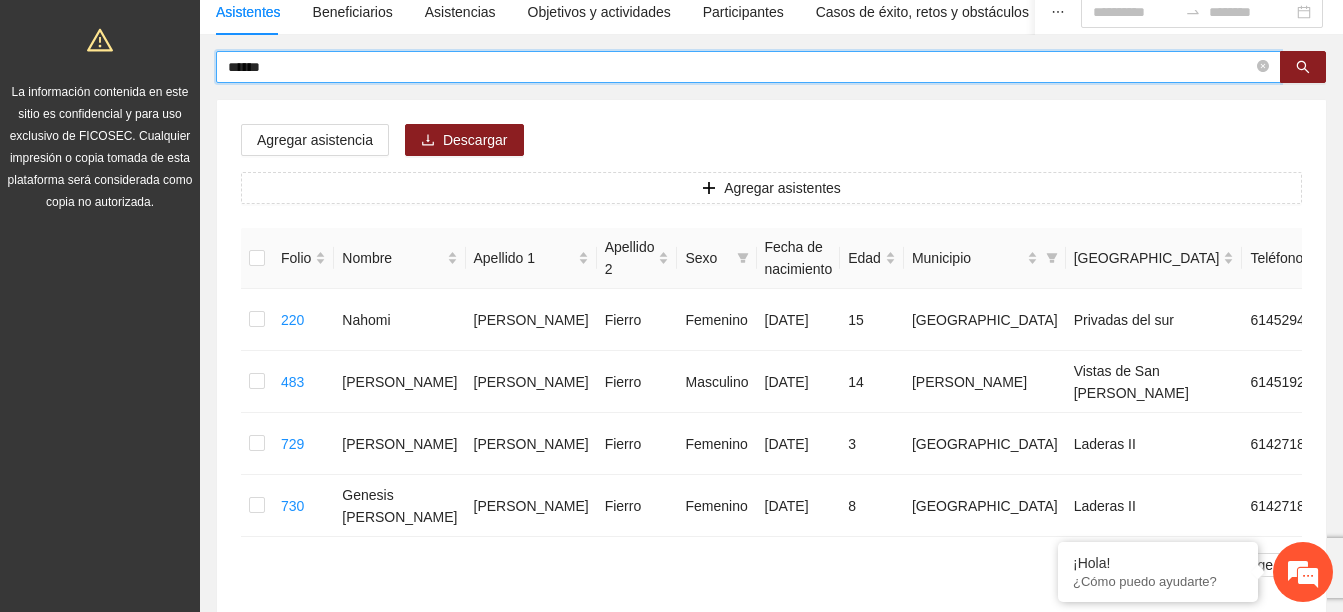 click on "******" at bounding box center (740, 67) 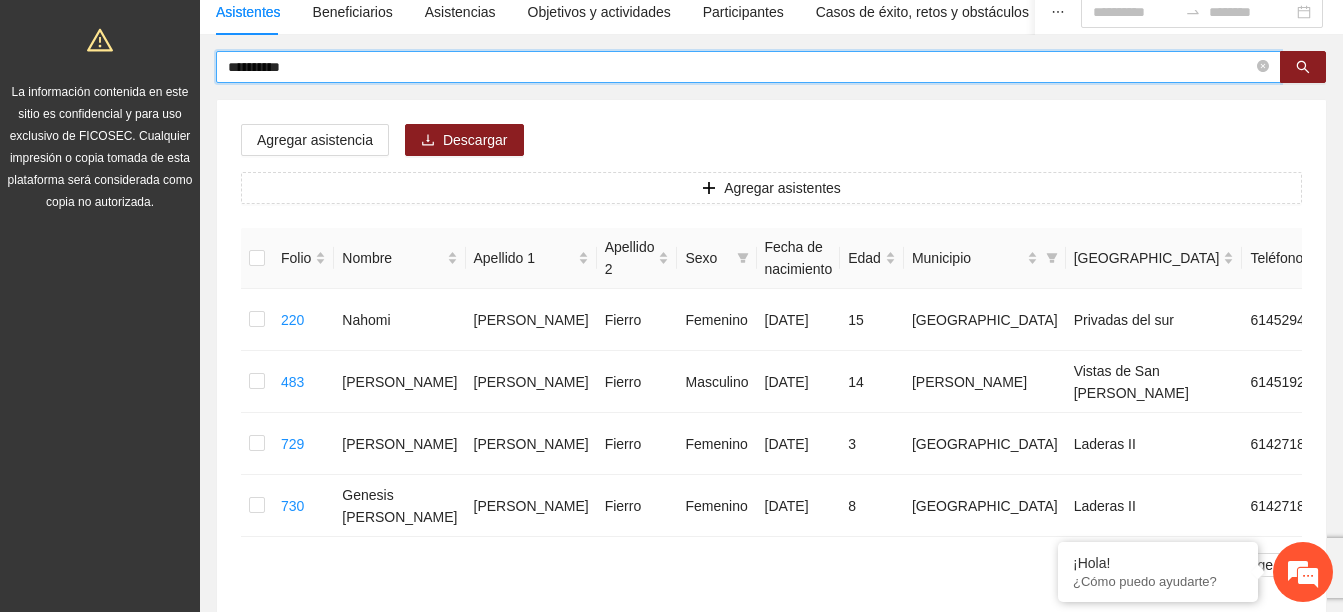 type on "**********" 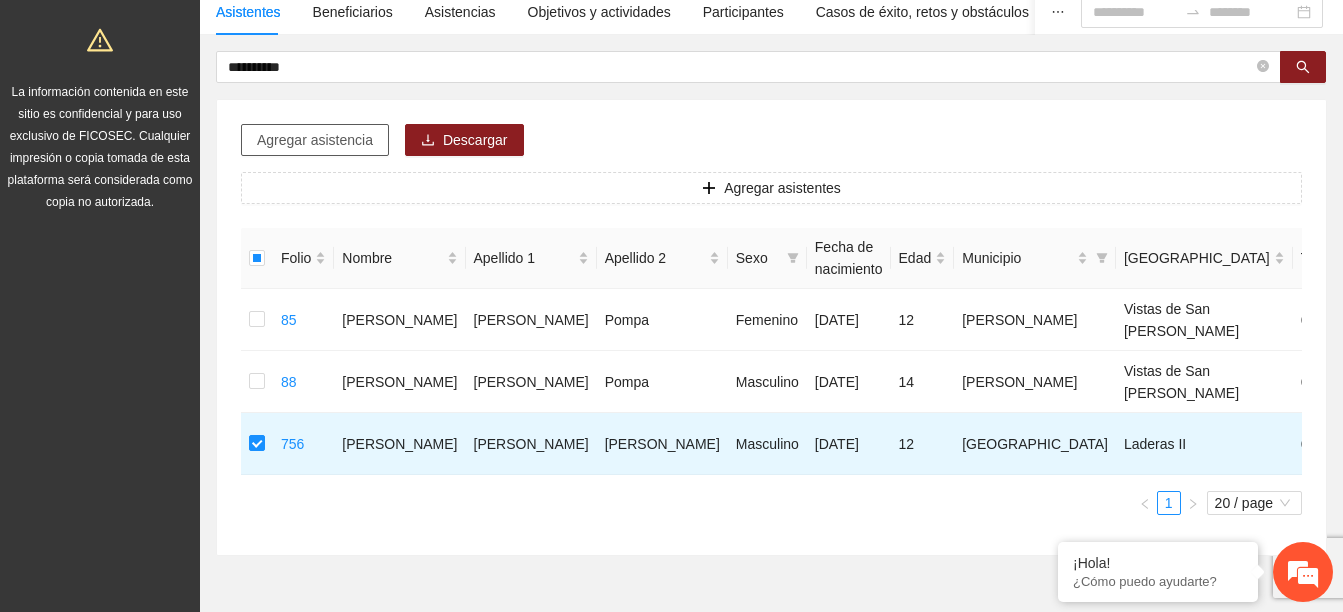 click on "Agregar asistencia" at bounding box center (315, 140) 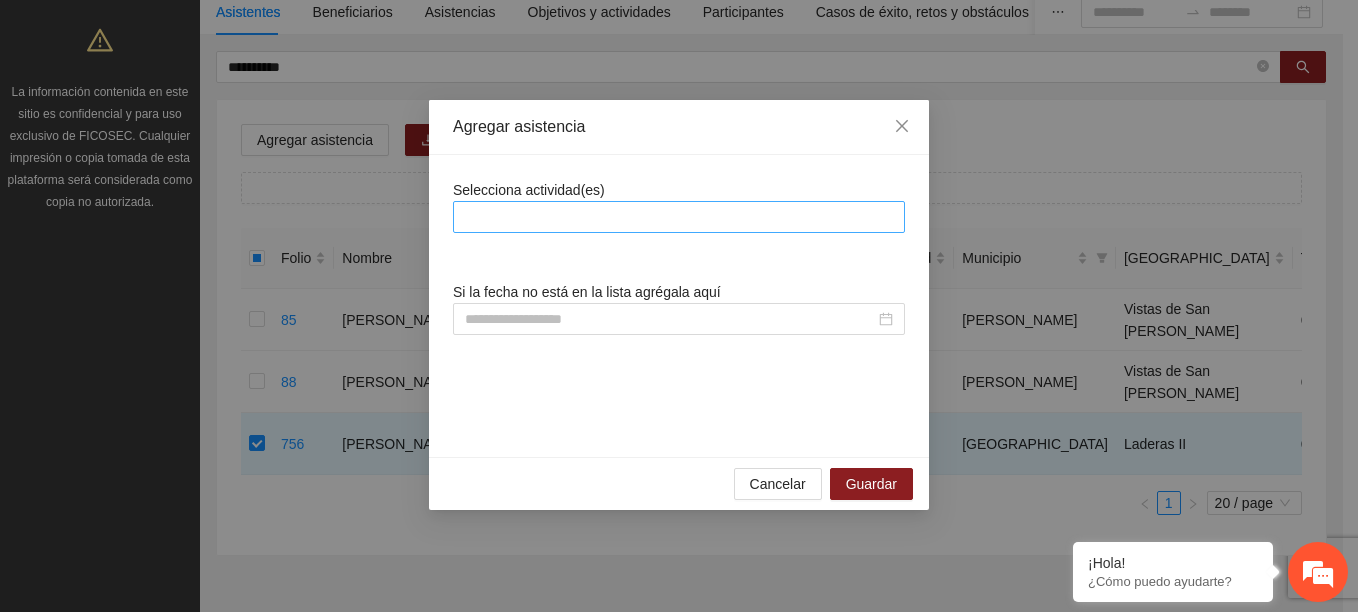 click at bounding box center (679, 217) 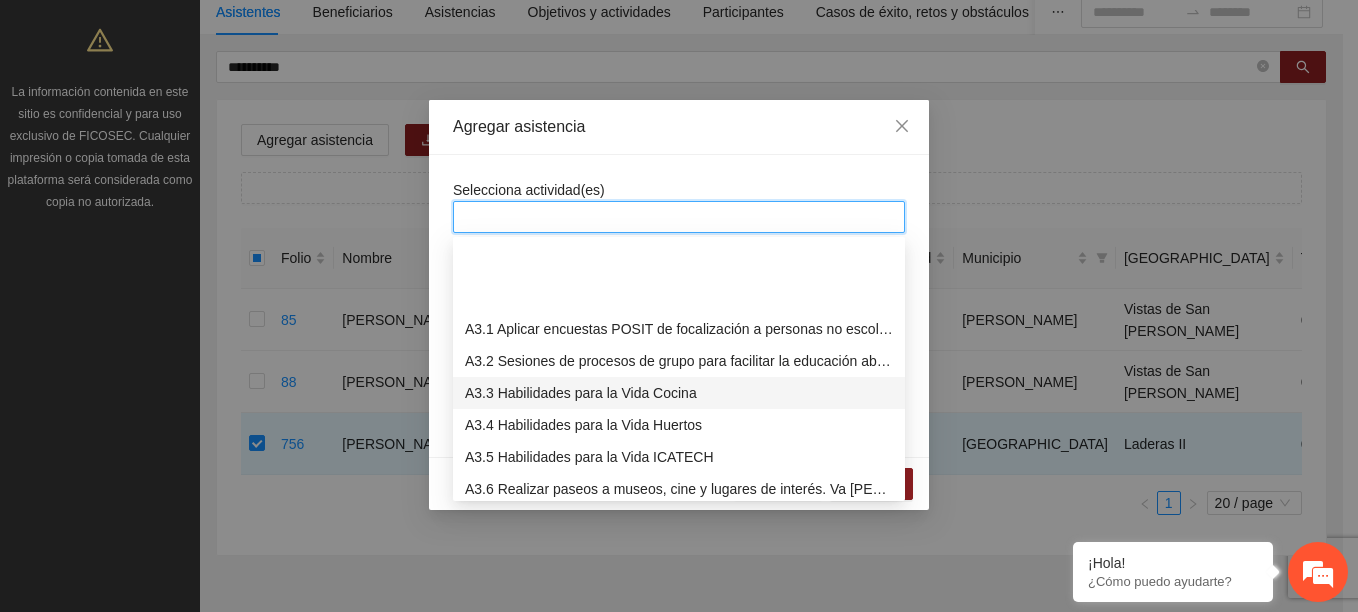 scroll, scrollTop: 700, scrollLeft: 0, axis: vertical 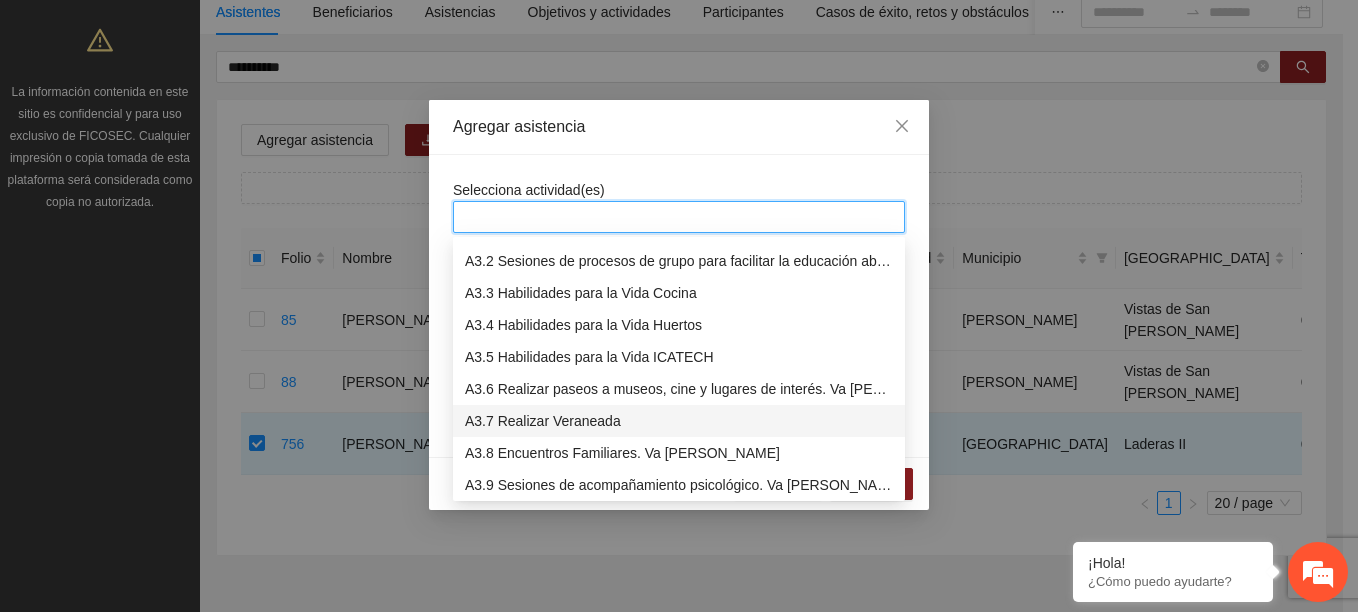 click on "A3.7 Realizar Veraneada" at bounding box center [679, 421] 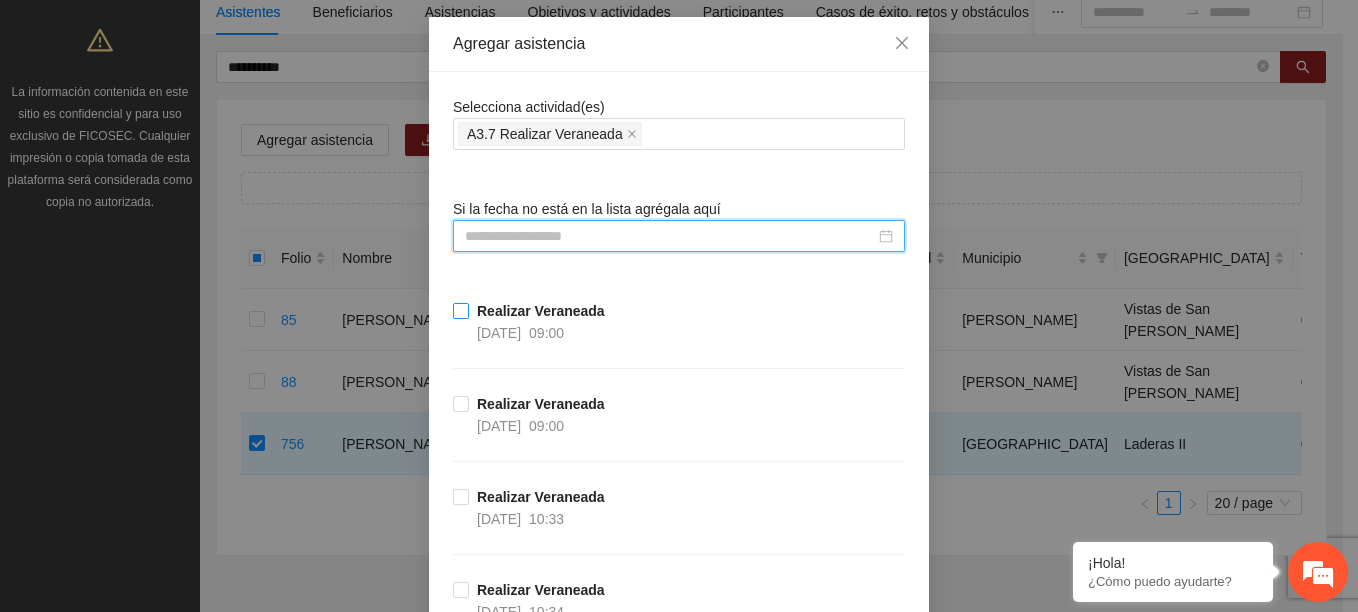 scroll, scrollTop: 200, scrollLeft: 0, axis: vertical 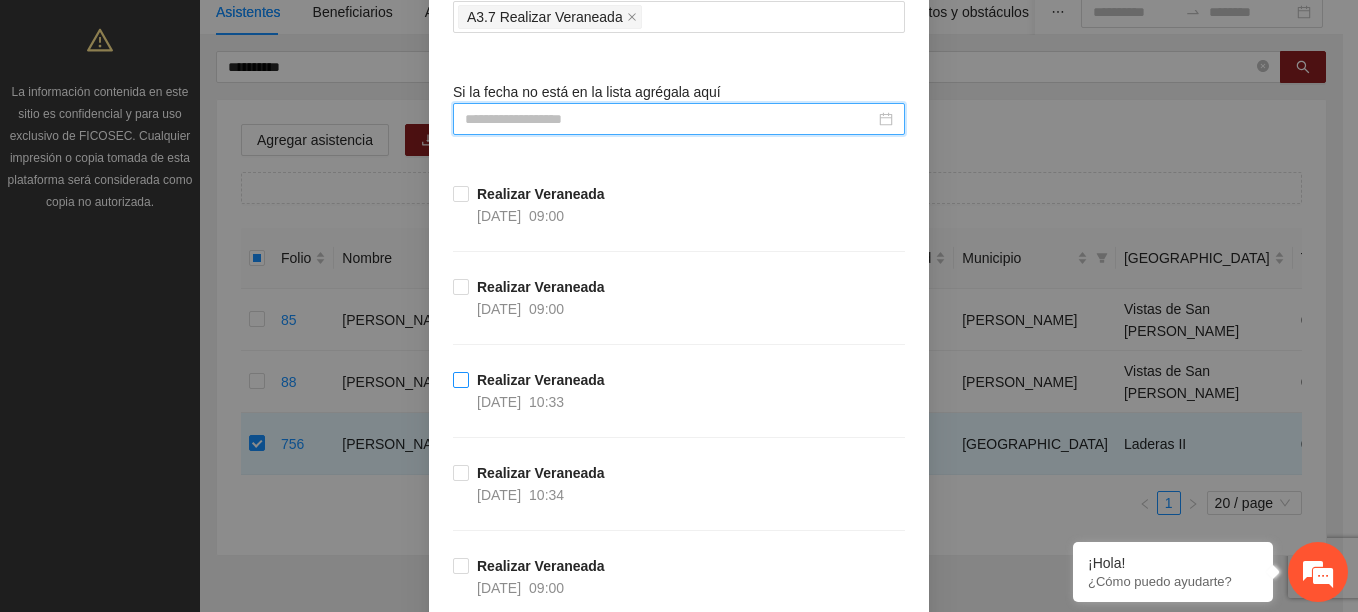 click on "Realizar Veraneada" at bounding box center (541, 380) 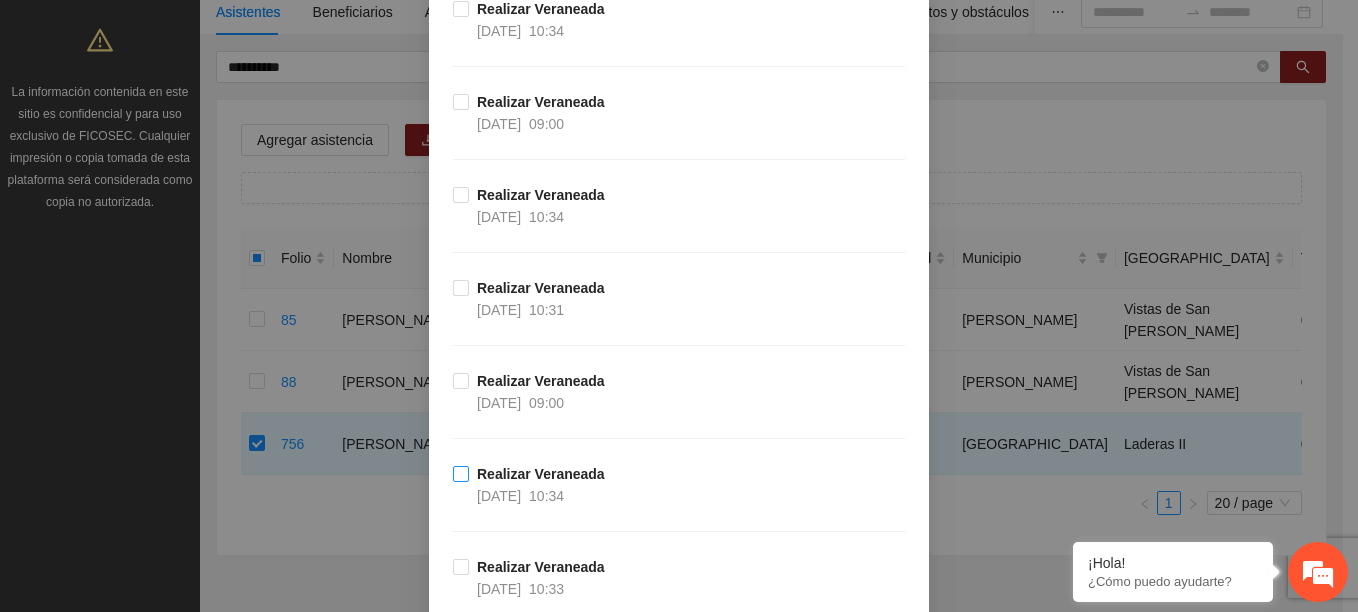 scroll, scrollTop: 700, scrollLeft: 0, axis: vertical 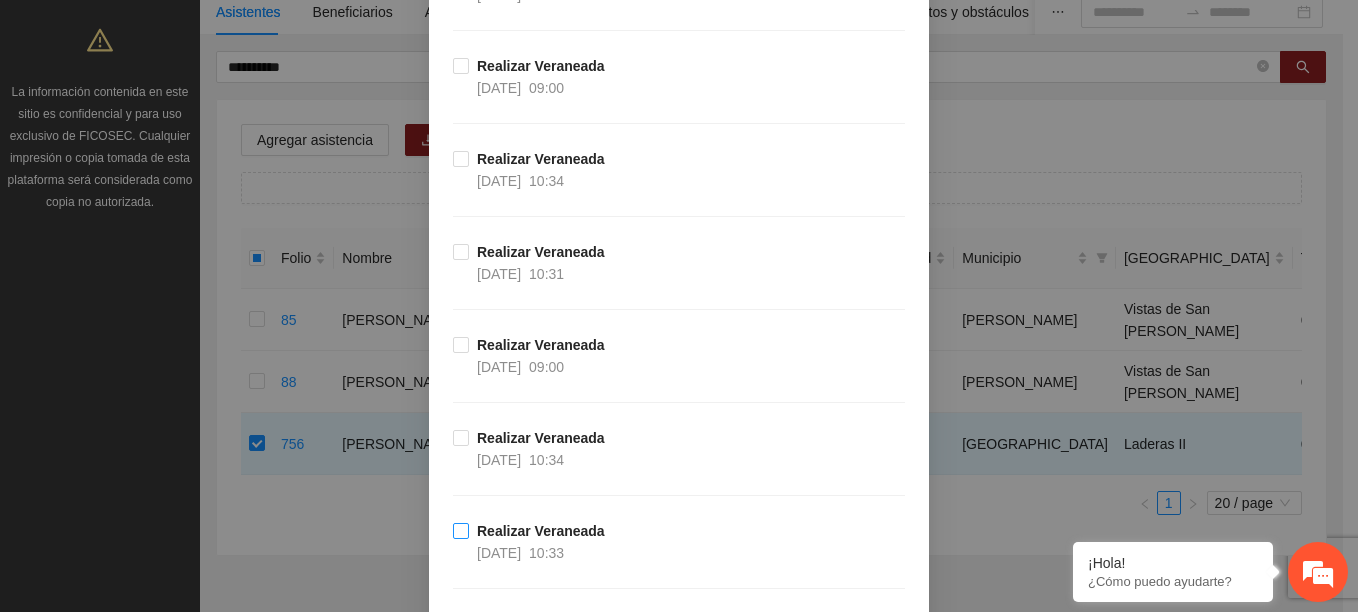 click on "Realizar Veraneada" at bounding box center (541, 531) 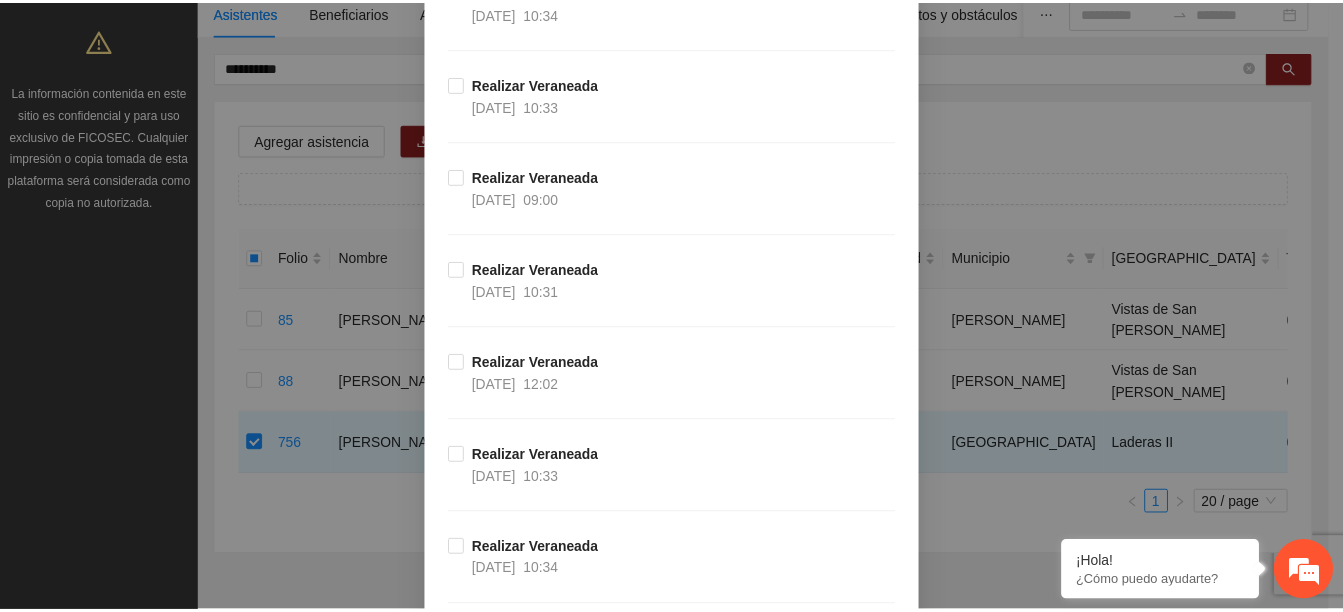scroll, scrollTop: 3269, scrollLeft: 0, axis: vertical 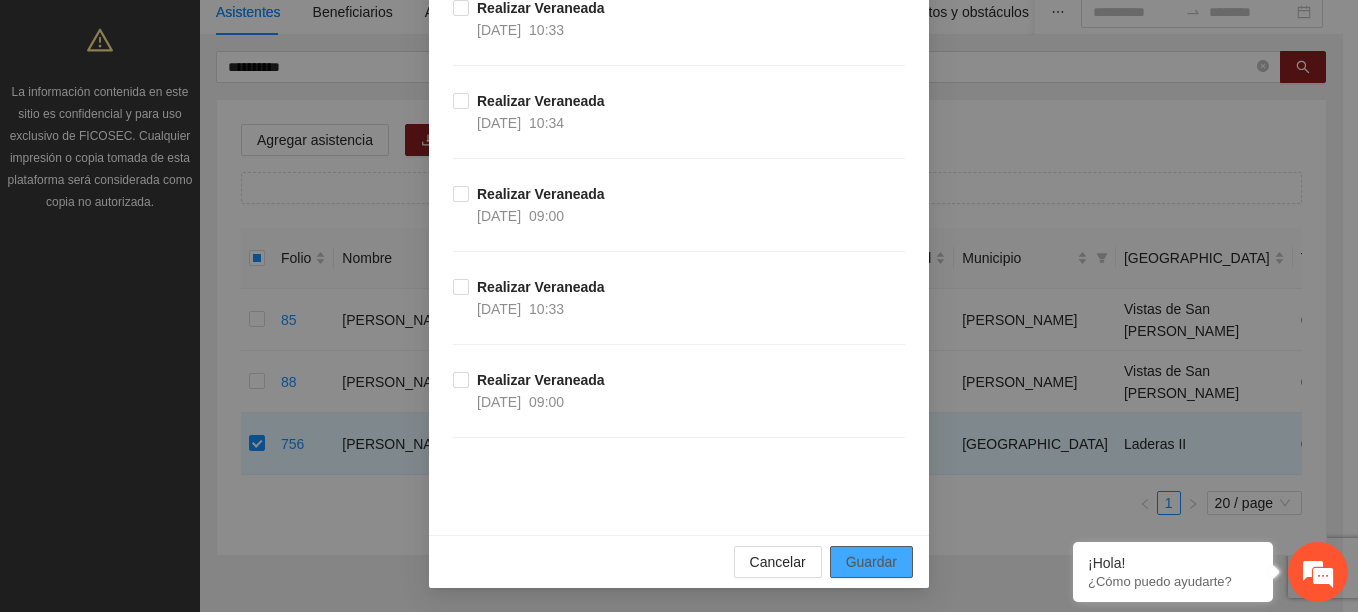 click on "Guardar" at bounding box center [871, 562] 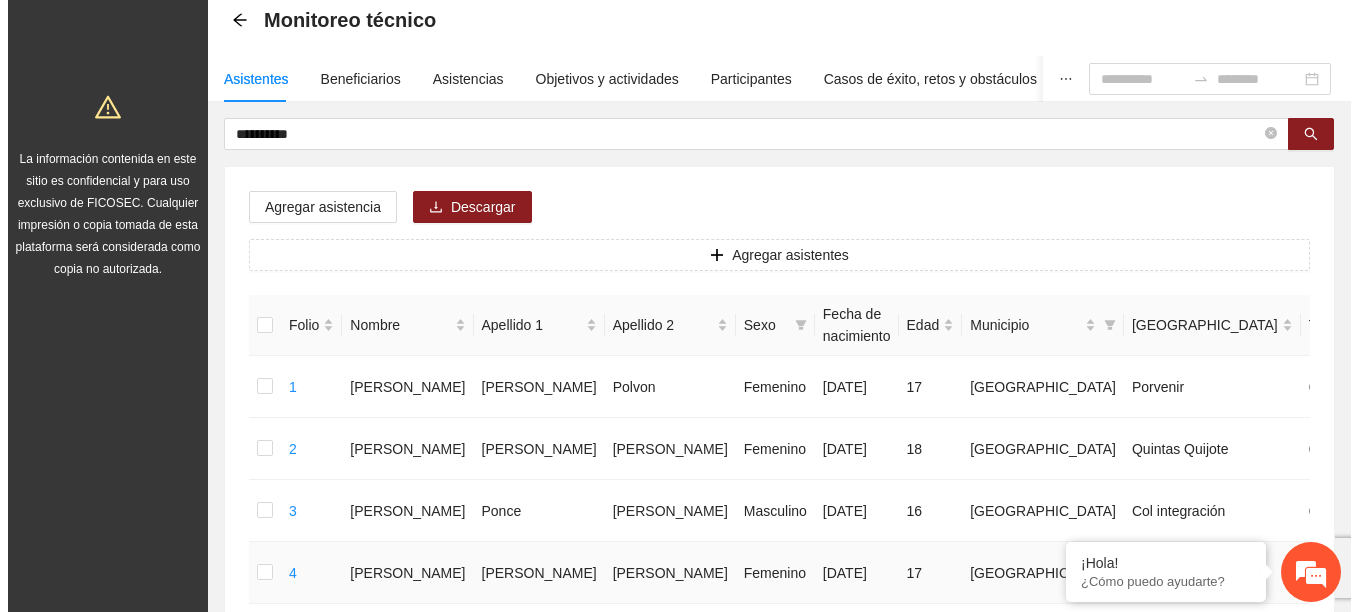 scroll, scrollTop: 0, scrollLeft: 0, axis: both 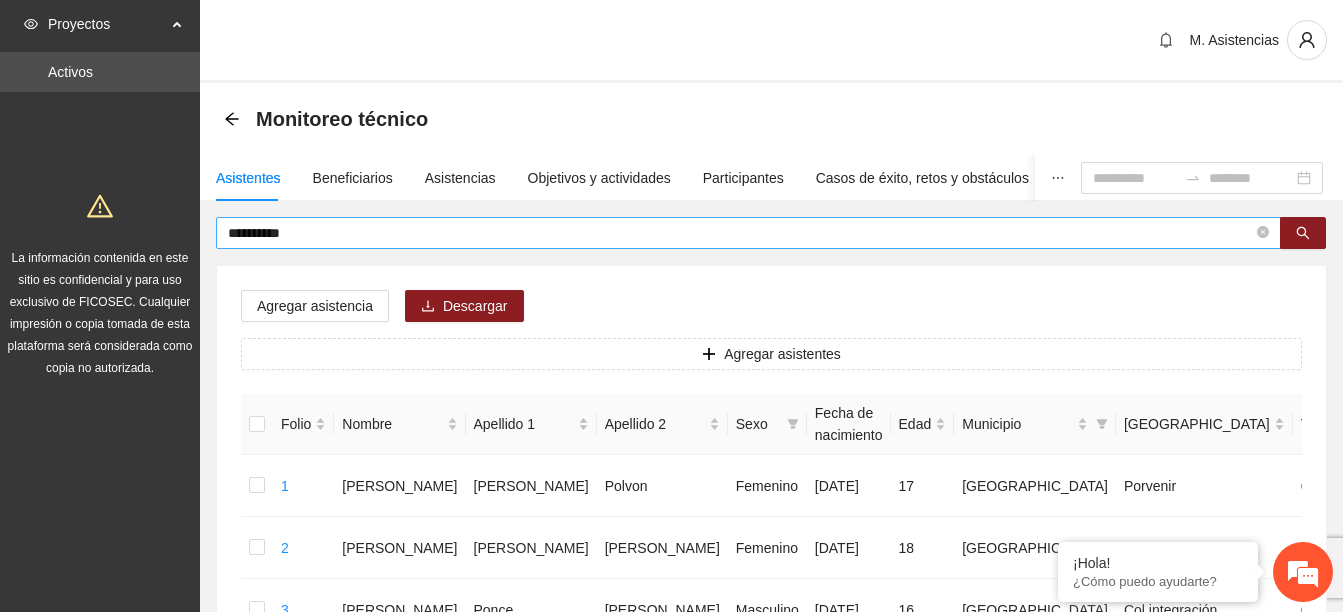 click on "**********" at bounding box center (740, 233) 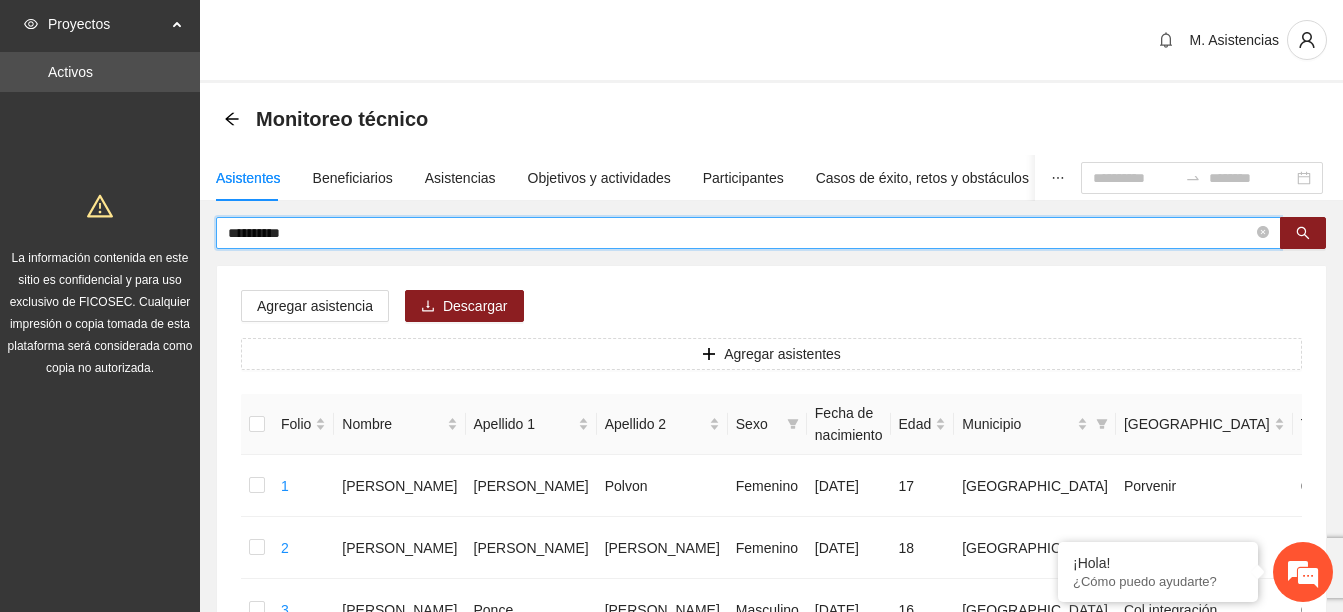 click on "**********" at bounding box center (740, 233) 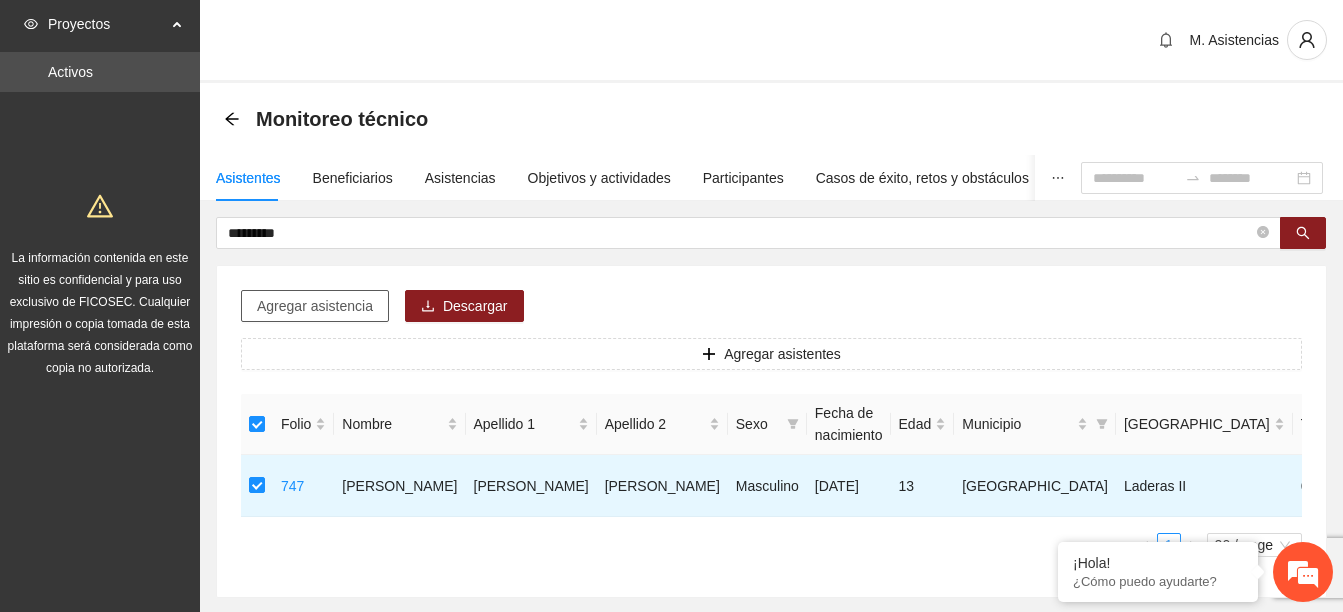 click on "Agregar asistencia" at bounding box center (315, 306) 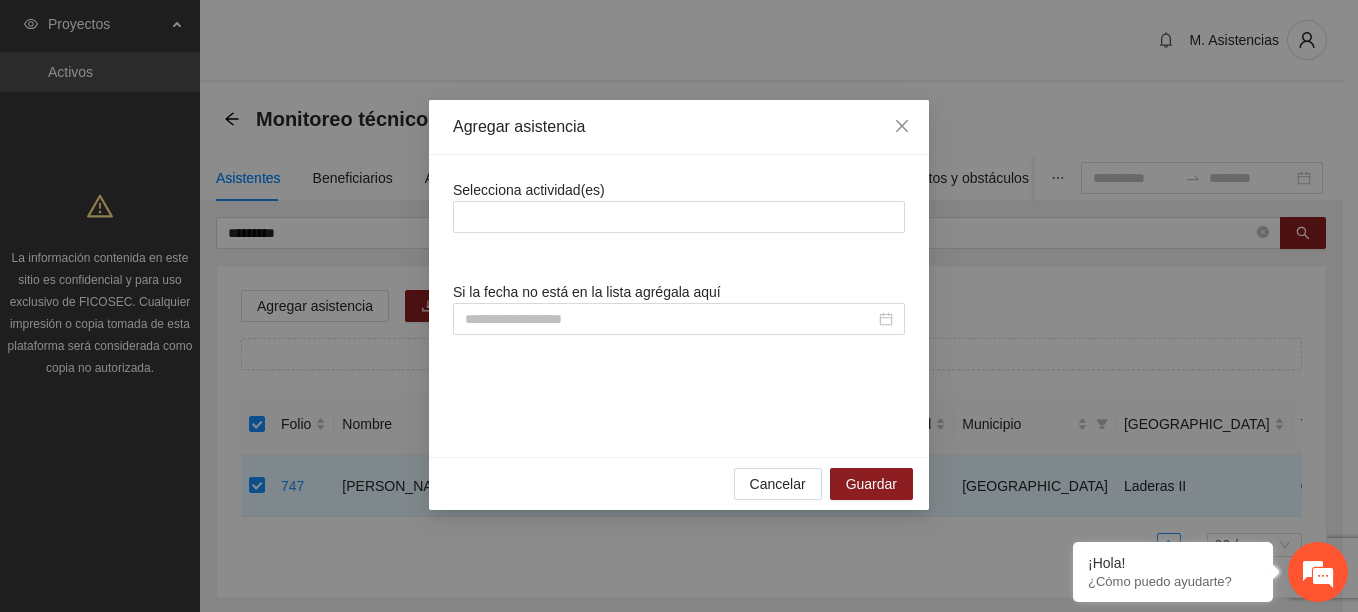 click on "Selecciona actividad(es)   Si la fecha no está en la lista agrégala aquí" at bounding box center (679, 306) 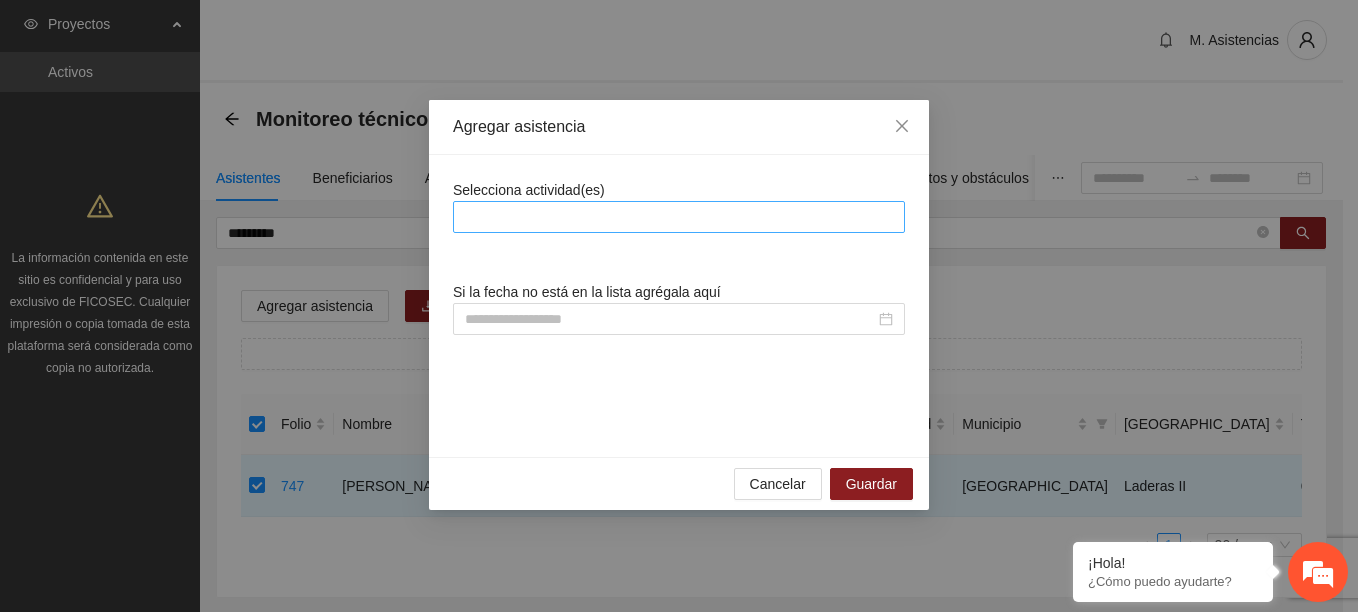 click at bounding box center [679, 217] 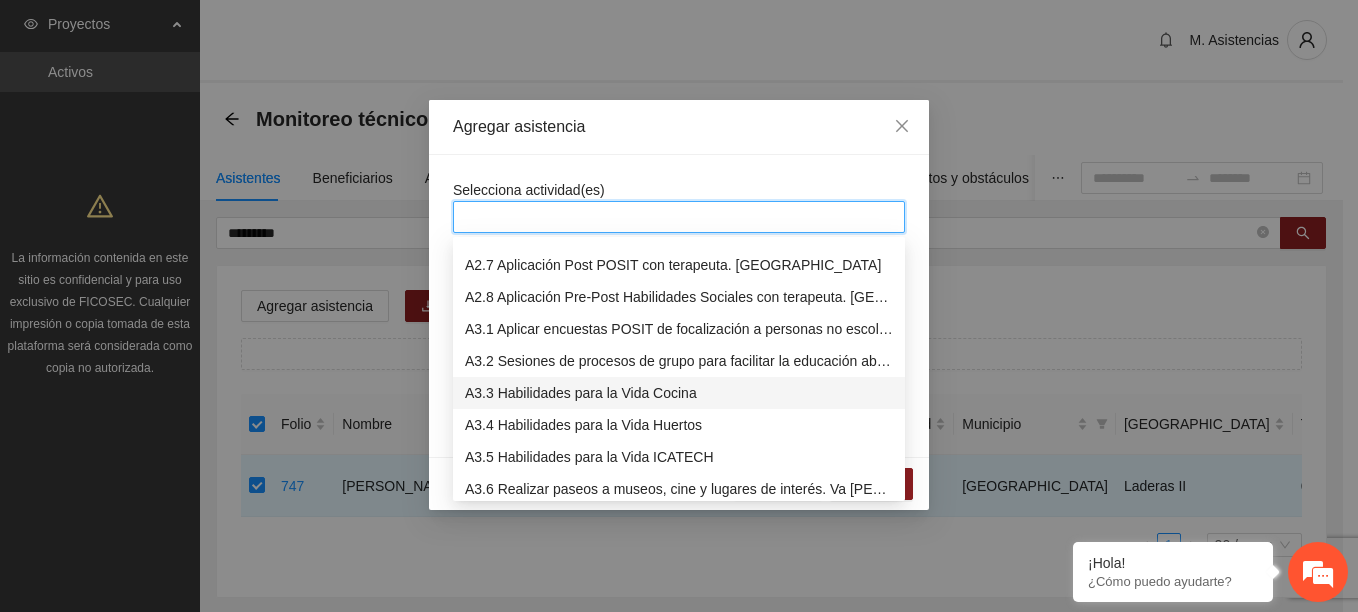 scroll, scrollTop: 700, scrollLeft: 0, axis: vertical 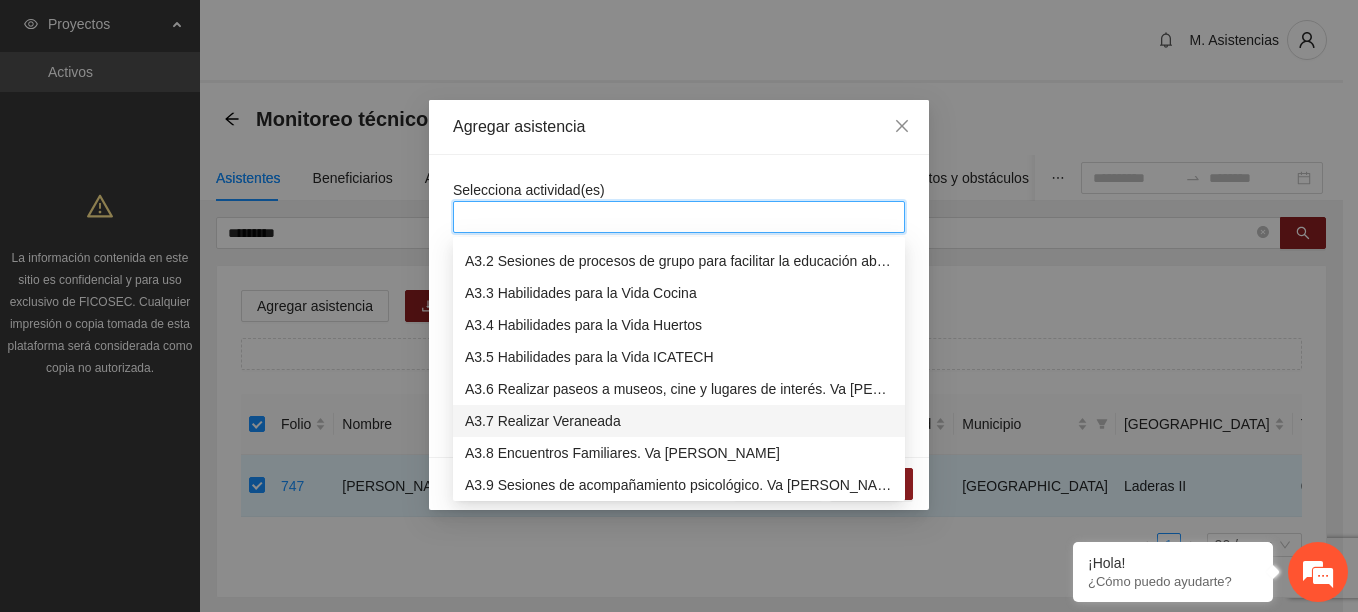 click on "A3.7 Realizar Veraneada" at bounding box center [679, 421] 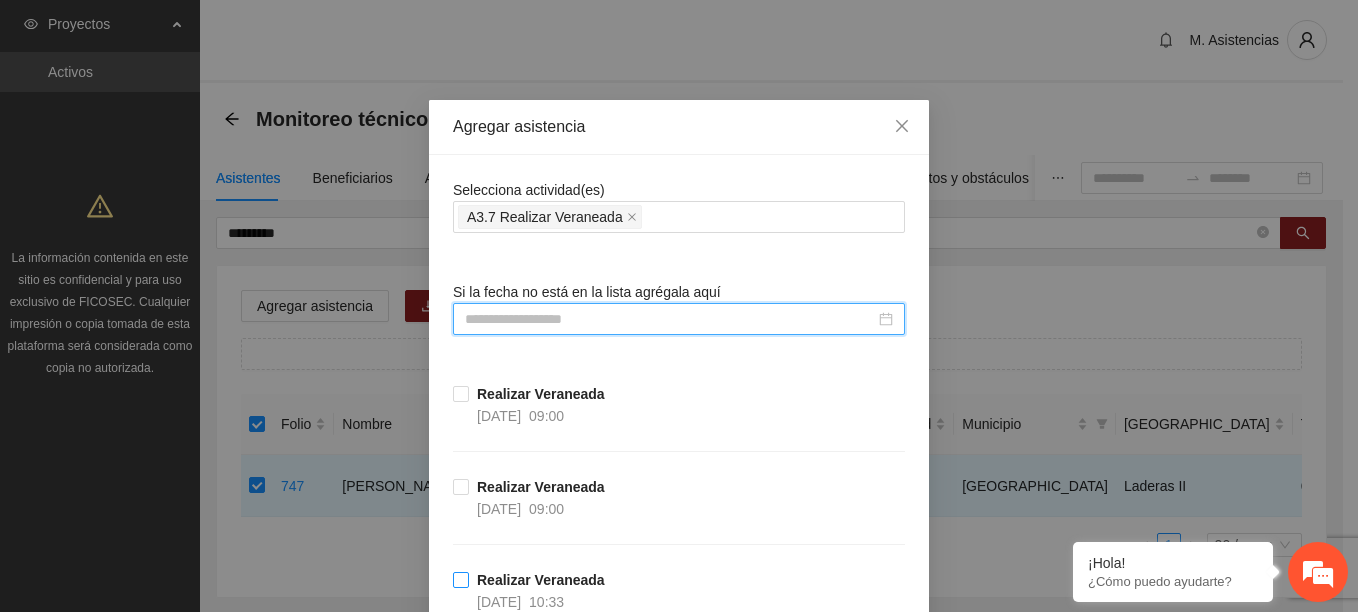 scroll, scrollTop: 200, scrollLeft: 0, axis: vertical 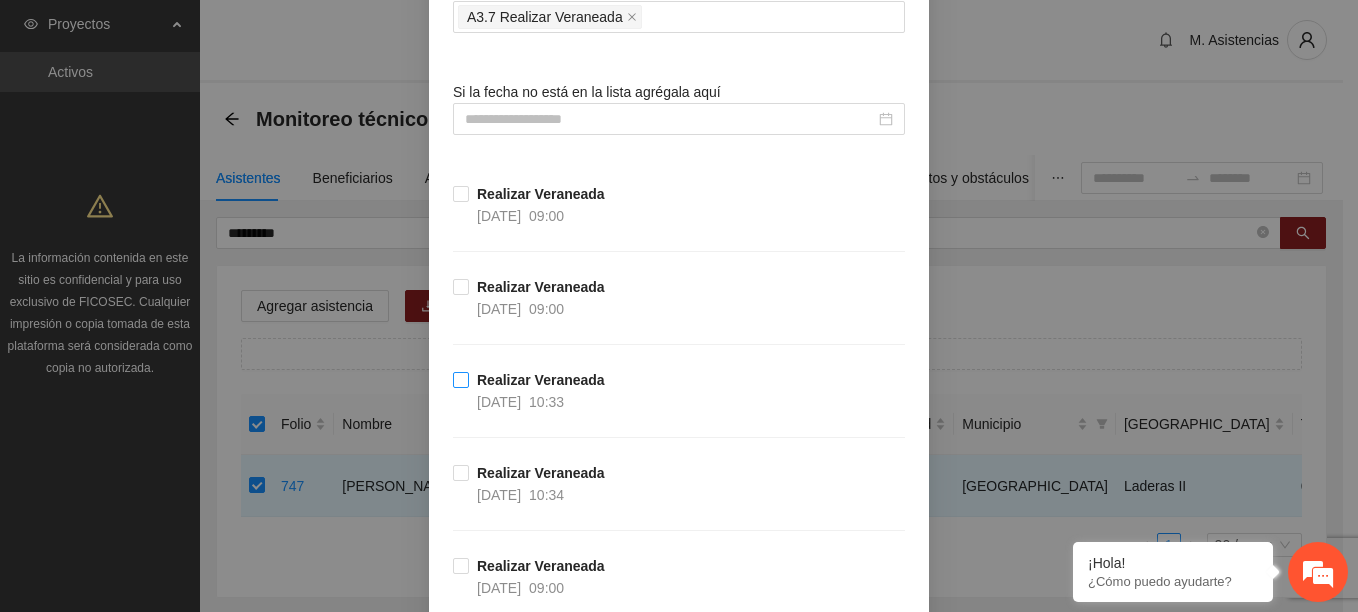 click on "Realizar Veraneada 16/07/2025 10:33" at bounding box center [541, 391] 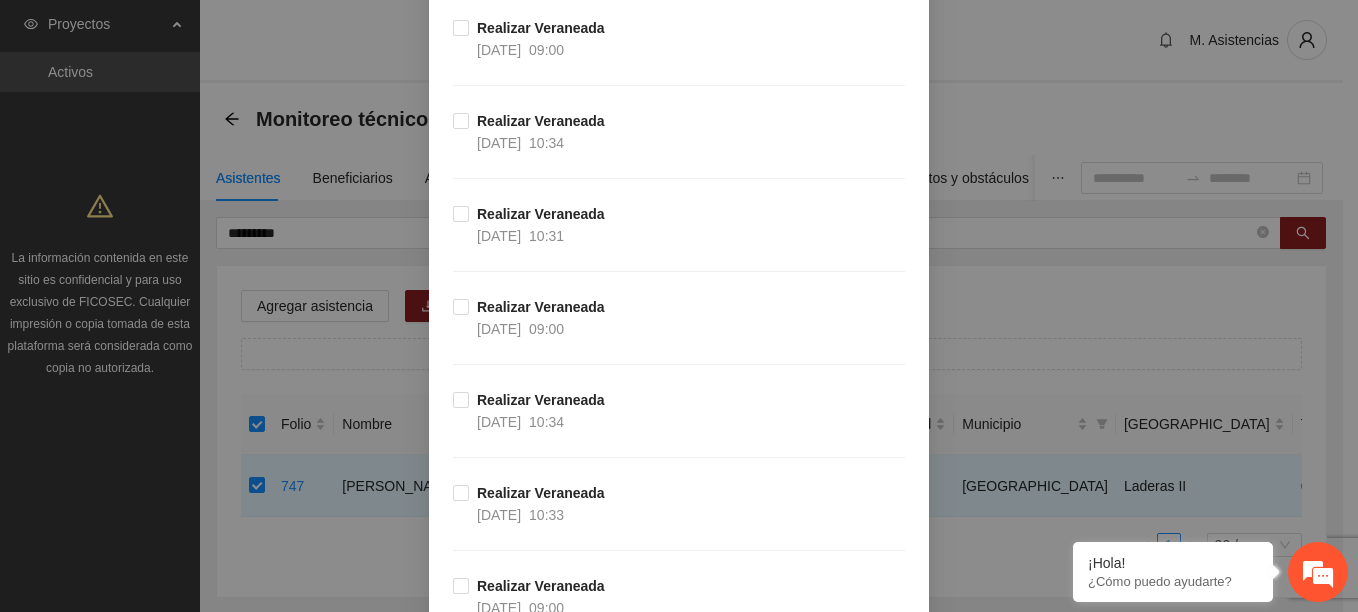 scroll, scrollTop: 800, scrollLeft: 0, axis: vertical 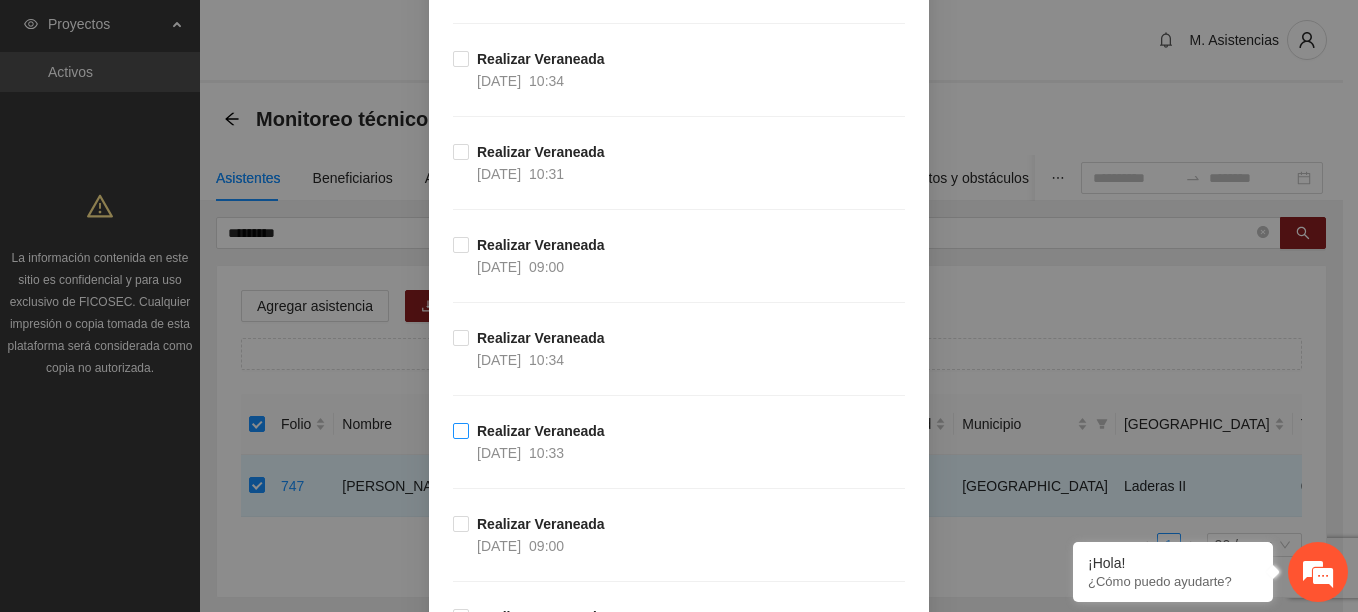 click on "10:33" at bounding box center [546, 453] 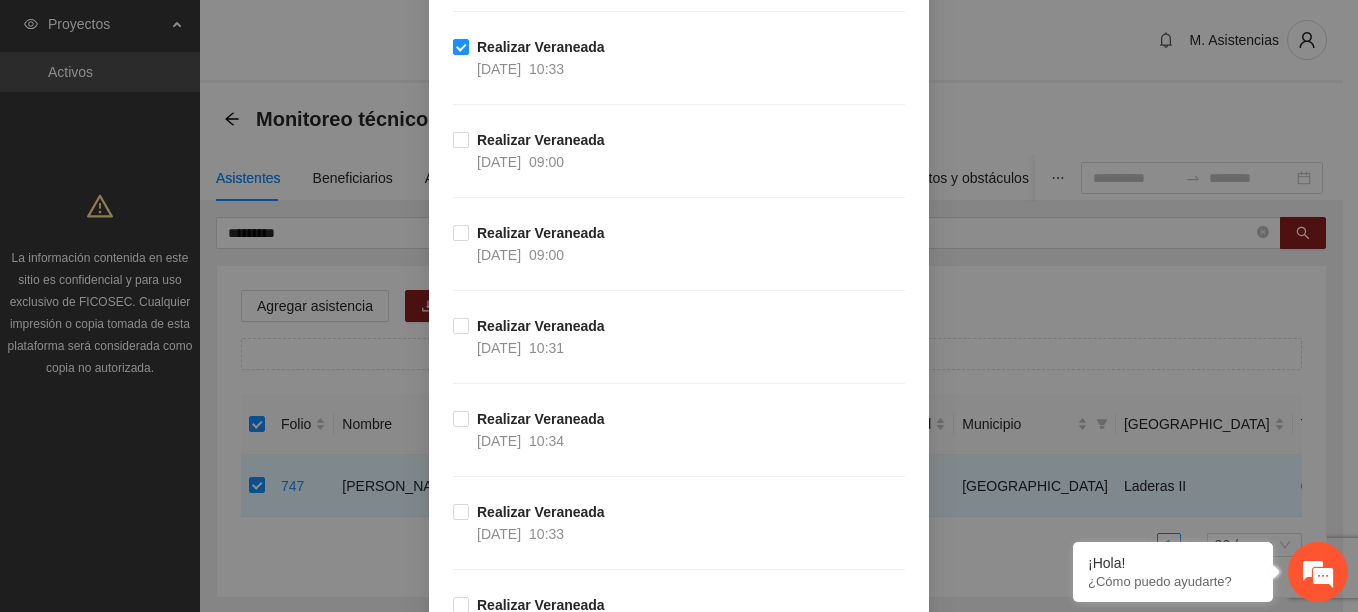 scroll, scrollTop: 1200, scrollLeft: 0, axis: vertical 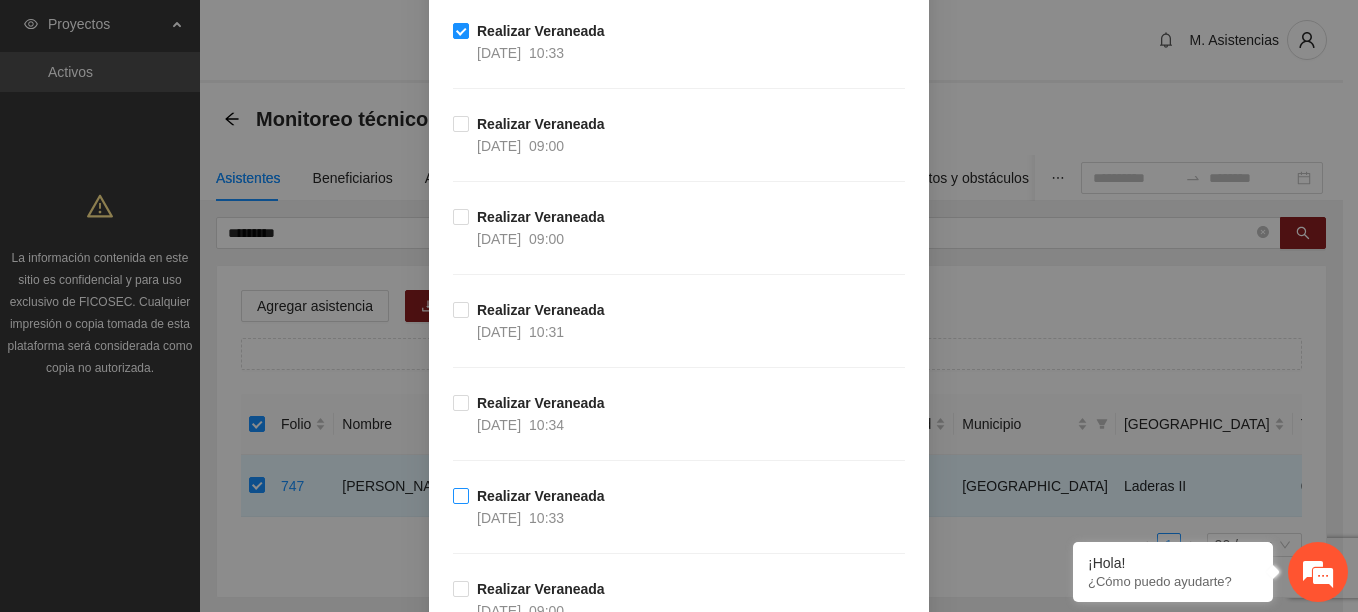 click on "10:33" at bounding box center (546, 518) 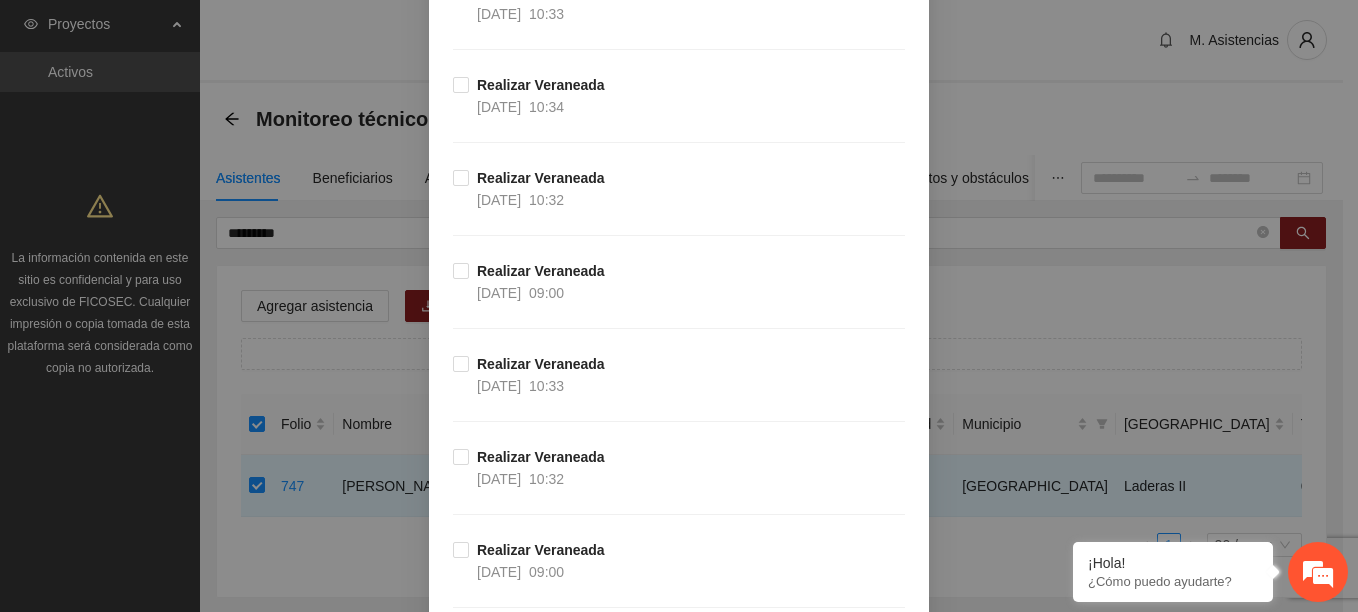 scroll, scrollTop: 1900, scrollLeft: 0, axis: vertical 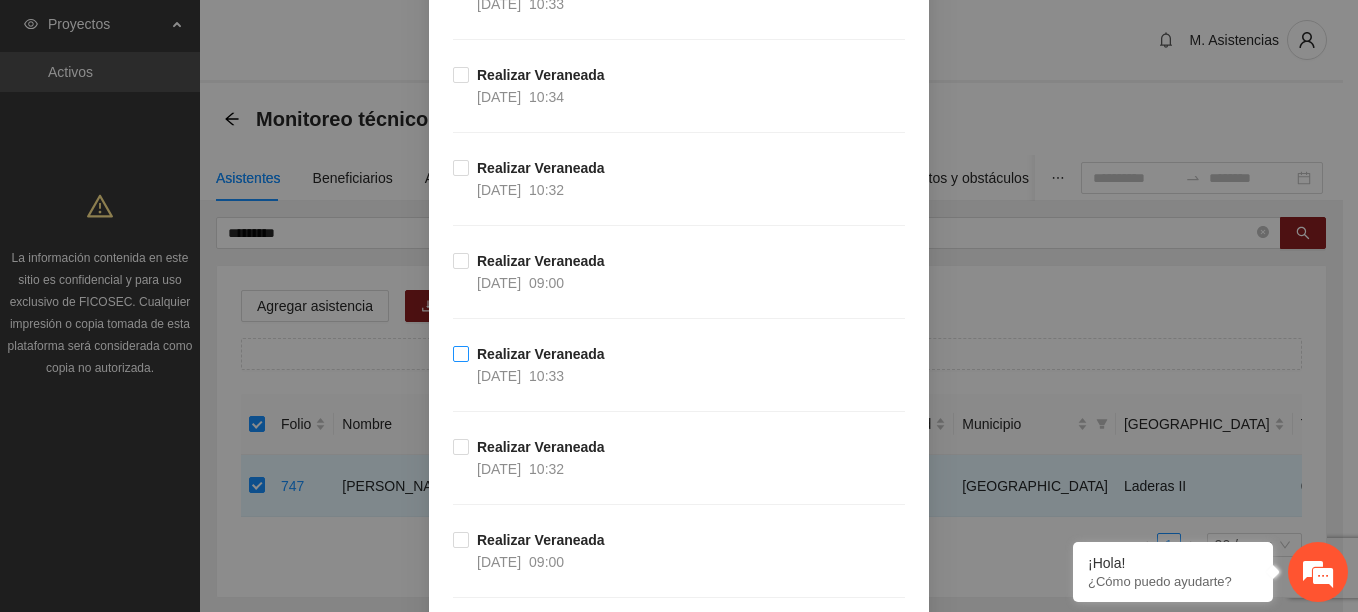 click on "[DATE] 10:33" at bounding box center [520, 376] 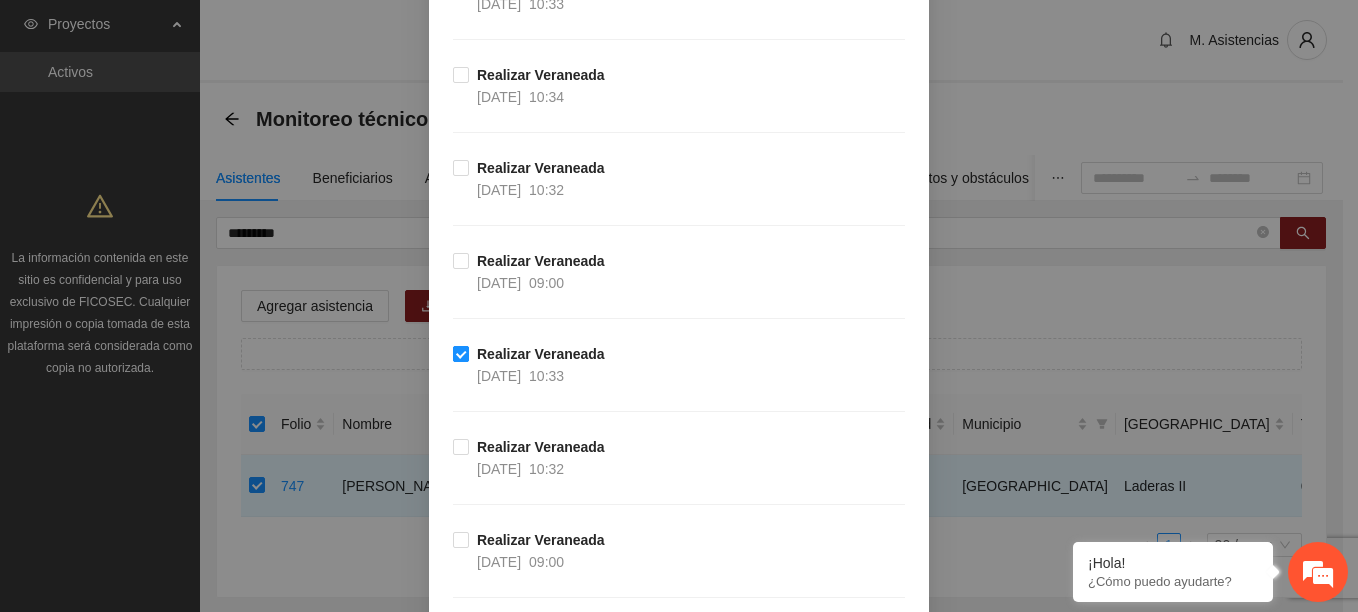 scroll, scrollTop: 3269, scrollLeft: 0, axis: vertical 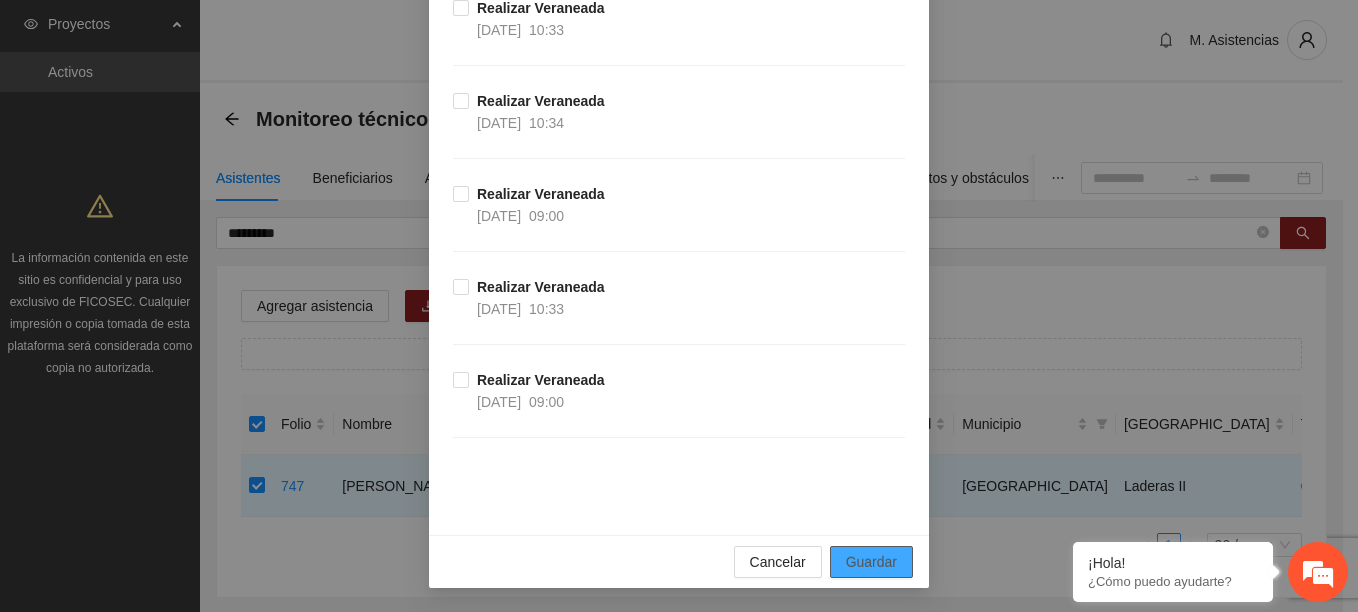 click on "Guardar" at bounding box center (871, 562) 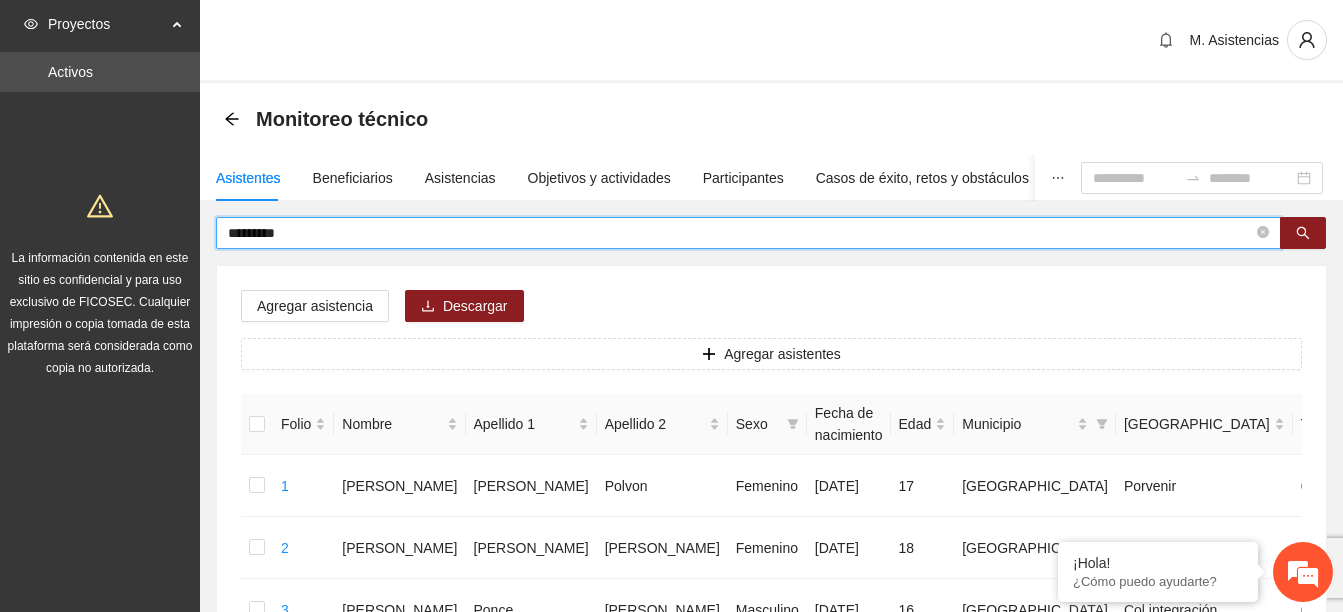 click on "*********" at bounding box center [740, 233] 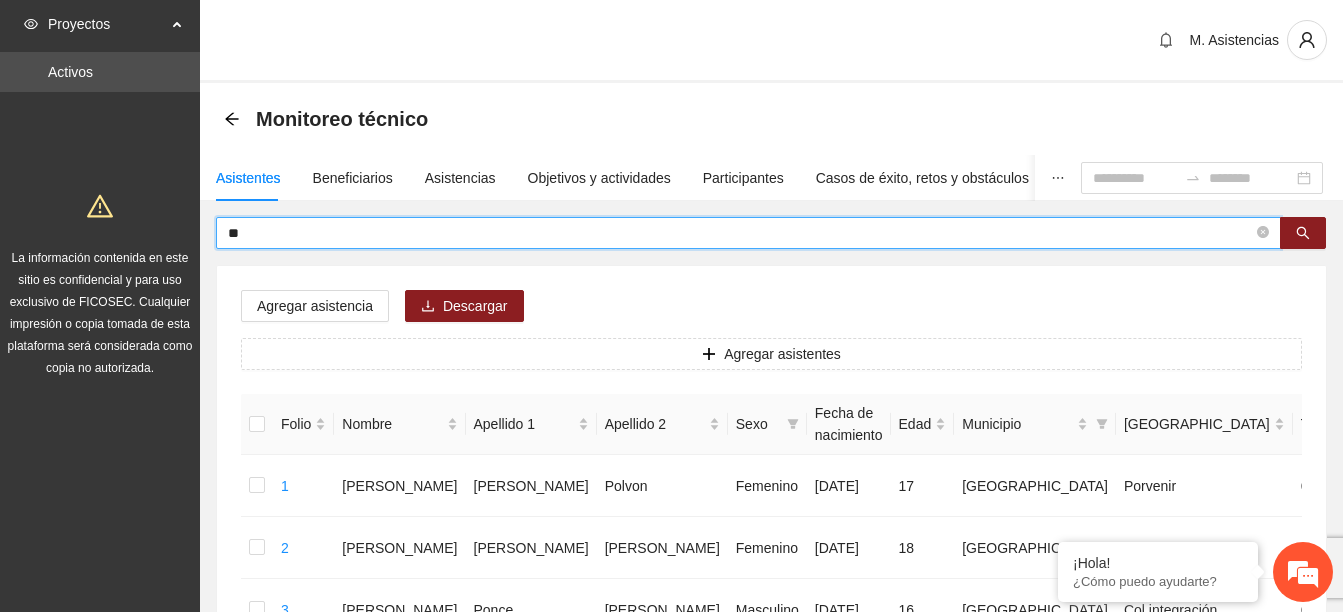 type on "*" 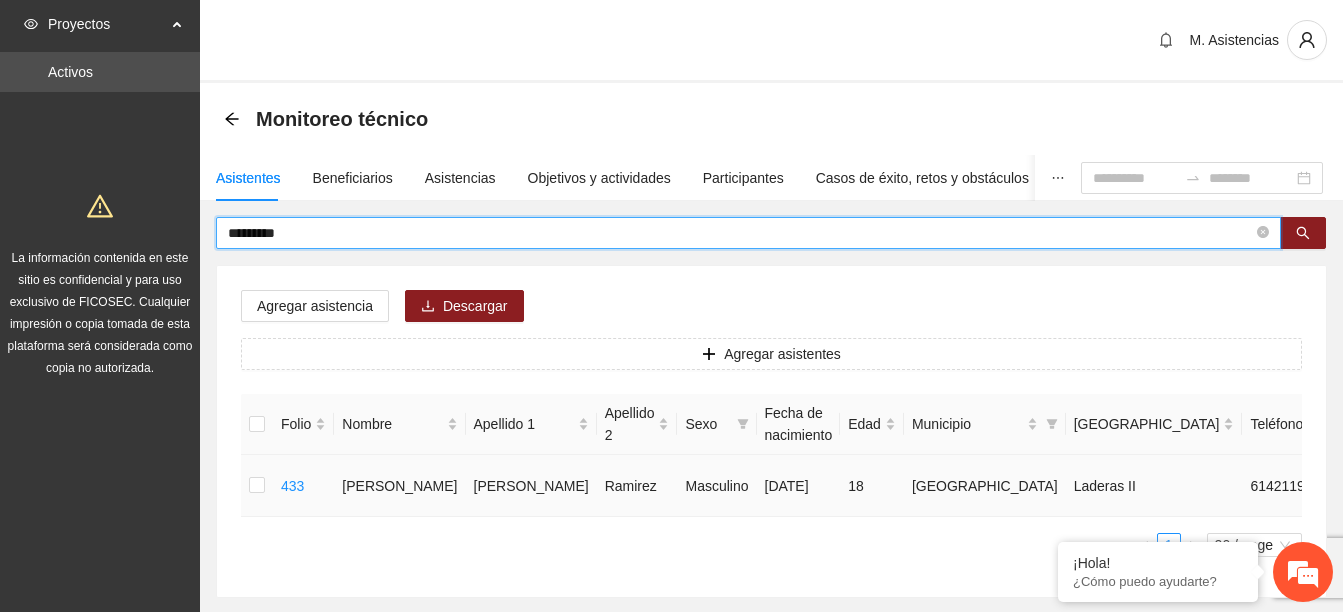 click at bounding box center (257, 486) 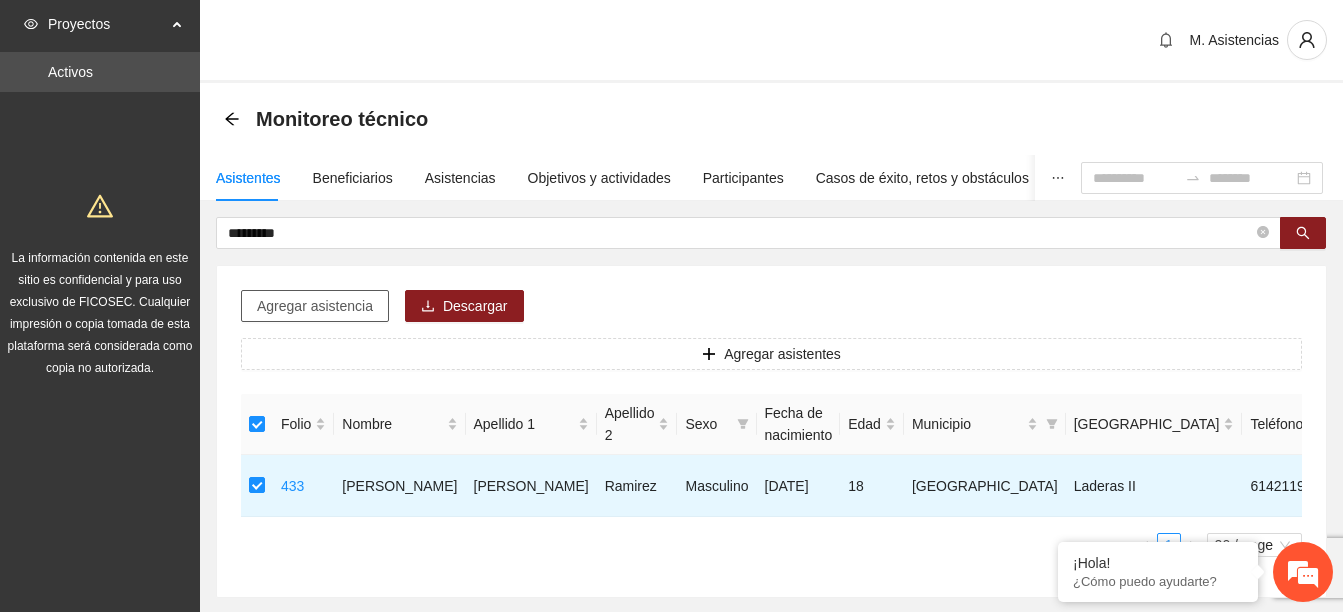 click on "Agregar asistencia" at bounding box center (315, 306) 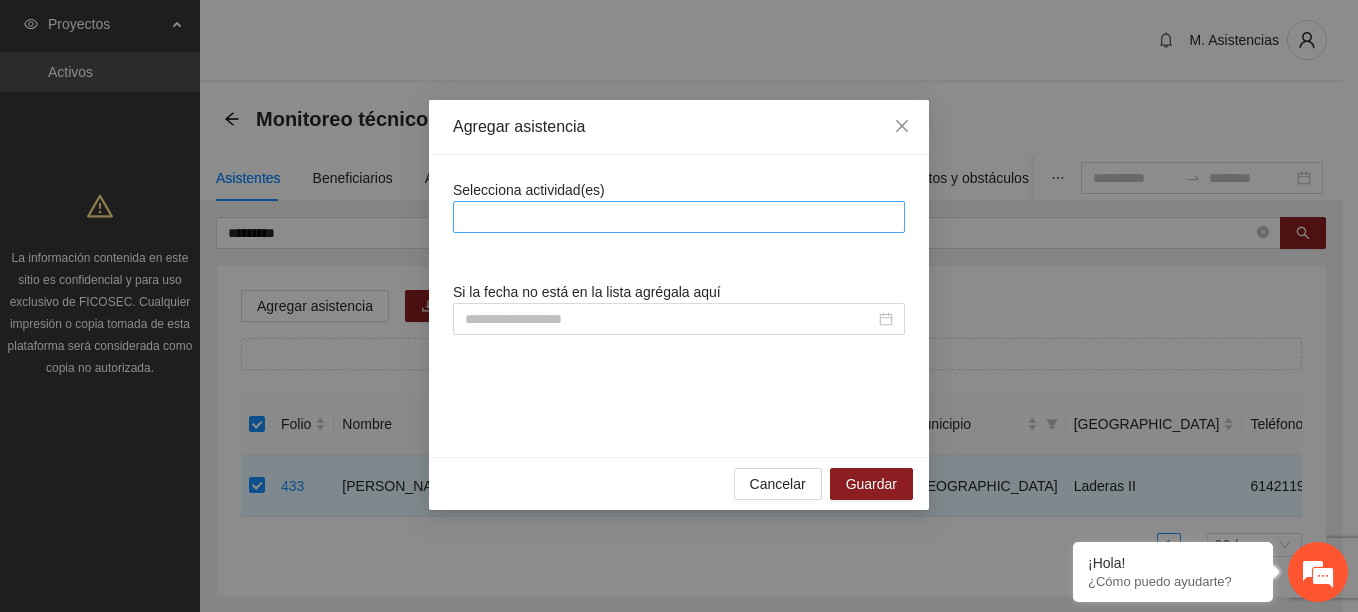 click at bounding box center (679, 217) 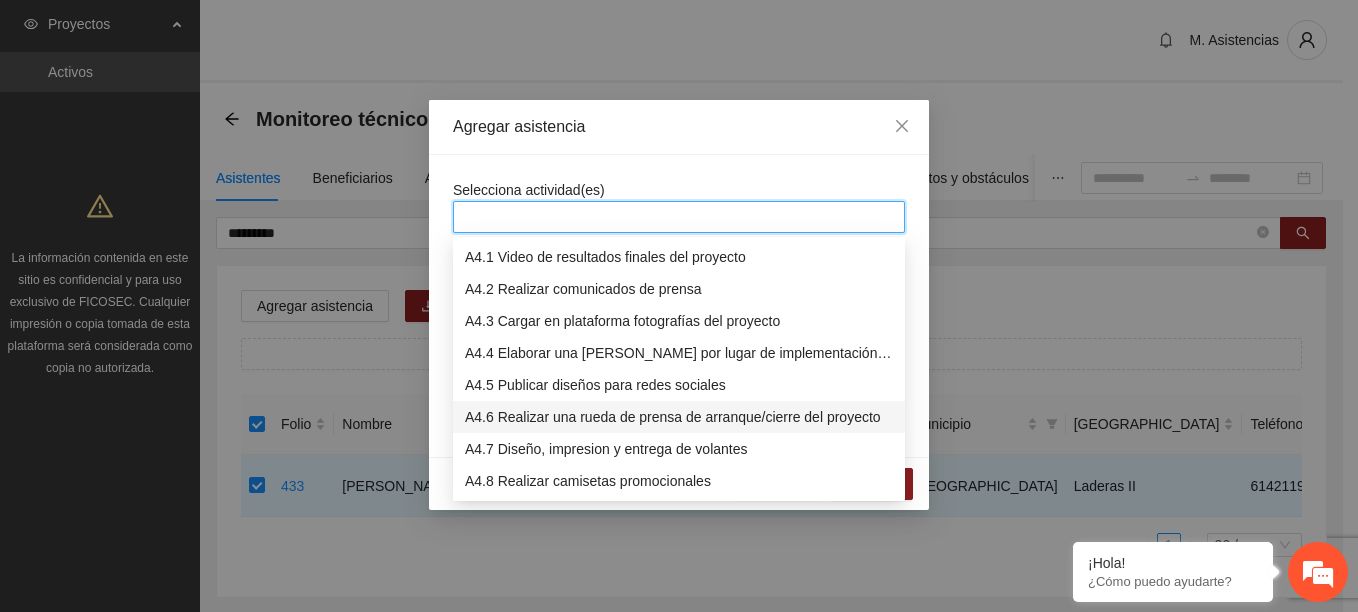 scroll, scrollTop: 788, scrollLeft: 0, axis: vertical 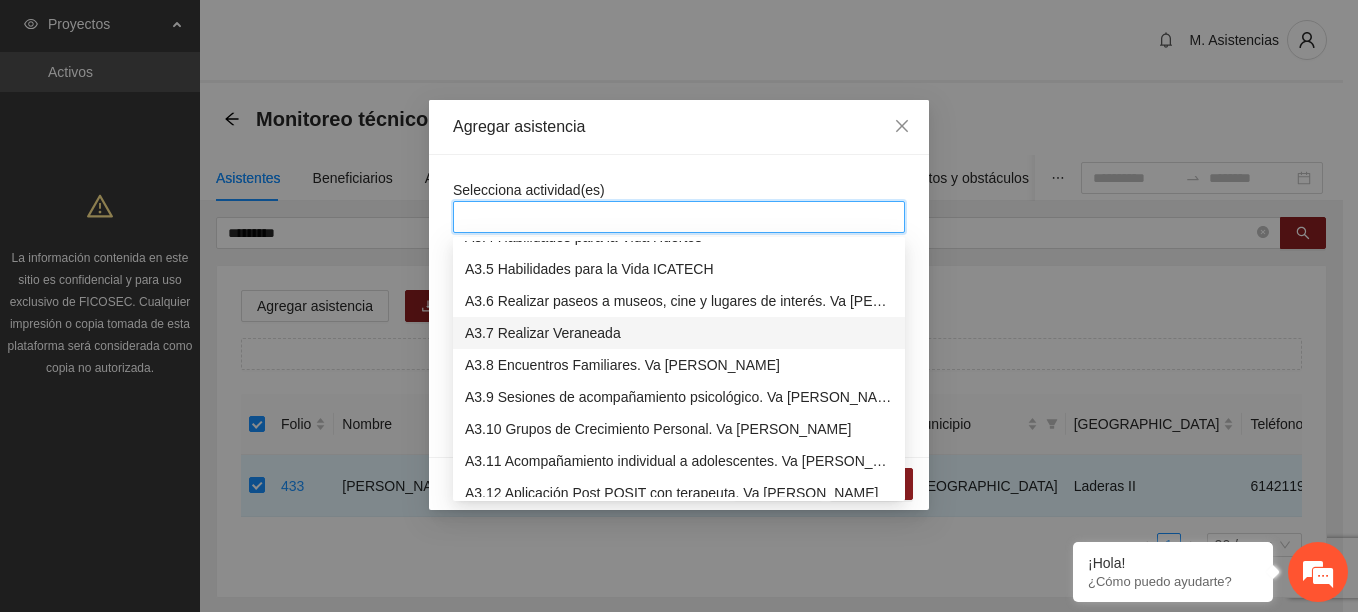 click on "A3.7 Realizar Veraneada" at bounding box center [679, 333] 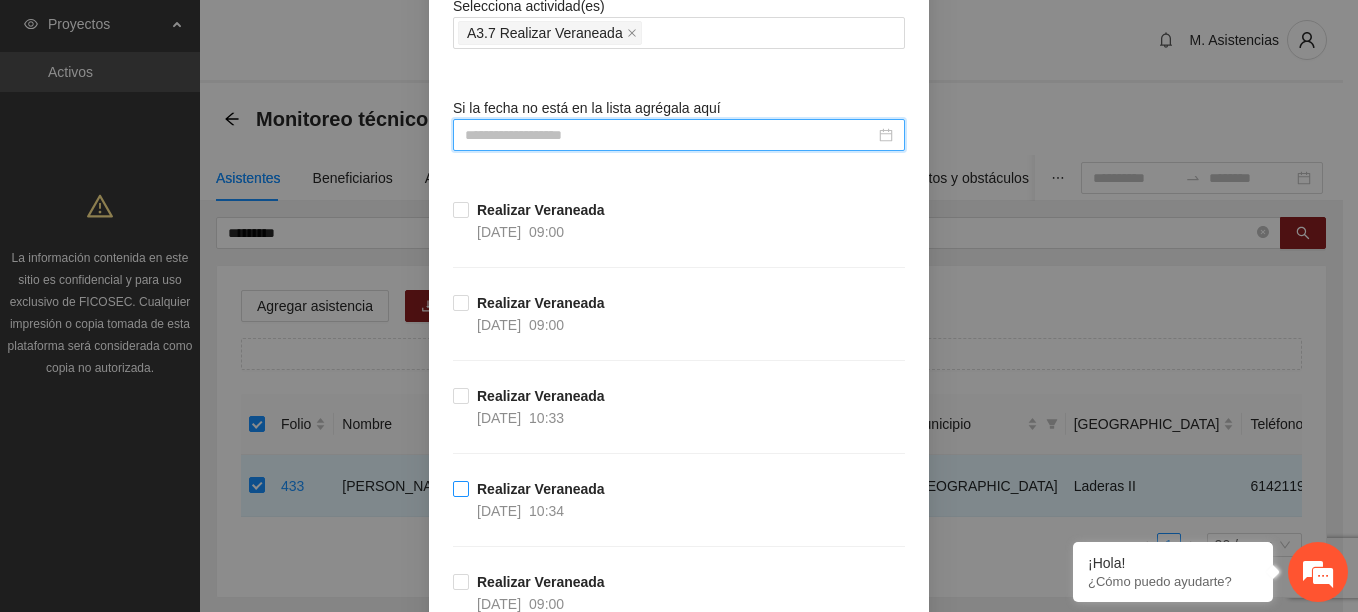 scroll, scrollTop: 300, scrollLeft: 0, axis: vertical 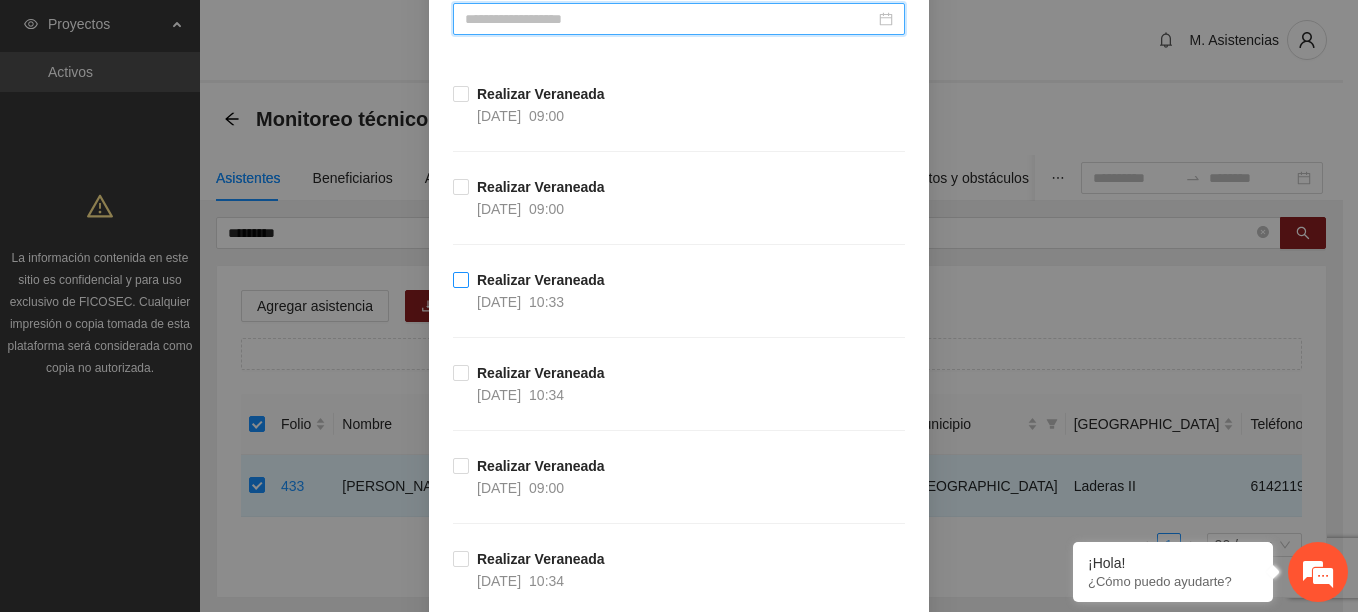 click on "[DATE] 10:33" at bounding box center [520, 302] 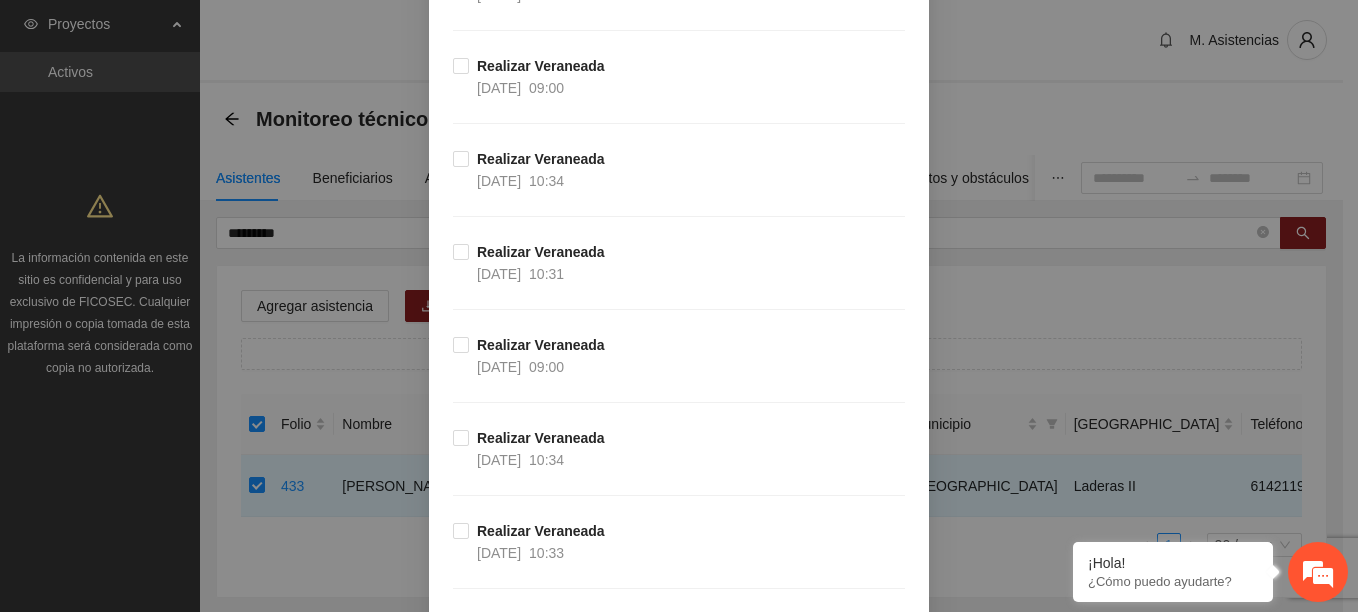 scroll, scrollTop: 800, scrollLeft: 0, axis: vertical 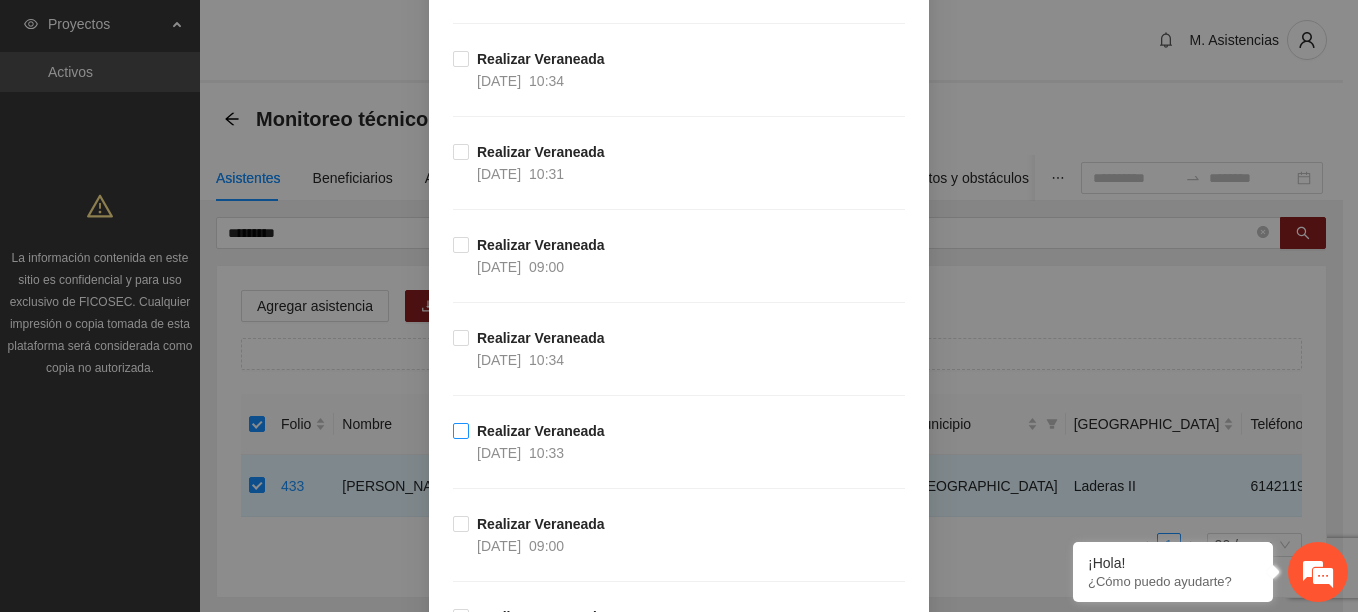 click on "[DATE] 10:33" at bounding box center (520, 453) 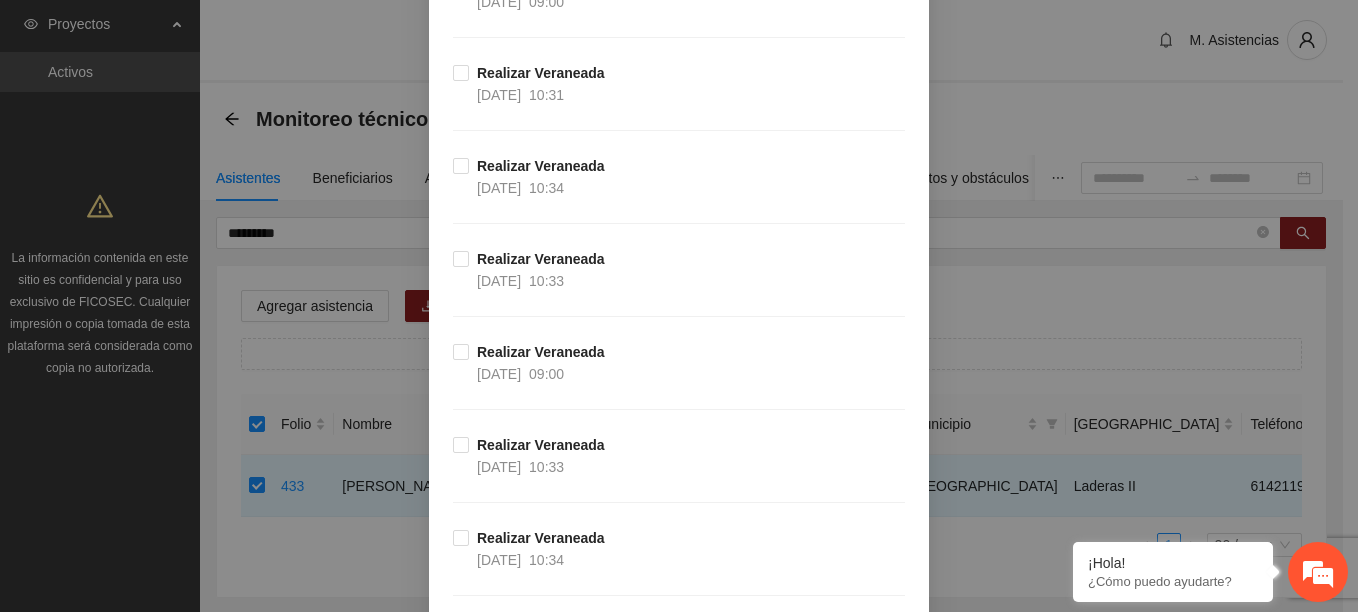 scroll, scrollTop: 1400, scrollLeft: 0, axis: vertical 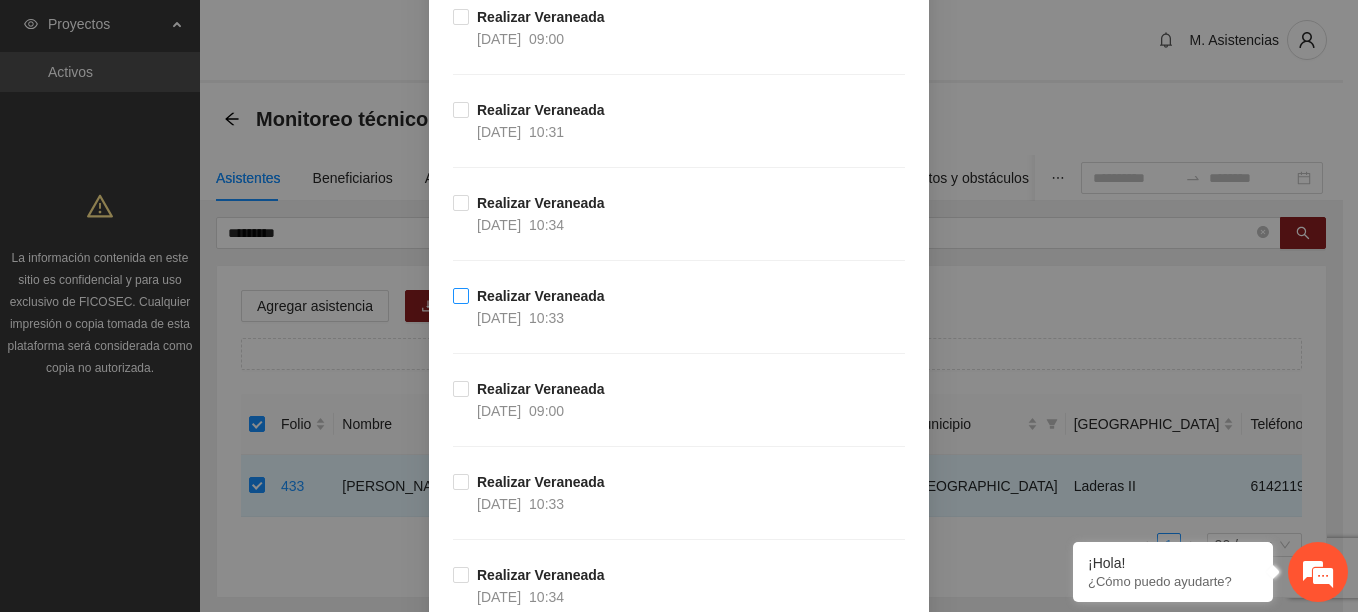 click on "Realizar Veraneada" at bounding box center [541, 296] 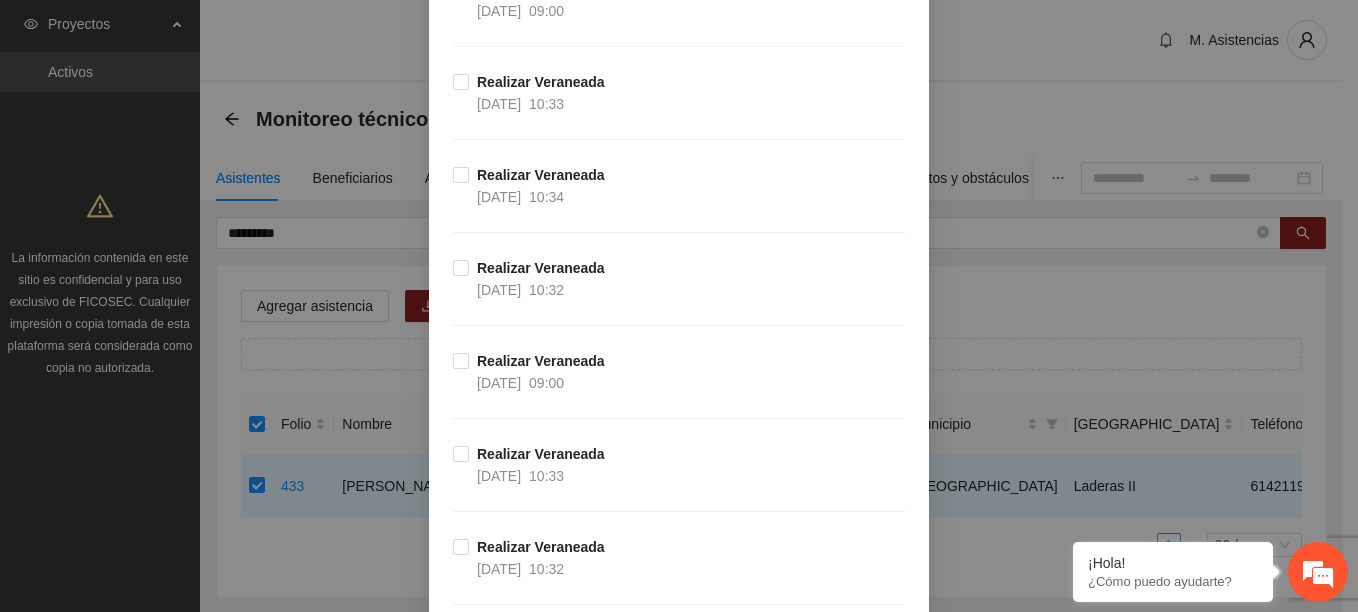 scroll, scrollTop: 2000, scrollLeft: 0, axis: vertical 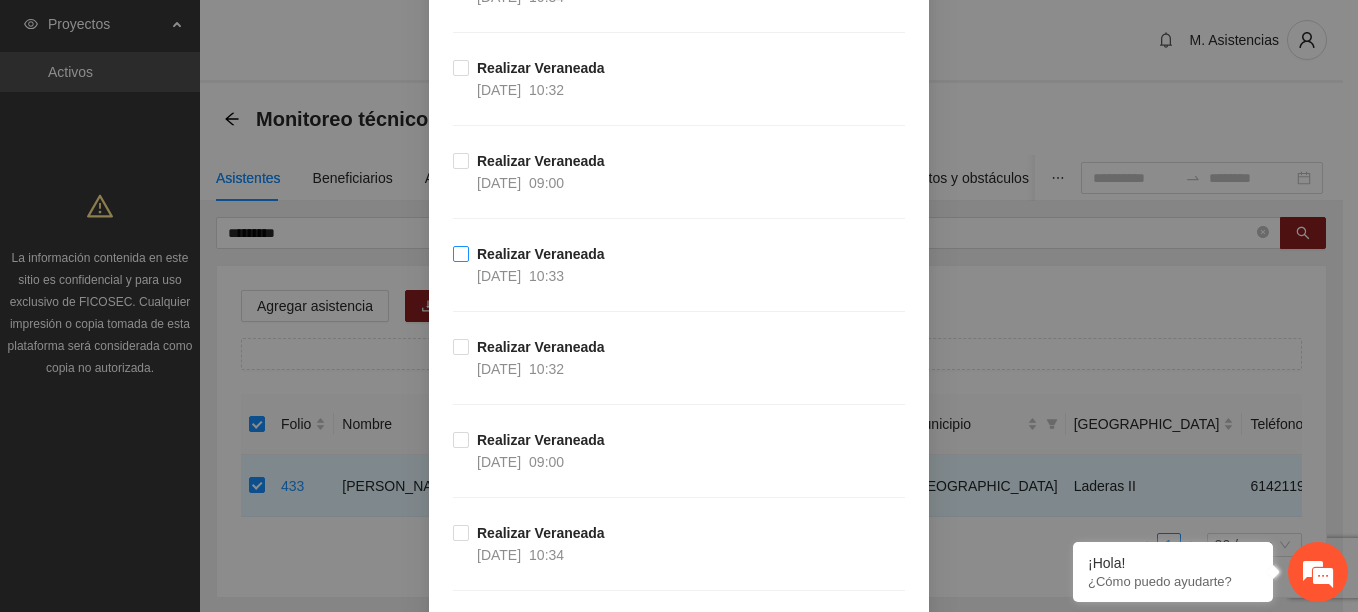 click on "10:33" at bounding box center (546, 276) 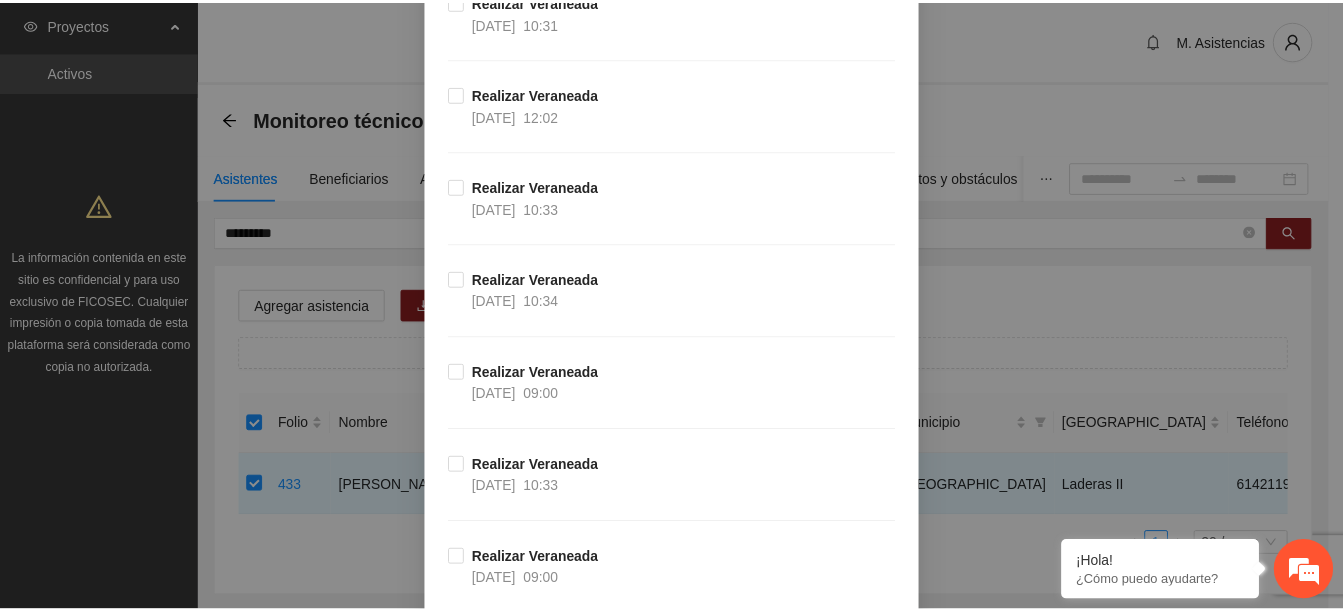 scroll, scrollTop: 3269, scrollLeft: 0, axis: vertical 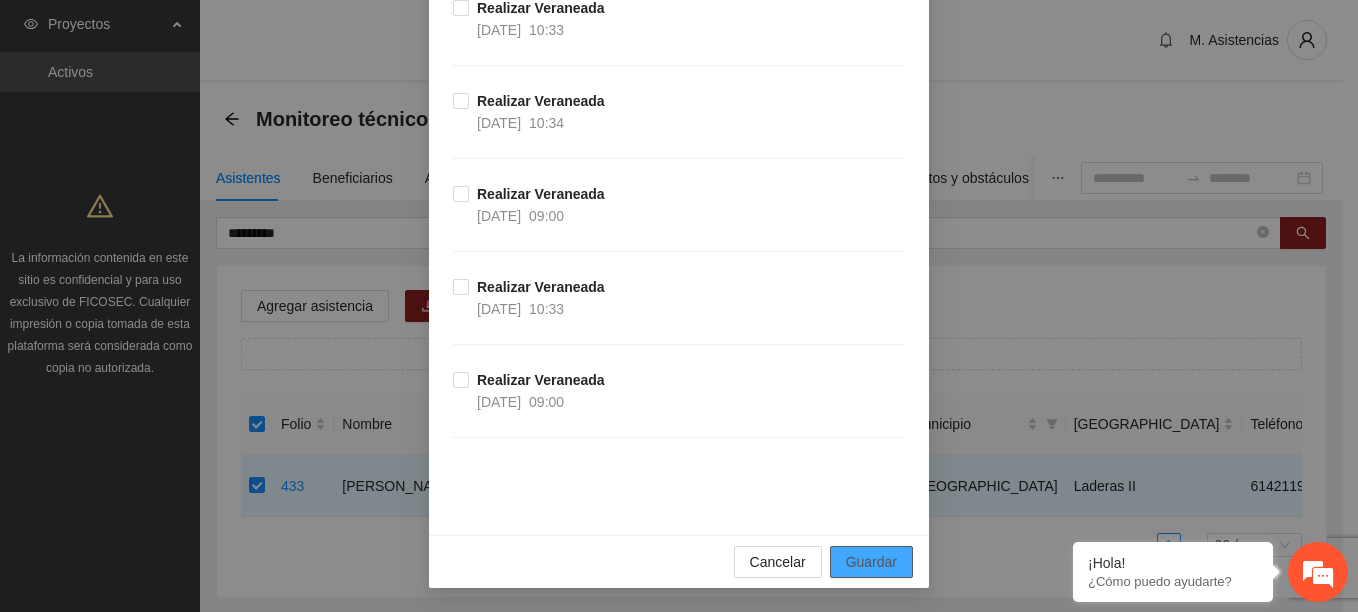 click on "Guardar" at bounding box center (871, 562) 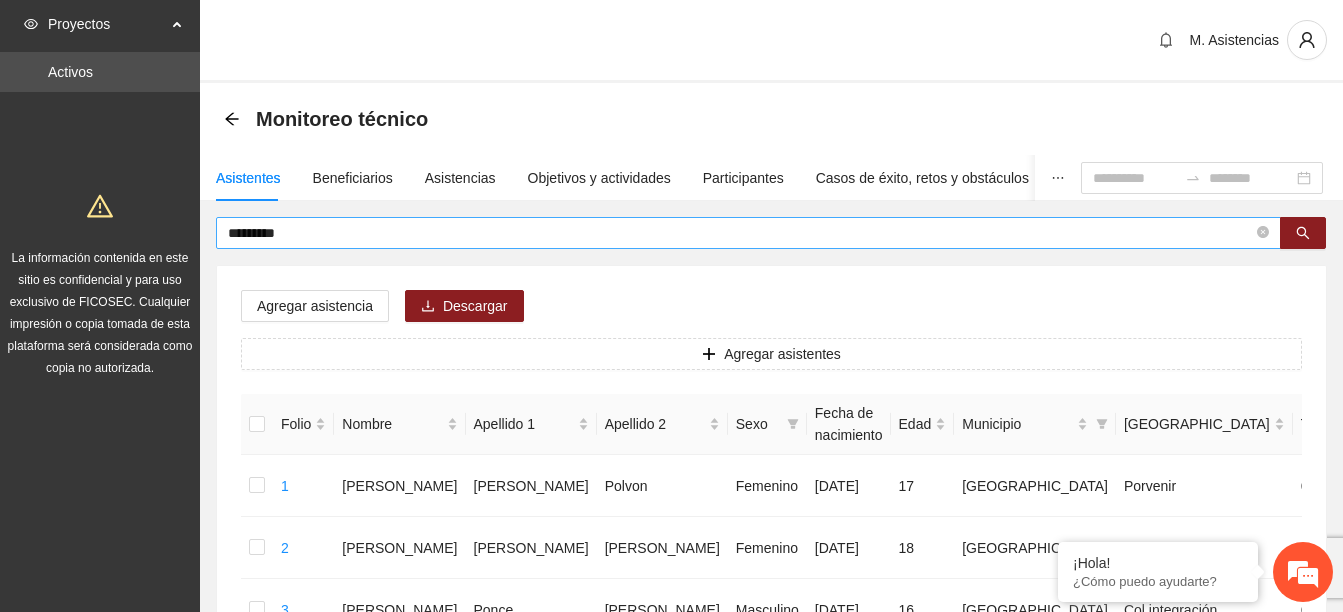 click on "*********" at bounding box center [748, 233] 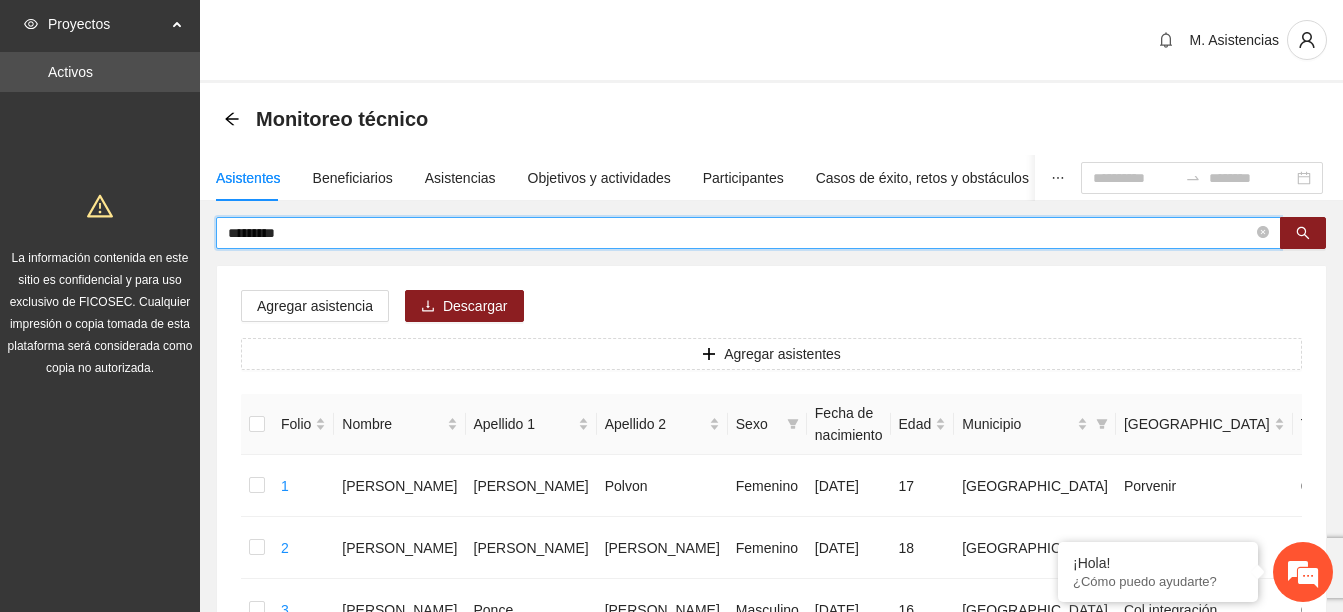 click on "*********" at bounding box center (740, 233) 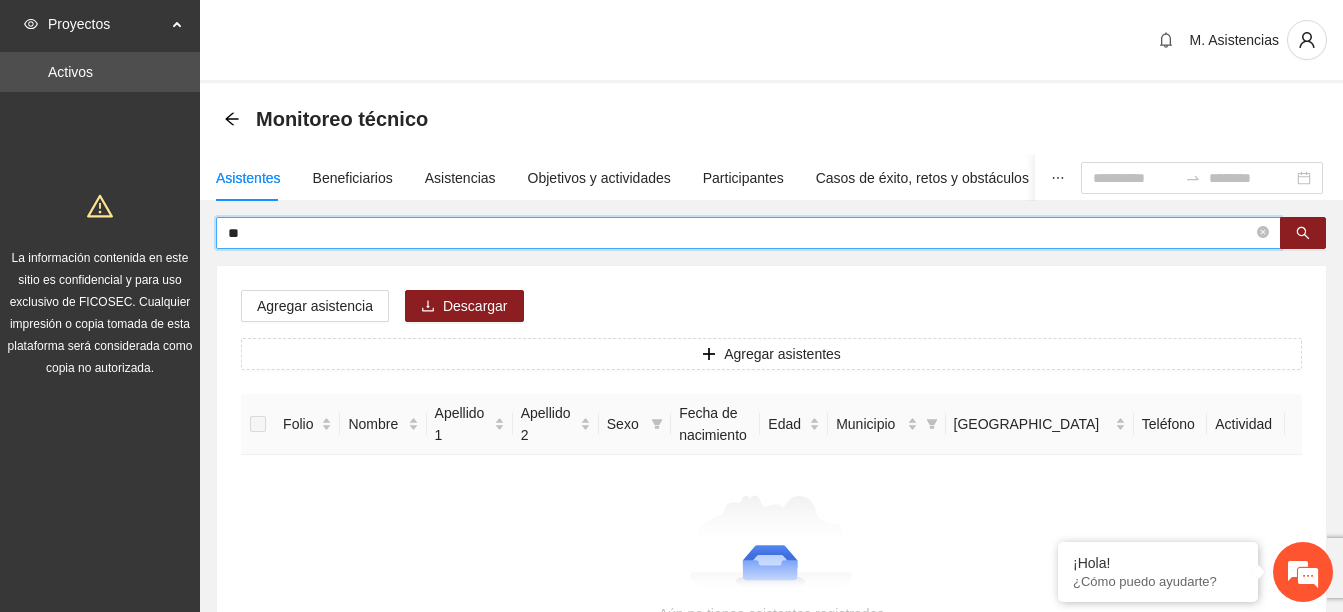type on "*" 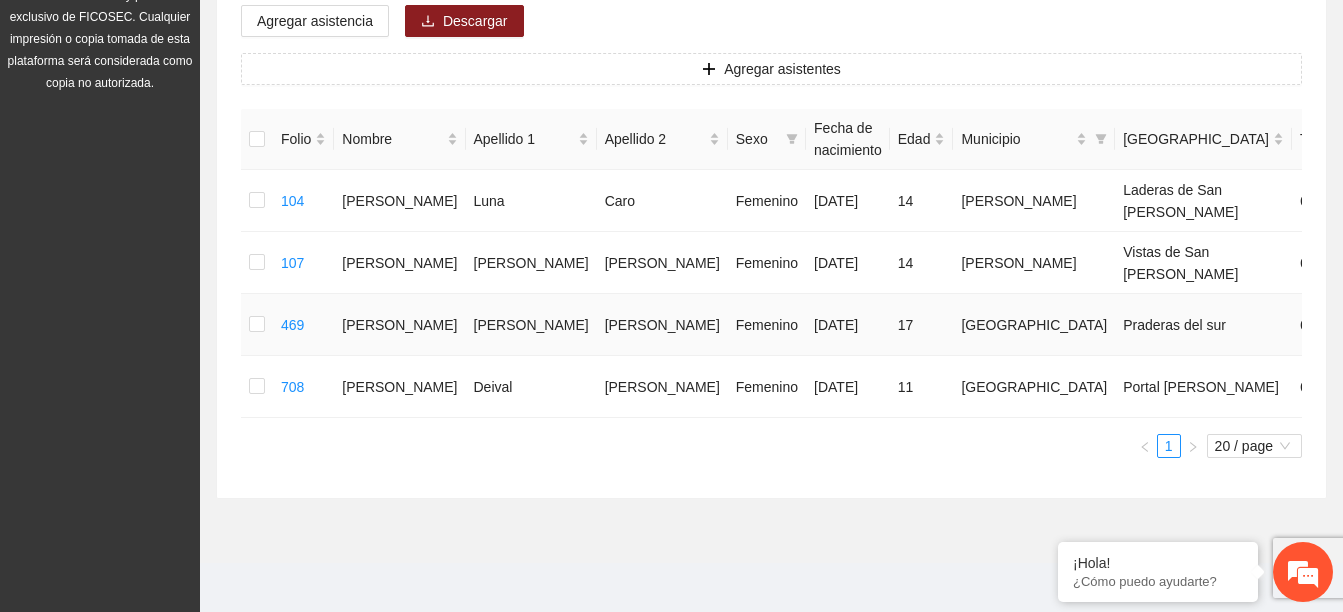 scroll, scrollTop: 300, scrollLeft: 0, axis: vertical 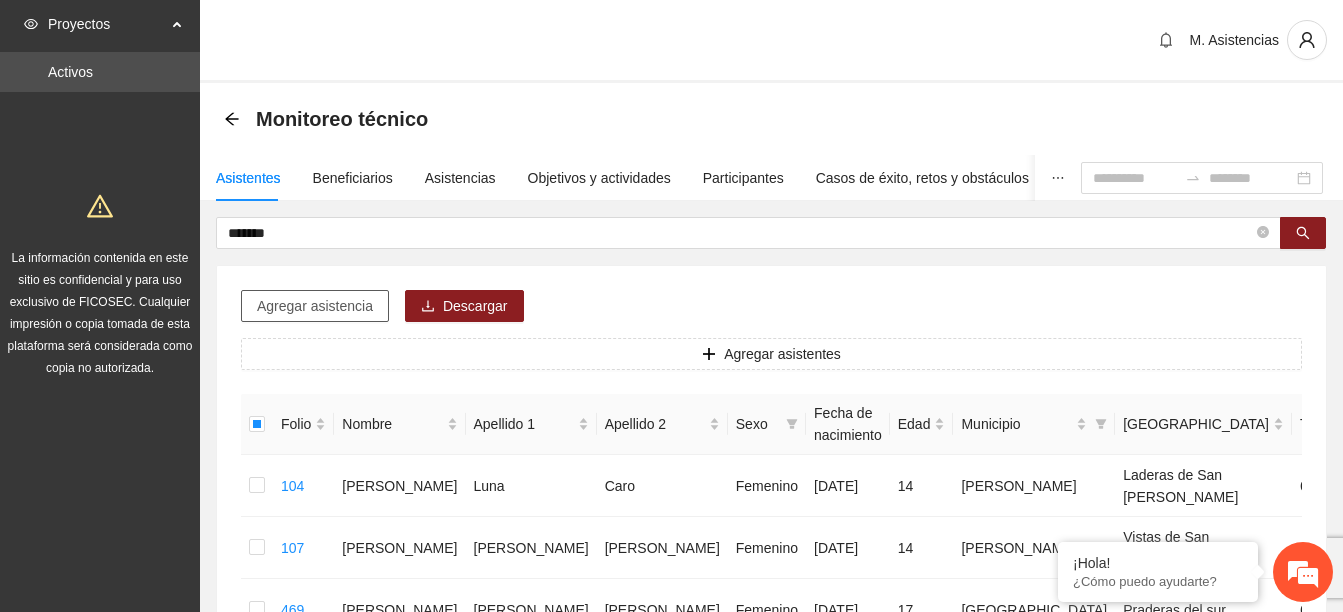 click on "Agregar asistencia" at bounding box center [315, 306] 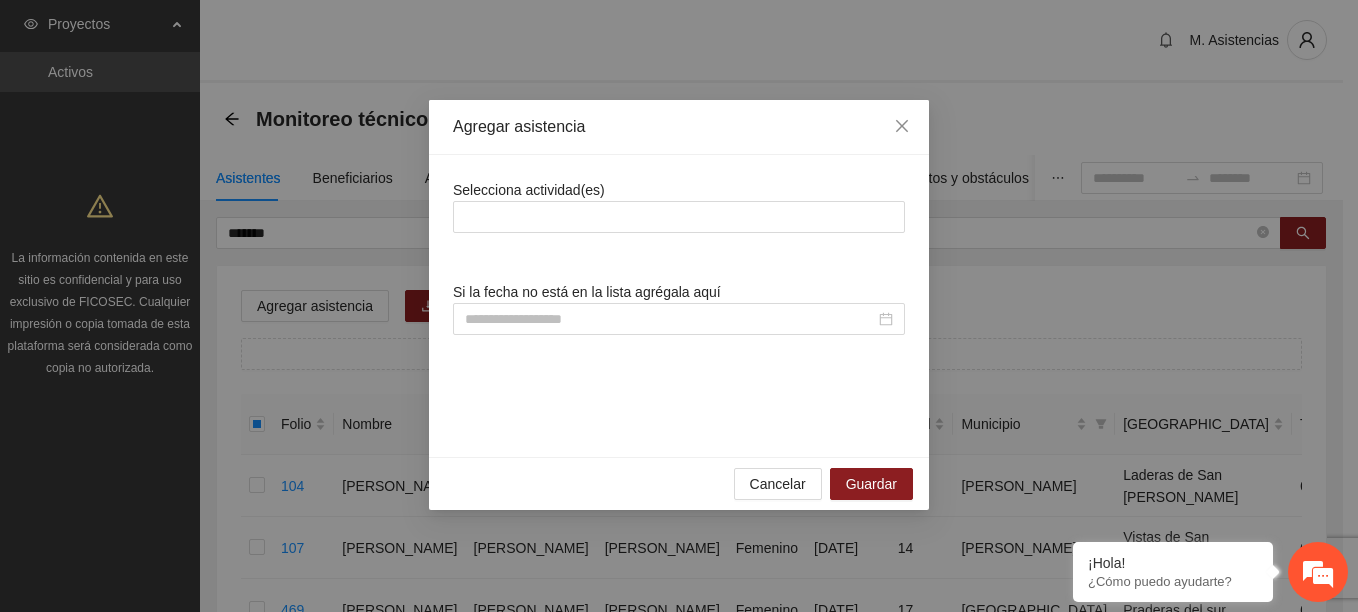 click on "Selecciona actividad(es)   Si la fecha no está en la lista agrégala aquí" at bounding box center (679, 306) 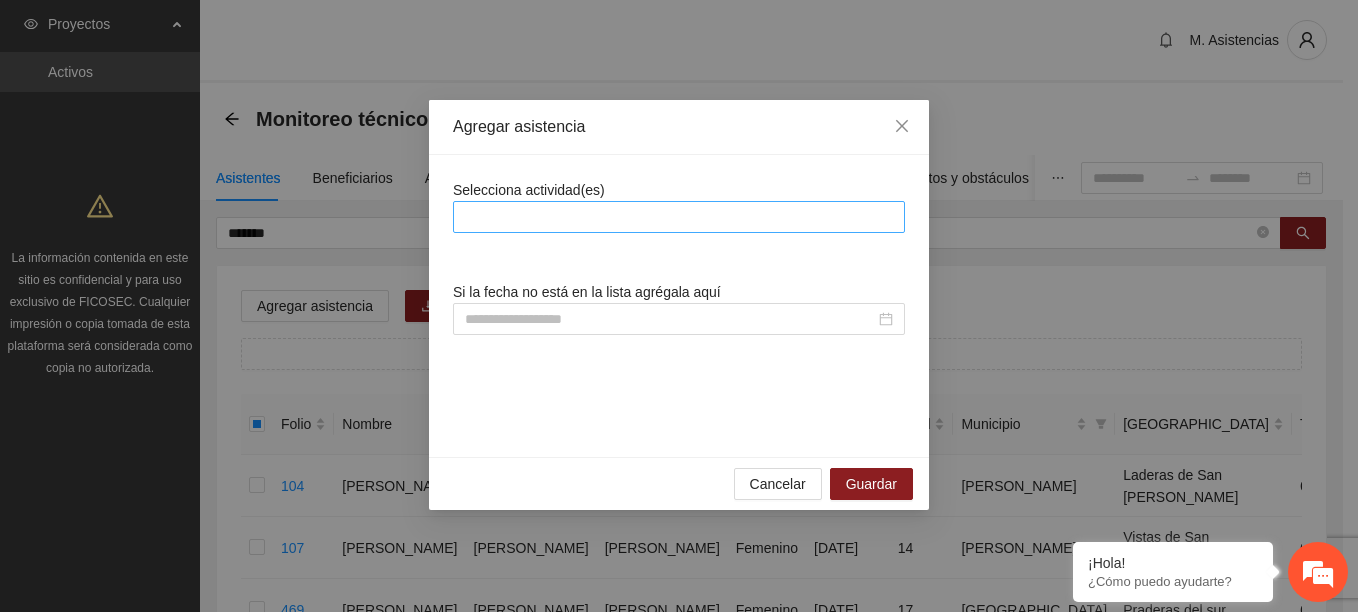 click at bounding box center (679, 217) 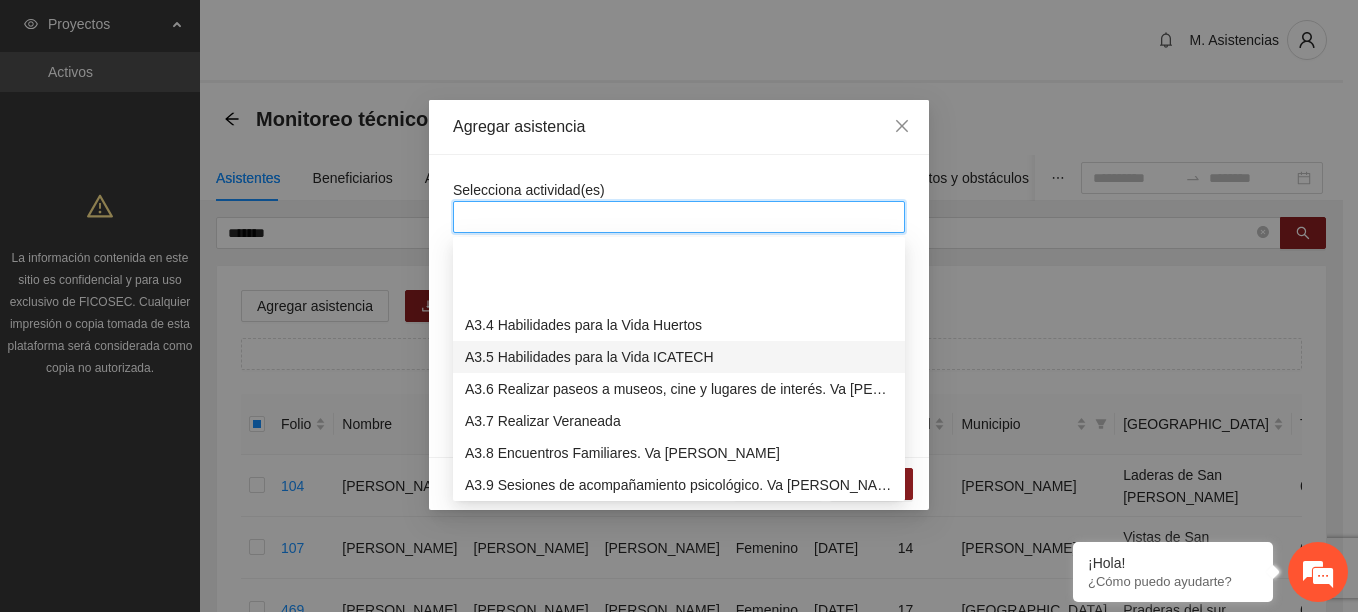 scroll, scrollTop: 800, scrollLeft: 0, axis: vertical 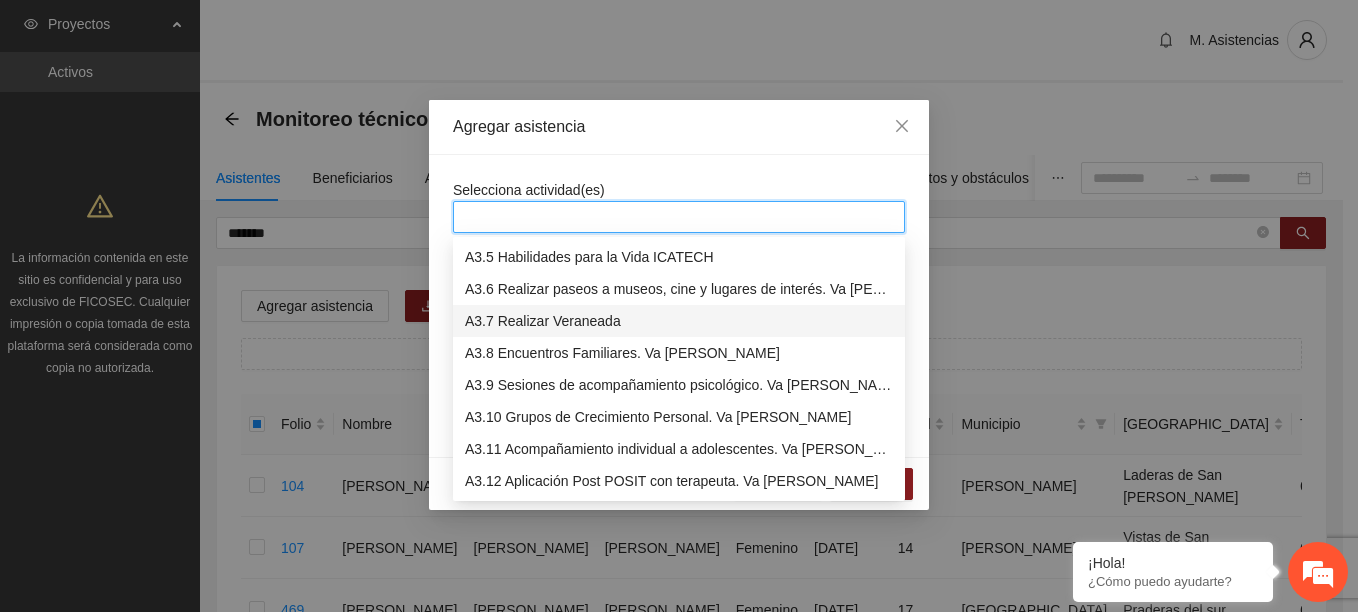 click on "A3.7 Realizar Veraneada" at bounding box center [679, 321] 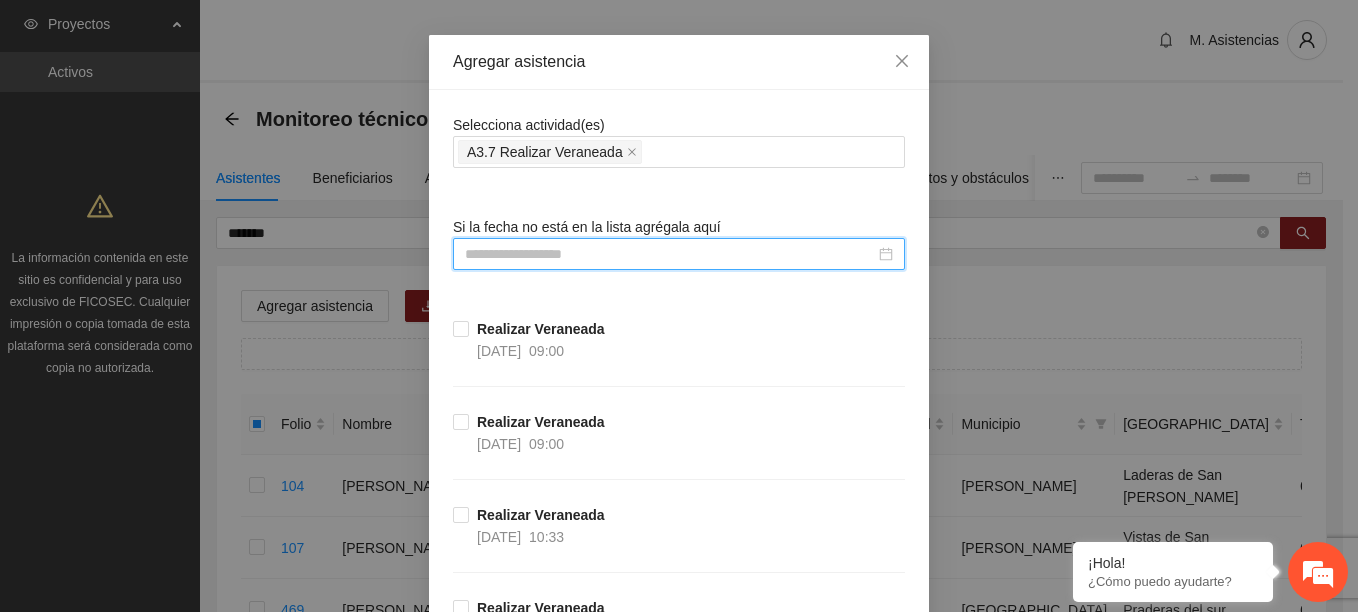 scroll, scrollTop: 100, scrollLeft: 0, axis: vertical 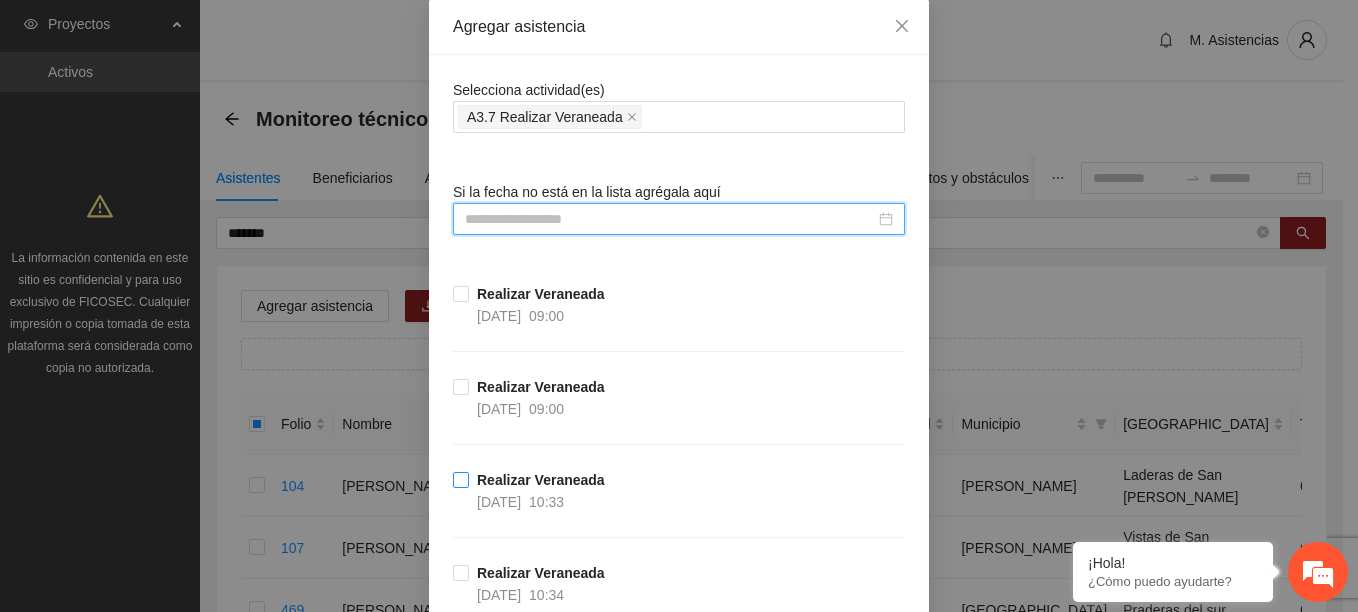 click on "10:33" at bounding box center (546, 502) 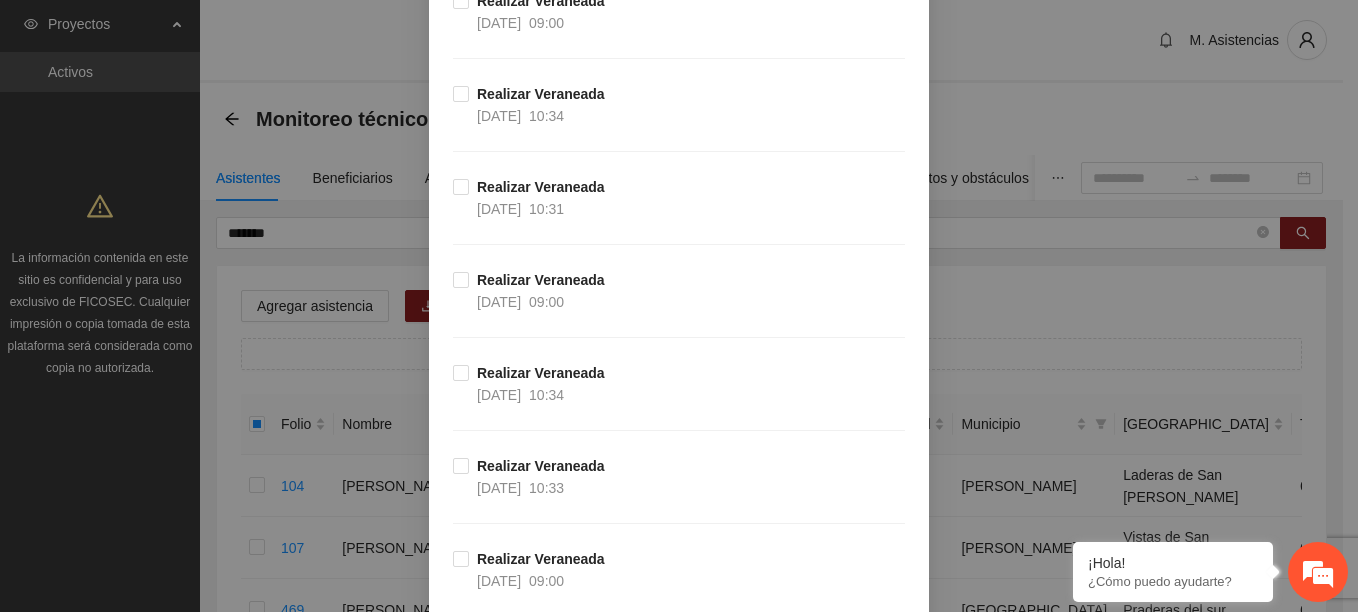 scroll, scrollTop: 800, scrollLeft: 0, axis: vertical 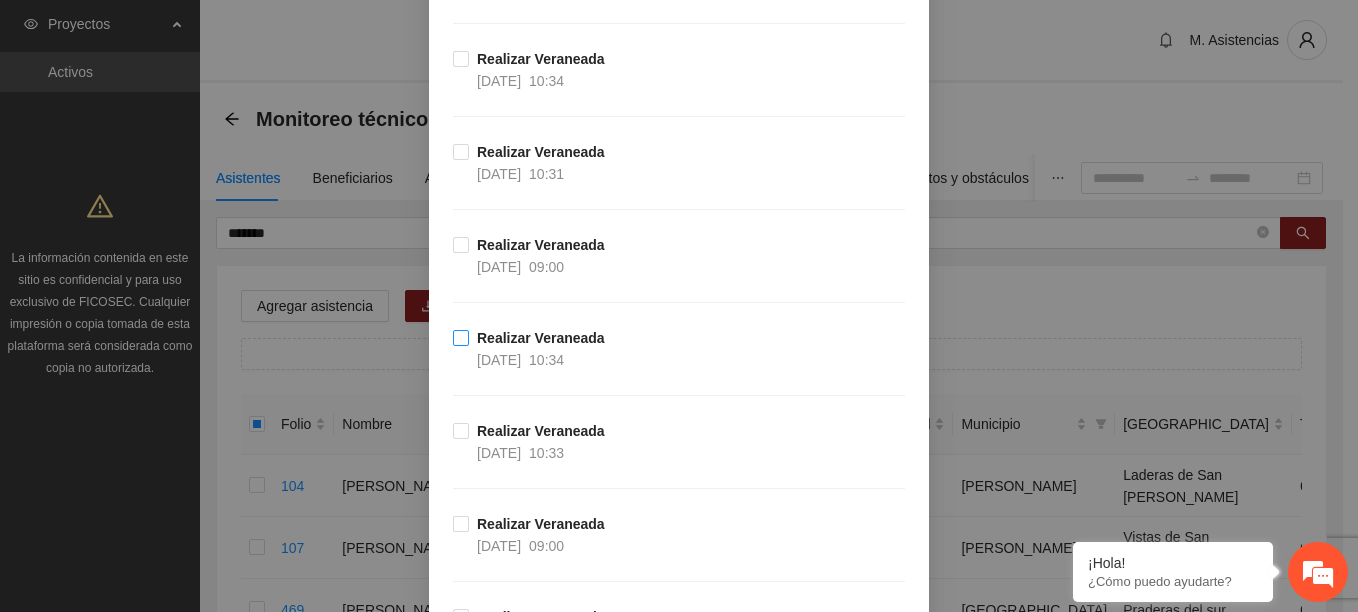 click on "14/07/2025" at bounding box center [499, 360] 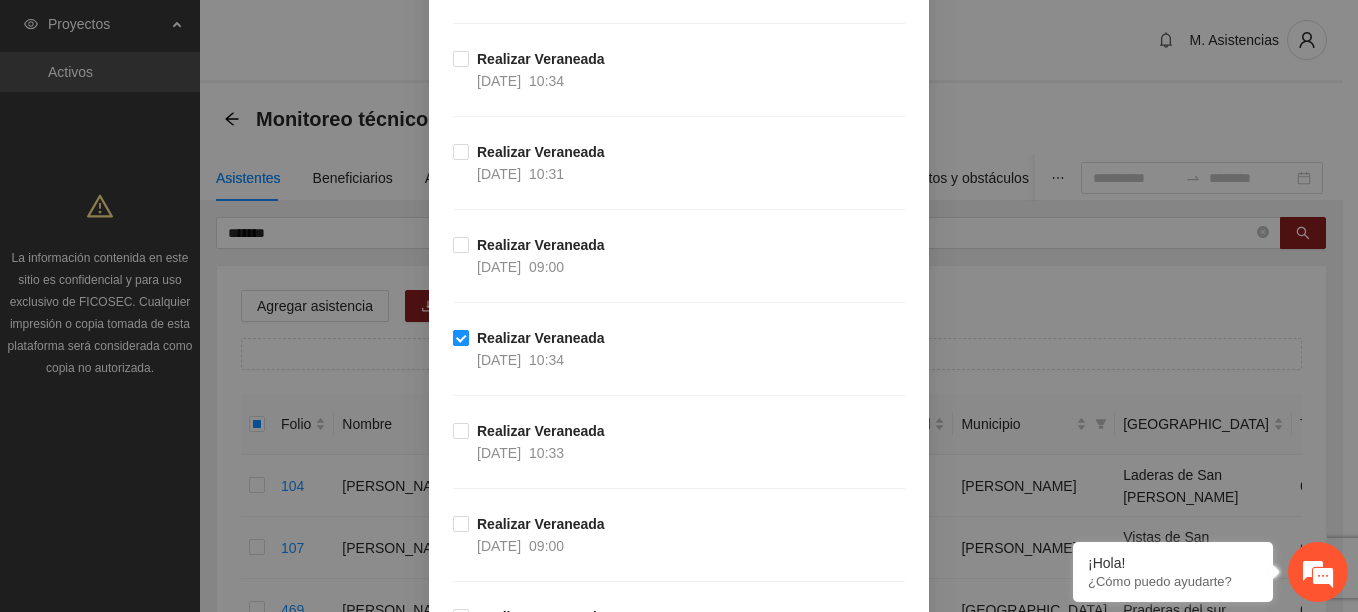 click on "14/07/2025" at bounding box center [499, 360] 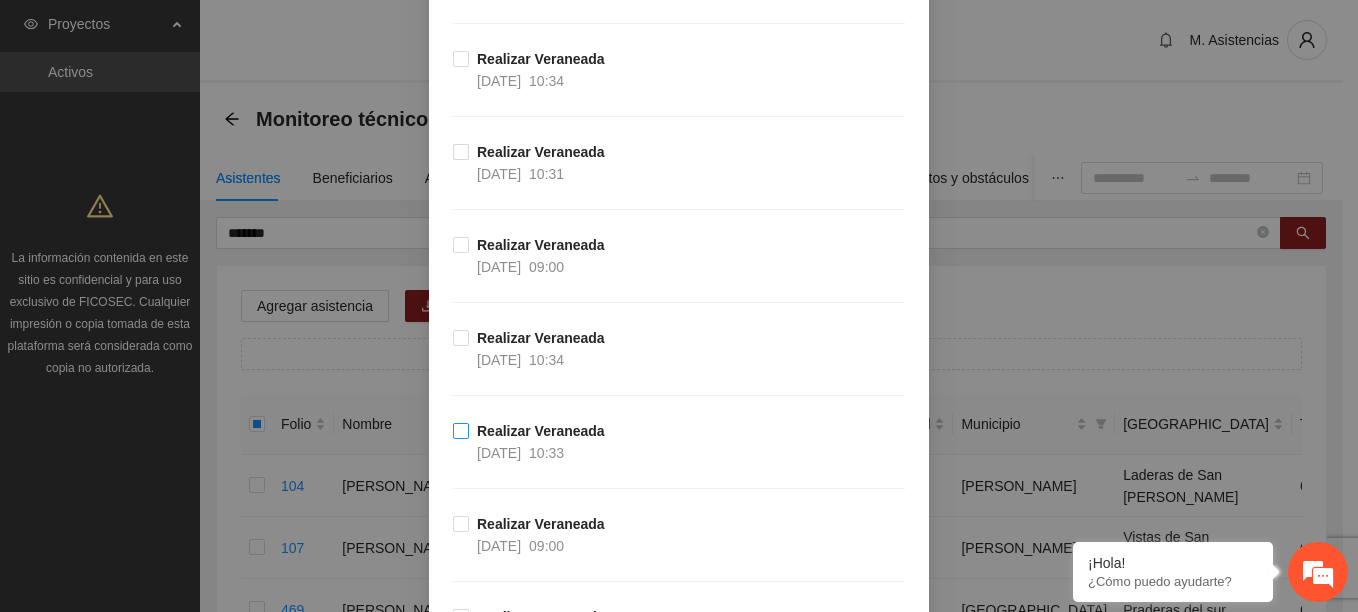 click on "Realizar Veraneada" at bounding box center [541, 431] 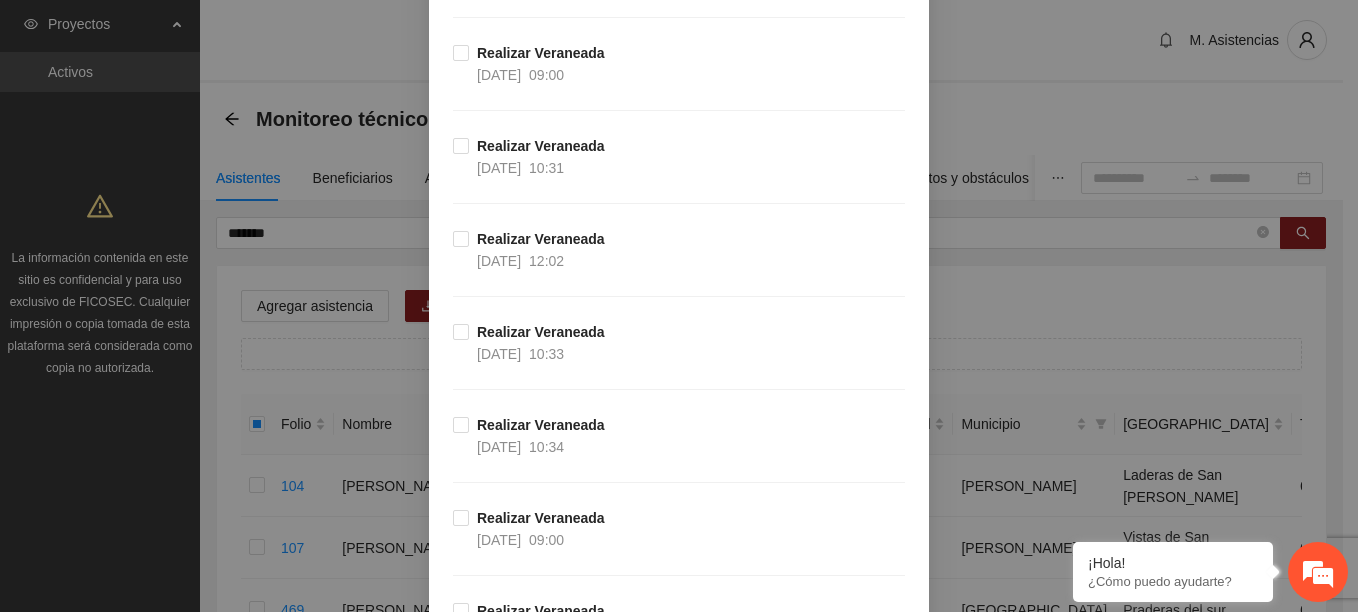scroll, scrollTop: 2800, scrollLeft: 0, axis: vertical 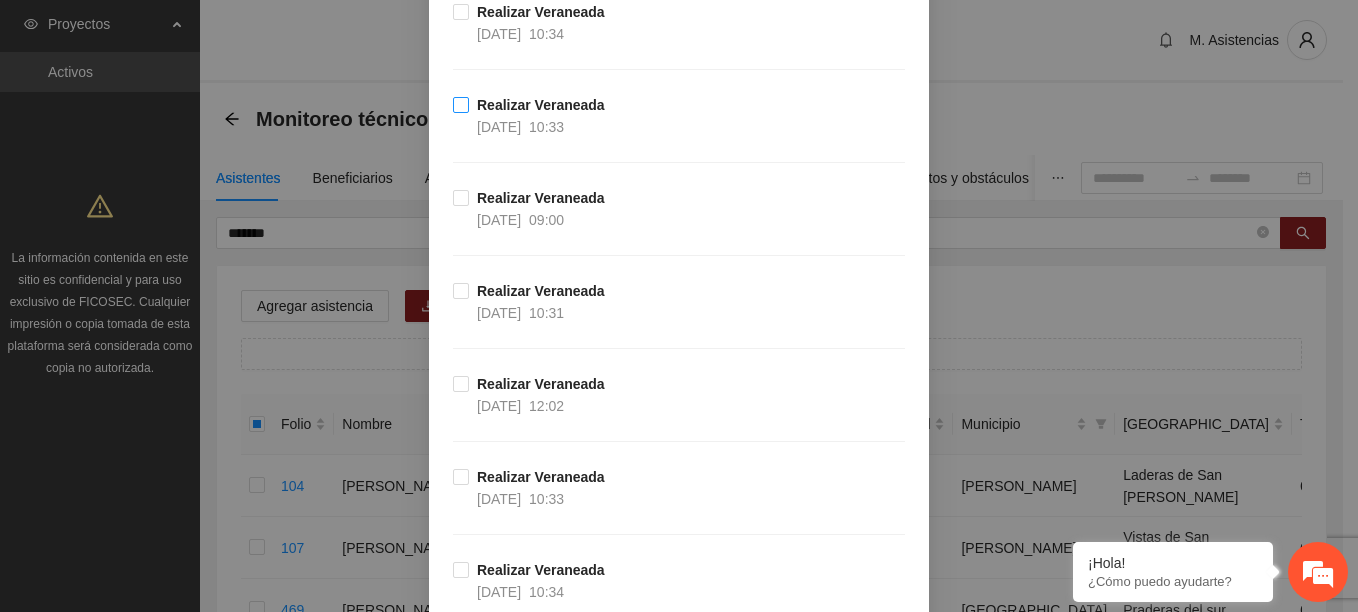 click on "10:33" at bounding box center [546, 127] 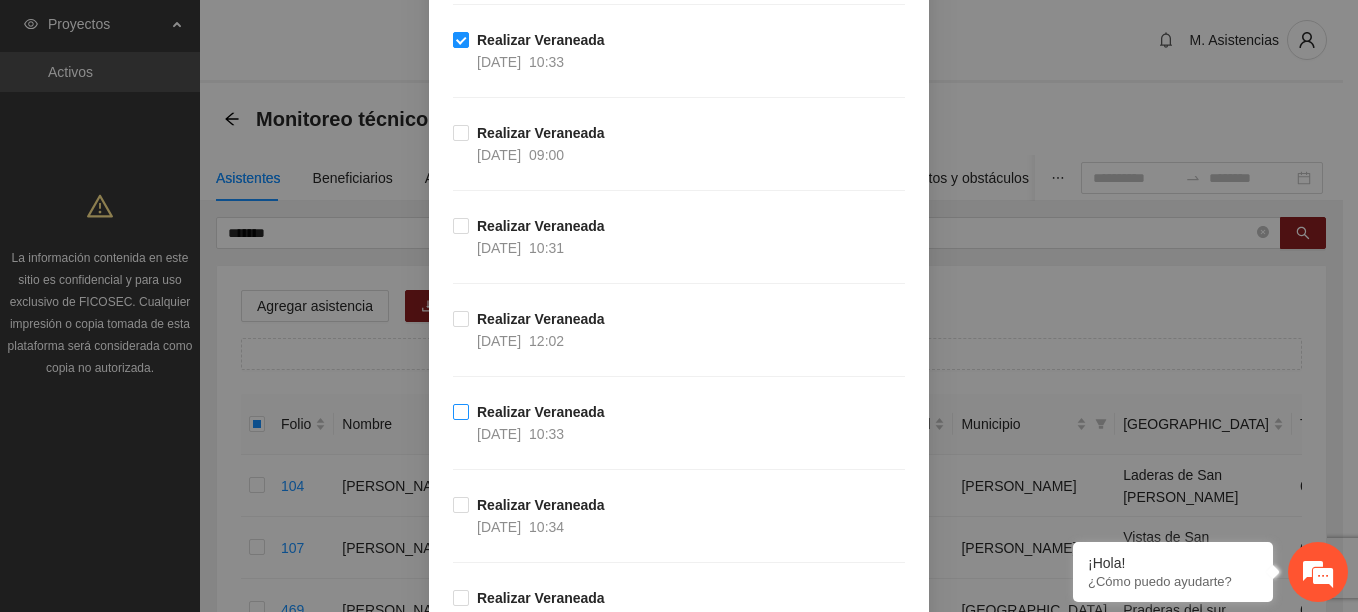 scroll, scrollTop: 2900, scrollLeft: 0, axis: vertical 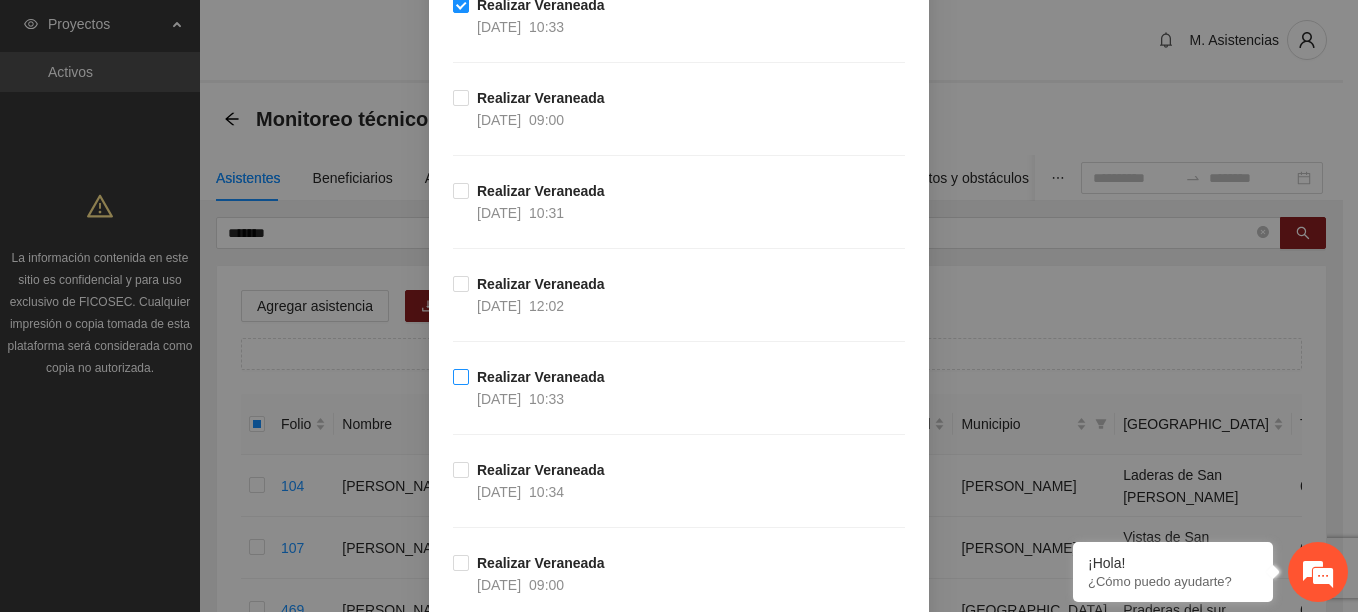 click on "Realizar Veraneada" at bounding box center (541, 377) 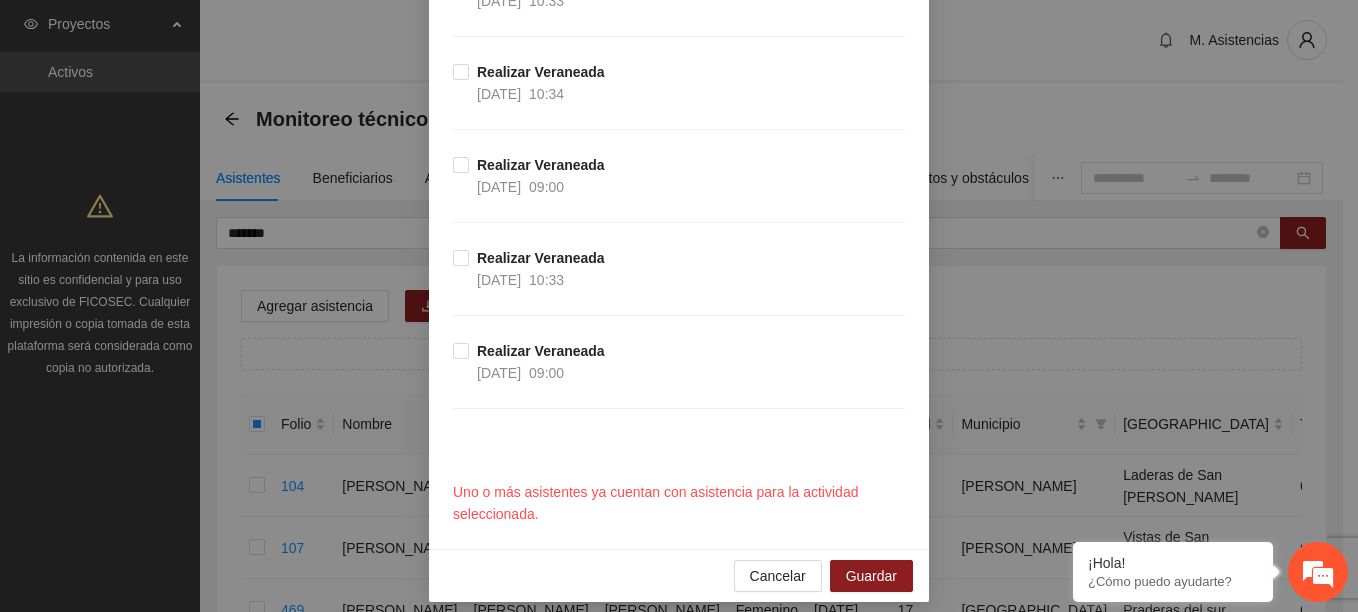 scroll, scrollTop: 3300, scrollLeft: 0, axis: vertical 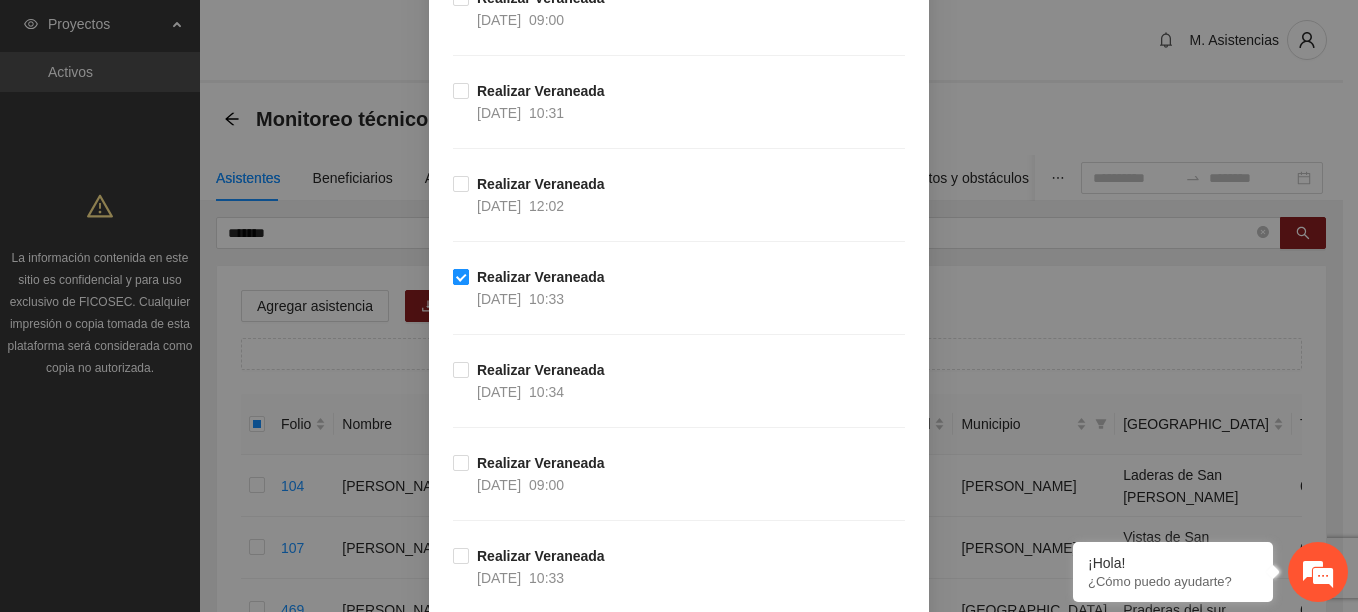 click on "Realizar Veraneada" at bounding box center [541, 277] 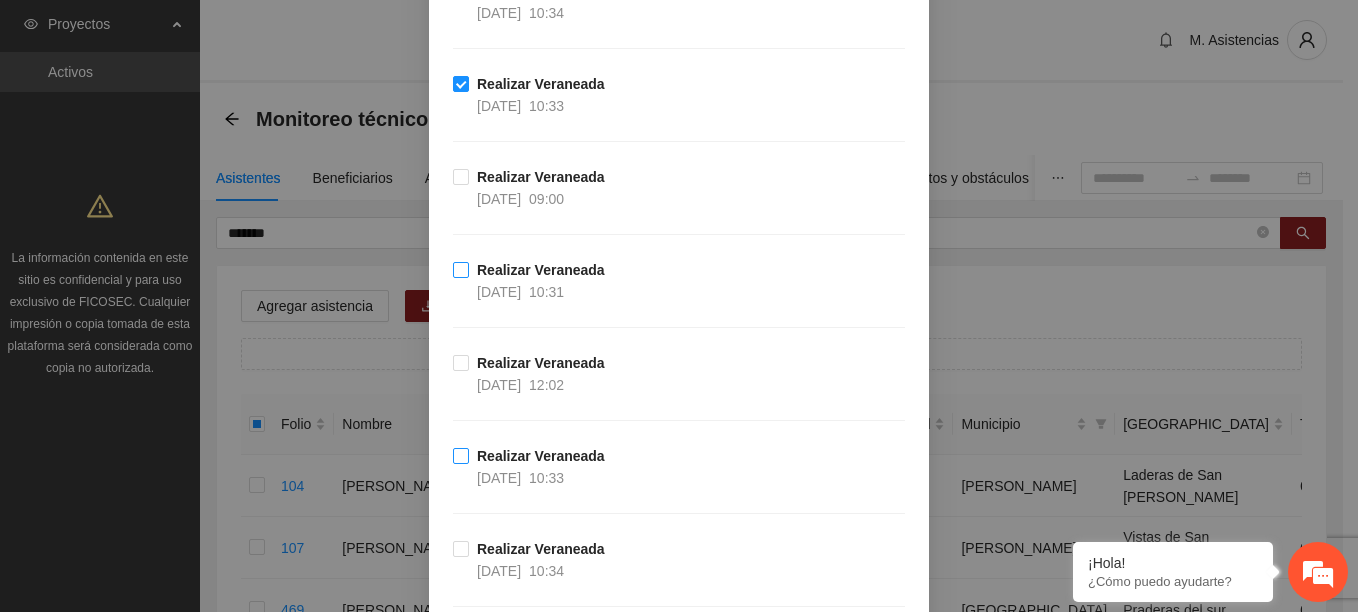 scroll, scrollTop: 2812, scrollLeft: 0, axis: vertical 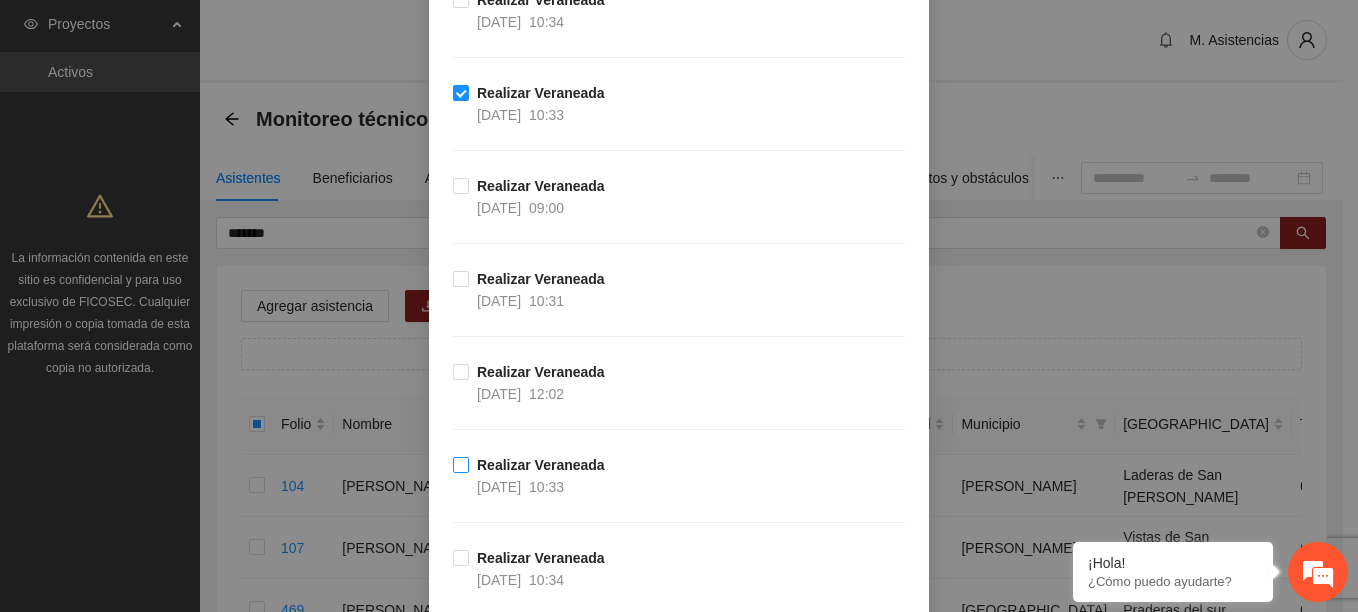 click on "Realizar Veraneada" at bounding box center (541, 465) 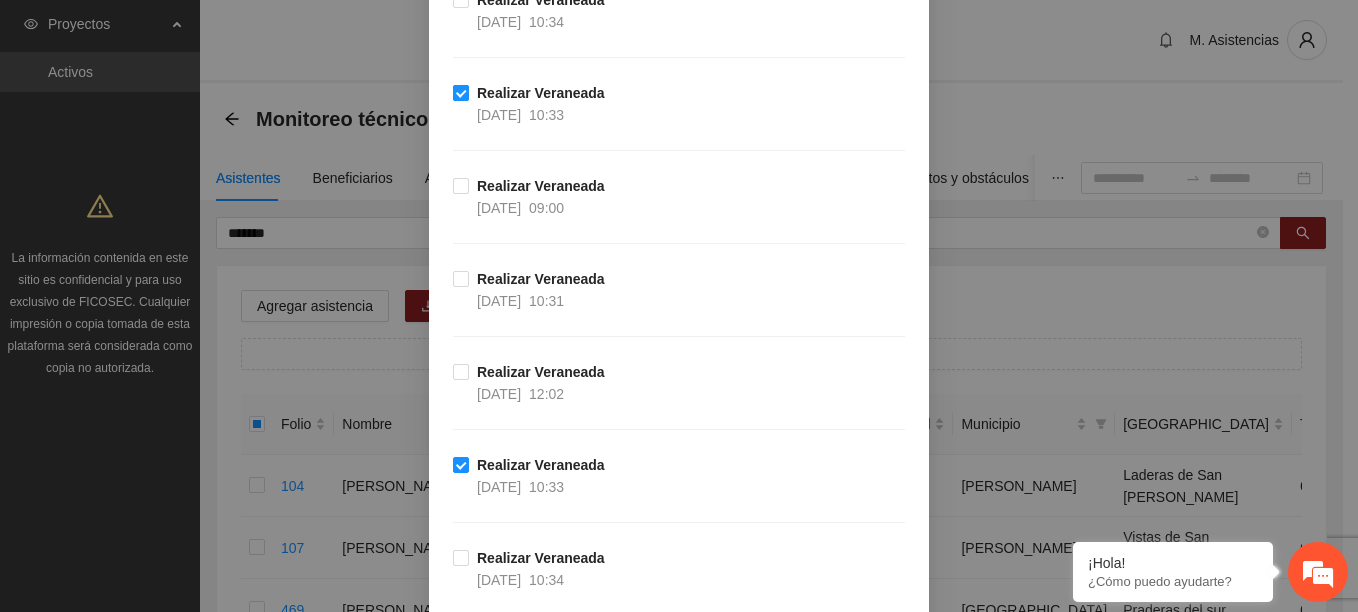 click on "04/07/2025" at bounding box center [499, 115] 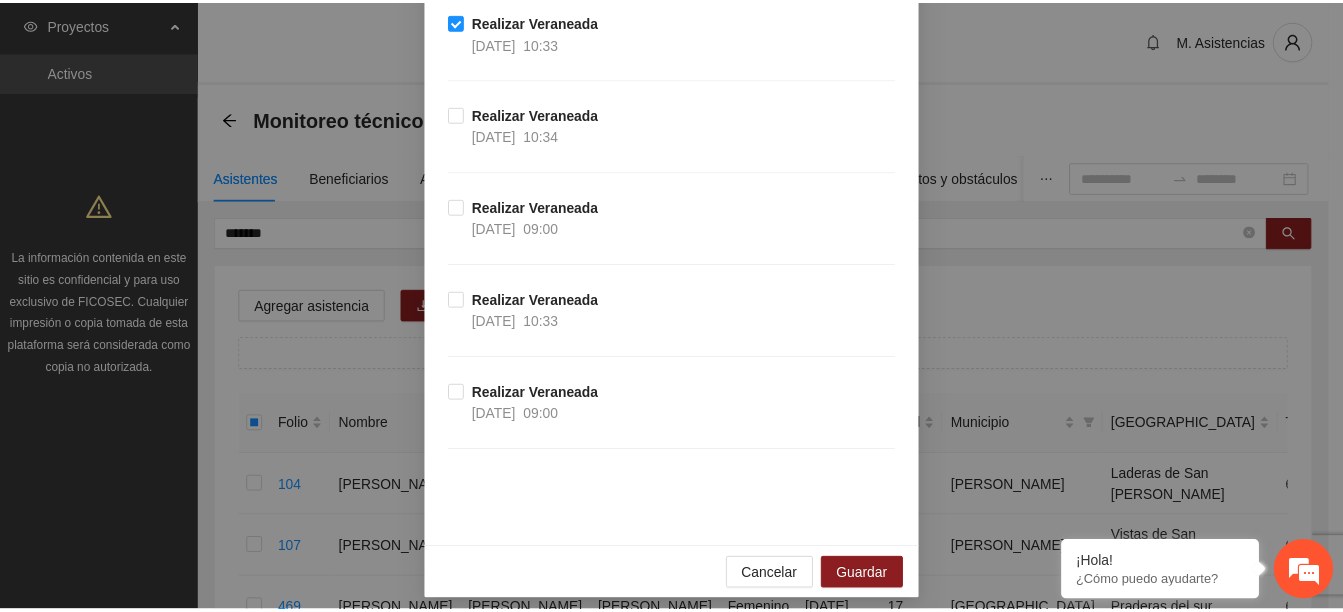 scroll, scrollTop: 3269, scrollLeft: 0, axis: vertical 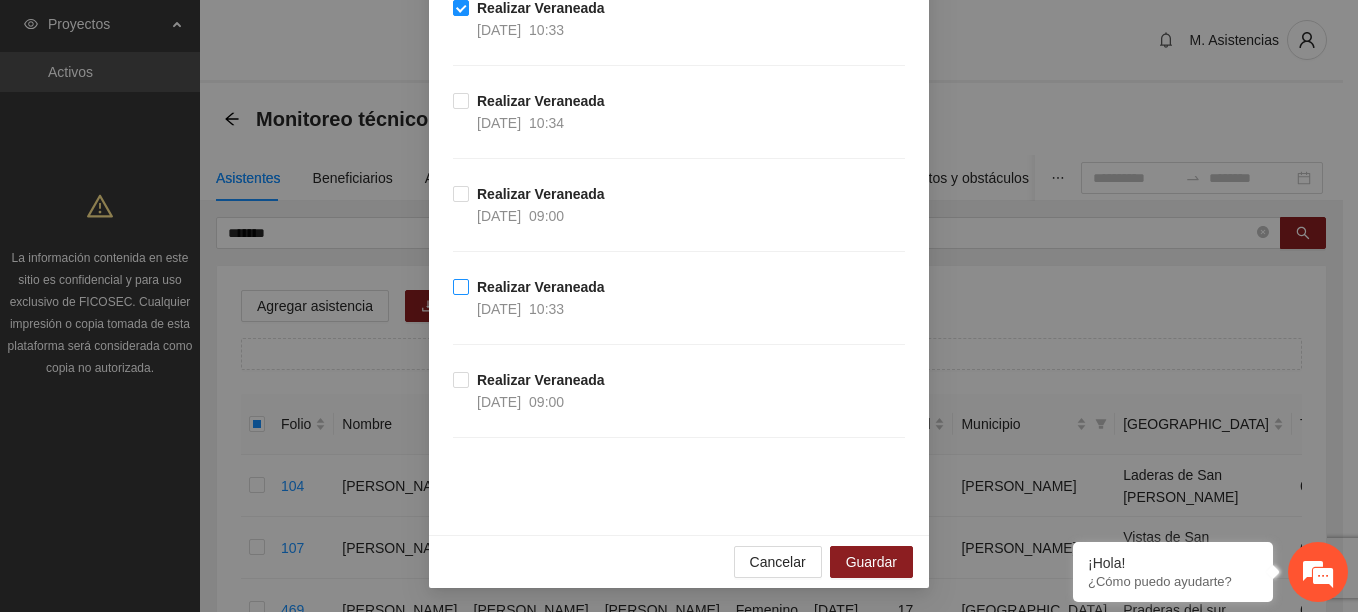 click on "10:33" at bounding box center [546, 309] 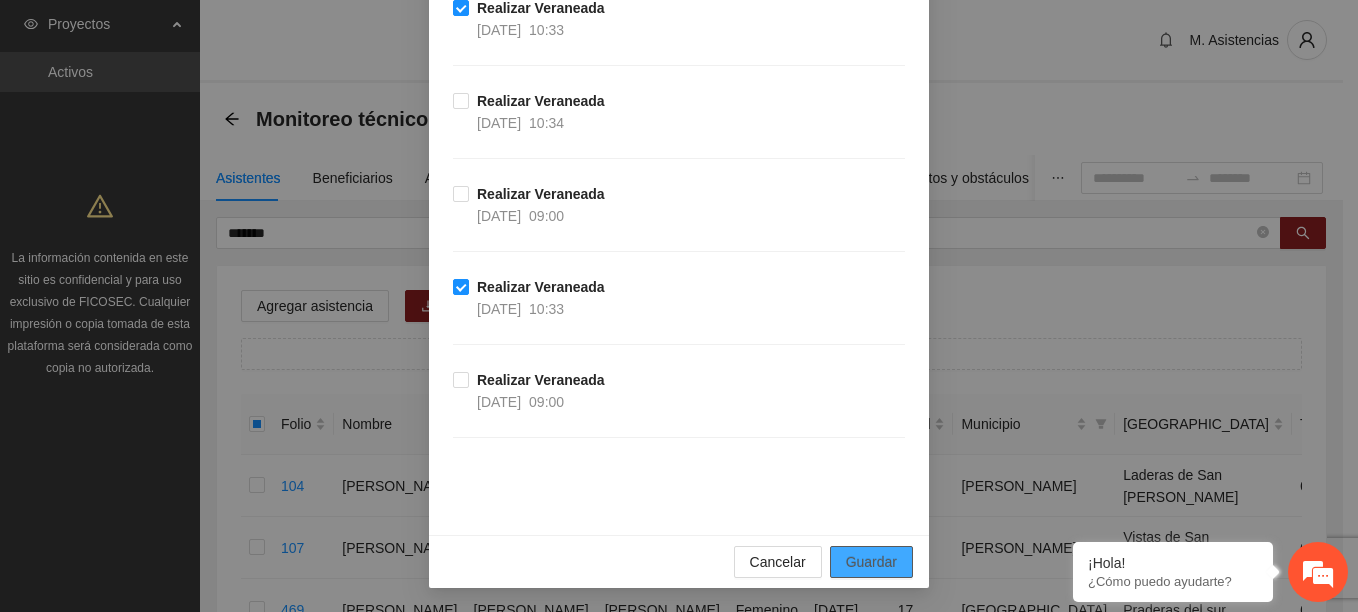click on "Guardar" at bounding box center [871, 562] 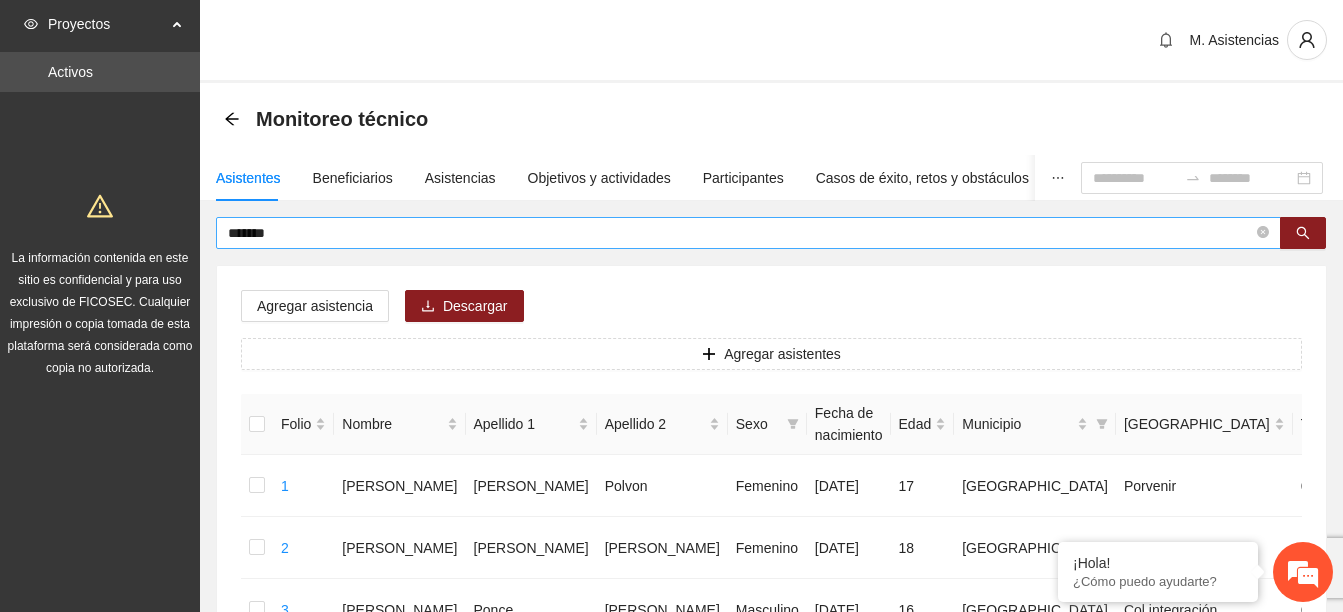 click on "******" at bounding box center (740, 233) 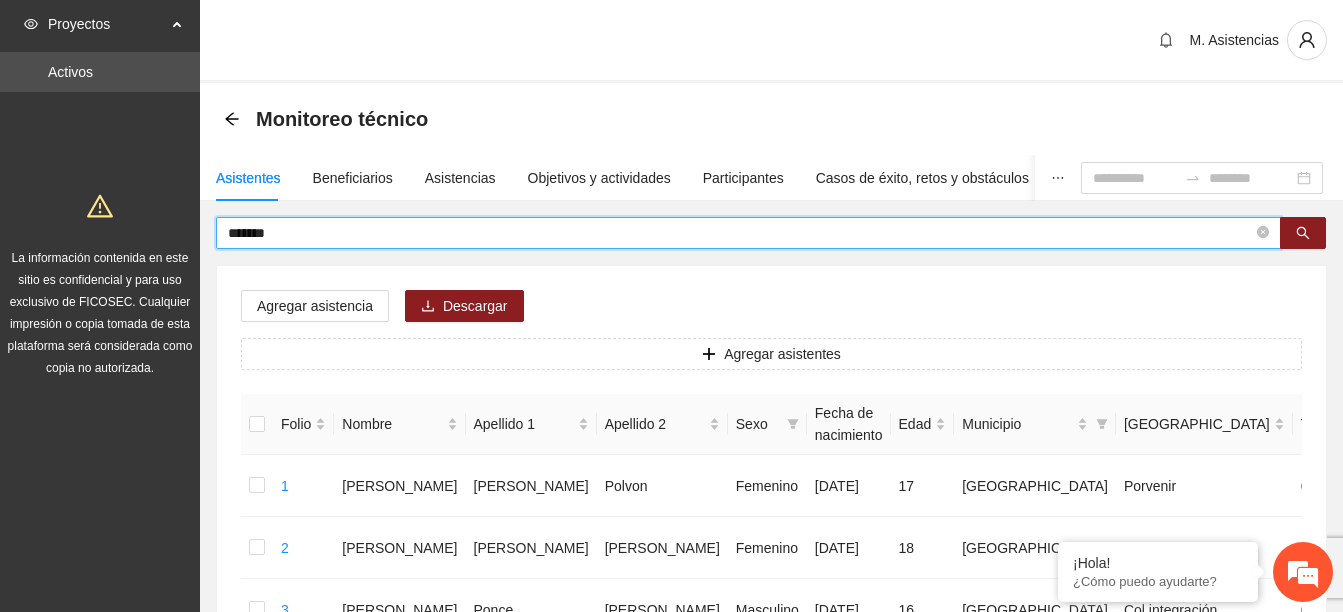 click on "******" at bounding box center (740, 233) 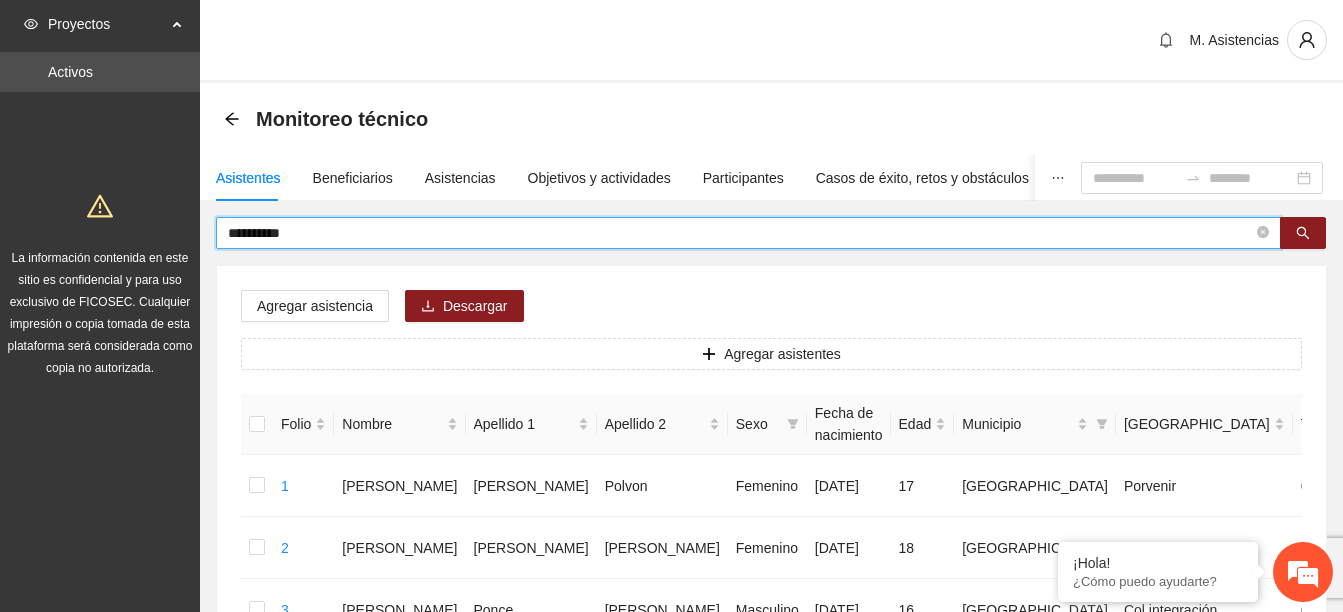 type on "**********" 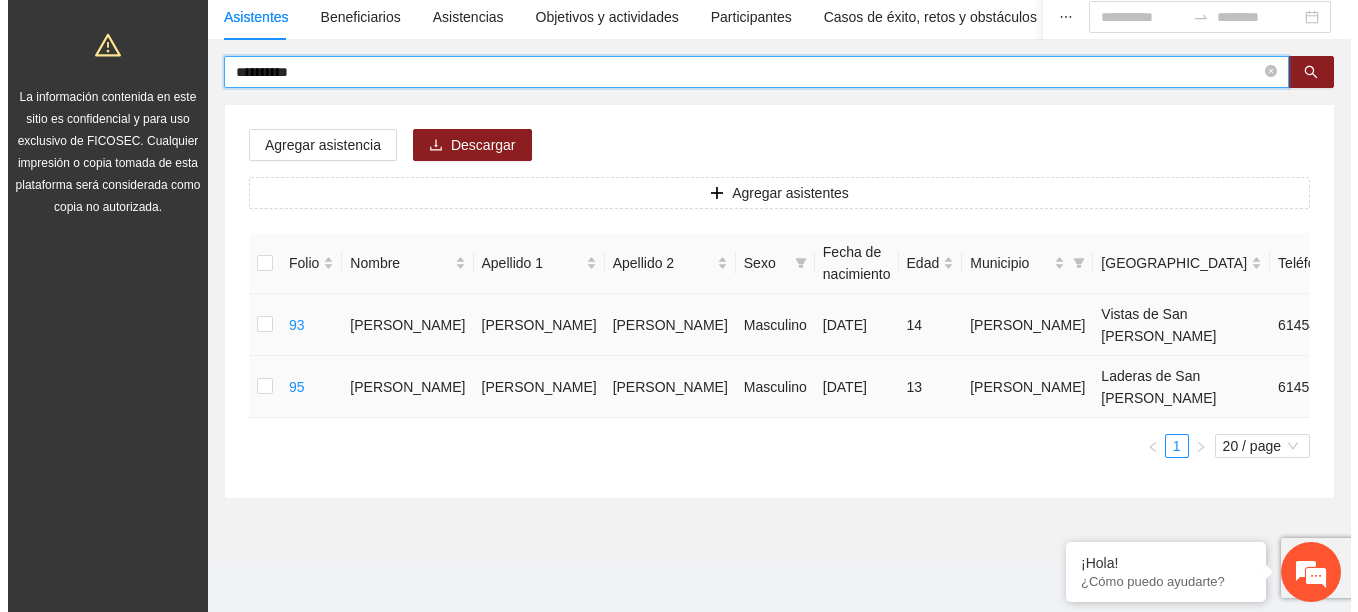 scroll, scrollTop: 200, scrollLeft: 0, axis: vertical 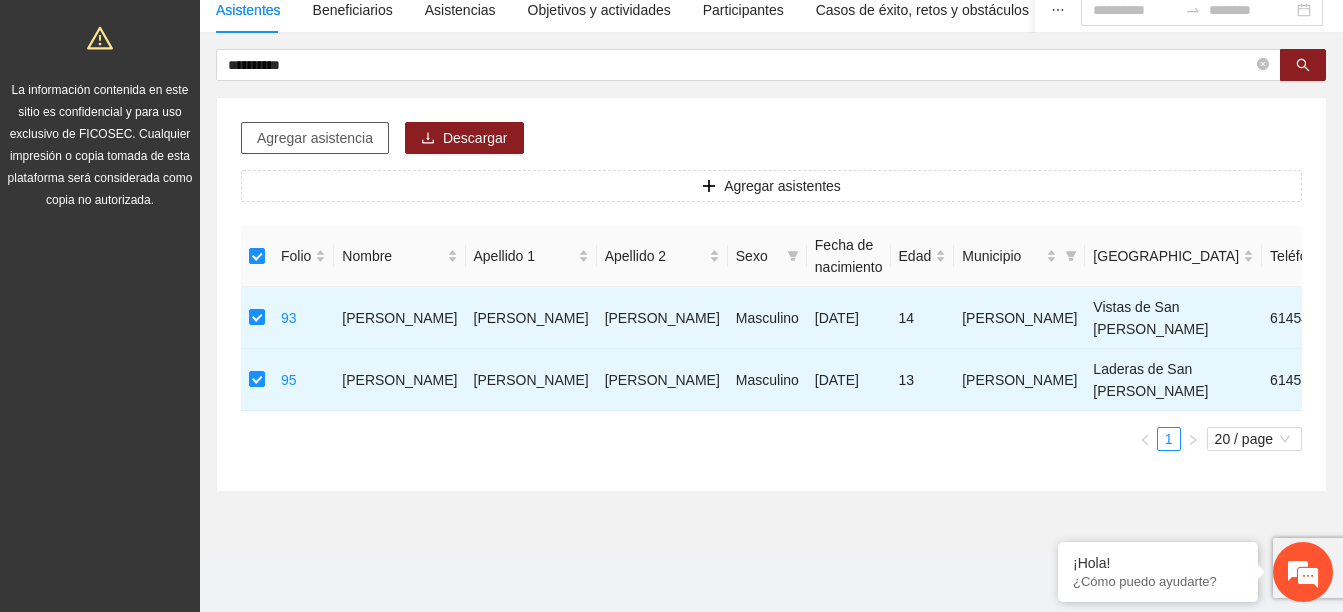 click on "Agregar asistencia" at bounding box center (315, 138) 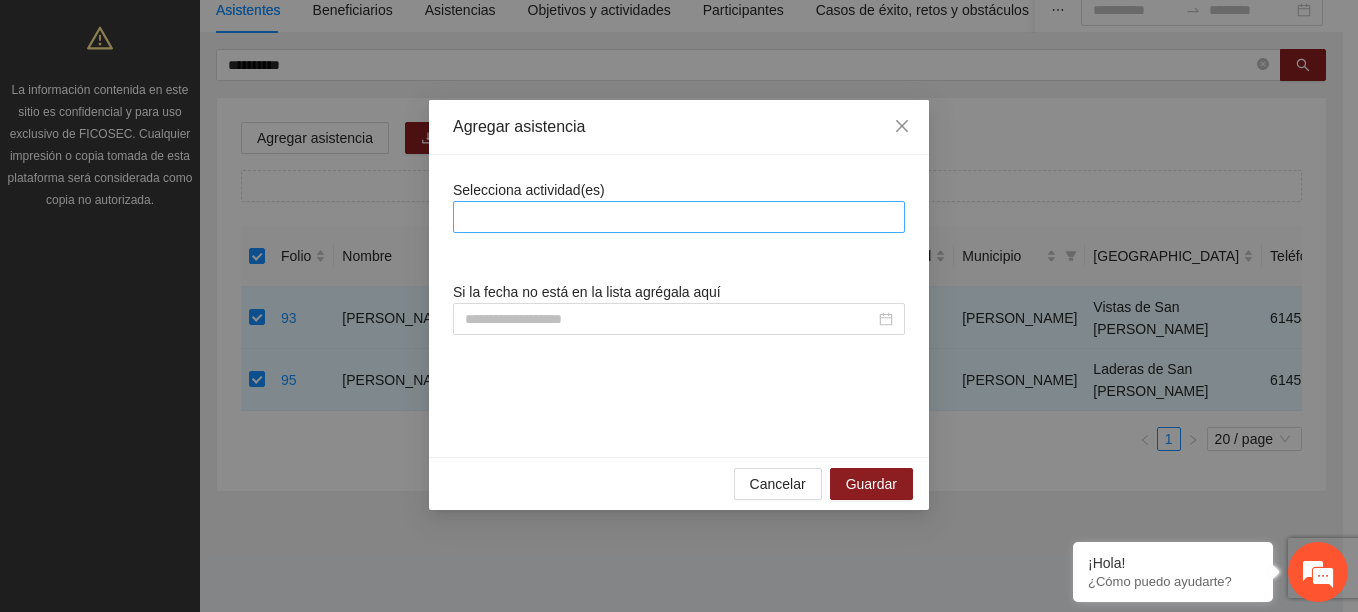 click at bounding box center (679, 217) 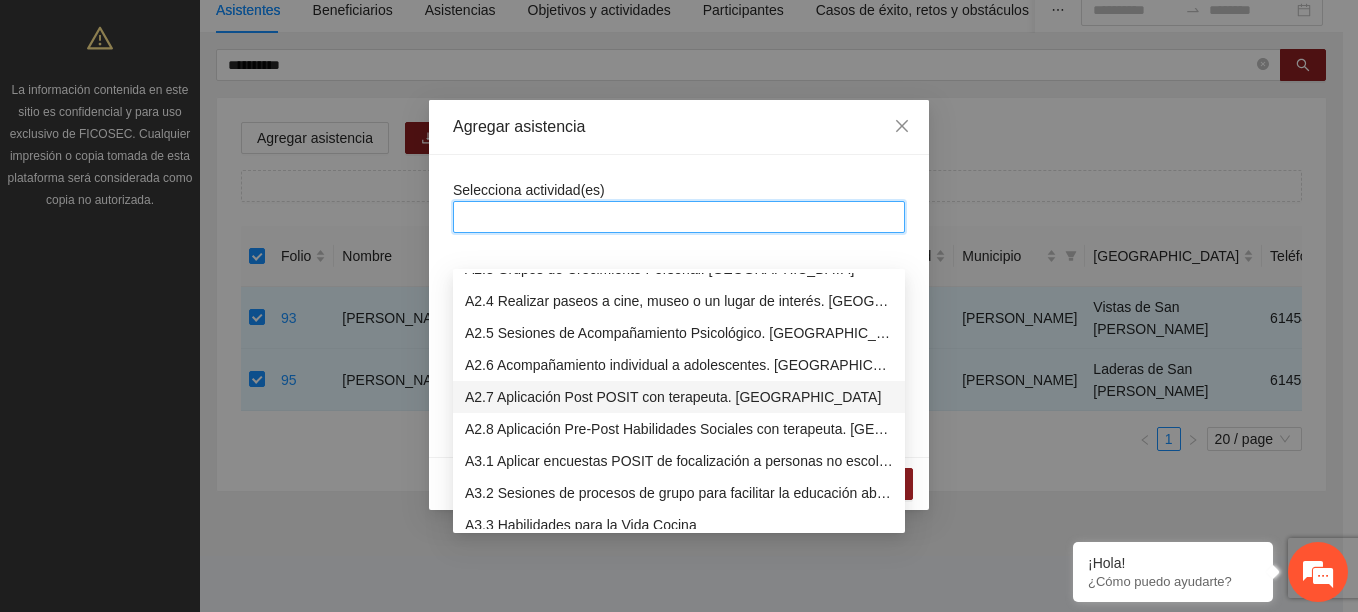scroll, scrollTop: 700, scrollLeft: 0, axis: vertical 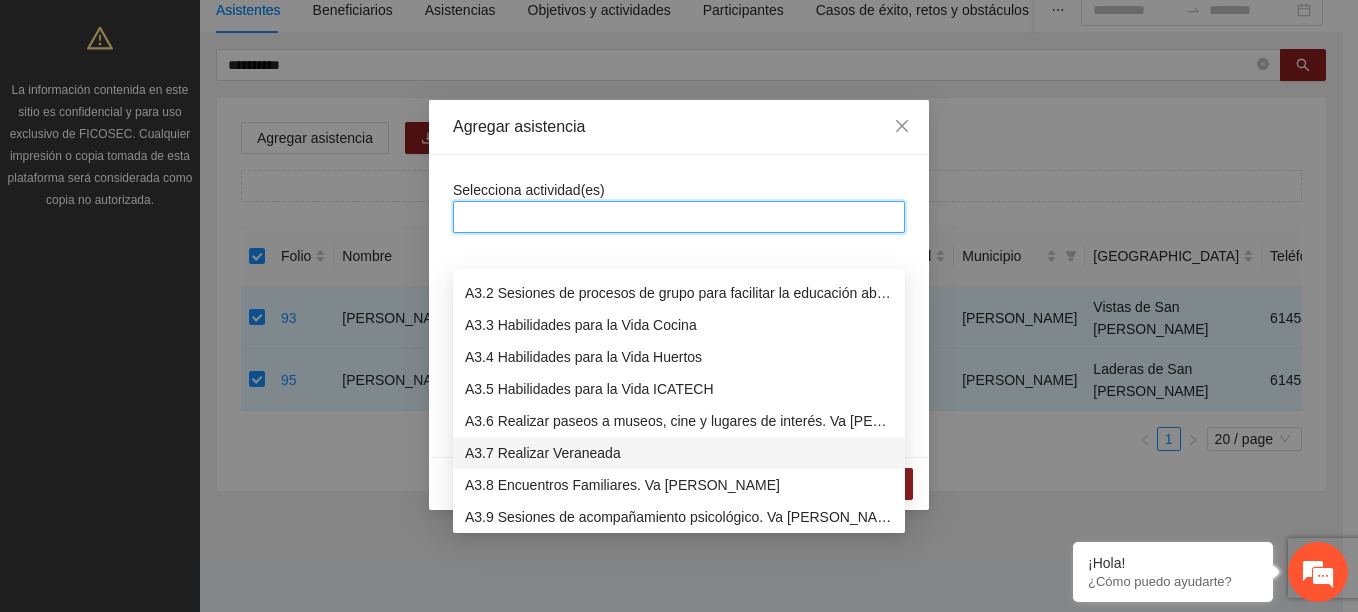 click on "A3.7 Realizar Veraneada" at bounding box center [679, 453] 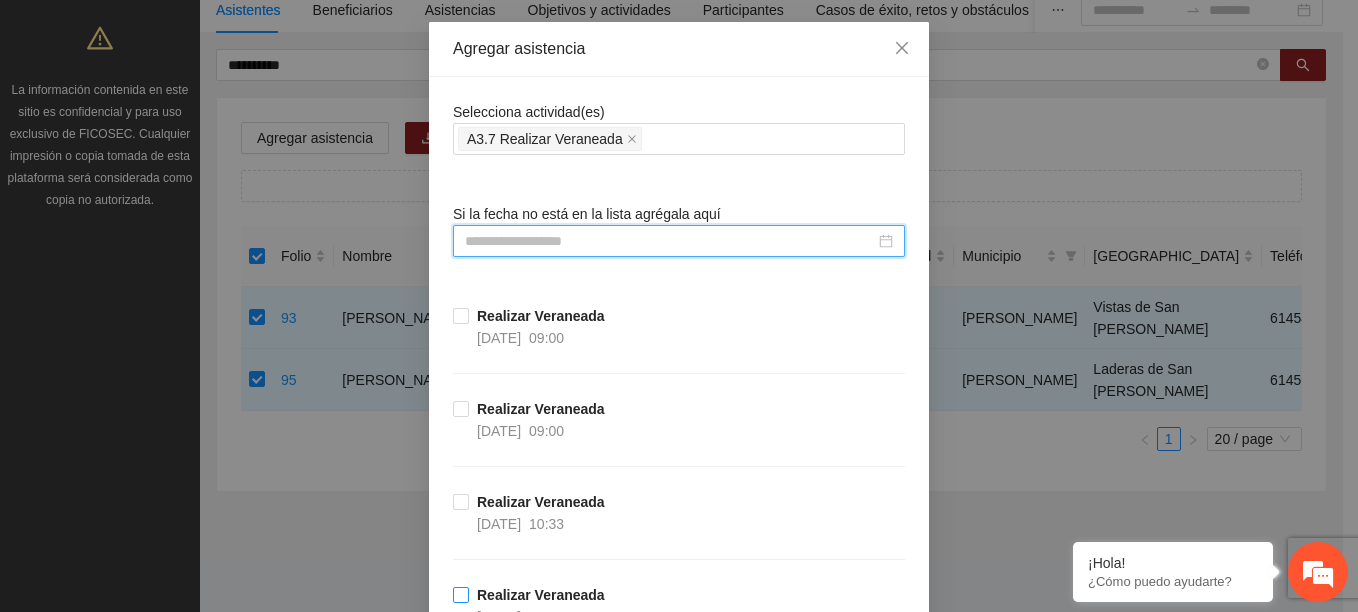 scroll, scrollTop: 300, scrollLeft: 0, axis: vertical 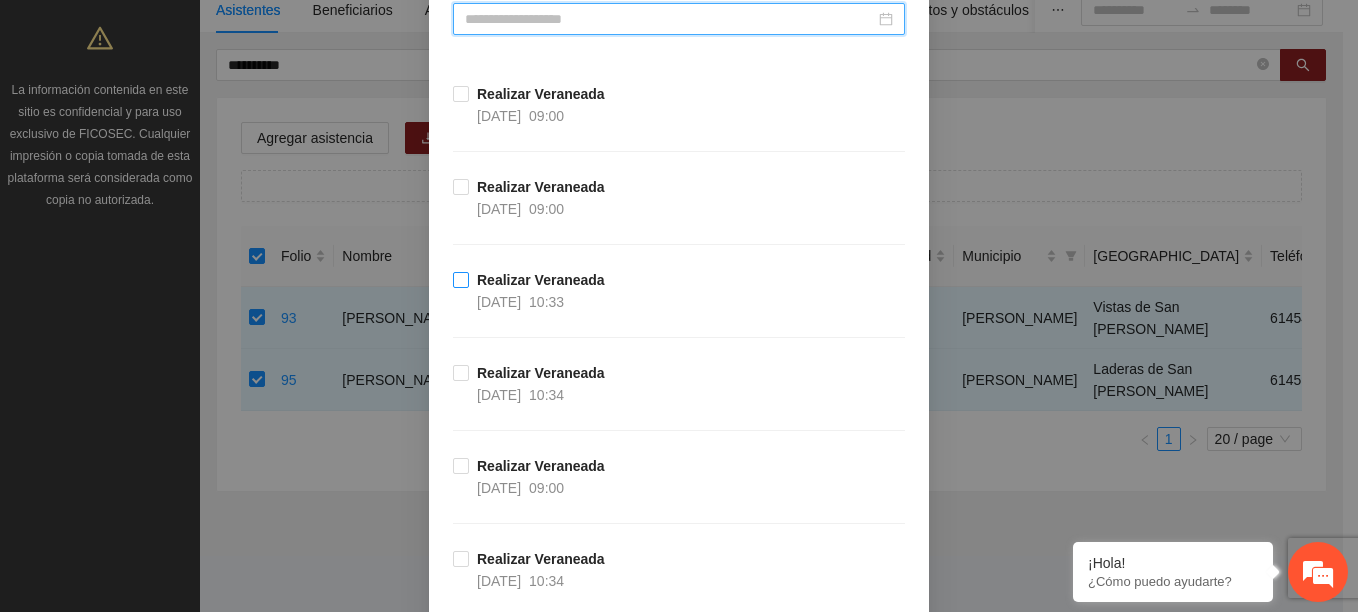 click on "Realizar Veraneada 16/07/2025 10:33" at bounding box center (541, 291) 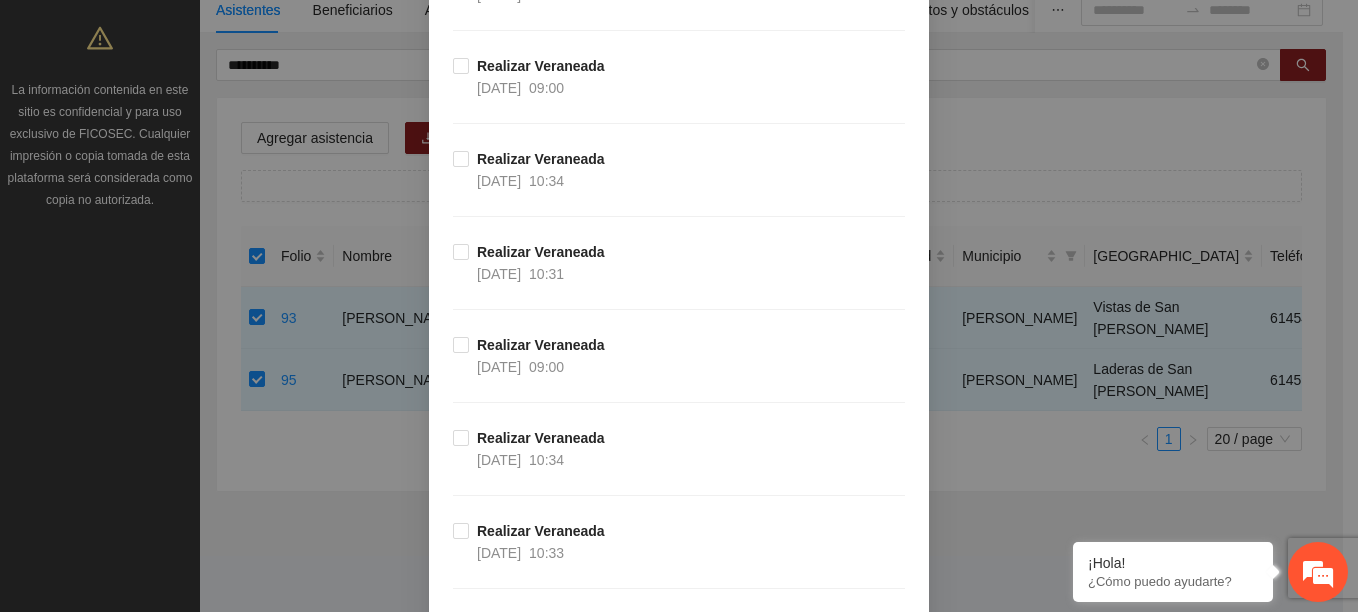 scroll, scrollTop: 800, scrollLeft: 0, axis: vertical 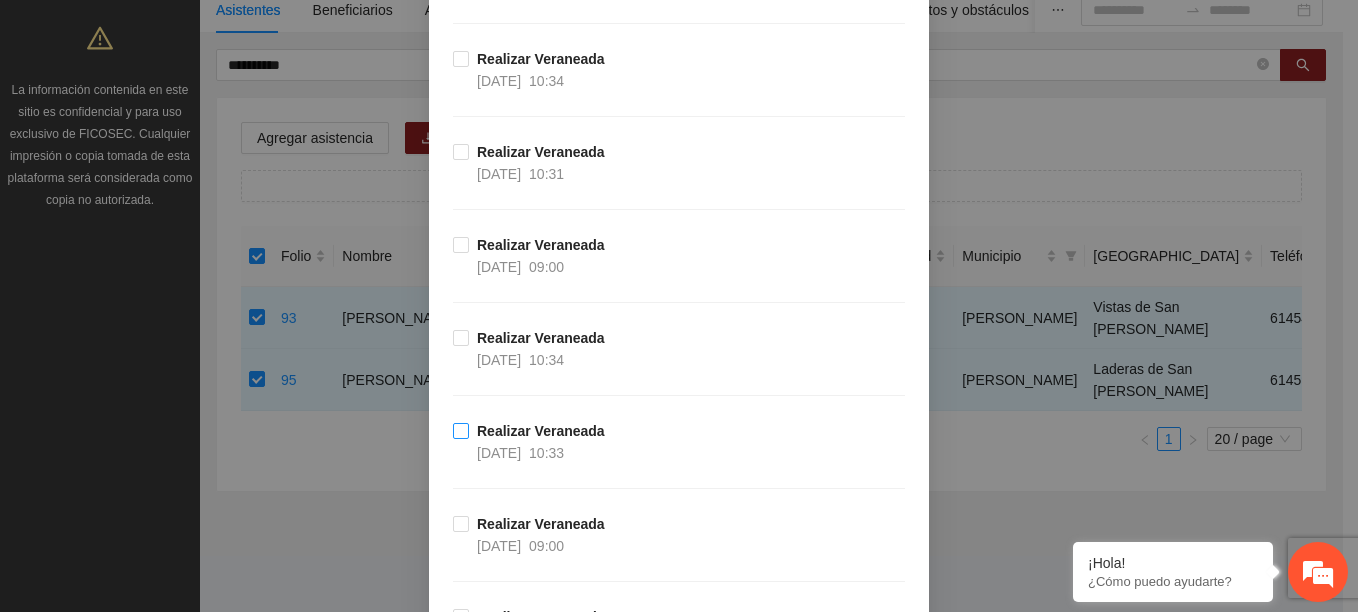 click on "[DATE] 10:33" at bounding box center (520, 453) 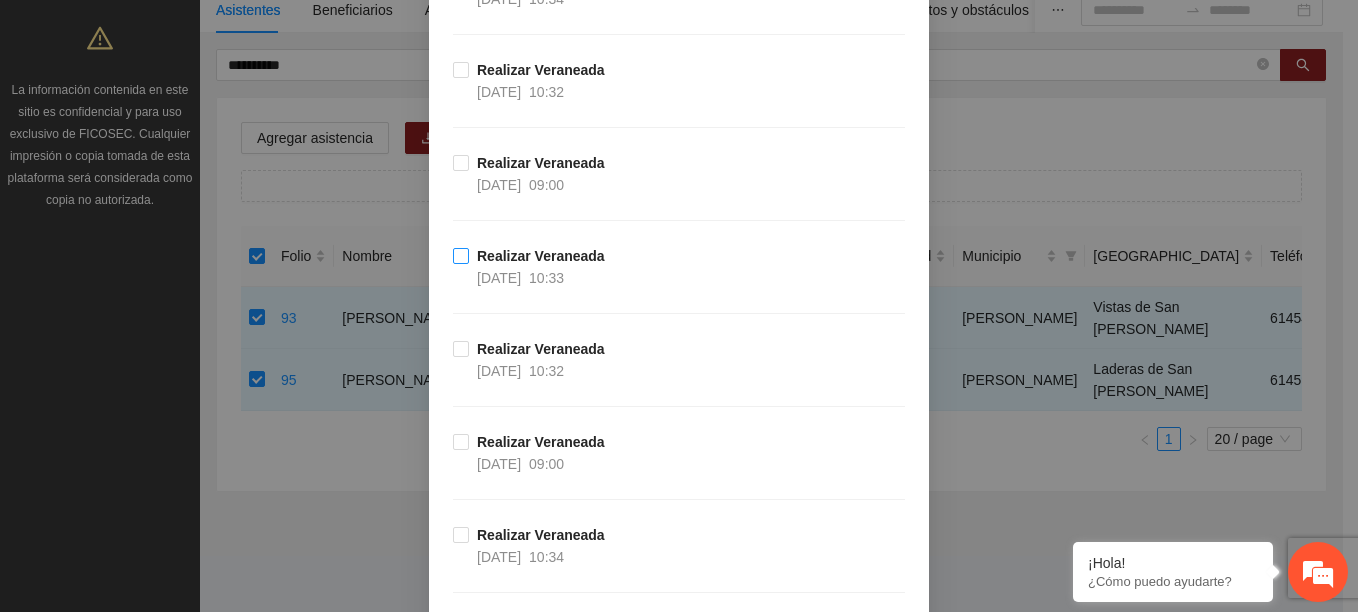 scroll, scrollTop: 2000, scrollLeft: 0, axis: vertical 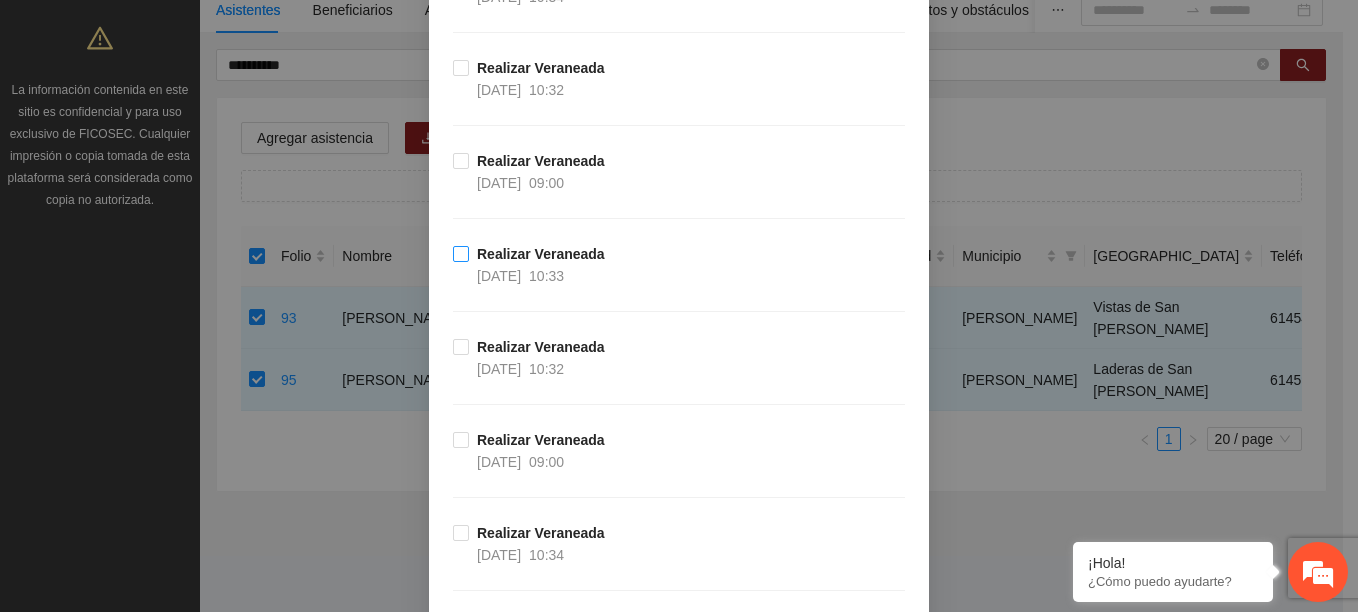 click on "10:33" at bounding box center [546, 276] 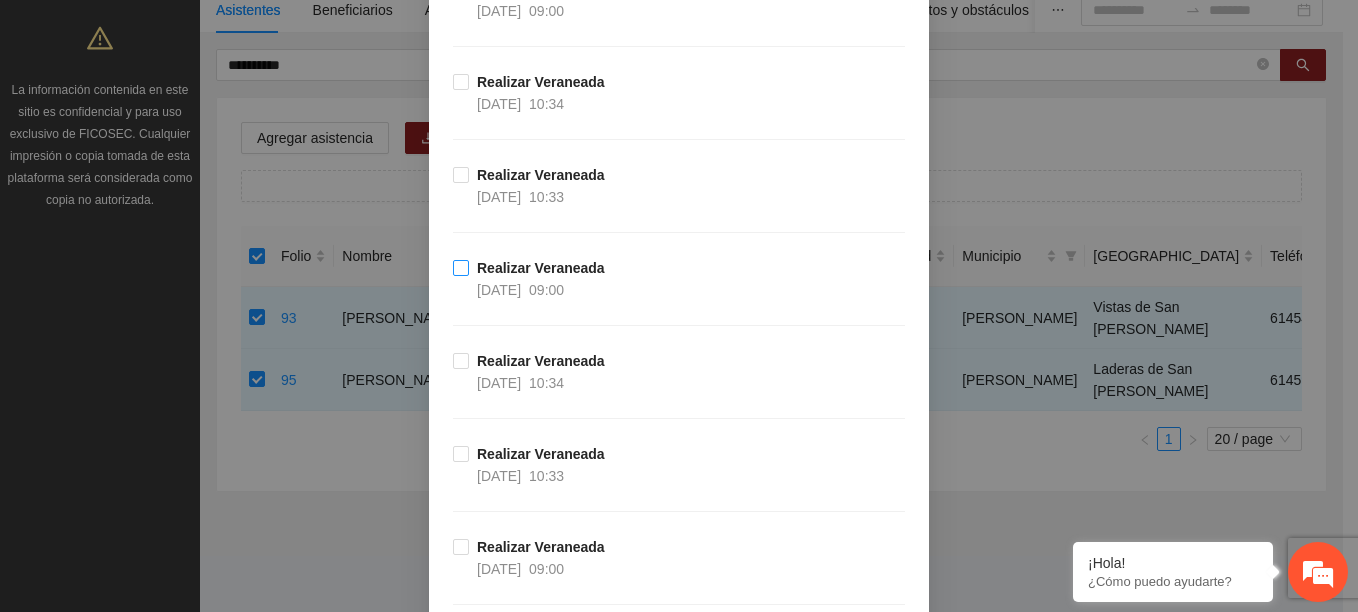scroll, scrollTop: 2500, scrollLeft: 0, axis: vertical 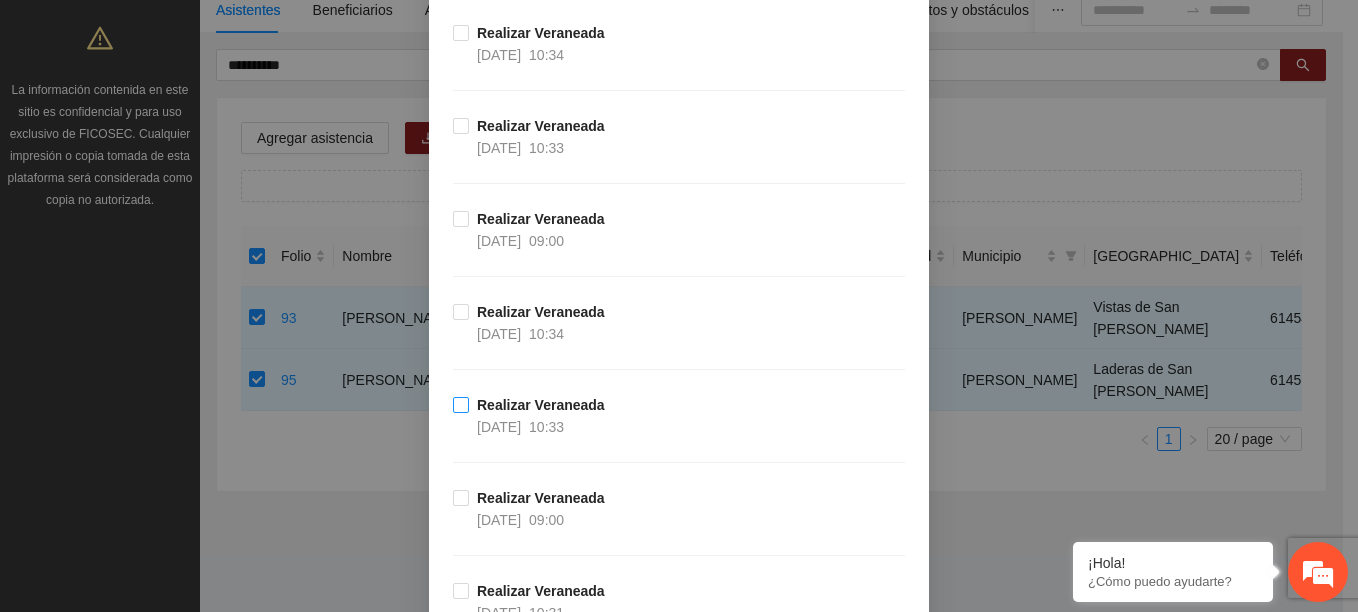 click on "04/07/2025" at bounding box center (499, 427) 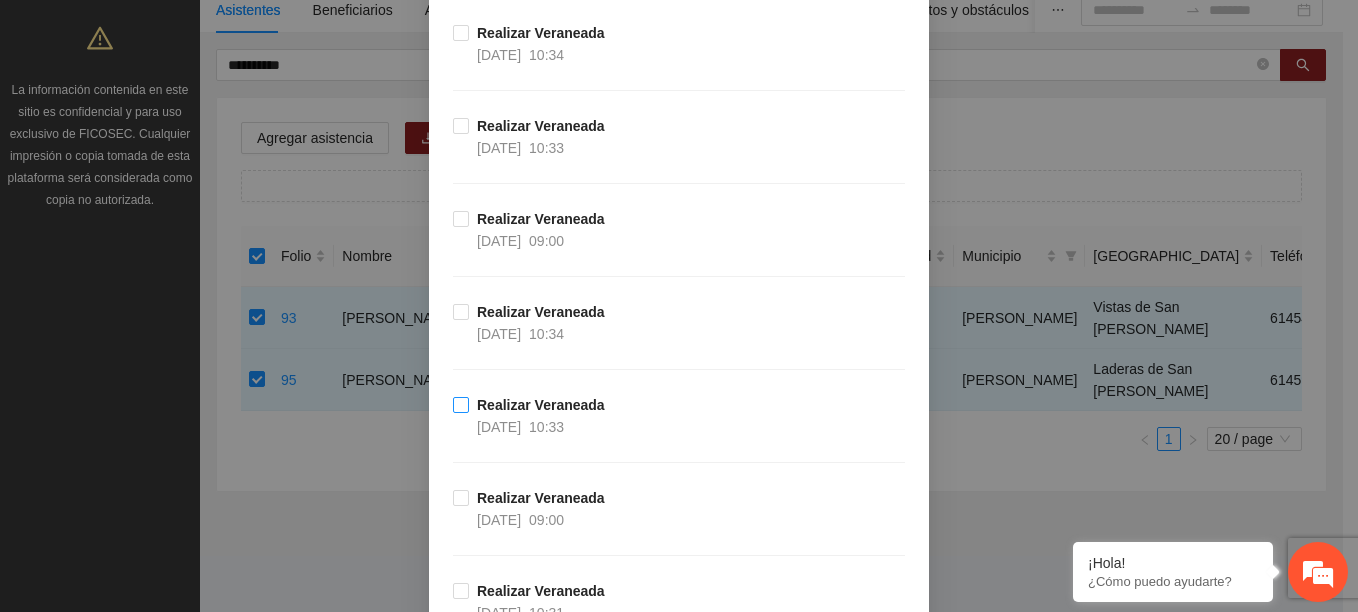 click on "Realizar Veraneada" at bounding box center (541, 405) 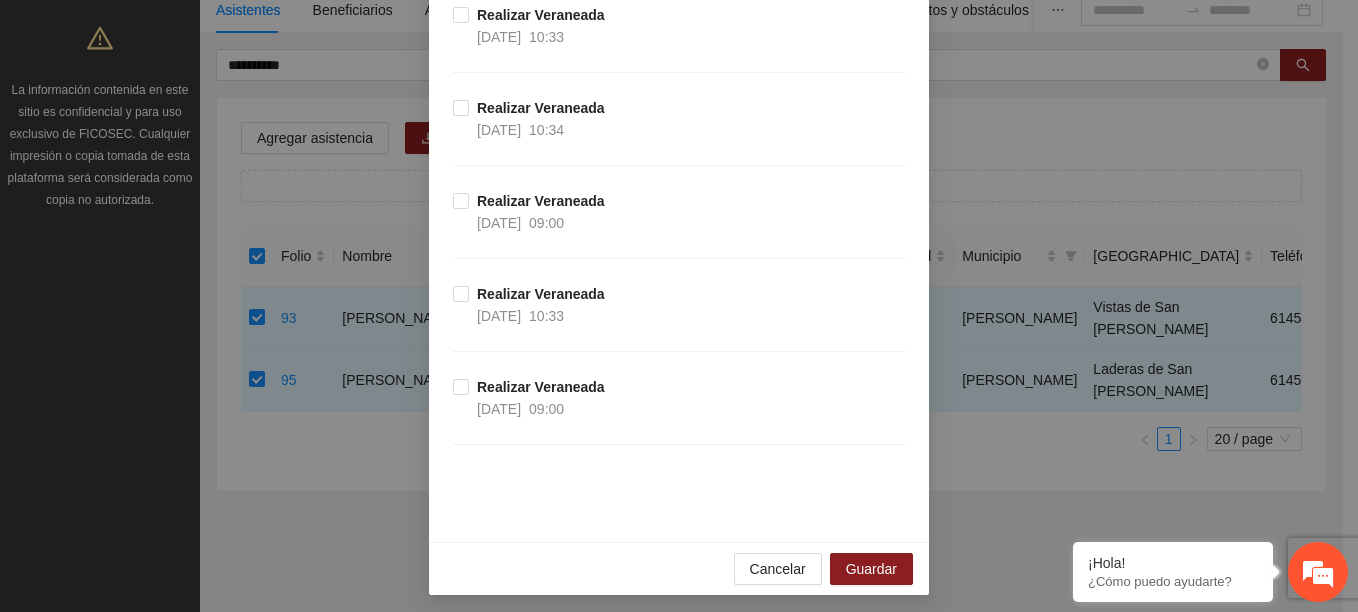 scroll, scrollTop: 3269, scrollLeft: 0, axis: vertical 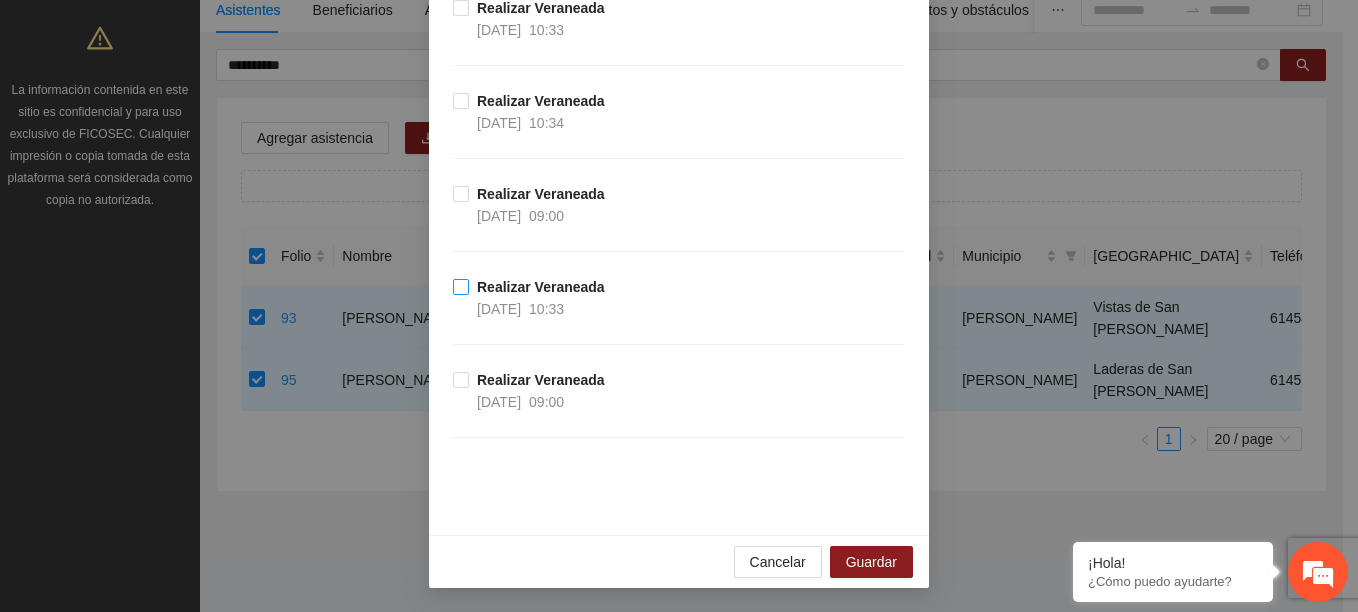 click on "Realizar Veraneada" at bounding box center [541, 287] 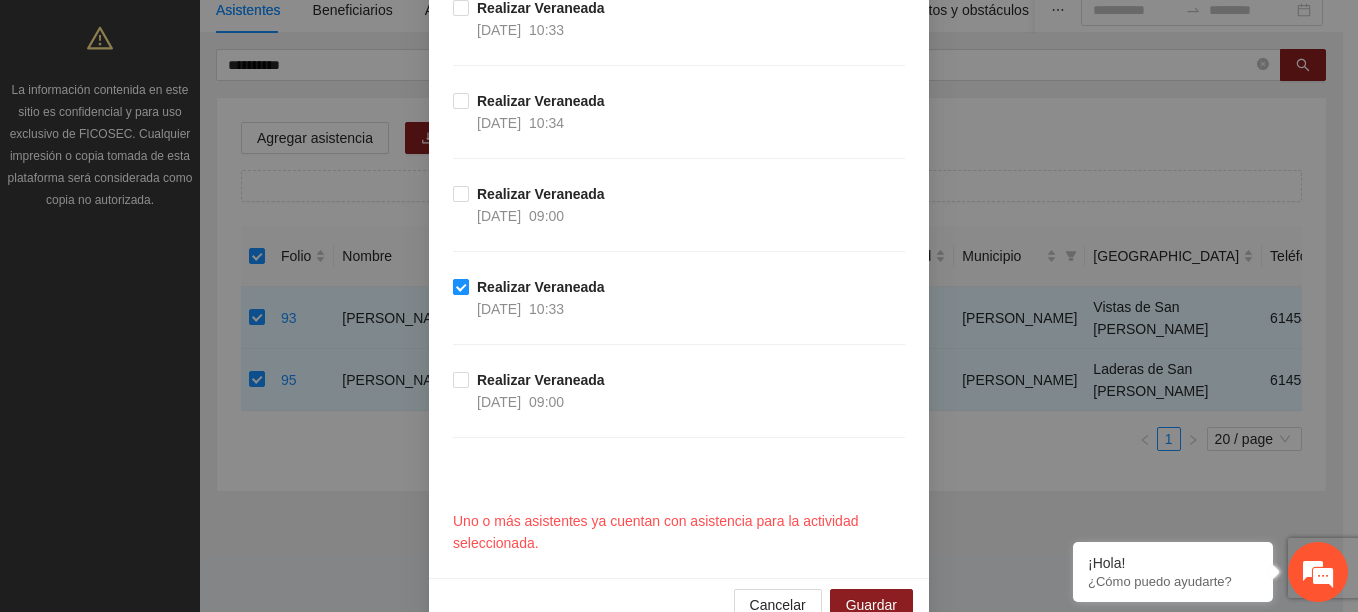 click on "Realizar Veraneada" at bounding box center [541, 287] 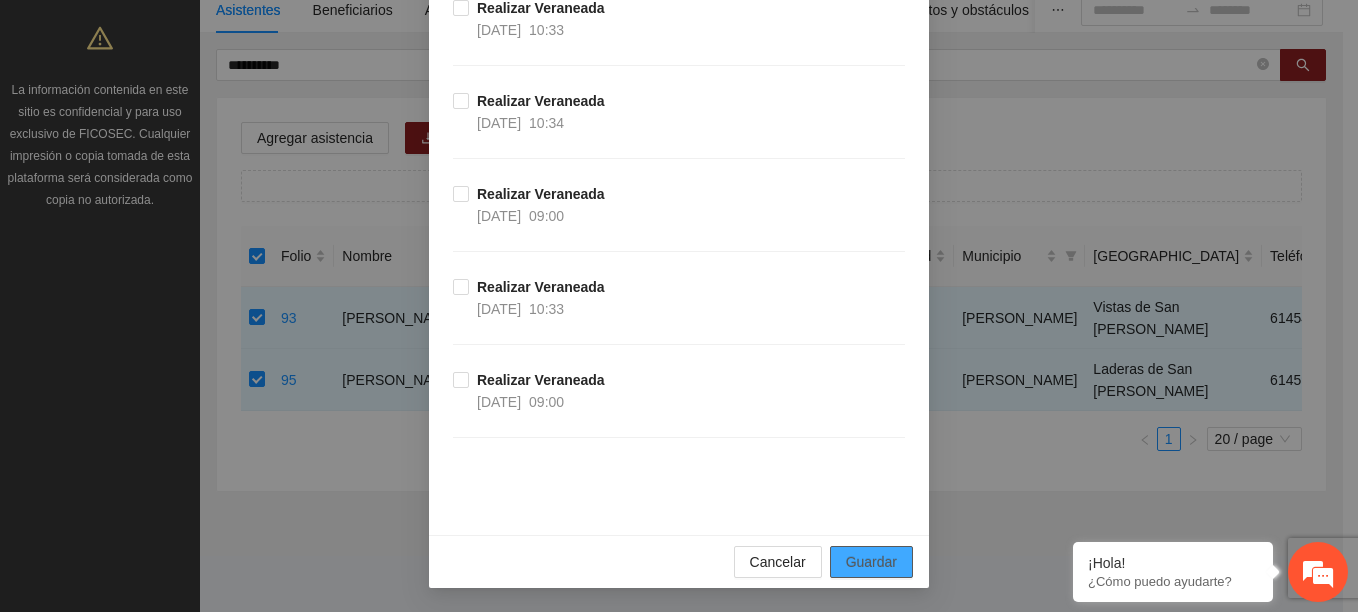 click on "Guardar" at bounding box center (871, 562) 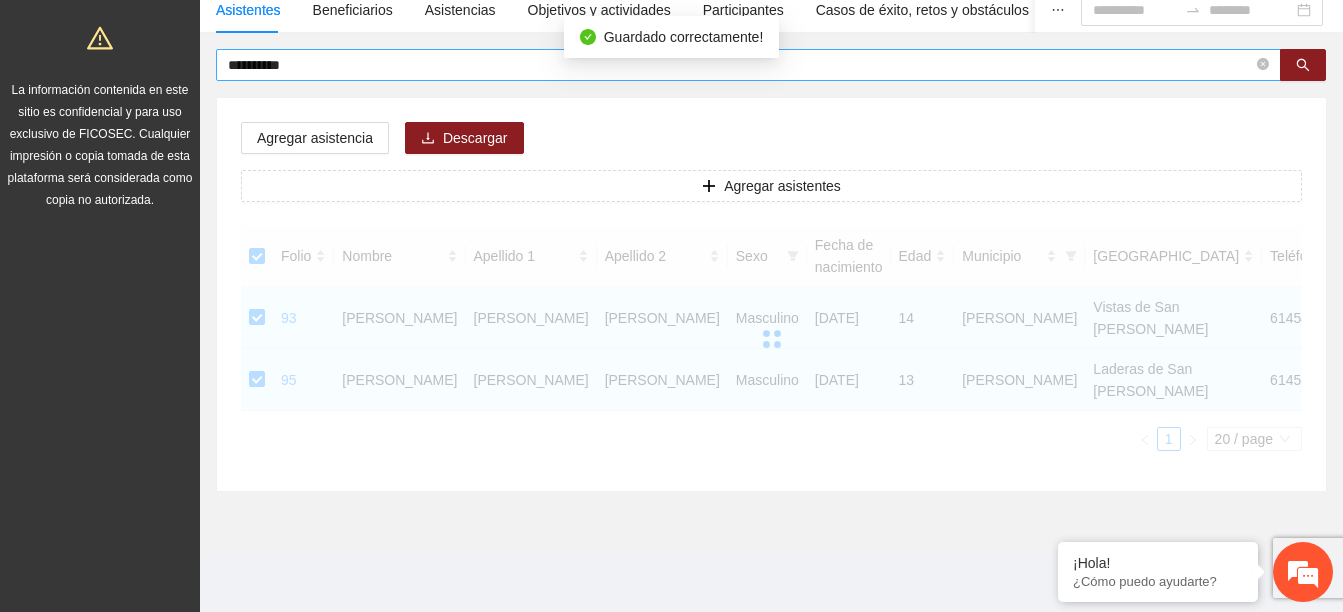 click on "**********" at bounding box center (740, 65) 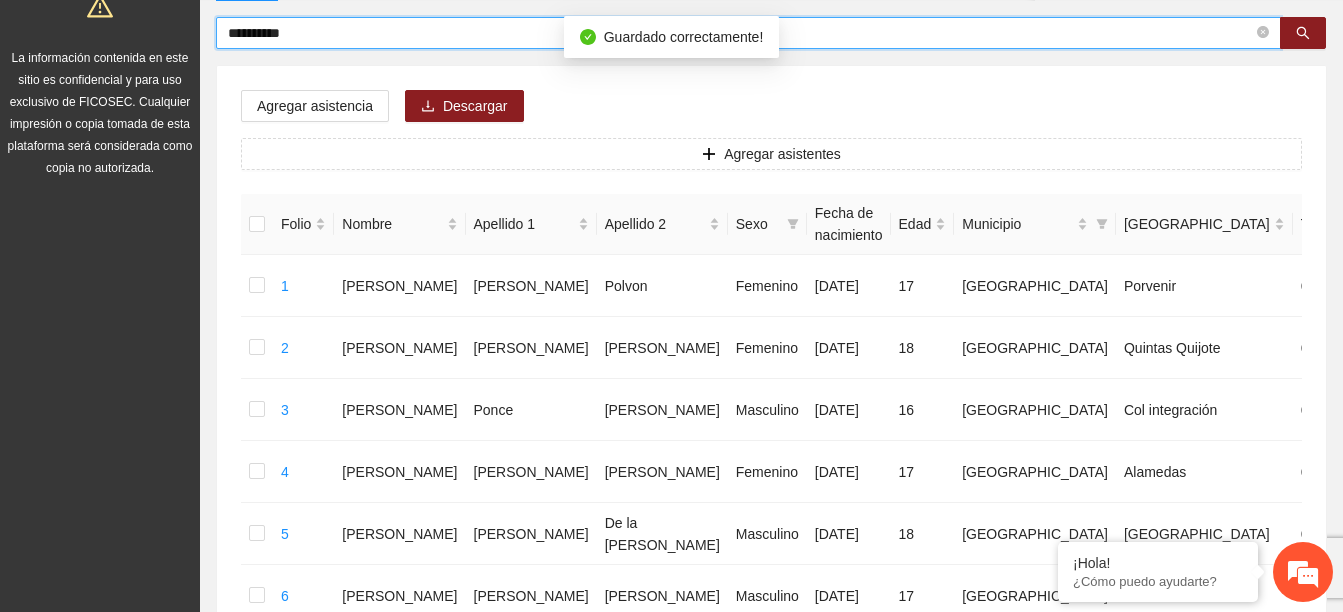 click on "**********" at bounding box center [740, 33] 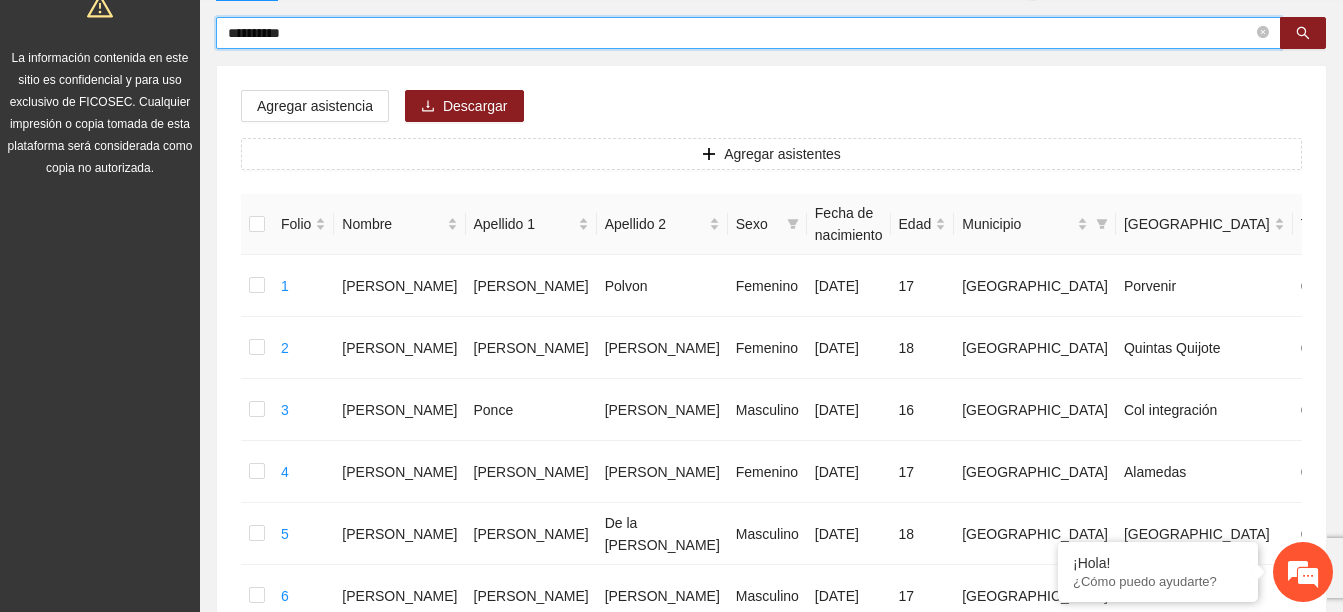 click on "**********" at bounding box center [740, 33] 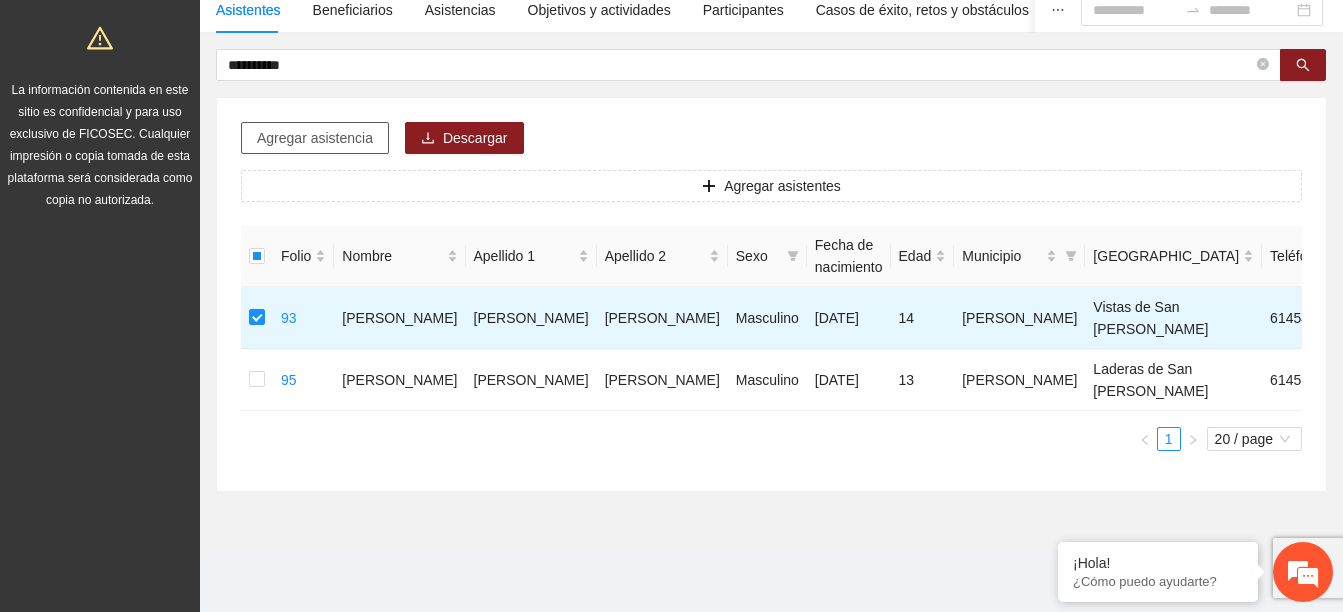 click on "Agregar asistencia" at bounding box center [315, 138] 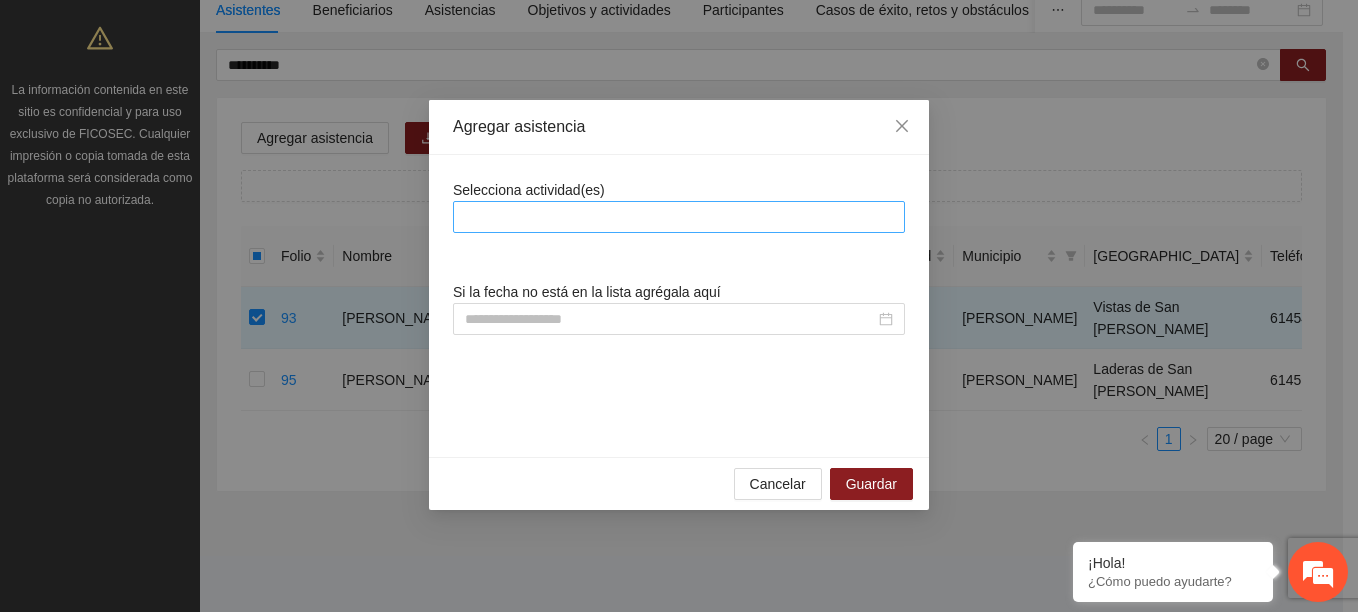 click at bounding box center [679, 217] 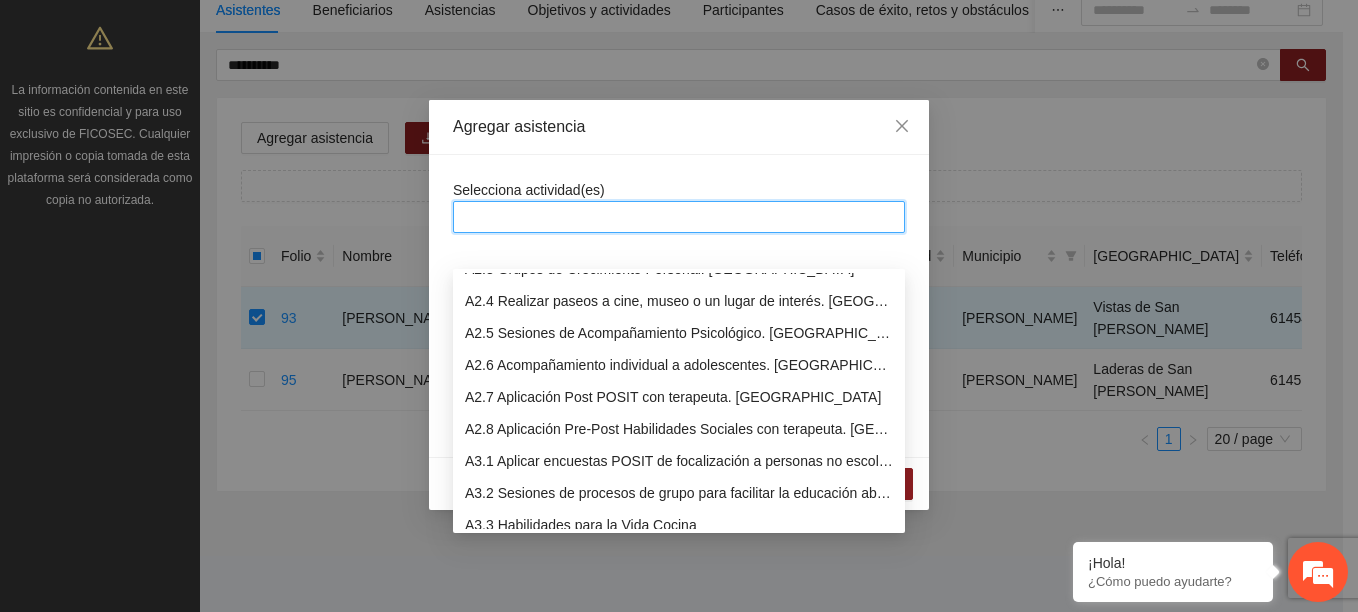 scroll, scrollTop: 800, scrollLeft: 0, axis: vertical 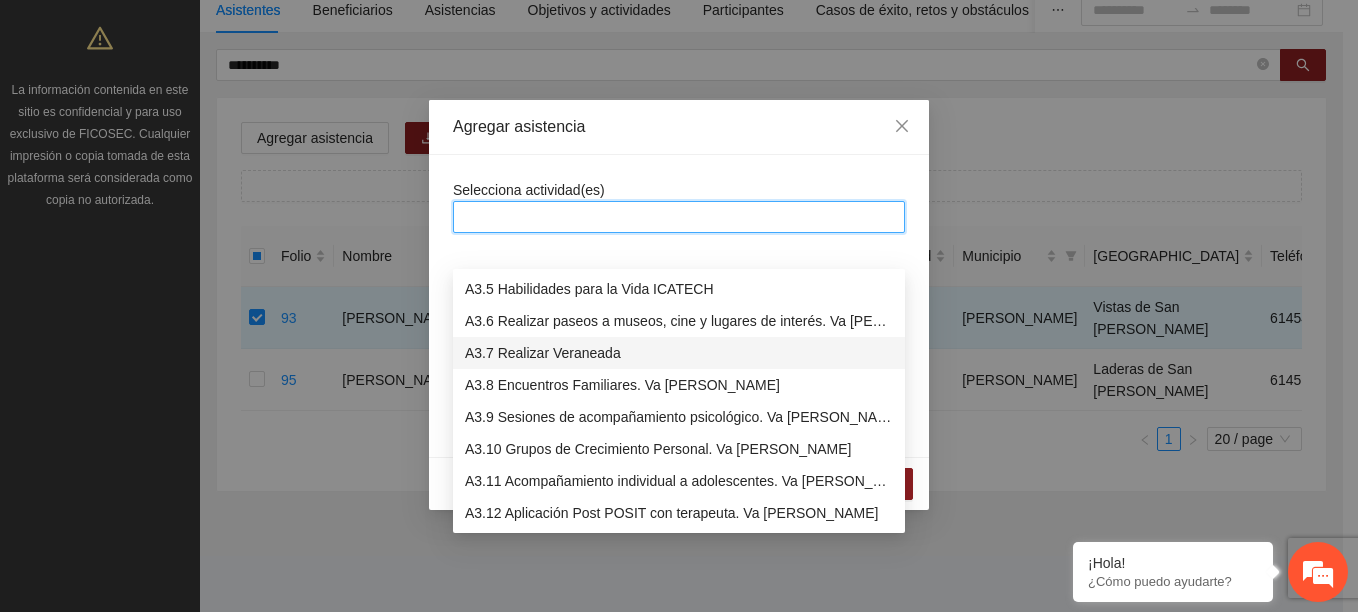 click on "A3.7 Realizar Veraneada" at bounding box center [679, 353] 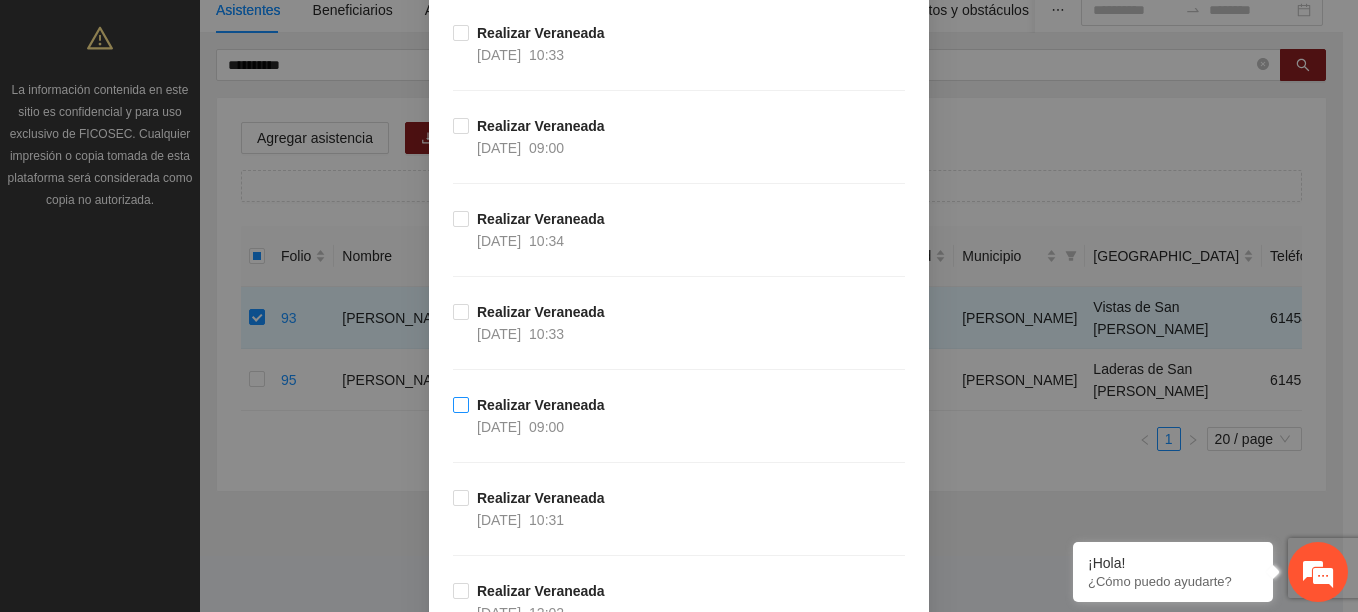 scroll, scrollTop: 2600, scrollLeft: 0, axis: vertical 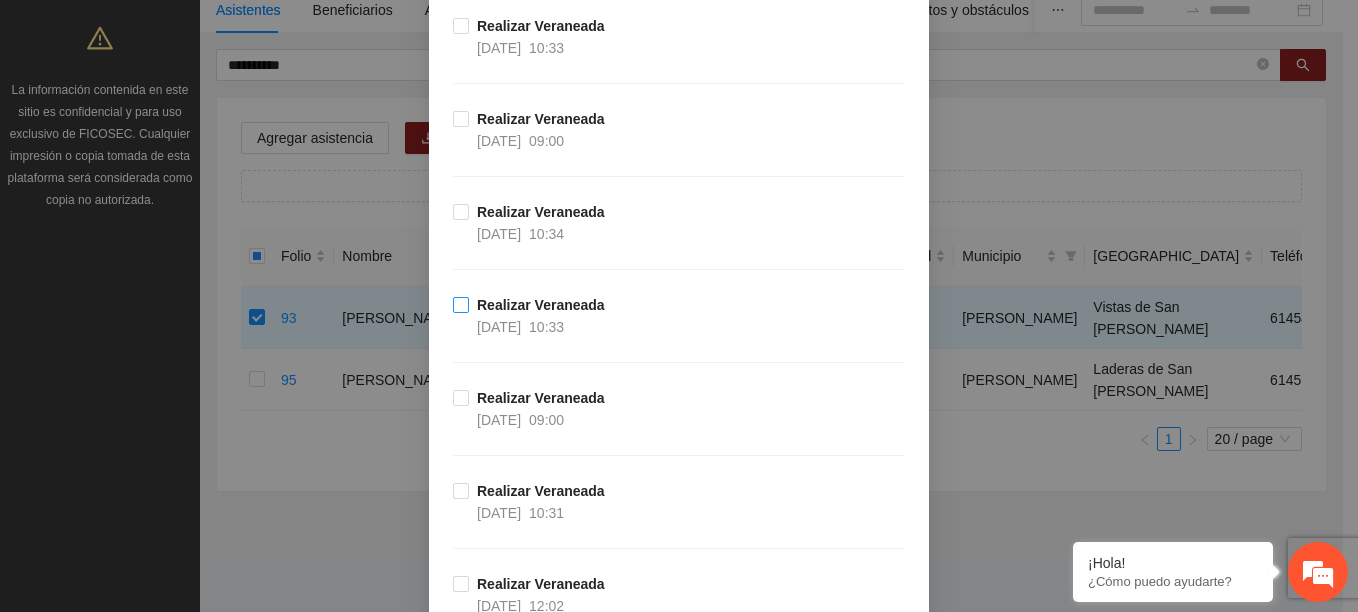 click on "04/07/2025" at bounding box center [499, 327] 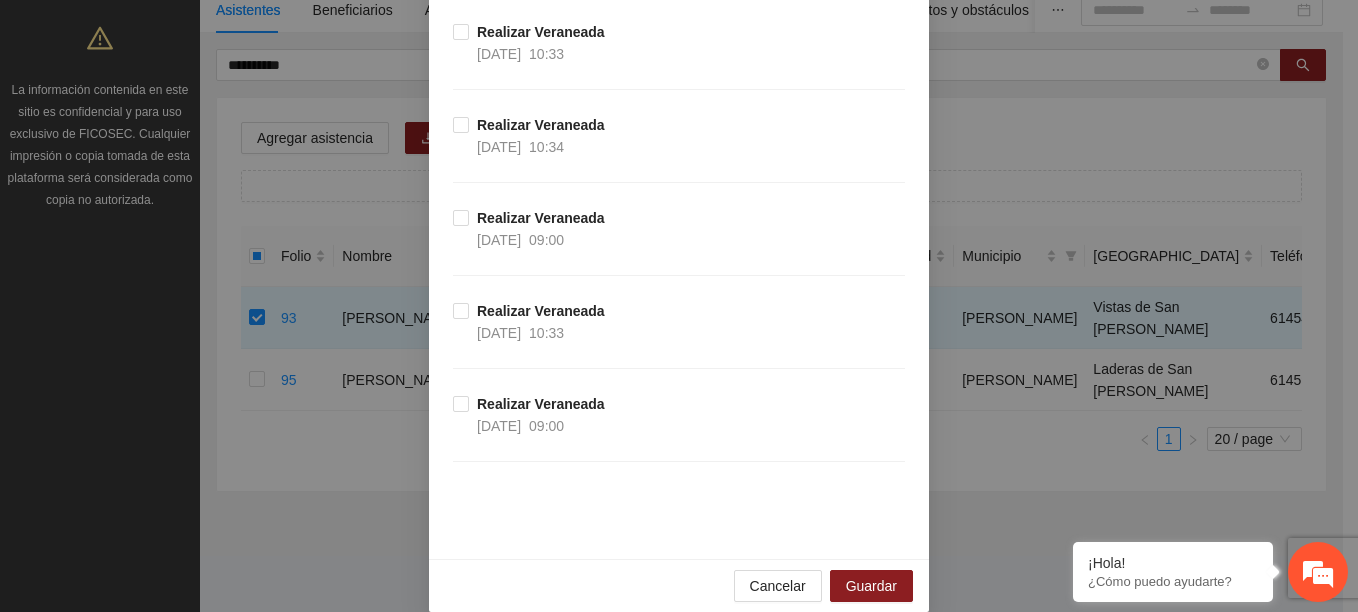 scroll, scrollTop: 3269, scrollLeft: 0, axis: vertical 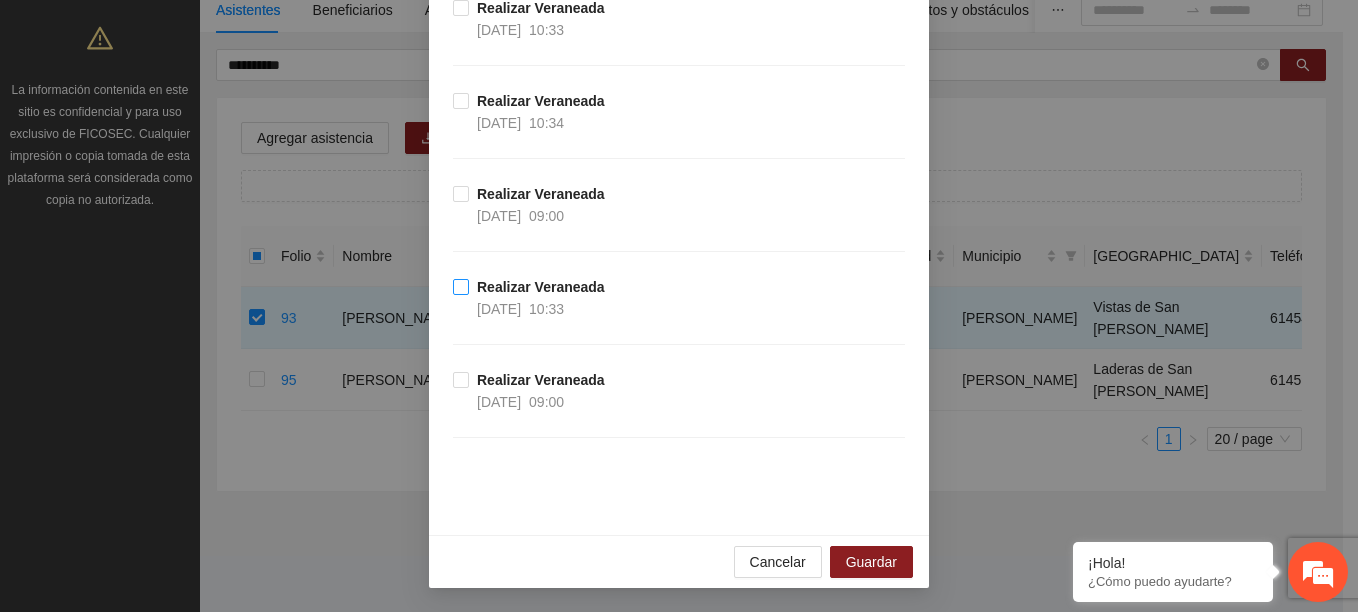 click on "Realizar Veraneada" at bounding box center [541, 287] 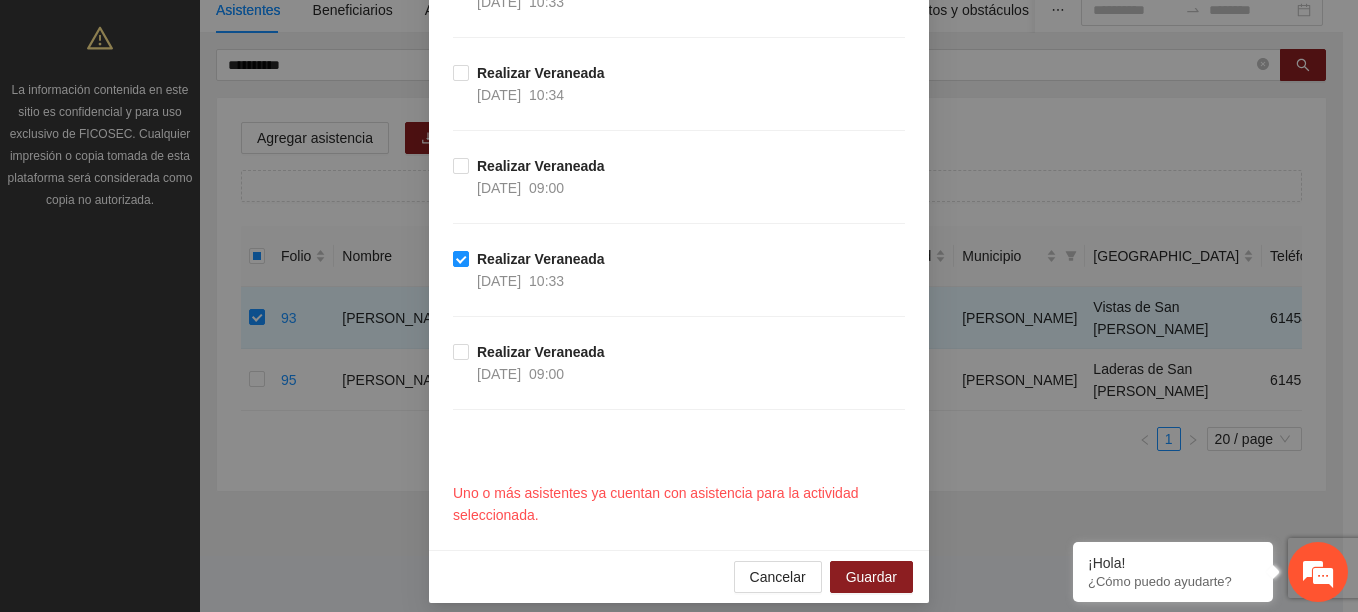 scroll, scrollTop: 3312, scrollLeft: 0, axis: vertical 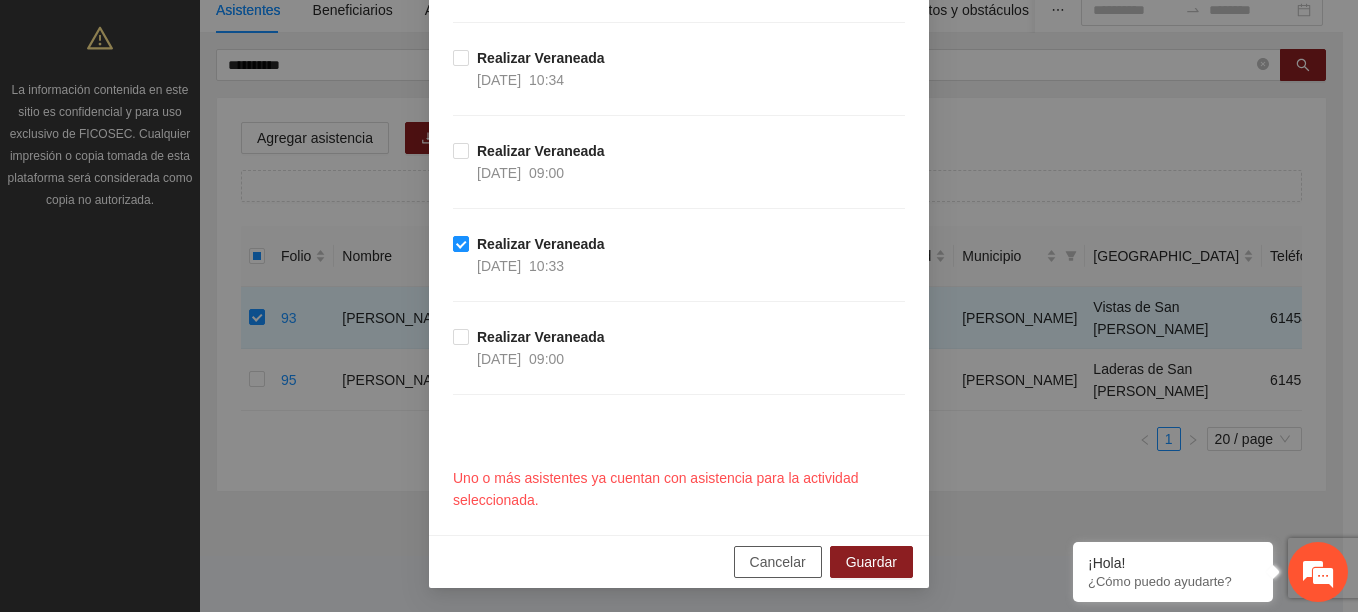 click on "Cancelar" at bounding box center [778, 562] 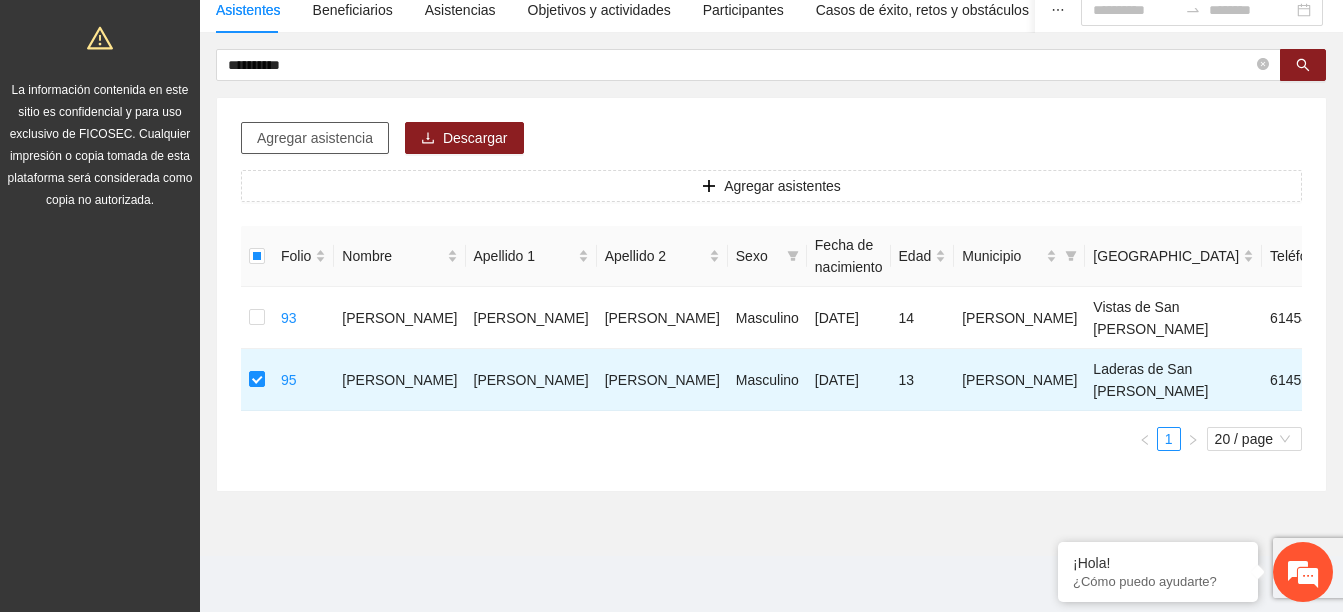 click on "Agregar asistencia" at bounding box center [315, 138] 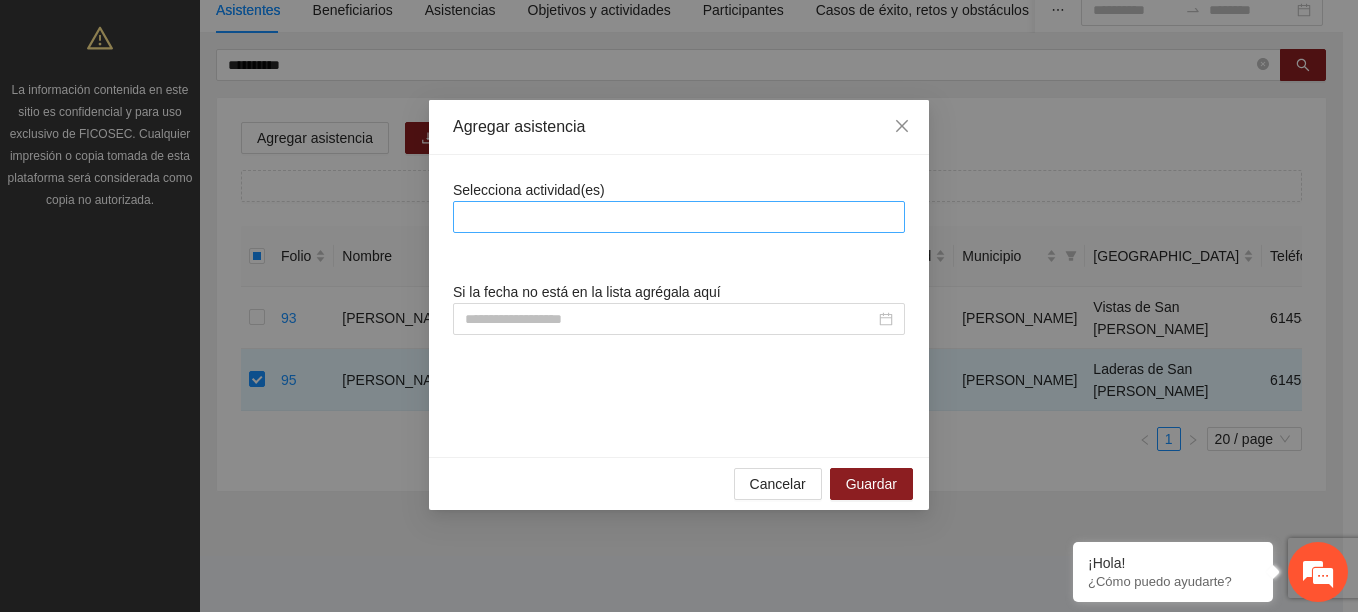 click at bounding box center (679, 217) 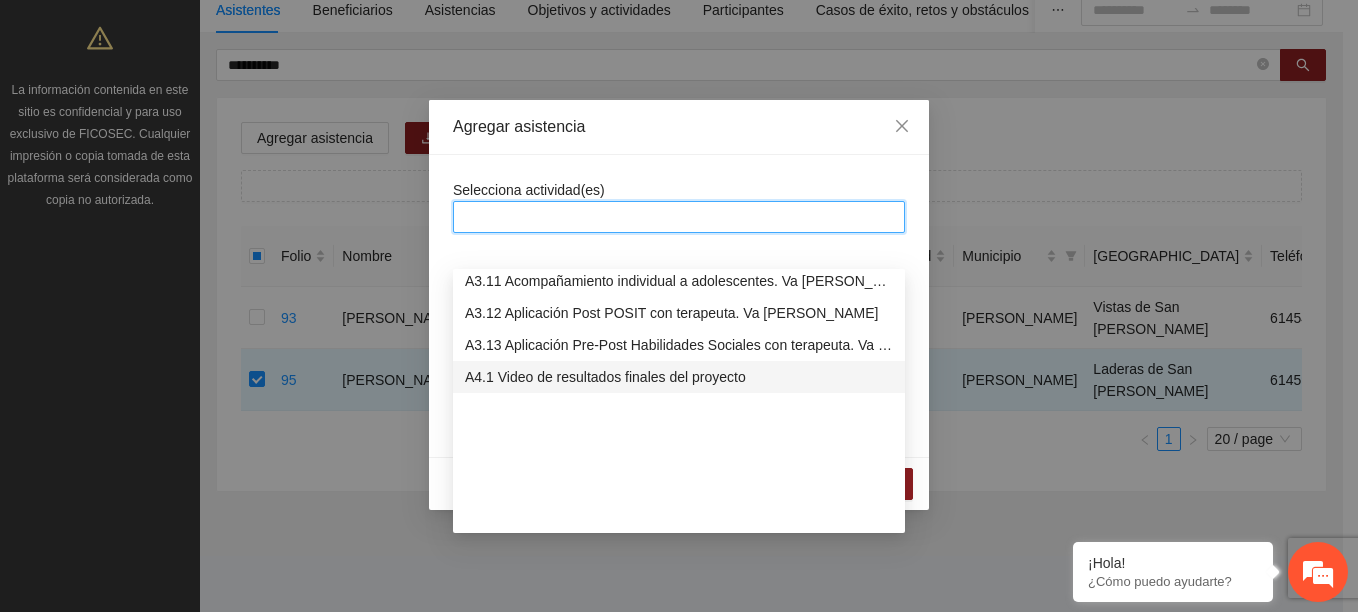 scroll, scrollTop: 800, scrollLeft: 0, axis: vertical 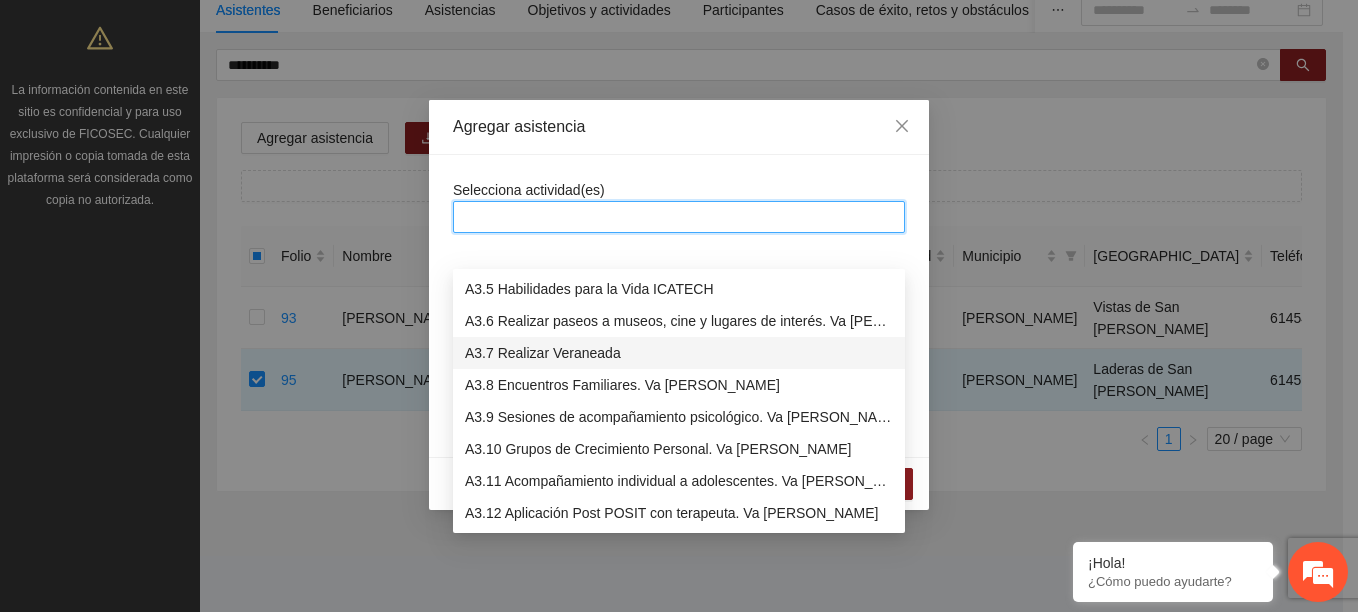 click on "A3.7 Realizar Veraneada" at bounding box center (679, 353) 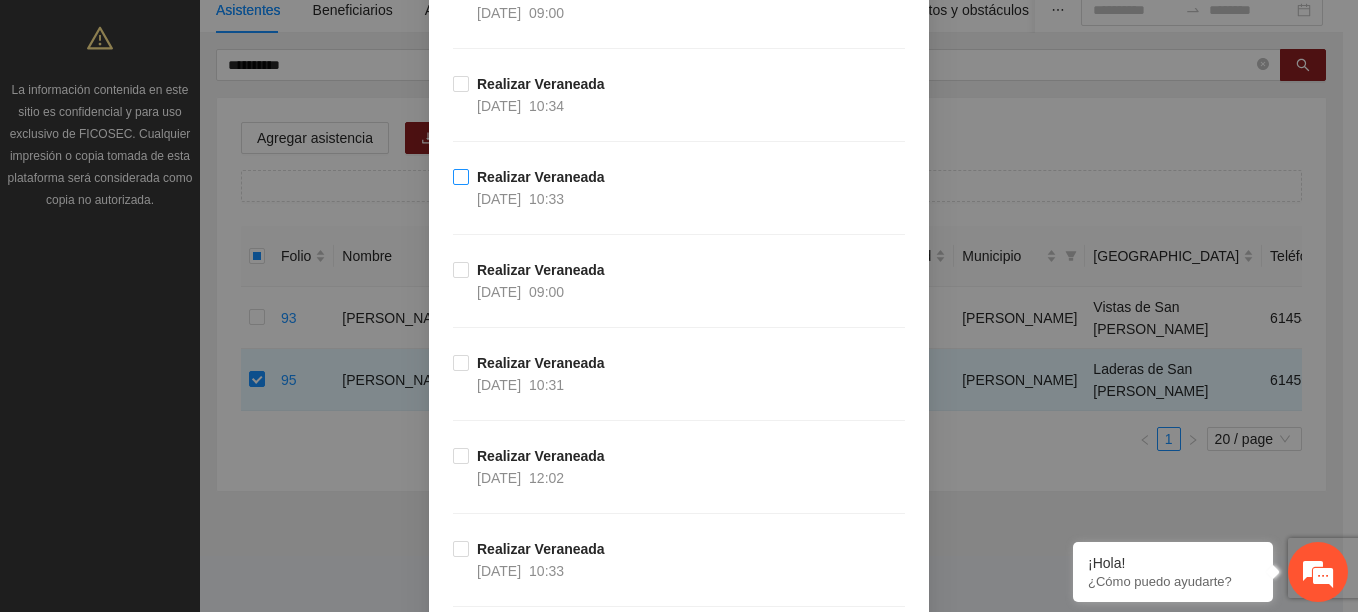 scroll, scrollTop: 2700, scrollLeft: 0, axis: vertical 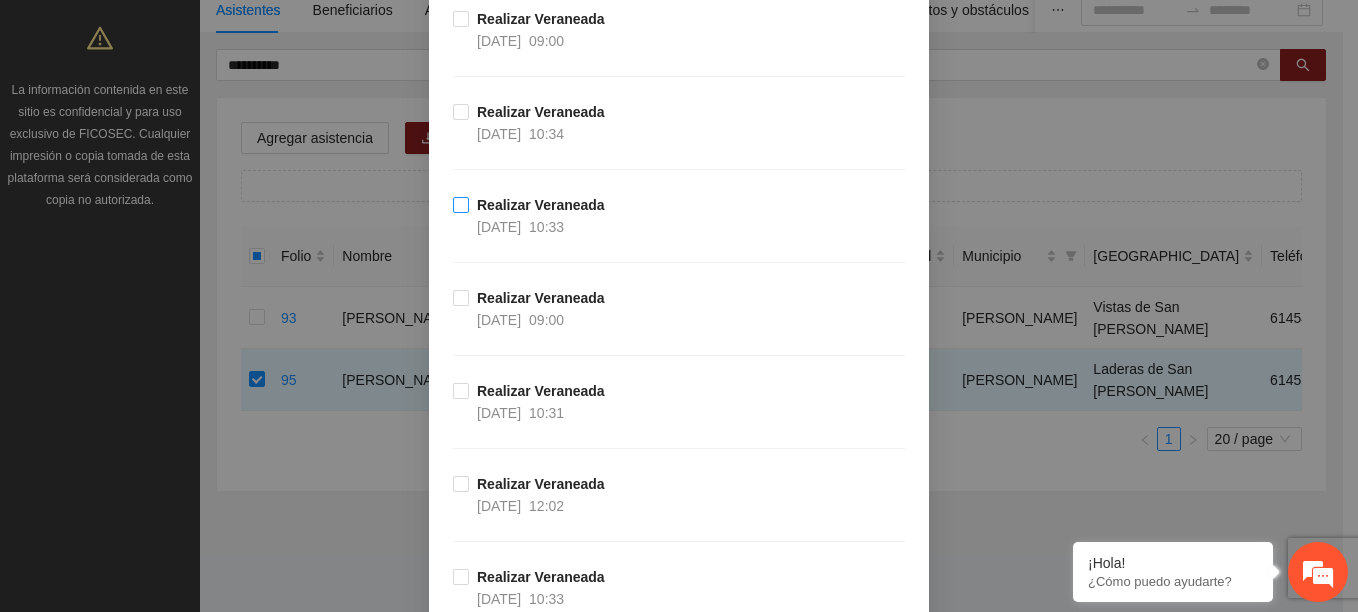 click on "04/07/2025" at bounding box center (499, 227) 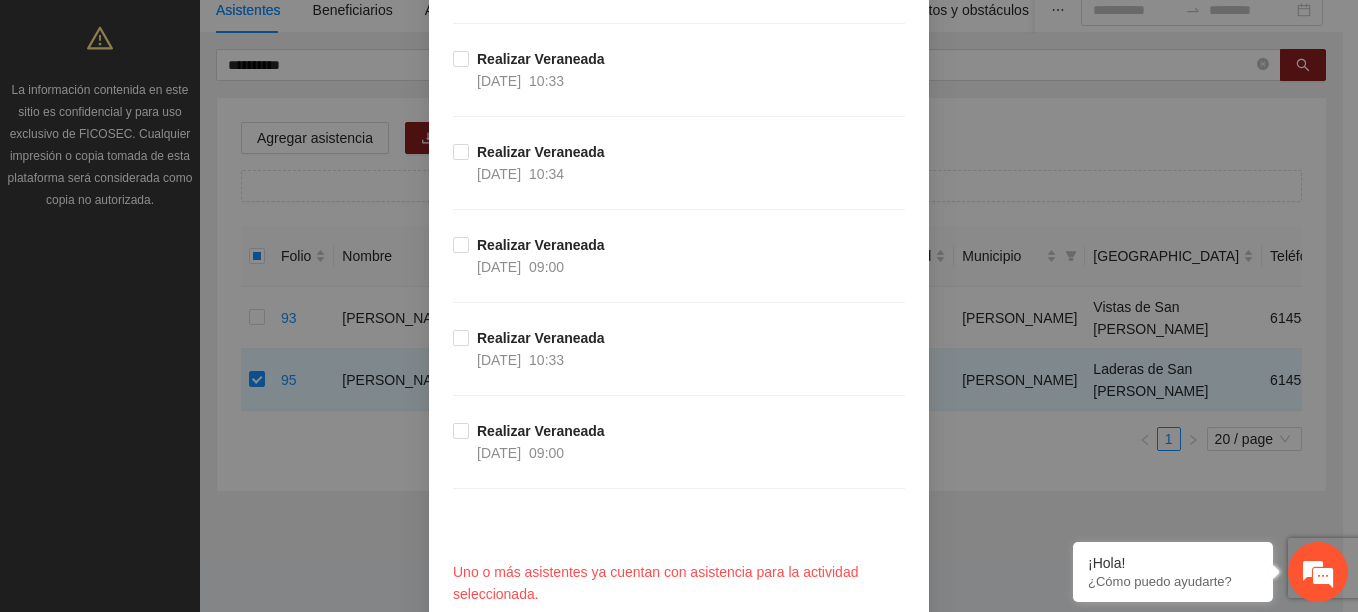 scroll, scrollTop: 3312, scrollLeft: 0, axis: vertical 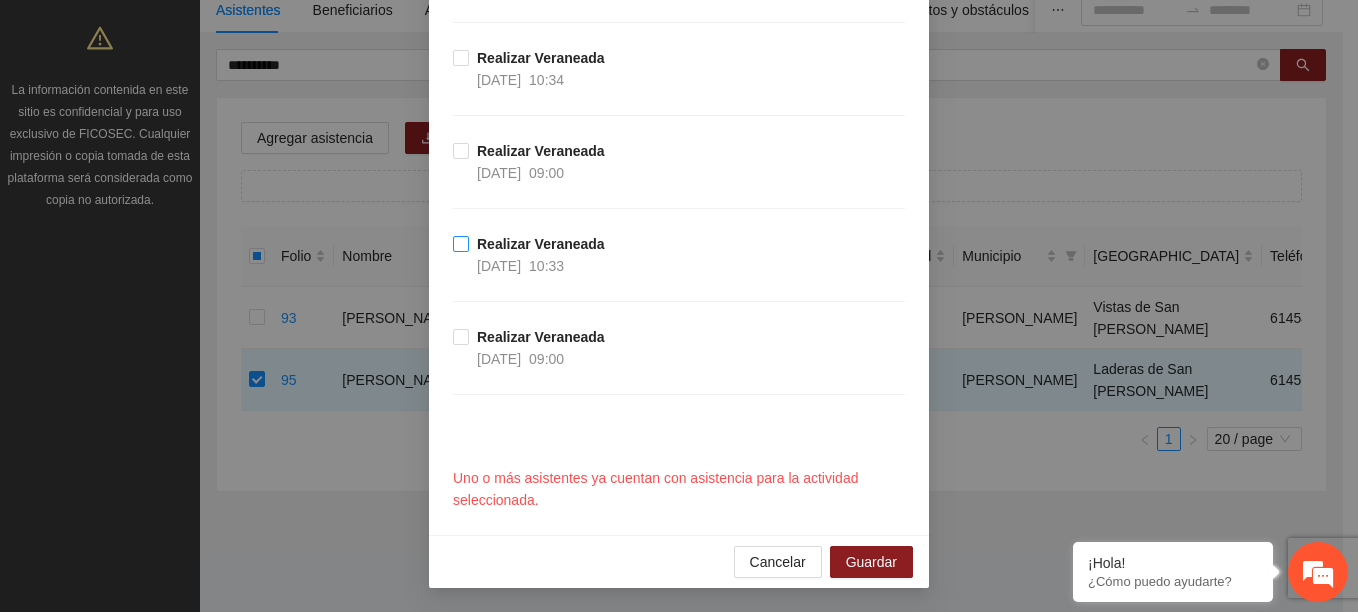 click on "10:33" at bounding box center (546, 266) 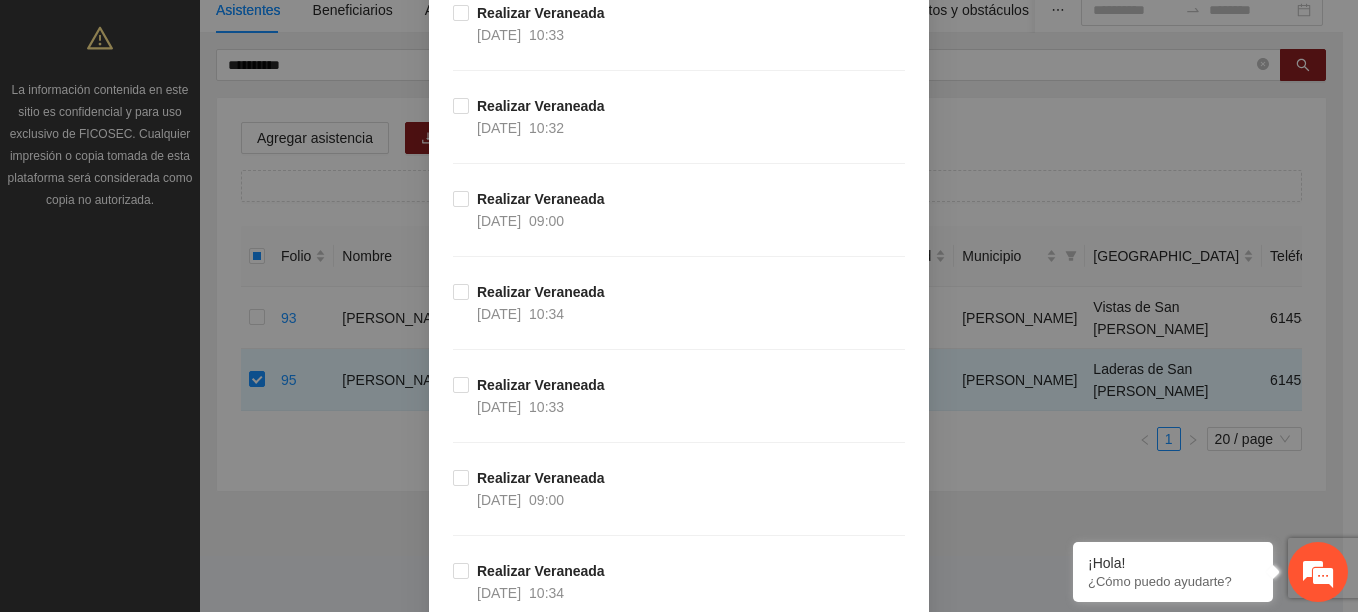 scroll, scrollTop: 2412, scrollLeft: 0, axis: vertical 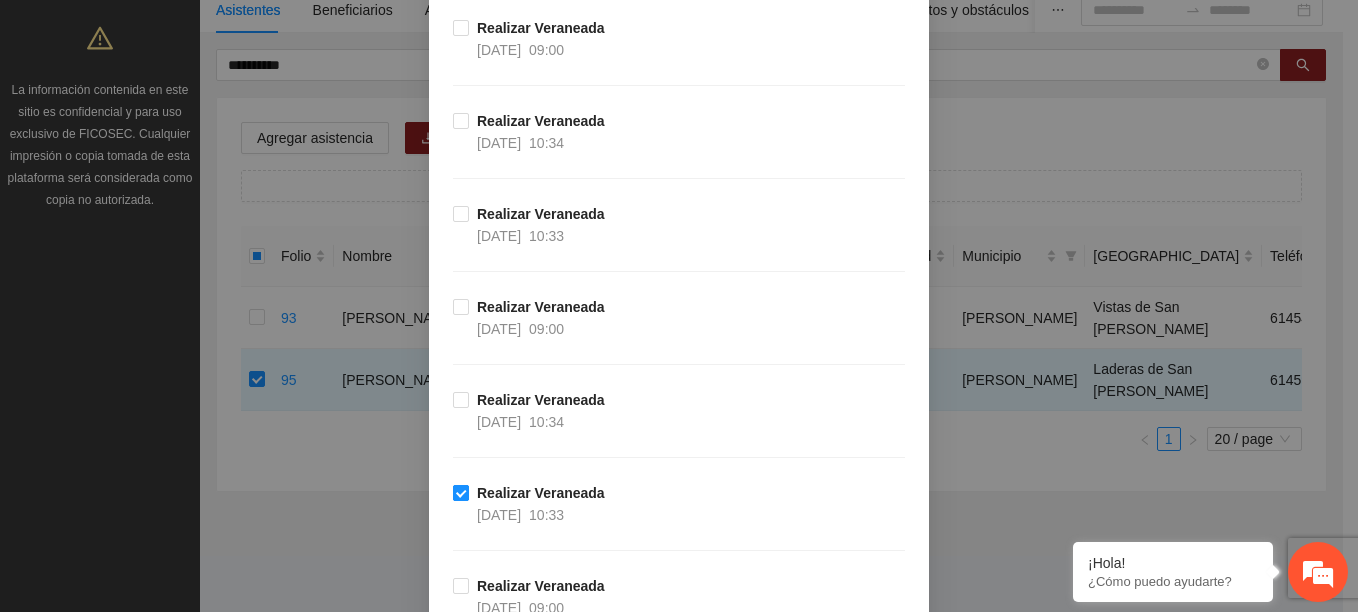 click on "Realizar Veraneada 04/07/2025 10:33" at bounding box center [541, 504] 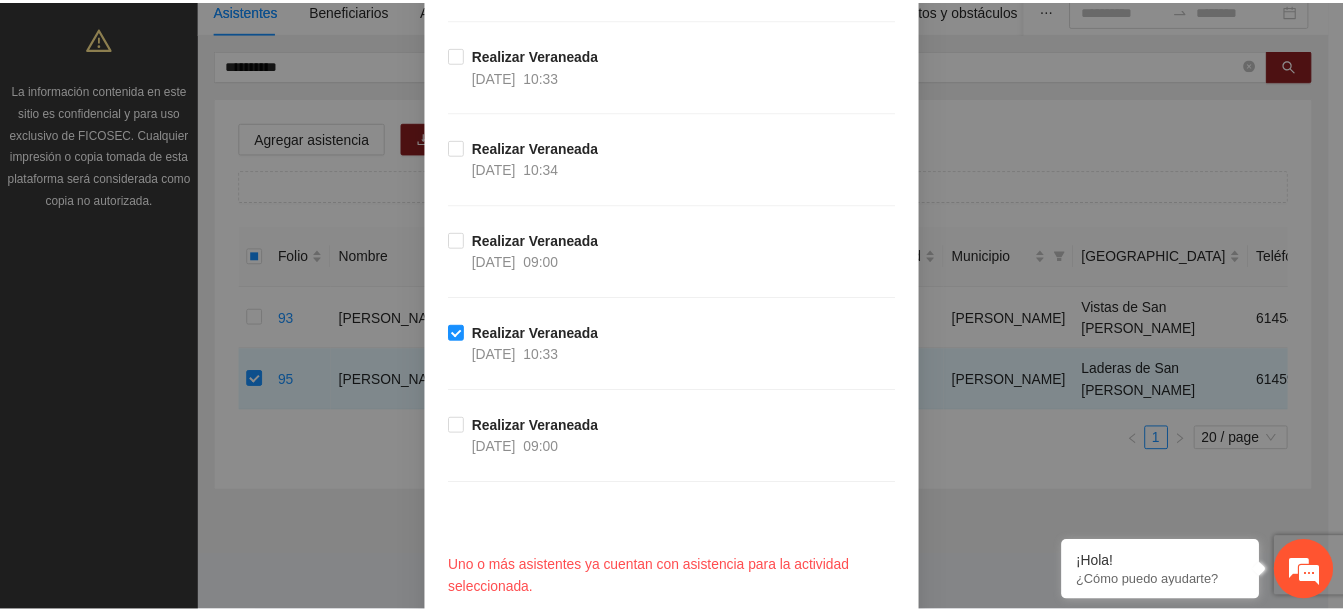 scroll, scrollTop: 3312, scrollLeft: 0, axis: vertical 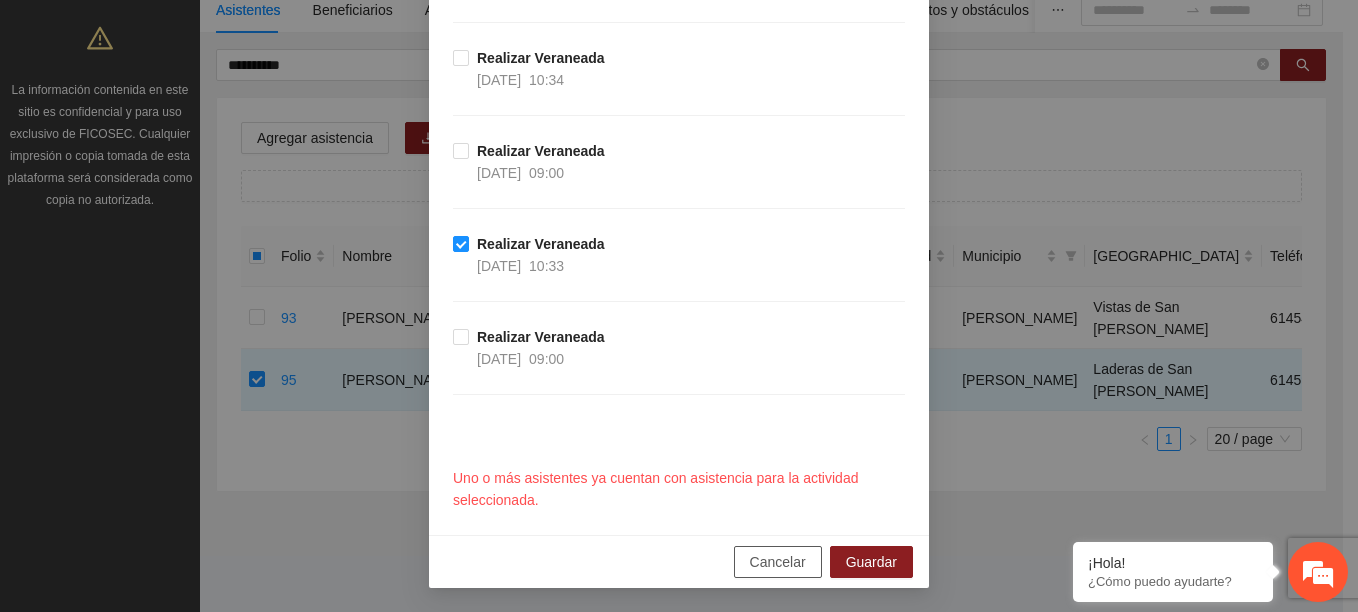 click on "Cancelar" at bounding box center (778, 562) 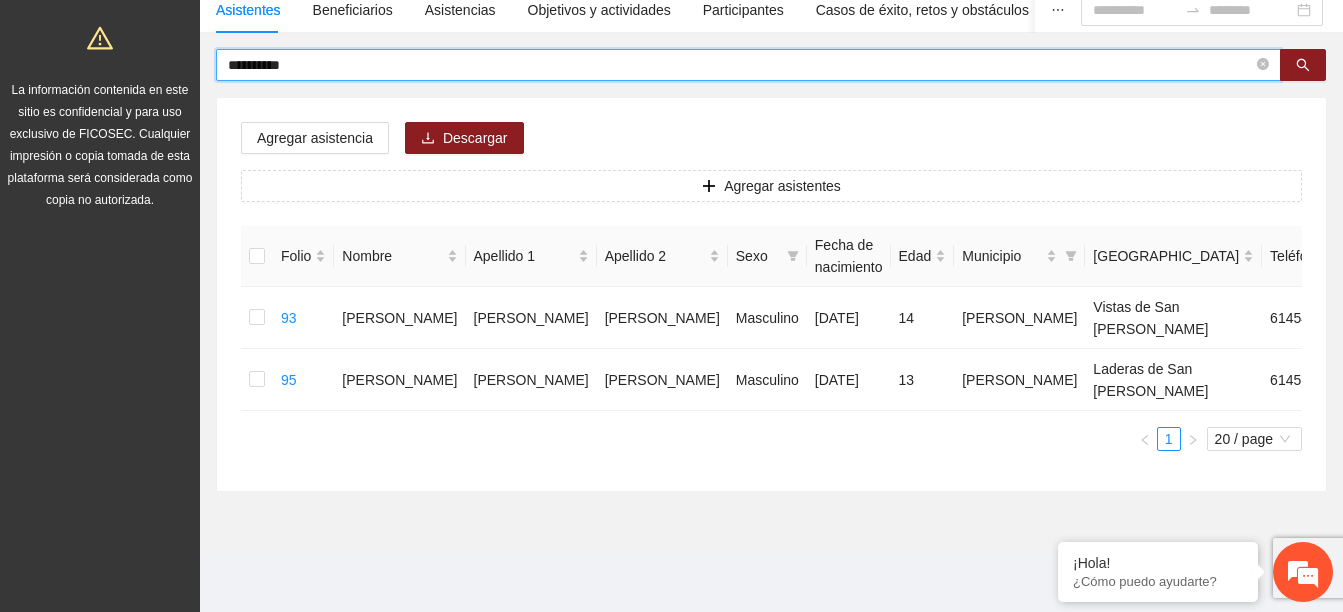 click on "**********" at bounding box center [740, 65] 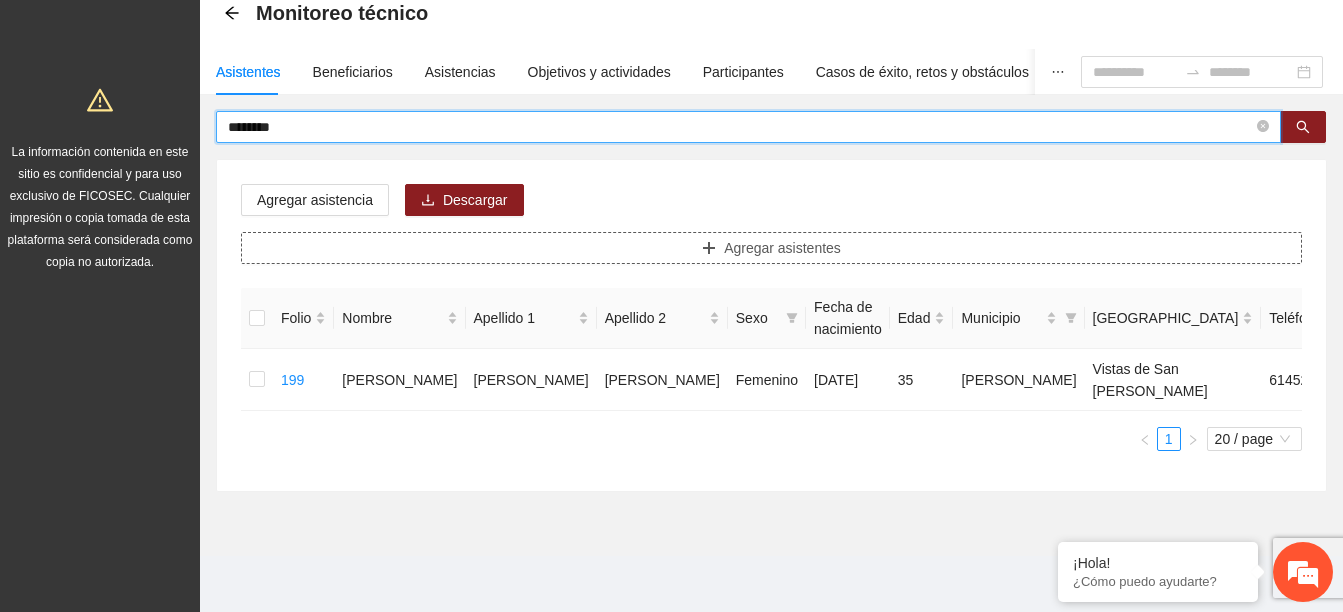 scroll, scrollTop: 127, scrollLeft: 0, axis: vertical 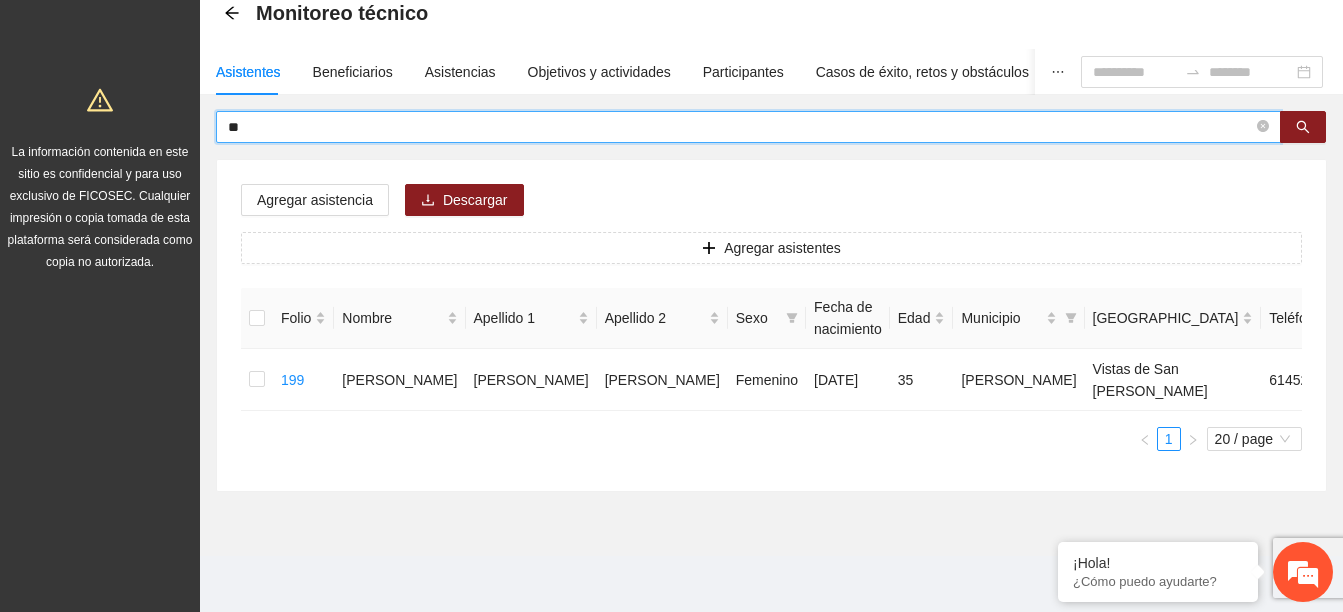 type on "*" 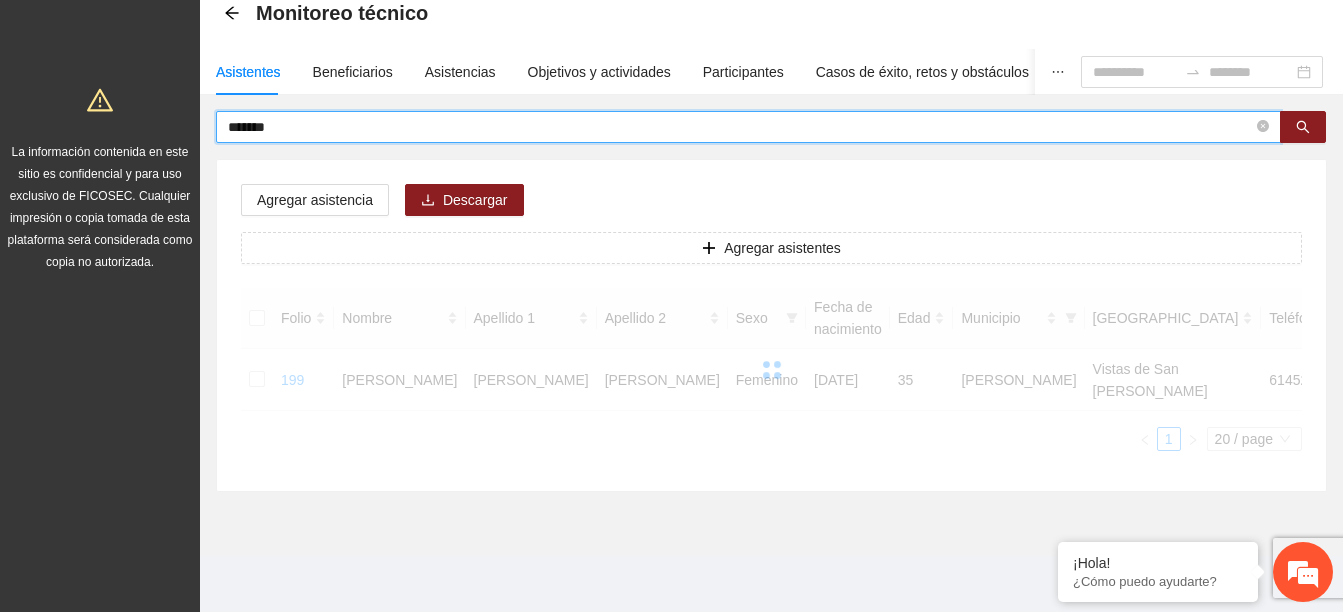 scroll, scrollTop: 188, scrollLeft: 0, axis: vertical 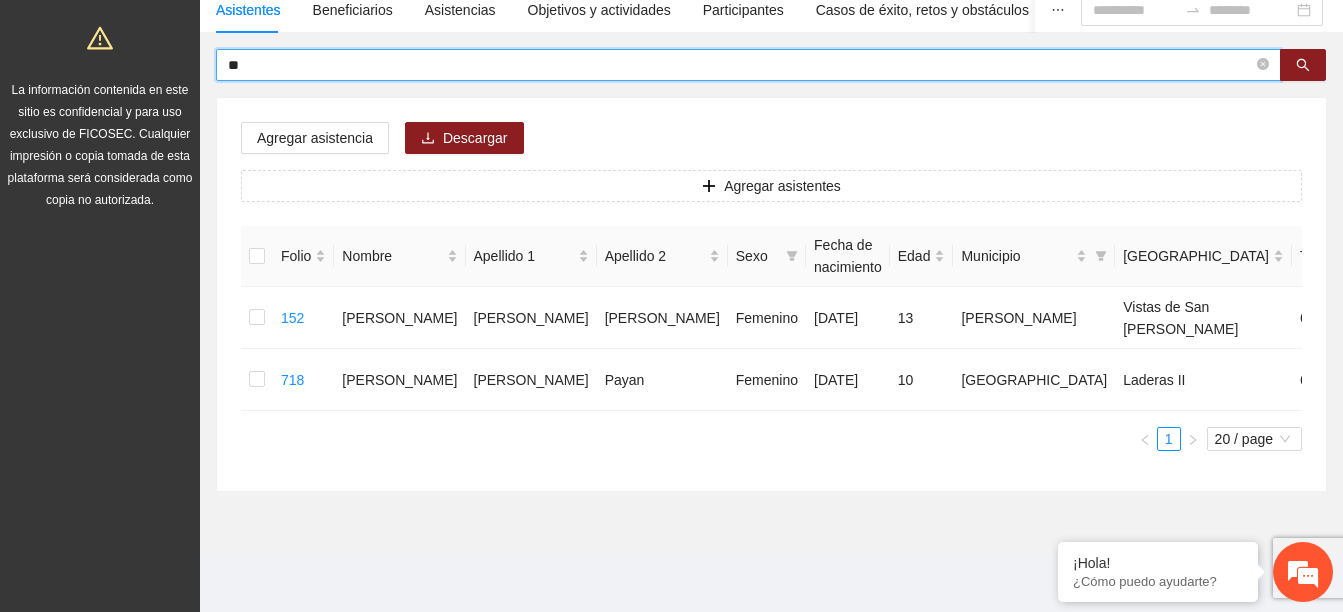 type on "*" 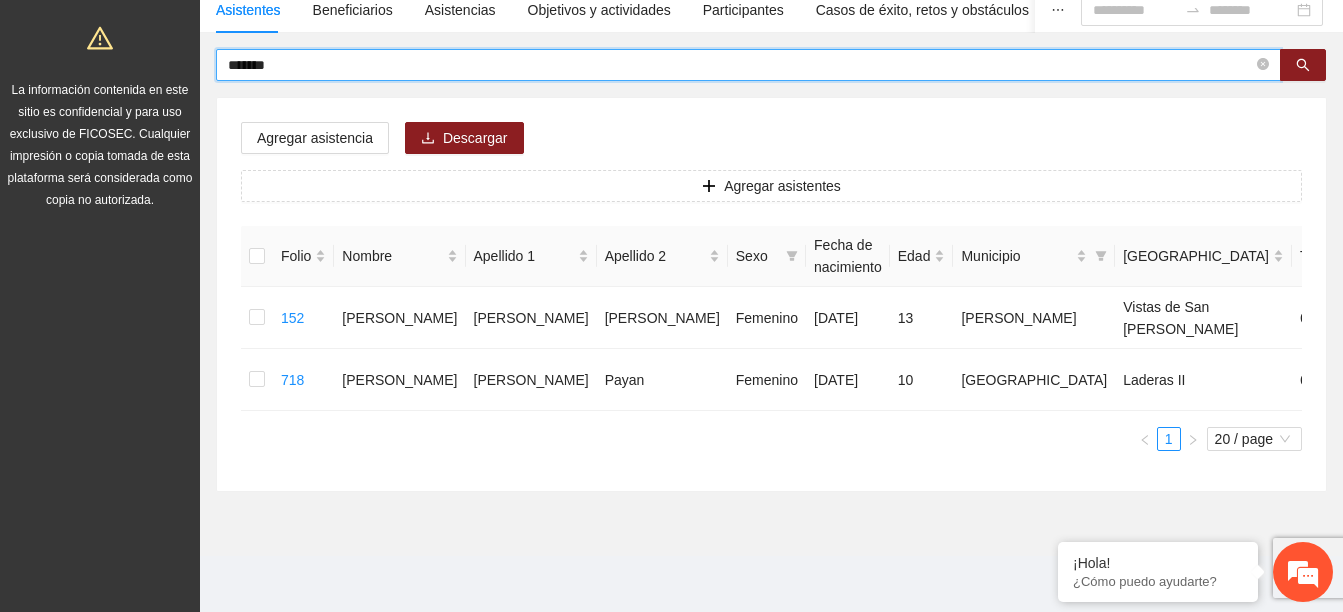 type on "*******" 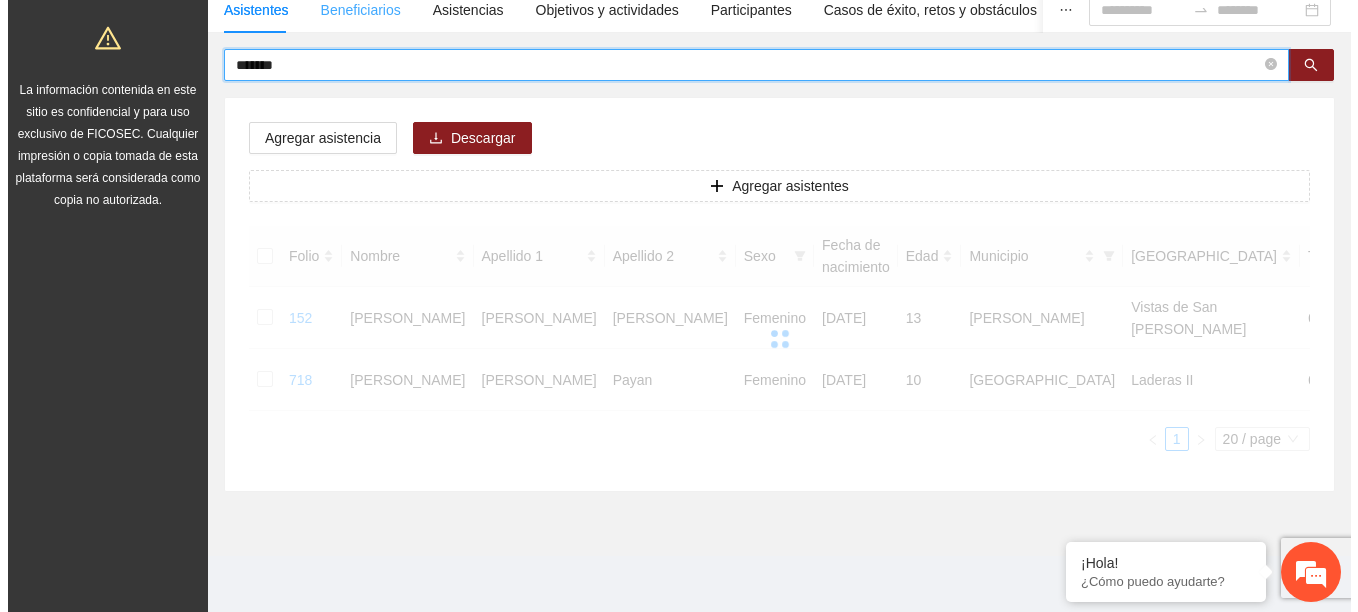 scroll, scrollTop: 105, scrollLeft: 0, axis: vertical 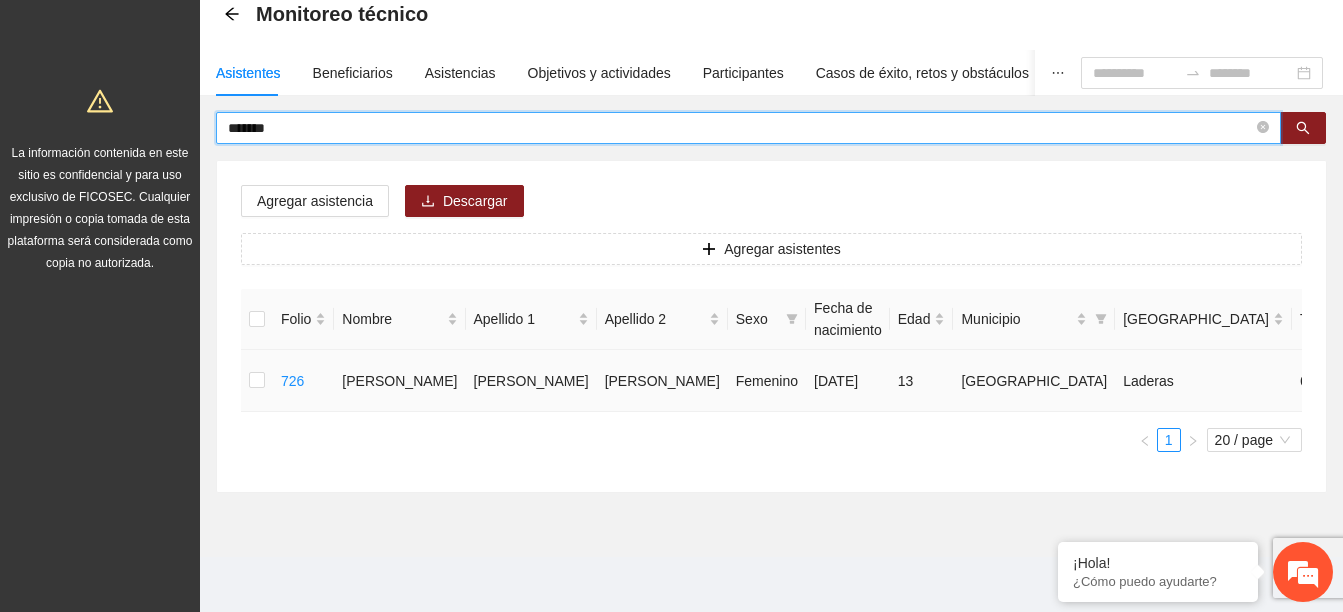 click at bounding box center [257, 381] 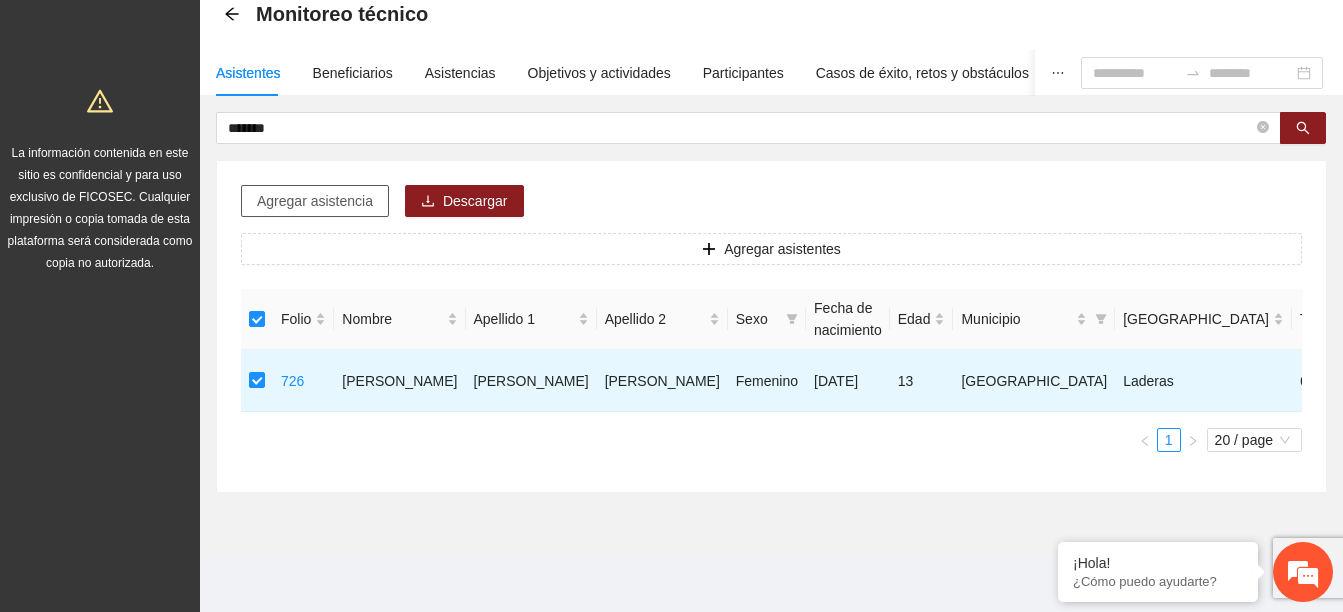click on "Agregar asistencia" at bounding box center (315, 201) 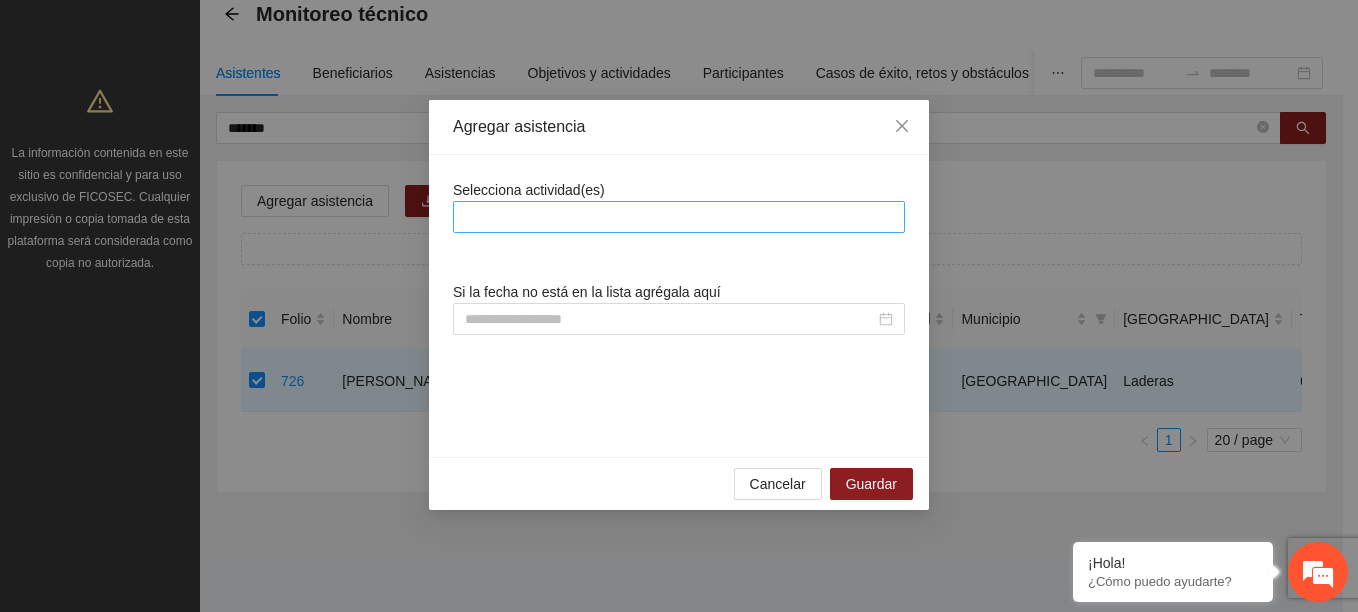 click at bounding box center (679, 217) 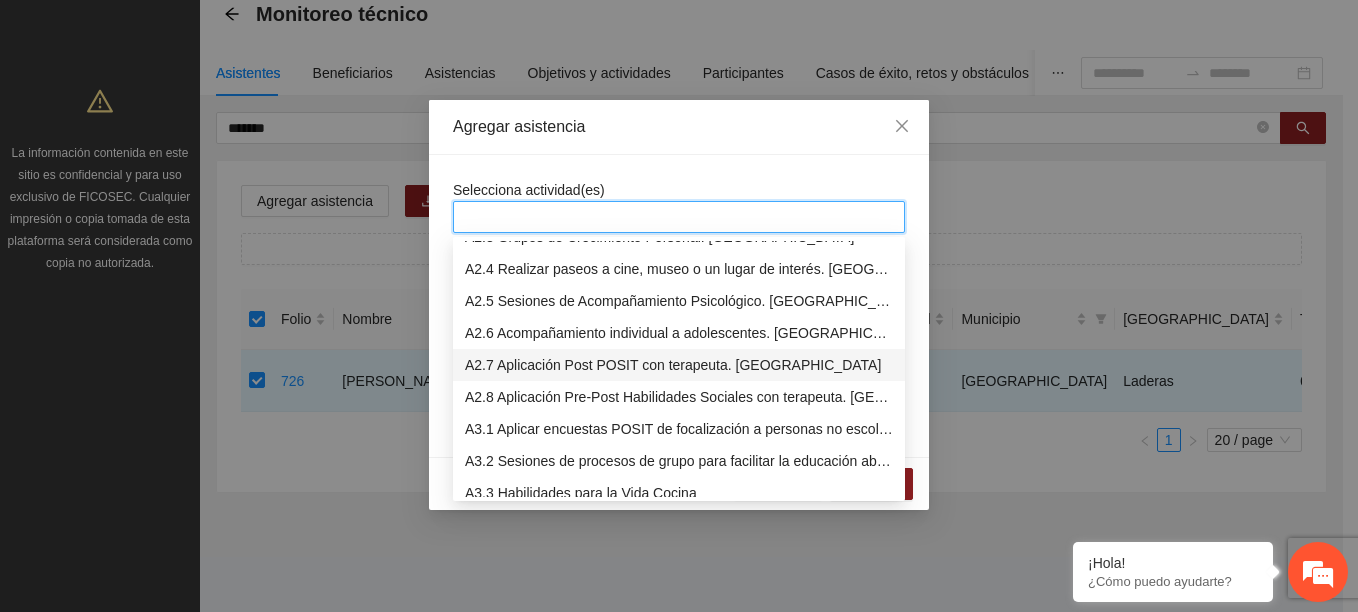 scroll, scrollTop: 800, scrollLeft: 0, axis: vertical 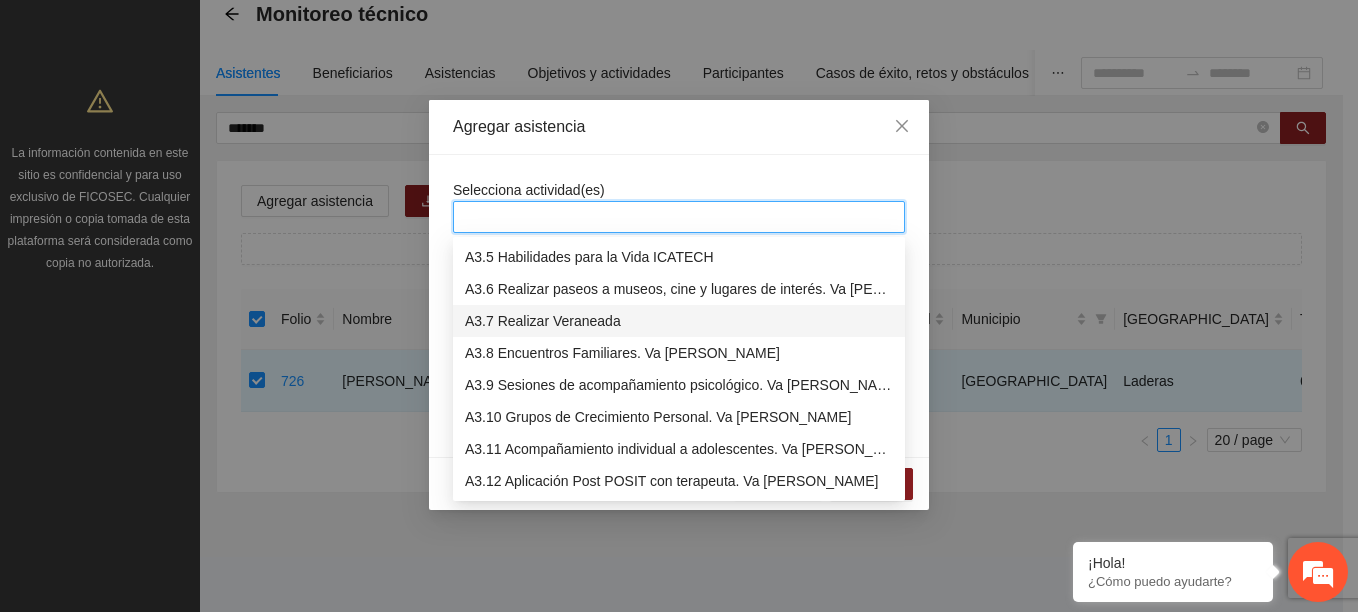 click on "A3.7 Realizar Veraneada" at bounding box center (679, 321) 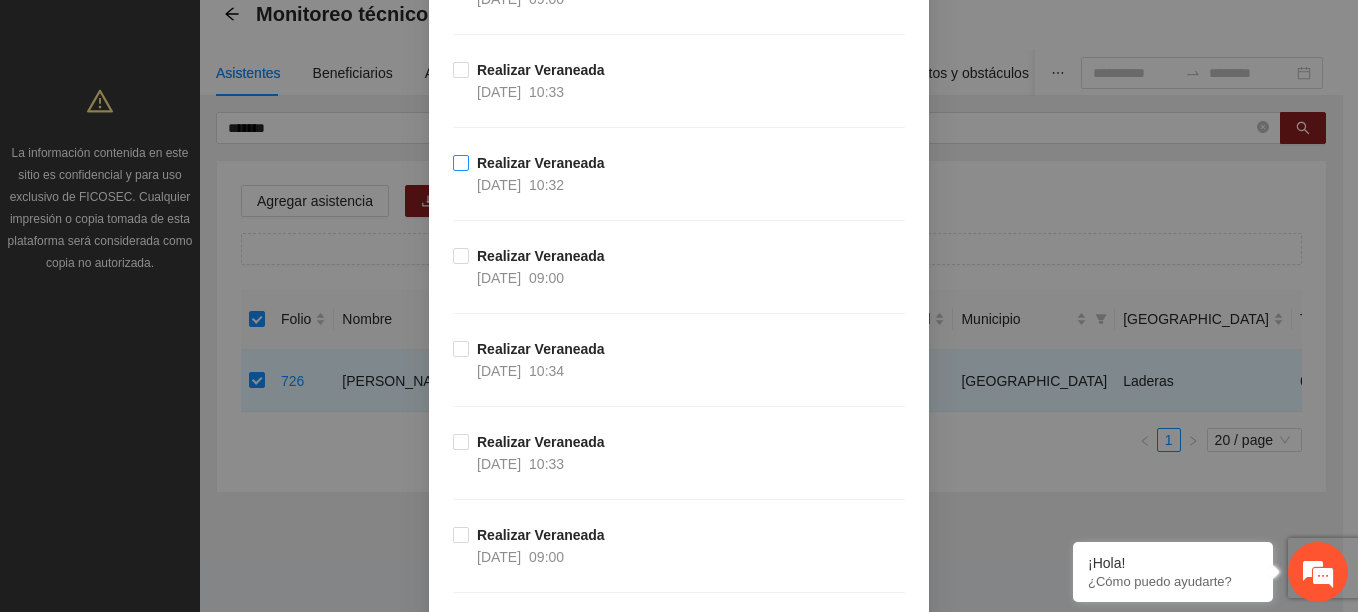 scroll, scrollTop: 2200, scrollLeft: 0, axis: vertical 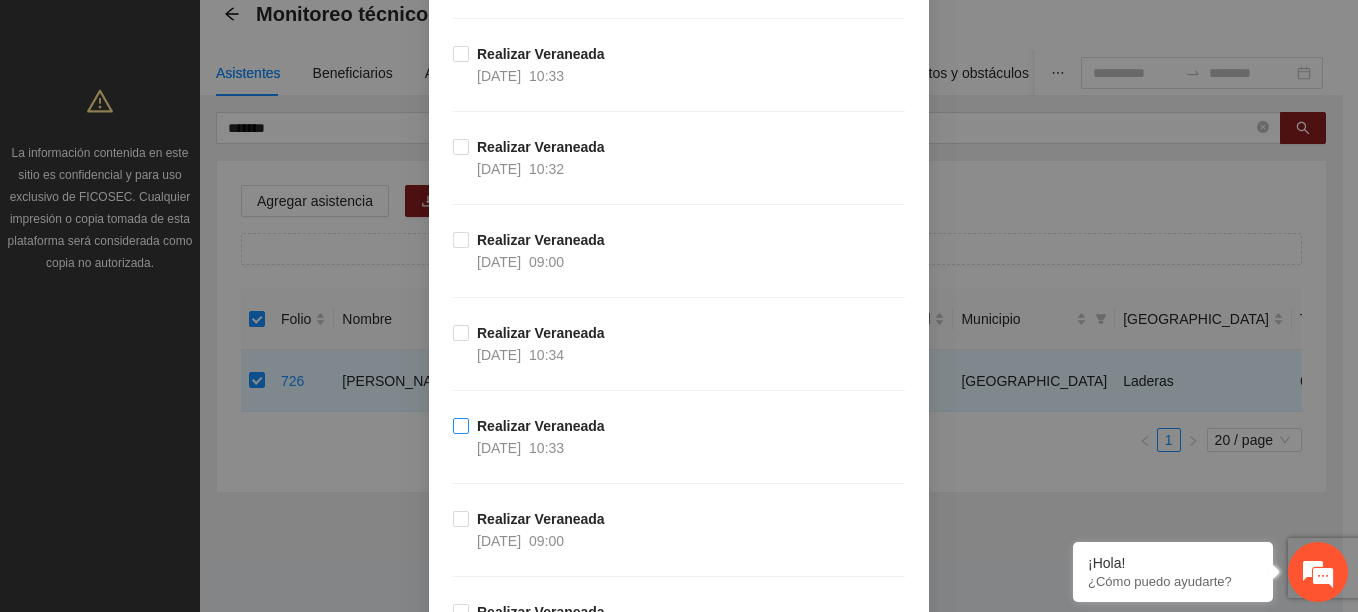 click on "Realizar Veraneada" at bounding box center [541, 426] 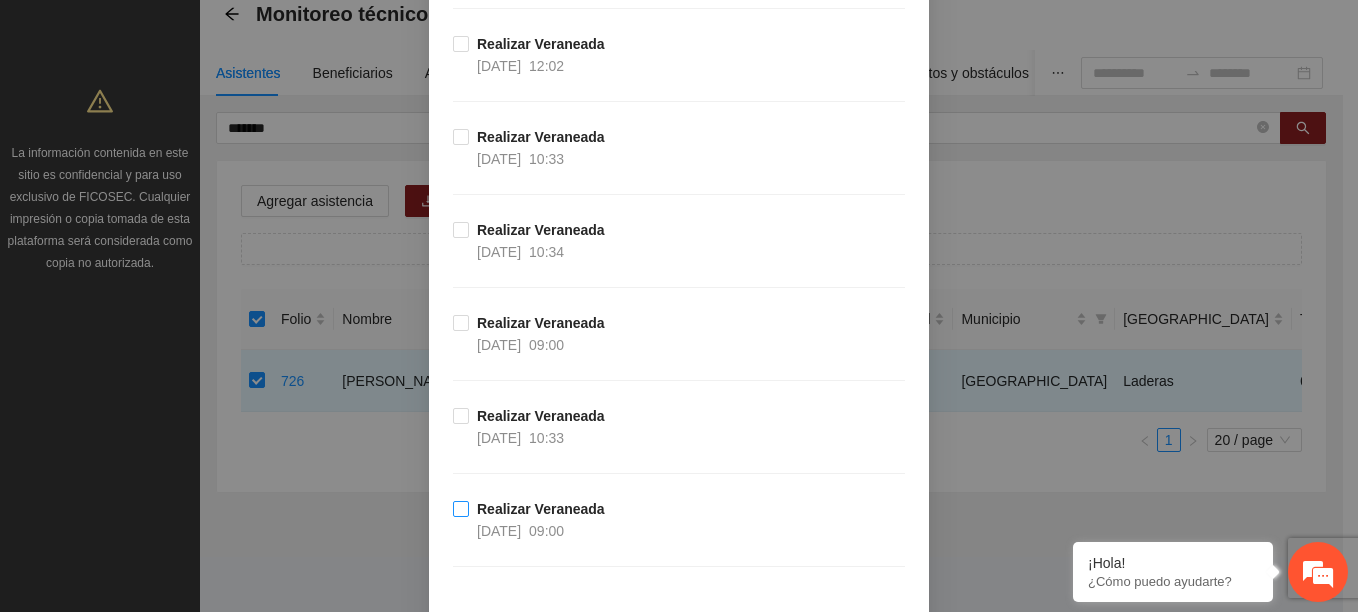 scroll, scrollTop: 3269, scrollLeft: 0, axis: vertical 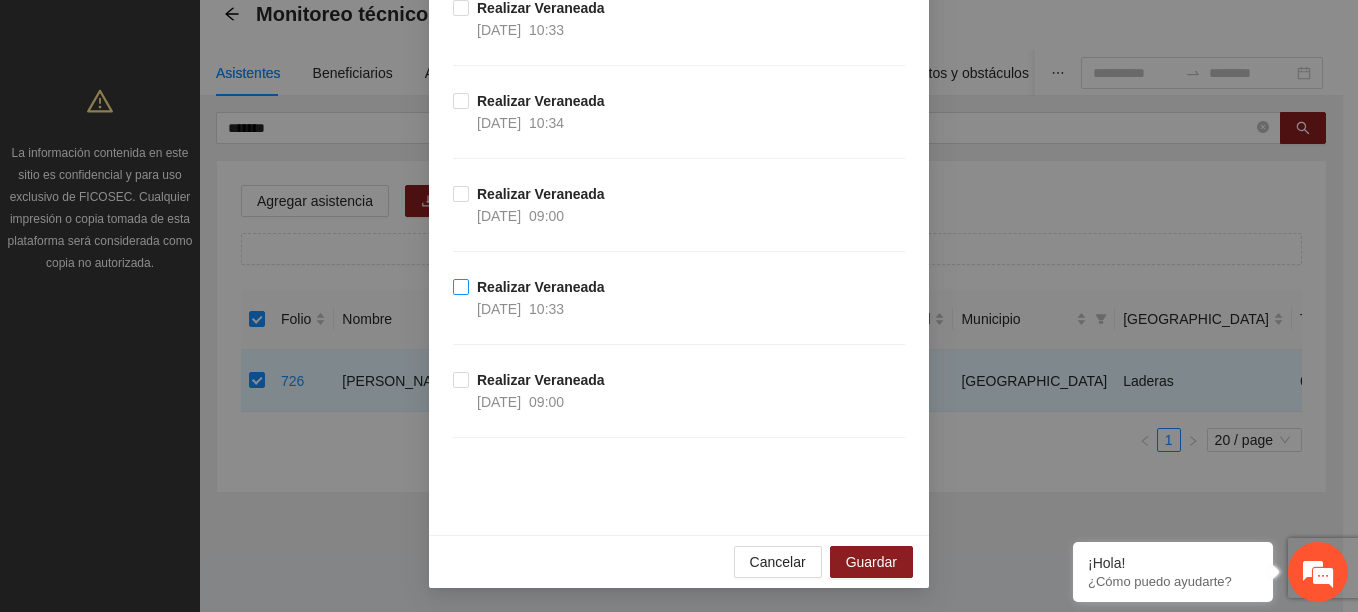 click on "01/07/2025" at bounding box center [499, 309] 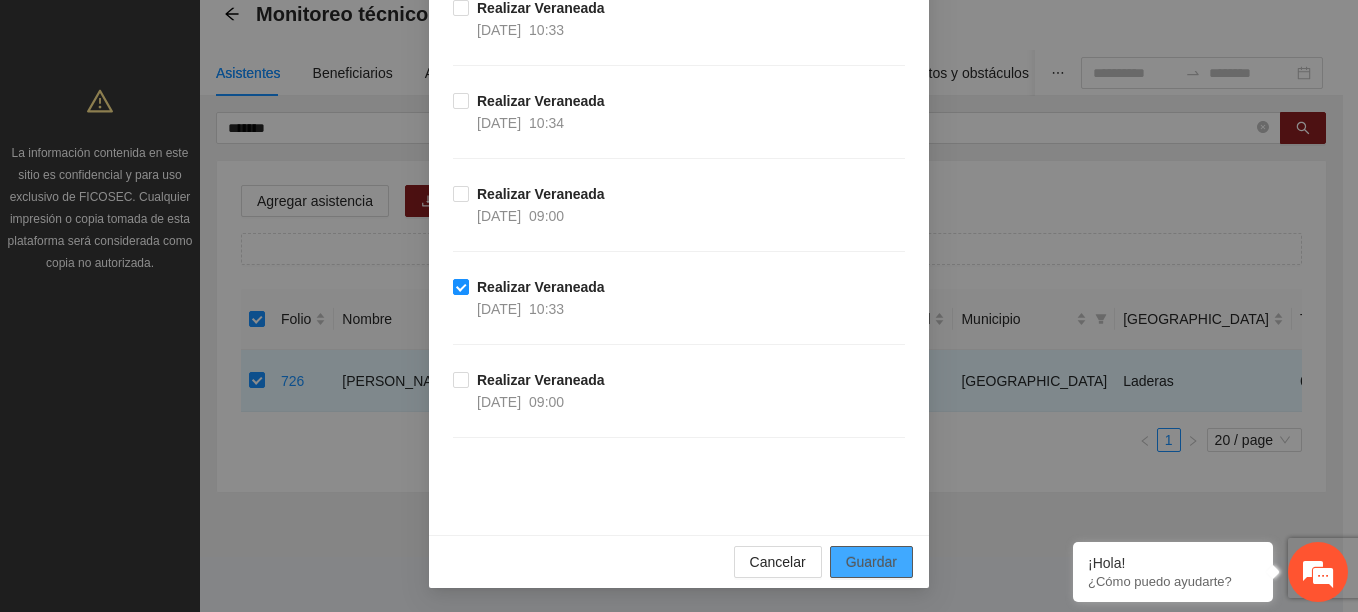 click on "Guardar" at bounding box center [871, 562] 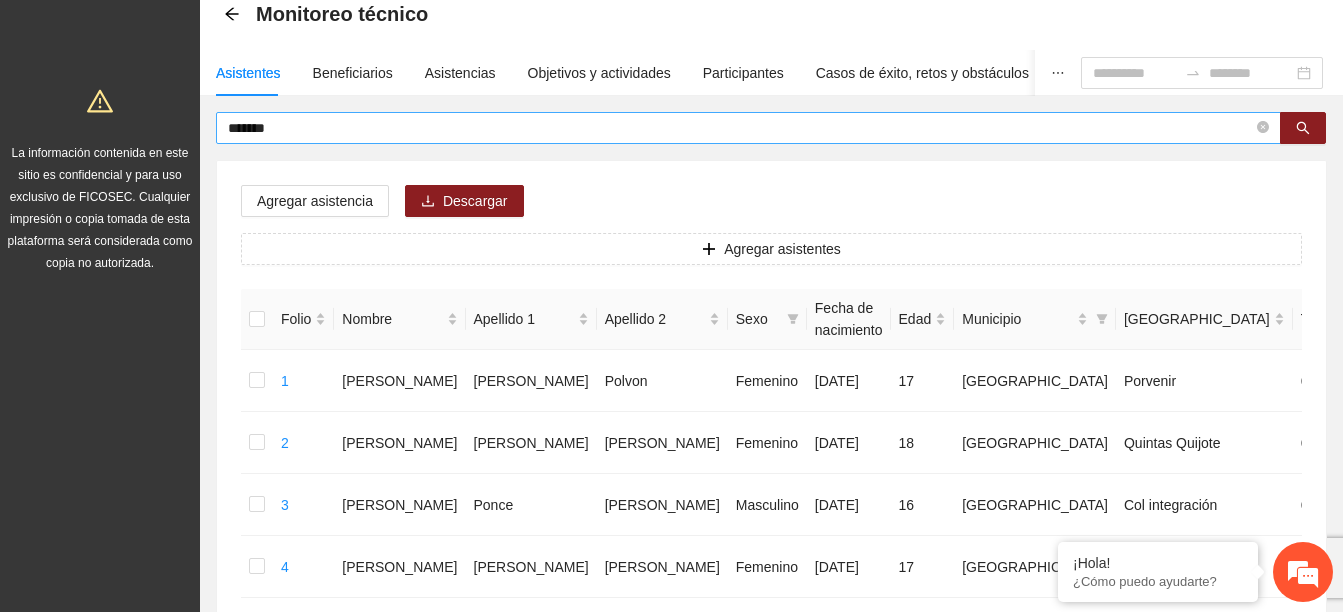 click on "*******" at bounding box center (740, 128) 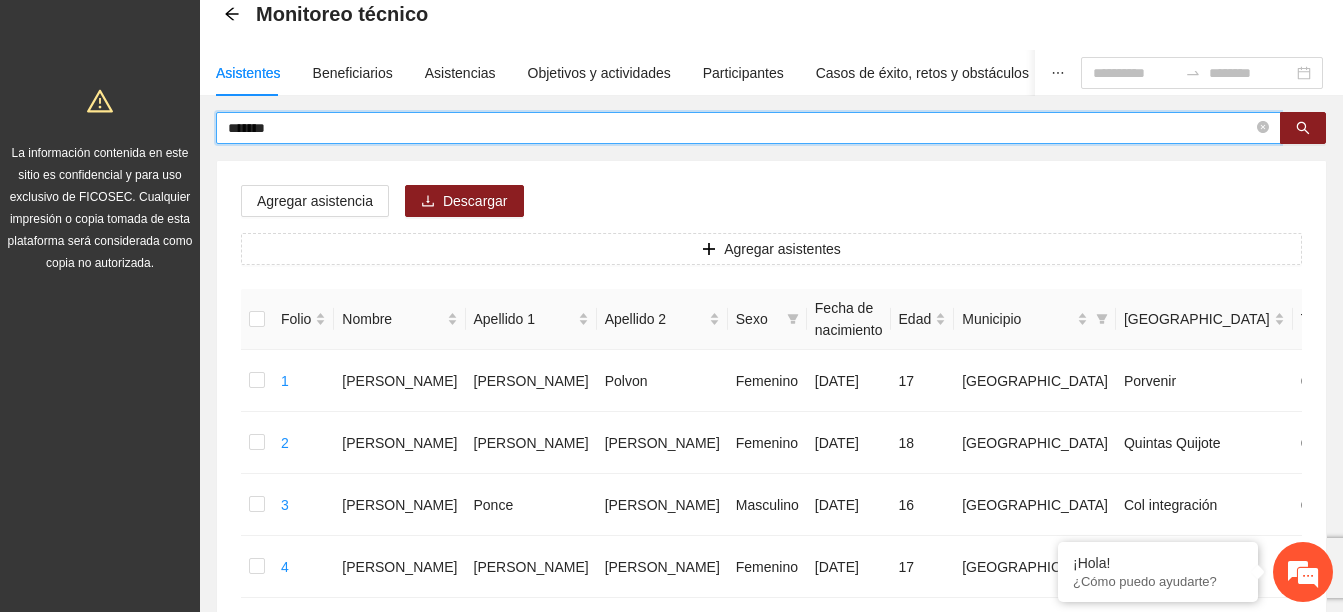 click on "*******" at bounding box center (740, 128) 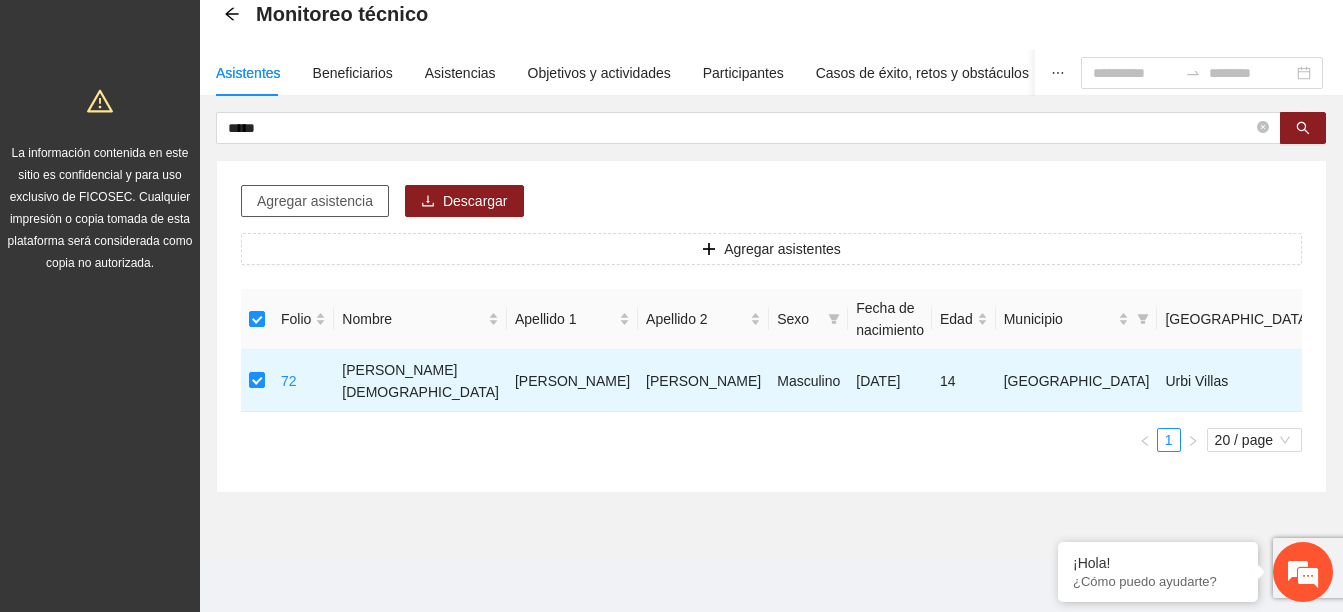 click on "Agregar asistencia" at bounding box center (315, 201) 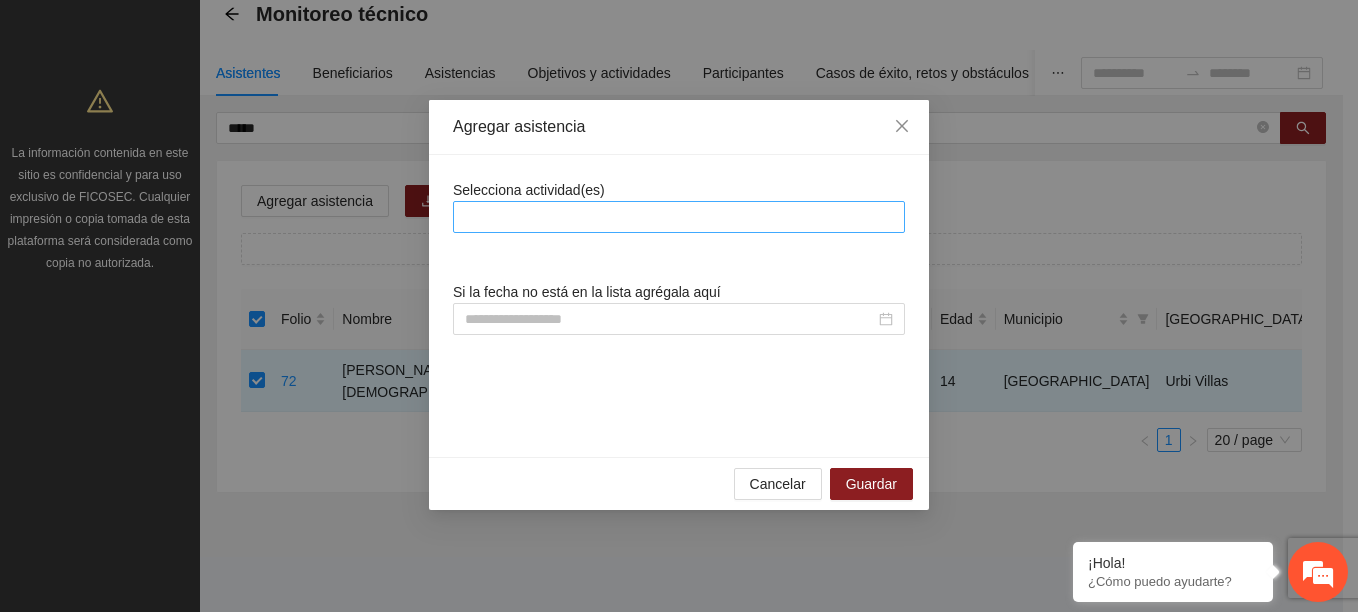 click at bounding box center (679, 217) 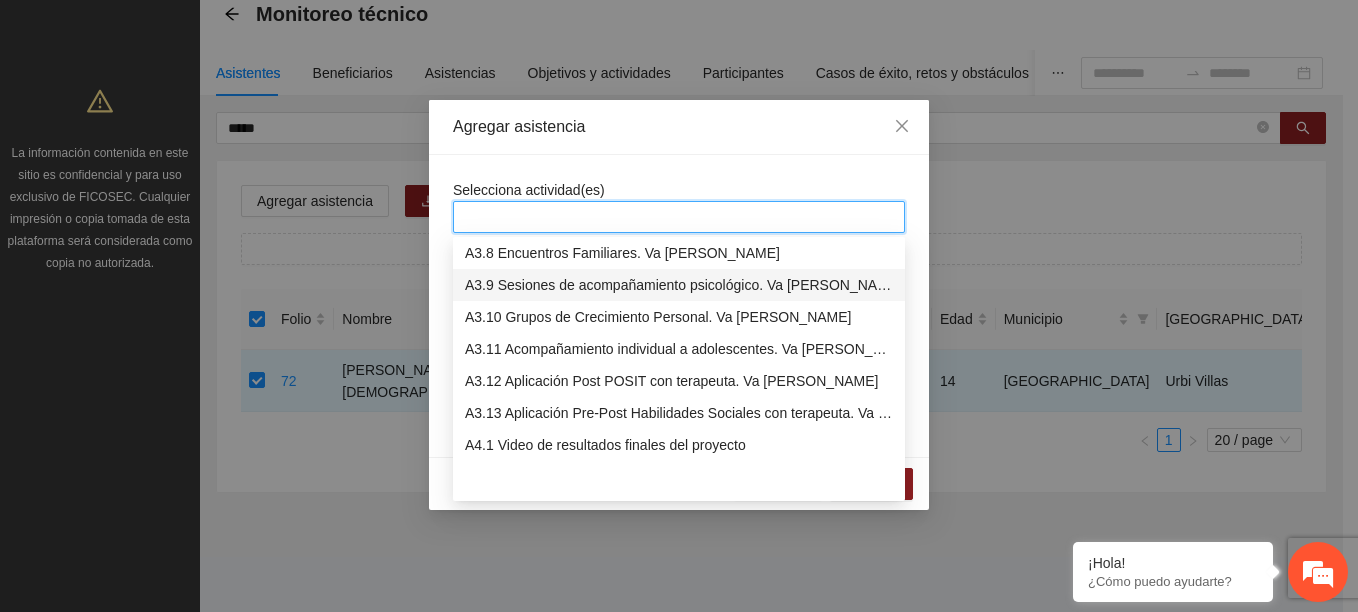 scroll, scrollTop: 800, scrollLeft: 0, axis: vertical 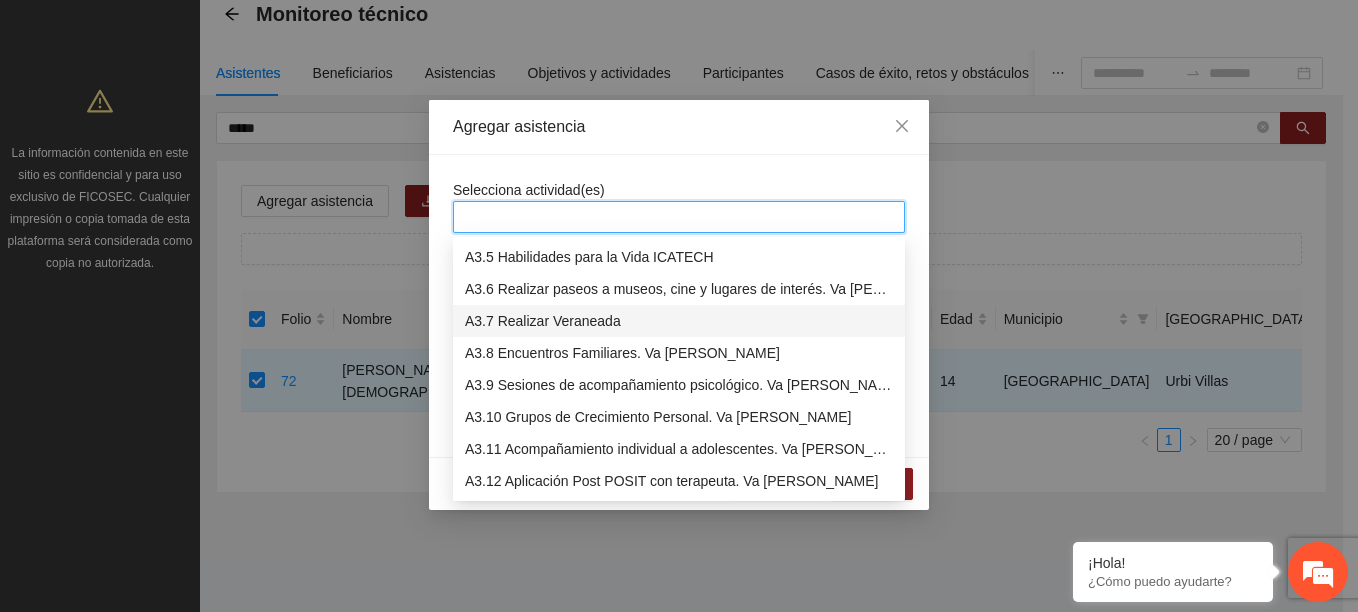 click on "A3.7 Realizar Veraneada" at bounding box center [679, 321] 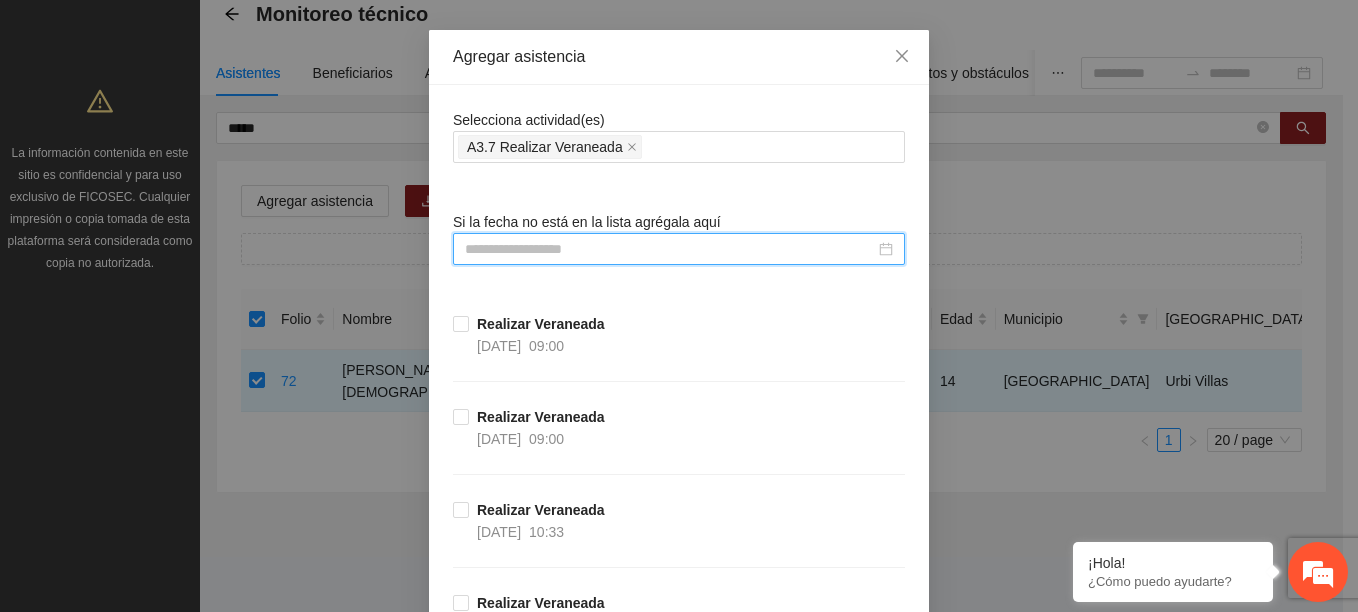 scroll, scrollTop: 300, scrollLeft: 0, axis: vertical 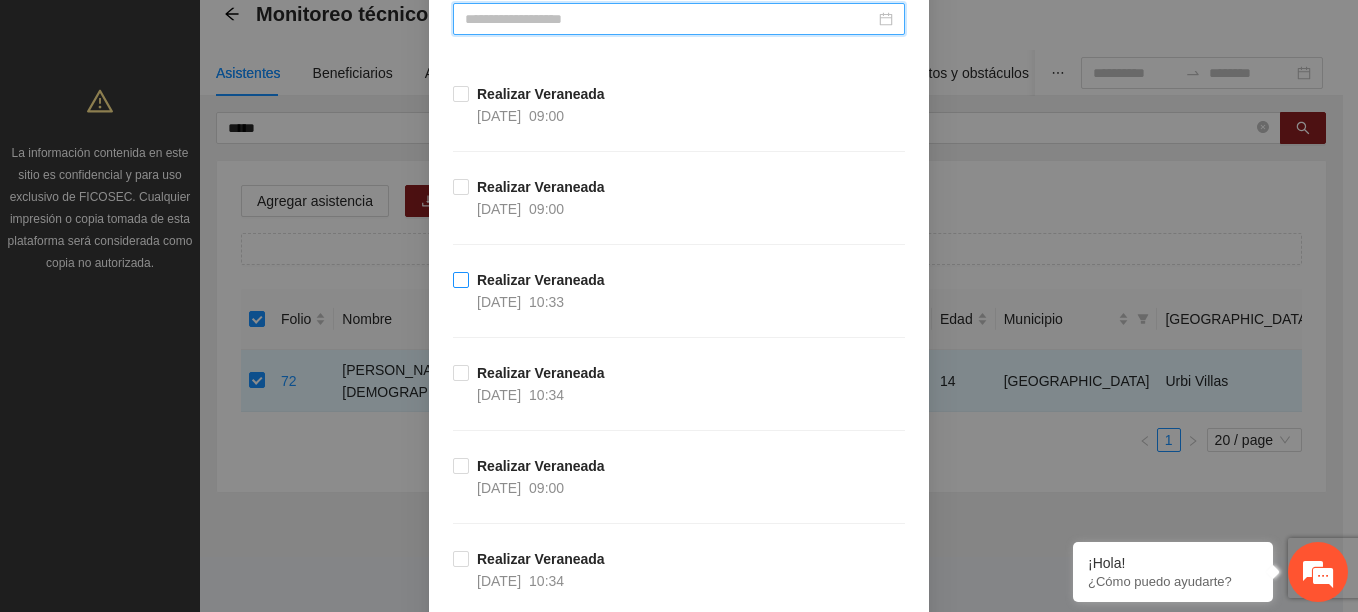 click on "Realizar Veraneada" at bounding box center (541, 280) 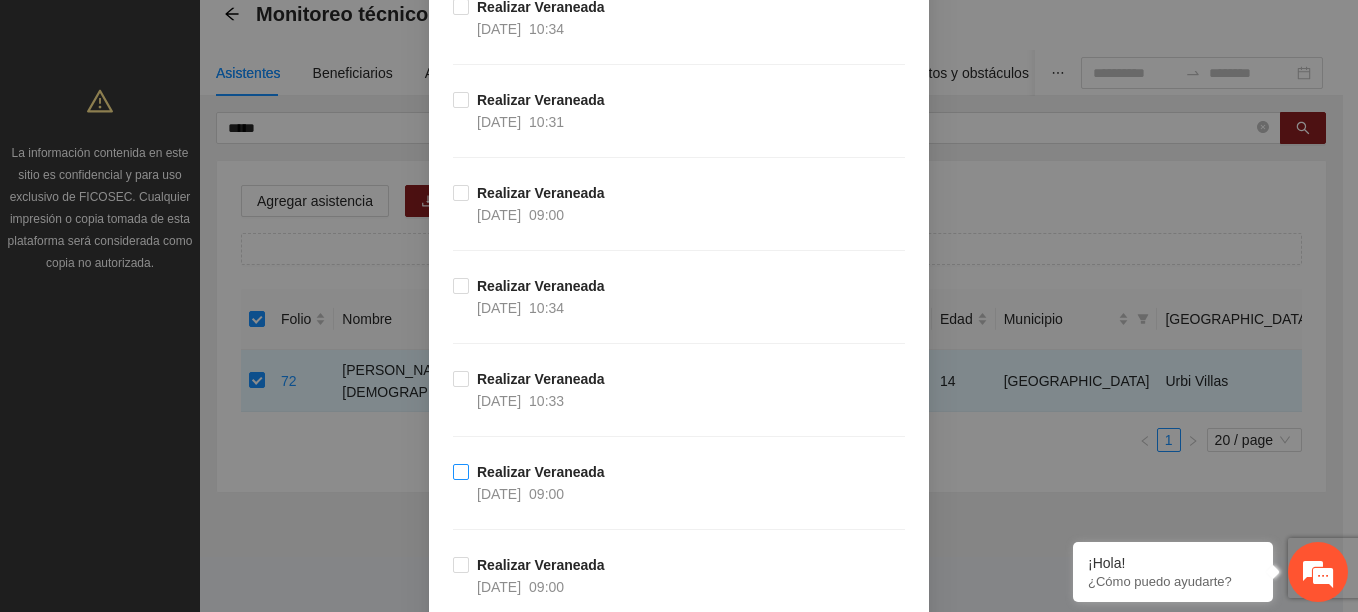 scroll, scrollTop: 900, scrollLeft: 0, axis: vertical 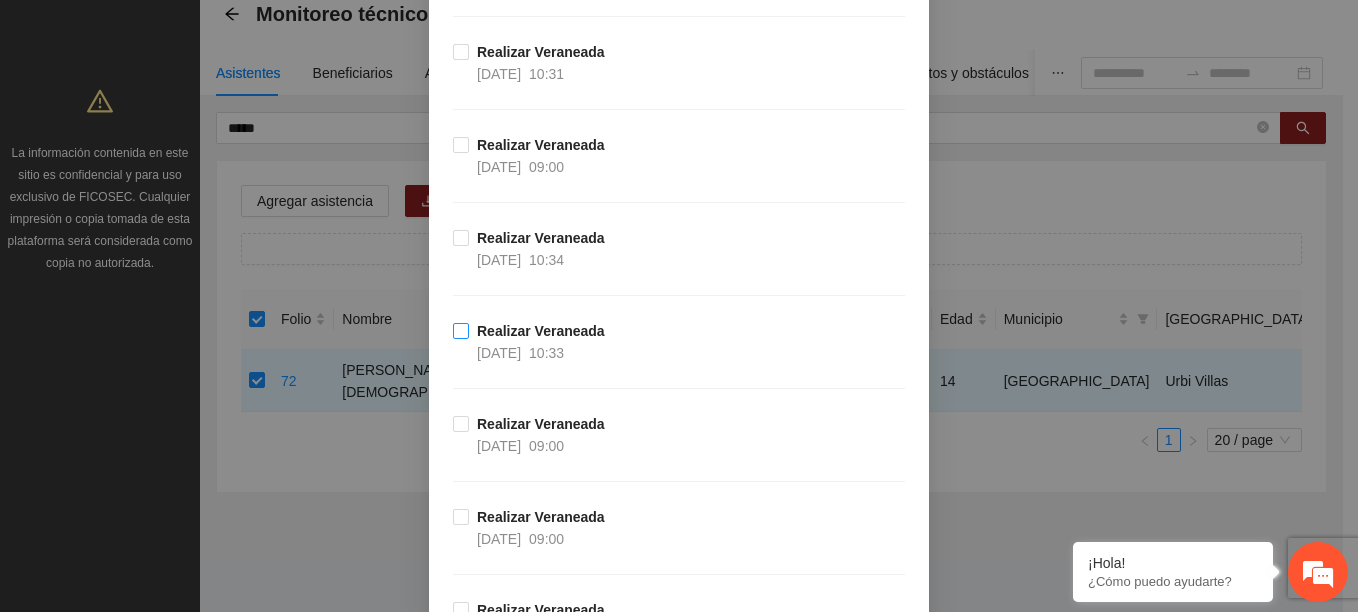 click on "[DATE] 10:33" at bounding box center (520, 353) 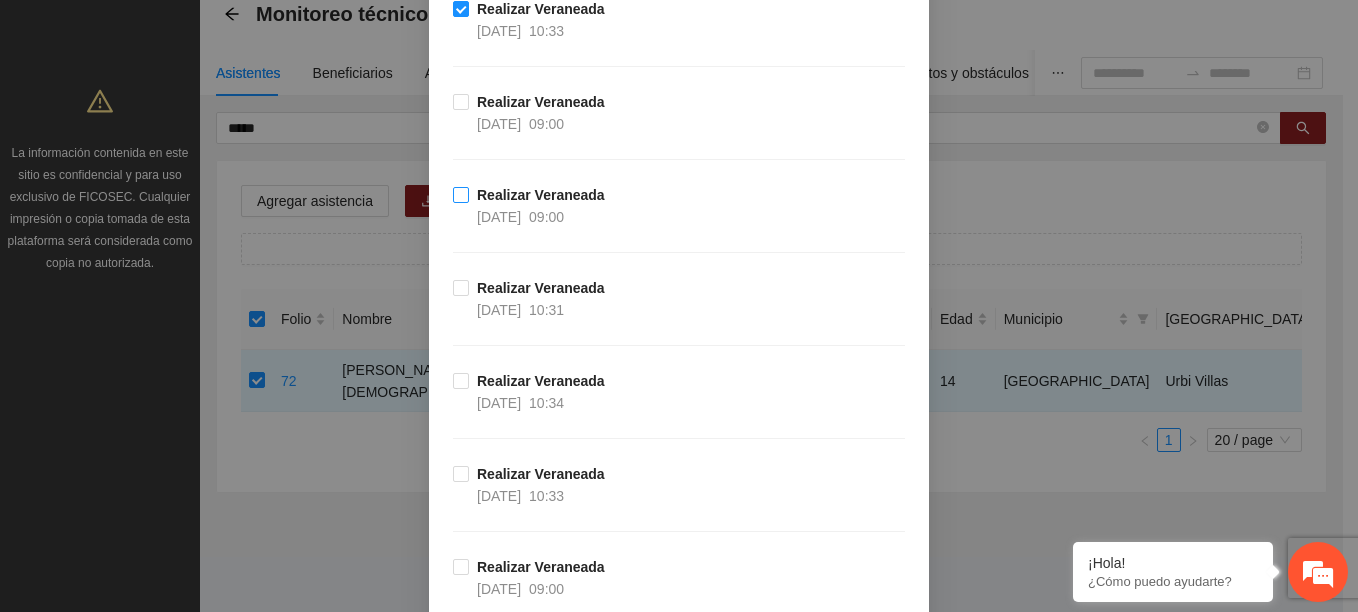 scroll, scrollTop: 1300, scrollLeft: 0, axis: vertical 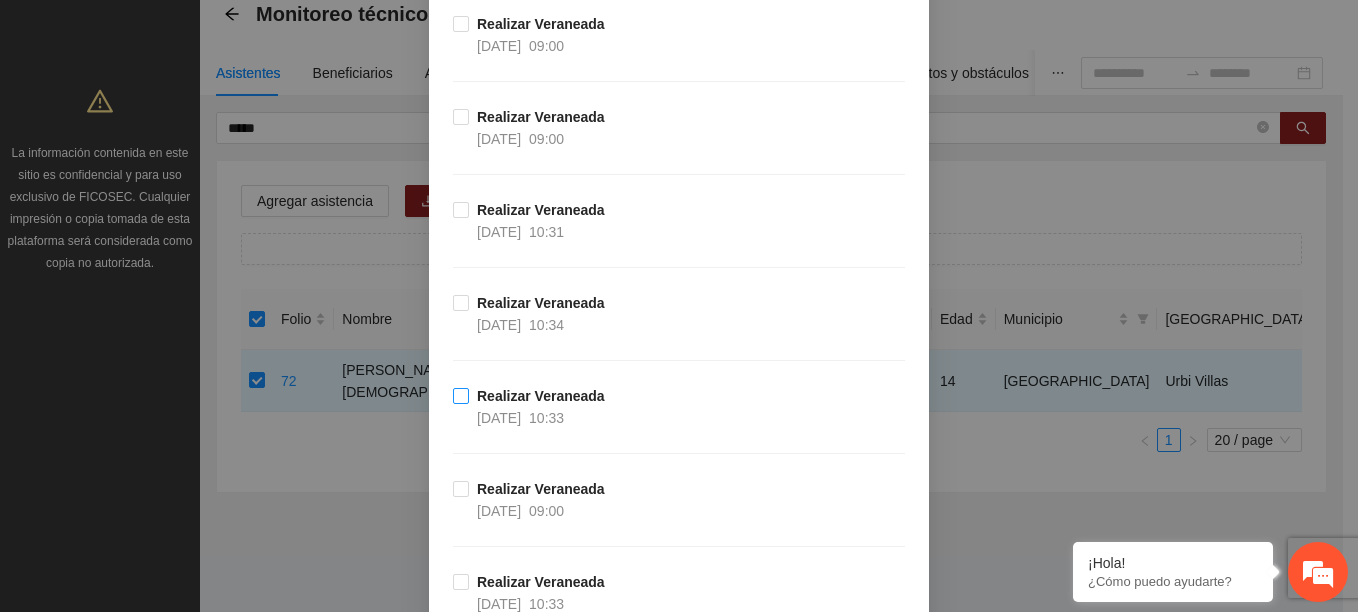 click on "Realizar Veraneada" at bounding box center [541, 396] 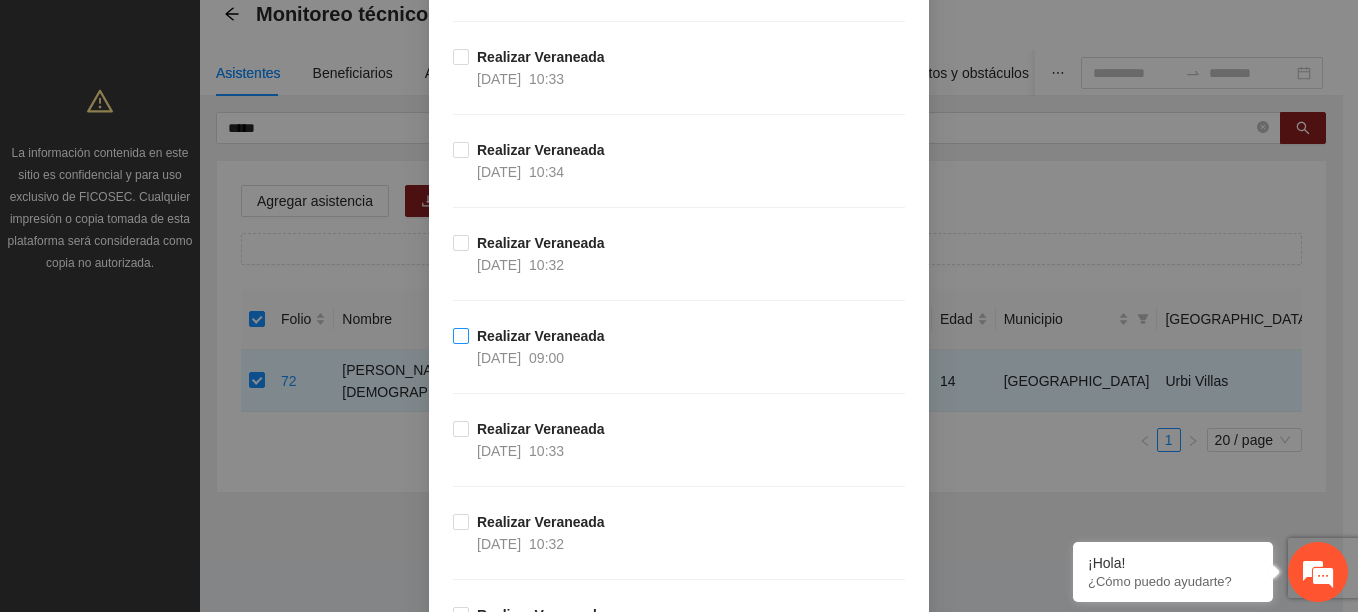 scroll, scrollTop: 2000, scrollLeft: 0, axis: vertical 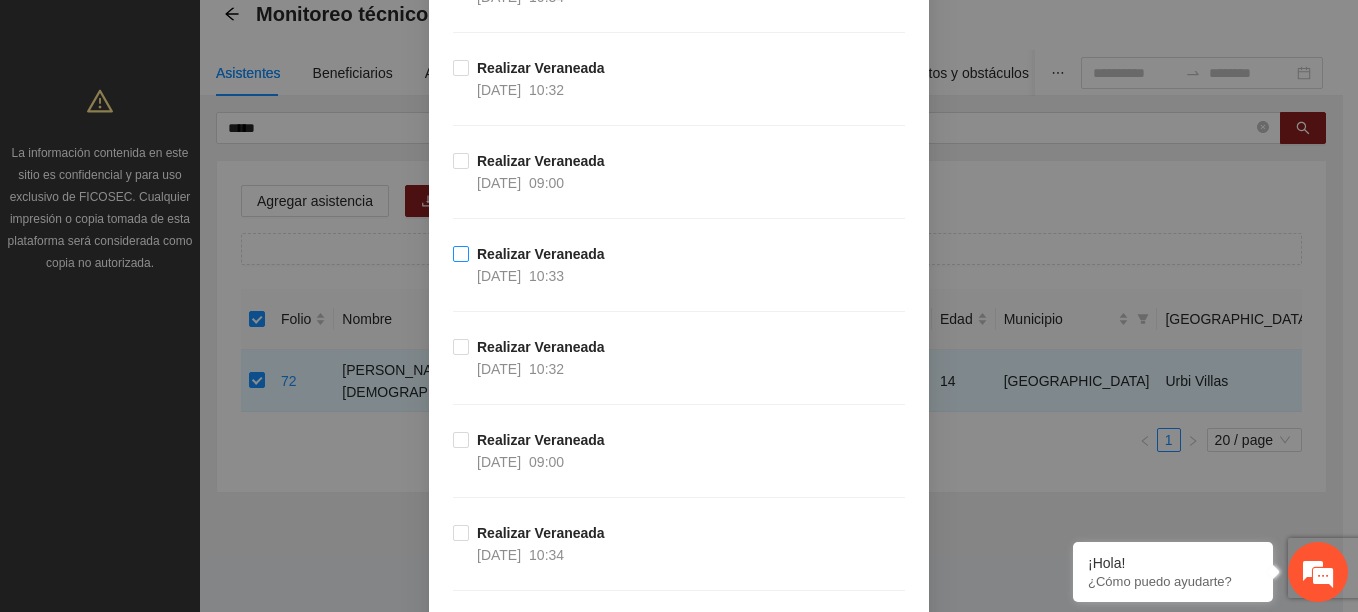 click on "08/07/2025" at bounding box center [499, 276] 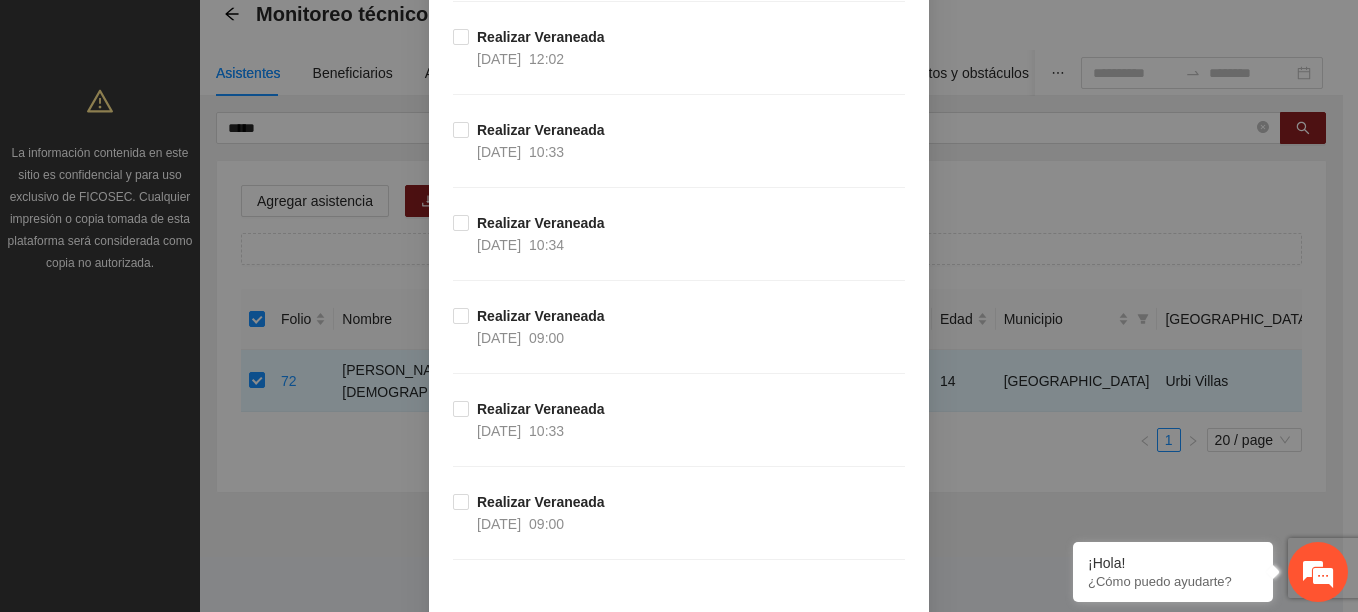 scroll, scrollTop: 3269, scrollLeft: 0, axis: vertical 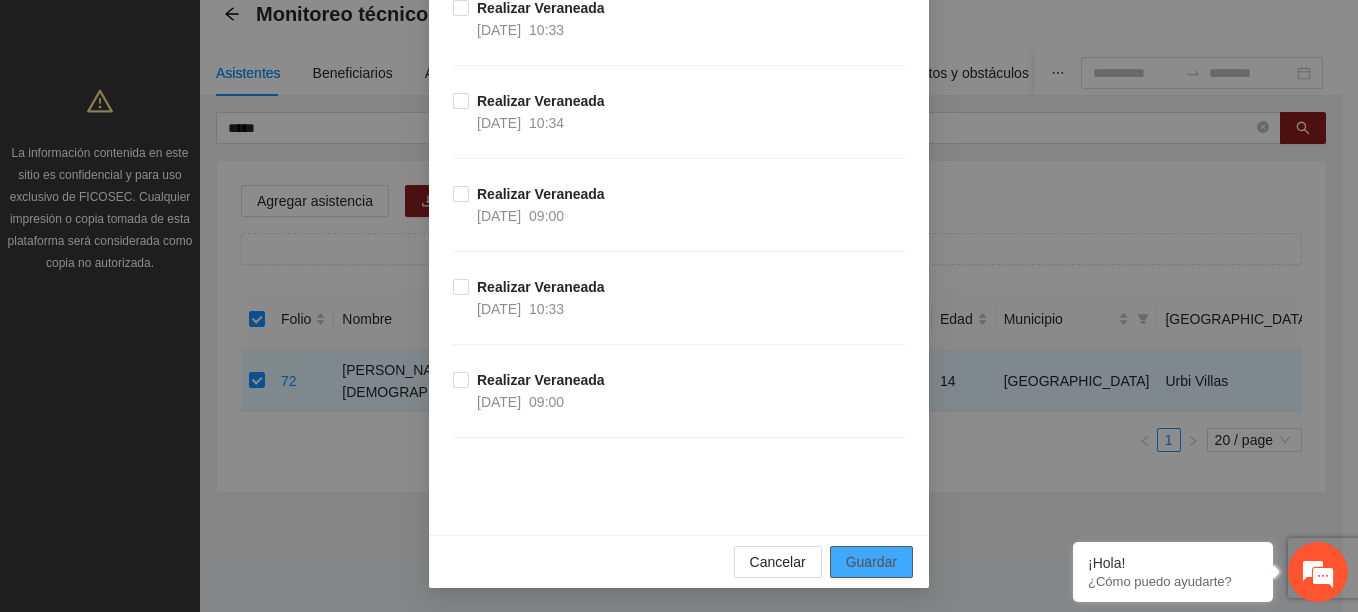 click on "Guardar" at bounding box center [871, 562] 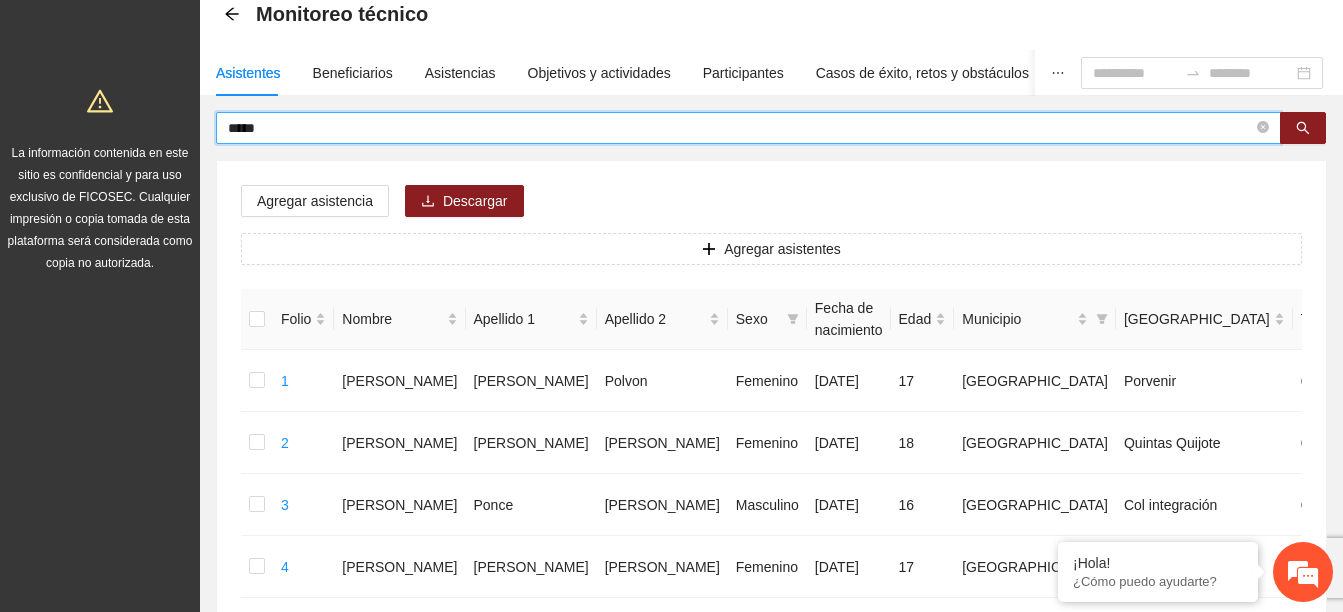 click on "*****" at bounding box center (740, 128) 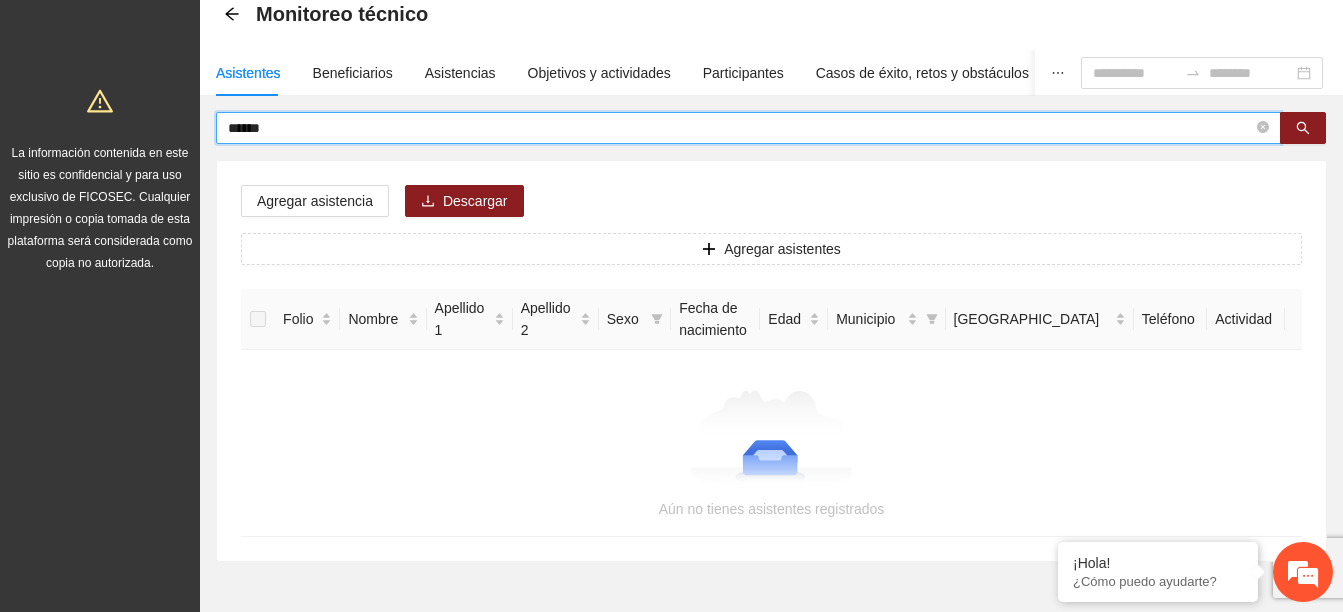 click on "******" at bounding box center [740, 128] 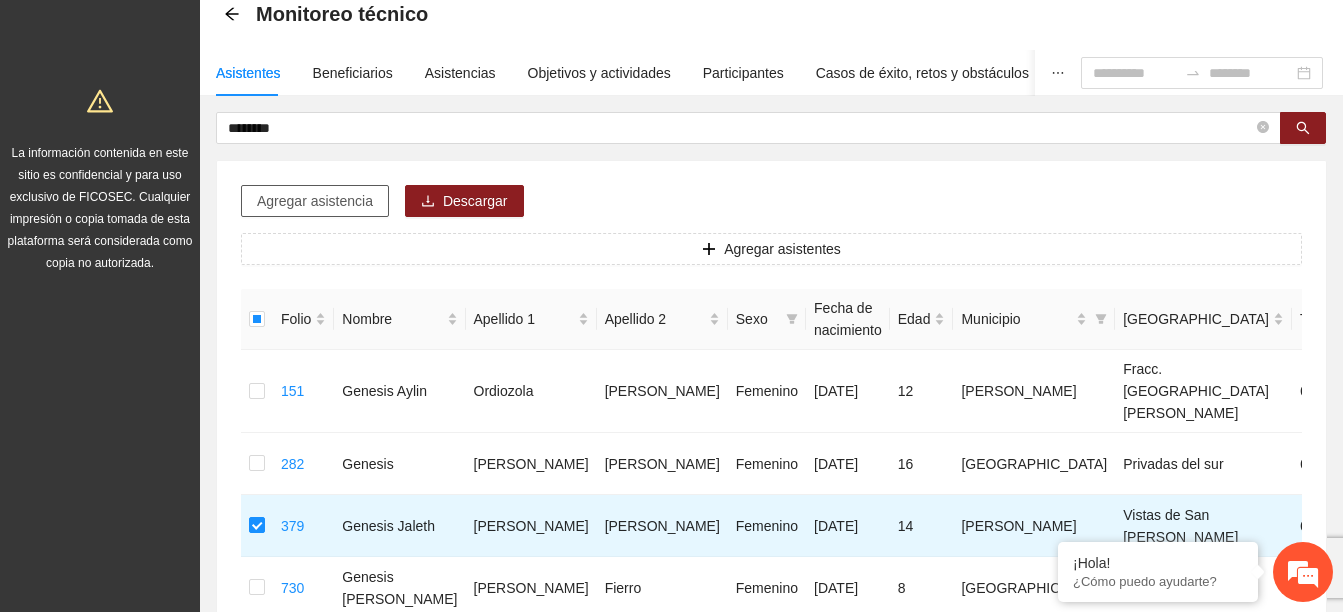 click on "Agregar asistencia" at bounding box center (315, 201) 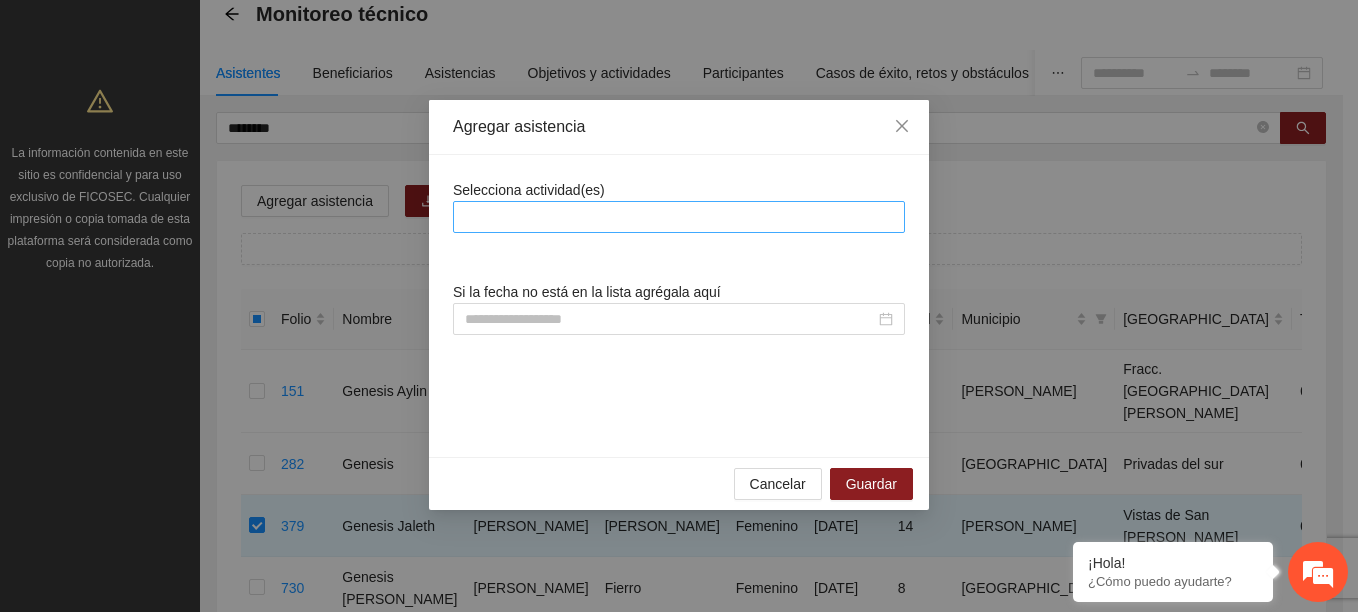 click at bounding box center (679, 217) 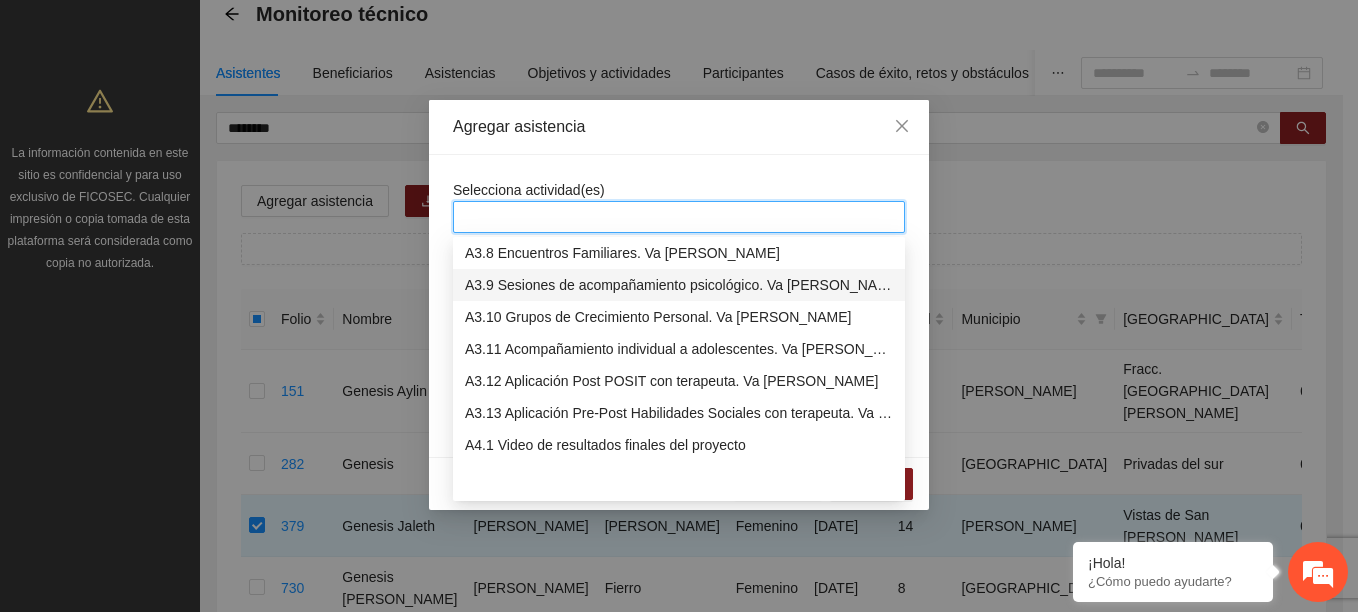 scroll, scrollTop: 800, scrollLeft: 0, axis: vertical 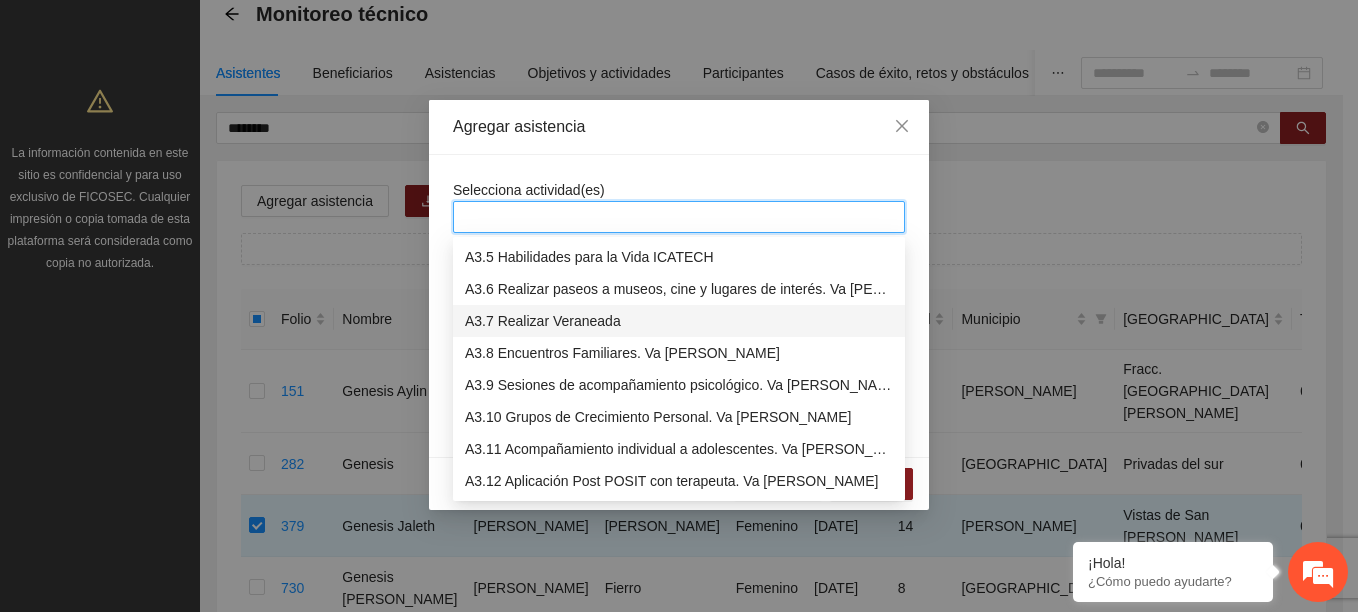 click on "A3.7 Realizar Veraneada" at bounding box center [679, 321] 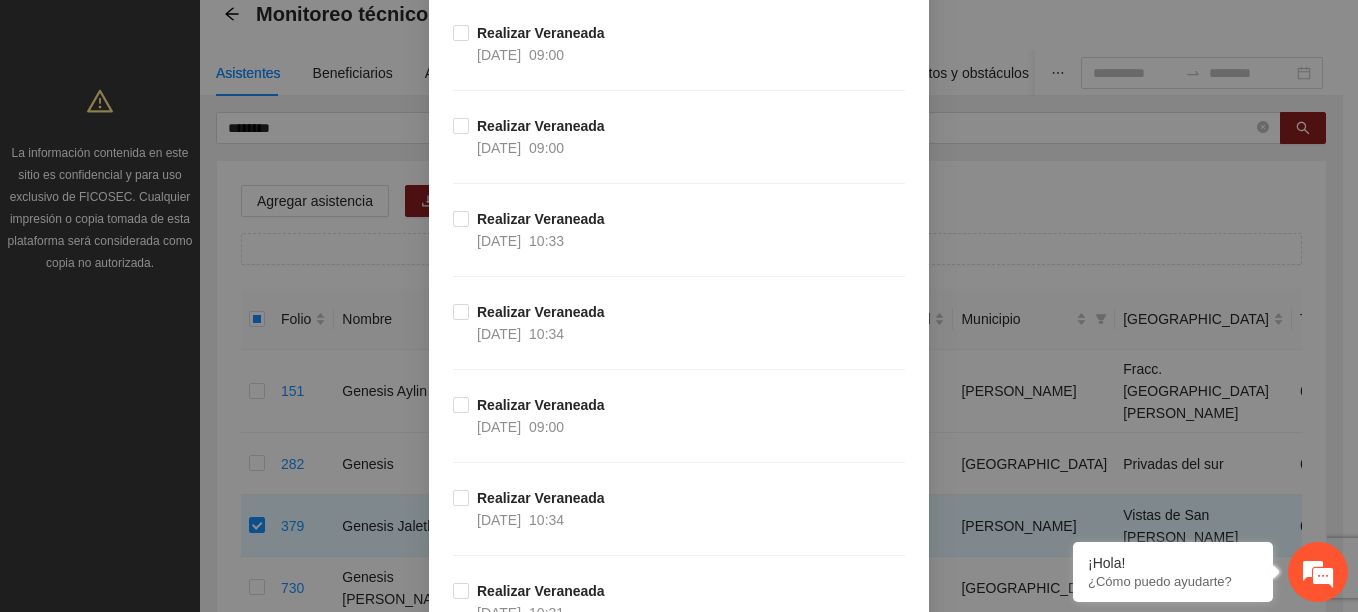 scroll, scrollTop: 400, scrollLeft: 0, axis: vertical 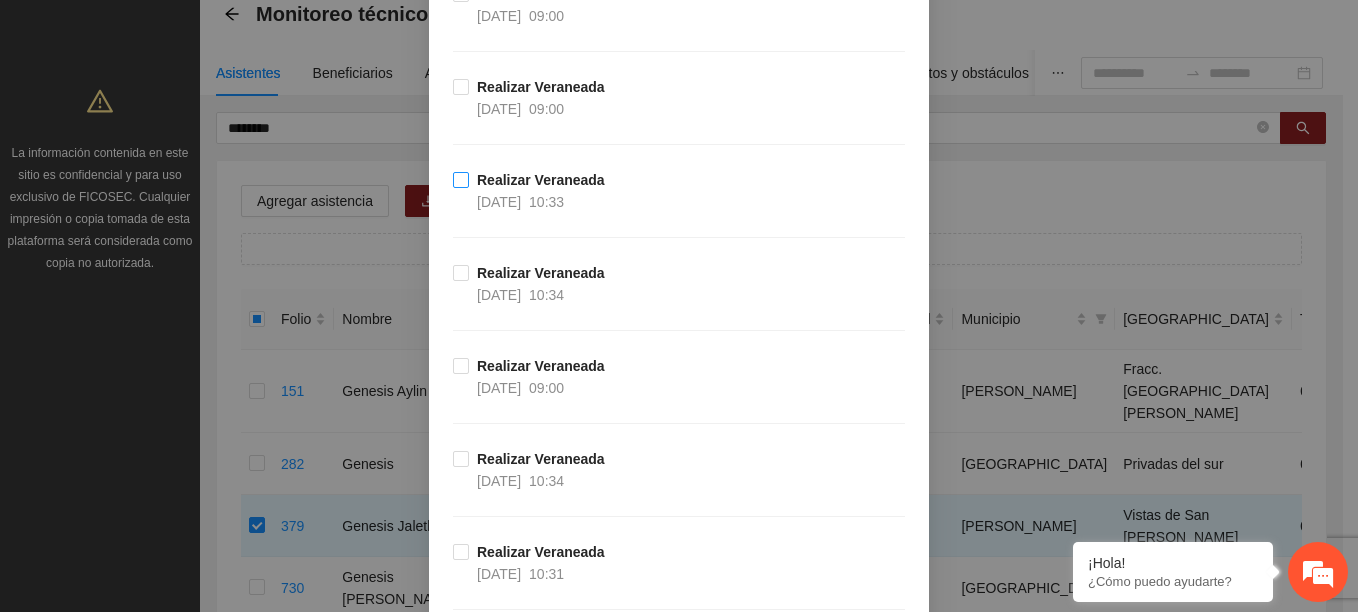 click on "16/07/2025" at bounding box center [499, 202] 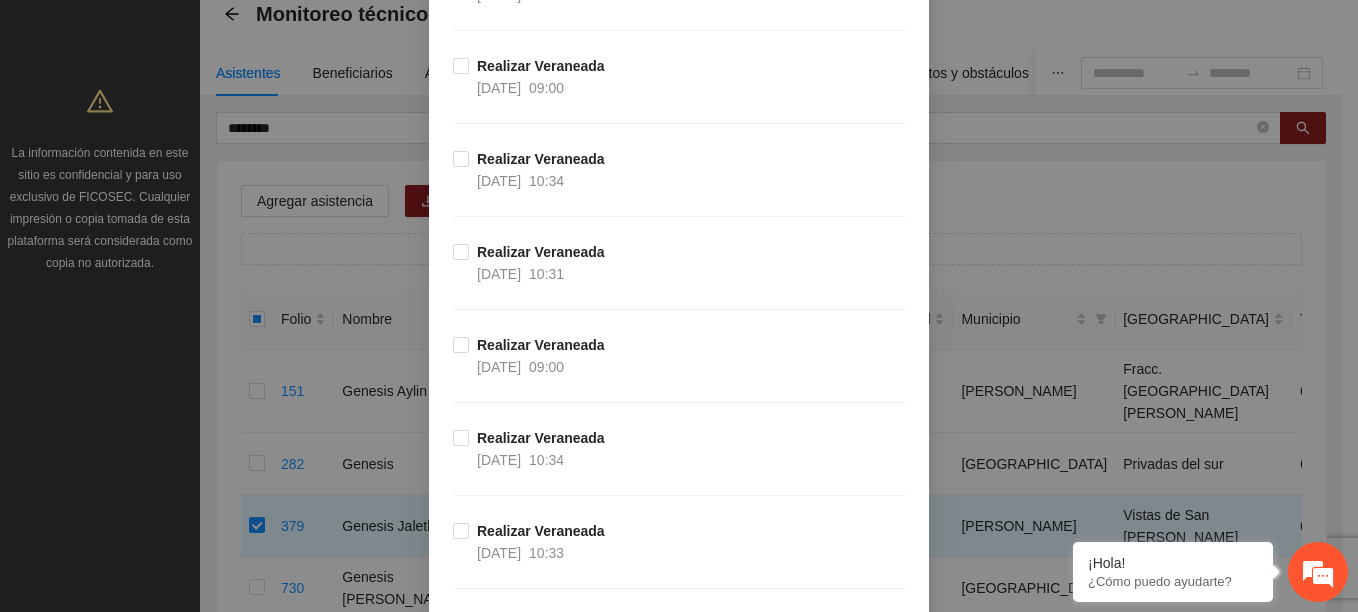 scroll, scrollTop: 800, scrollLeft: 0, axis: vertical 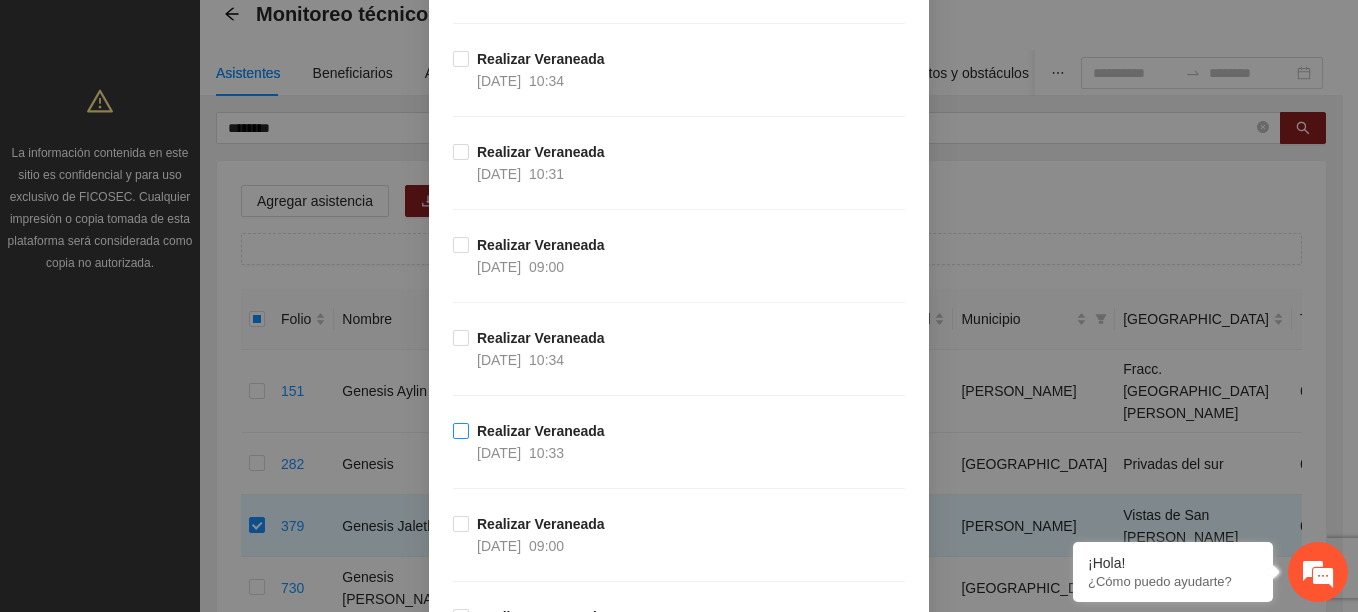 click on "Realizar Veraneada" at bounding box center [541, 431] 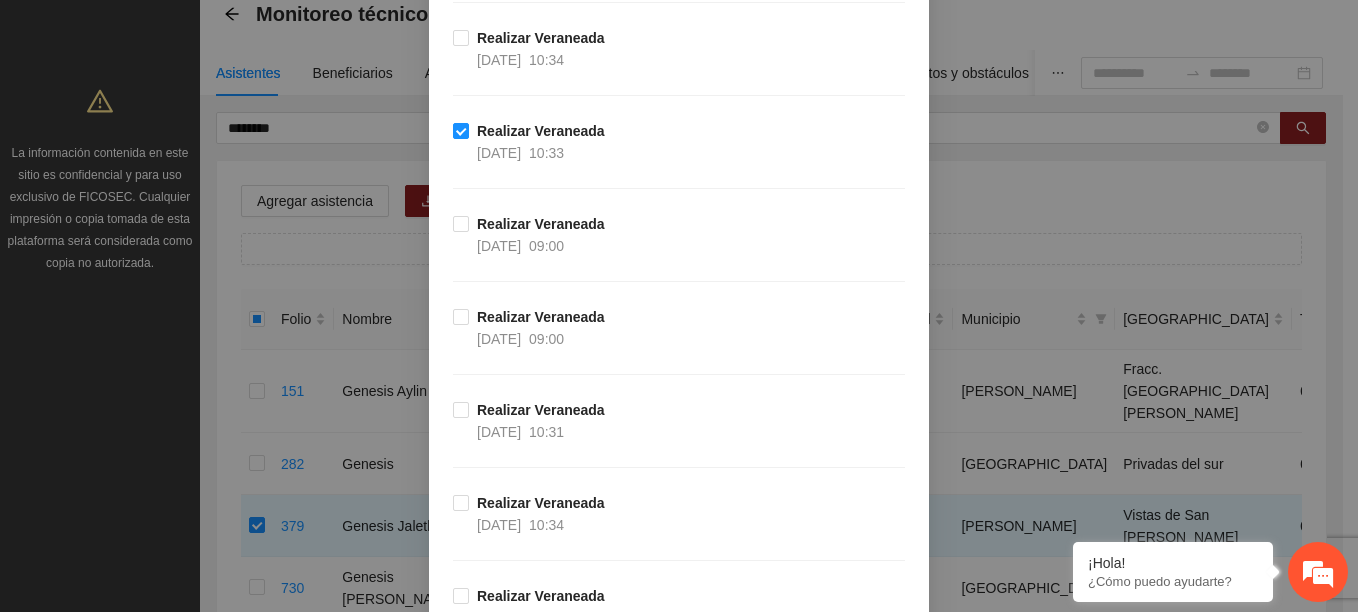 scroll, scrollTop: 1400, scrollLeft: 0, axis: vertical 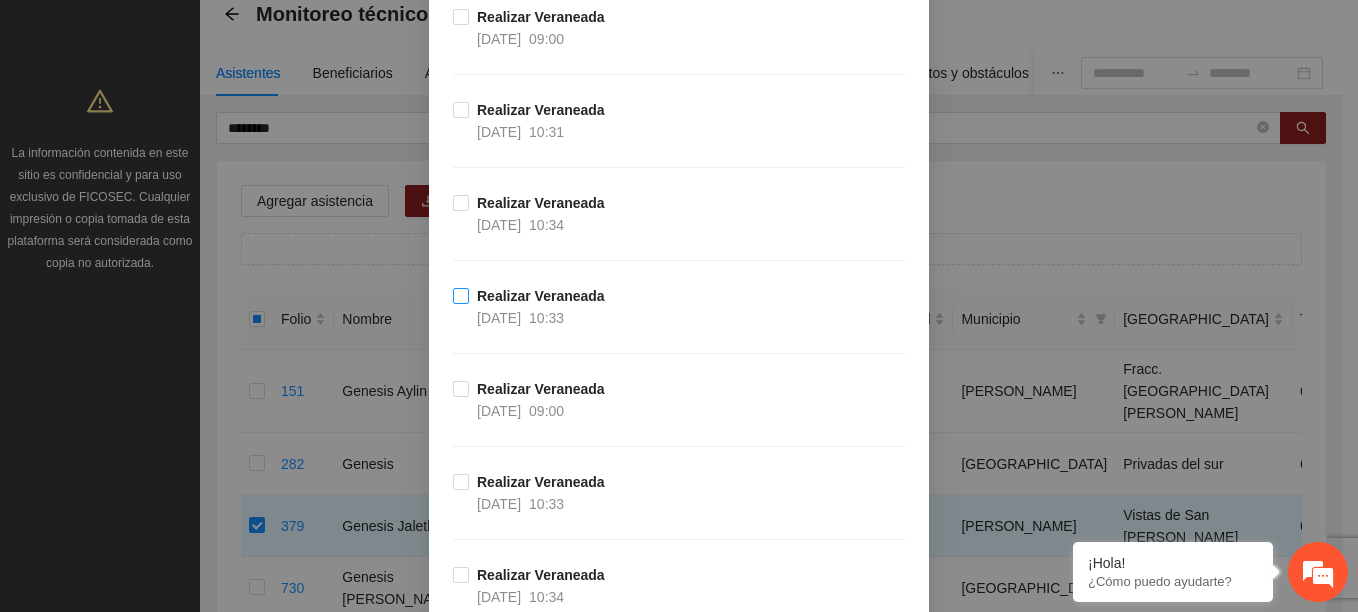 click on "Realizar Veraneada" at bounding box center [541, 296] 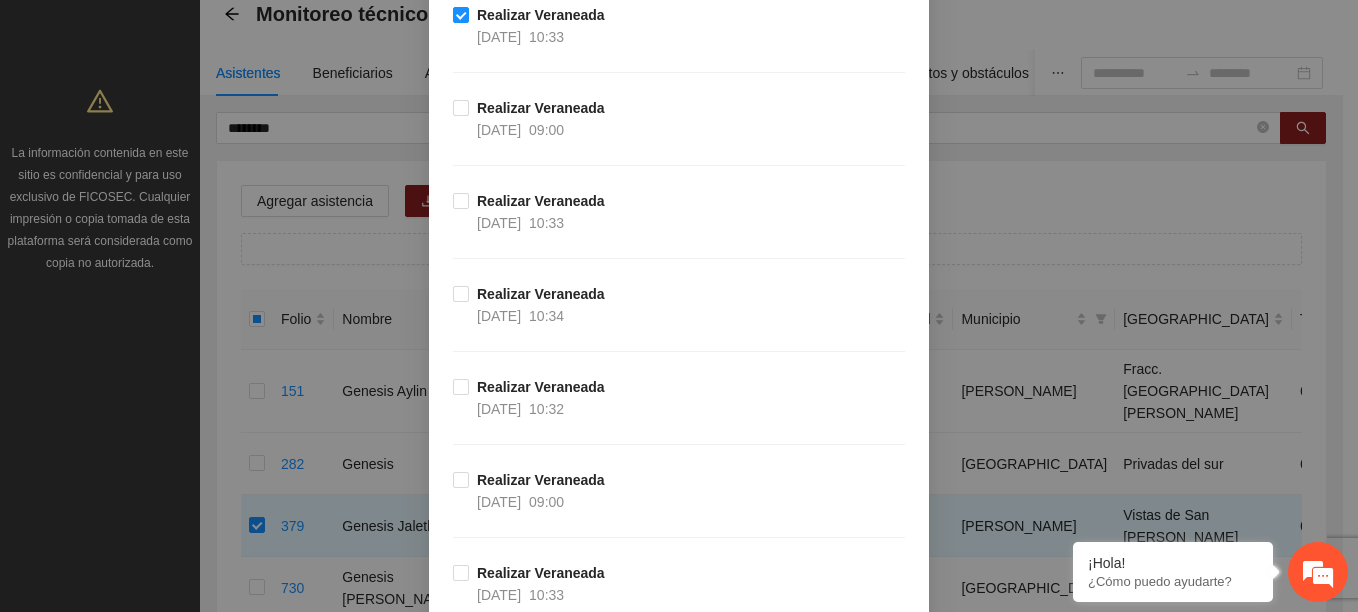 scroll, scrollTop: 1700, scrollLeft: 0, axis: vertical 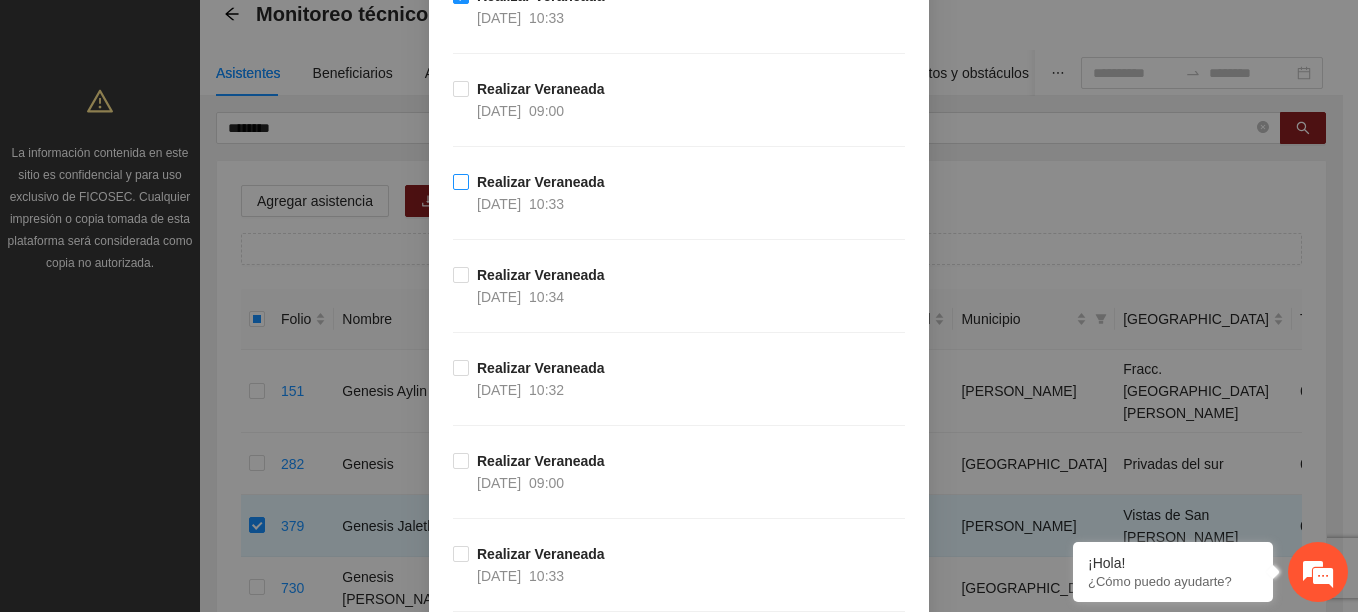click on "10:33" at bounding box center [546, 204] 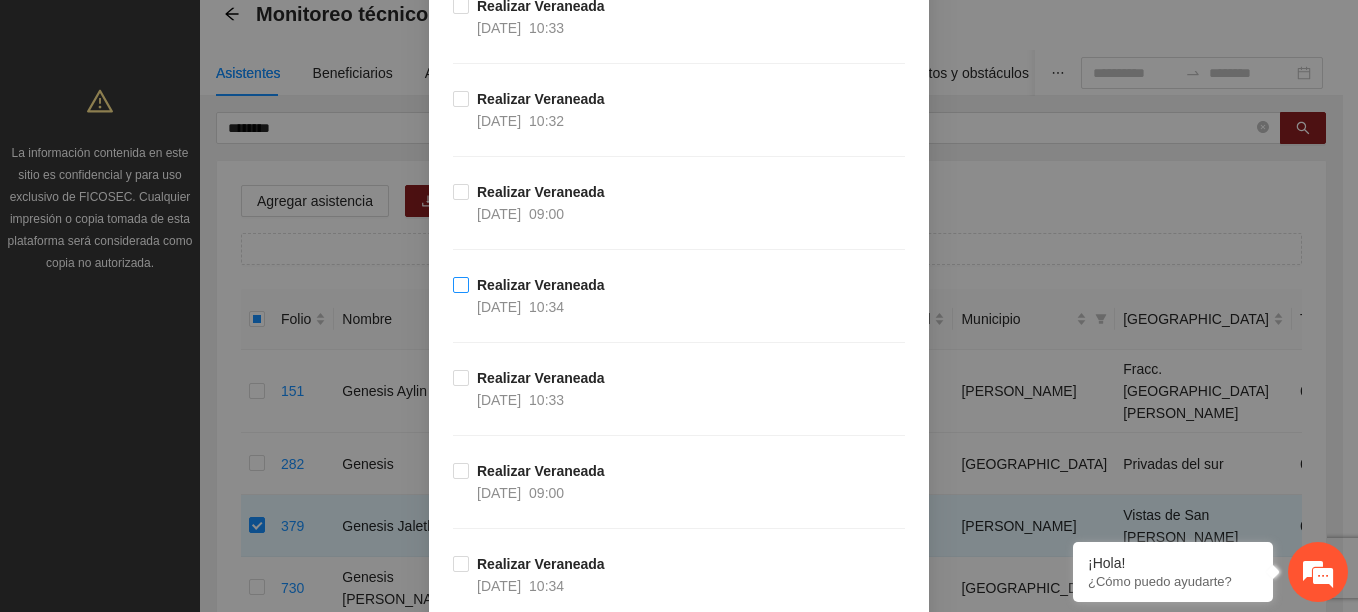 scroll, scrollTop: 2300, scrollLeft: 0, axis: vertical 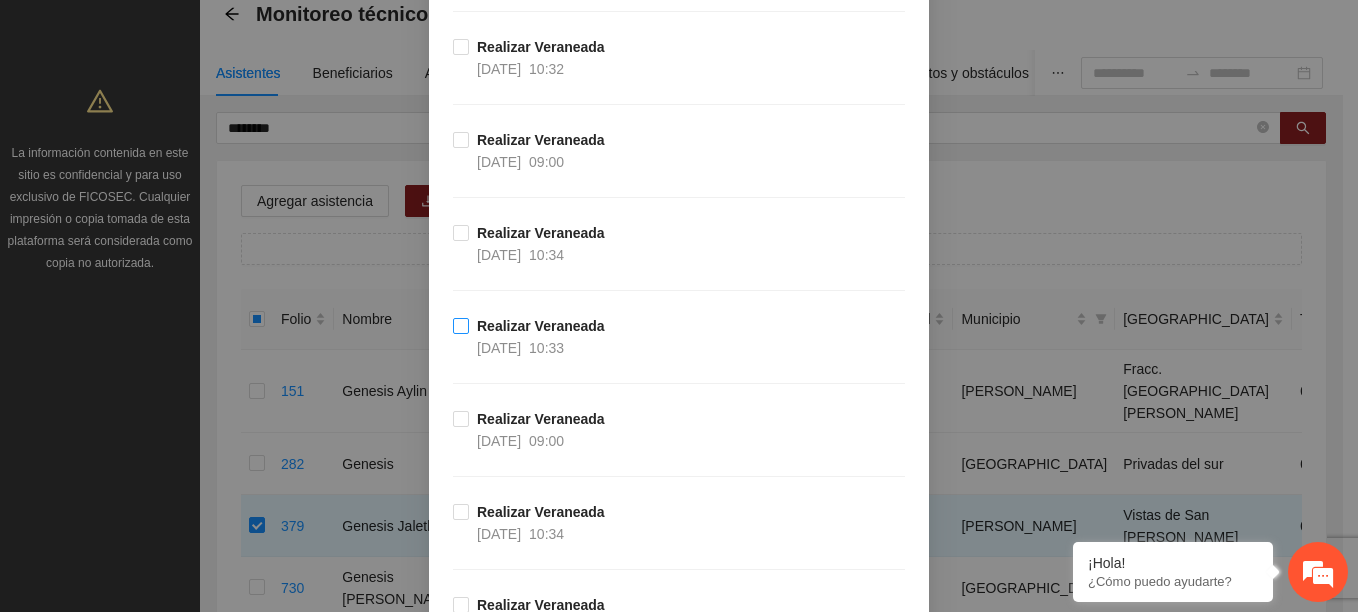 click on "Realizar Veraneada" at bounding box center (541, 326) 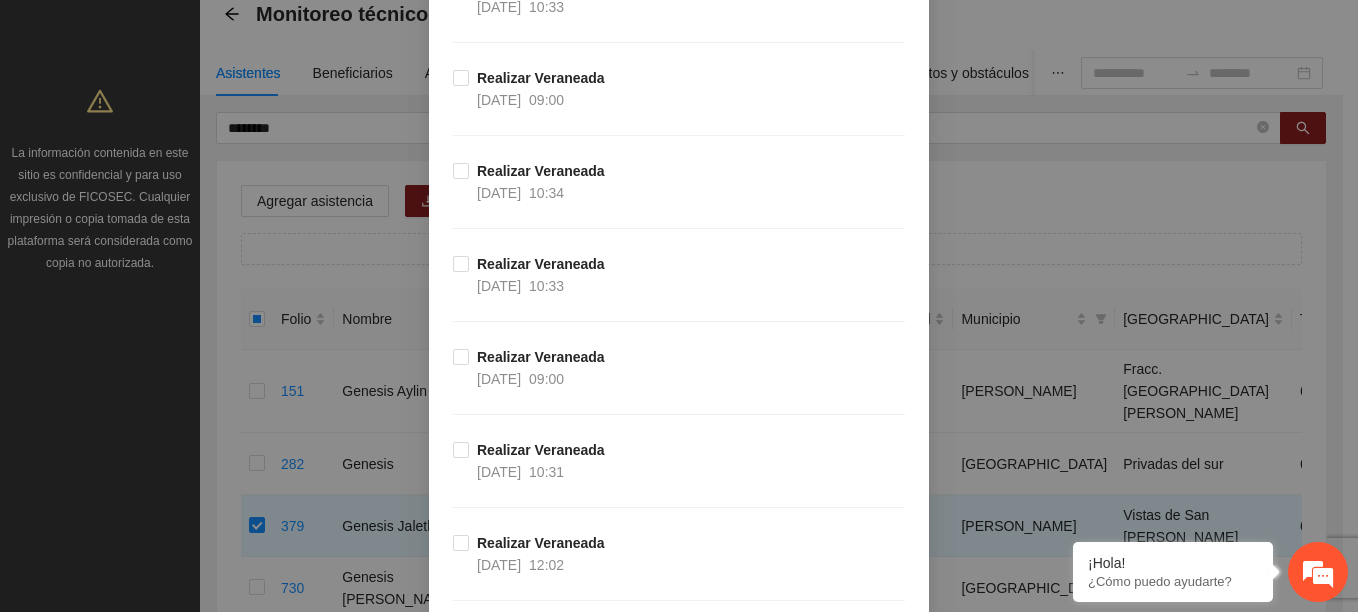 scroll, scrollTop: 2700, scrollLeft: 0, axis: vertical 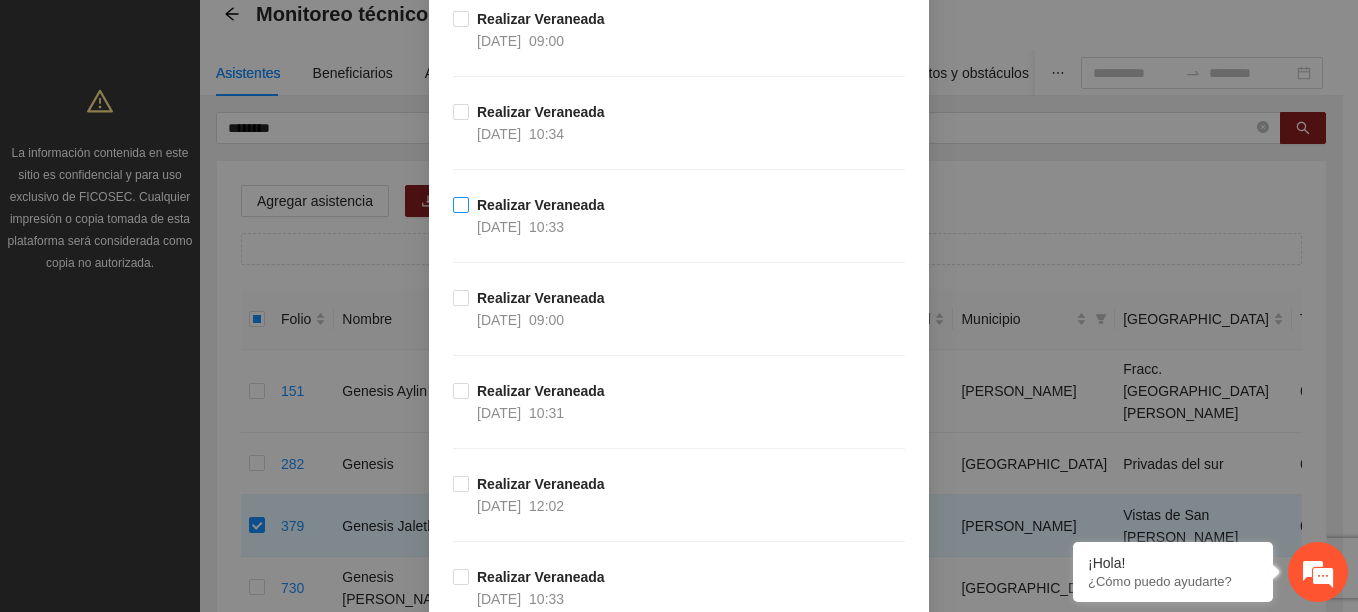 click on "10:33" at bounding box center (546, 227) 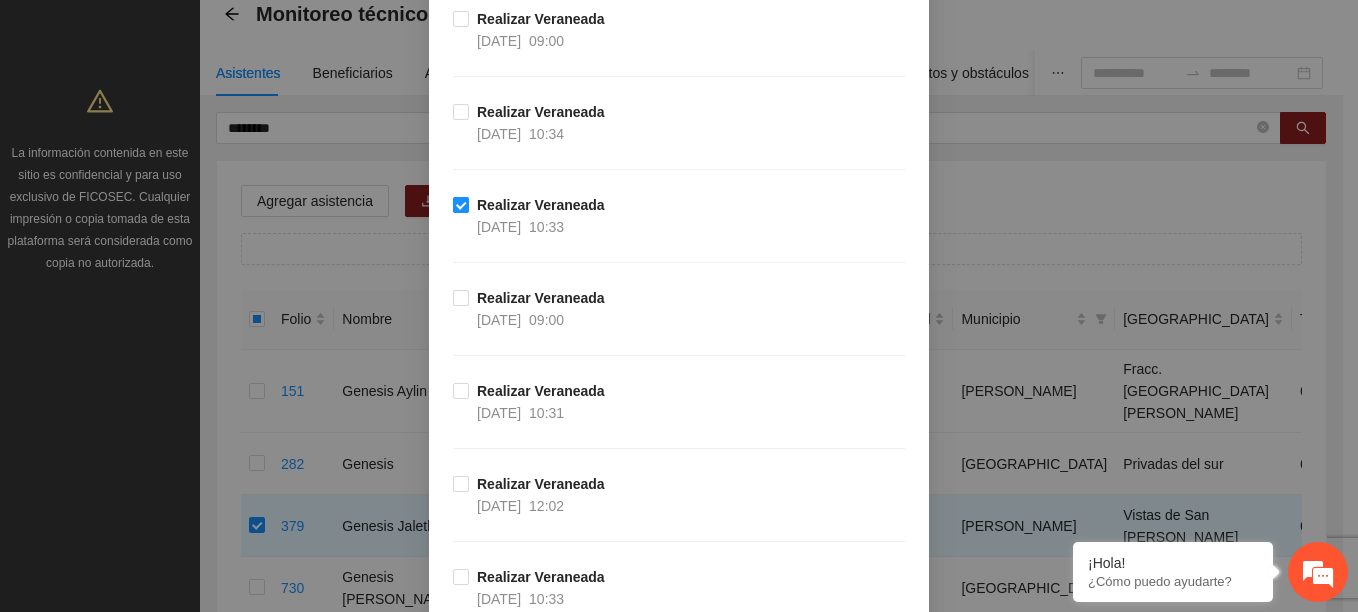 scroll, scrollTop: 3312, scrollLeft: 0, axis: vertical 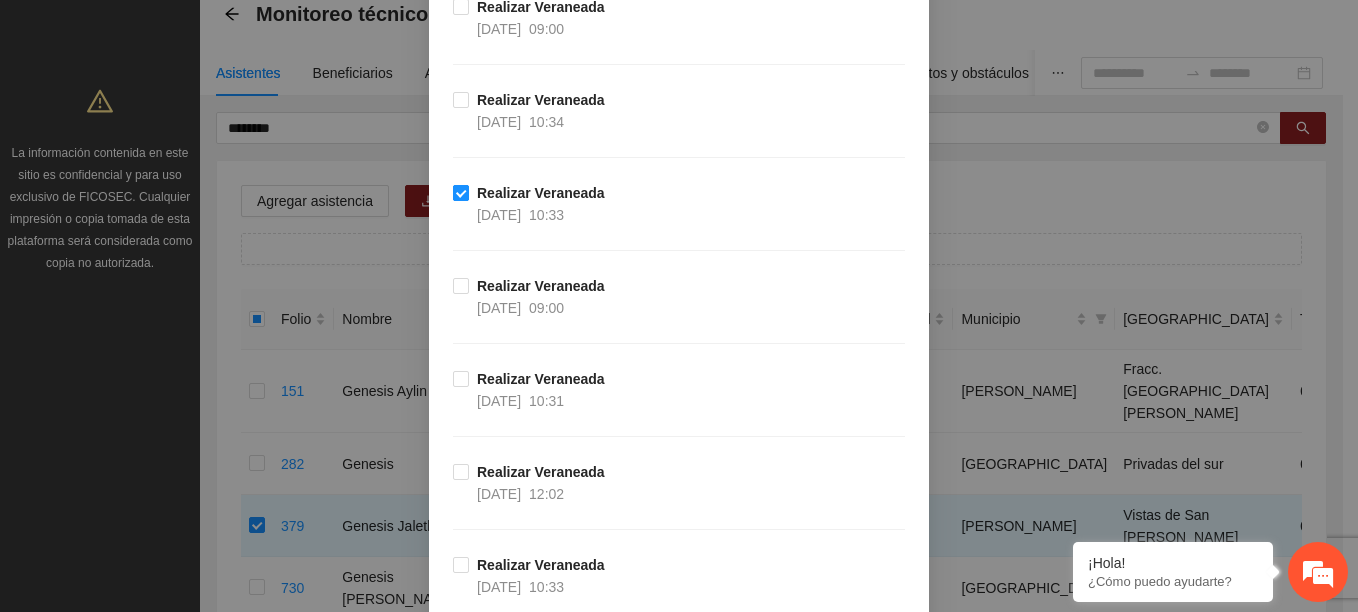 click on "Realizar Veraneada" at bounding box center (541, 193) 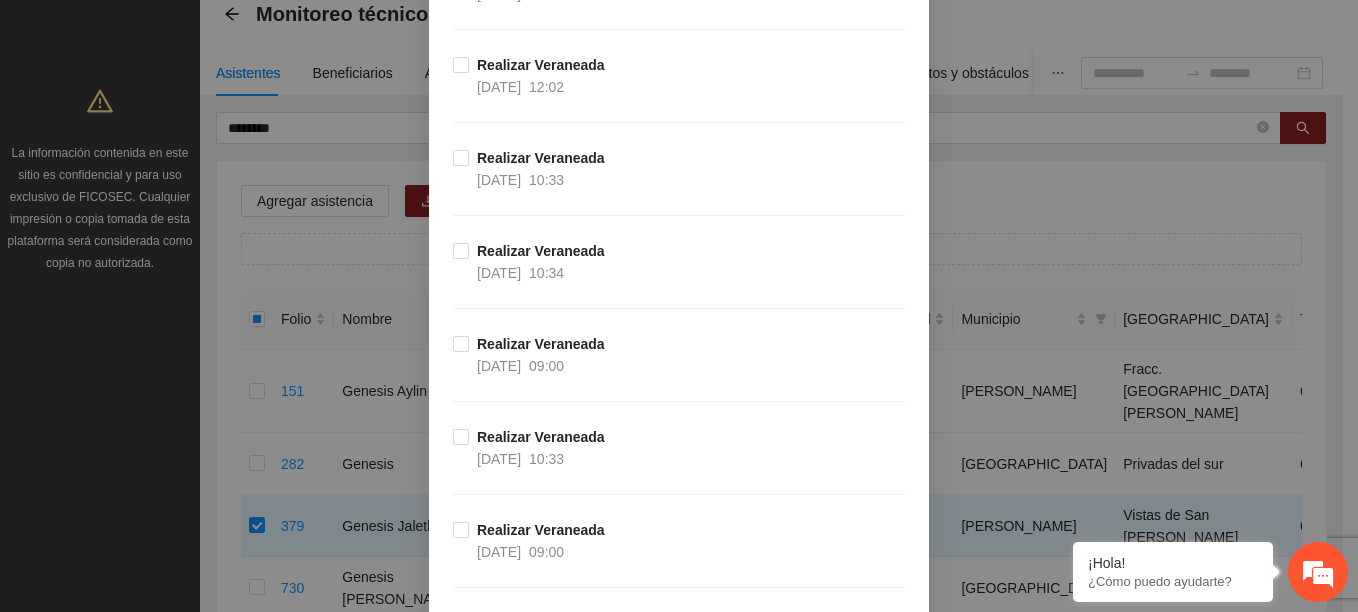 scroll, scrollTop: 3269, scrollLeft: 0, axis: vertical 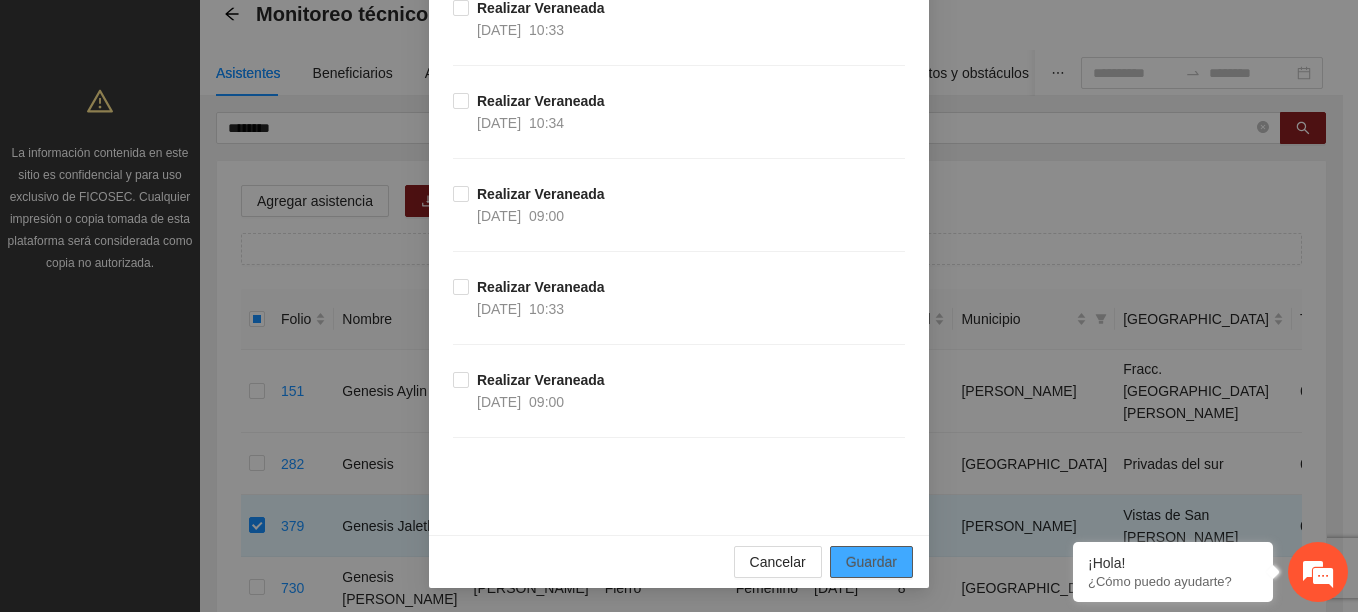 click on "Guardar" at bounding box center [871, 562] 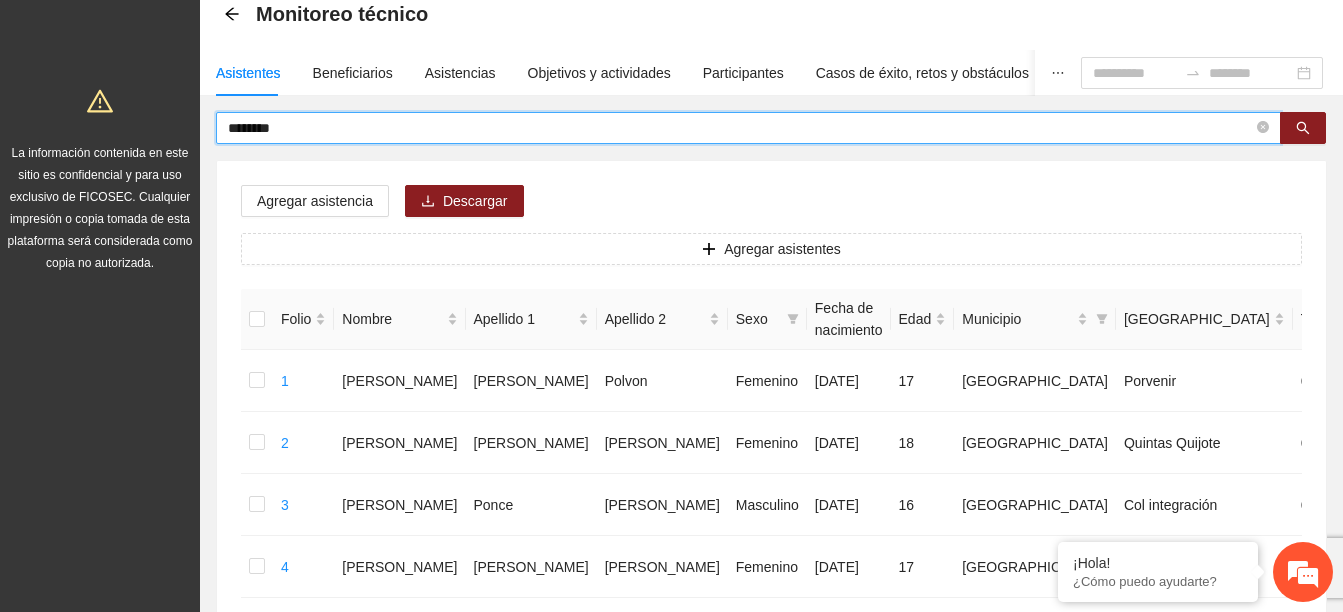 click on "*******" at bounding box center [740, 128] 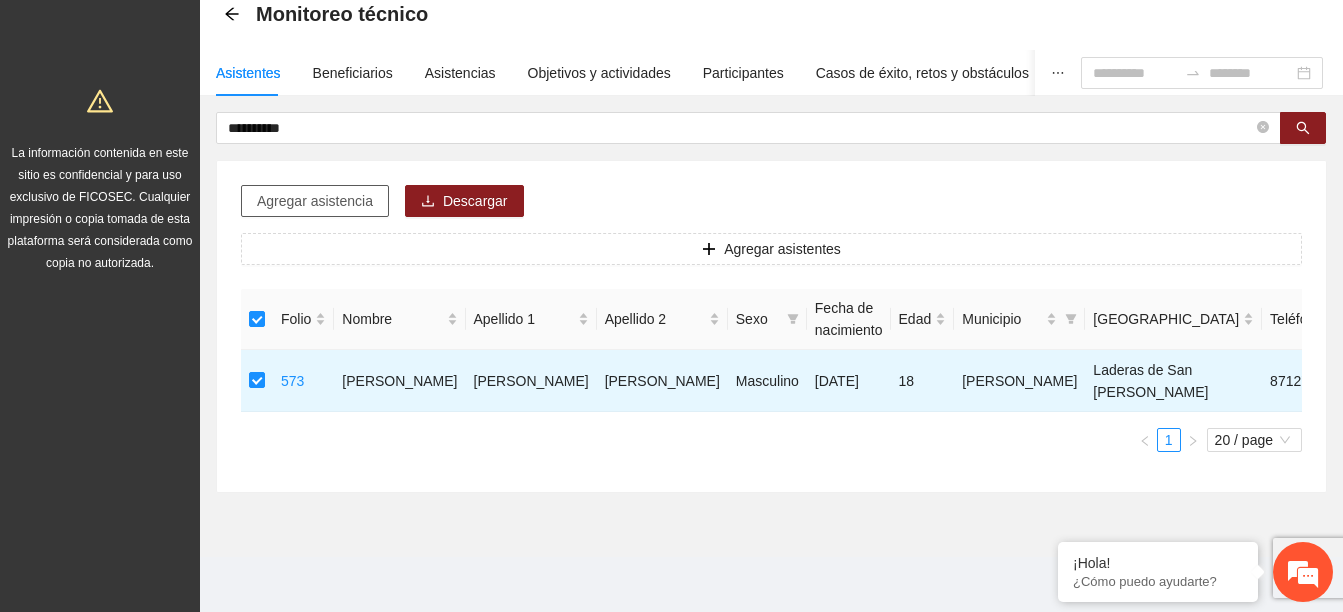 click on "Agregar asistencia" at bounding box center [315, 201] 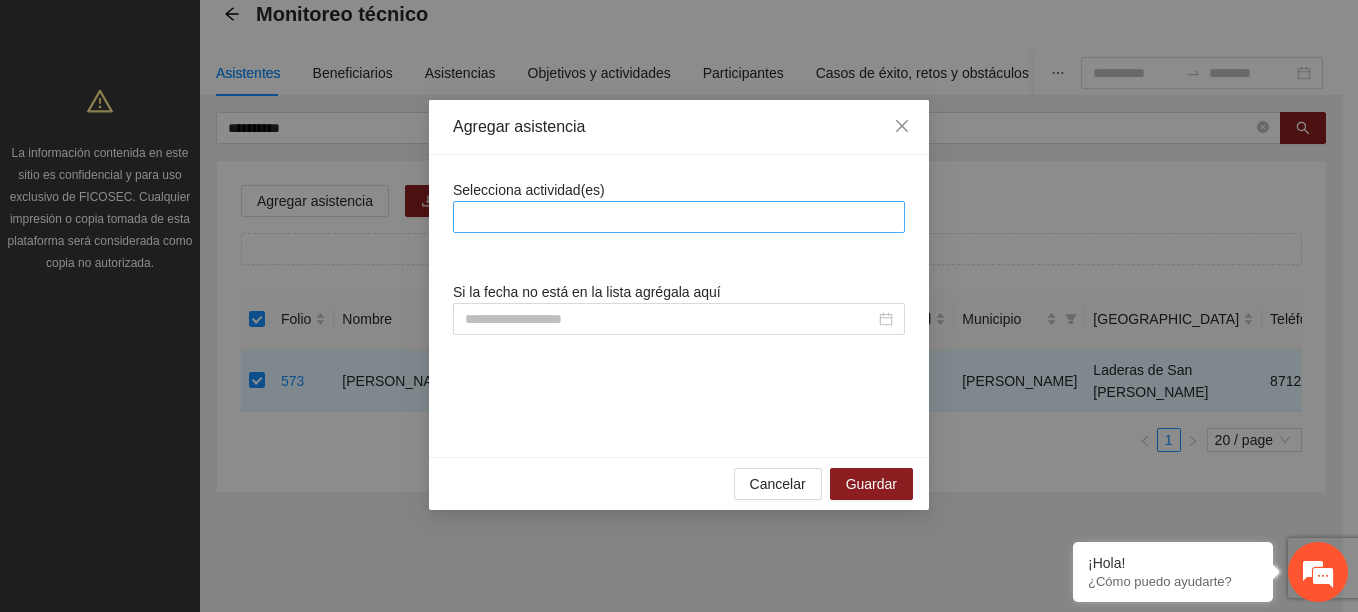 click at bounding box center [679, 217] 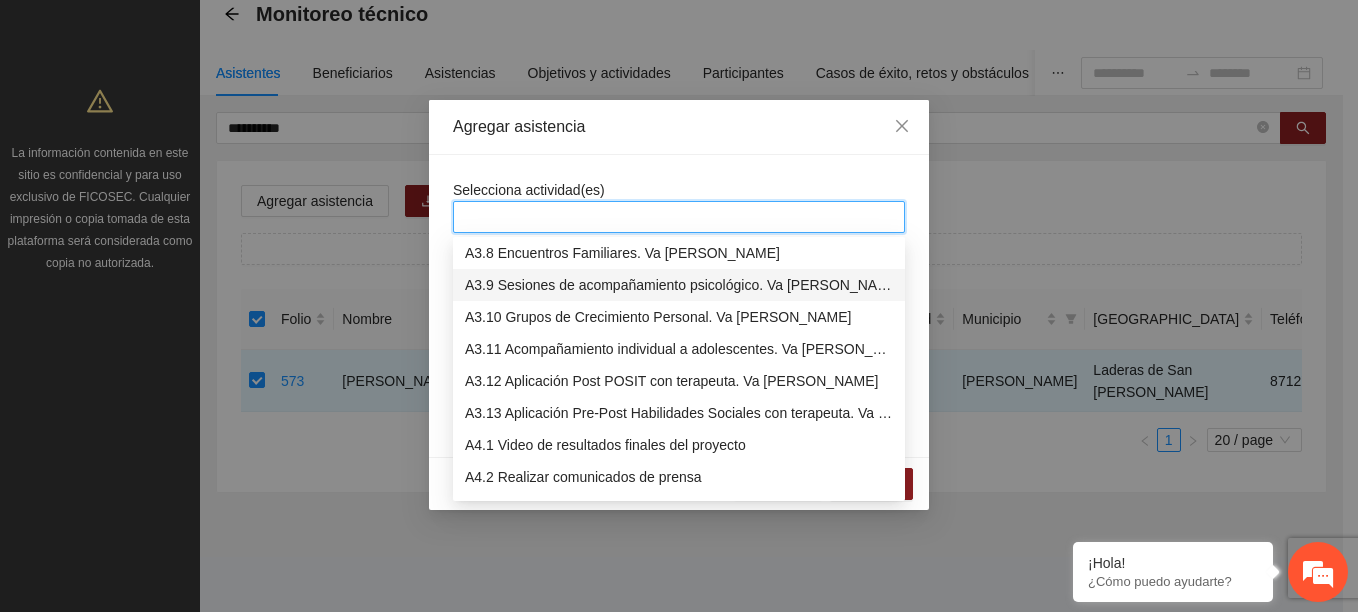 scroll, scrollTop: 800, scrollLeft: 0, axis: vertical 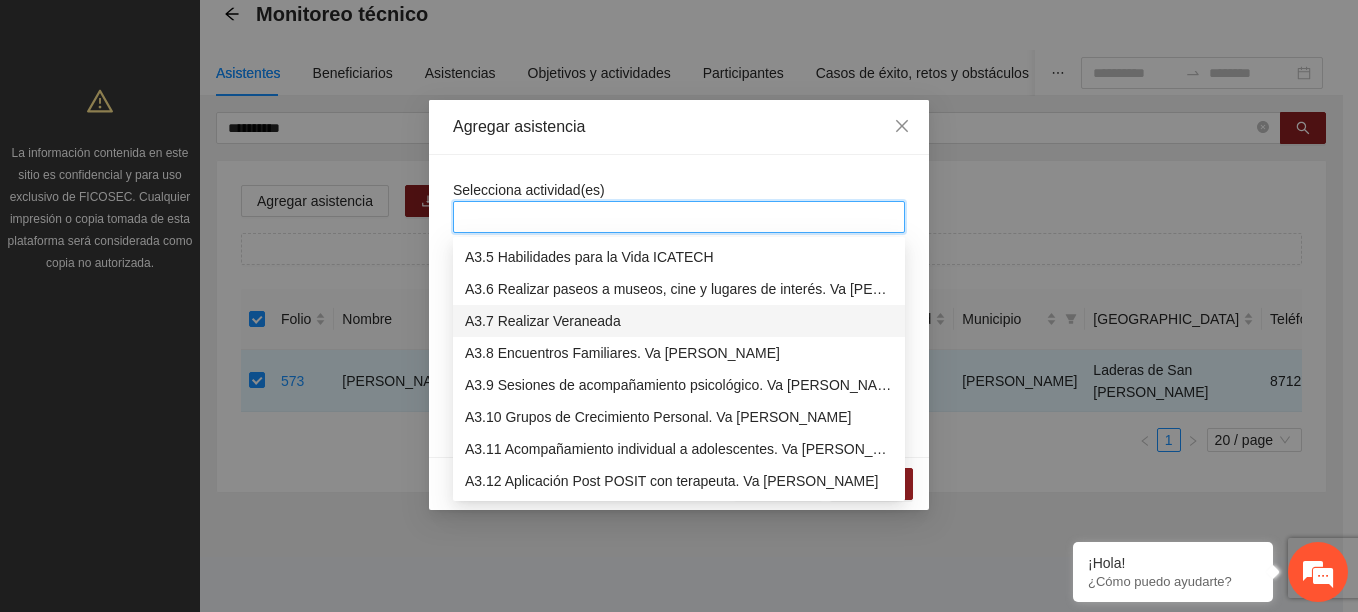 click on "A3.7 Realizar Veraneada" at bounding box center [679, 321] 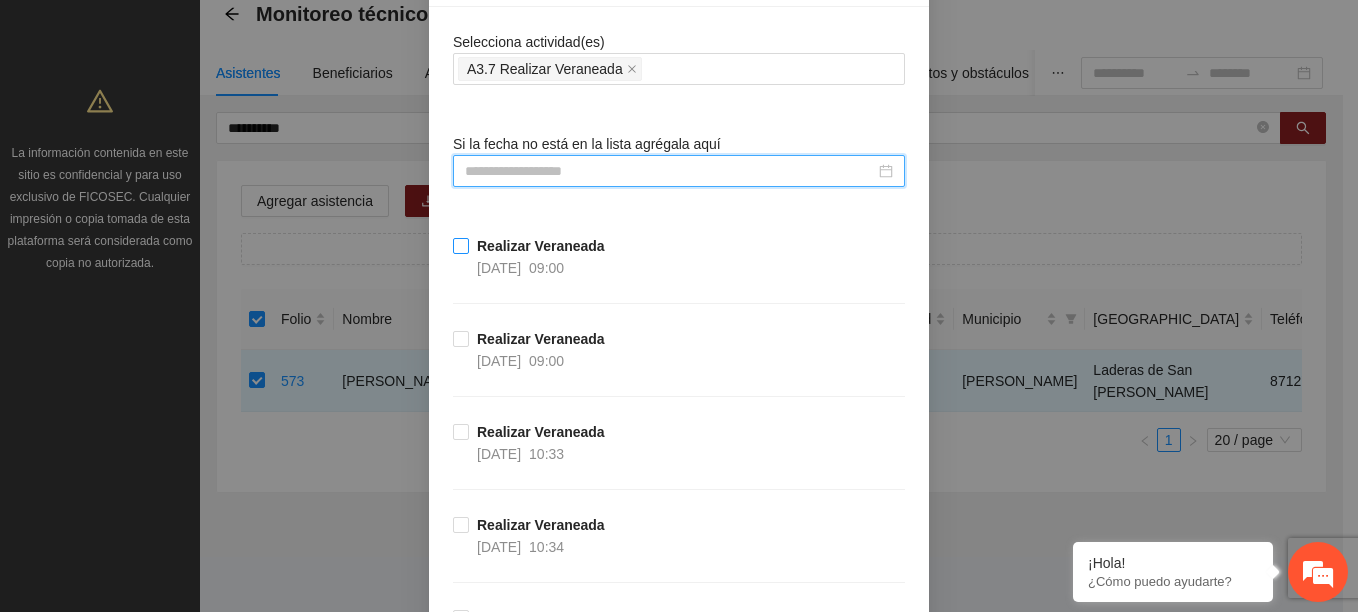 scroll, scrollTop: 200, scrollLeft: 0, axis: vertical 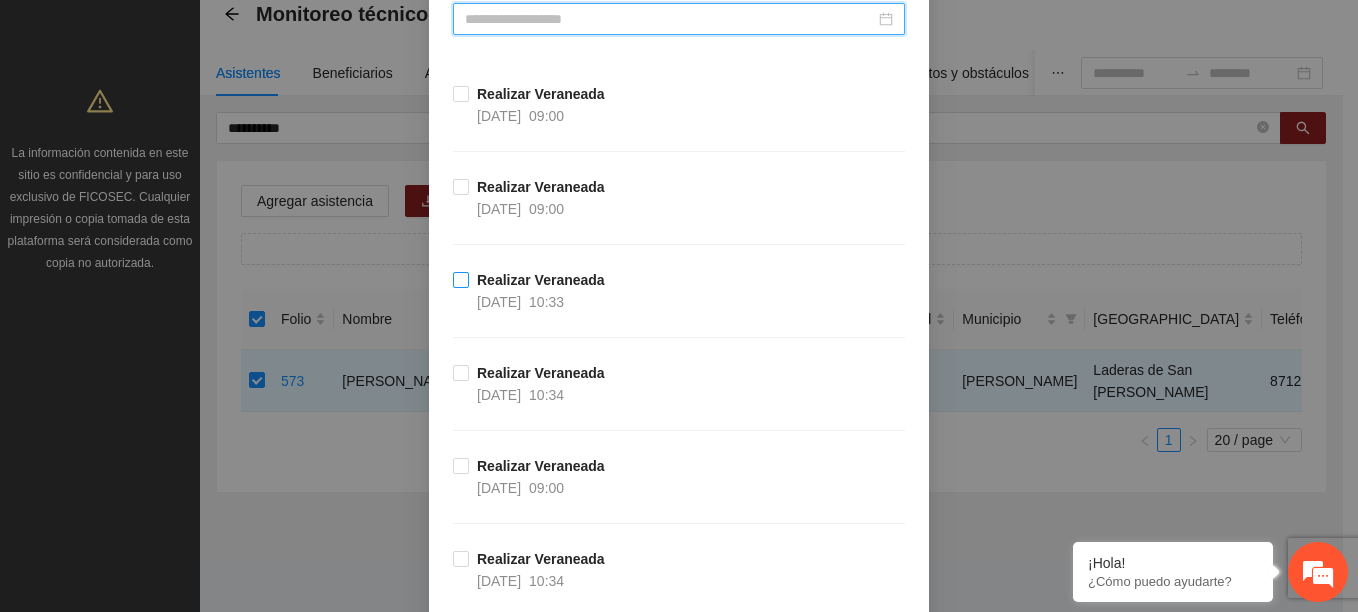 click on "Realizar Veraneada" at bounding box center [541, 280] 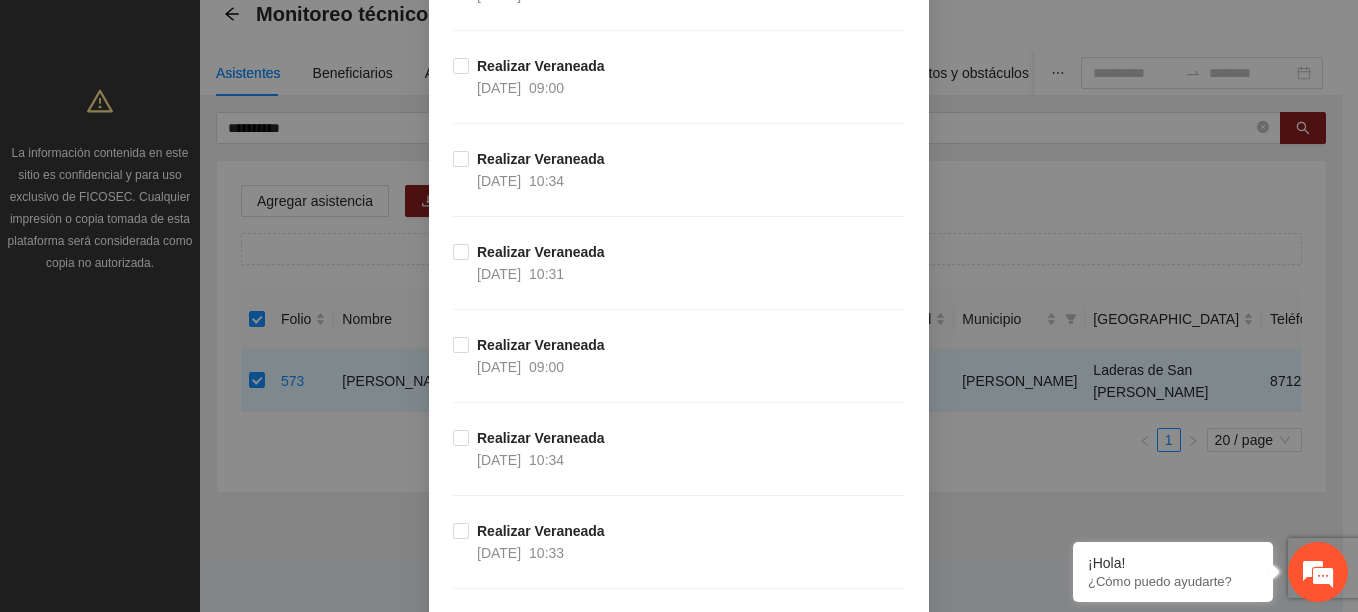 scroll, scrollTop: 900, scrollLeft: 0, axis: vertical 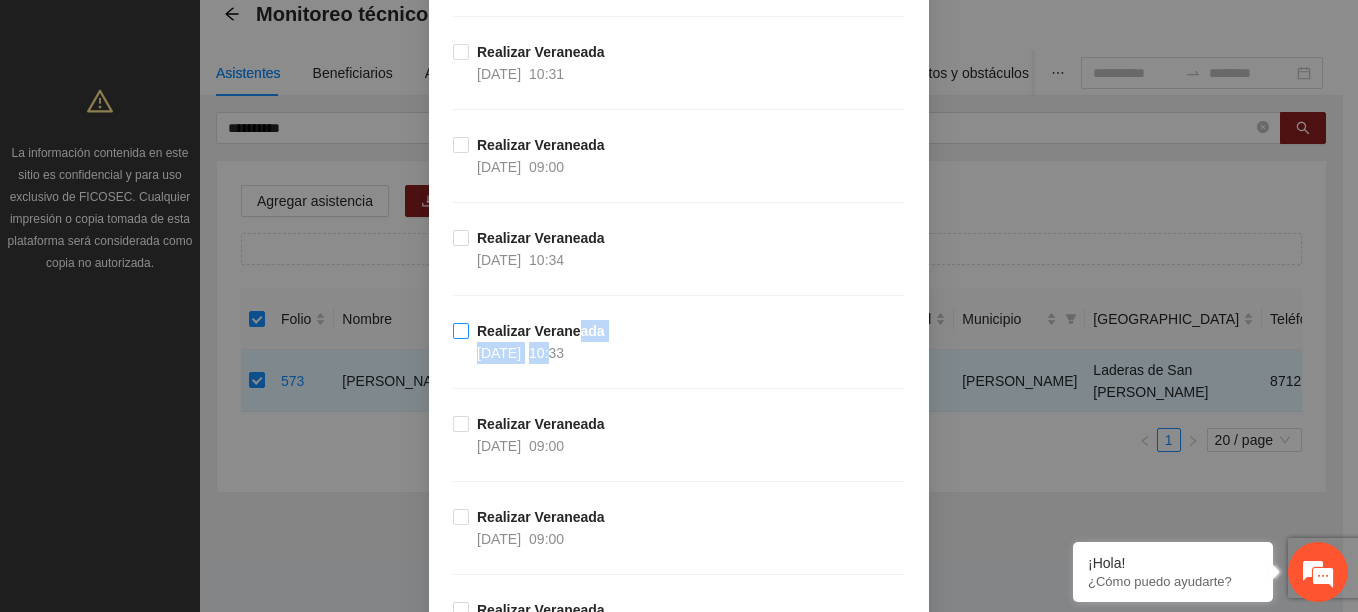 click on "Realizar Veraneada 14/07/2025 10:33" at bounding box center (541, 342) 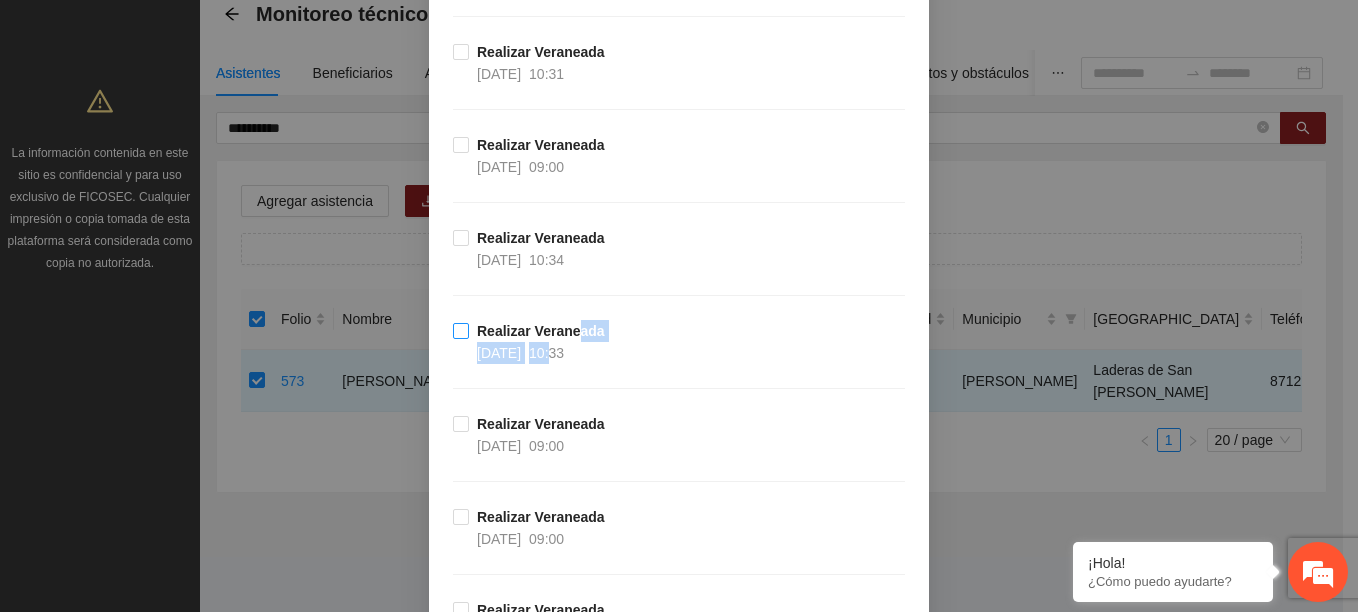 drag, startPoint x: 568, startPoint y: 341, endPoint x: 494, endPoint y: 346, distance: 74.168724 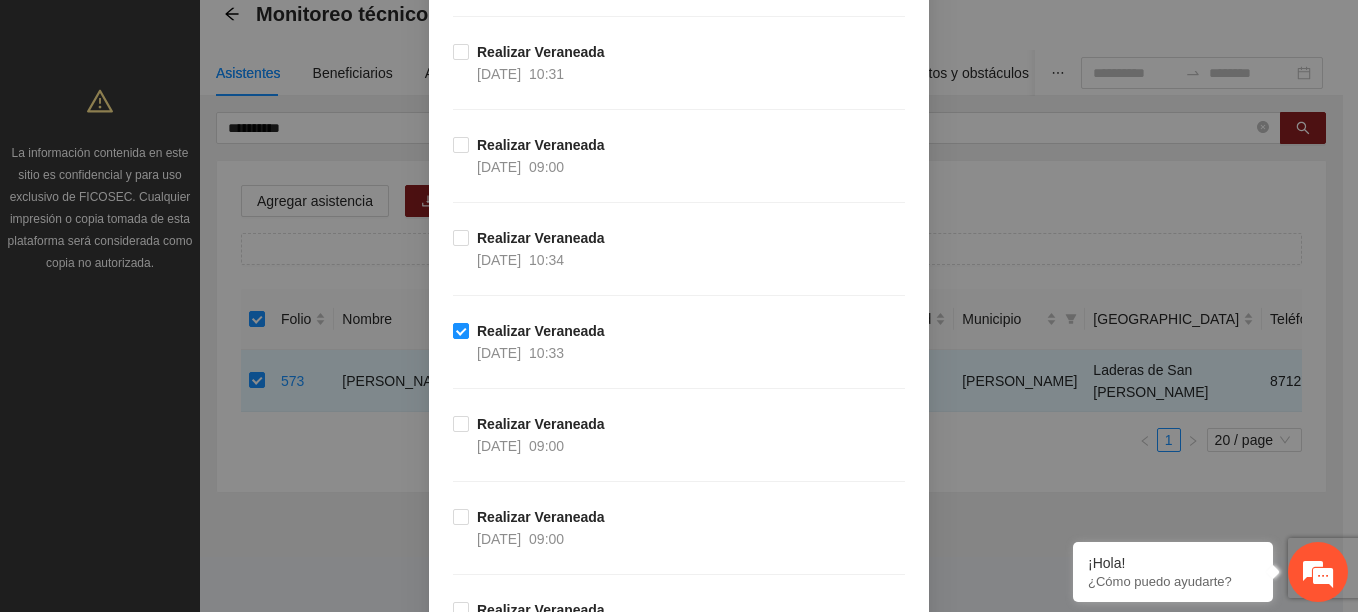 scroll, scrollTop: 3269, scrollLeft: 0, axis: vertical 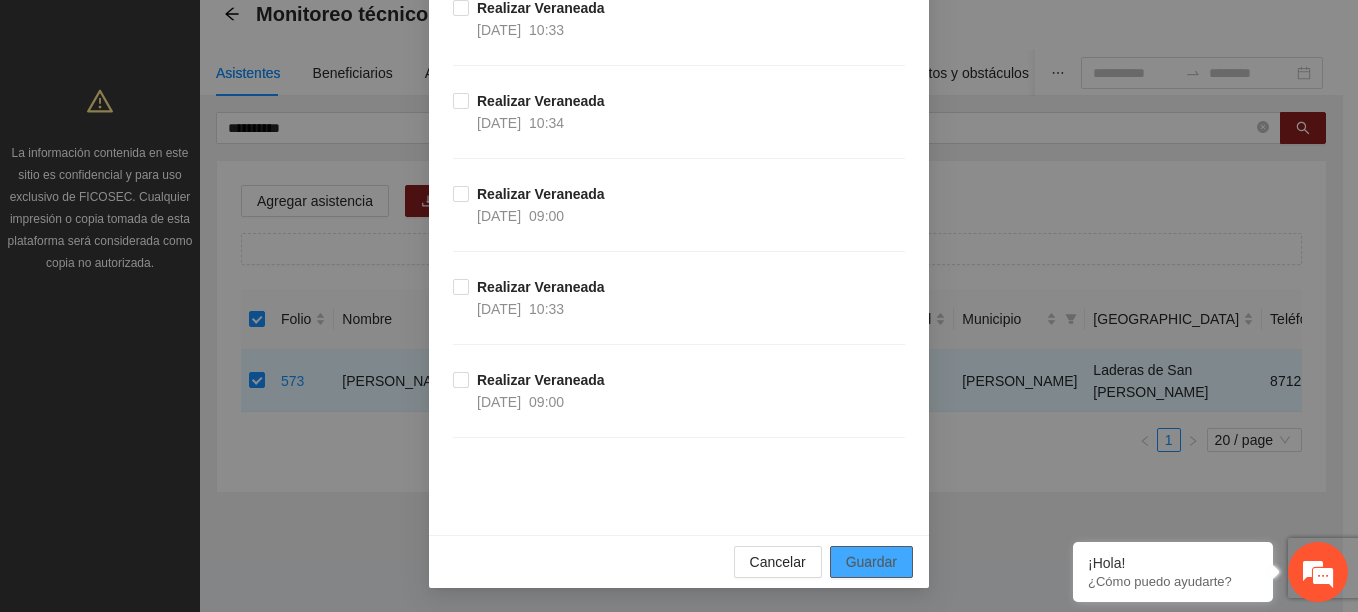 click on "Guardar" at bounding box center (871, 562) 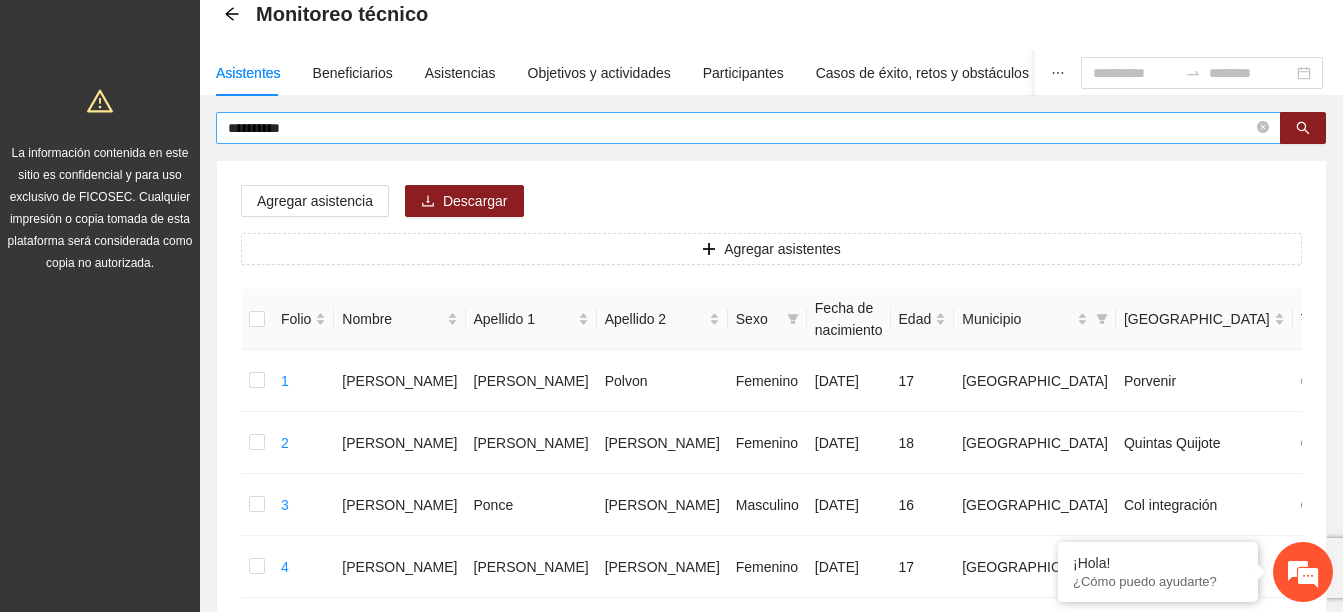 click on "**********" at bounding box center (740, 128) 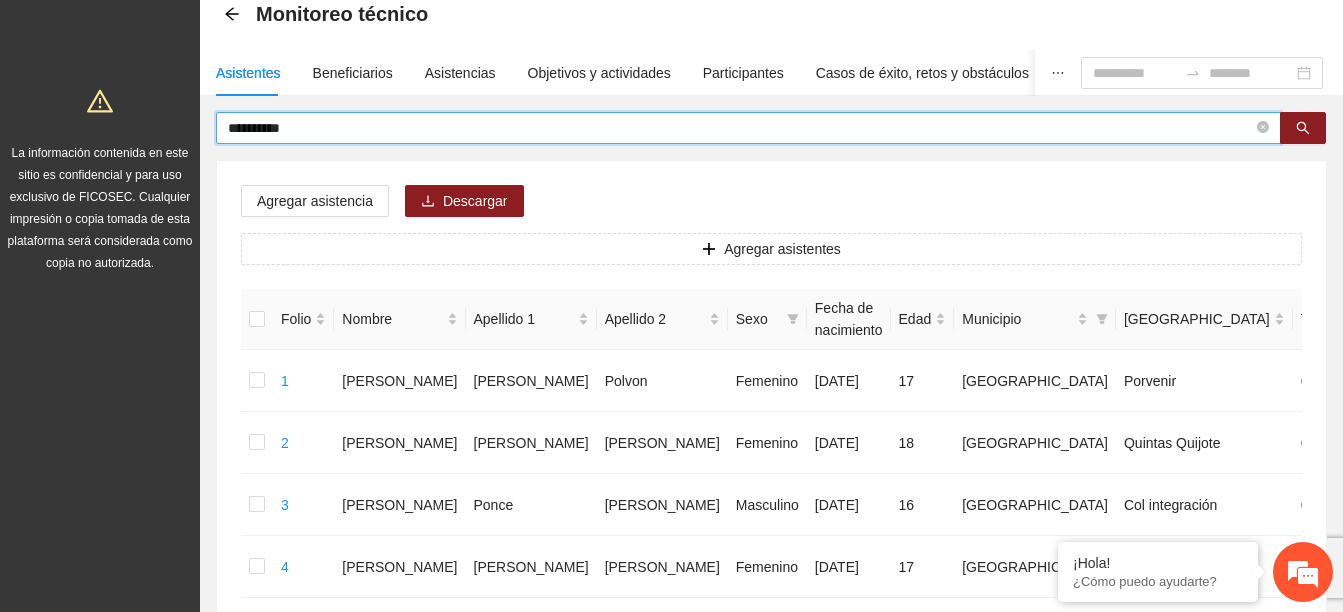 click on "**********" at bounding box center (740, 128) 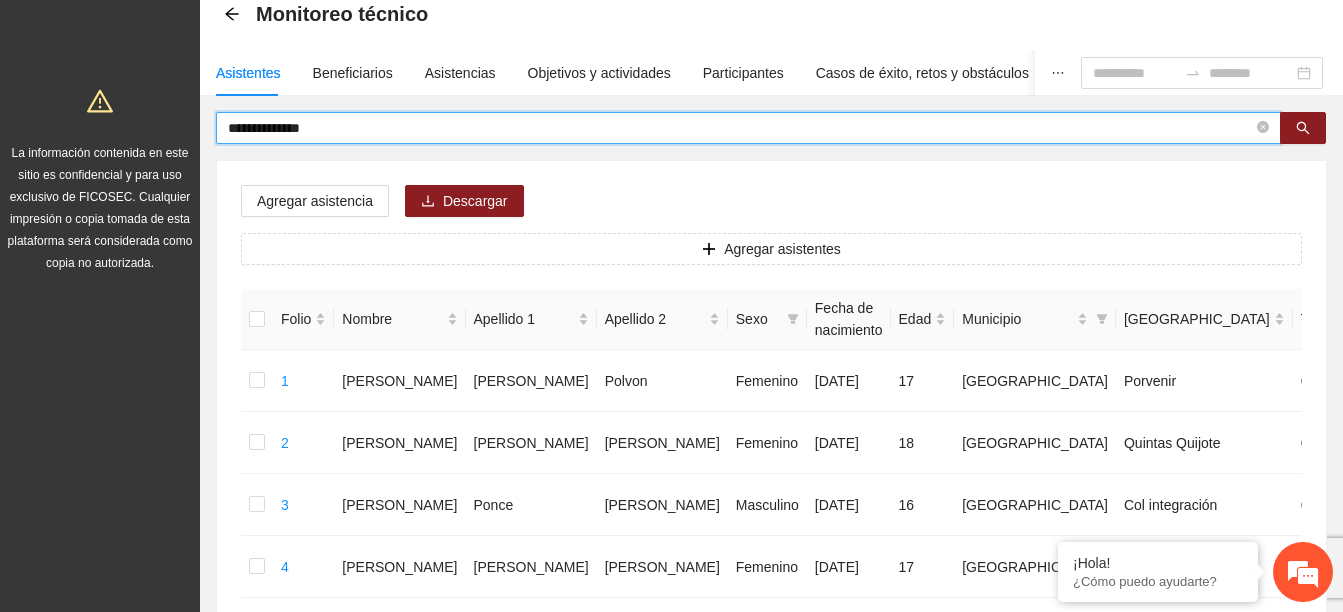 type on "**********" 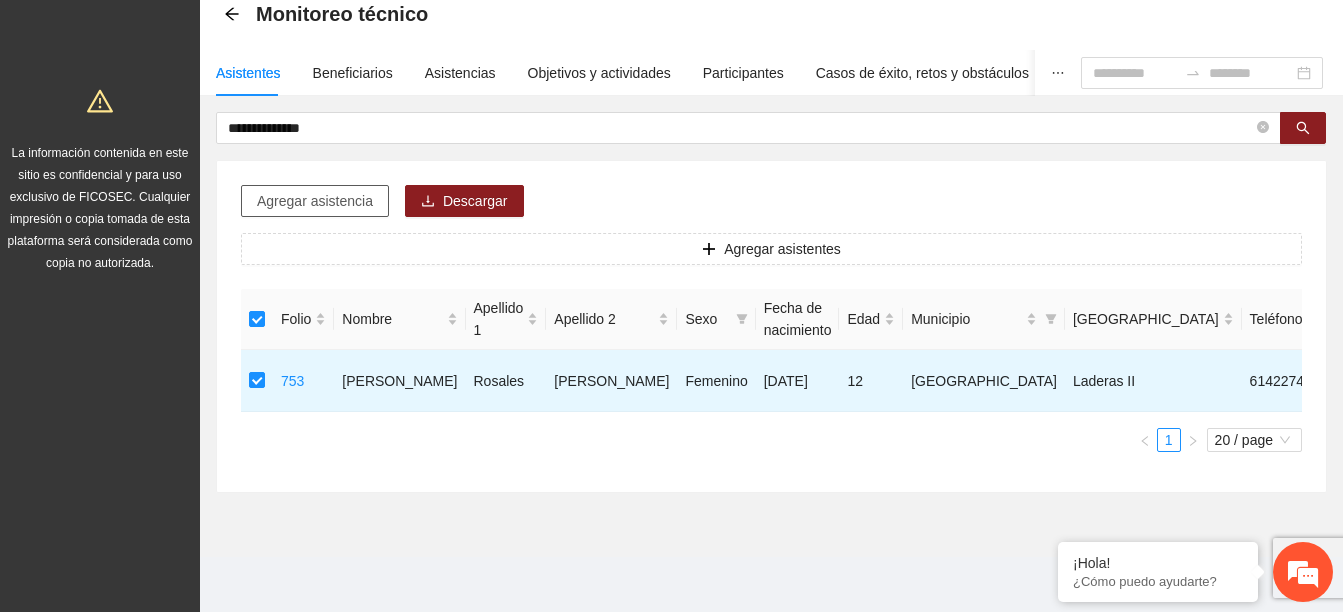 click on "Agregar asistencia" at bounding box center (315, 201) 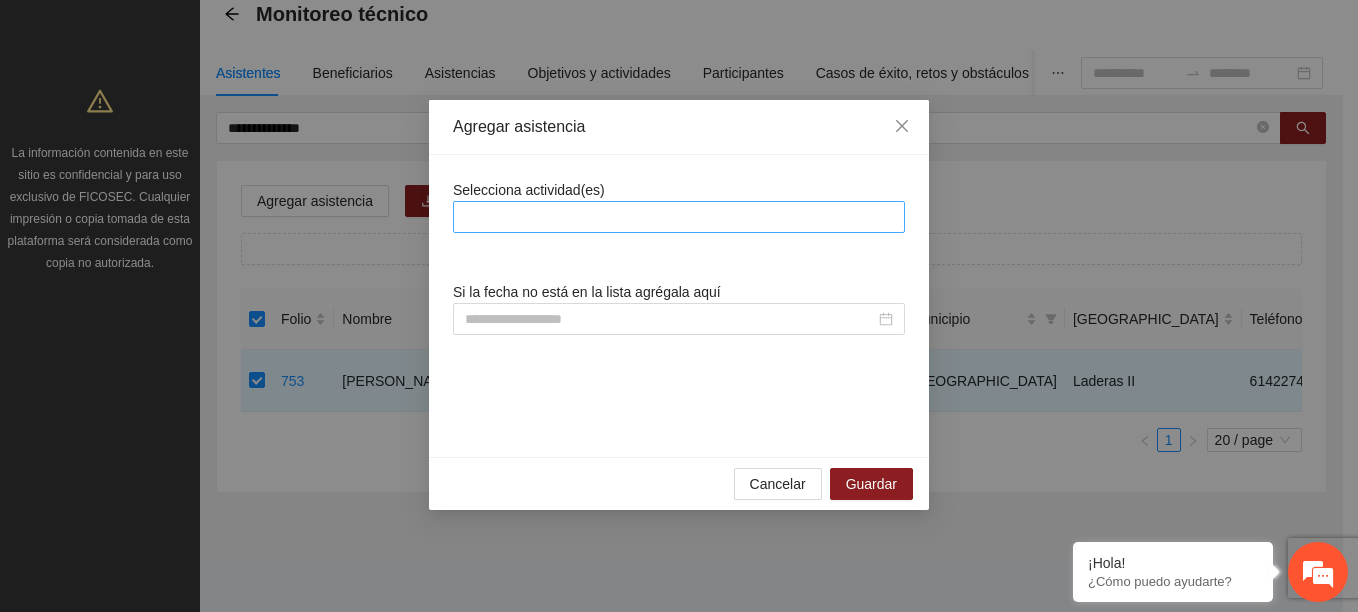 click at bounding box center (679, 217) 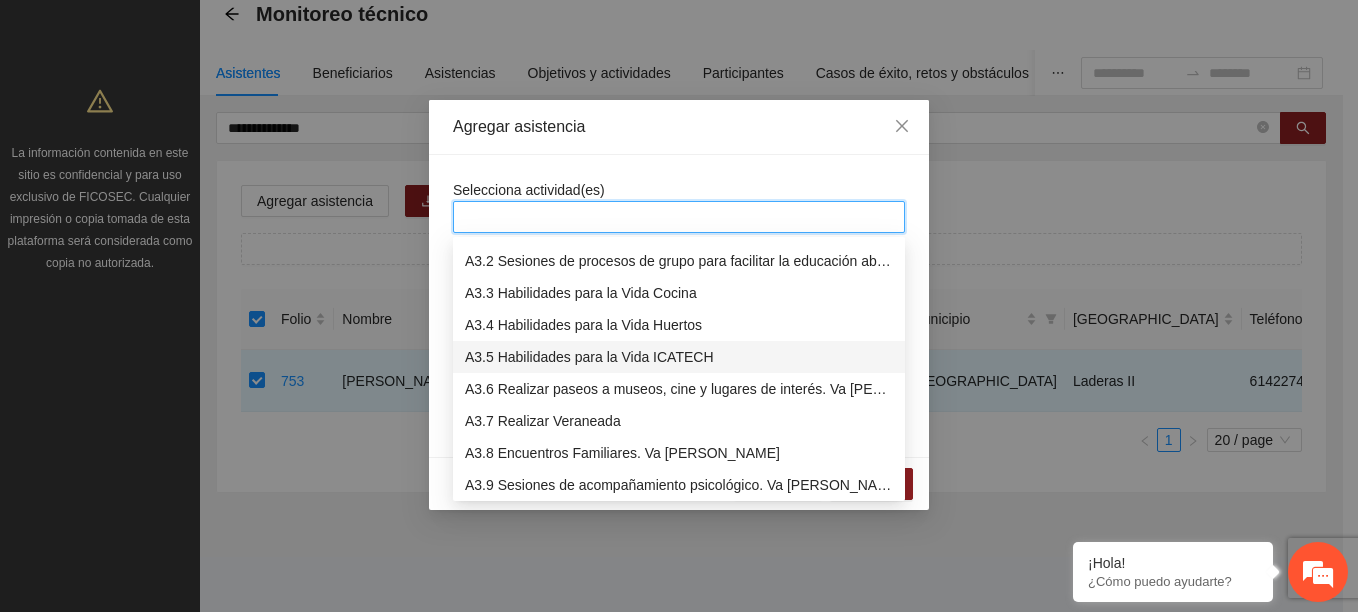 scroll, scrollTop: 800, scrollLeft: 0, axis: vertical 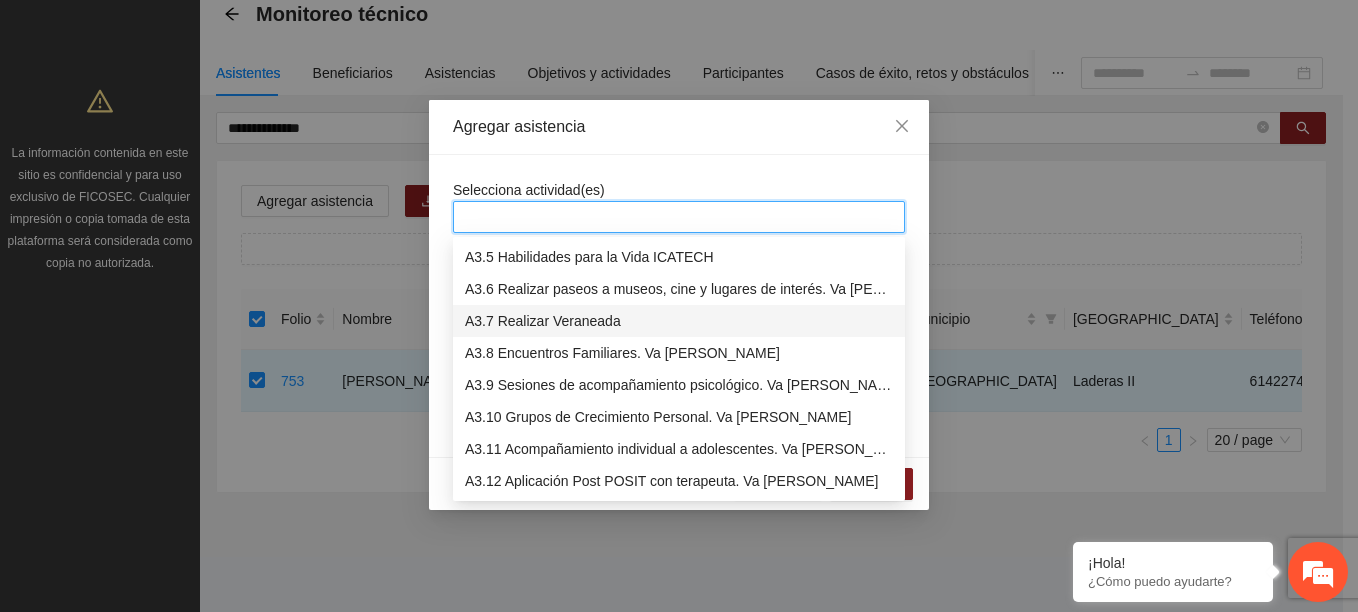 click on "A3.7 Realizar Veraneada" at bounding box center [679, 321] 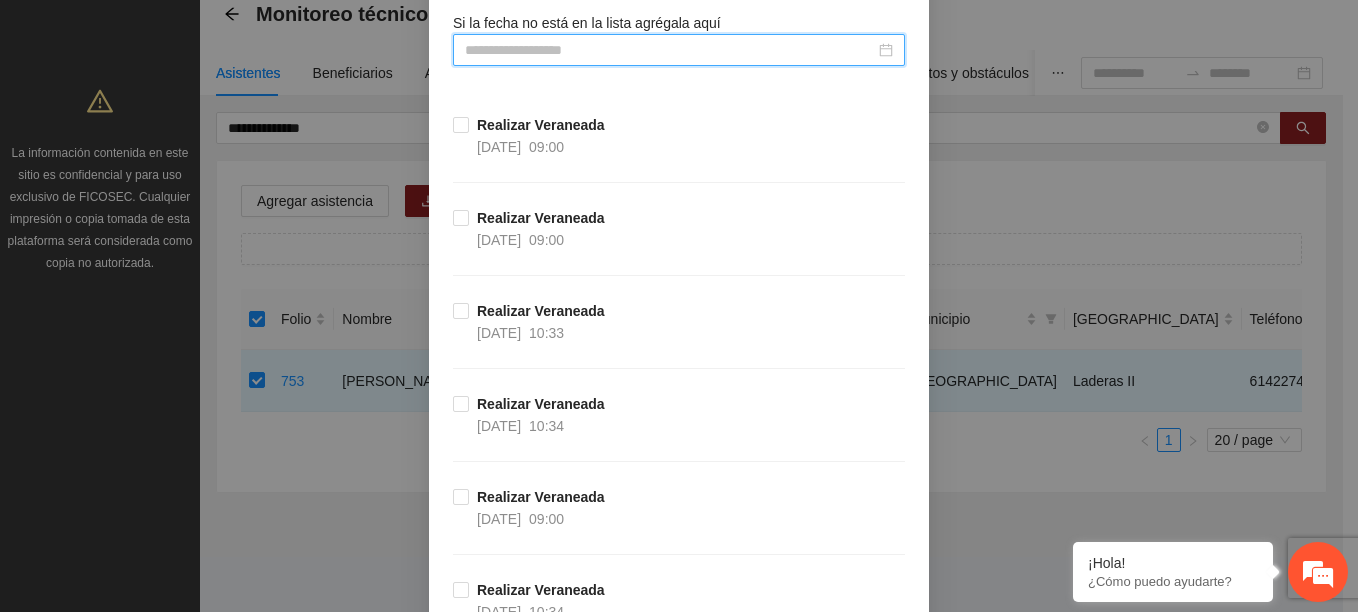 scroll, scrollTop: 300, scrollLeft: 0, axis: vertical 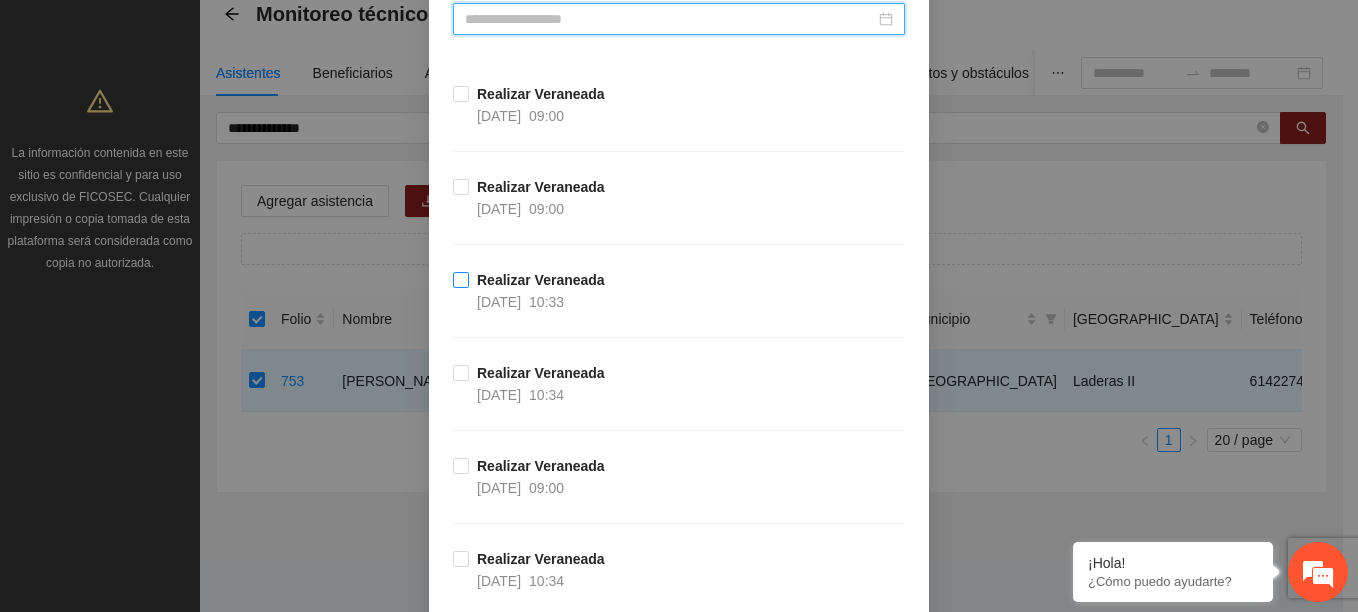 click on "16/07/2025" at bounding box center [499, 302] 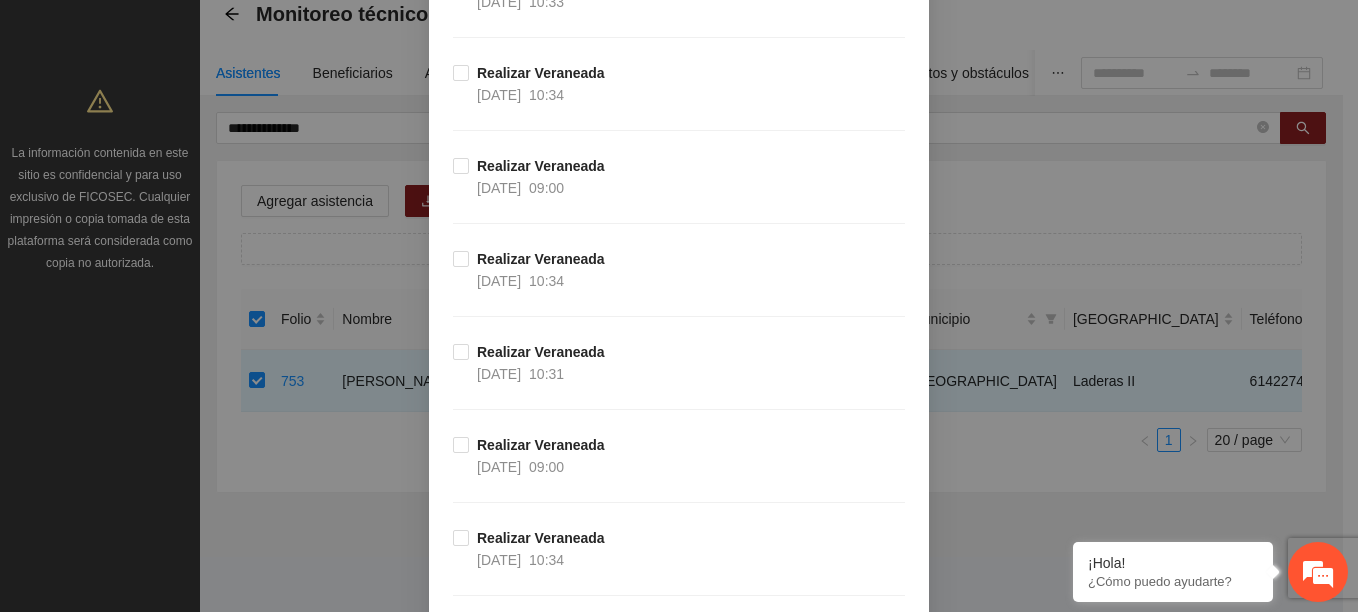 scroll, scrollTop: 700, scrollLeft: 0, axis: vertical 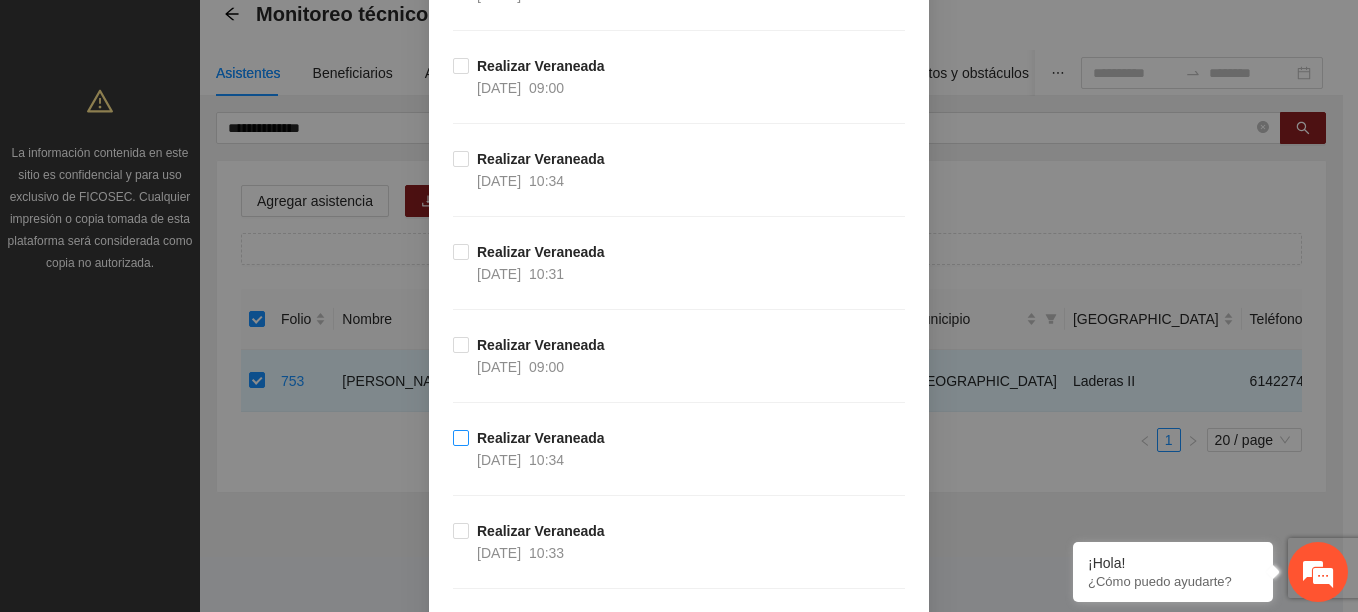 click on "10:34" at bounding box center (546, 460) 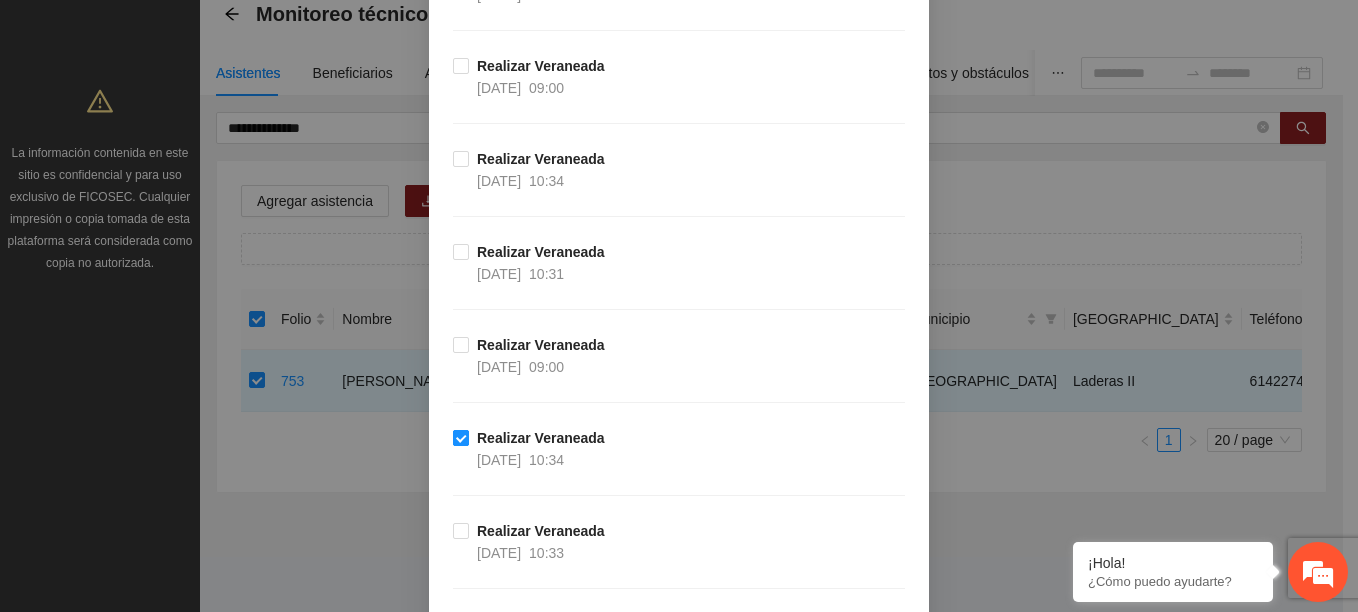 click on "10:34" at bounding box center (546, 460) 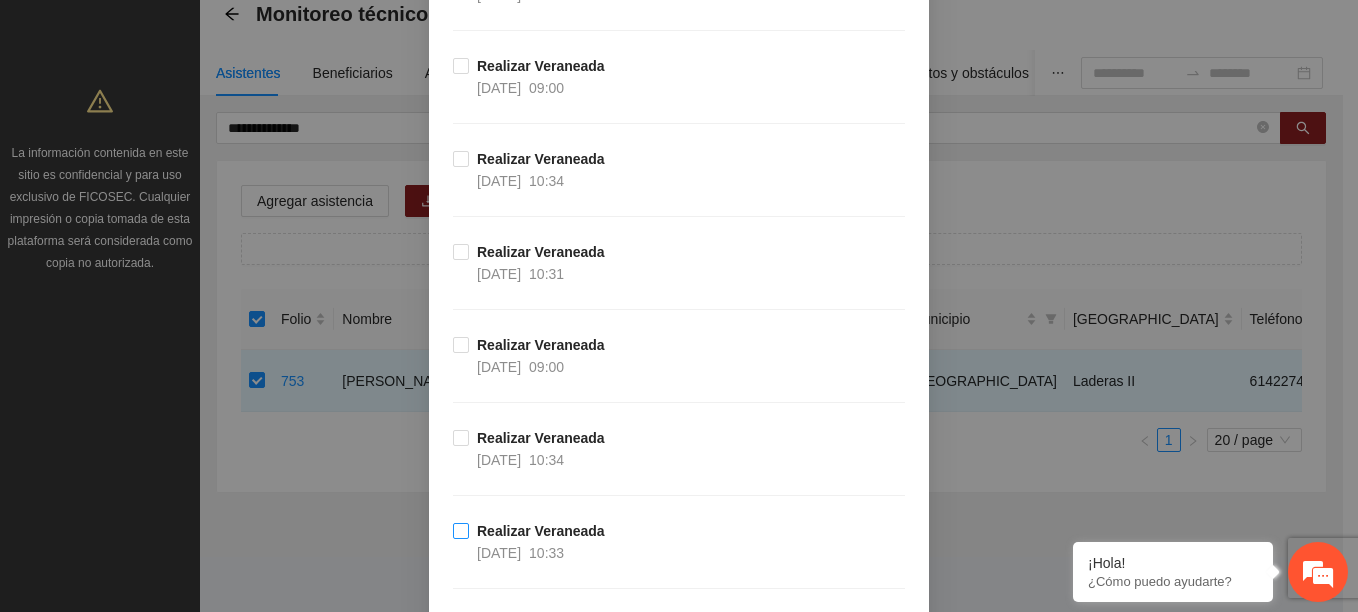 click on "Realizar Veraneada" at bounding box center [541, 531] 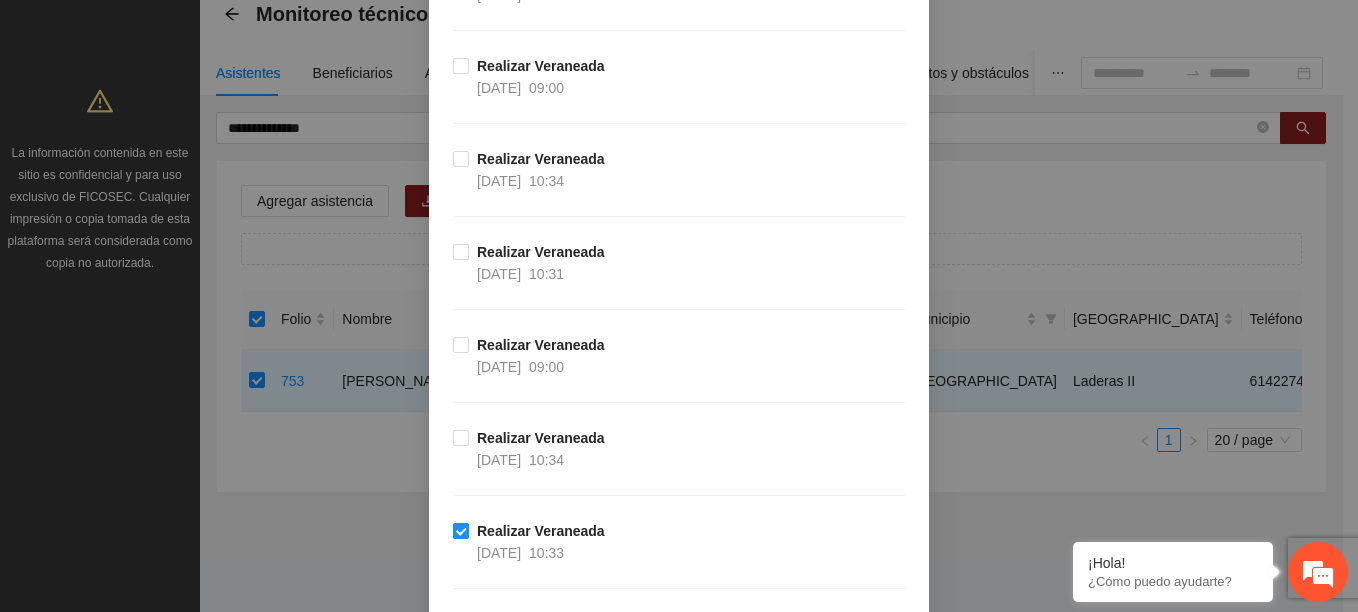scroll, scrollTop: 3269, scrollLeft: 0, axis: vertical 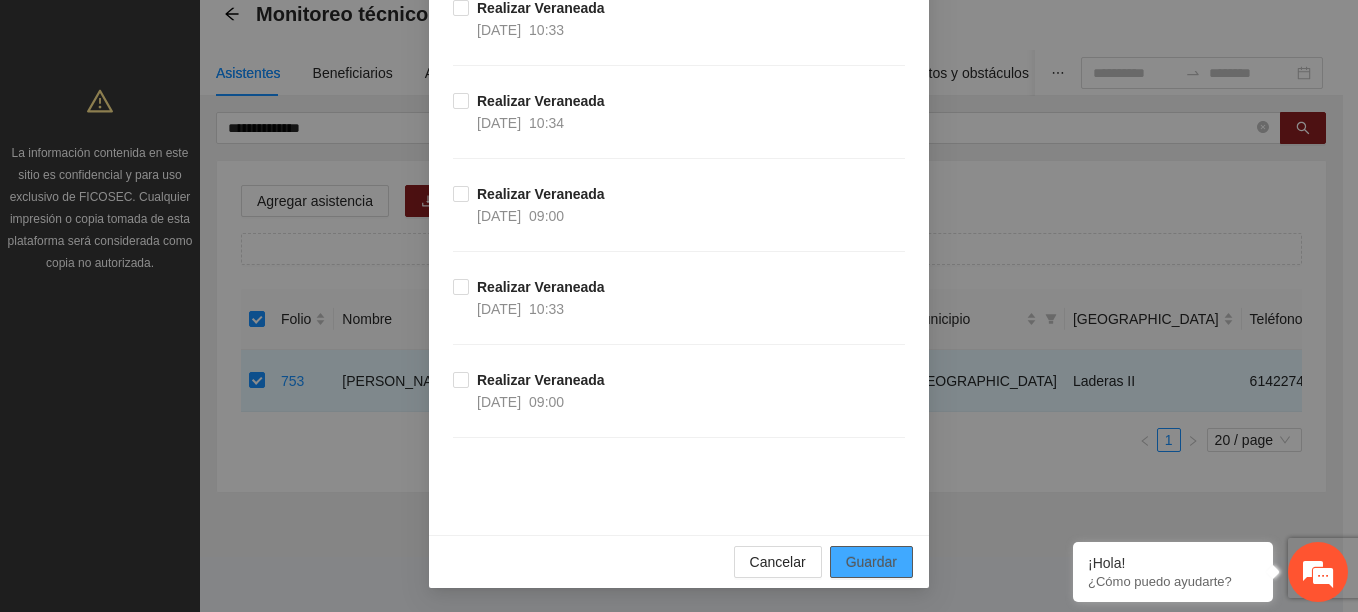 click on "Guardar" at bounding box center [871, 562] 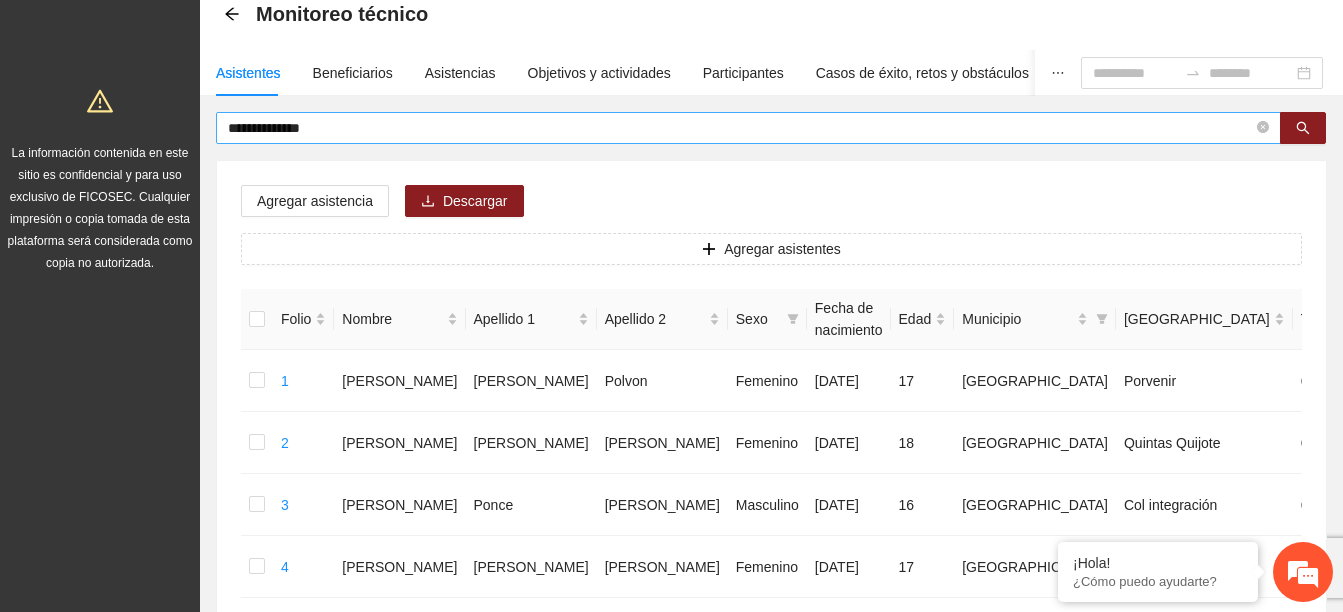 click on "**********" at bounding box center [740, 128] 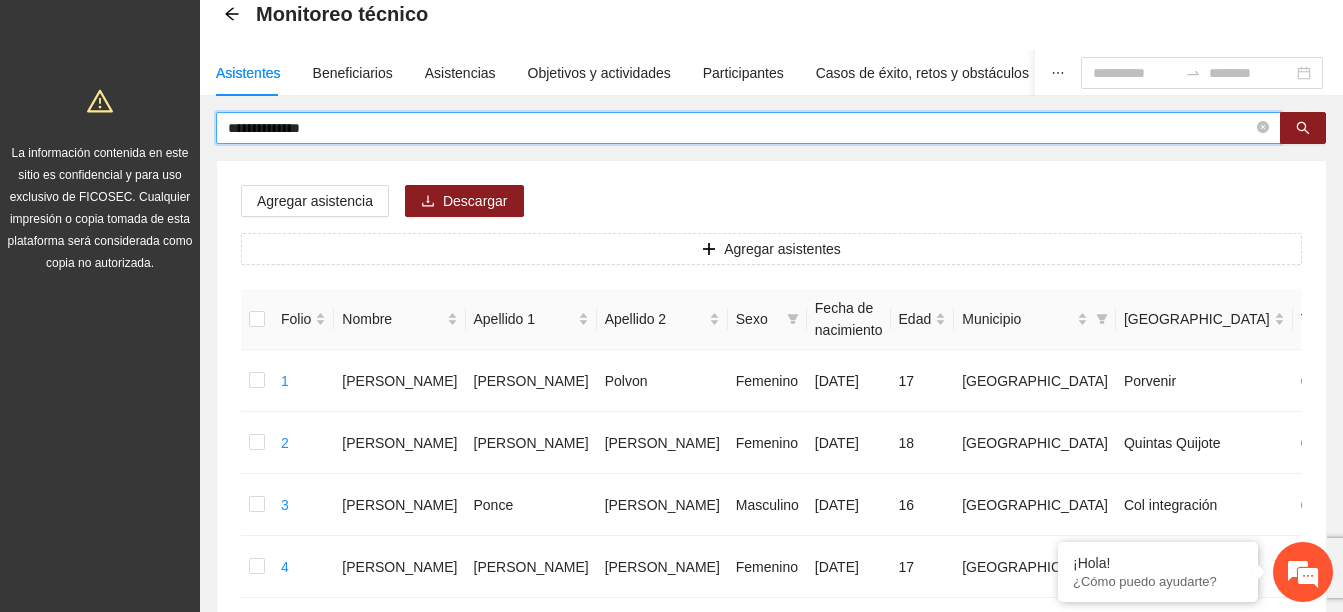 click on "**********" at bounding box center [740, 128] 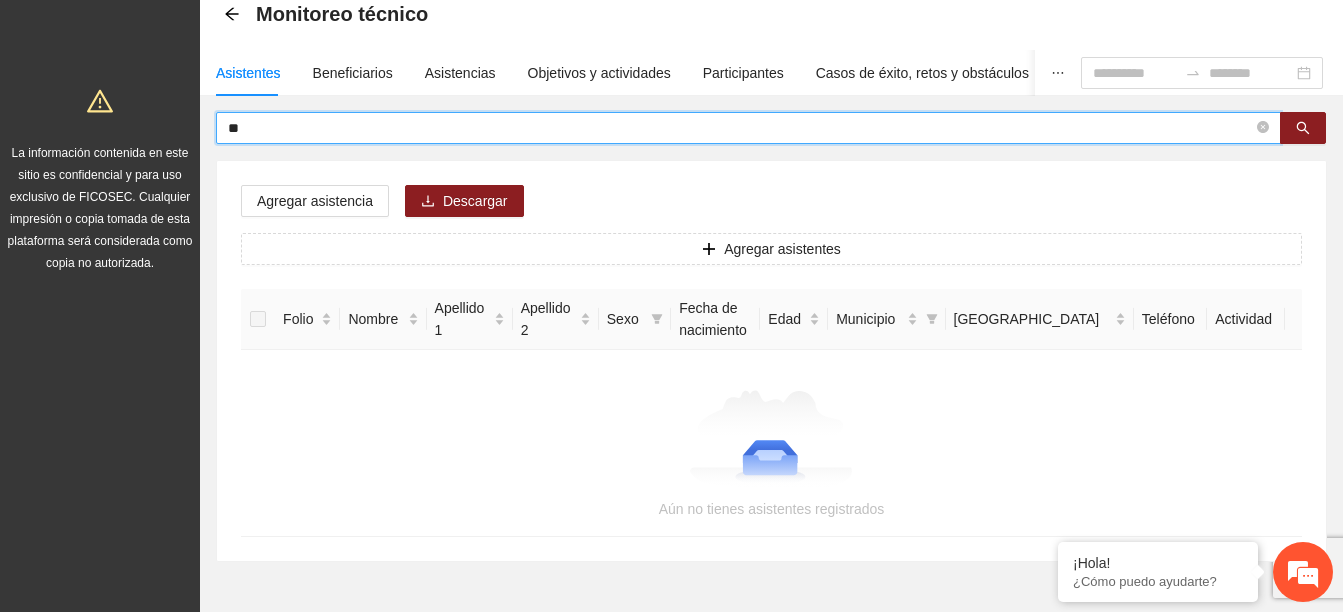 type on "*" 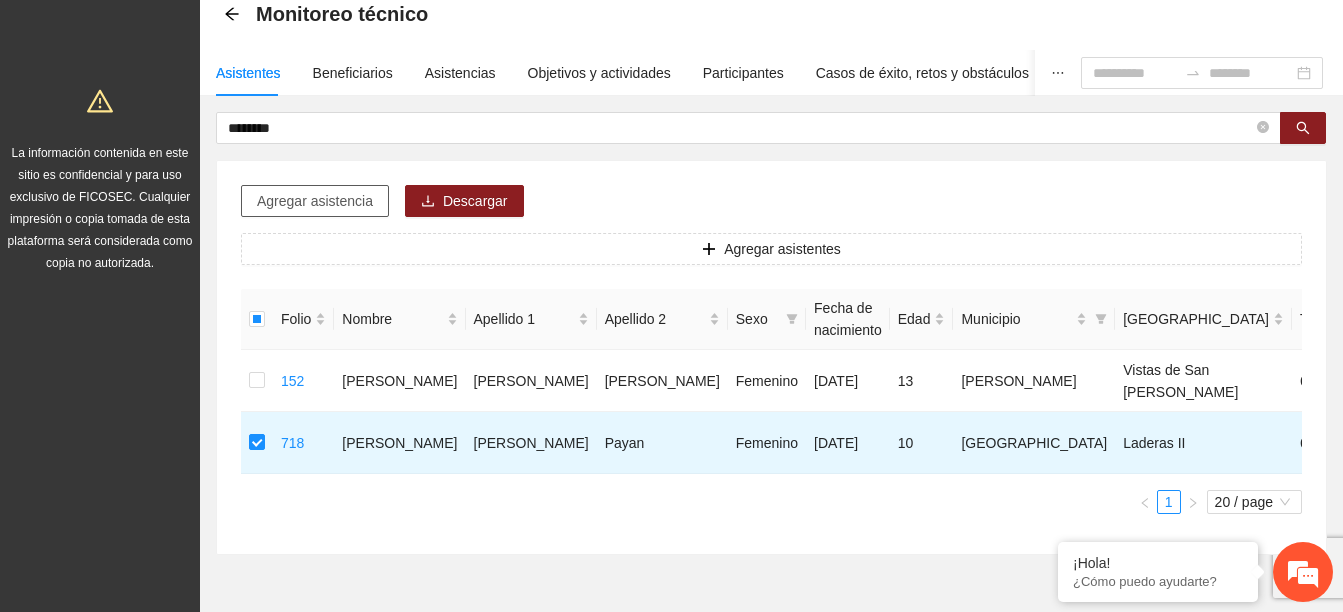 click on "Agregar asistencia" at bounding box center (315, 201) 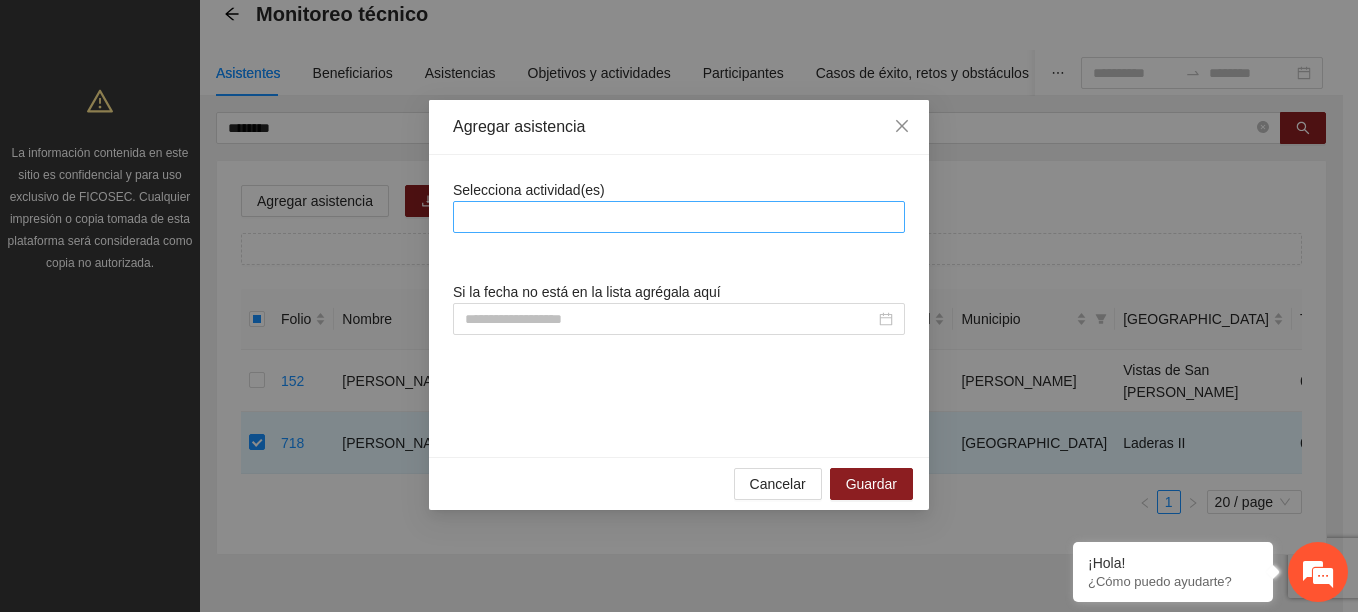 click at bounding box center [679, 217] 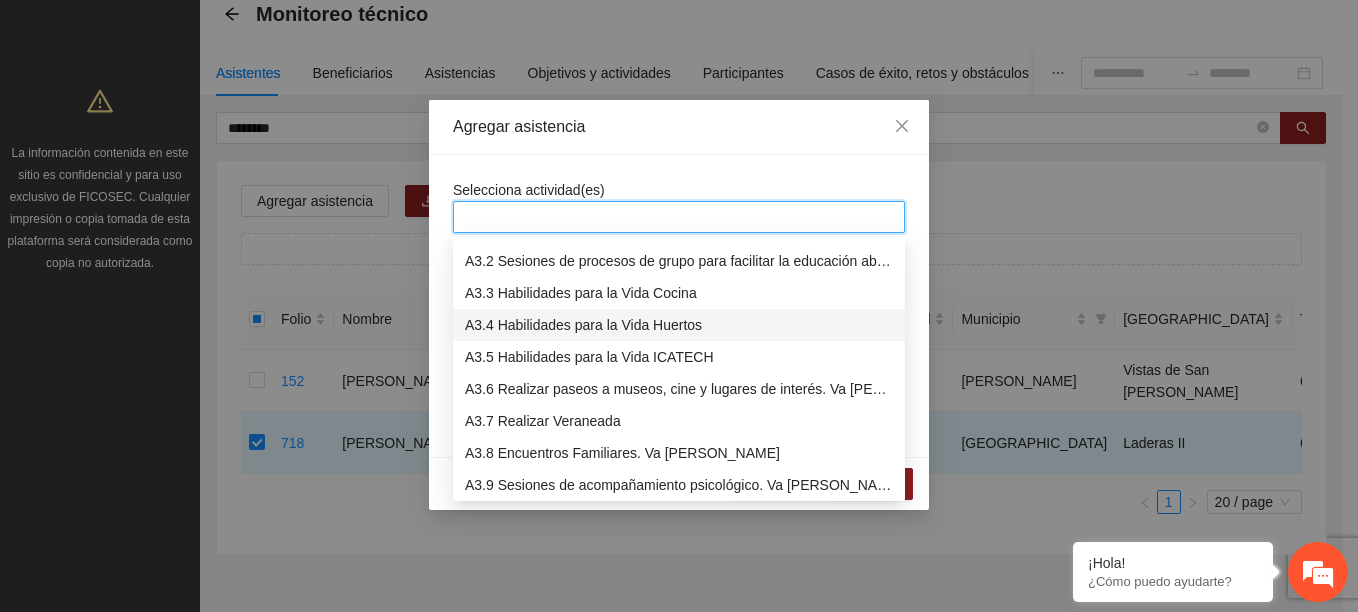 scroll, scrollTop: 800, scrollLeft: 0, axis: vertical 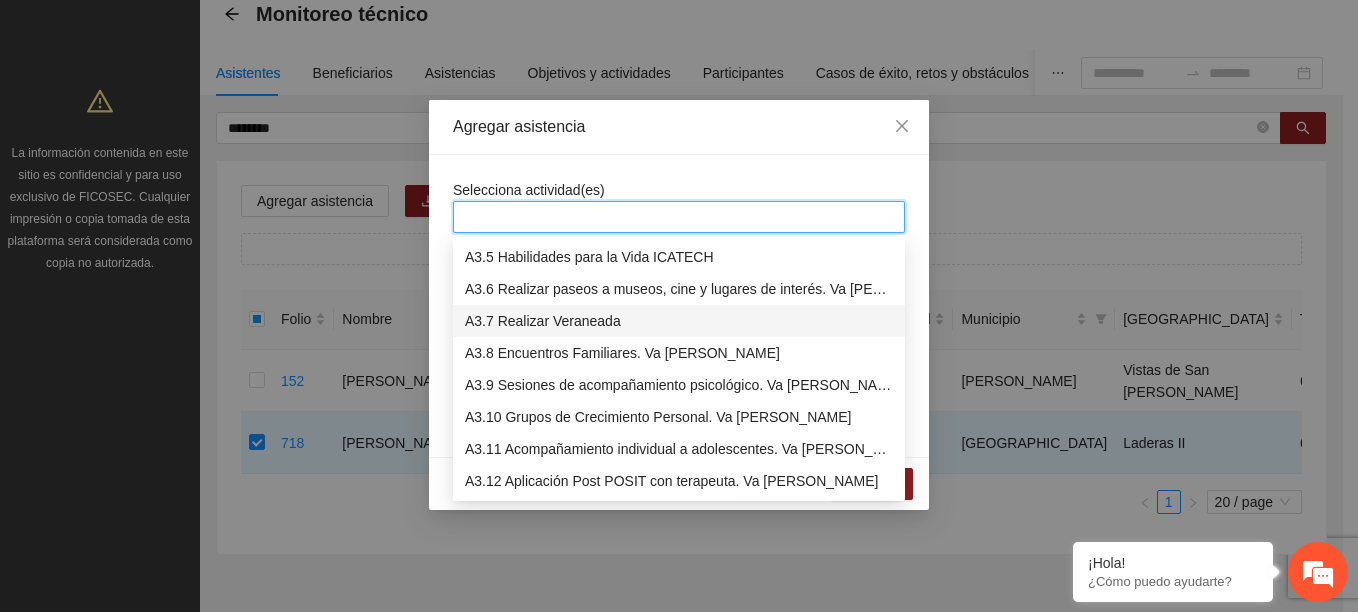 click on "A3.7 Realizar Veraneada" at bounding box center (679, 321) 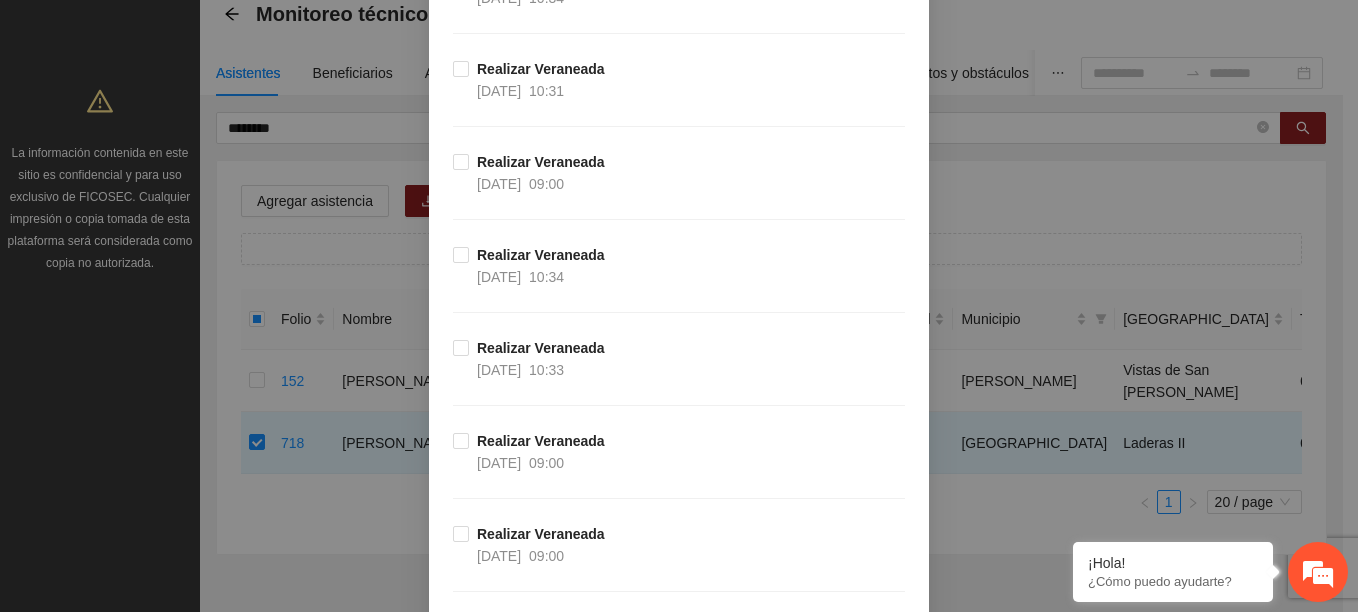 scroll, scrollTop: 900, scrollLeft: 0, axis: vertical 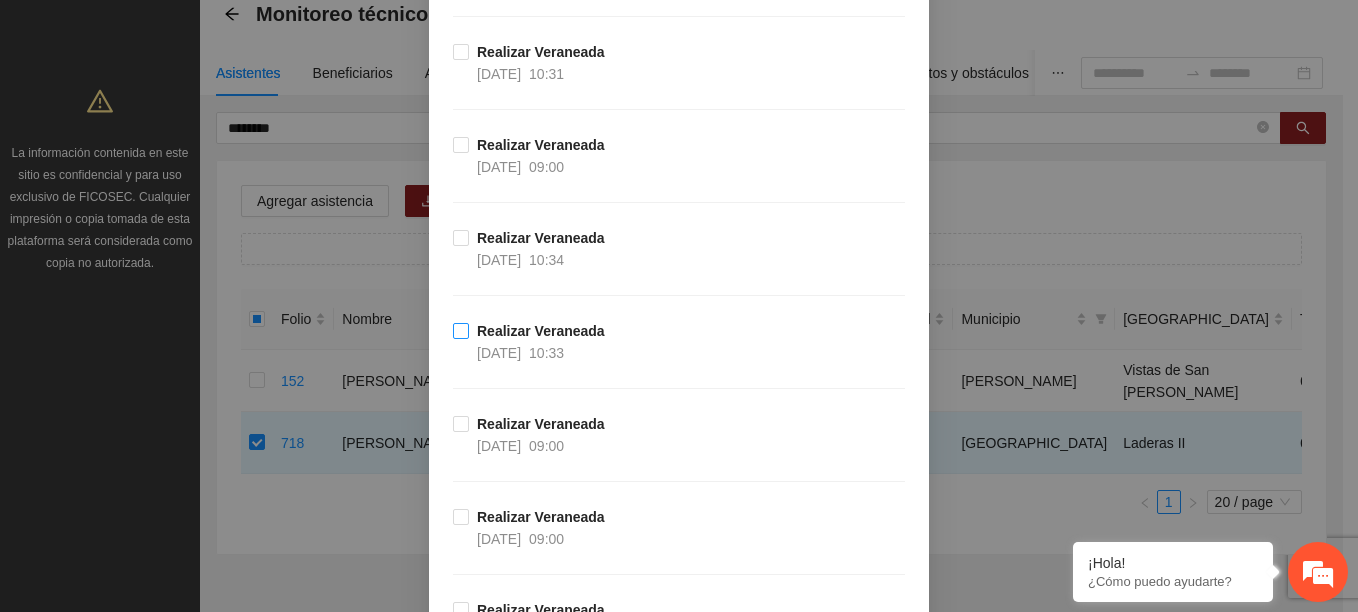 click on "Realizar Veraneada 14/07/2025 10:33" at bounding box center (541, 342) 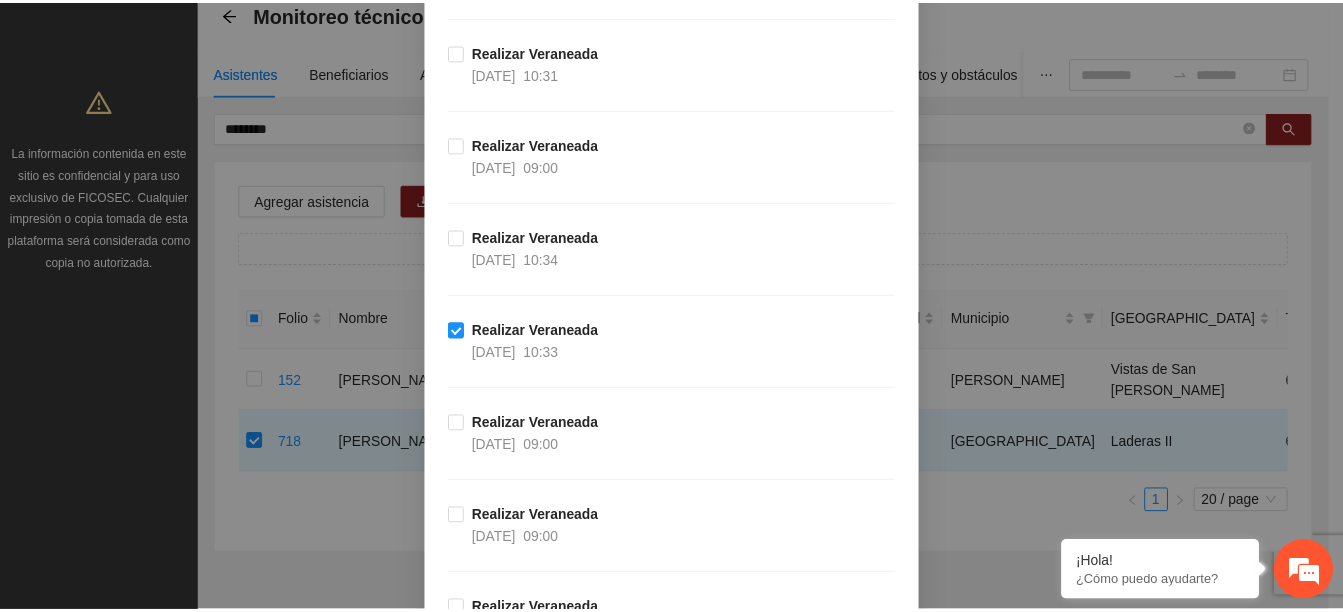 scroll, scrollTop: 3269, scrollLeft: 0, axis: vertical 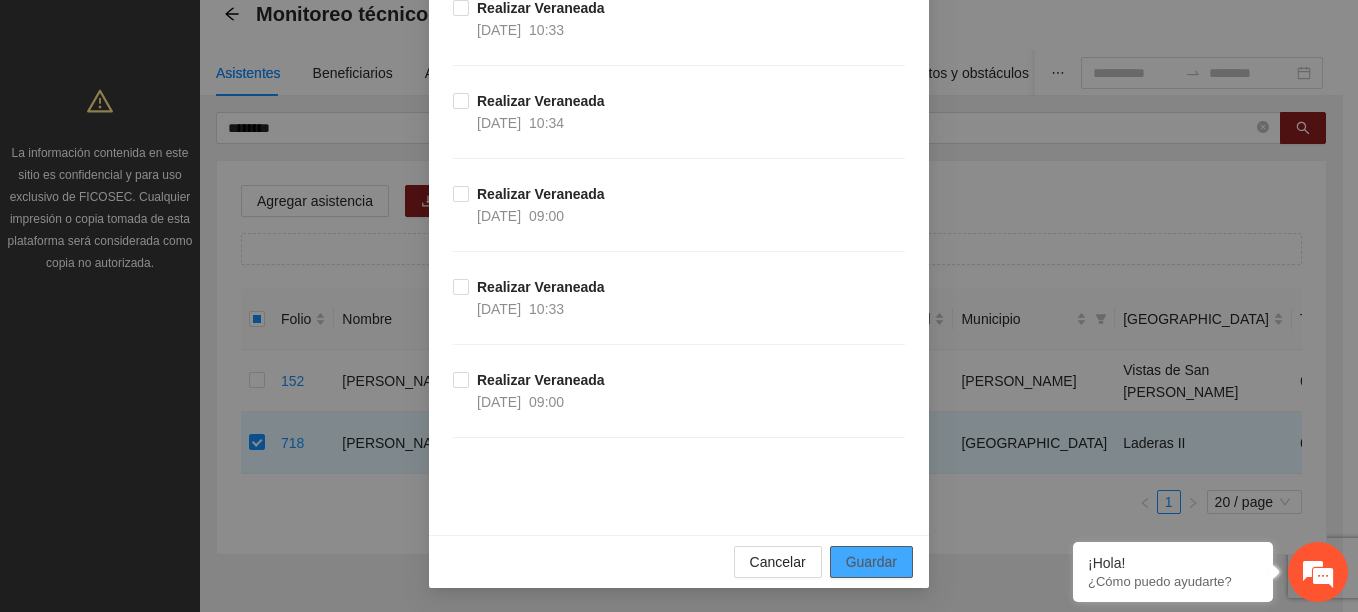 click on "Guardar" at bounding box center [871, 562] 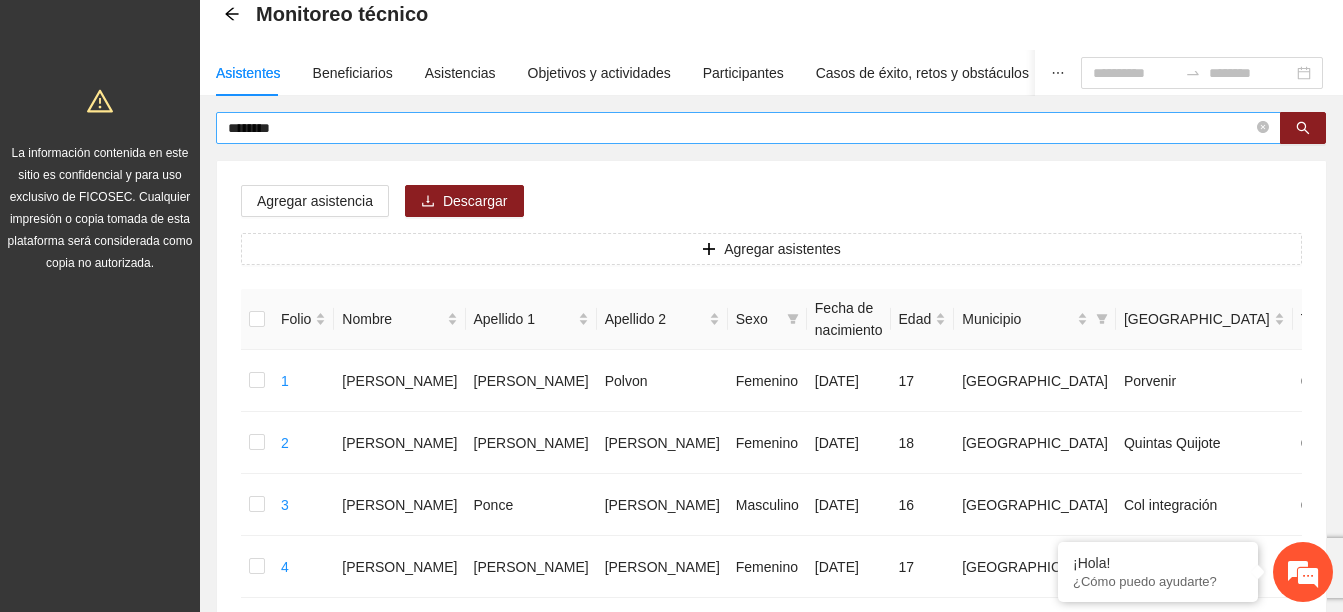 click on "*******" at bounding box center (748, 128) 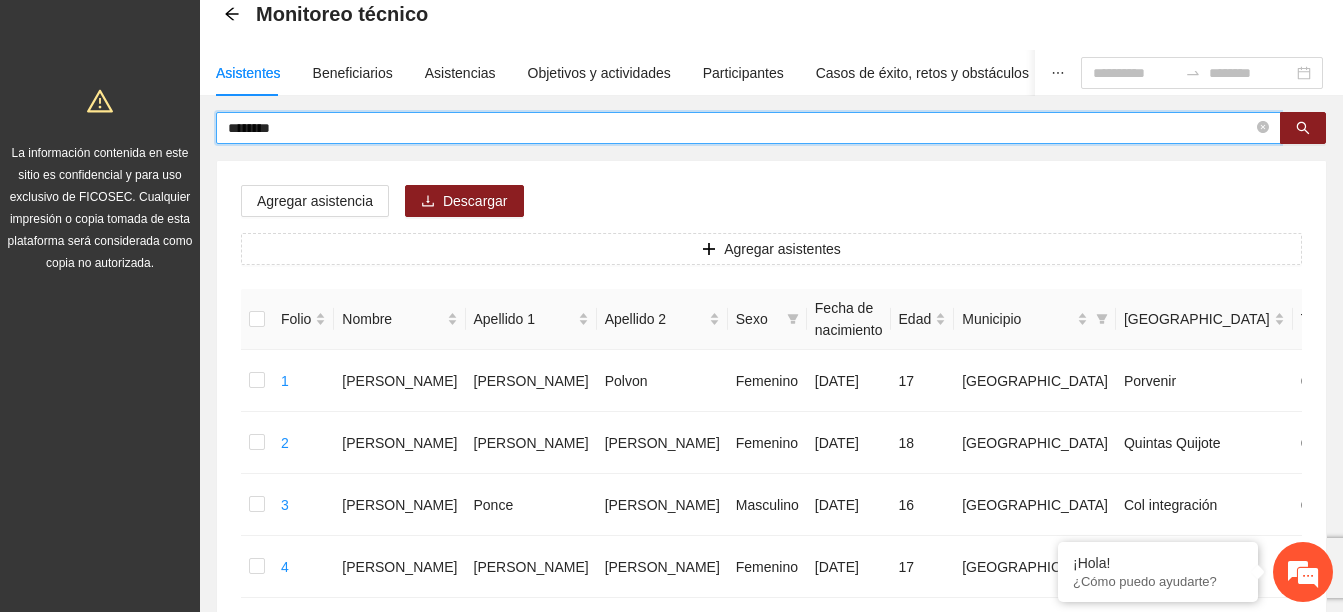 click on "*******" at bounding box center [740, 128] 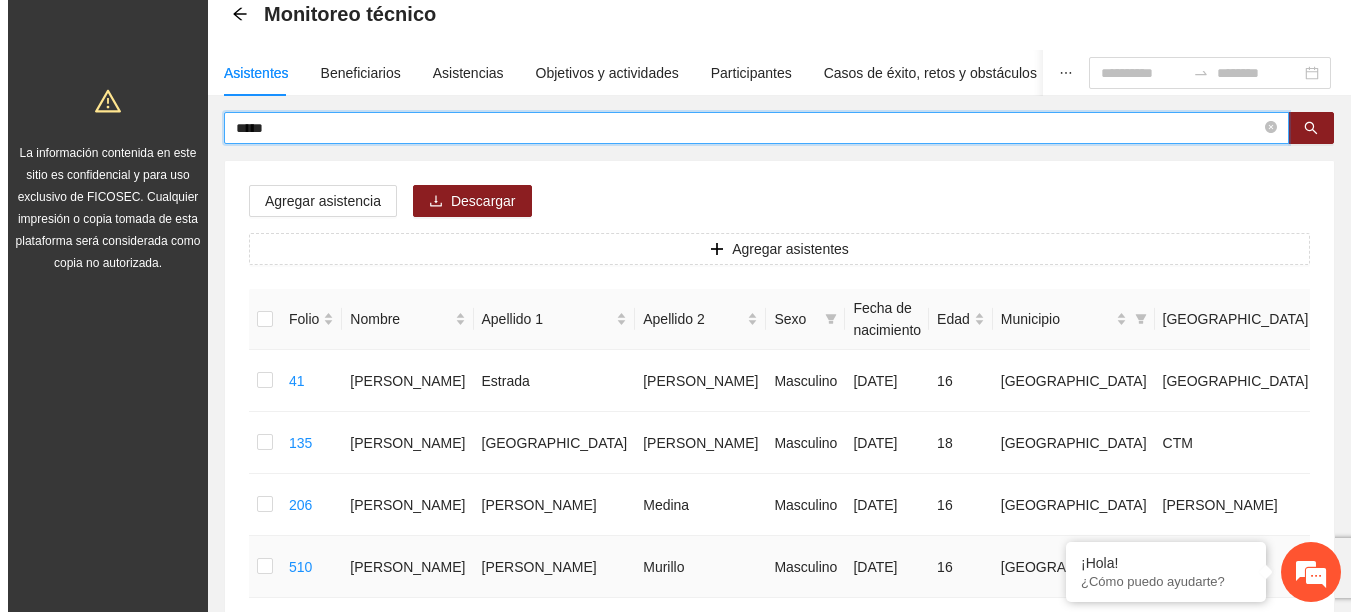 scroll, scrollTop: 205, scrollLeft: 0, axis: vertical 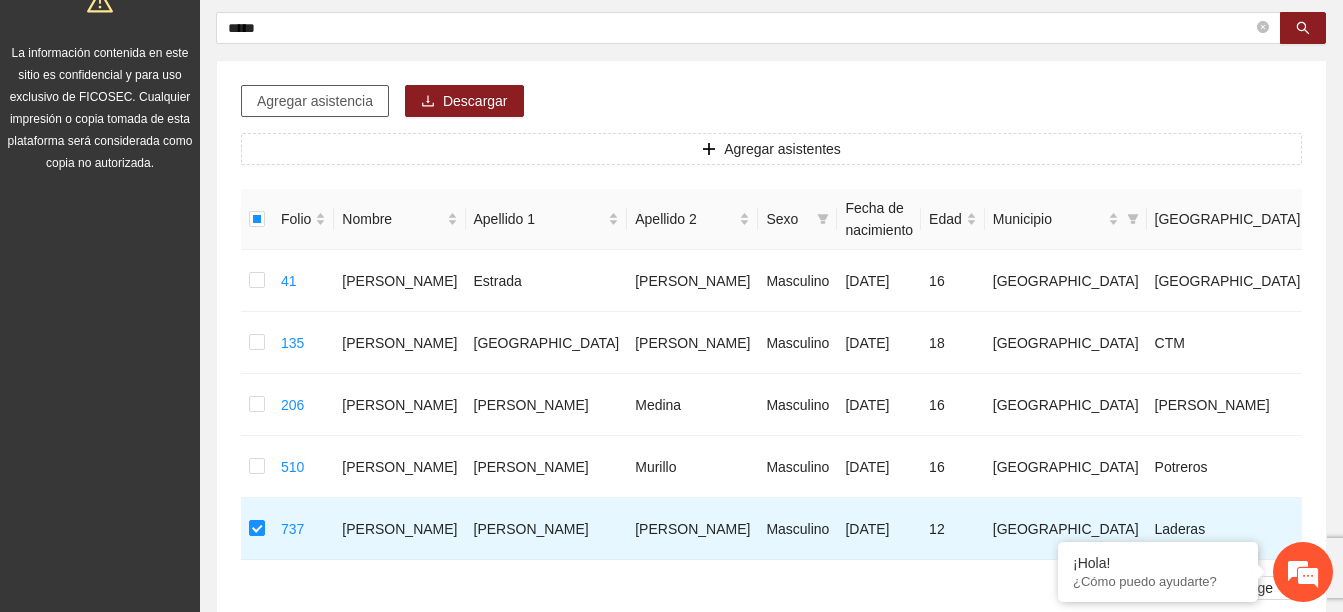 click on "Agregar asistencia" at bounding box center [315, 101] 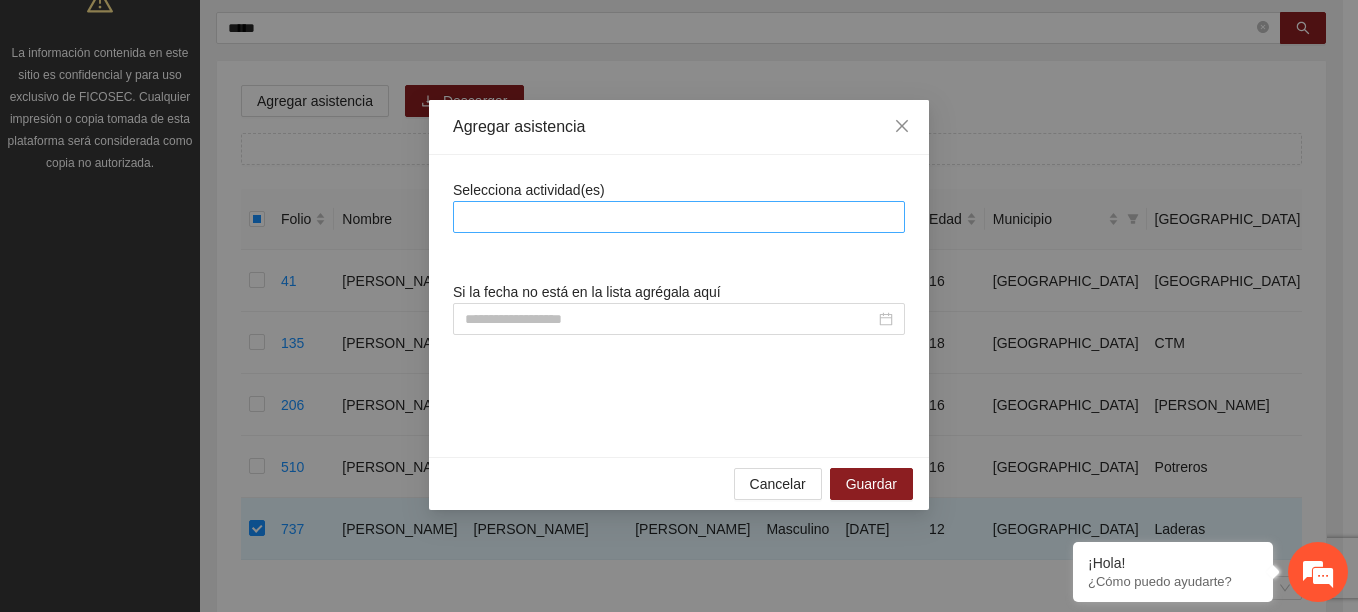 click at bounding box center (679, 217) 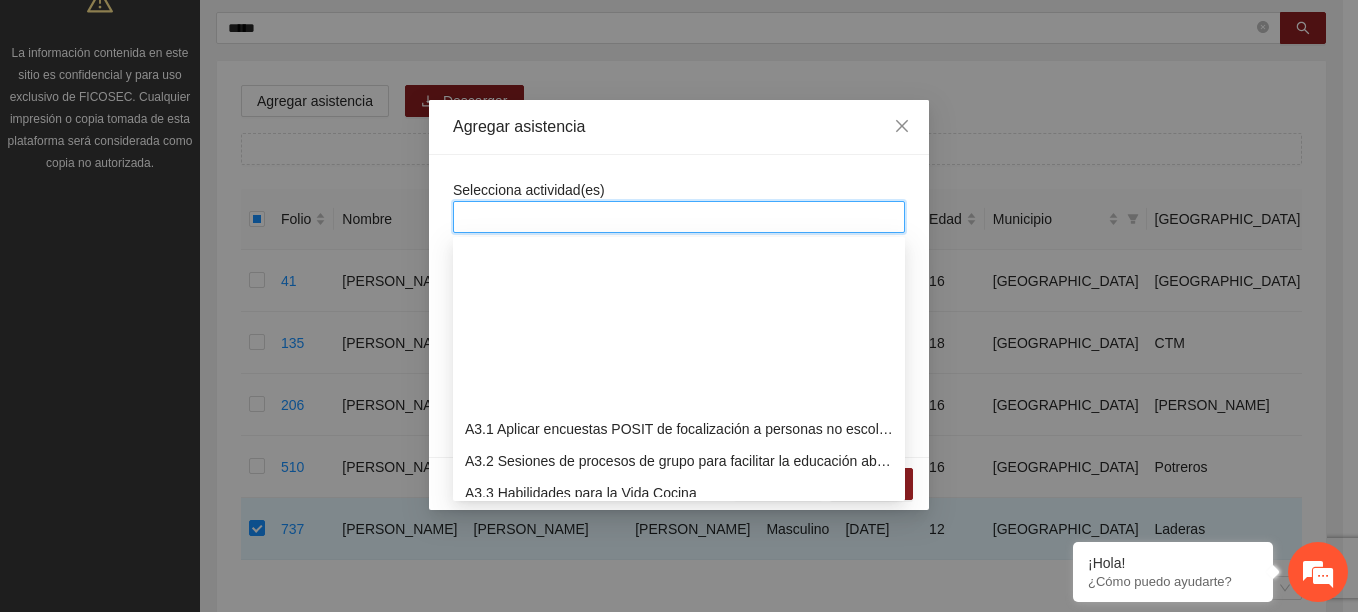 scroll, scrollTop: 800, scrollLeft: 0, axis: vertical 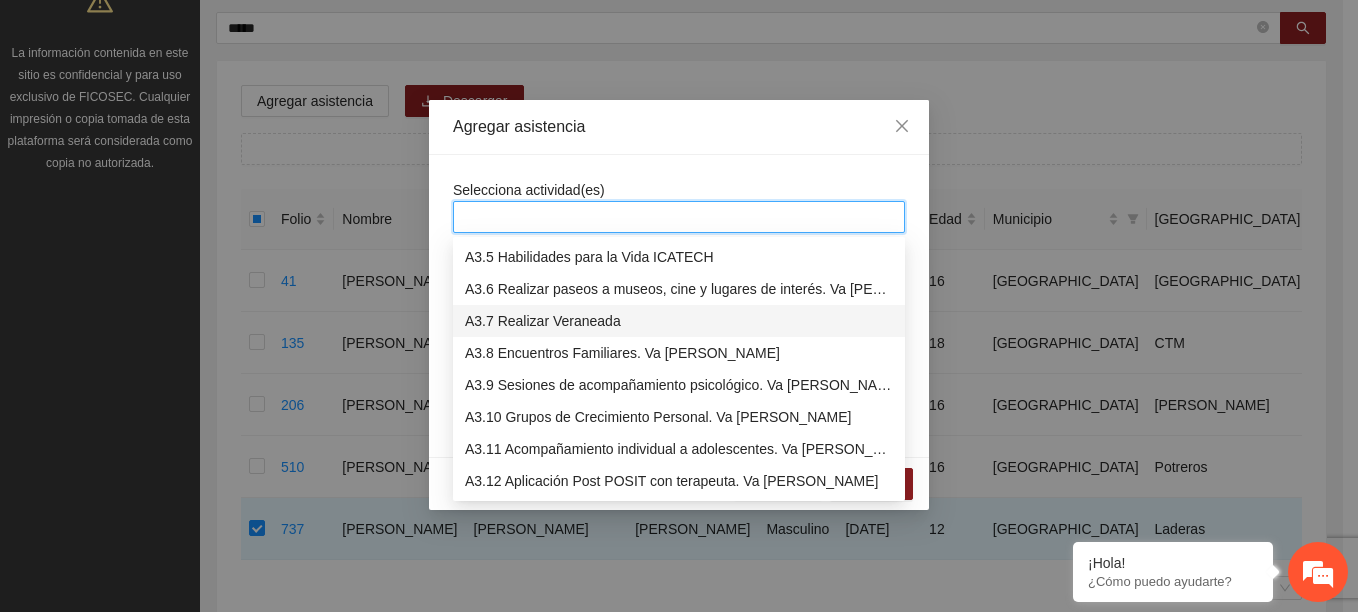 click on "A3.7 Realizar Veraneada" at bounding box center [679, 321] 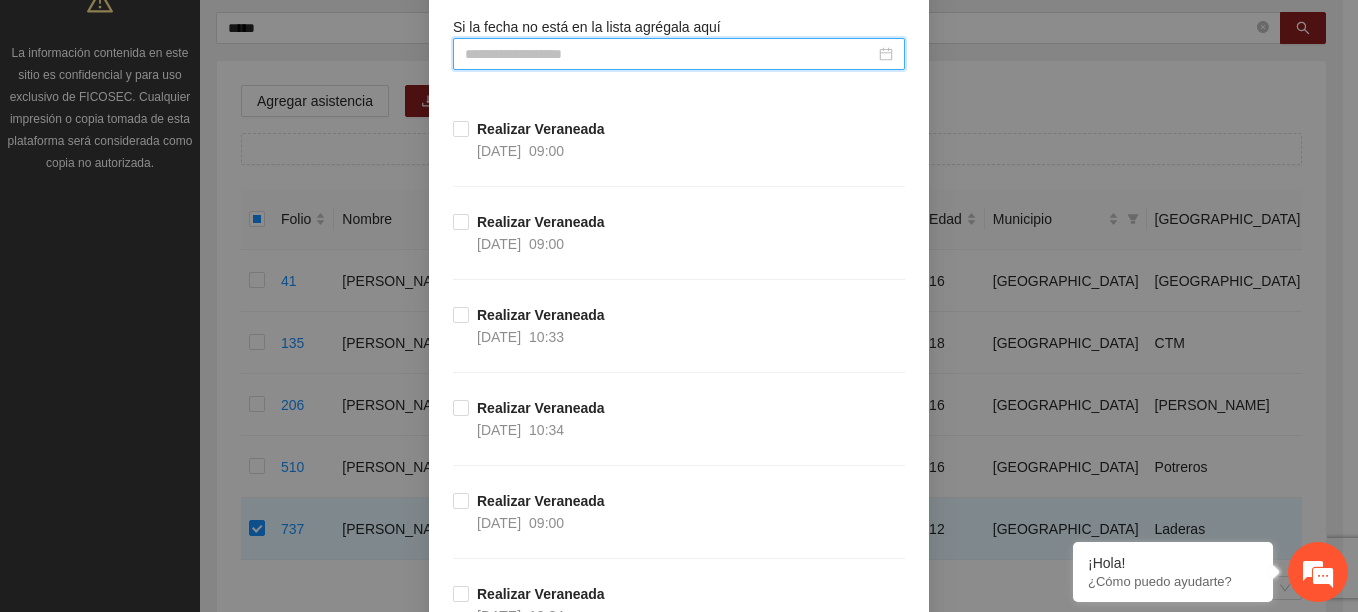 scroll, scrollTop: 300, scrollLeft: 0, axis: vertical 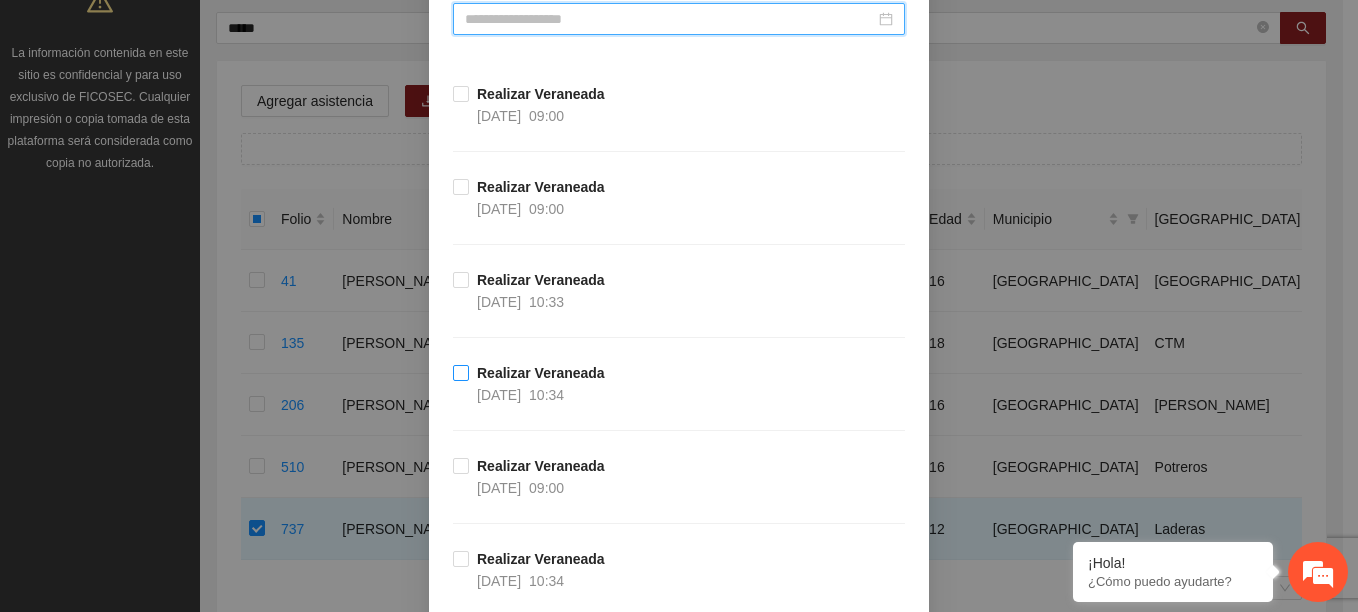 click on "10:34" at bounding box center (546, 395) 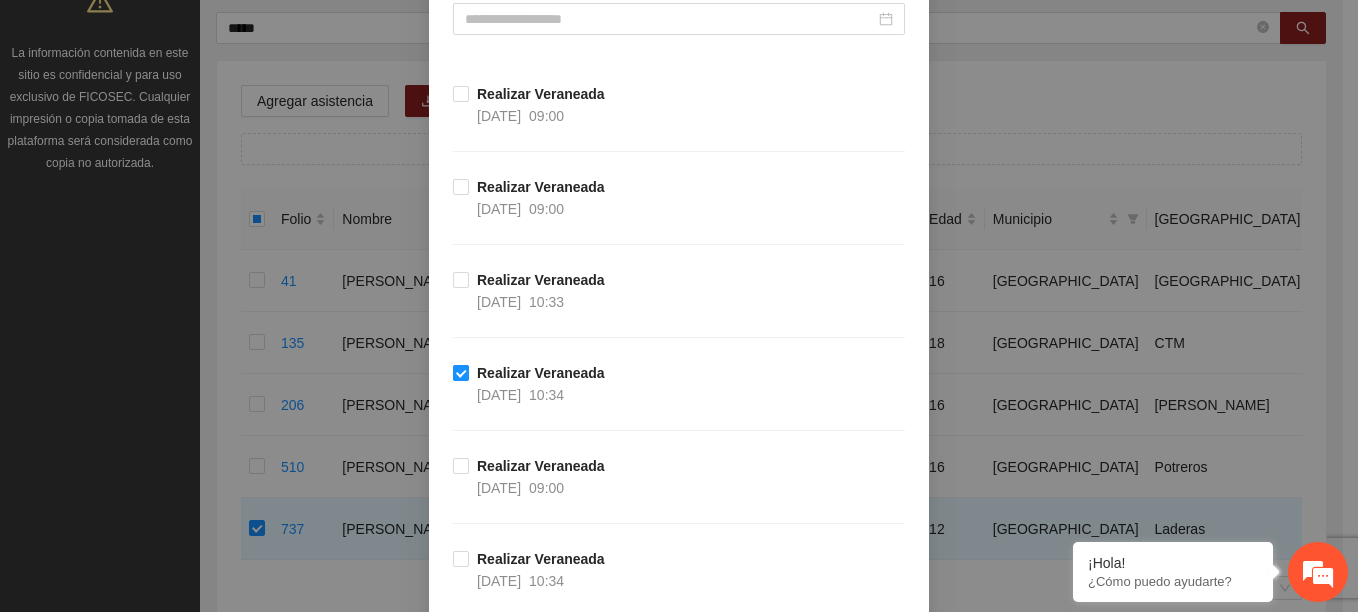 click on "10:34" at bounding box center [546, 395] 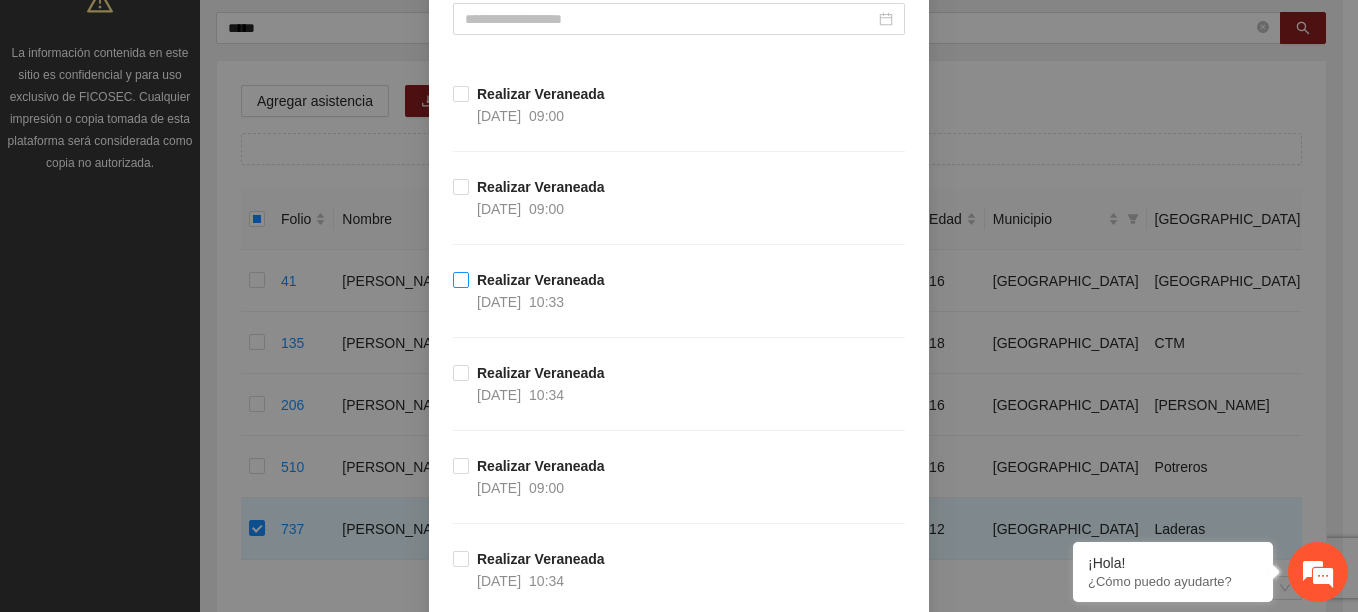 click on "10:33" at bounding box center [546, 302] 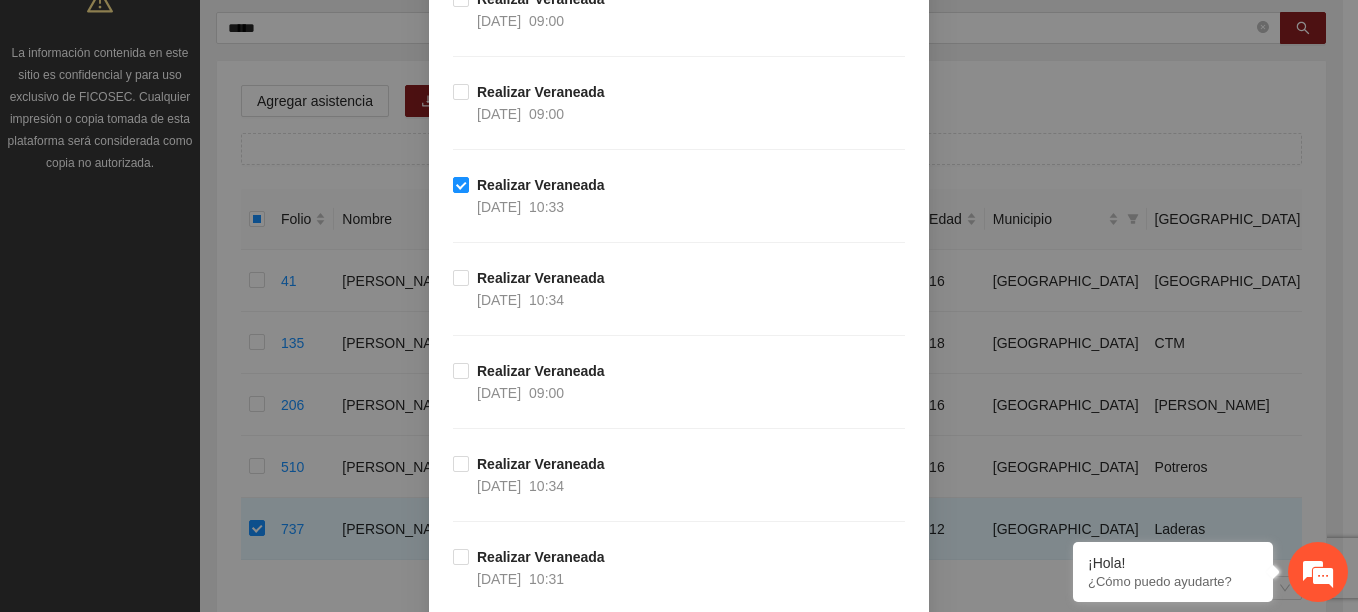 scroll, scrollTop: 388, scrollLeft: 0, axis: vertical 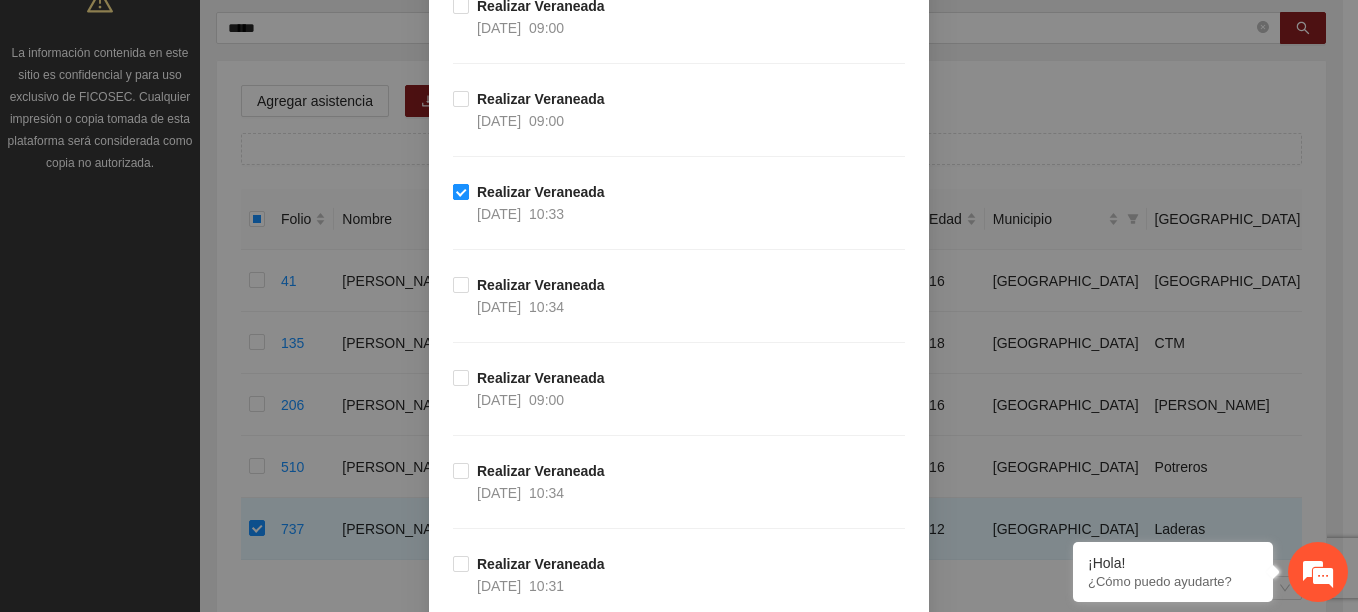click on "Realizar Veraneada" at bounding box center (541, 192) 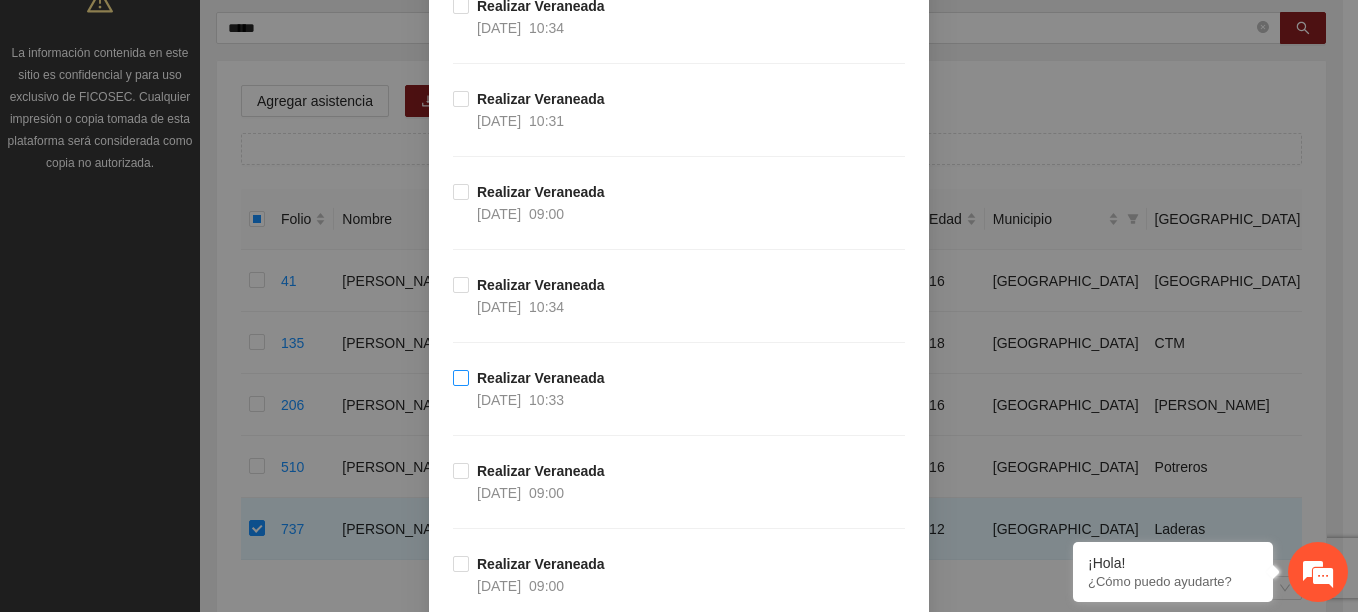 scroll, scrollTop: 888, scrollLeft: 0, axis: vertical 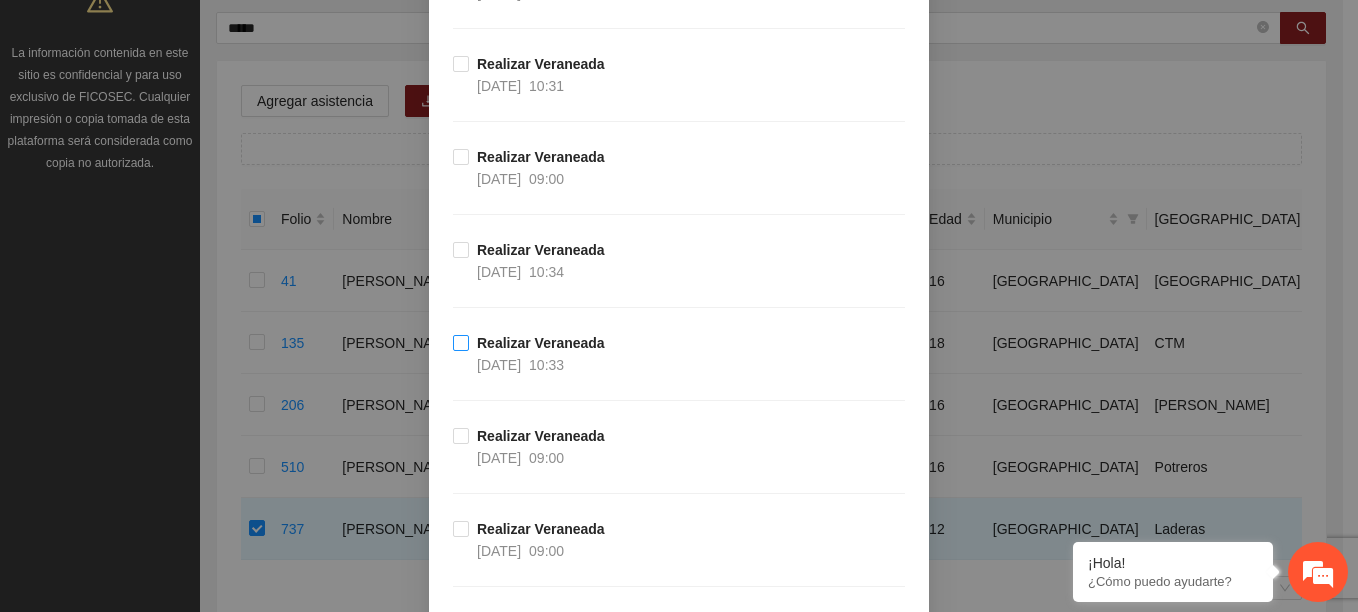 click on "10:33" at bounding box center (546, 365) 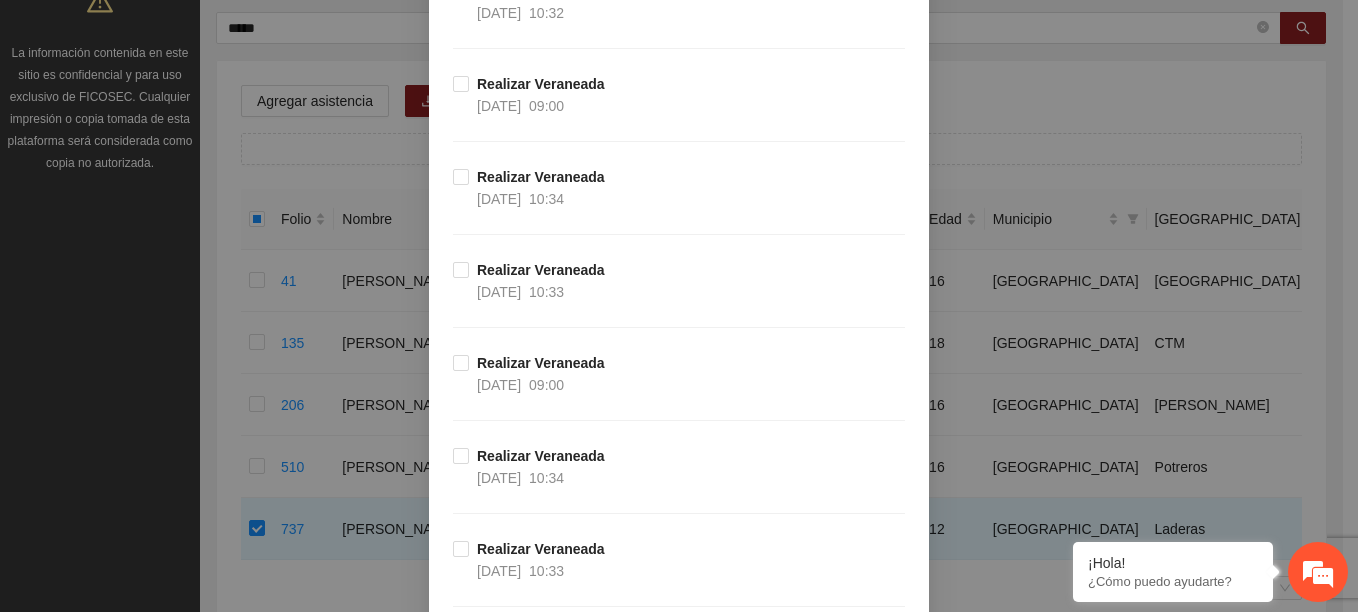 scroll, scrollTop: 2340, scrollLeft: 0, axis: vertical 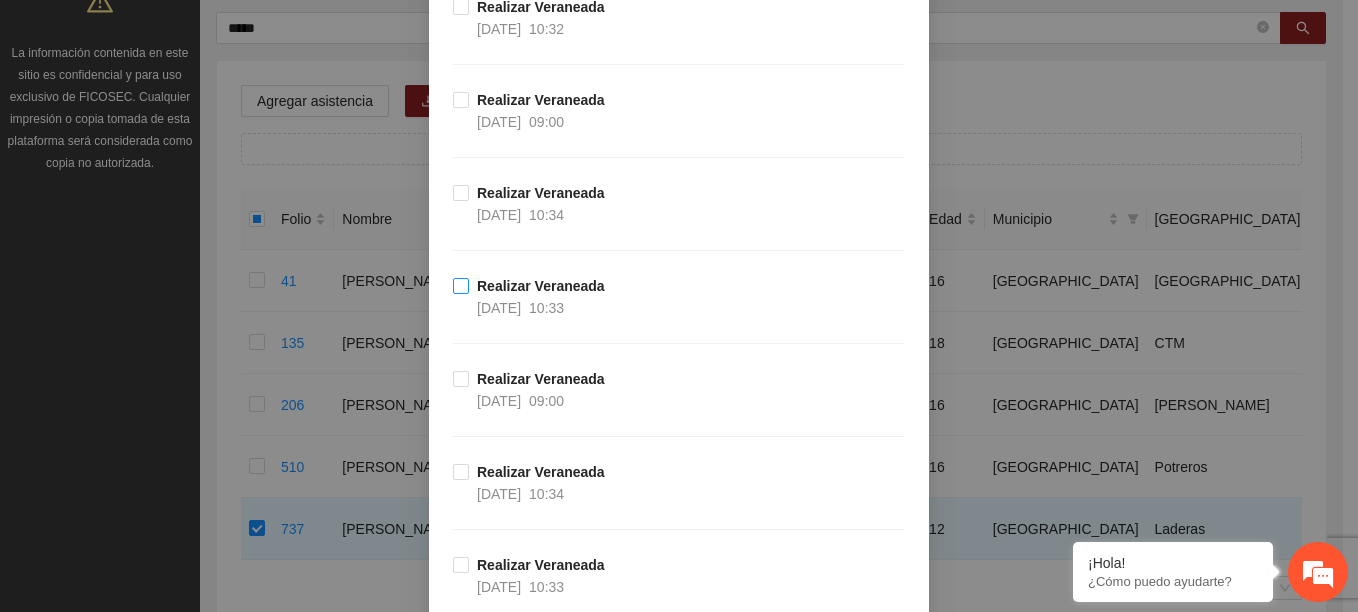 click on "10:33" at bounding box center [546, 308] 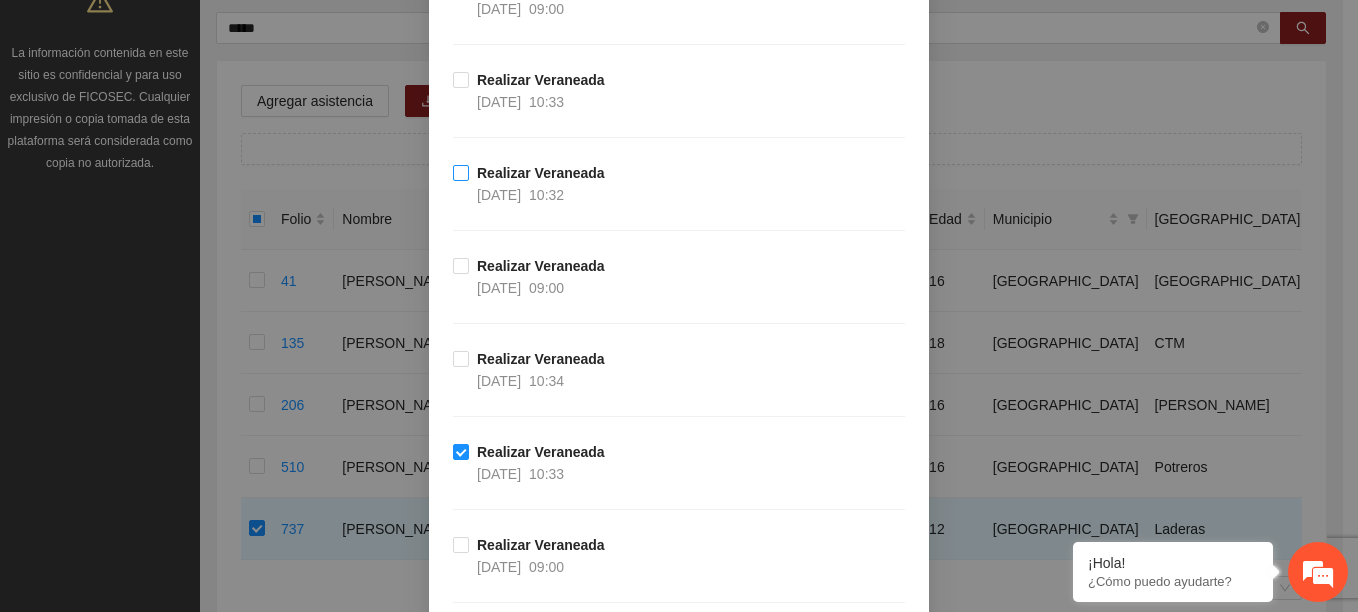 scroll, scrollTop: 2169, scrollLeft: 0, axis: vertical 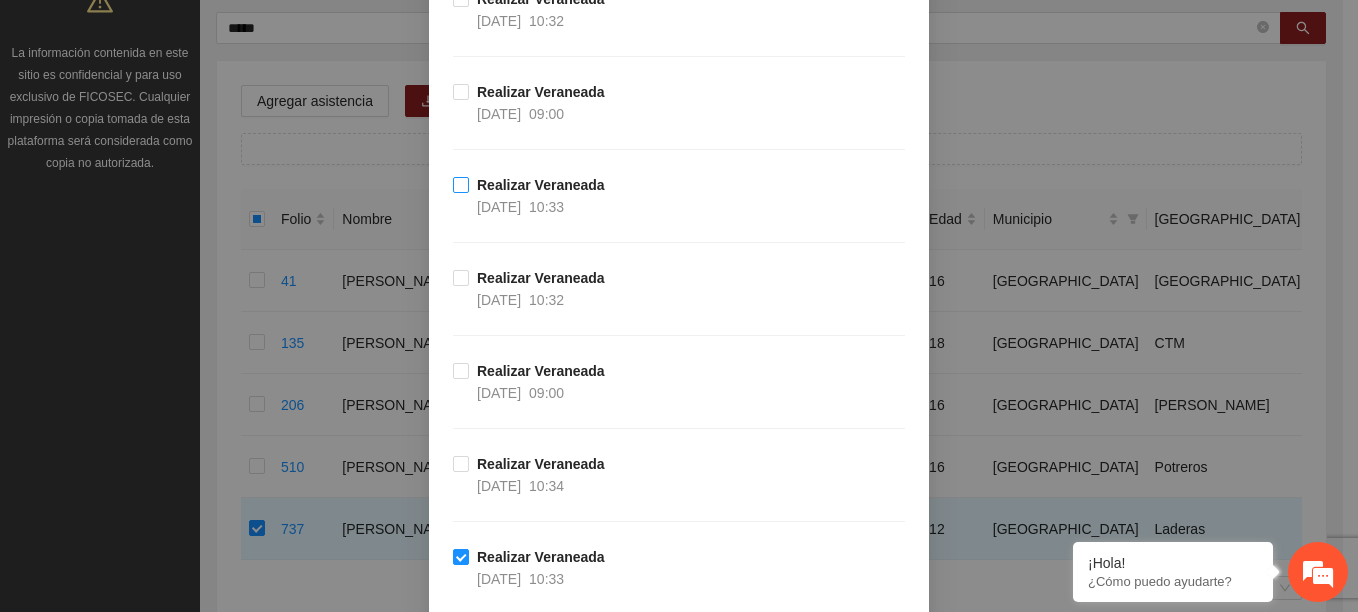 click on "Realizar Veraneada 08/07/2025 10:33" at bounding box center [541, 196] 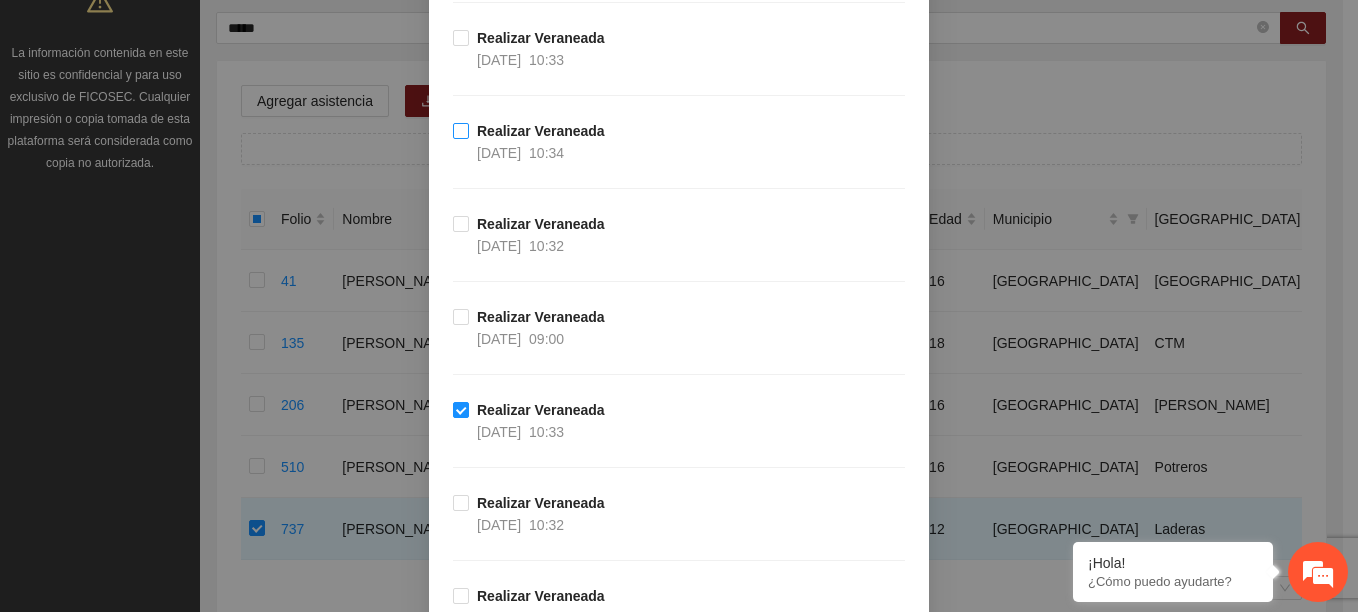 scroll, scrollTop: 1769, scrollLeft: 0, axis: vertical 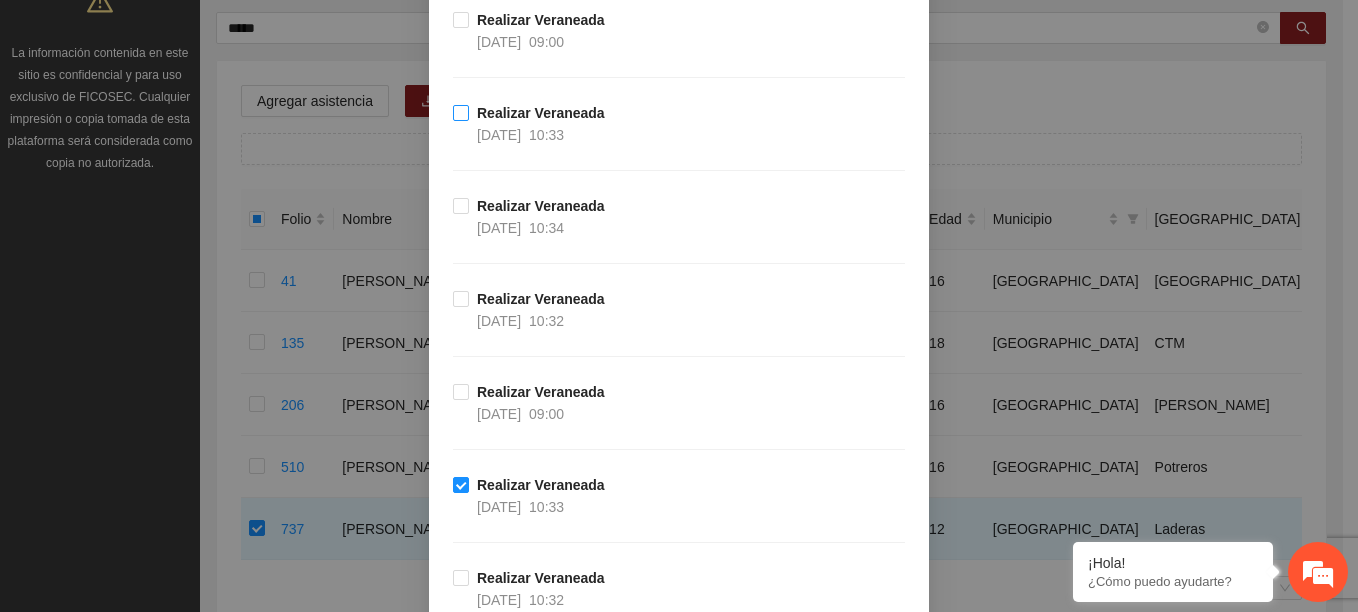 click on "10:33" at bounding box center [546, 135] 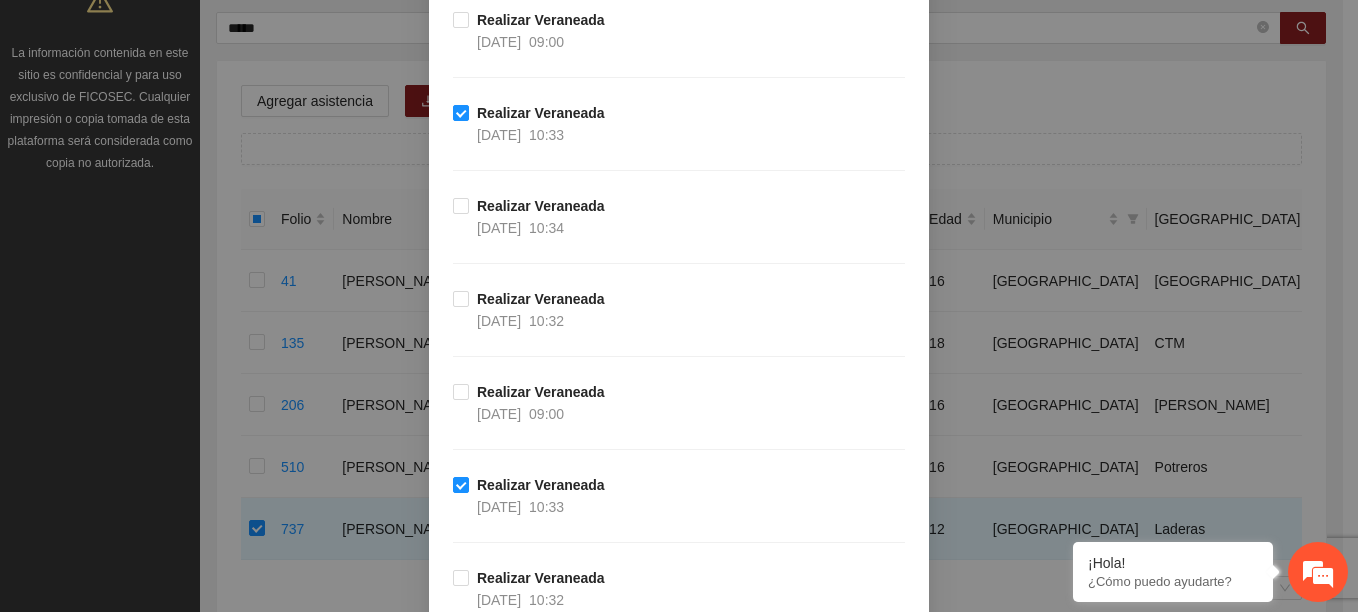 scroll, scrollTop: 1569, scrollLeft: 0, axis: vertical 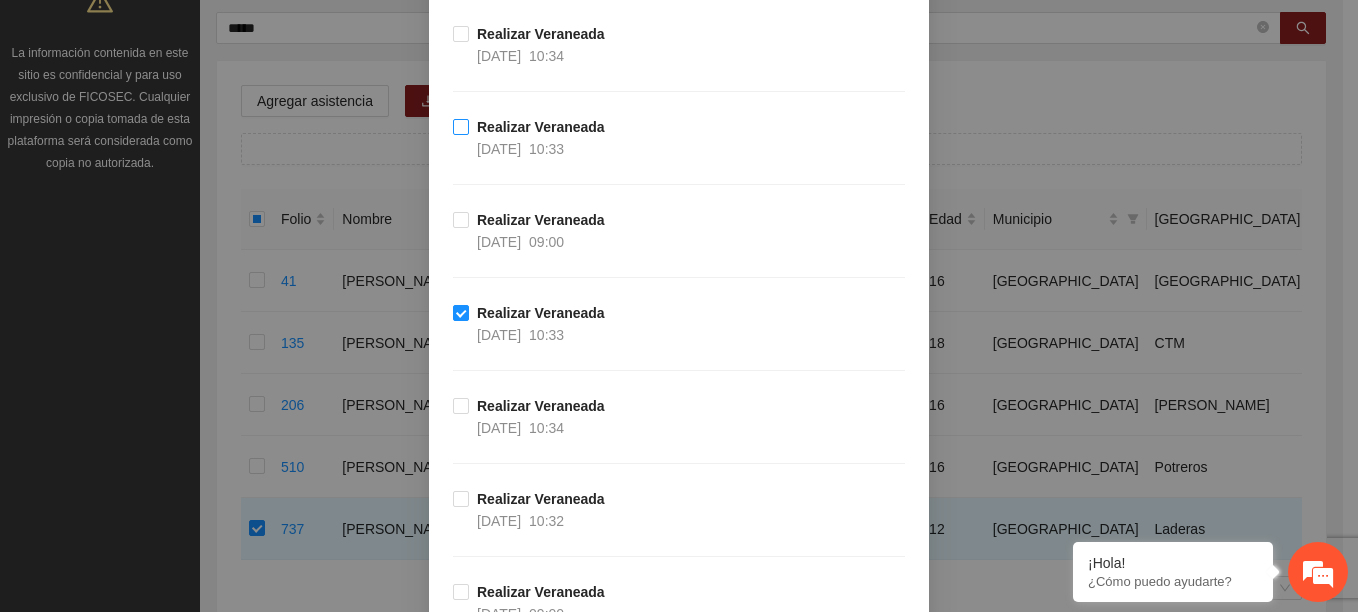 click on "10:33" at bounding box center (546, 149) 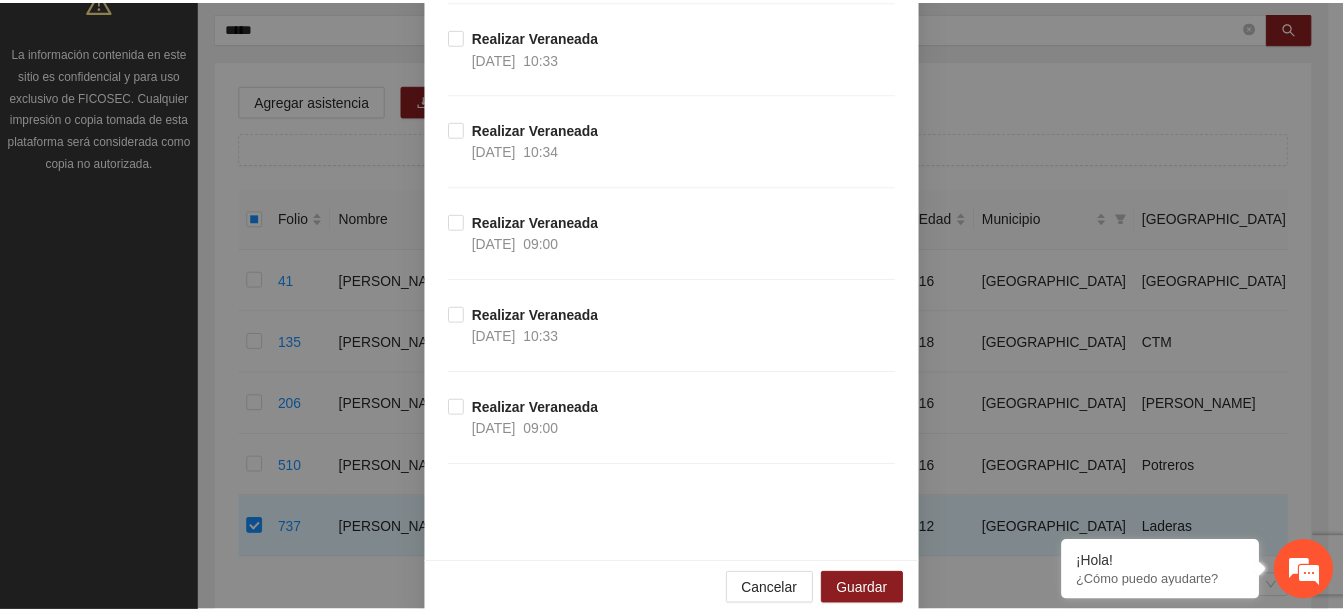 scroll, scrollTop: 3269, scrollLeft: 0, axis: vertical 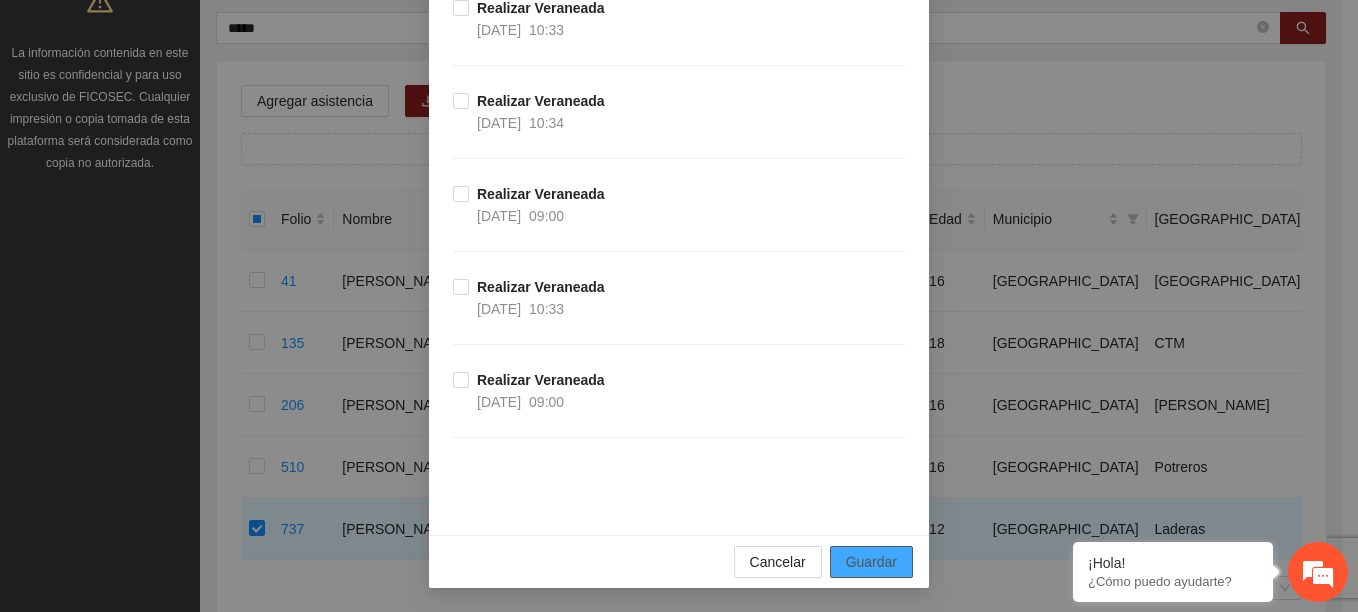 click on "Guardar" at bounding box center [871, 562] 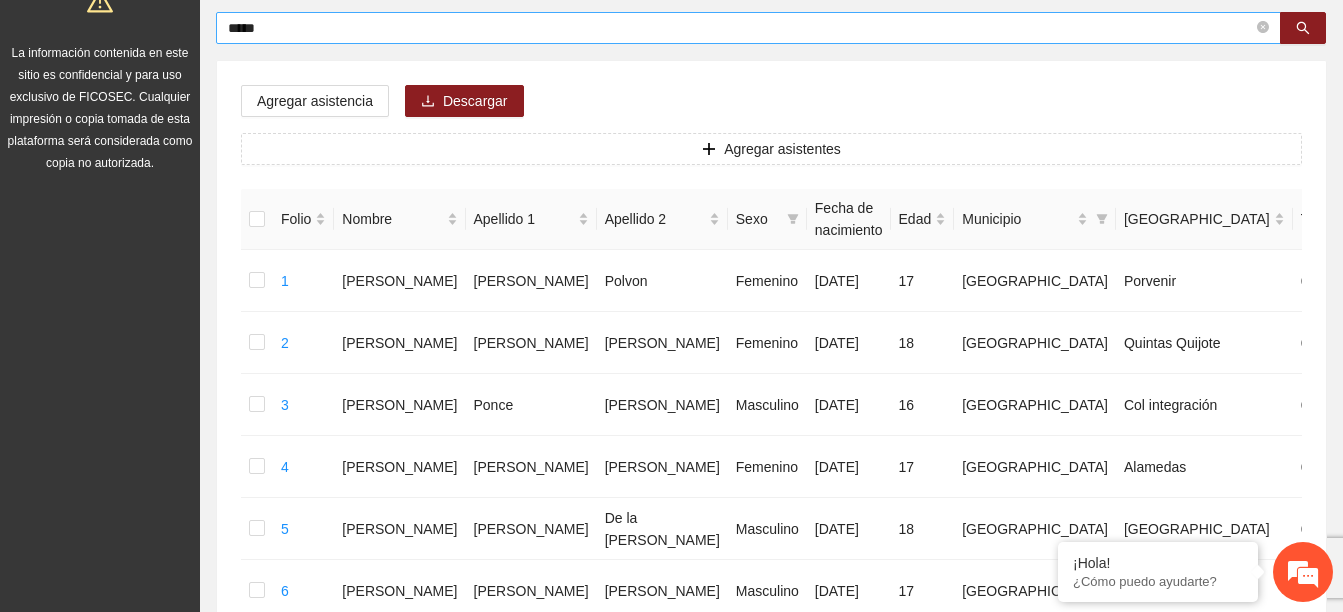 click on "*****" at bounding box center [740, 28] 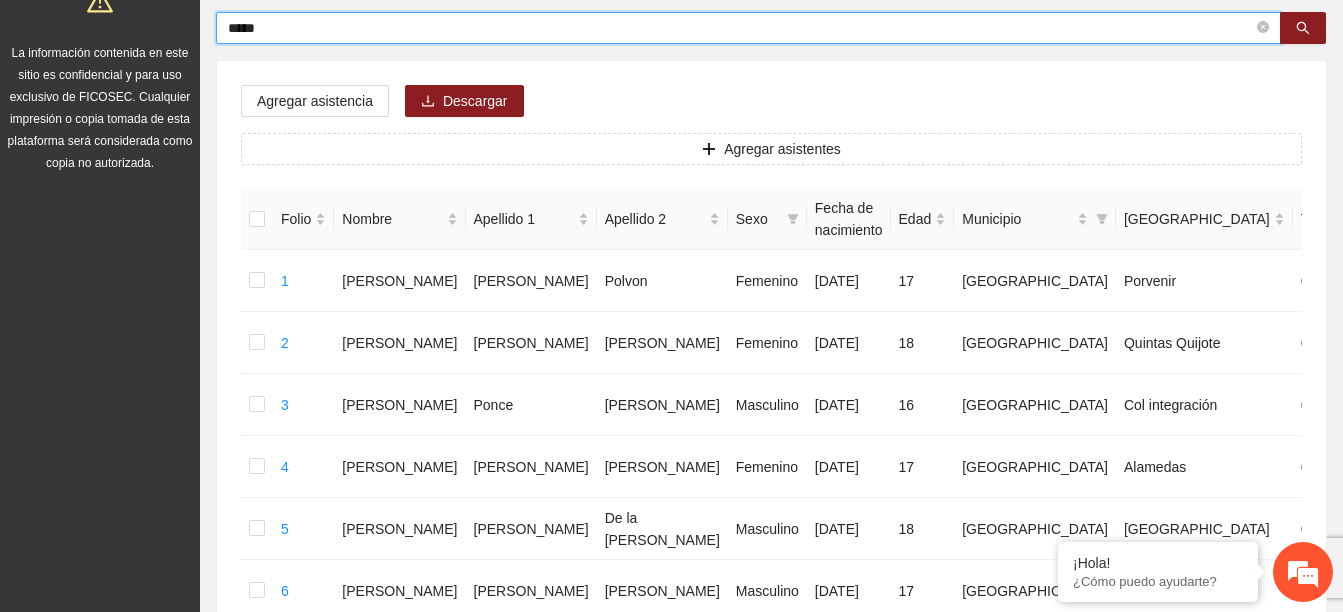 click on "*****" at bounding box center (740, 28) 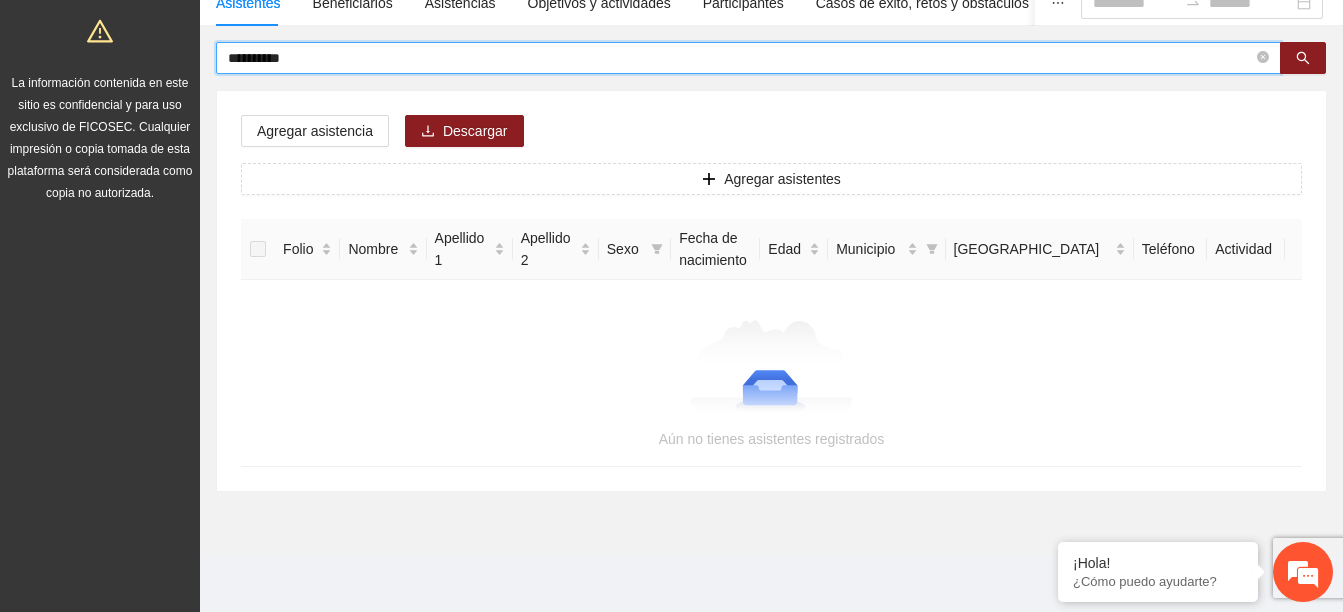 scroll, scrollTop: 175, scrollLeft: 0, axis: vertical 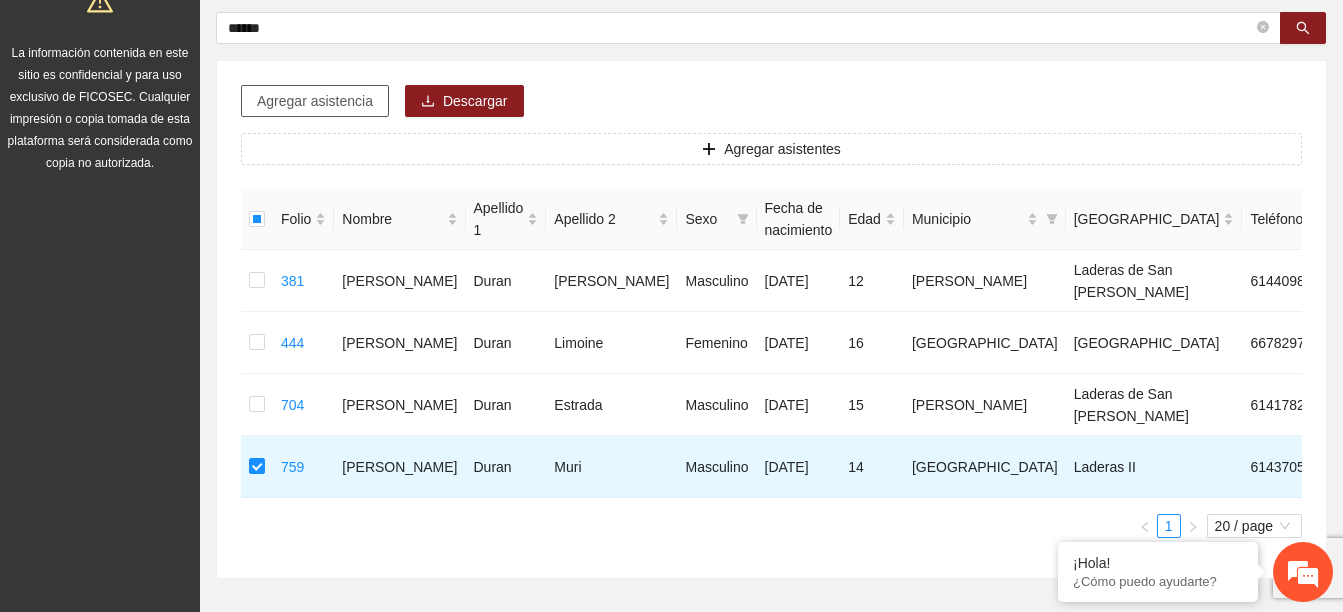 click on "Agregar asistencia" at bounding box center [315, 101] 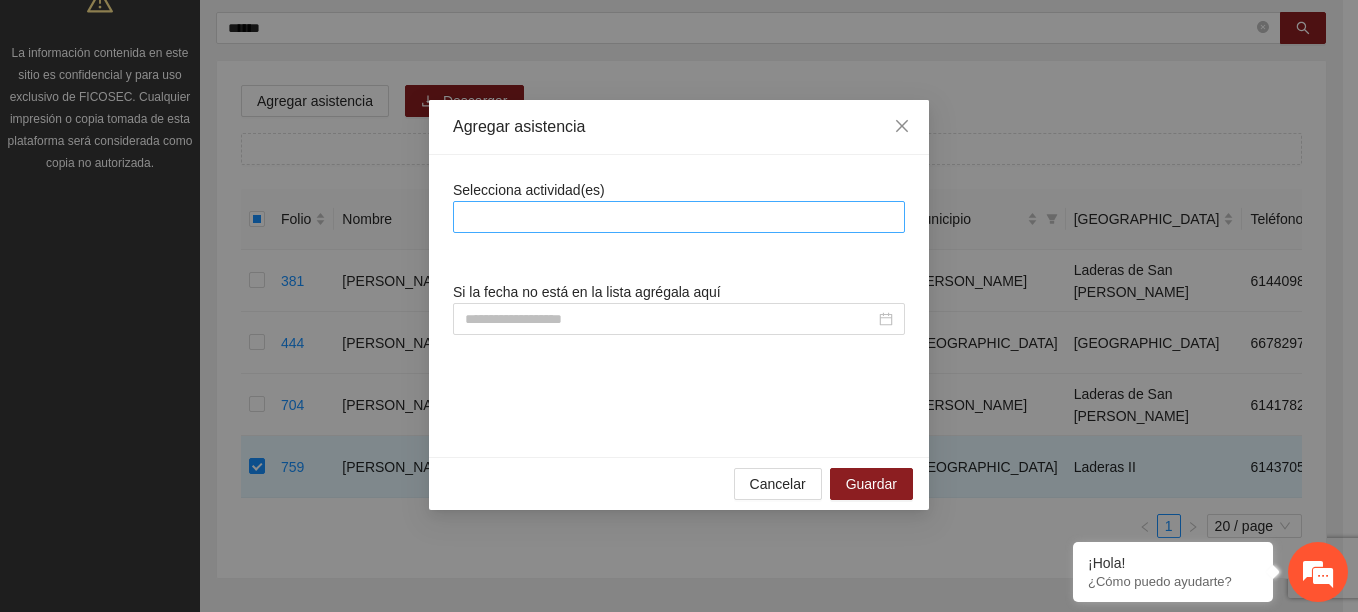 click at bounding box center [679, 217] 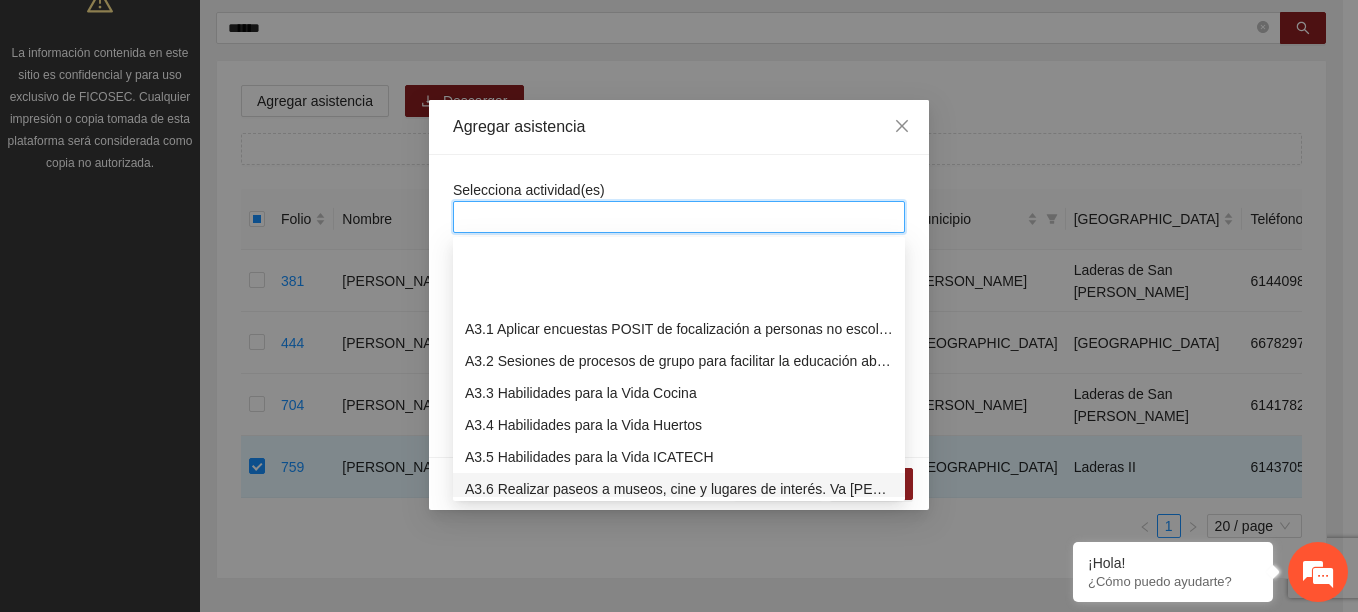 scroll, scrollTop: 700, scrollLeft: 0, axis: vertical 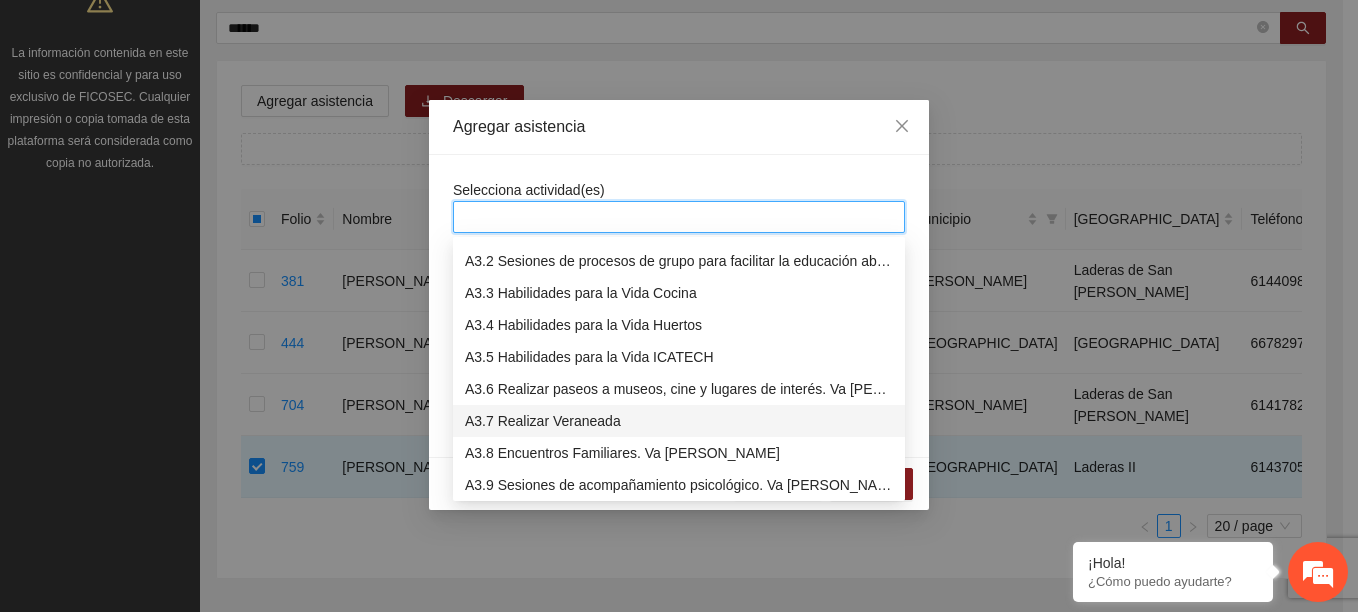 click on "A3.7 Realizar Veraneada" at bounding box center [679, 421] 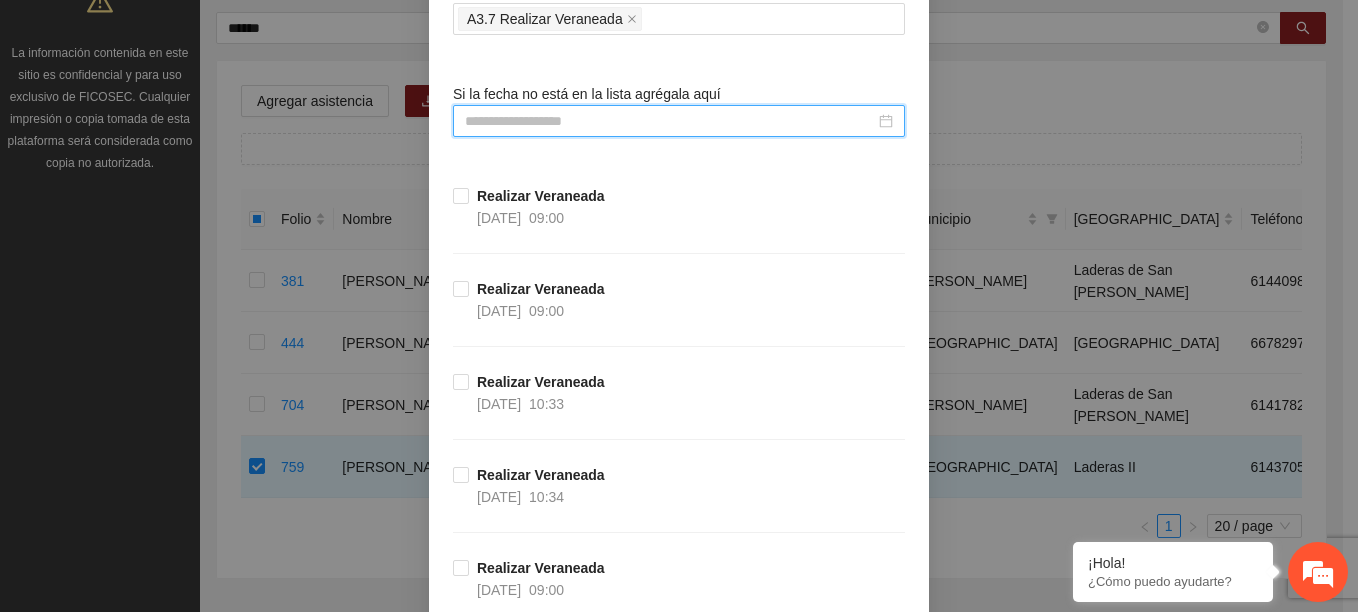 scroll, scrollTop: 200, scrollLeft: 0, axis: vertical 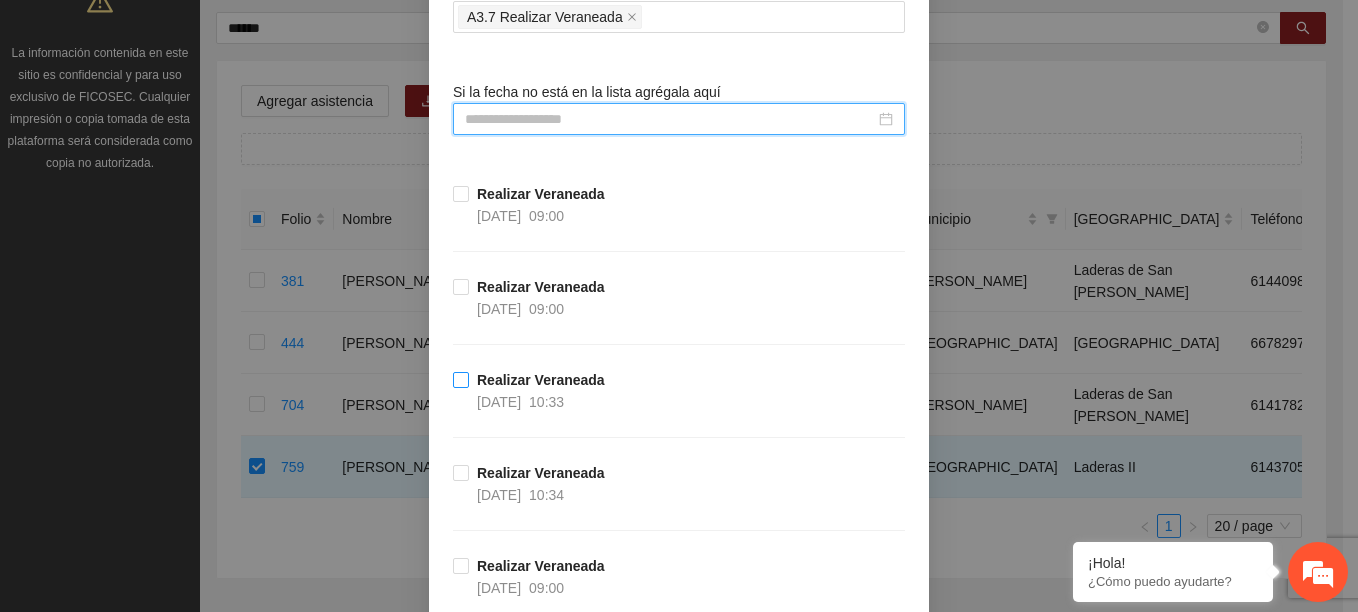 click on "16/07/2025" at bounding box center (499, 402) 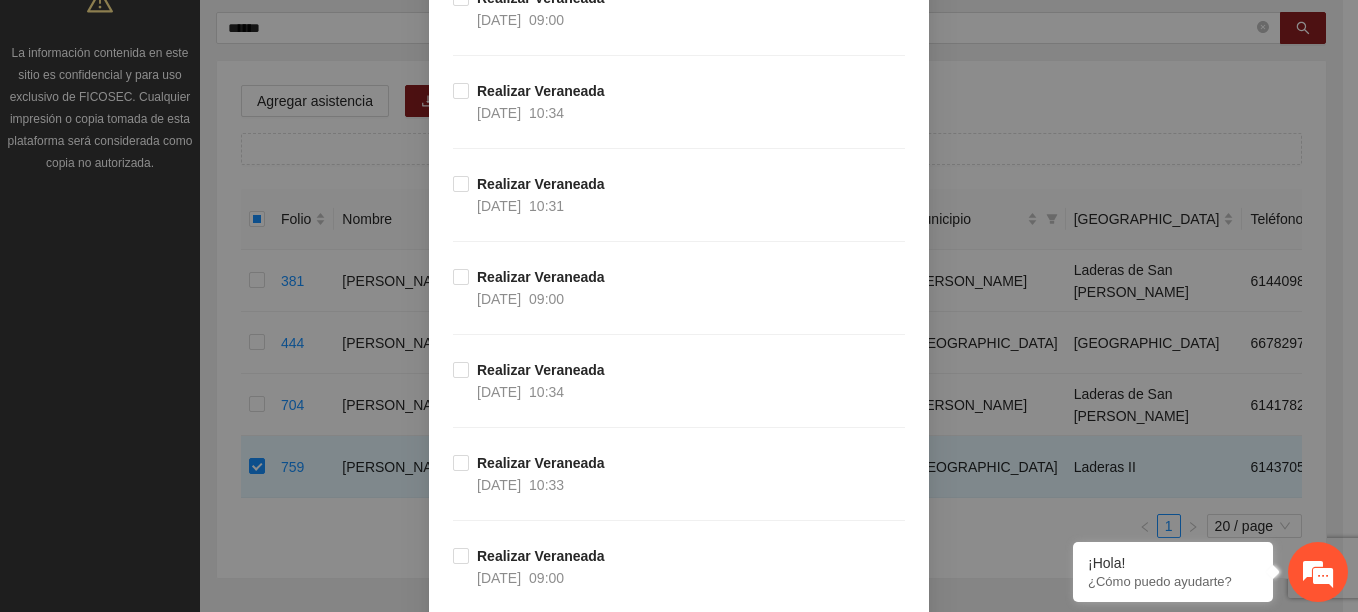 scroll, scrollTop: 900, scrollLeft: 0, axis: vertical 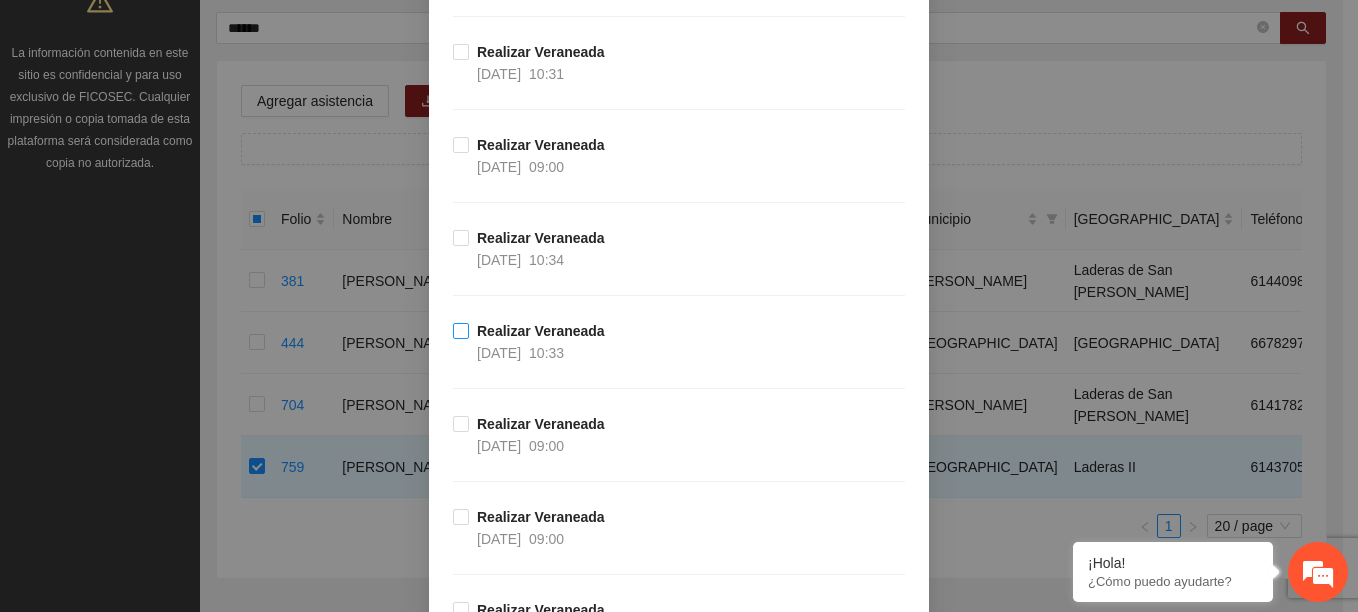 click on "10:33" at bounding box center [546, 353] 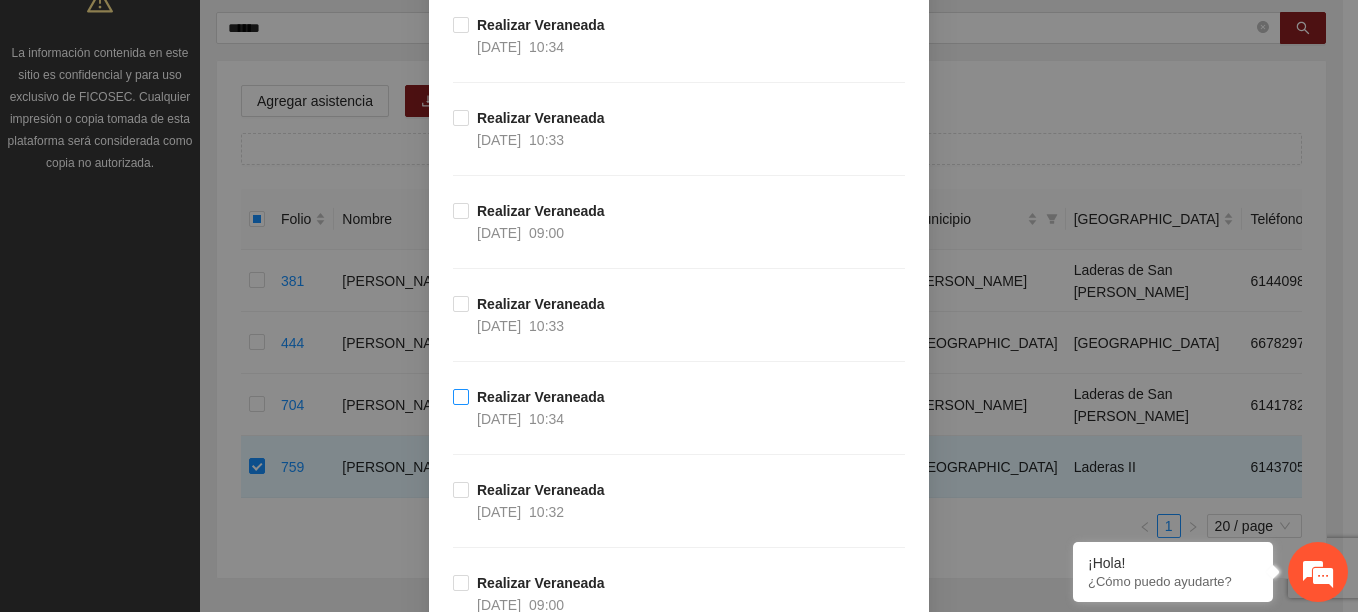 scroll, scrollTop: 1600, scrollLeft: 0, axis: vertical 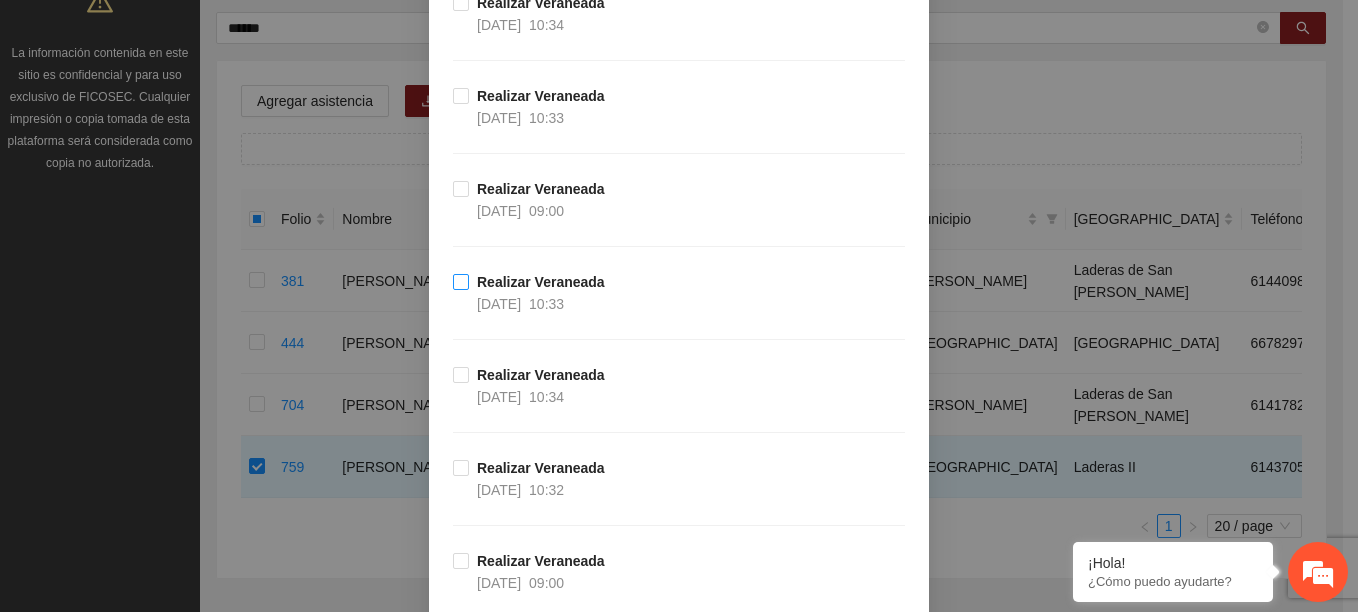 click on "Realizar Veraneada 09/07/2025 10:33" at bounding box center (541, 293) 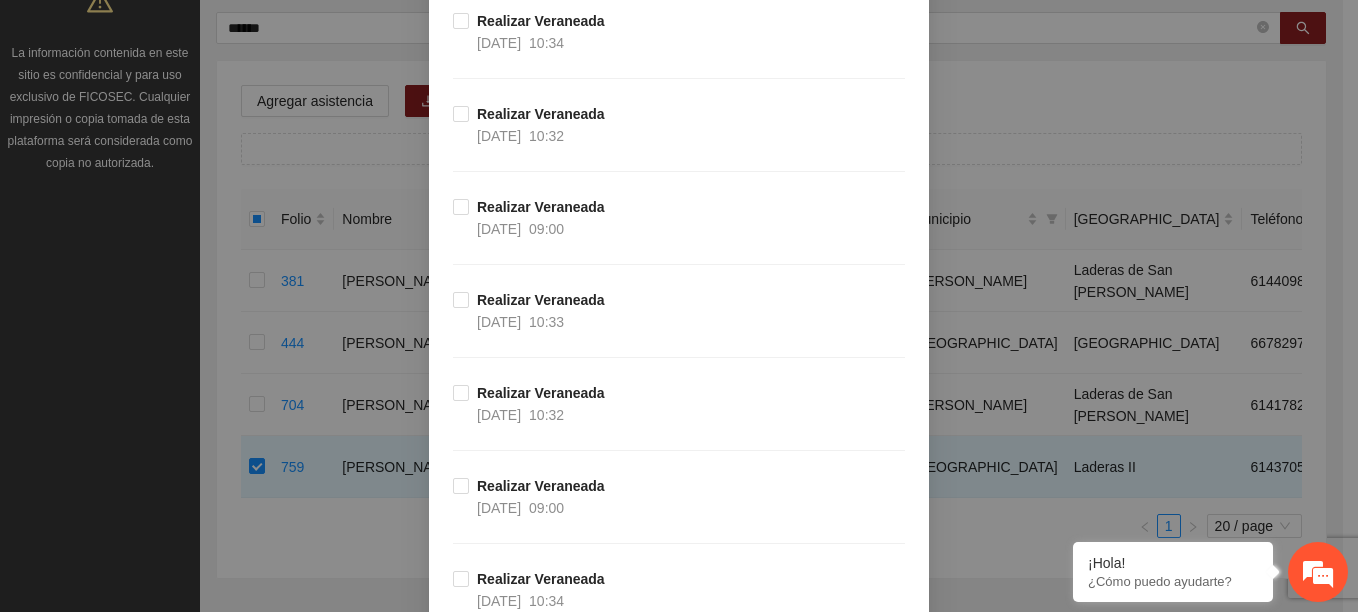 scroll, scrollTop: 2000, scrollLeft: 0, axis: vertical 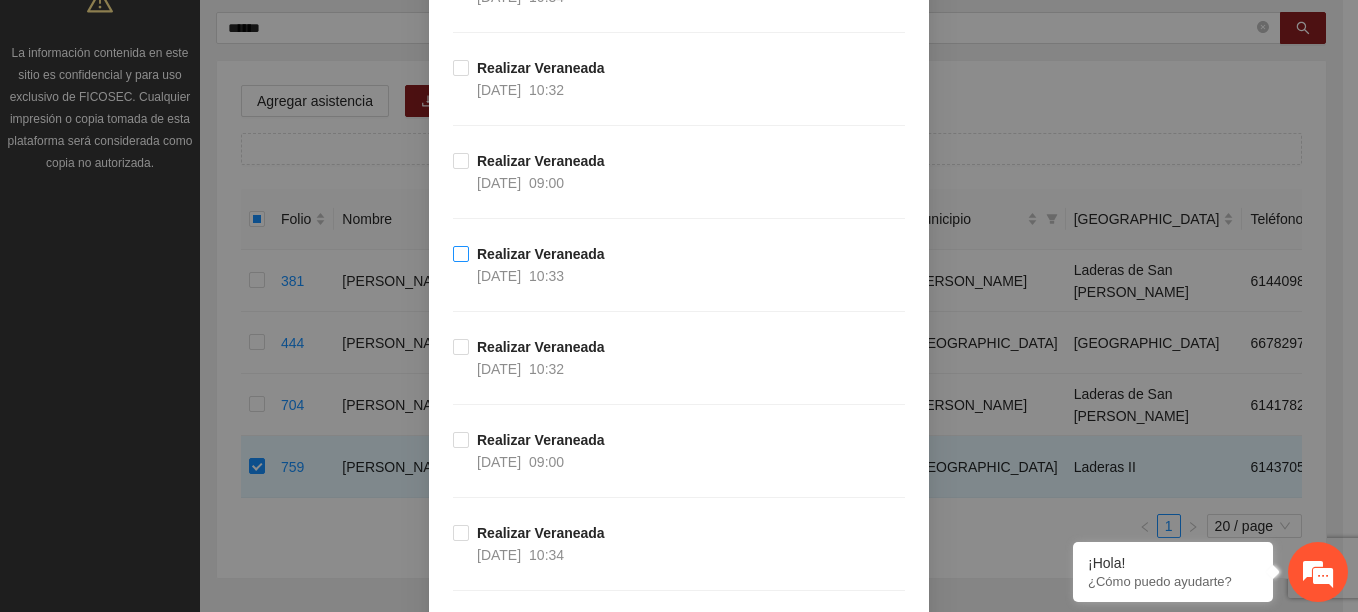 click on "10:33" at bounding box center (546, 276) 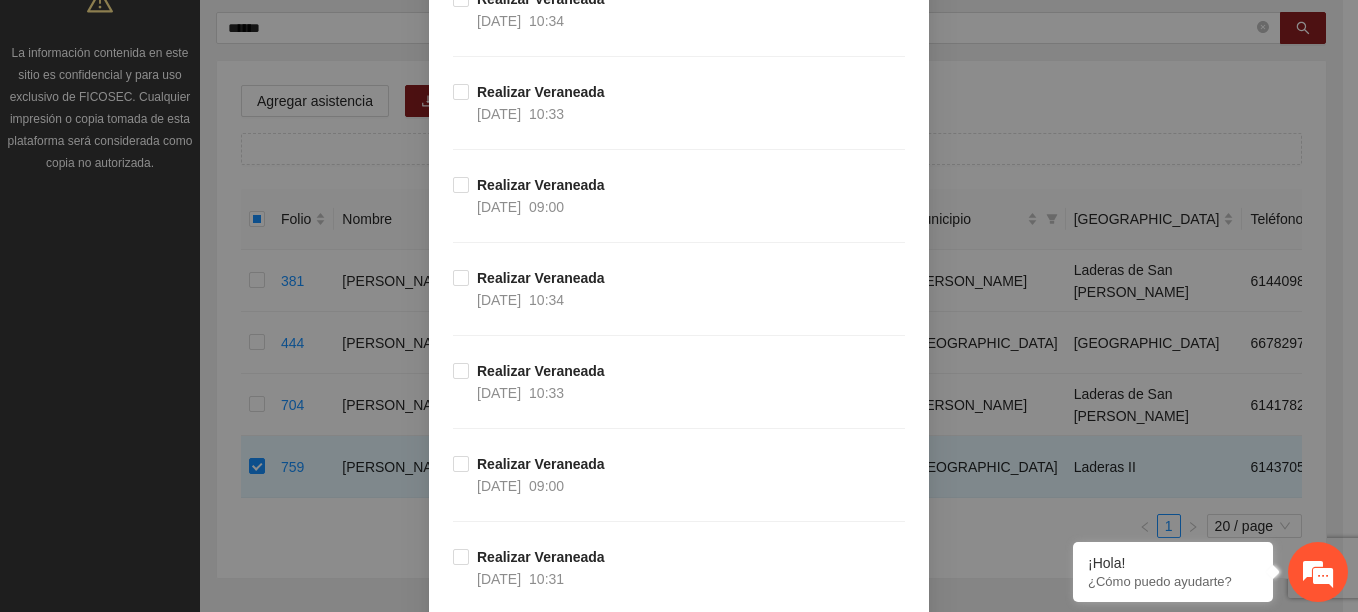 scroll, scrollTop: 2400, scrollLeft: 0, axis: vertical 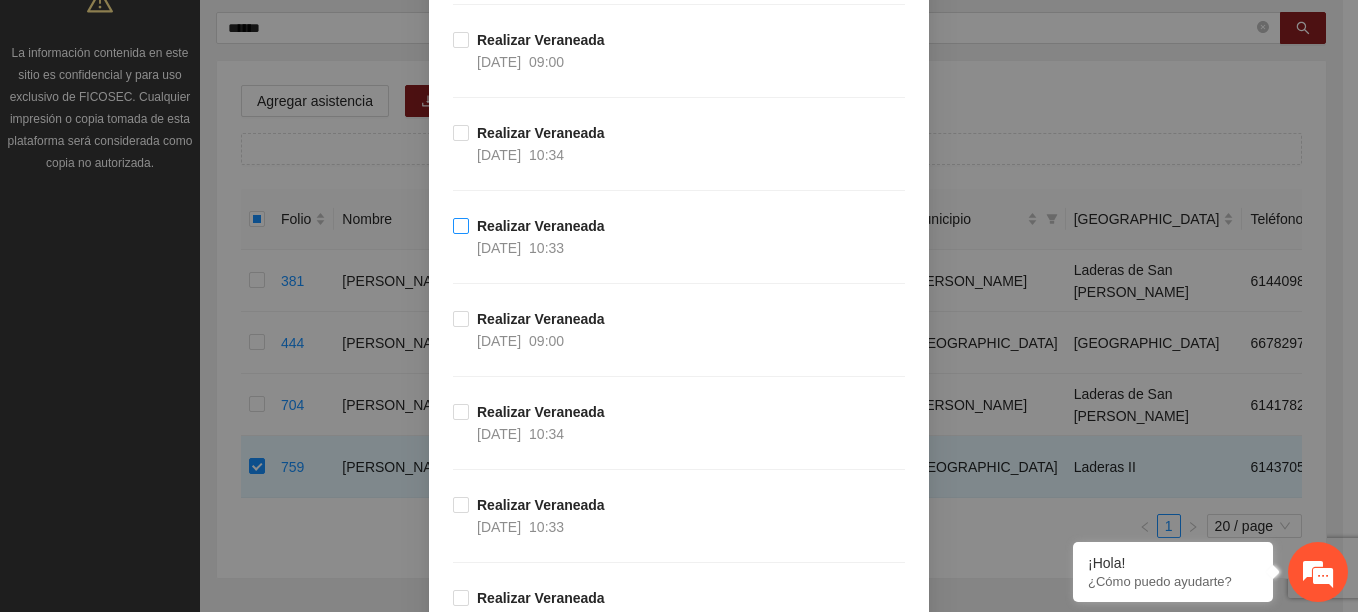 click on "10:33" at bounding box center [546, 248] 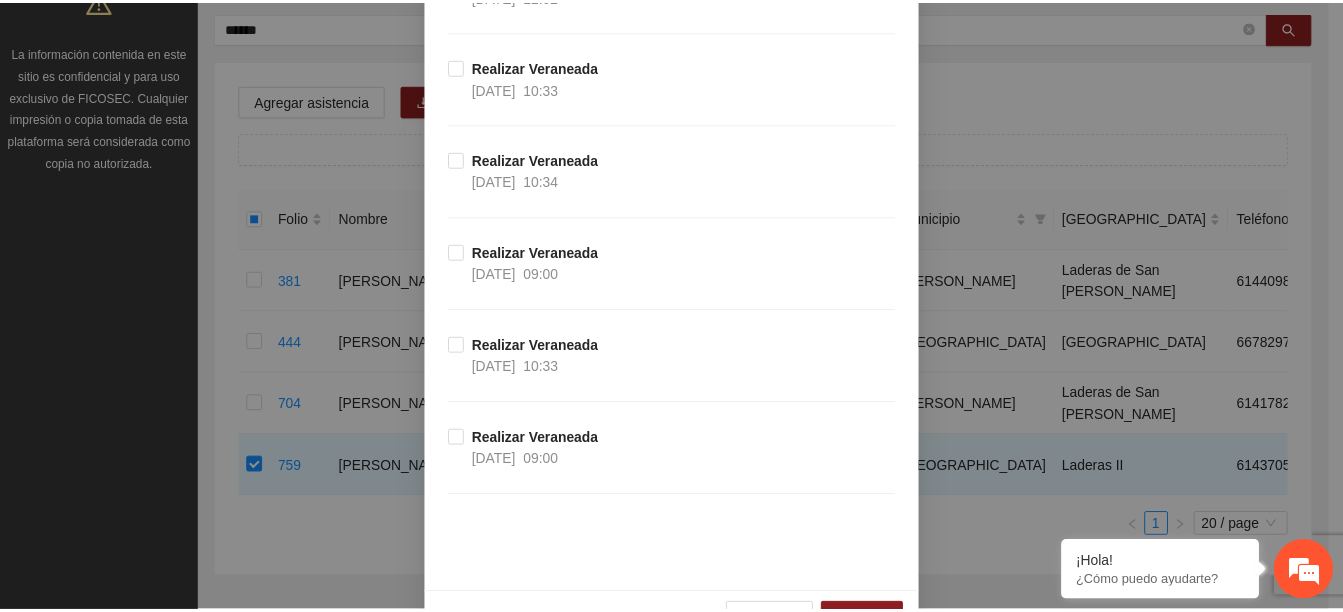 scroll, scrollTop: 3269, scrollLeft: 0, axis: vertical 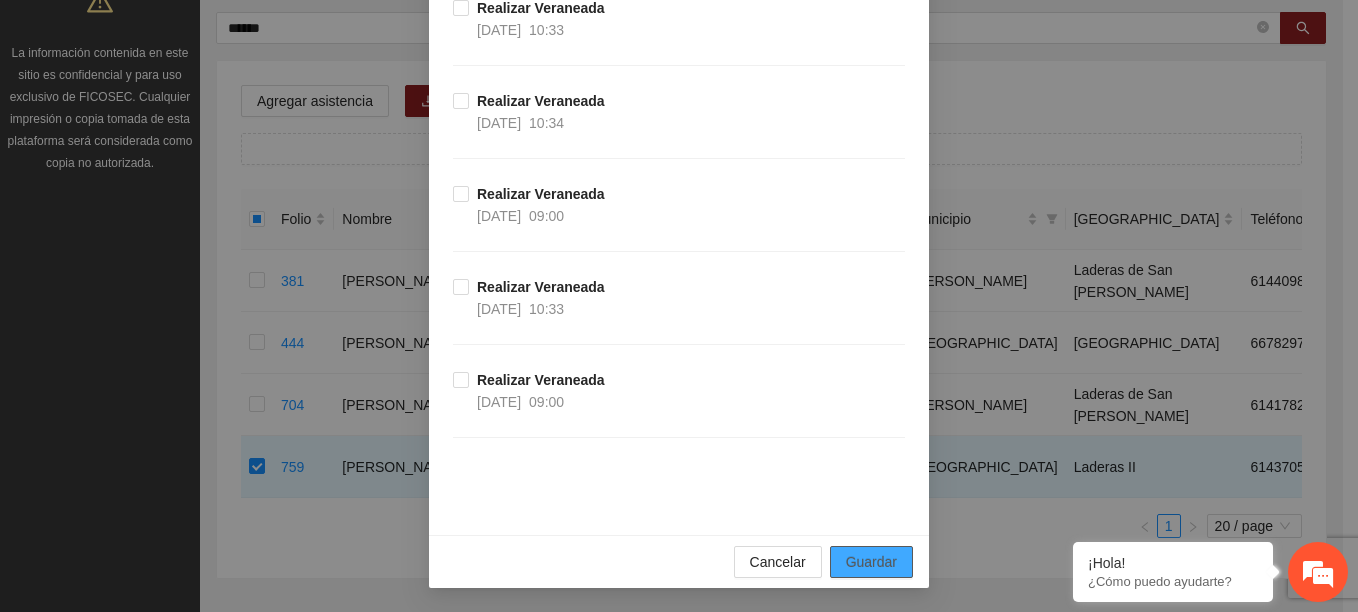 click on "Guardar" at bounding box center (871, 562) 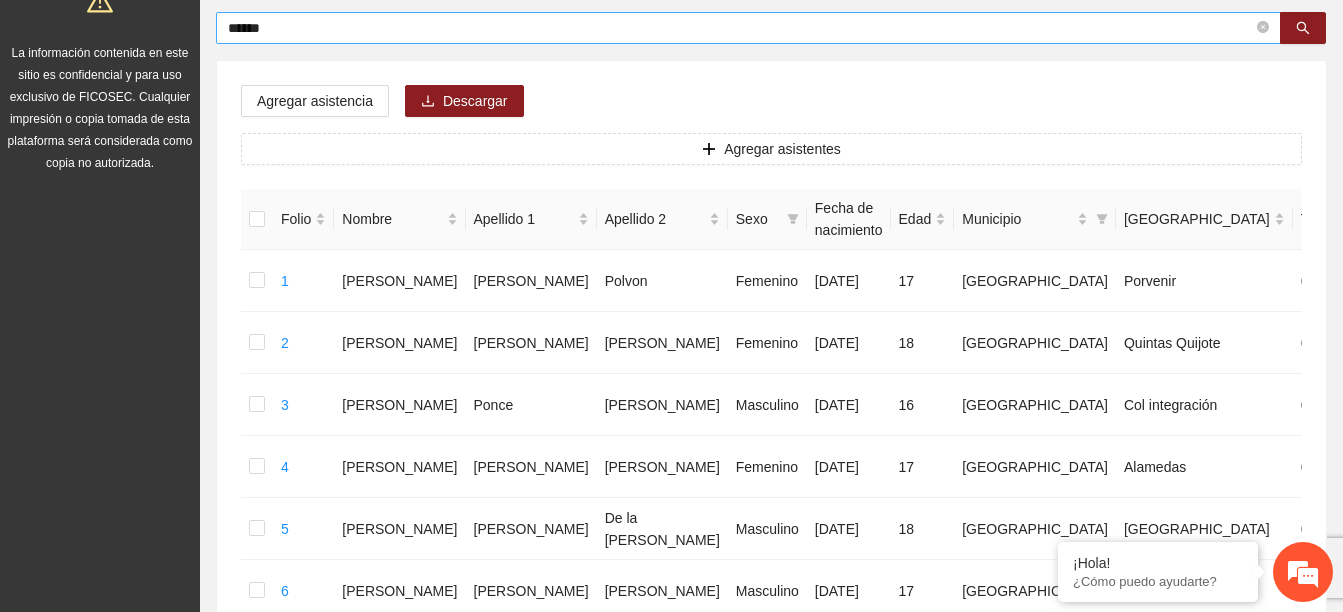 click on "*****" at bounding box center (748, 28) 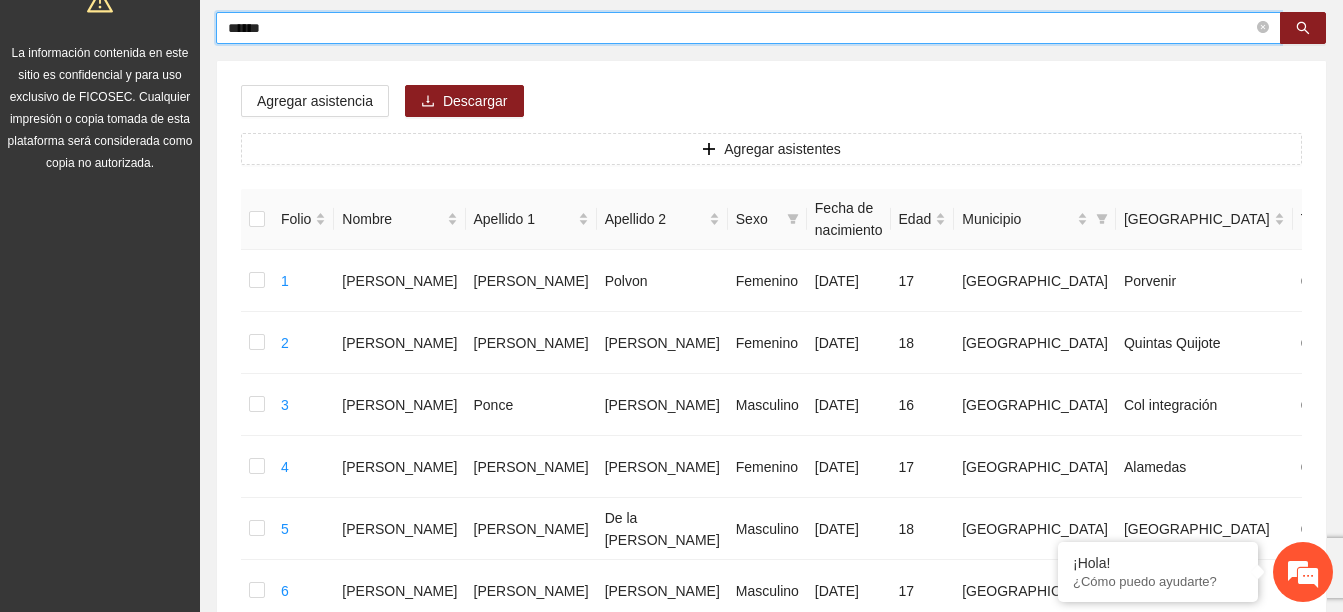 click on "*****" at bounding box center [740, 28] 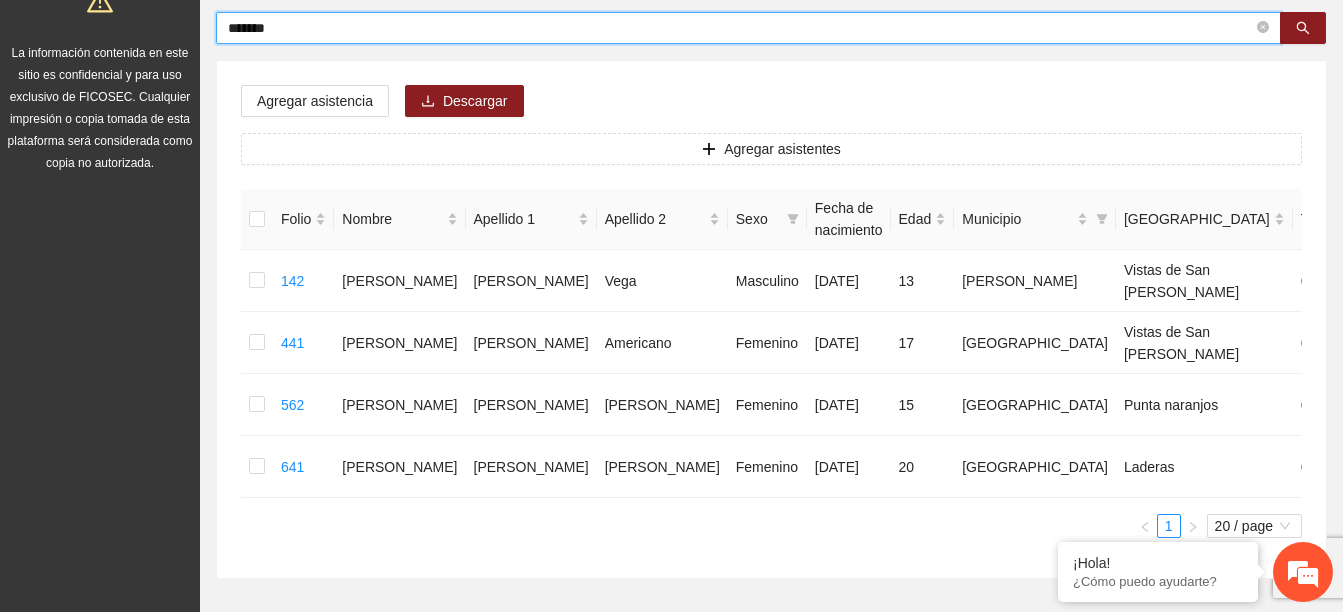 click on "******" at bounding box center [740, 28] 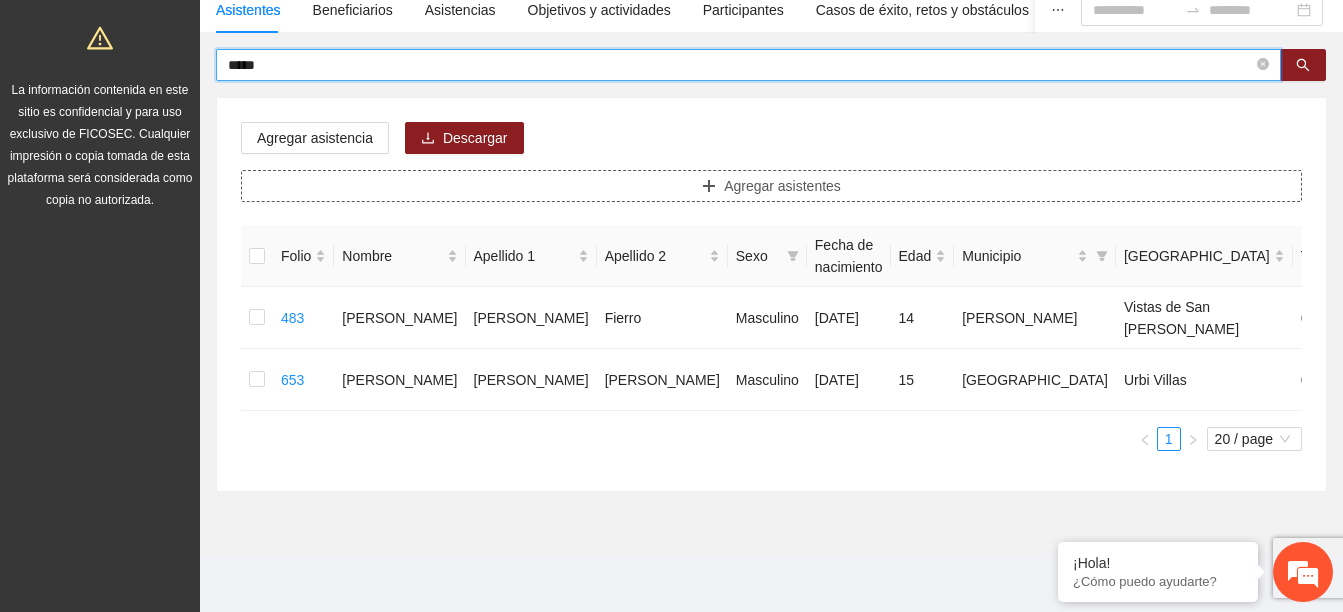 scroll, scrollTop: 188, scrollLeft: 0, axis: vertical 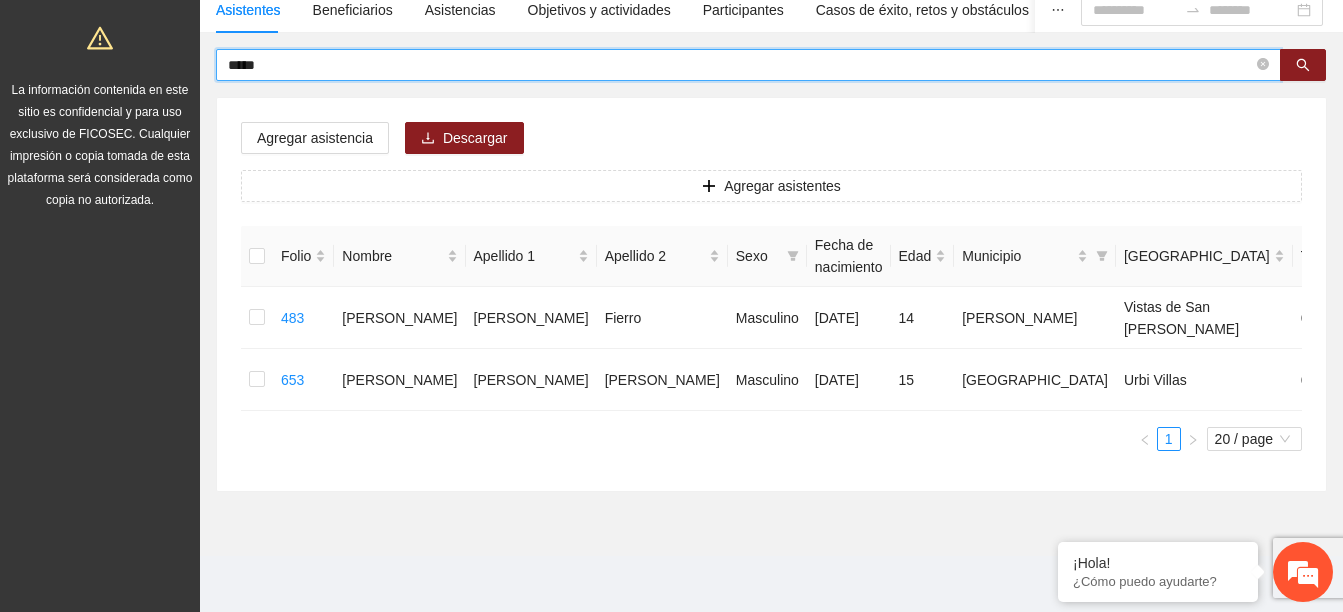 click on "*****" at bounding box center (740, 65) 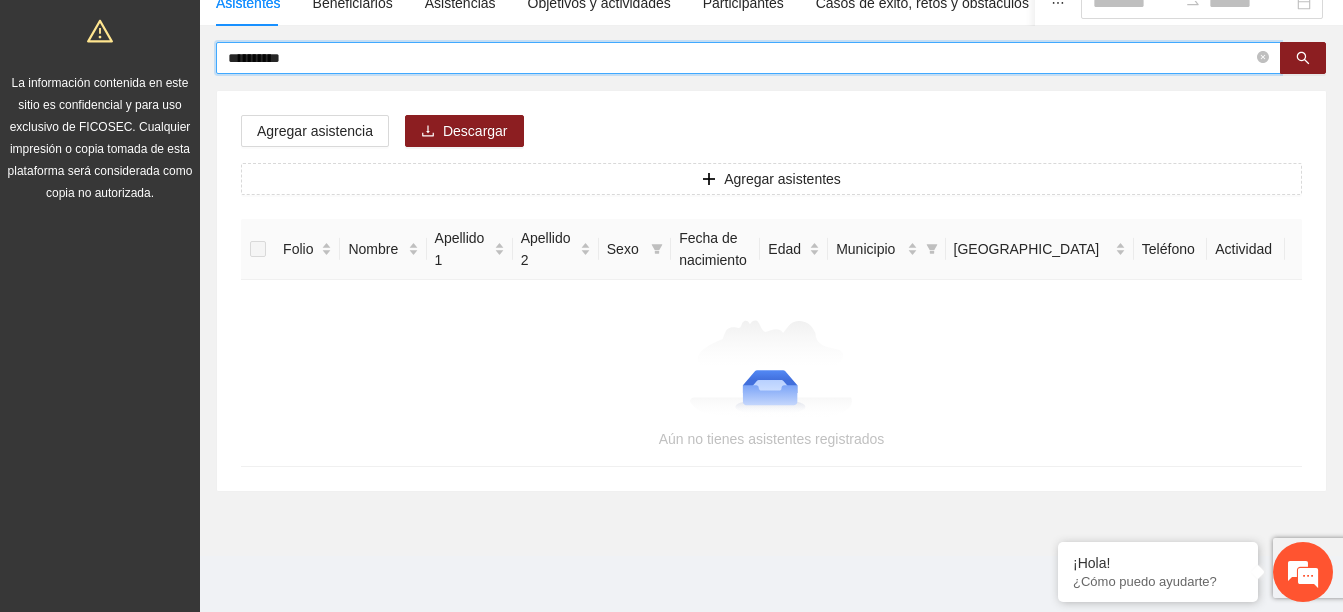 scroll, scrollTop: 175, scrollLeft: 0, axis: vertical 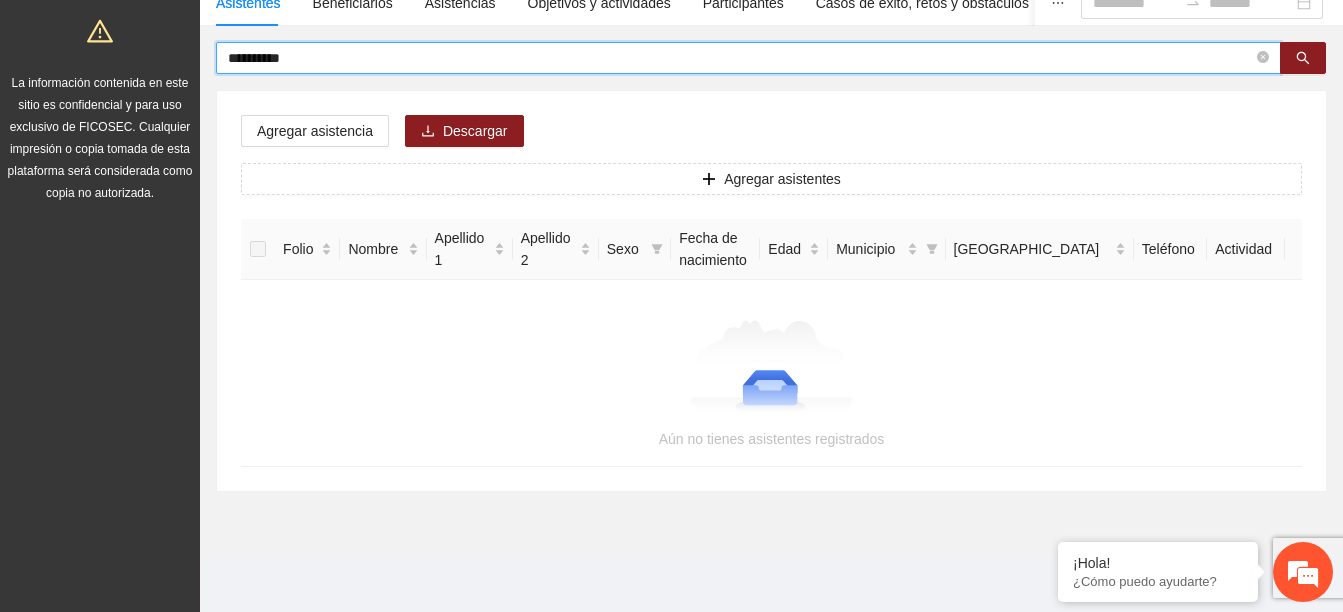 click on "*********" at bounding box center [740, 58] 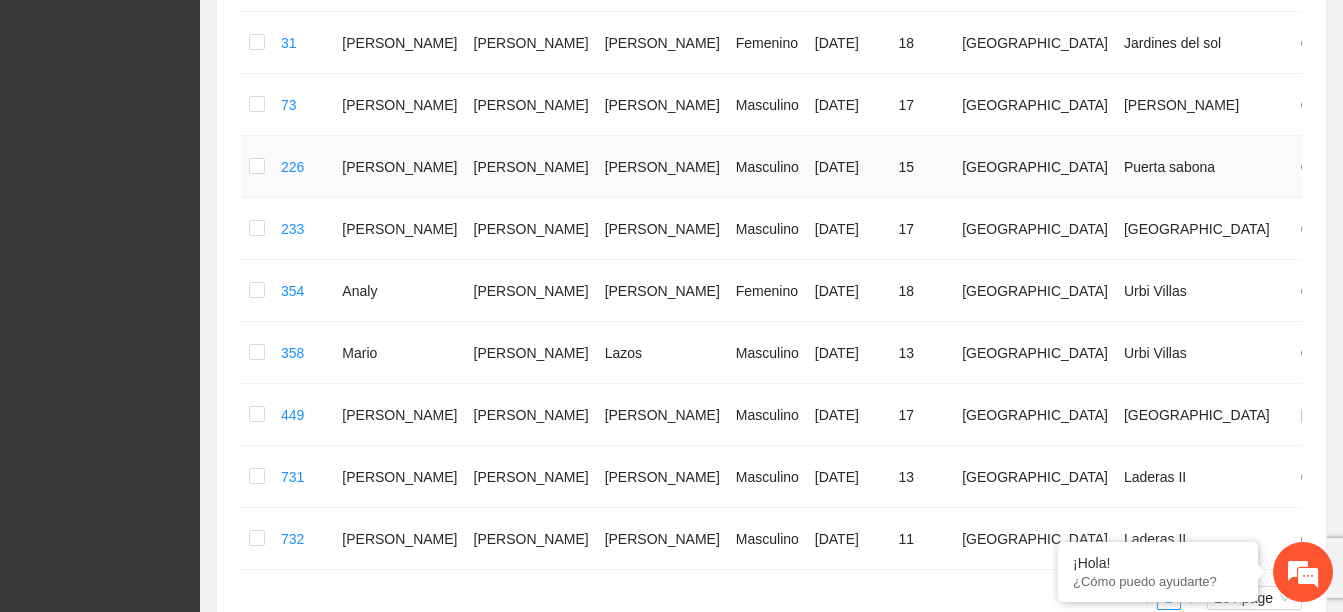scroll, scrollTop: 605, scrollLeft: 0, axis: vertical 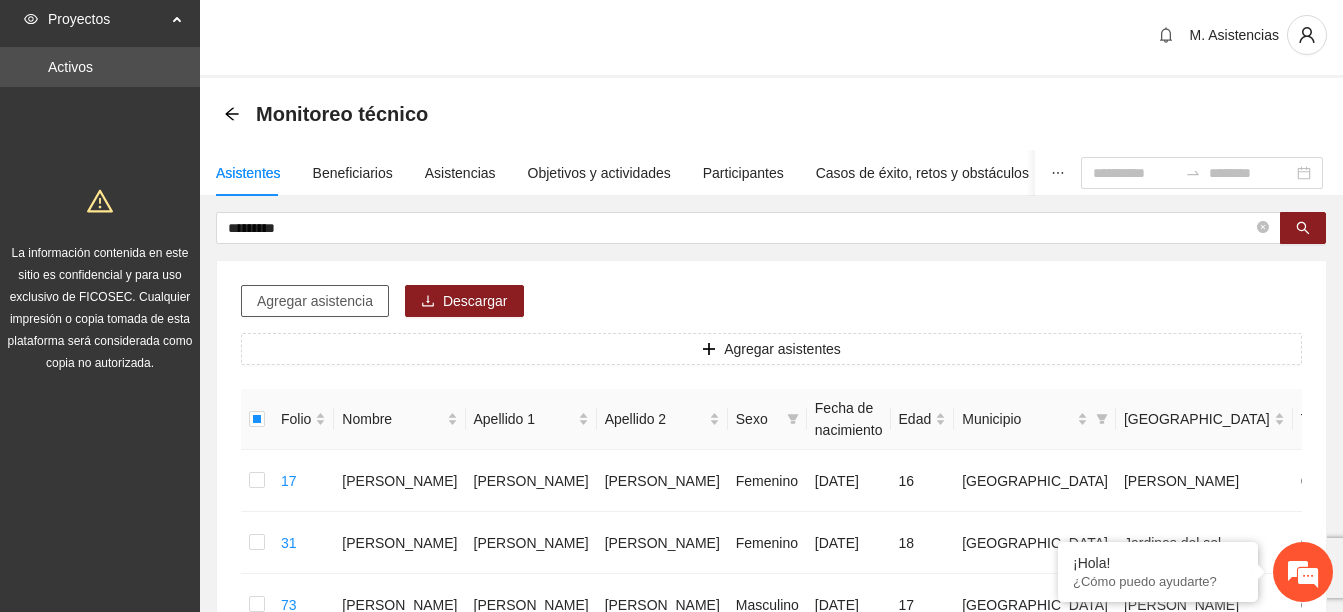 click on "Agregar asistencia" at bounding box center [315, 301] 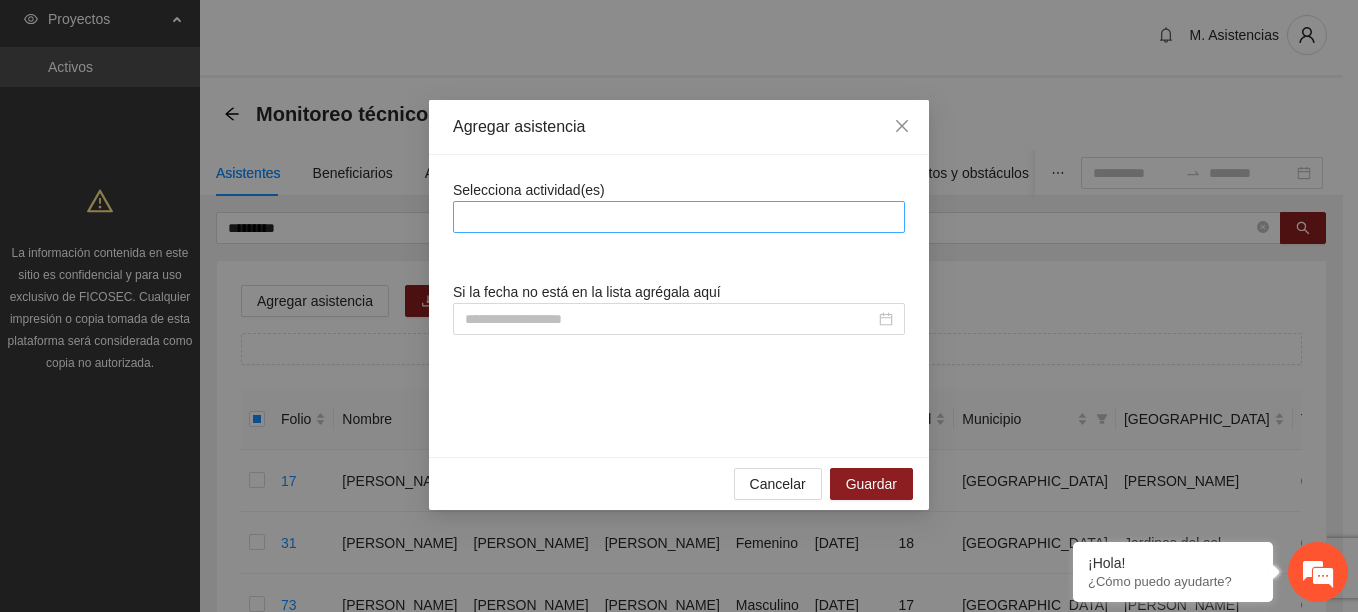 click at bounding box center [679, 217] 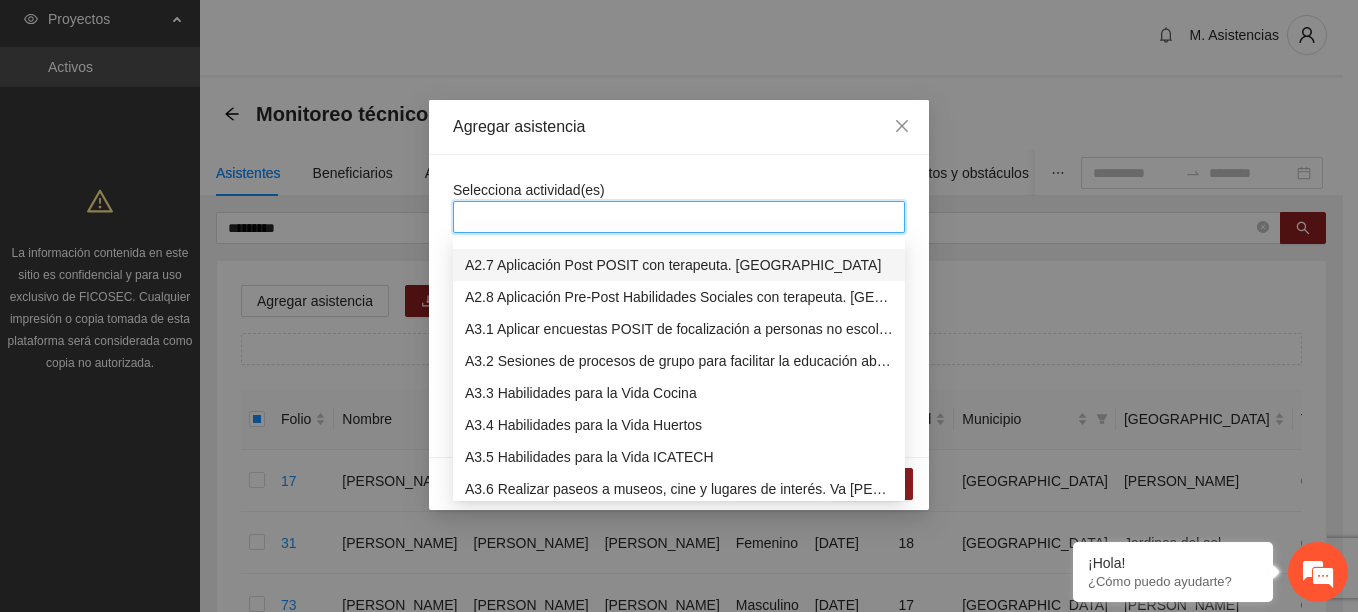 scroll, scrollTop: 700, scrollLeft: 0, axis: vertical 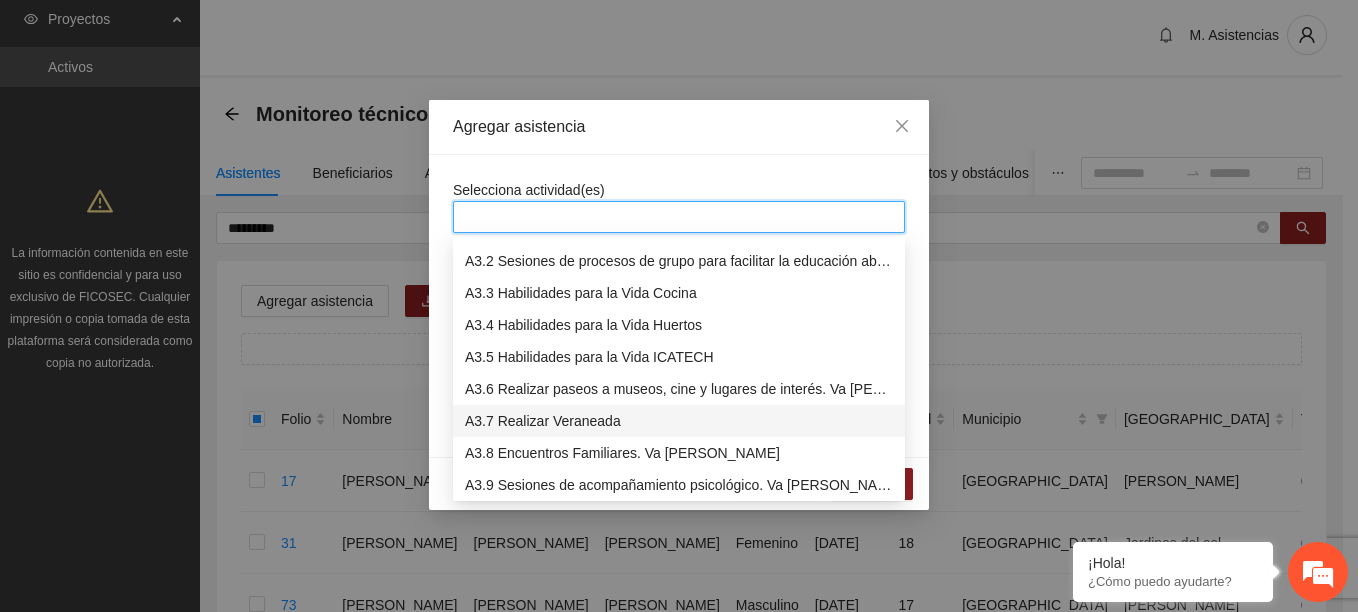 click on "A3.7 Realizar Veraneada" at bounding box center (679, 421) 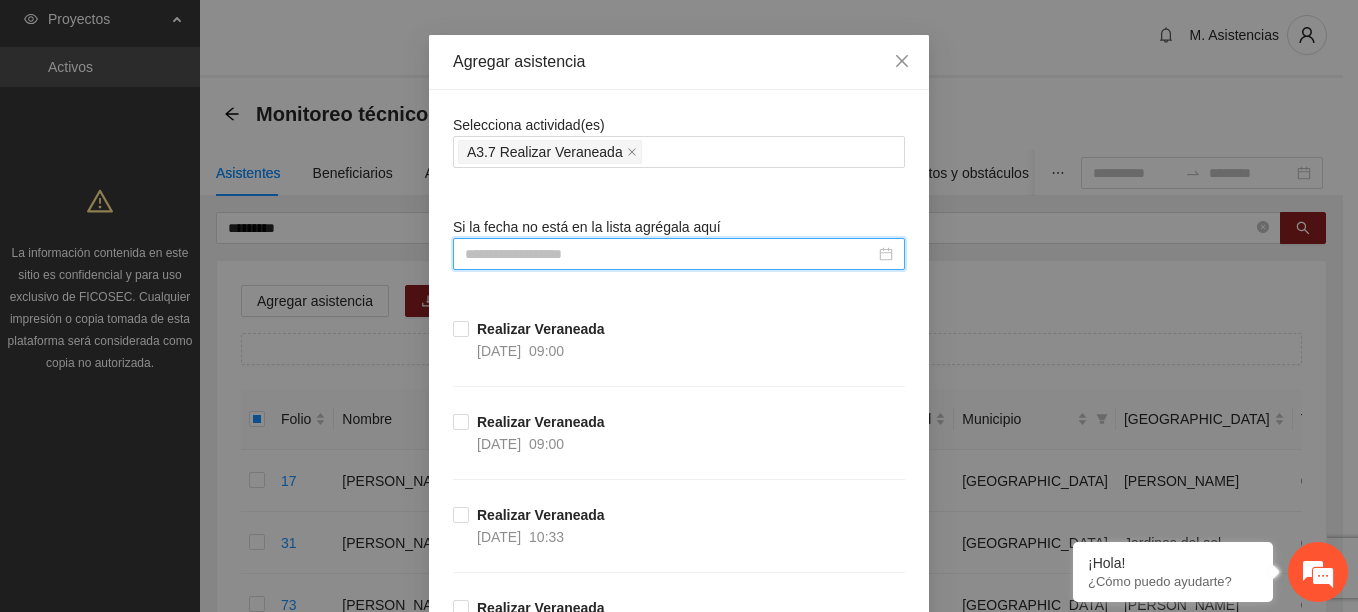 scroll, scrollTop: 100, scrollLeft: 0, axis: vertical 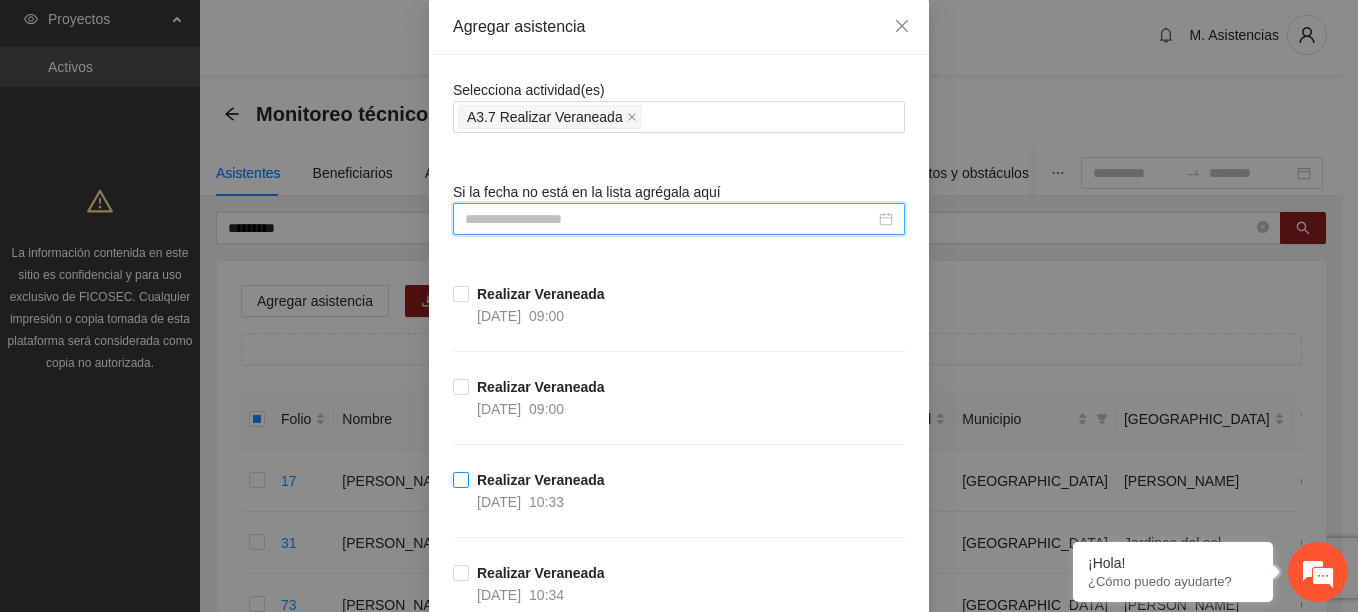 click on "Realizar Veraneada" at bounding box center [541, 480] 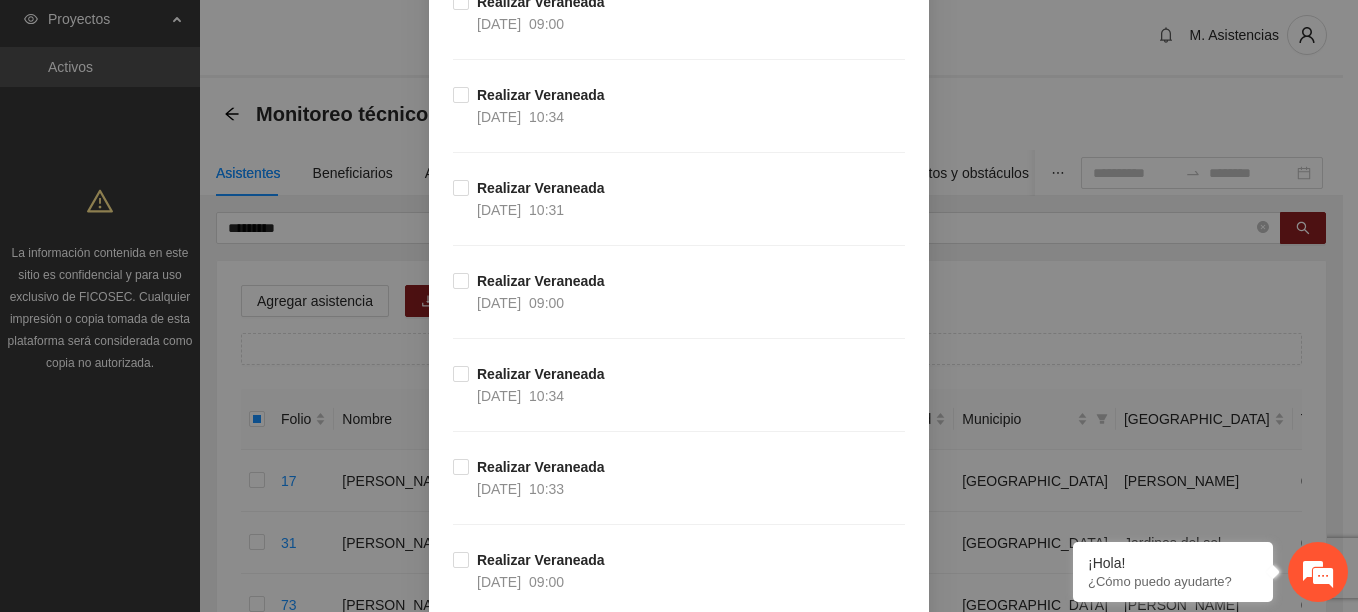 scroll, scrollTop: 800, scrollLeft: 0, axis: vertical 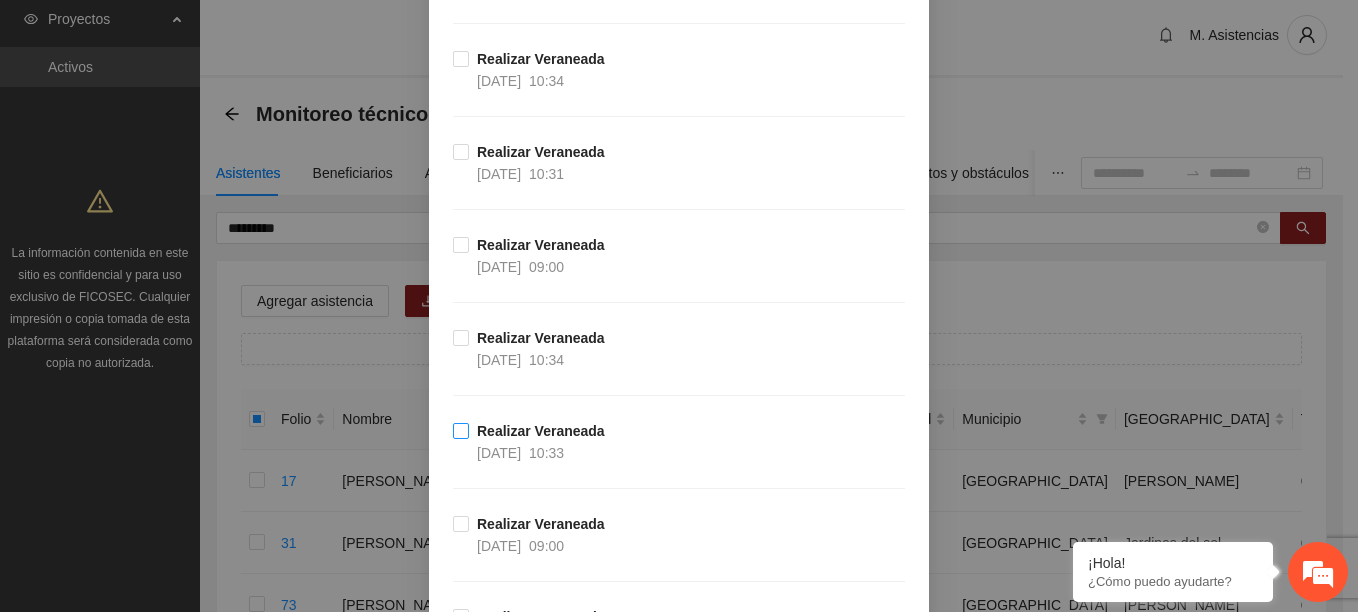 click on "10:33" at bounding box center [546, 453] 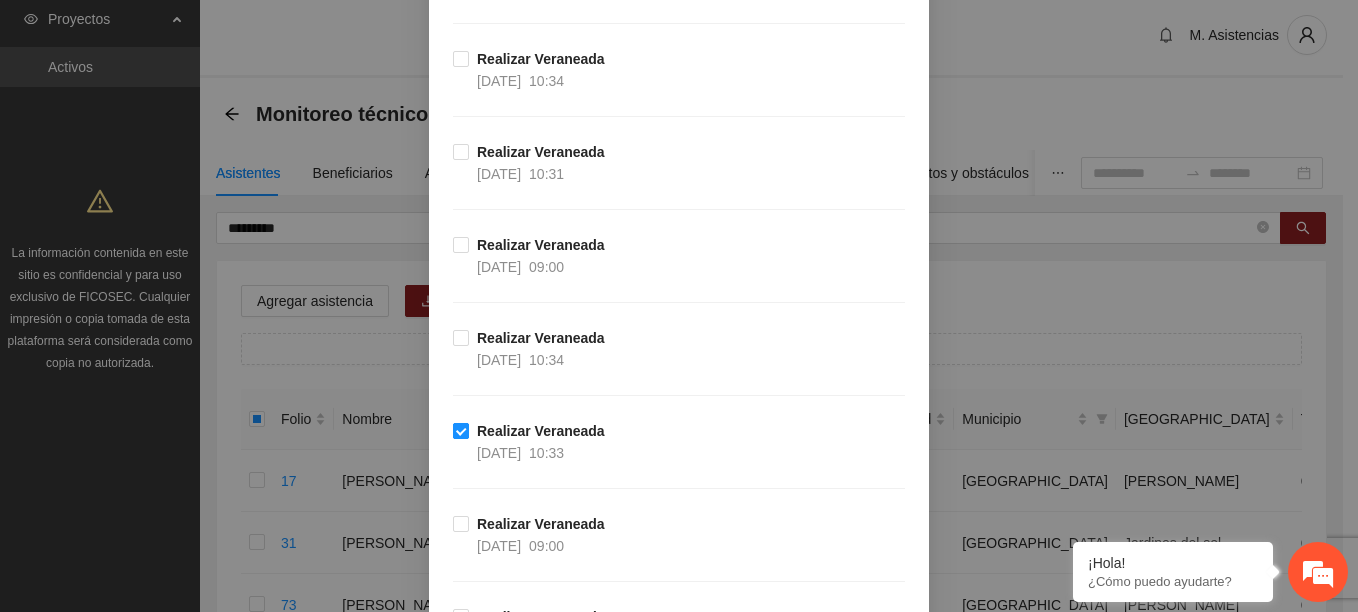 scroll, scrollTop: 1200, scrollLeft: 0, axis: vertical 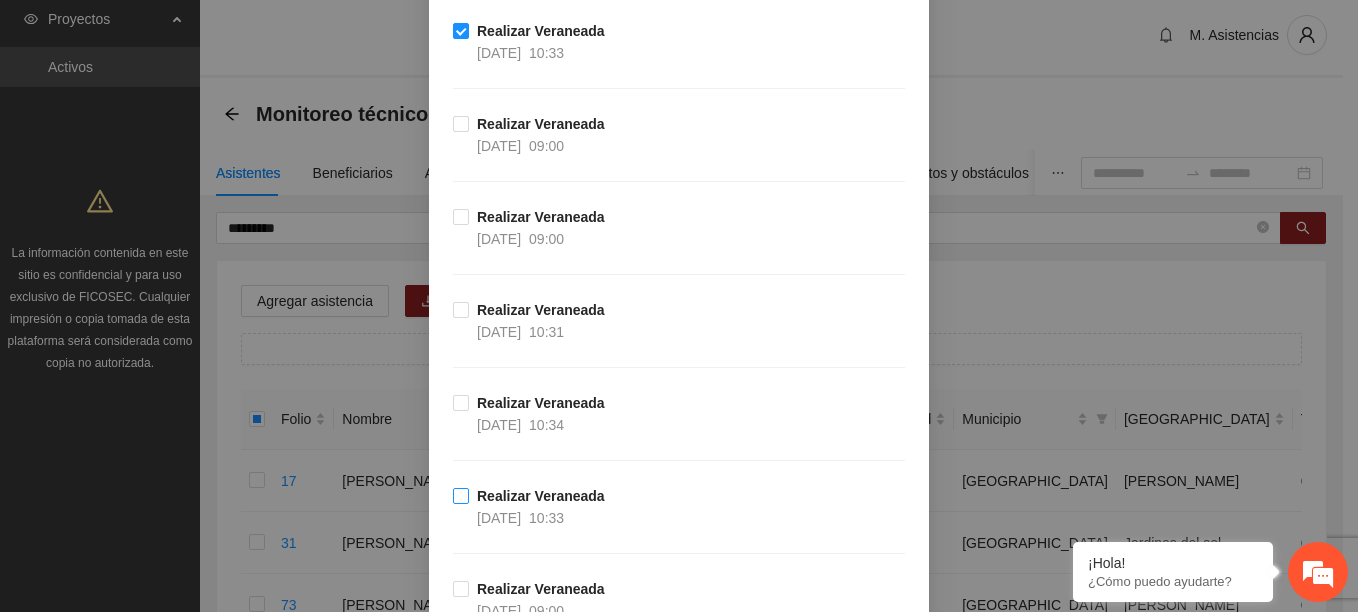 click on "Realizar Veraneada" at bounding box center [541, 496] 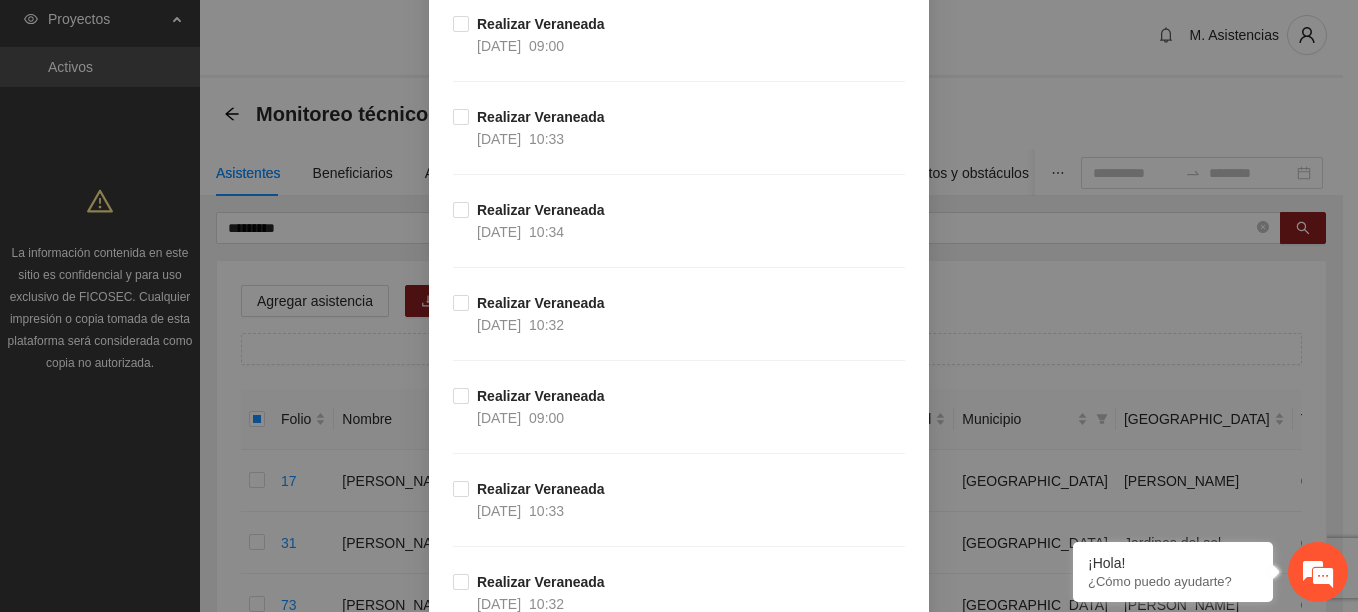 scroll, scrollTop: 1800, scrollLeft: 0, axis: vertical 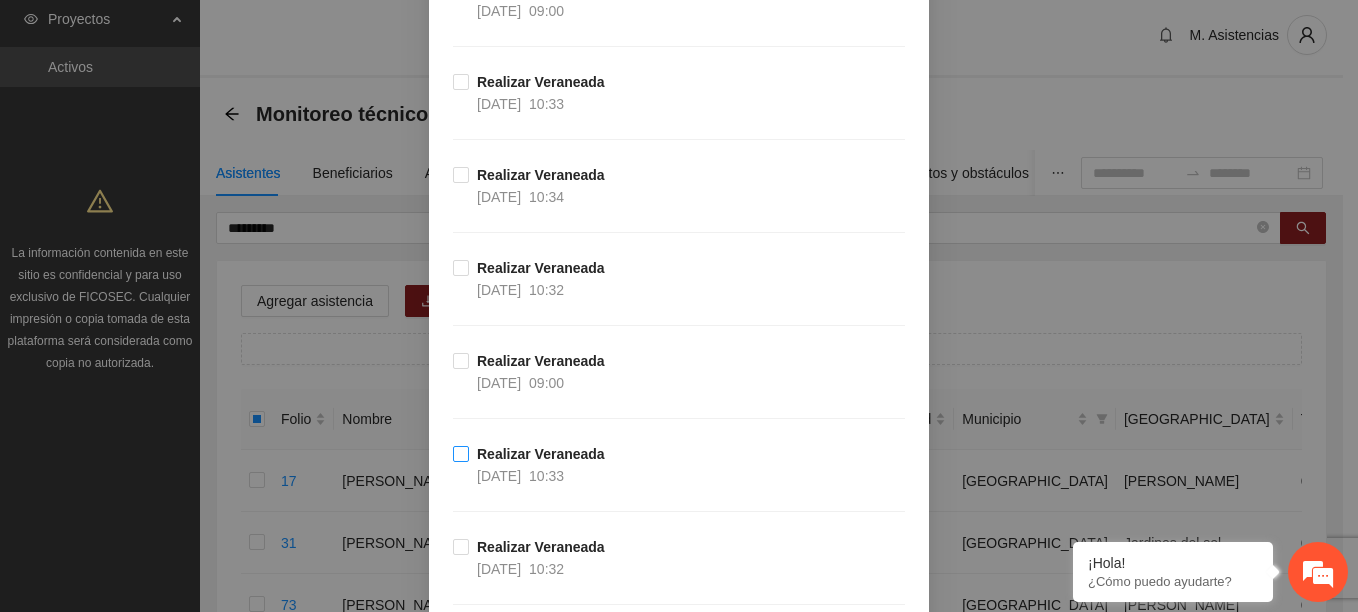 click on "10:33" at bounding box center (546, 476) 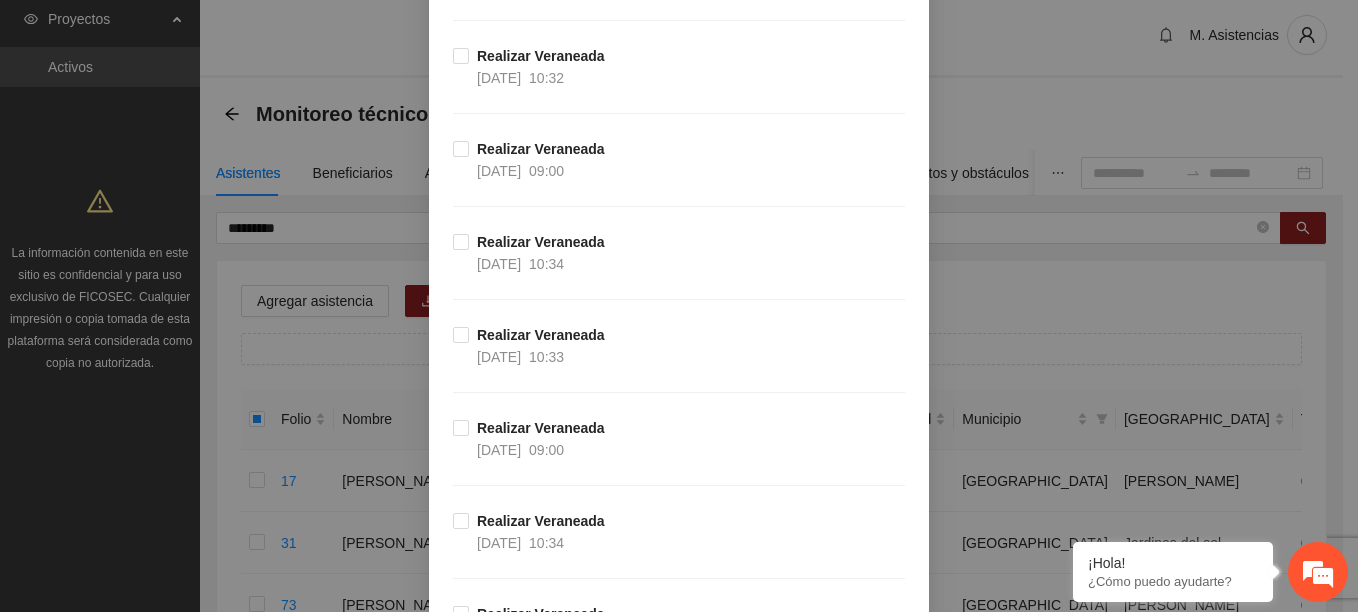 scroll, scrollTop: 2500, scrollLeft: 0, axis: vertical 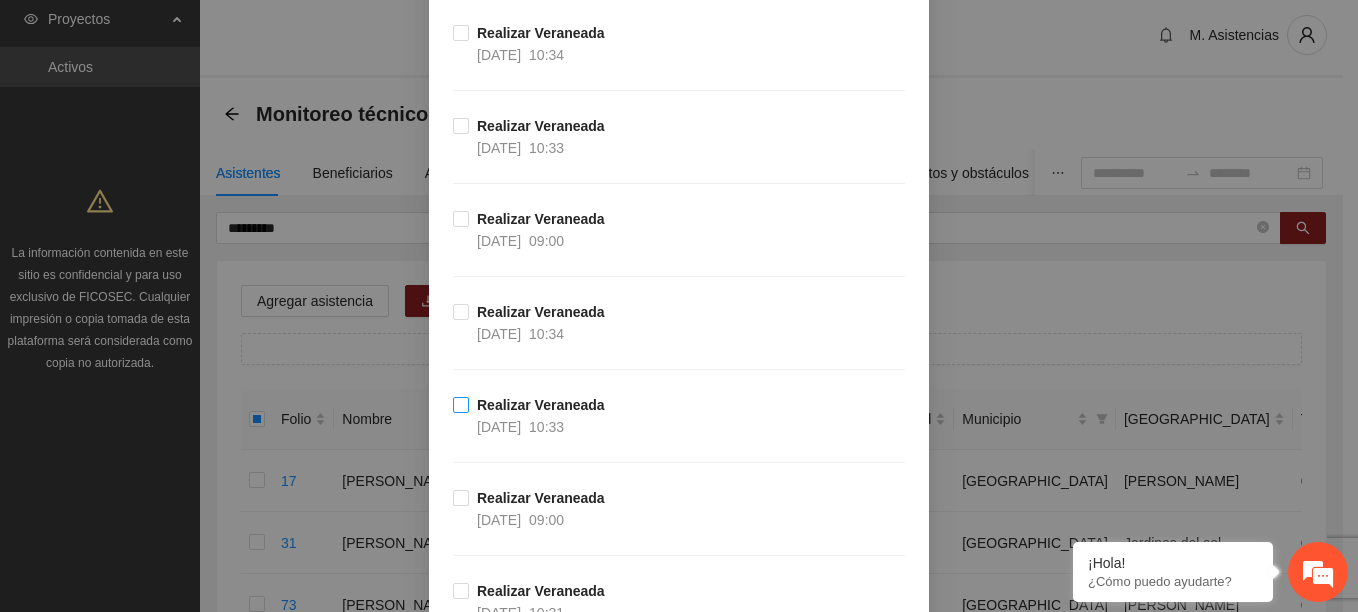 click on "10:33" at bounding box center [546, 427] 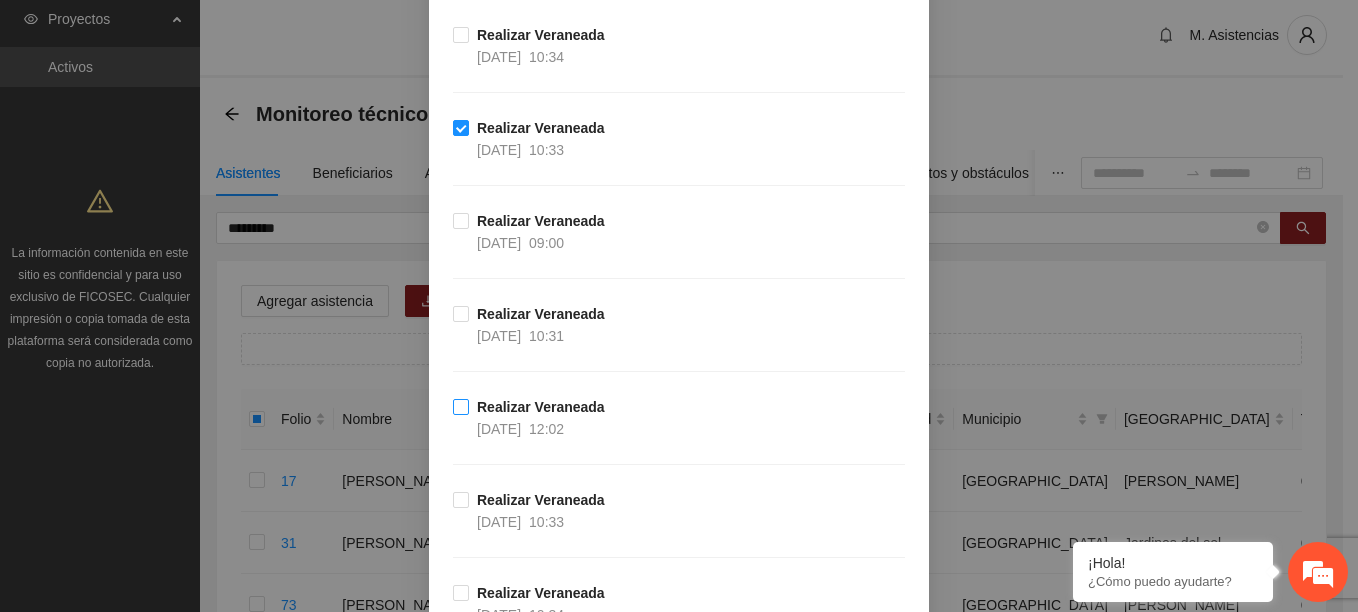 scroll, scrollTop: 2800, scrollLeft: 0, axis: vertical 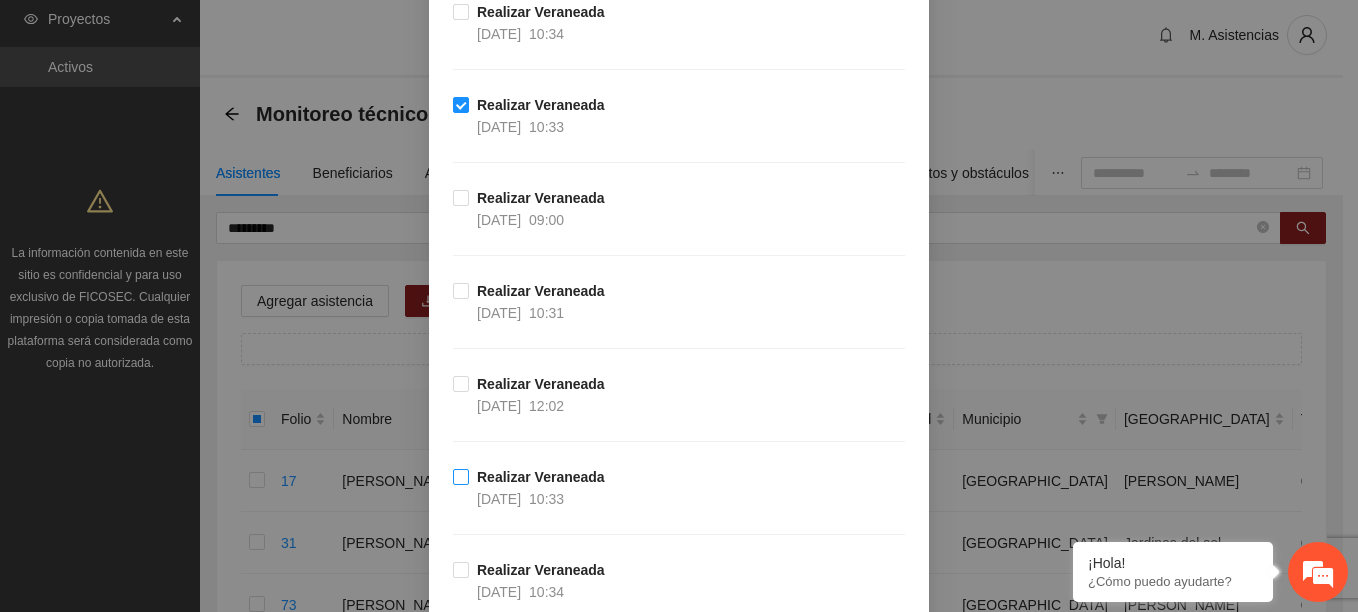 click on "Realizar Veraneada 03/07/2025 10:33" at bounding box center [541, 488] 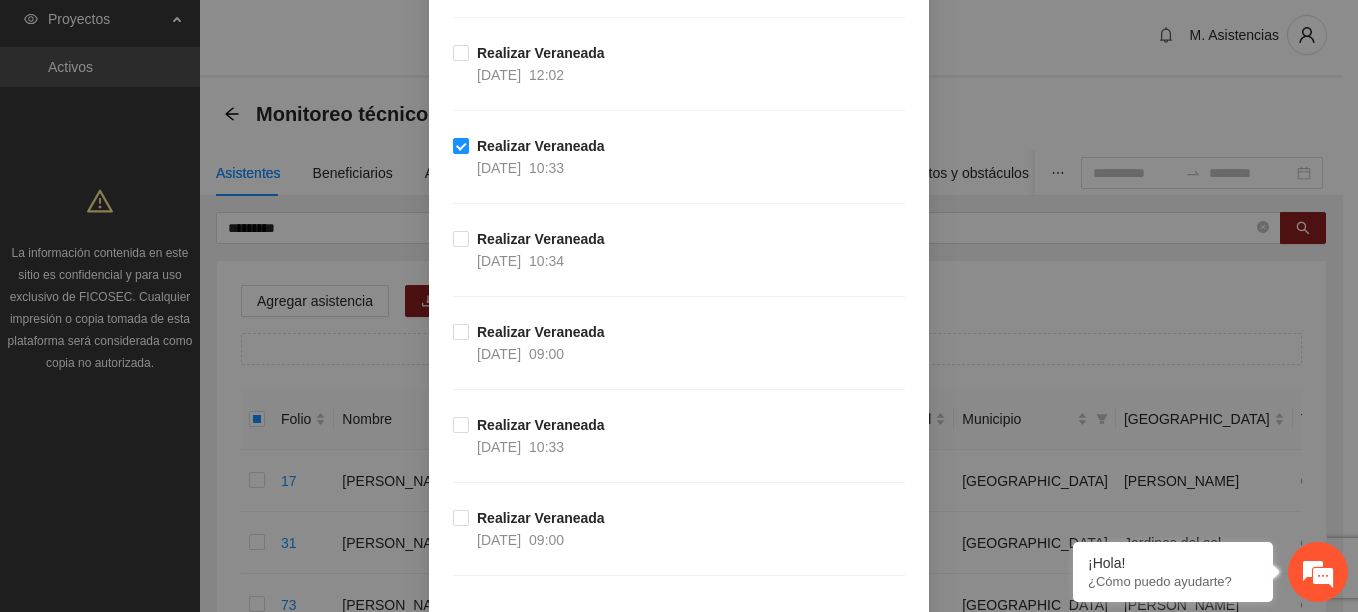 scroll, scrollTop: 2912, scrollLeft: 0, axis: vertical 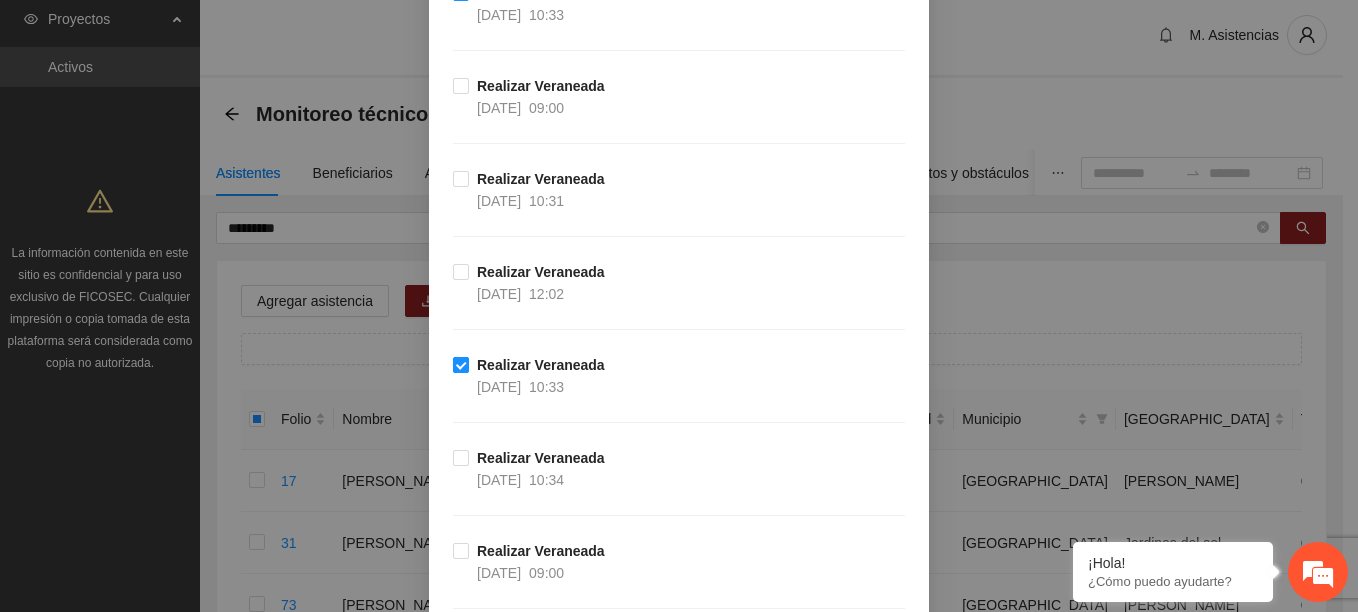 click on "10:33" at bounding box center [546, 387] 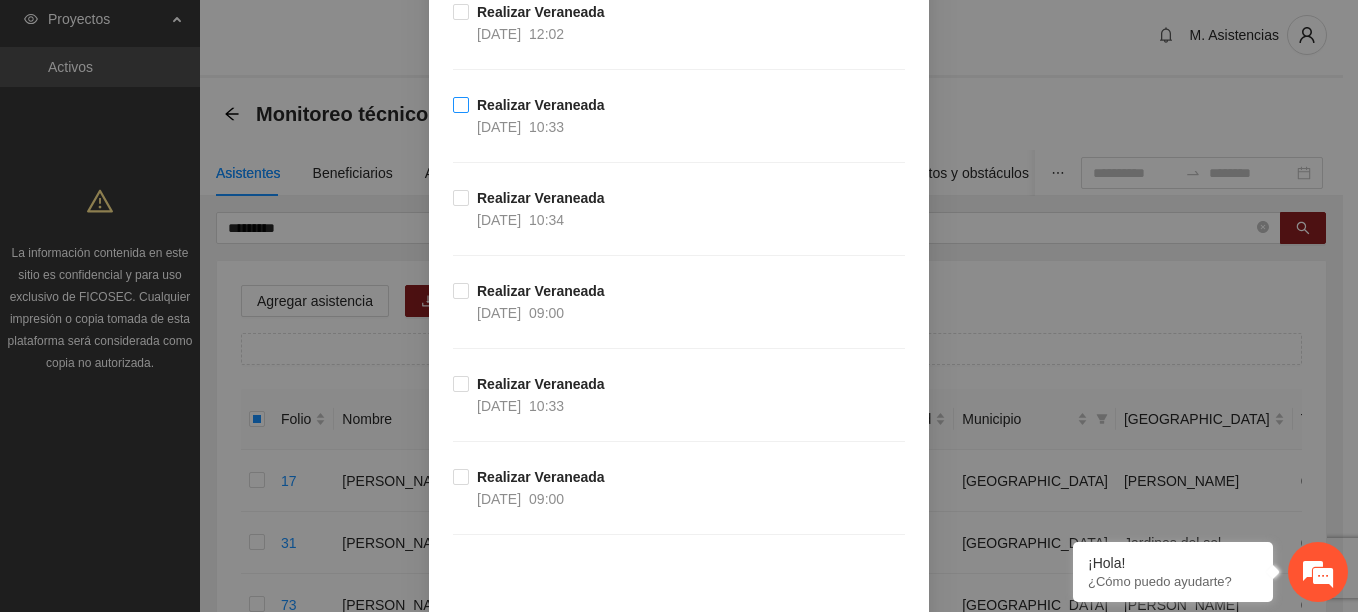 scroll, scrollTop: 3312, scrollLeft: 0, axis: vertical 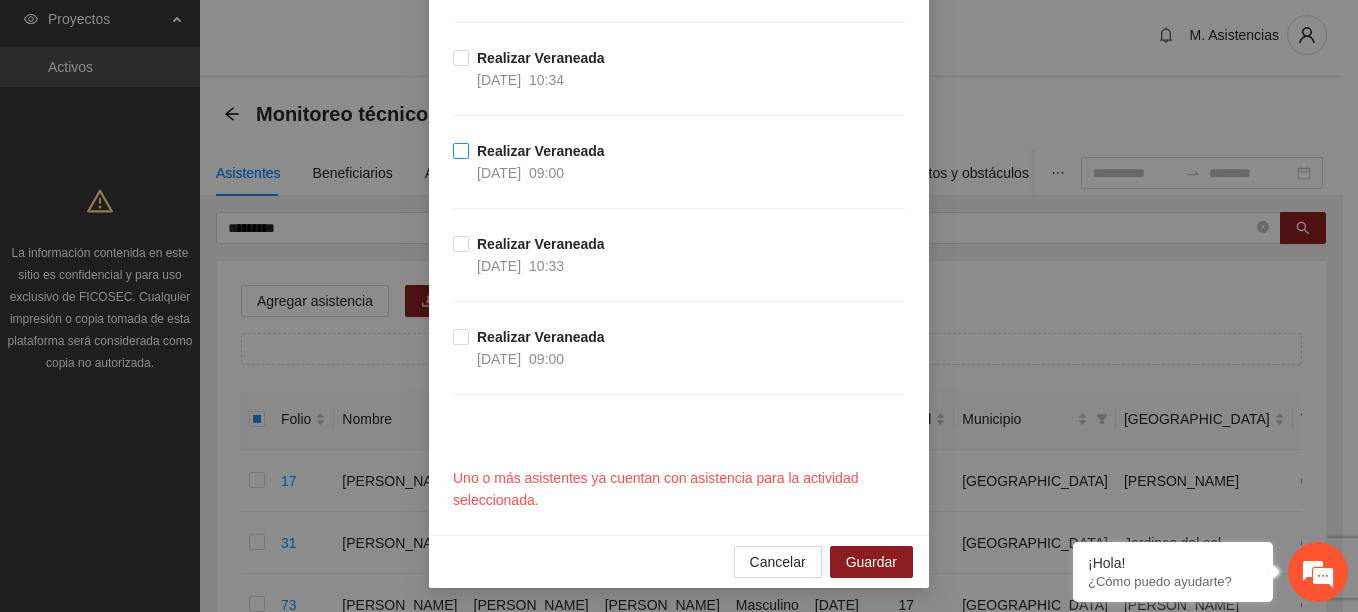 click on "03/07/2025" at bounding box center [499, 173] 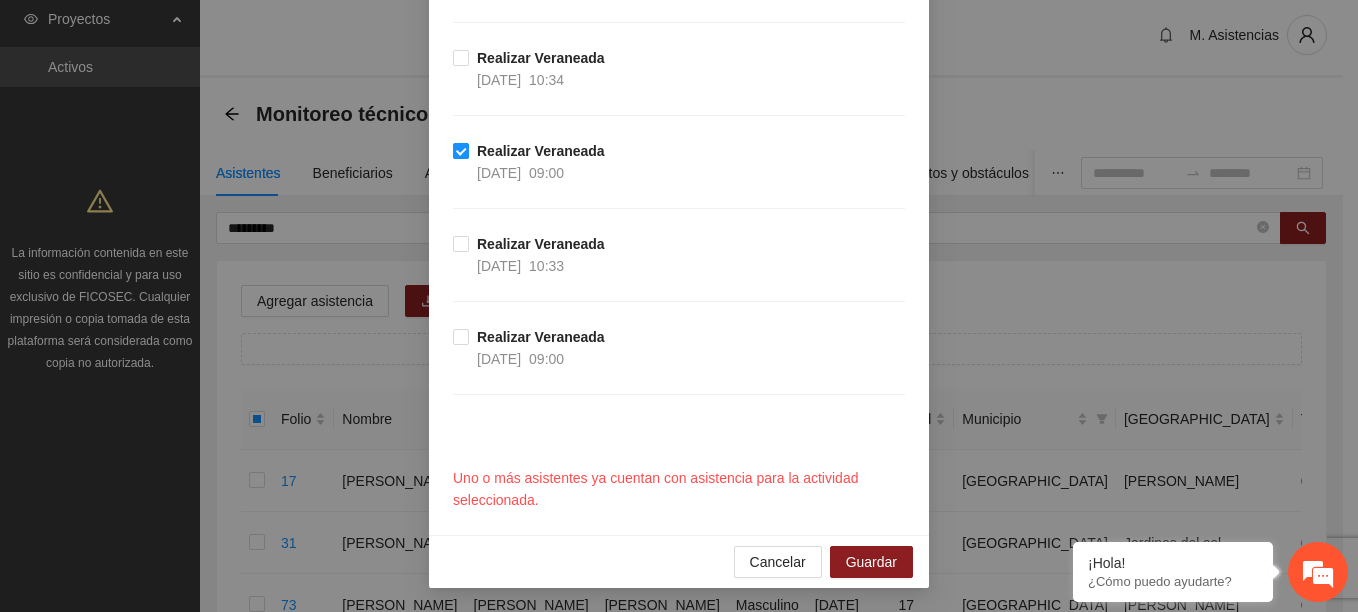click on "Realizar Veraneada" at bounding box center (541, 151) 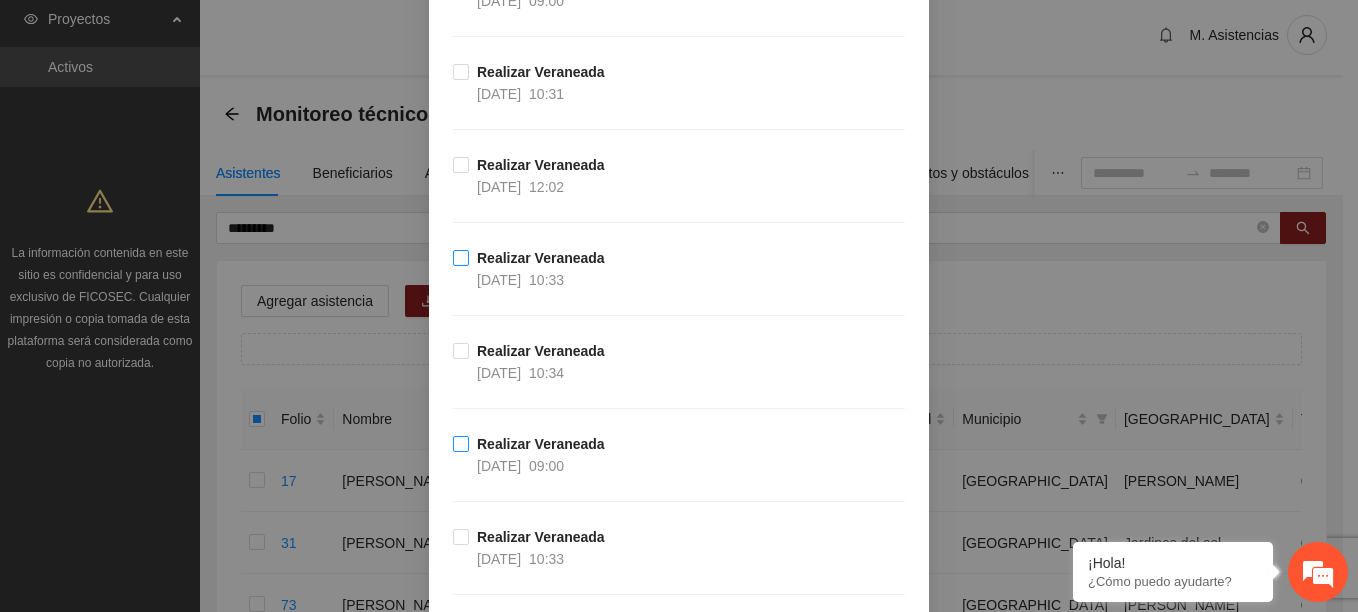 scroll, scrollTop: 3012, scrollLeft: 0, axis: vertical 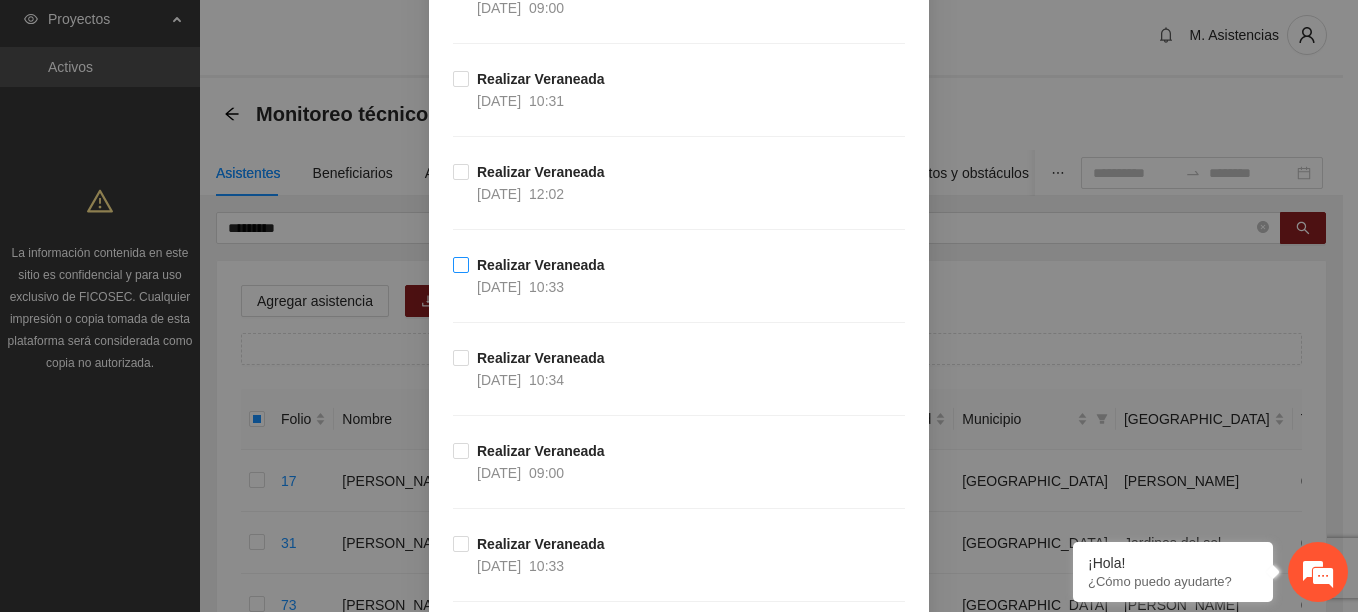 click on "Realizar Veraneada" at bounding box center [541, 265] 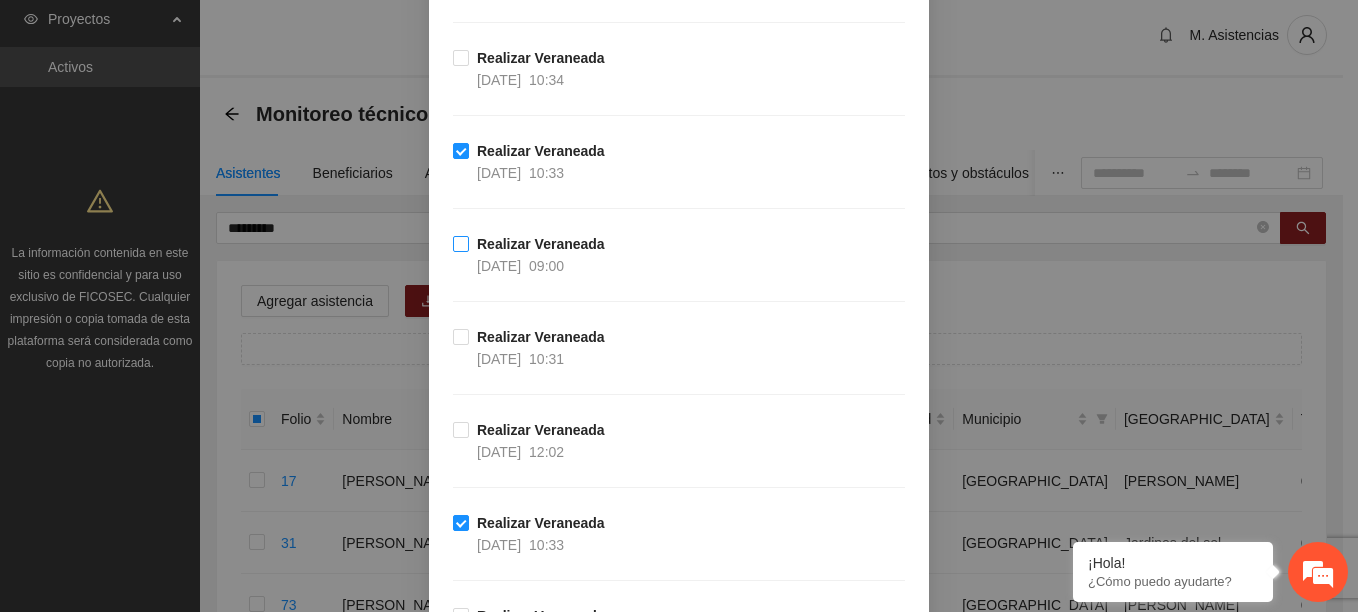 scroll, scrollTop: 2712, scrollLeft: 0, axis: vertical 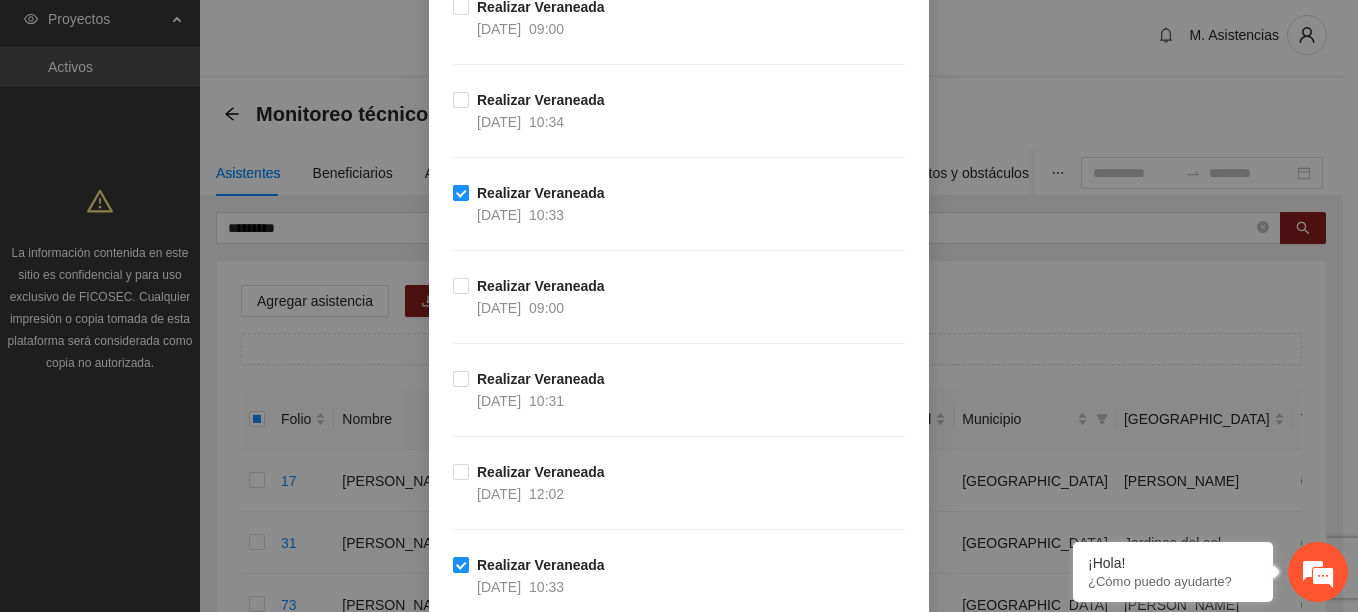 click on "04/07/2025" at bounding box center [499, 215] 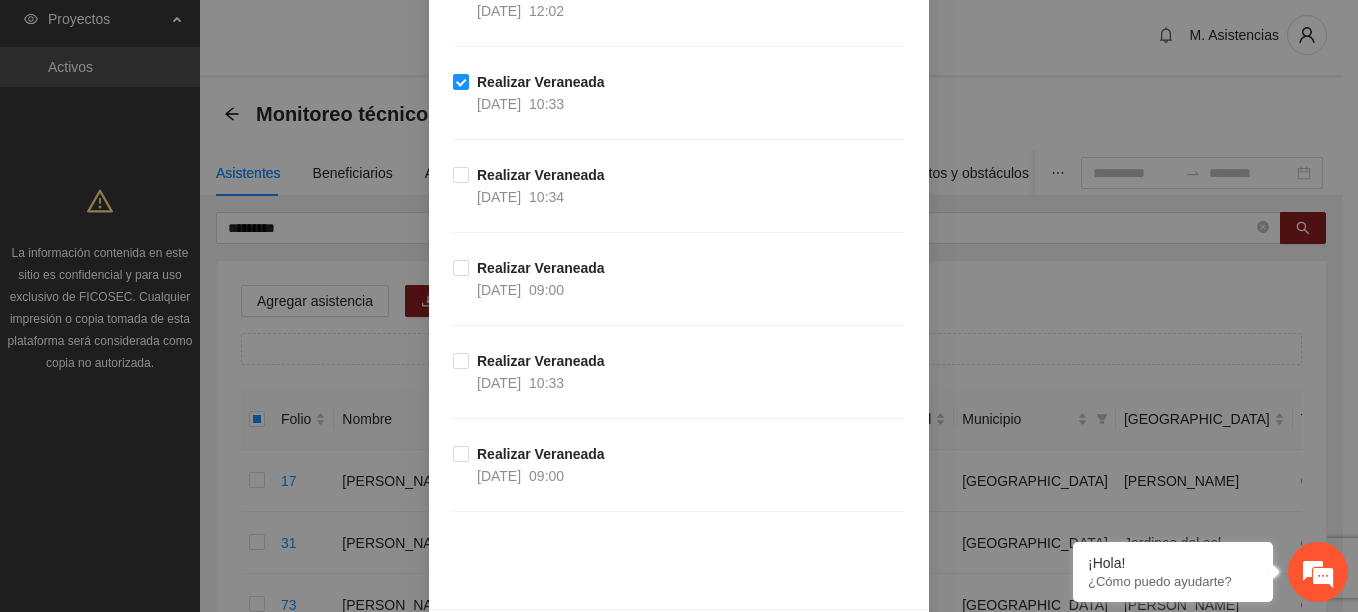 scroll, scrollTop: 3269, scrollLeft: 0, axis: vertical 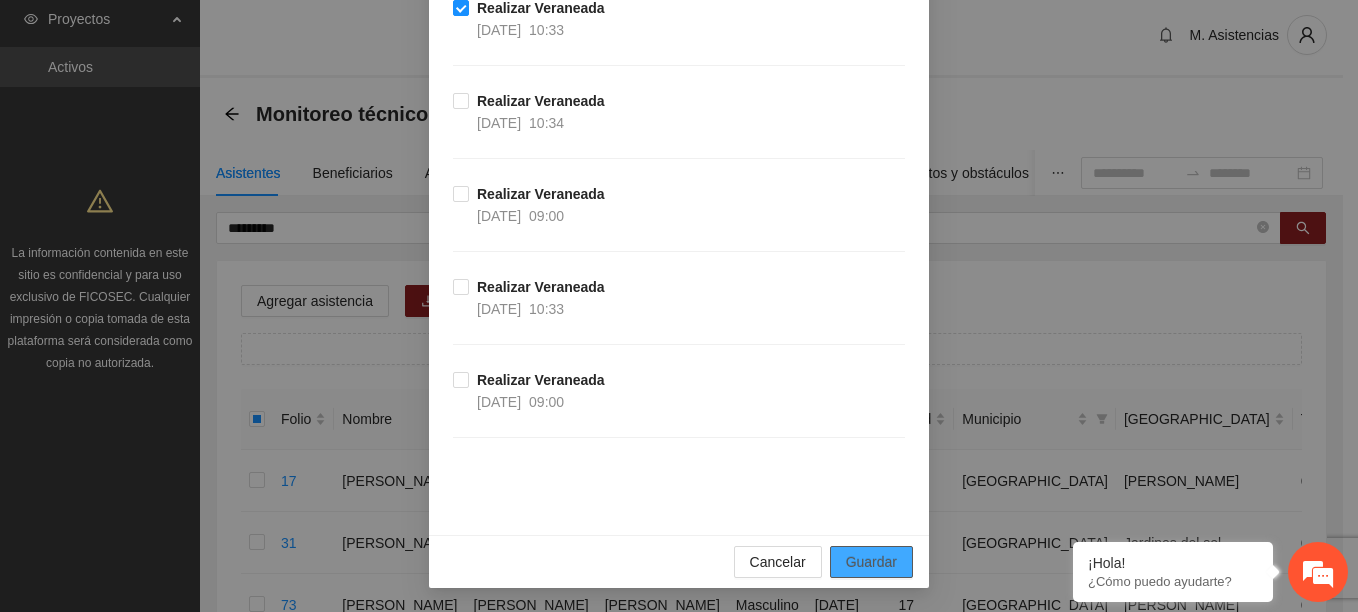 click on "Guardar" at bounding box center [871, 562] 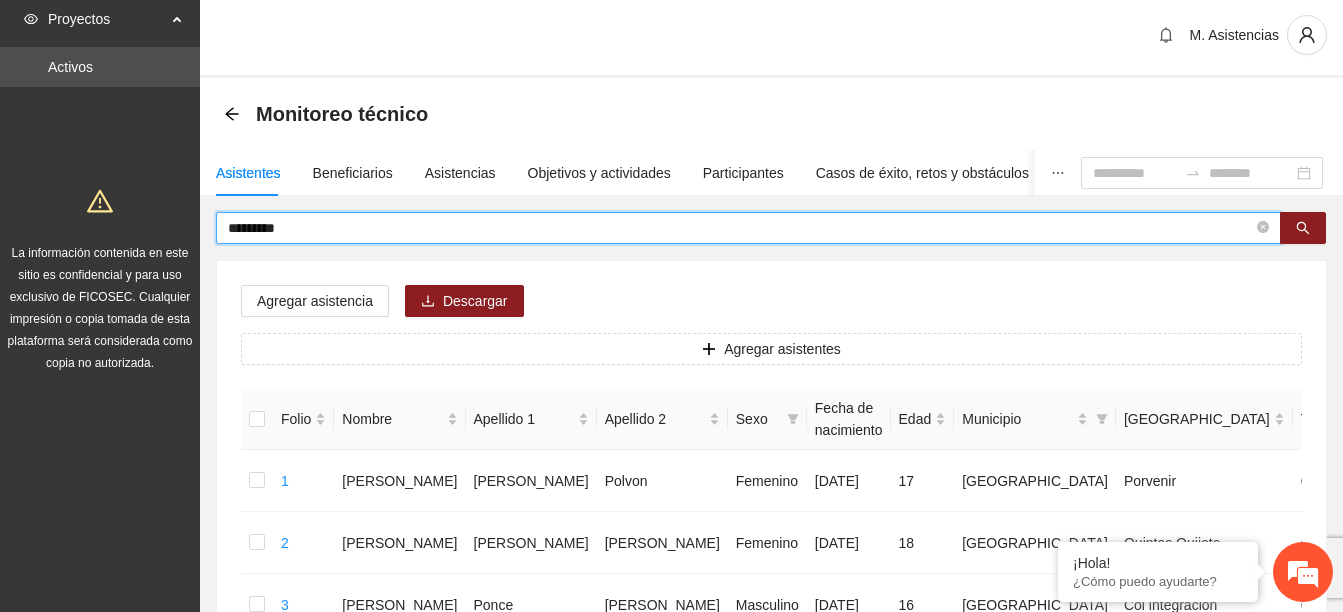 click on "*********" at bounding box center (740, 228) 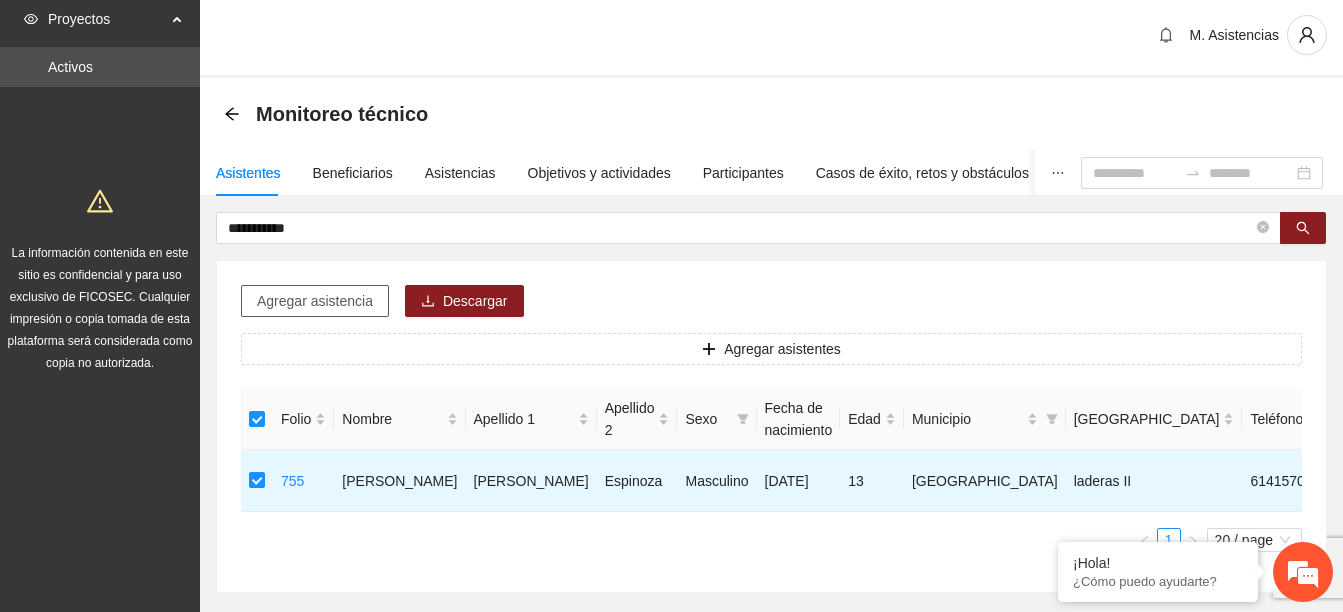 click on "Agregar asistencia" at bounding box center [315, 301] 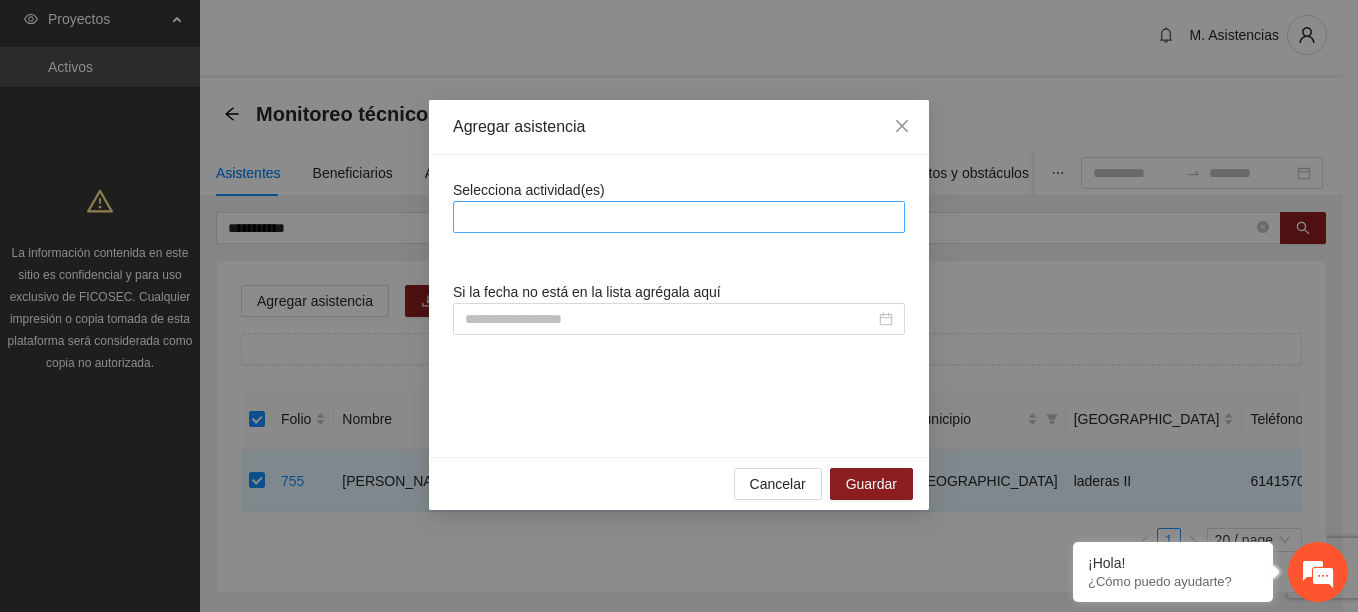click at bounding box center (679, 217) 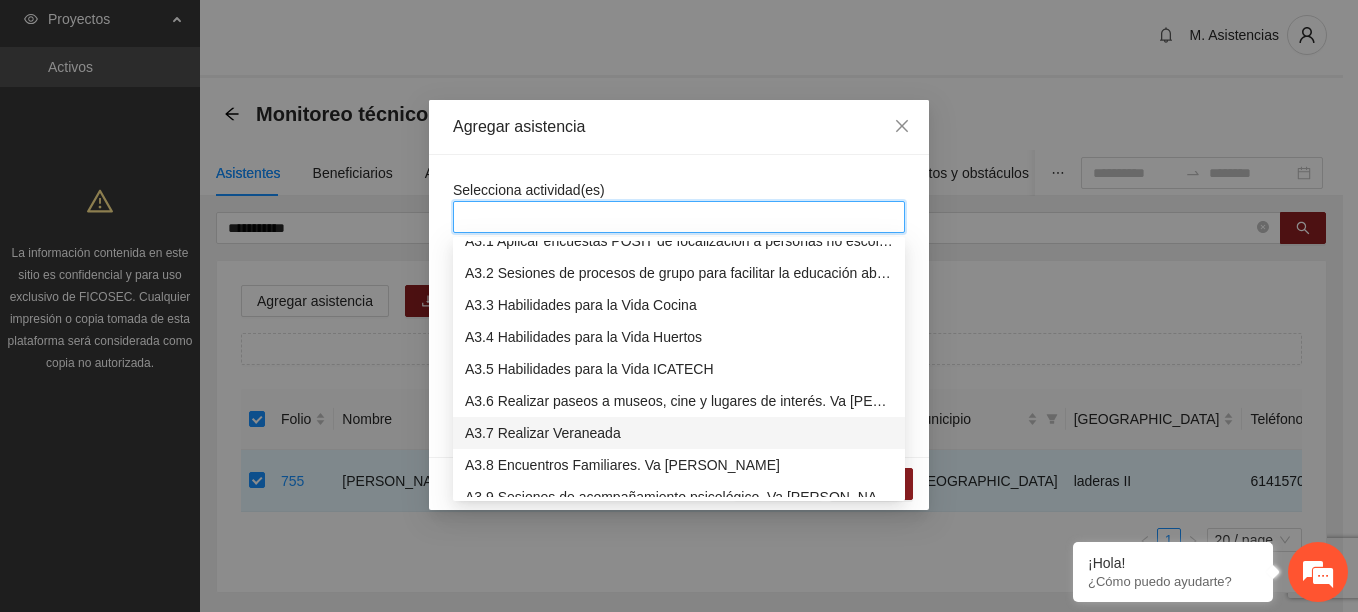 scroll, scrollTop: 788, scrollLeft: 0, axis: vertical 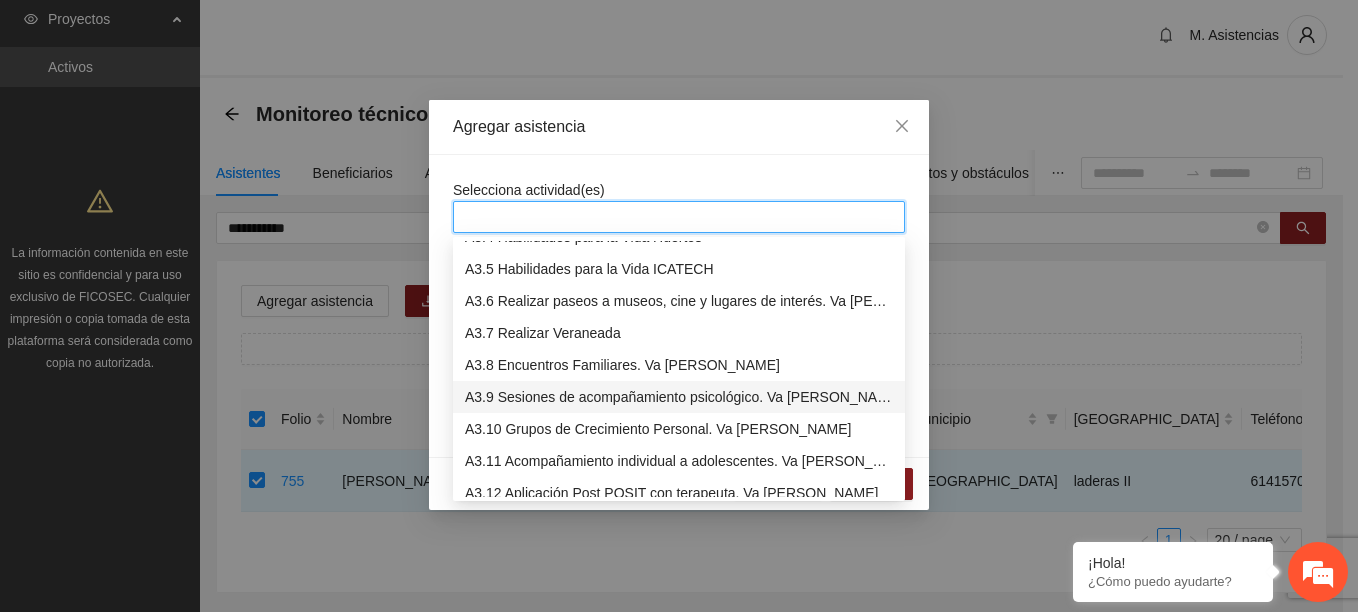 click on "A3.9 Sesiones de acompañamiento psicológico. Va [PERSON_NAME]" at bounding box center [679, 397] 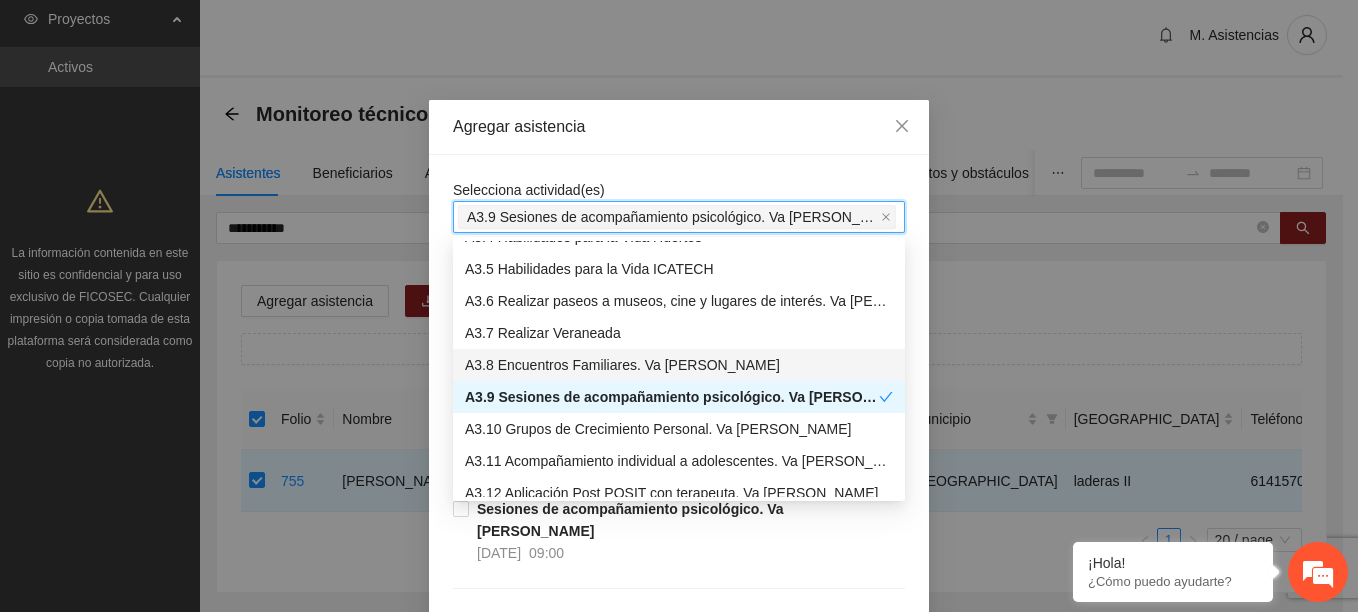 scroll, scrollTop: 1088, scrollLeft: 0, axis: vertical 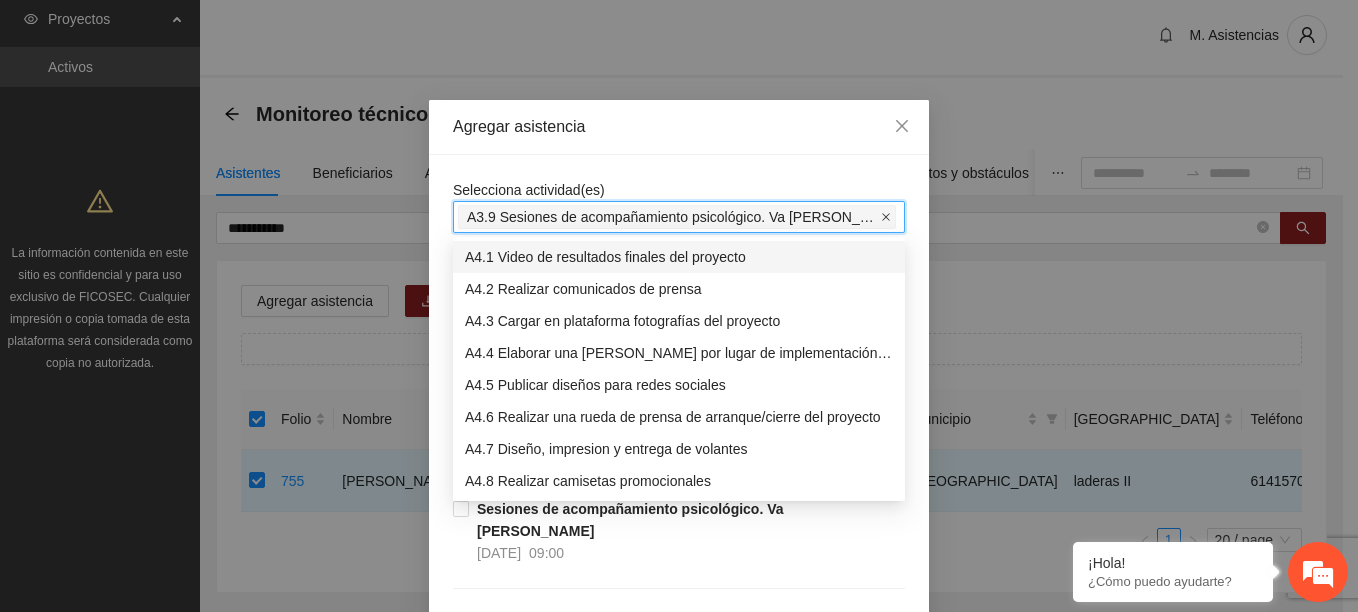 click 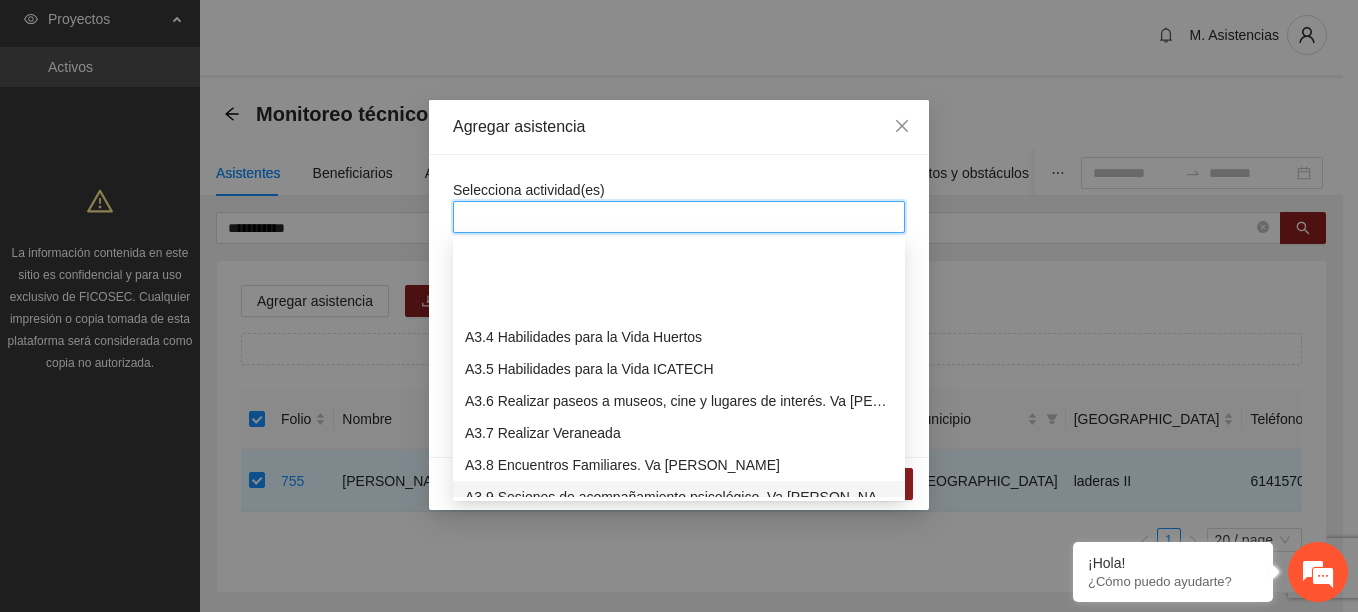 scroll, scrollTop: 788, scrollLeft: 0, axis: vertical 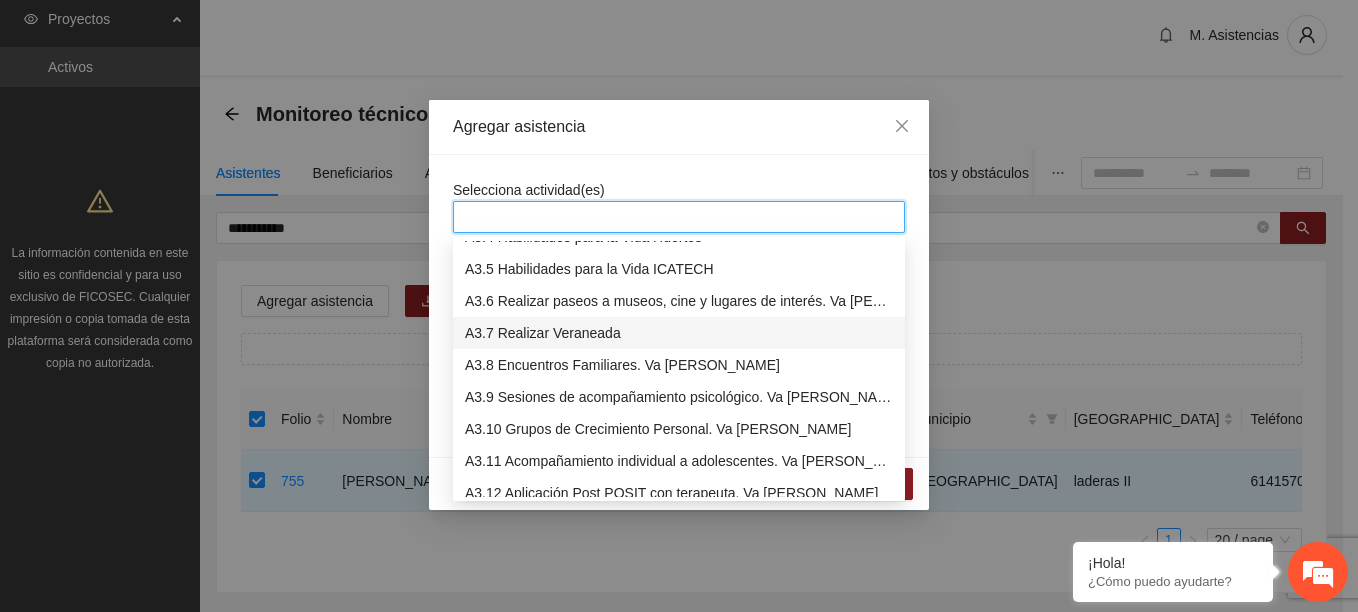click on "A3.7 Realizar Veraneada" at bounding box center [679, 333] 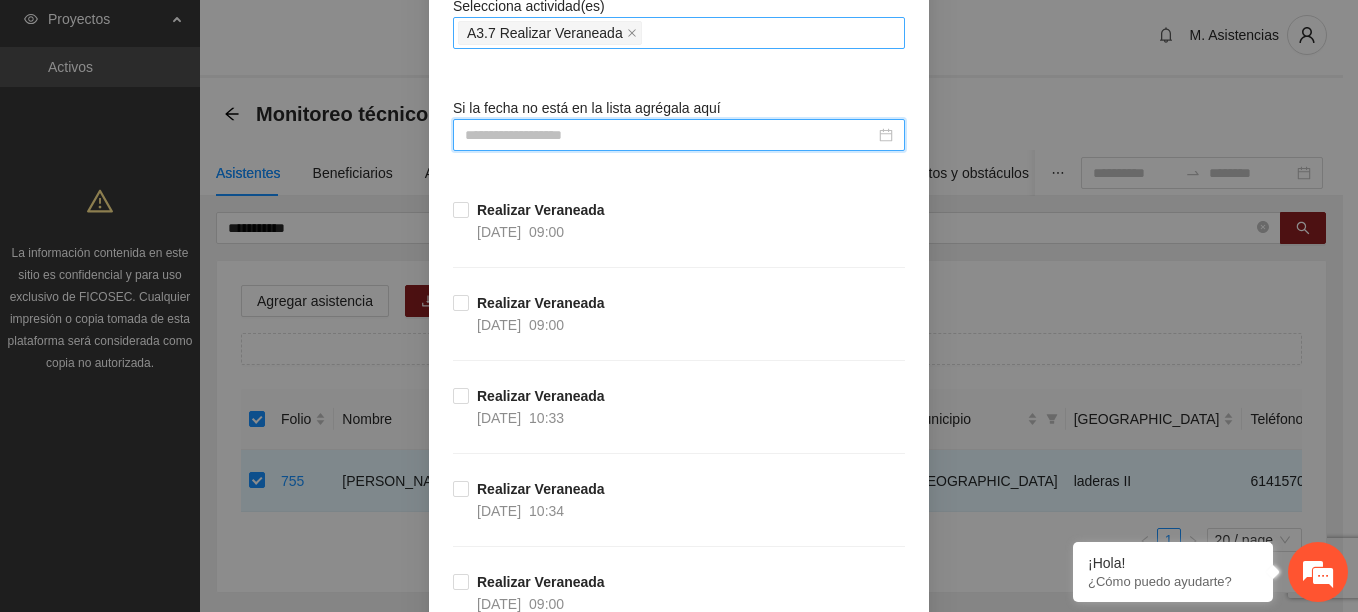 scroll, scrollTop: 200, scrollLeft: 0, axis: vertical 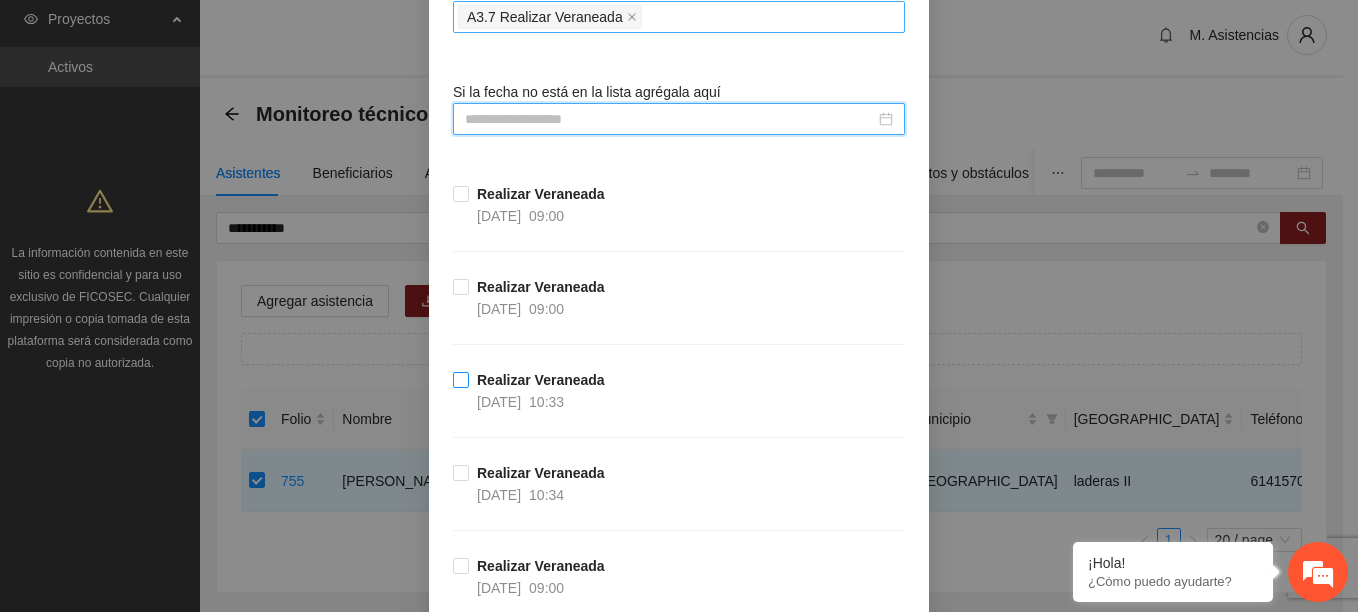 click on "Realizar Veraneada" at bounding box center (541, 380) 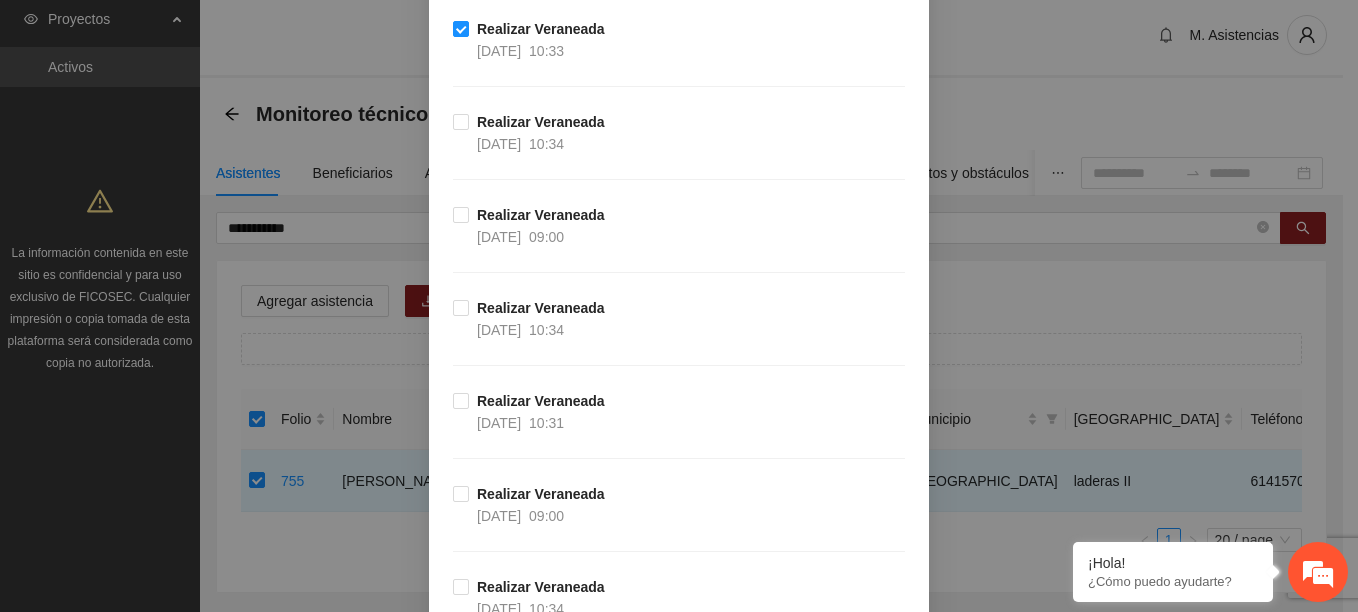 scroll, scrollTop: 600, scrollLeft: 0, axis: vertical 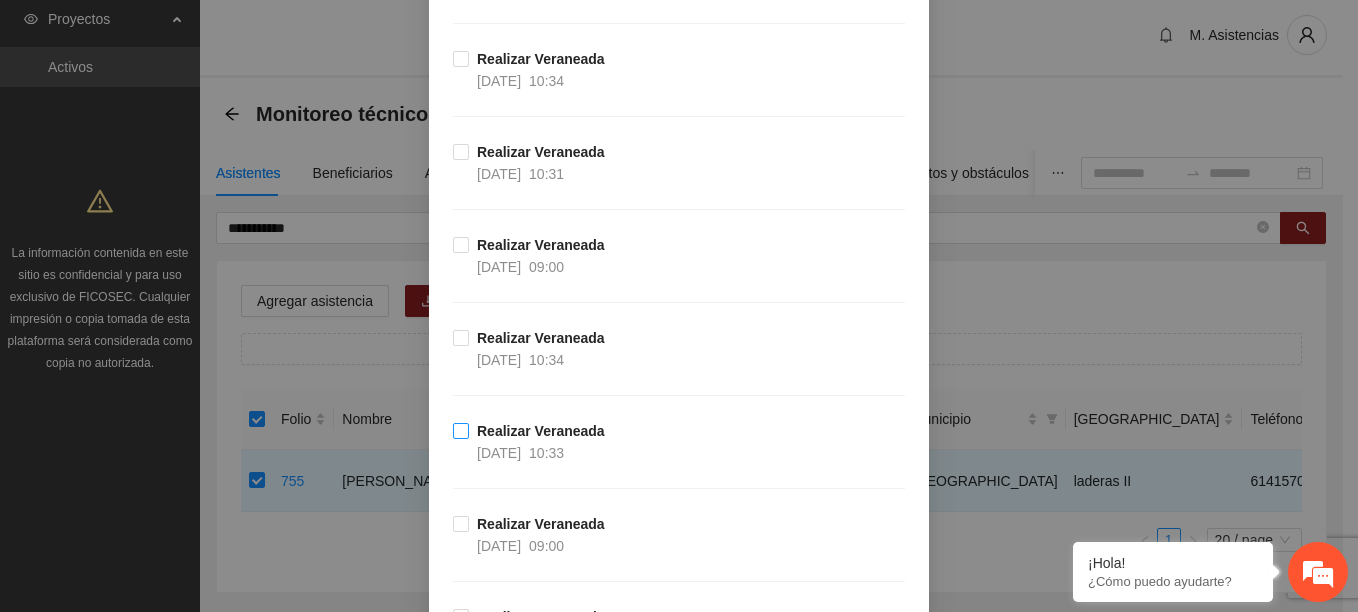 click on "10:33" at bounding box center [546, 453] 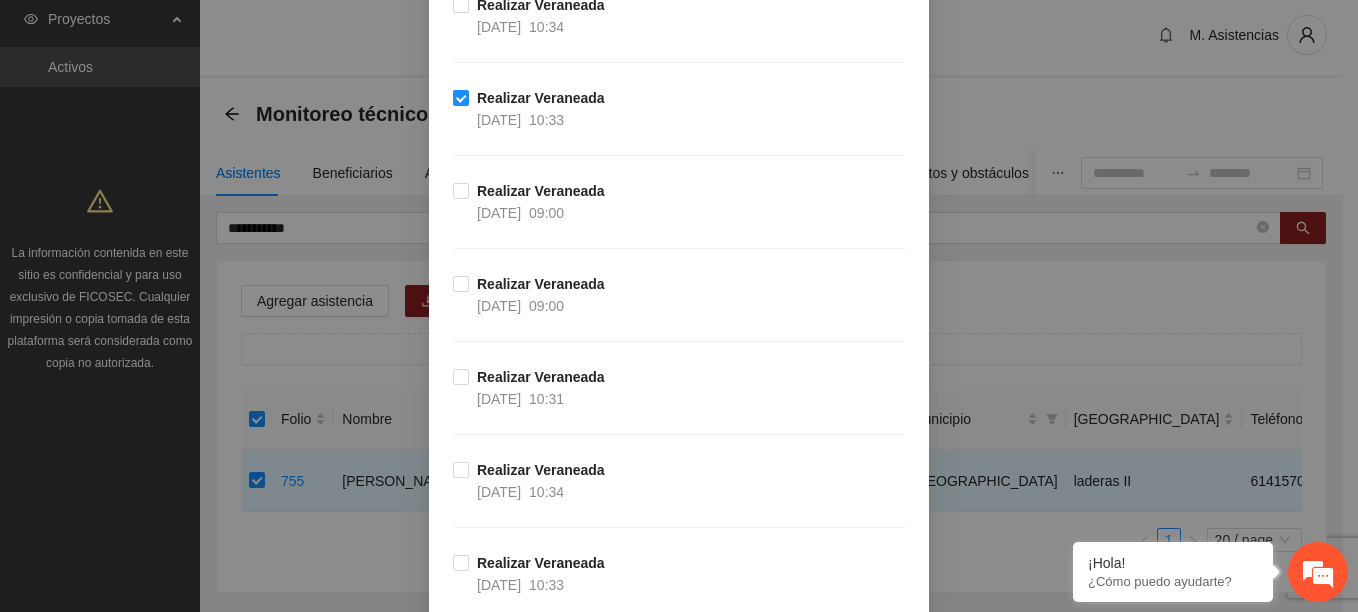 scroll, scrollTop: 1300, scrollLeft: 0, axis: vertical 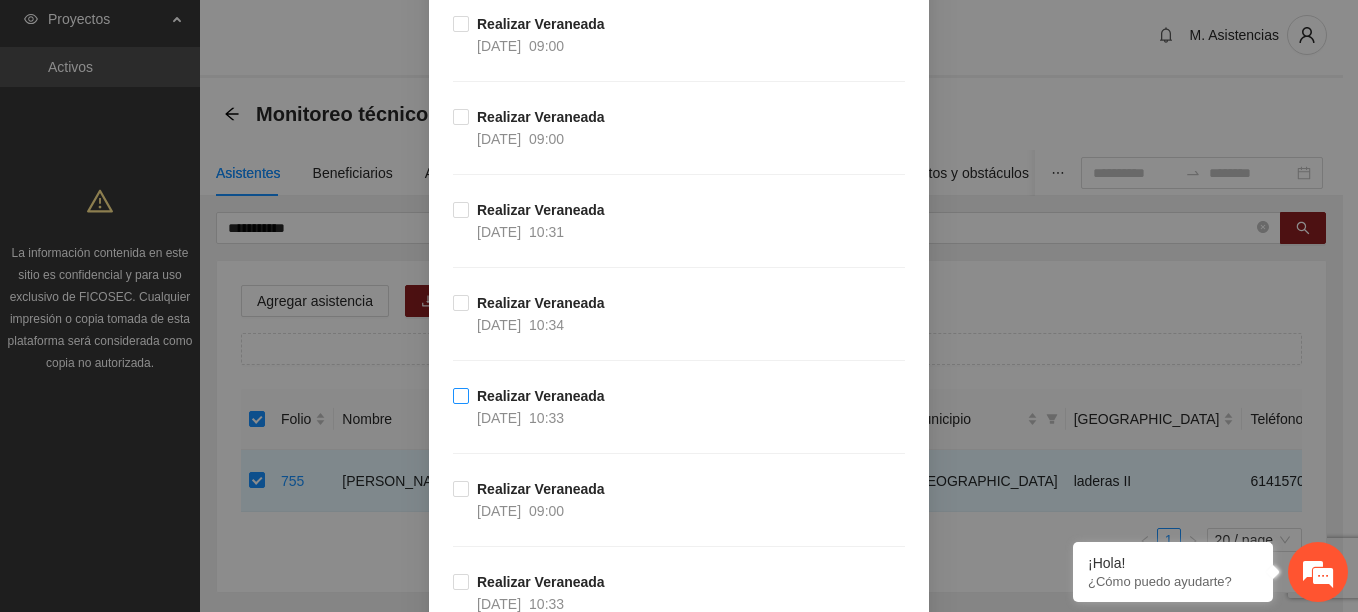 click on "10:33" at bounding box center [546, 418] 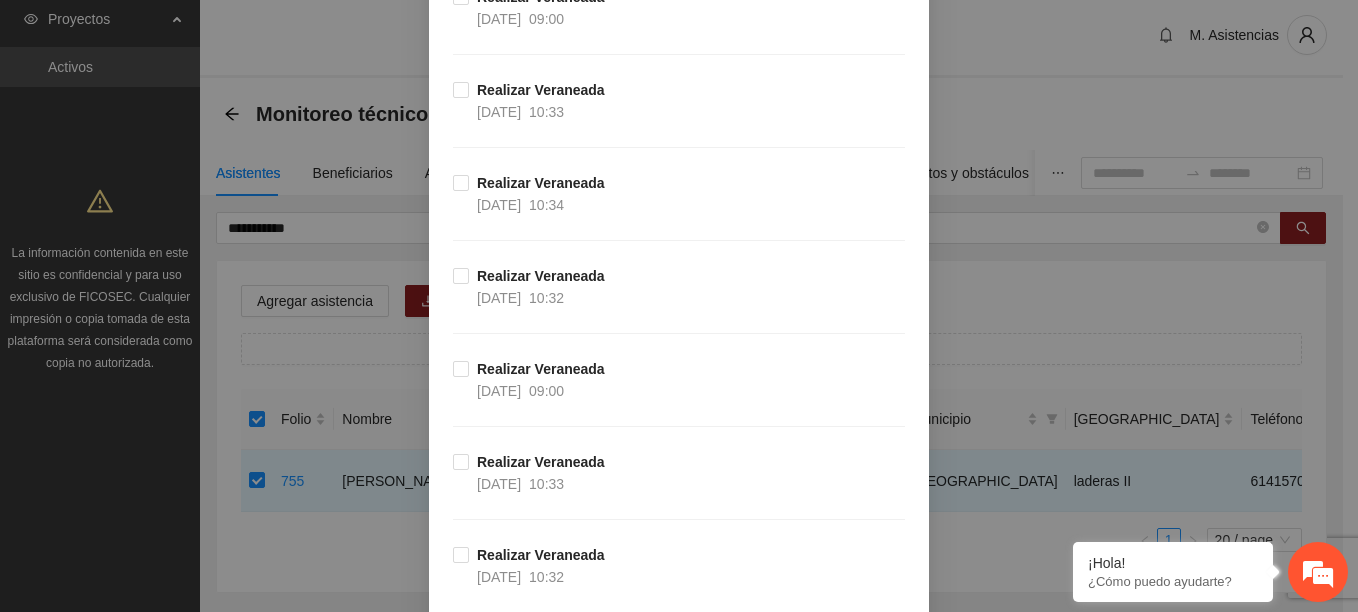 scroll, scrollTop: 1800, scrollLeft: 0, axis: vertical 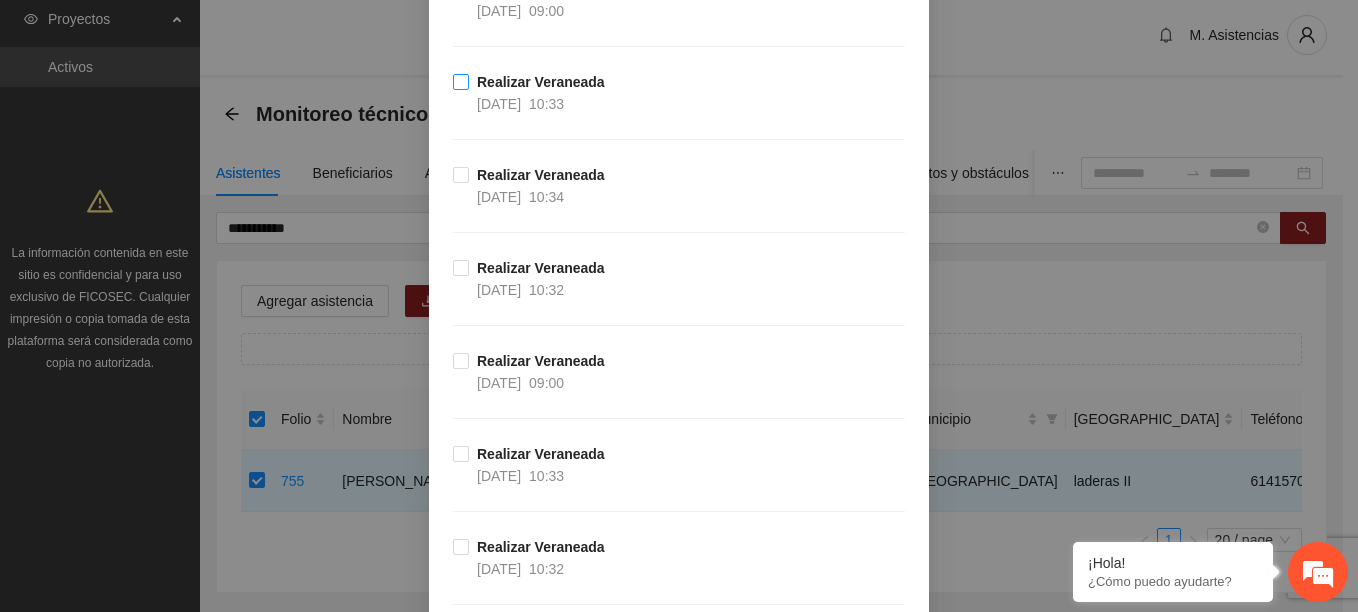 click on "10:33" at bounding box center [546, 104] 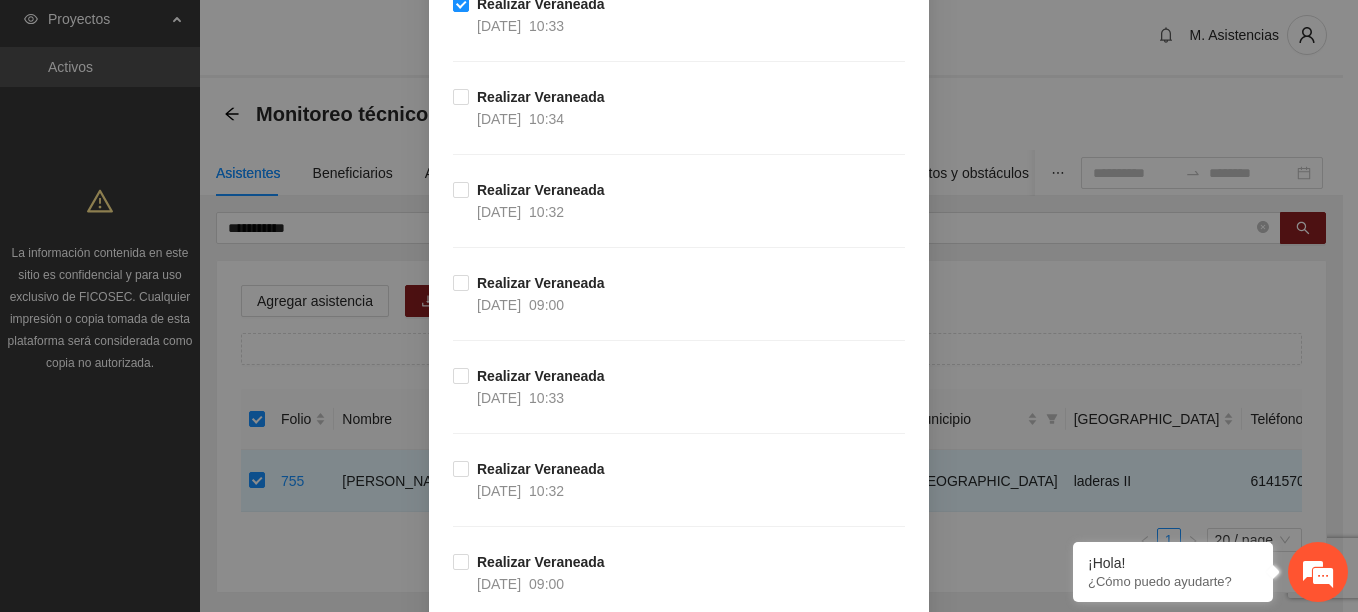scroll, scrollTop: 2000, scrollLeft: 0, axis: vertical 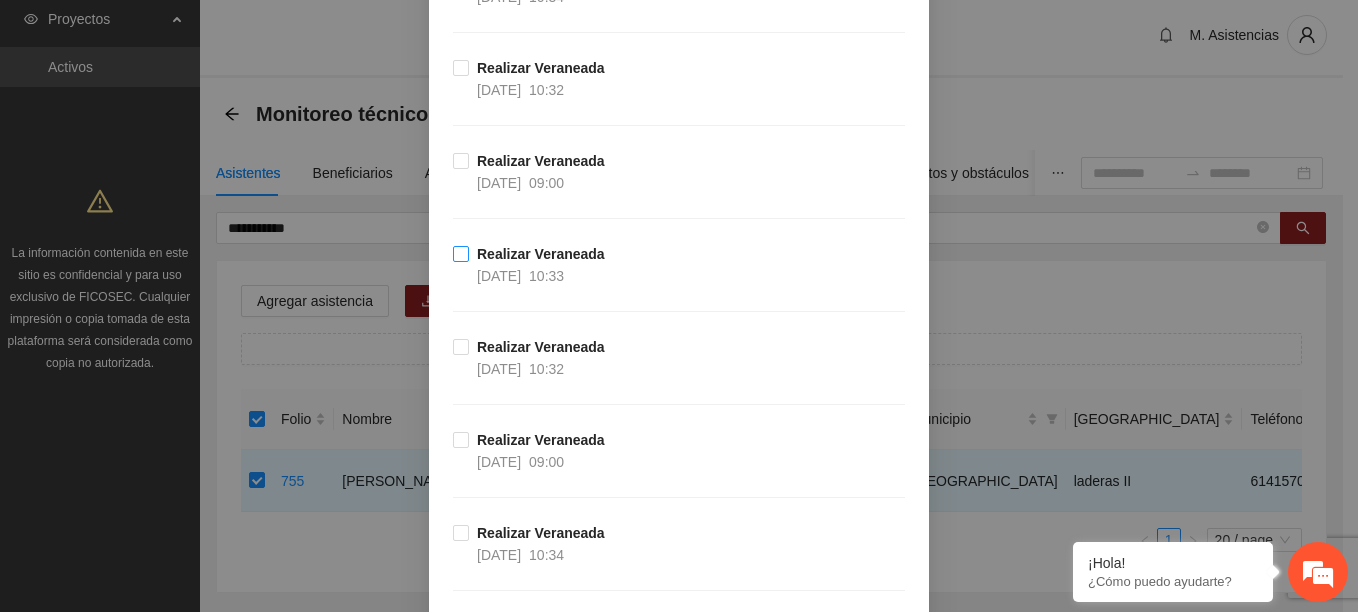 click on "10:33" at bounding box center (546, 276) 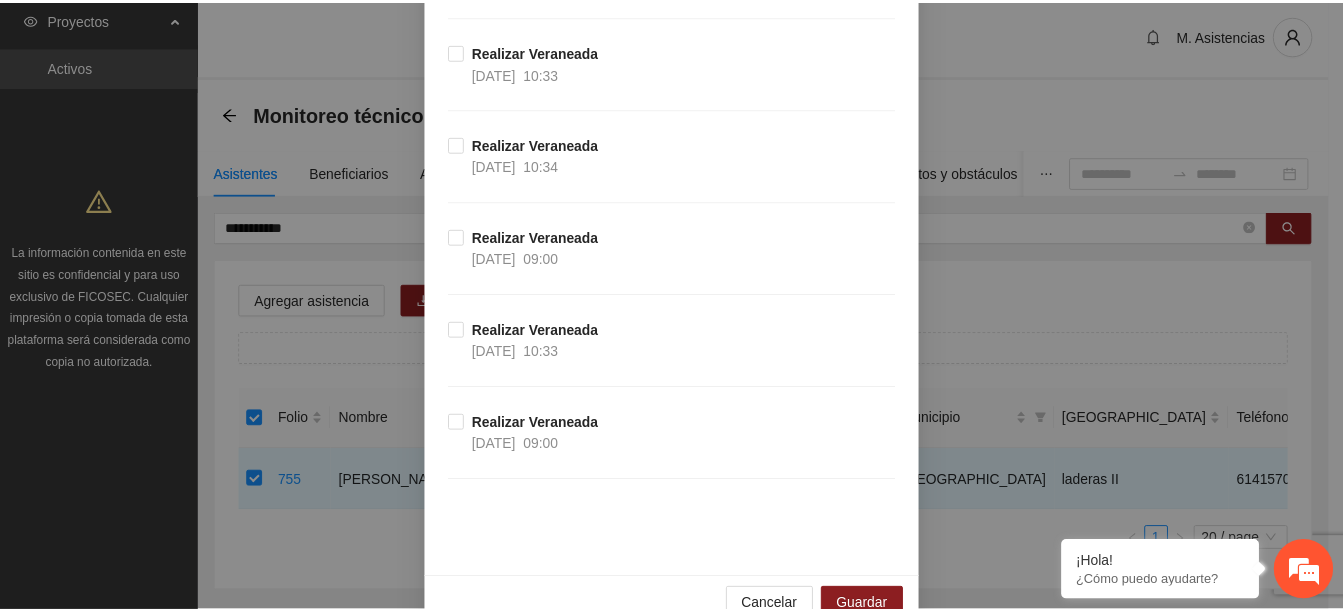 scroll, scrollTop: 3269, scrollLeft: 0, axis: vertical 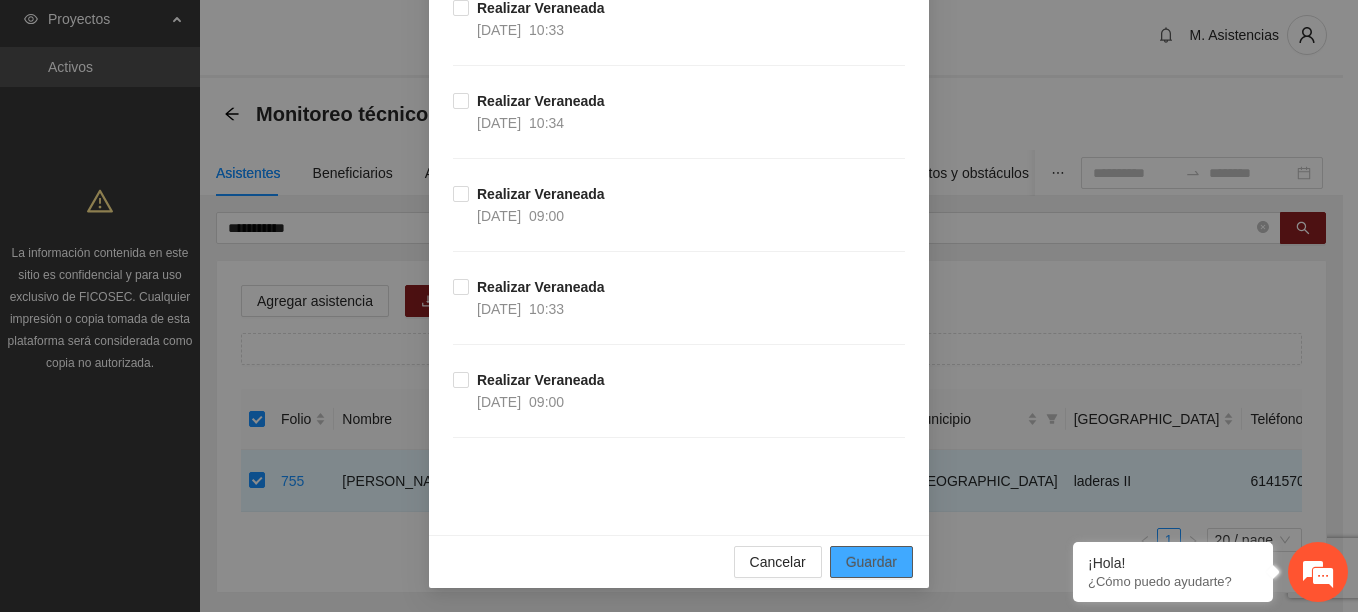 click on "Guardar" at bounding box center (871, 562) 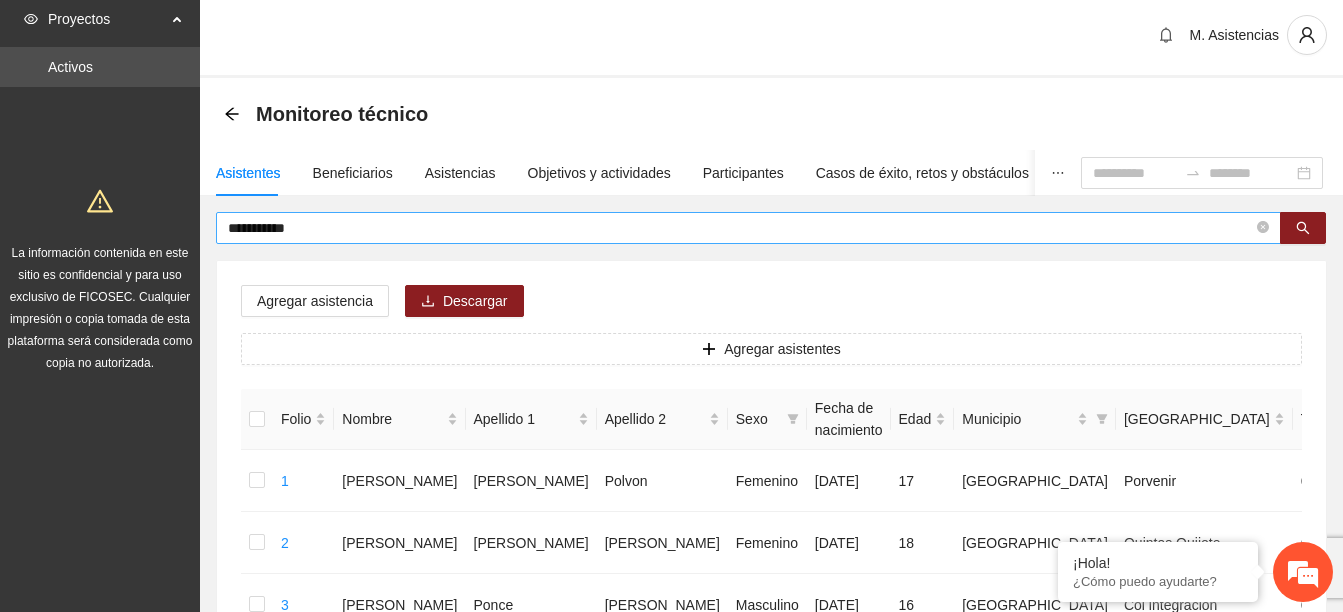 click on "**********" at bounding box center [740, 228] 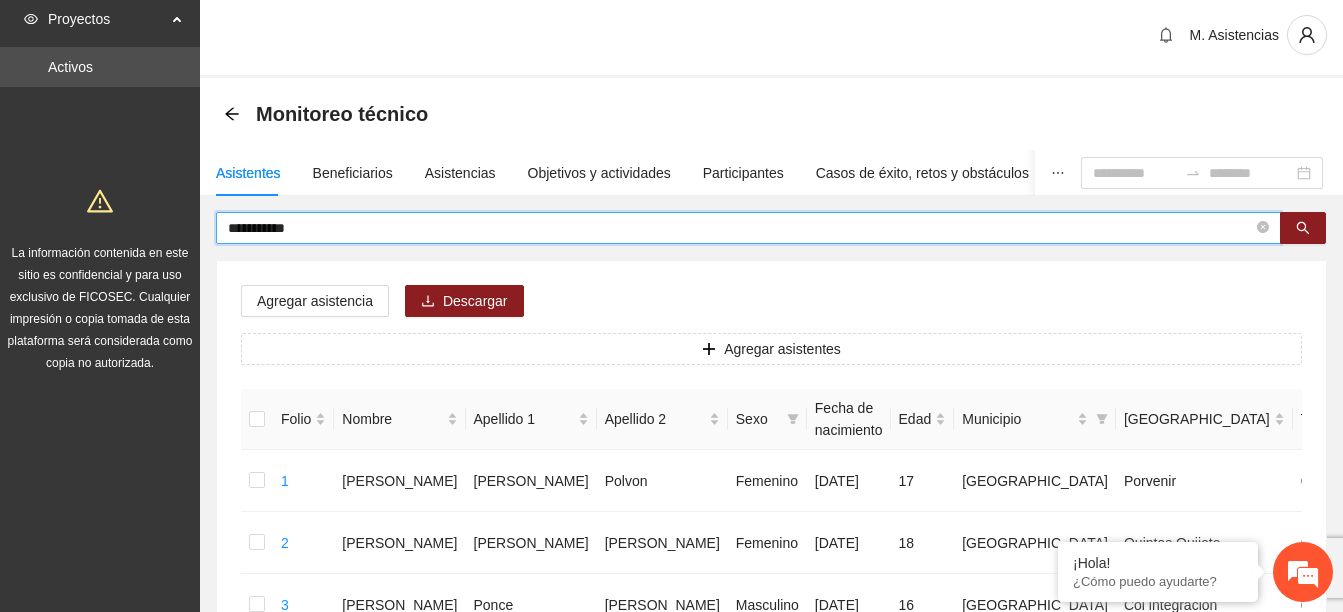 click on "**********" at bounding box center [740, 228] 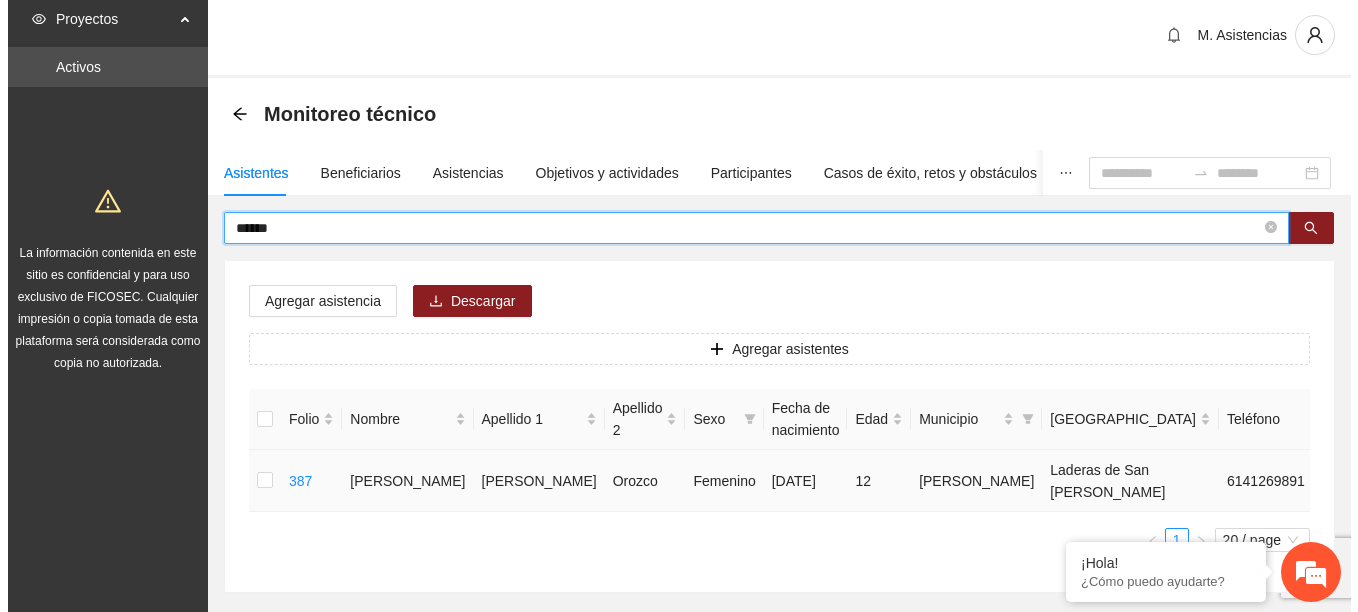 scroll, scrollTop: 105, scrollLeft: 0, axis: vertical 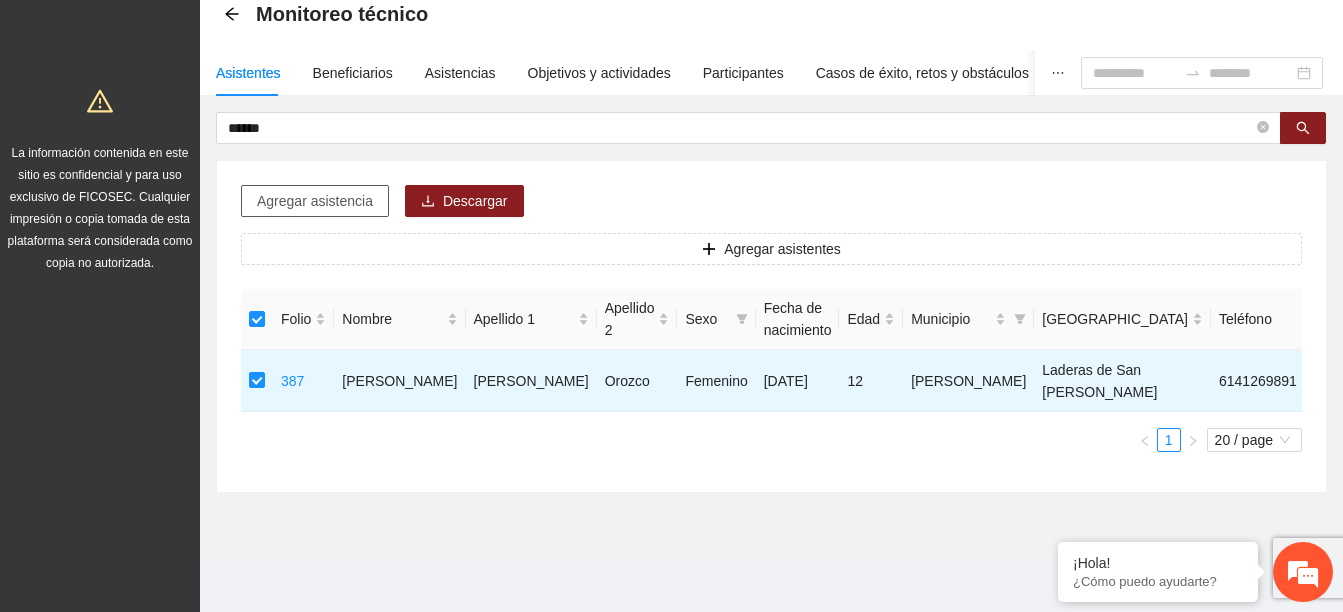 click on "Agregar asistencia" at bounding box center [315, 201] 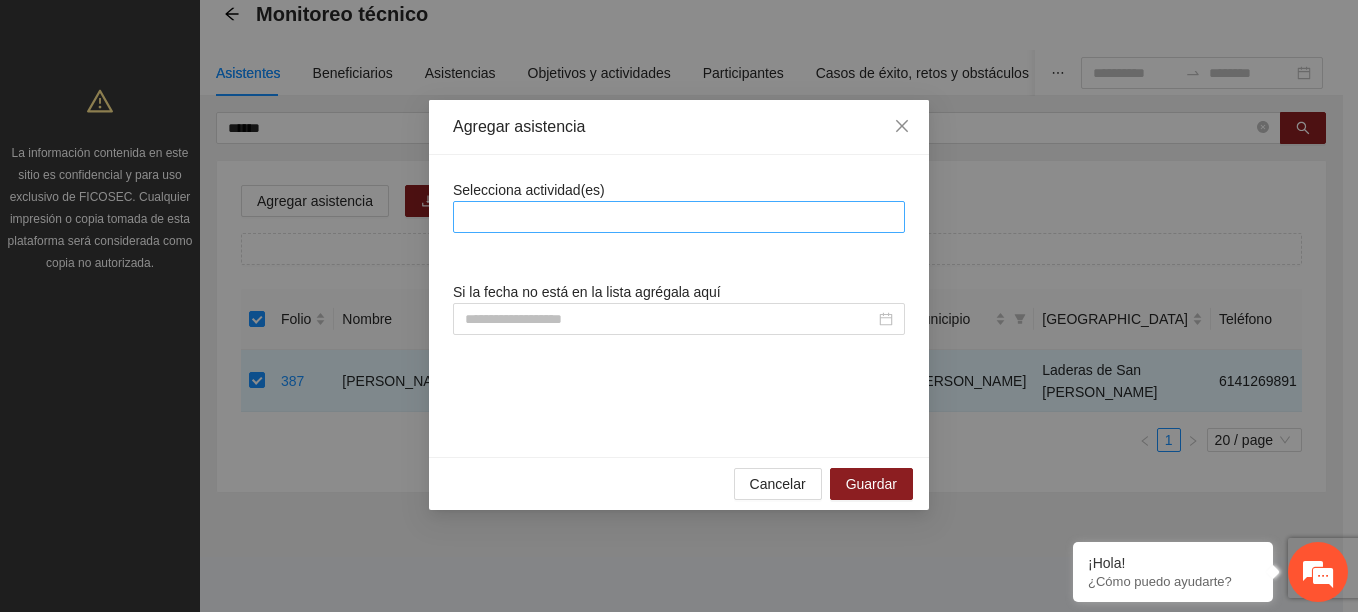 click at bounding box center [679, 217] 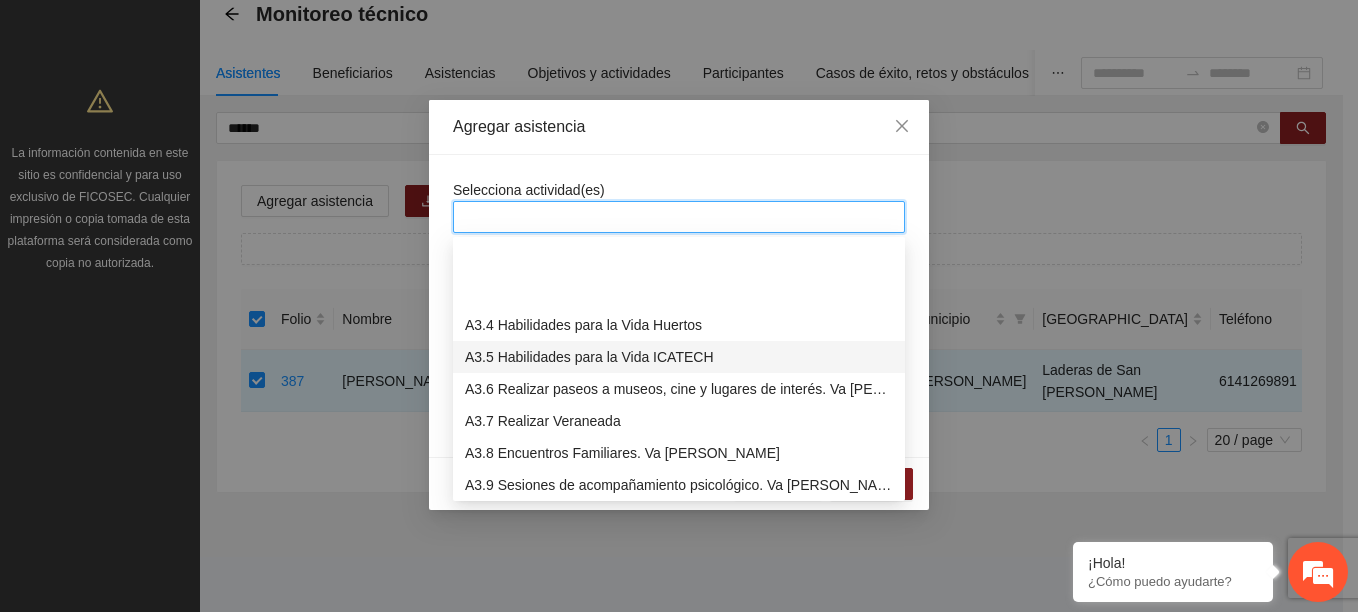scroll, scrollTop: 800, scrollLeft: 0, axis: vertical 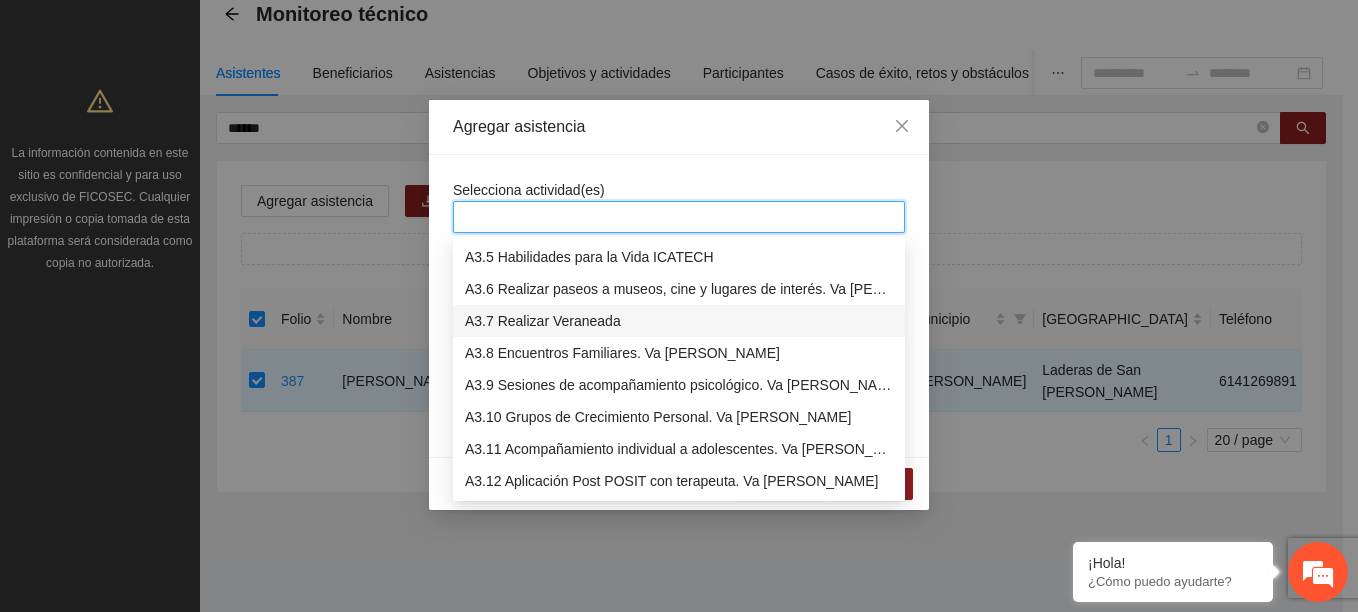 click on "A3.7 Realizar Veraneada" at bounding box center [679, 321] 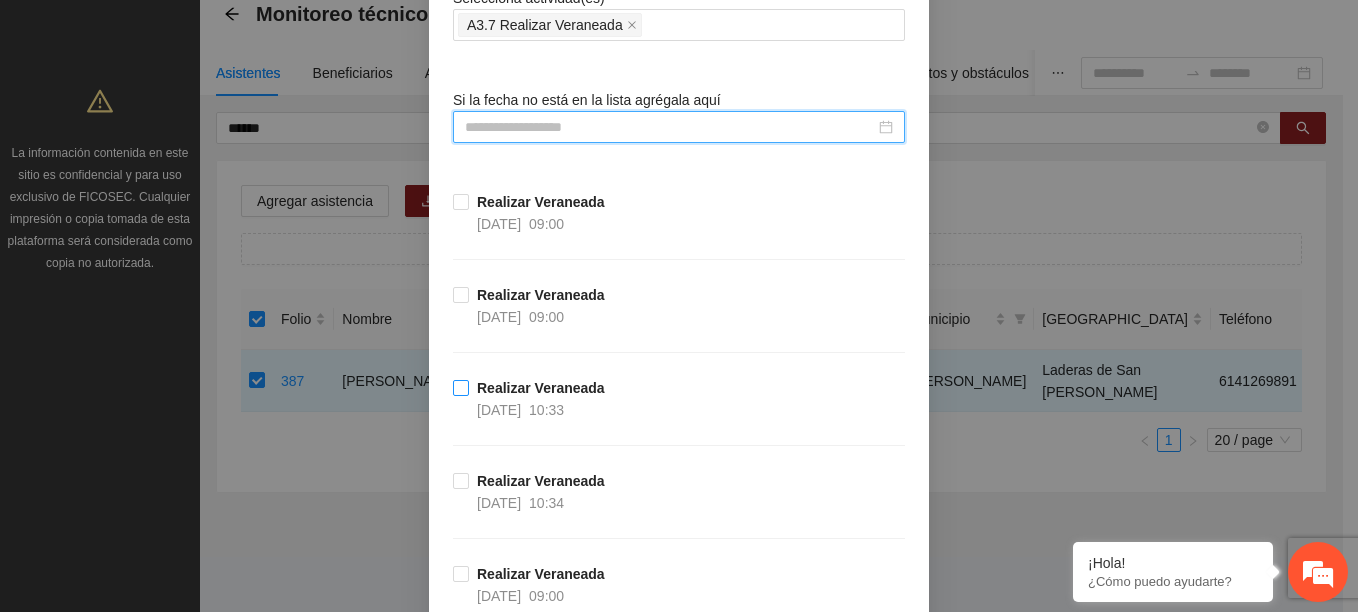 scroll, scrollTop: 200, scrollLeft: 0, axis: vertical 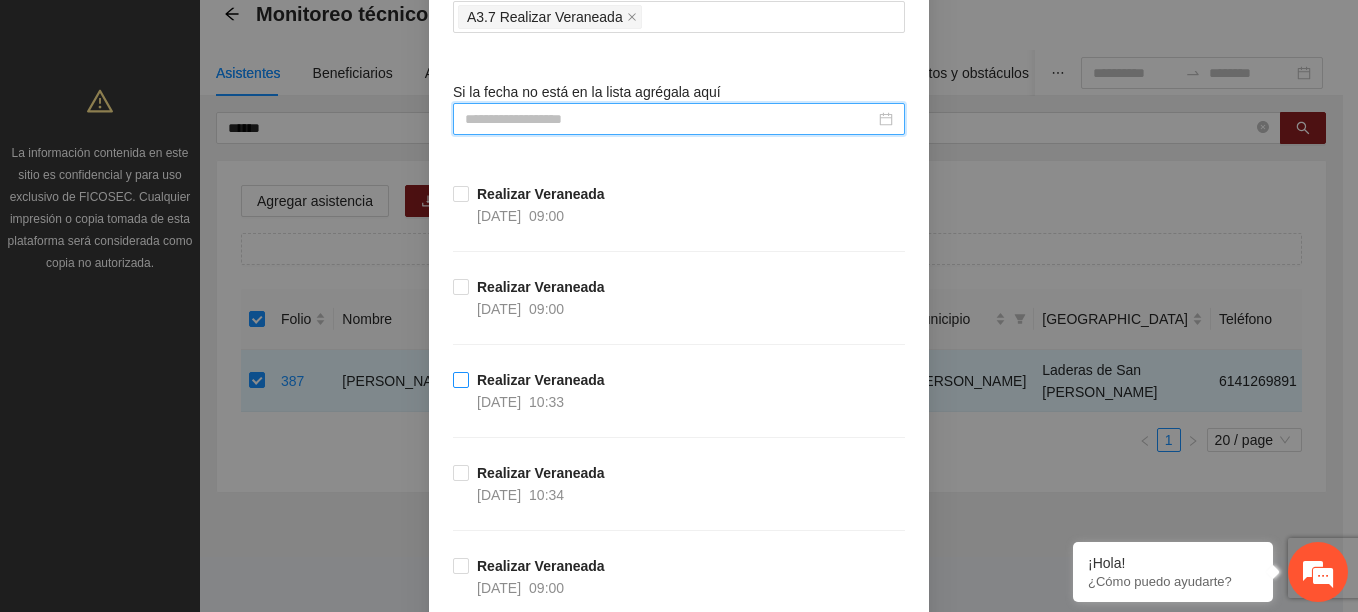 click on "10:33" at bounding box center [546, 402] 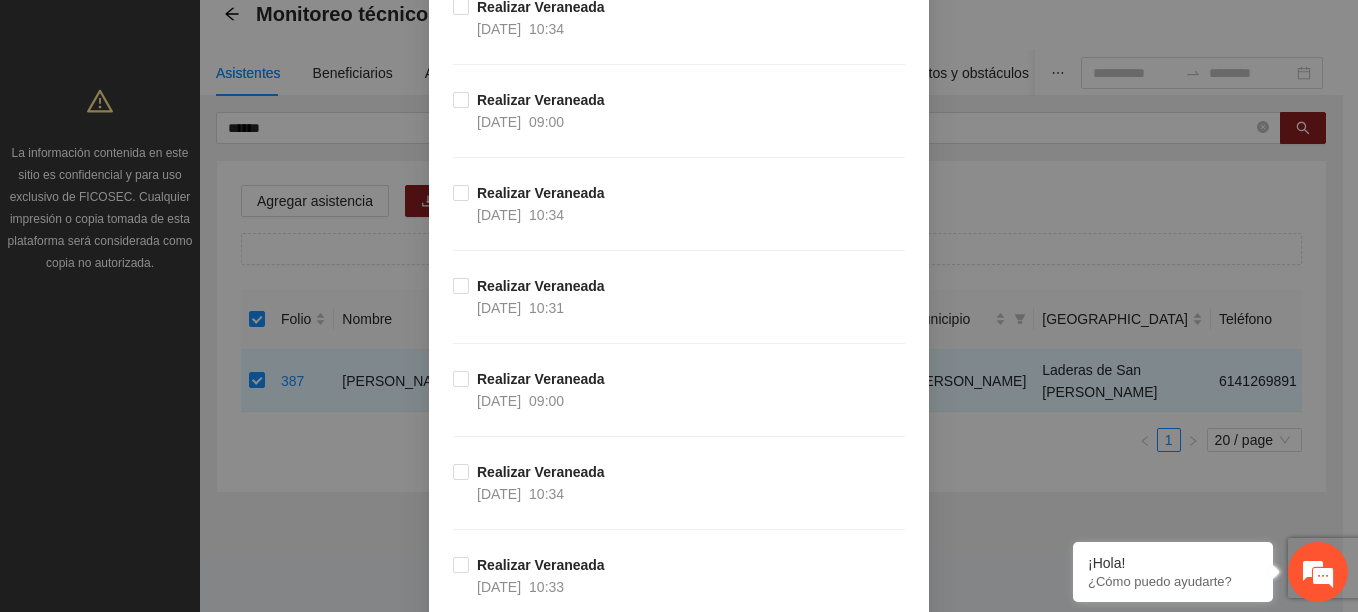 scroll, scrollTop: 700, scrollLeft: 0, axis: vertical 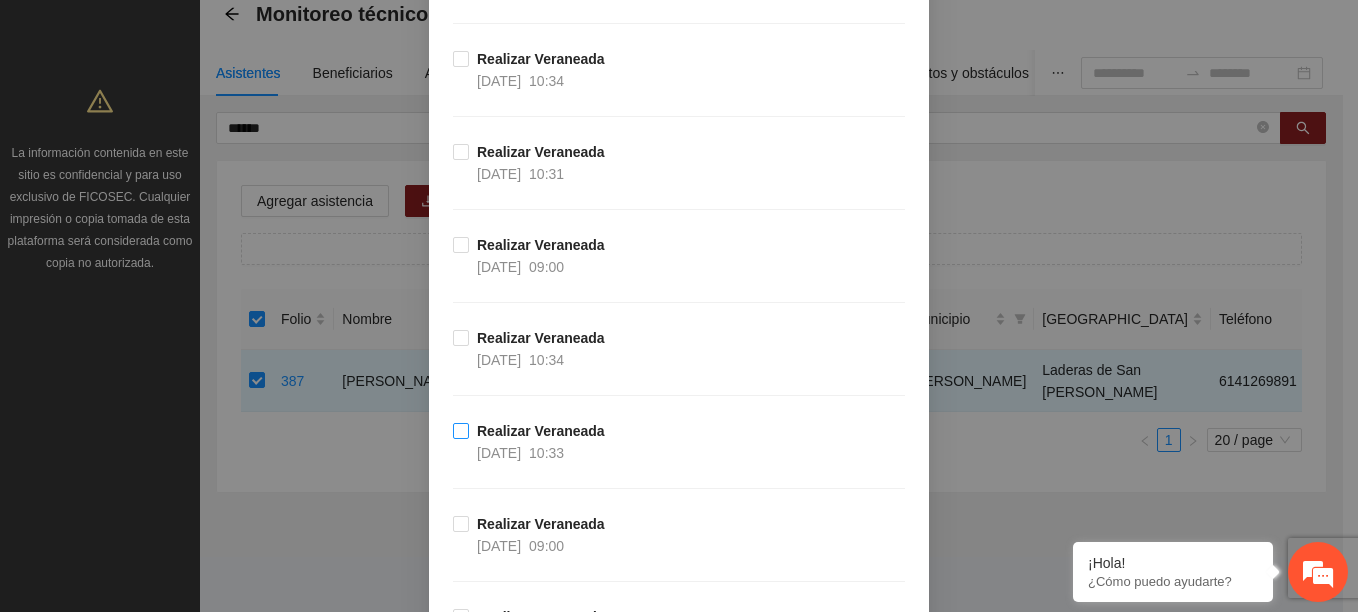 click on "10:33" at bounding box center [546, 453] 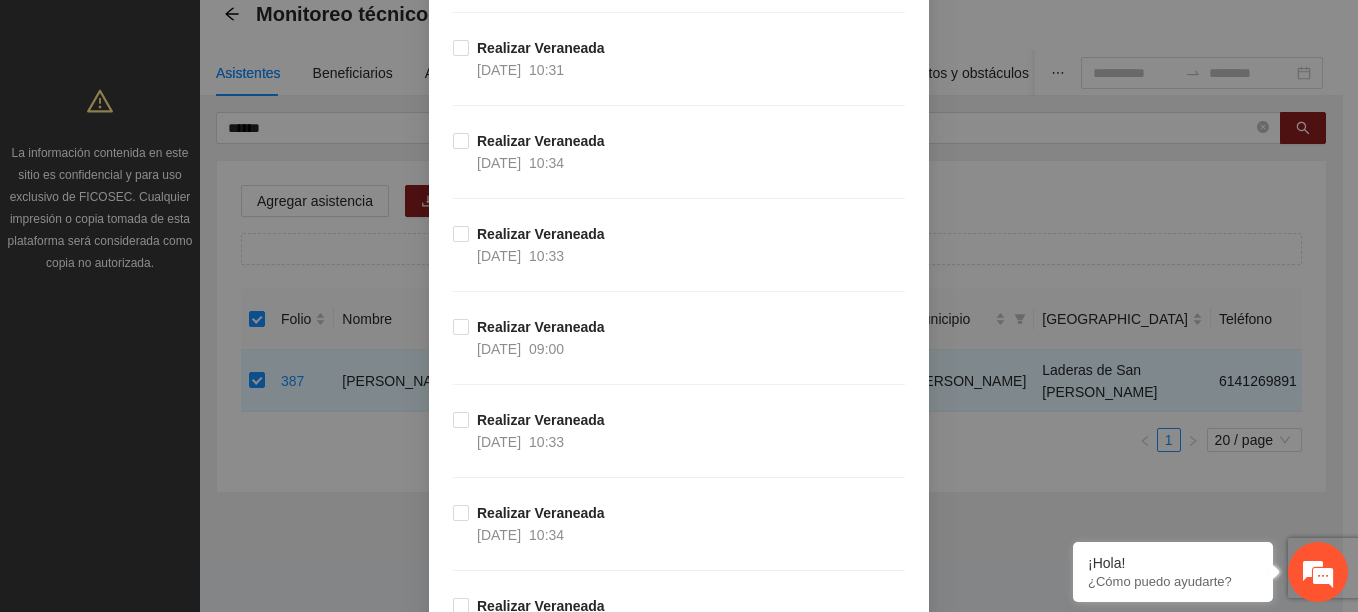 scroll, scrollTop: 1600, scrollLeft: 0, axis: vertical 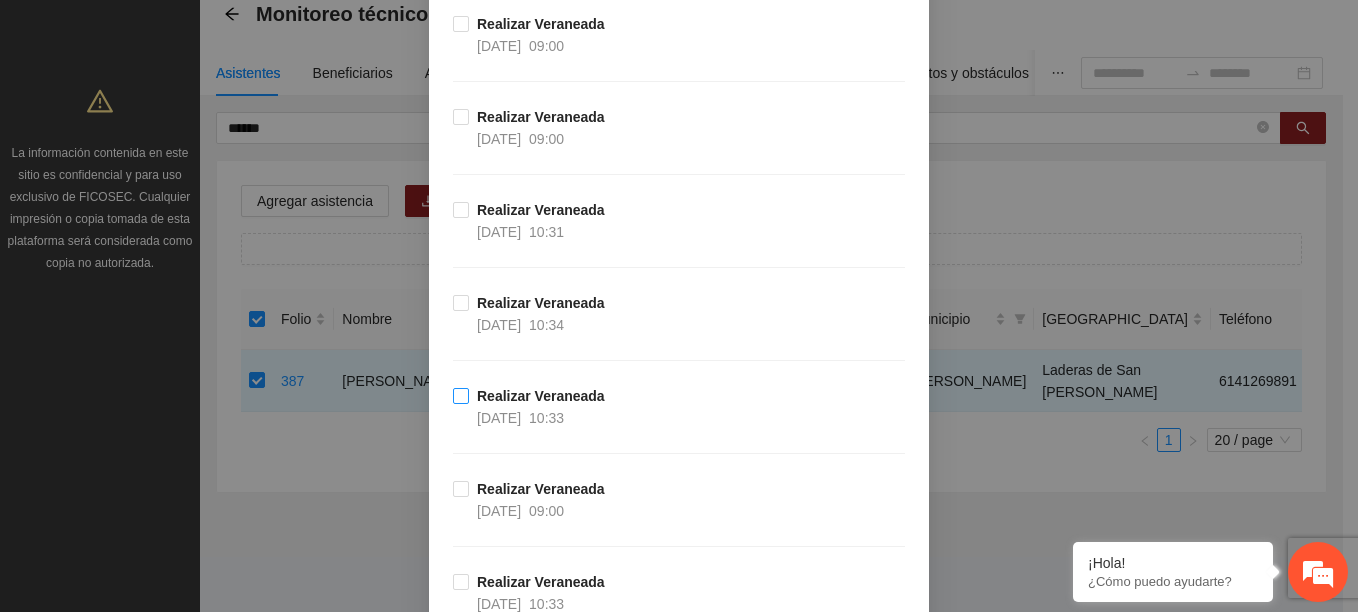 click on "10:33" at bounding box center (546, 418) 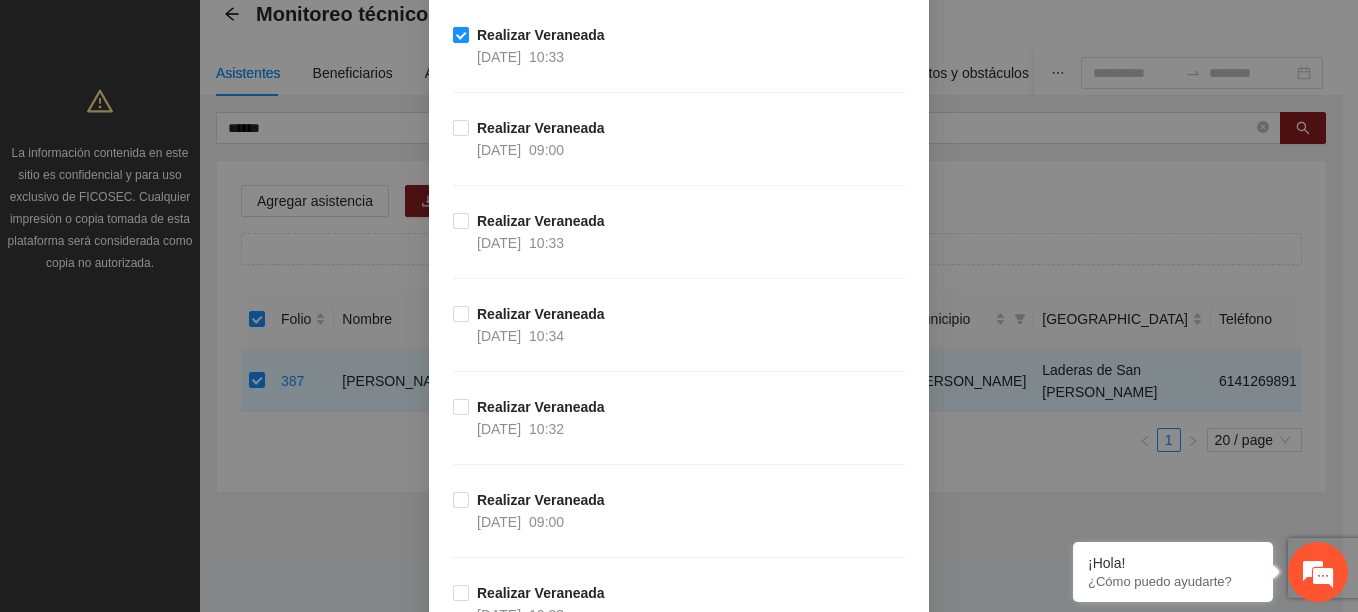 scroll, scrollTop: 1700, scrollLeft: 0, axis: vertical 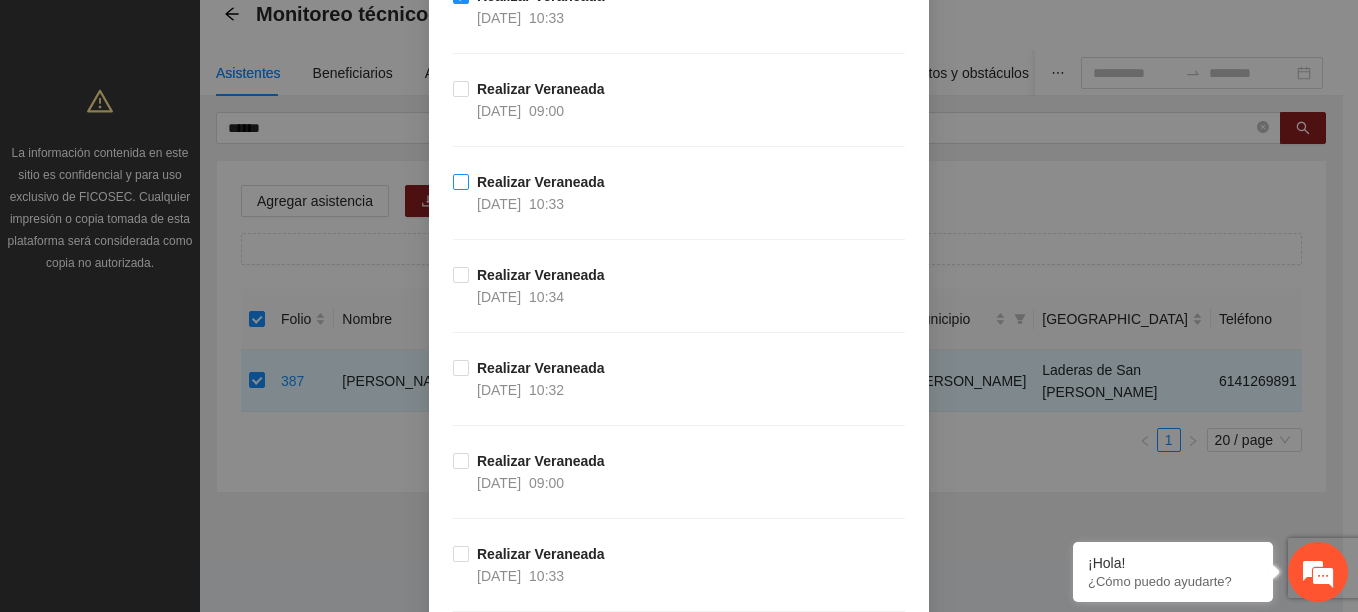 click on "10:33" at bounding box center [546, 204] 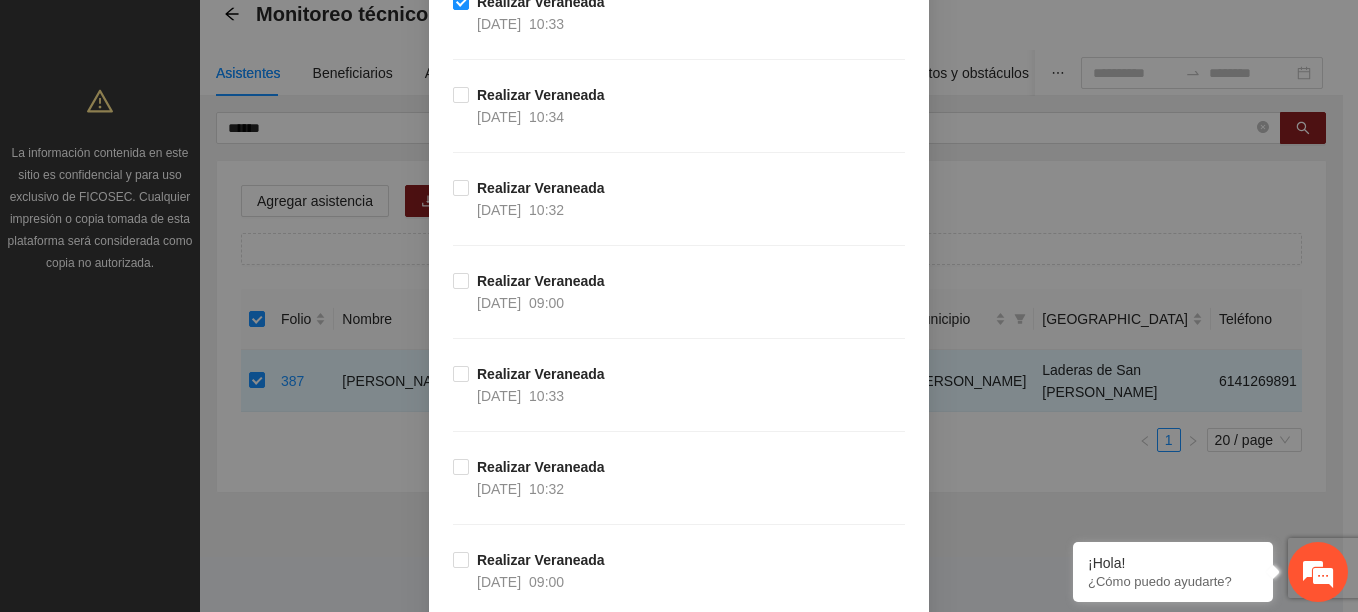 scroll, scrollTop: 1900, scrollLeft: 0, axis: vertical 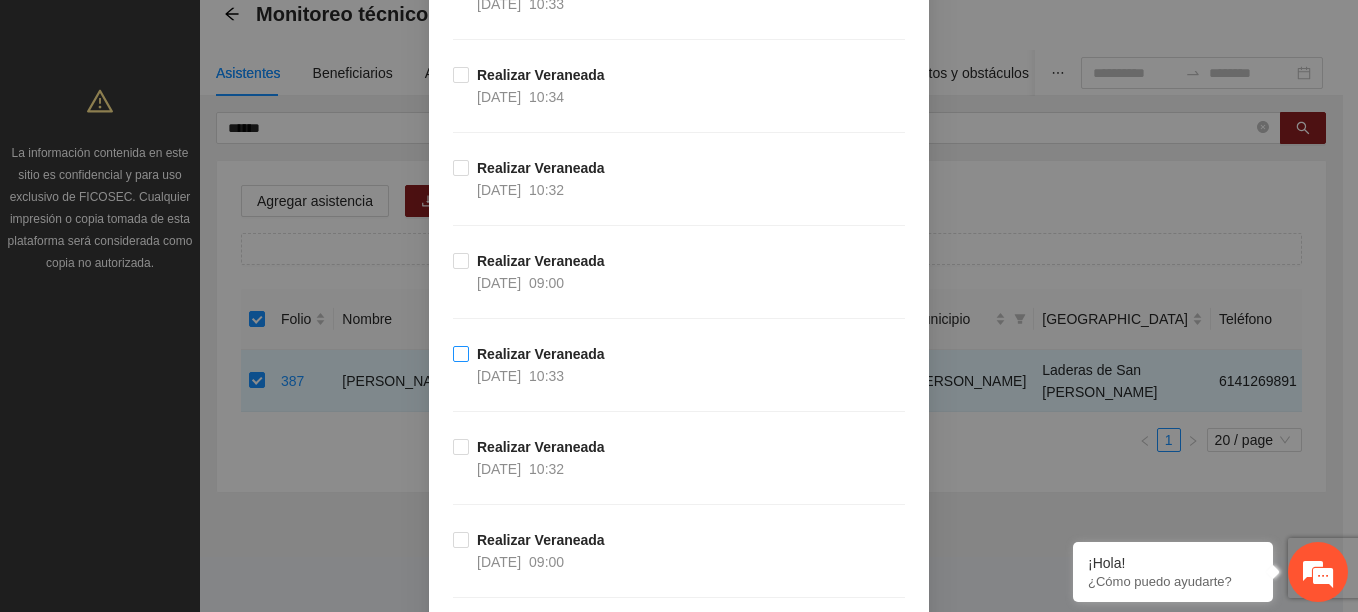 click on "10:33" at bounding box center (546, 376) 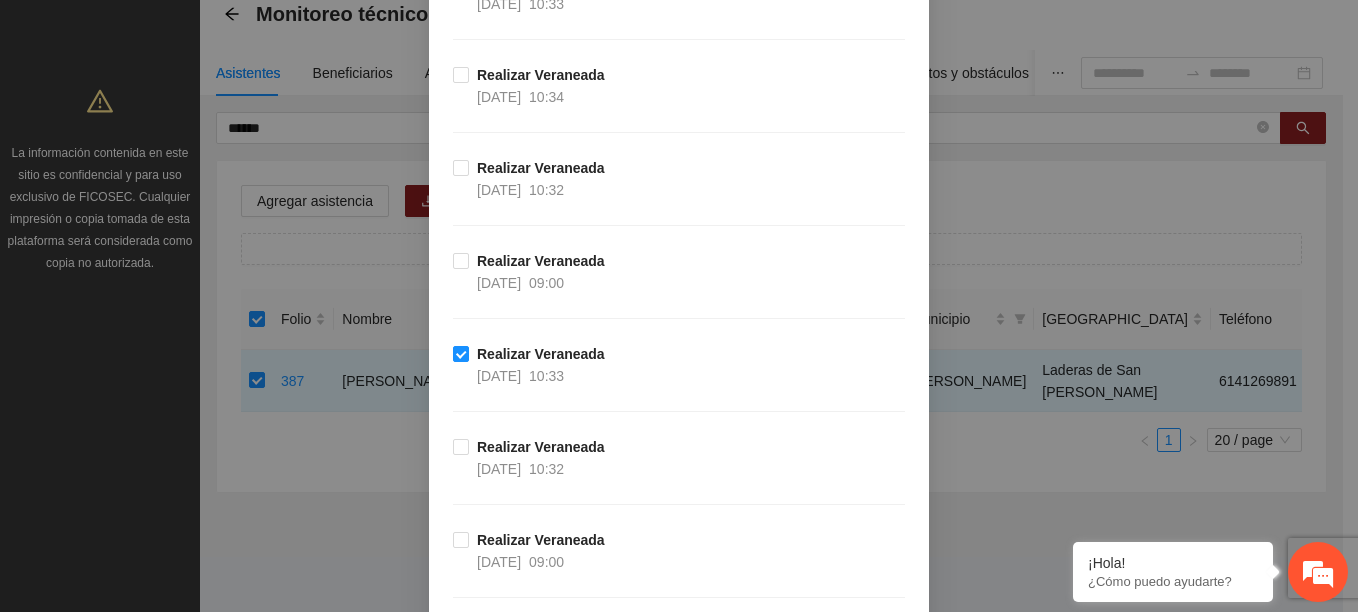 scroll, scrollTop: 3269, scrollLeft: 0, axis: vertical 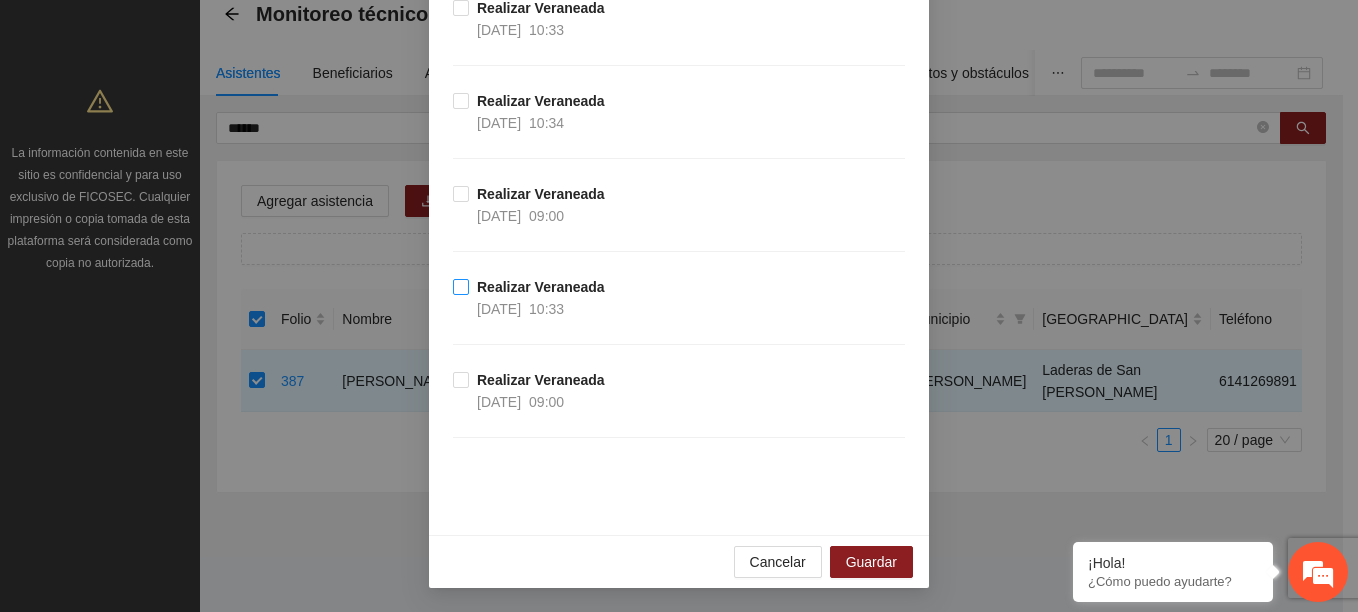 click on "Realizar Veraneada" at bounding box center (541, 287) 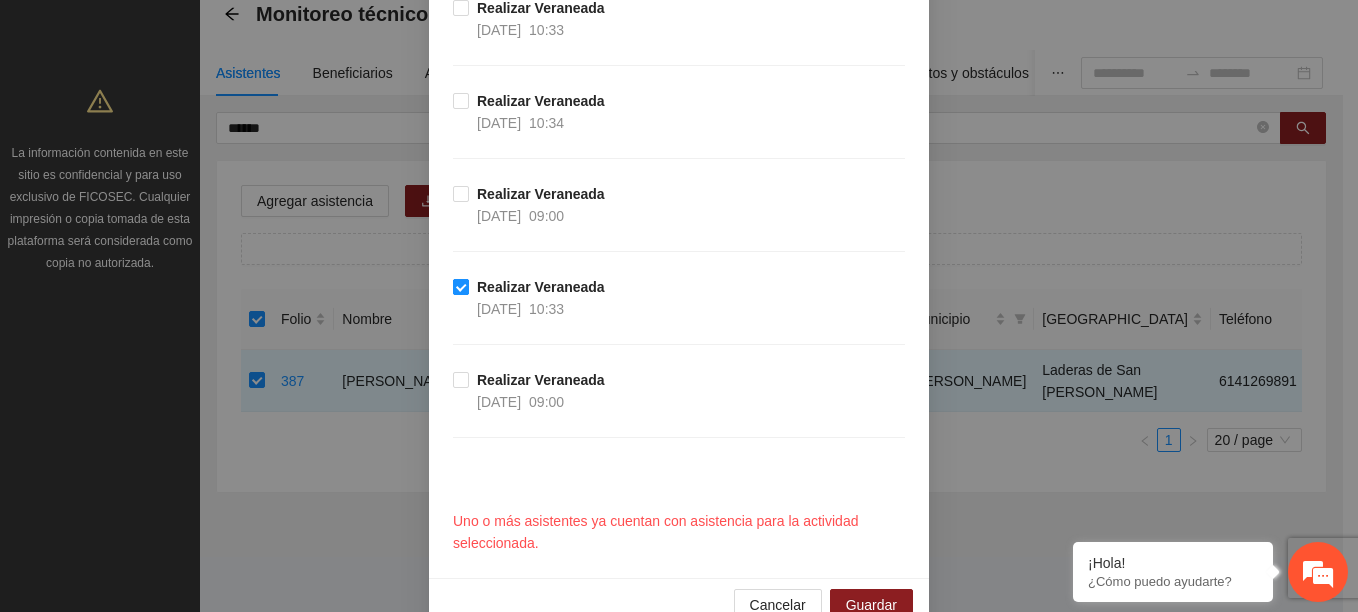 click on "Realizar Veraneada" at bounding box center (541, 287) 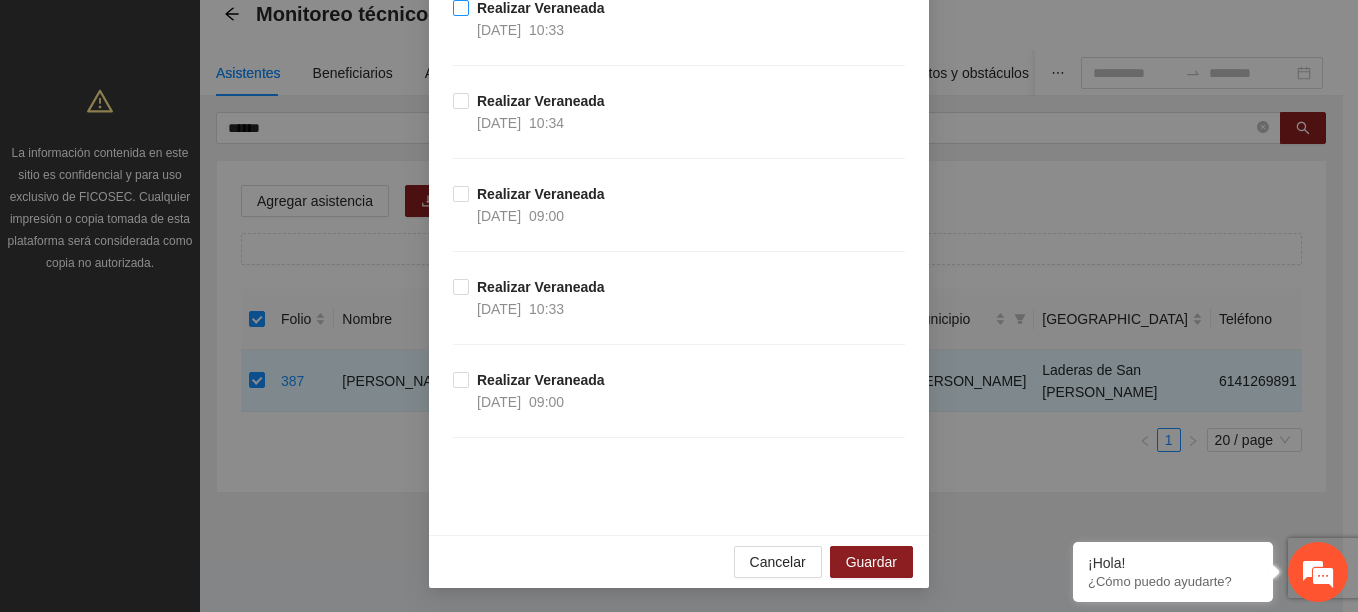 click on "10:33" at bounding box center [546, 30] 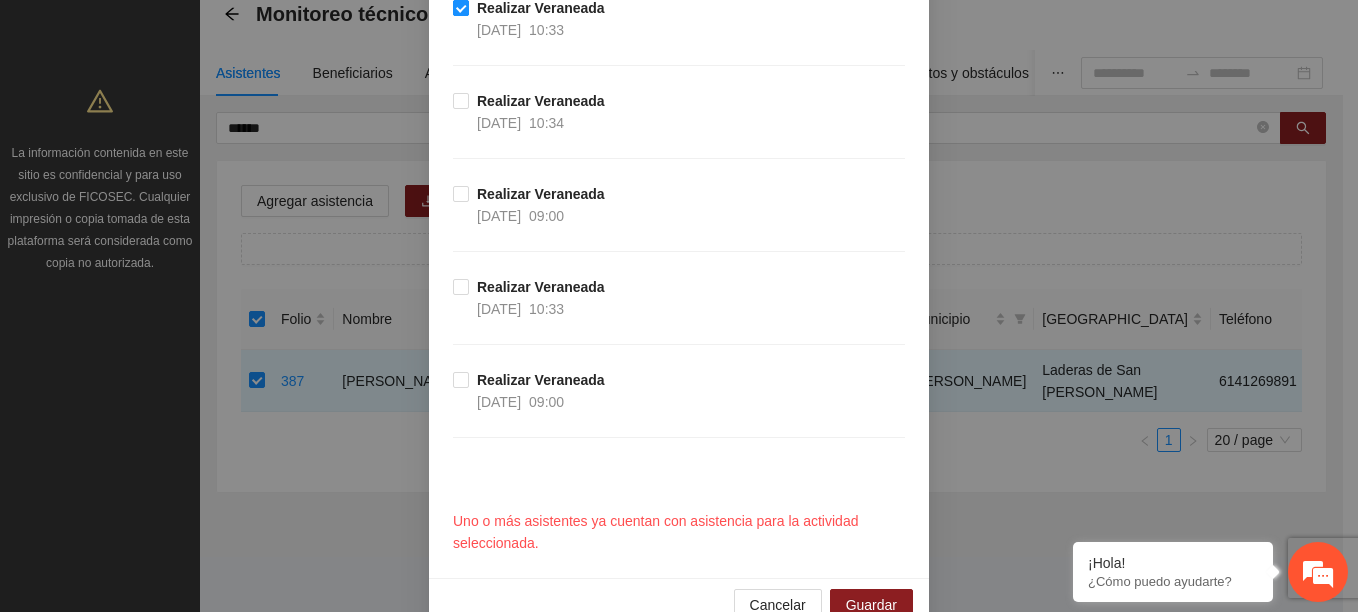 click on "10:33" at bounding box center [546, 30] 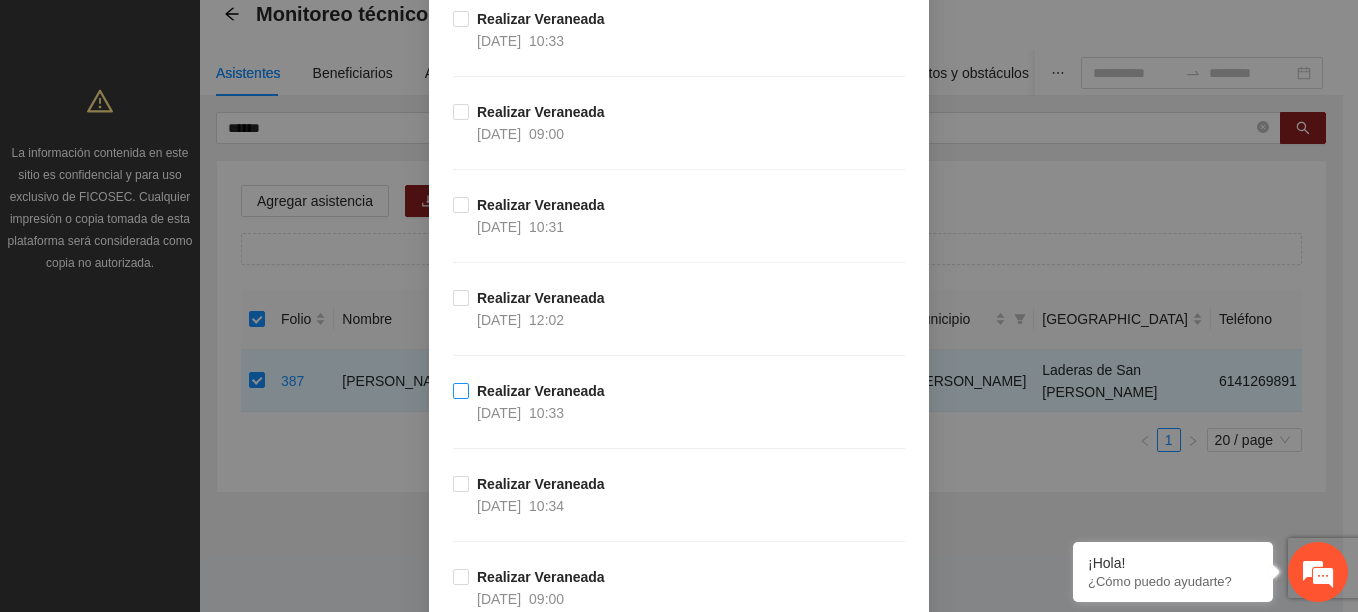 scroll, scrollTop: 2869, scrollLeft: 0, axis: vertical 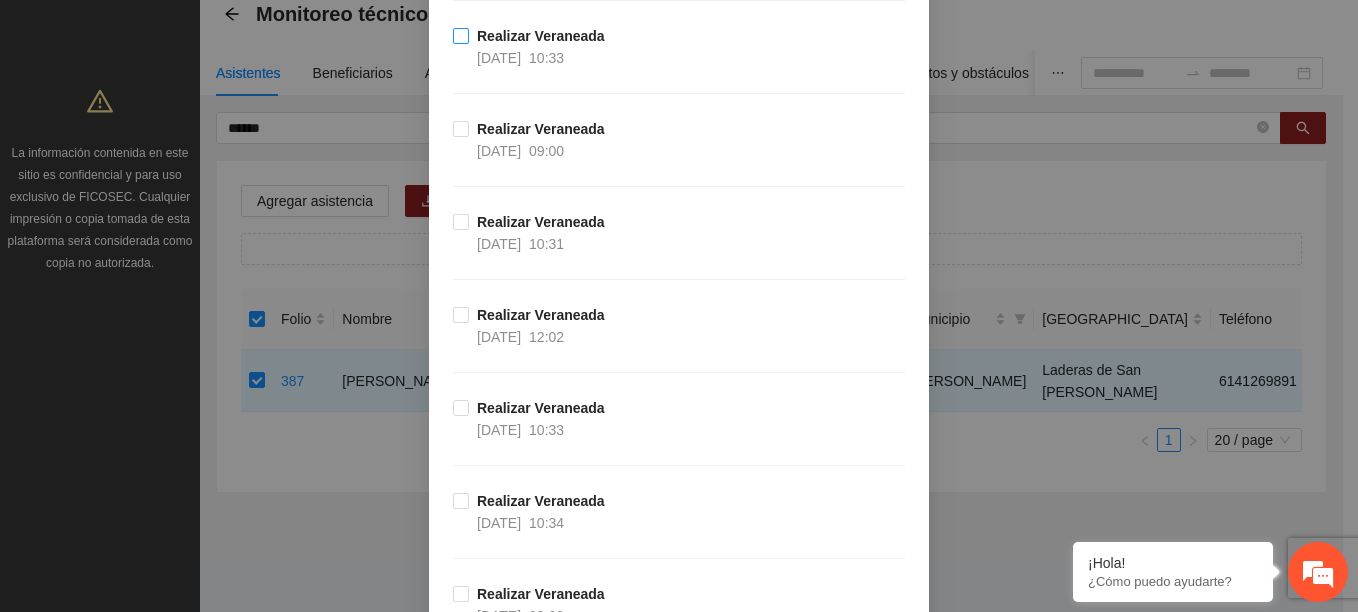 click on "10:33" at bounding box center [546, 58] 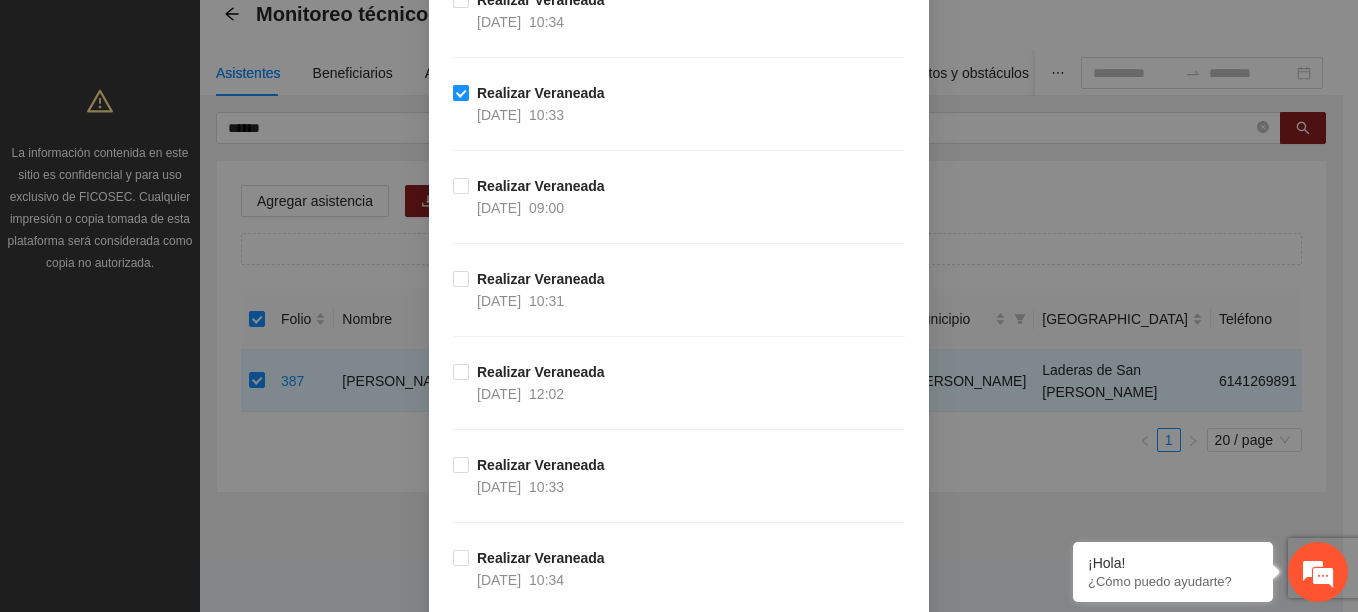 drag, startPoint x: 523, startPoint y: 92, endPoint x: 535, endPoint y: 108, distance: 20 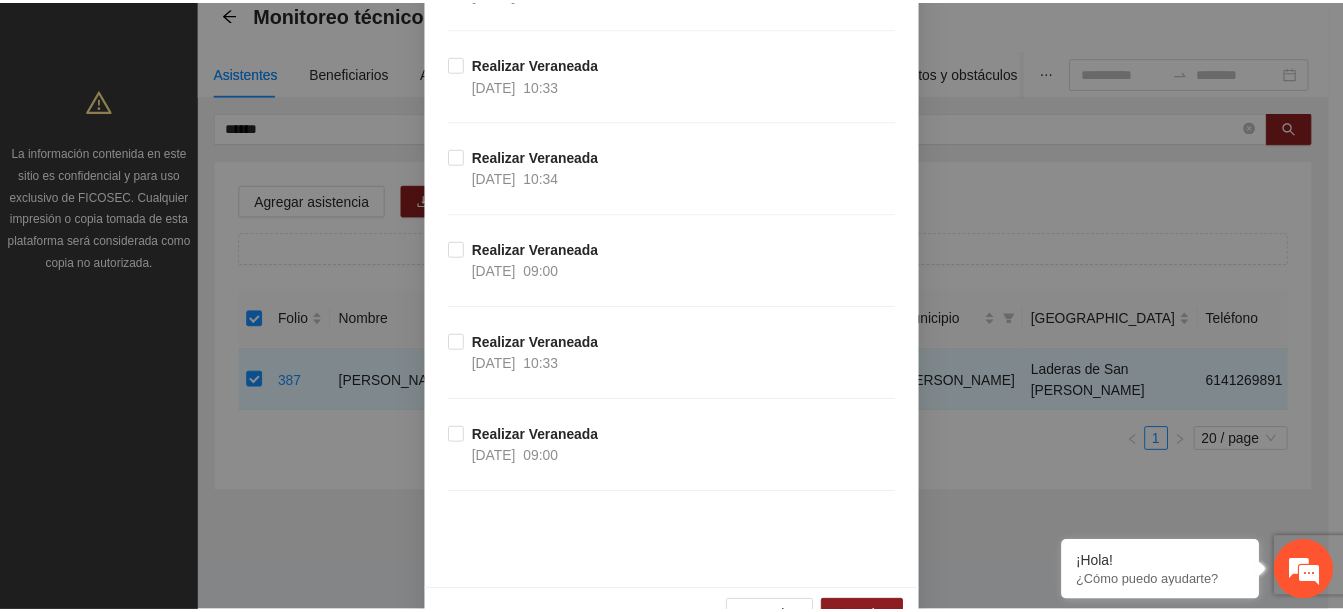 scroll, scrollTop: 3269, scrollLeft: 0, axis: vertical 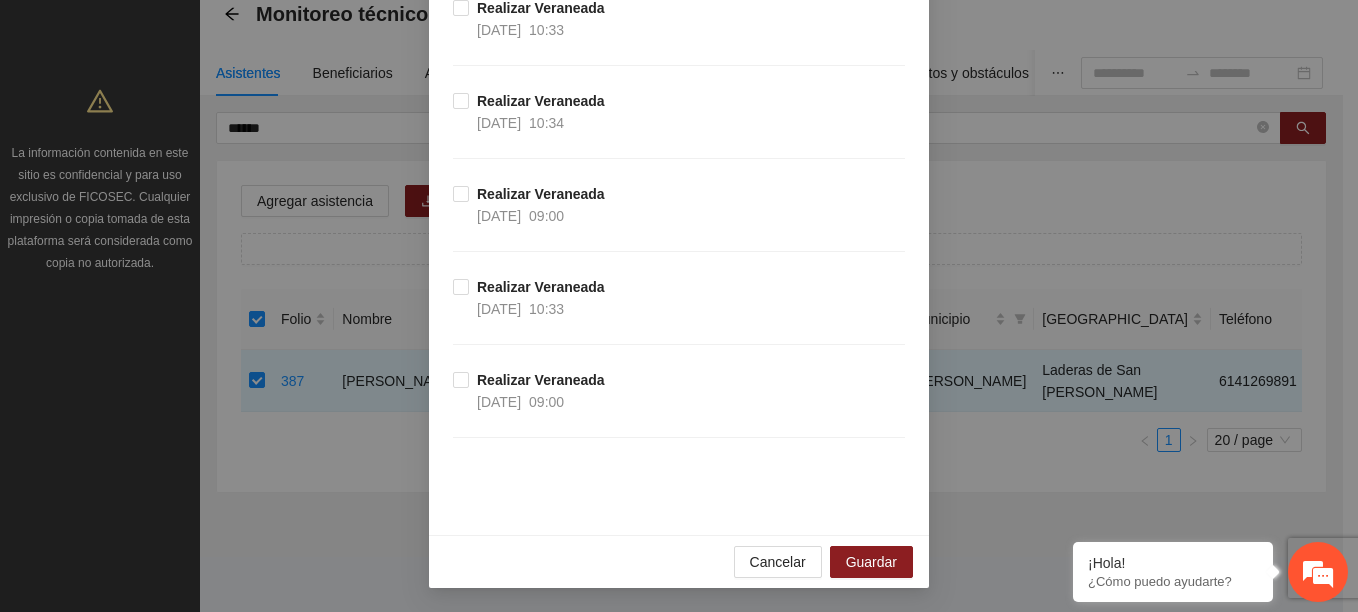 click on "Cancelar Guardar" at bounding box center (679, 561) 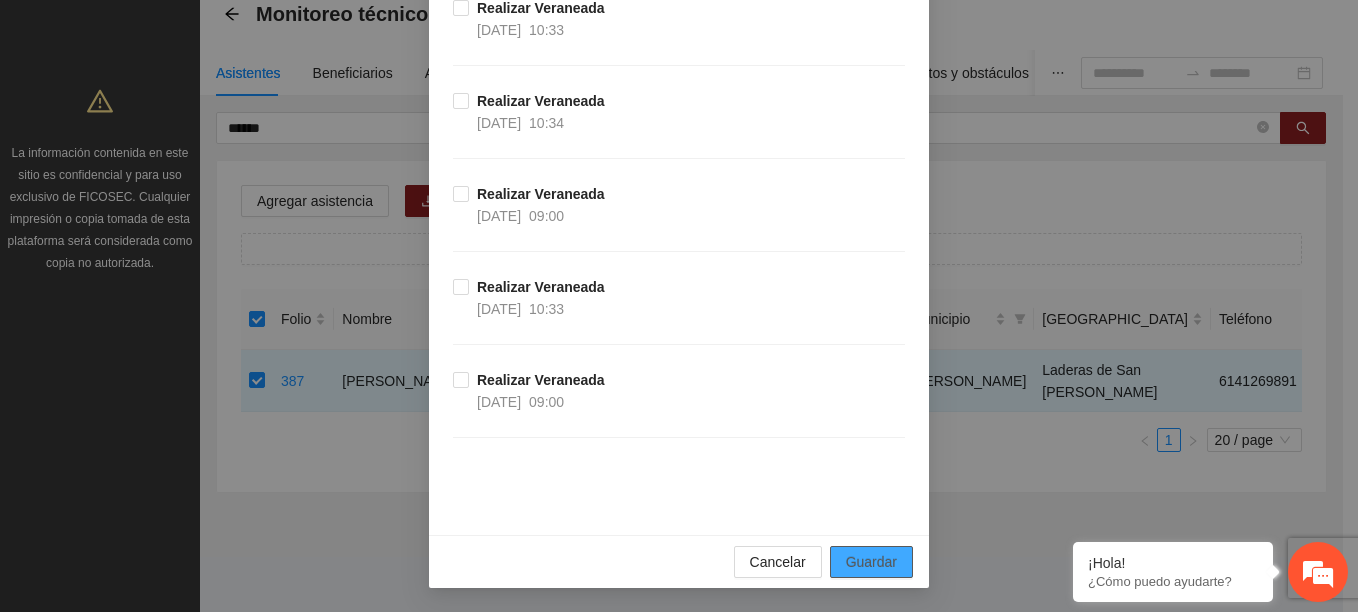 click on "Guardar" at bounding box center [871, 562] 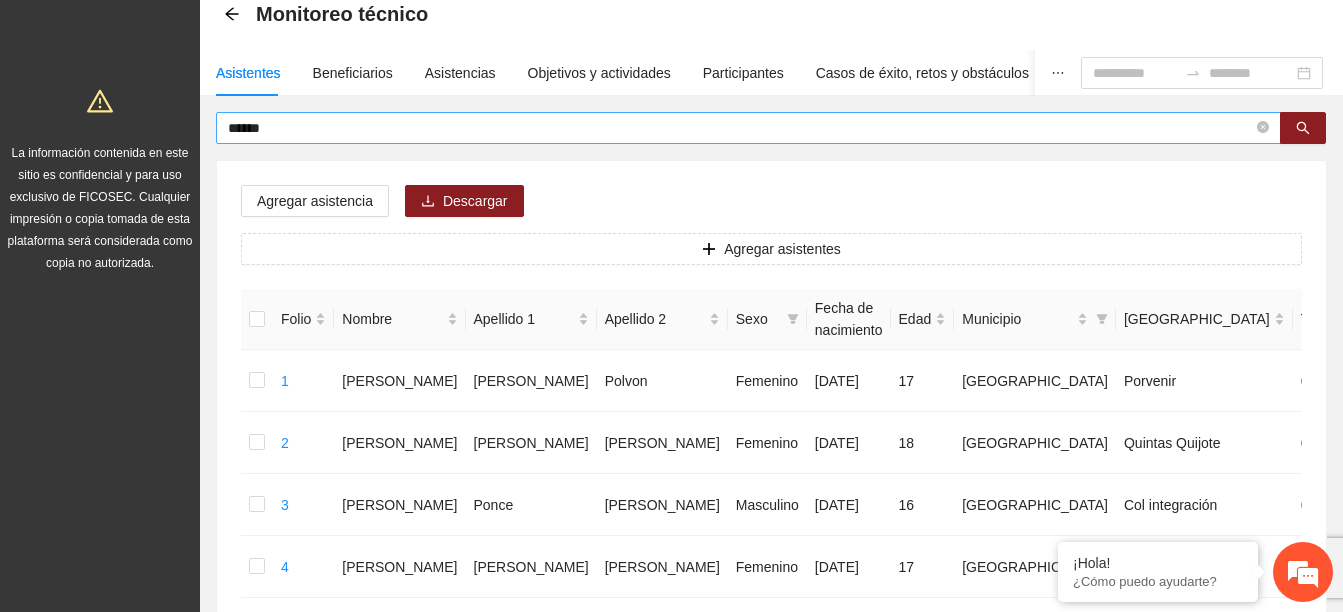 click on "******" at bounding box center (740, 128) 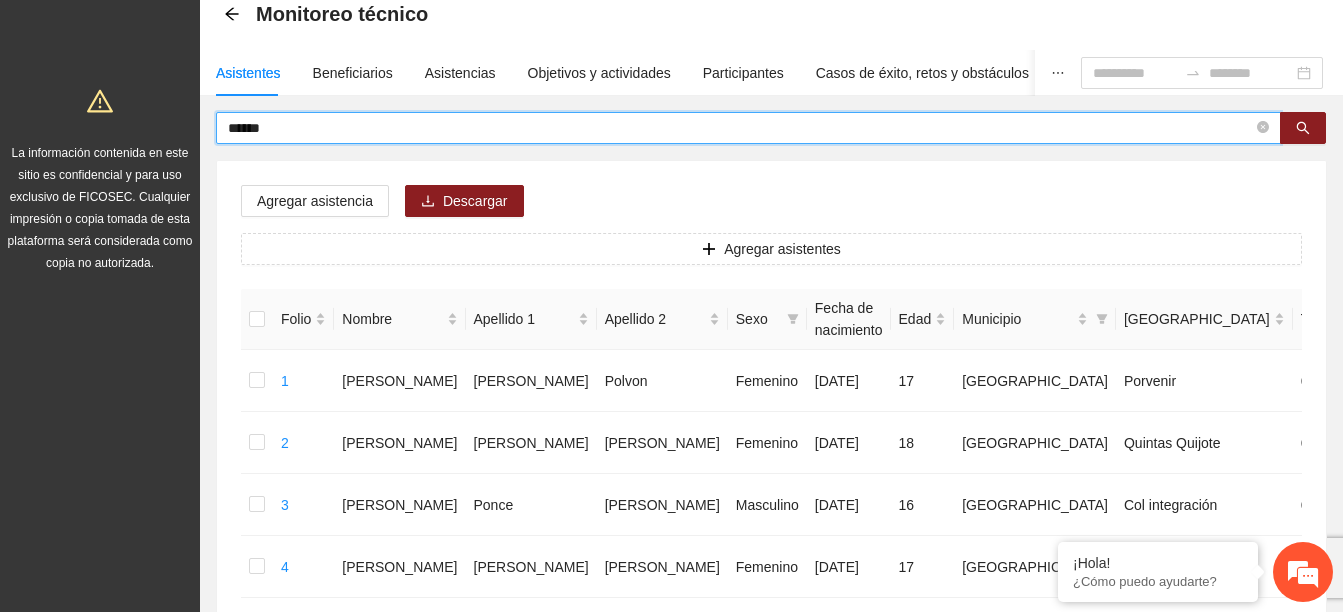 click on "******" at bounding box center (740, 128) 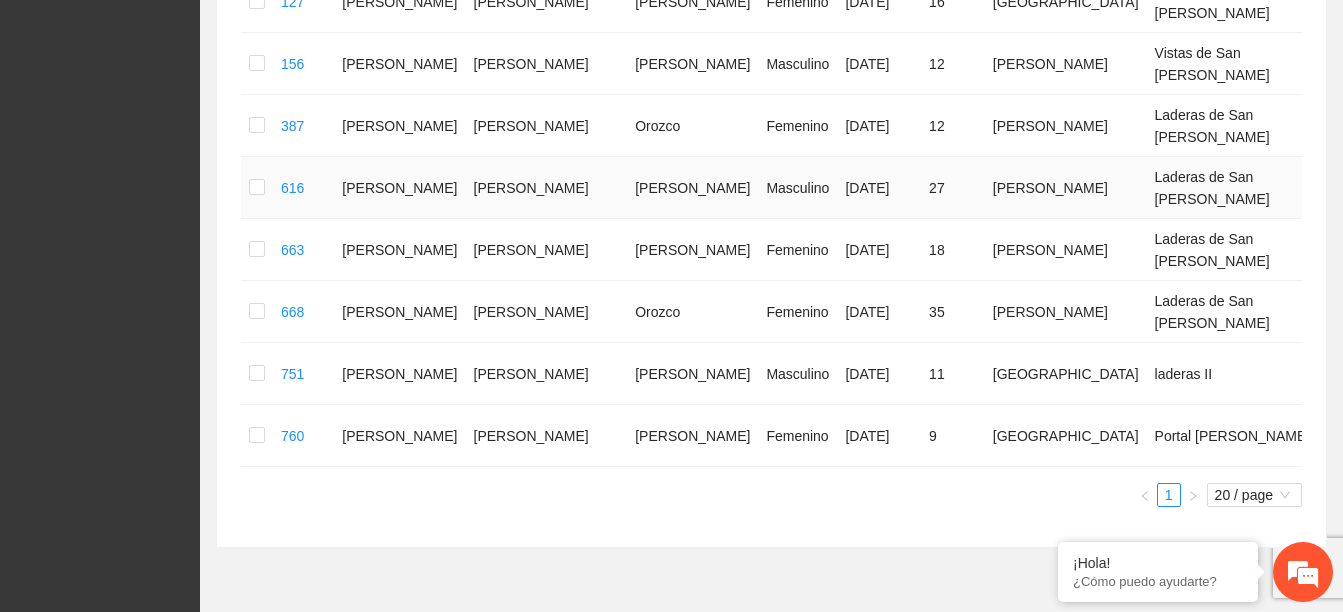 scroll, scrollTop: 705, scrollLeft: 0, axis: vertical 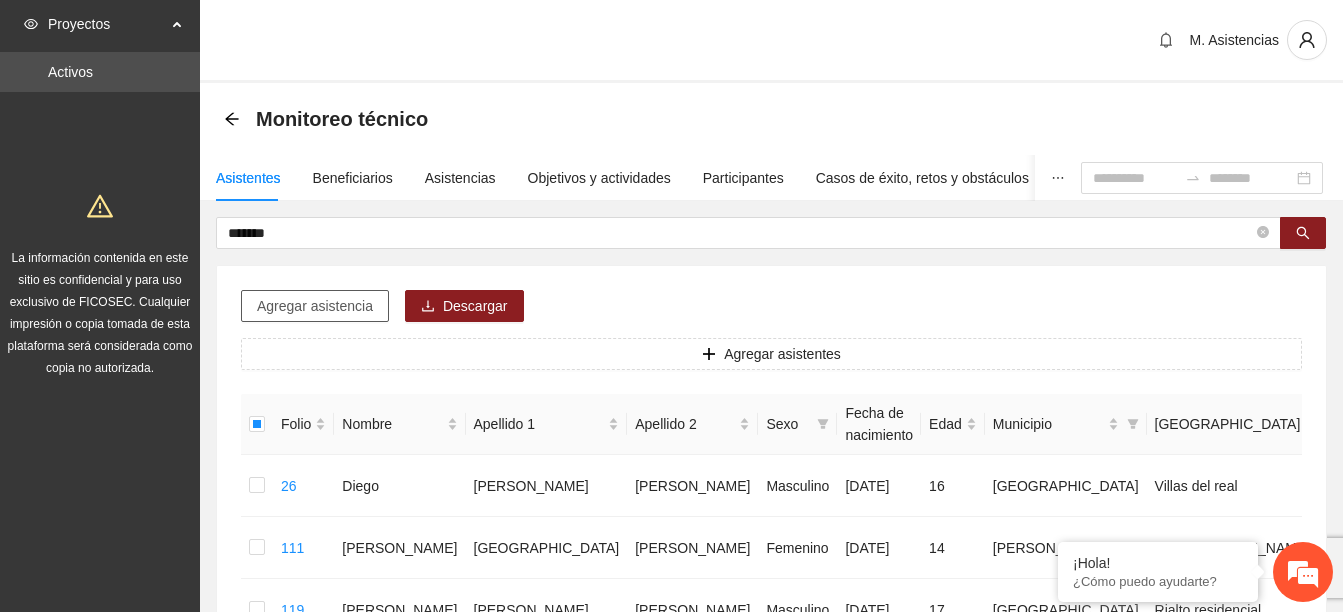 click on "Agregar asistencia" at bounding box center [315, 306] 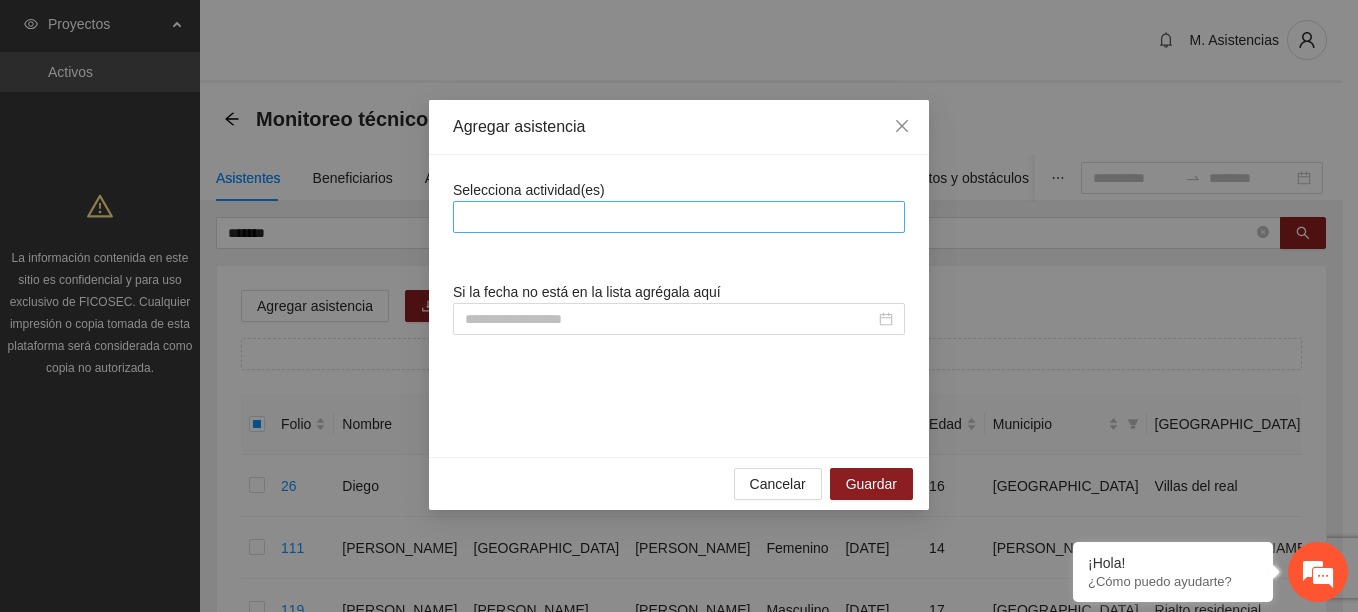 click at bounding box center (679, 217) 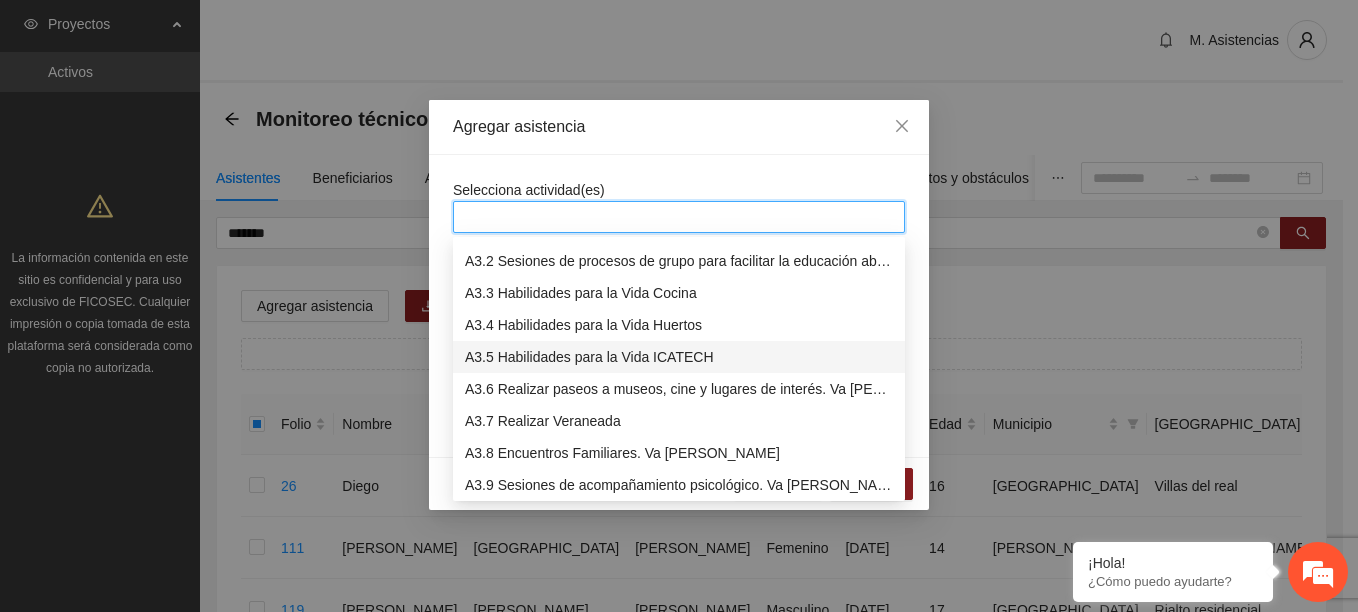 scroll, scrollTop: 800, scrollLeft: 0, axis: vertical 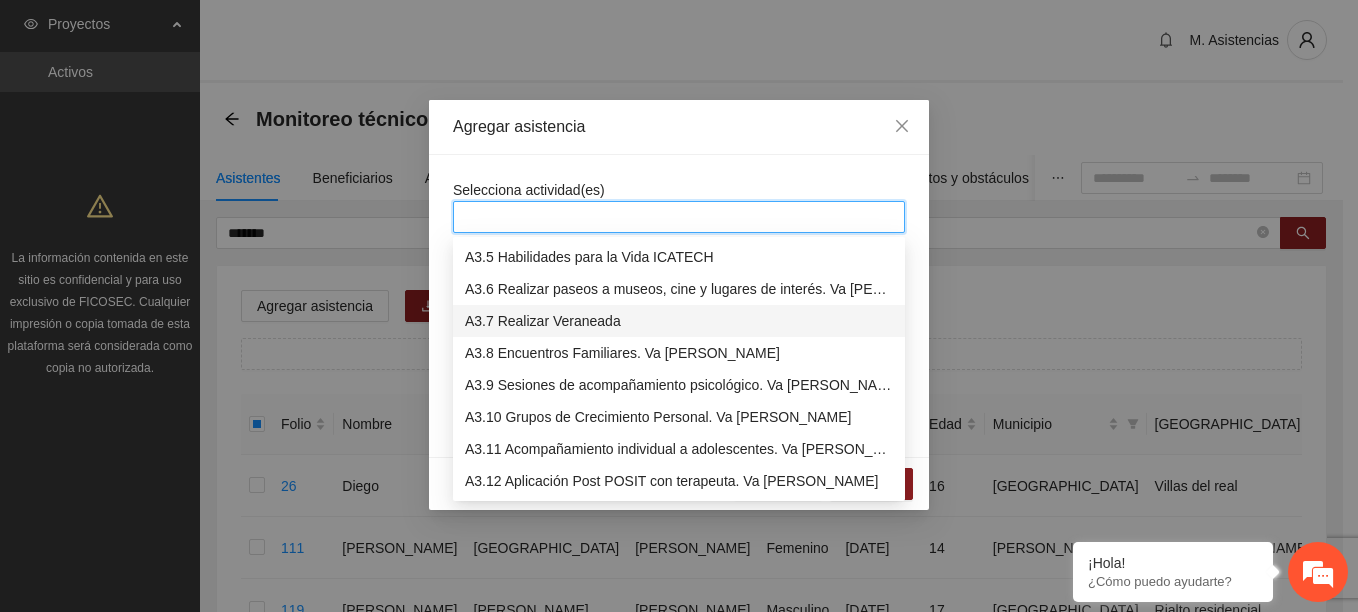 click on "A3.7 Realizar Veraneada" at bounding box center [679, 321] 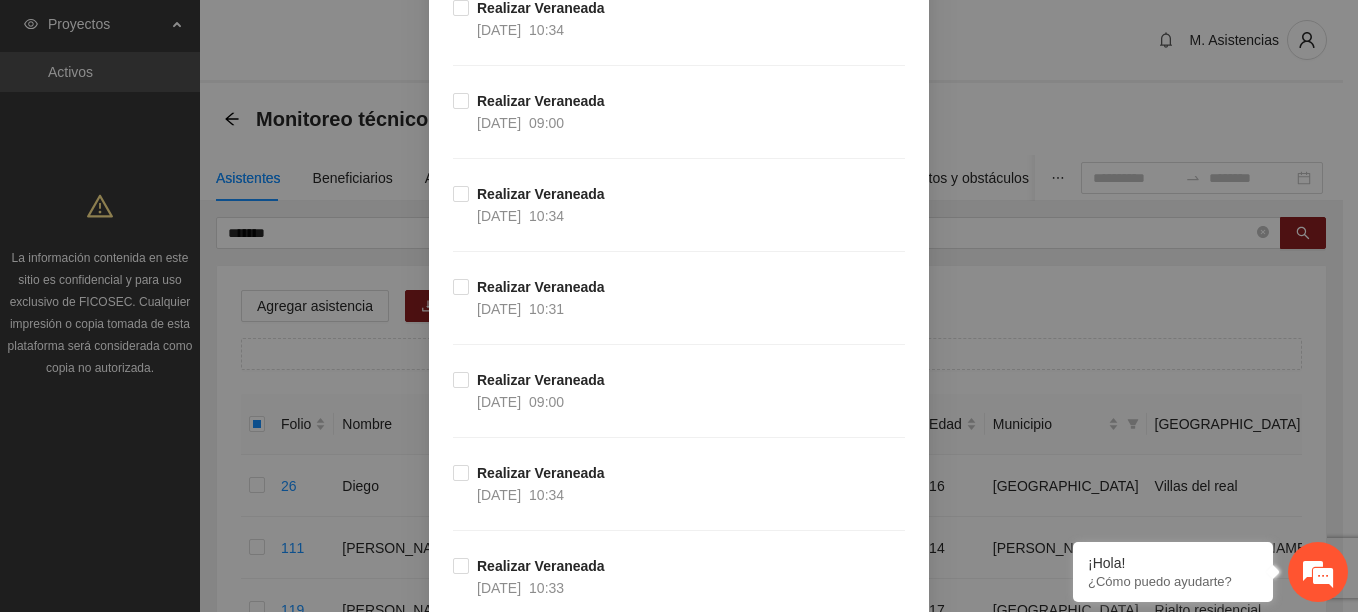scroll, scrollTop: 700, scrollLeft: 0, axis: vertical 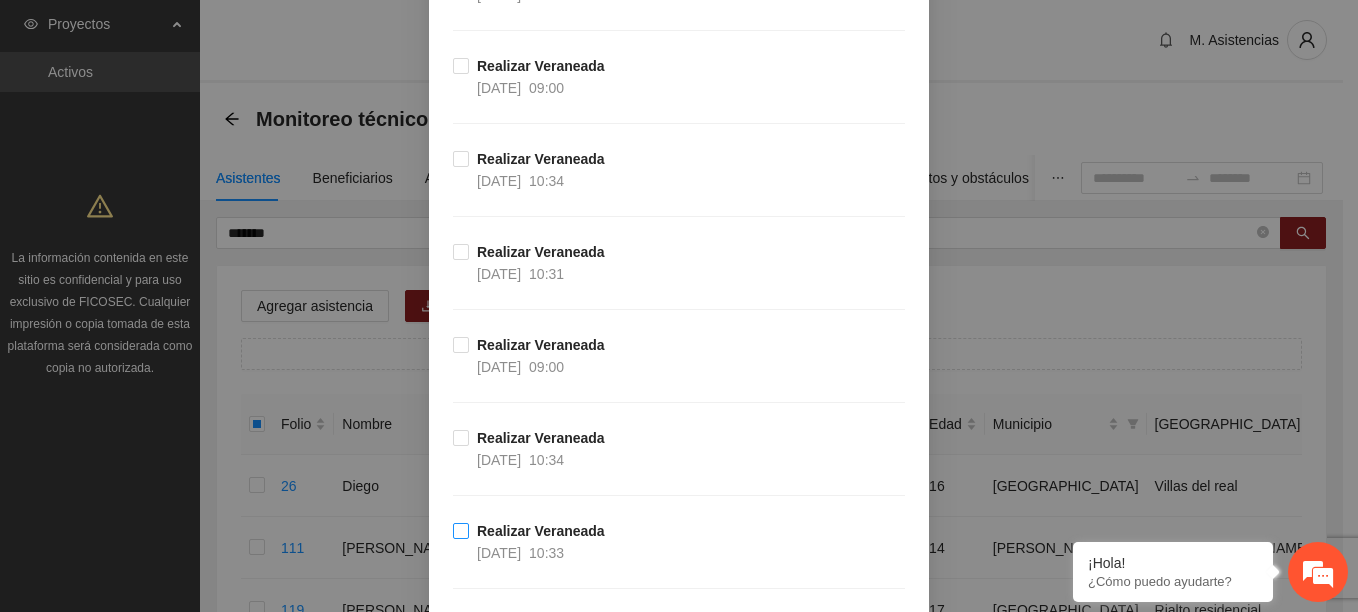 click on "Realizar Veraneada 14/07/2025 10:33" at bounding box center (541, 542) 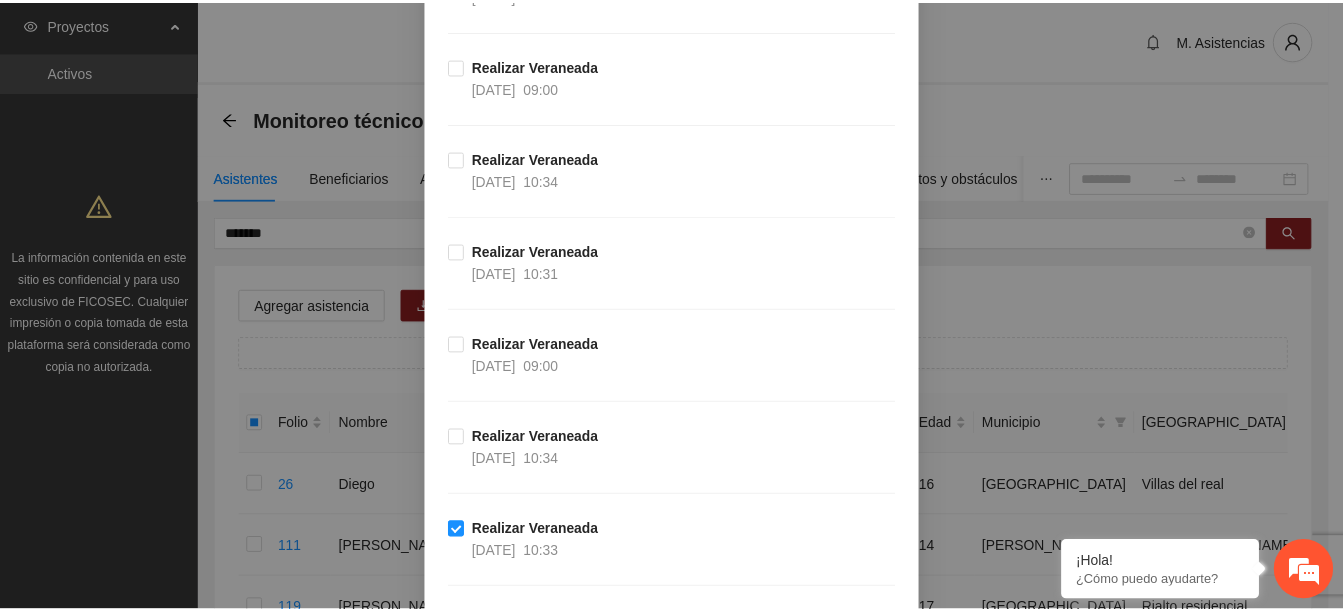 scroll, scrollTop: 3269, scrollLeft: 0, axis: vertical 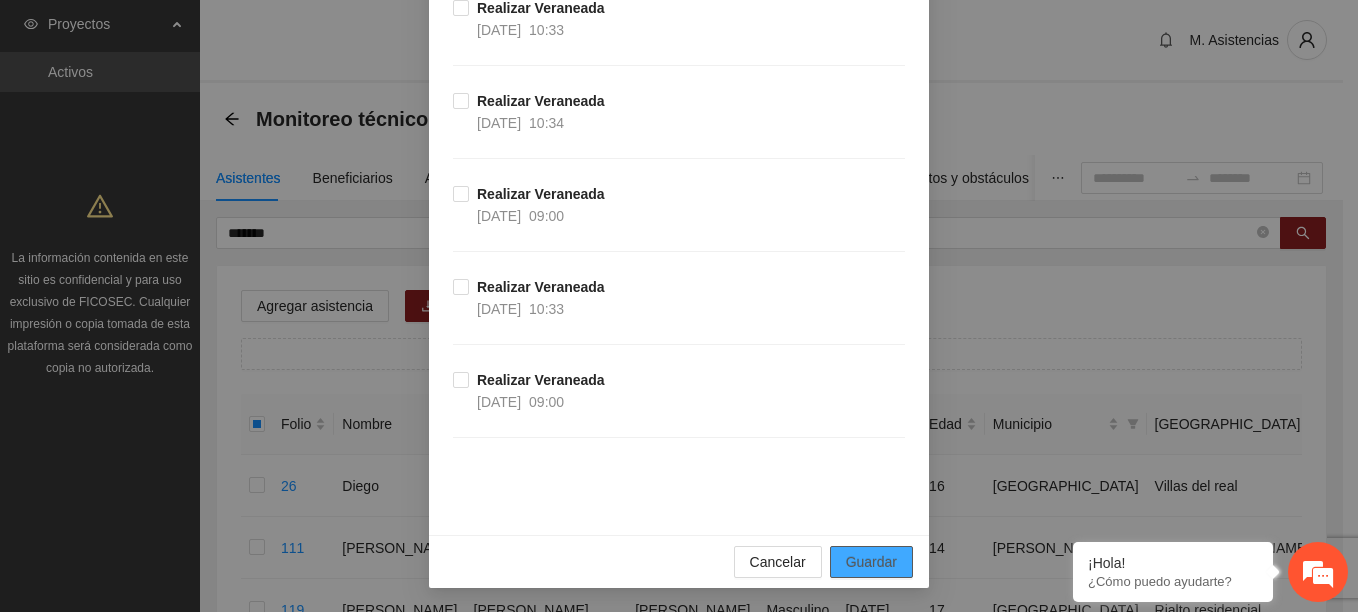 click on "Guardar" at bounding box center (871, 562) 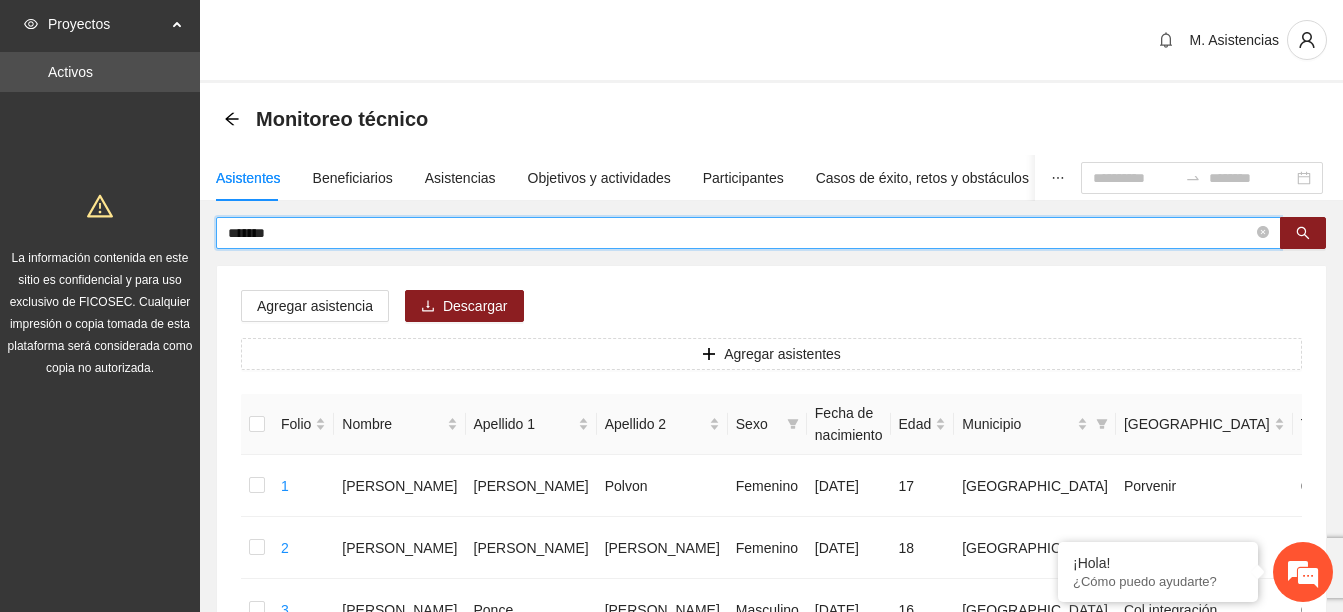 click on "*******" at bounding box center (740, 233) 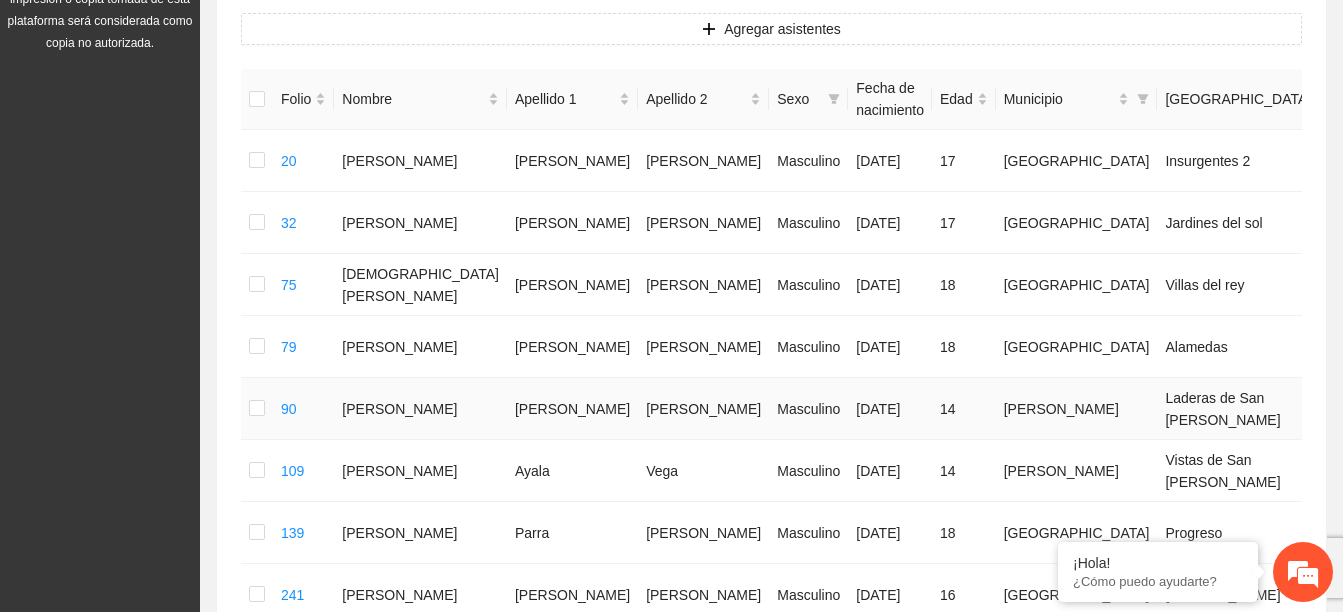scroll, scrollTop: 0, scrollLeft: 0, axis: both 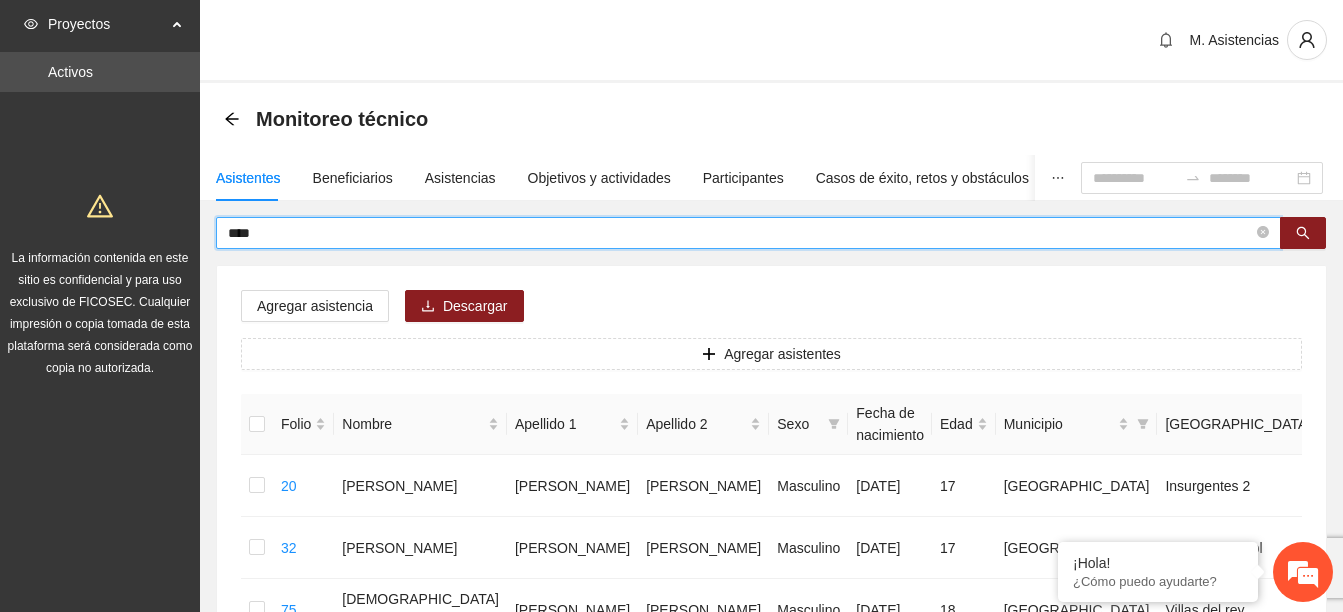 click on "***" at bounding box center [740, 233] 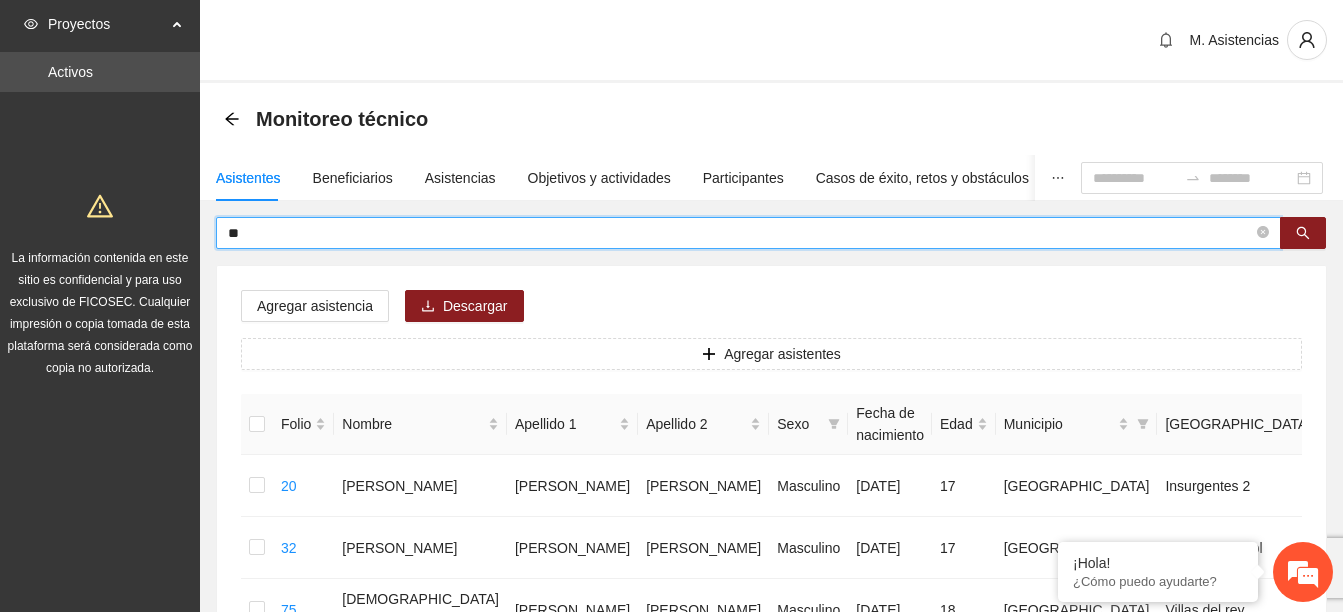 type on "*" 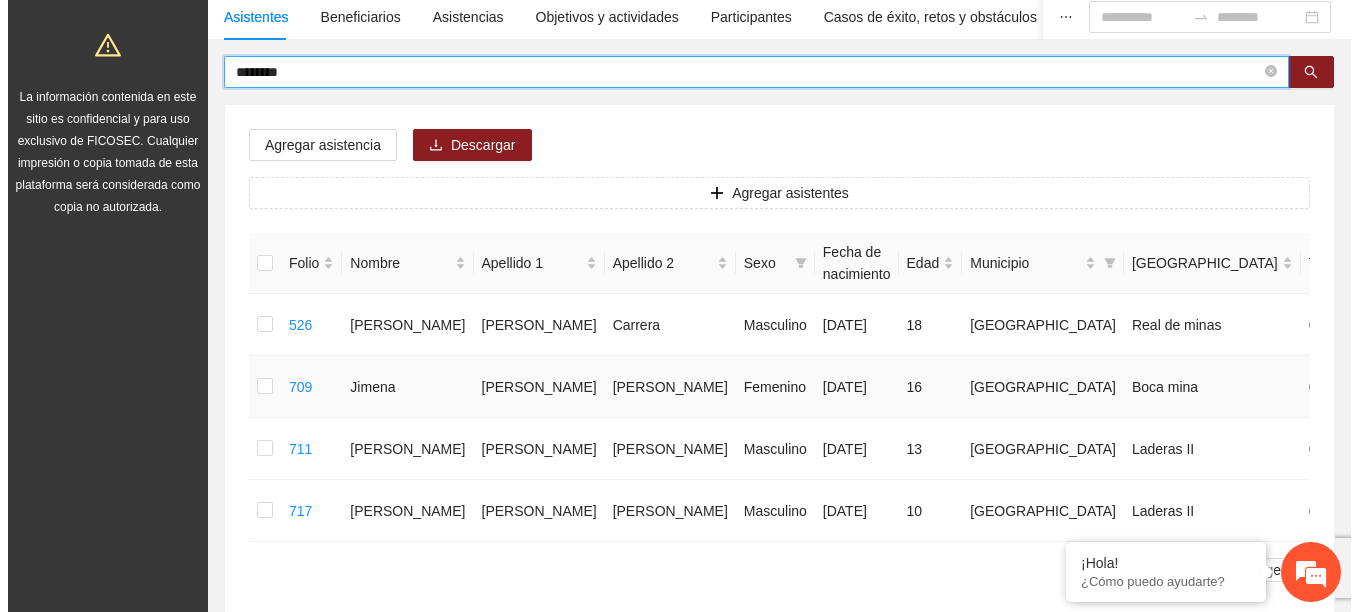 scroll, scrollTop: 200, scrollLeft: 0, axis: vertical 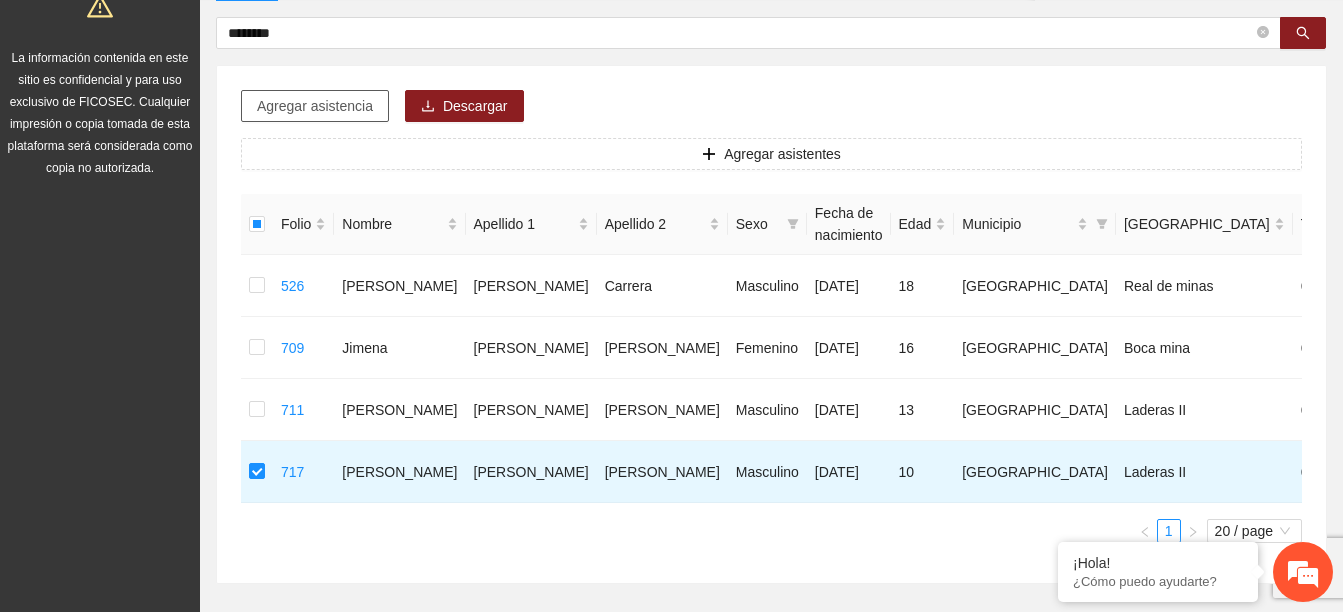 click on "Agregar asistencia" at bounding box center [315, 106] 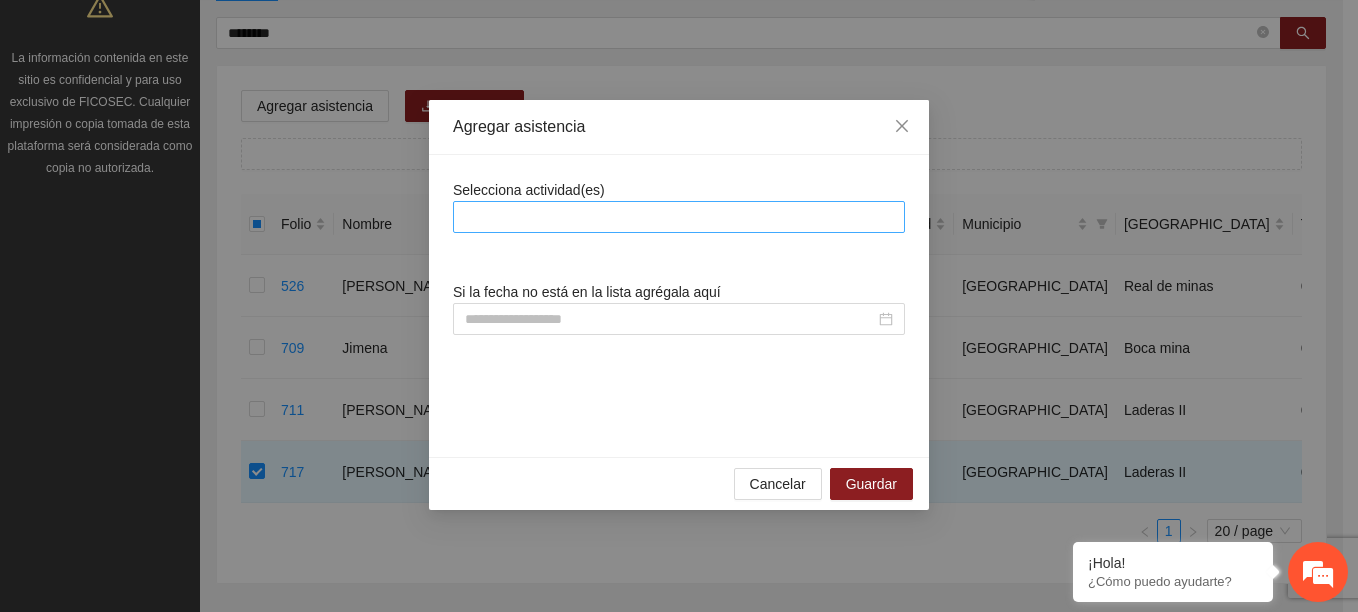 click at bounding box center [679, 217] 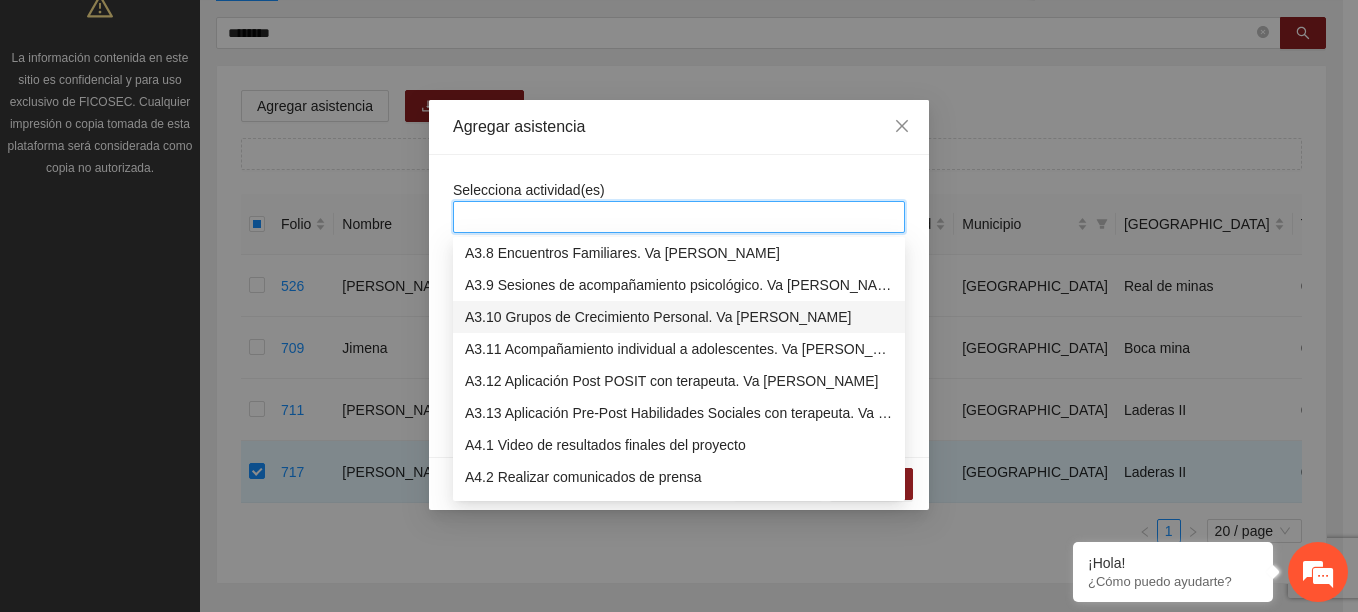 scroll, scrollTop: 800, scrollLeft: 0, axis: vertical 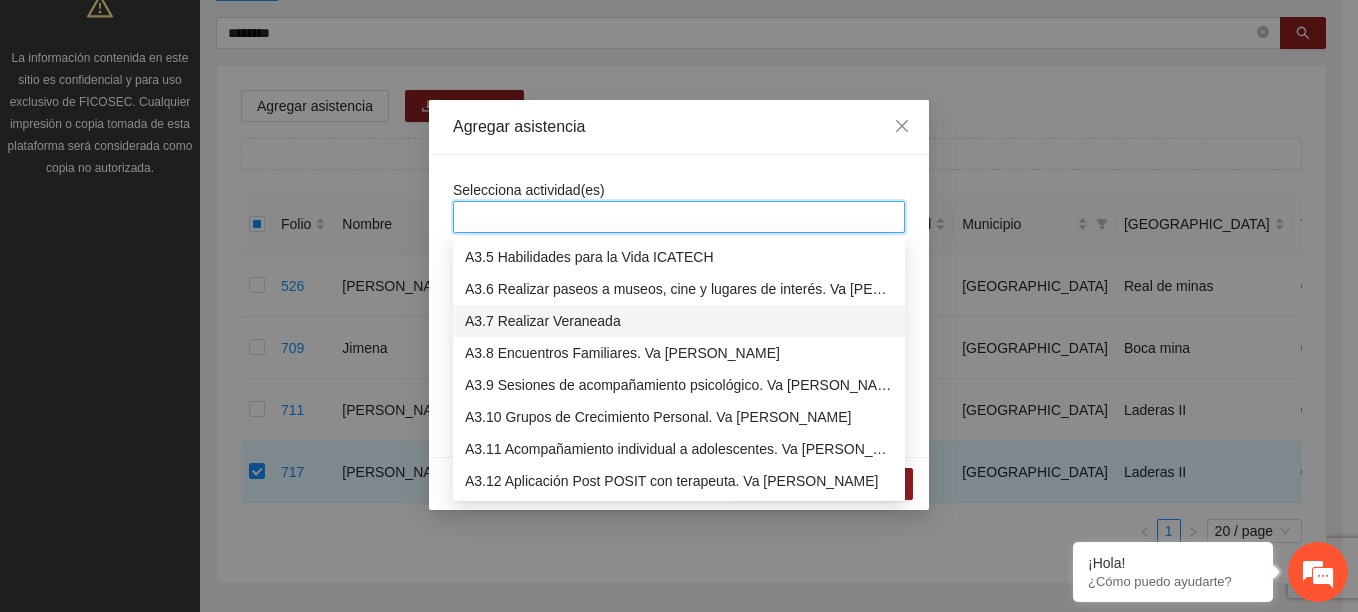 click on "A3.7 Realizar Veraneada" at bounding box center [679, 321] 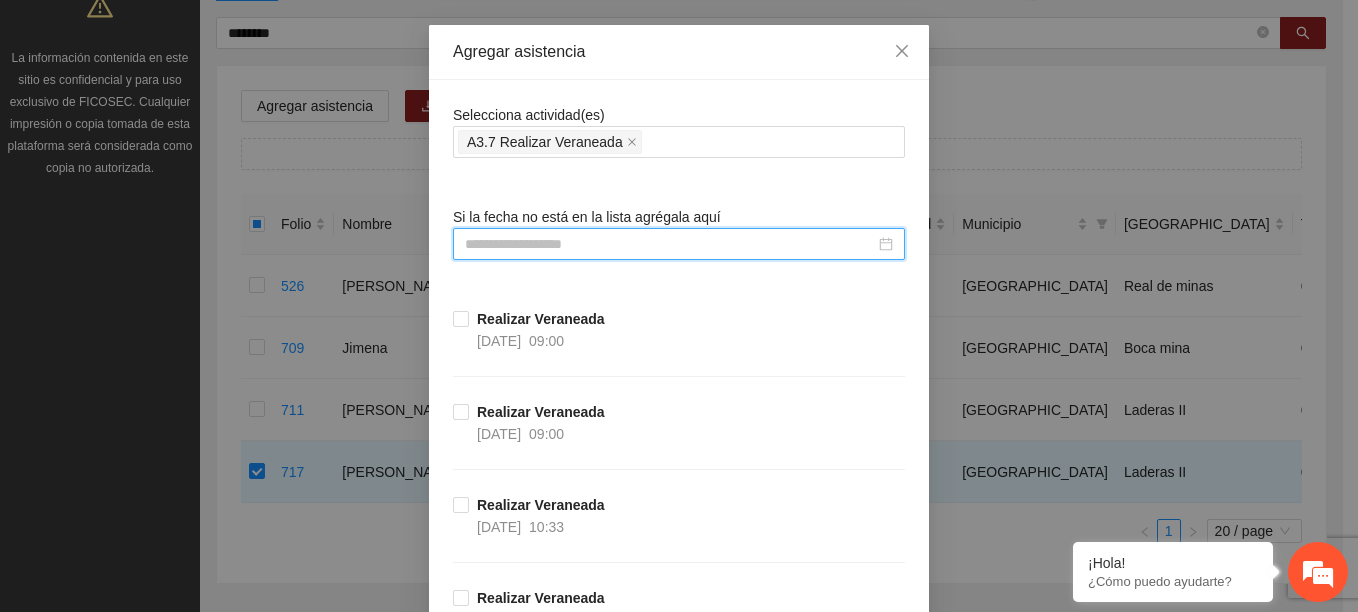 scroll, scrollTop: 300, scrollLeft: 0, axis: vertical 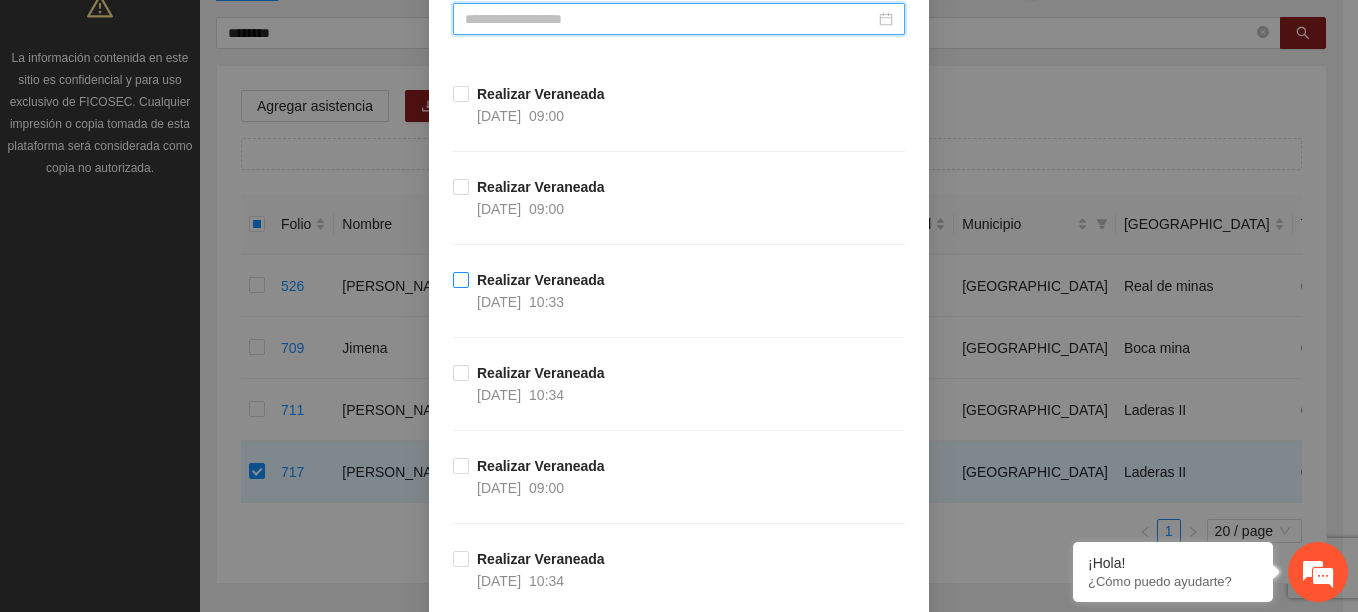 click on "Realizar Veraneada" at bounding box center (541, 280) 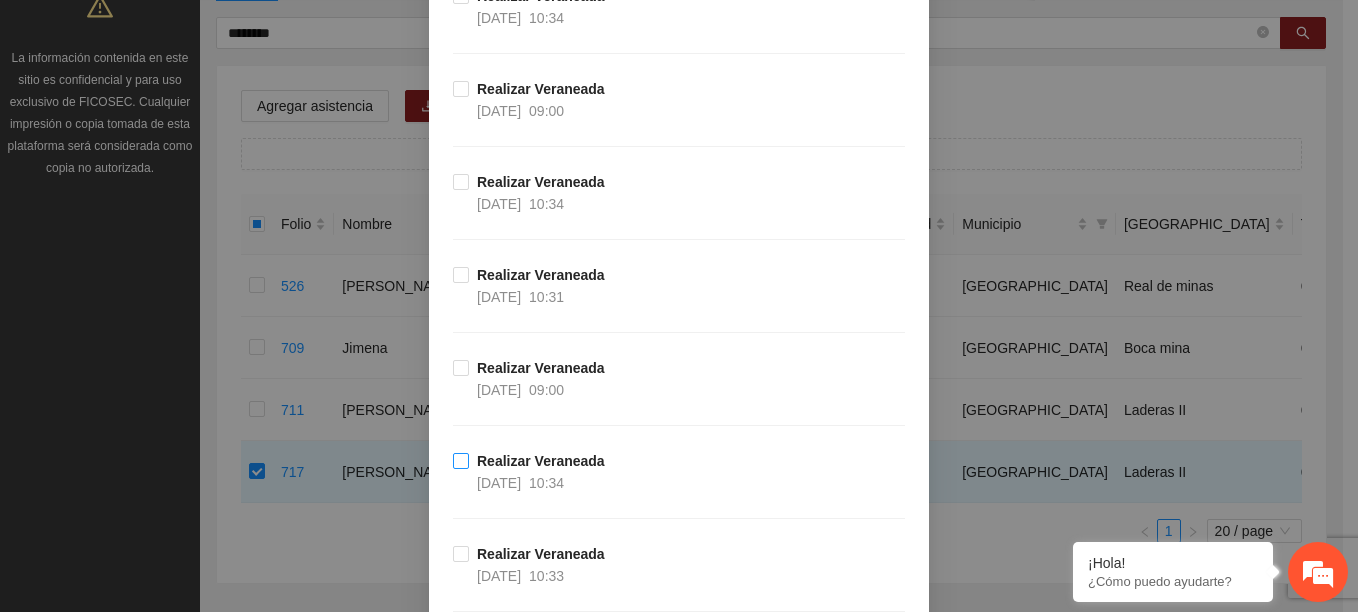 scroll, scrollTop: 700, scrollLeft: 0, axis: vertical 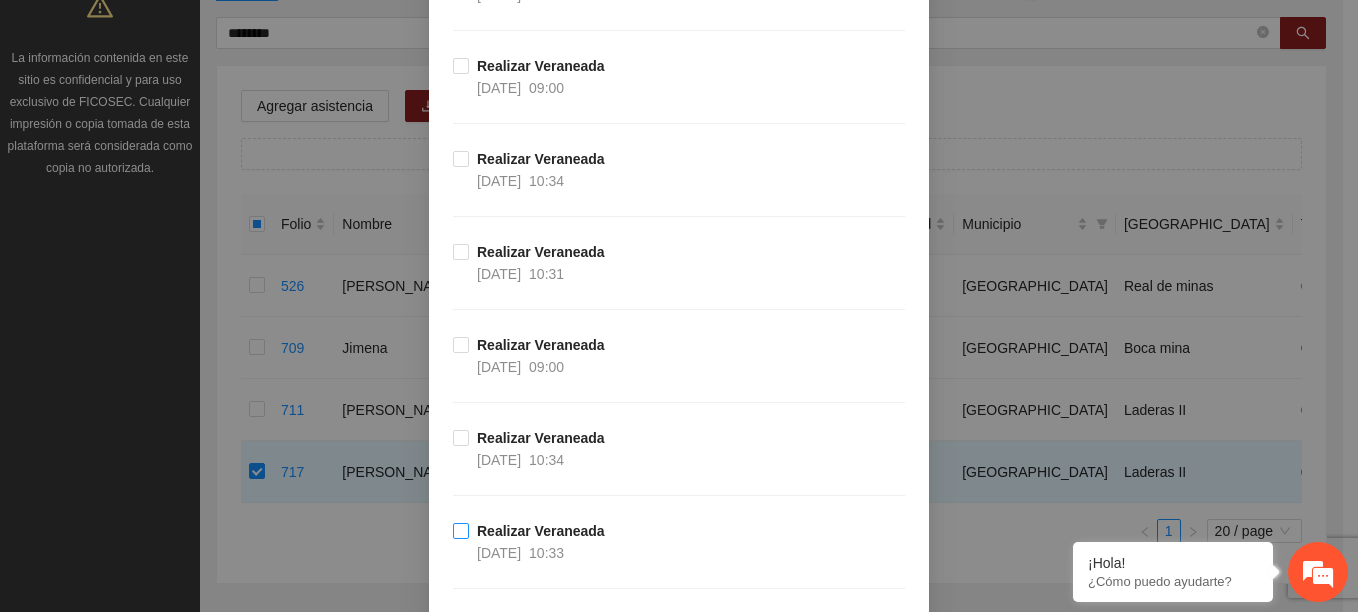 click on "Realizar Veraneada" at bounding box center (541, 531) 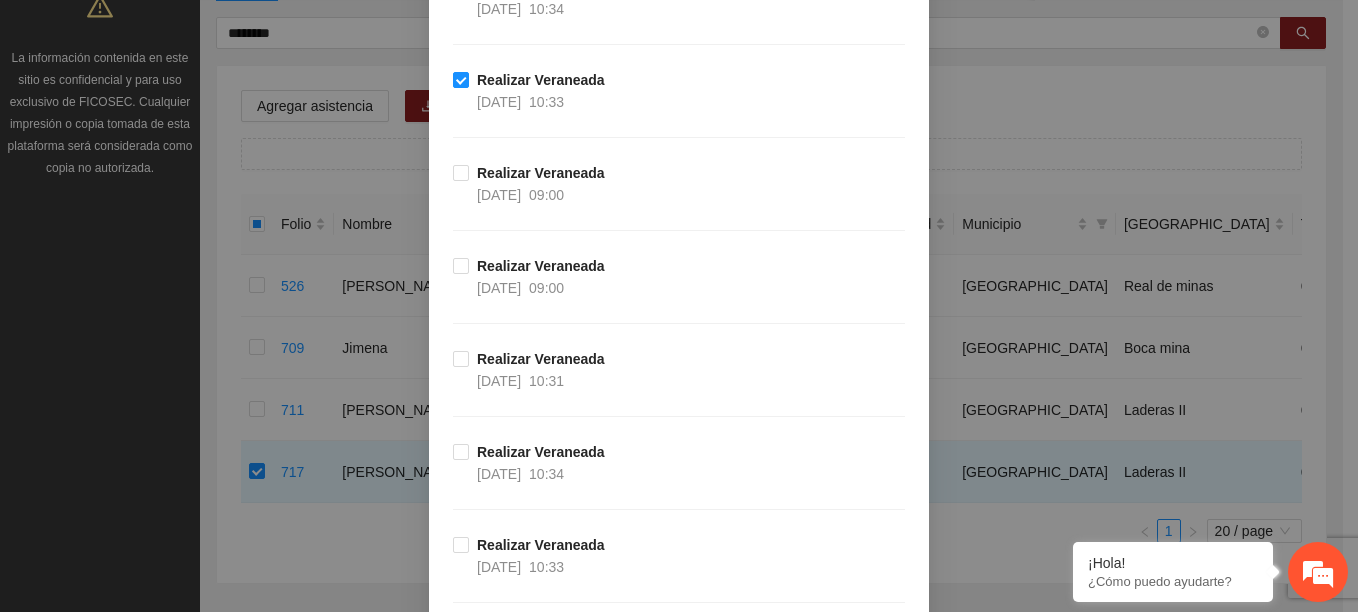 scroll, scrollTop: 1200, scrollLeft: 0, axis: vertical 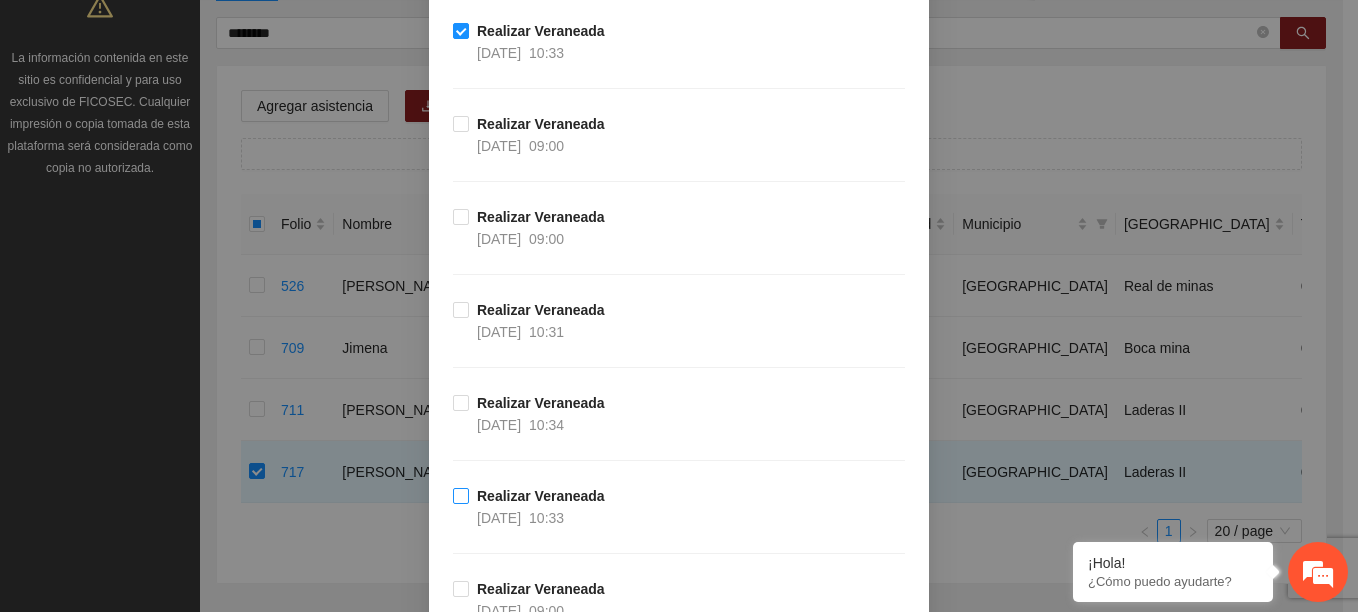 click on "10:33" at bounding box center (546, 518) 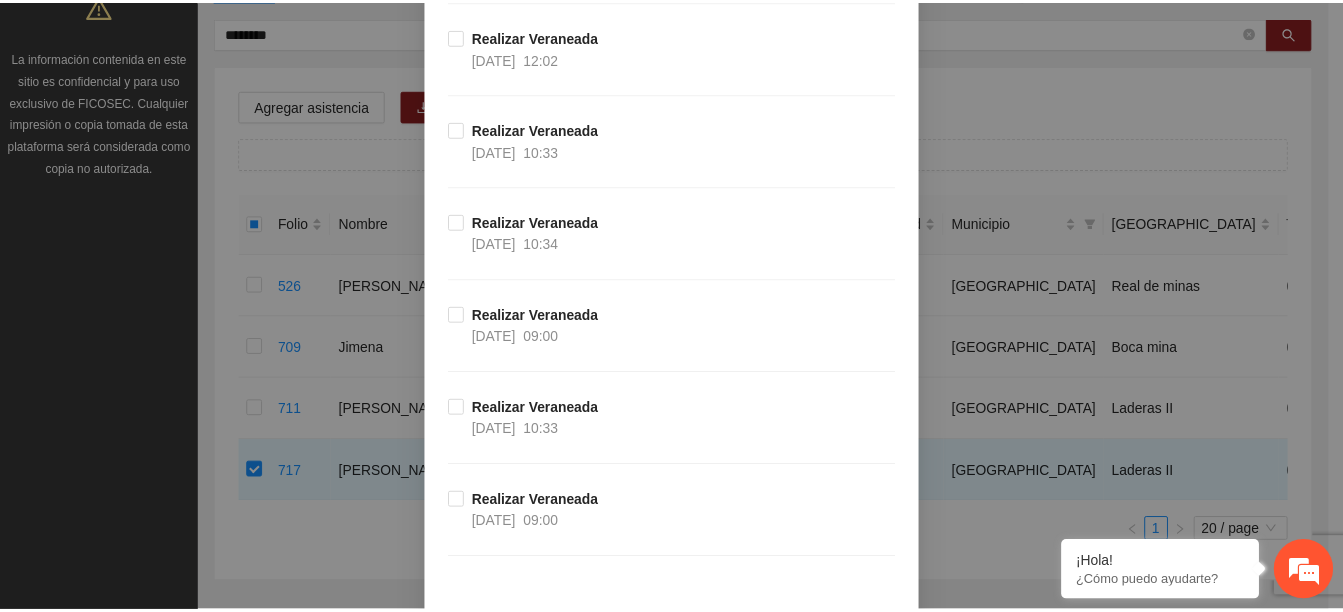 scroll, scrollTop: 3269, scrollLeft: 0, axis: vertical 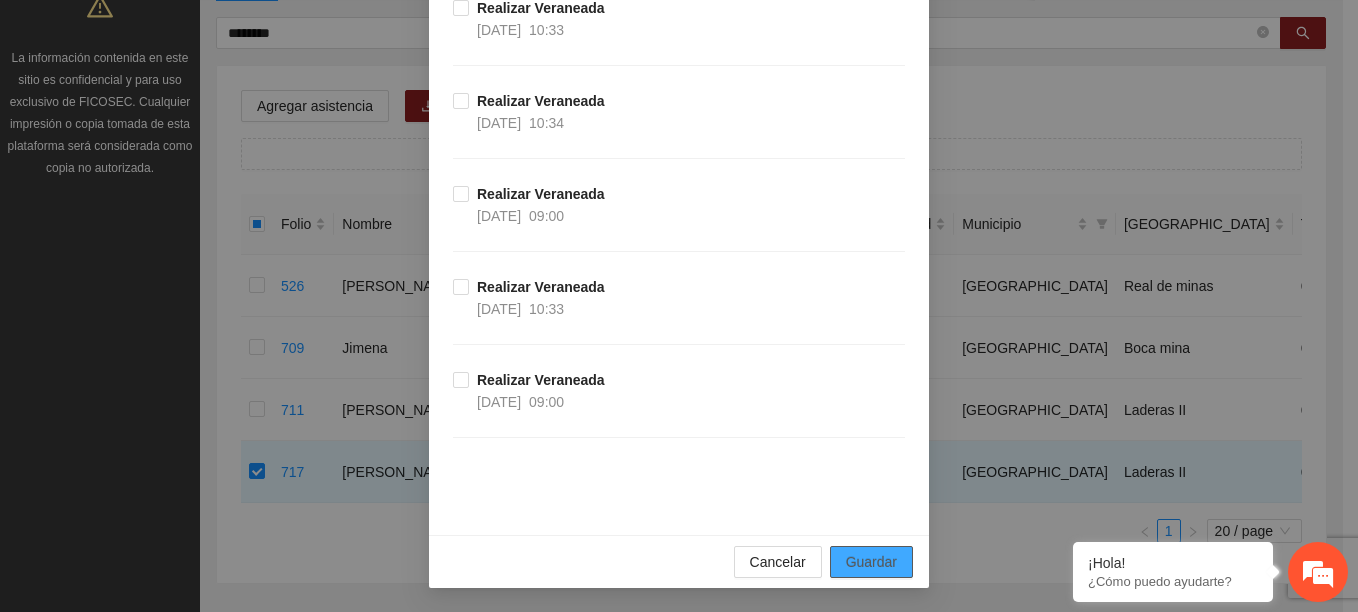 click on "Guardar" at bounding box center [871, 562] 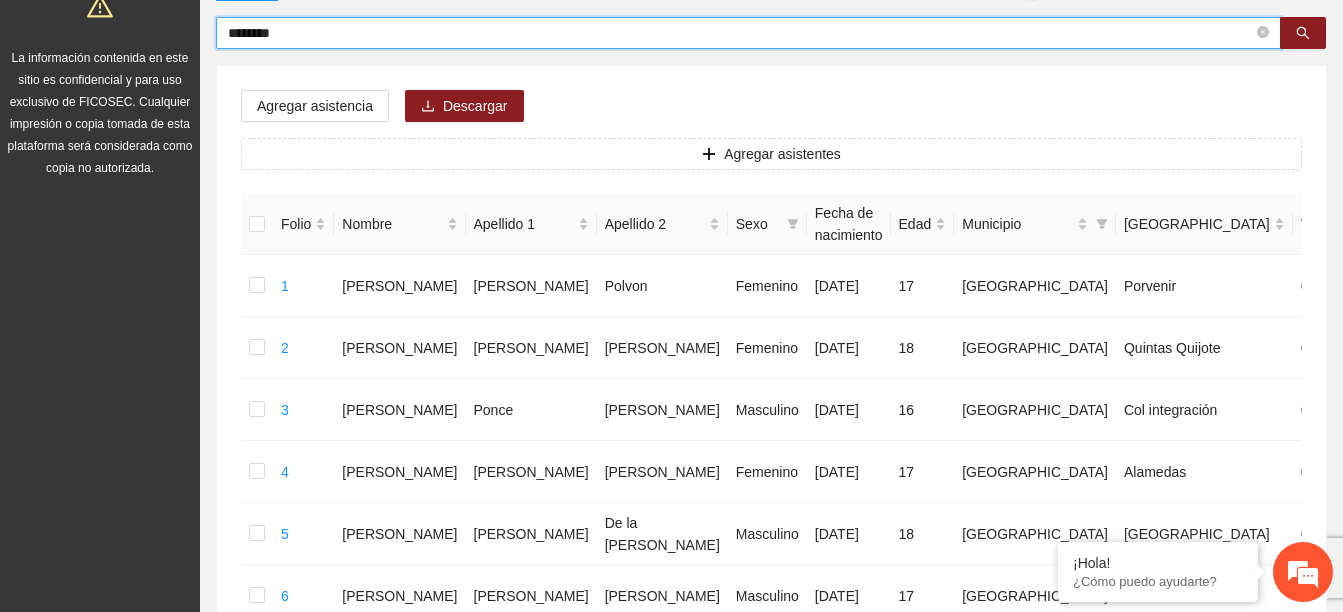 click on "********" at bounding box center (740, 33) 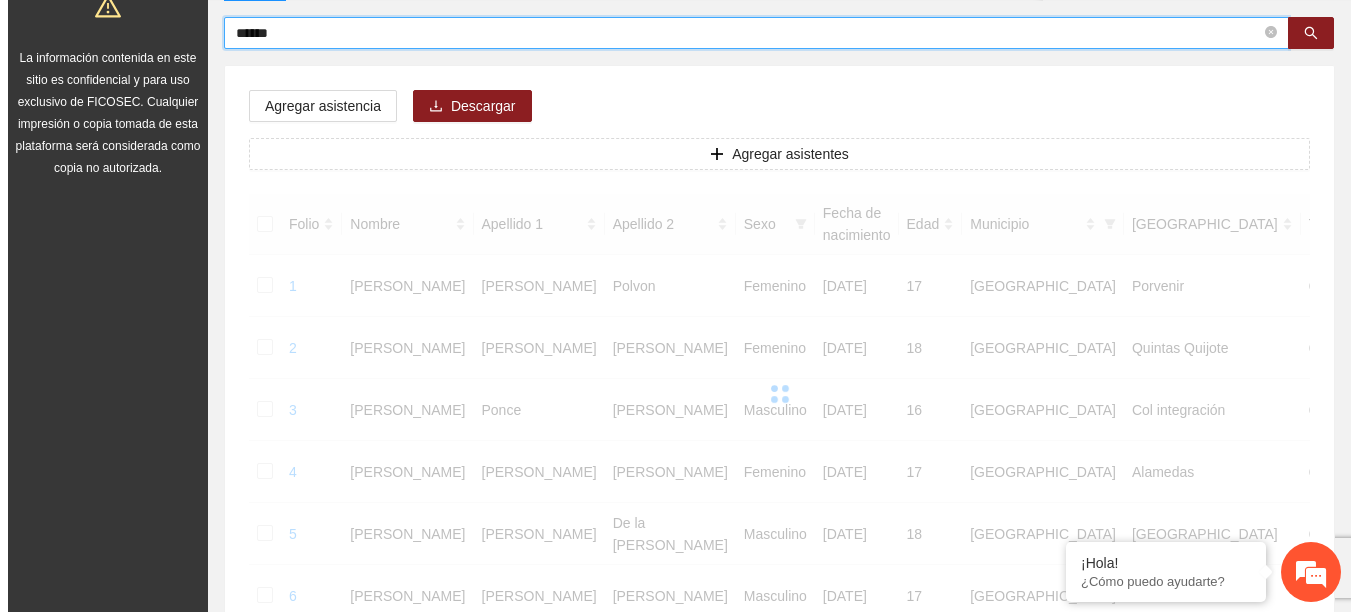 scroll, scrollTop: 166, scrollLeft: 0, axis: vertical 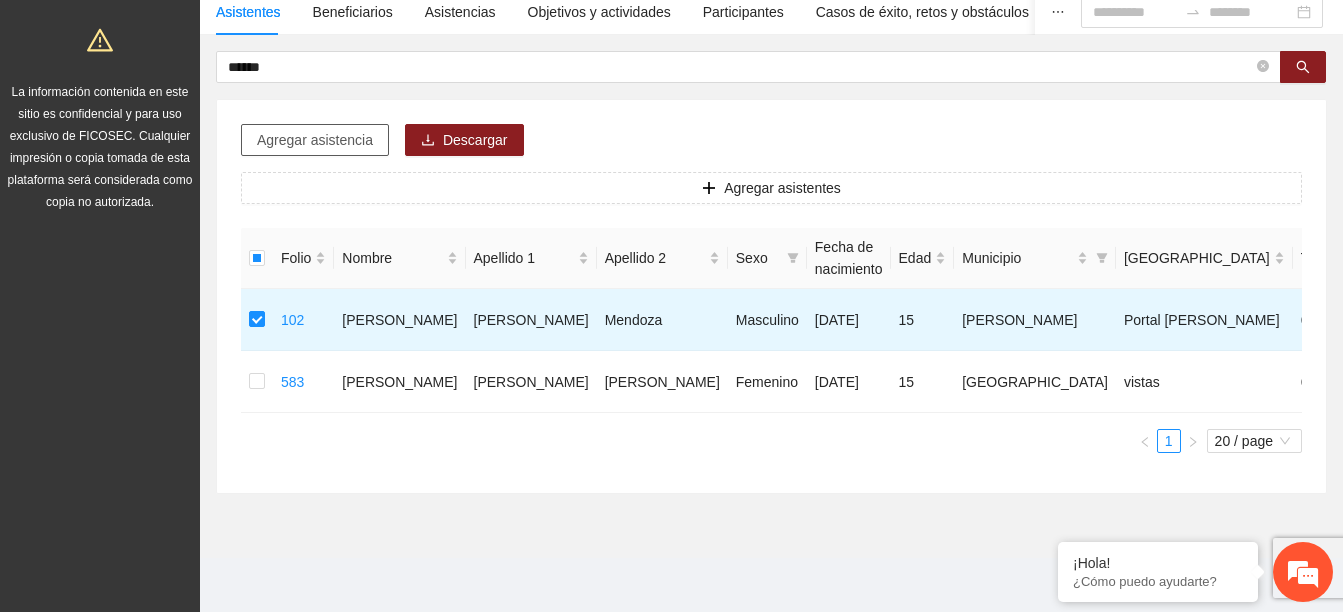 click on "Agregar asistencia" at bounding box center [315, 140] 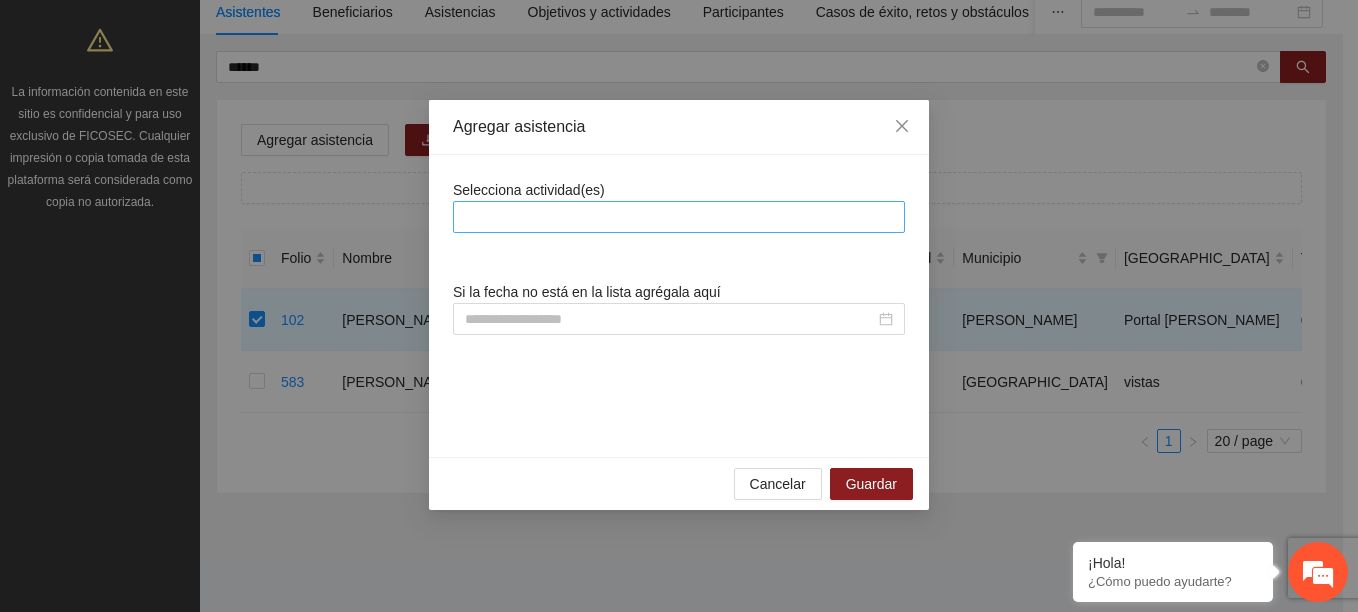 click at bounding box center [679, 217] 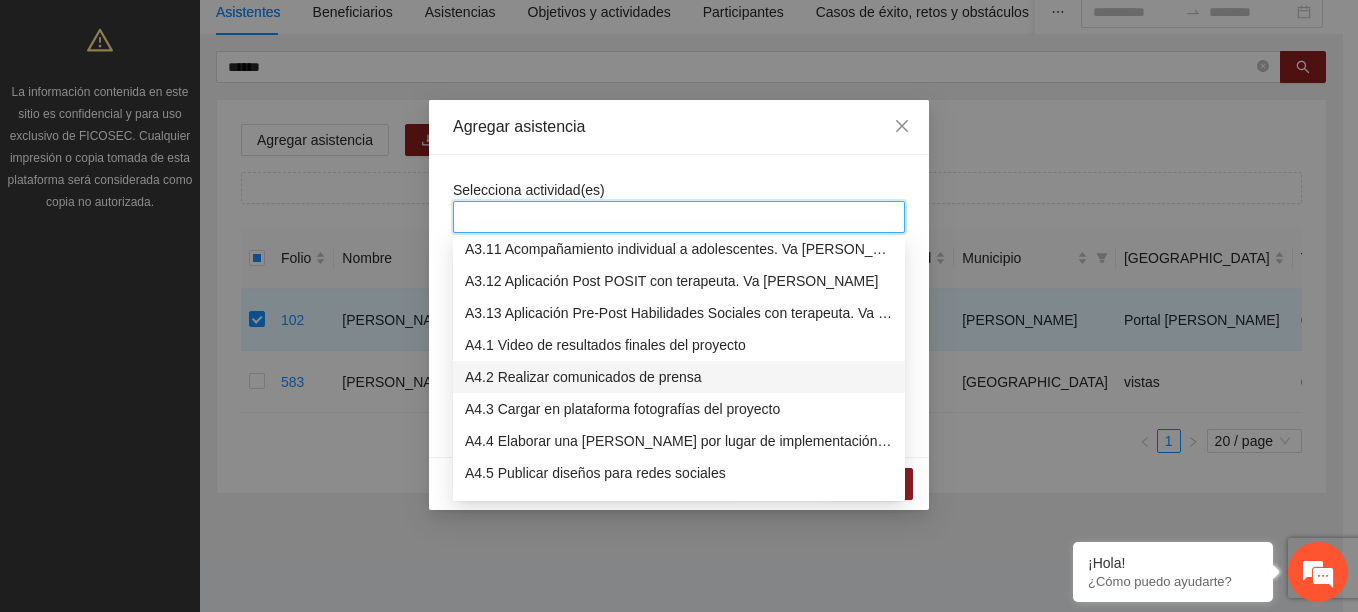 scroll, scrollTop: 700, scrollLeft: 0, axis: vertical 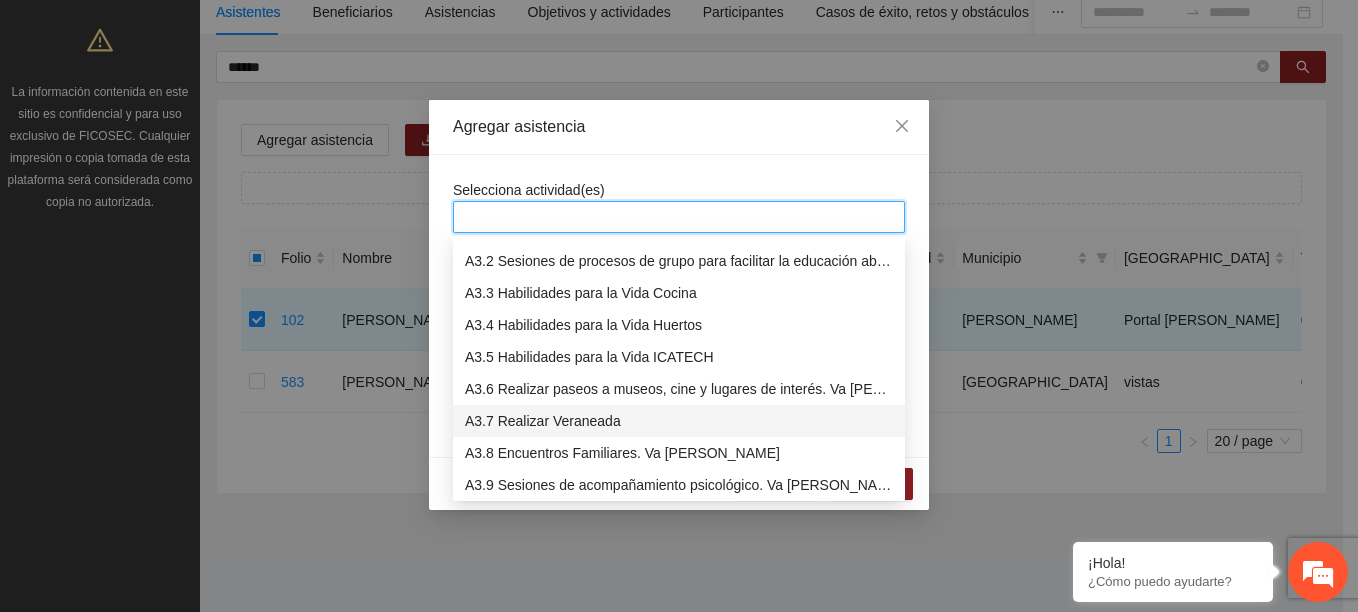 click on "A3.7 Realizar Veraneada" at bounding box center (679, 421) 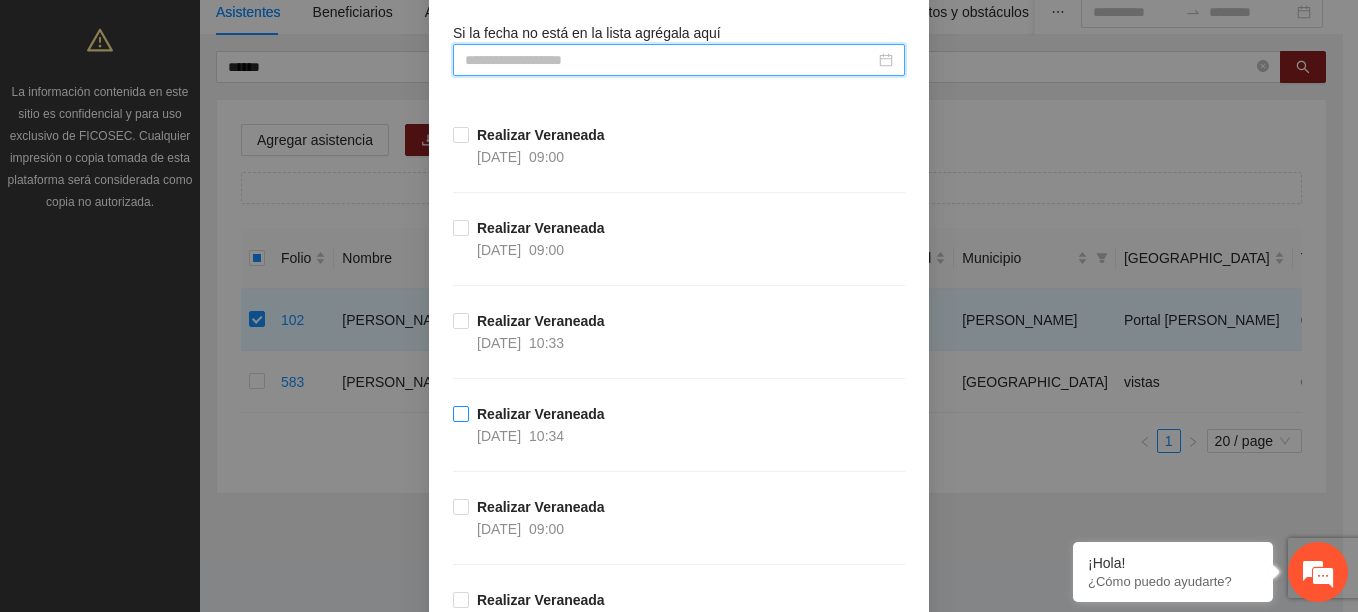 scroll, scrollTop: 300, scrollLeft: 0, axis: vertical 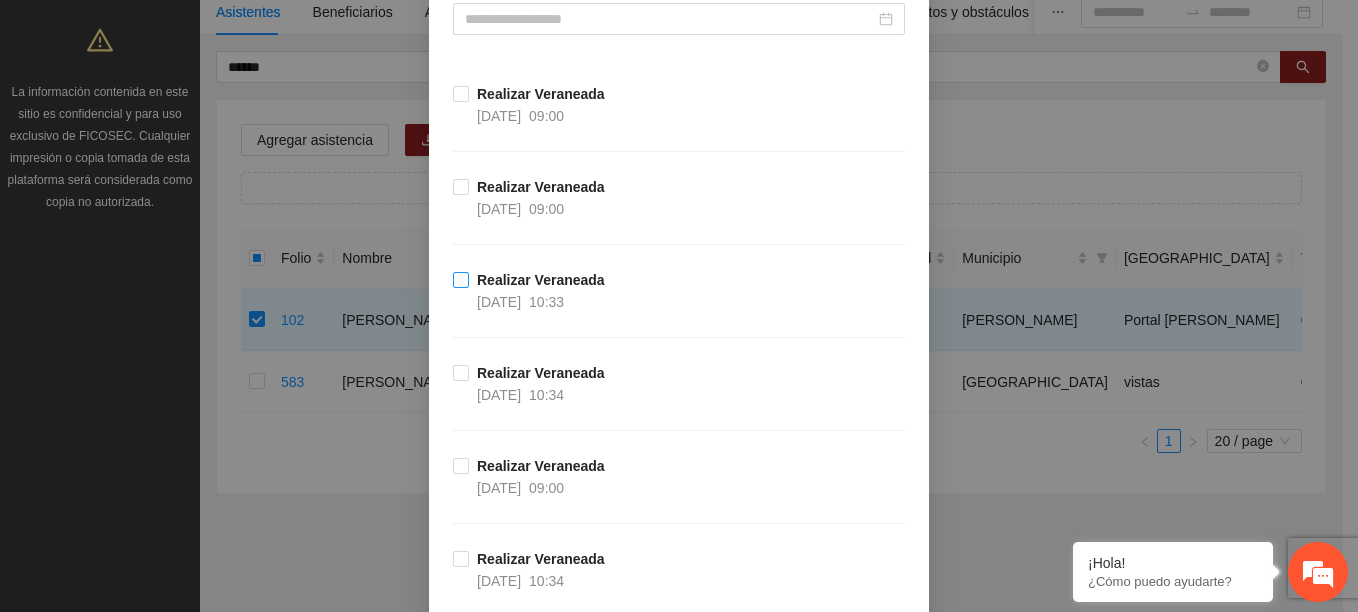 click on "Realizar Veraneada" at bounding box center (541, 280) 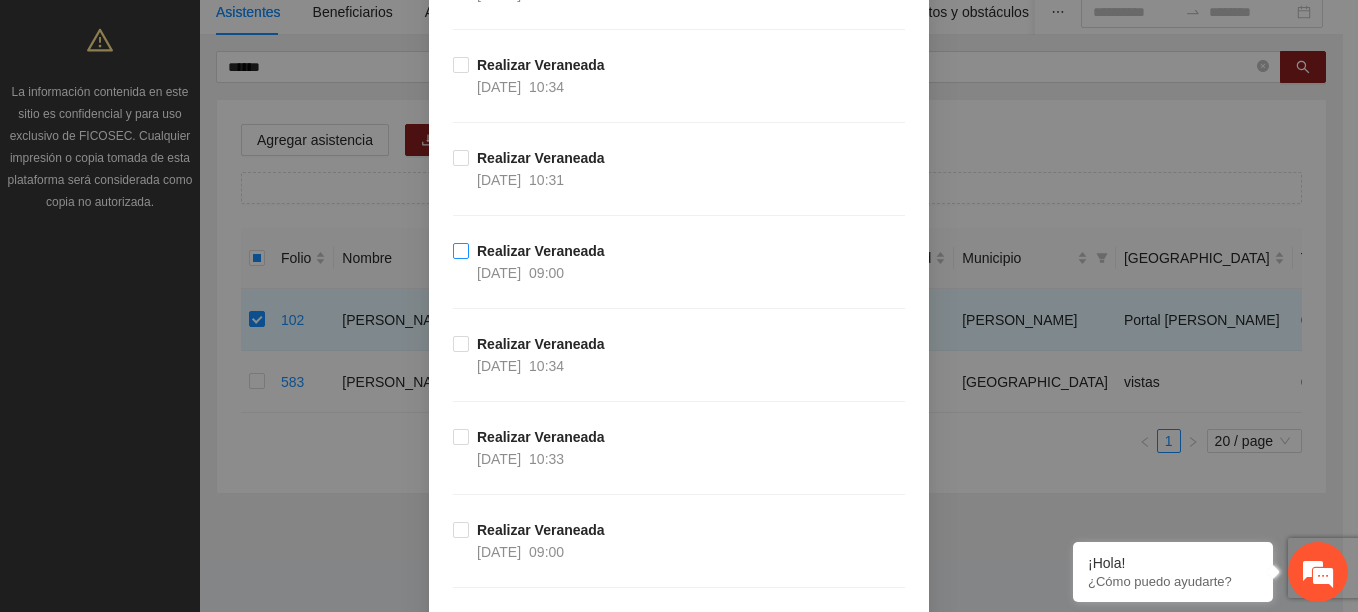 scroll, scrollTop: 800, scrollLeft: 0, axis: vertical 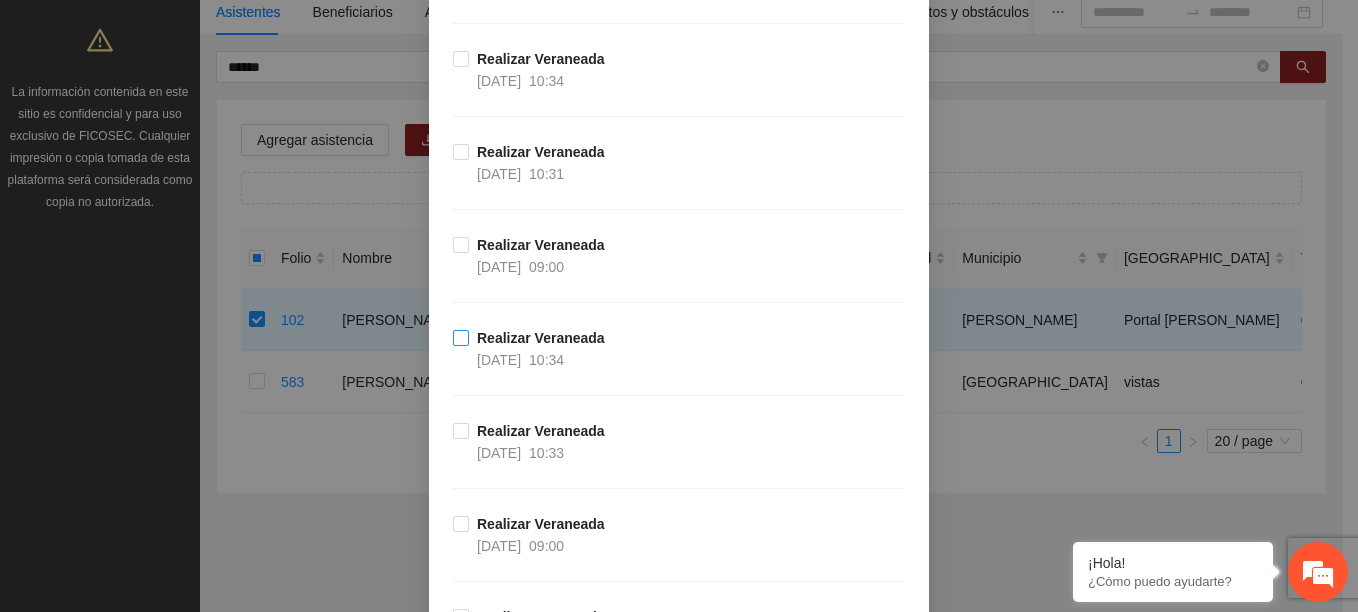 click on "10:34" at bounding box center (546, 360) 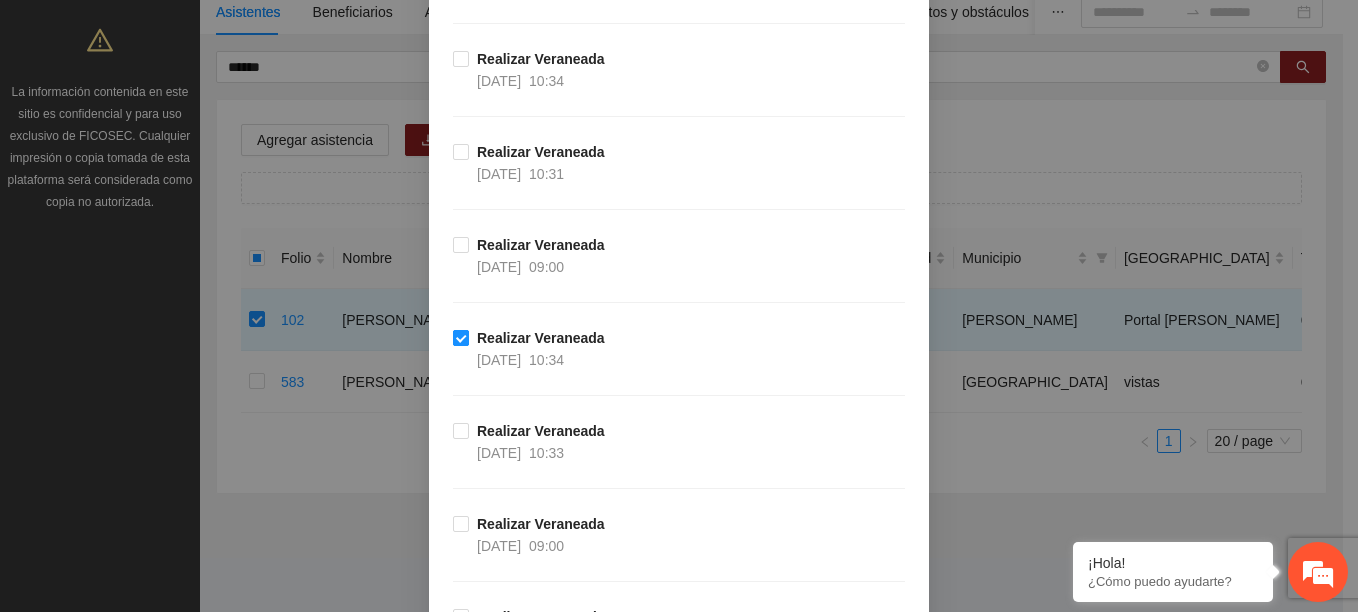 click on "14/07/2025" at bounding box center [499, 360] 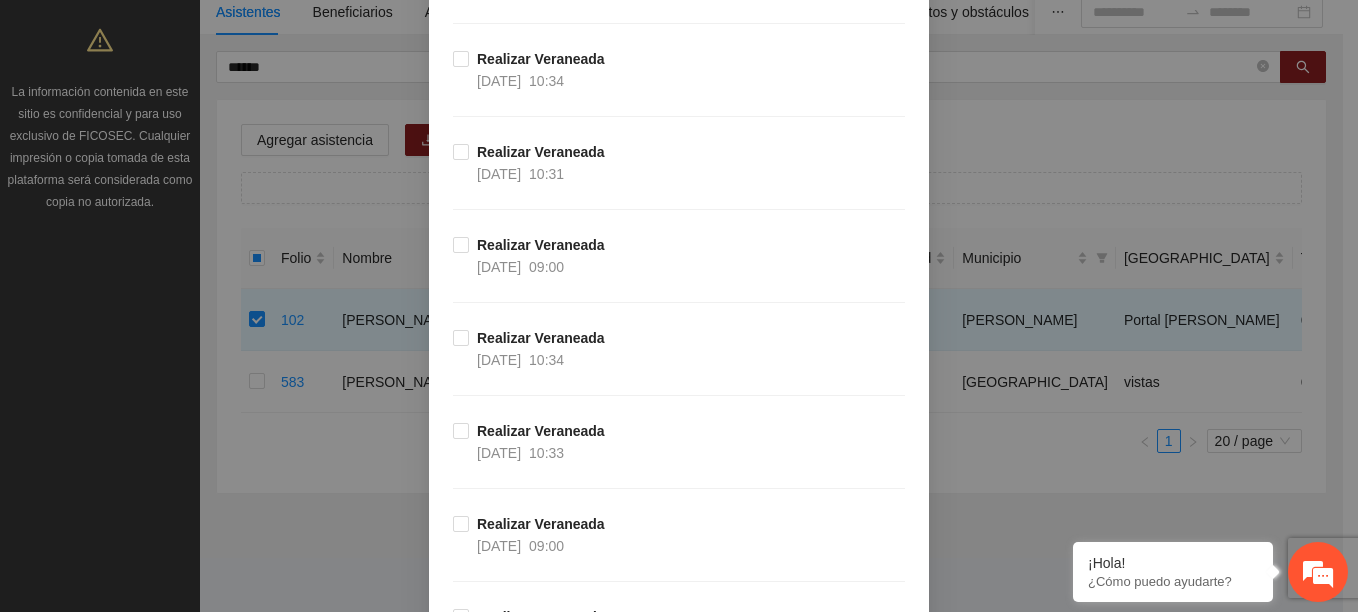 click on "Realizar Veraneada" at bounding box center (541, 431) 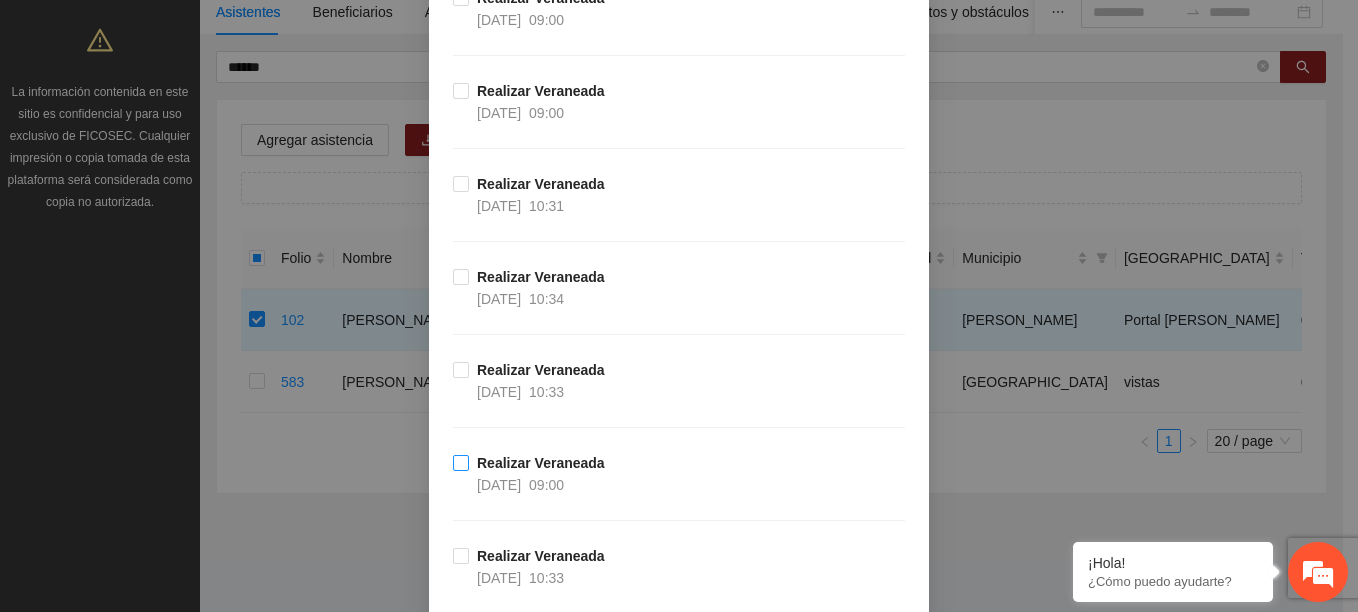 scroll, scrollTop: 1400, scrollLeft: 0, axis: vertical 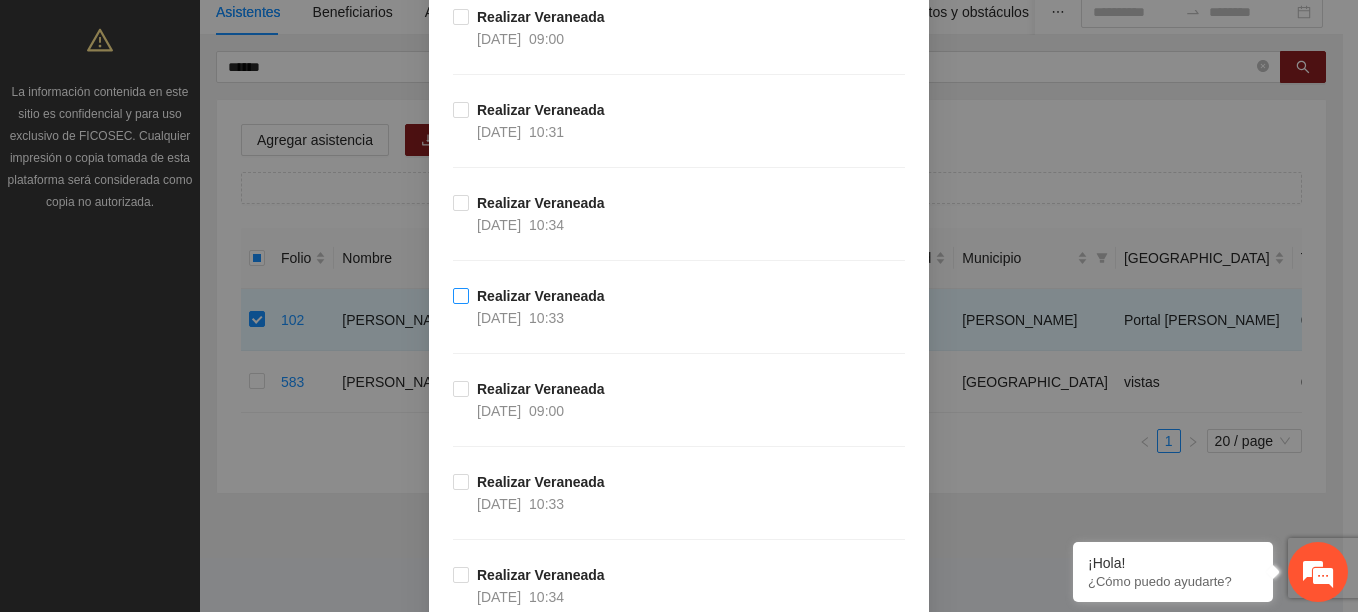click on "10/07/2025" at bounding box center (499, 318) 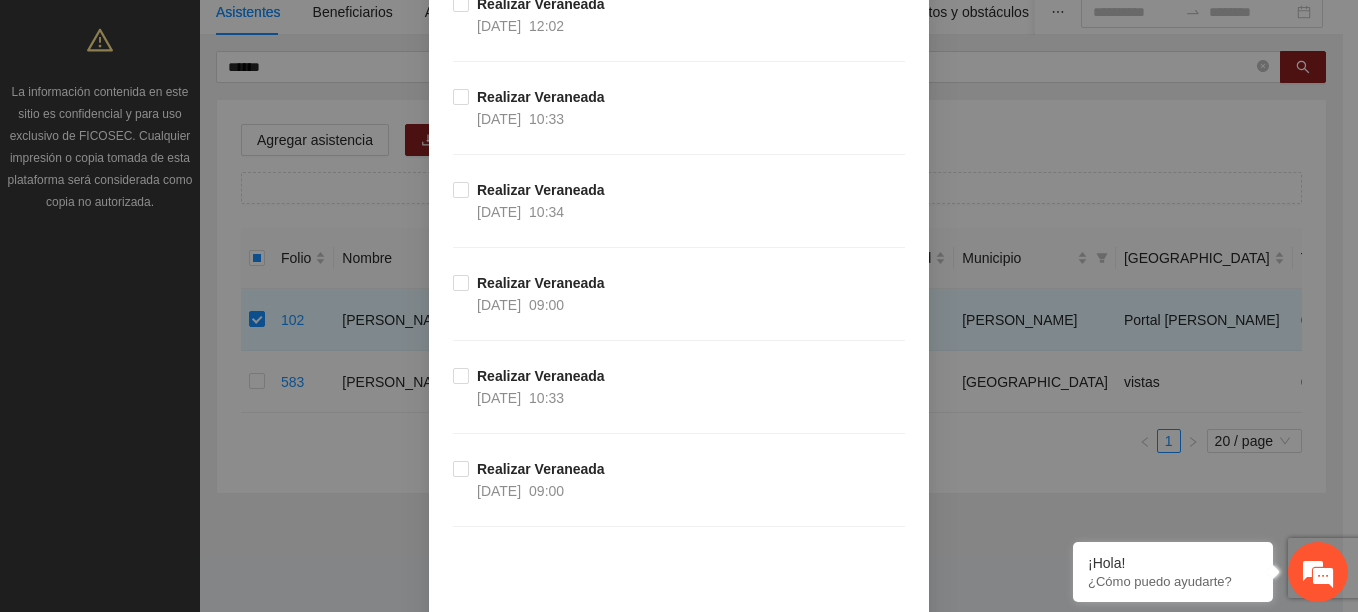 scroll, scrollTop: 3269, scrollLeft: 0, axis: vertical 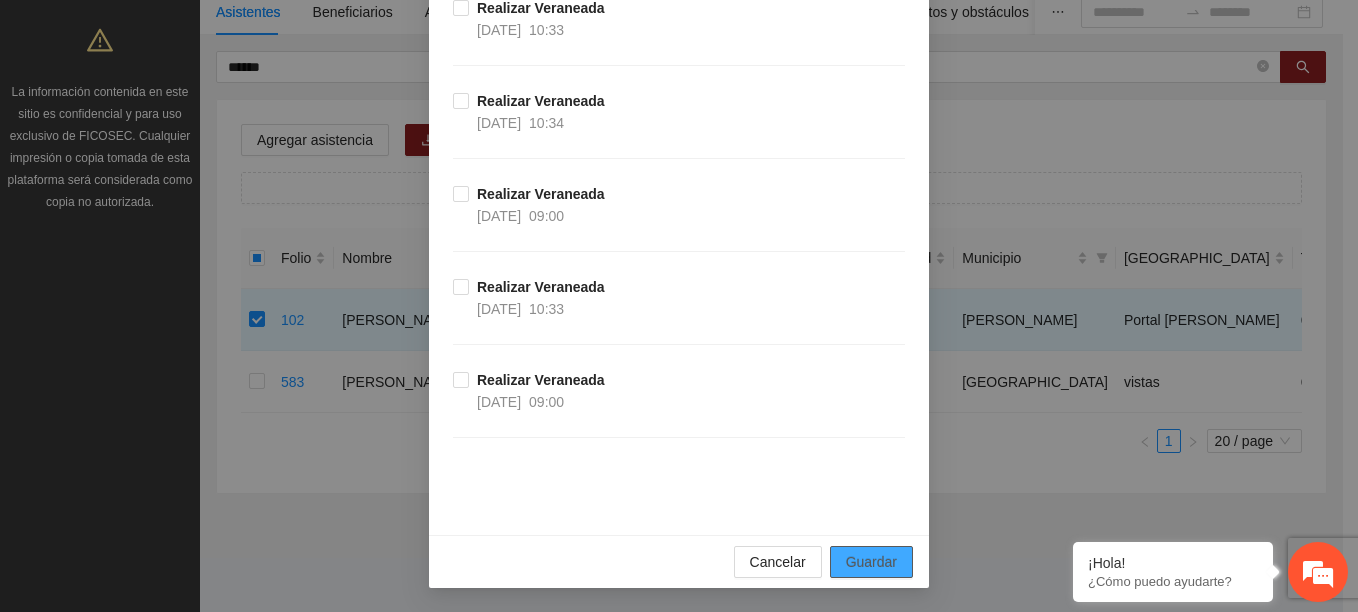 click on "Guardar" at bounding box center (871, 562) 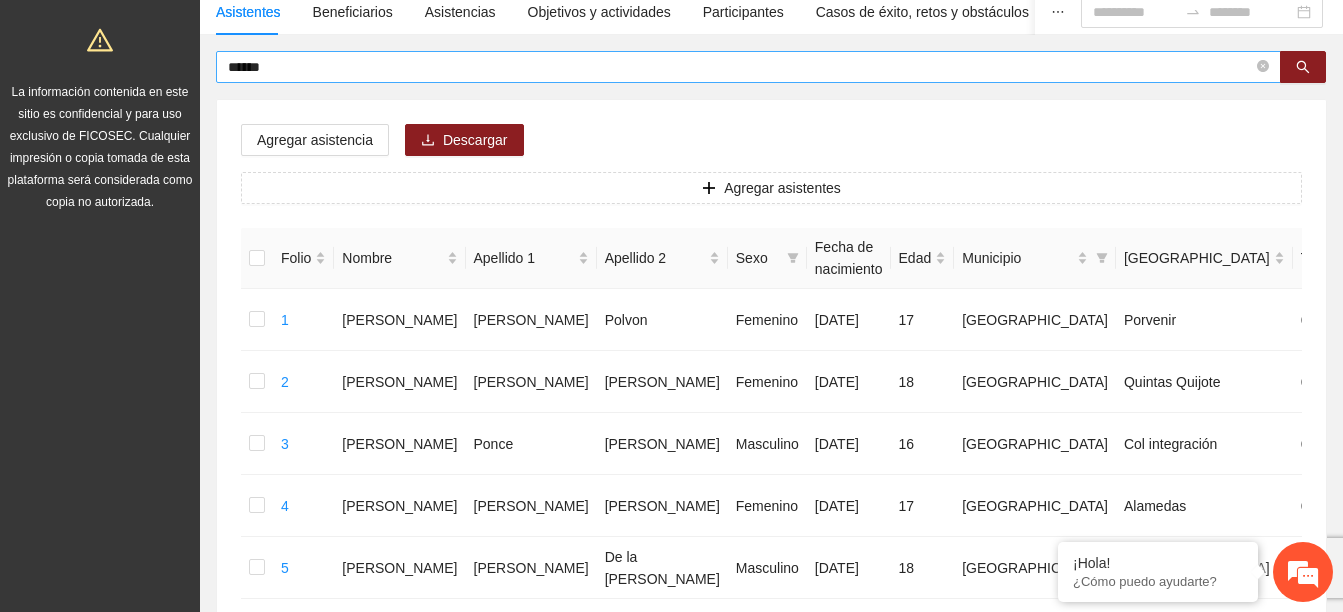 click on "*****" at bounding box center [740, 67] 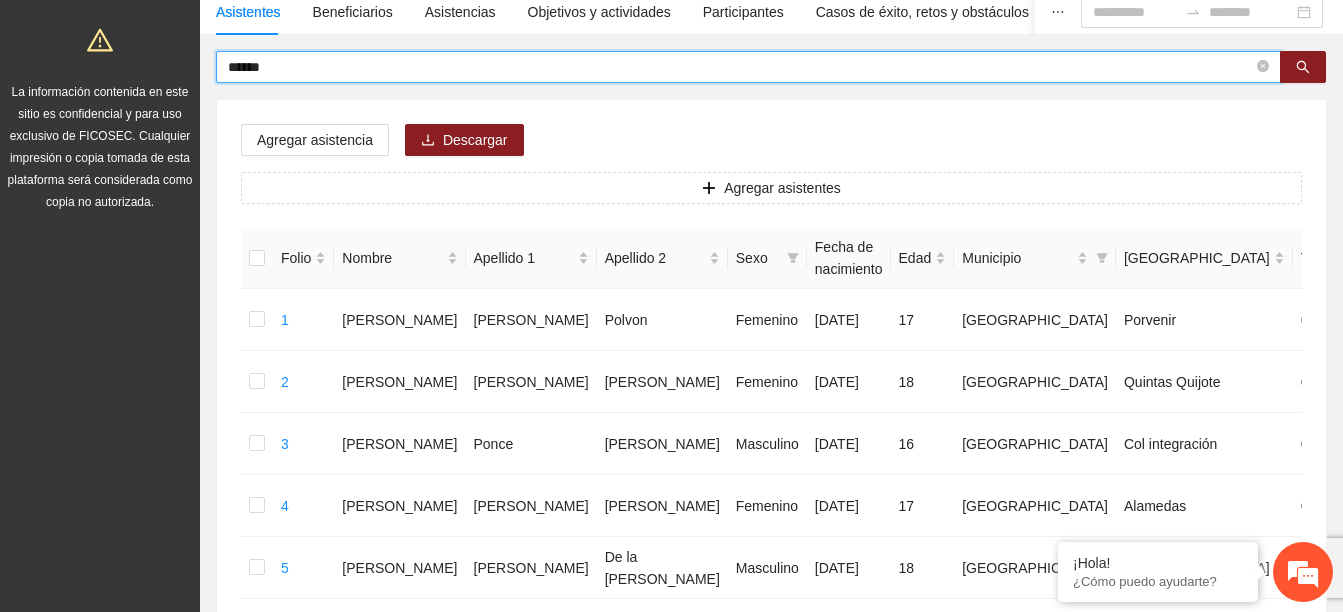 click on "*****" at bounding box center [740, 67] 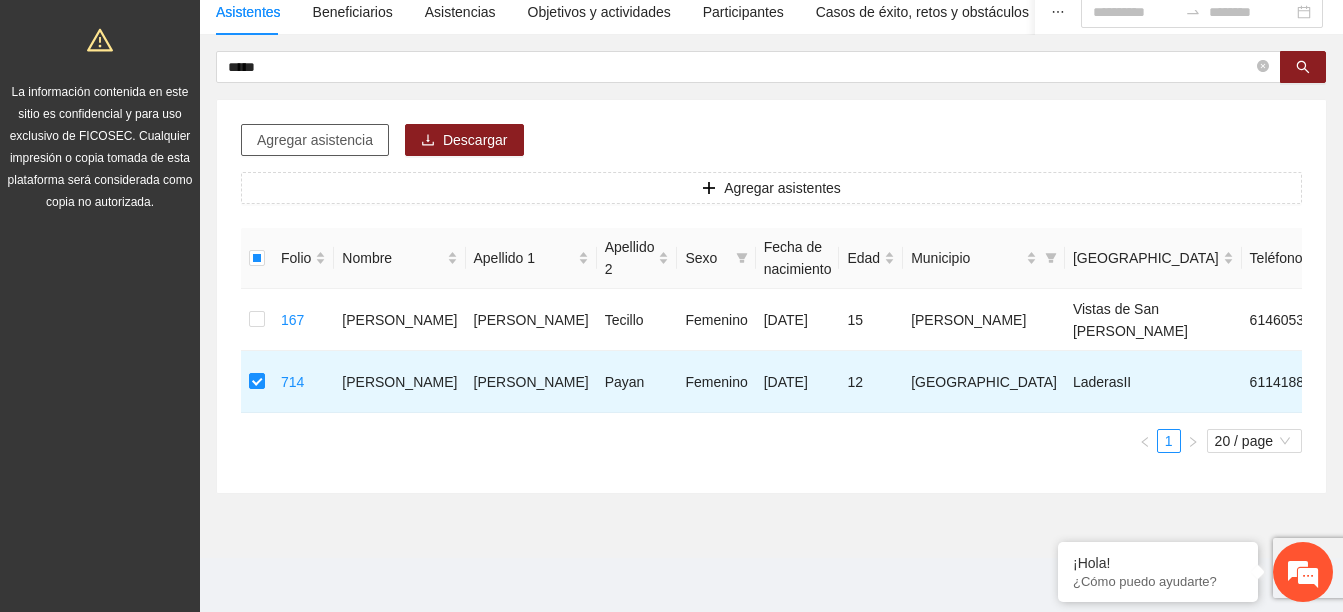 click on "Agregar asistencia" at bounding box center (315, 140) 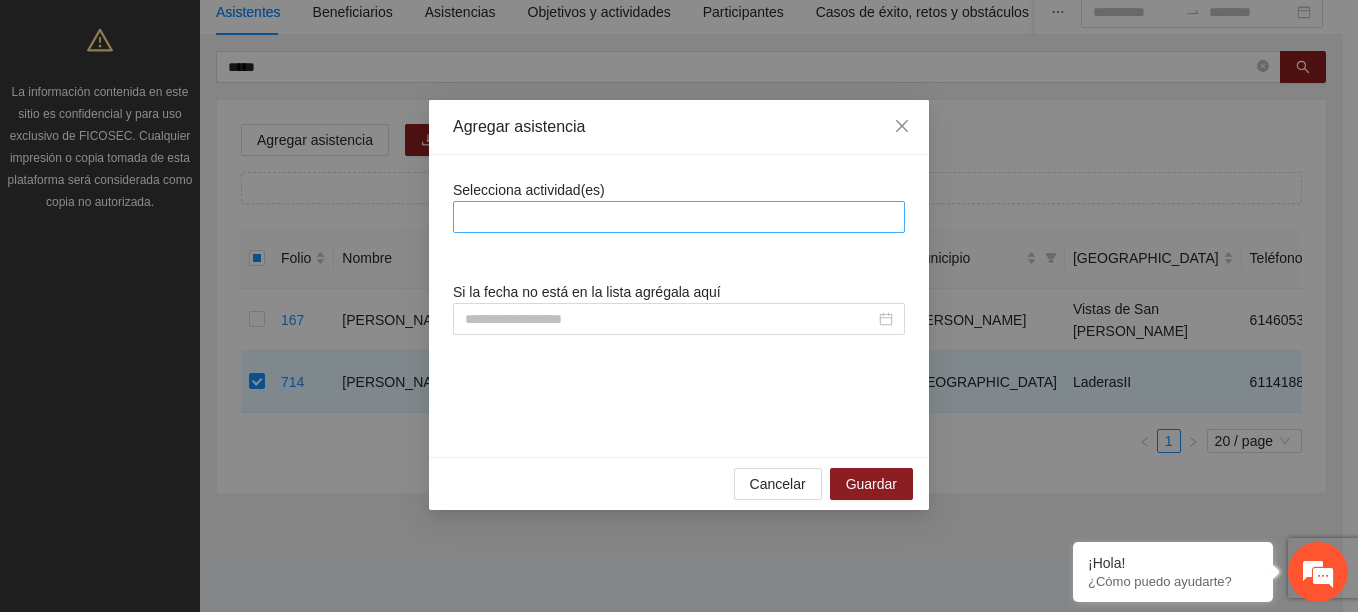 click at bounding box center (679, 217) 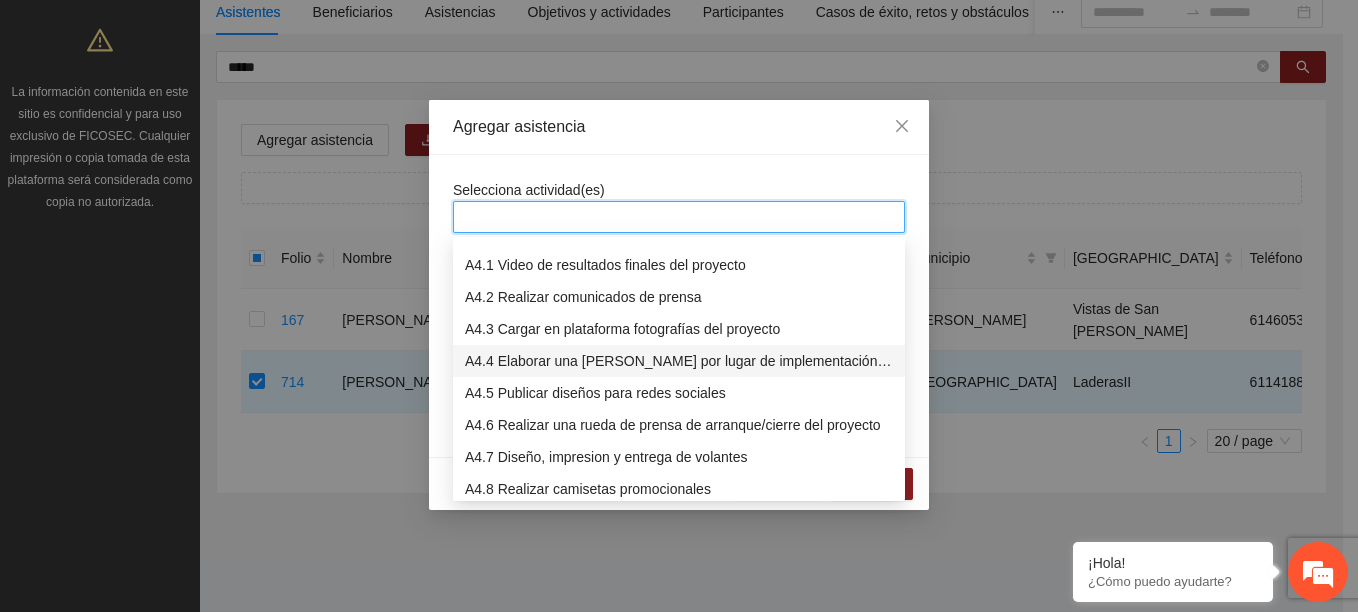 scroll, scrollTop: 680, scrollLeft: 0, axis: vertical 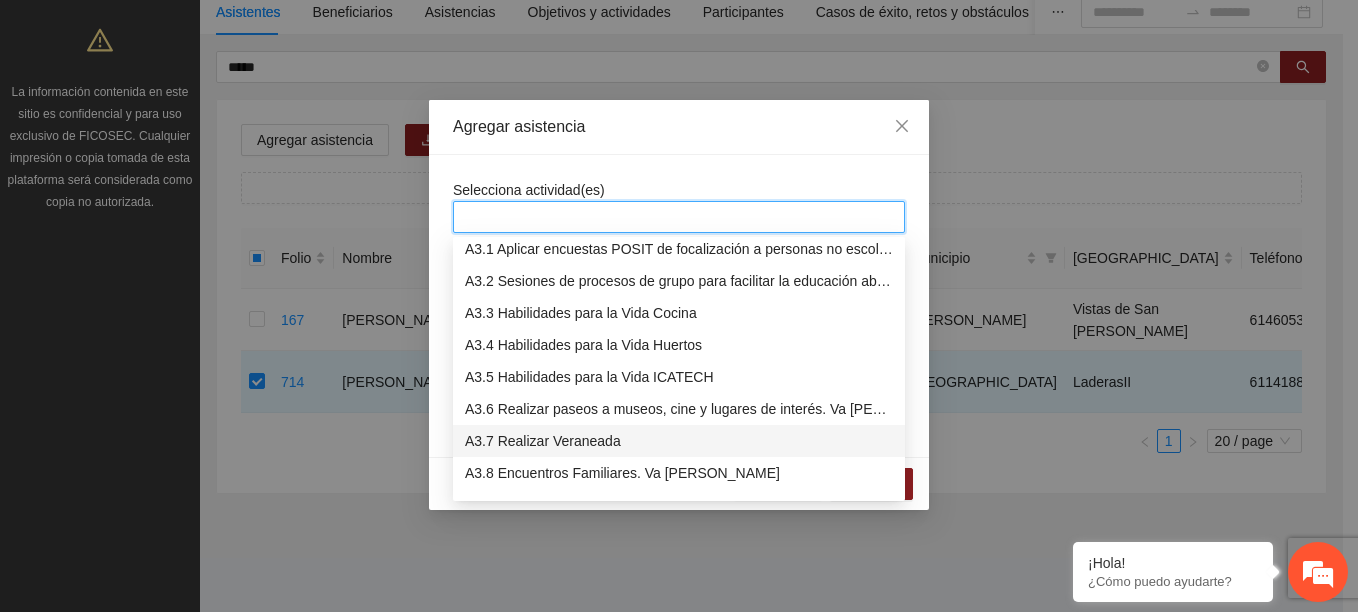 click on "A3.7 Realizar Veraneada" at bounding box center (679, 441) 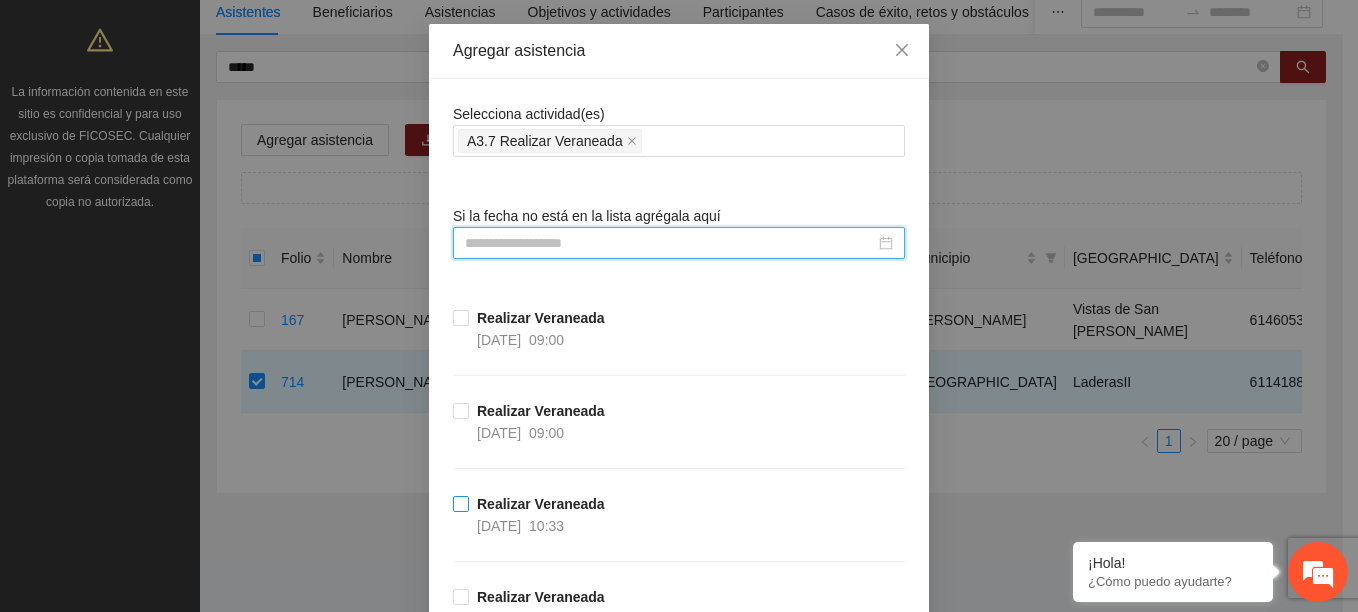 scroll, scrollTop: 200, scrollLeft: 0, axis: vertical 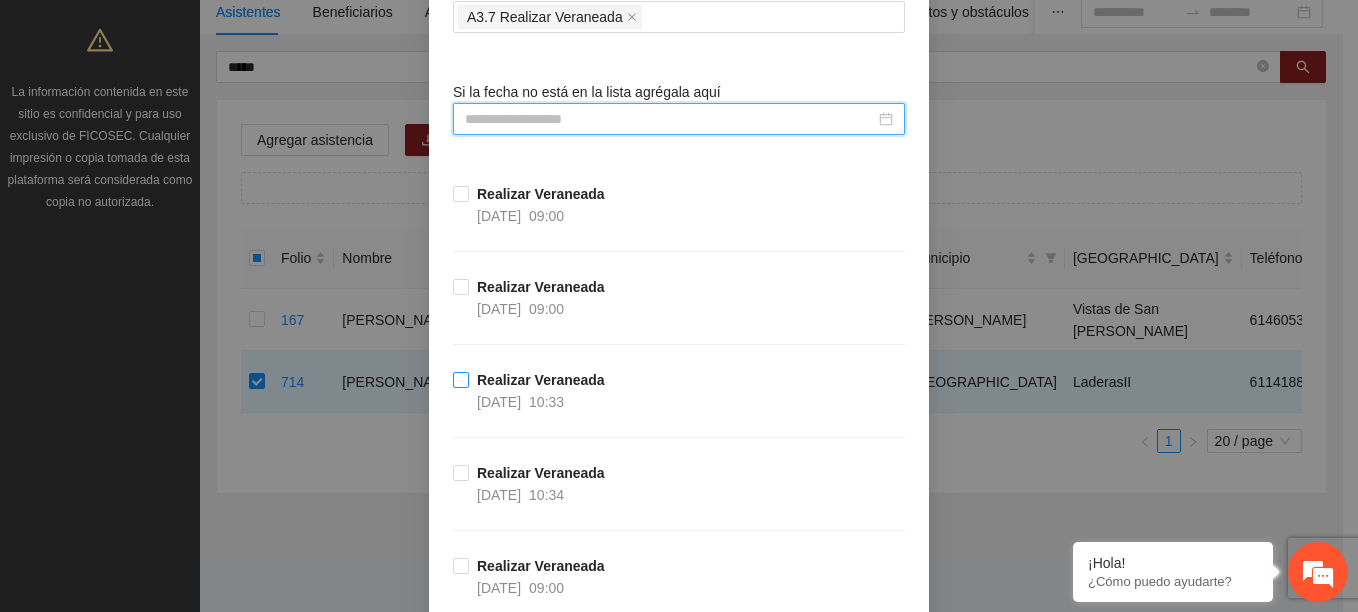 click on "Realizar Veraneada" at bounding box center (541, 380) 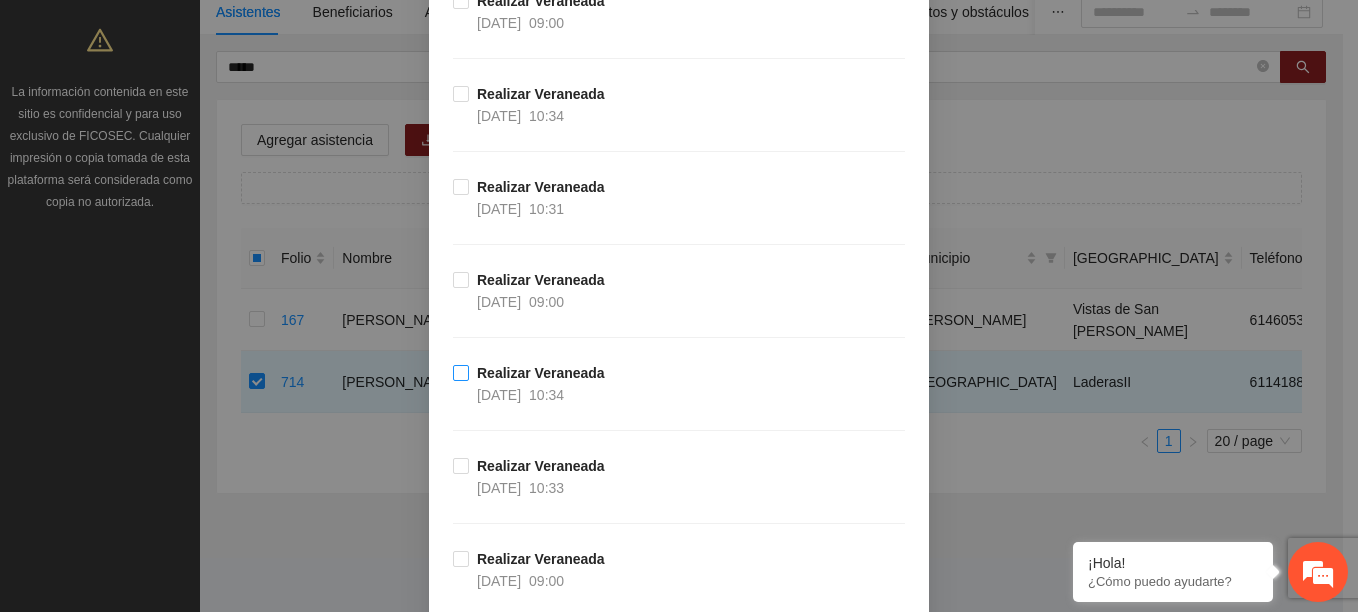 scroll, scrollTop: 800, scrollLeft: 0, axis: vertical 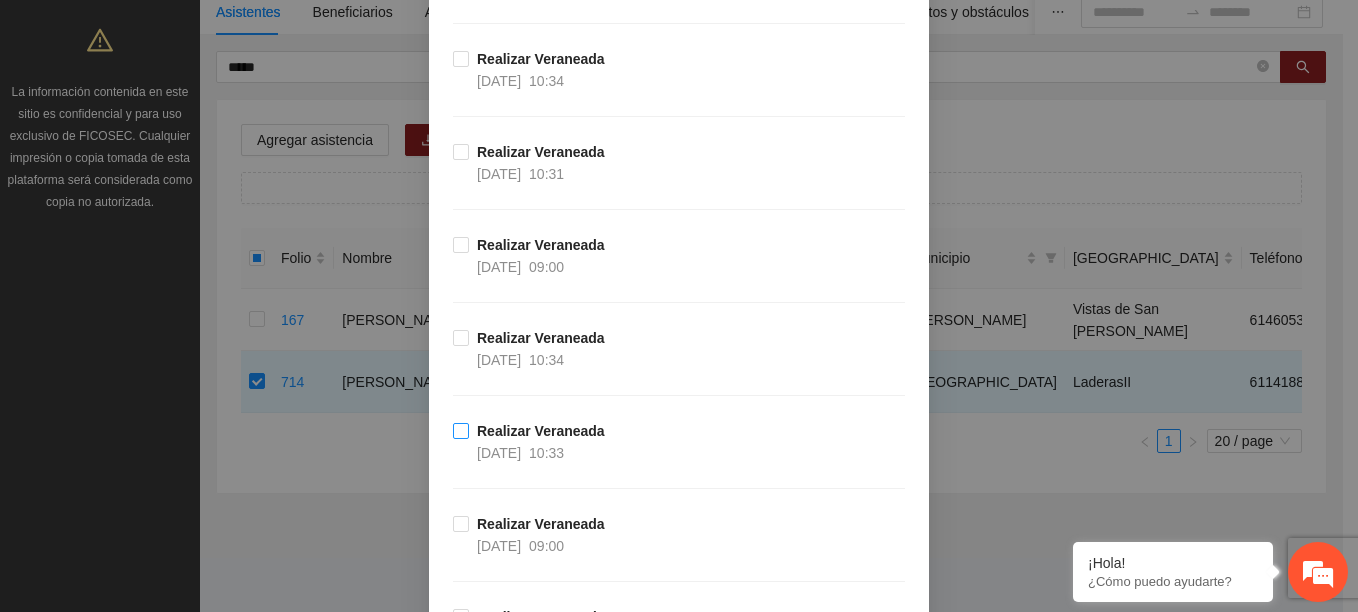 click on "10:33" at bounding box center (546, 453) 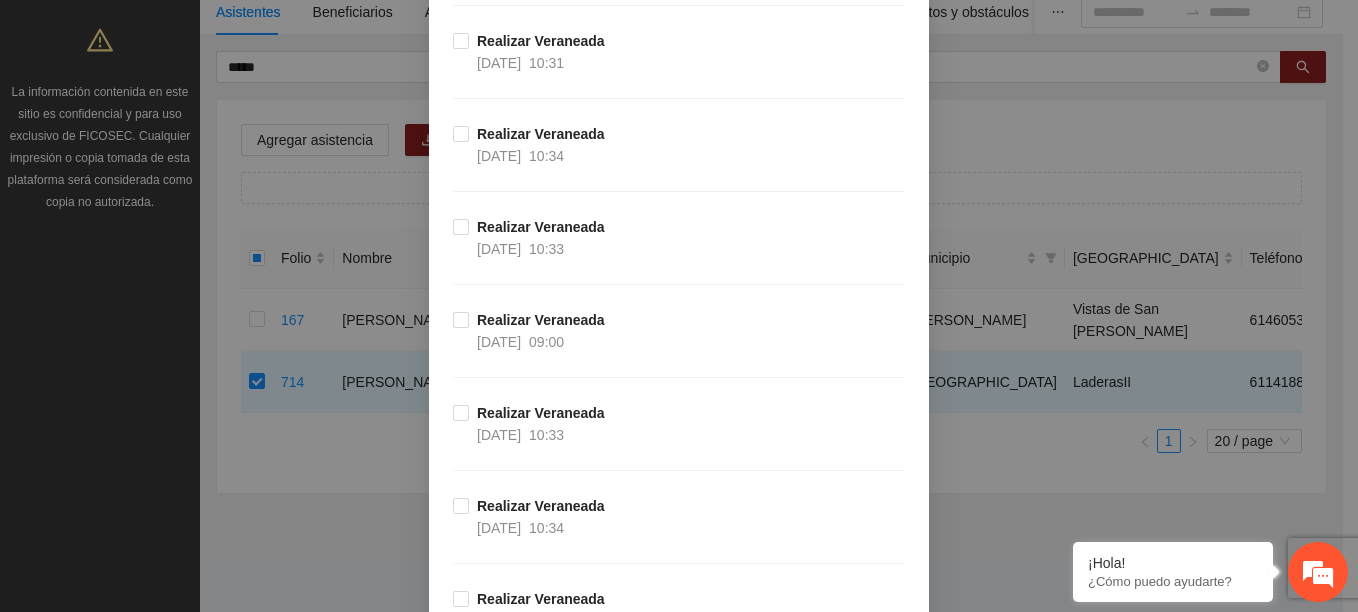 scroll, scrollTop: 1500, scrollLeft: 0, axis: vertical 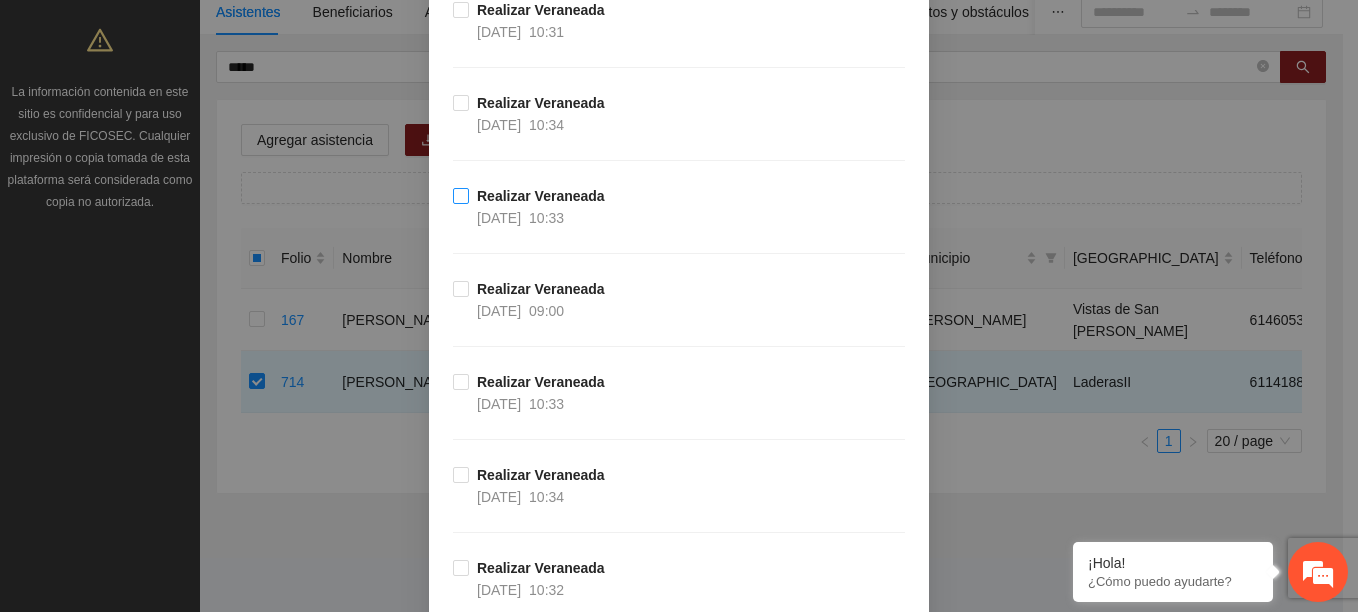 click on "10:33" at bounding box center (546, 218) 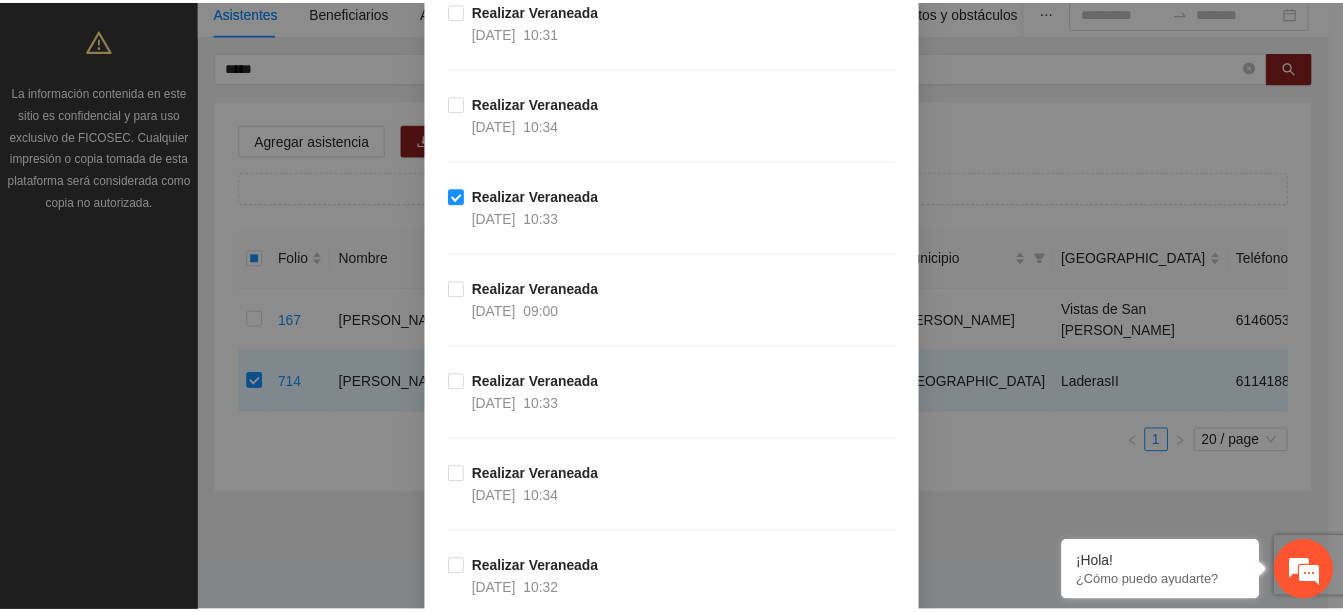 scroll, scrollTop: 3269, scrollLeft: 0, axis: vertical 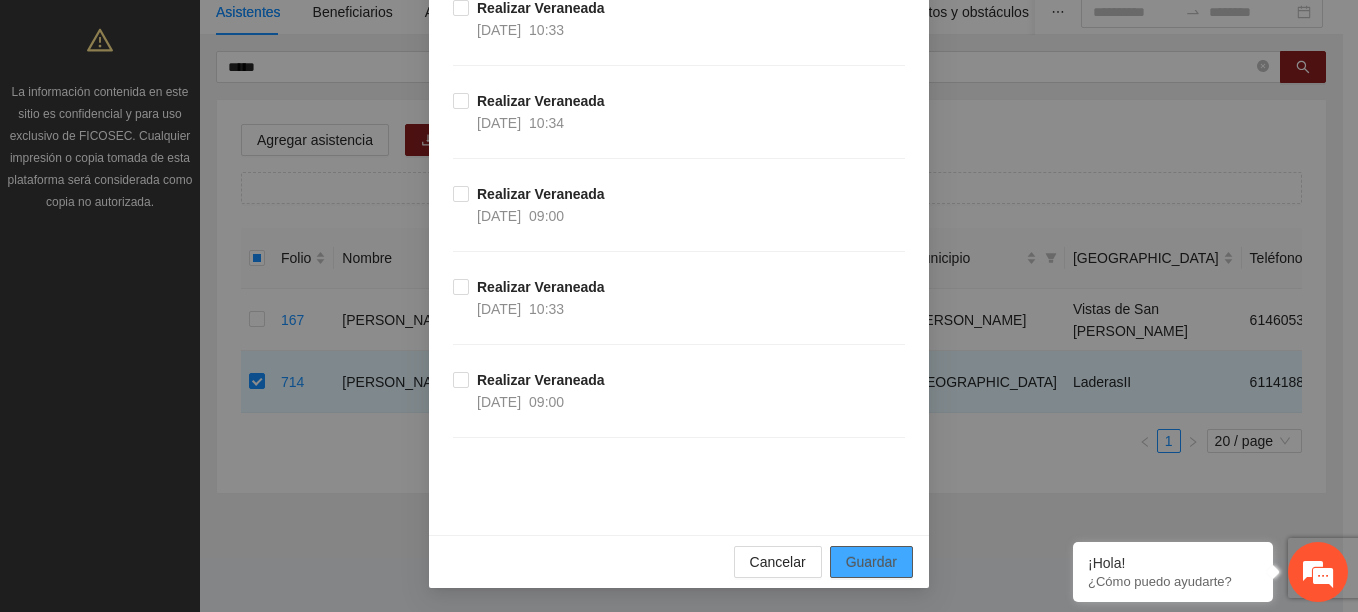 click on "Guardar" at bounding box center (871, 562) 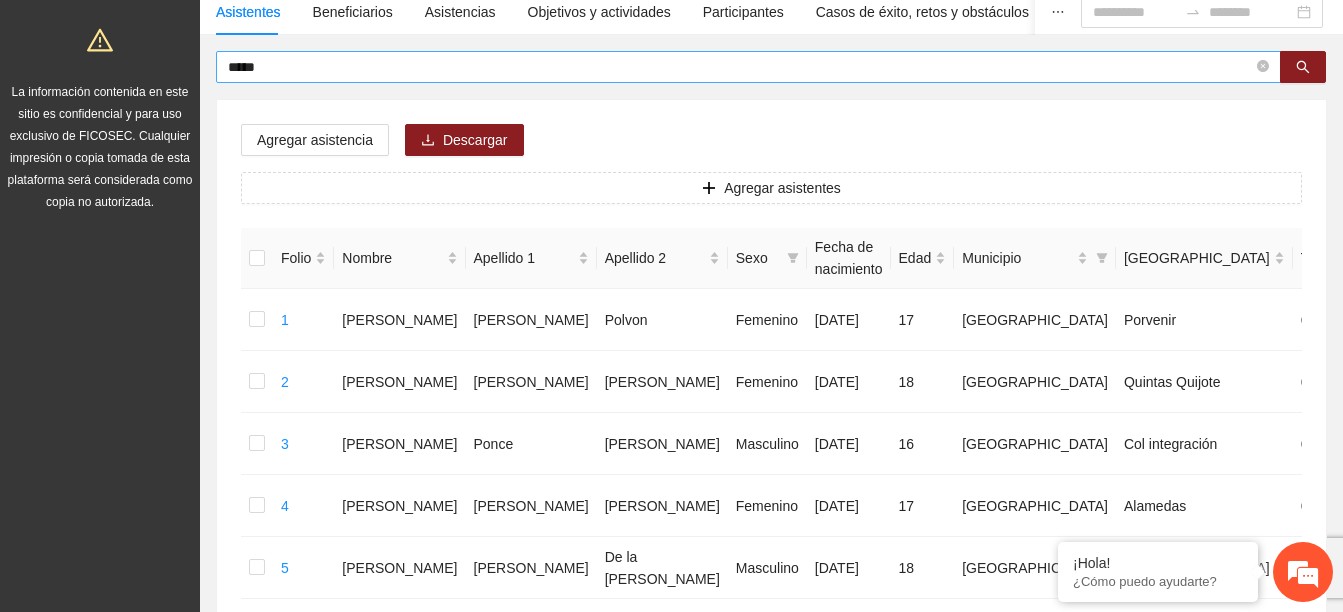 click on "*****" at bounding box center [740, 67] 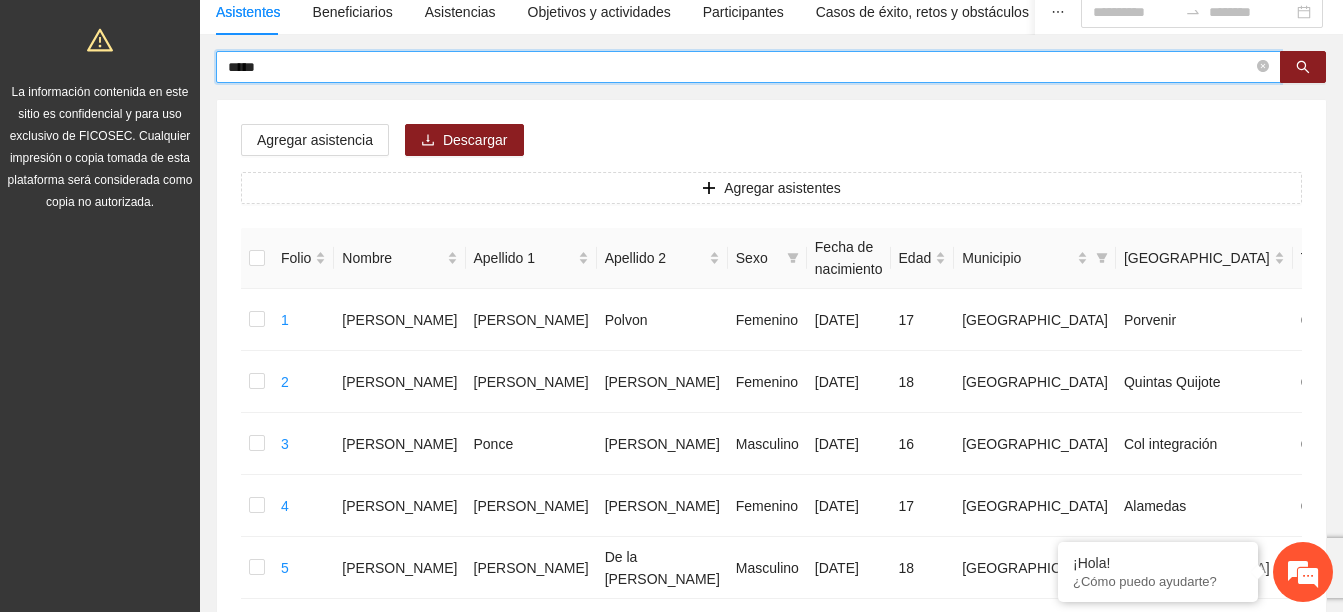 click on "*****" at bounding box center (740, 67) 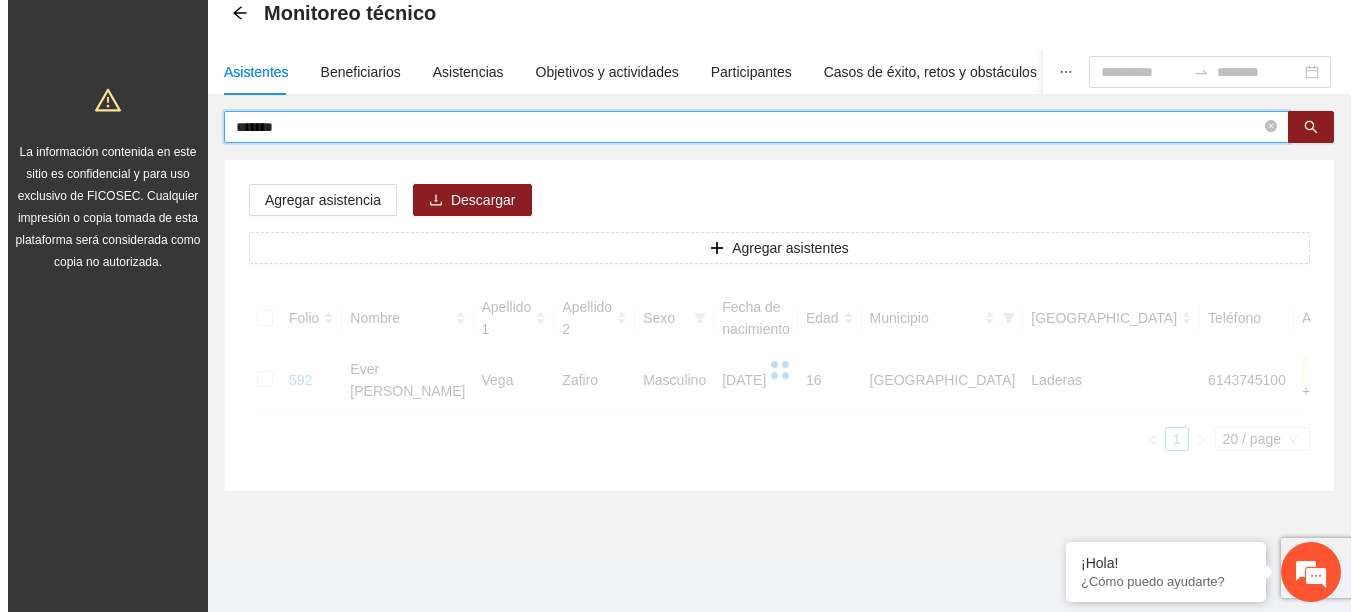 scroll, scrollTop: 105, scrollLeft: 0, axis: vertical 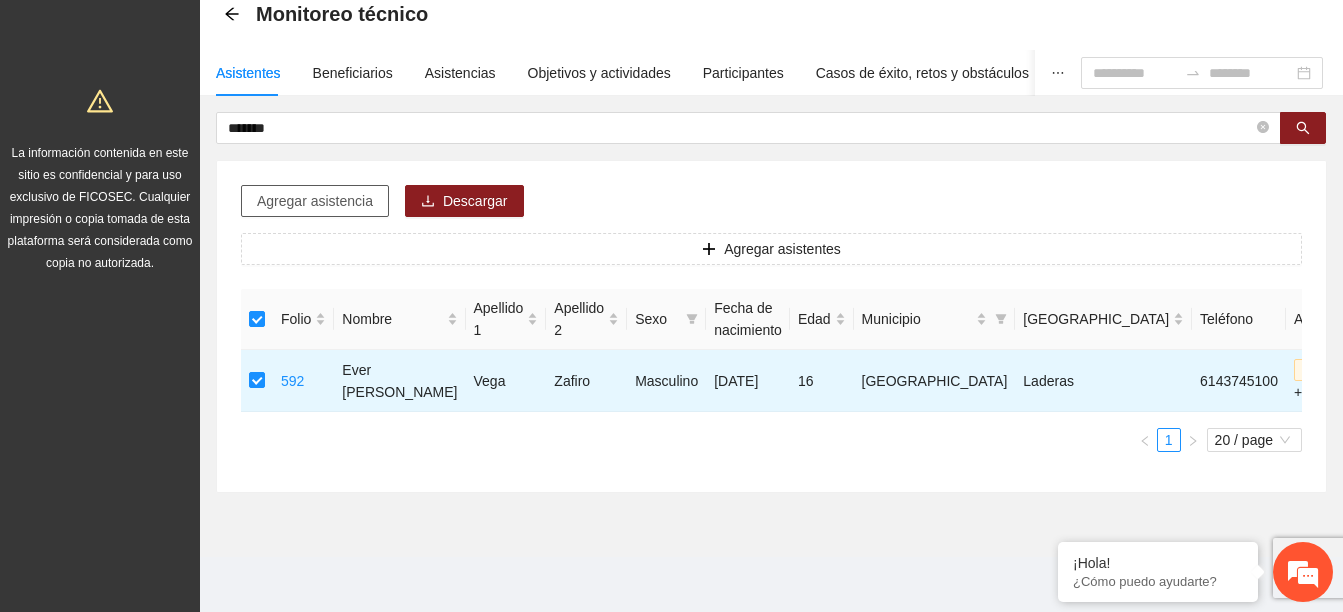 click on "Agregar asistencia" at bounding box center [315, 201] 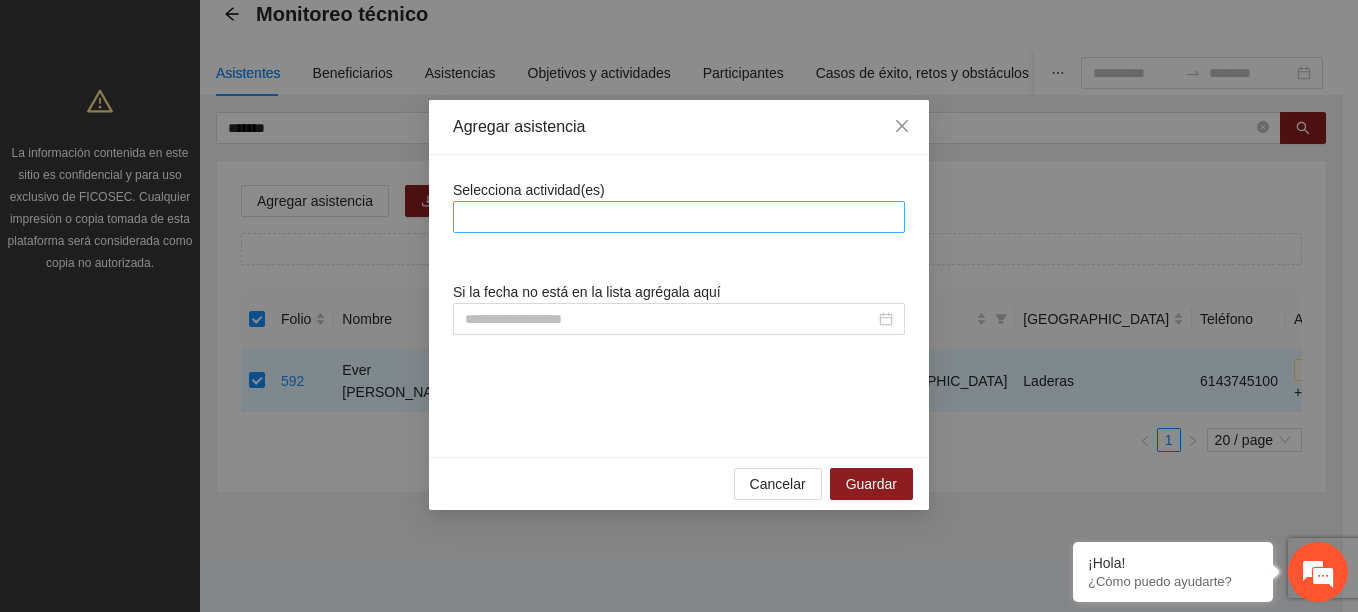 click at bounding box center (679, 217) 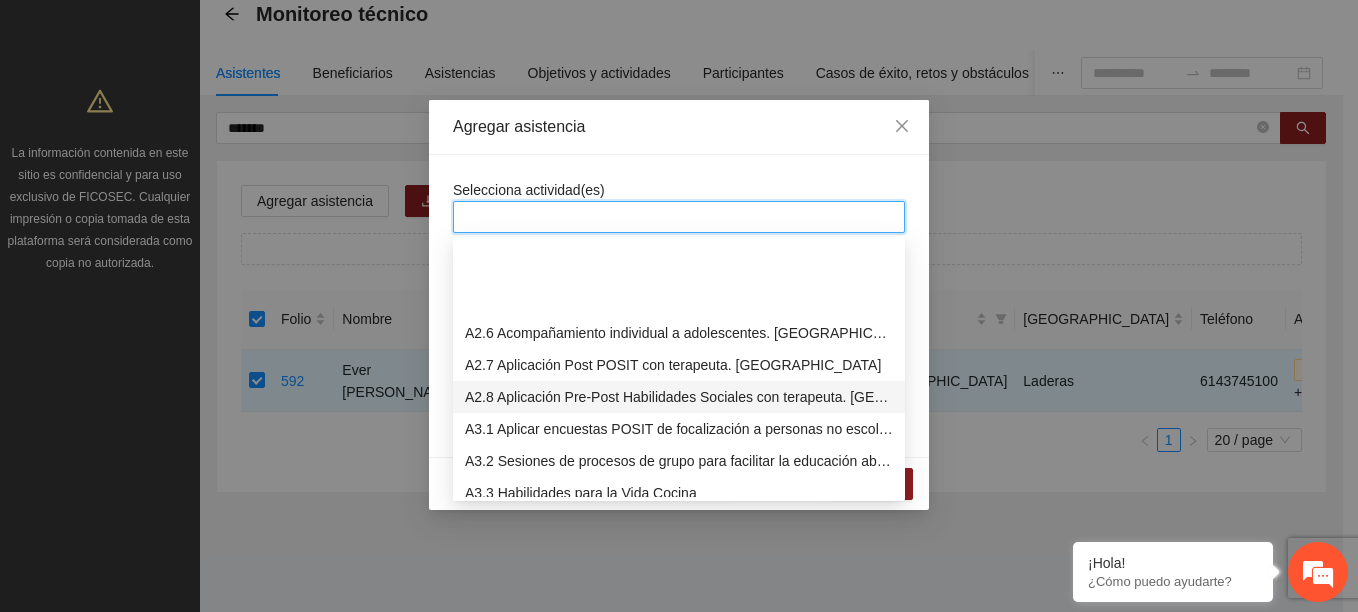 scroll, scrollTop: 700, scrollLeft: 0, axis: vertical 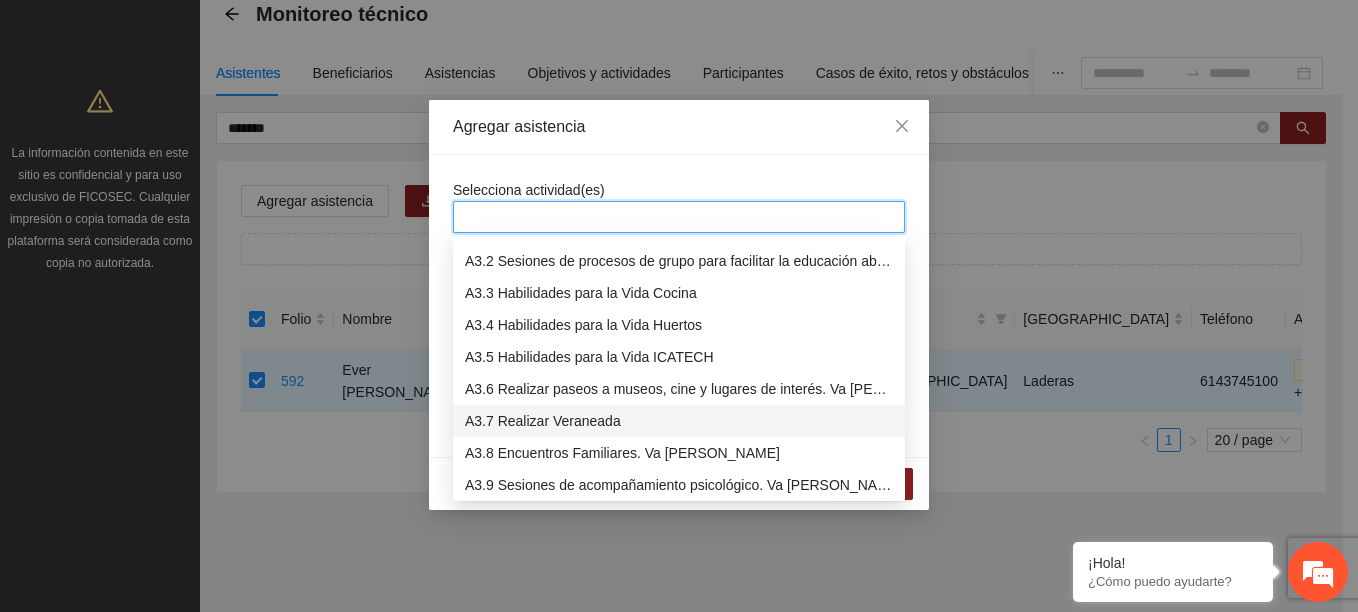 click on "A3.7 Realizar Veraneada" at bounding box center [679, 421] 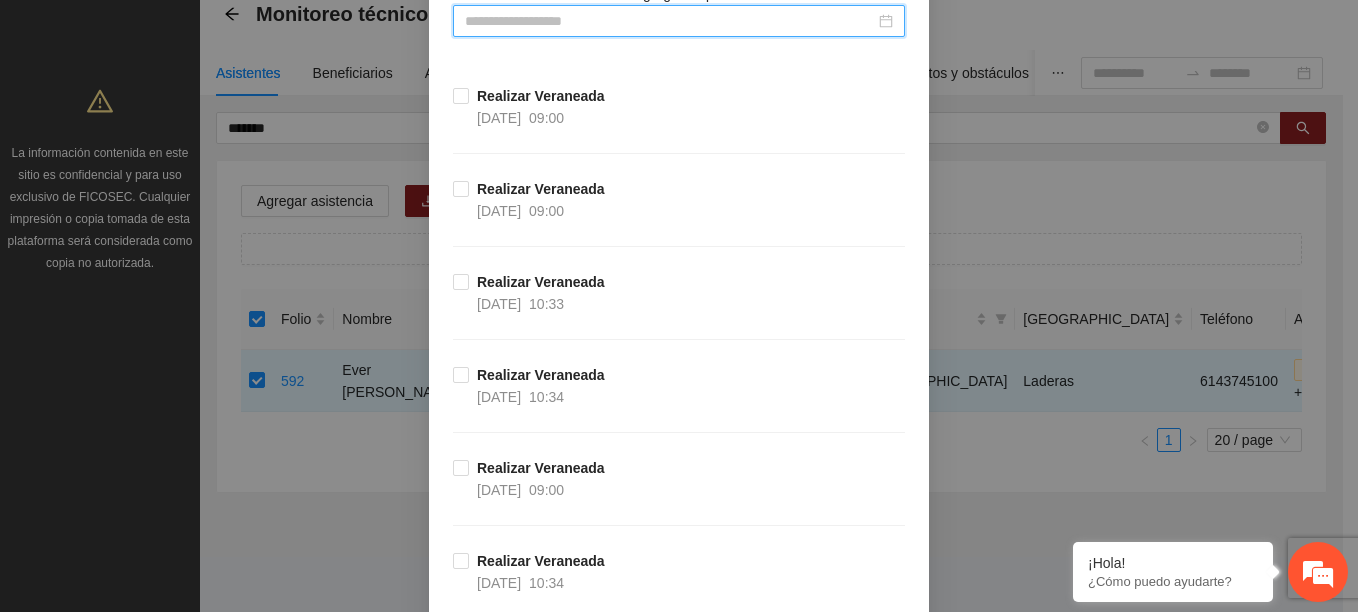 scroll, scrollTop: 300, scrollLeft: 0, axis: vertical 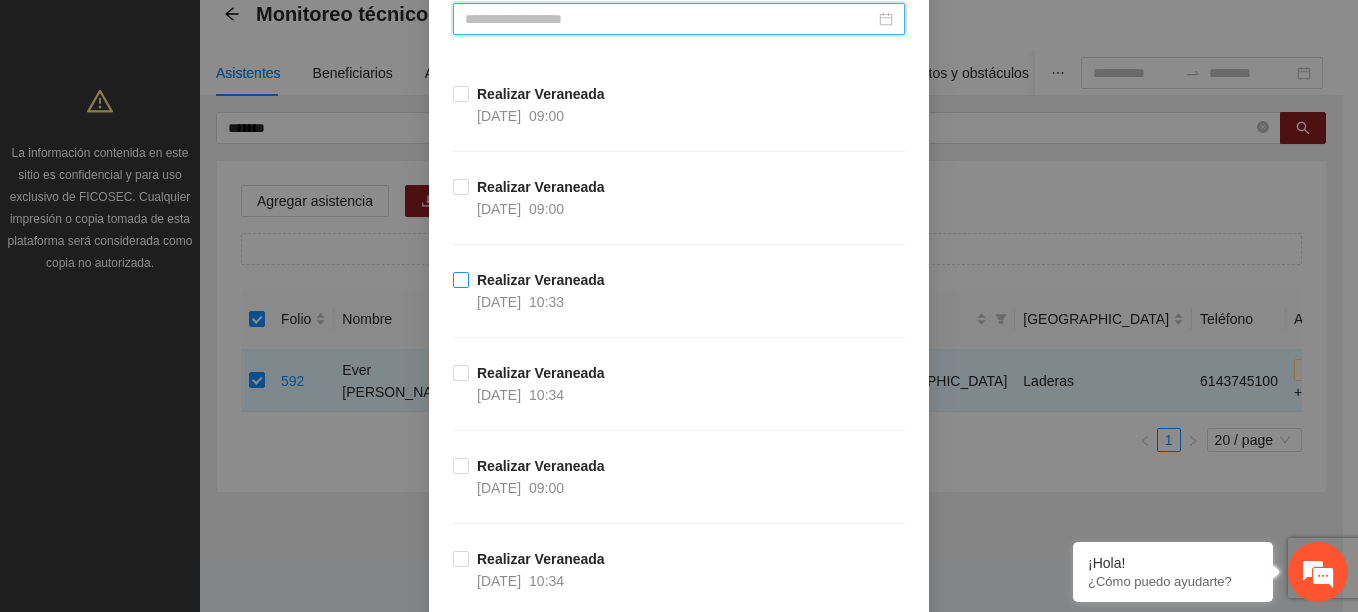click on "Realizar Veraneada" at bounding box center [541, 280] 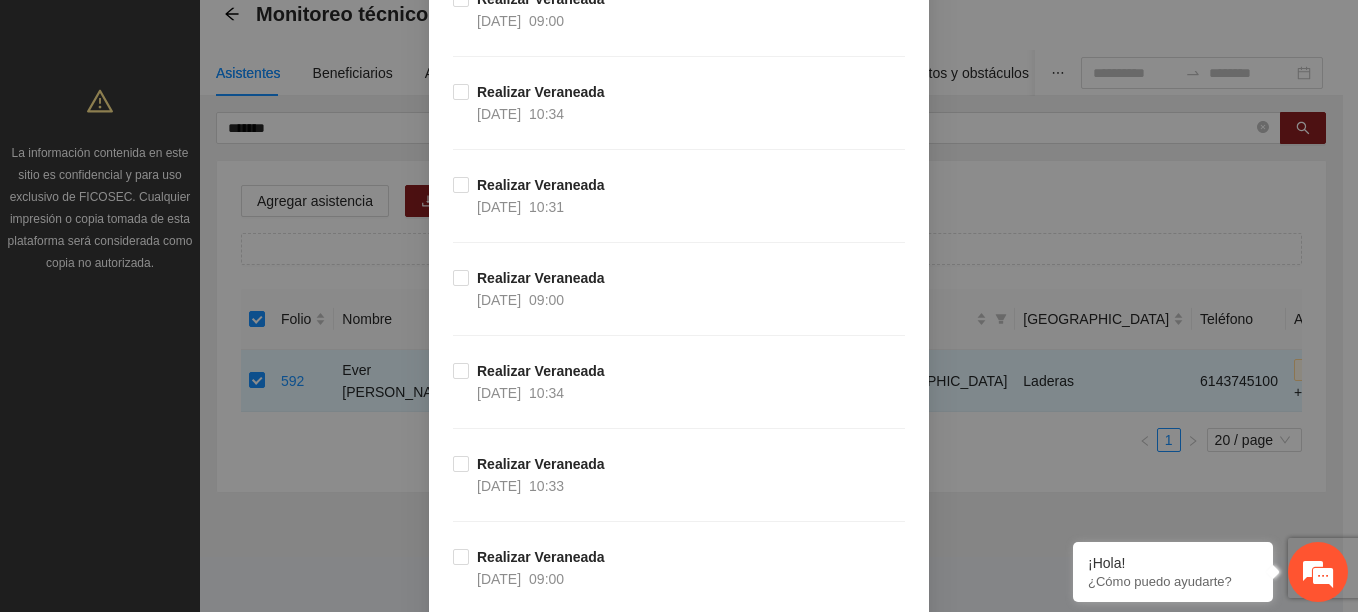 scroll, scrollTop: 800, scrollLeft: 0, axis: vertical 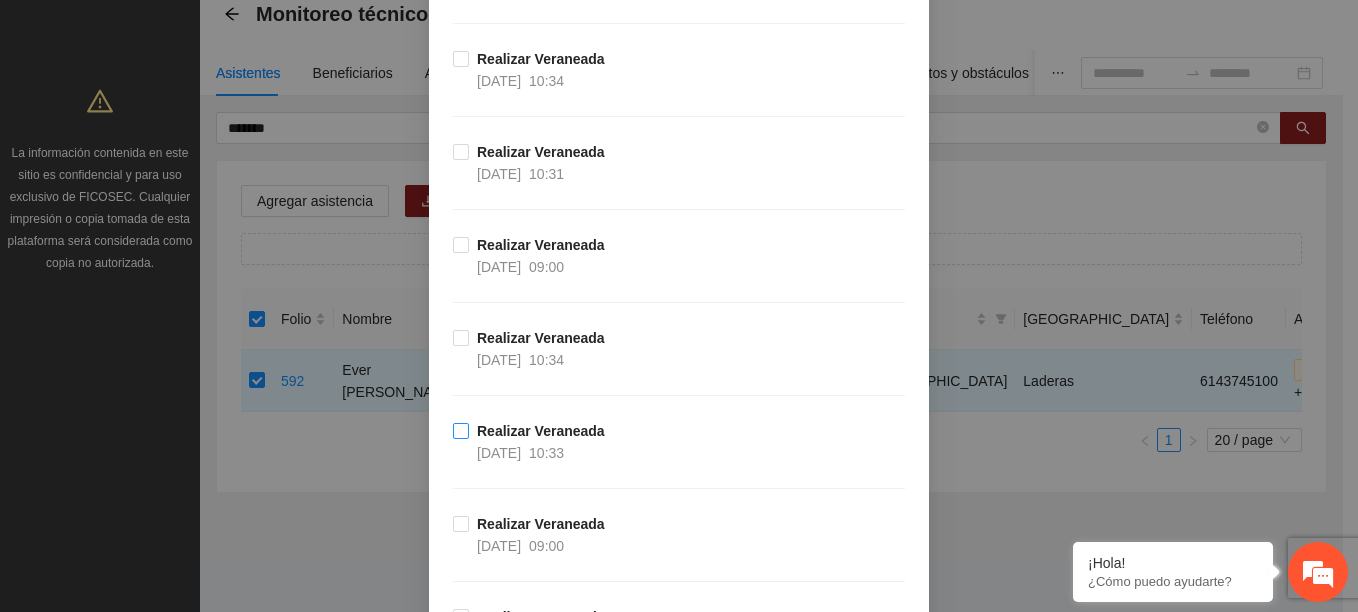 click on "Realizar Veraneada 14/07/2025 10:33" at bounding box center [541, 442] 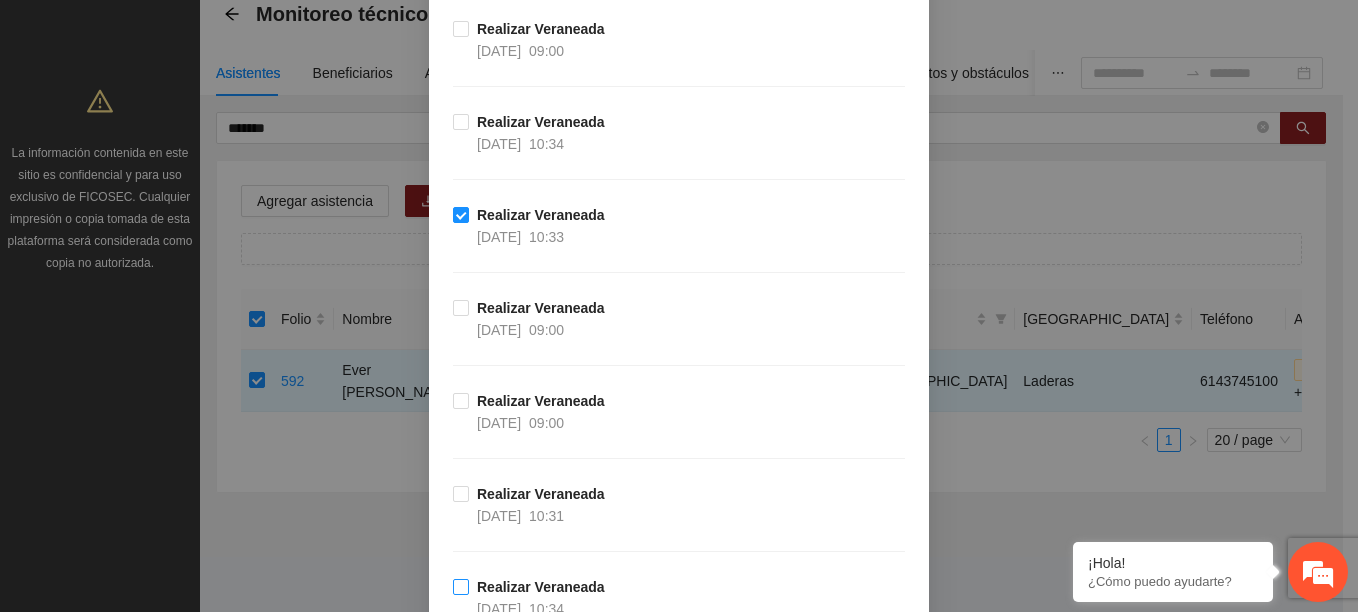 scroll, scrollTop: 1200, scrollLeft: 0, axis: vertical 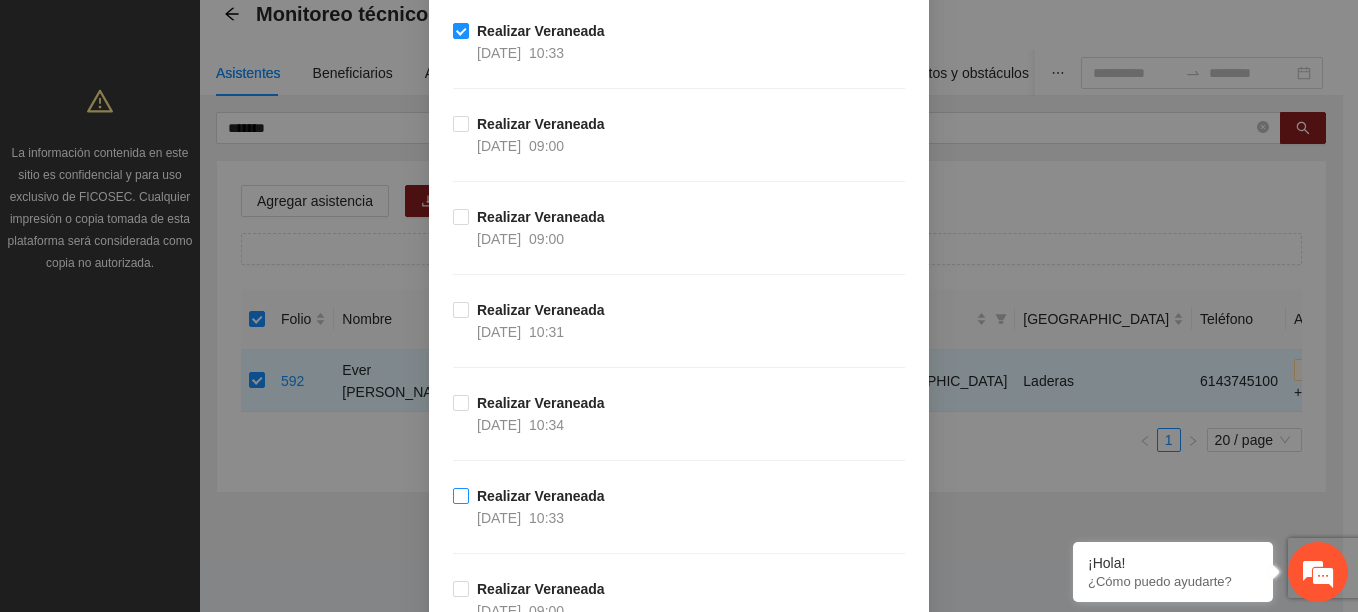 click on "Realizar Veraneada" at bounding box center [541, 496] 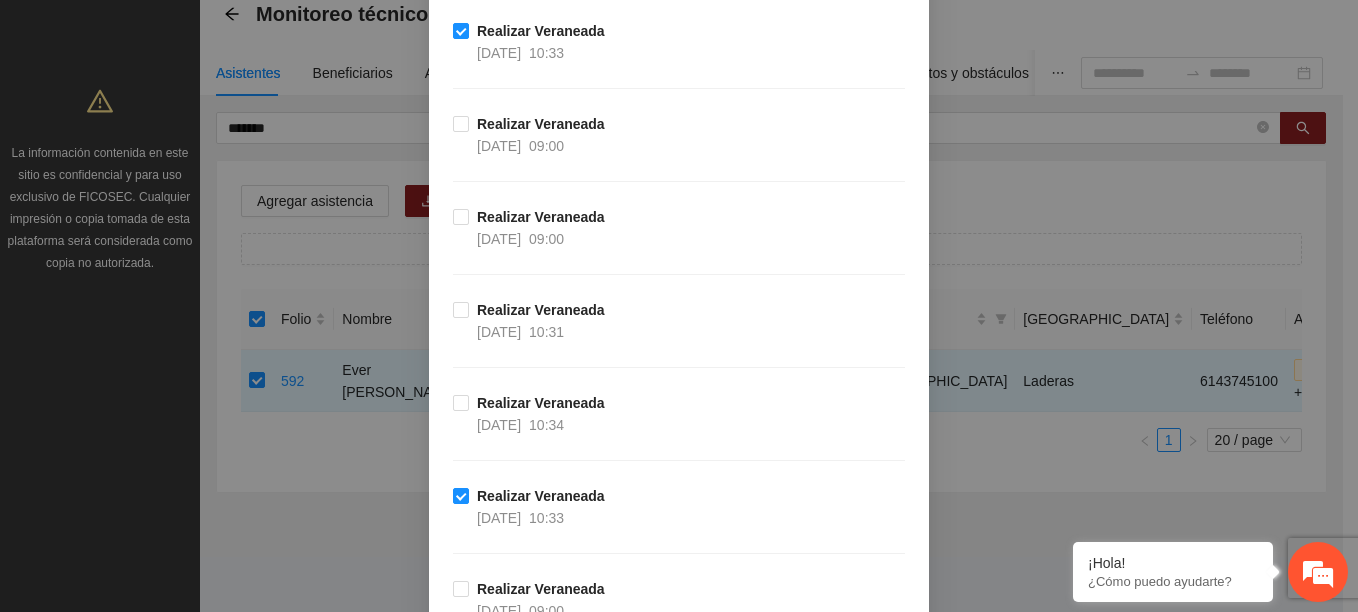 scroll, scrollTop: 1600, scrollLeft: 0, axis: vertical 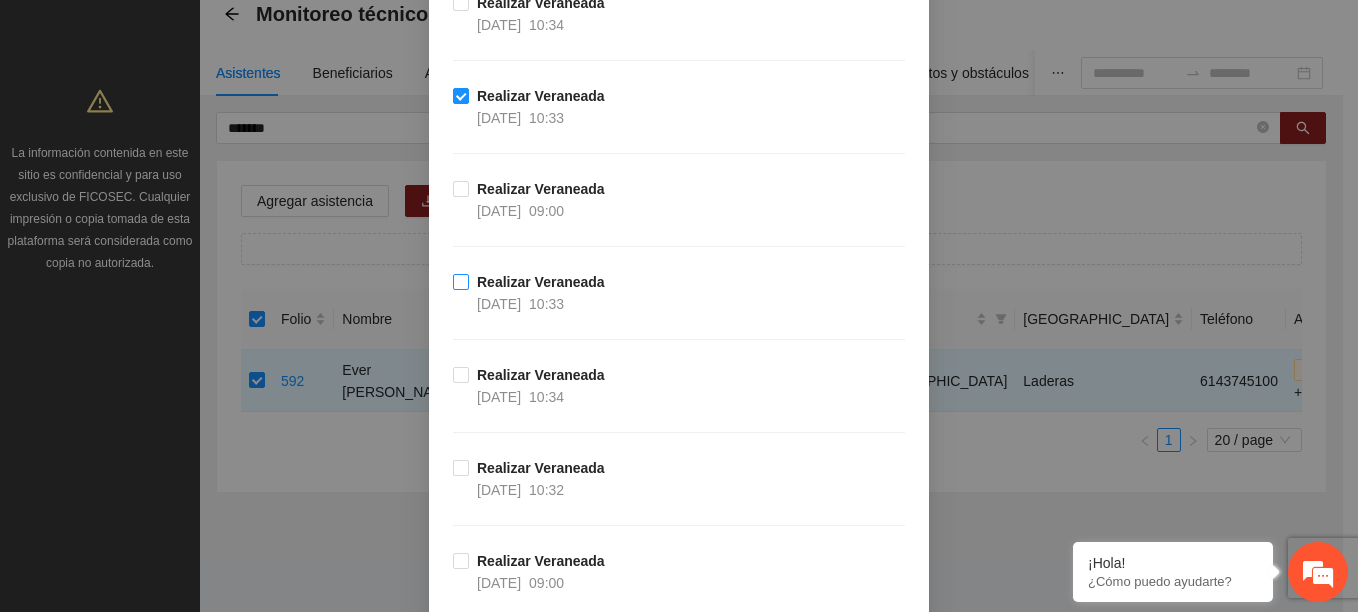 click on "10:33" at bounding box center (546, 304) 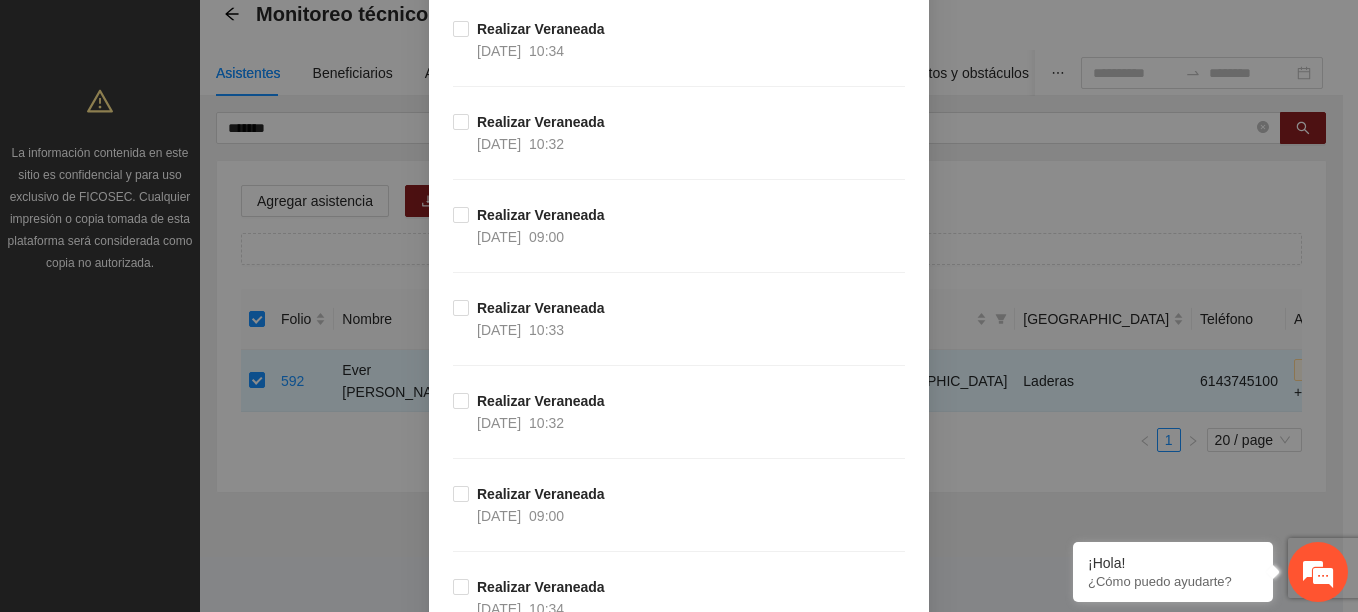 scroll, scrollTop: 2000, scrollLeft: 0, axis: vertical 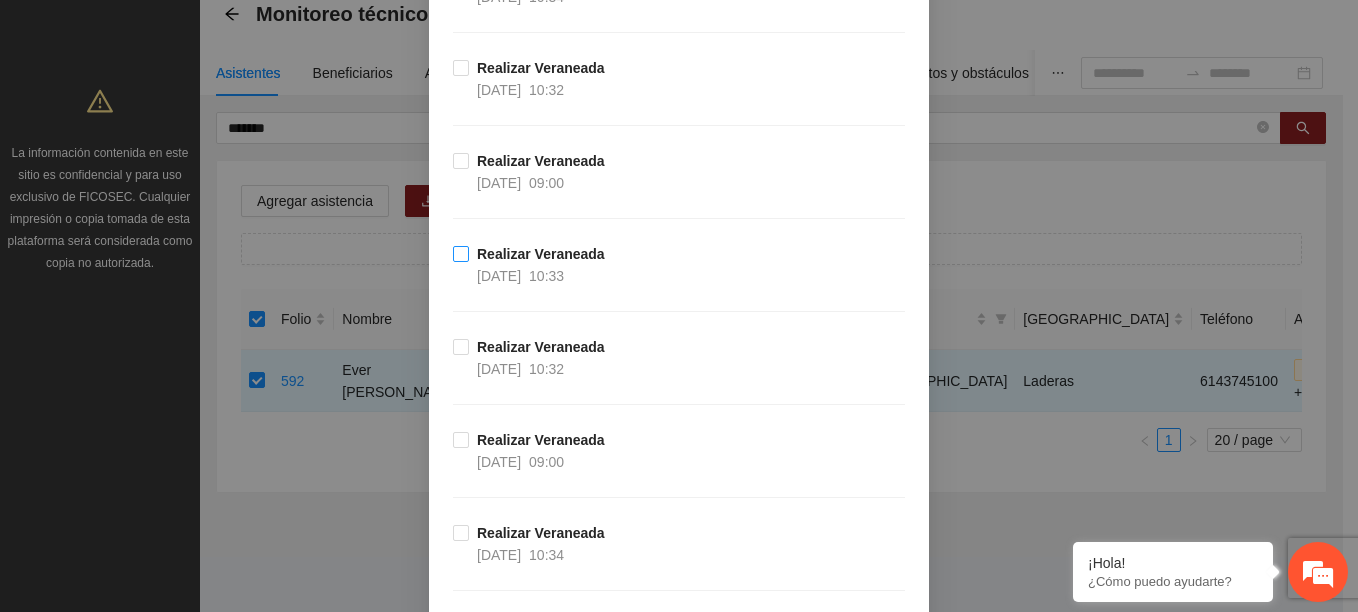 click on "10:33" at bounding box center (546, 276) 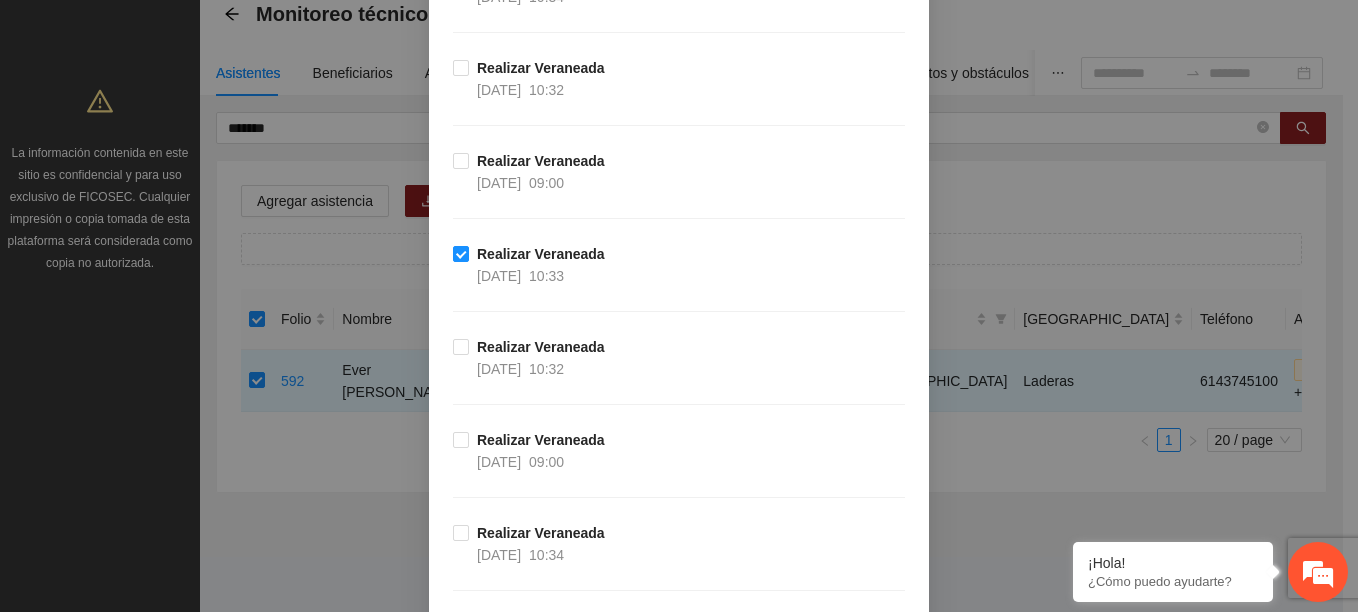 scroll, scrollTop: 2300, scrollLeft: 0, axis: vertical 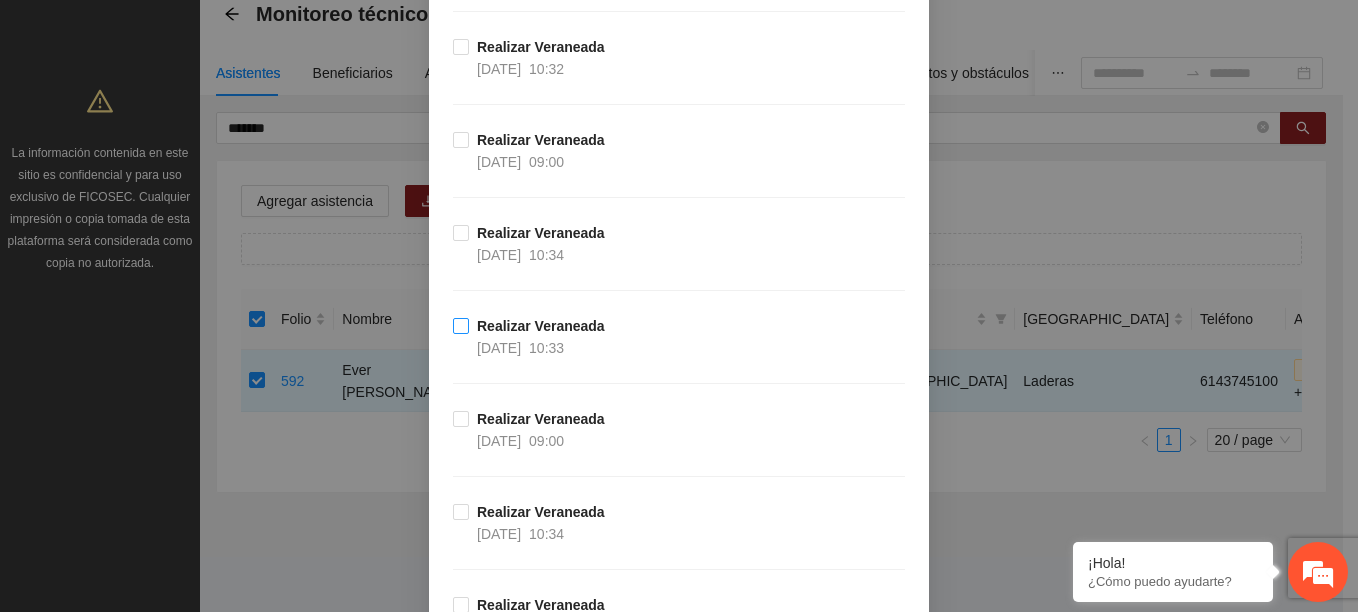 click on "10:33" at bounding box center (546, 348) 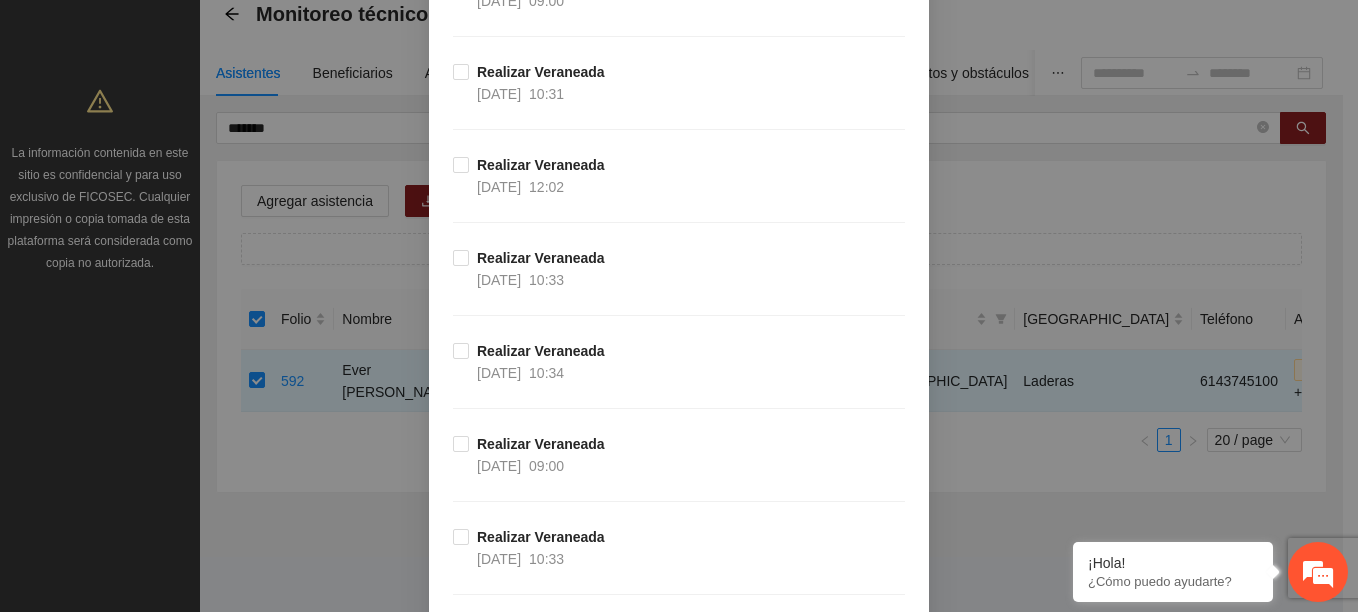 scroll, scrollTop: 3100, scrollLeft: 0, axis: vertical 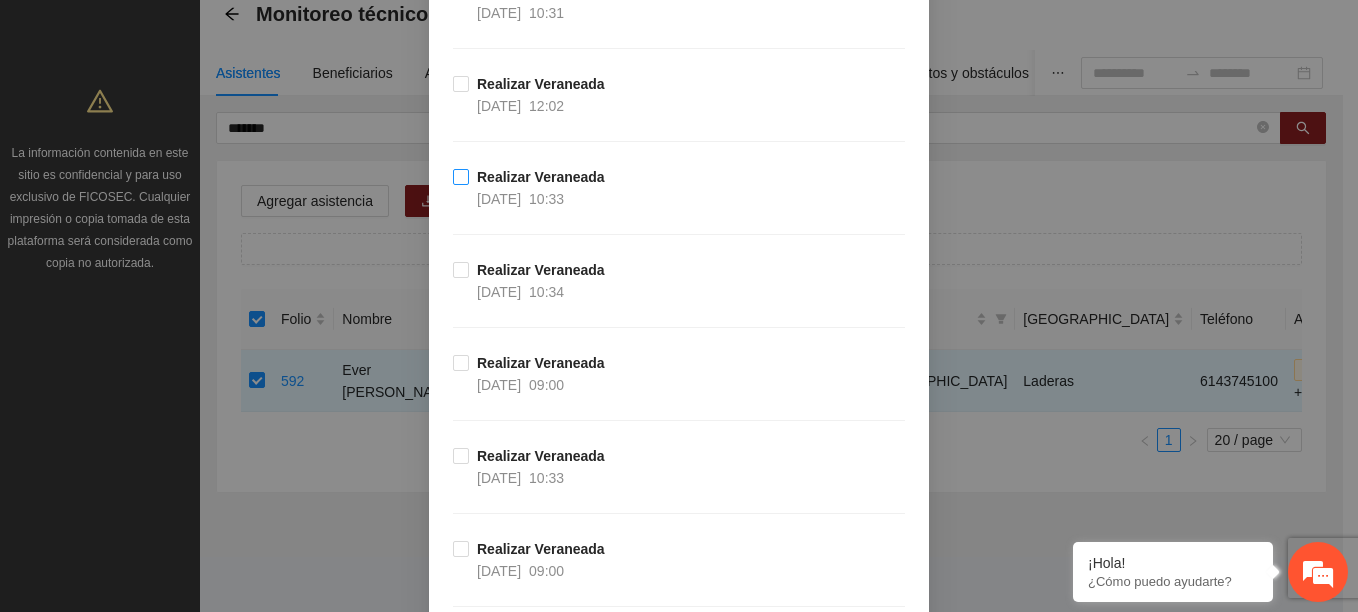 click on "Realizar Veraneada" at bounding box center [541, 177] 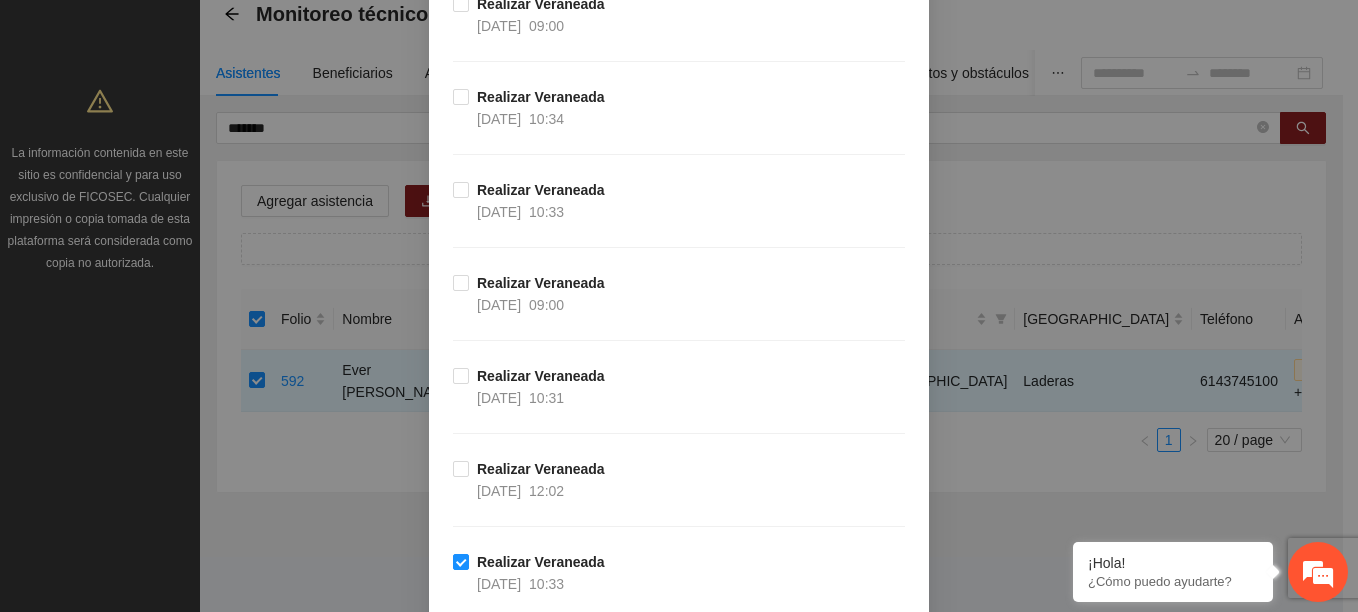 scroll, scrollTop: 2700, scrollLeft: 0, axis: vertical 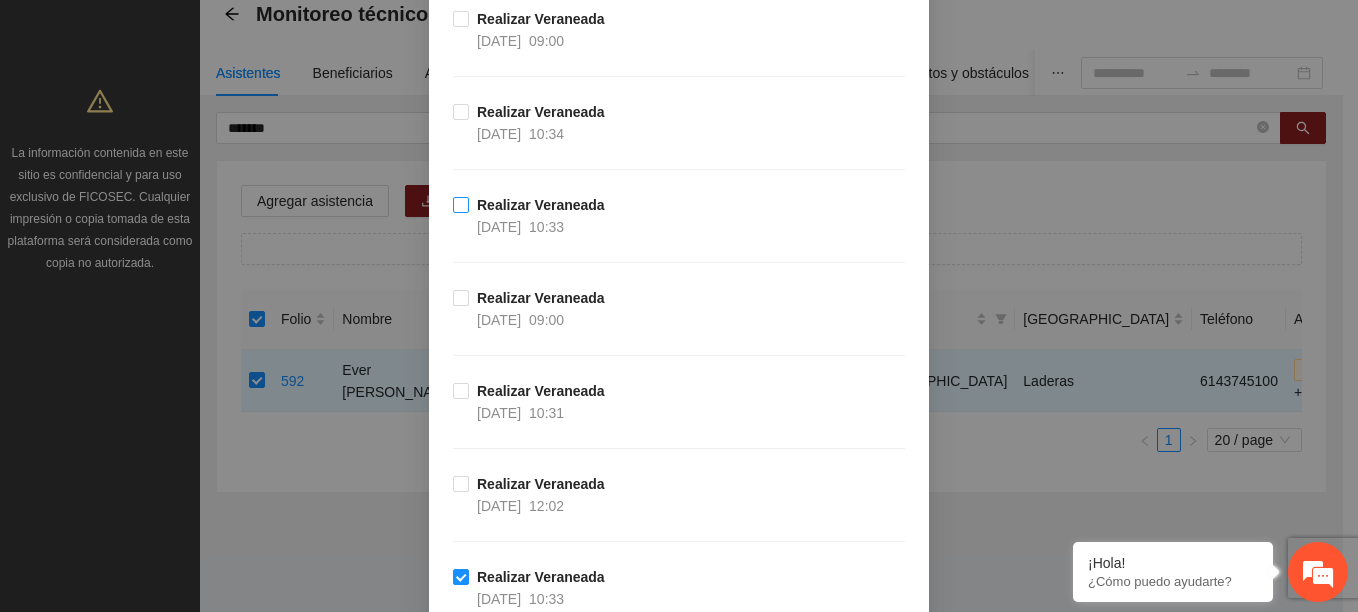 click on "10:33" at bounding box center [546, 227] 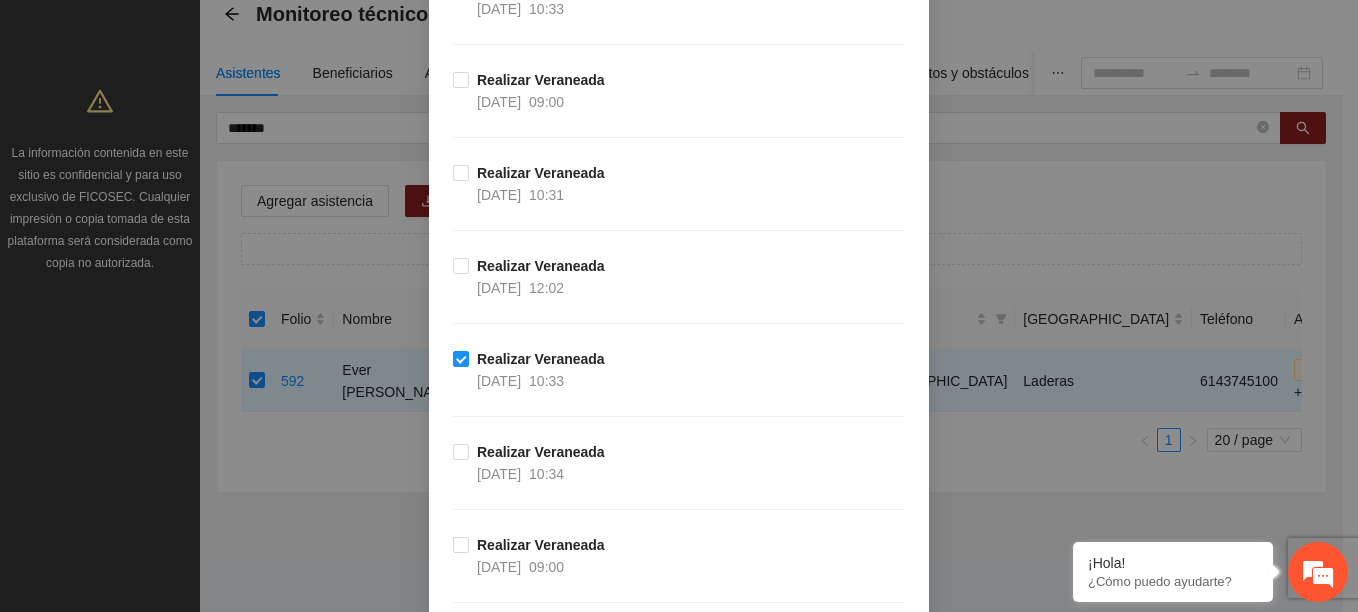 scroll, scrollTop: 2912, scrollLeft: 0, axis: vertical 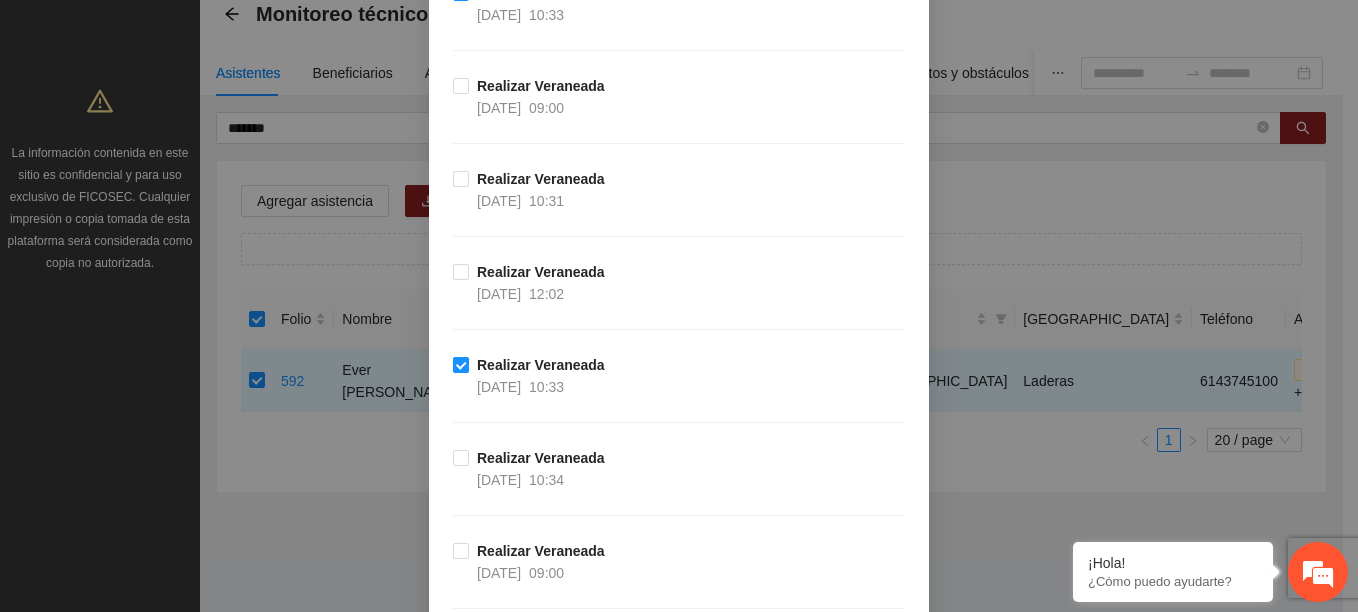 click on "Realizar Veraneada" at bounding box center [541, 365] 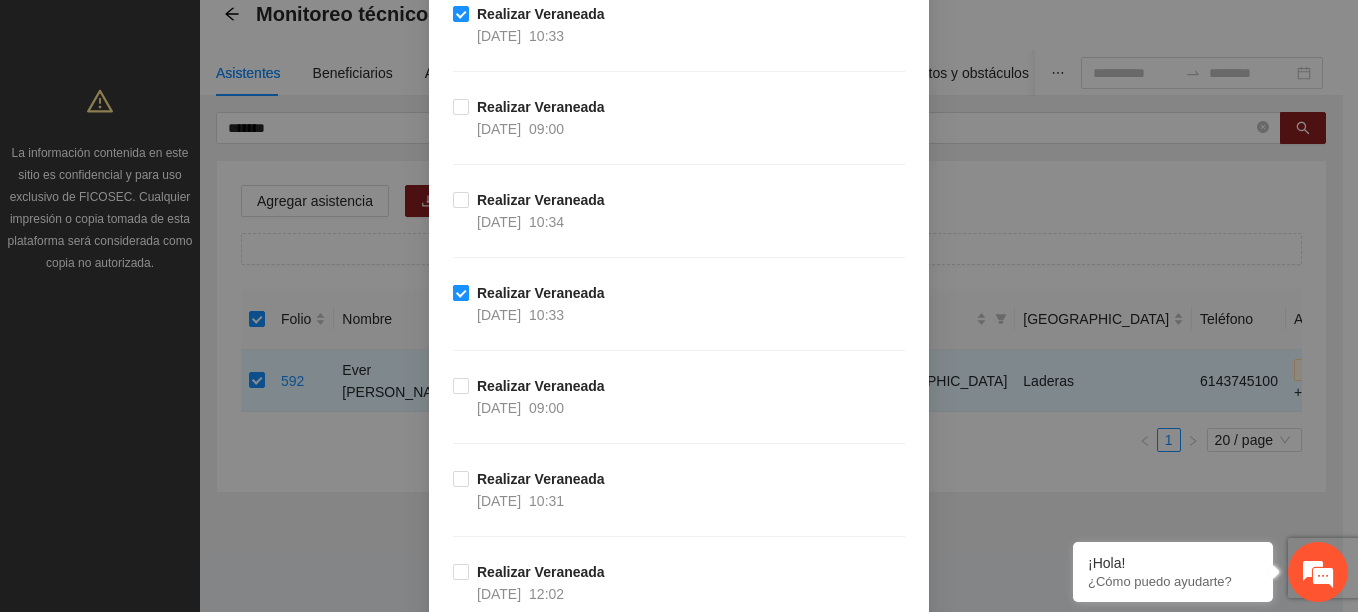 click on "Realizar Veraneada" at bounding box center [541, 293] 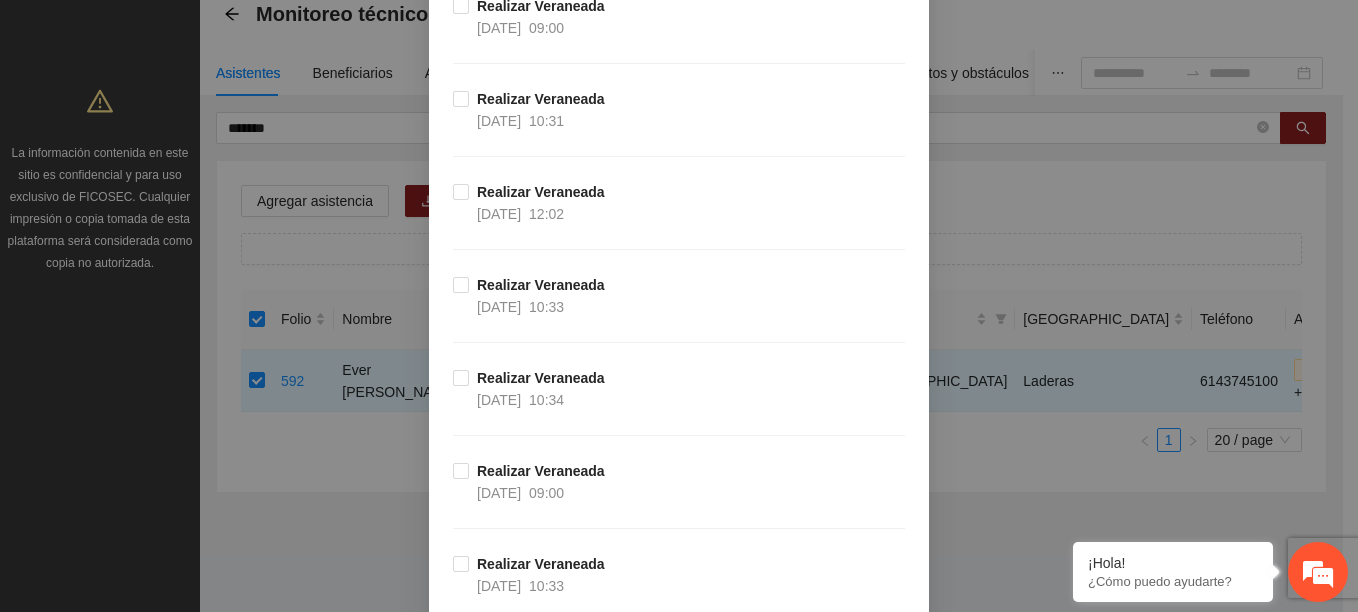 scroll, scrollTop: 3269, scrollLeft: 0, axis: vertical 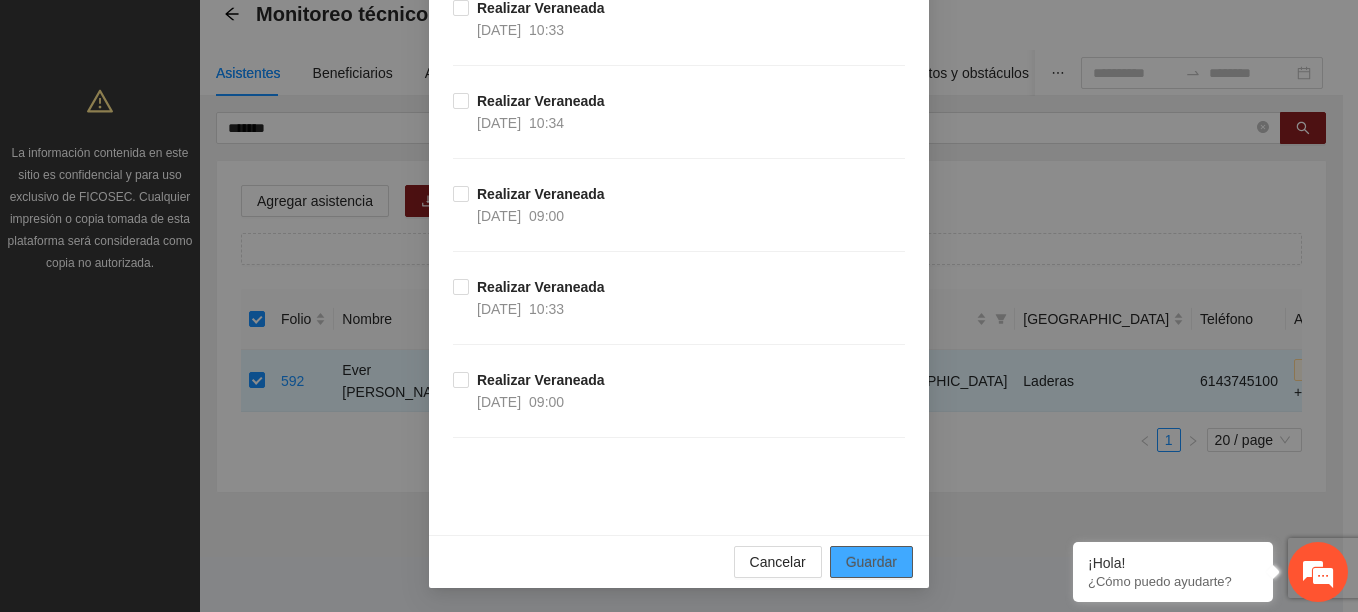 click on "Guardar" at bounding box center (871, 562) 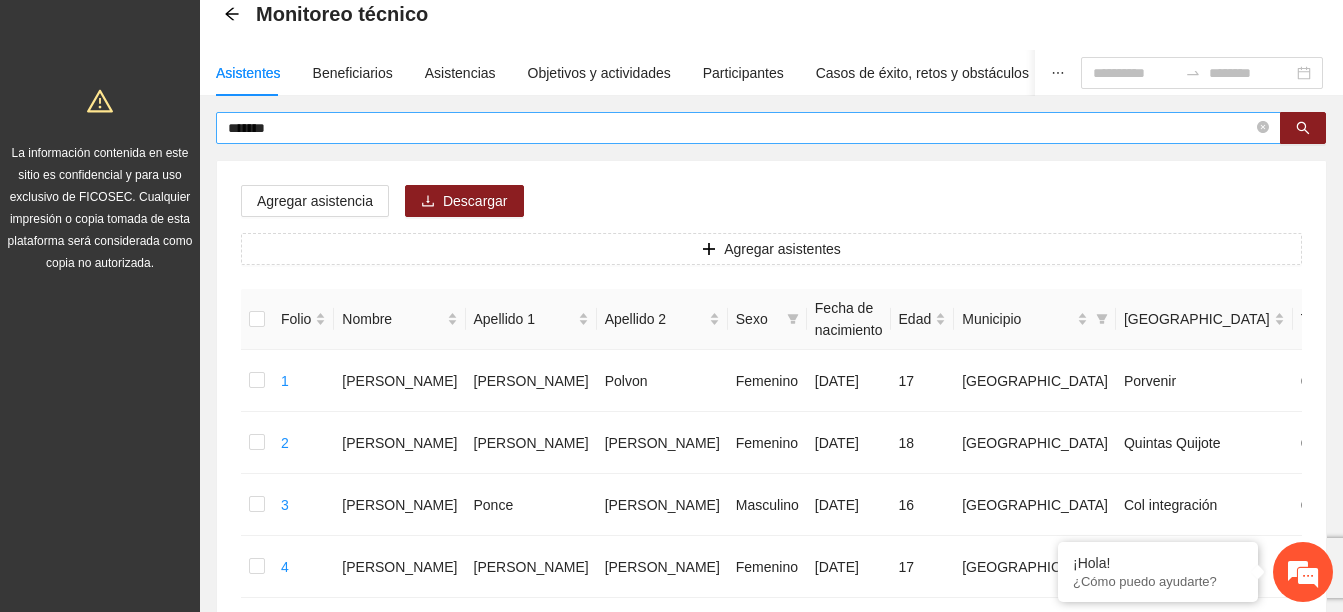 click on "*******" at bounding box center (740, 128) 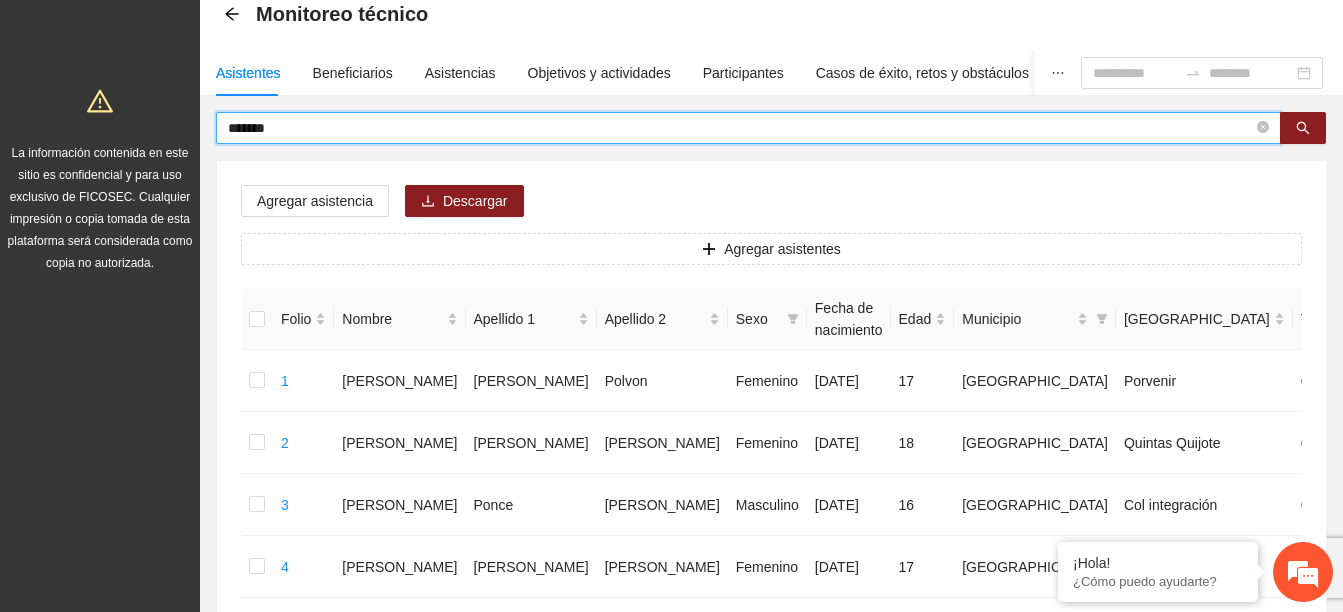 click on "*******" at bounding box center (740, 128) 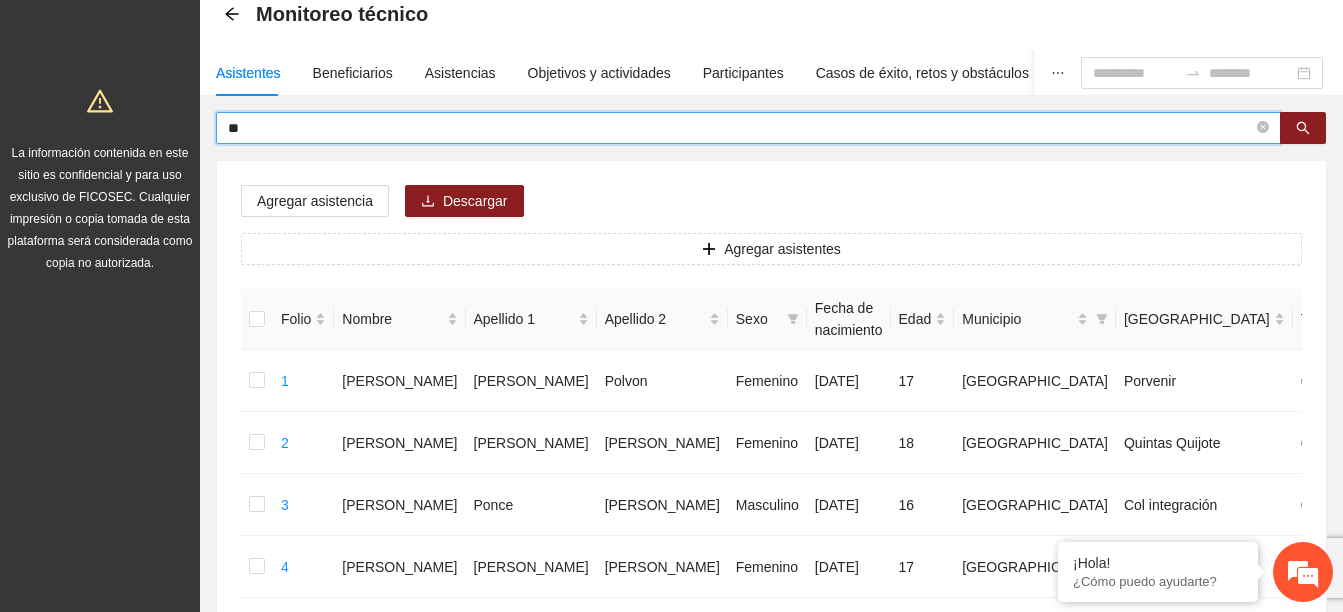 type on "*" 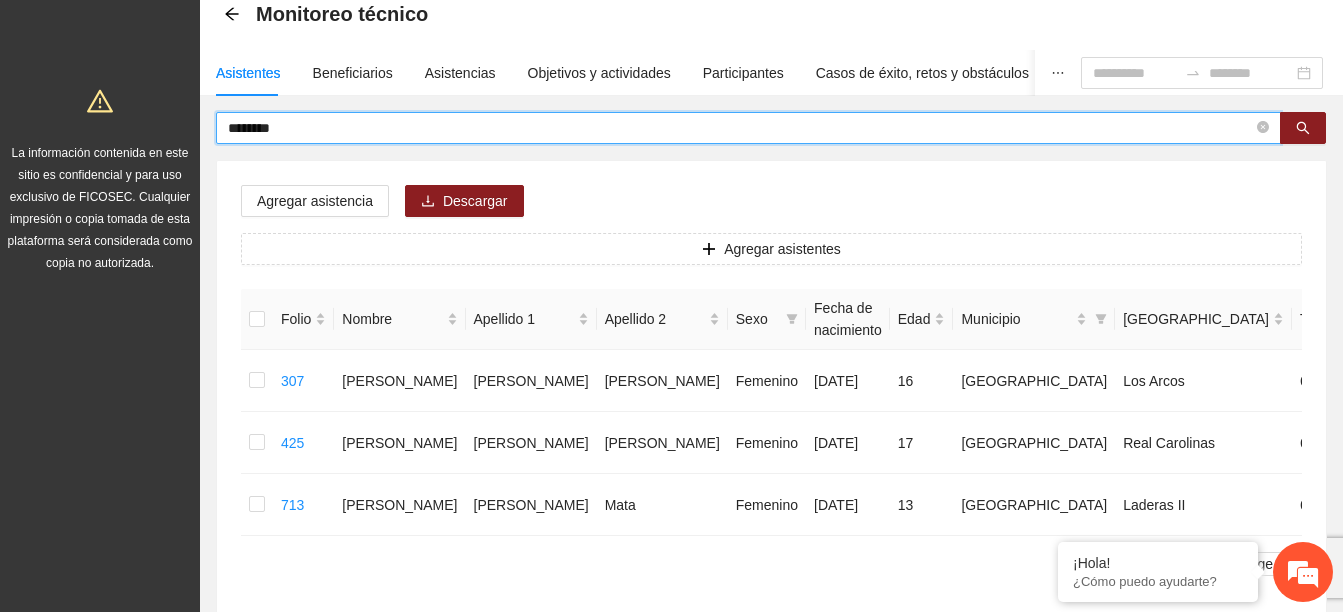 click on "*******" at bounding box center (740, 128) 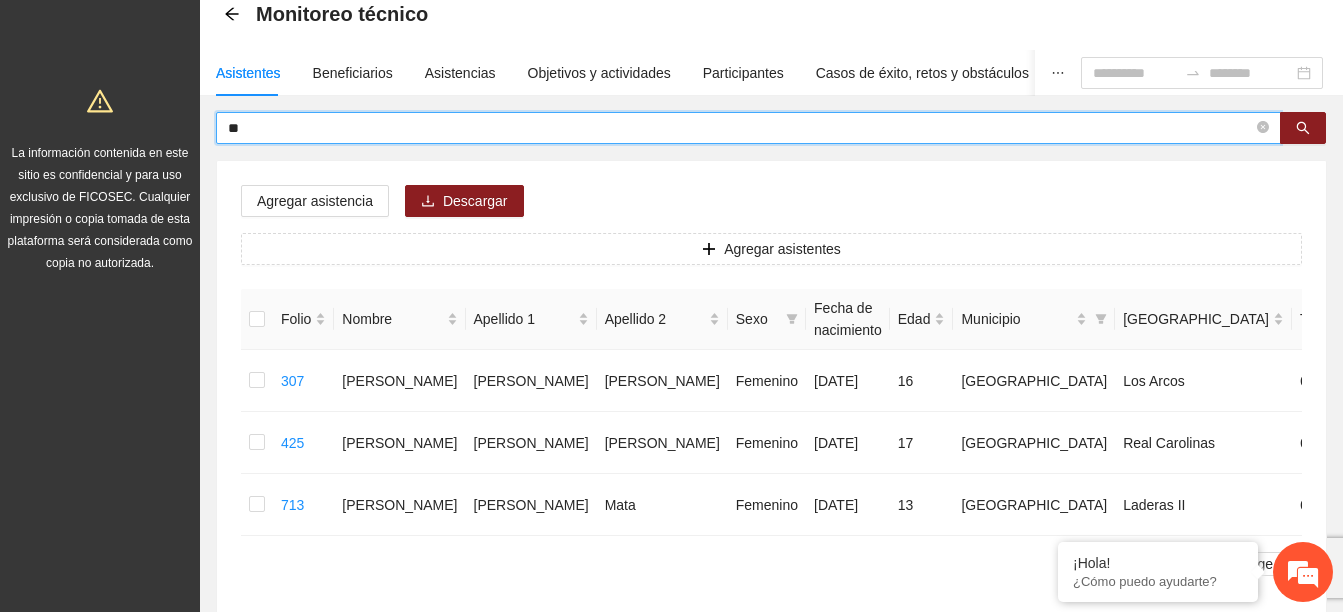type on "*" 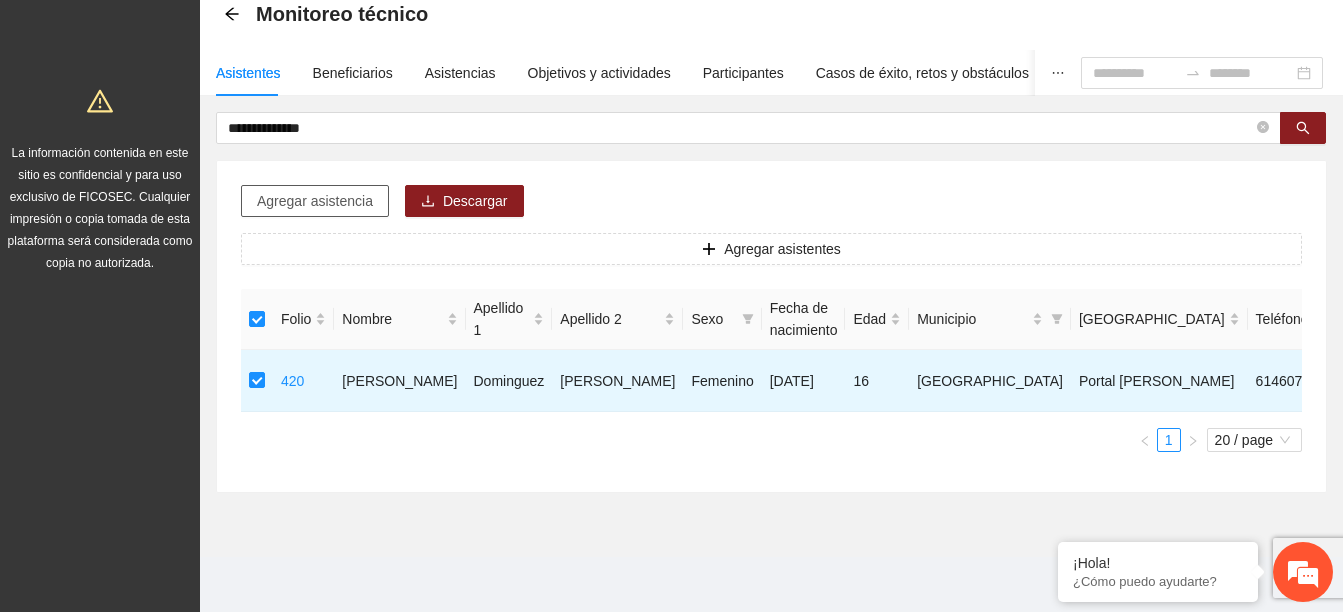click on "Agregar asistencia" at bounding box center [315, 201] 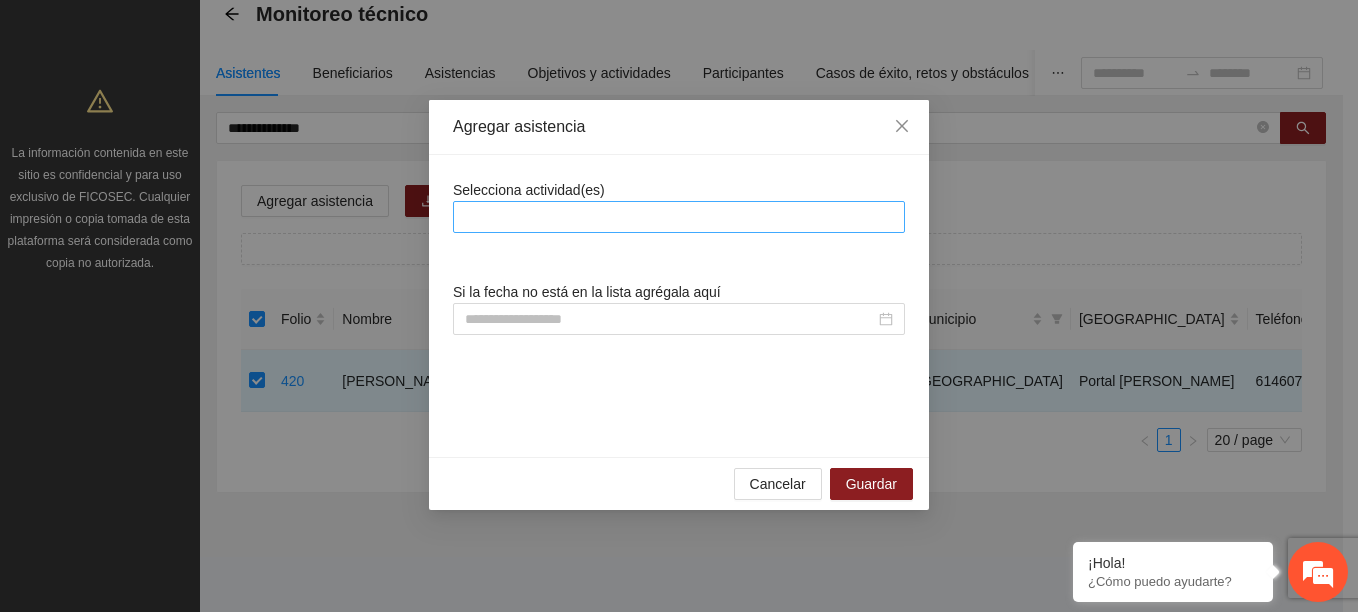 click at bounding box center [679, 217] 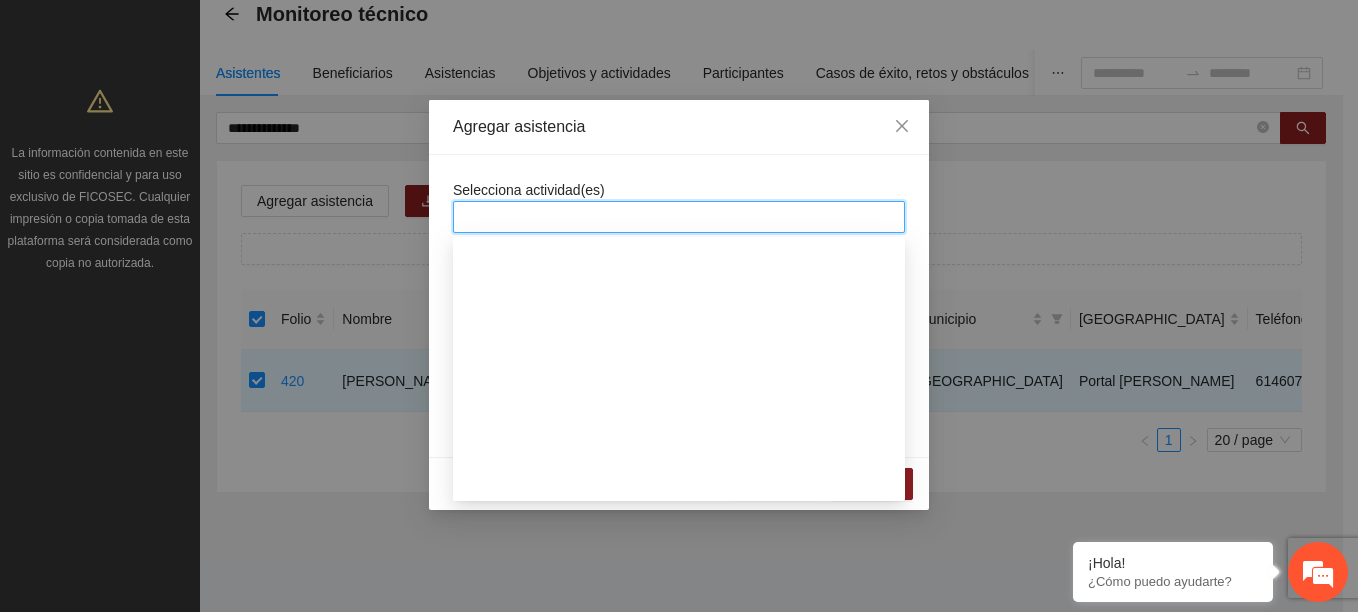 scroll, scrollTop: 700, scrollLeft: 0, axis: vertical 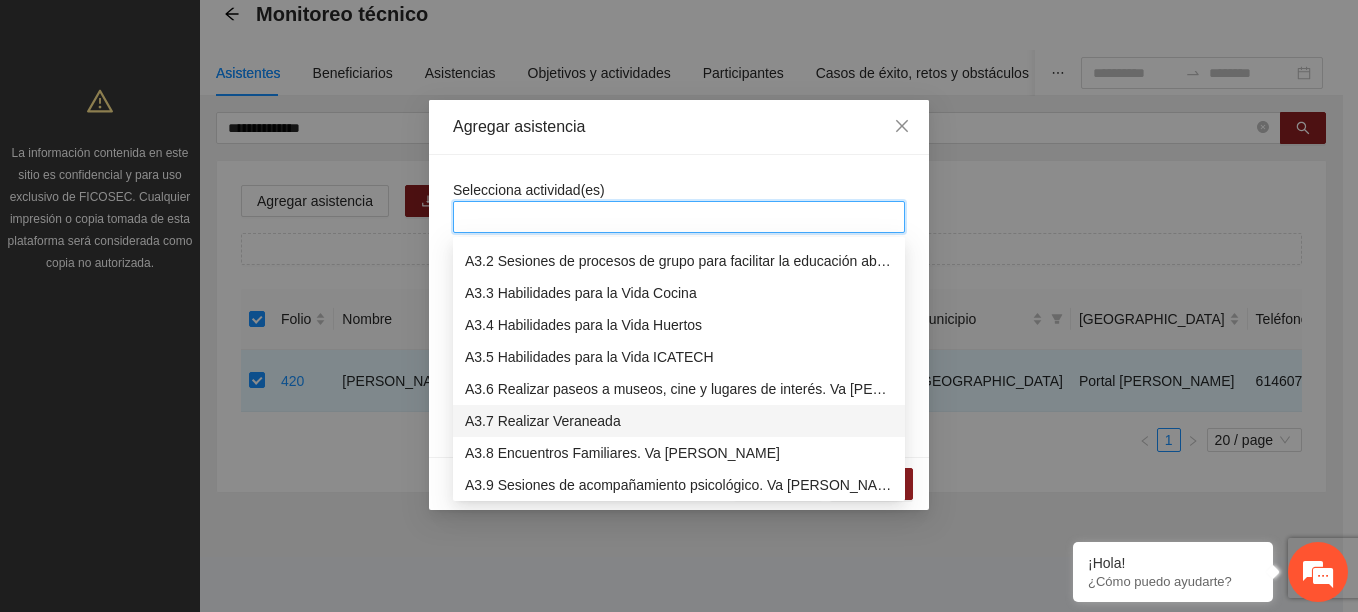 click on "A3.7 Realizar Veraneada" at bounding box center (679, 421) 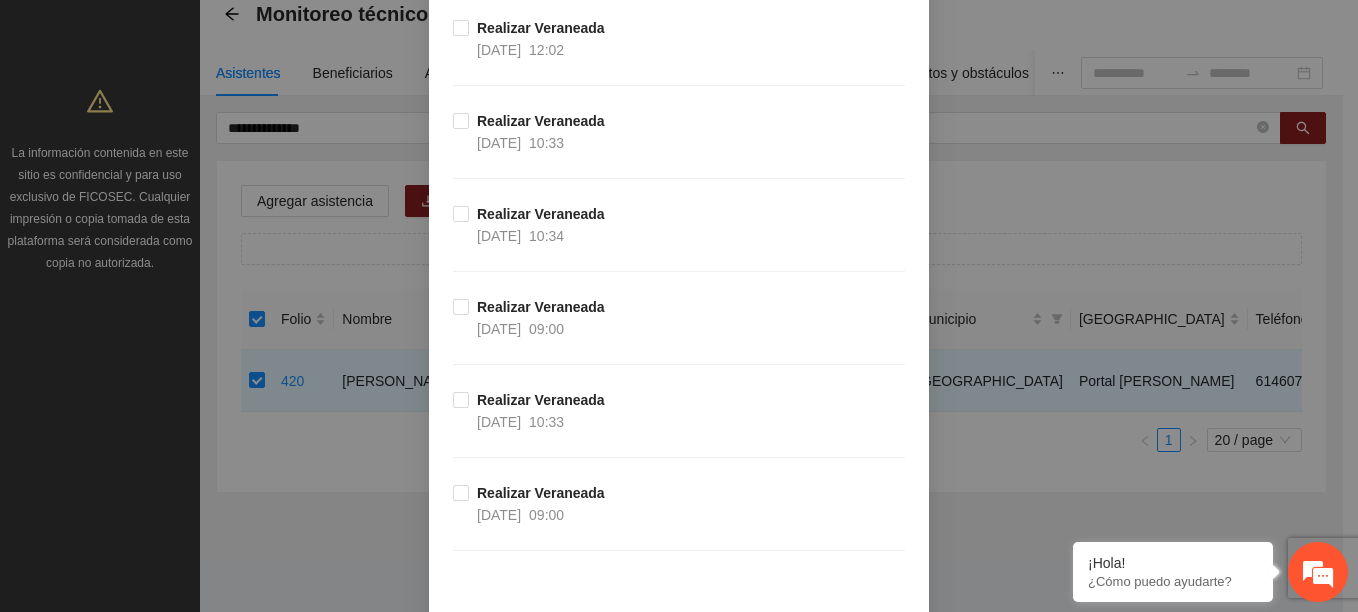 scroll, scrollTop: 3269, scrollLeft: 0, axis: vertical 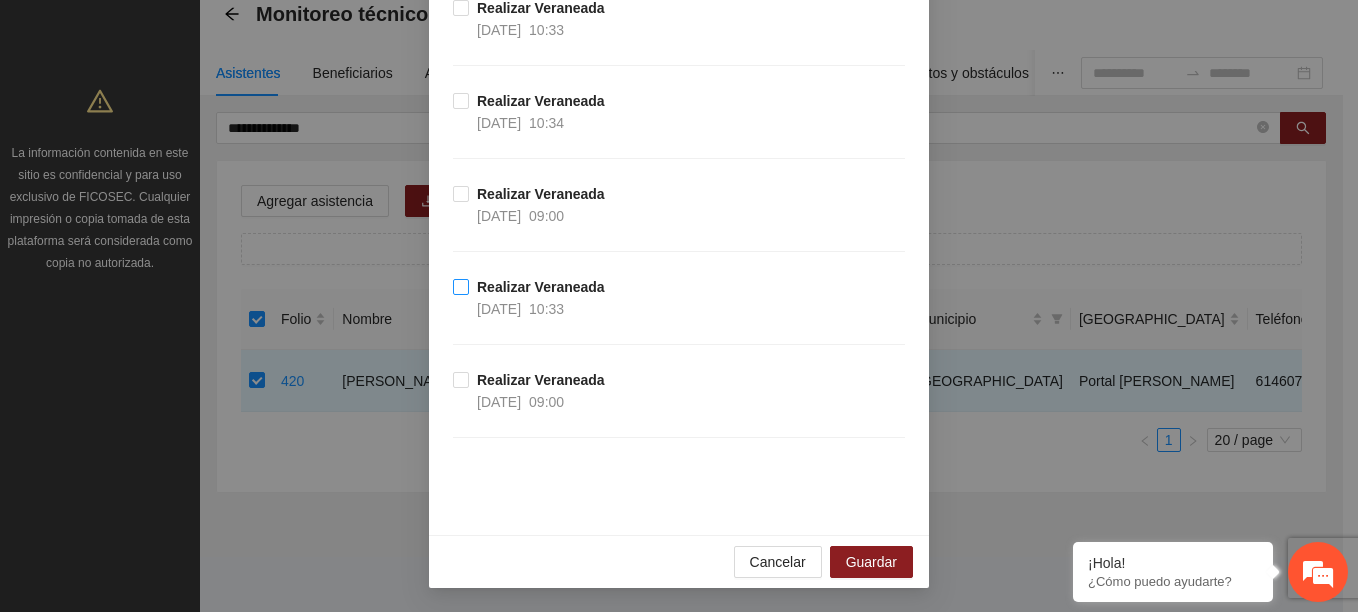 click on "Realizar Veraneada" at bounding box center (541, 287) 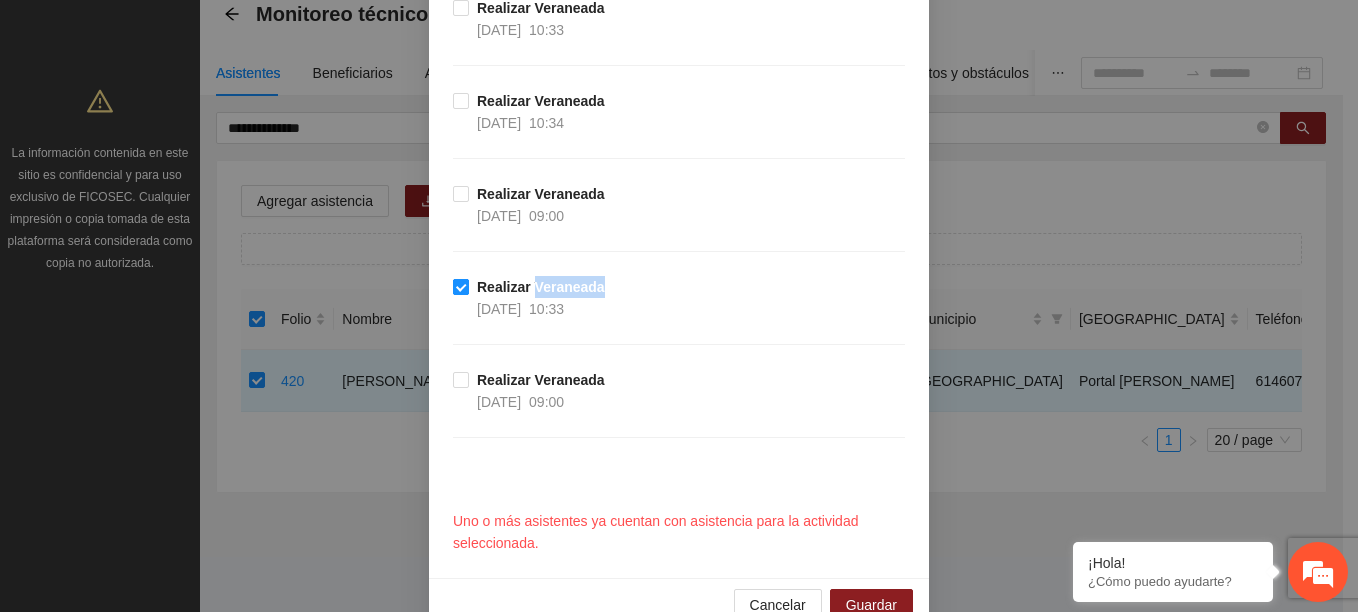 click on "Realizar Veraneada" at bounding box center [541, 287] 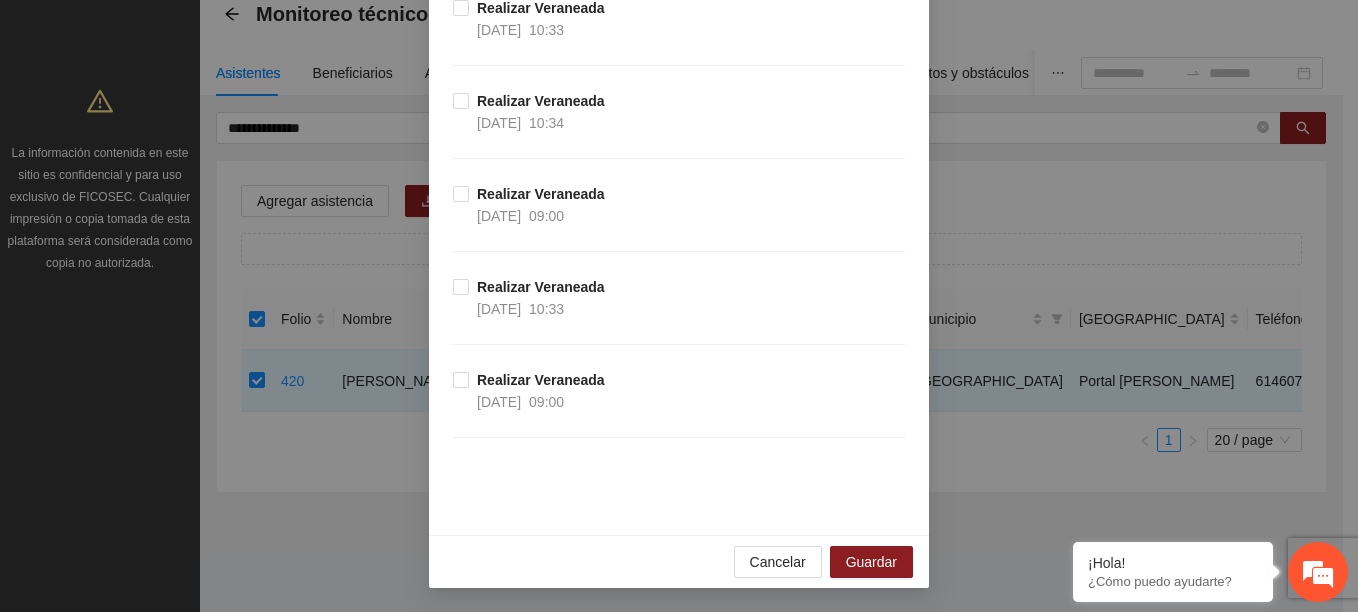 click on "Realizar Veraneada 03/07/2025 09:00" at bounding box center (679, 229) 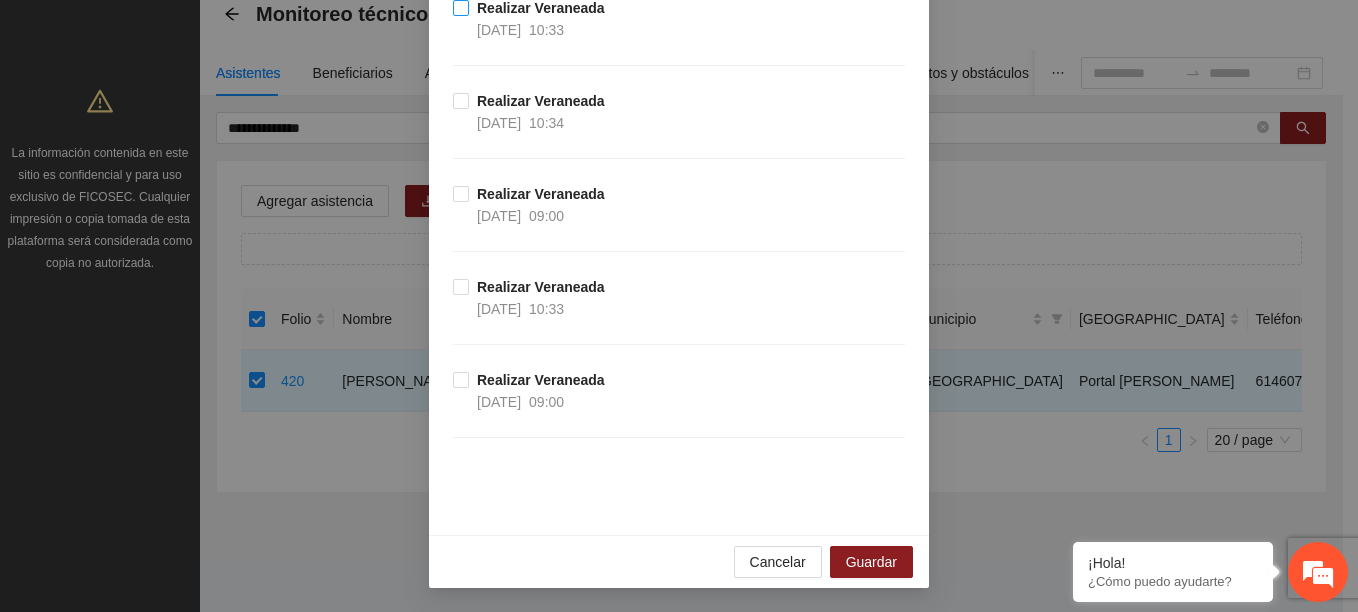 click on "10:33" at bounding box center [546, 30] 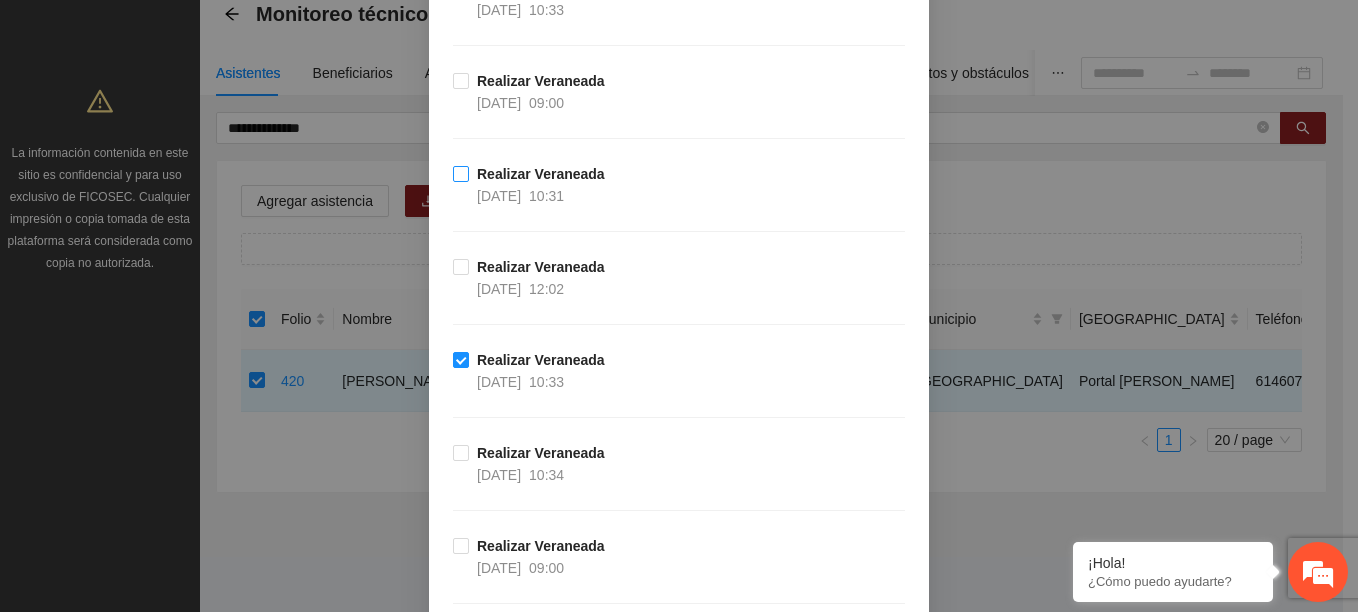 scroll, scrollTop: 2869, scrollLeft: 0, axis: vertical 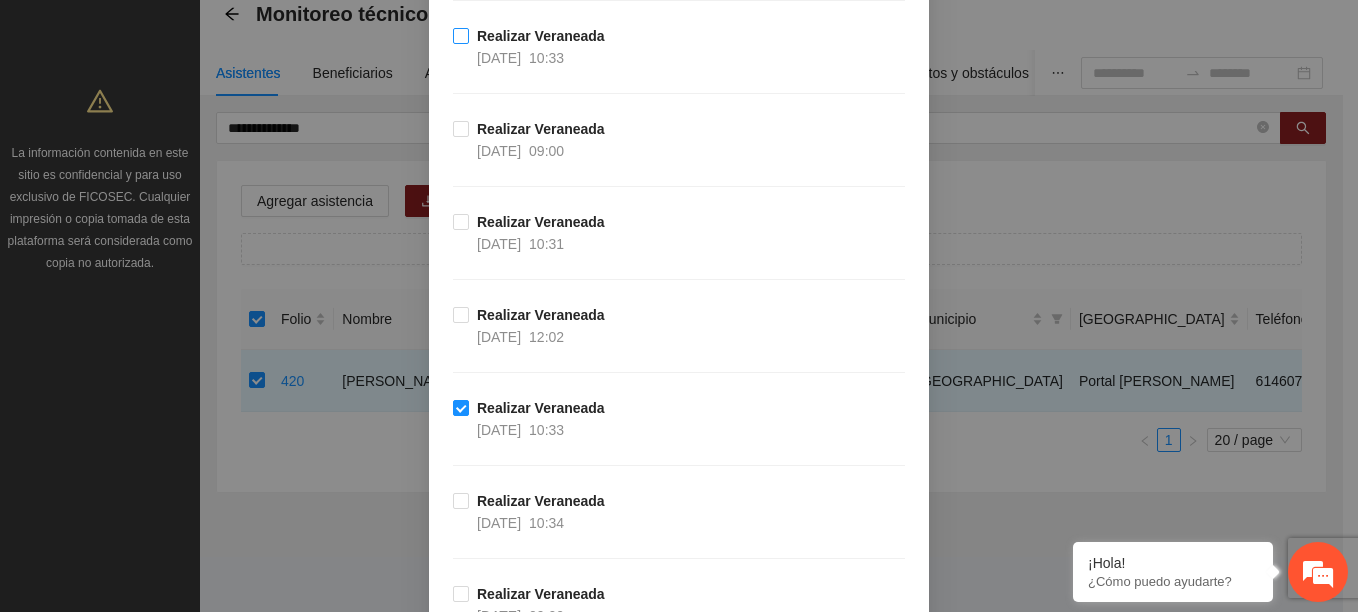 click on "04/07/2025 10:33" at bounding box center (520, 58) 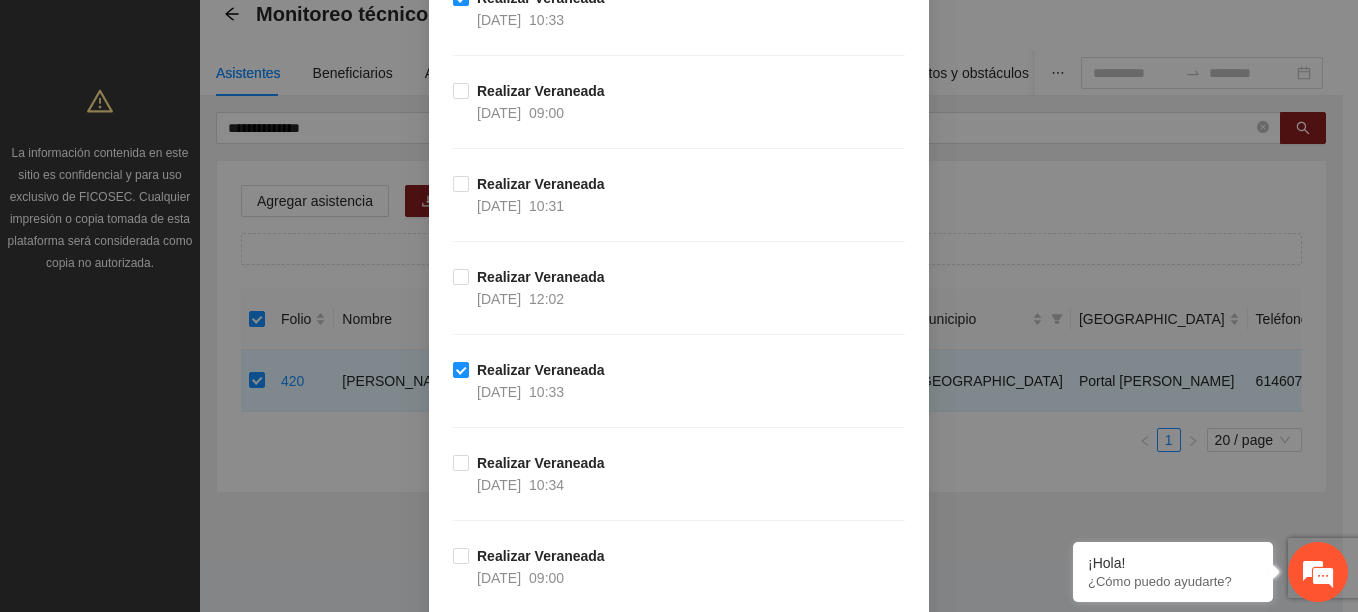 scroll, scrollTop: 2812, scrollLeft: 0, axis: vertical 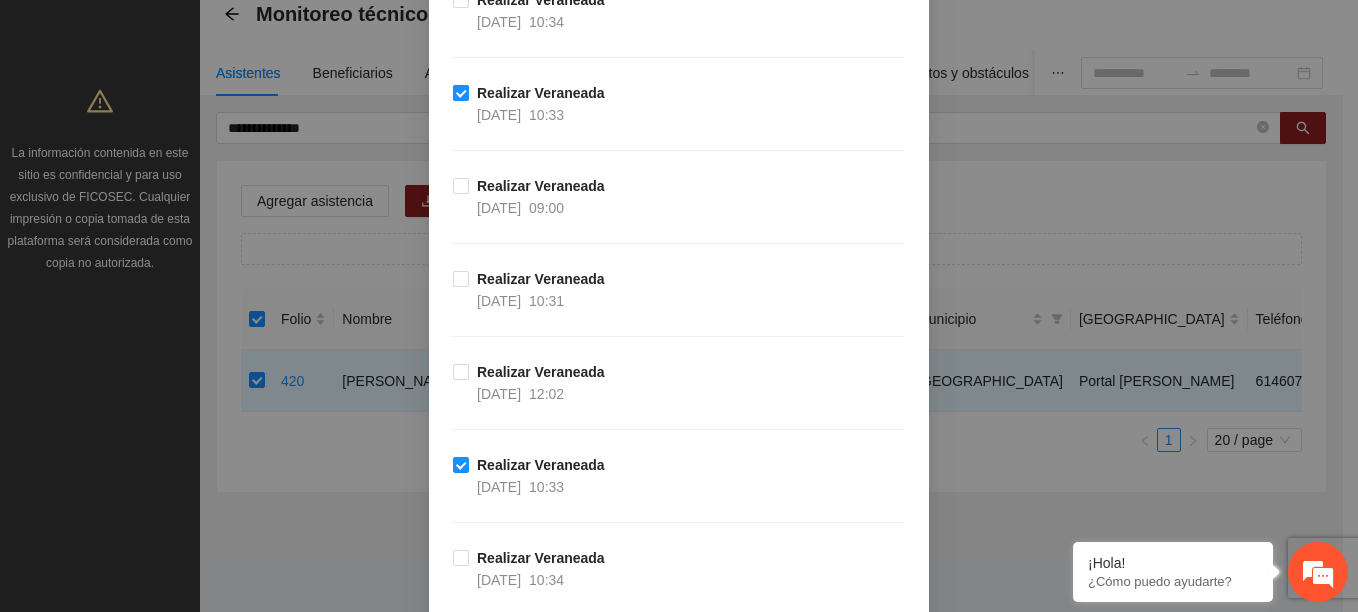 click on "Realizar Veraneada" at bounding box center [541, 93] 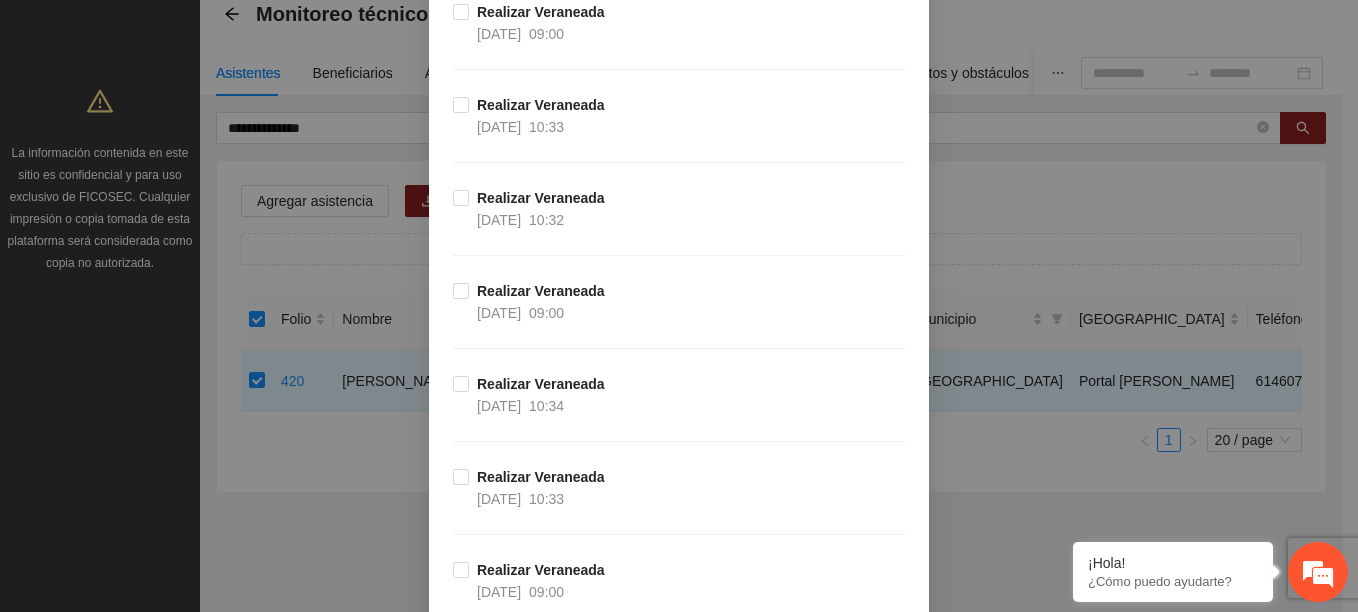 scroll, scrollTop: 2112, scrollLeft: 0, axis: vertical 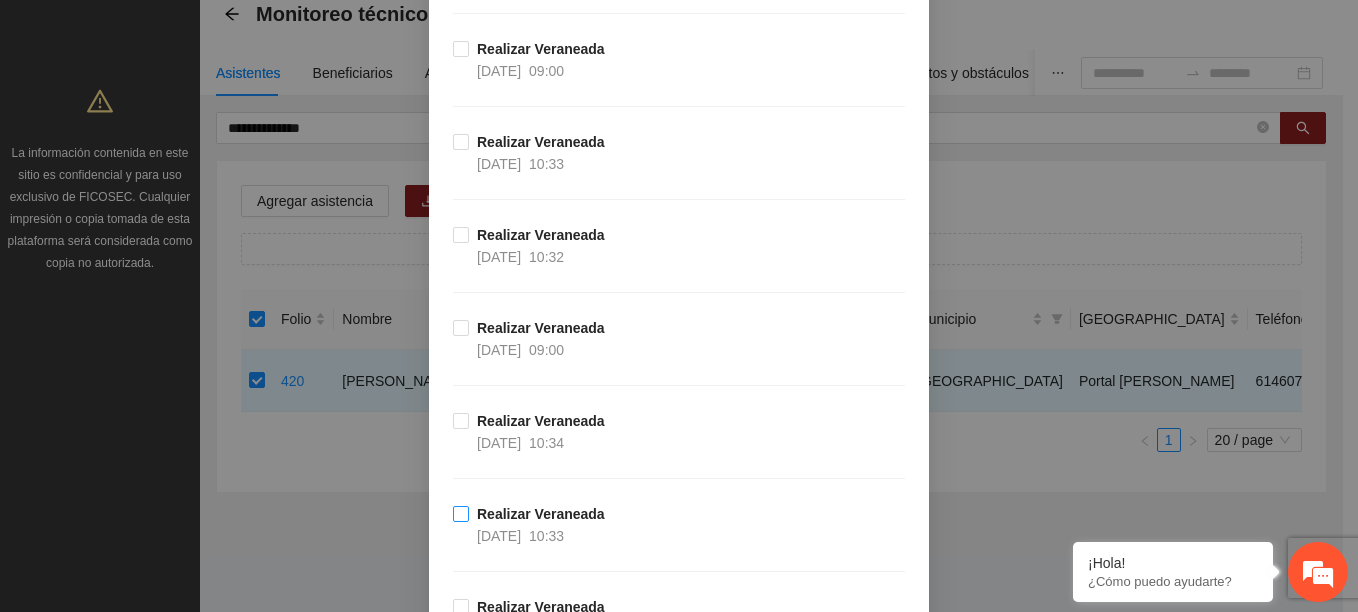 click on "Realizar Veraneada" at bounding box center (541, 514) 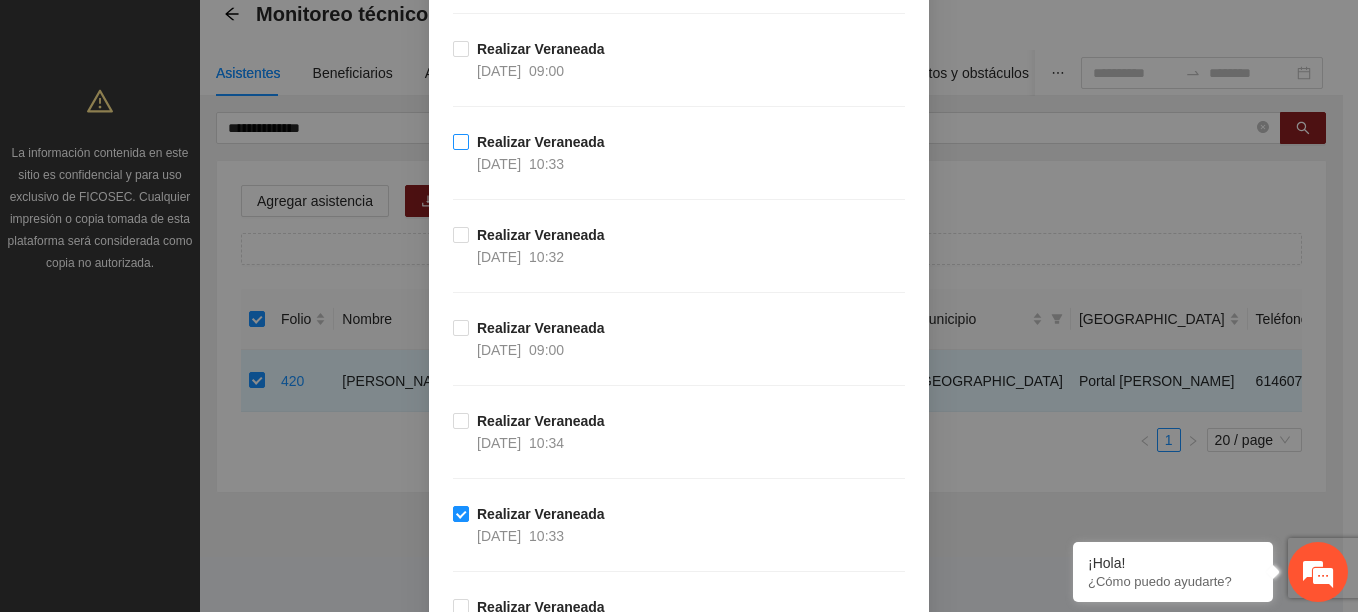 click on "10:33" at bounding box center [546, 164] 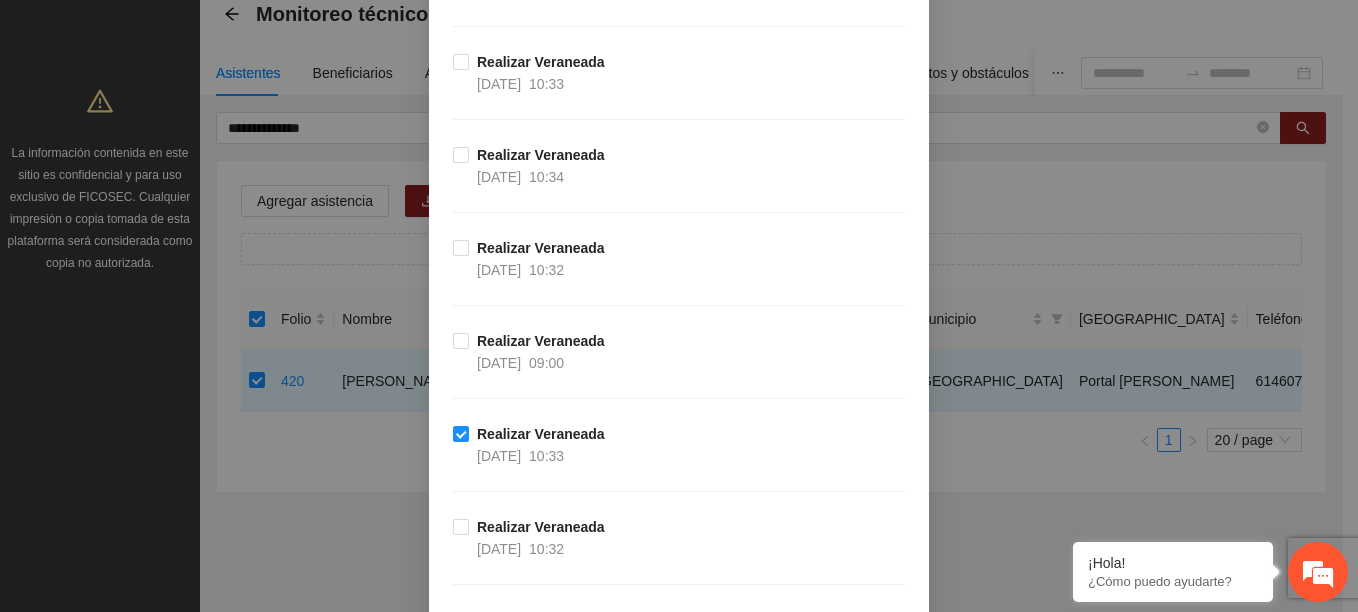 scroll, scrollTop: 1812, scrollLeft: 0, axis: vertical 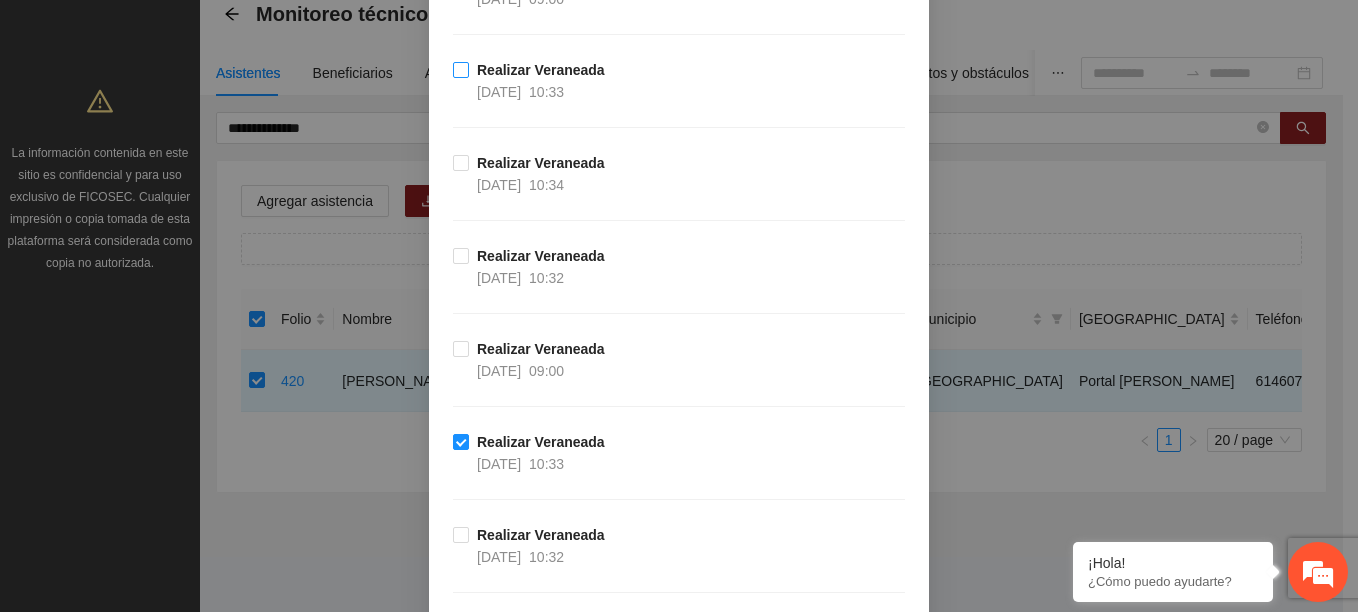 click on "10:33" at bounding box center (546, 92) 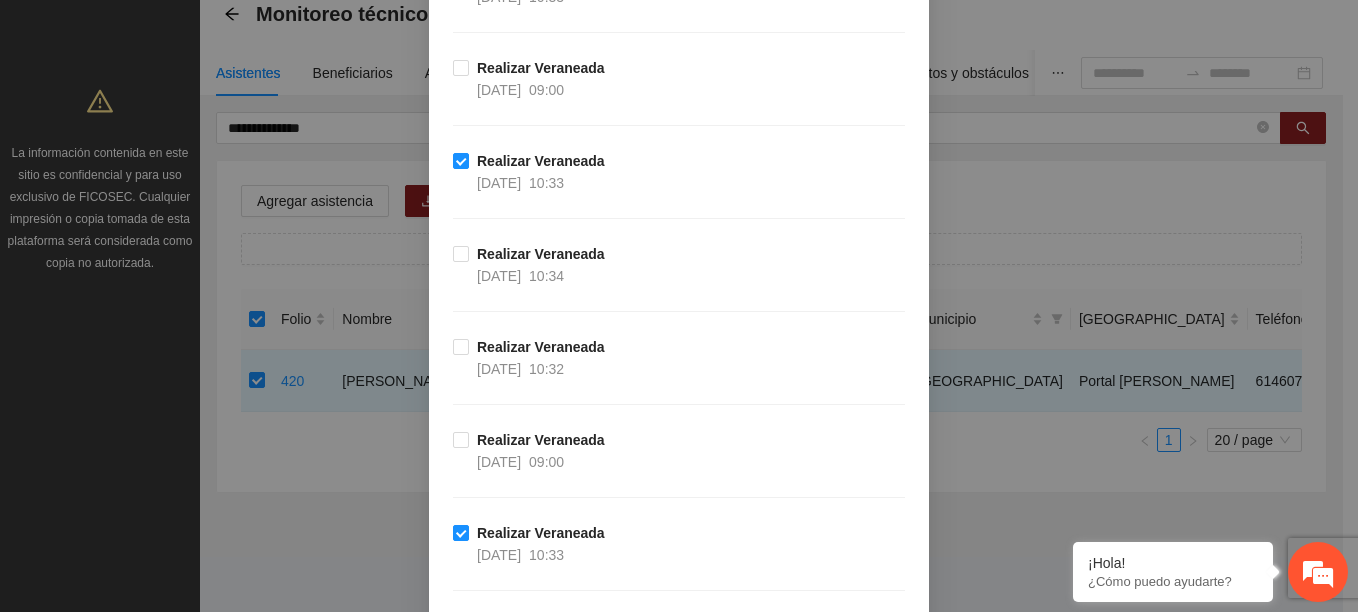 scroll, scrollTop: 1612, scrollLeft: 0, axis: vertical 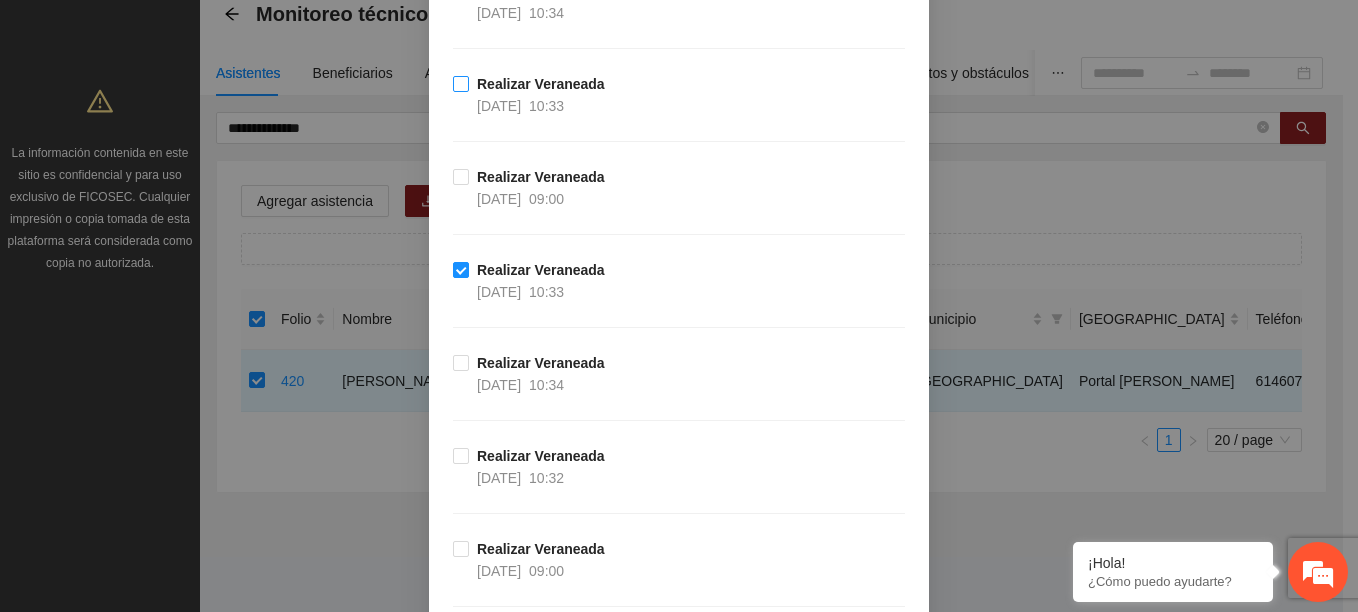 click on "10:33" at bounding box center [546, 106] 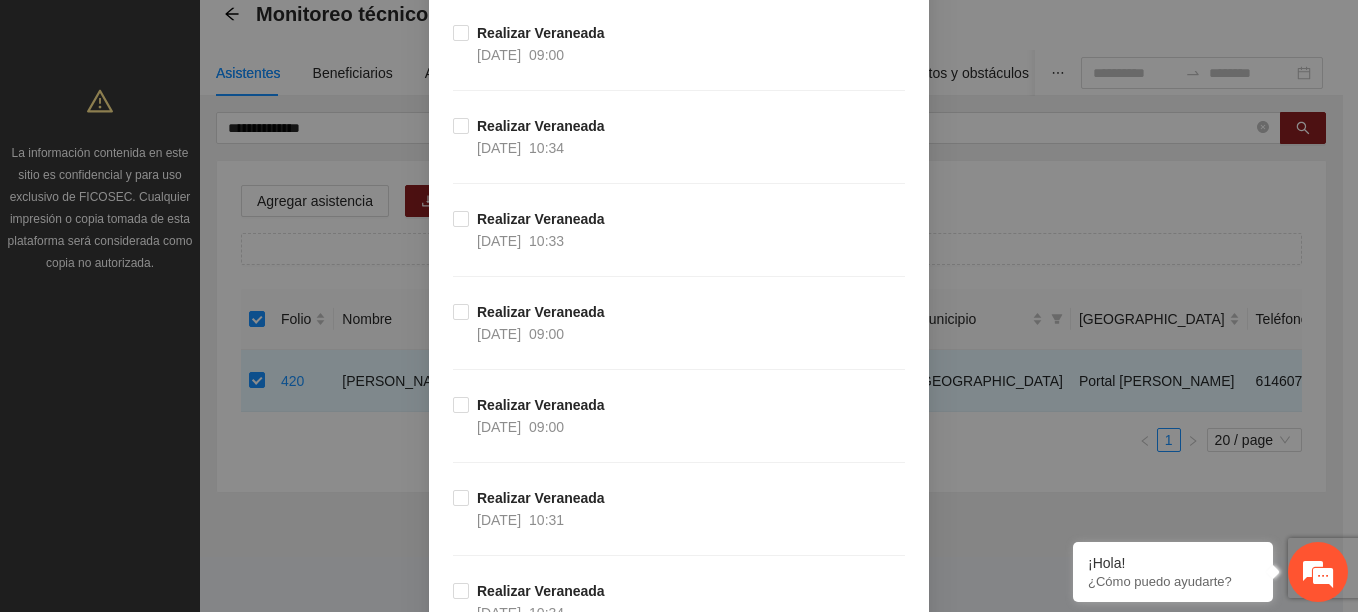 scroll, scrollTop: 812, scrollLeft: 0, axis: vertical 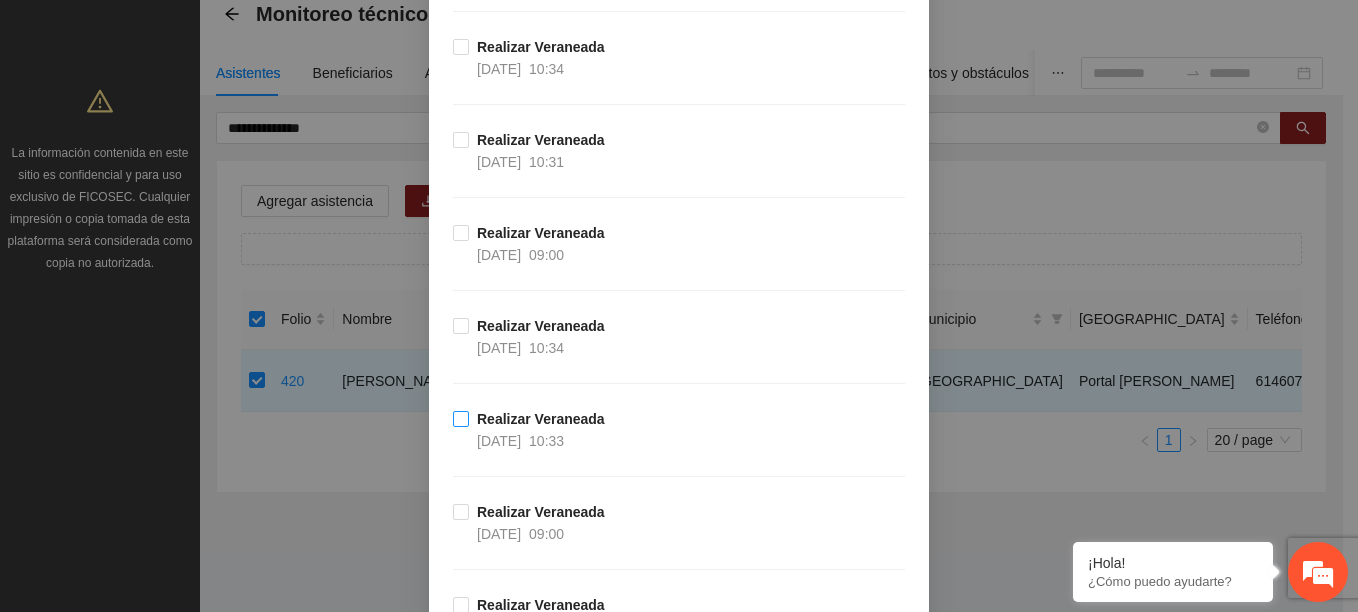 click on "Realizar Veraneada" at bounding box center (541, 419) 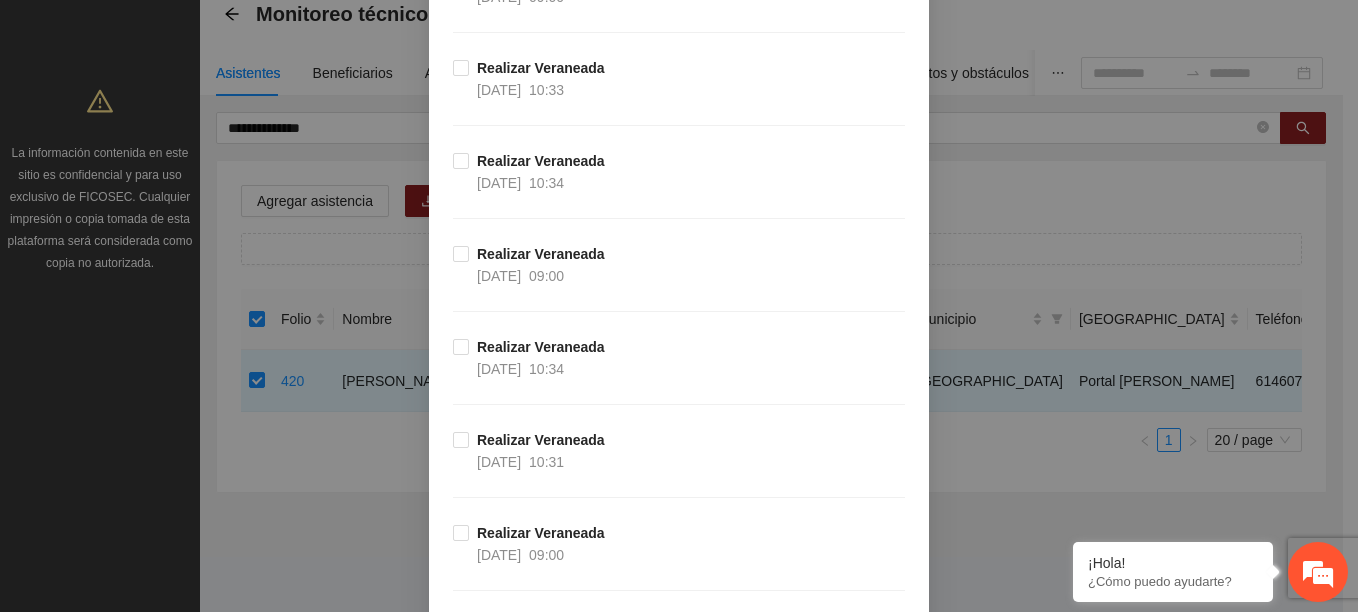 scroll, scrollTop: 412, scrollLeft: 0, axis: vertical 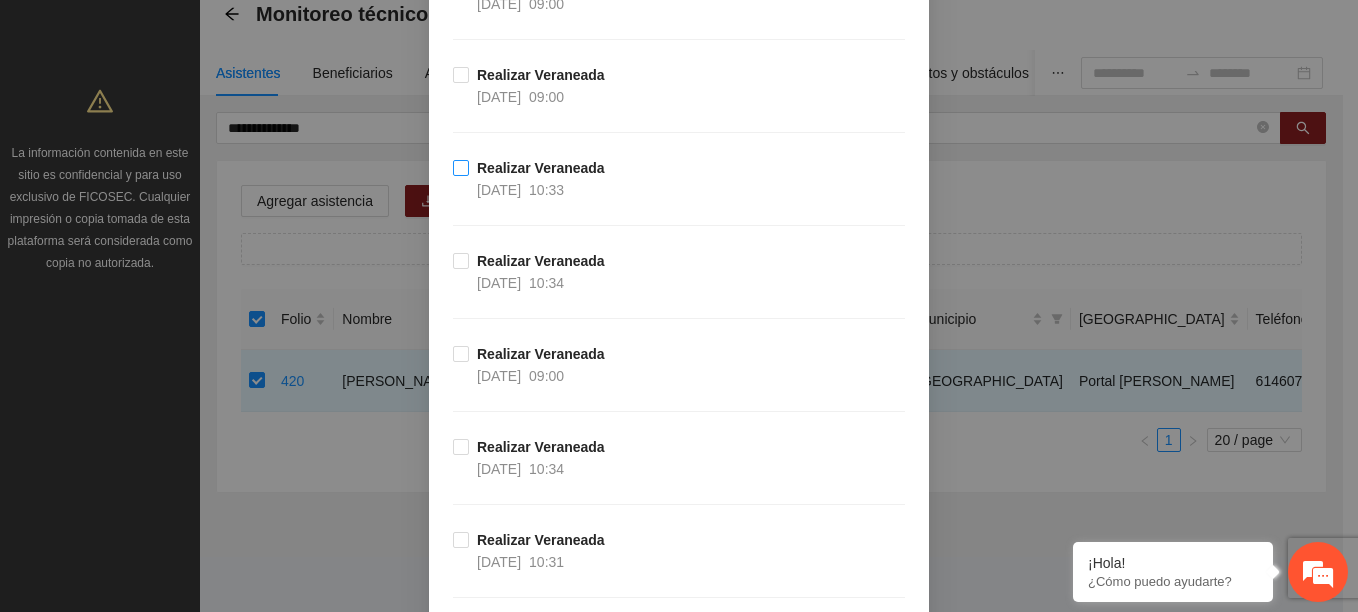 click on "16/07/2025" at bounding box center (499, 190) 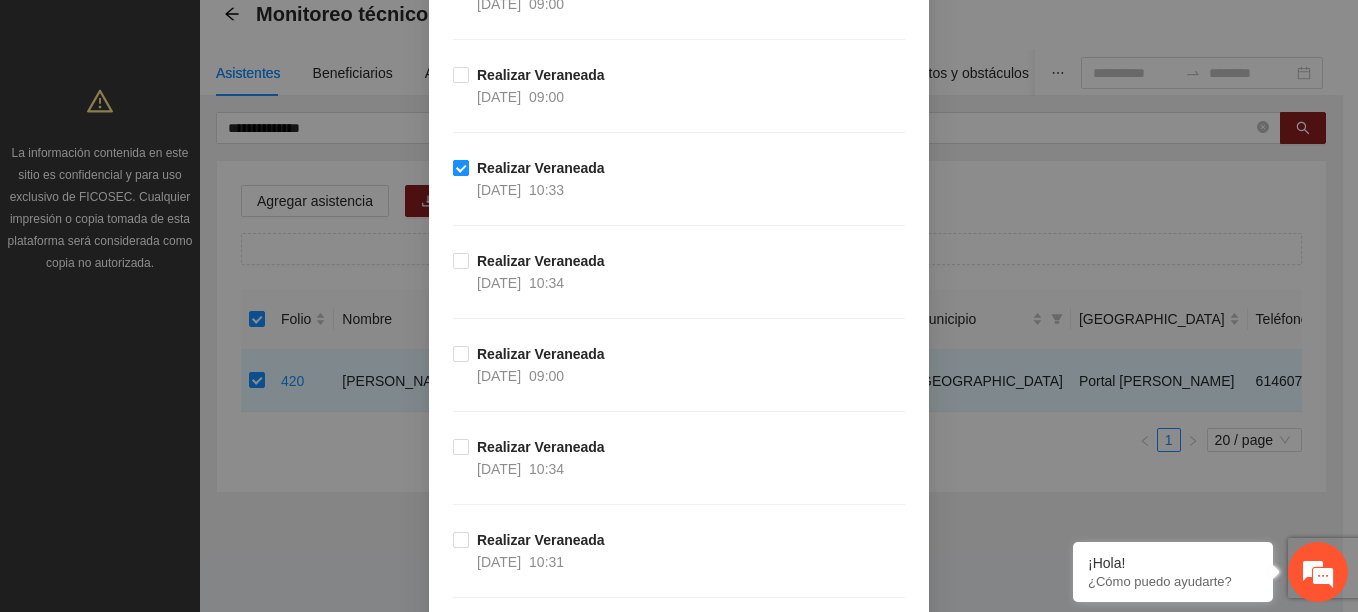 scroll, scrollTop: 3269, scrollLeft: 0, axis: vertical 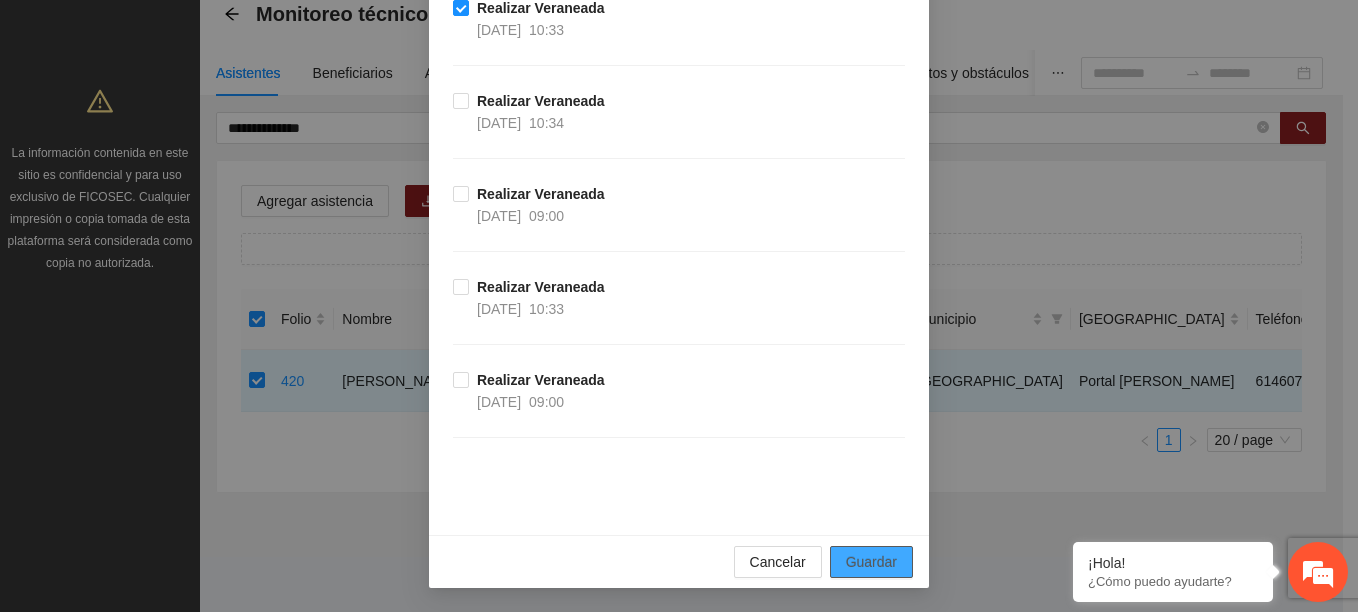 click on "Guardar" at bounding box center [871, 562] 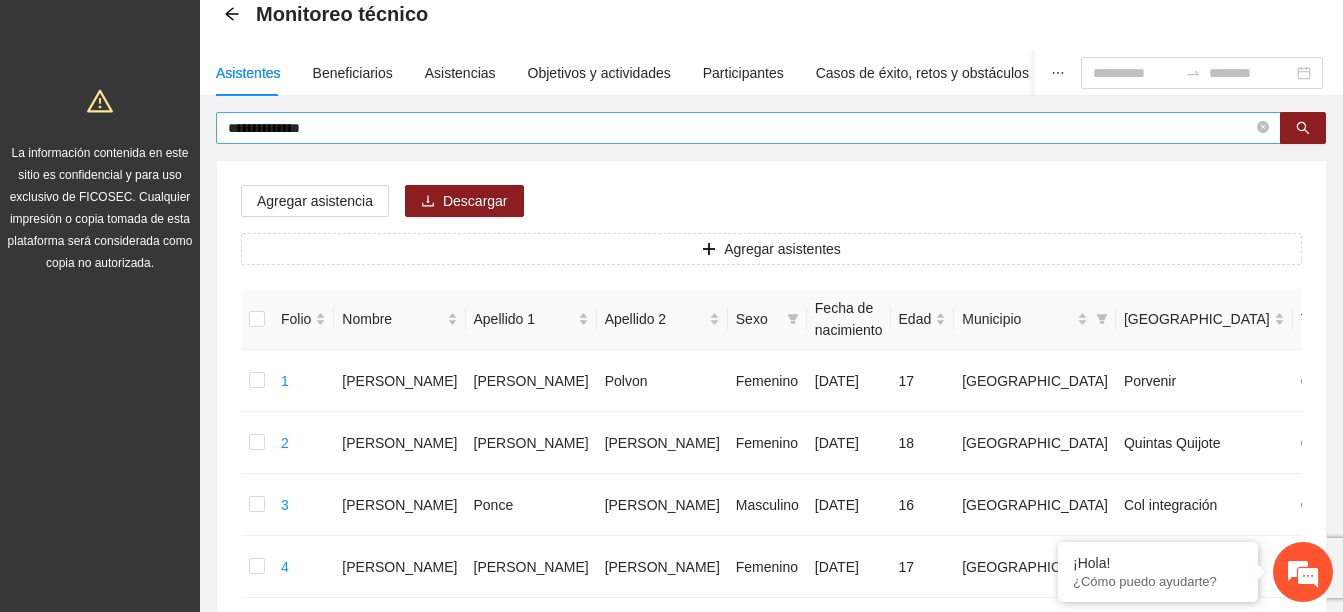 click on "**********" at bounding box center [740, 128] 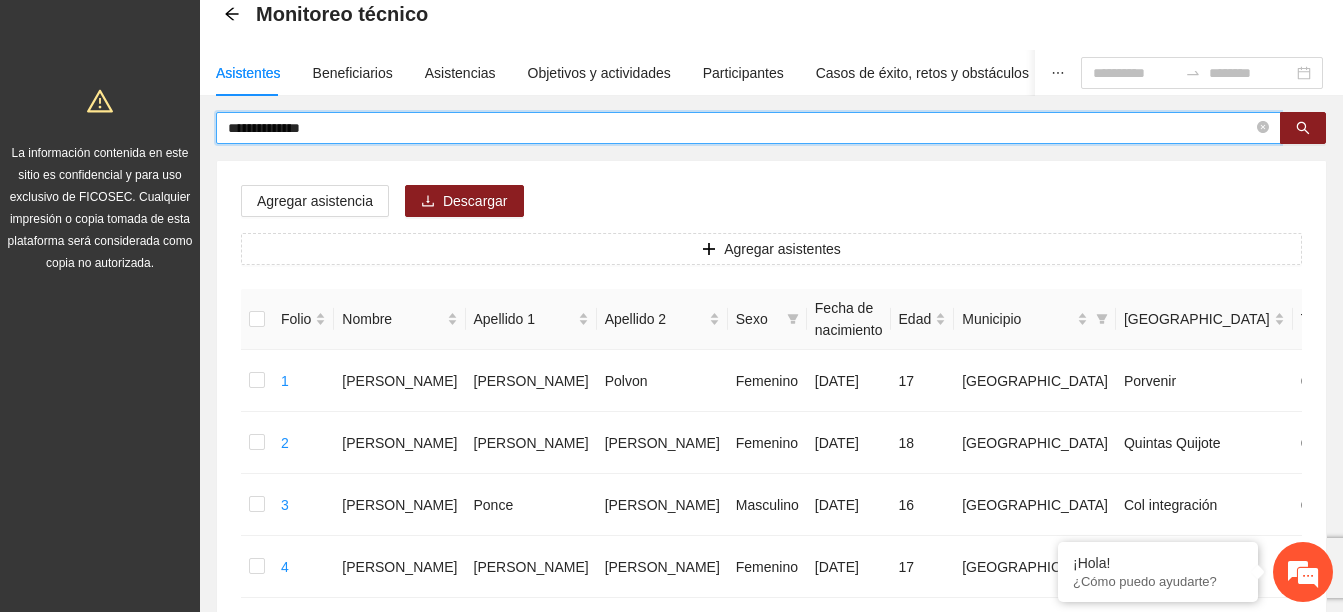 click on "**********" at bounding box center (740, 128) 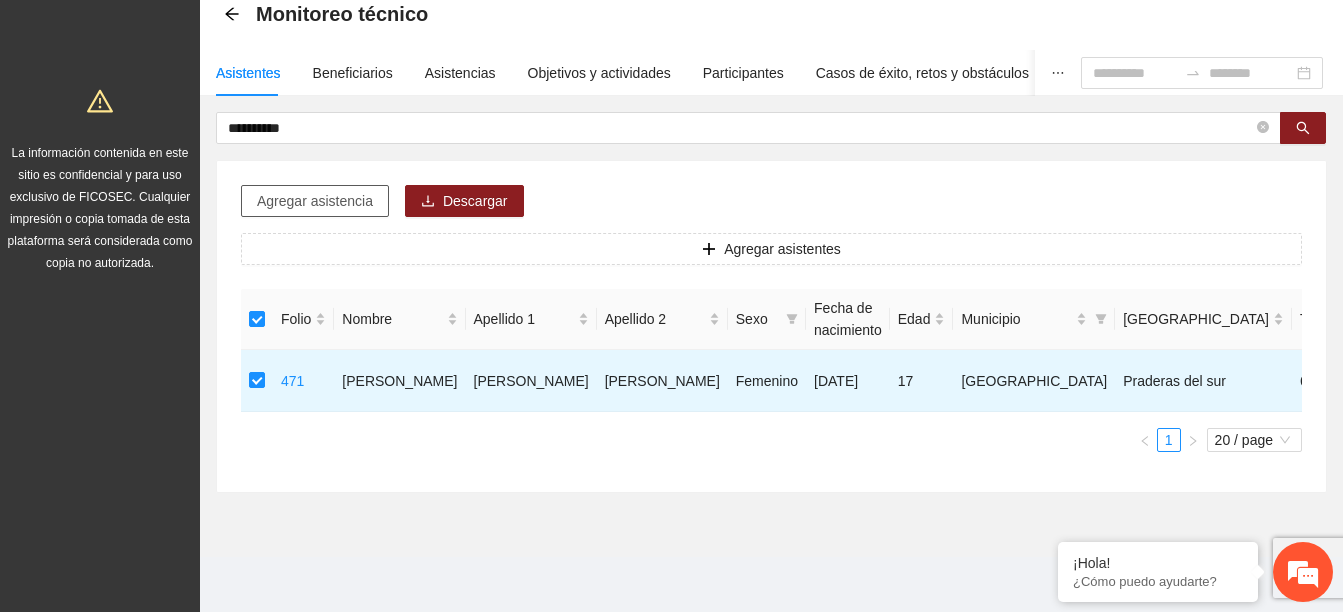 click on "Agregar asistencia" at bounding box center [315, 201] 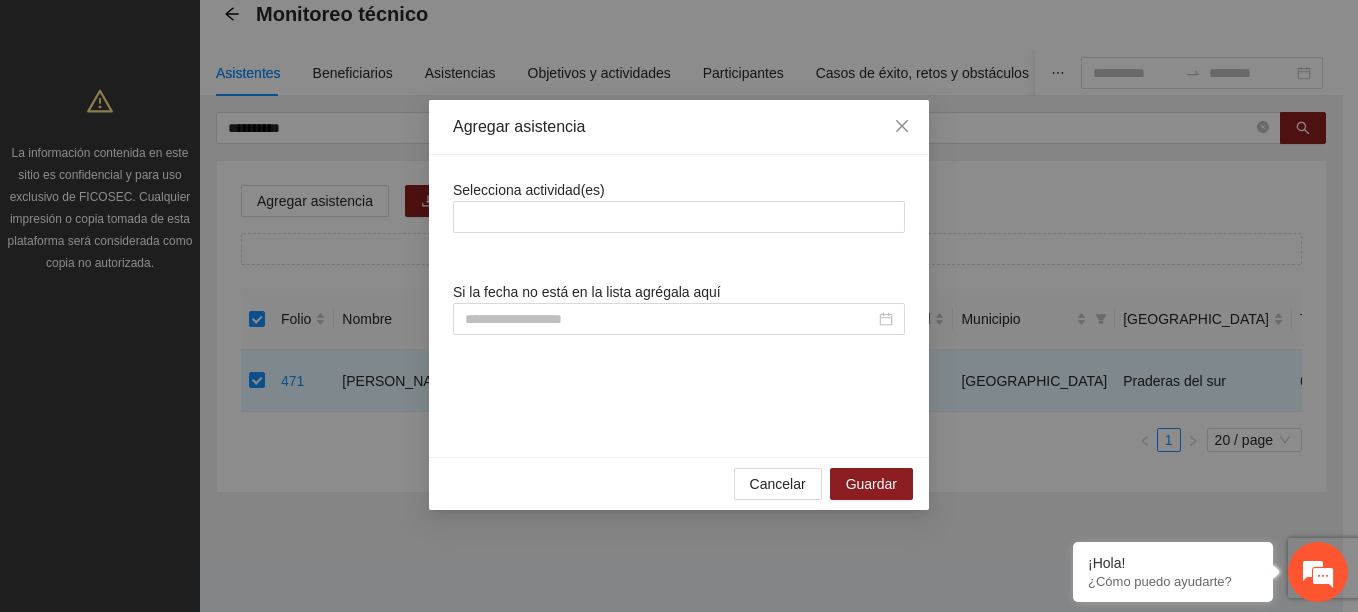 click on "Agregar asistencia Selecciona actividad(es)   Si la fecha no está en la lista agrégala aquí Cancelar Guardar" at bounding box center (679, 306) 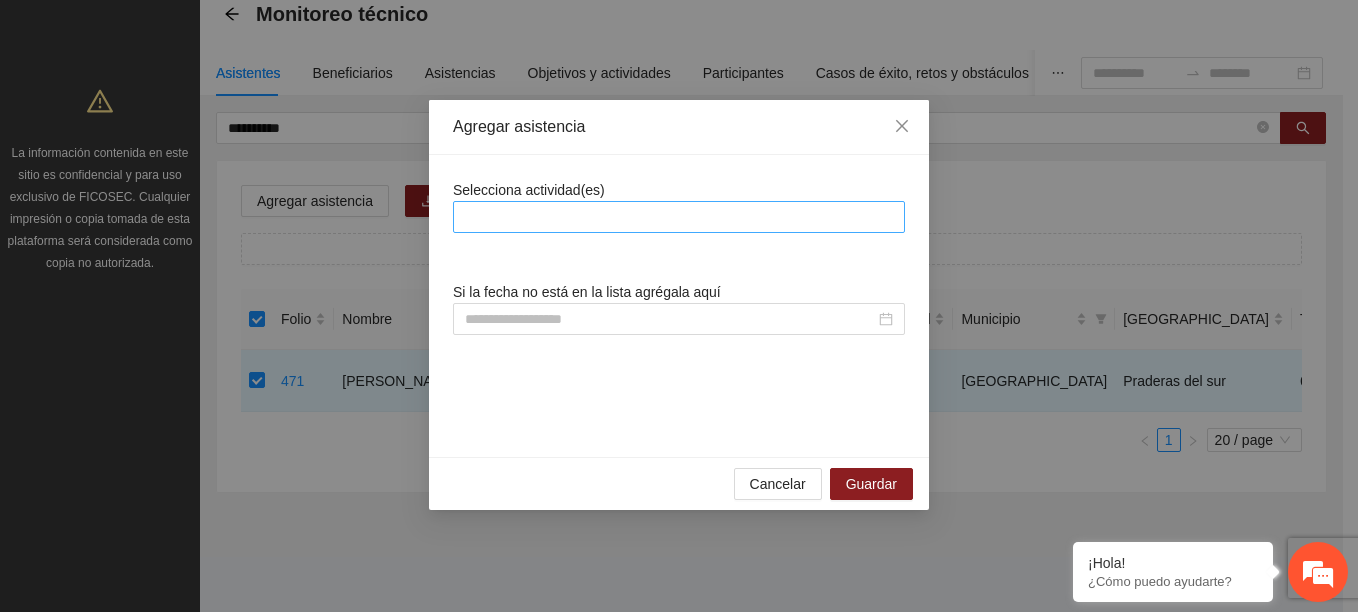click at bounding box center (679, 217) 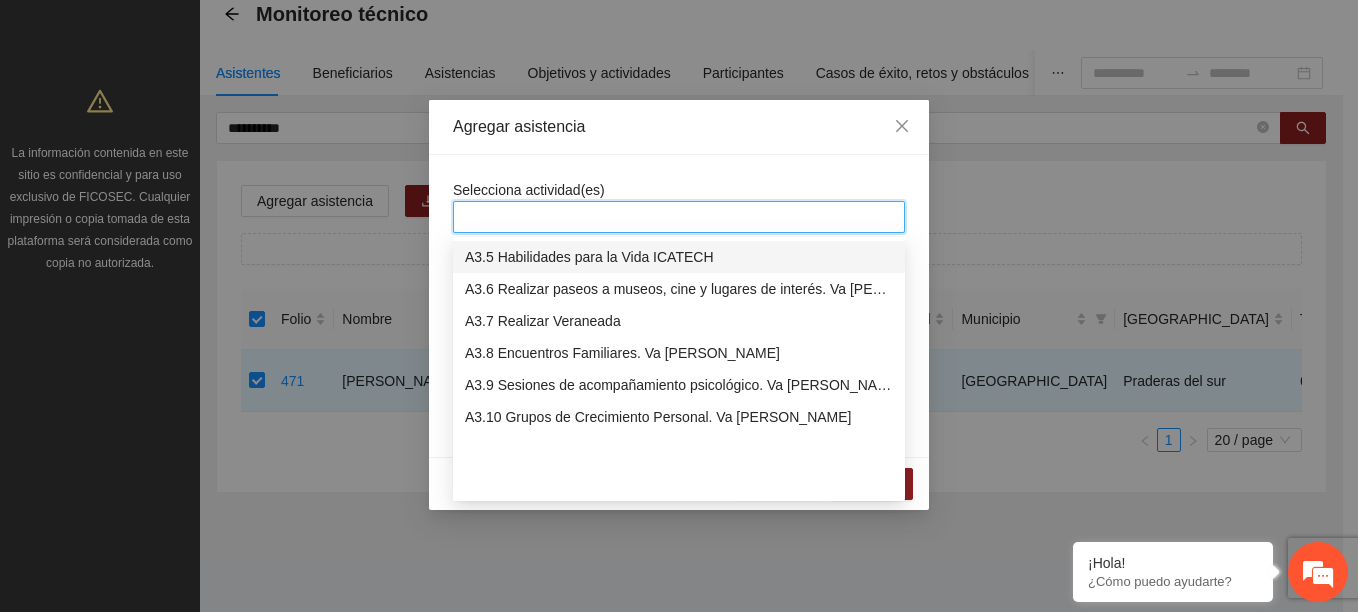 scroll, scrollTop: 800, scrollLeft: 0, axis: vertical 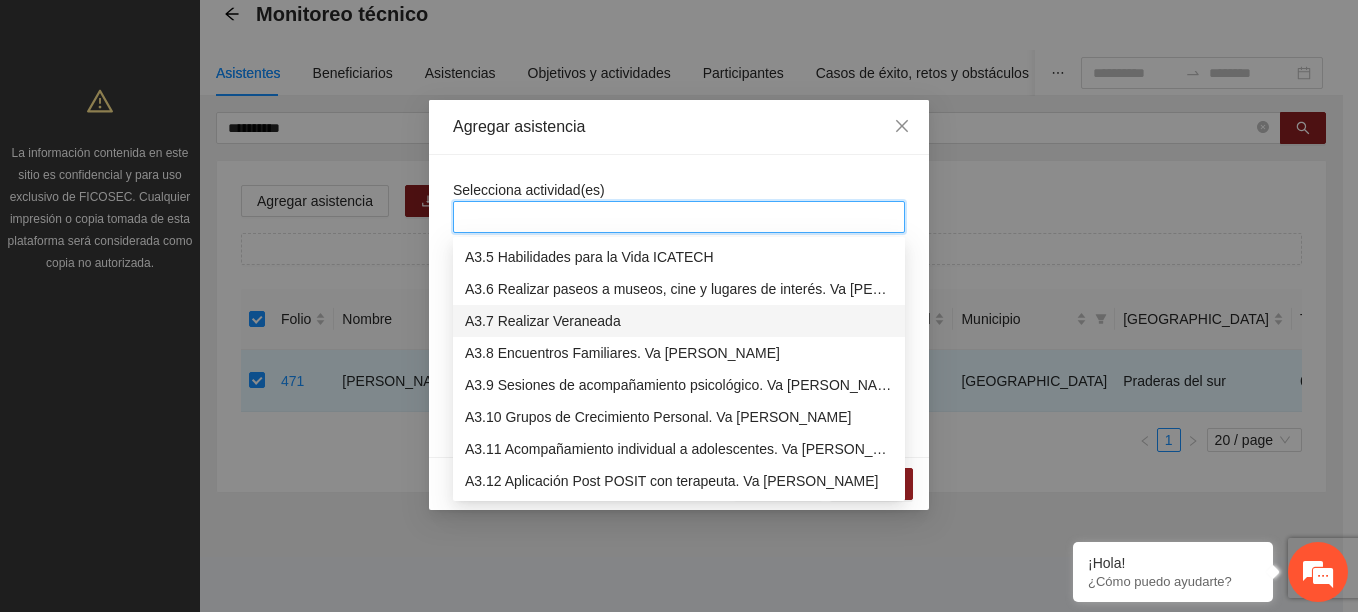 click on "A3.7 Realizar Veraneada" at bounding box center [679, 321] 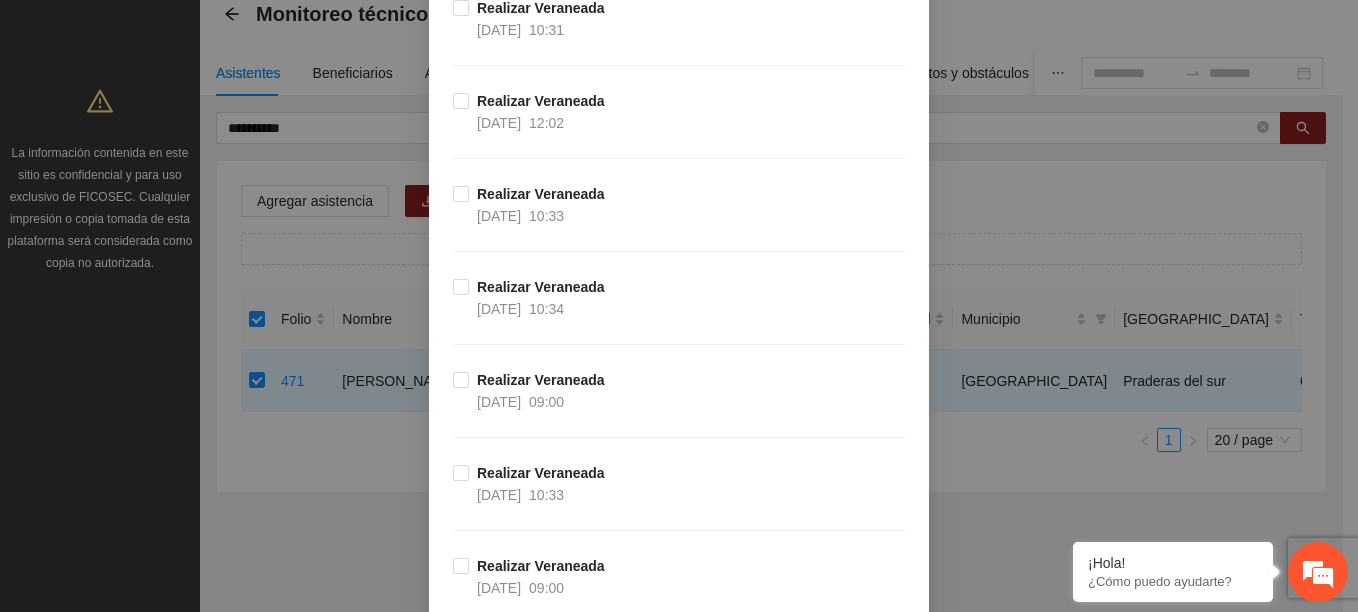 scroll, scrollTop: 3269, scrollLeft: 0, axis: vertical 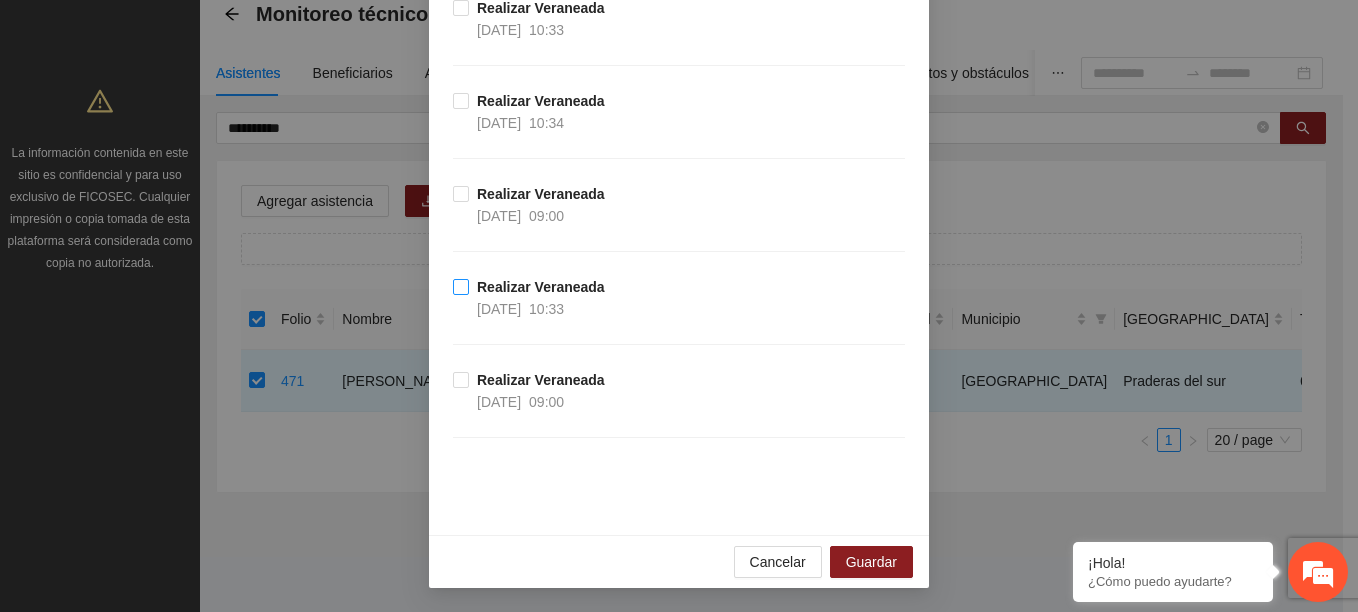 click on "Realizar Veraneada" at bounding box center [541, 287] 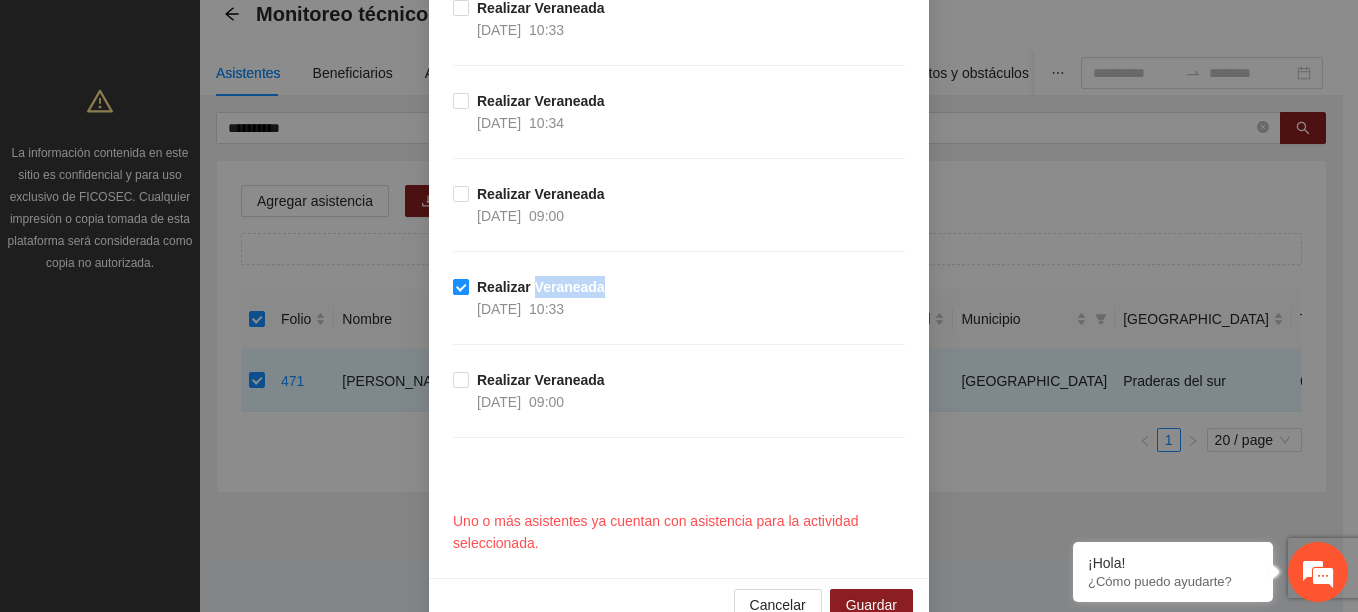 click on "Realizar Veraneada" at bounding box center [541, 287] 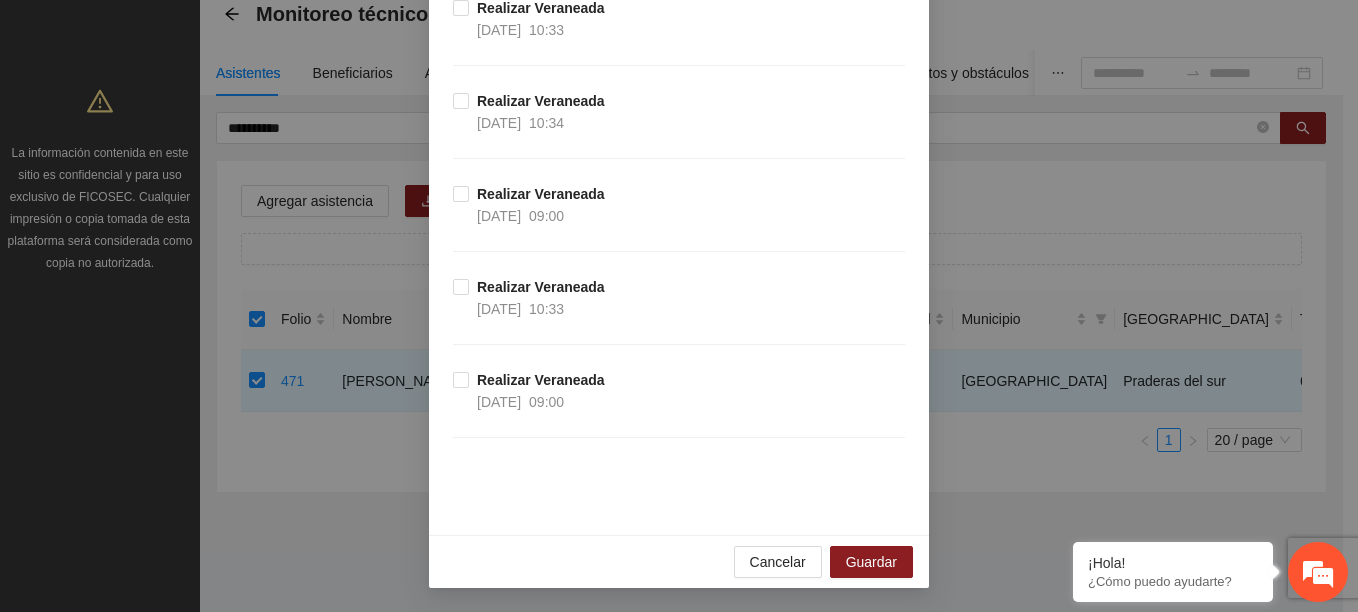 drag, startPoint x: 571, startPoint y: 294, endPoint x: 797, endPoint y: 274, distance: 226.88322 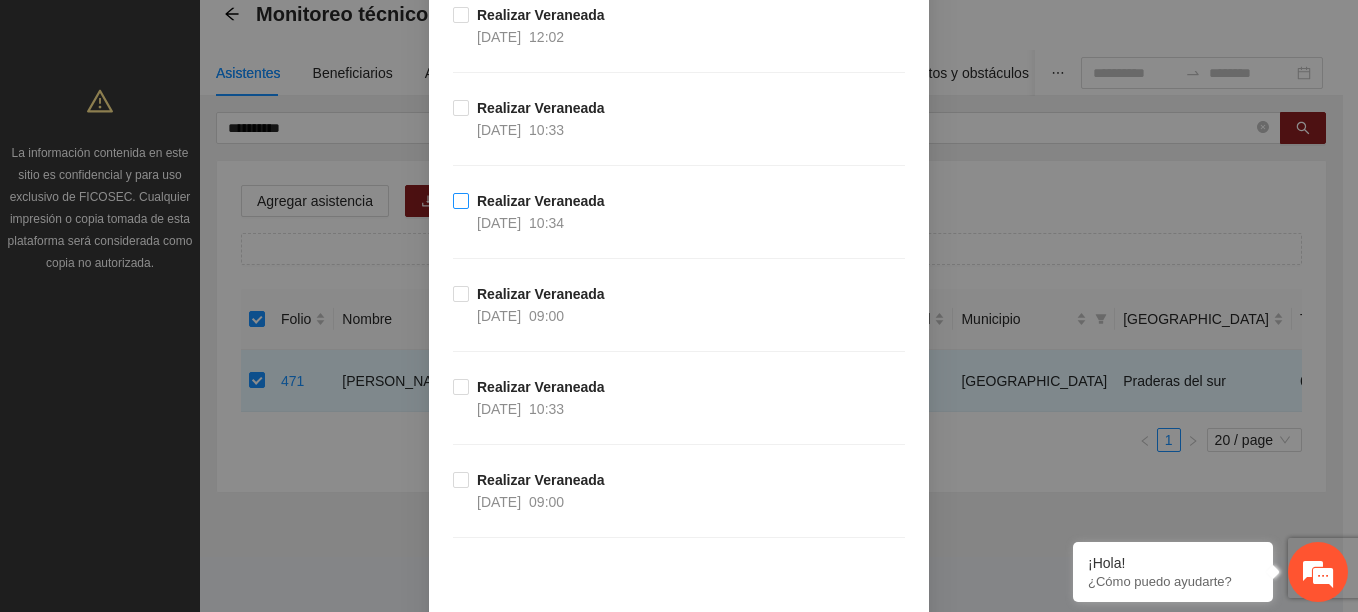 click on "Realizar Veraneada 03/07/2025 10:34" at bounding box center (541, 212) 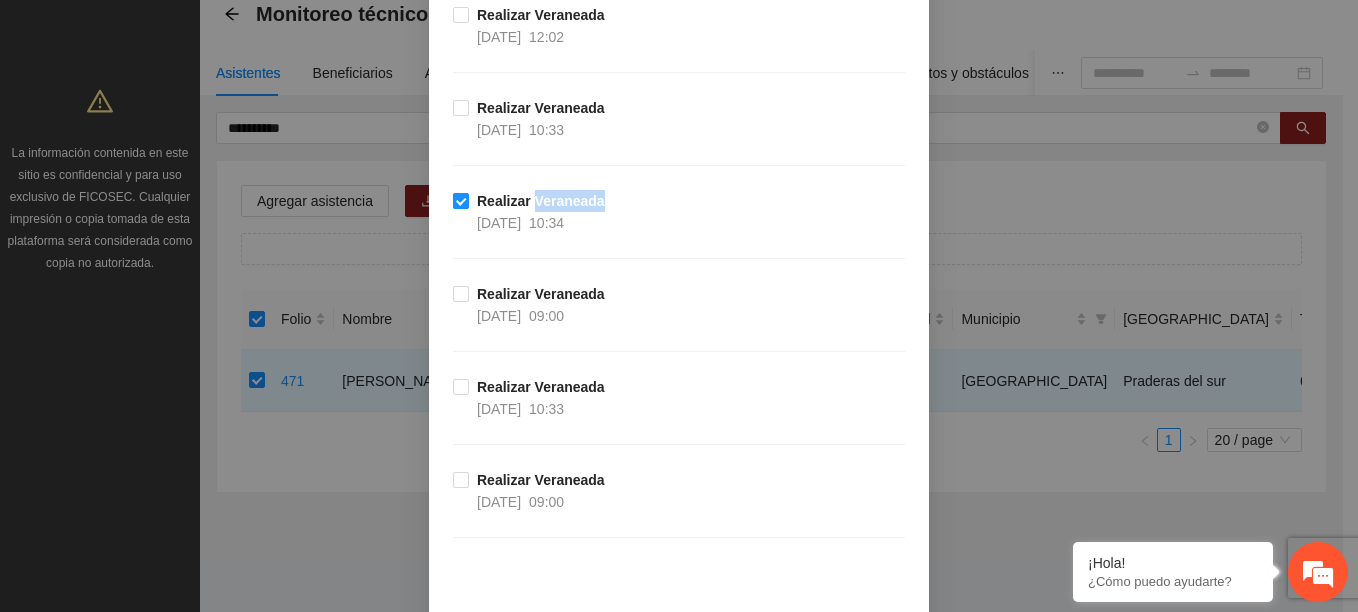 click on "Realizar Veraneada 03/07/2025 10:34" at bounding box center (541, 212) 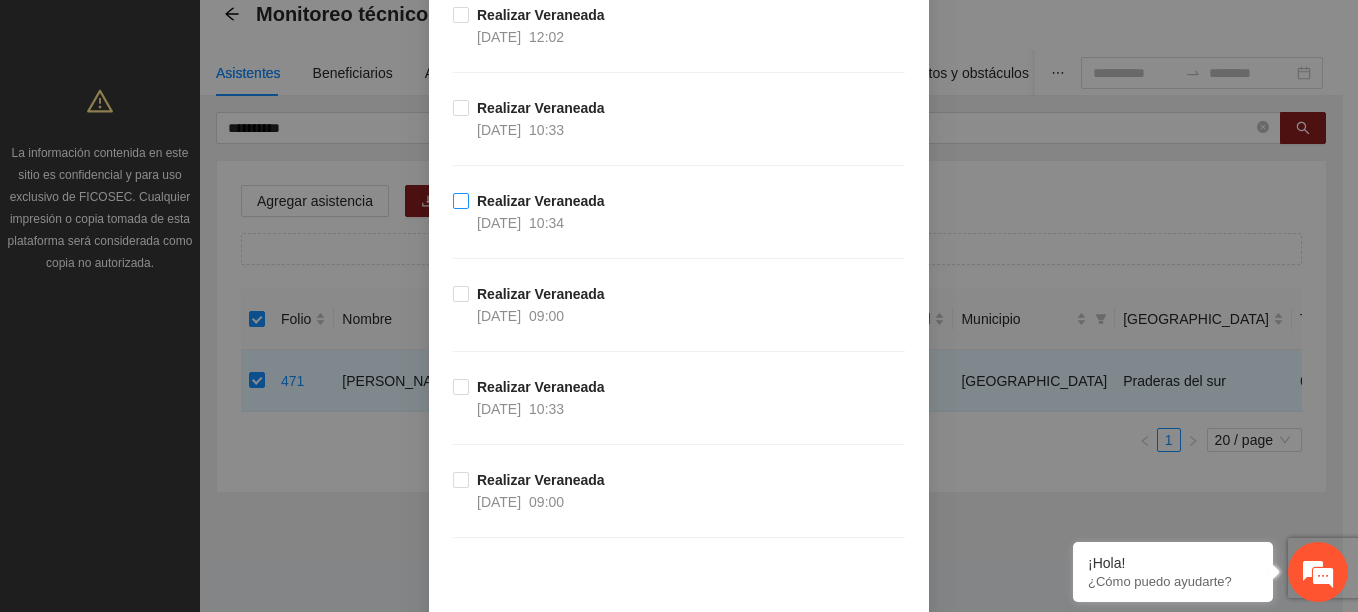 drag, startPoint x: 559, startPoint y: 210, endPoint x: 518, endPoint y: 192, distance: 44.777225 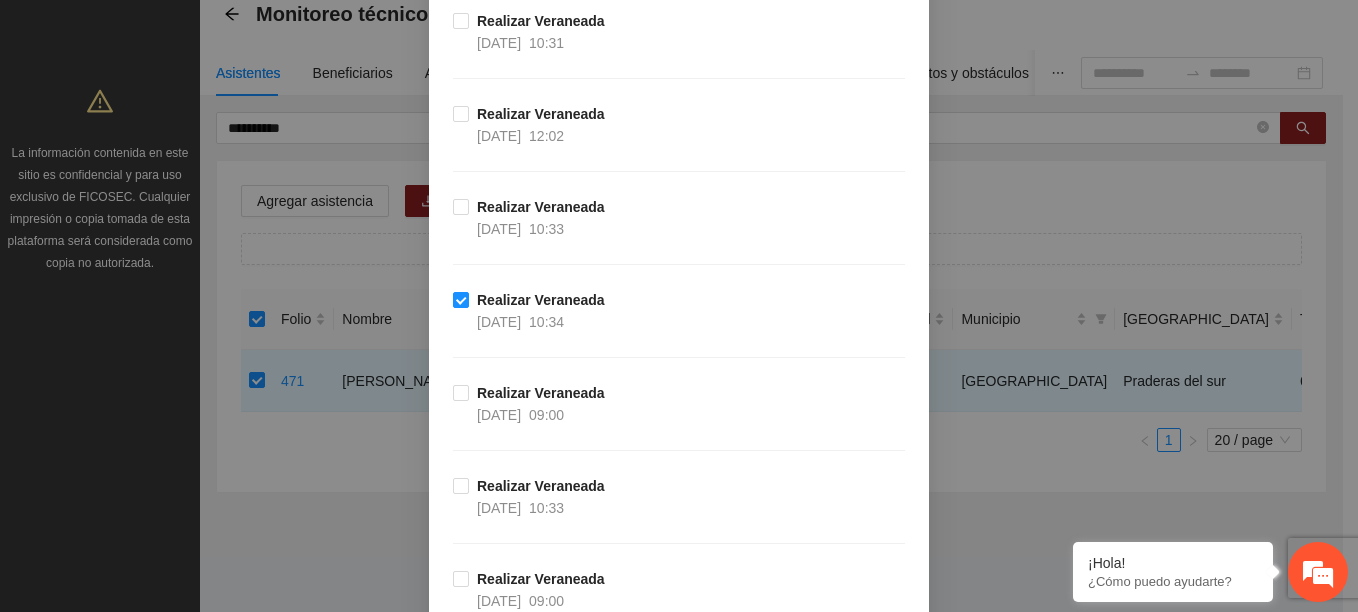 scroll, scrollTop: 3069, scrollLeft: 0, axis: vertical 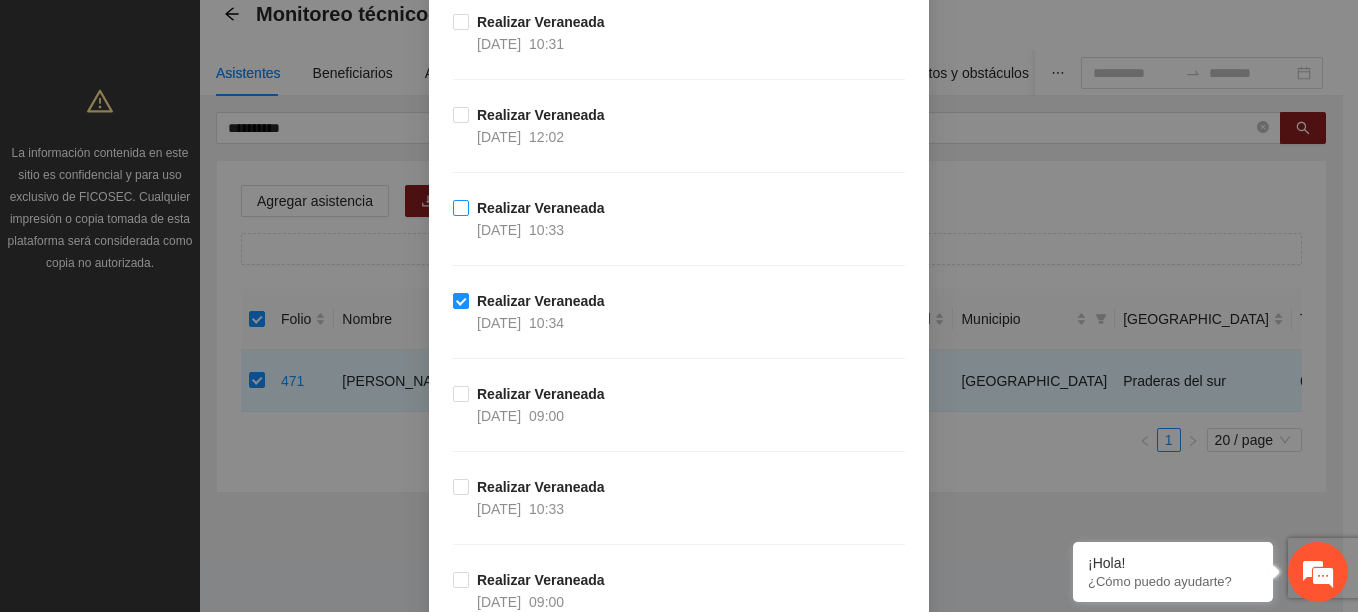 click on "Realizar Veraneada" at bounding box center [541, 208] 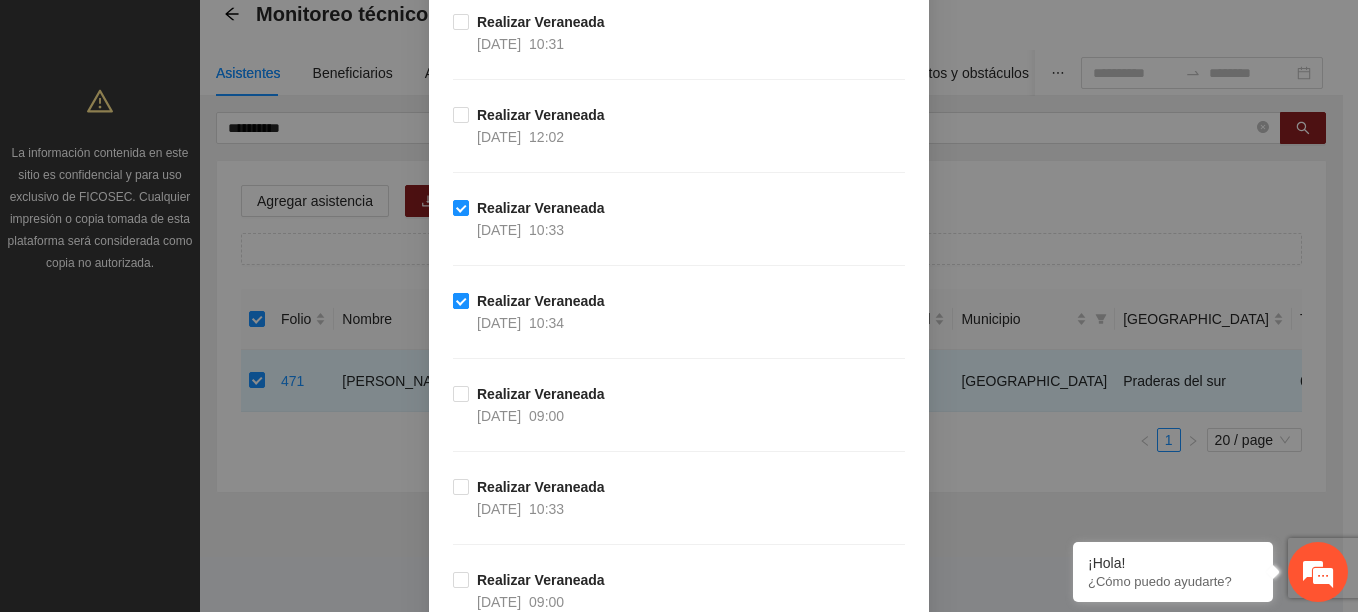 click on "Realizar Veraneada" at bounding box center [541, 301] 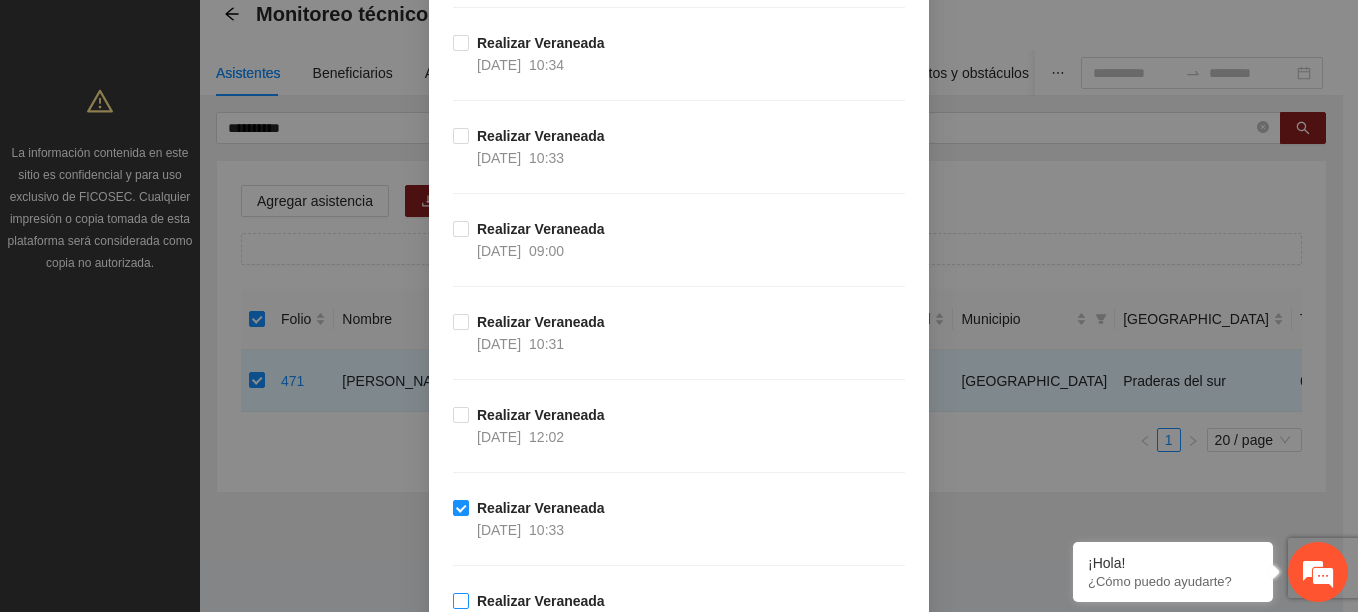 scroll, scrollTop: 2669, scrollLeft: 0, axis: vertical 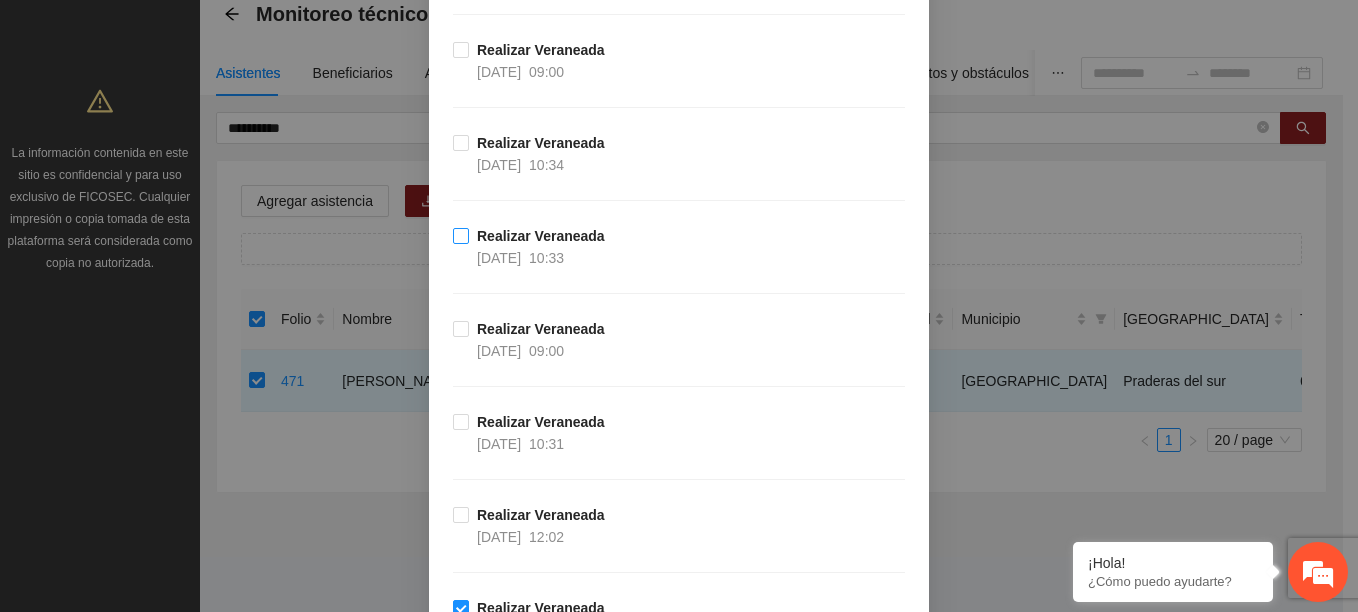 drag, startPoint x: 553, startPoint y: 251, endPoint x: 574, endPoint y: 254, distance: 21.213203 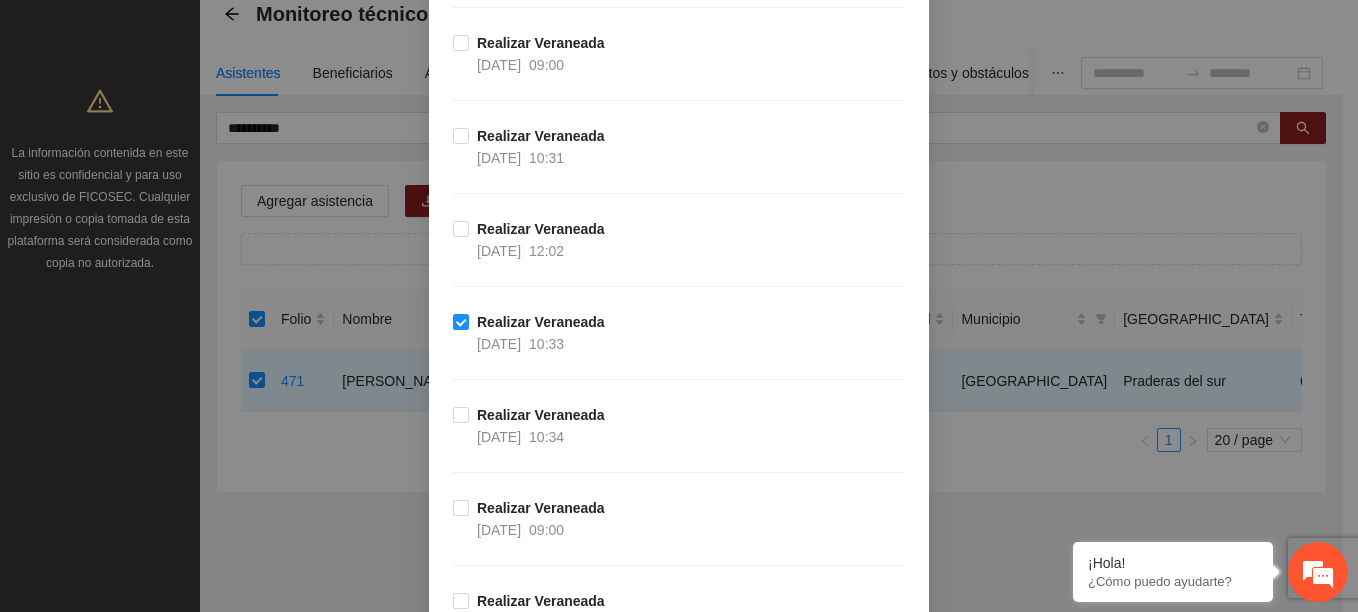 scroll, scrollTop: 2812, scrollLeft: 0, axis: vertical 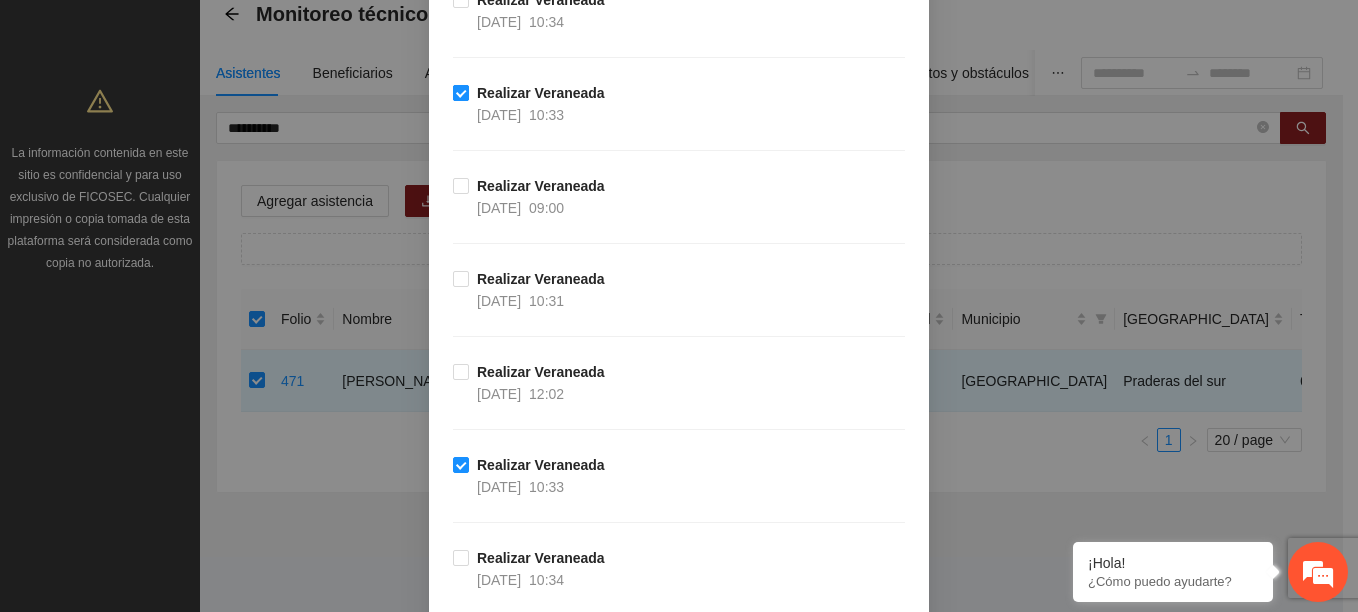 click on "04/07/2025" at bounding box center [499, 115] 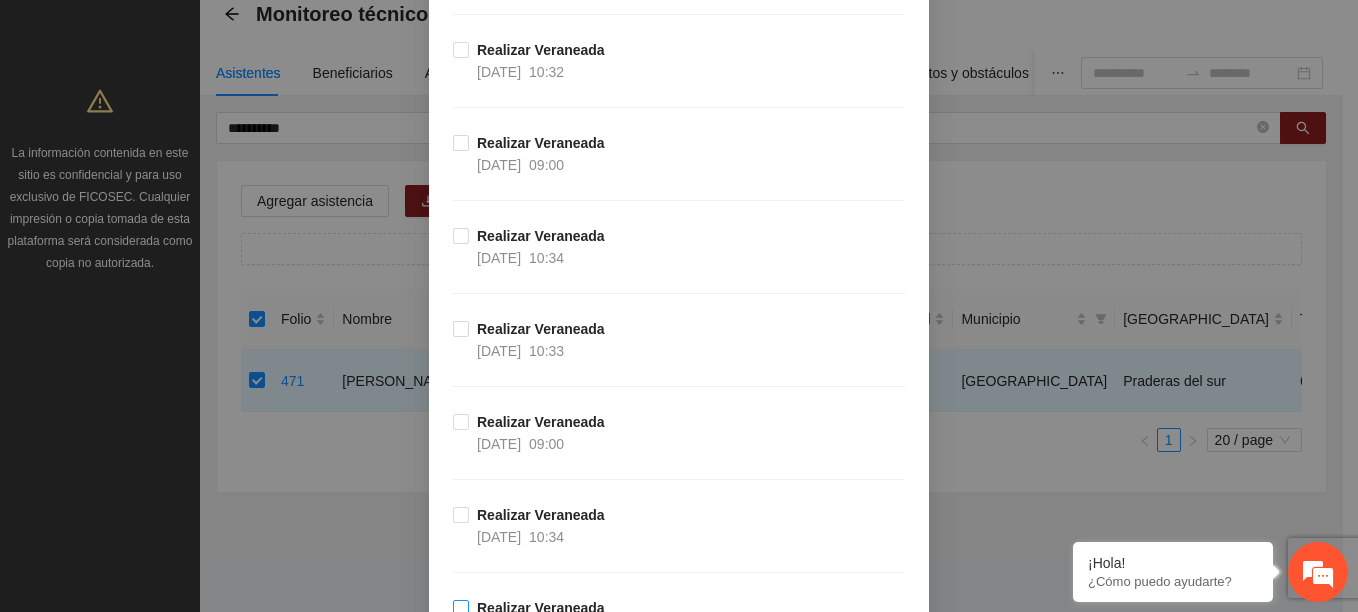 scroll, scrollTop: 2212, scrollLeft: 0, axis: vertical 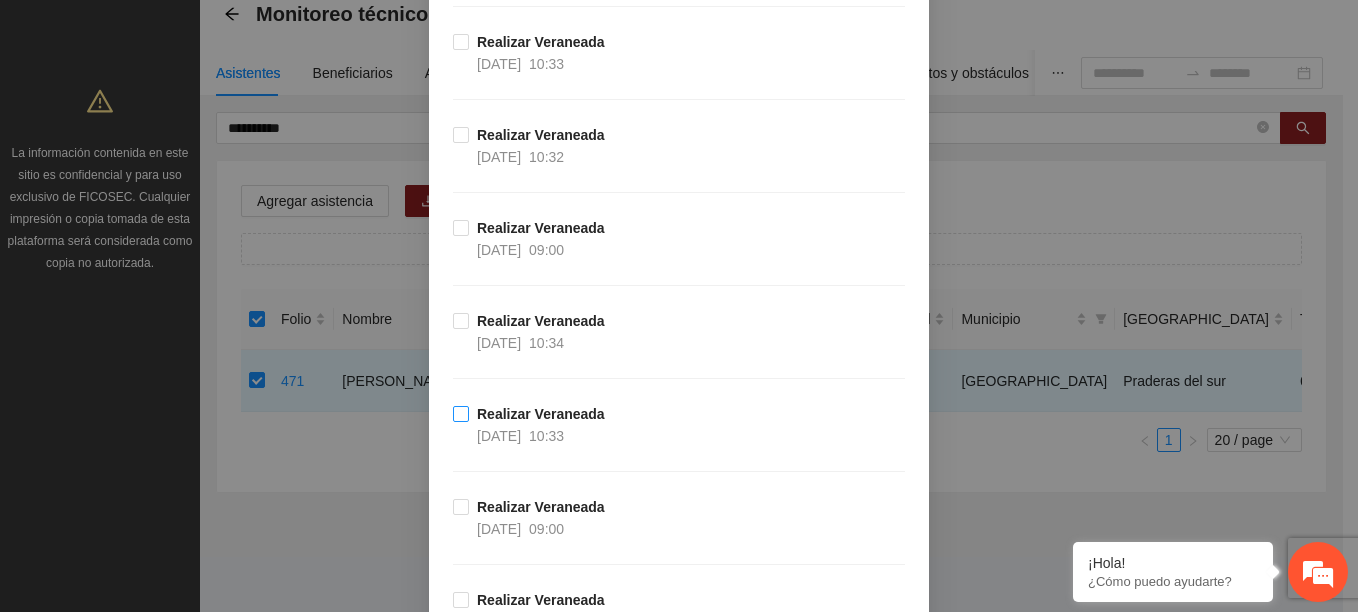 click on "10:33" at bounding box center [546, 436] 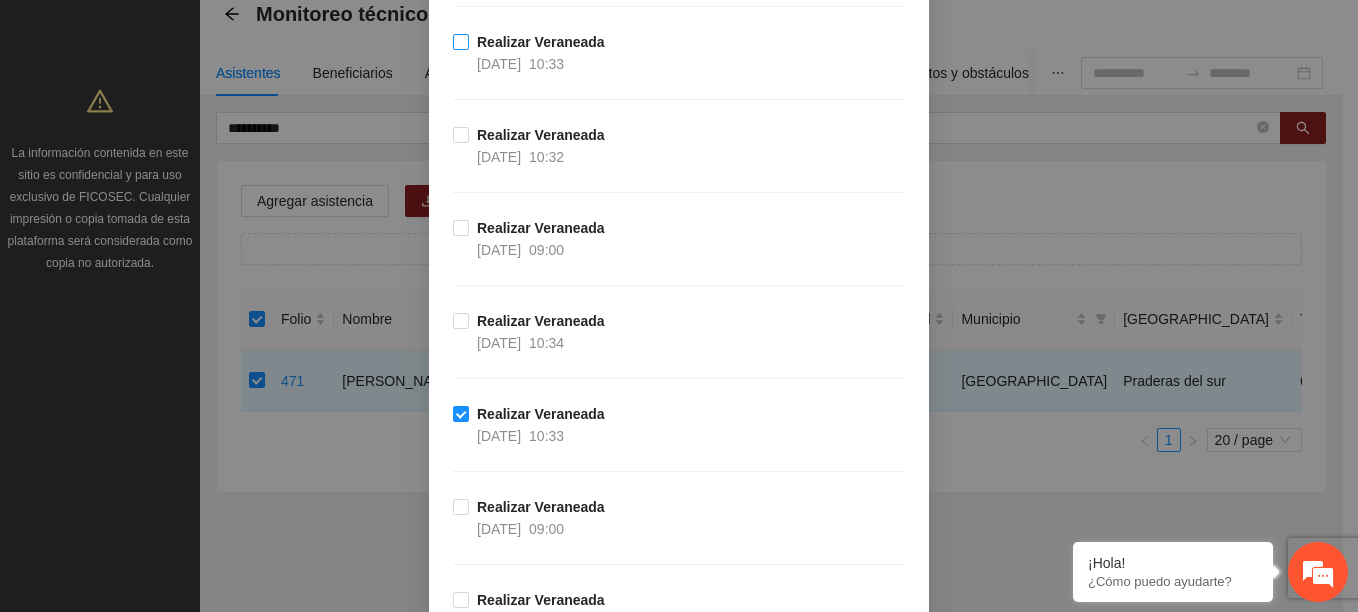 click on "10:33" at bounding box center (546, 64) 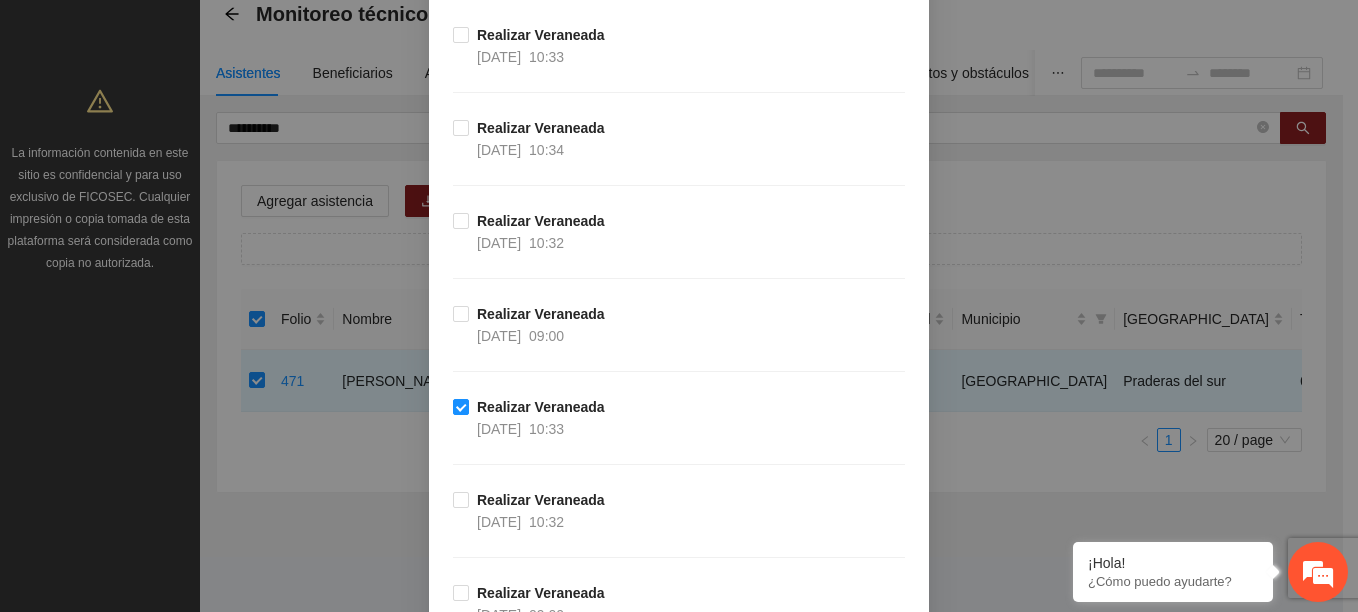 scroll, scrollTop: 1812, scrollLeft: 0, axis: vertical 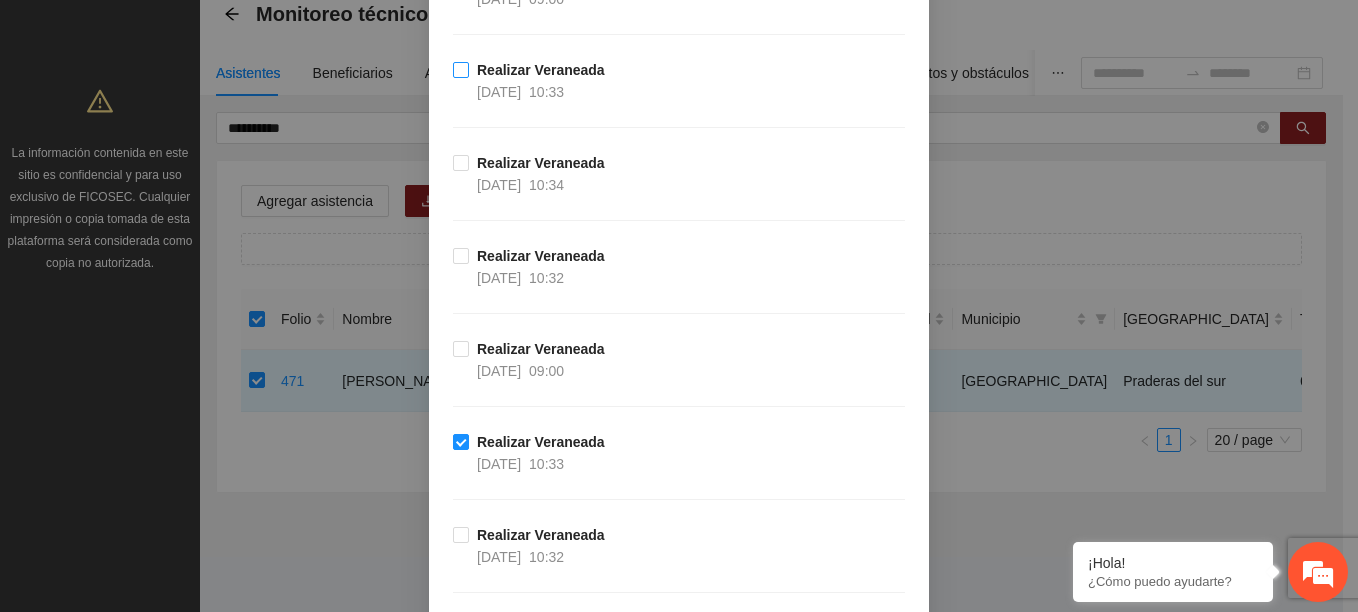 click on "[DATE] 10:33" at bounding box center [520, 92] 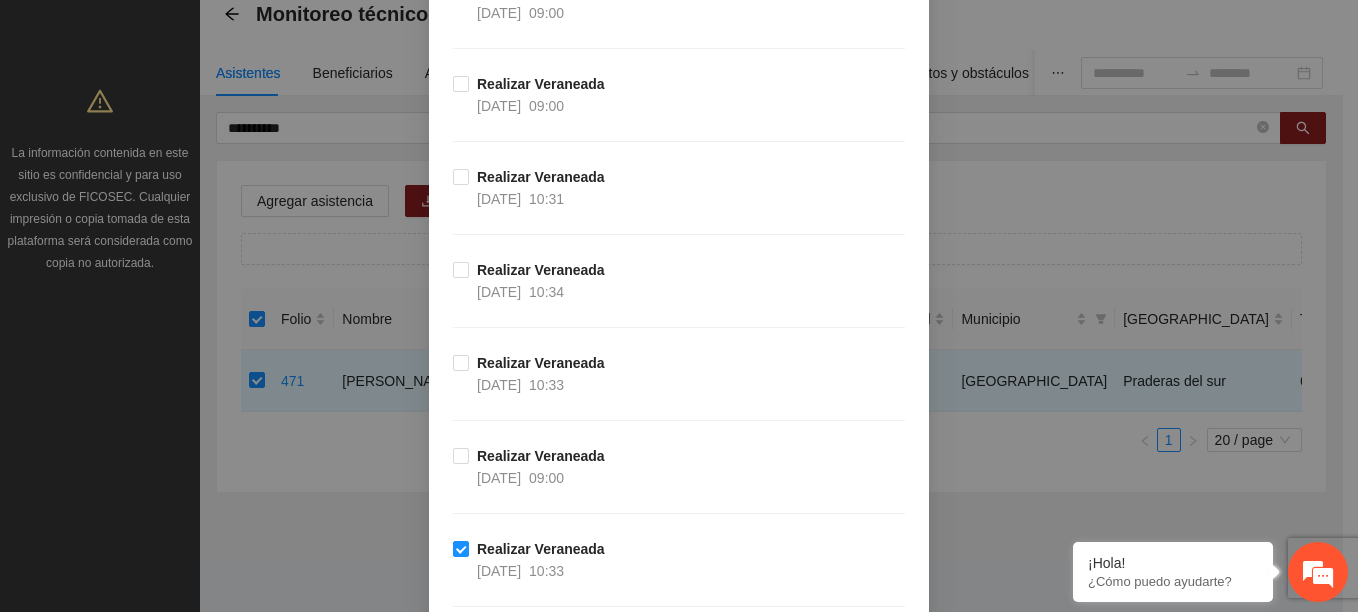 scroll, scrollTop: 1312, scrollLeft: 0, axis: vertical 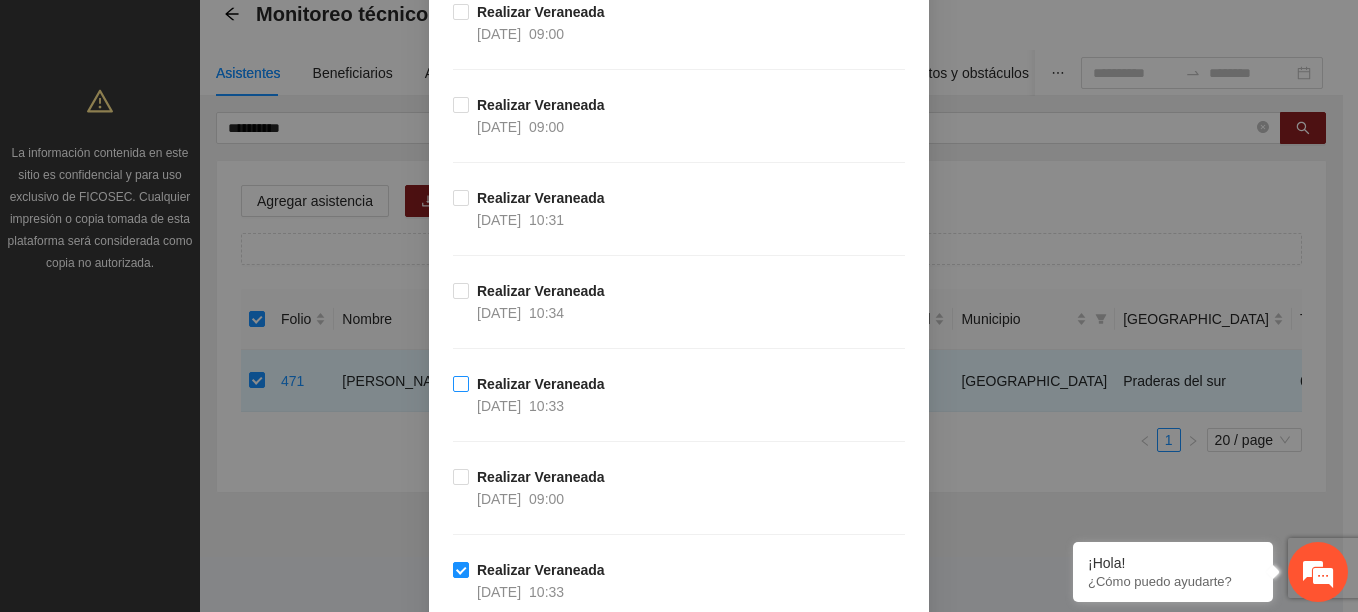 click on "Realizar Veraneada" at bounding box center [541, 384] 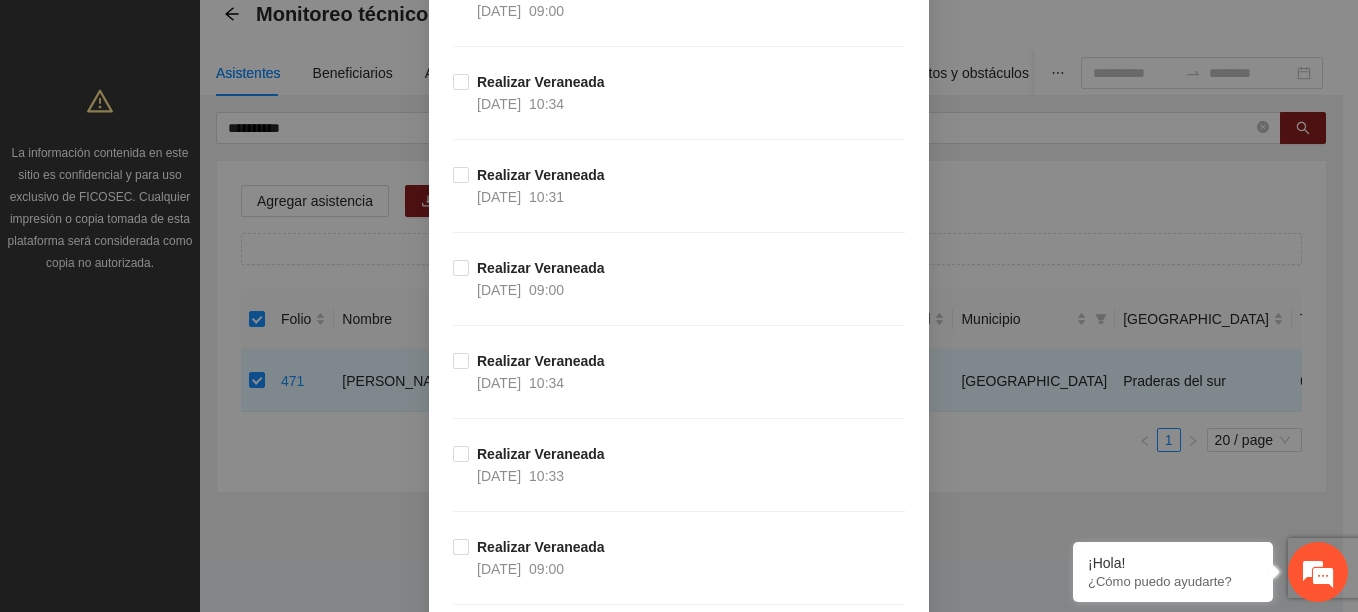 scroll, scrollTop: 812, scrollLeft: 0, axis: vertical 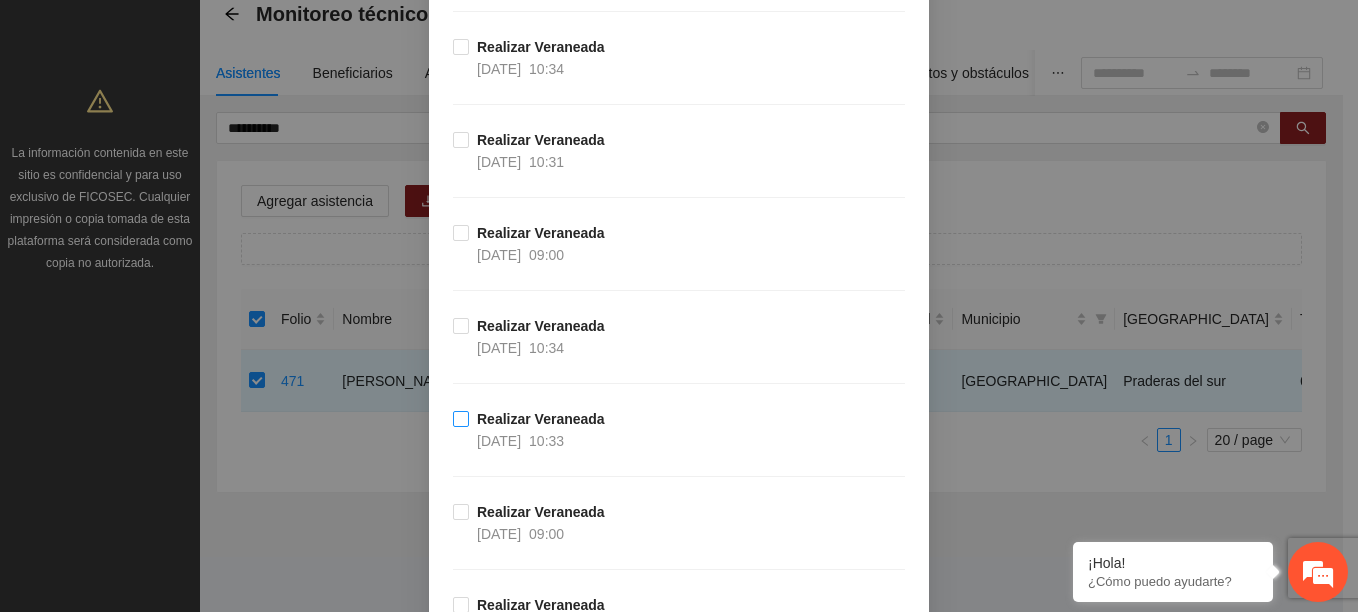 click on "Realizar Veraneada" at bounding box center [541, 419] 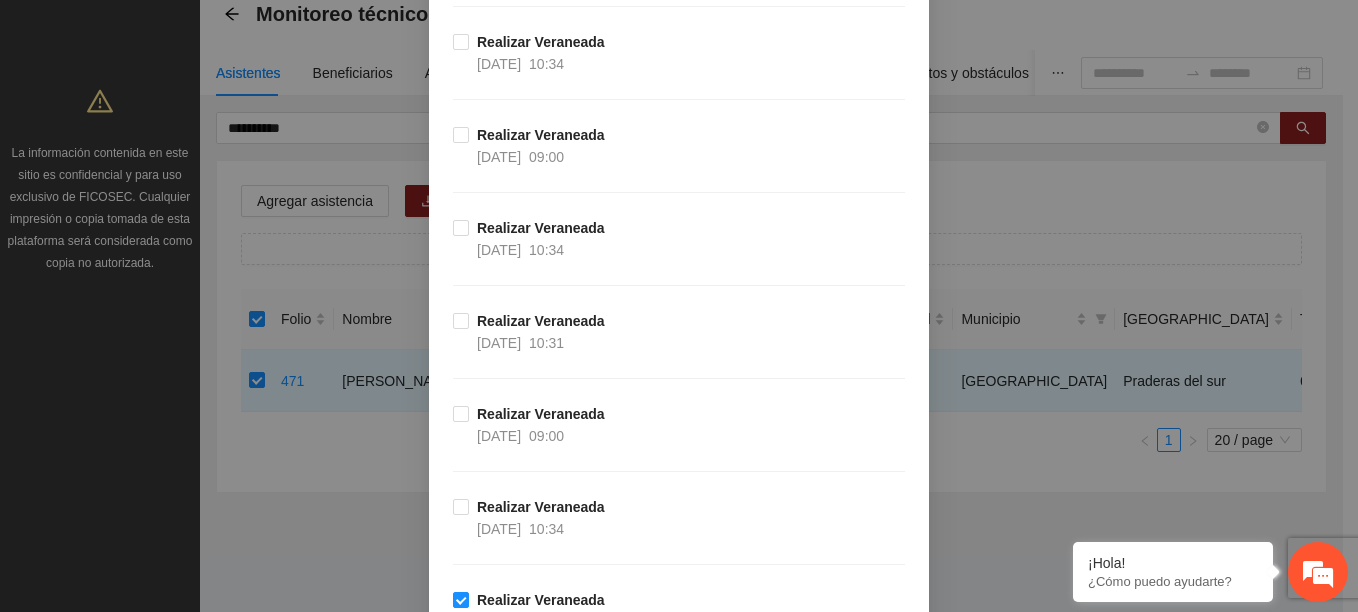 scroll, scrollTop: 412, scrollLeft: 0, axis: vertical 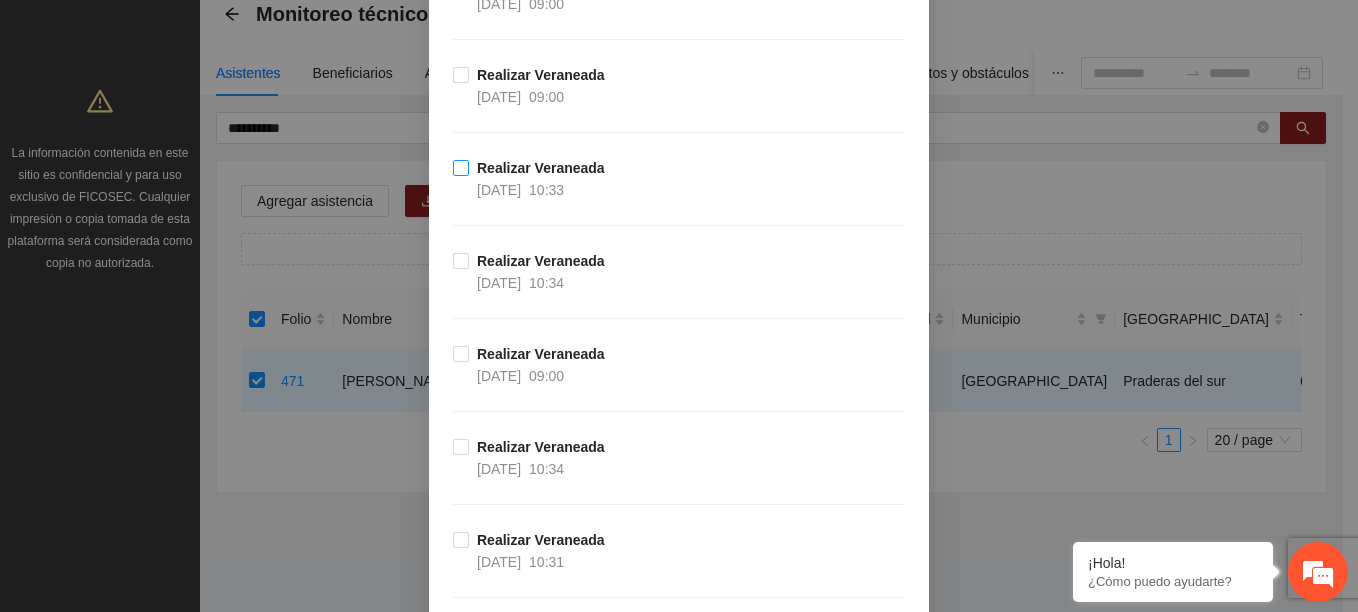 click on "16/07/2025" at bounding box center [499, 190] 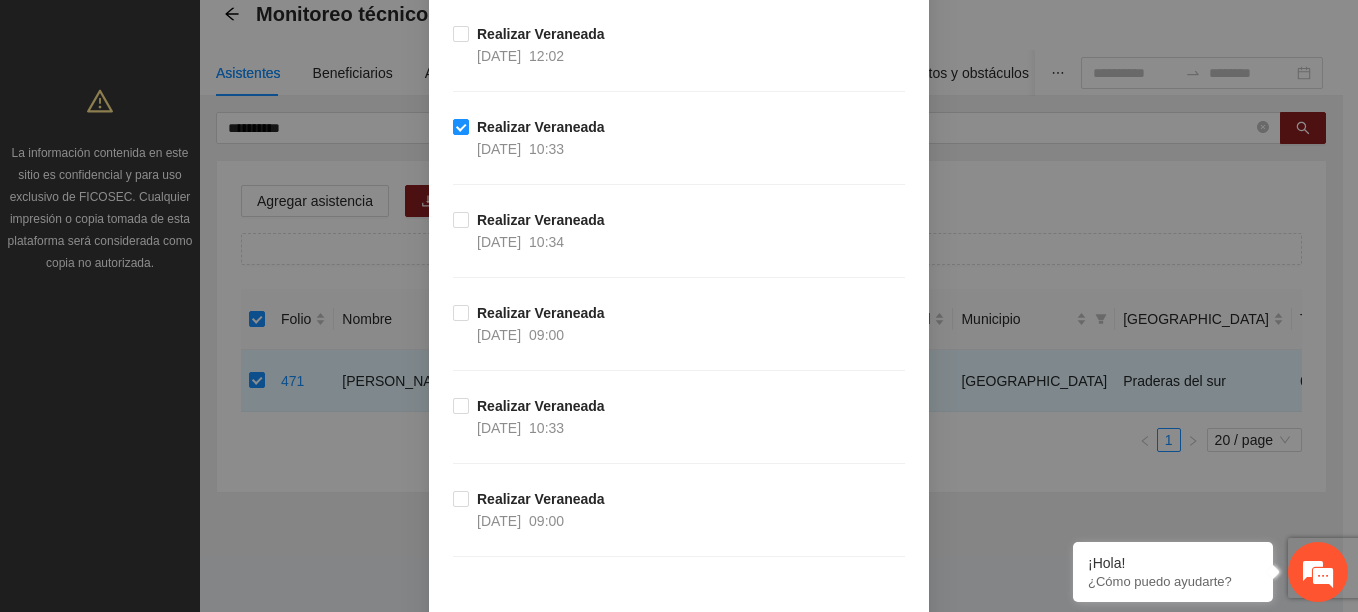 scroll, scrollTop: 3269, scrollLeft: 0, axis: vertical 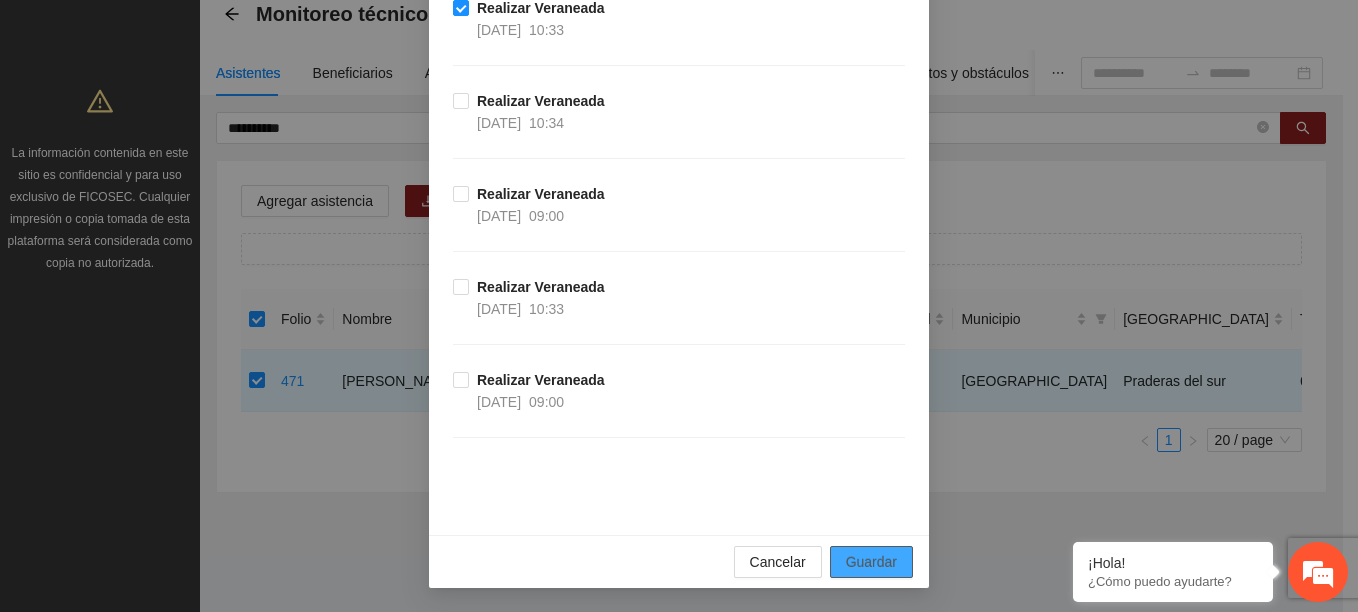 click on "Guardar" at bounding box center (871, 562) 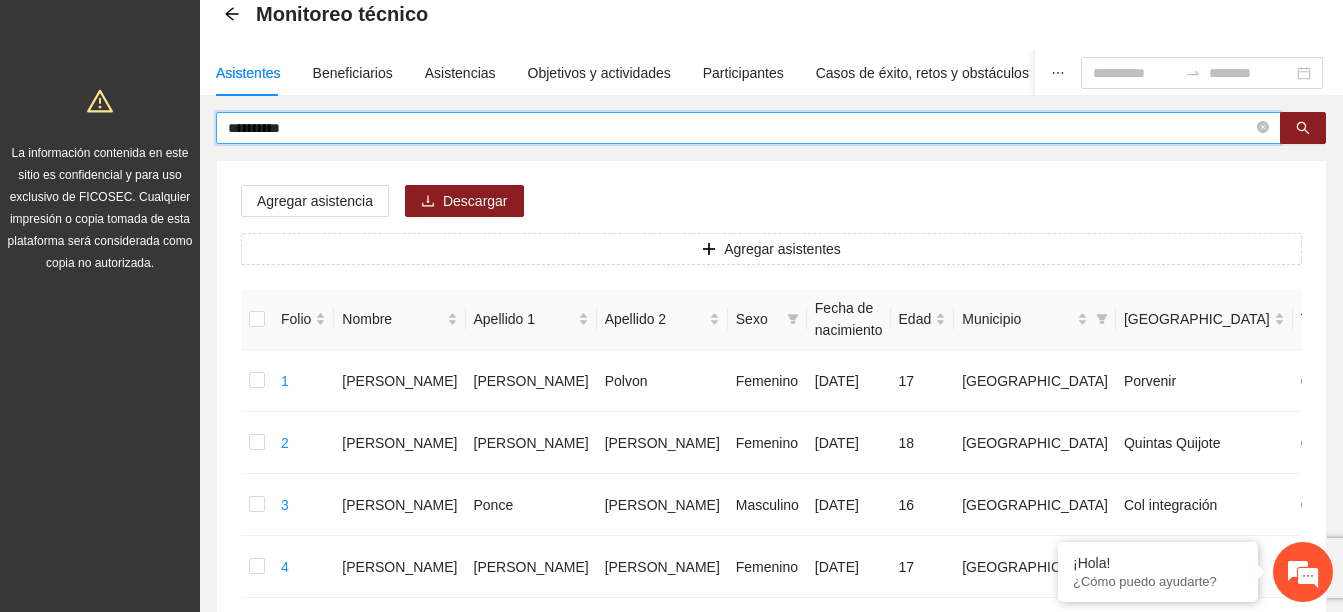 click on "**********" at bounding box center (740, 128) 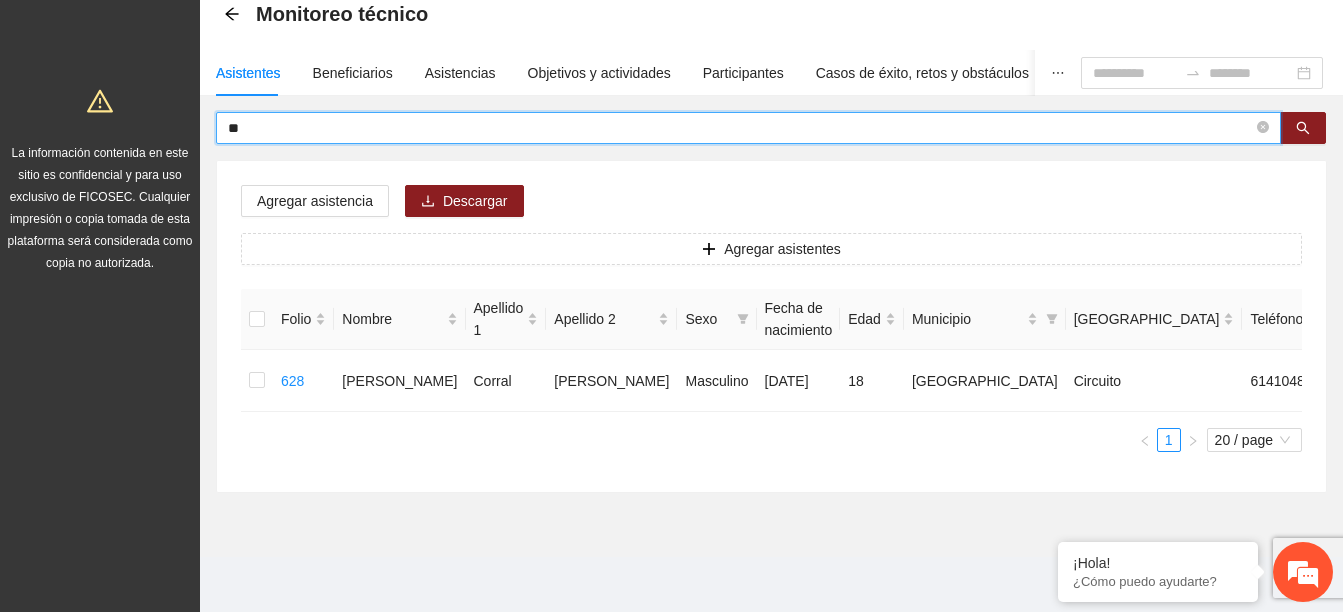 type on "*" 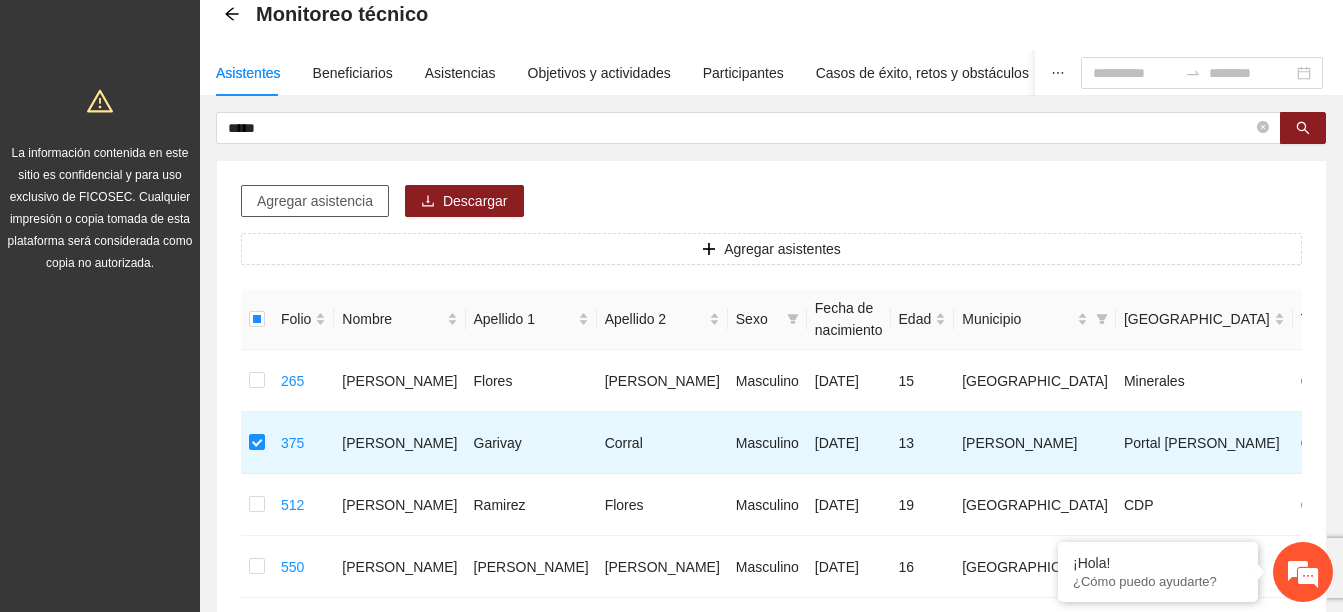 click on "Agregar asistencia" at bounding box center [315, 201] 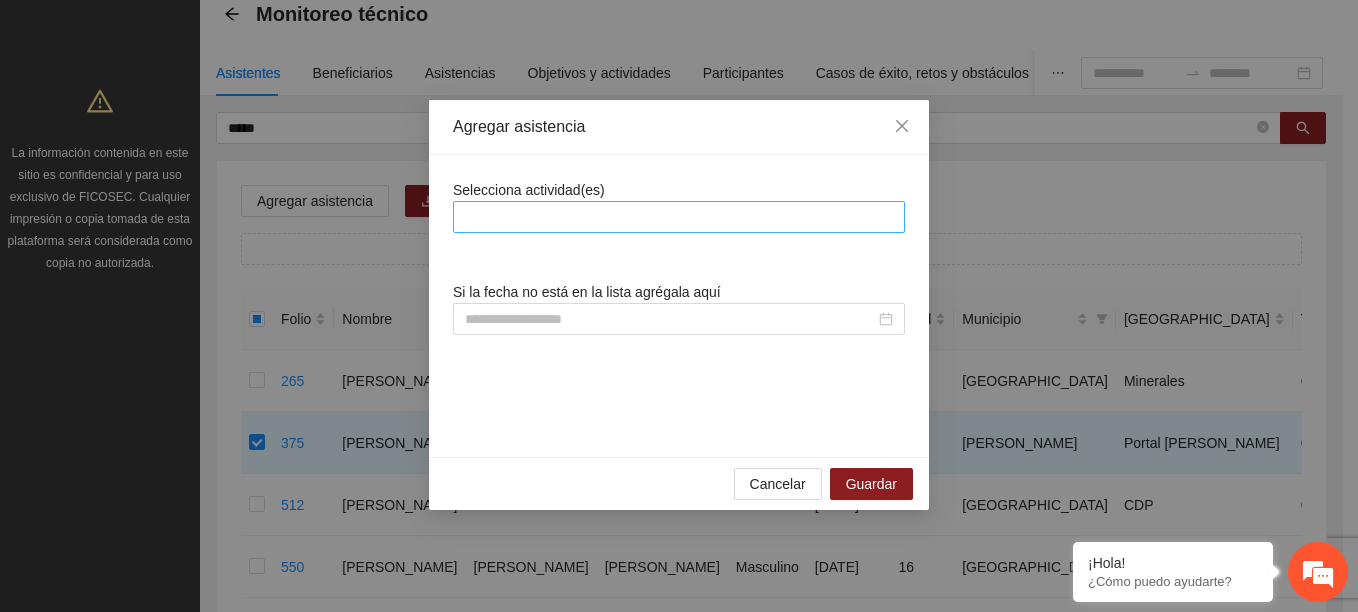 click at bounding box center [679, 217] 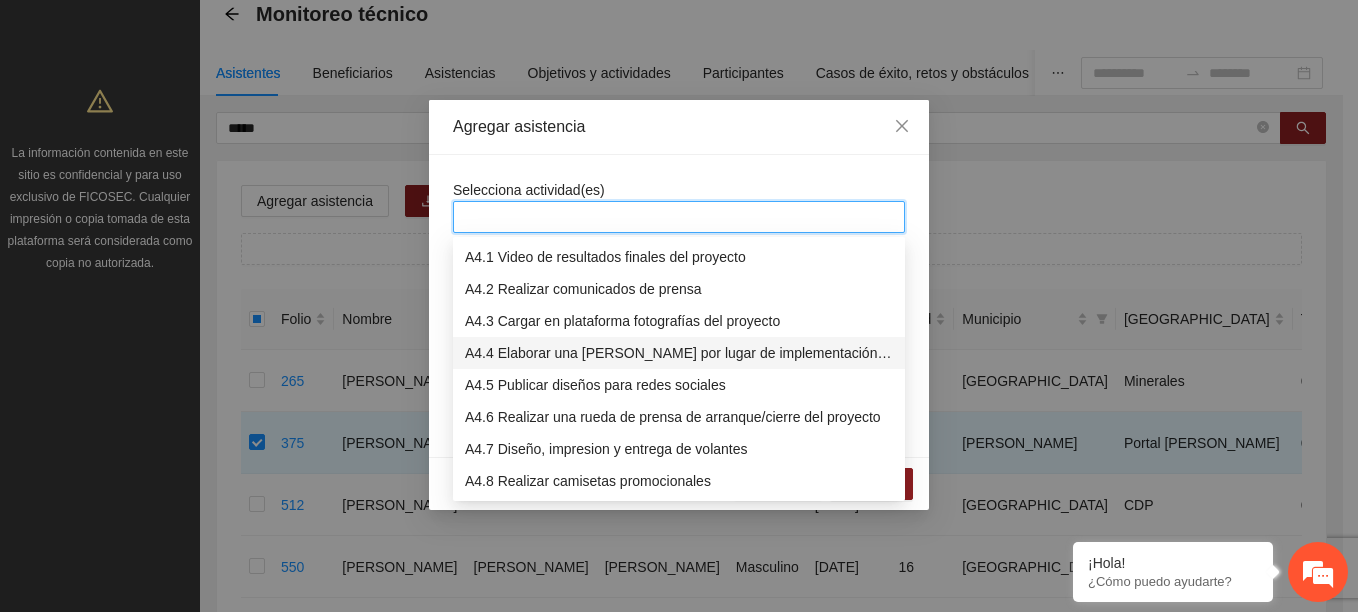 scroll, scrollTop: 688, scrollLeft: 0, axis: vertical 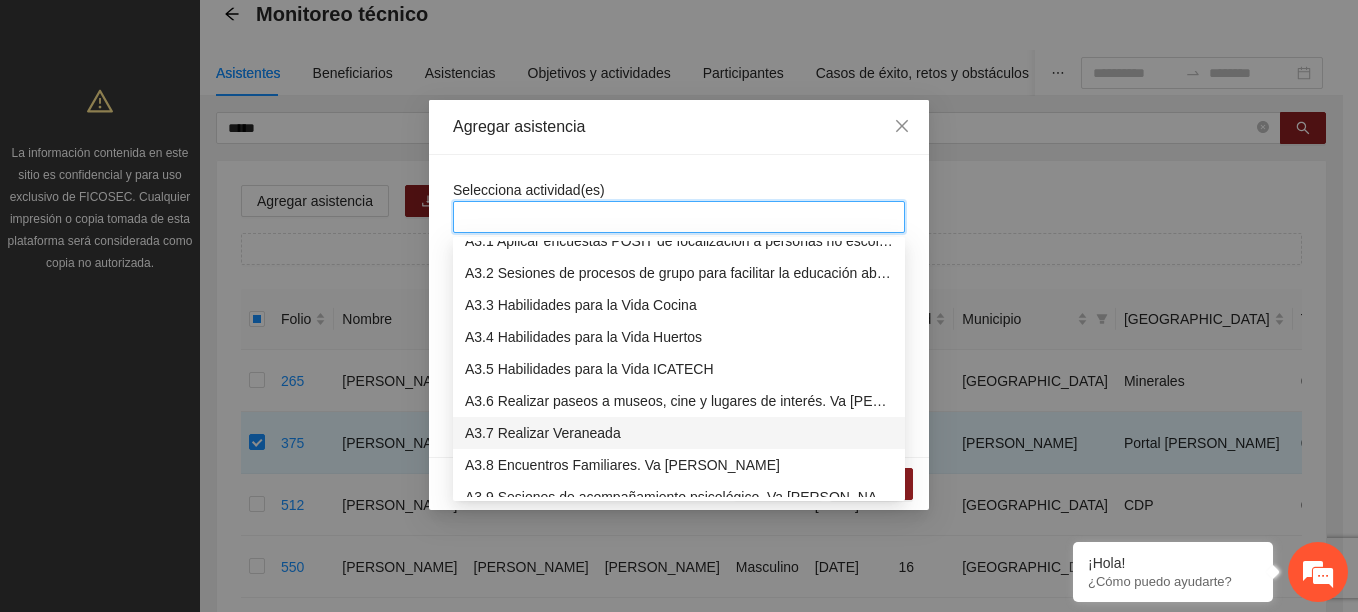 click on "A3.7 Realizar Veraneada" at bounding box center [679, 433] 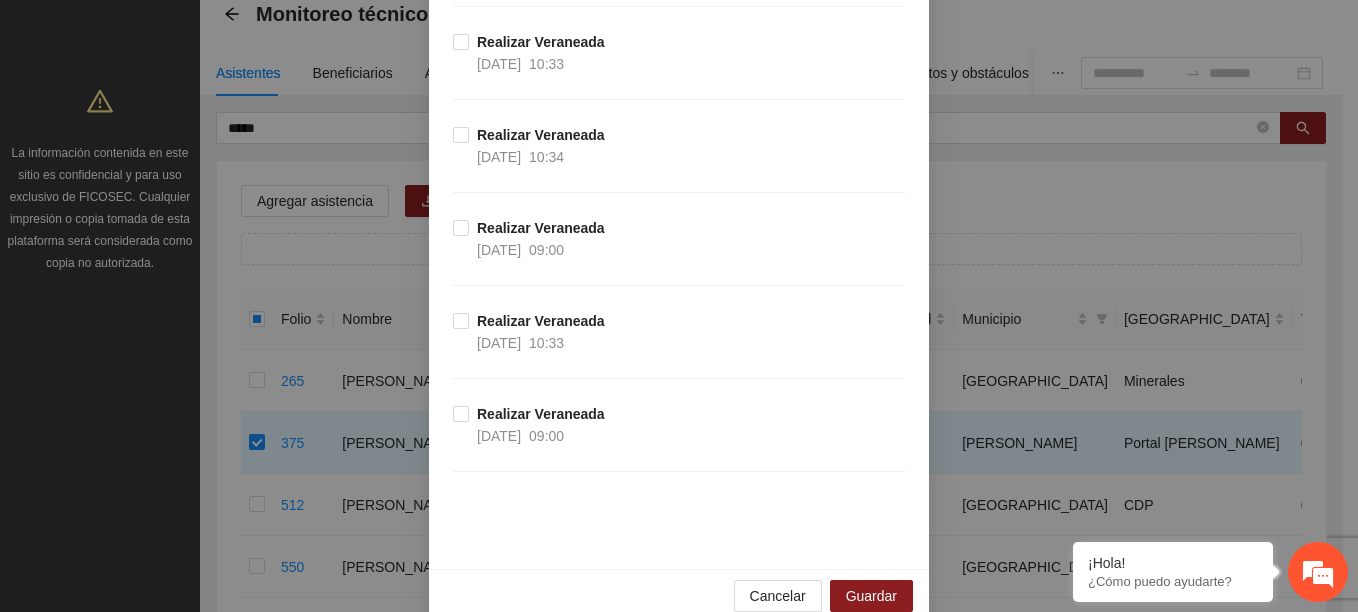 scroll, scrollTop: 3269, scrollLeft: 0, axis: vertical 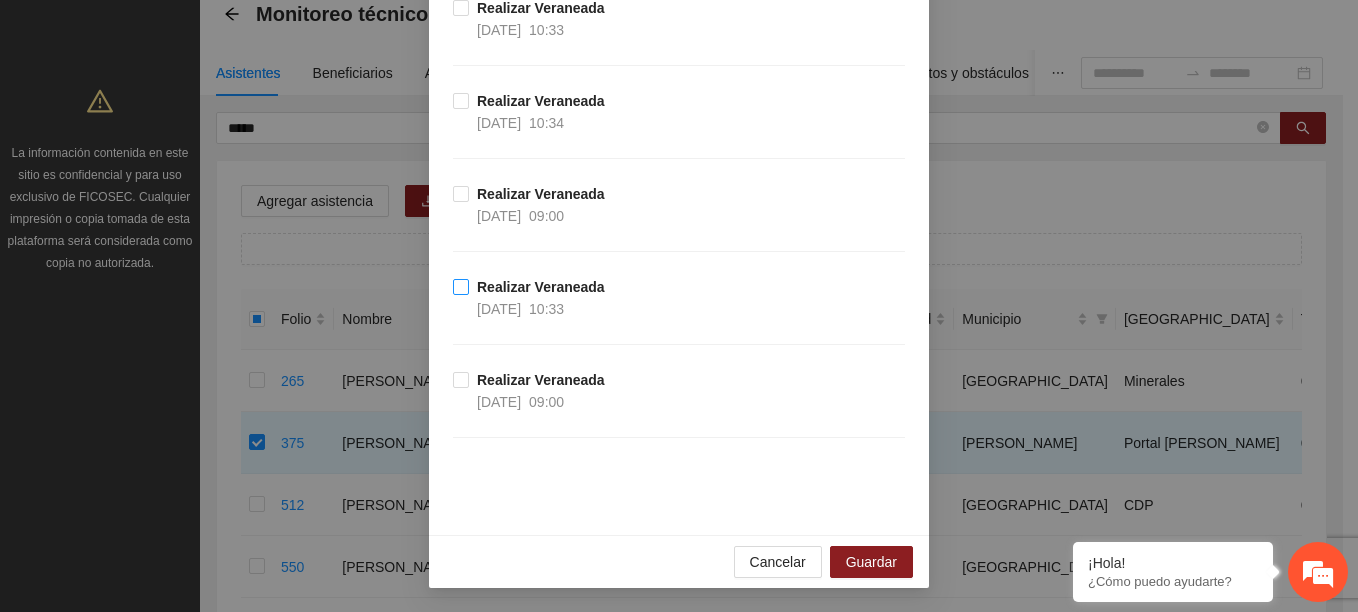 click on "Realizar Veraneada 01/07/2025 10:33" at bounding box center (541, 298) 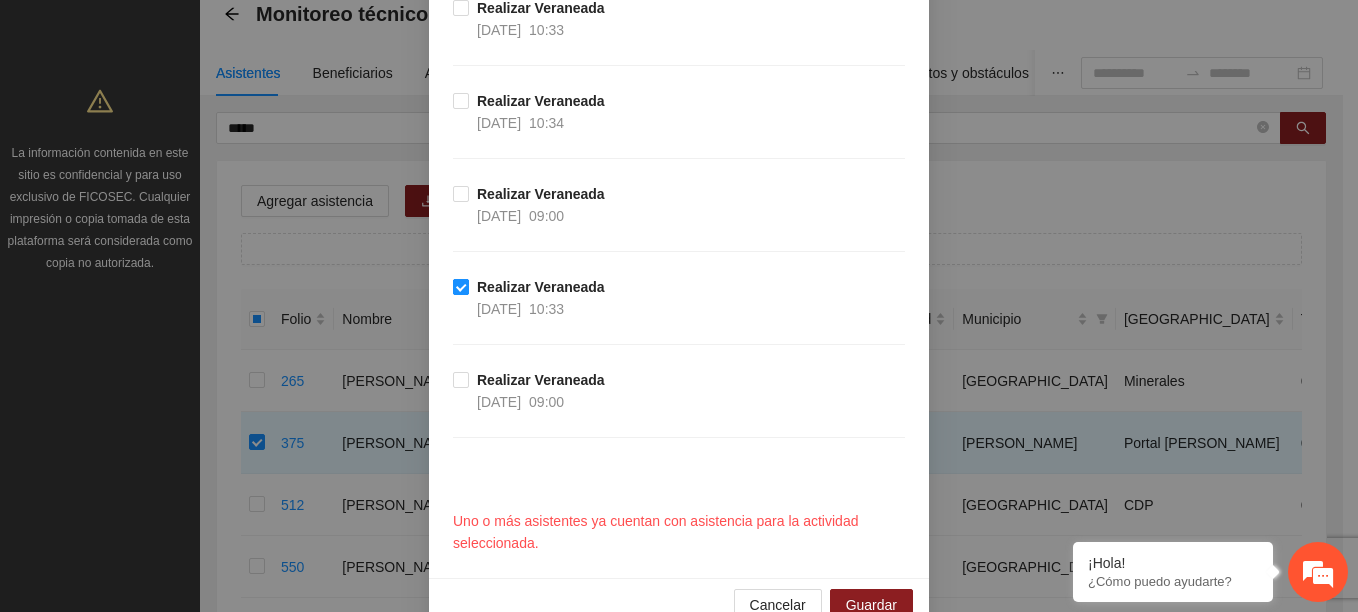 click on "Realizar Veraneada 01/07/2025 10:33" at bounding box center [541, 298] 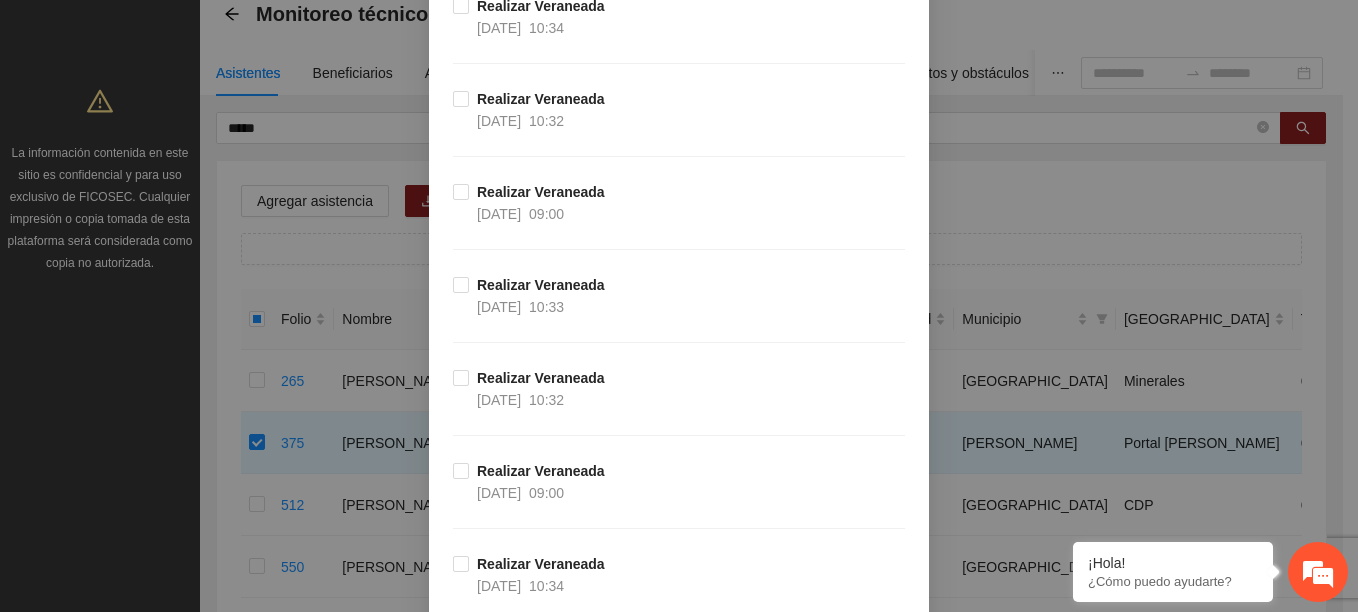 scroll, scrollTop: 1869, scrollLeft: 0, axis: vertical 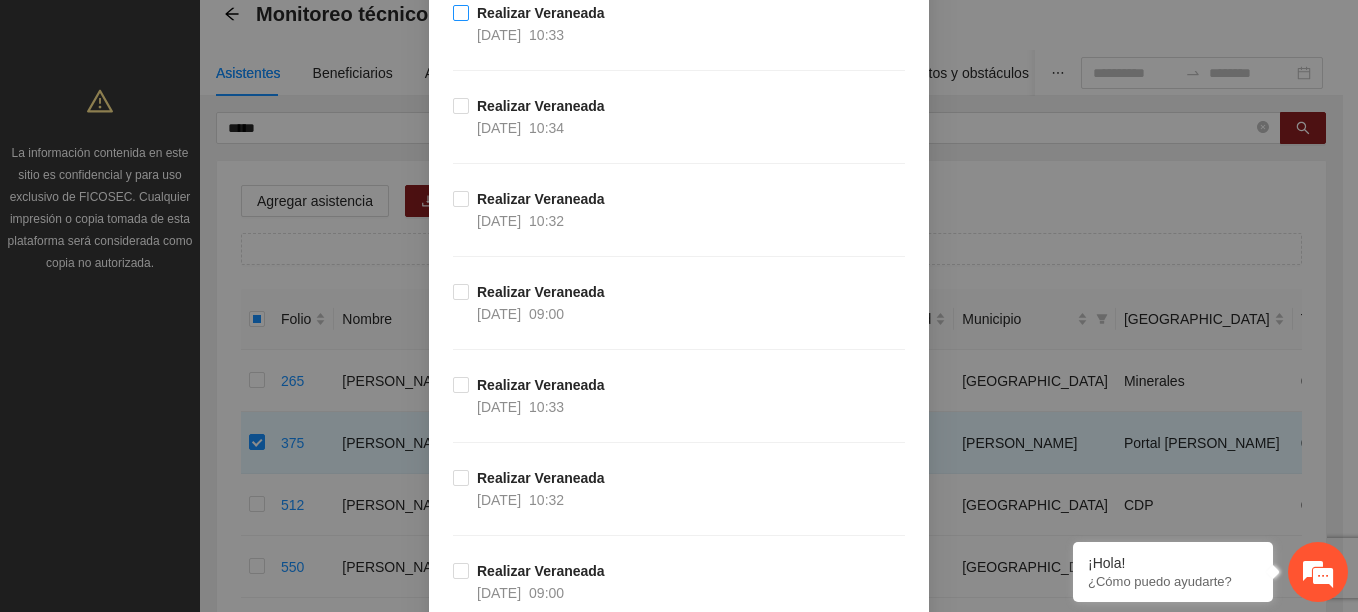 click on "10:33" at bounding box center (546, 35) 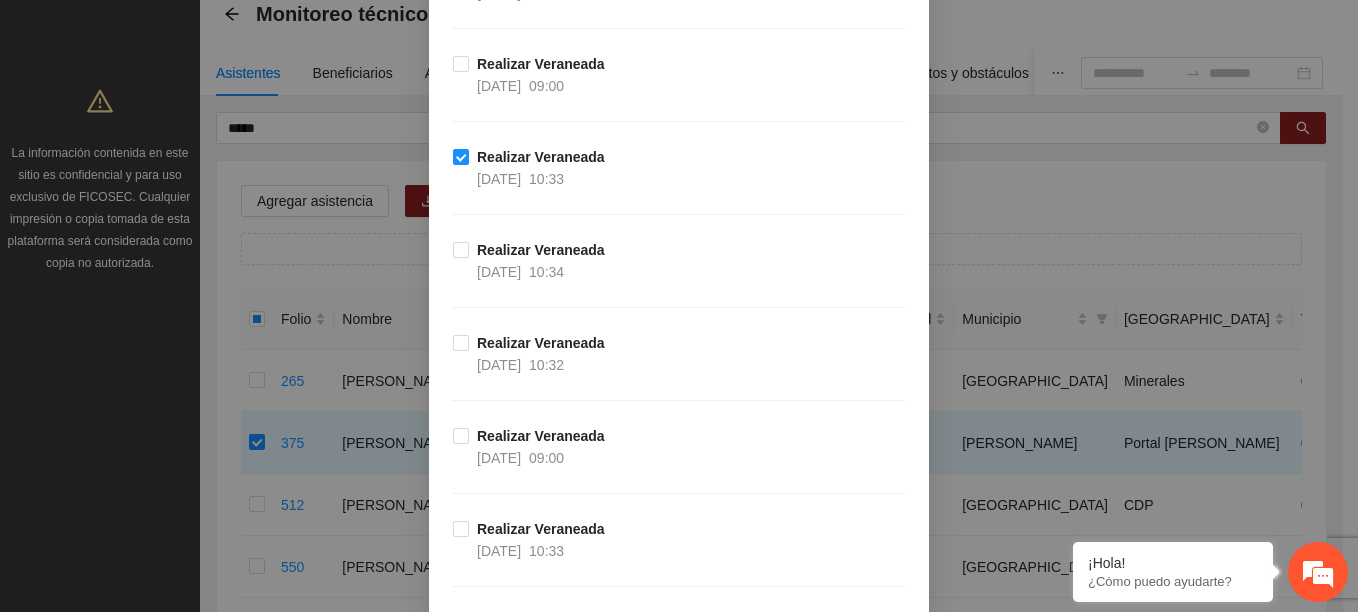 scroll, scrollTop: 1569, scrollLeft: 0, axis: vertical 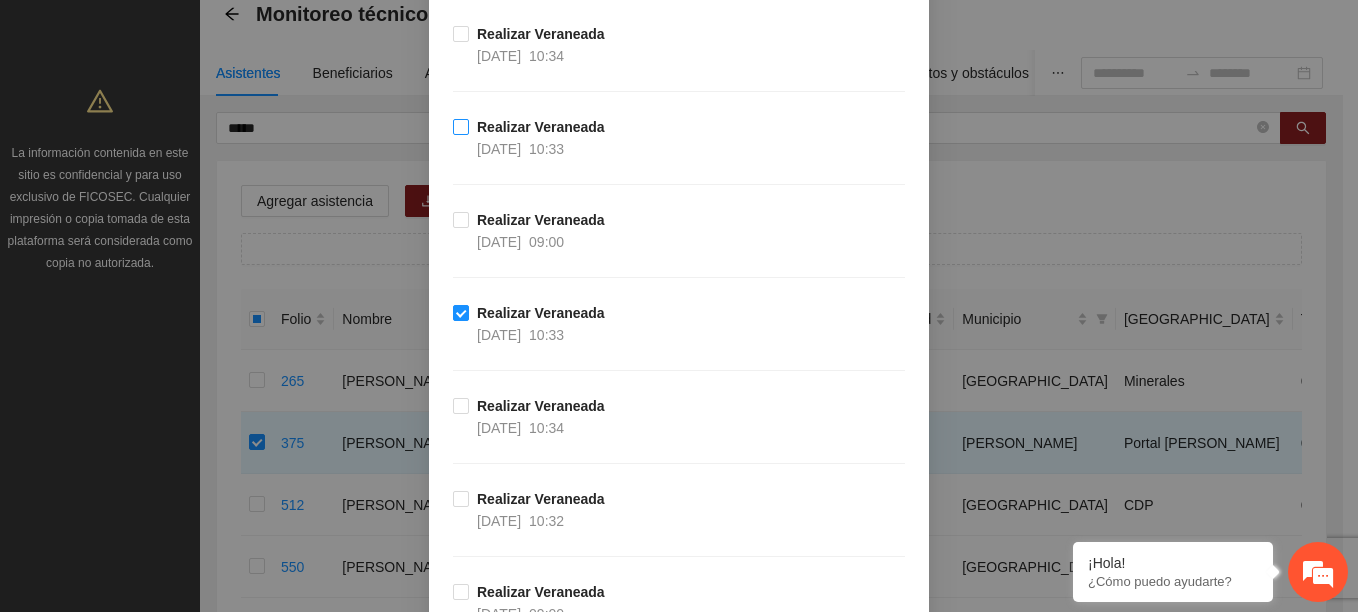 click on "Realizar Veraneada" at bounding box center [541, 127] 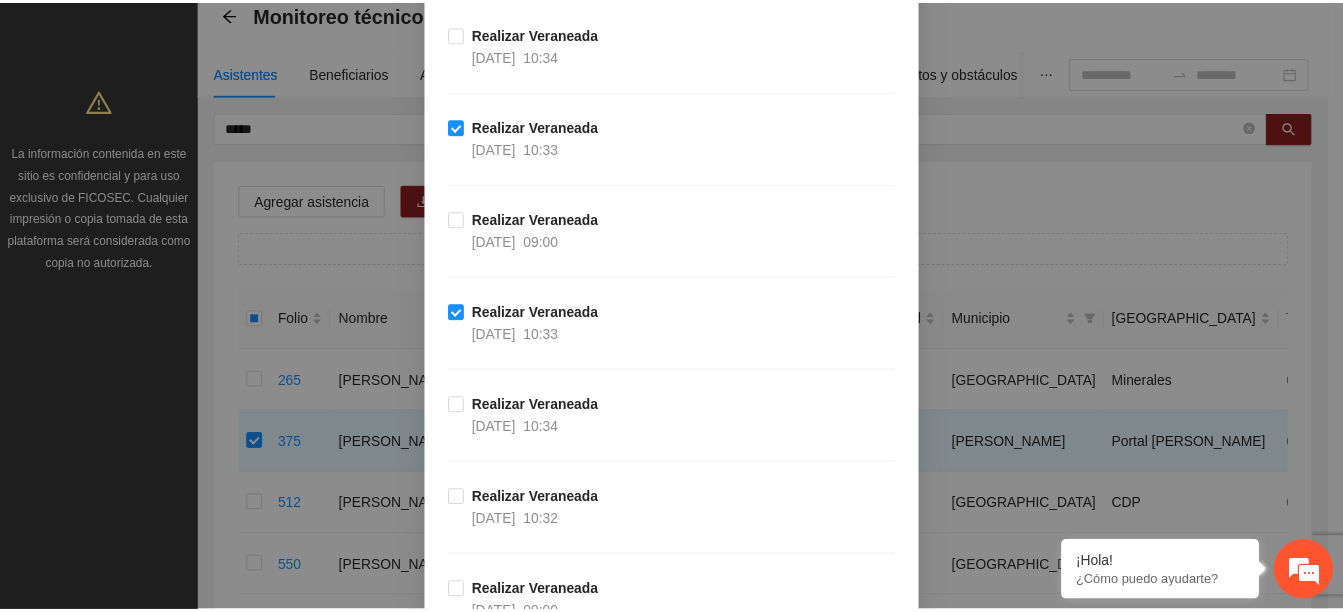 scroll, scrollTop: 3269, scrollLeft: 0, axis: vertical 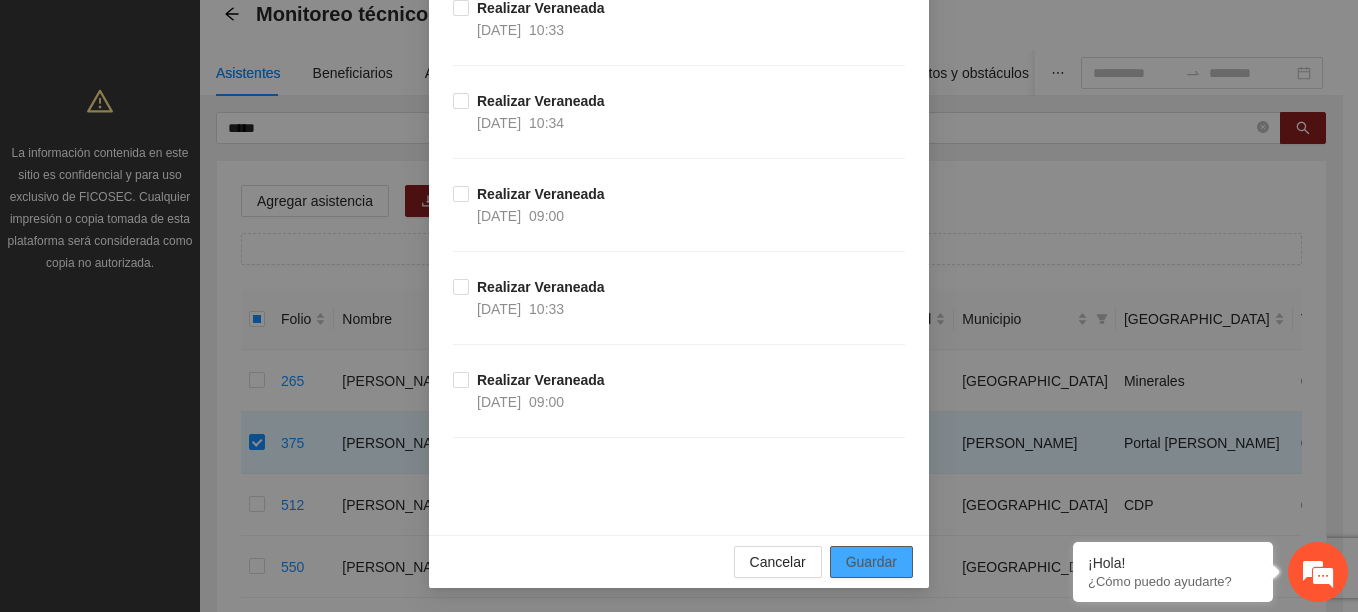 click on "Guardar" at bounding box center (871, 562) 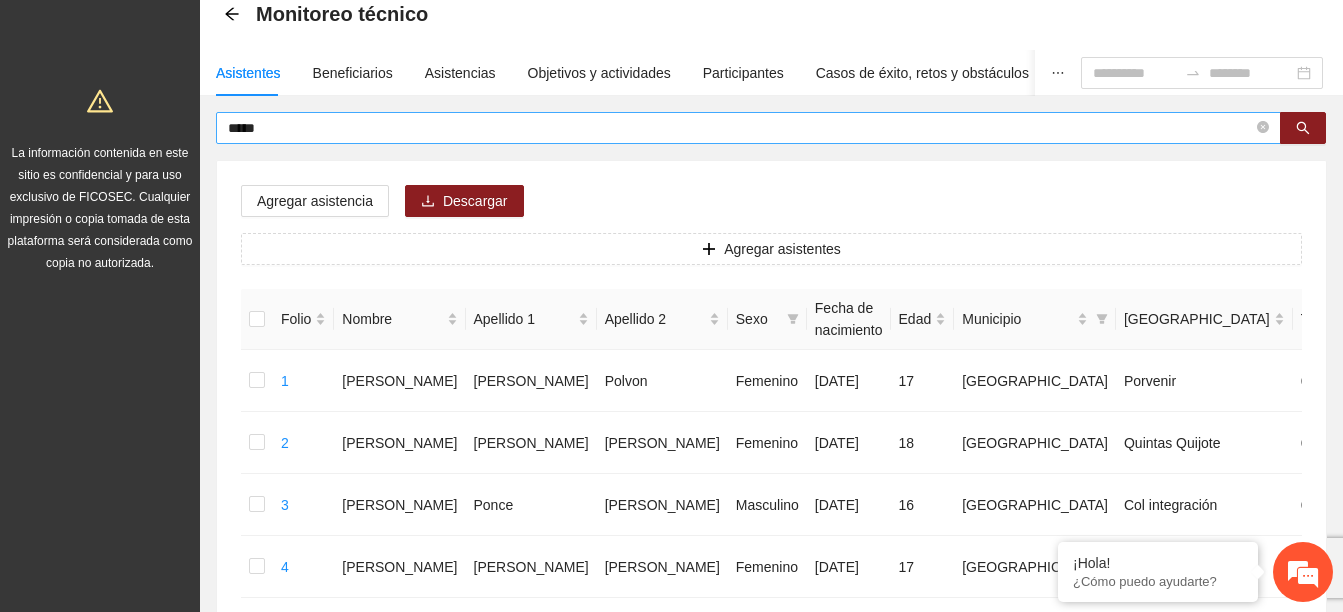 click on "****" at bounding box center [740, 128] 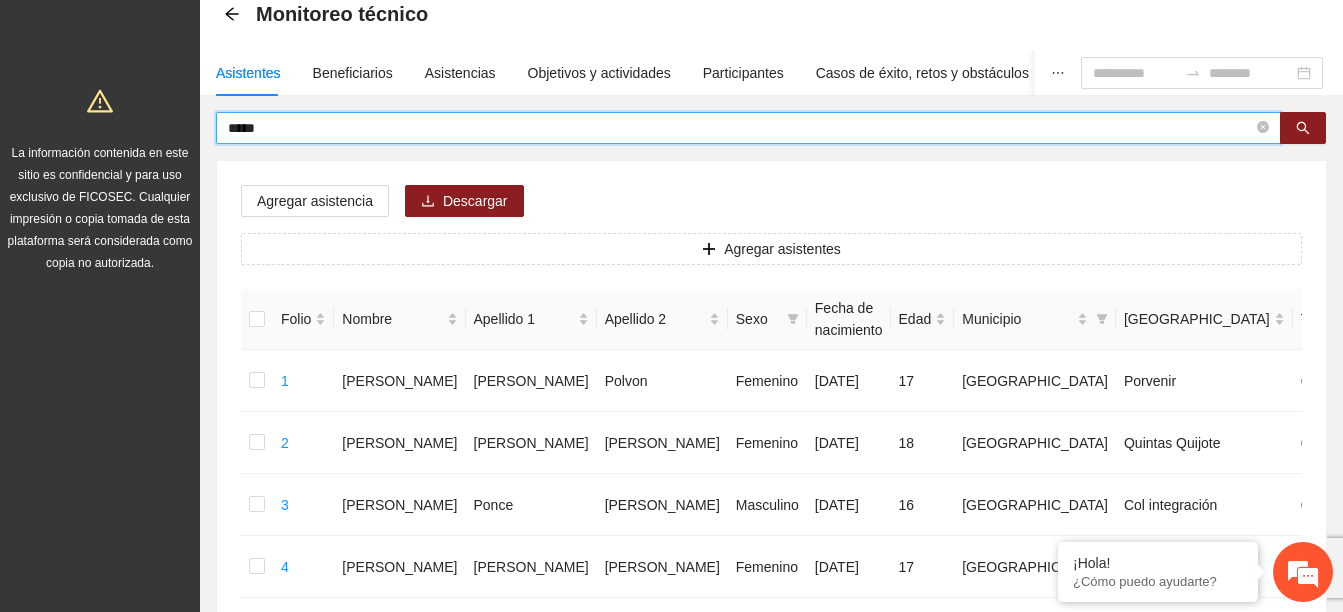 click on "****" at bounding box center (740, 128) 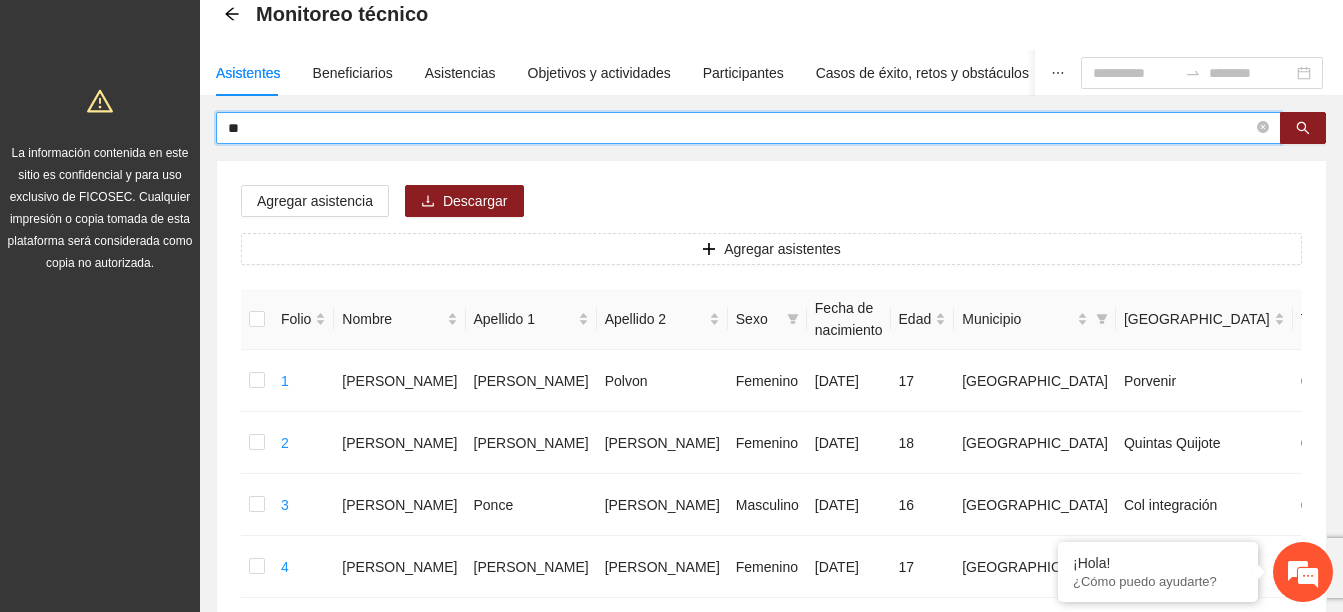 type on "*" 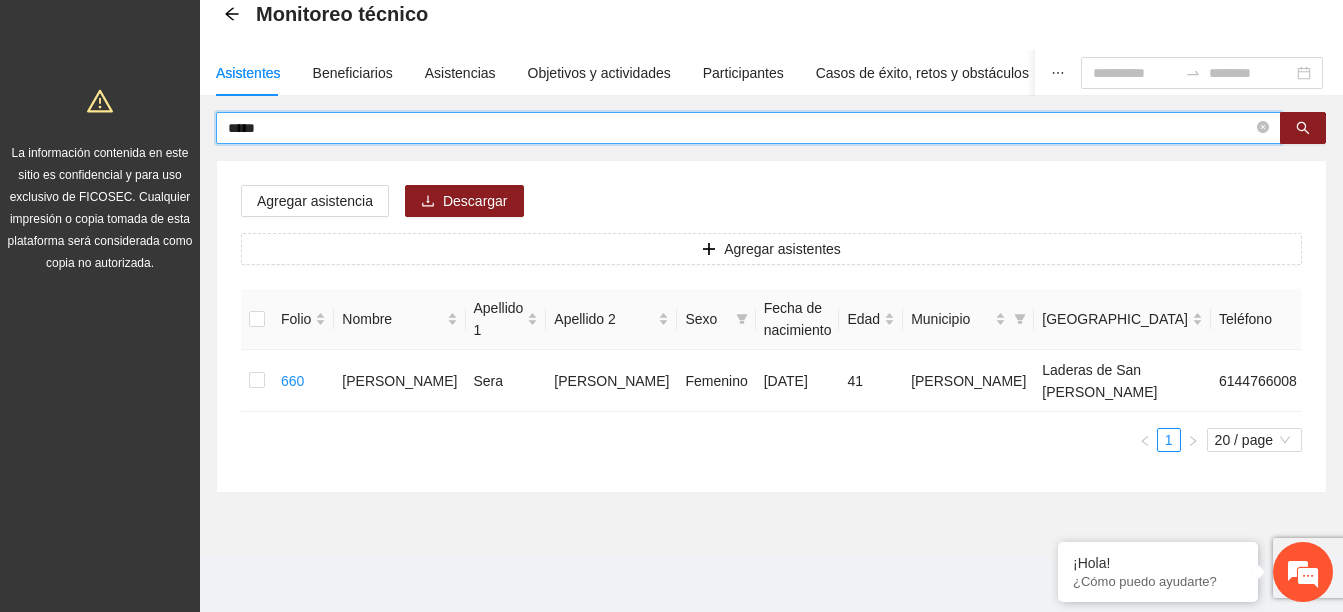 click on "****" at bounding box center [740, 128] 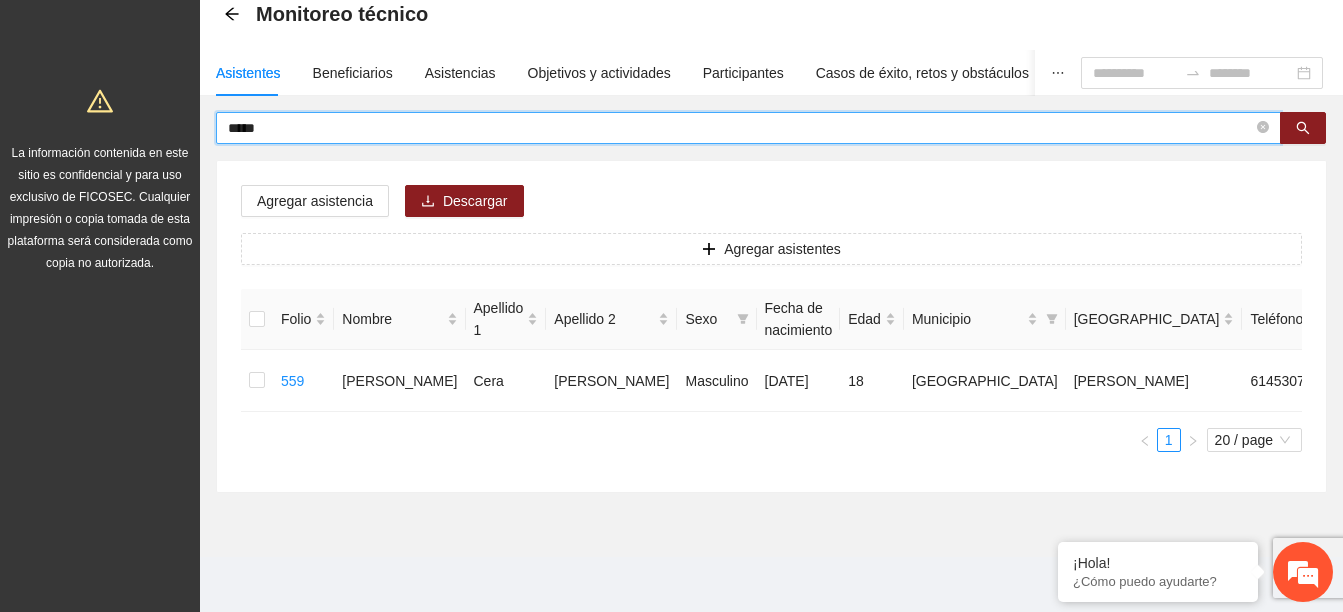 click on "****" at bounding box center [740, 128] 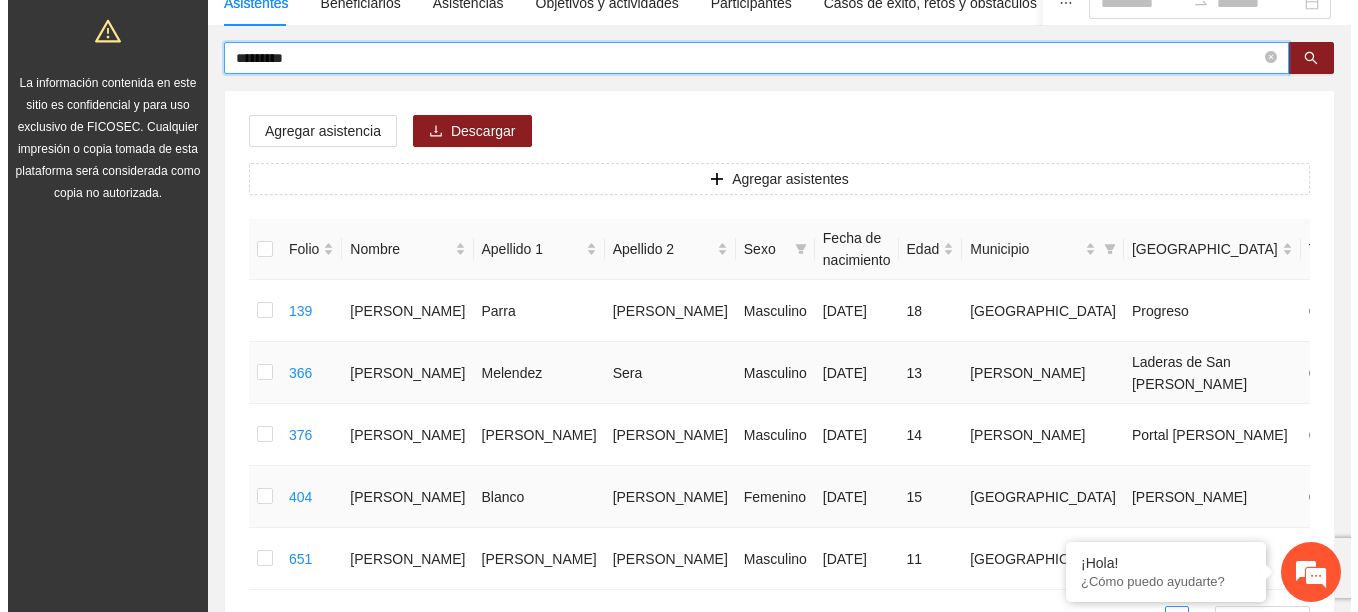 scroll, scrollTop: 205, scrollLeft: 0, axis: vertical 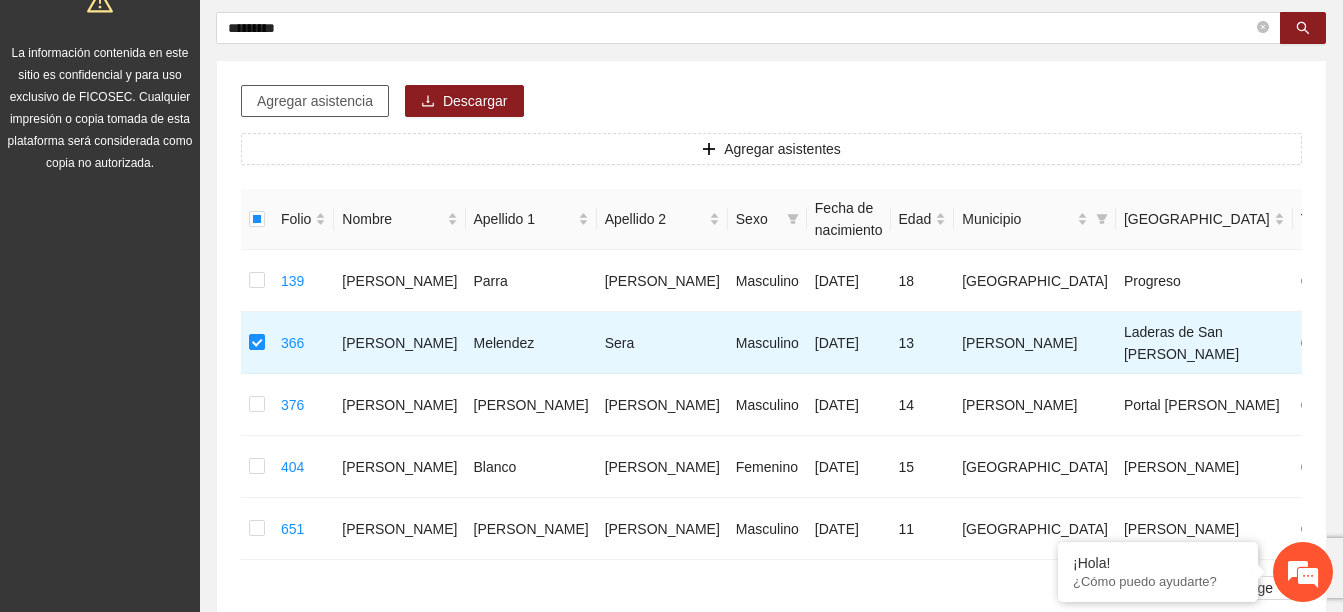 click on "Agregar asistencia" at bounding box center [315, 101] 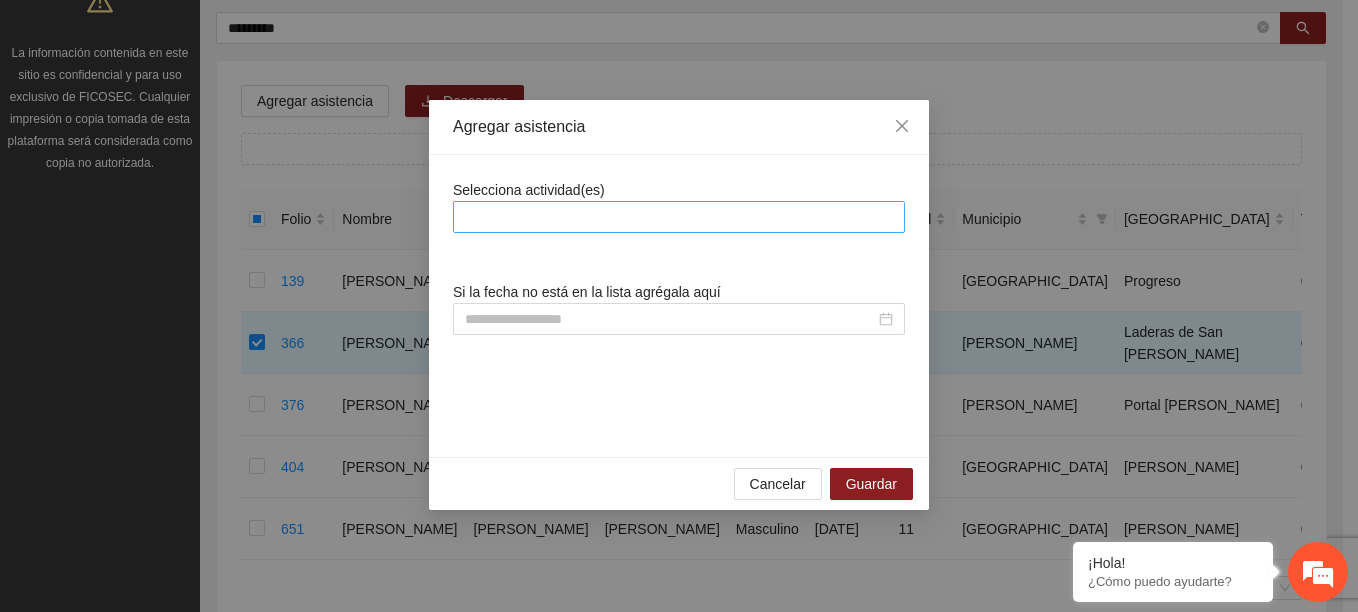 drag, startPoint x: 621, startPoint y: 234, endPoint x: 618, endPoint y: 214, distance: 20.22375 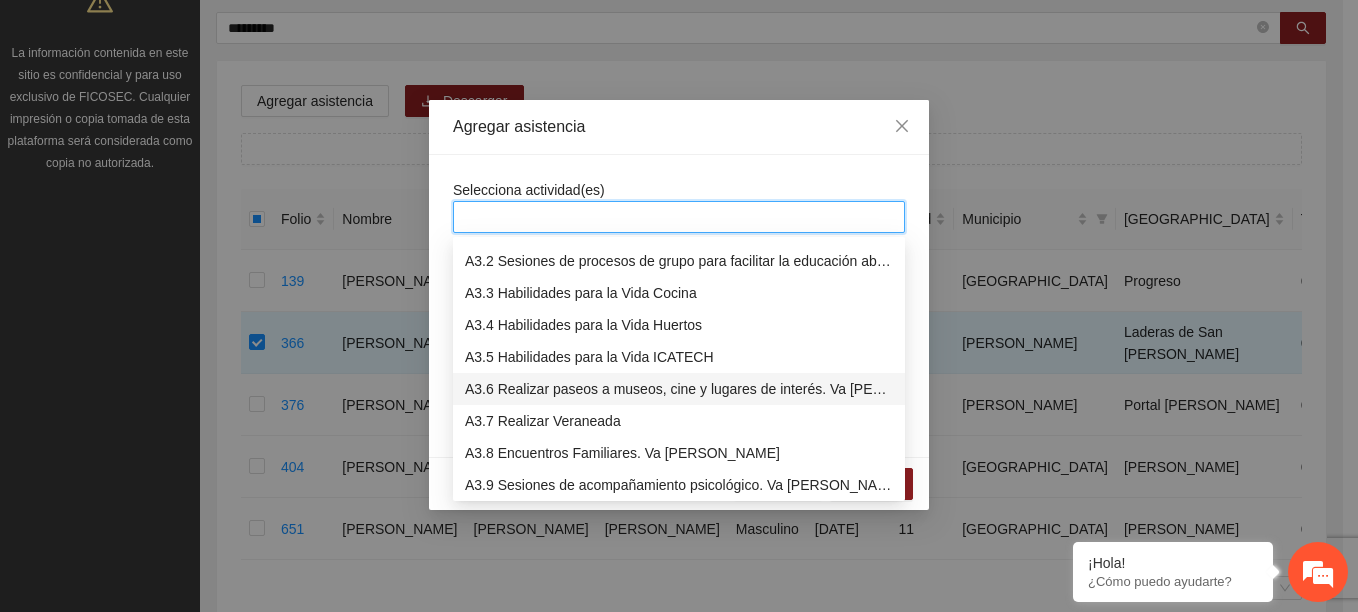 scroll, scrollTop: 800, scrollLeft: 0, axis: vertical 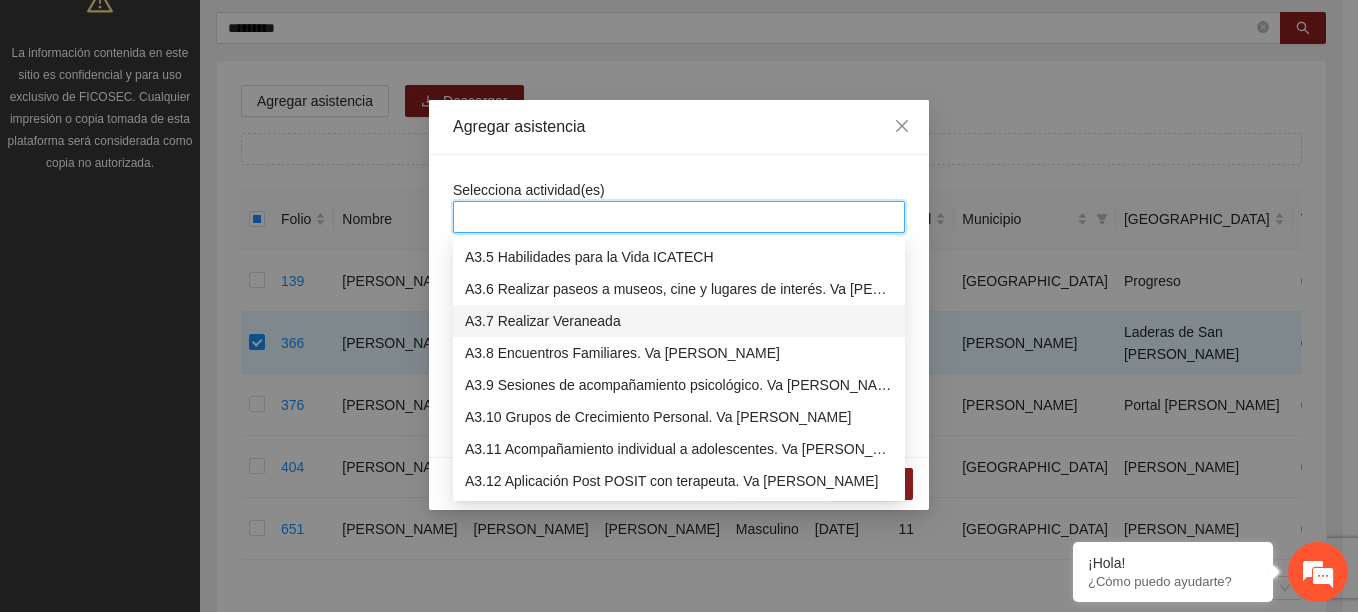 click on "A3.7 Realizar Veraneada" at bounding box center [679, 321] 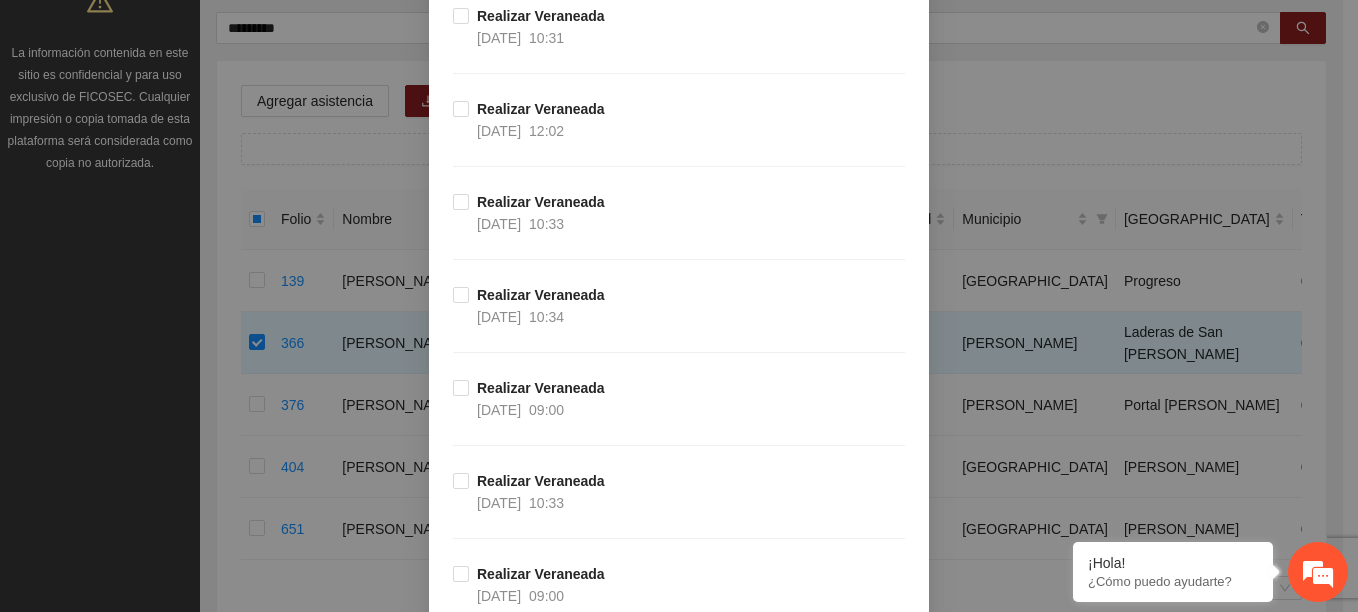 scroll, scrollTop: 3269, scrollLeft: 0, axis: vertical 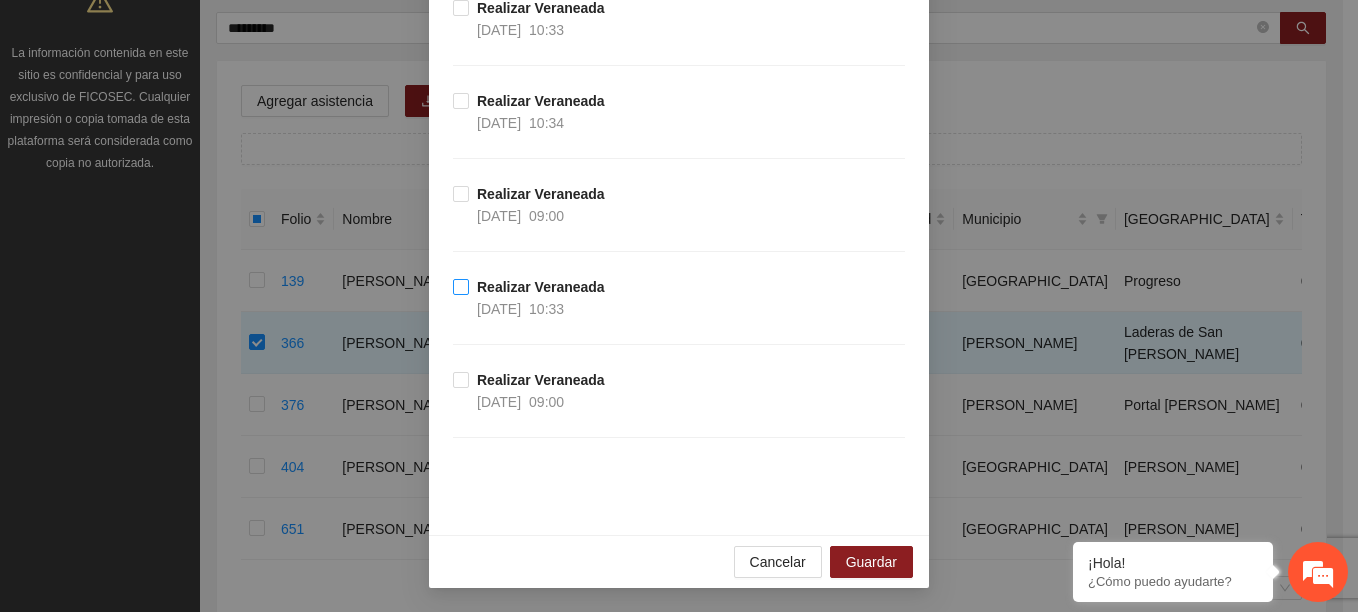 click on "Realizar Veraneada" at bounding box center [541, 287] 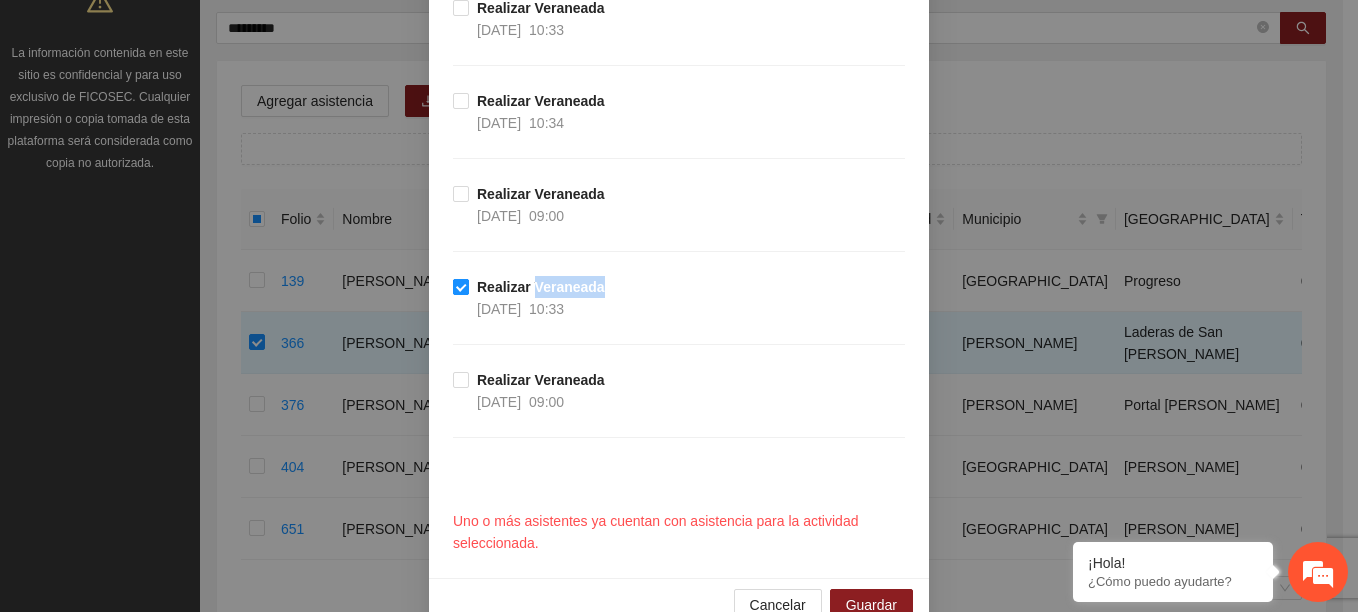 click on "Realizar Veraneada" at bounding box center [541, 287] 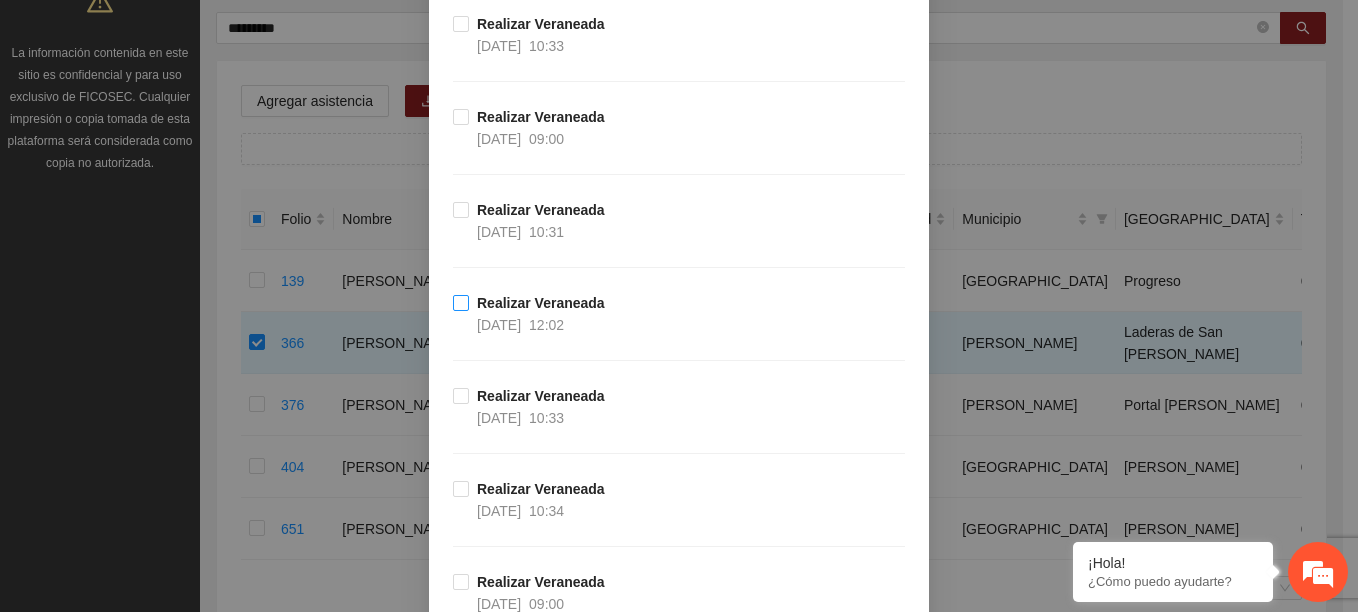 scroll, scrollTop: 2869, scrollLeft: 0, axis: vertical 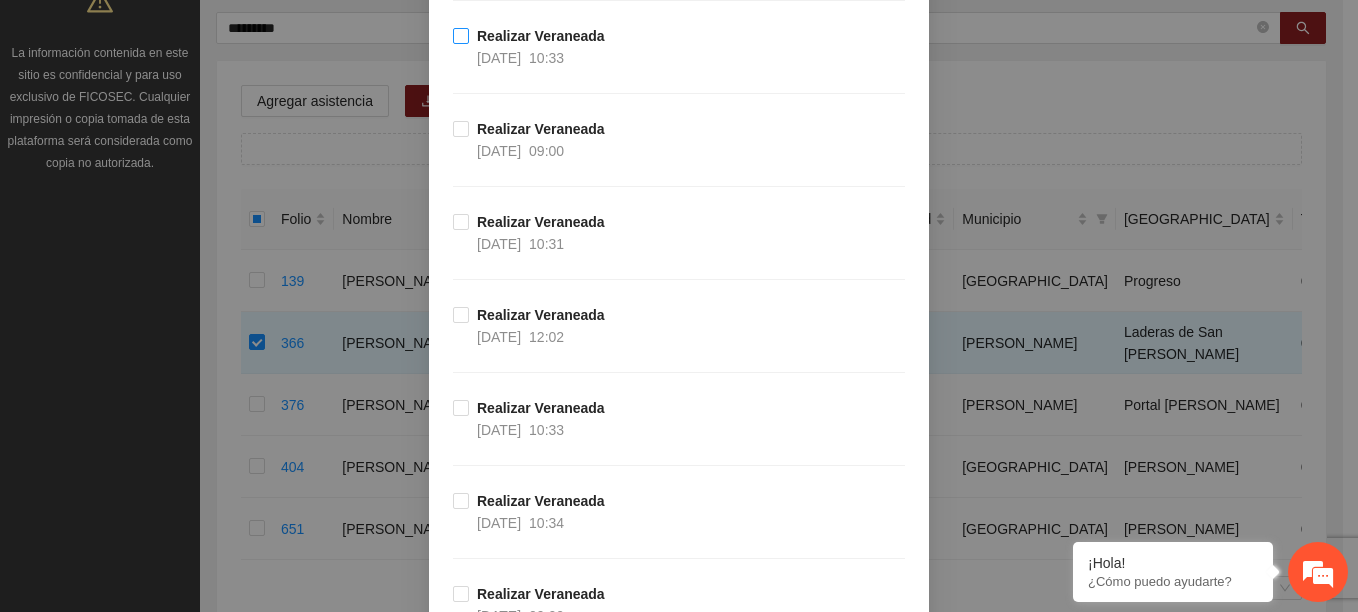 click on "04/07/2025 10:33" at bounding box center (520, 58) 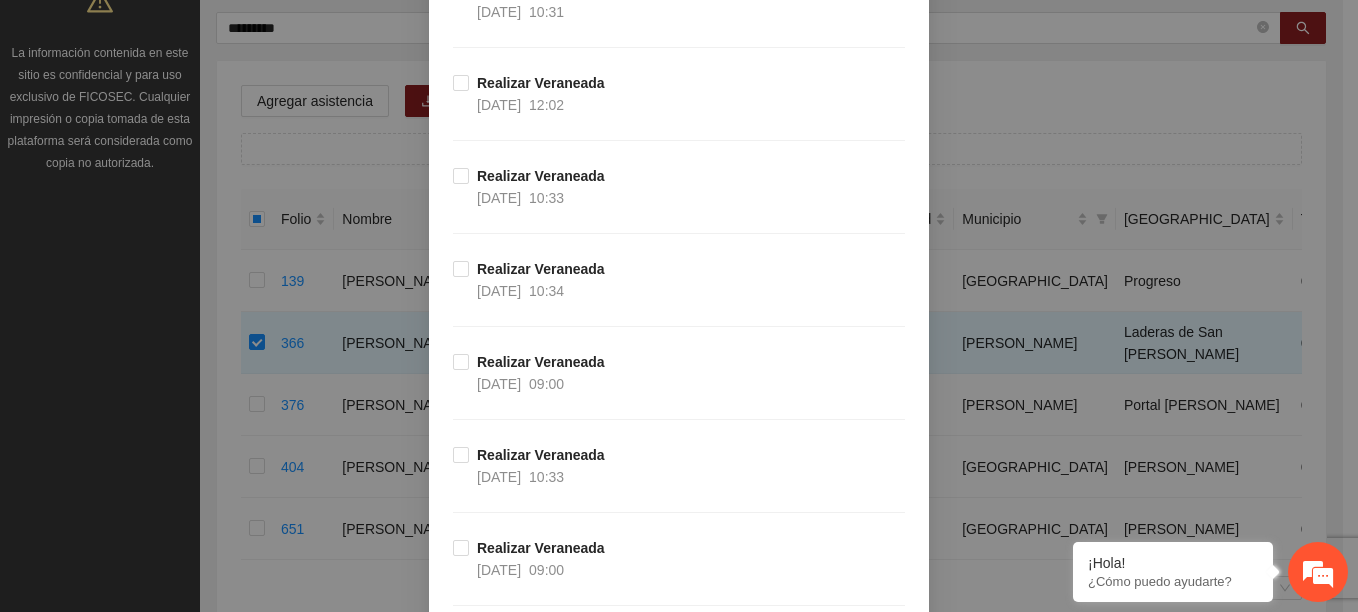 scroll, scrollTop: 2812, scrollLeft: 0, axis: vertical 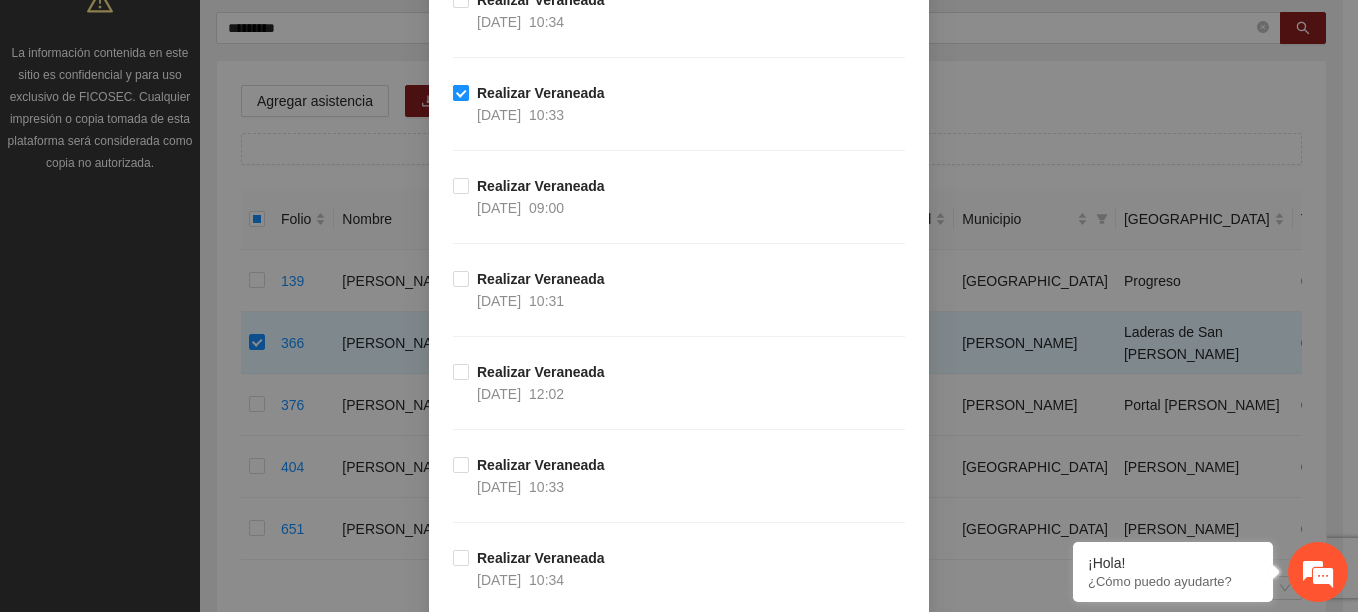 click on "Realizar Veraneada" at bounding box center [541, 93] 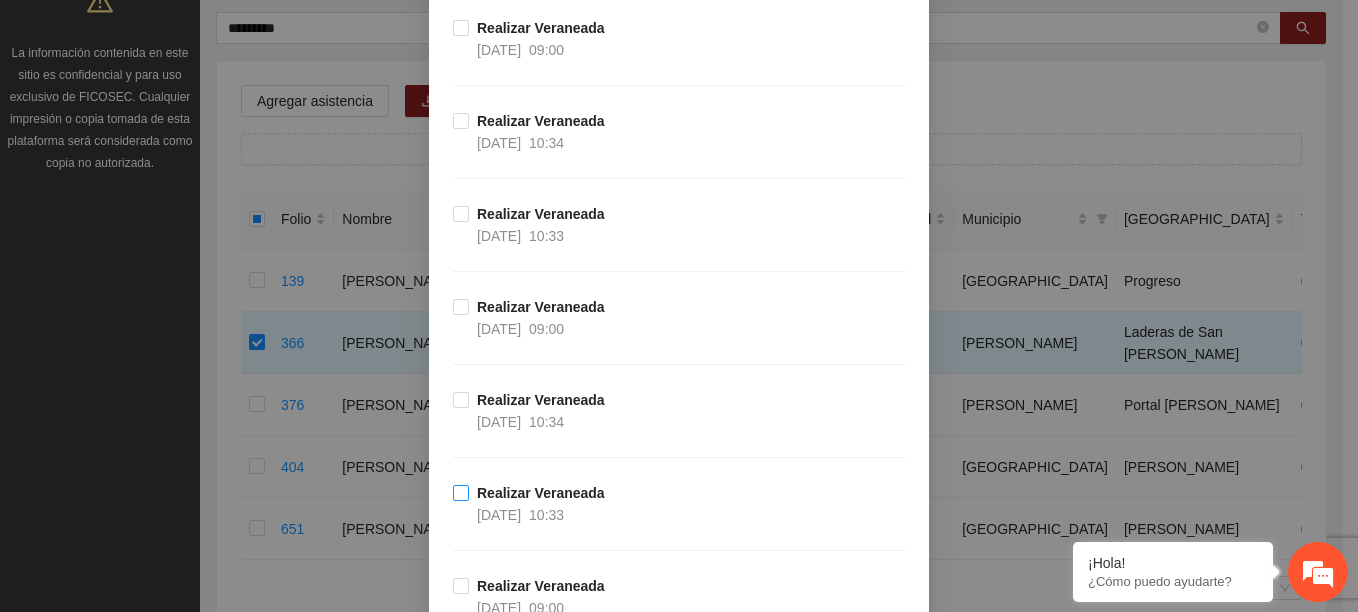 scroll, scrollTop: 2112, scrollLeft: 0, axis: vertical 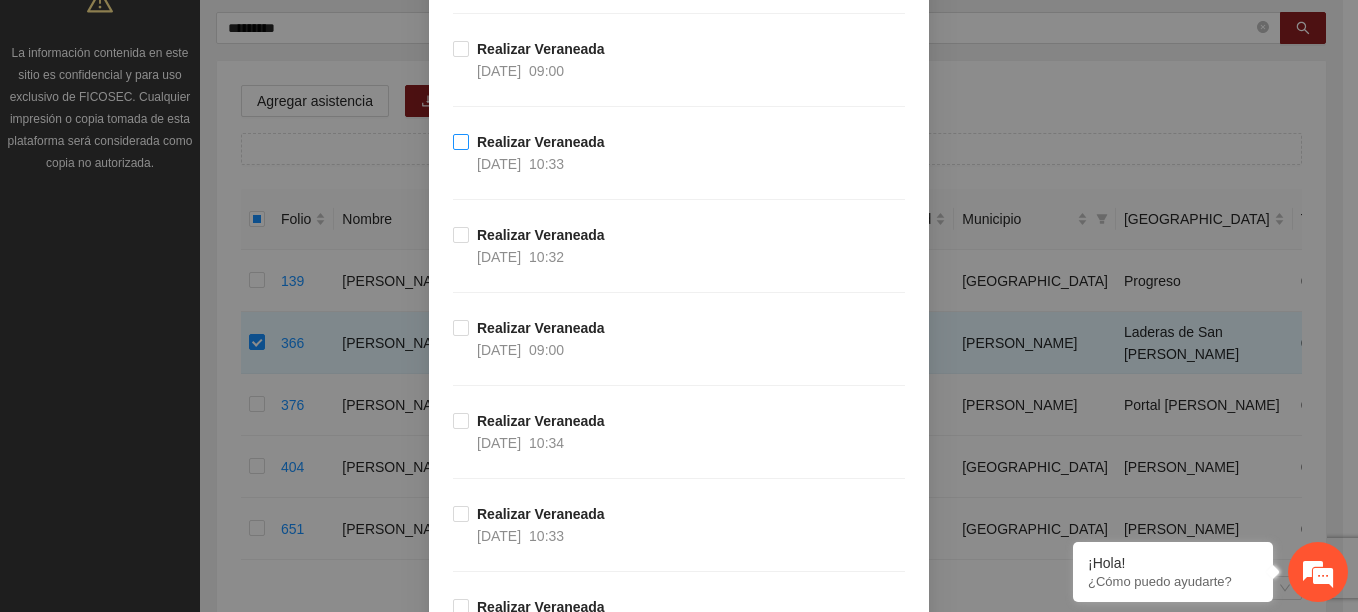 click on "10:33" at bounding box center [546, 164] 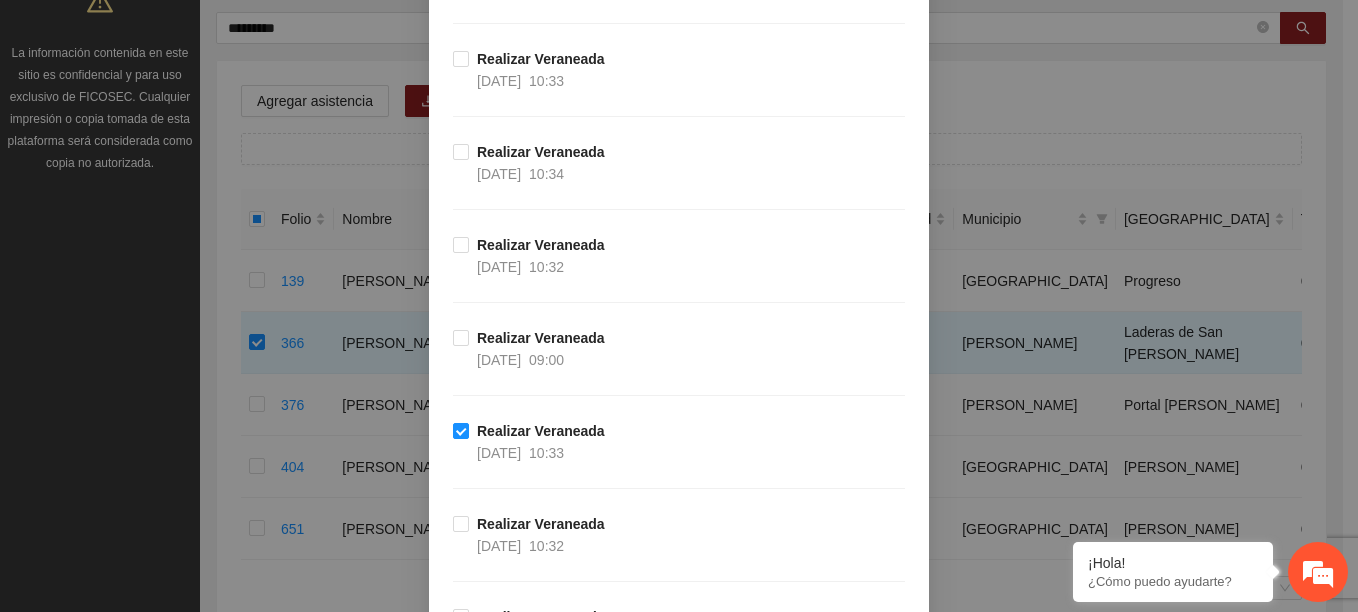 scroll, scrollTop: 1812, scrollLeft: 0, axis: vertical 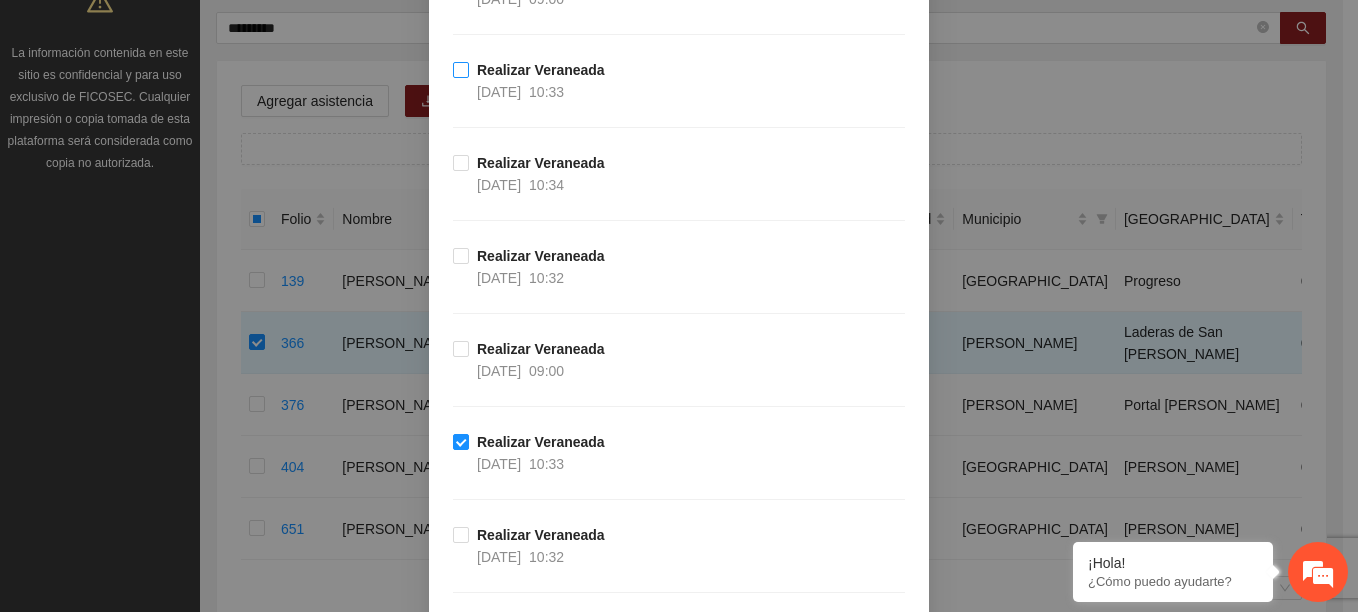 click on "10:33" at bounding box center [546, 92] 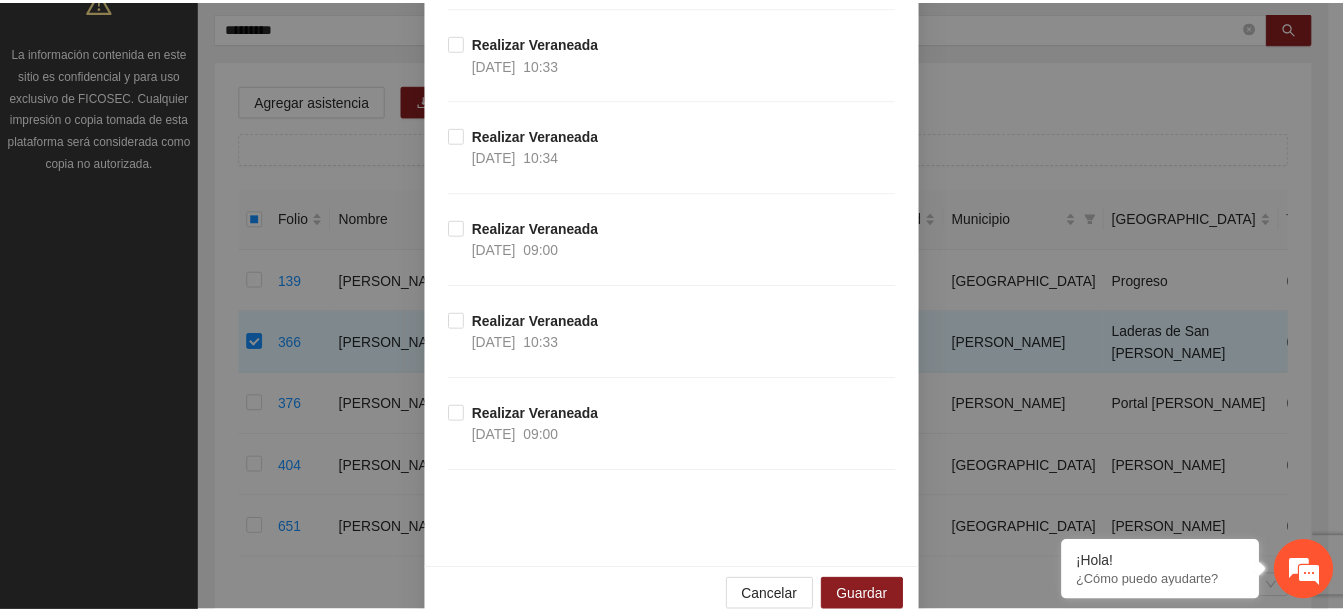 scroll, scrollTop: 3269, scrollLeft: 0, axis: vertical 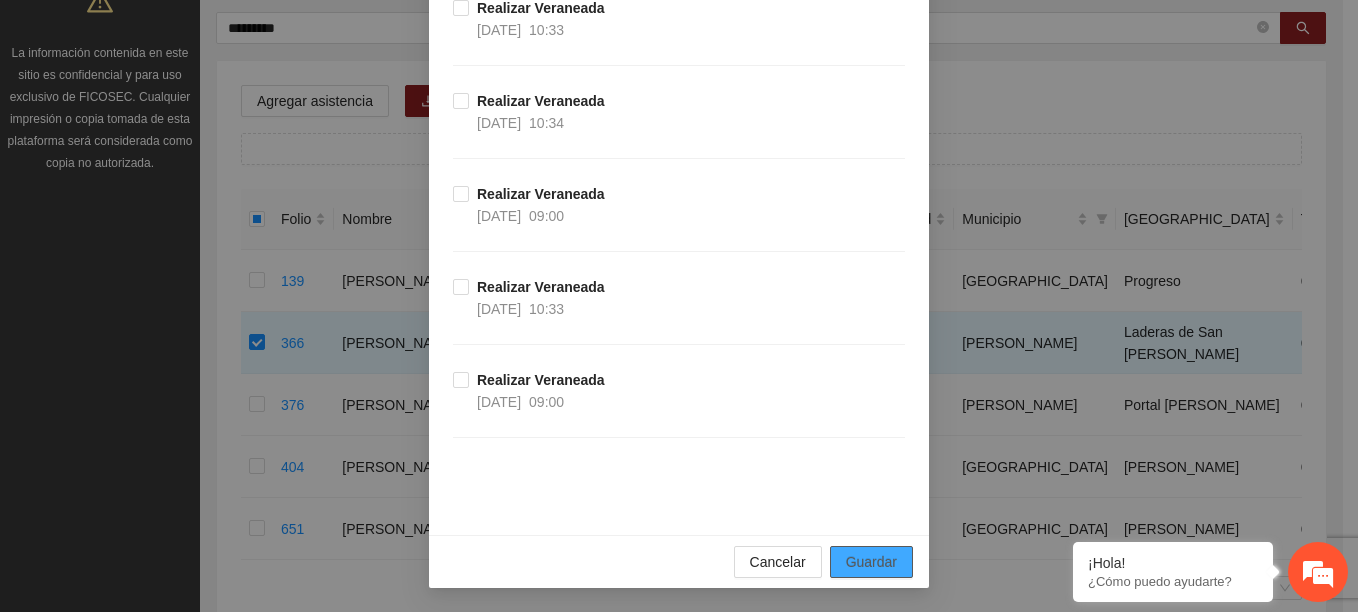 click on "Guardar" at bounding box center [871, 562] 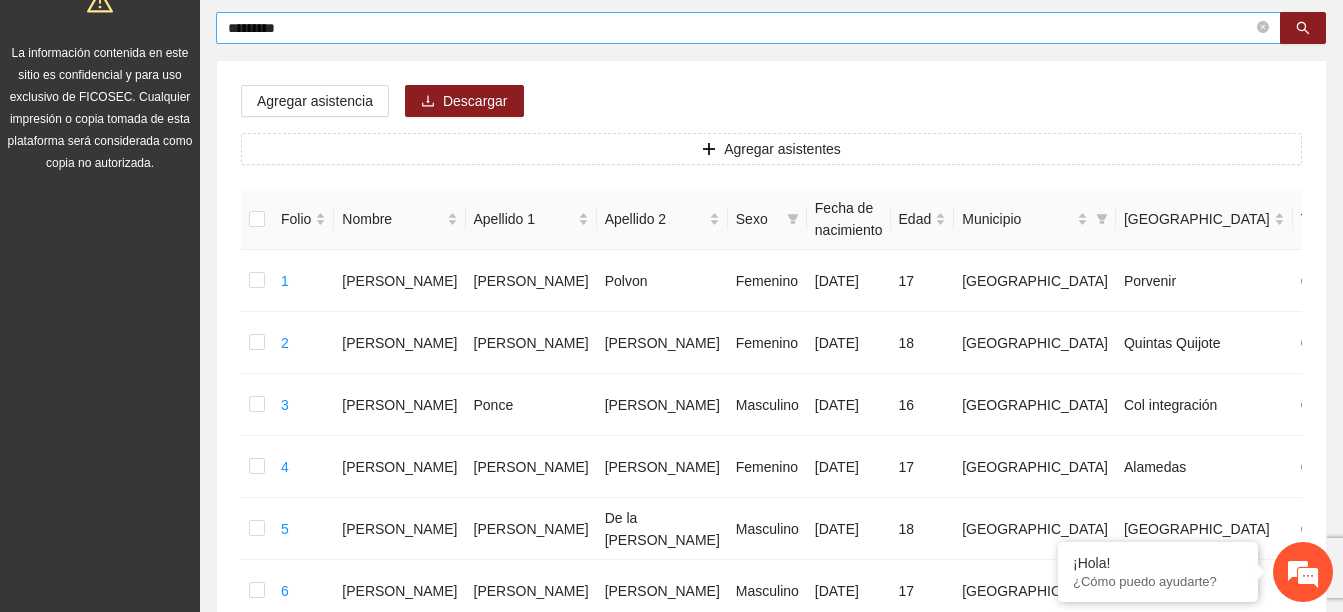 click on "********" at bounding box center [748, 28] 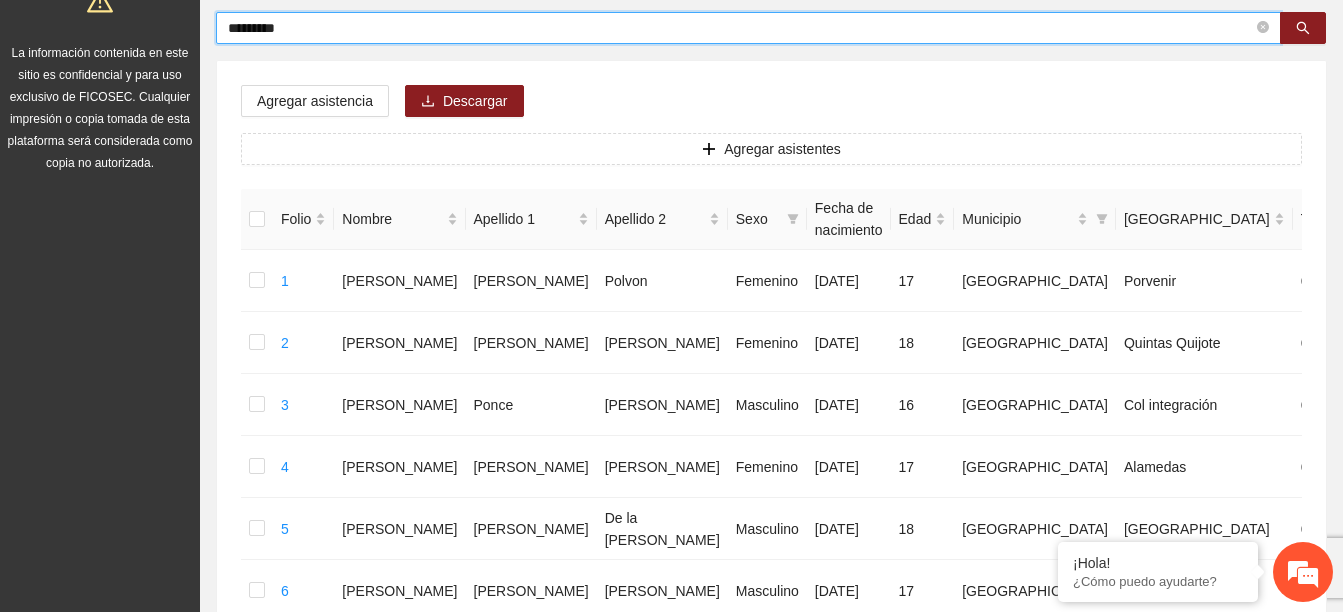 click on "********" at bounding box center [740, 28] 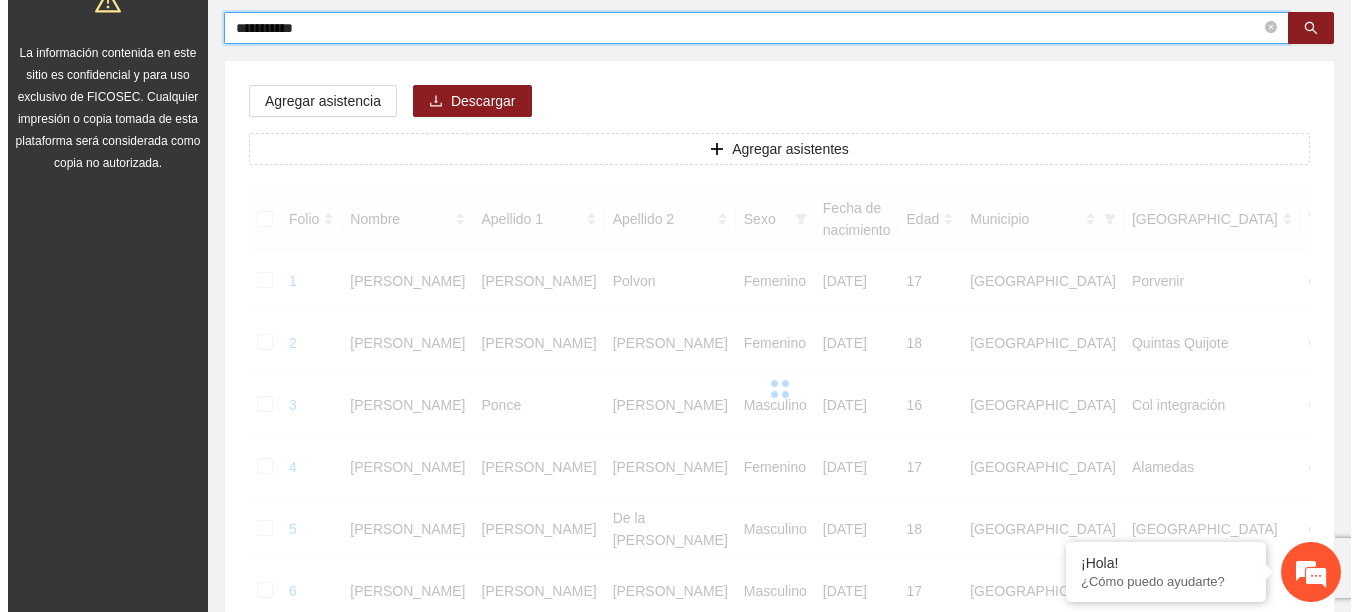 scroll, scrollTop: 166, scrollLeft: 0, axis: vertical 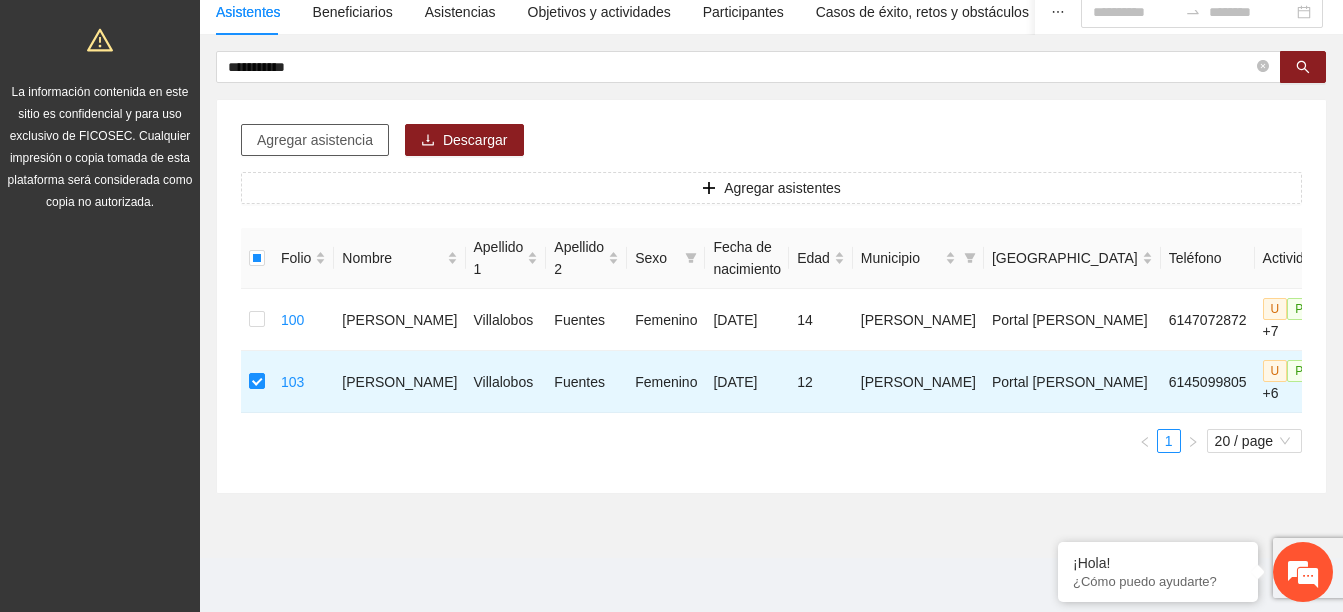 click on "Agregar asistencia" at bounding box center [315, 140] 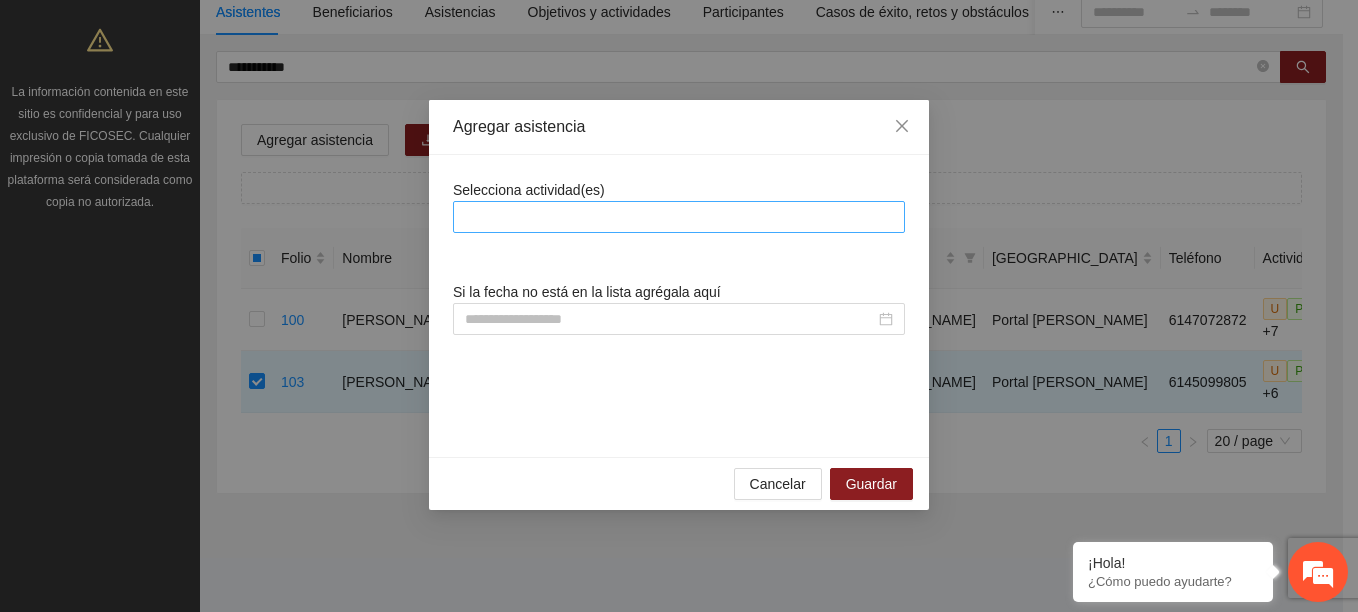 click at bounding box center [679, 217] 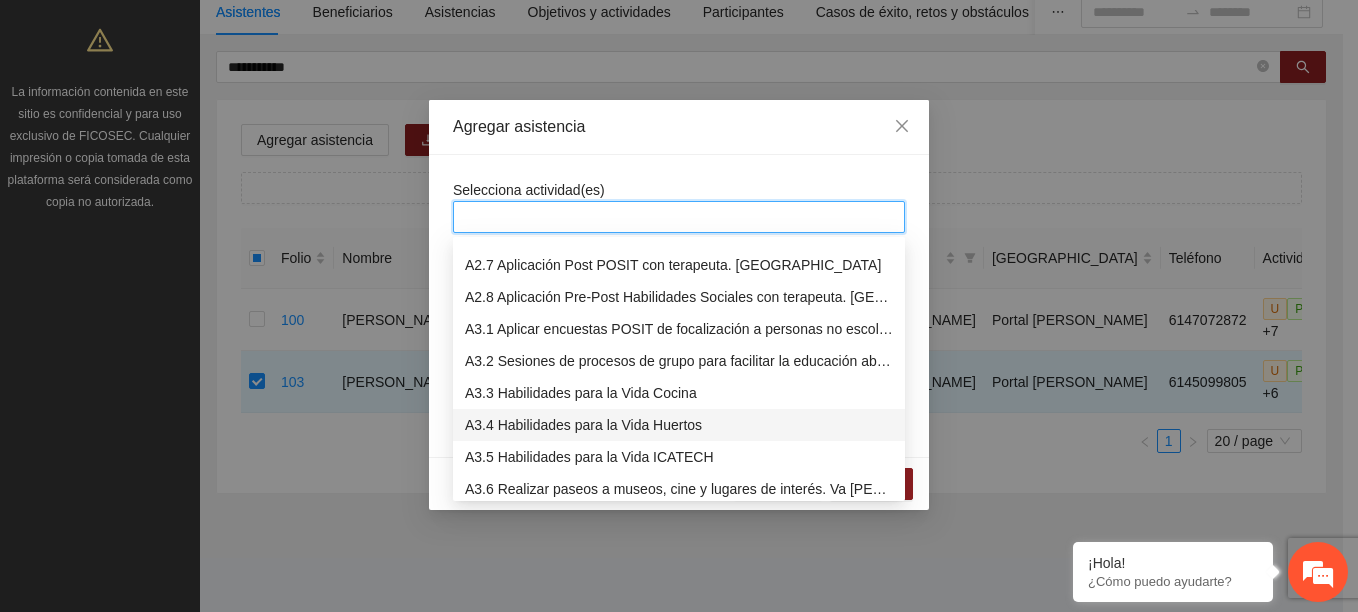 scroll, scrollTop: 700, scrollLeft: 0, axis: vertical 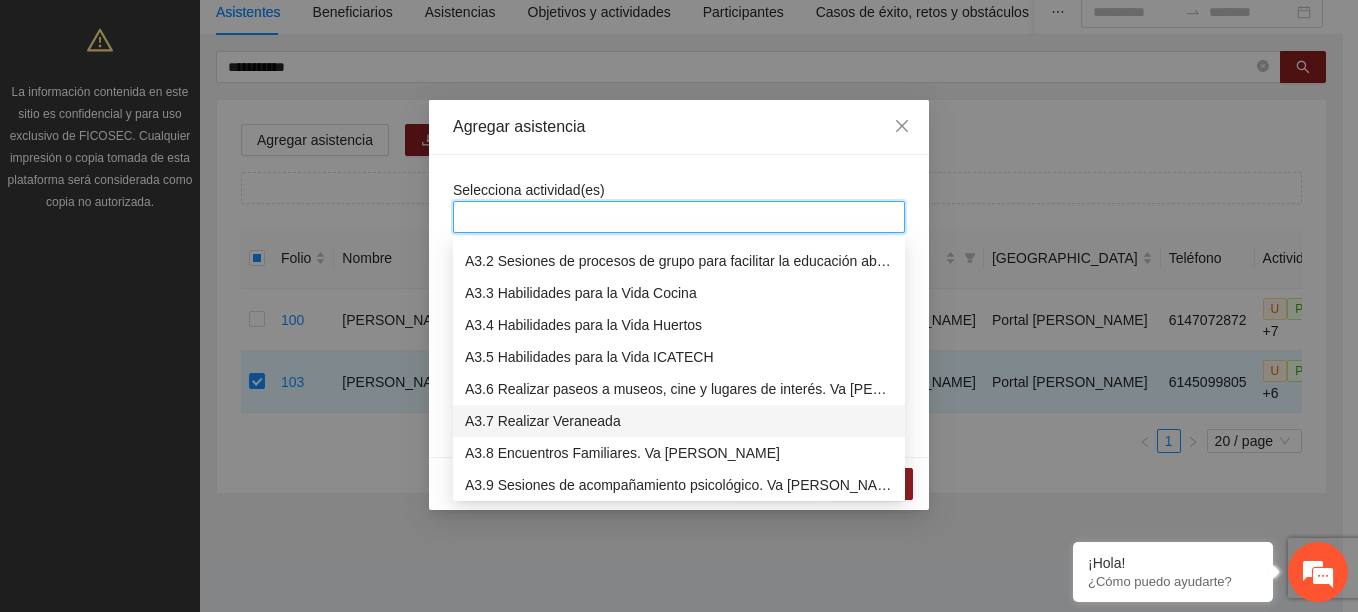 click on "A3.7 Realizar Veraneada" at bounding box center [679, 421] 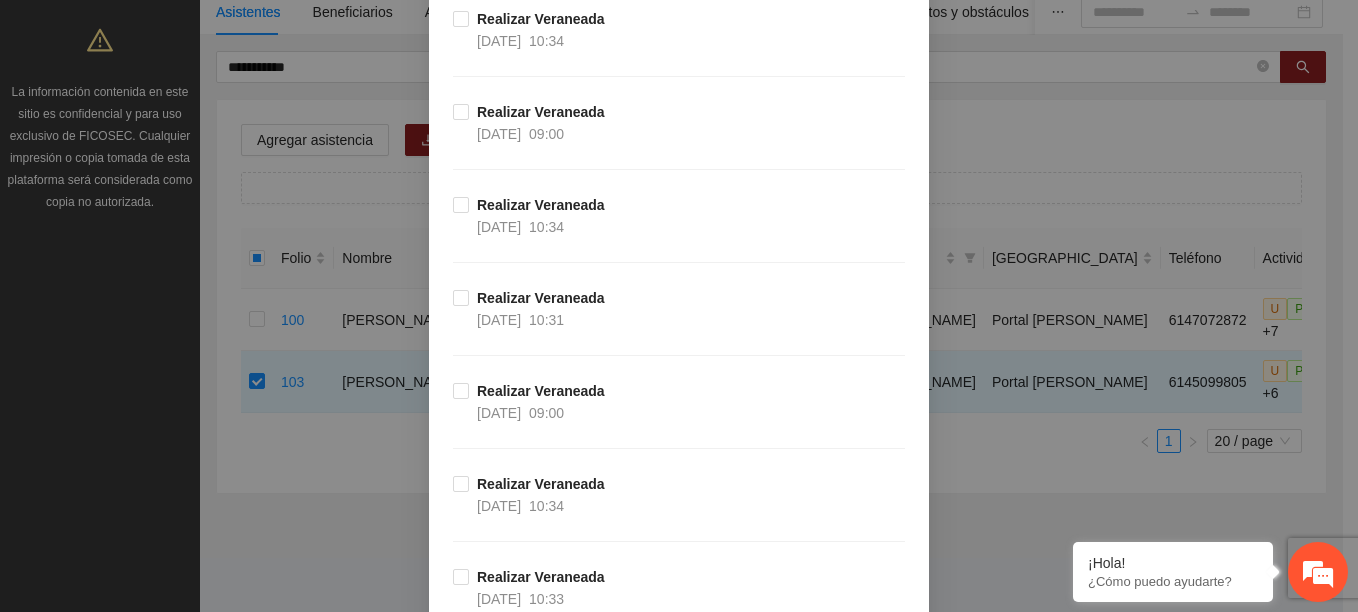 scroll, scrollTop: 700, scrollLeft: 0, axis: vertical 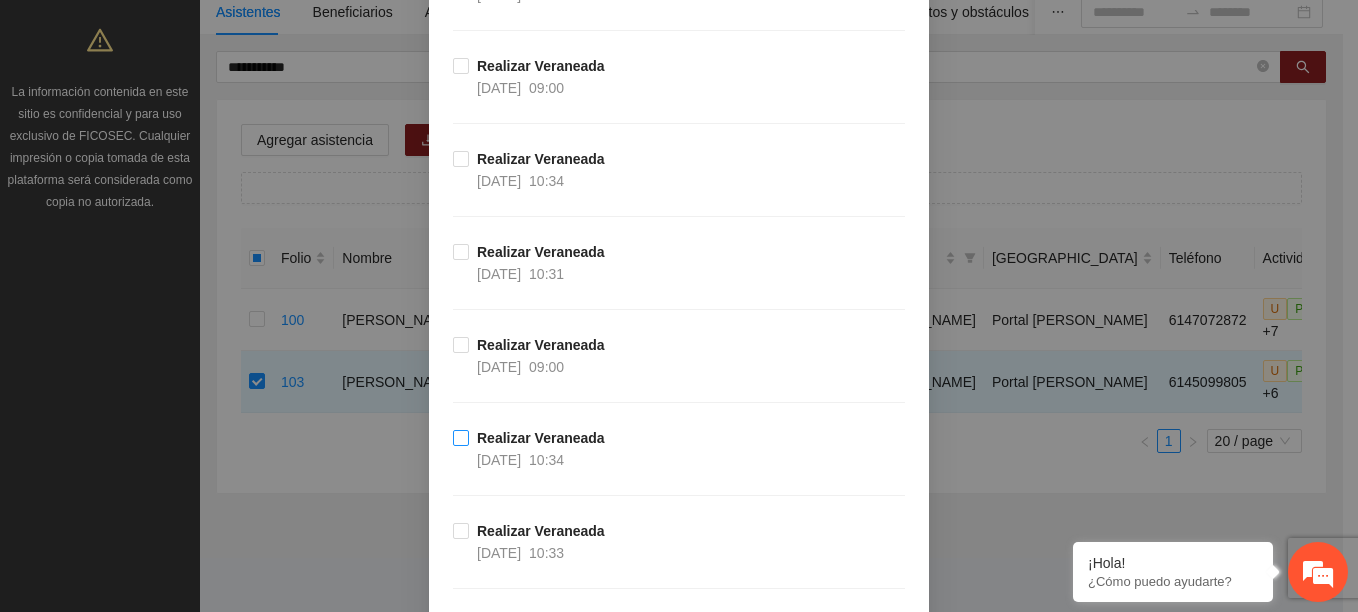 click on "Realizar Veraneada" at bounding box center [541, 438] 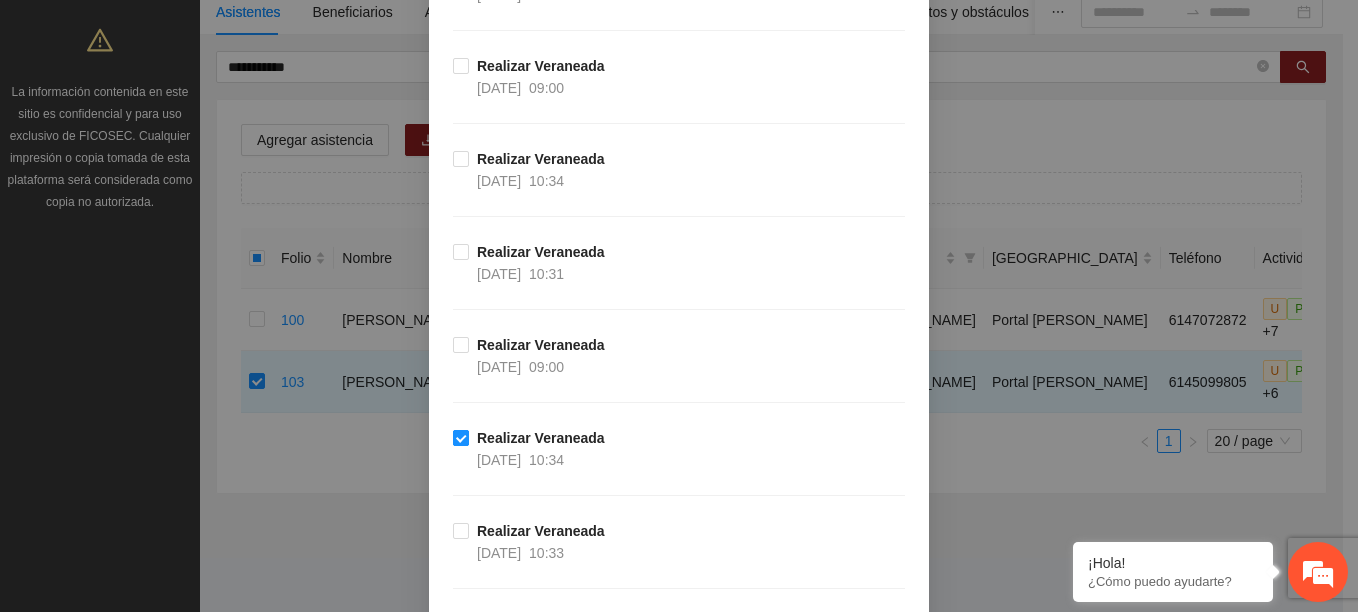 click on "Realizar Veraneada" at bounding box center (541, 438) 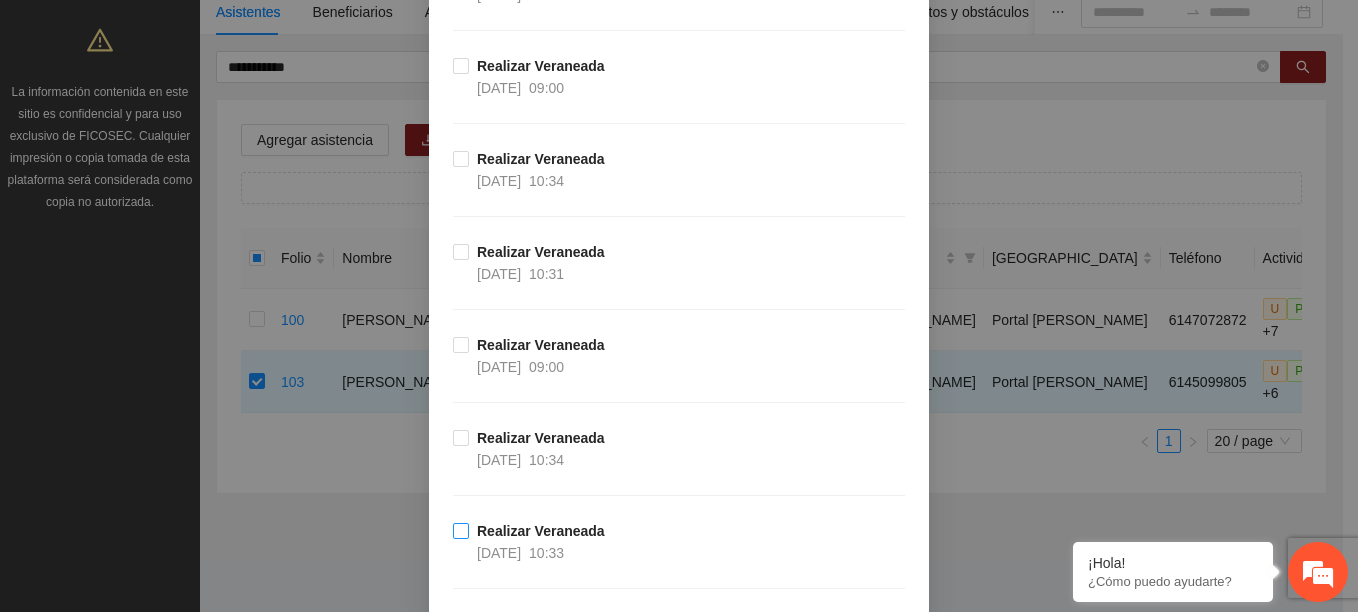click on "Realizar Veraneada" at bounding box center [541, 531] 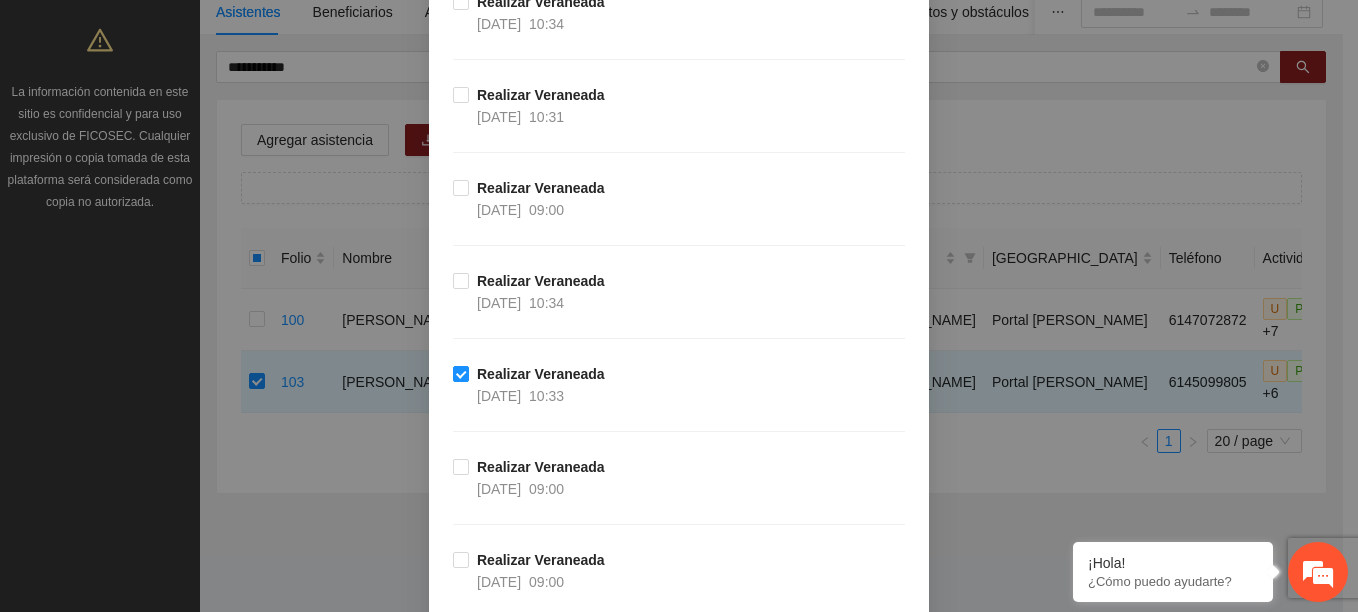 scroll, scrollTop: 1200, scrollLeft: 0, axis: vertical 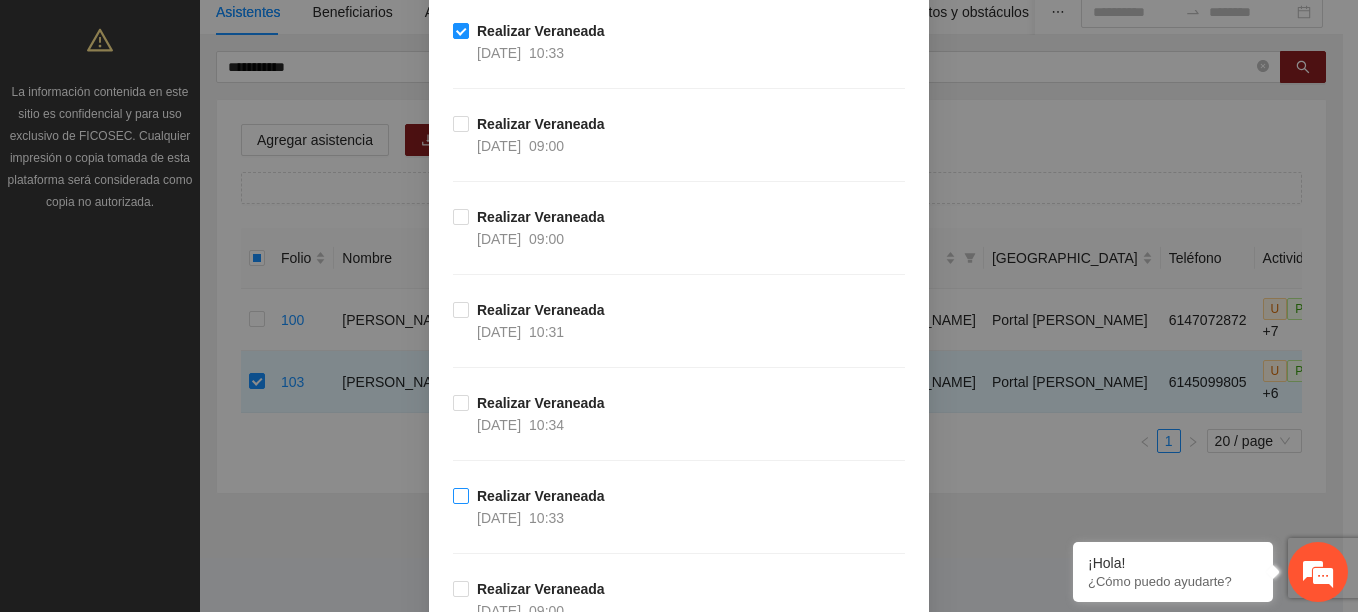 click on "Realizar Veraneada 10/07/2025 10:33" at bounding box center (541, 507) 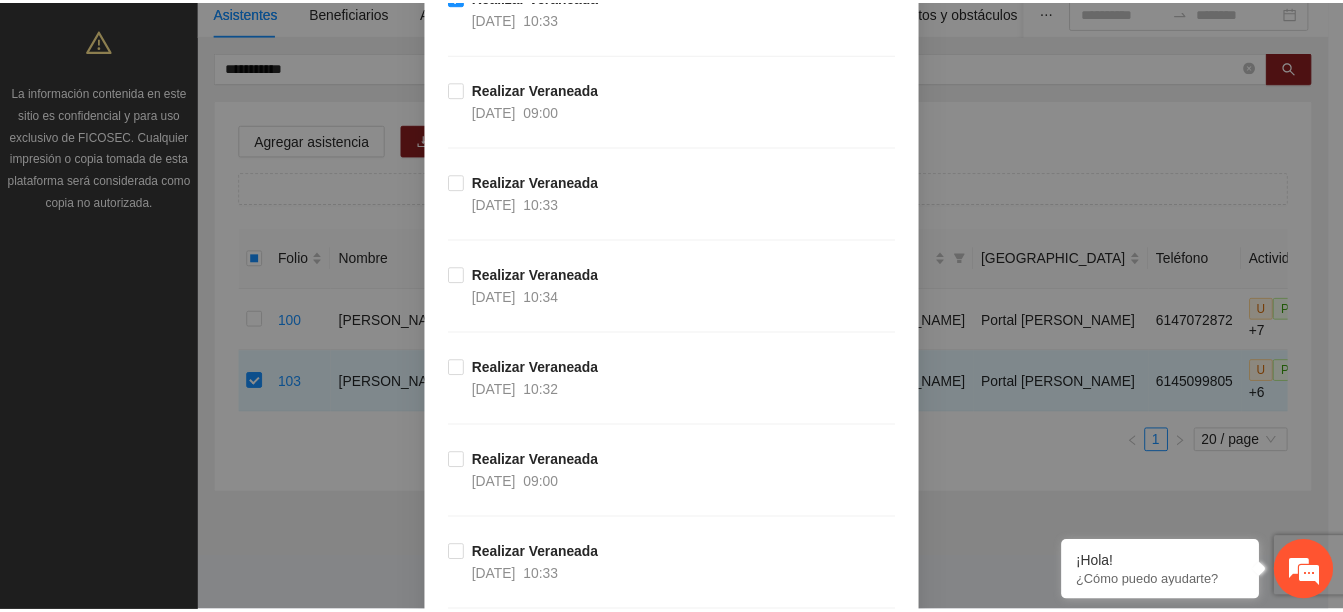 scroll, scrollTop: 3269, scrollLeft: 0, axis: vertical 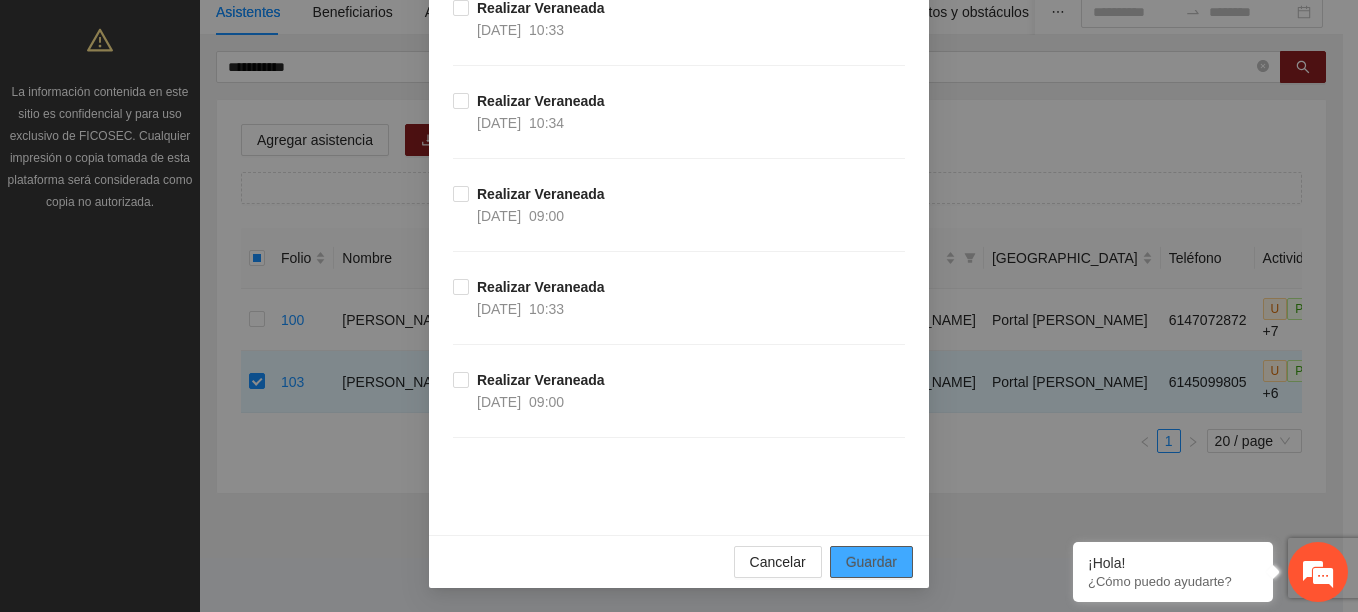 click on "Guardar" at bounding box center (871, 562) 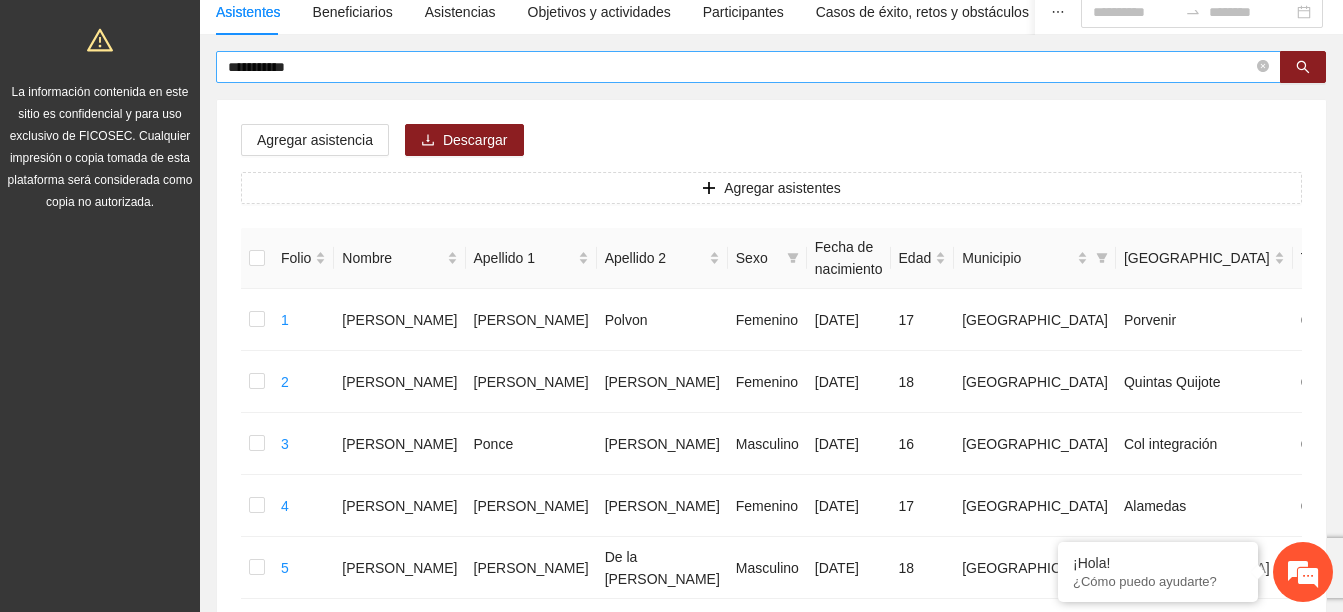 click on "**********" at bounding box center [740, 67] 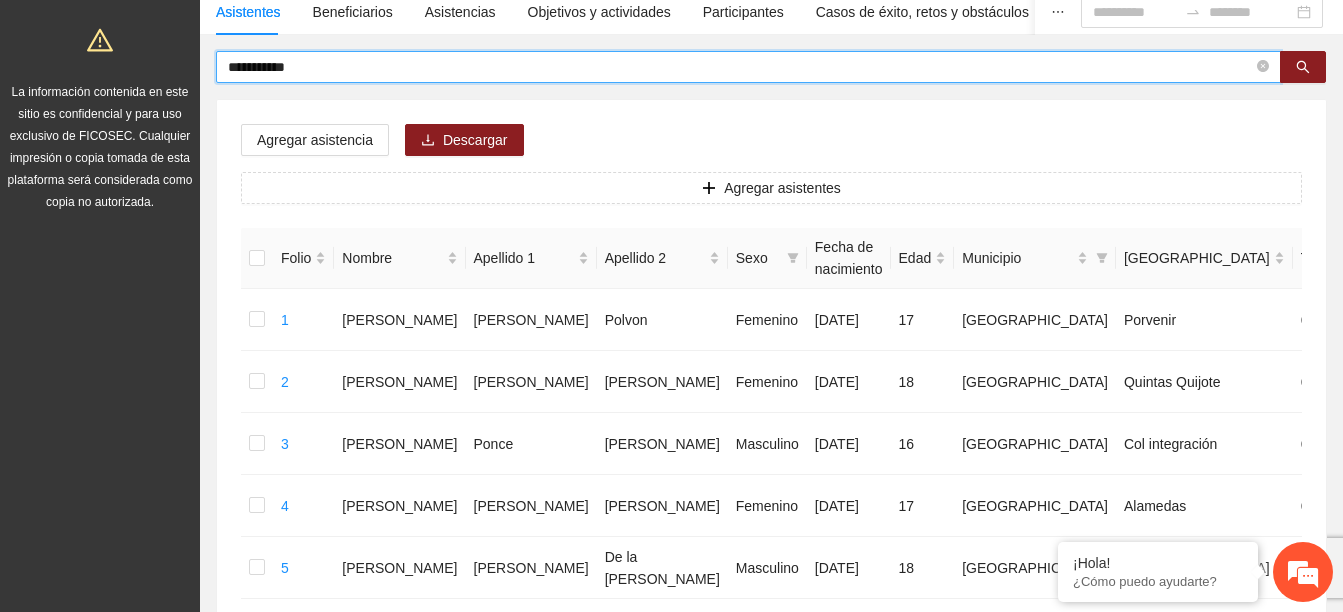 click on "**********" at bounding box center [740, 67] 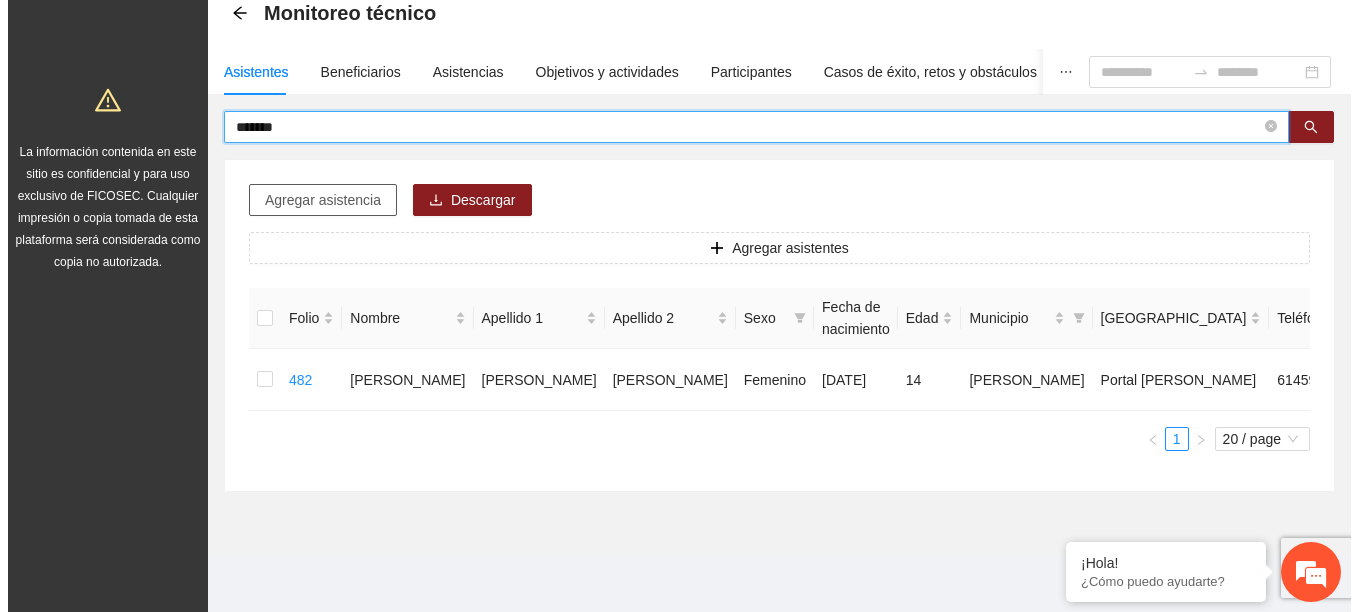 scroll, scrollTop: 105, scrollLeft: 0, axis: vertical 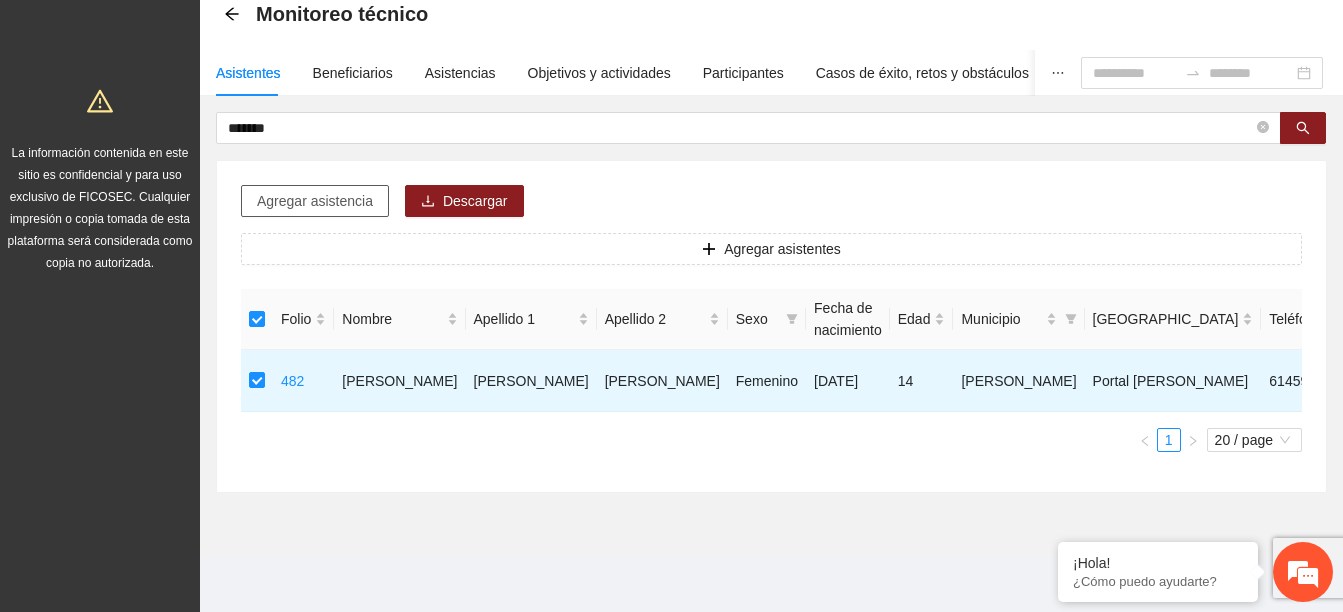 click on "Agregar asistencia" at bounding box center [315, 201] 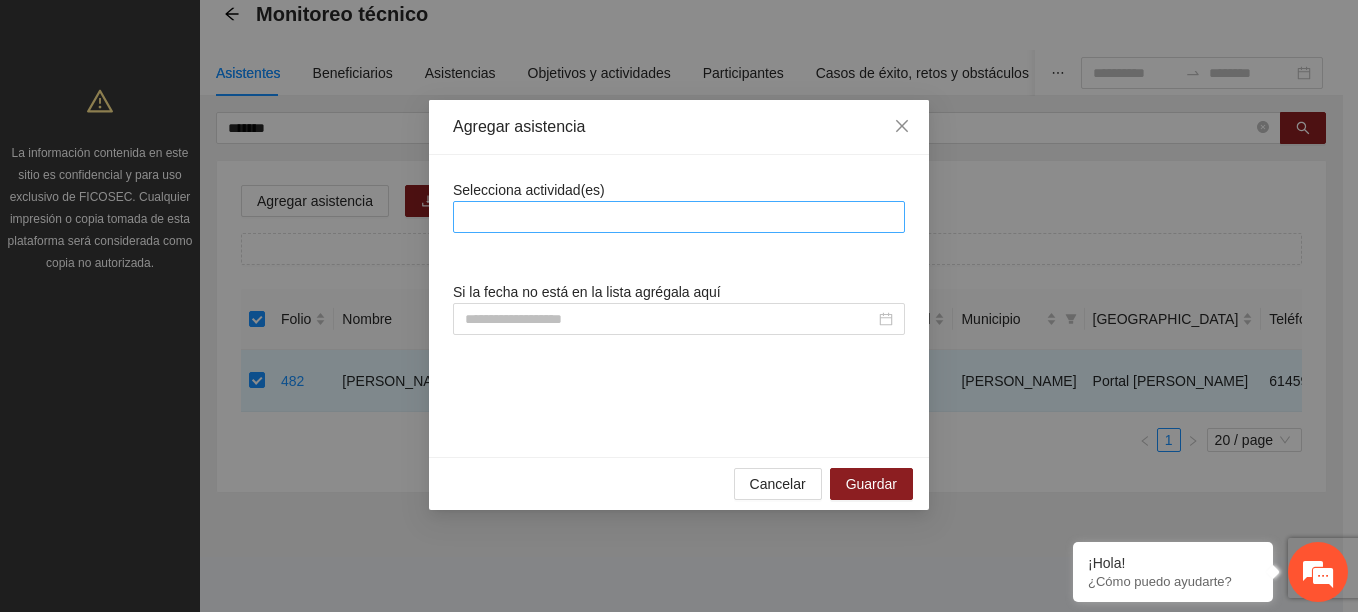 click at bounding box center (679, 217) 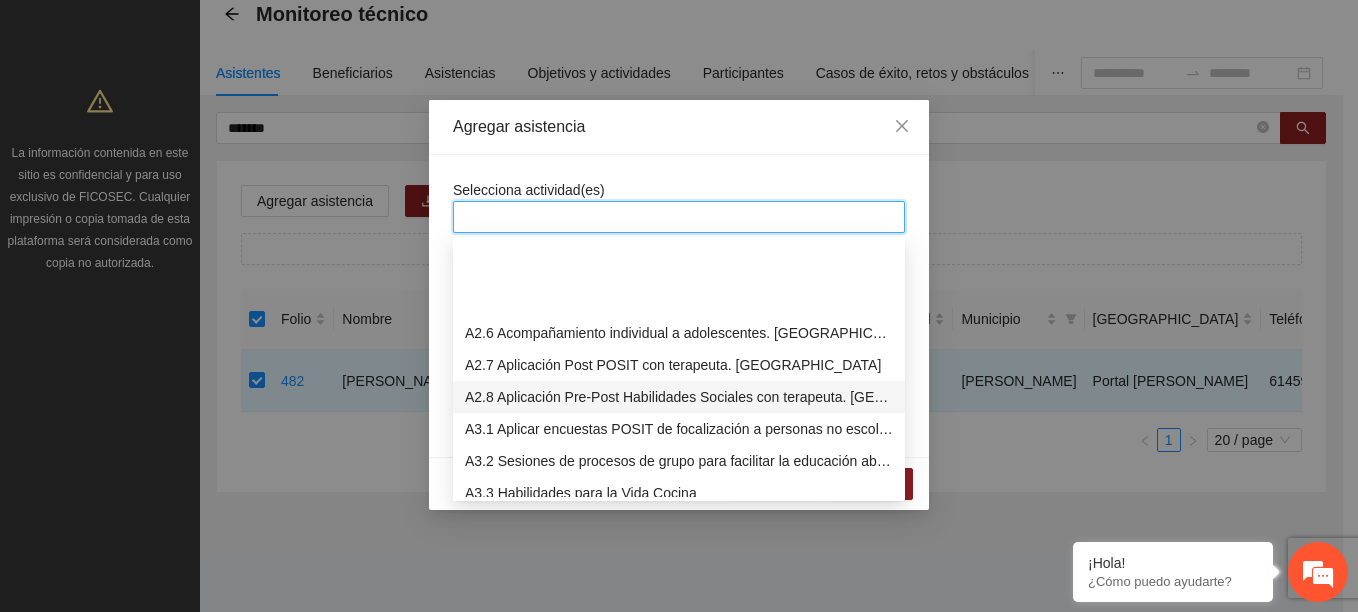 scroll, scrollTop: 800, scrollLeft: 0, axis: vertical 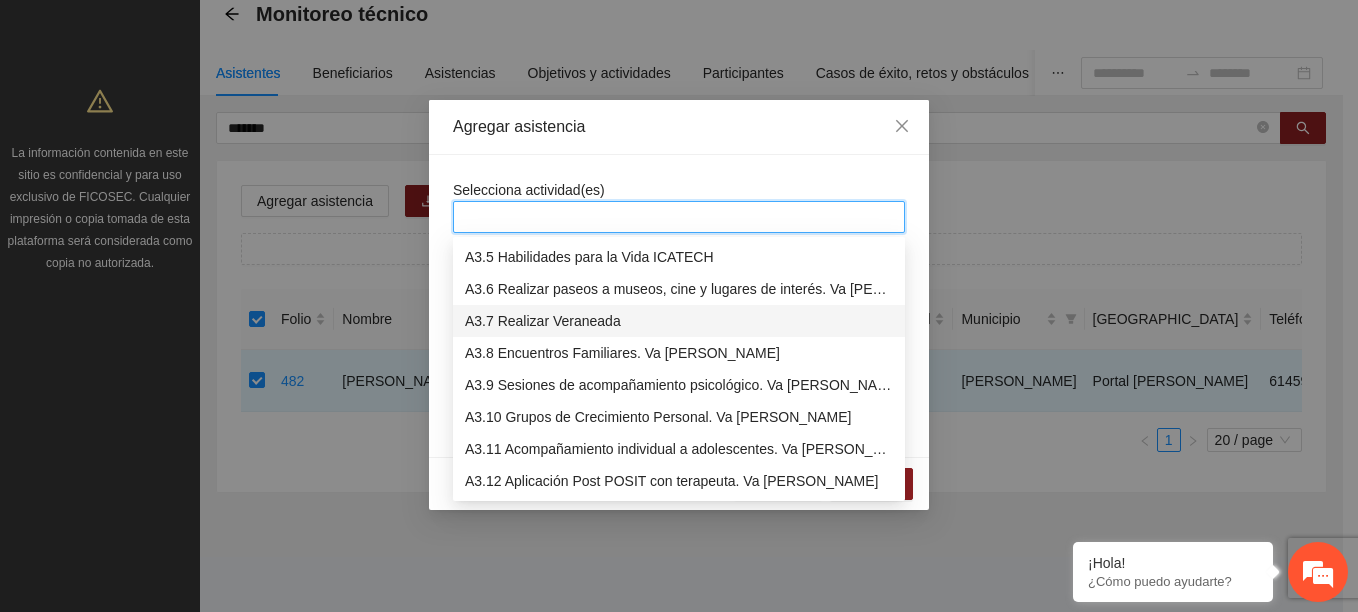 click on "A3.7 Realizar Veraneada" at bounding box center (679, 321) 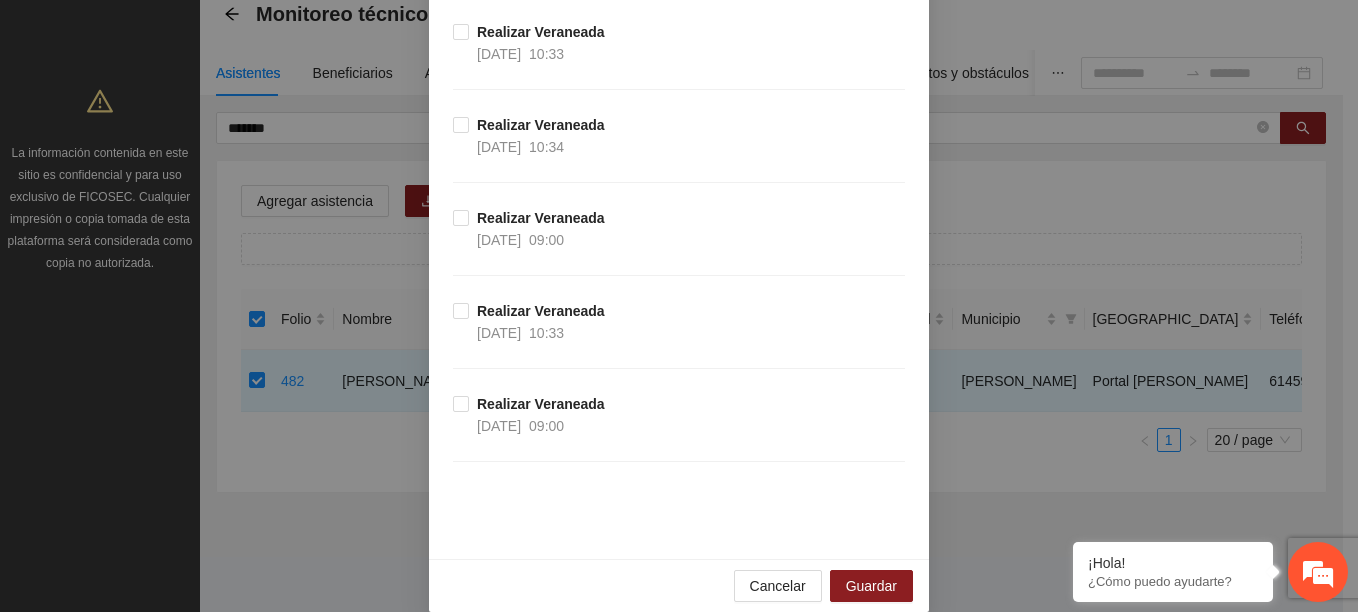 scroll, scrollTop: 3269, scrollLeft: 0, axis: vertical 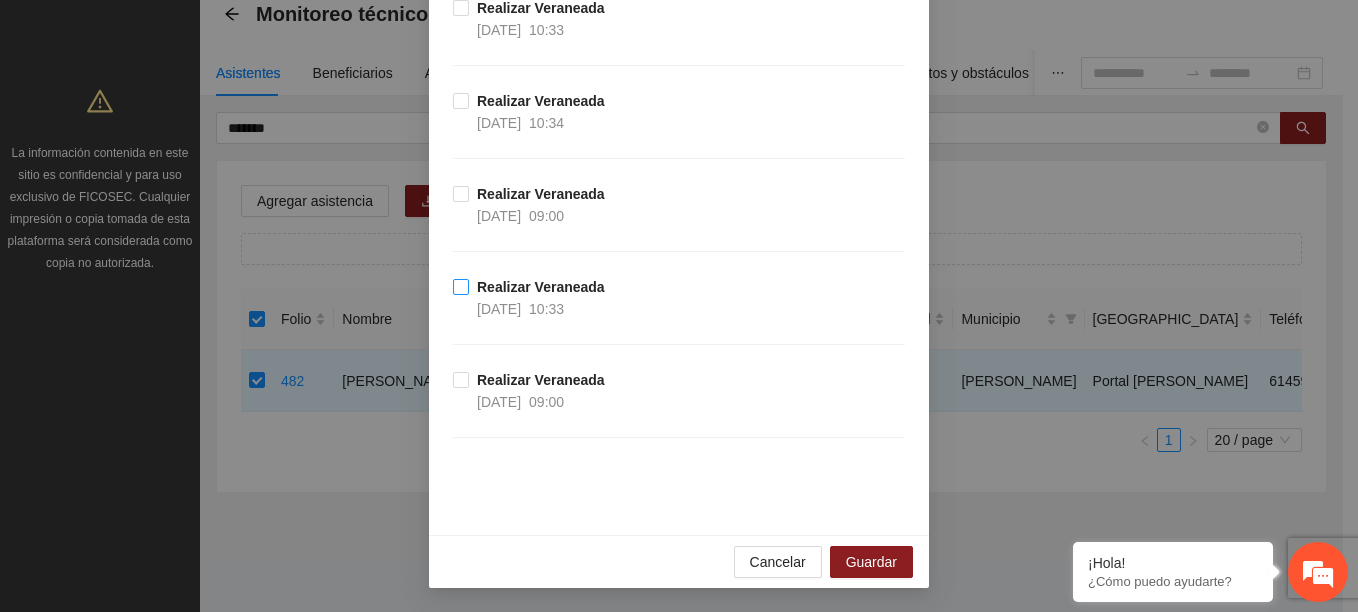click on "Realizar Veraneada 01/07/2025 10:33" at bounding box center (541, 298) 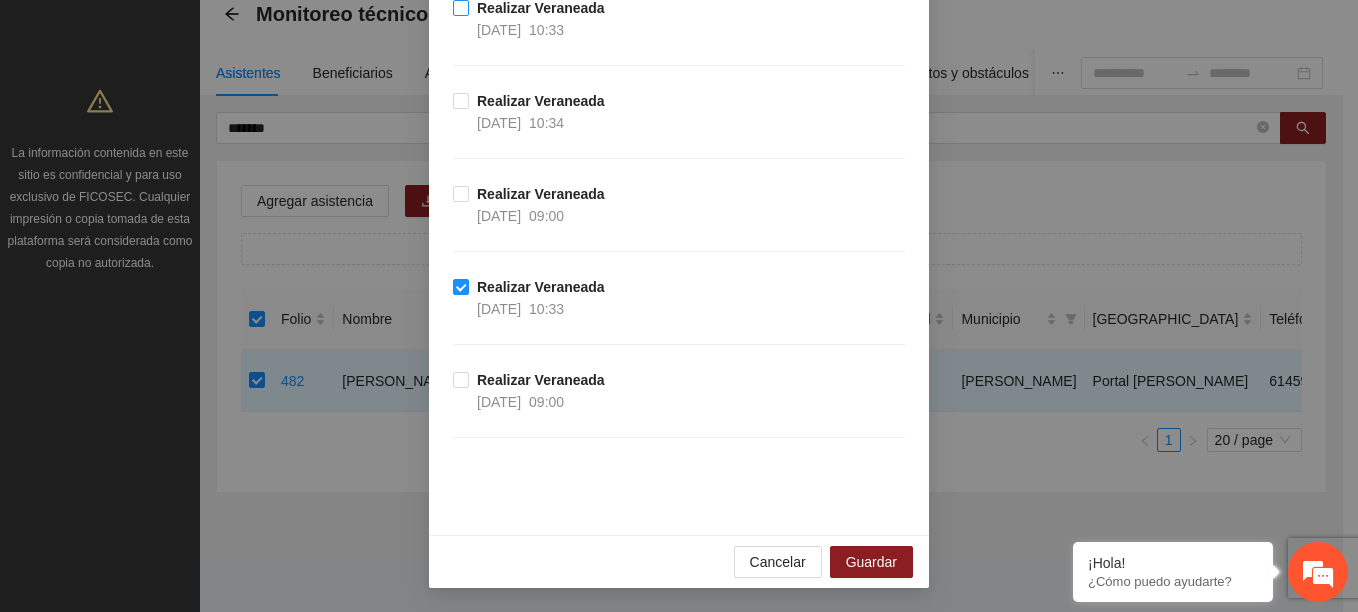 click on "10:33" at bounding box center [546, 30] 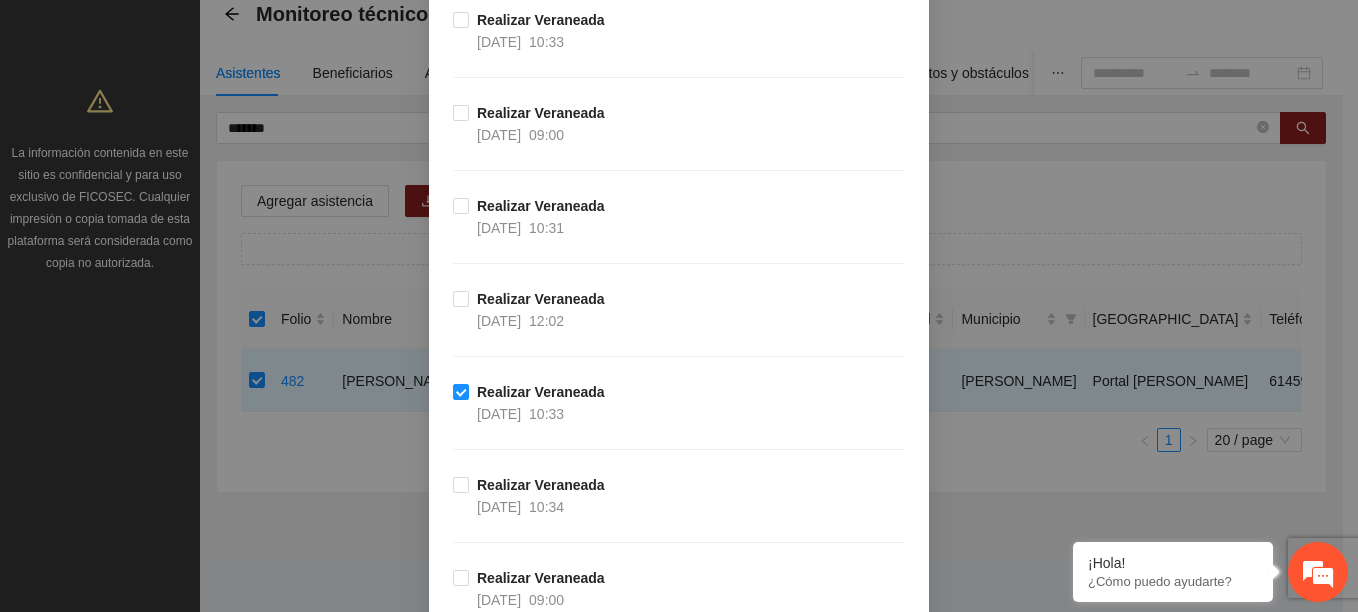 scroll, scrollTop: 2869, scrollLeft: 0, axis: vertical 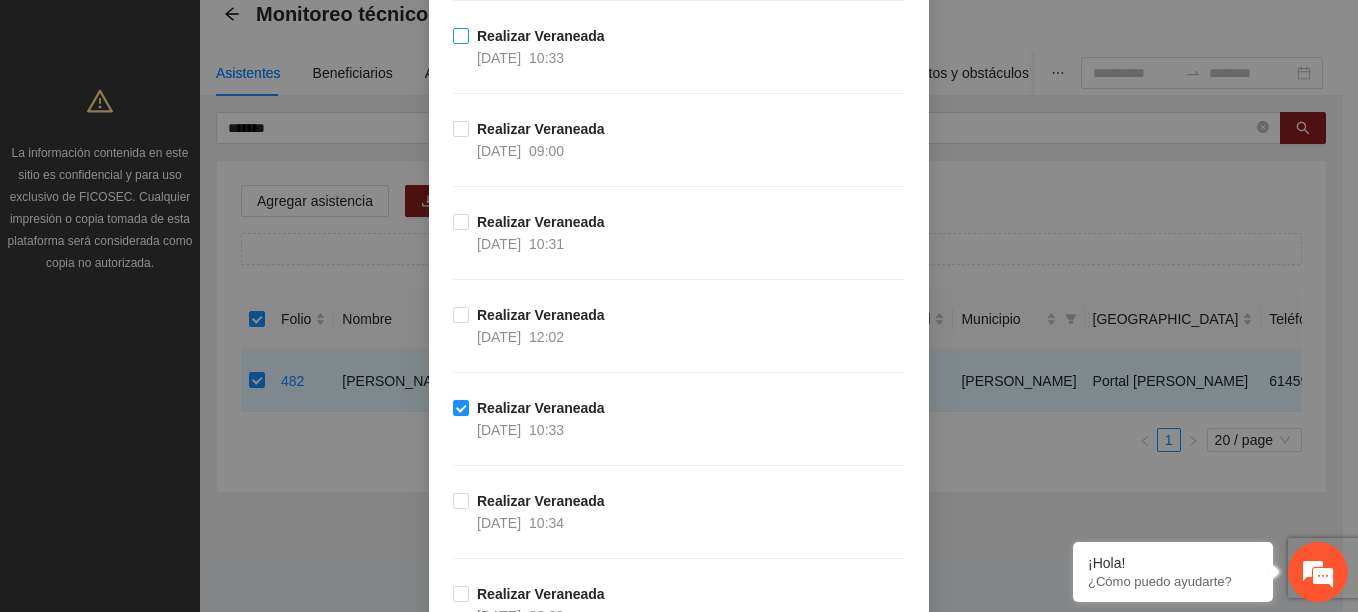 click on "10:33" at bounding box center [546, 58] 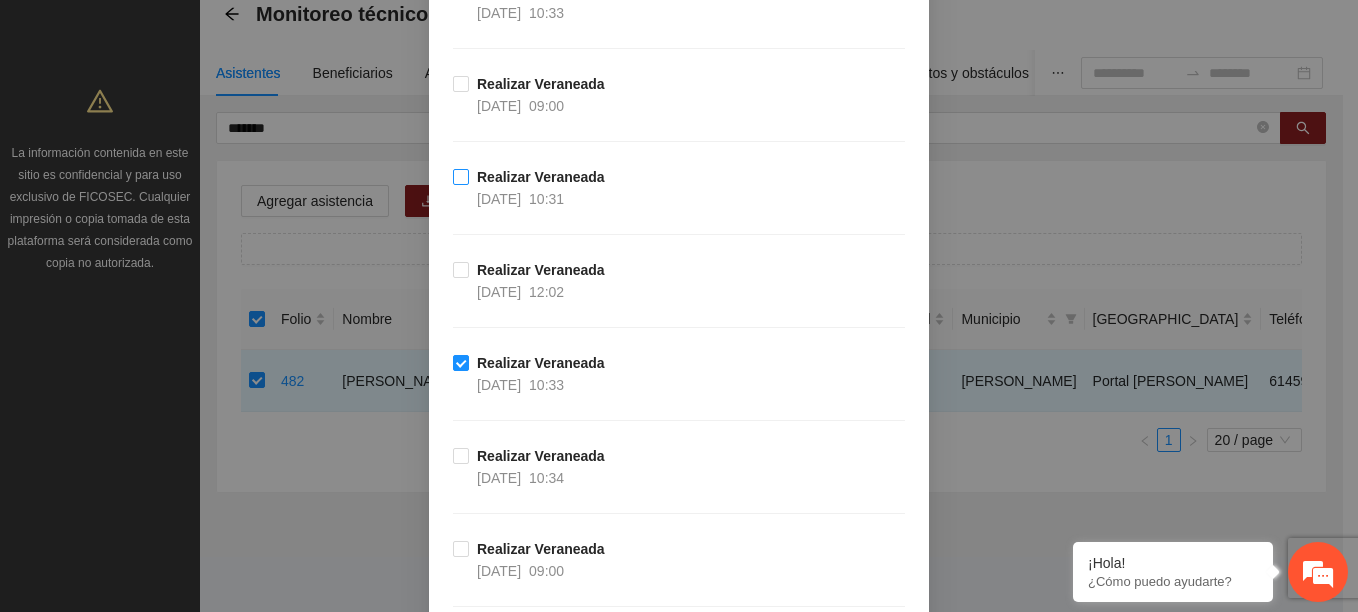 scroll, scrollTop: 2912, scrollLeft: 0, axis: vertical 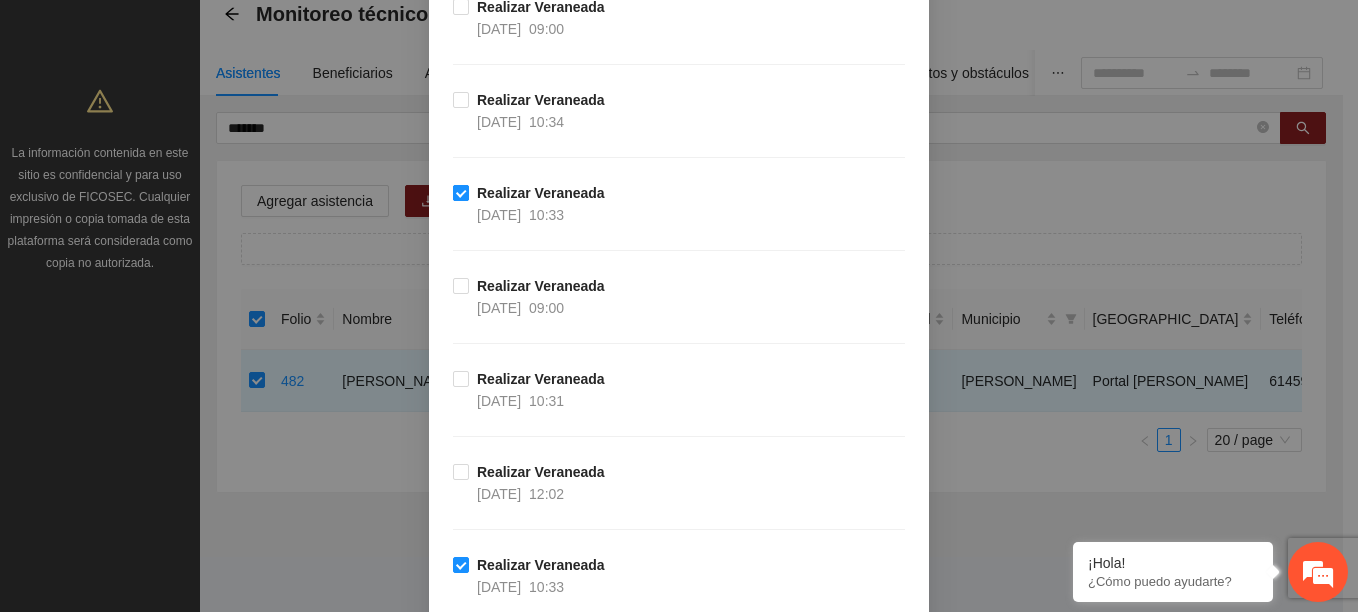 click on "Realizar Veraneada" at bounding box center (541, 193) 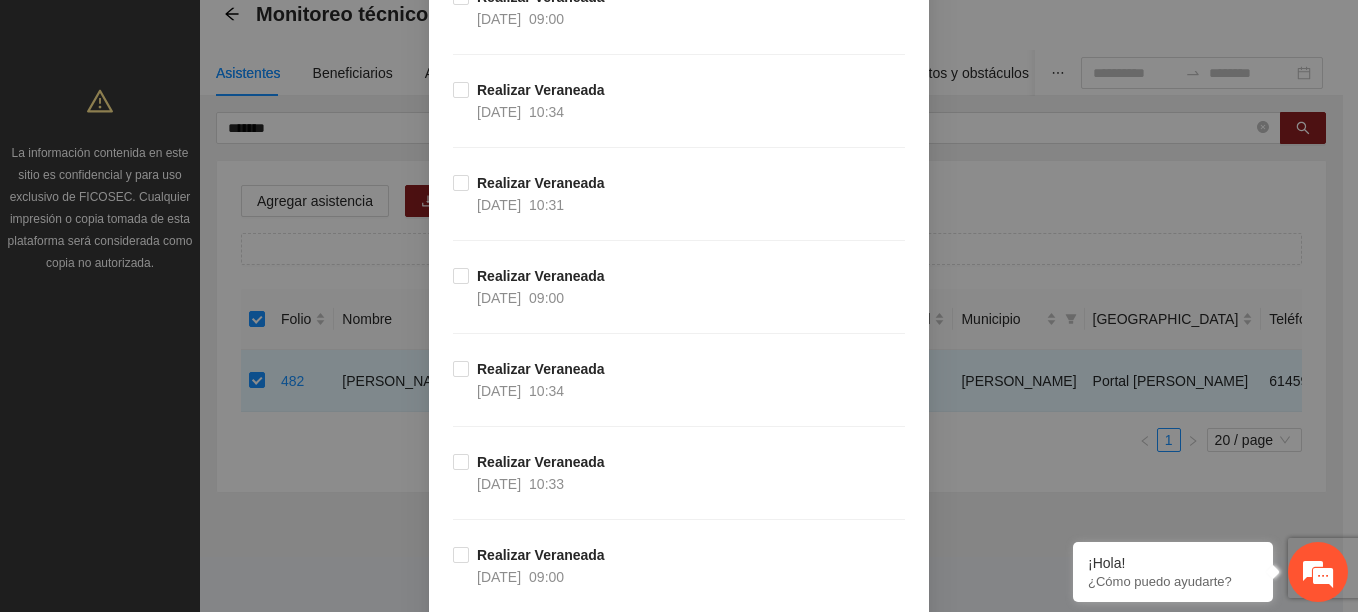 scroll, scrollTop: 869, scrollLeft: 0, axis: vertical 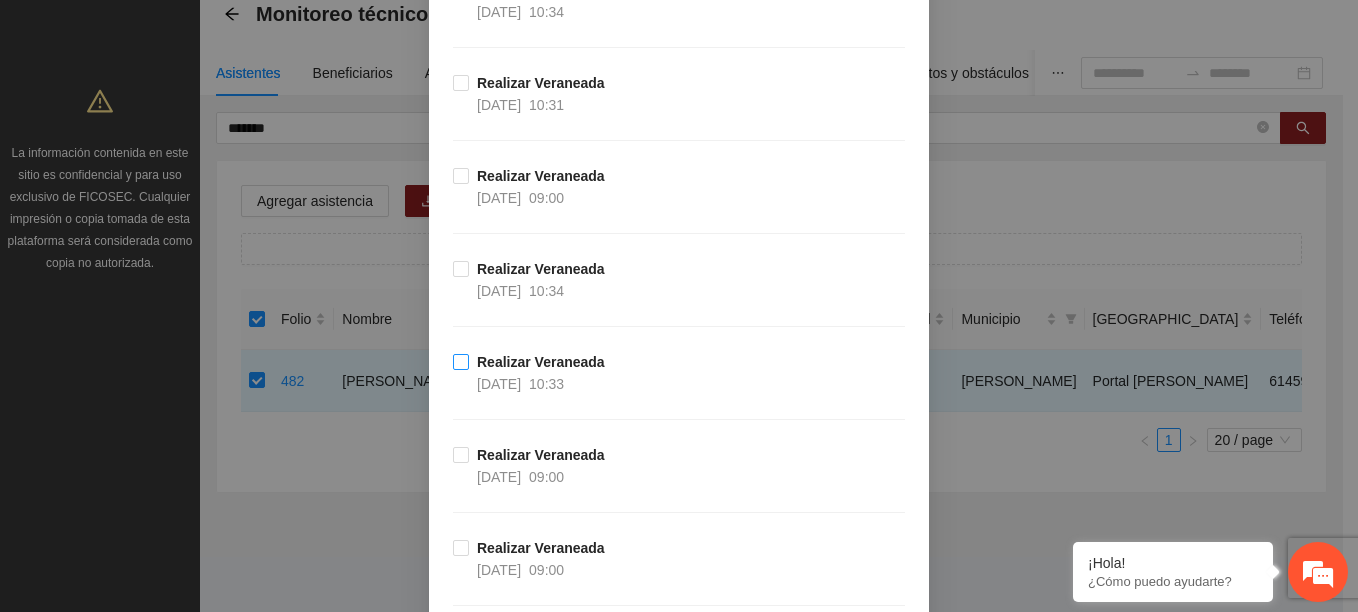 click on "14/07/2025" at bounding box center (499, 384) 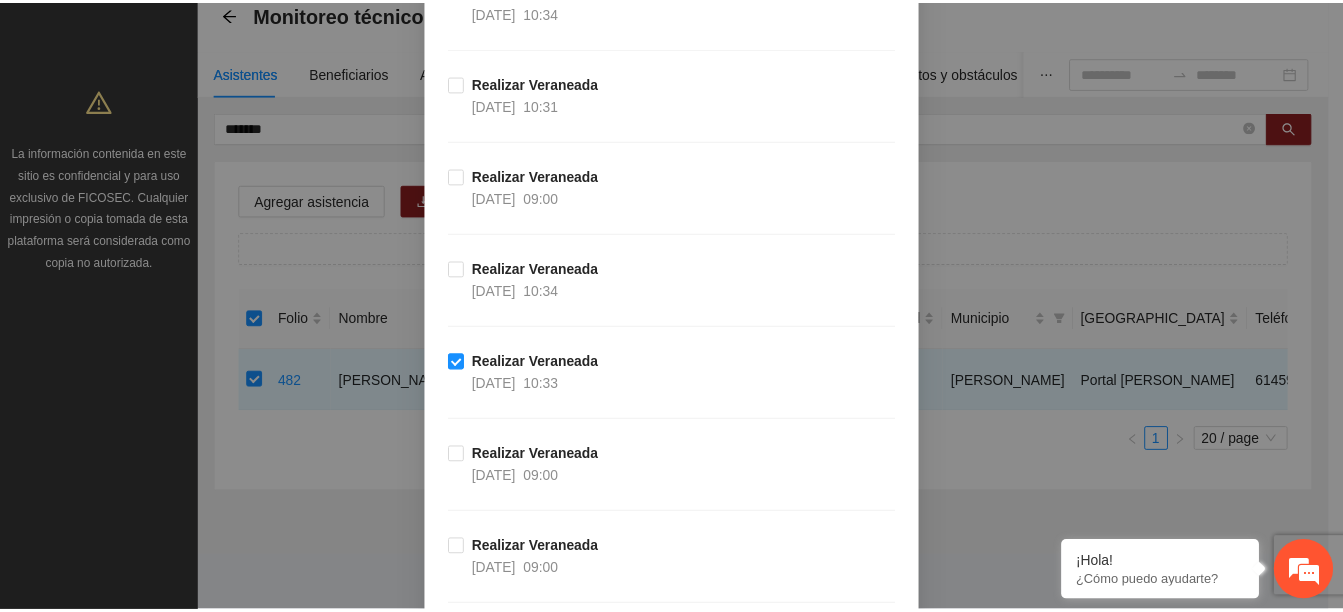 scroll, scrollTop: 3269, scrollLeft: 0, axis: vertical 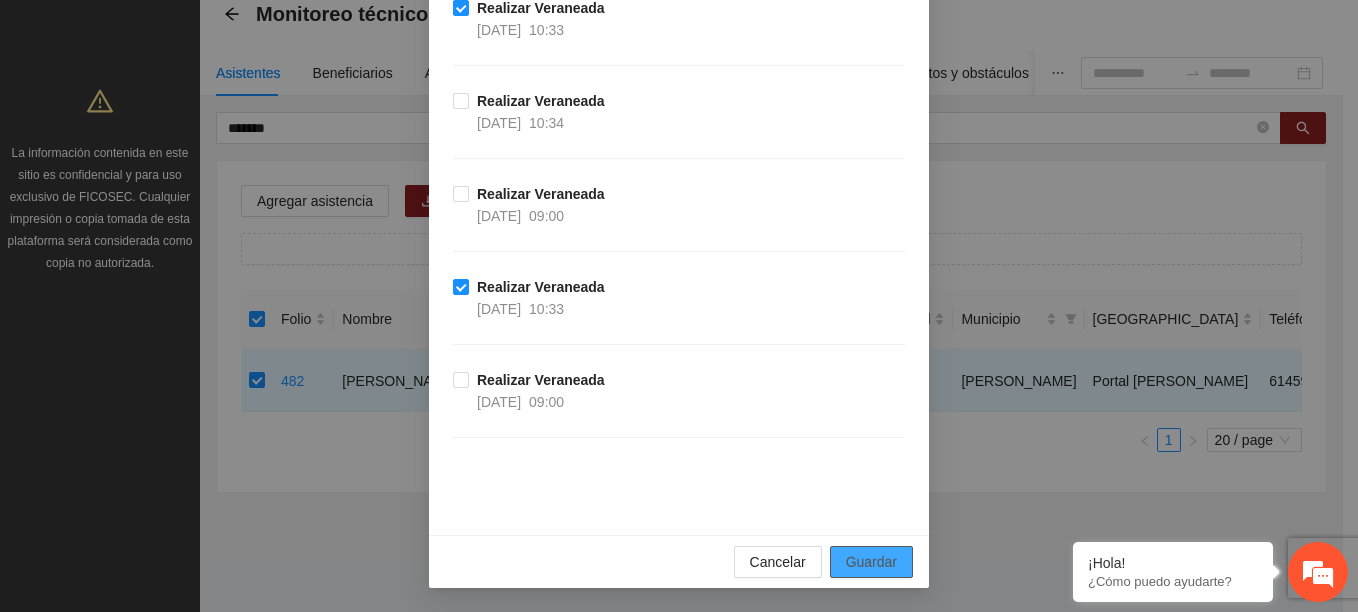 click on "Guardar" at bounding box center [871, 562] 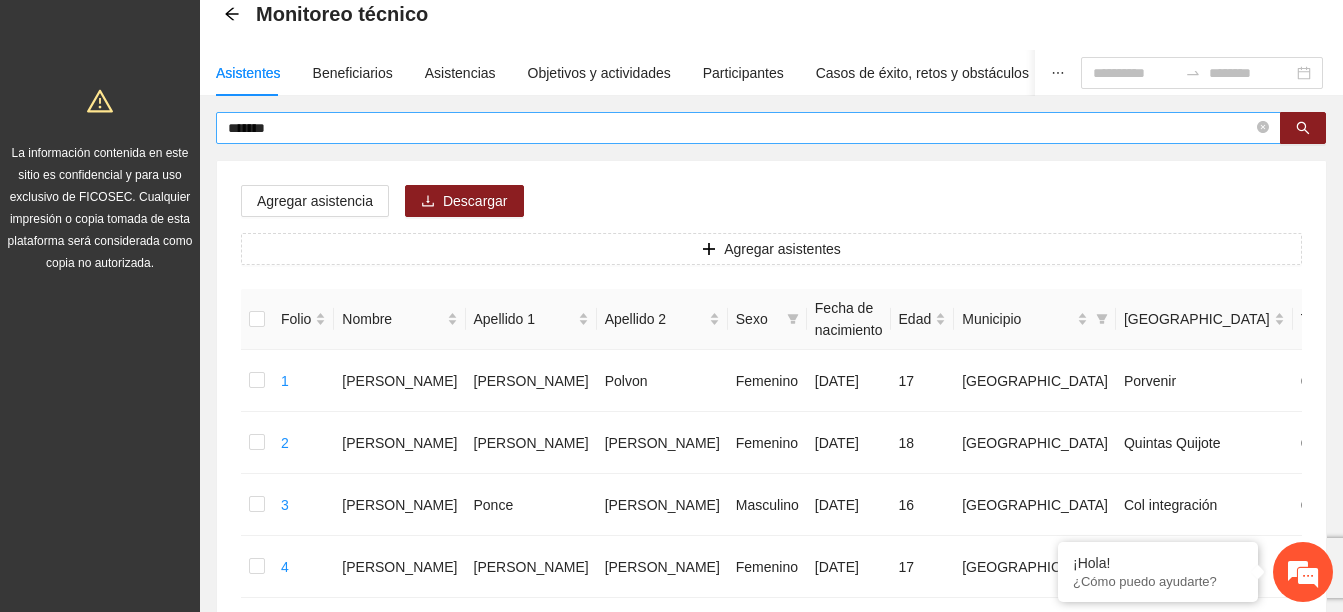 click on "*******" at bounding box center [740, 128] 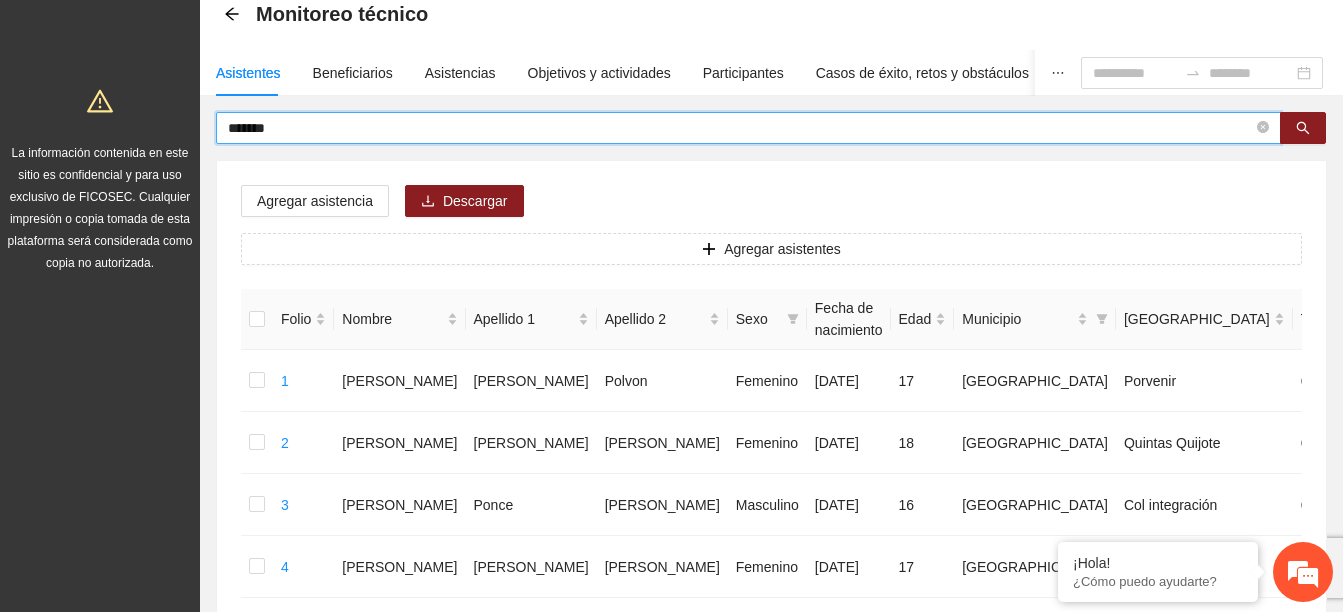 click on "*******" at bounding box center (740, 128) 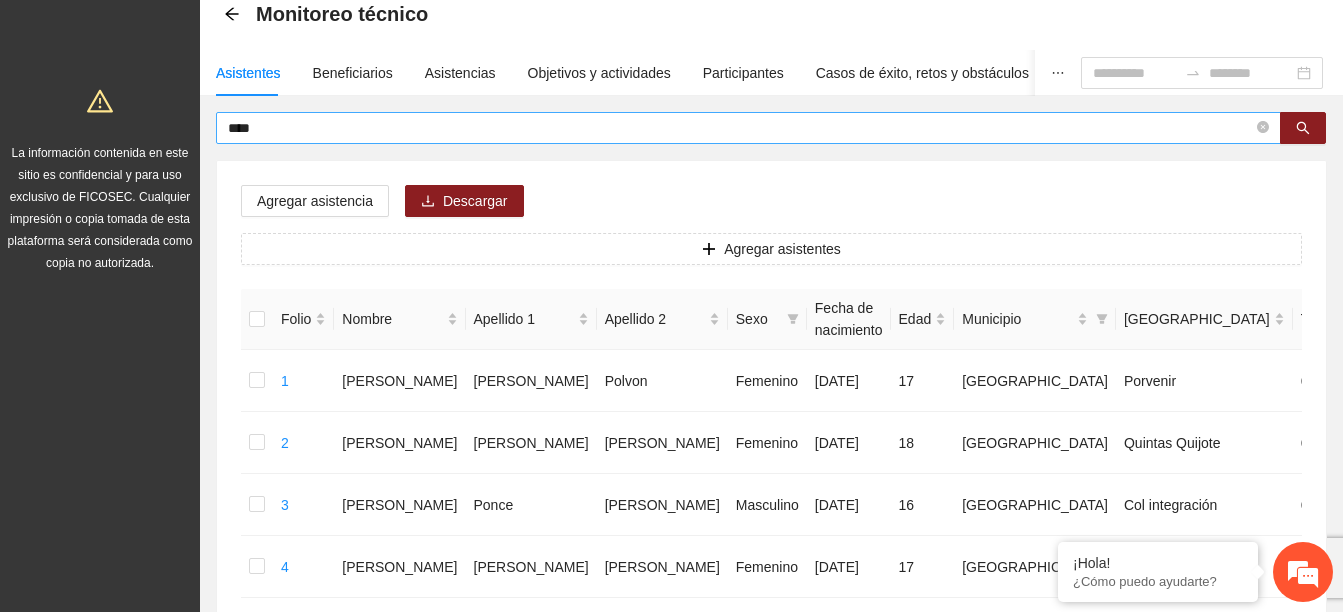 drag, startPoint x: 301, startPoint y: 130, endPoint x: 504, endPoint y: 136, distance: 203.08865 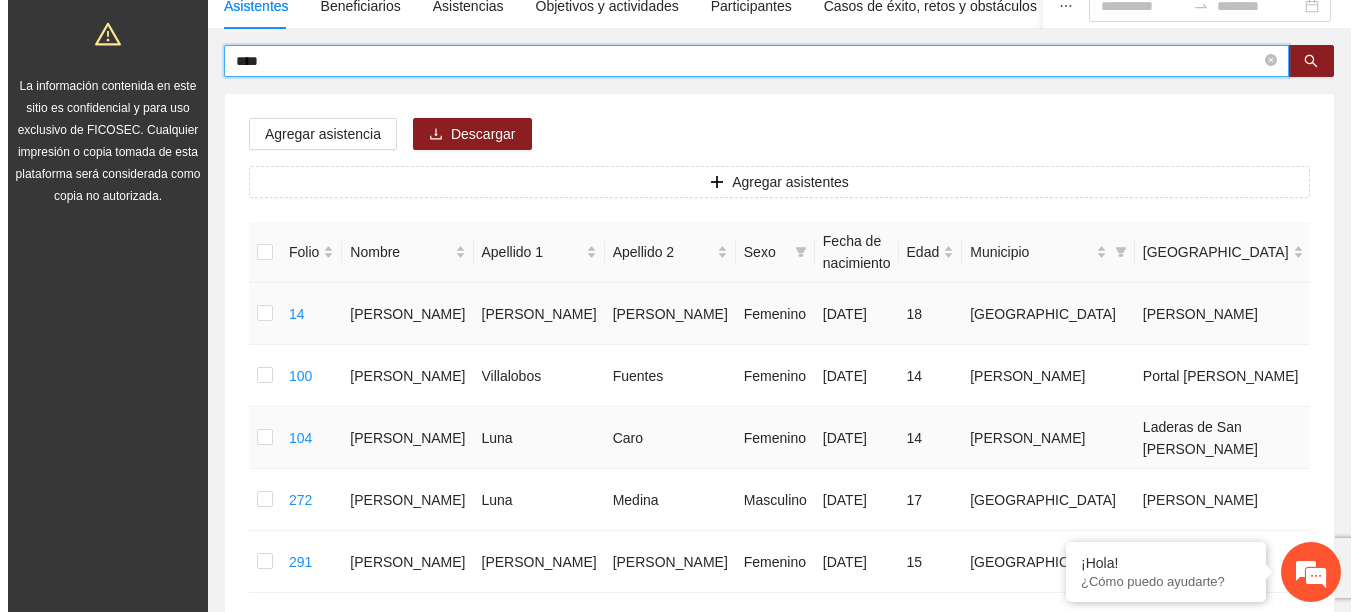 scroll, scrollTop: 205, scrollLeft: 0, axis: vertical 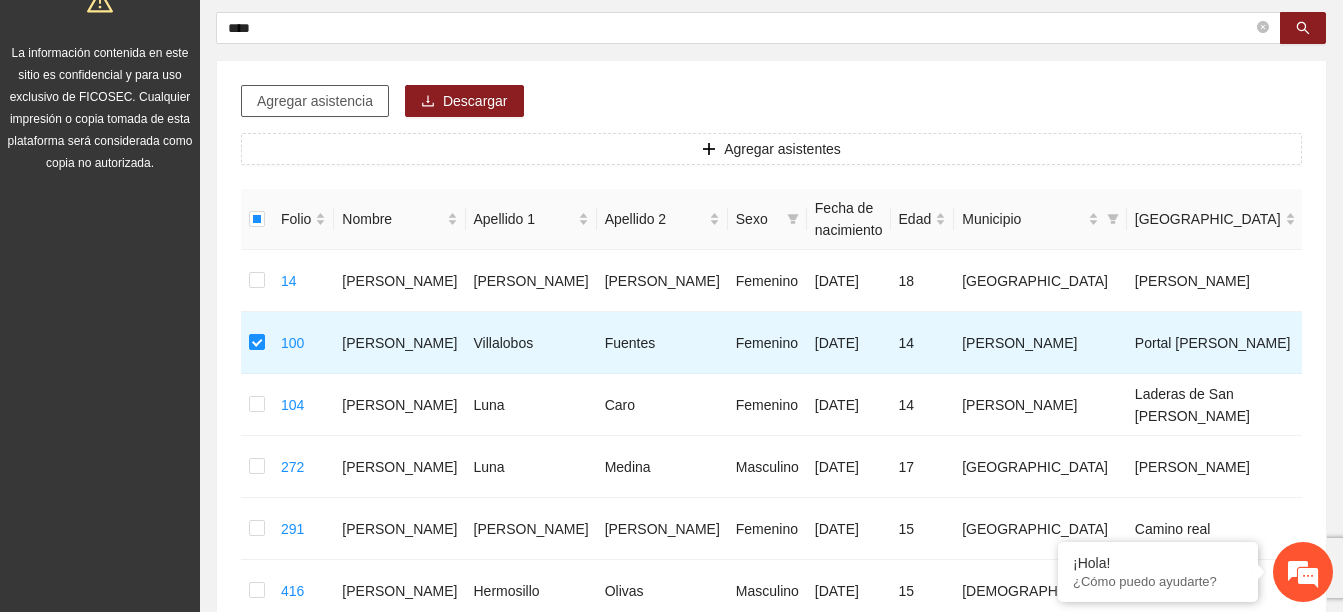 click on "Agregar asistencia" at bounding box center [315, 101] 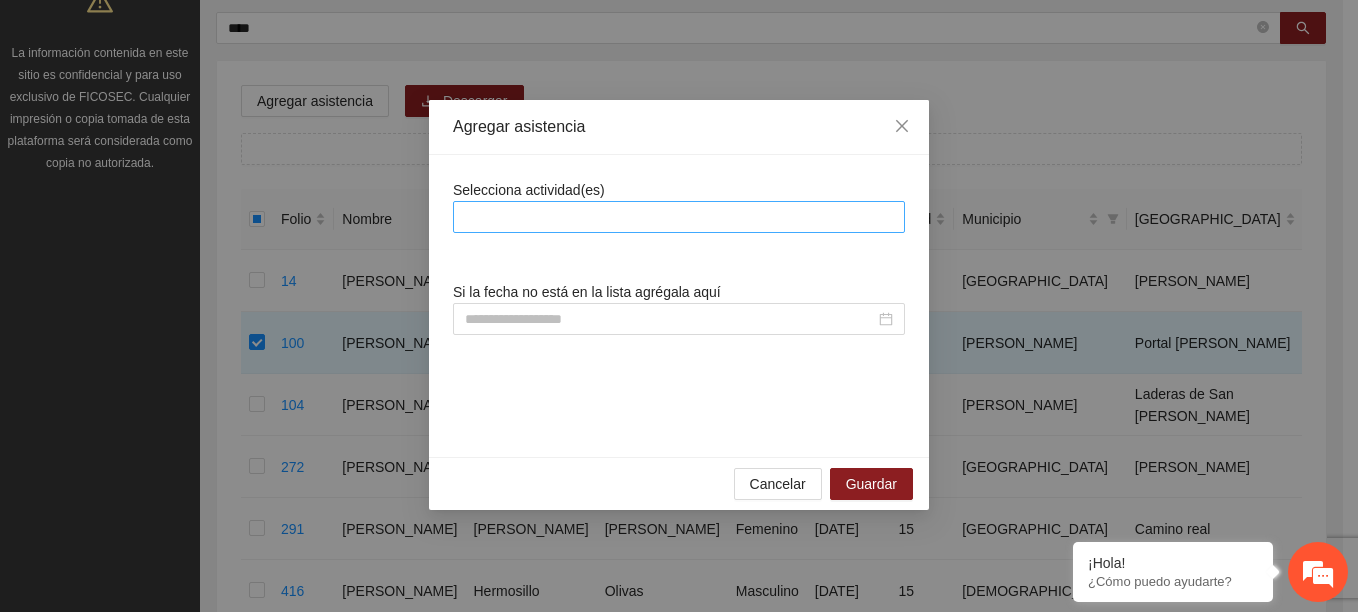 click at bounding box center (679, 217) 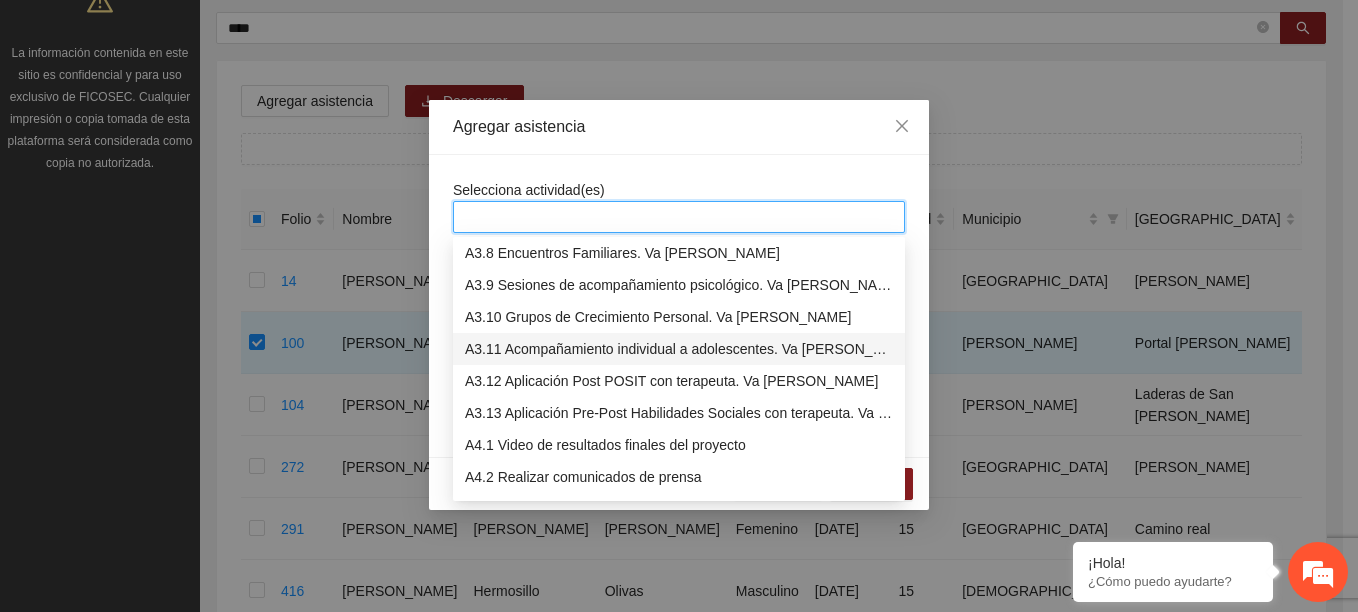 scroll, scrollTop: 700, scrollLeft: 0, axis: vertical 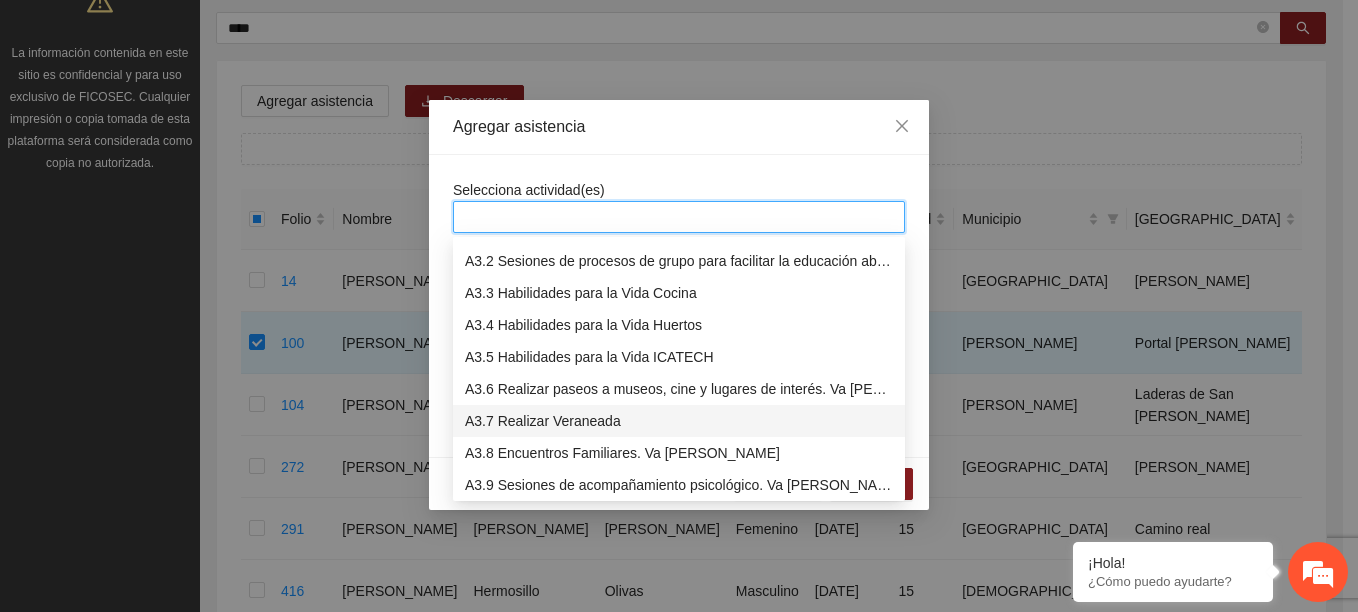 click on "A3.7 Realizar Veraneada" at bounding box center (679, 421) 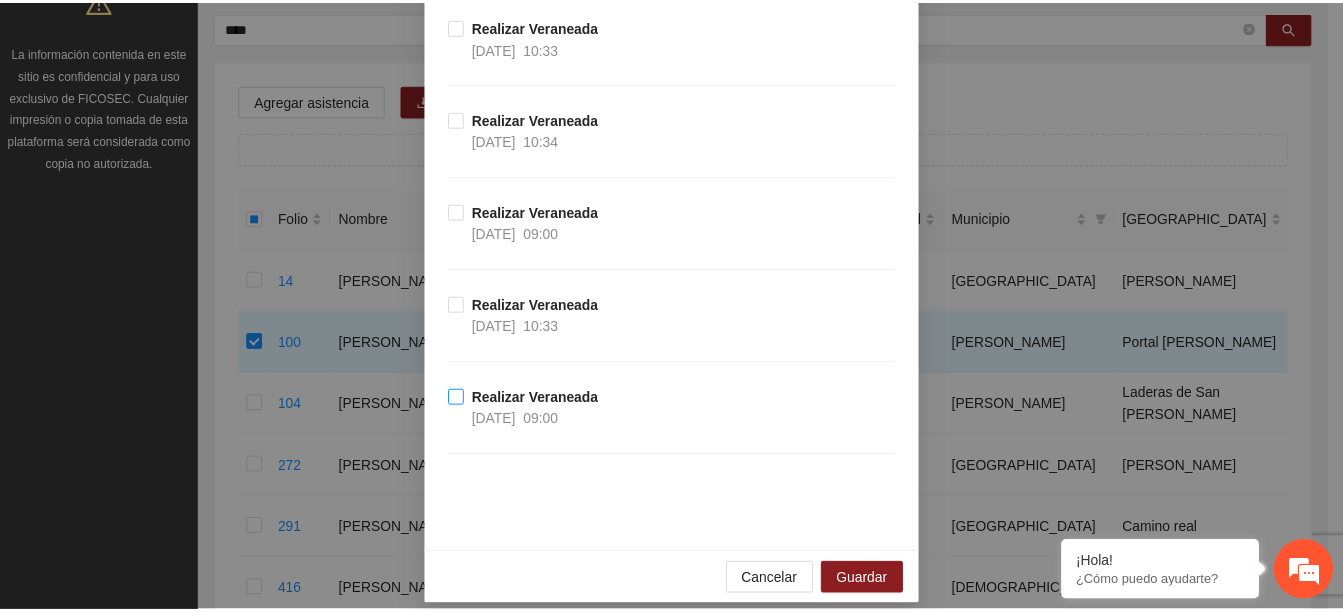 scroll, scrollTop: 3269, scrollLeft: 0, axis: vertical 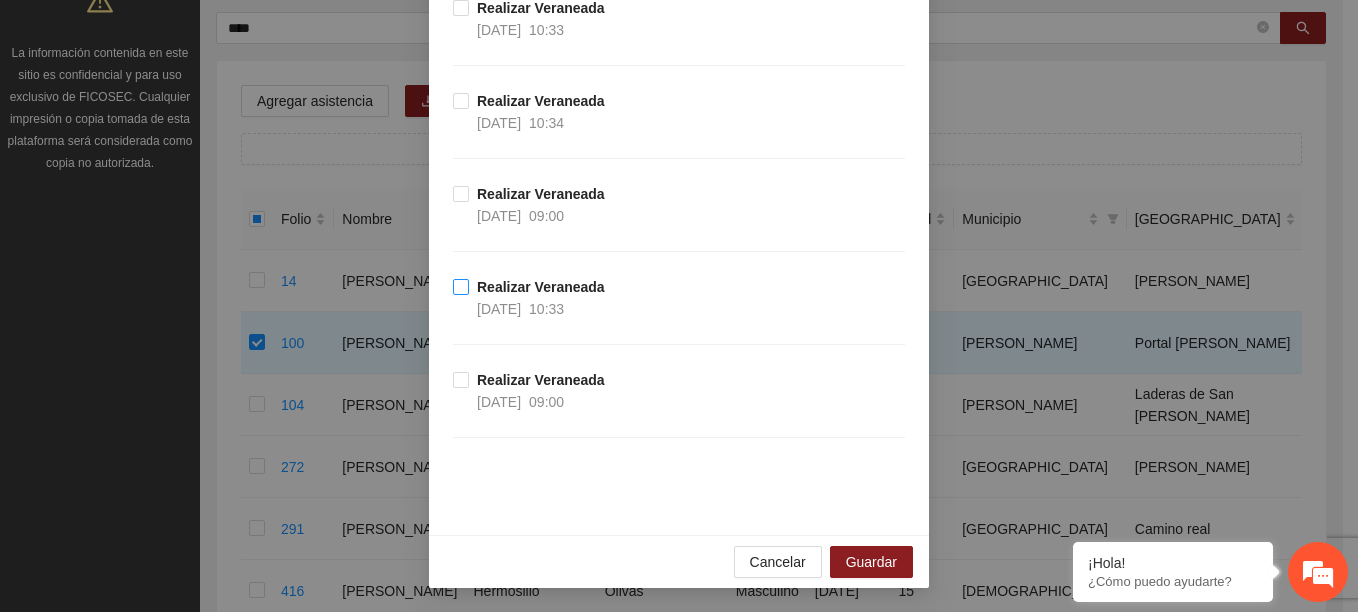 click on "Realizar Veraneada" at bounding box center (541, 287) 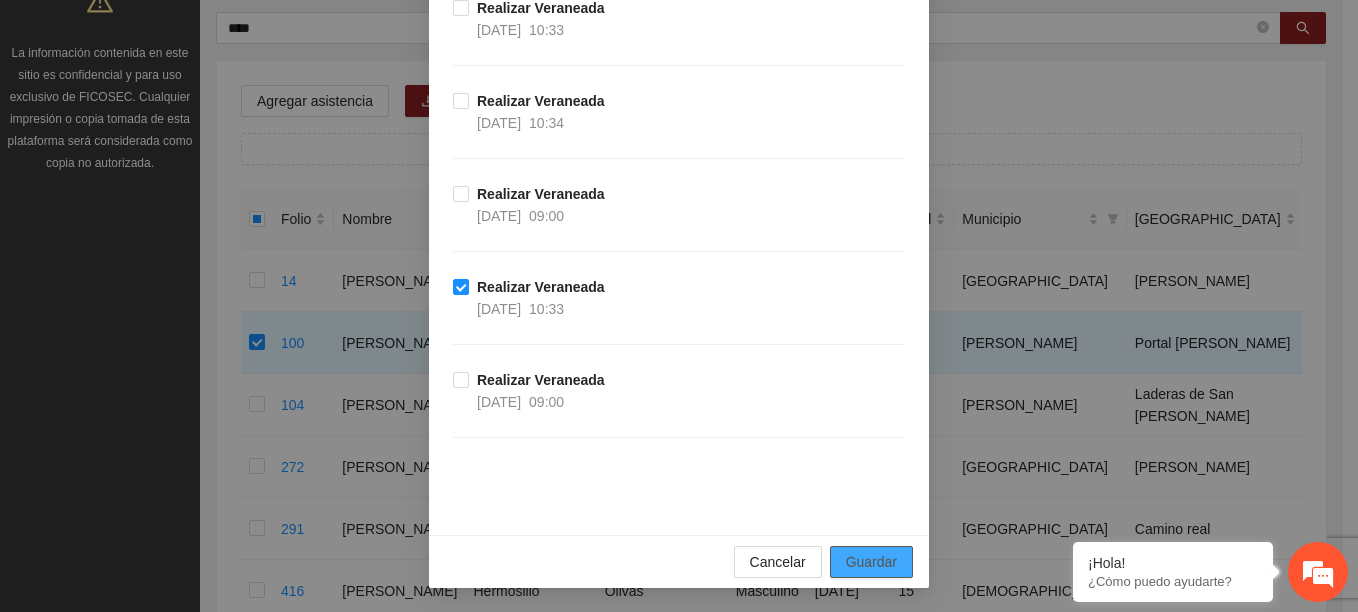 click on "Guardar" at bounding box center (871, 562) 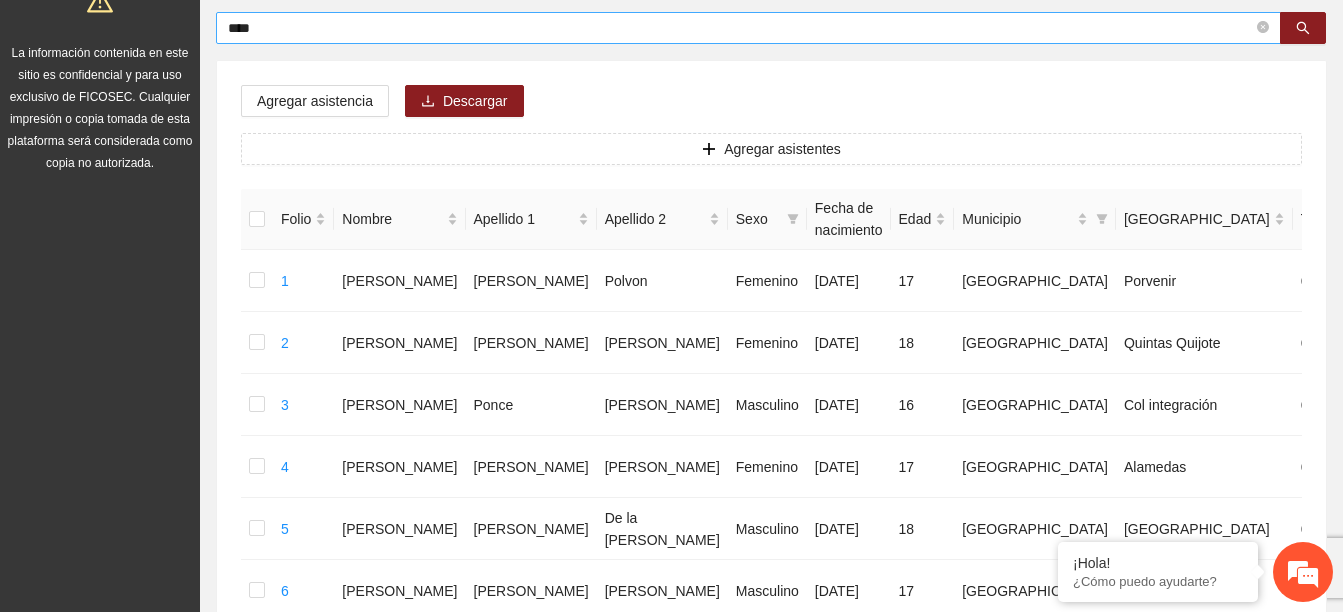 click on "****" at bounding box center (740, 28) 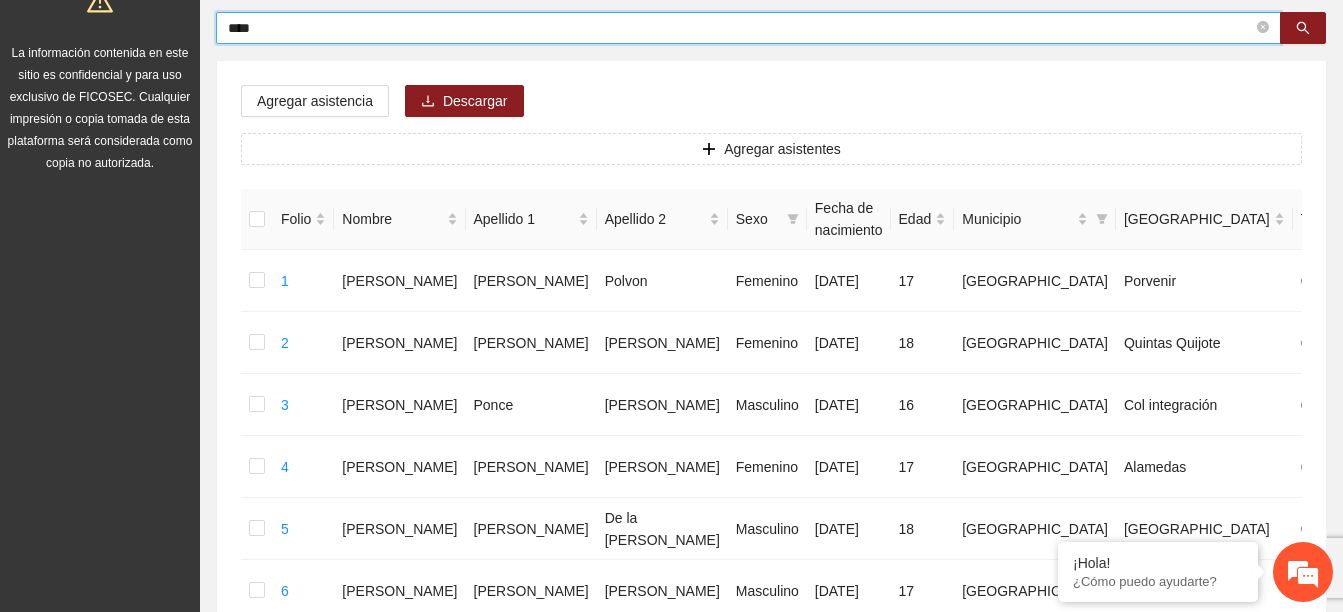 click on "****" at bounding box center [740, 28] 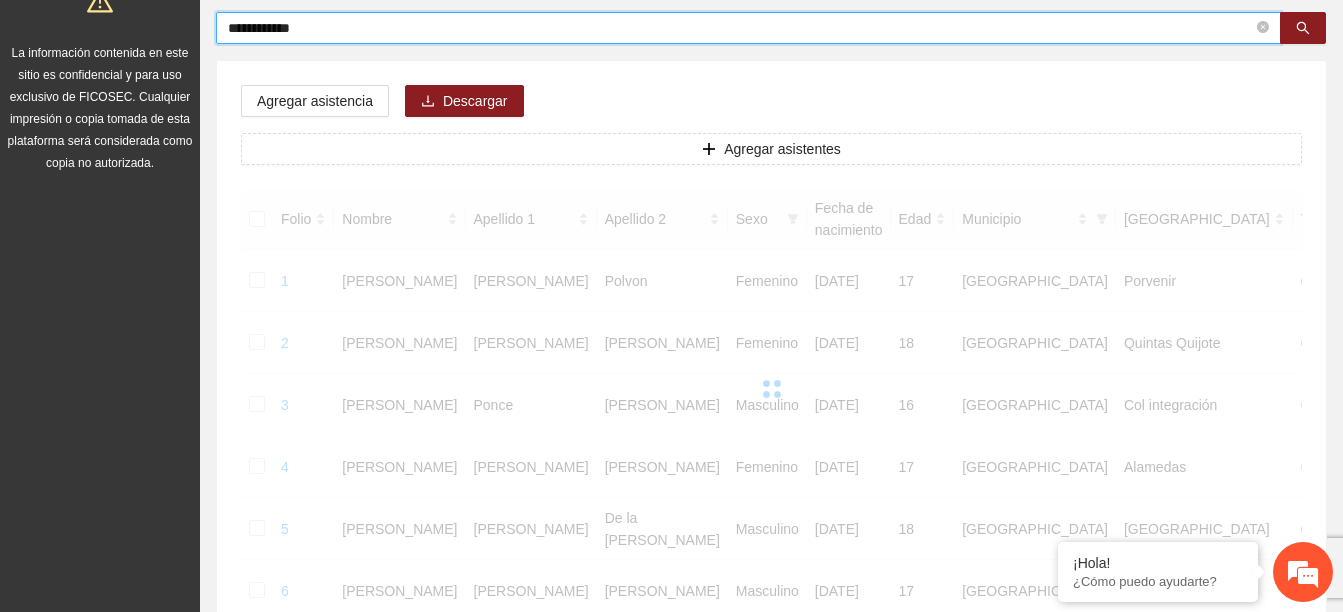 scroll, scrollTop: 175, scrollLeft: 0, axis: vertical 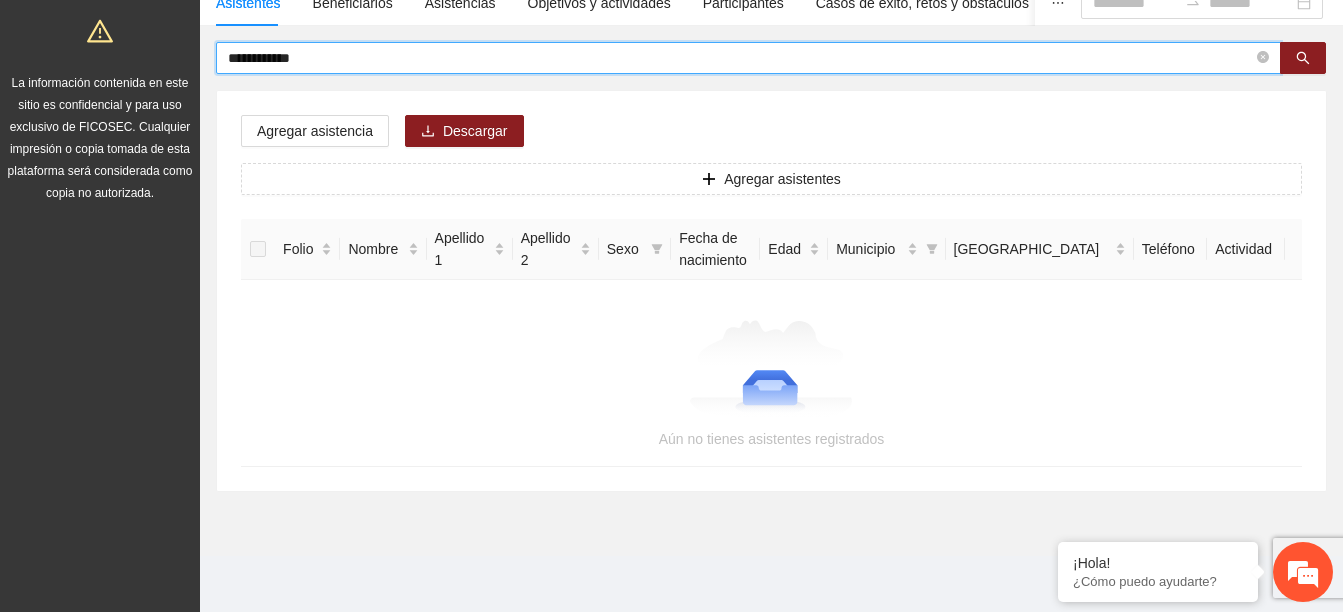 click on "**********" at bounding box center (740, 58) 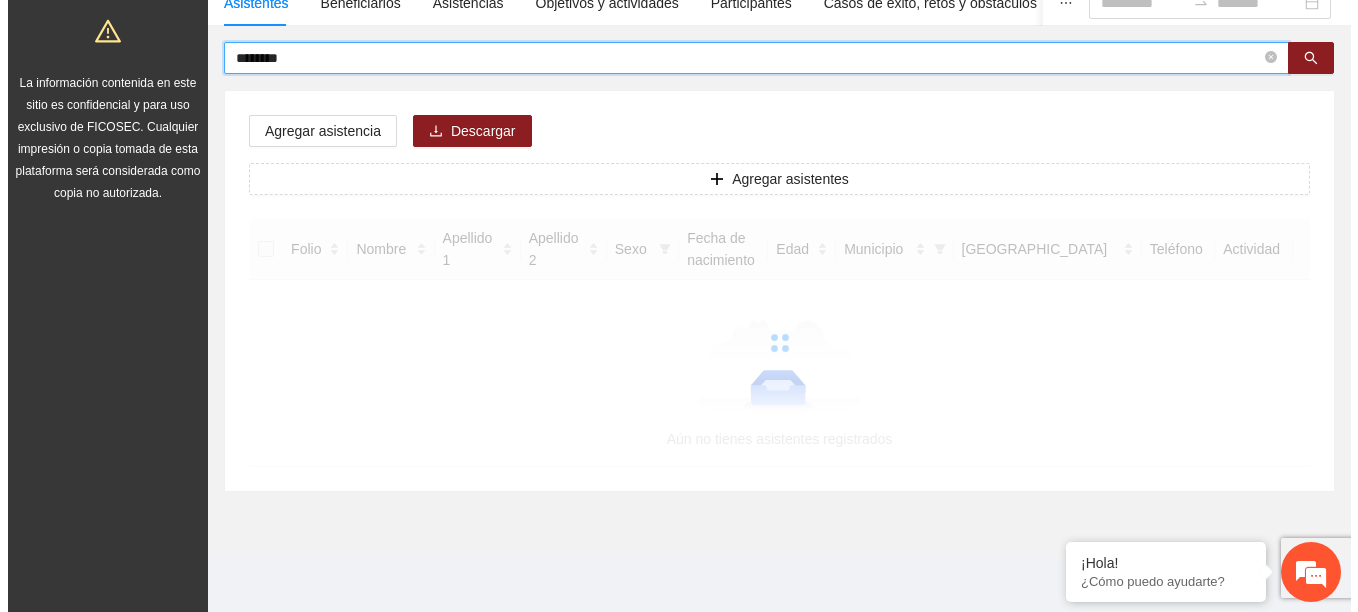 scroll, scrollTop: 127, scrollLeft: 0, axis: vertical 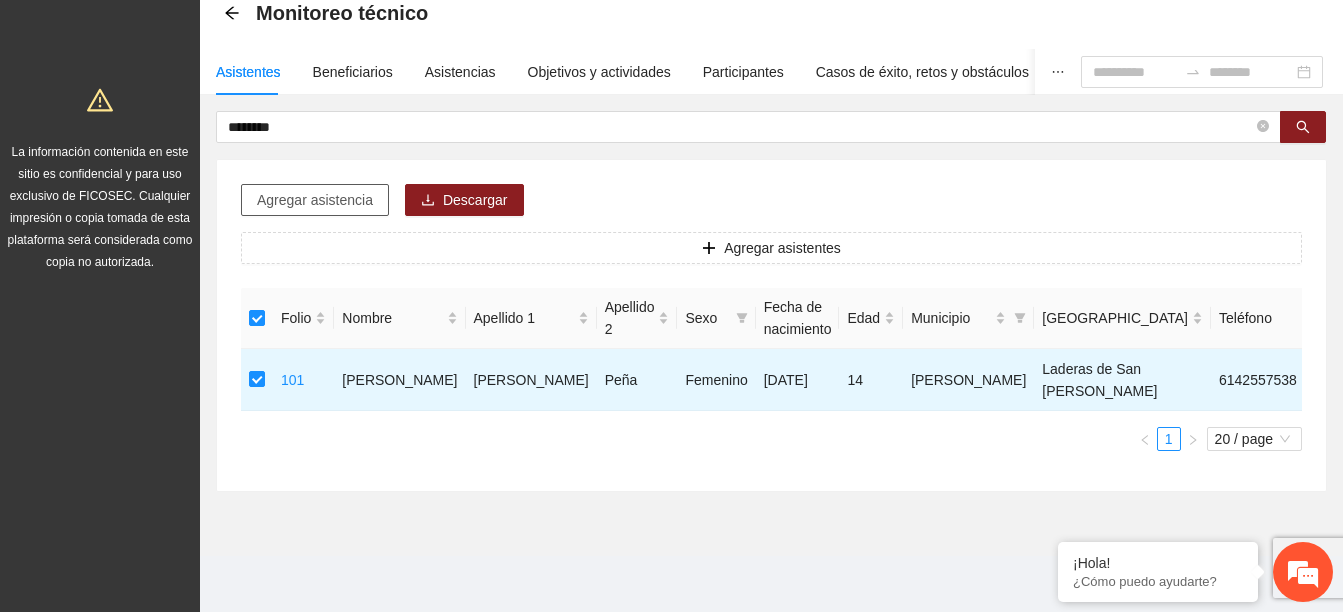 click on "Agregar asistencia" at bounding box center (315, 200) 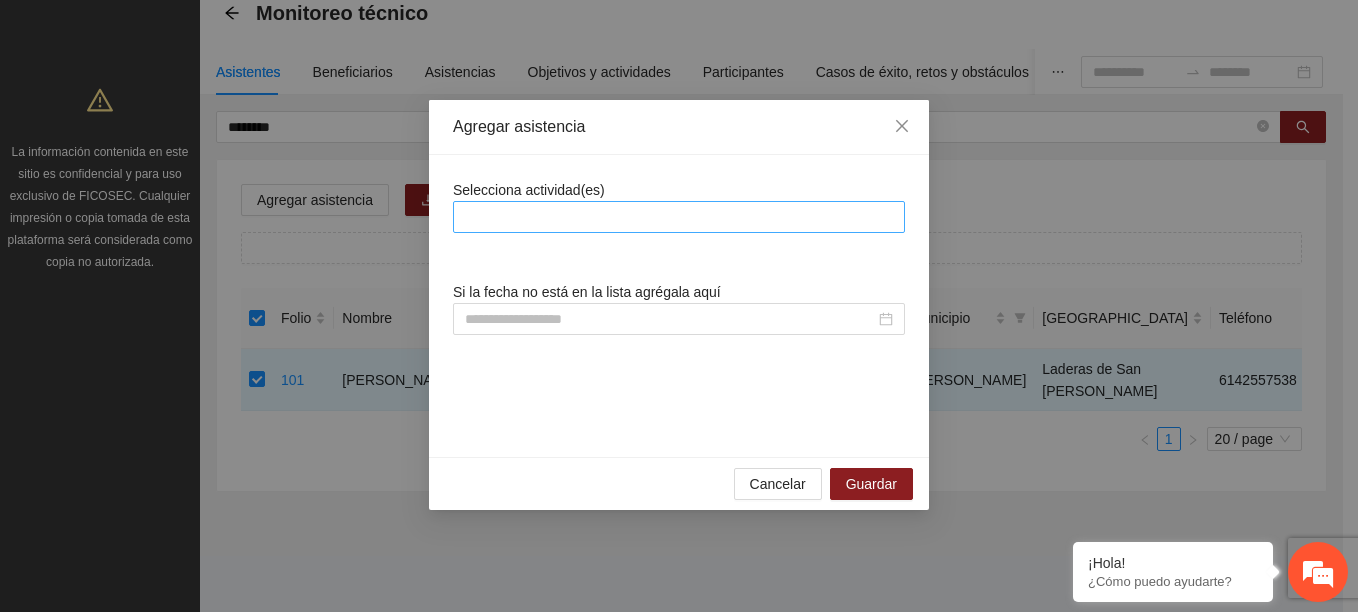 click at bounding box center [679, 217] 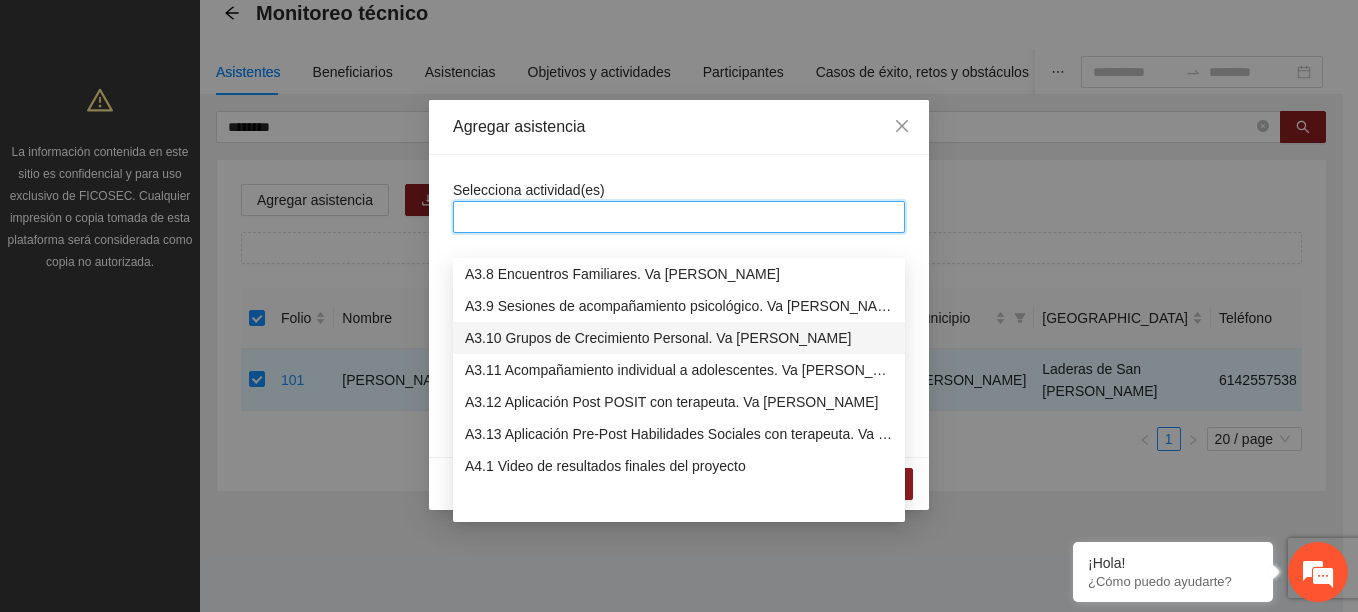 scroll, scrollTop: 800, scrollLeft: 0, axis: vertical 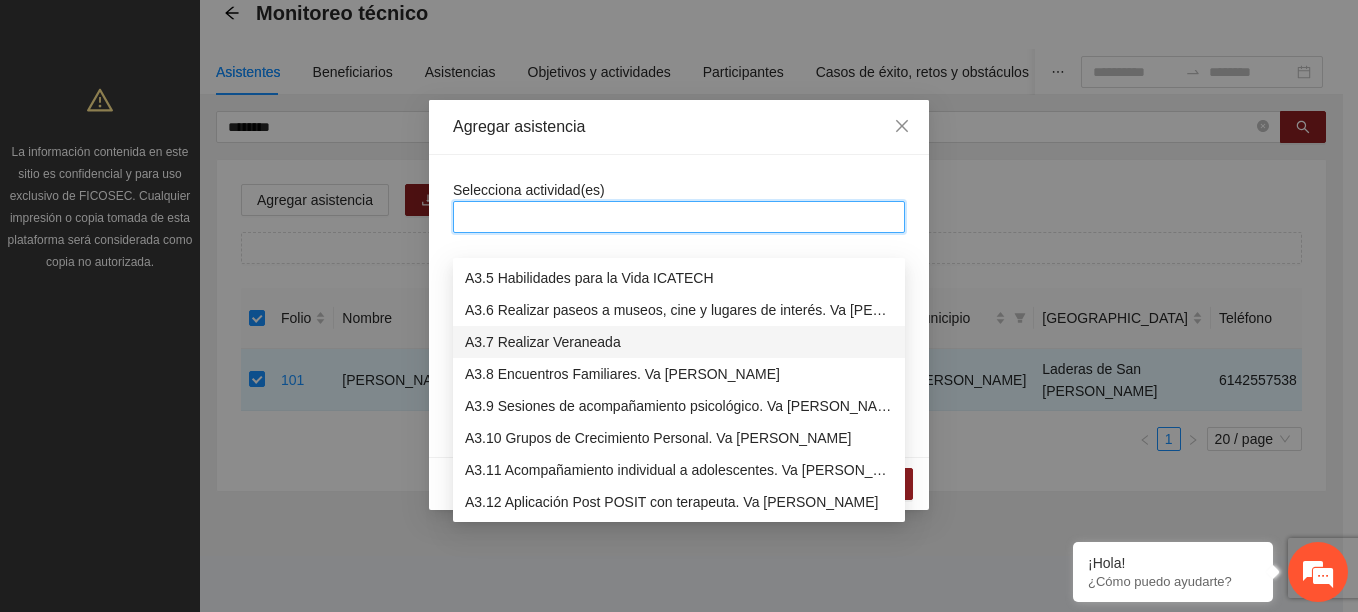 click on "A3.7 Realizar Veraneada" at bounding box center [679, 342] 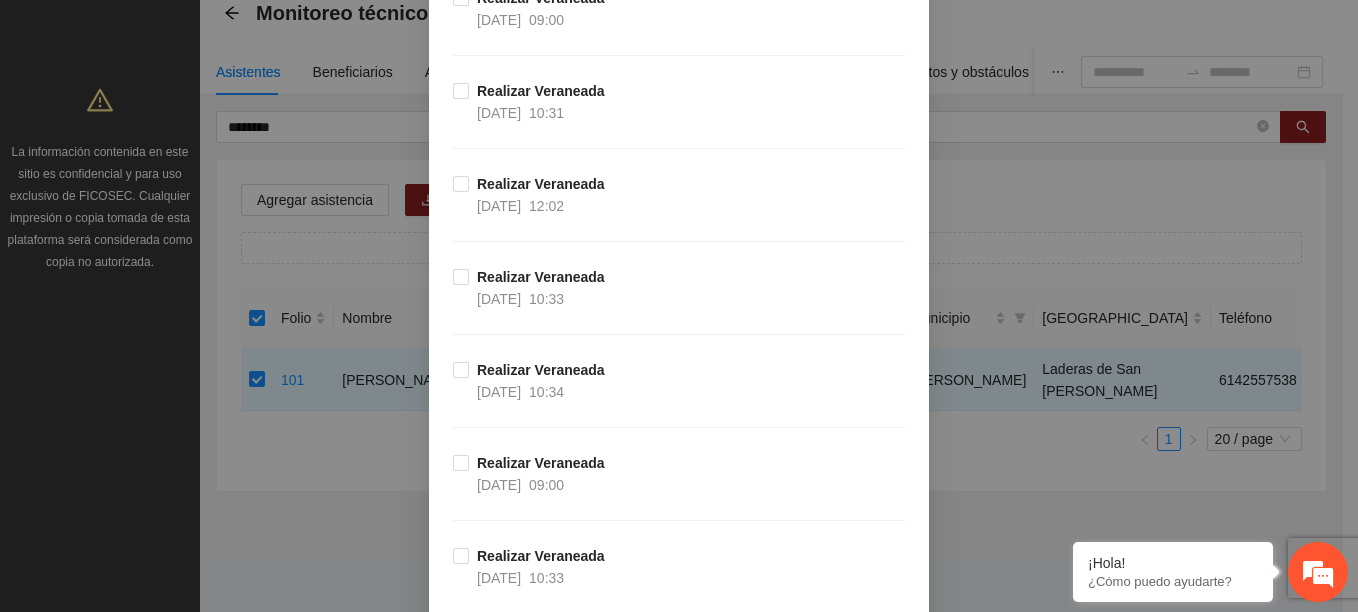 scroll, scrollTop: 3269, scrollLeft: 0, axis: vertical 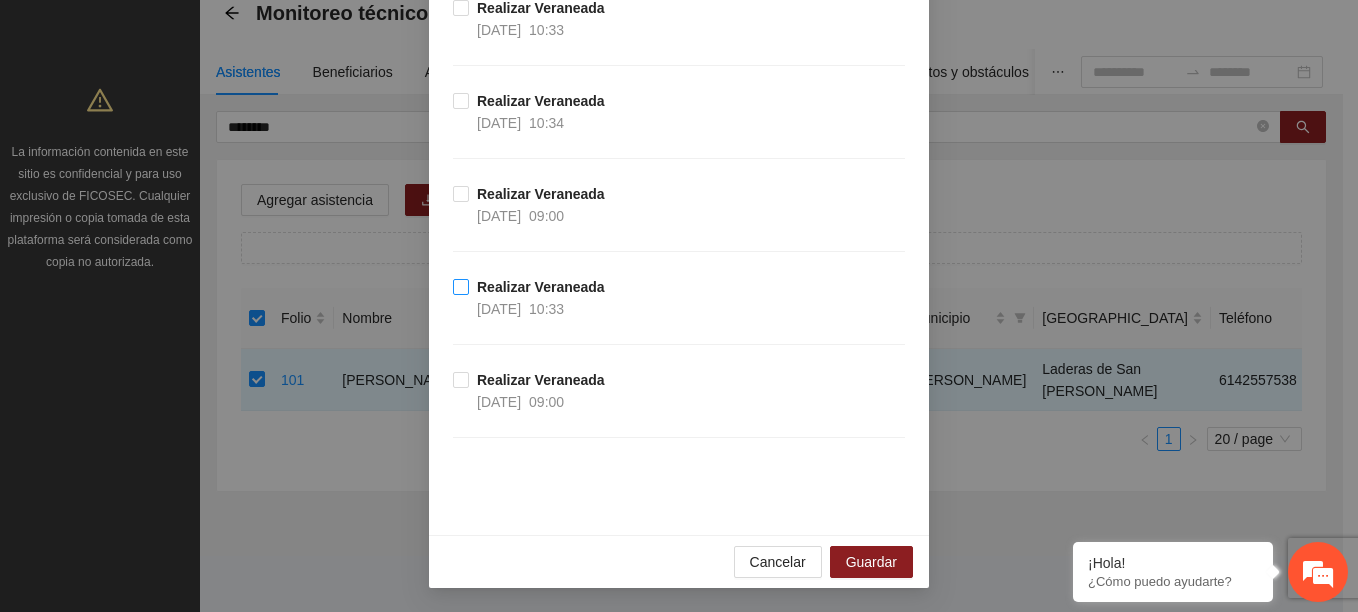 click on "Realizar Veraneada 01/07/2025 10:33" at bounding box center [541, 298] 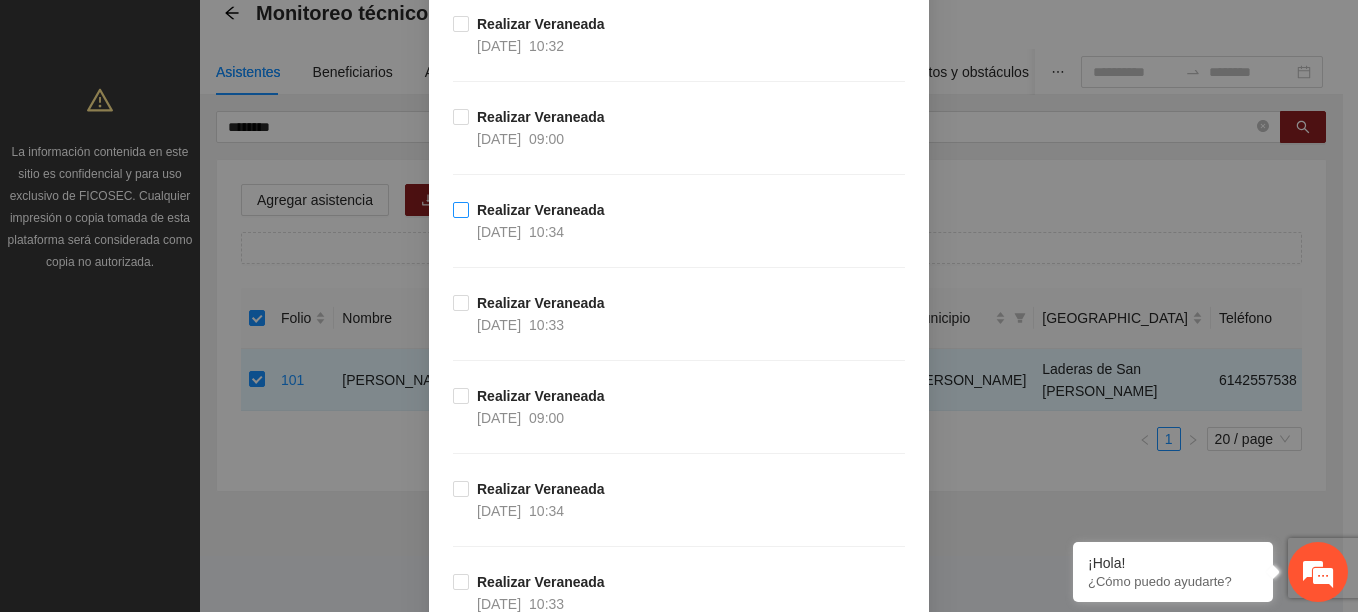 scroll, scrollTop: 2269, scrollLeft: 0, axis: vertical 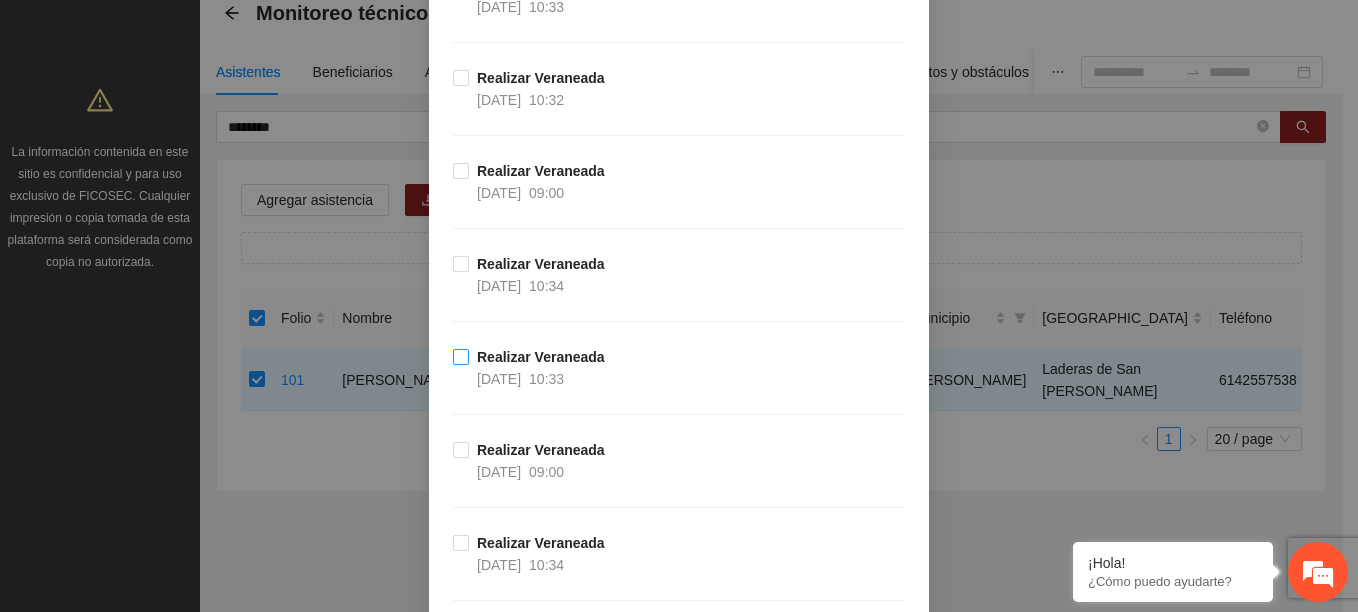 click on "Realizar Veraneada" at bounding box center [541, 357] 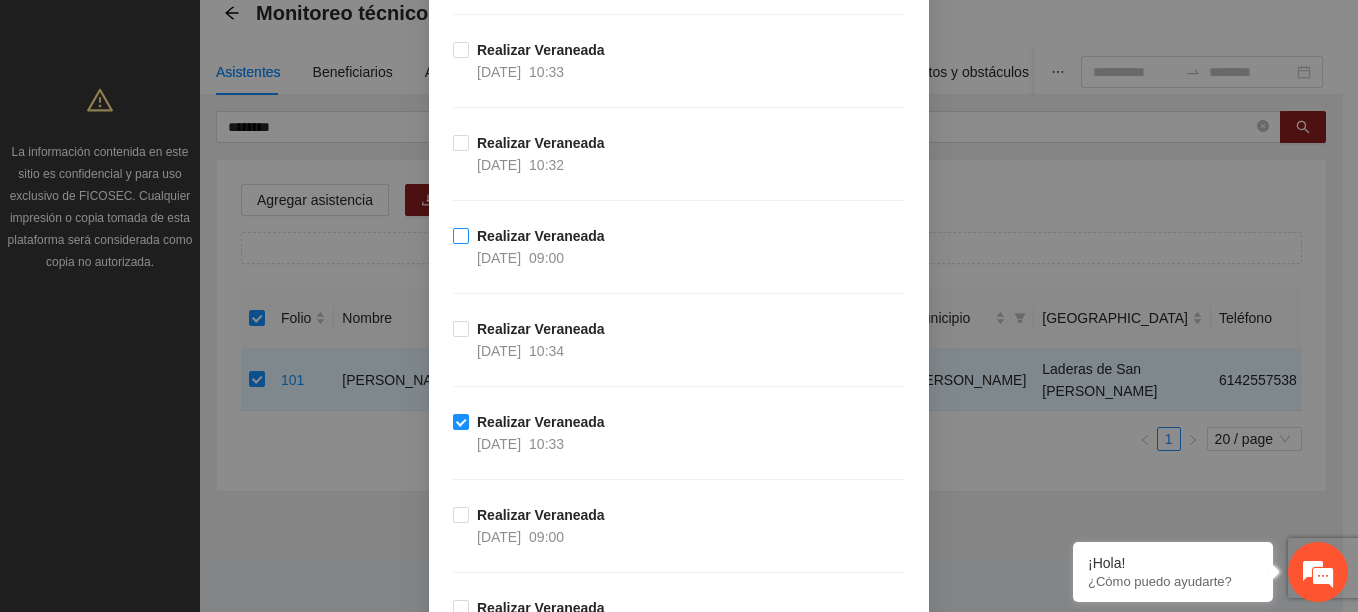 scroll, scrollTop: 2169, scrollLeft: 0, axis: vertical 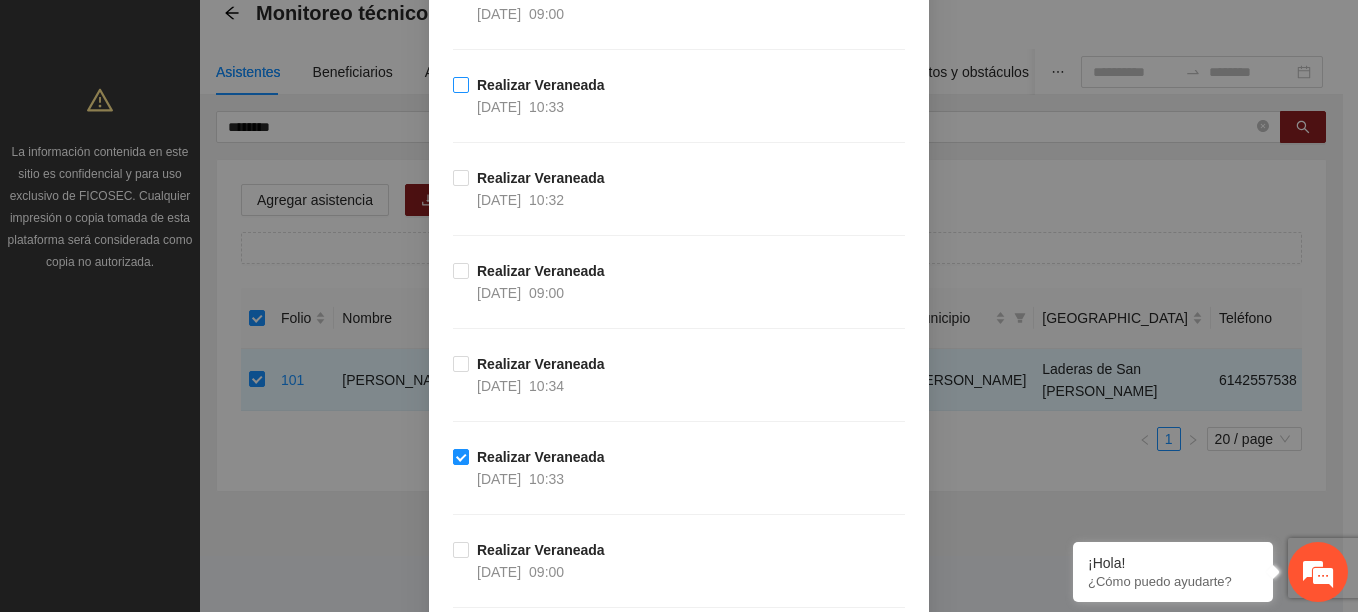 click on "10:33" at bounding box center (546, 107) 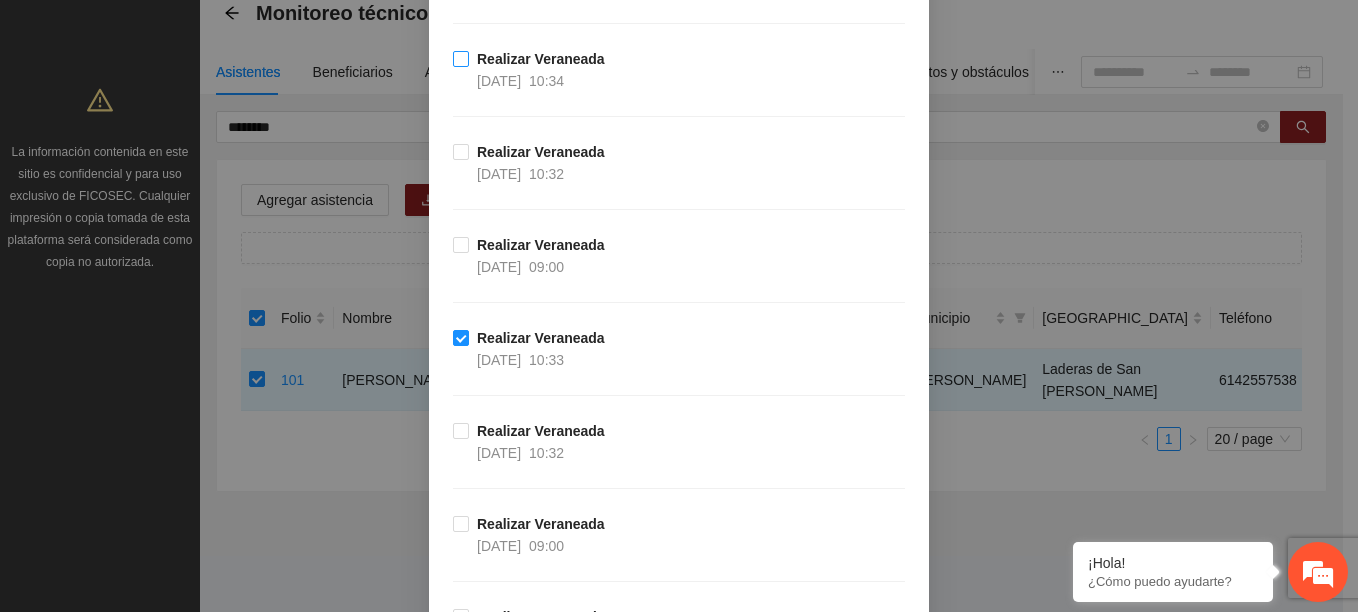 scroll, scrollTop: 1869, scrollLeft: 0, axis: vertical 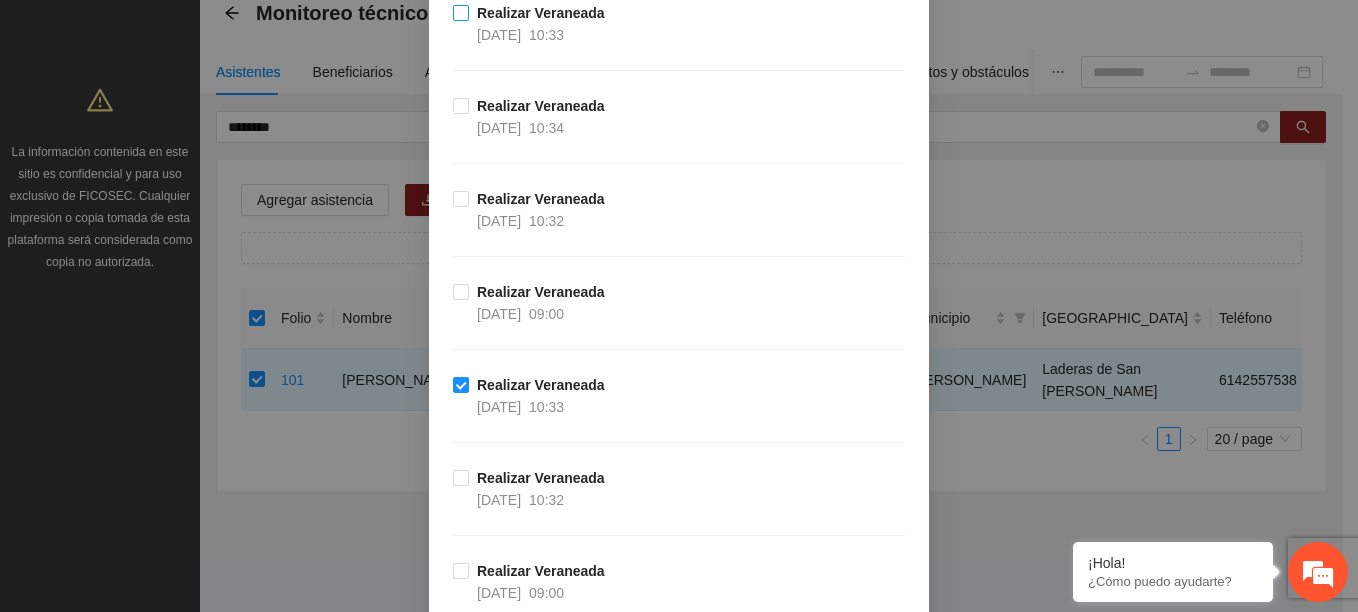 click on "10:33" at bounding box center [546, 35] 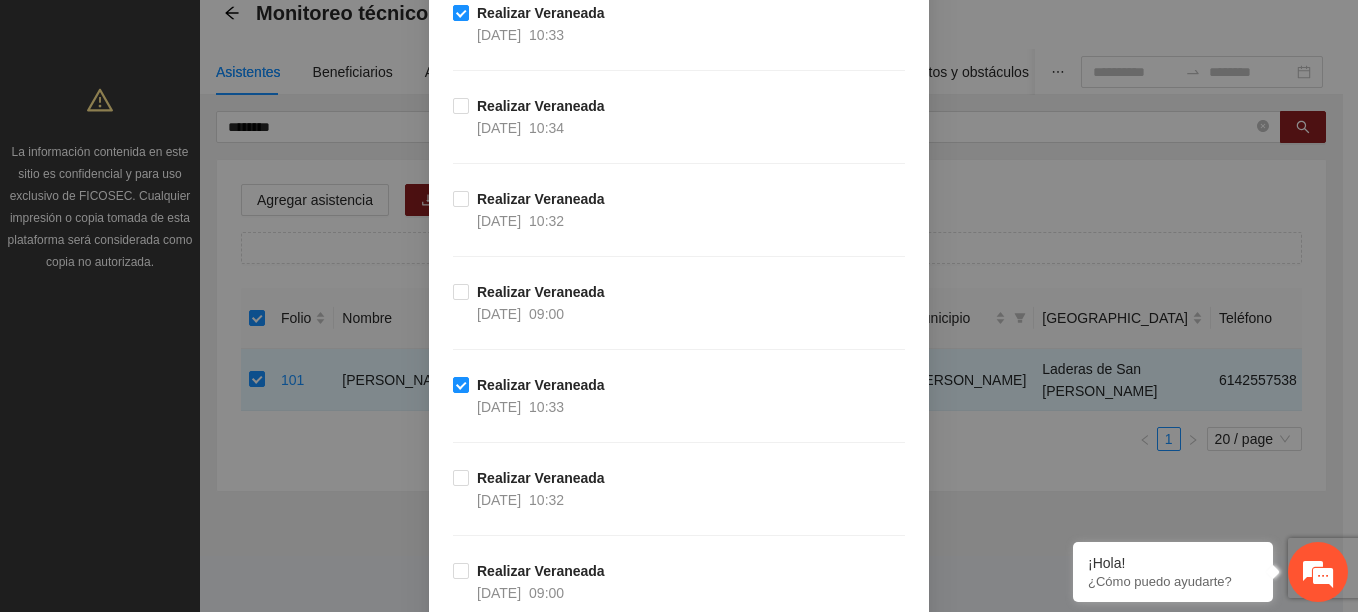 scroll, scrollTop: 1569, scrollLeft: 0, axis: vertical 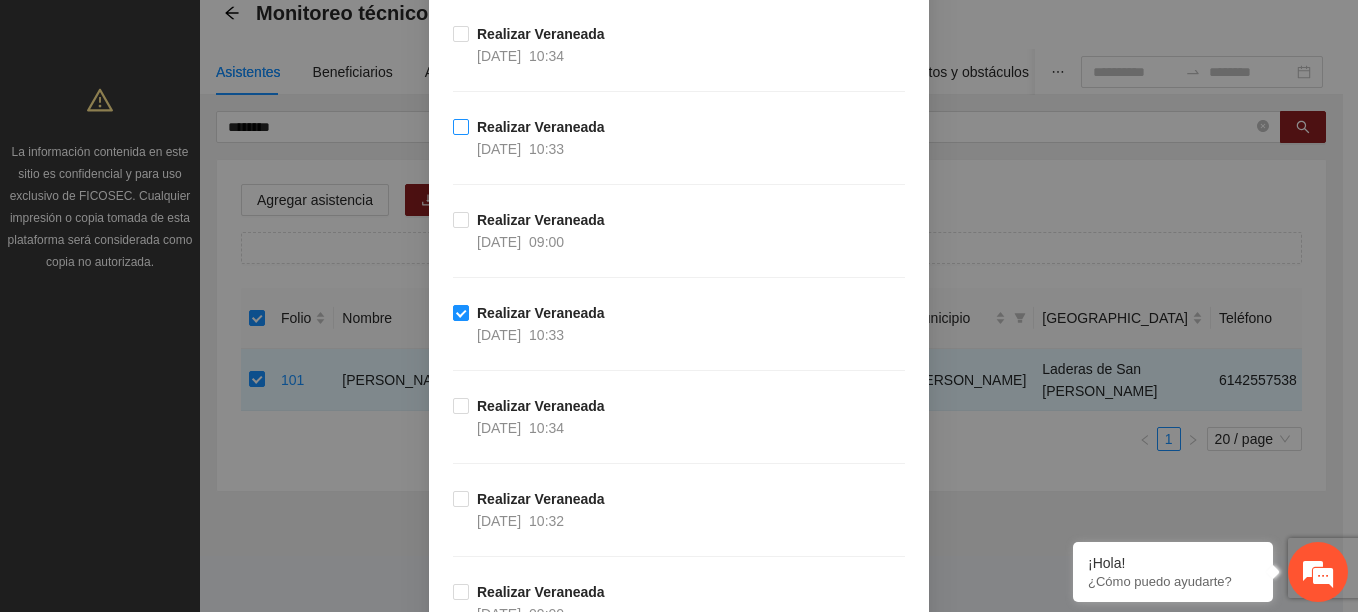 click on "Realizar Veraneada" at bounding box center (541, 127) 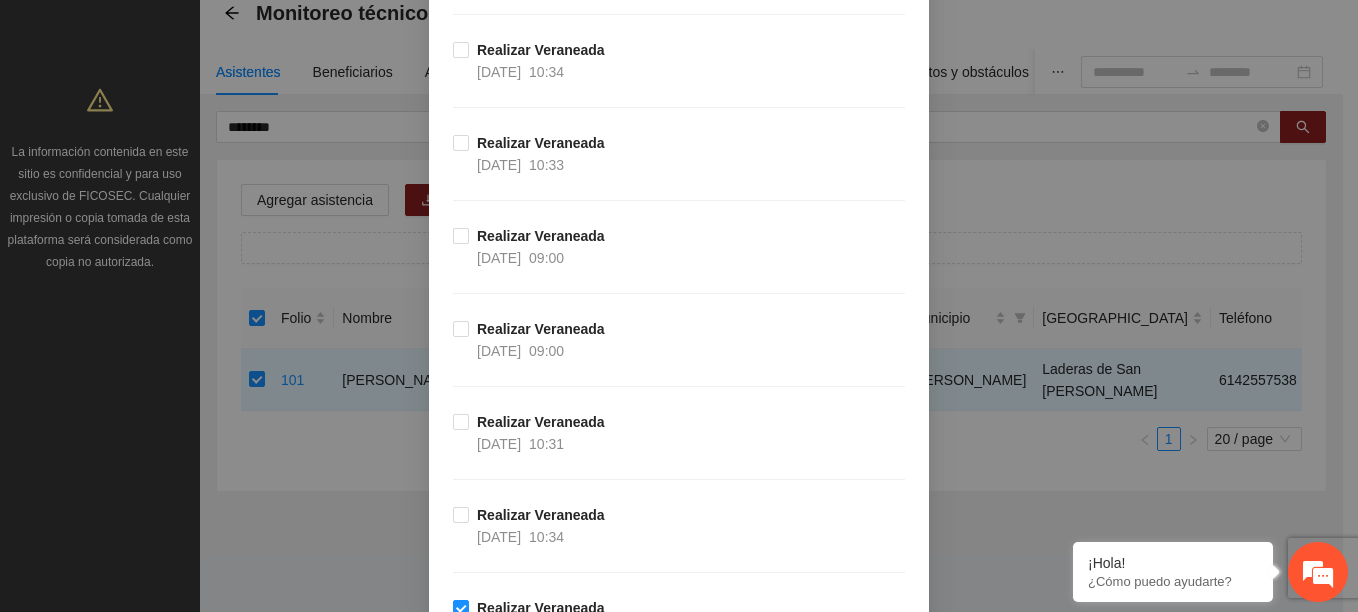 scroll, scrollTop: 1069, scrollLeft: 0, axis: vertical 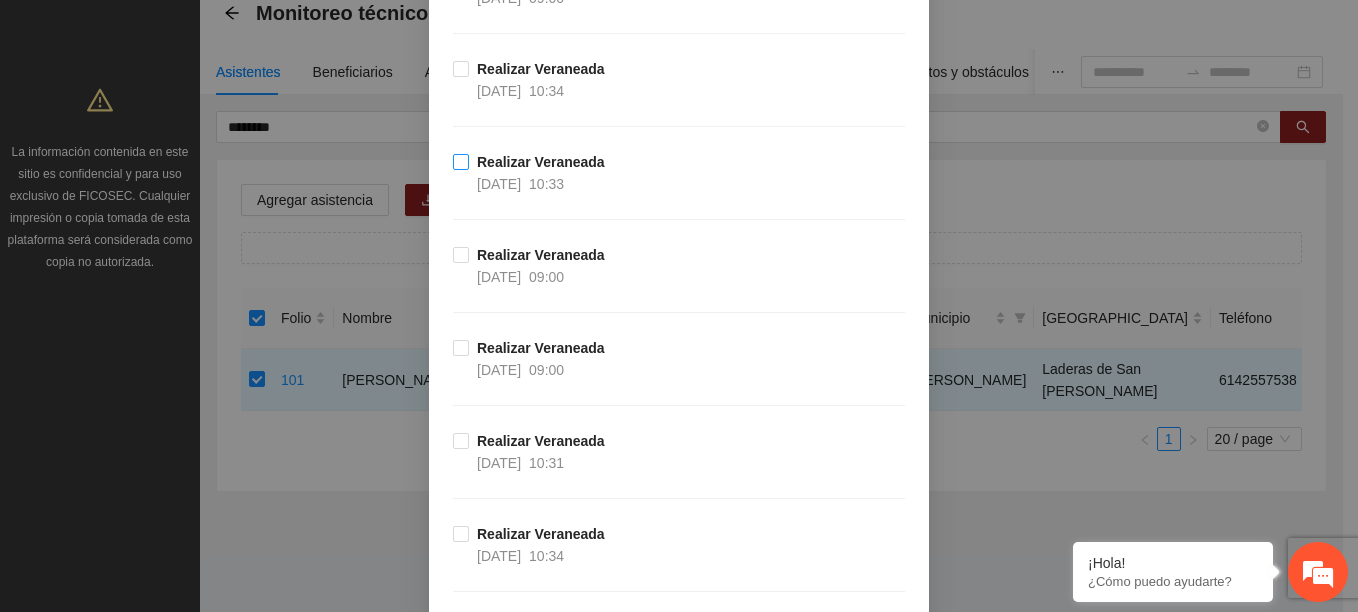 click on "Realizar Veraneada 14/07/2025 10:33" at bounding box center (541, 173) 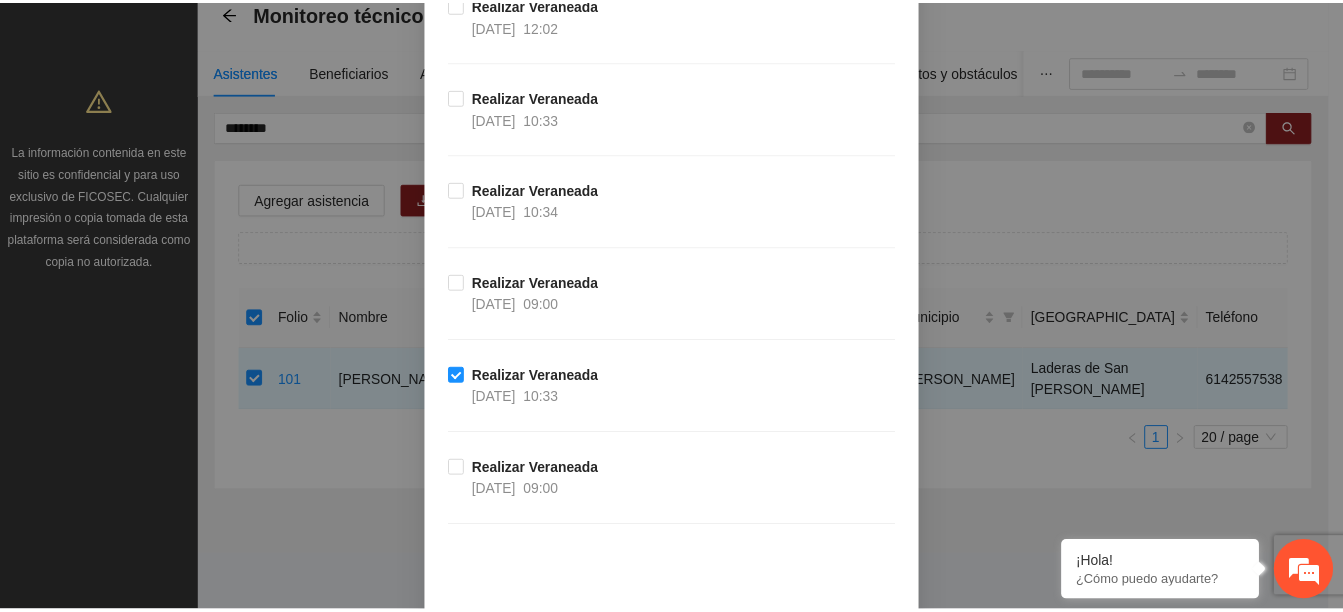 scroll, scrollTop: 3269, scrollLeft: 0, axis: vertical 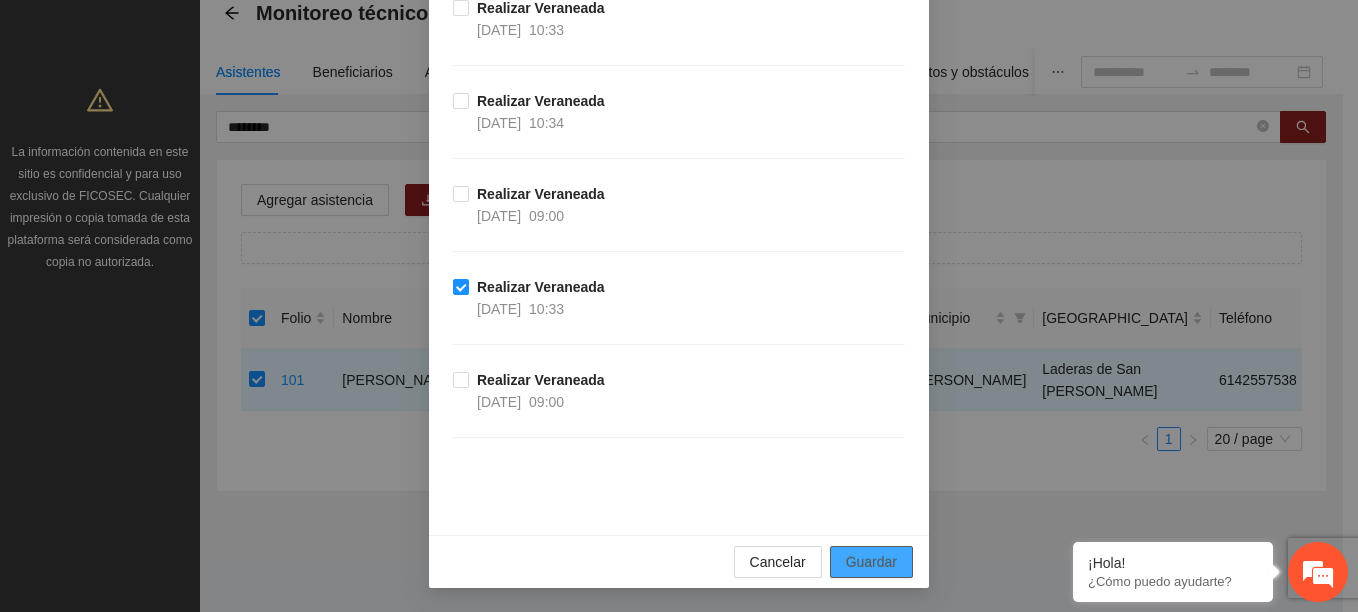click on "Guardar" at bounding box center [871, 562] 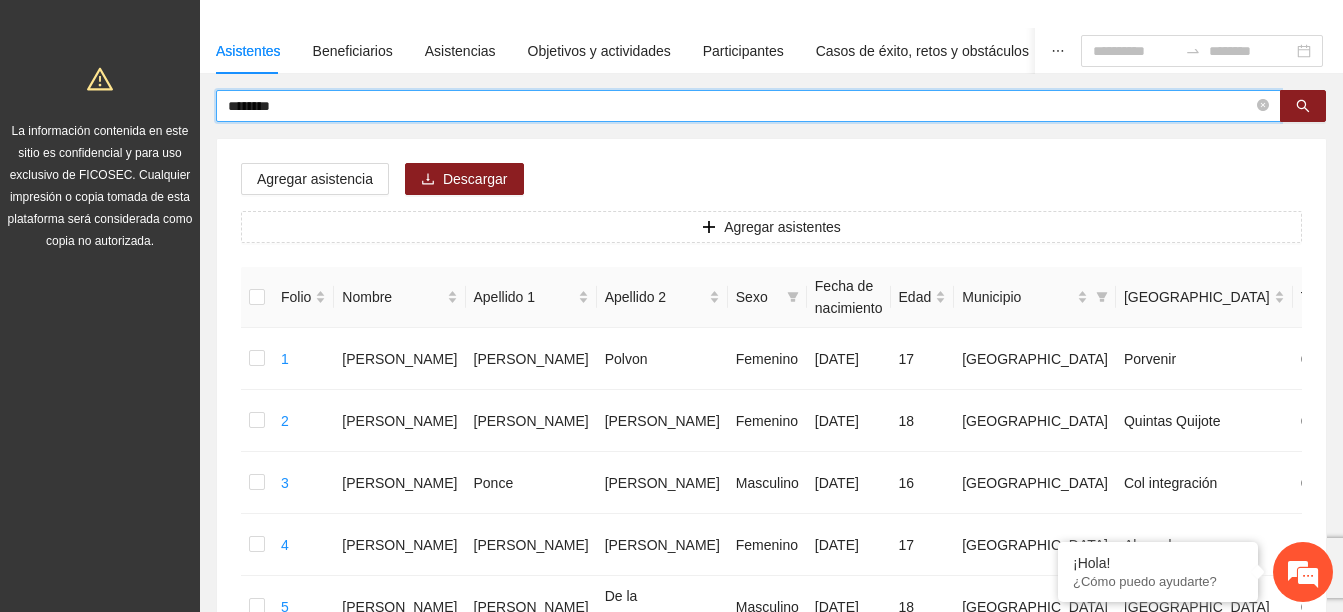 click on "********" at bounding box center (740, 106) 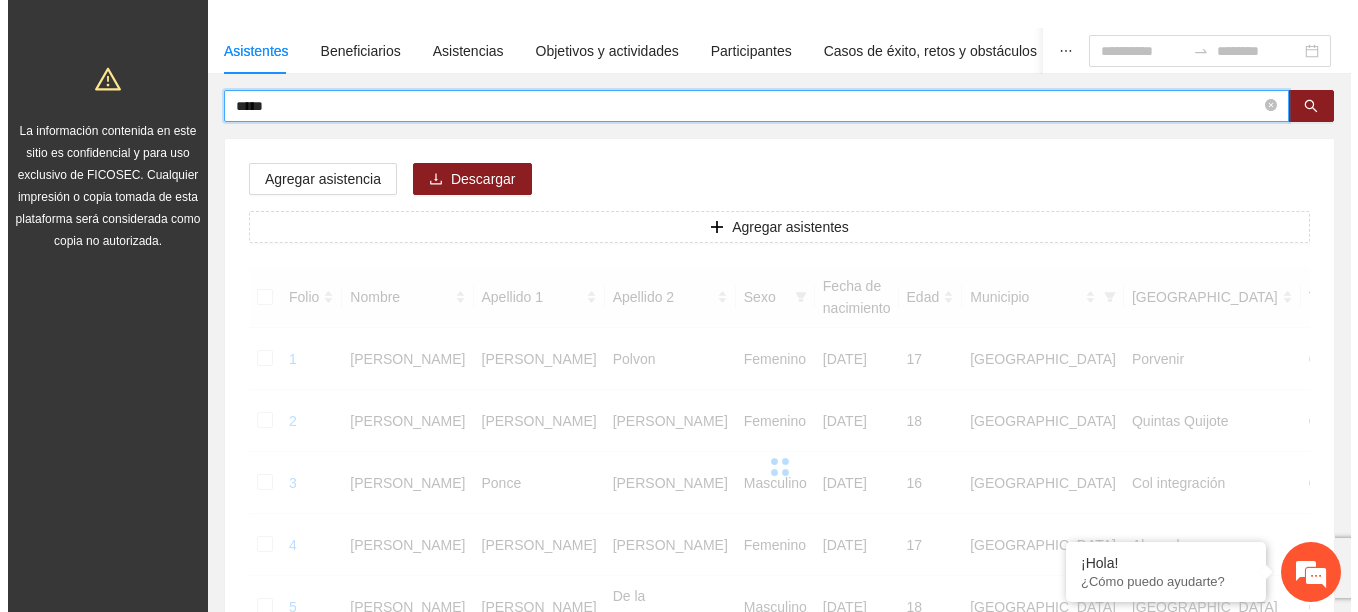 scroll, scrollTop: 105, scrollLeft: 0, axis: vertical 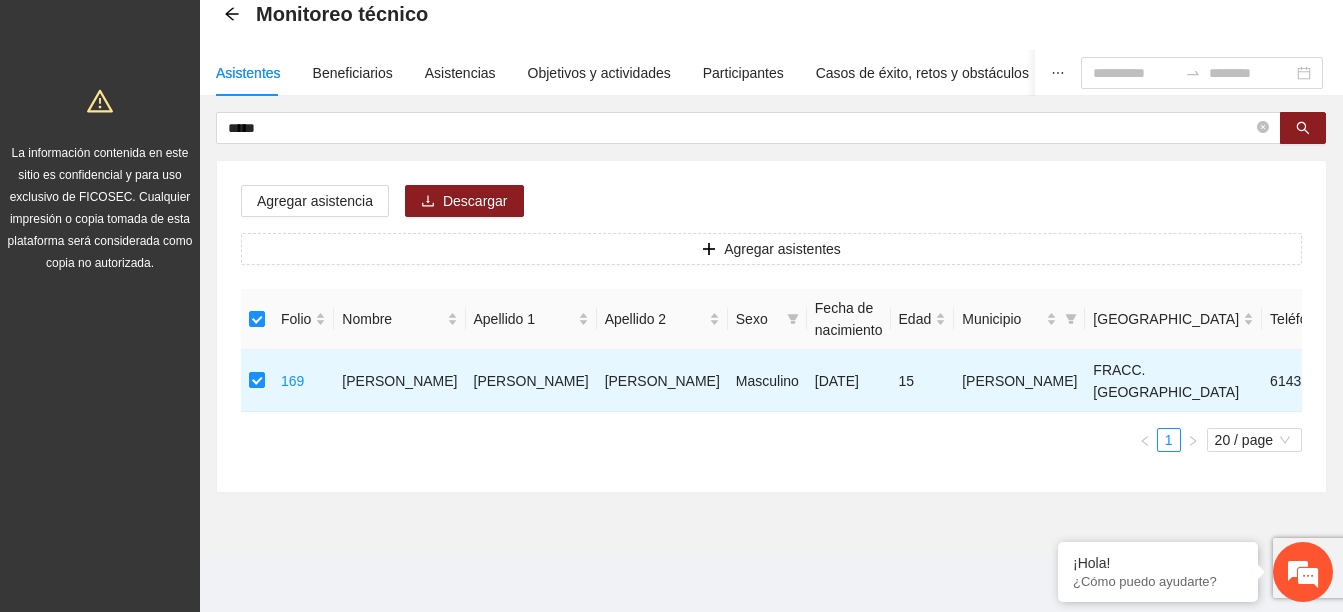 click on "Agregar asistencia Descargar Agregar asistentes Folio Nombre Apellido 1 Apellido 2 Sexo Fecha de nacimiento Edad Municipio Colonia Teléfono Actividad                           169 Carlos Simon  Miura Romero Masculino 12/03/2010 15 Aquiles Serdán FRACC. DEL VALLE 6143205521 U P +8 1 20 / page" at bounding box center (771, 326) 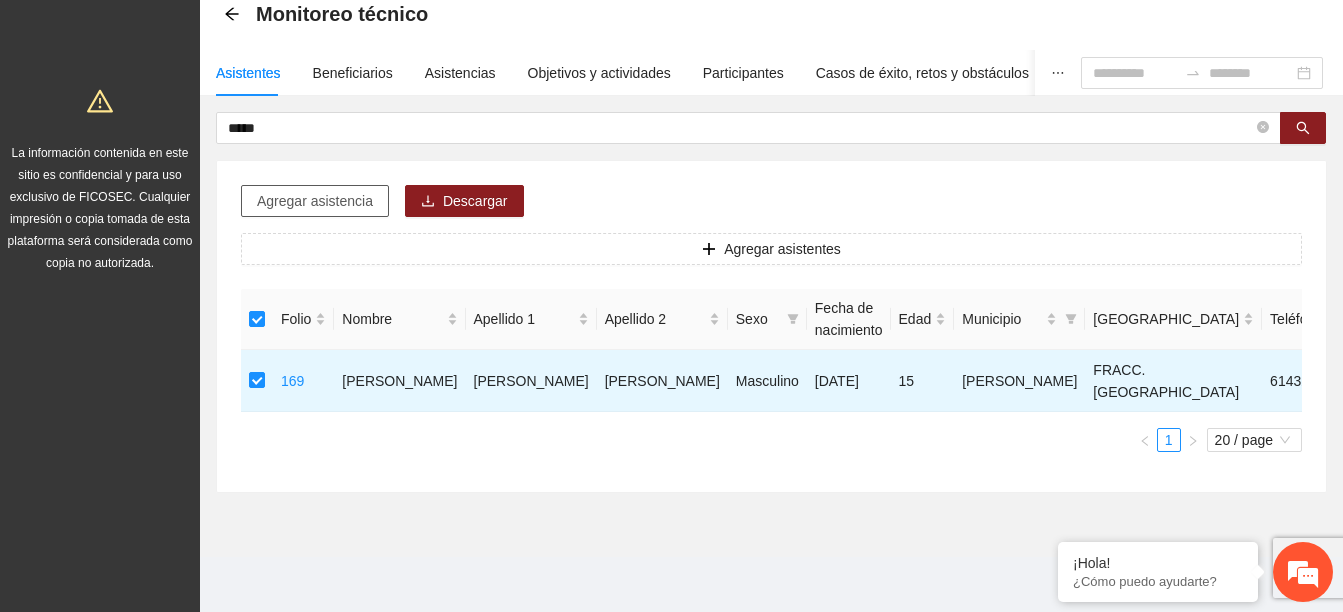 click on "Agregar asistencia" at bounding box center (315, 201) 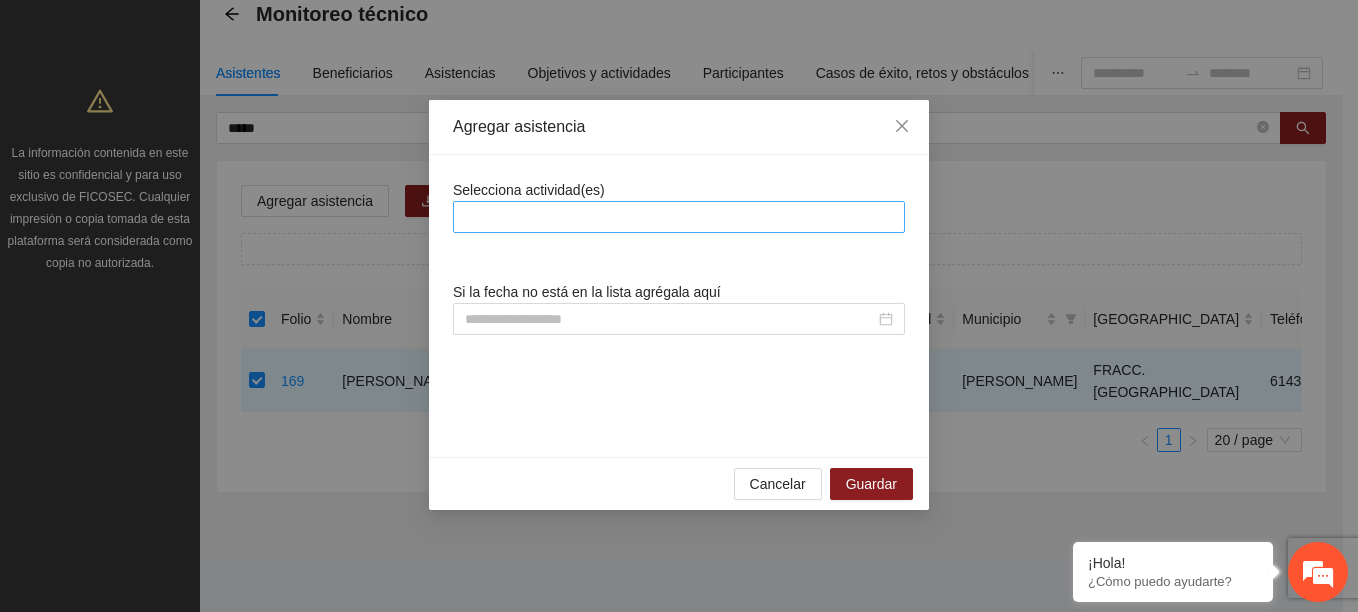 click at bounding box center [679, 217] 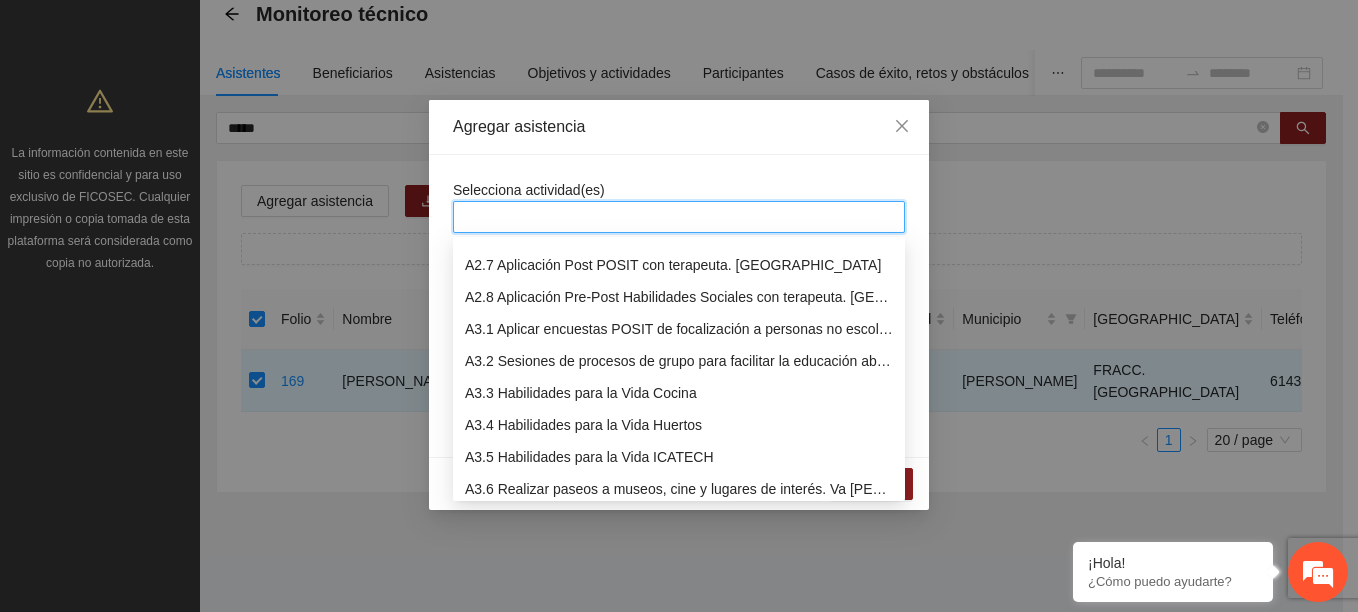 scroll, scrollTop: 800, scrollLeft: 0, axis: vertical 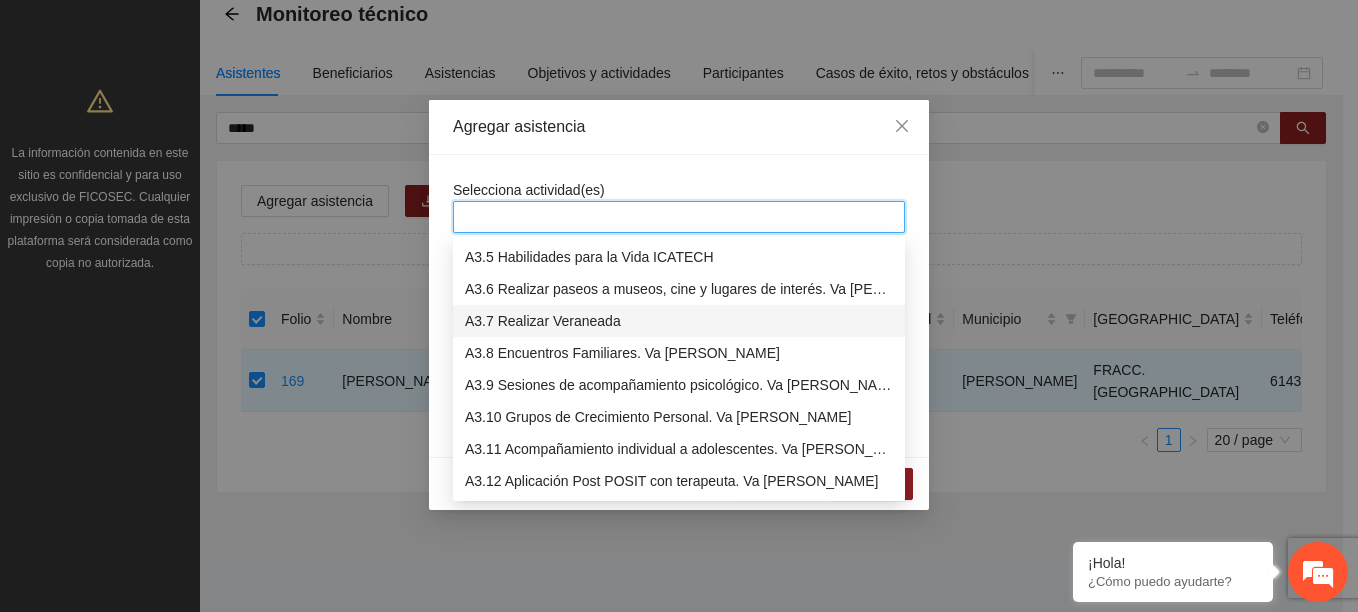 click on "A3.7 Realizar Veraneada" at bounding box center (679, 321) 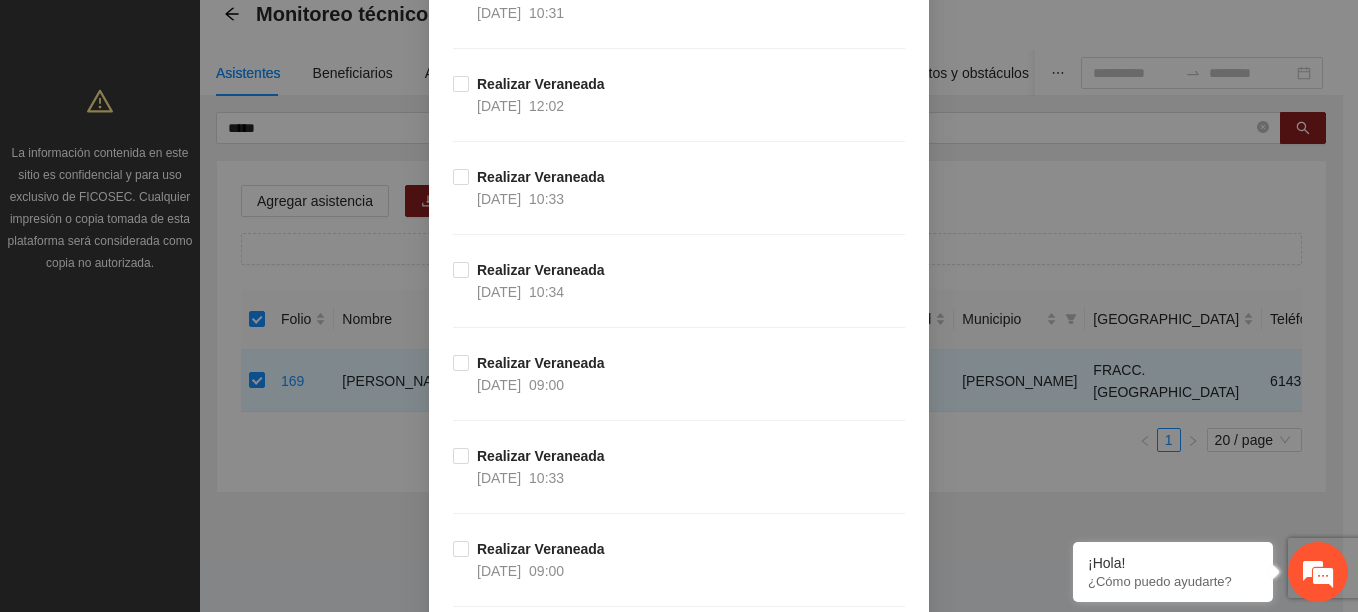 scroll, scrollTop: 3269, scrollLeft: 0, axis: vertical 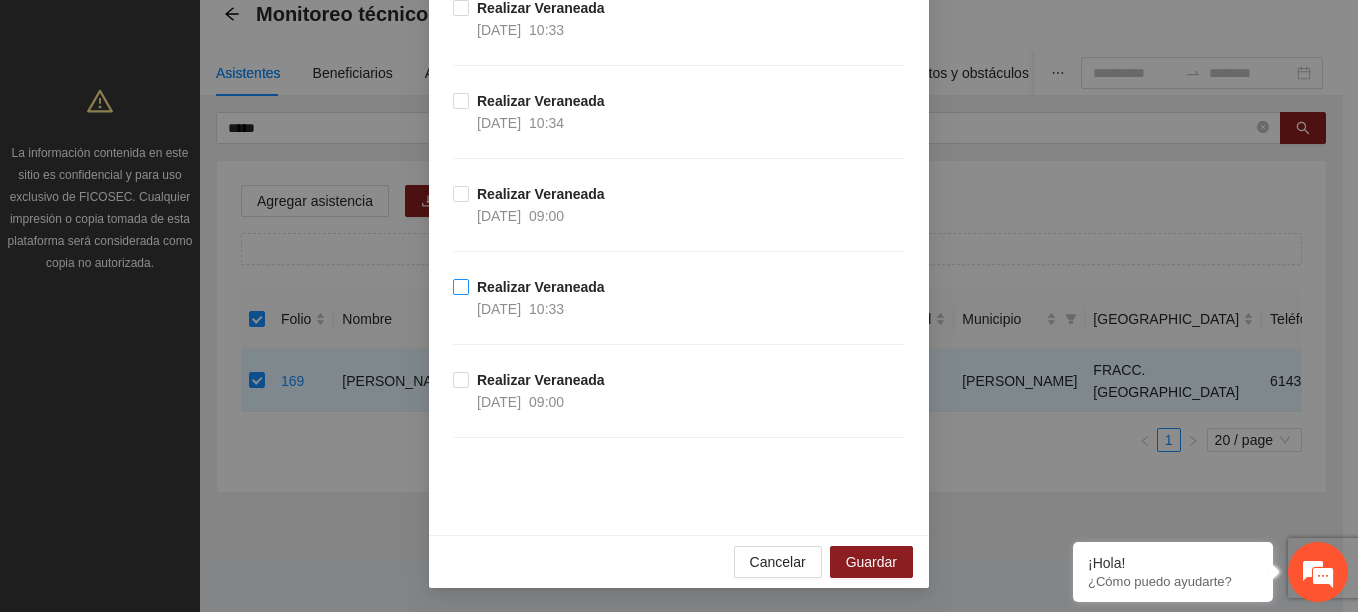click on "Realizar Veraneada" at bounding box center (541, 287) 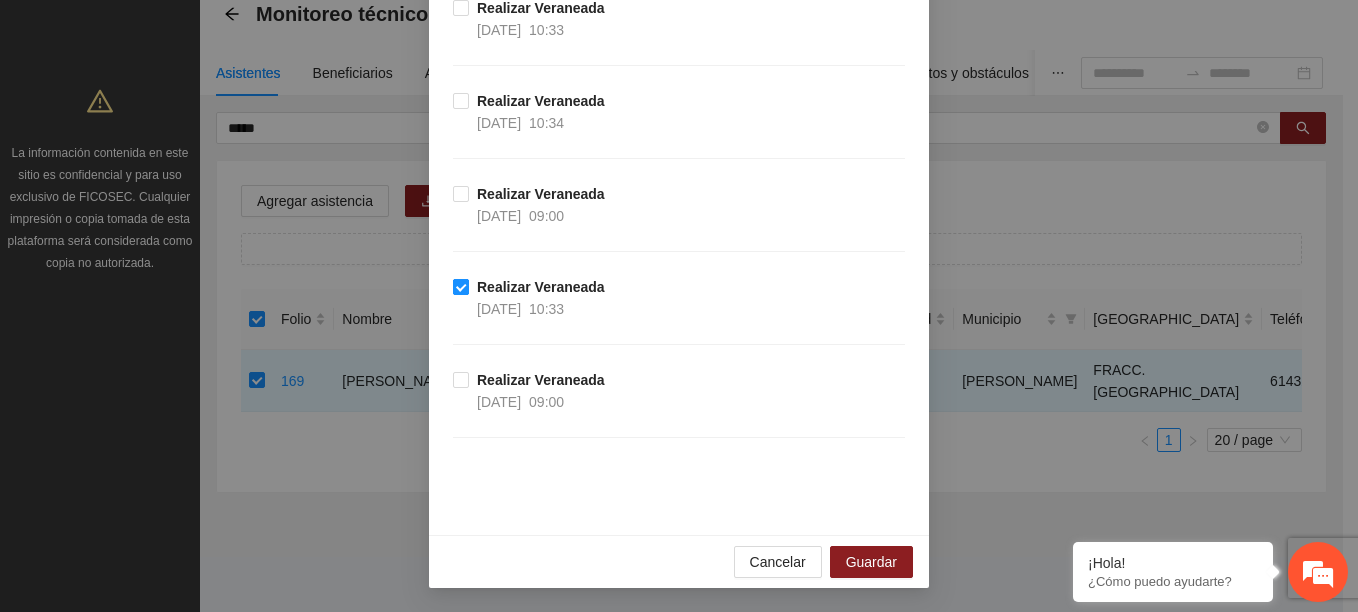 click on "Realizar Veraneada" at bounding box center (541, 287) 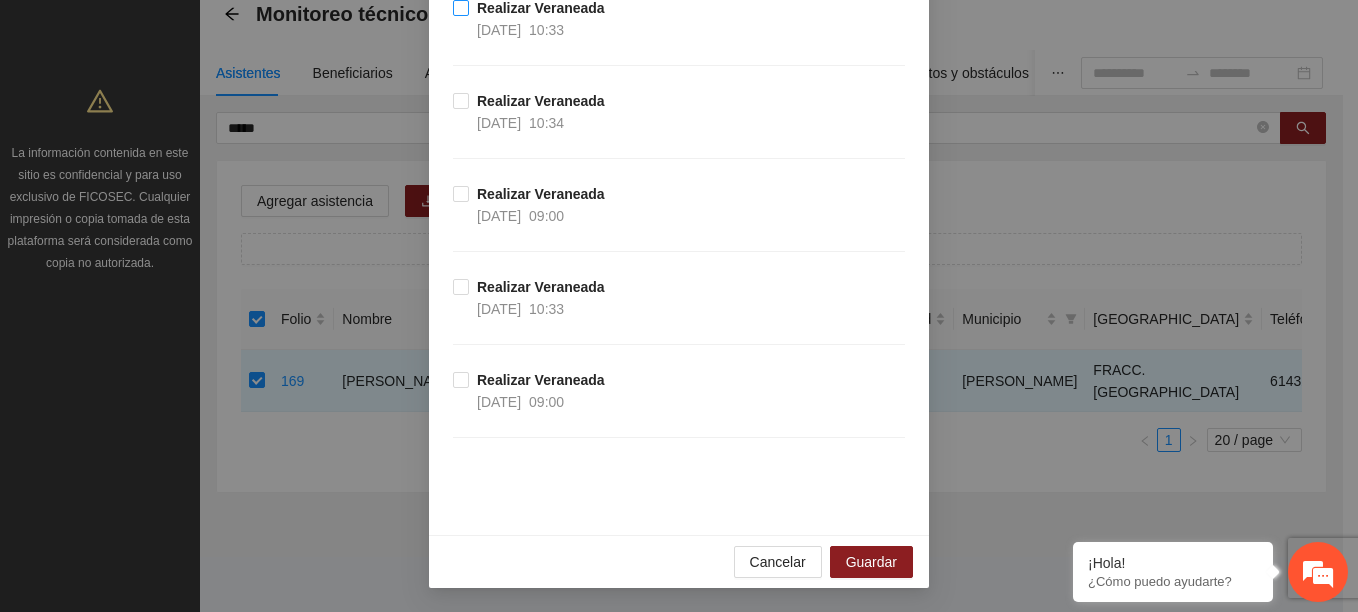 drag, startPoint x: 543, startPoint y: 45, endPoint x: 547, endPoint y: 32, distance: 13.601471 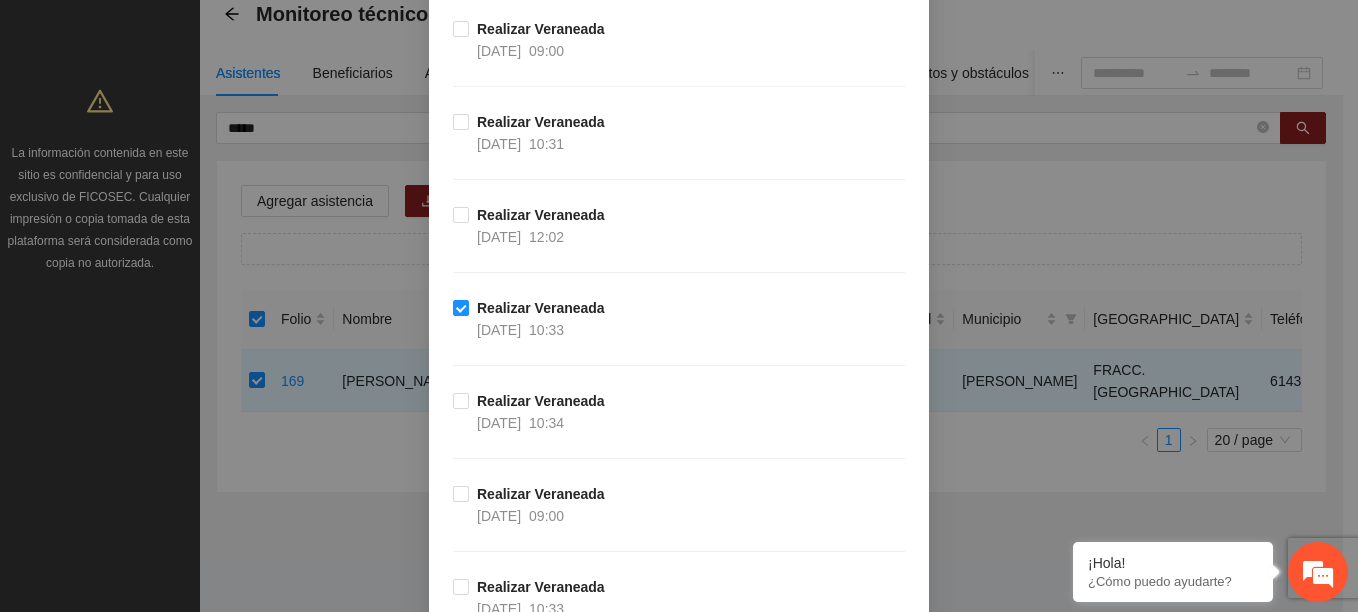 scroll, scrollTop: 2869, scrollLeft: 0, axis: vertical 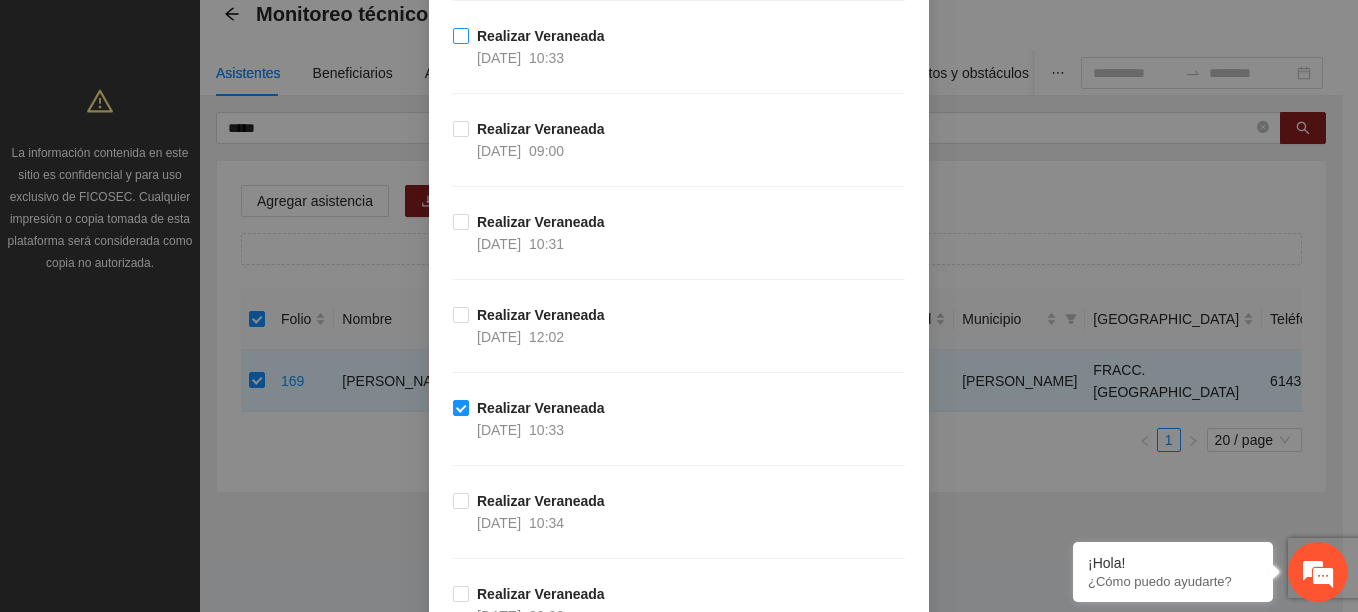 click on "04/07/2025" at bounding box center [499, 58] 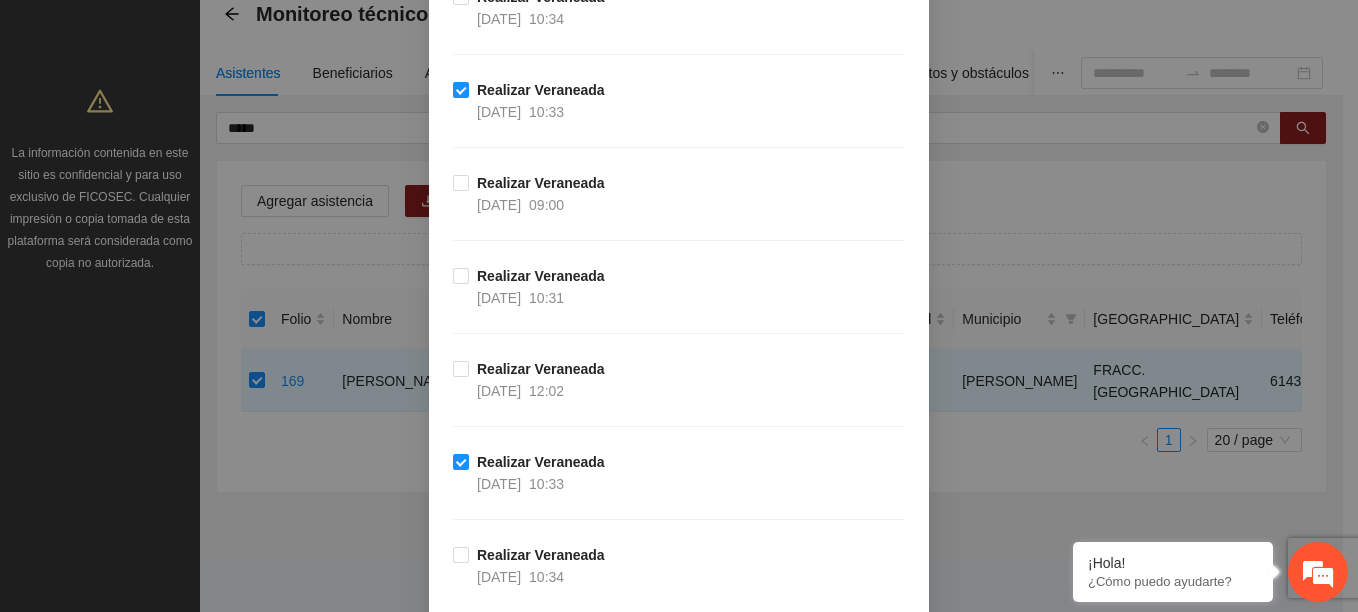 scroll, scrollTop: 2812, scrollLeft: 0, axis: vertical 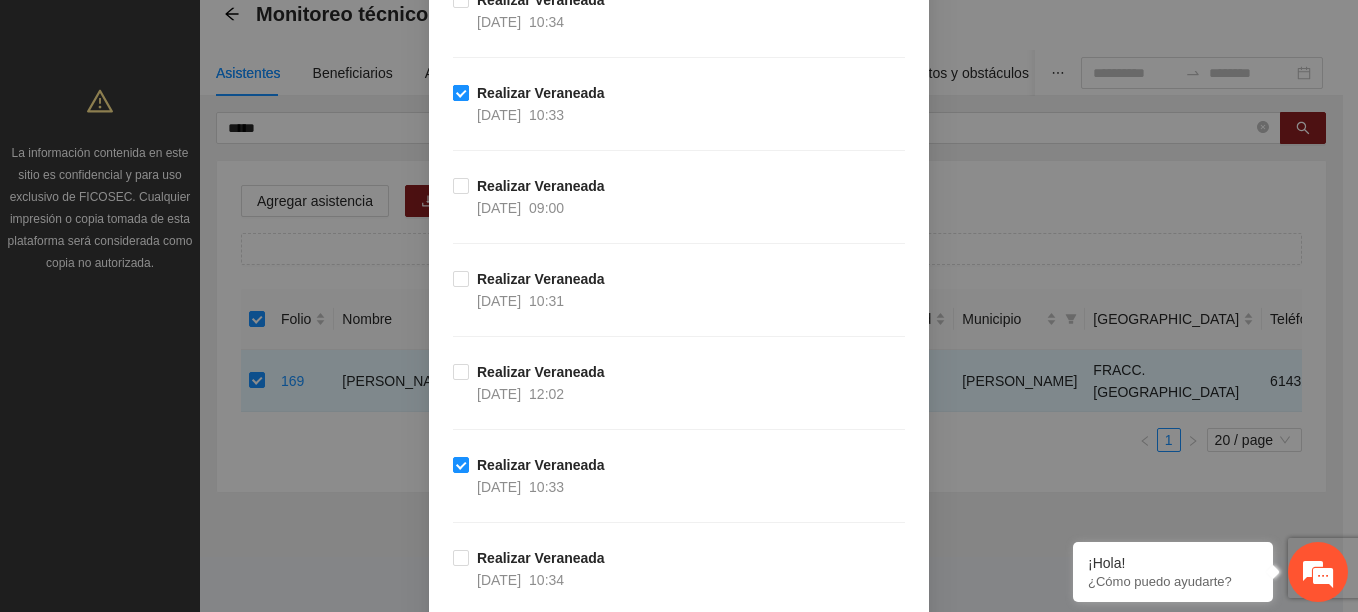 click on "04/07/2025" at bounding box center [499, 115] 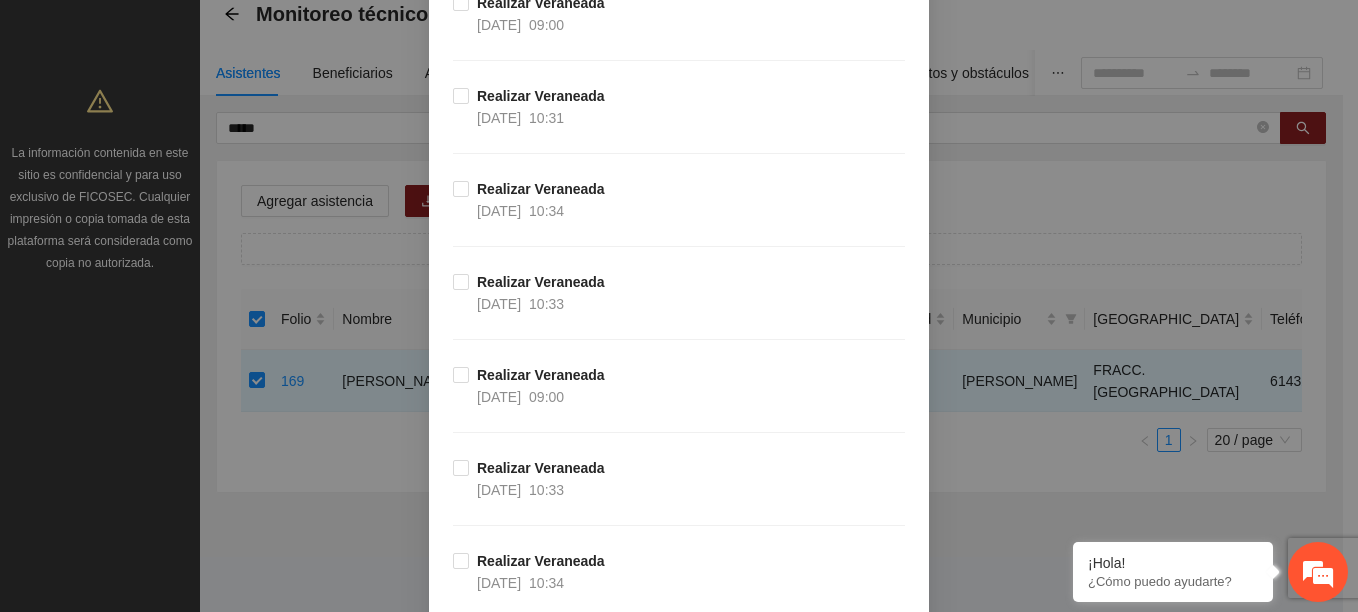 scroll, scrollTop: 1412, scrollLeft: 0, axis: vertical 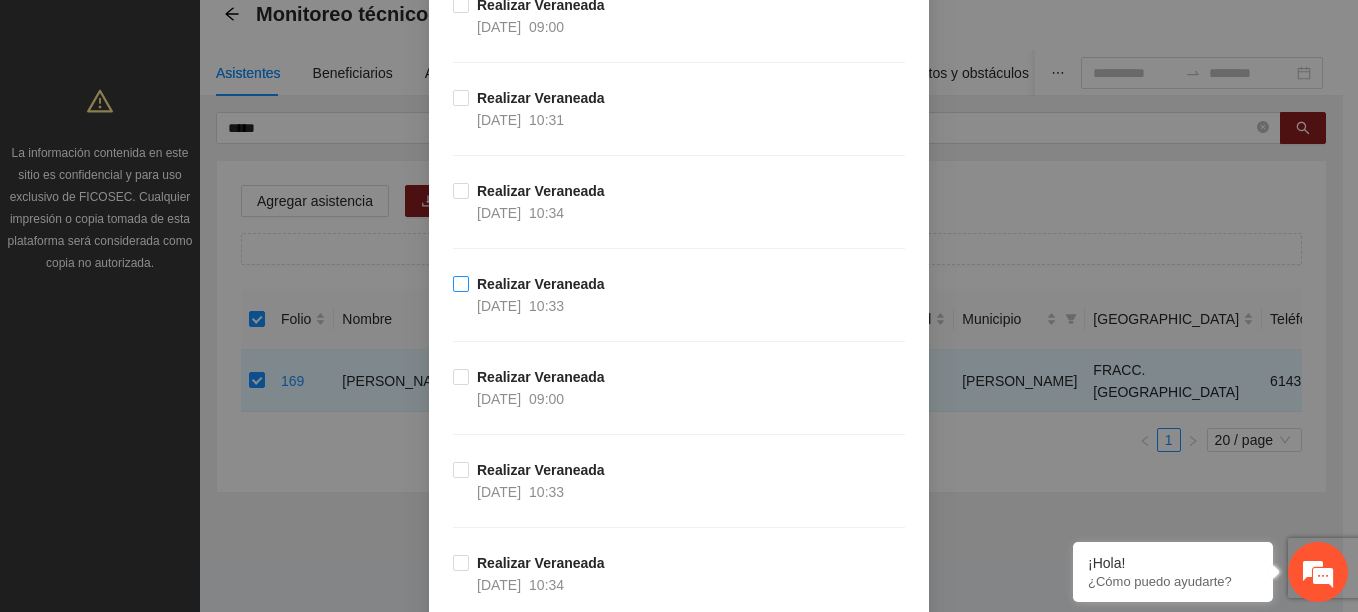 click on "Realizar Veraneada 10/07/2025 10:33" at bounding box center [541, 295] 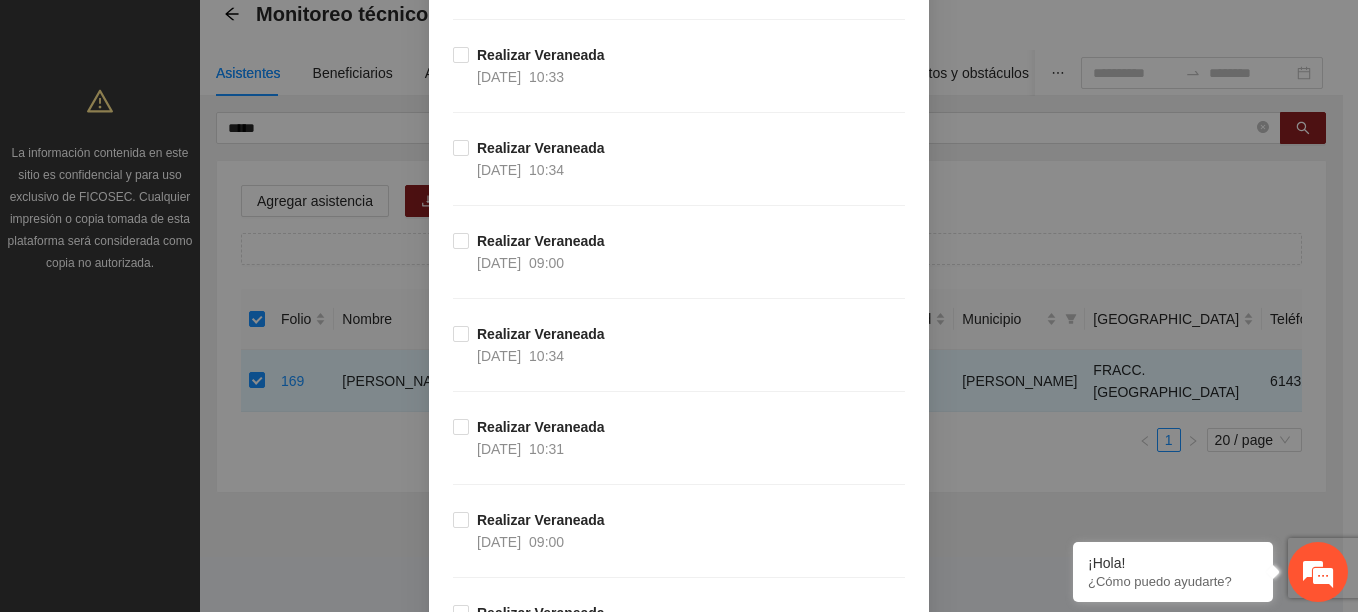scroll, scrollTop: 512, scrollLeft: 0, axis: vertical 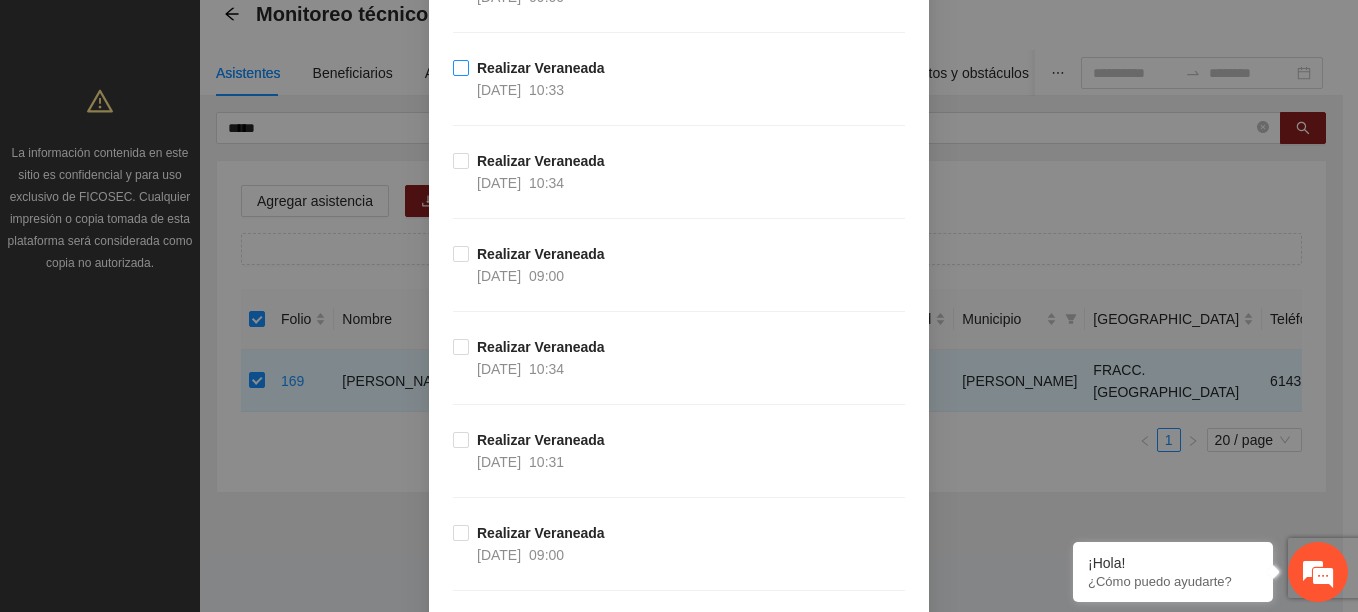 click on "10:33" at bounding box center (546, 90) 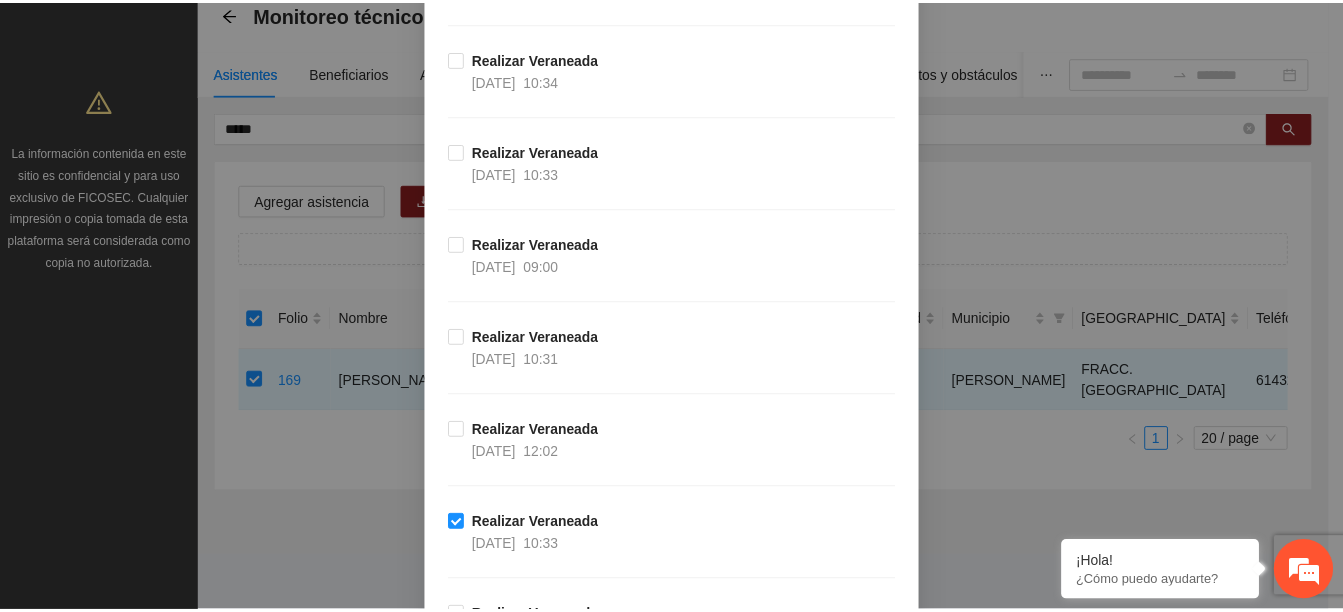 scroll, scrollTop: 3269, scrollLeft: 0, axis: vertical 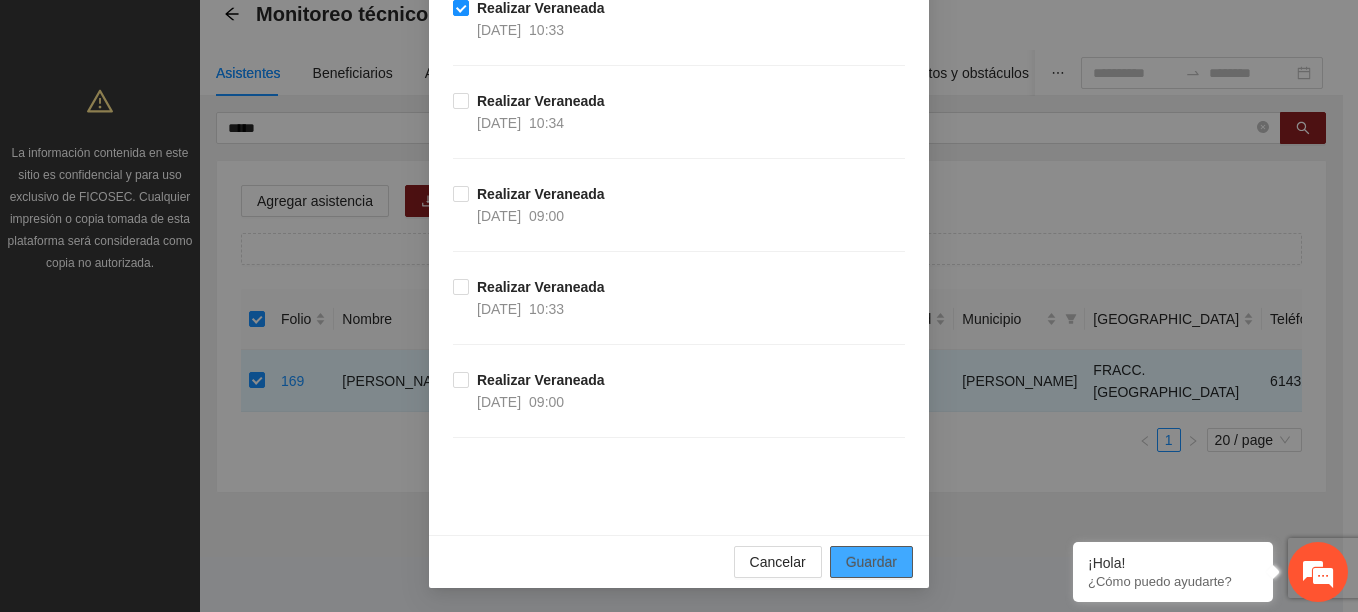 click on "Guardar" at bounding box center (871, 562) 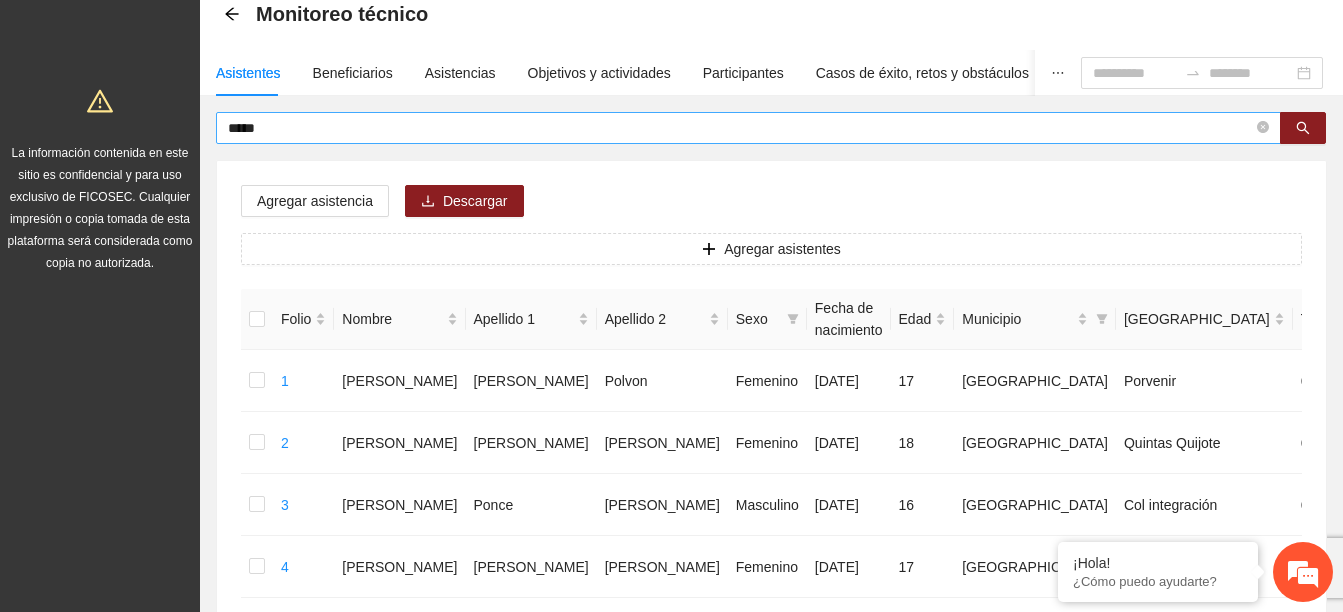 click on "*****" at bounding box center [740, 128] 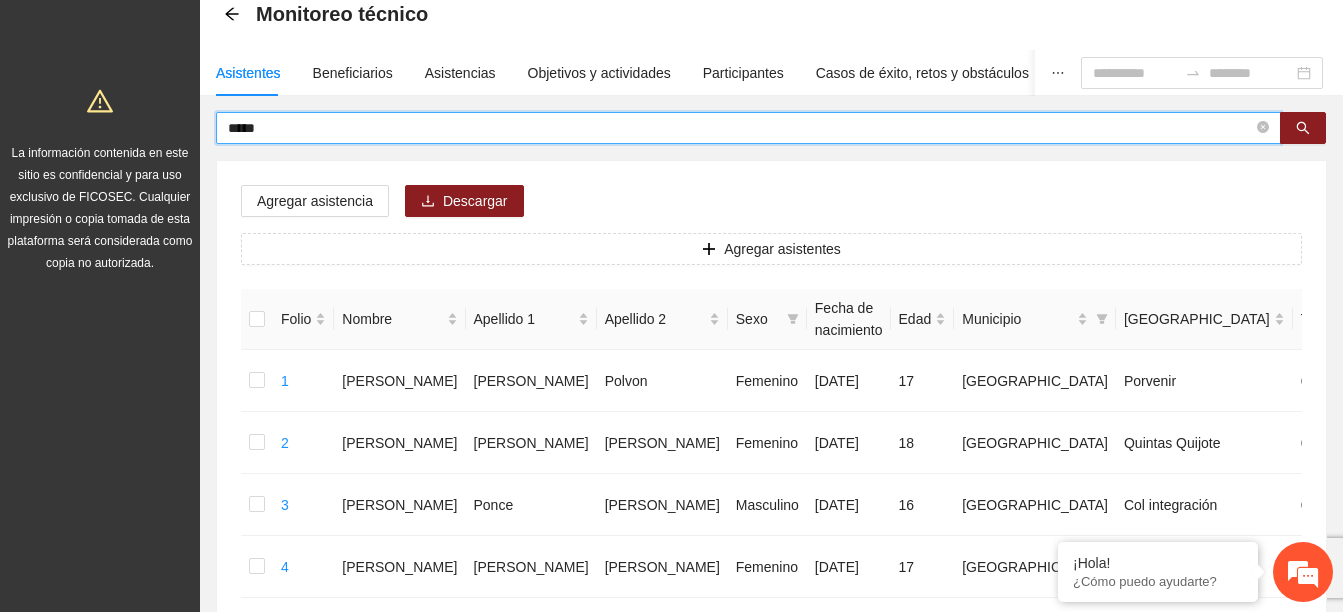 click on "*****" at bounding box center (740, 128) 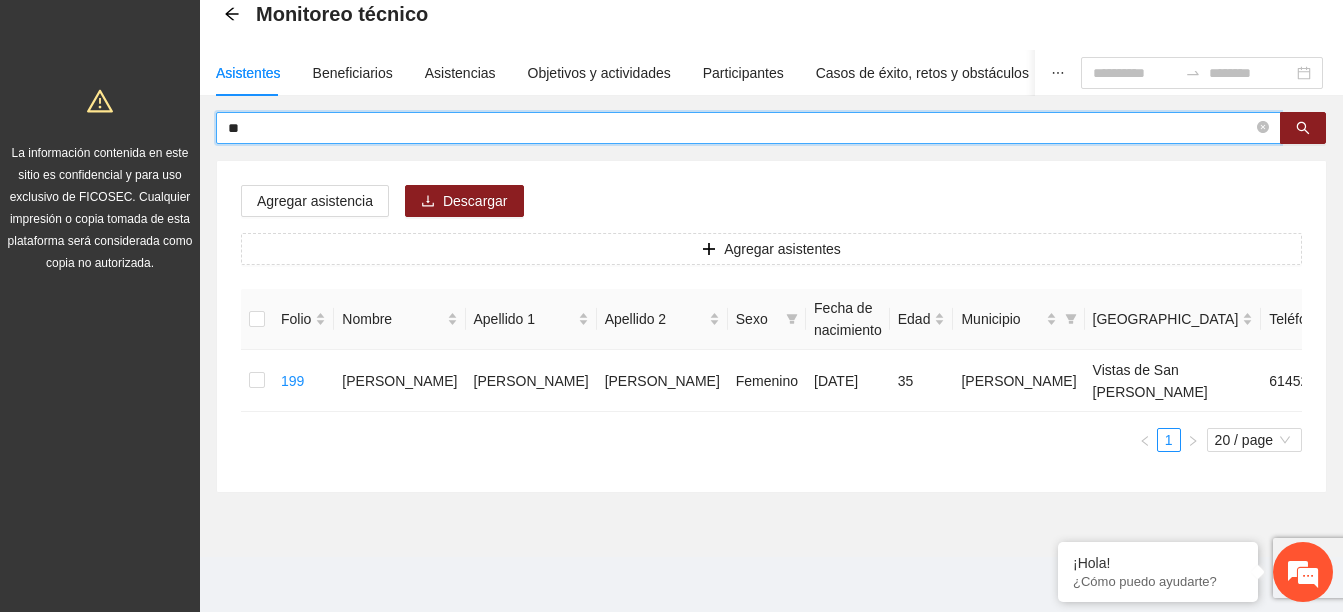 type on "*" 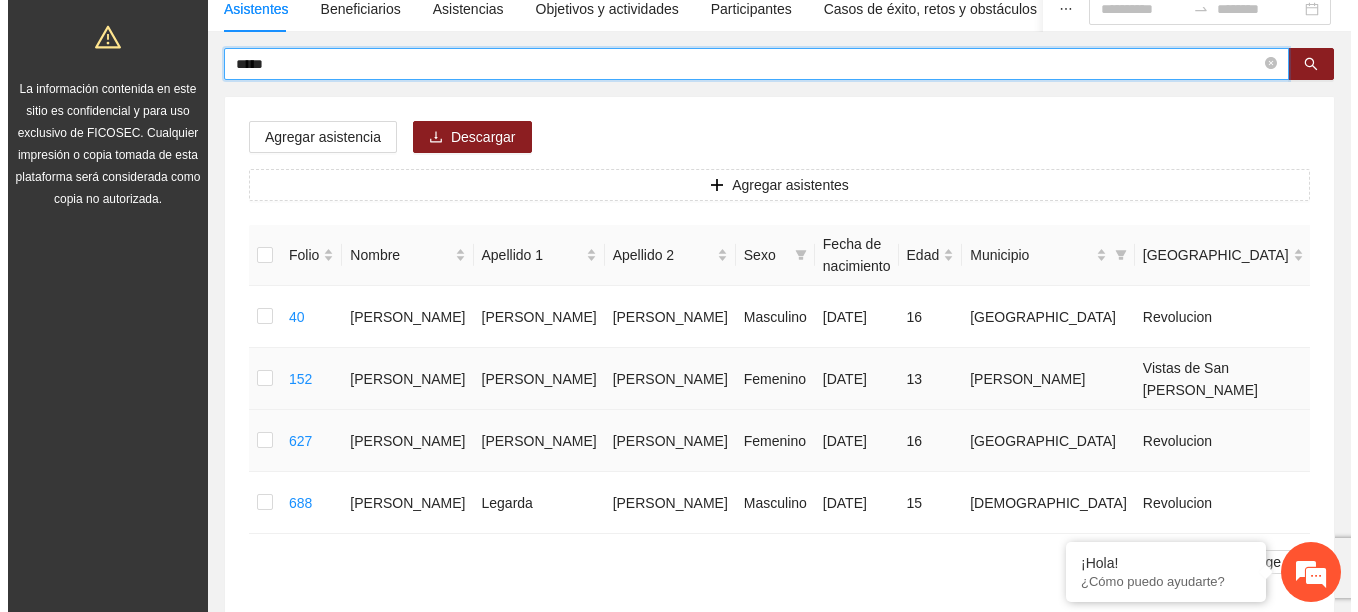 scroll, scrollTop: 205, scrollLeft: 0, axis: vertical 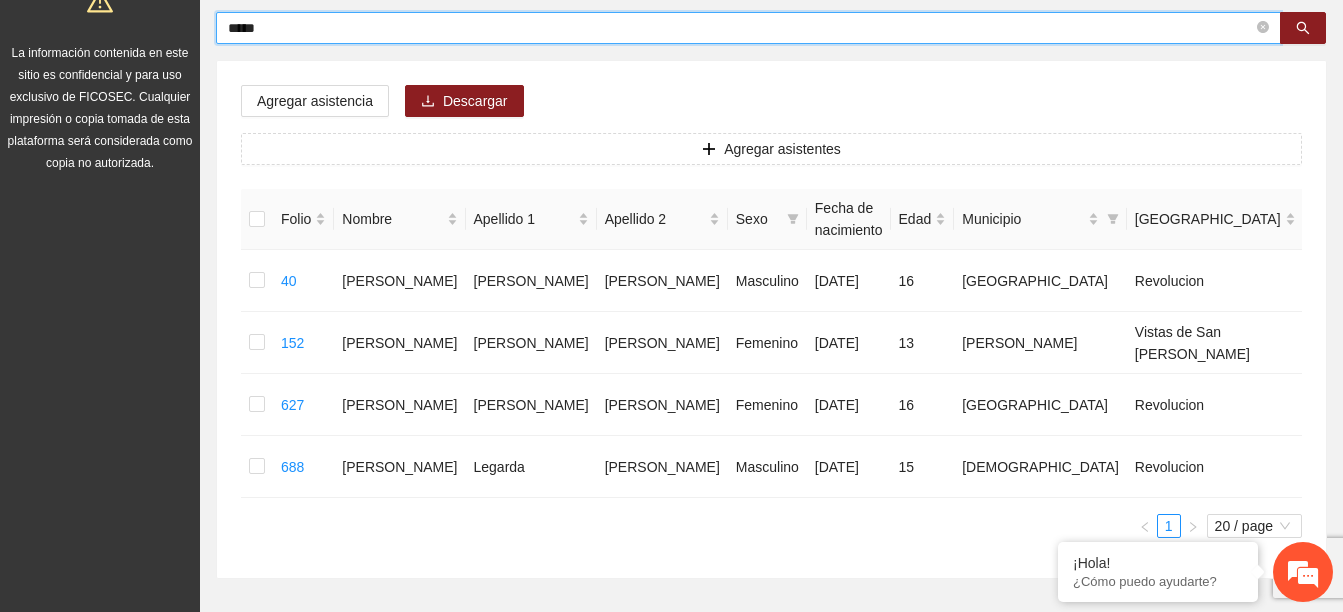 click on "*****" at bounding box center [740, 28] 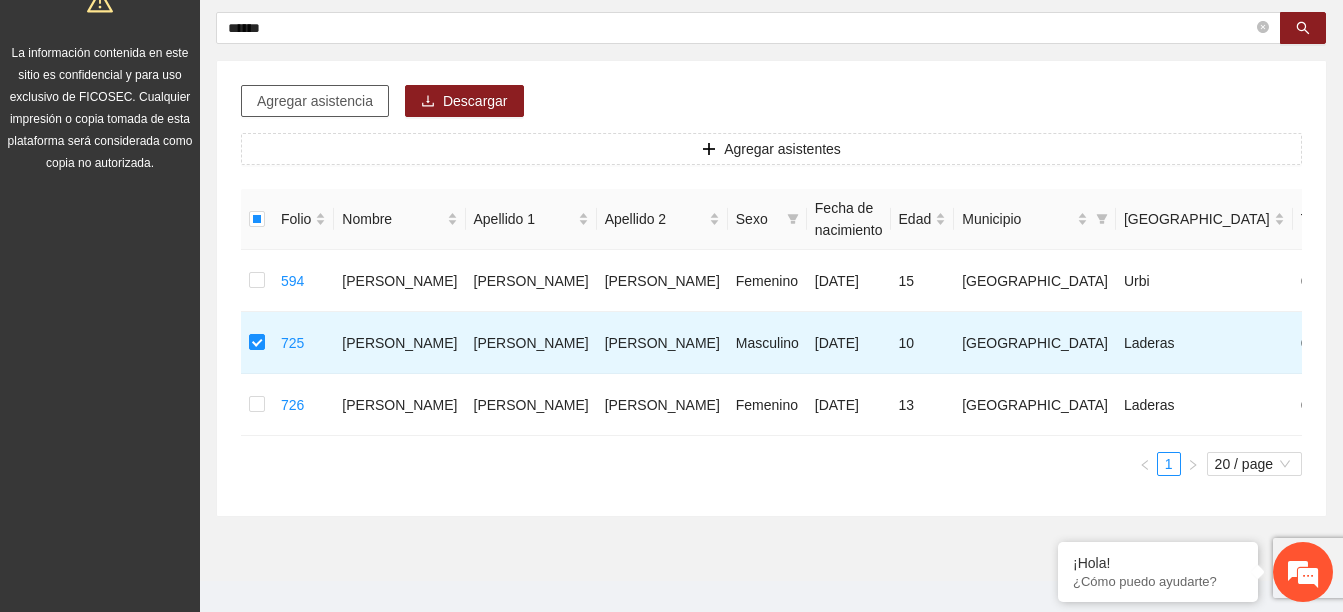 click on "Agregar asistencia" at bounding box center [315, 101] 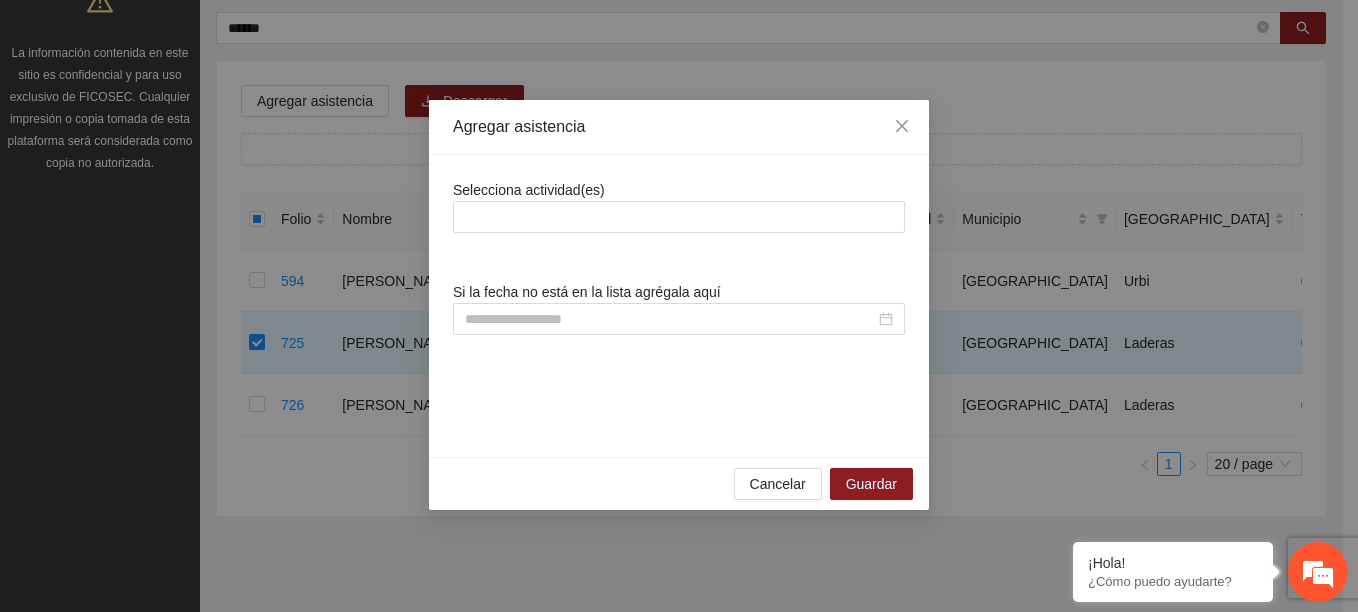 click on "Selecciona actividad(es)" at bounding box center (679, 206) 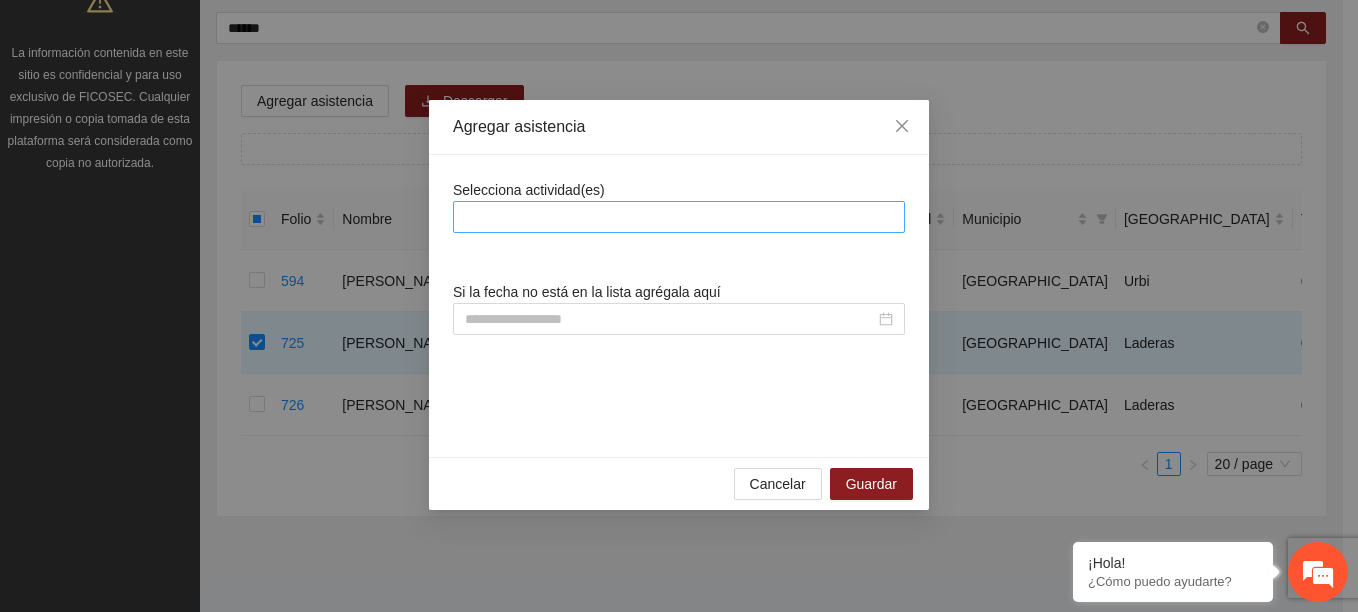 click at bounding box center [679, 217] 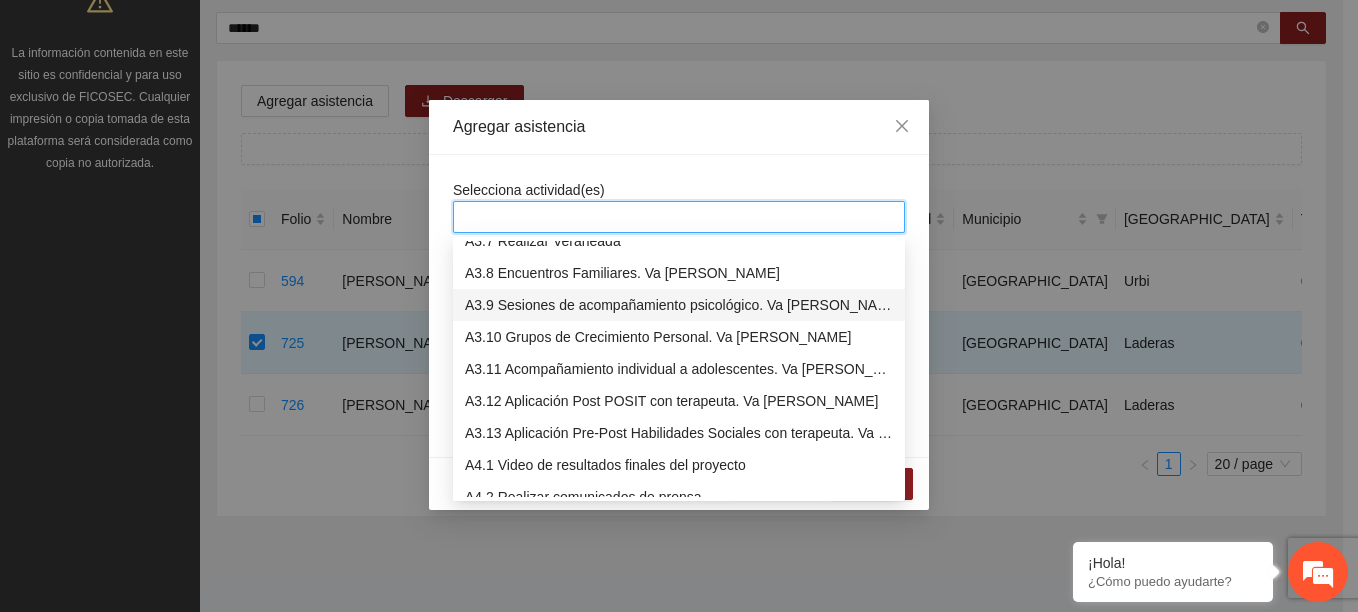 scroll, scrollTop: 780, scrollLeft: 0, axis: vertical 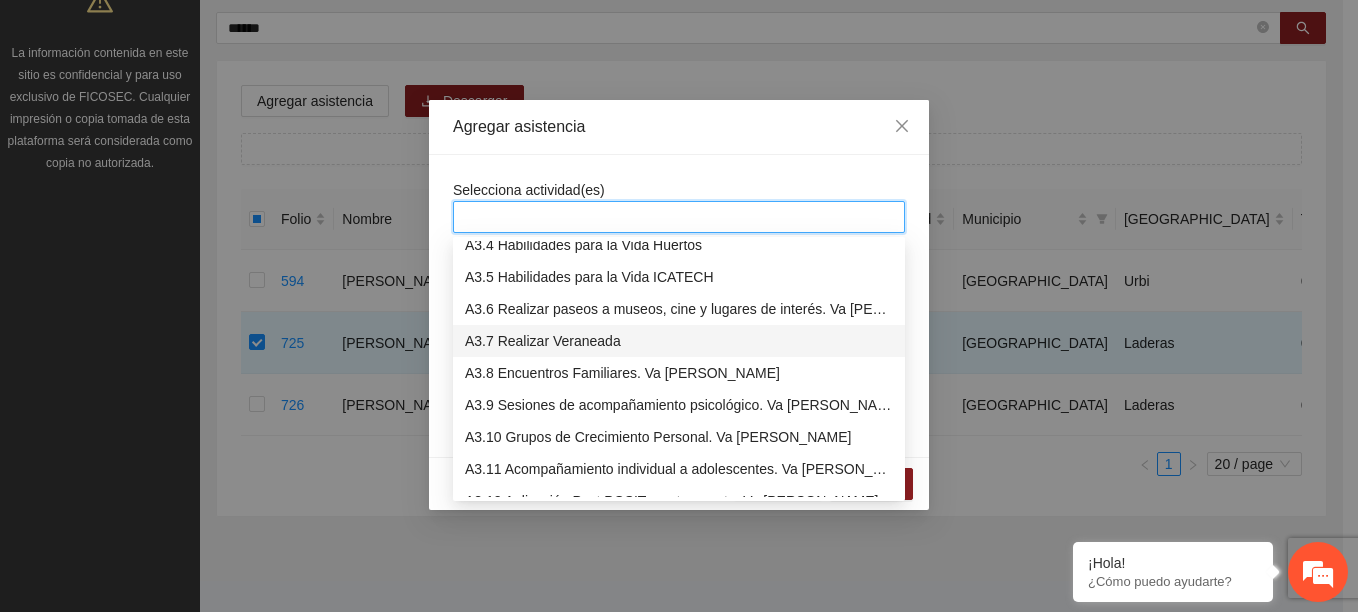 click on "A3.7 Realizar Veraneada" at bounding box center [679, 341] 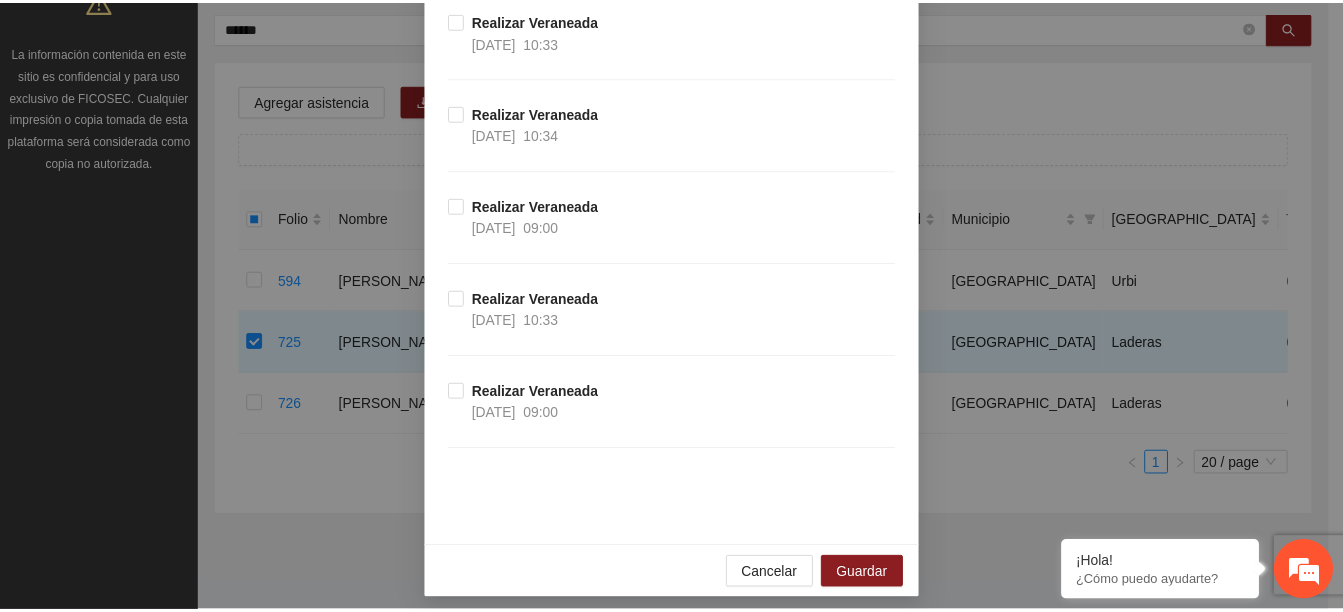 scroll, scrollTop: 3269, scrollLeft: 0, axis: vertical 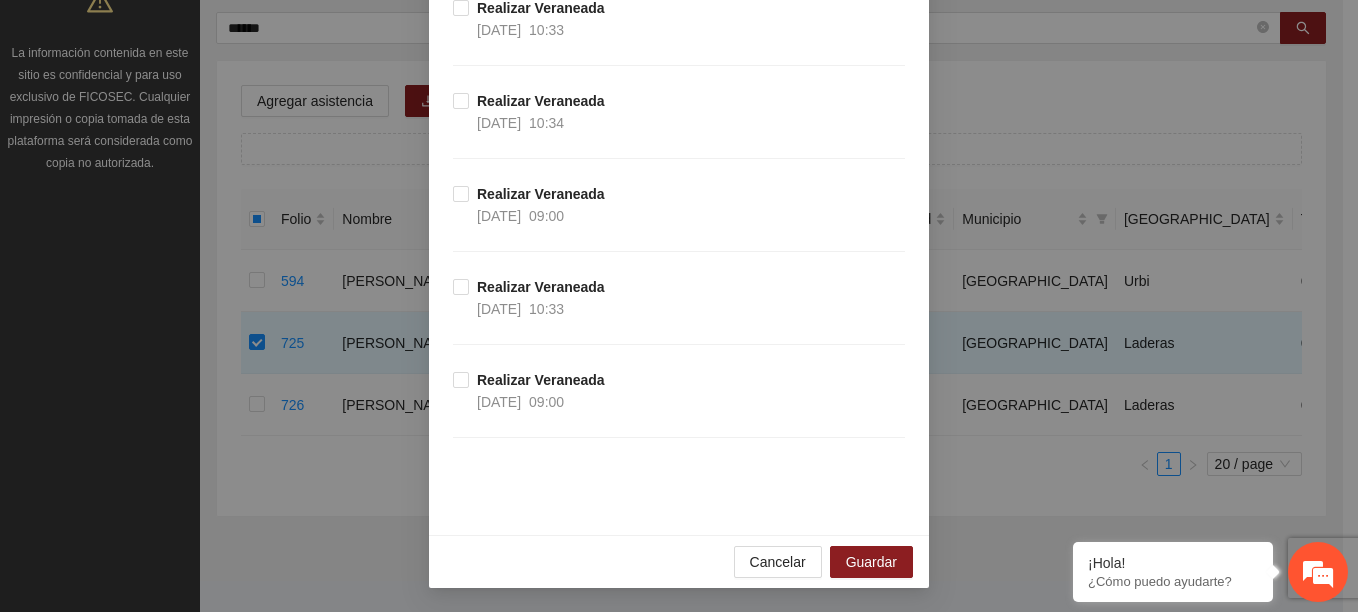 click on "Realizar Veraneada 01/07/2025 10:33" at bounding box center (679, 322) 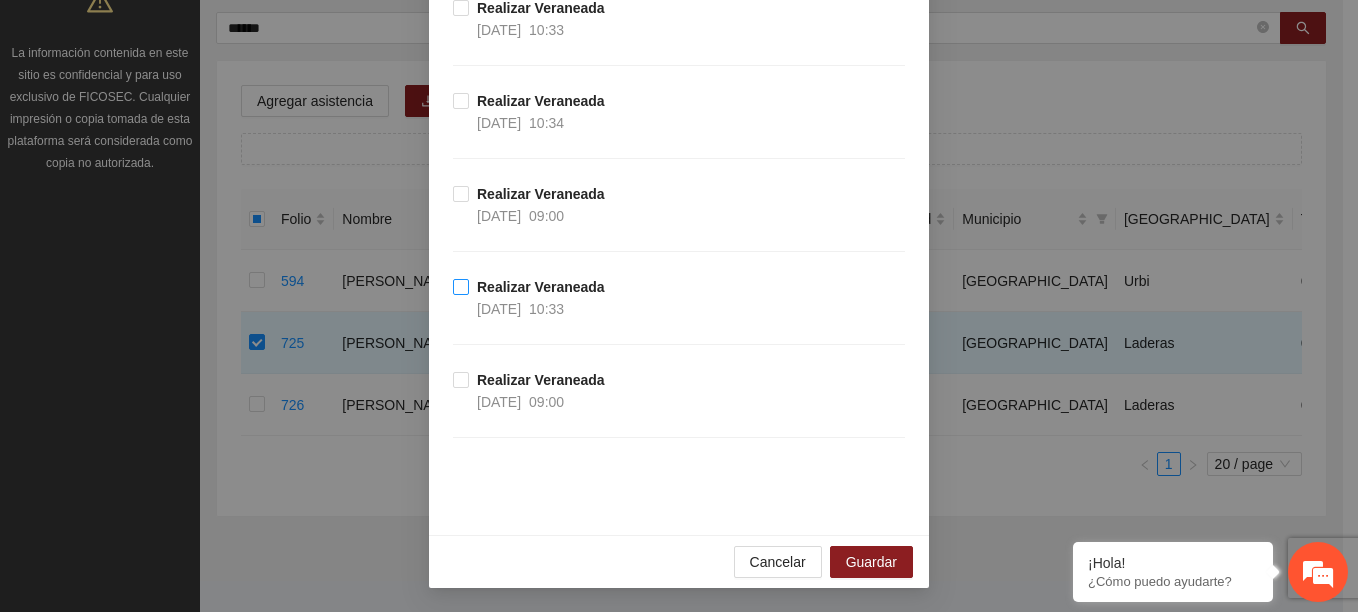 click on "Realizar Veraneada" at bounding box center [541, 287] 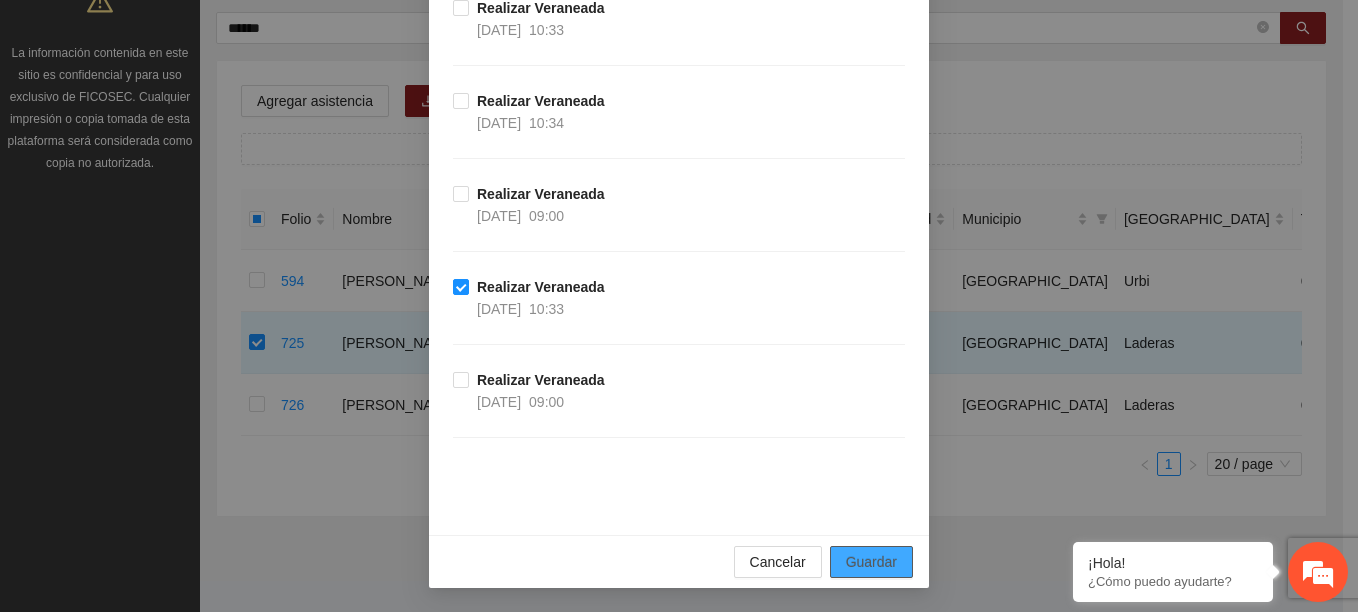 click on "Guardar" at bounding box center (871, 562) 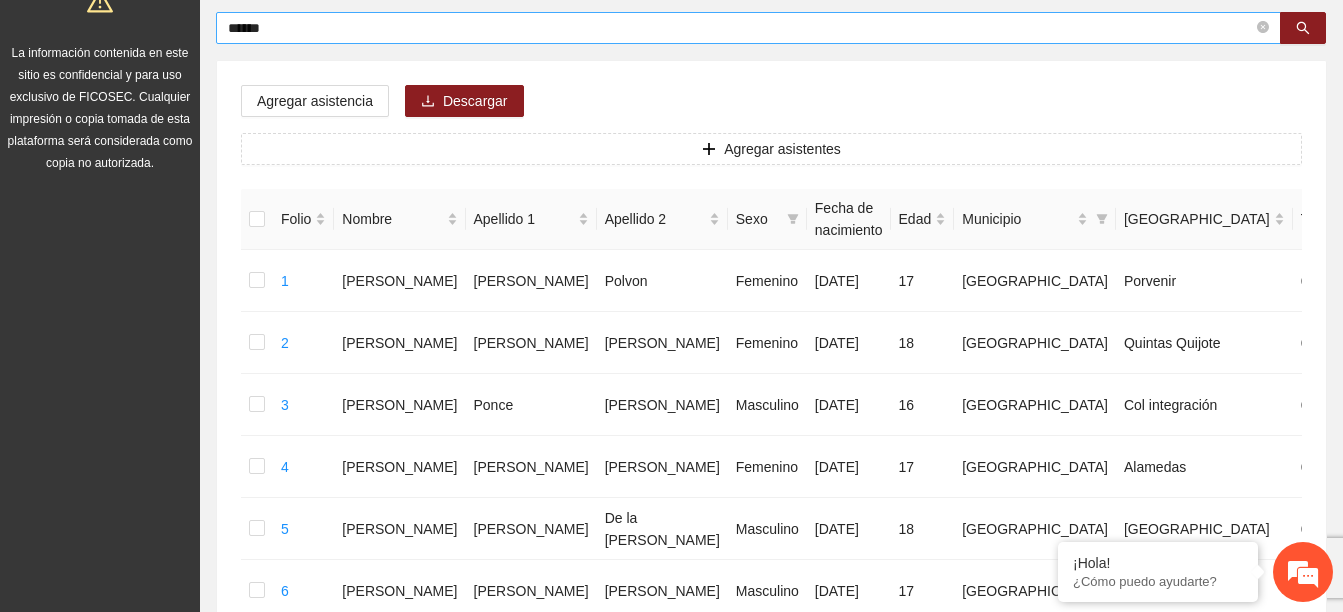 click on "******" at bounding box center [740, 28] 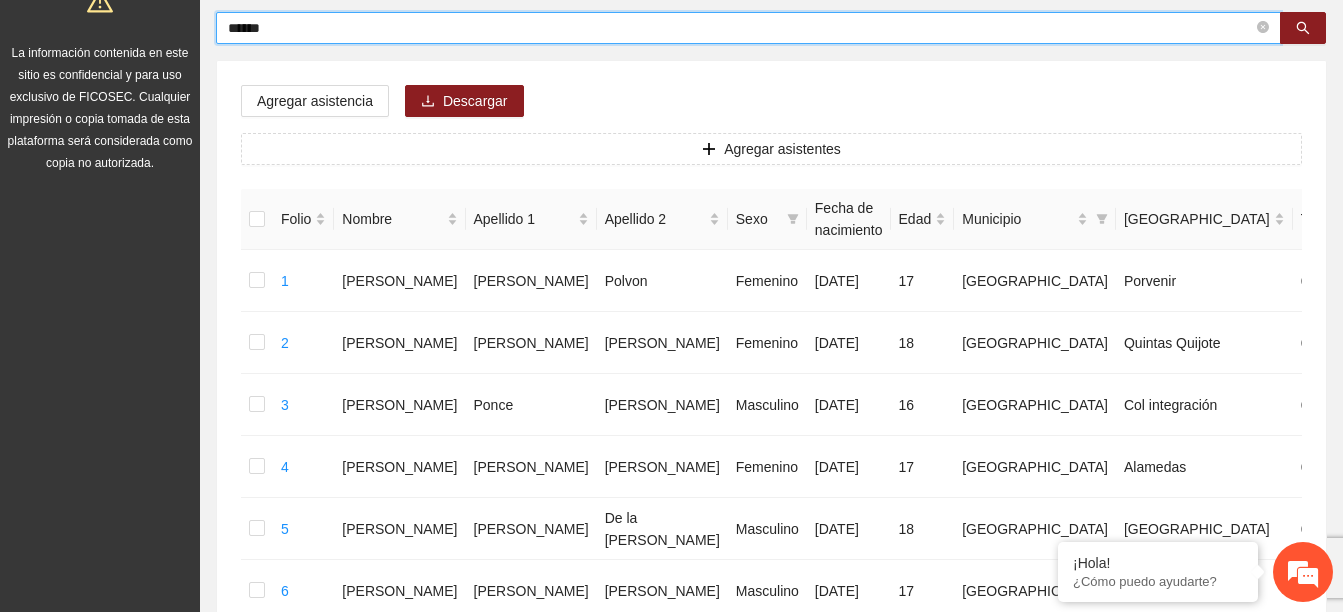 click on "******" at bounding box center [740, 28] 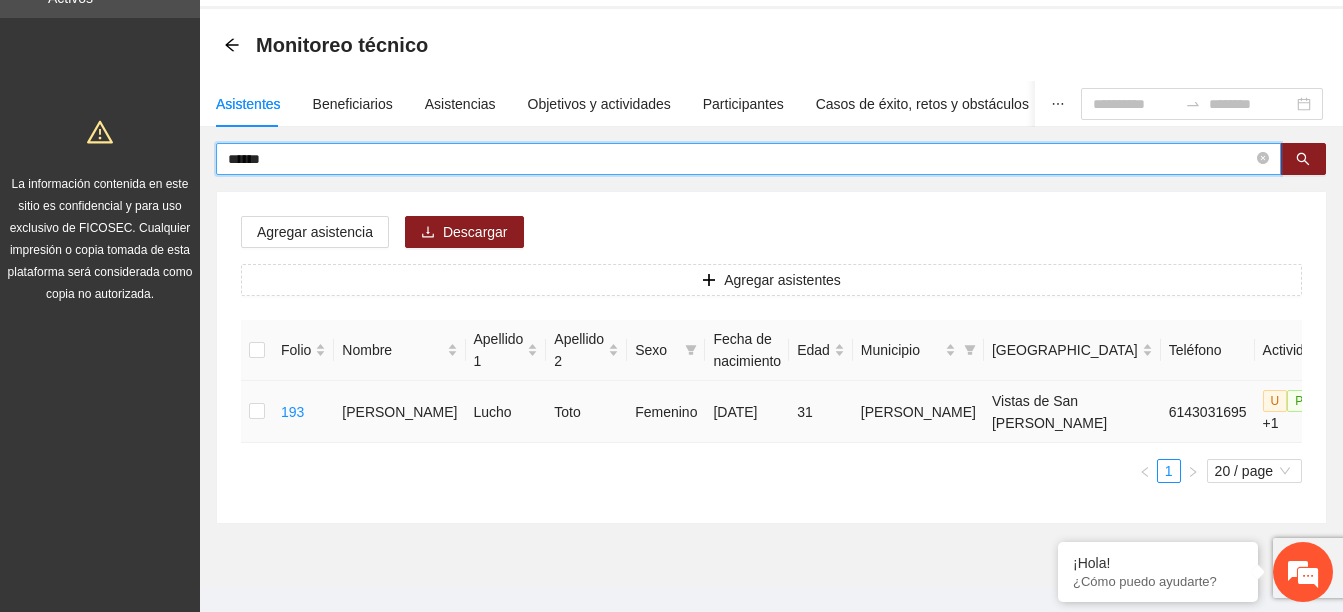 scroll, scrollTop: 27, scrollLeft: 0, axis: vertical 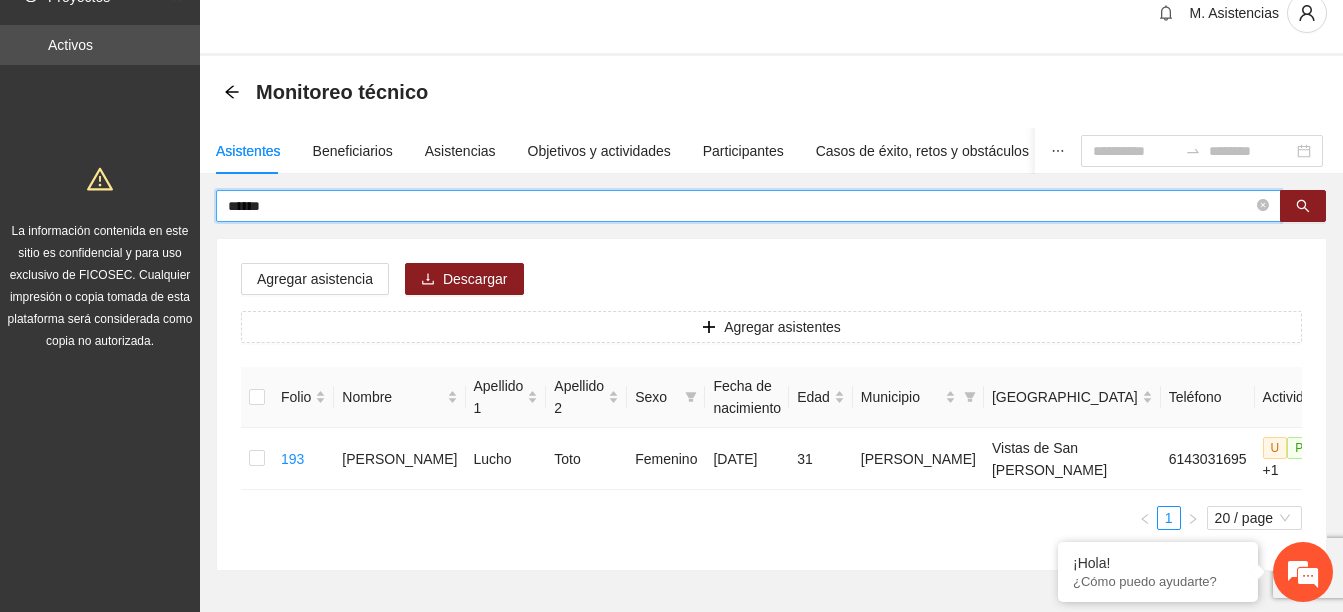 click on "*****" at bounding box center (740, 206) 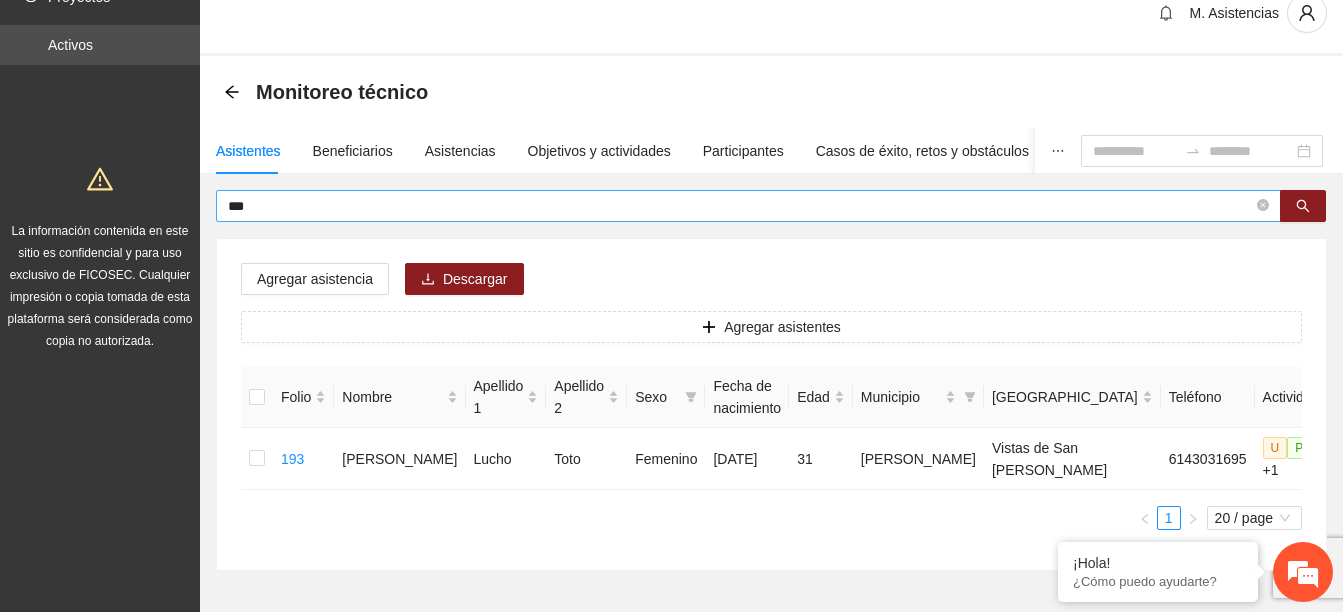 click on "***" at bounding box center [748, 206] 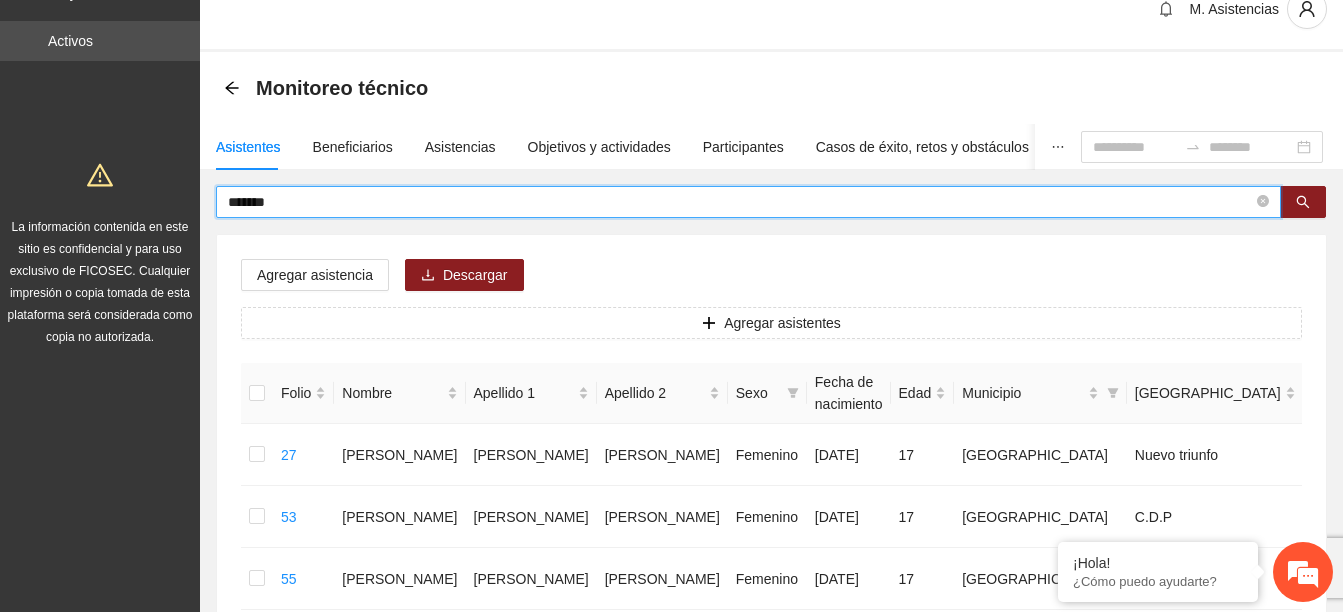 scroll, scrollTop: 27, scrollLeft: 0, axis: vertical 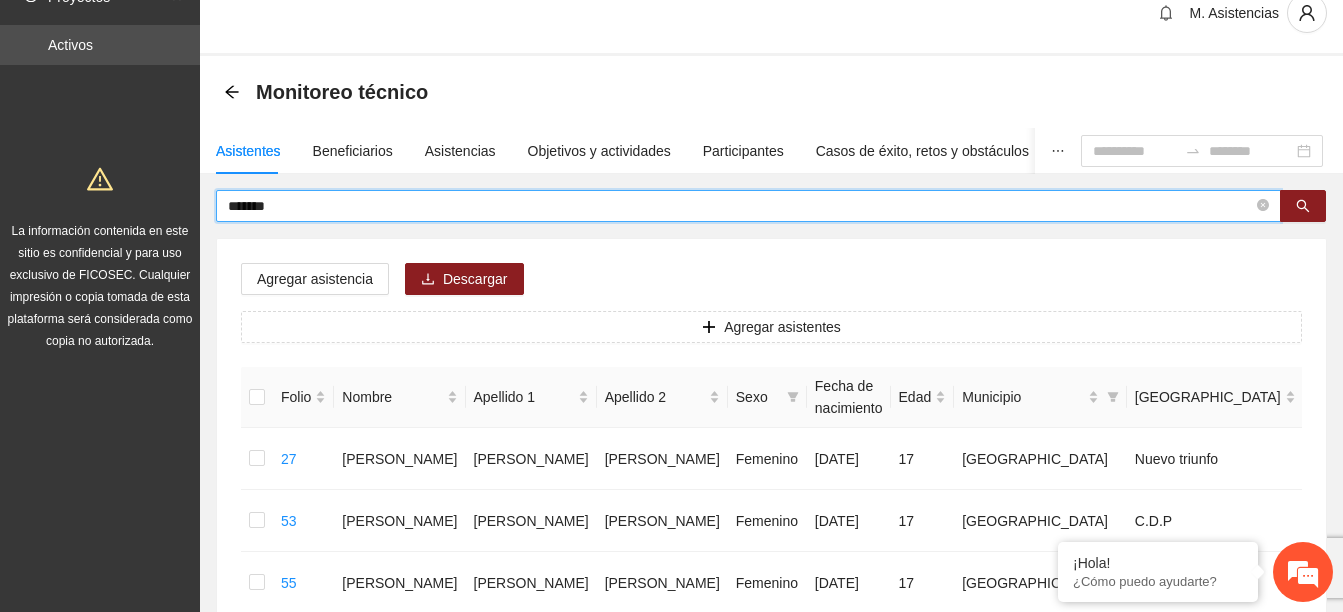 click on "******" at bounding box center (740, 206) 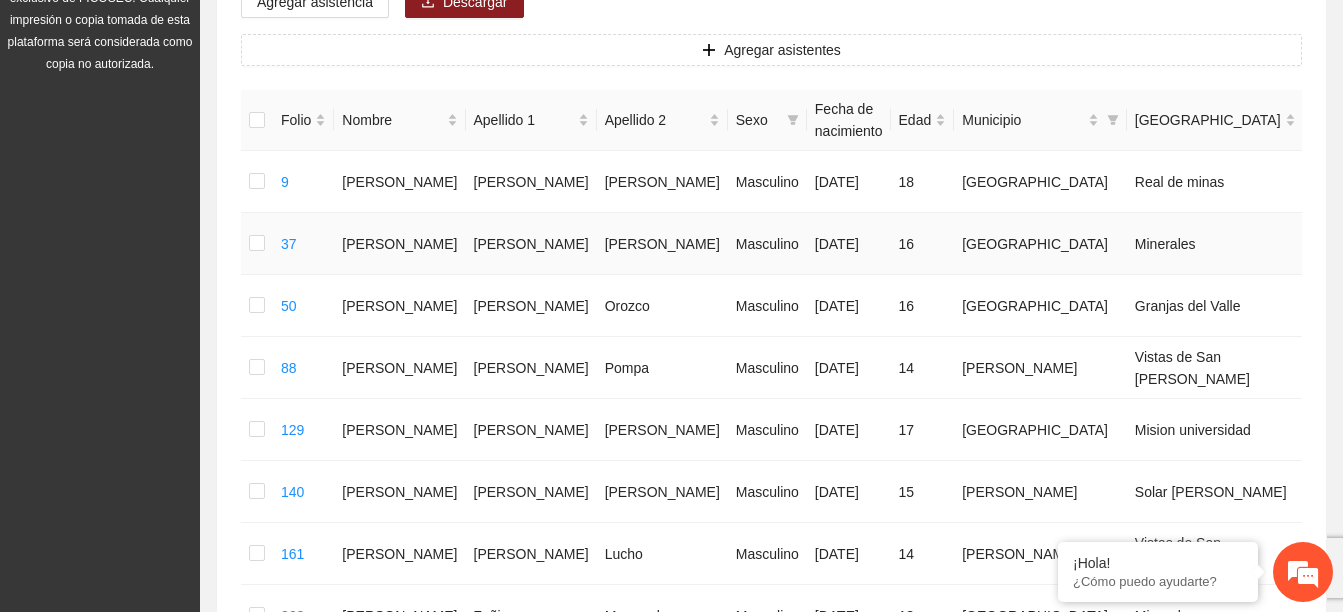 scroll, scrollTop: 327, scrollLeft: 0, axis: vertical 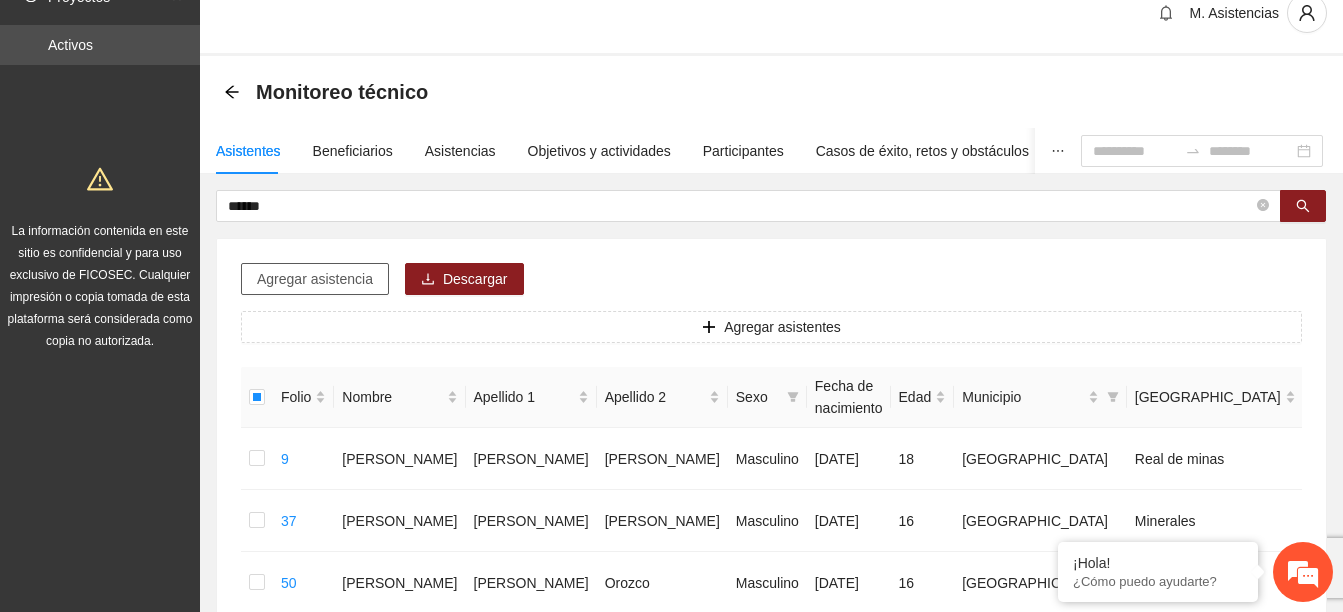click on "Agregar asistencia" at bounding box center (315, 279) 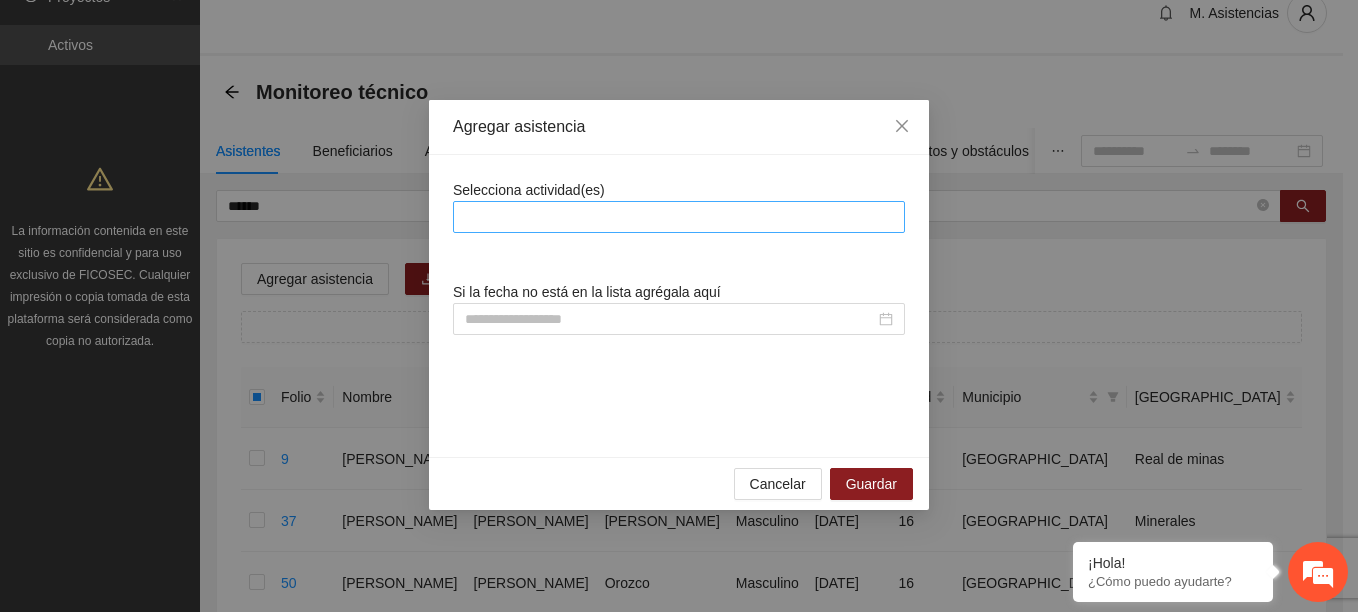 click at bounding box center (679, 217) 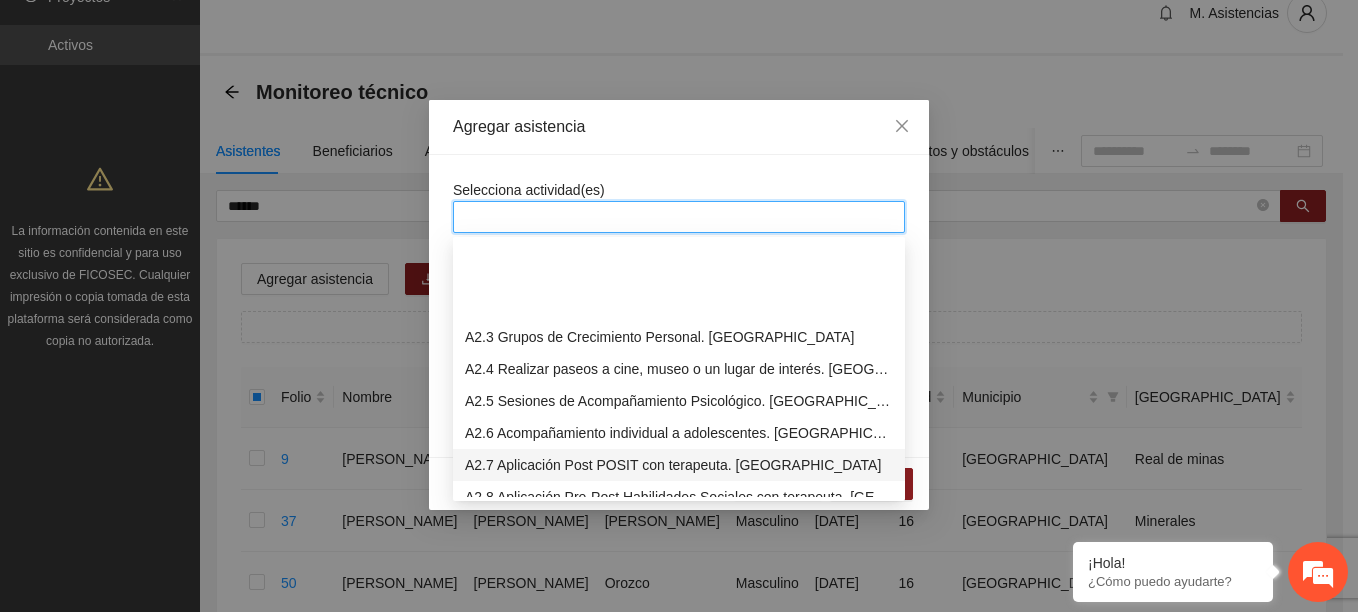 scroll, scrollTop: 700, scrollLeft: 0, axis: vertical 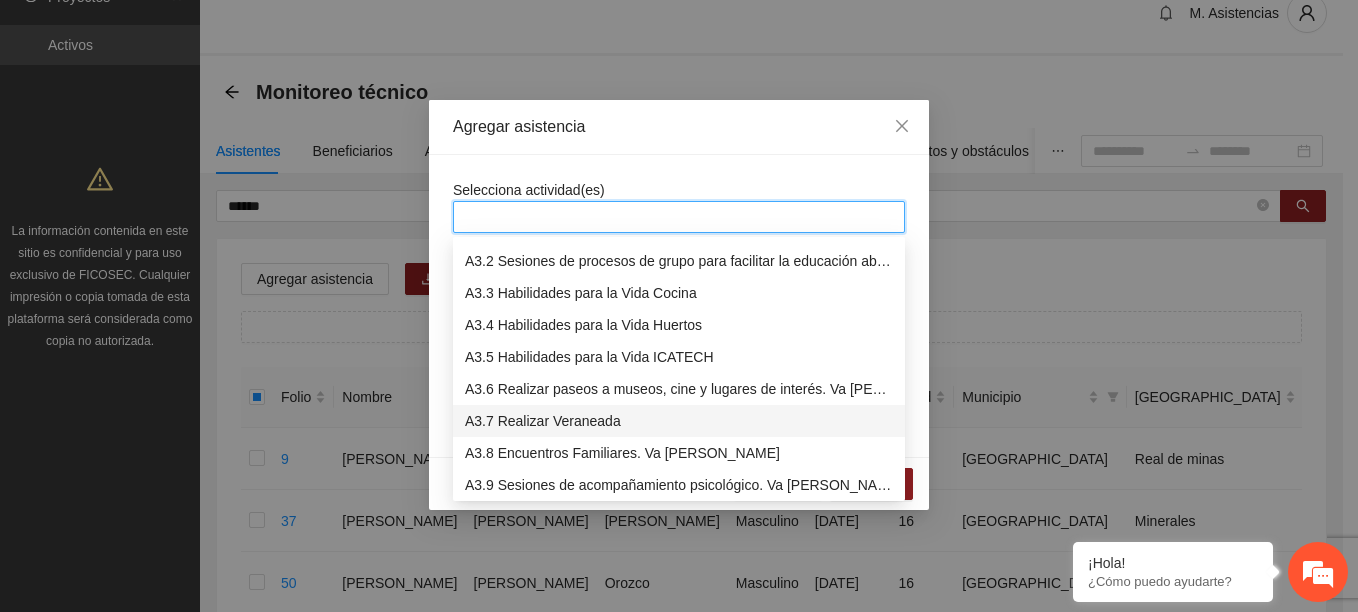 click on "A3.7 Realizar Veraneada" at bounding box center [679, 421] 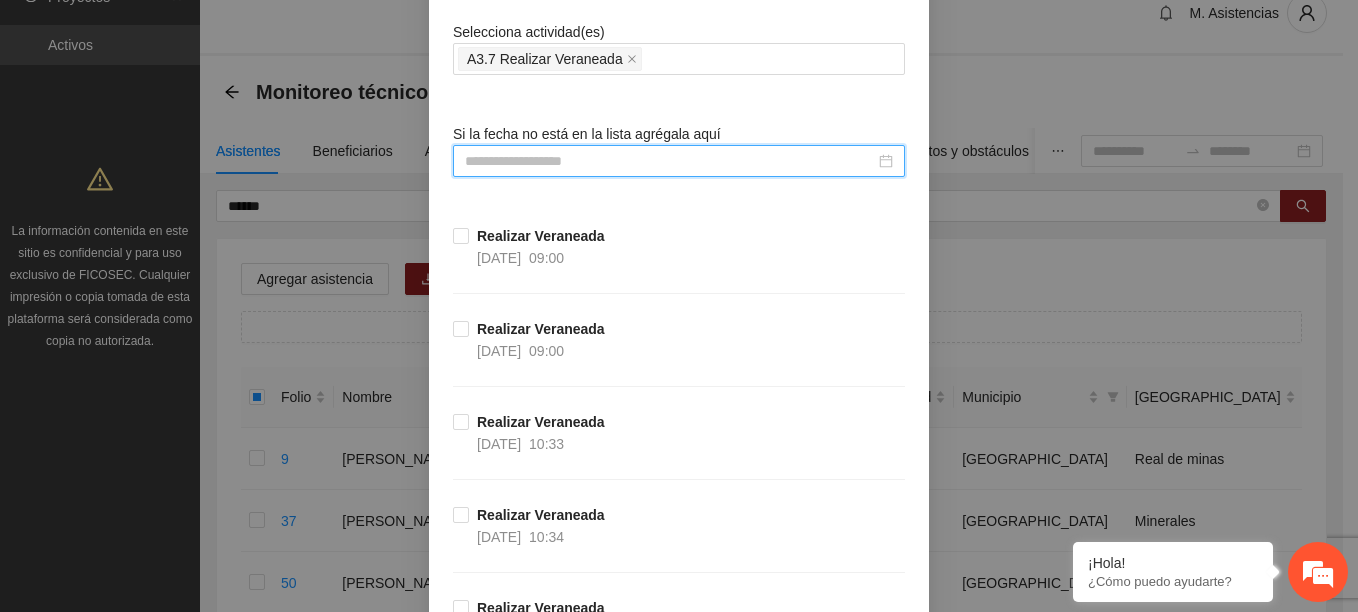 scroll, scrollTop: 300, scrollLeft: 0, axis: vertical 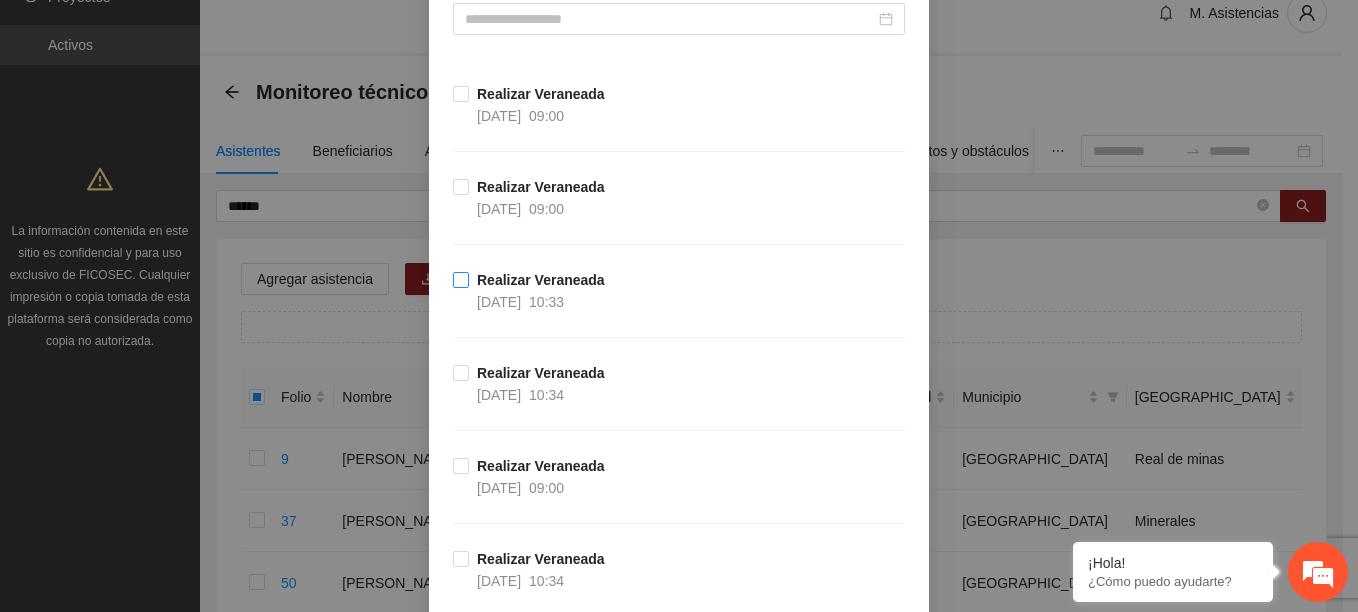 click on "Realizar Veraneada 16/07/2025 10:33" at bounding box center [541, 291] 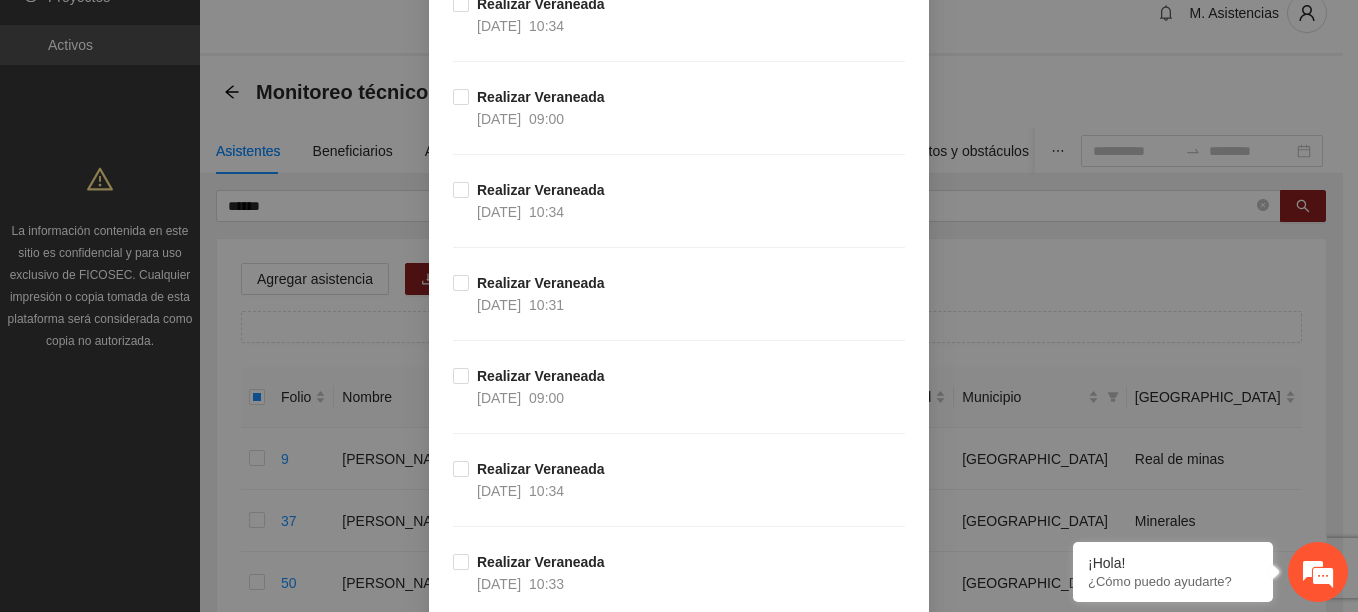 scroll, scrollTop: 700, scrollLeft: 0, axis: vertical 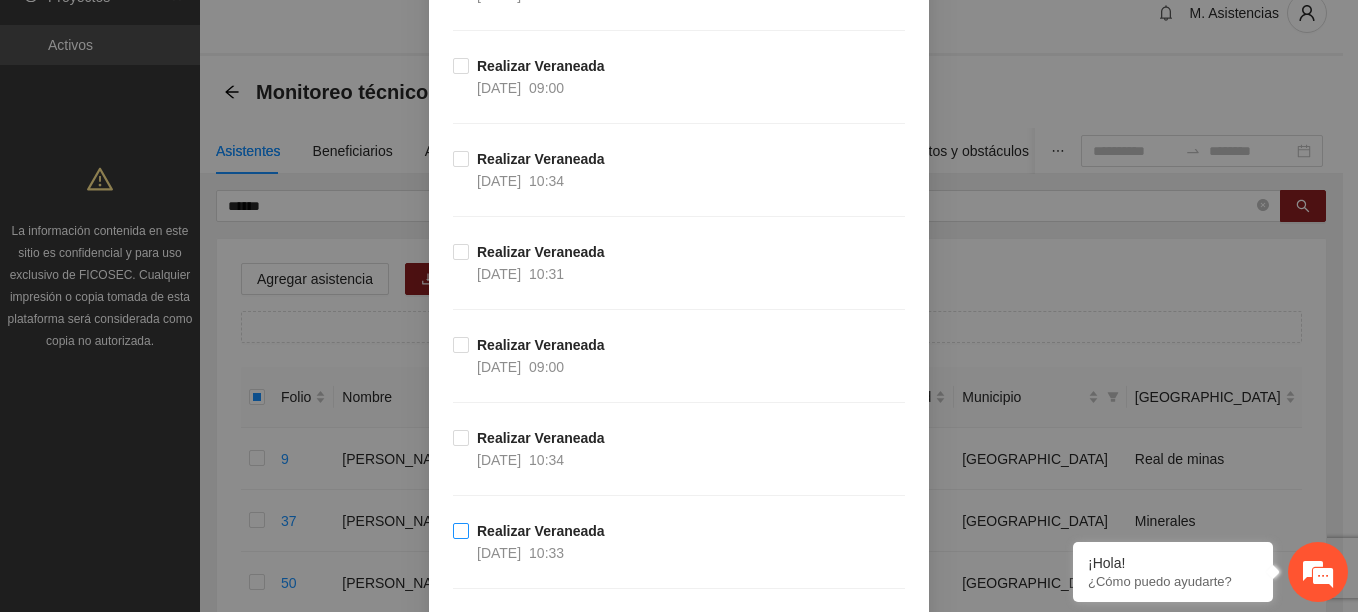 click on "Realizar Veraneada" at bounding box center (541, 531) 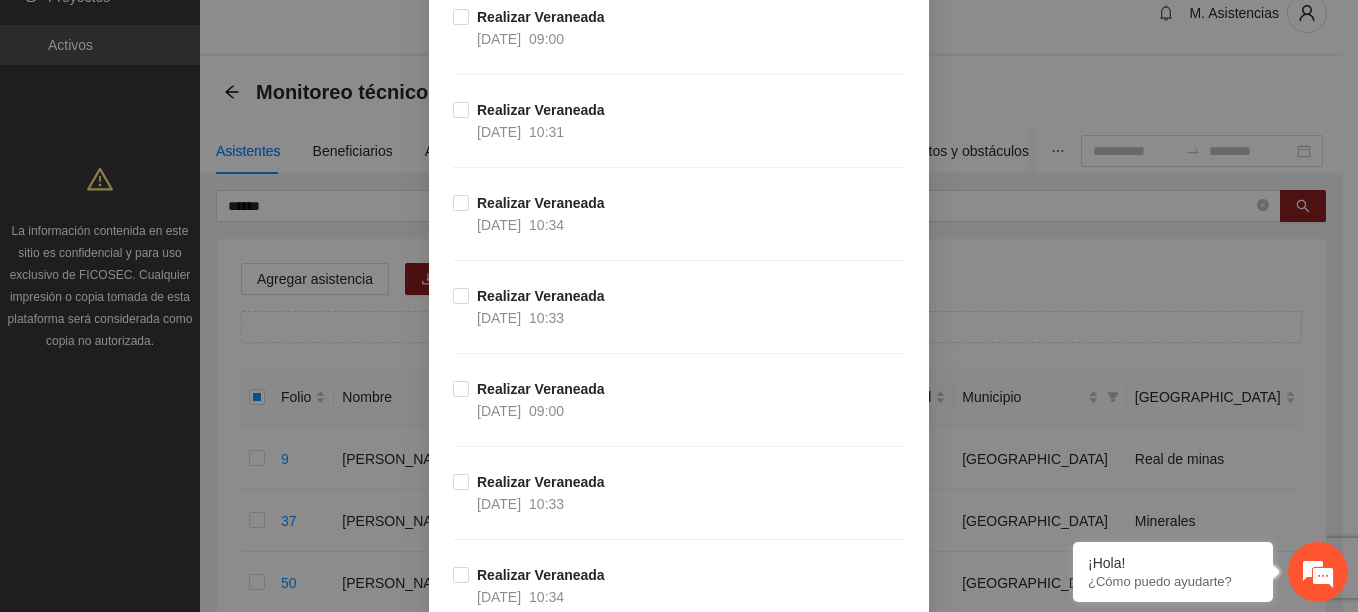 scroll, scrollTop: 1500, scrollLeft: 0, axis: vertical 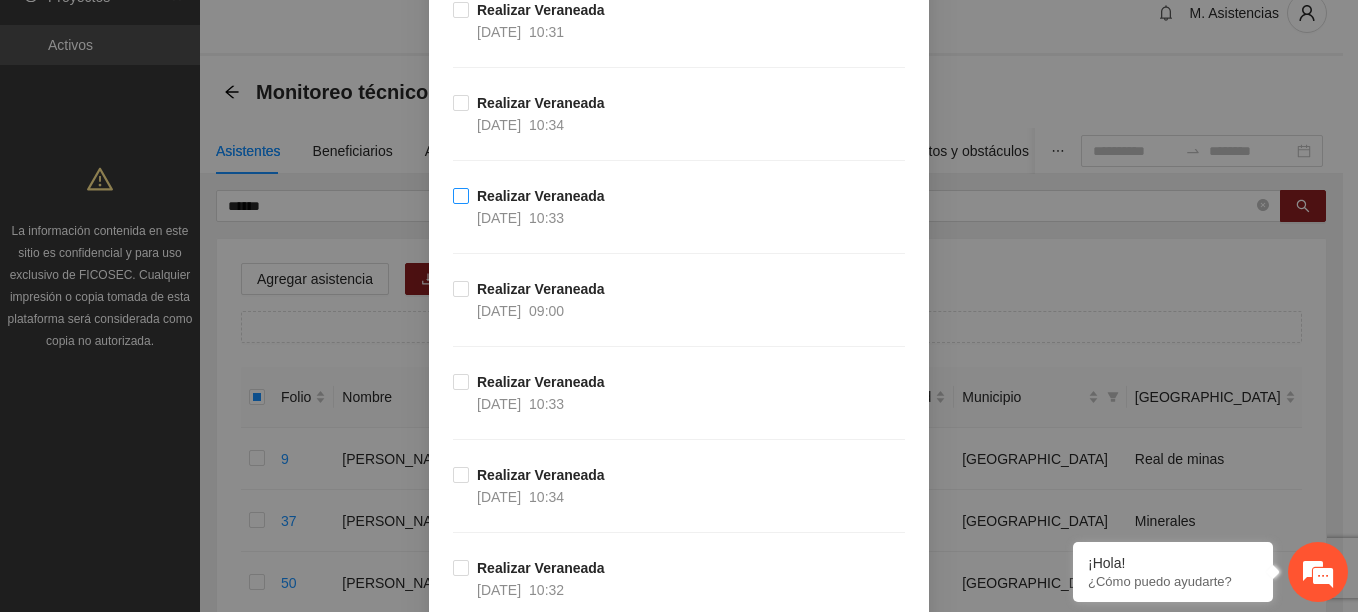 click on "Realizar Veraneada 10/07/2025 10:33" at bounding box center [541, 207] 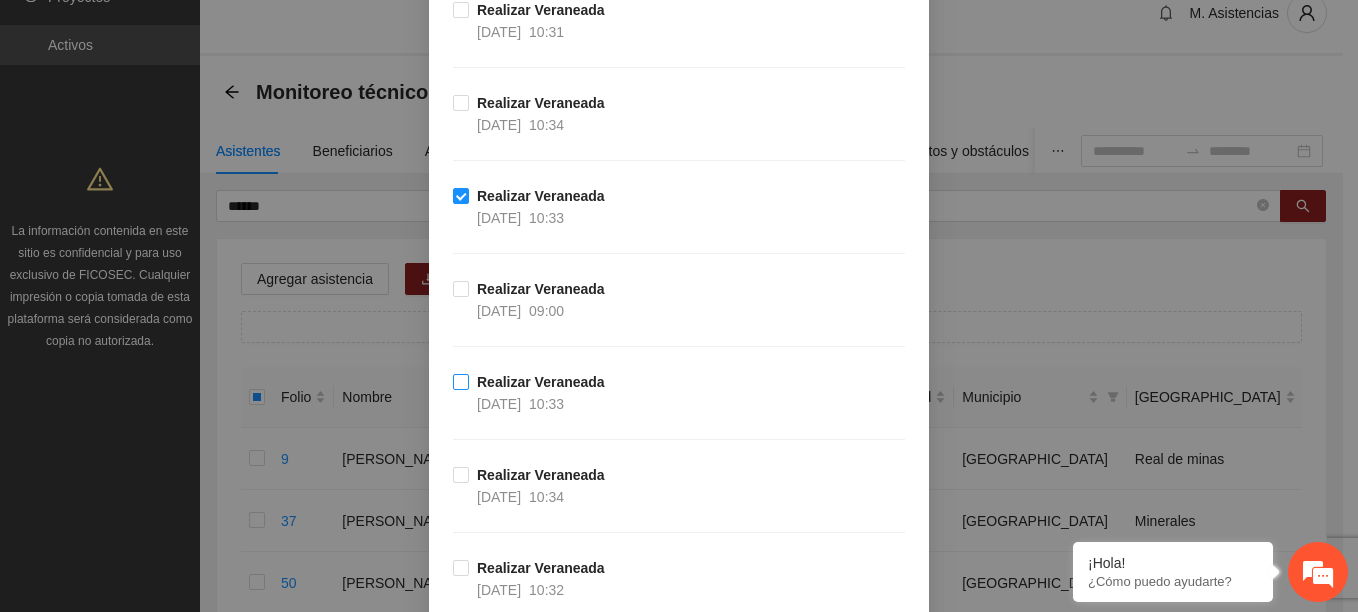 click on "Realizar Veraneada" at bounding box center (541, 382) 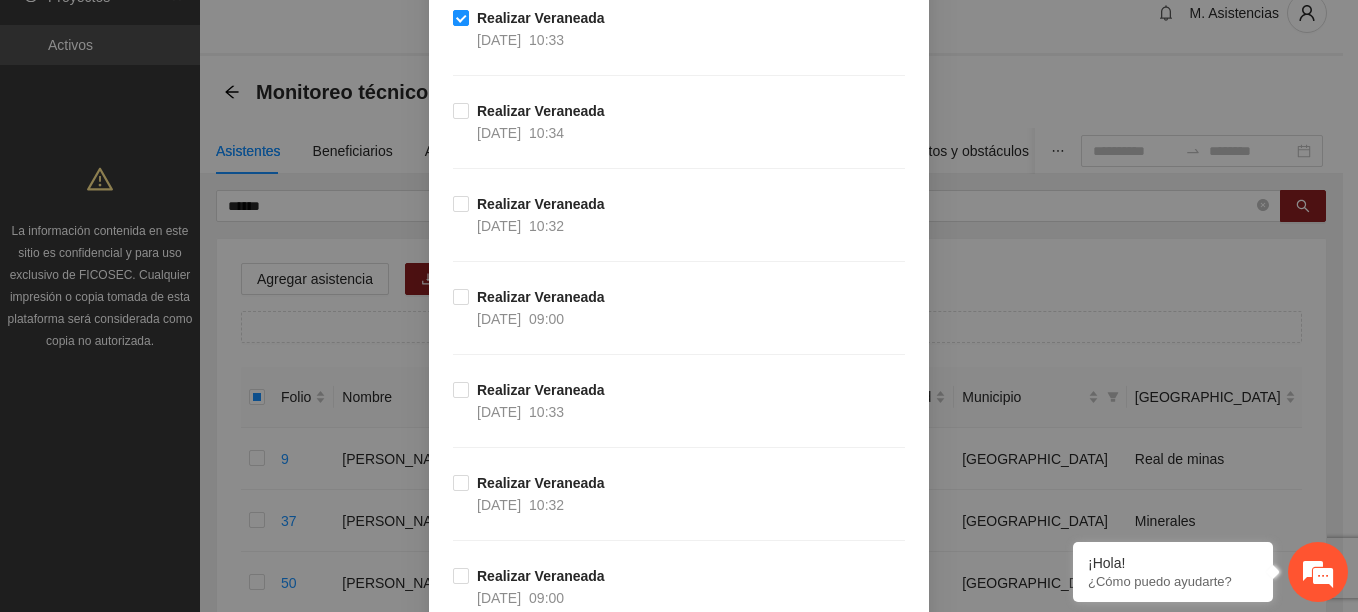scroll, scrollTop: 1900, scrollLeft: 0, axis: vertical 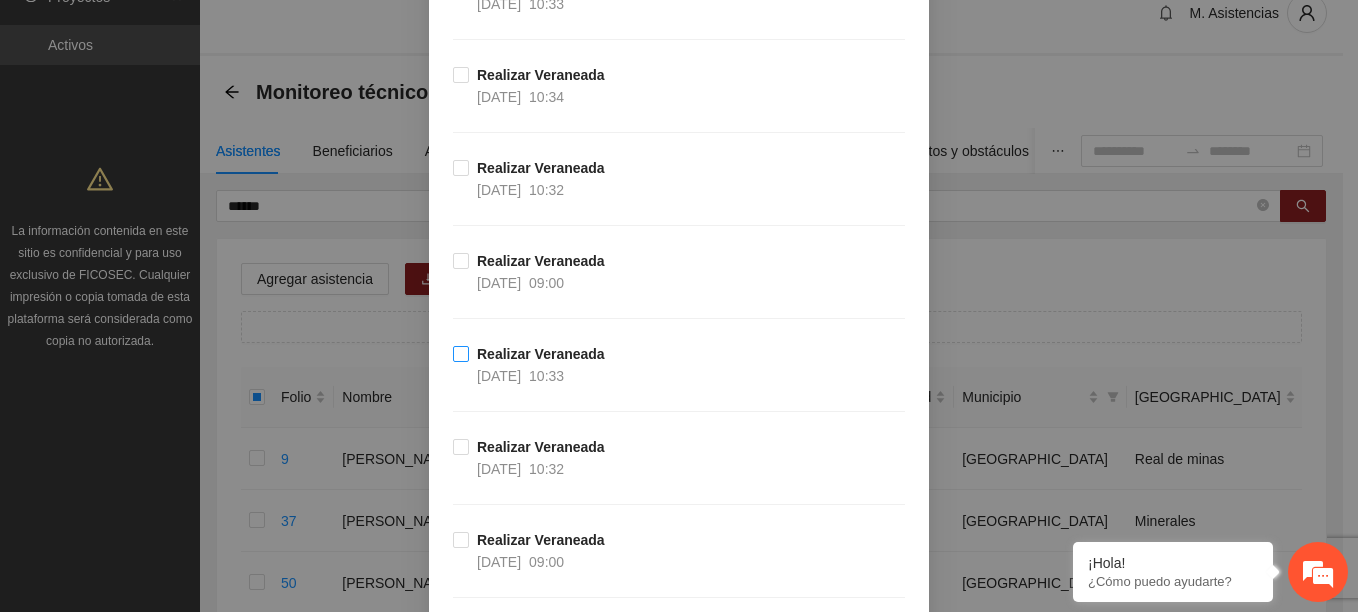 click on "10:33" at bounding box center (546, 376) 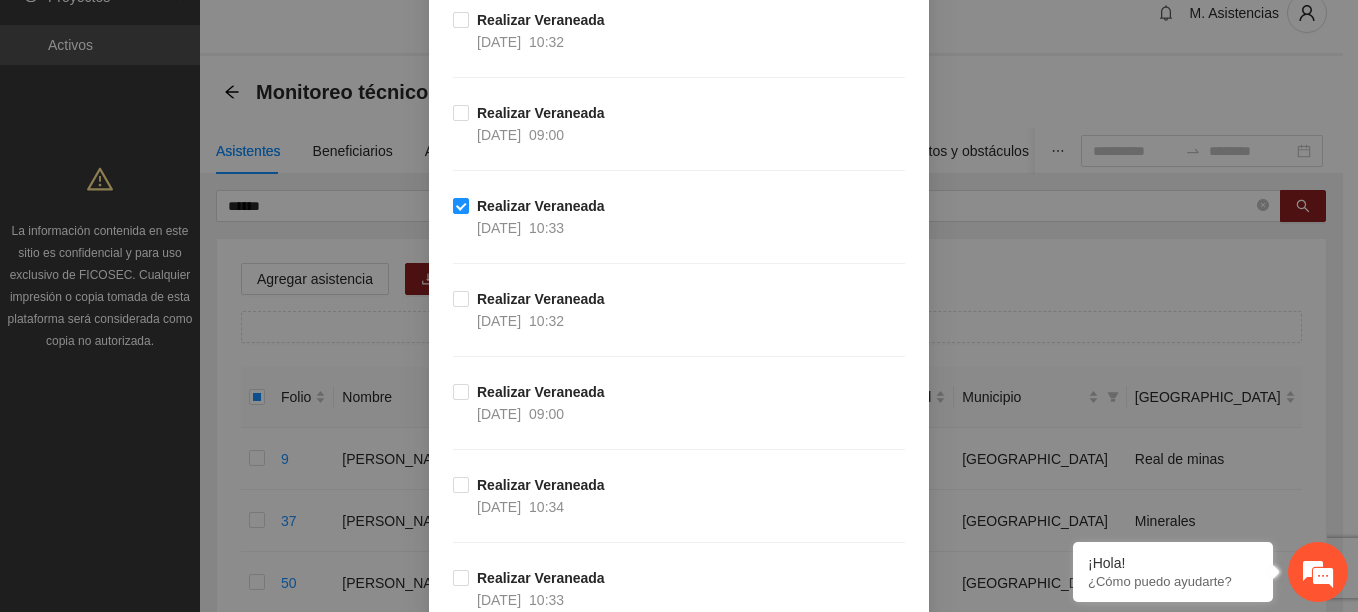 scroll, scrollTop: 2100, scrollLeft: 0, axis: vertical 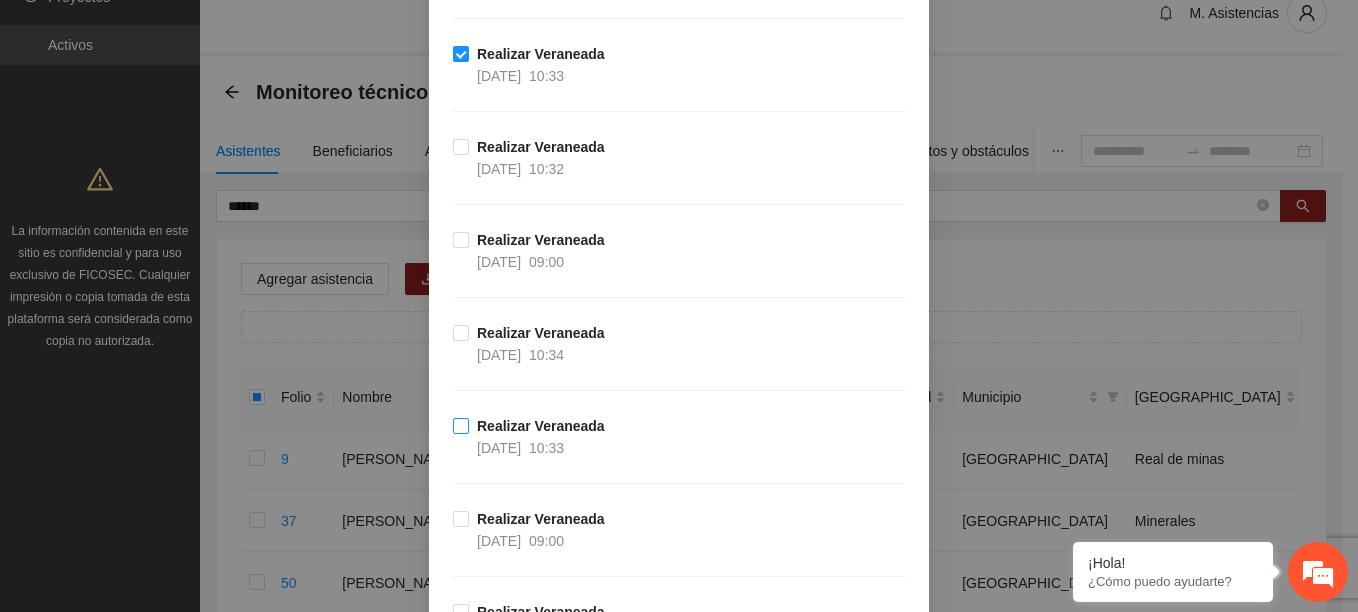 click on "Realizar Veraneada 07/07/2025 10:33" at bounding box center (541, 437) 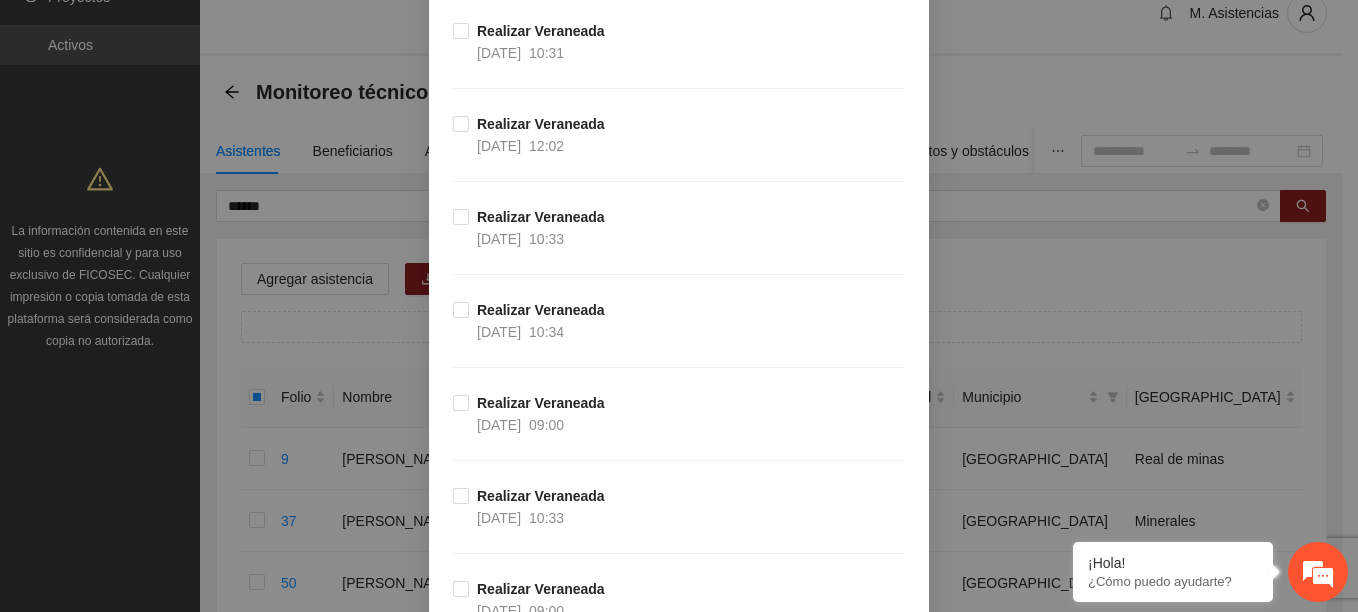 scroll, scrollTop: 3200, scrollLeft: 0, axis: vertical 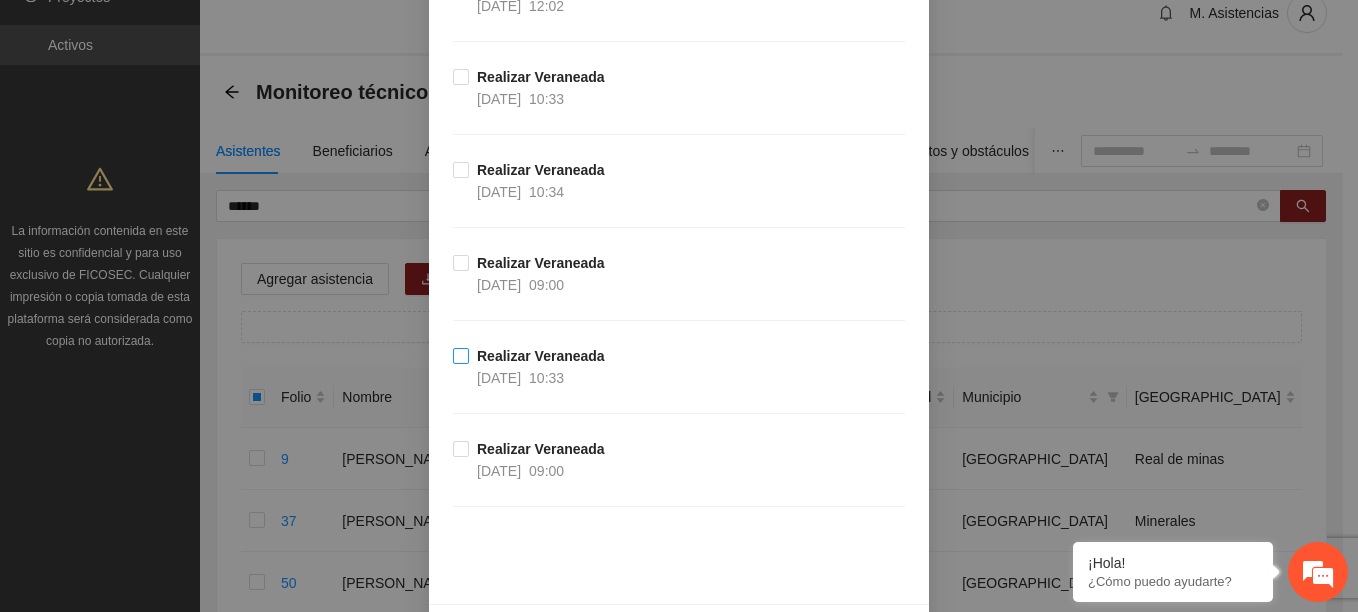 click on "Realizar Veraneada" at bounding box center [541, 356] 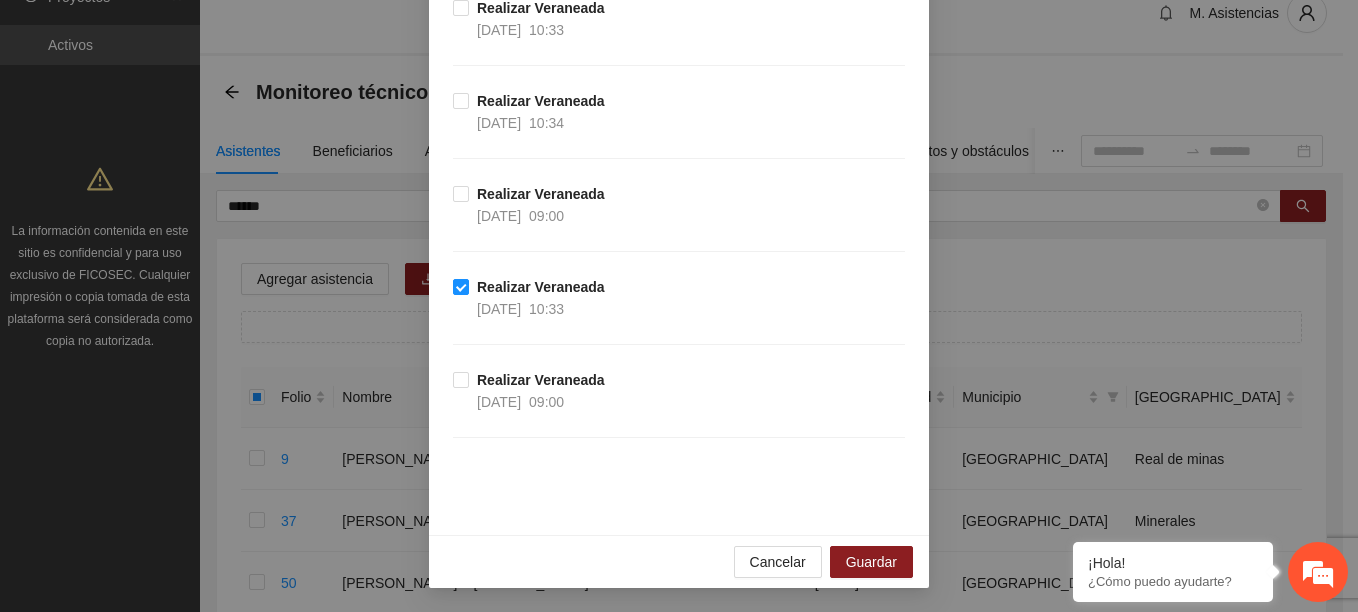 scroll, scrollTop: 3069, scrollLeft: 0, axis: vertical 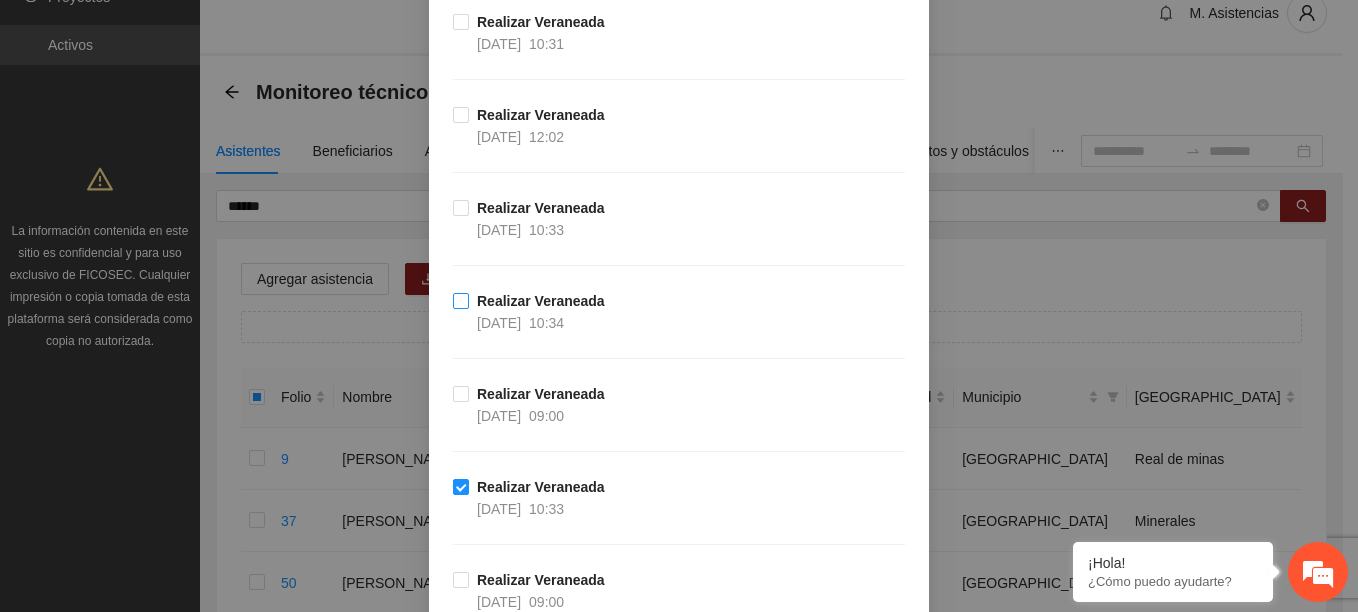 click on "Realizar Veraneada" at bounding box center [541, 301] 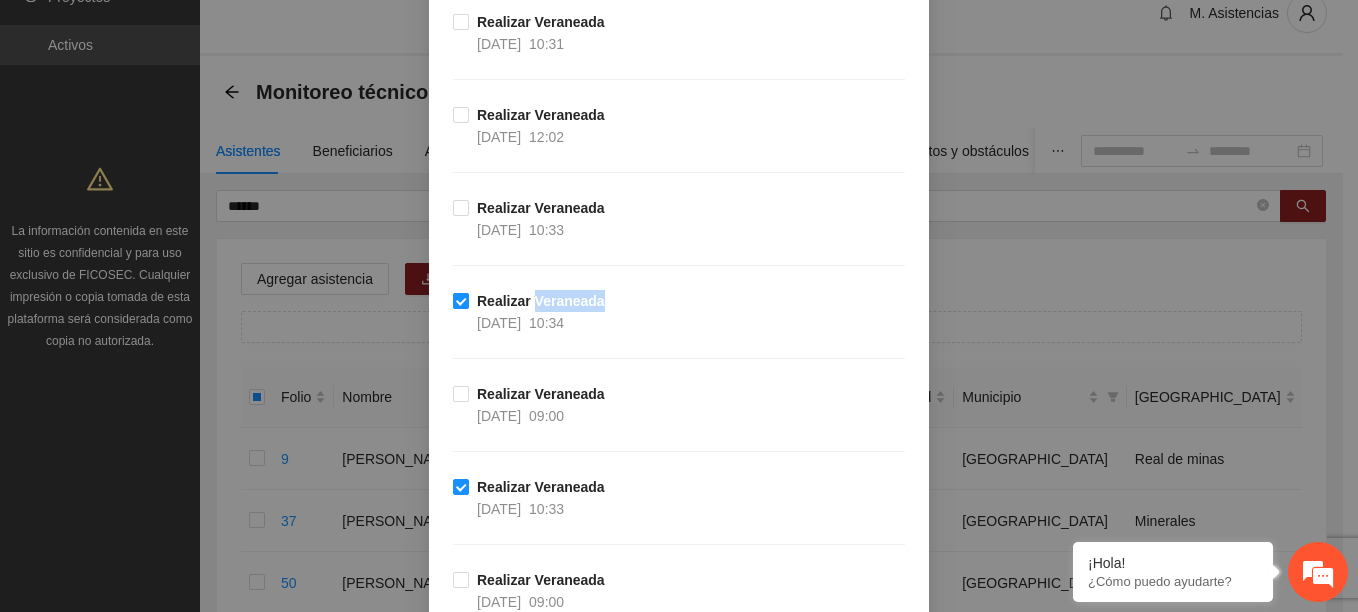 click on "Realizar Veraneada" at bounding box center (541, 301) 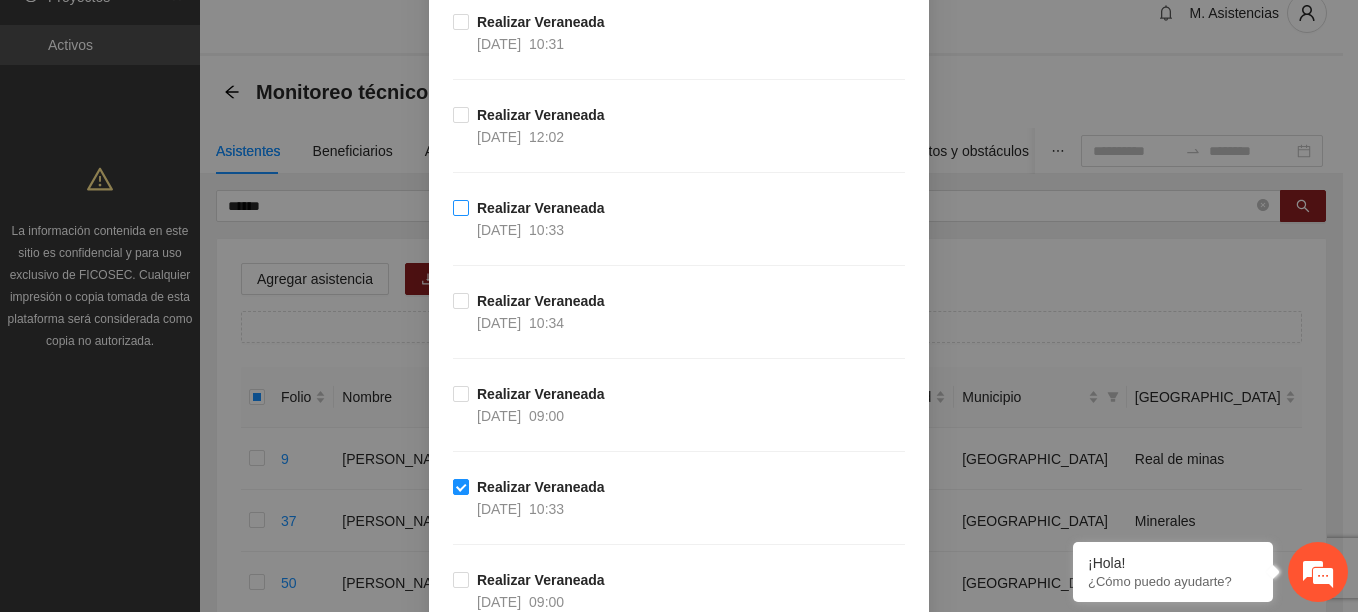 drag, startPoint x: 566, startPoint y: 309, endPoint x: 512, endPoint y: 217, distance: 106.677086 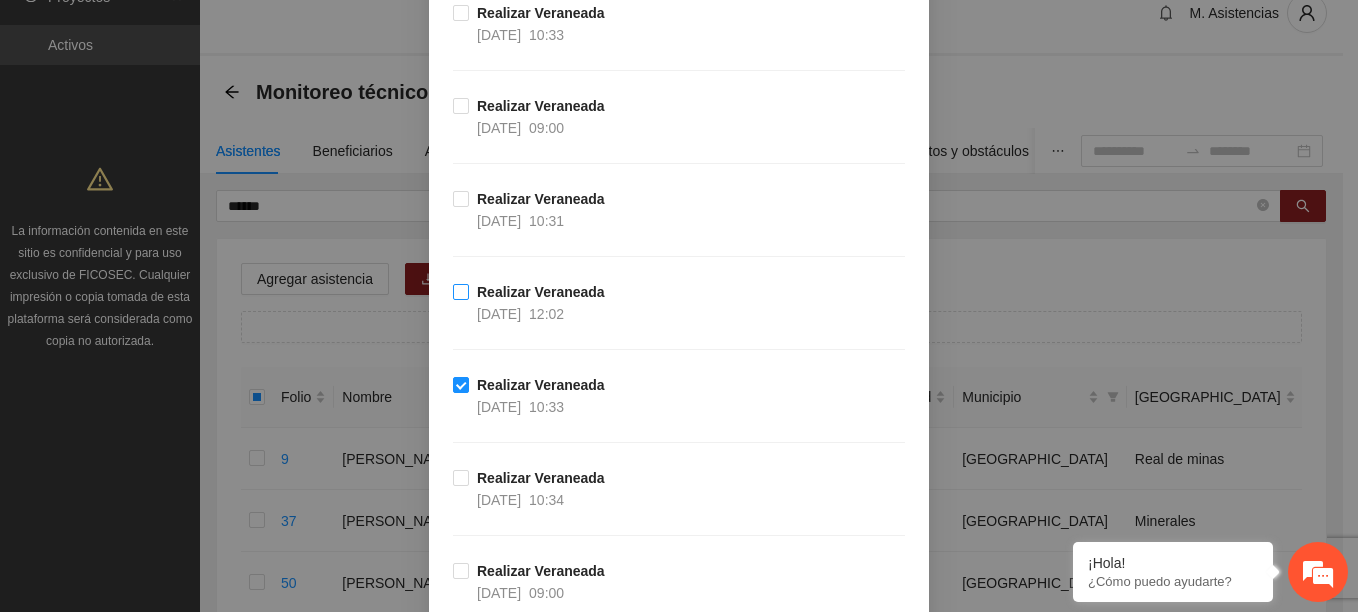 scroll, scrollTop: 2869, scrollLeft: 0, axis: vertical 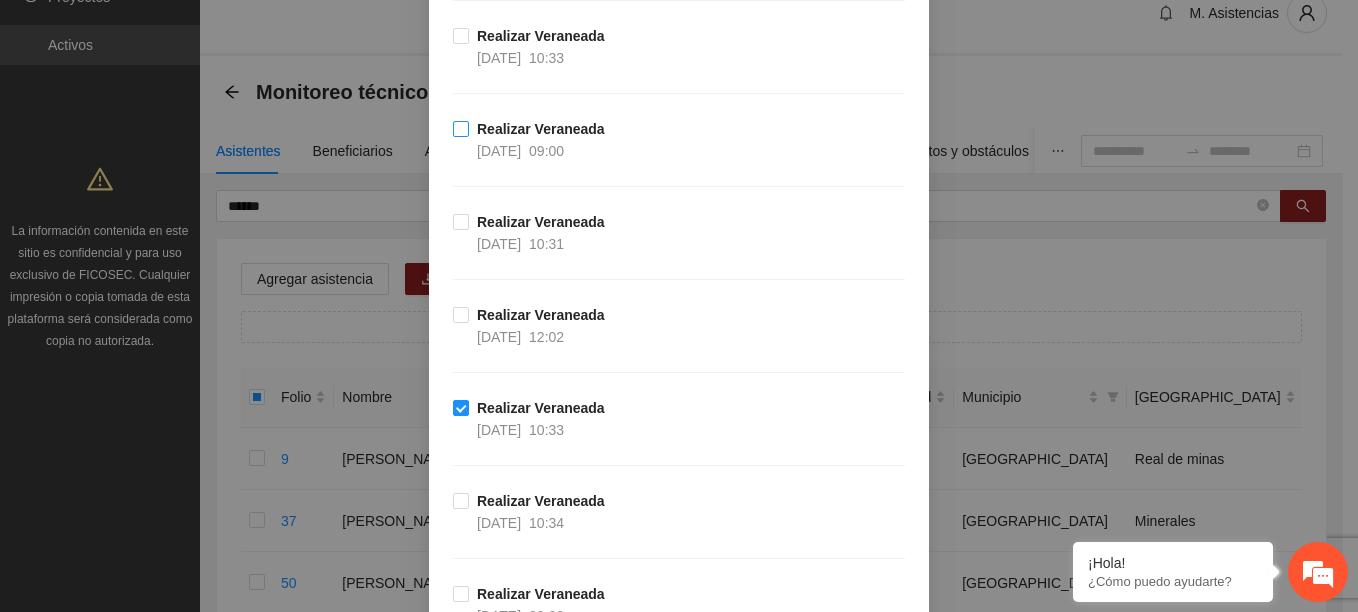 click on "04/07/2025" at bounding box center (499, 151) 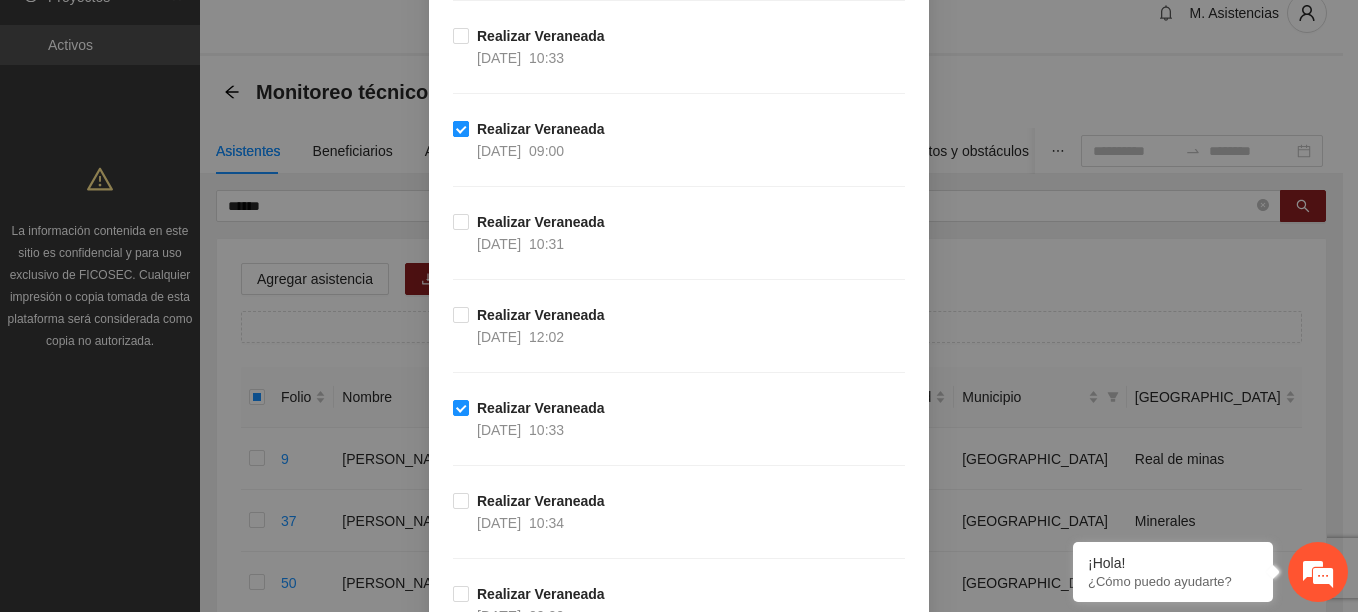 click on "04/07/2025" at bounding box center [499, 151] 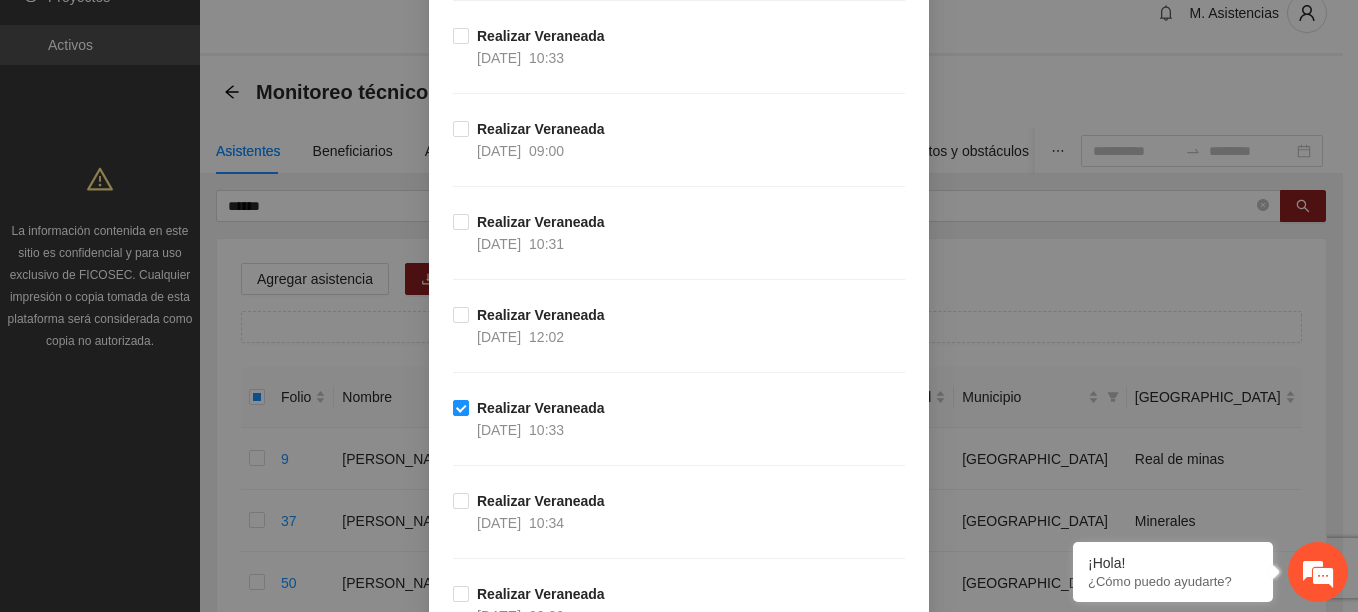 drag, startPoint x: 535, startPoint y: 144, endPoint x: 761, endPoint y: 171, distance: 227.60712 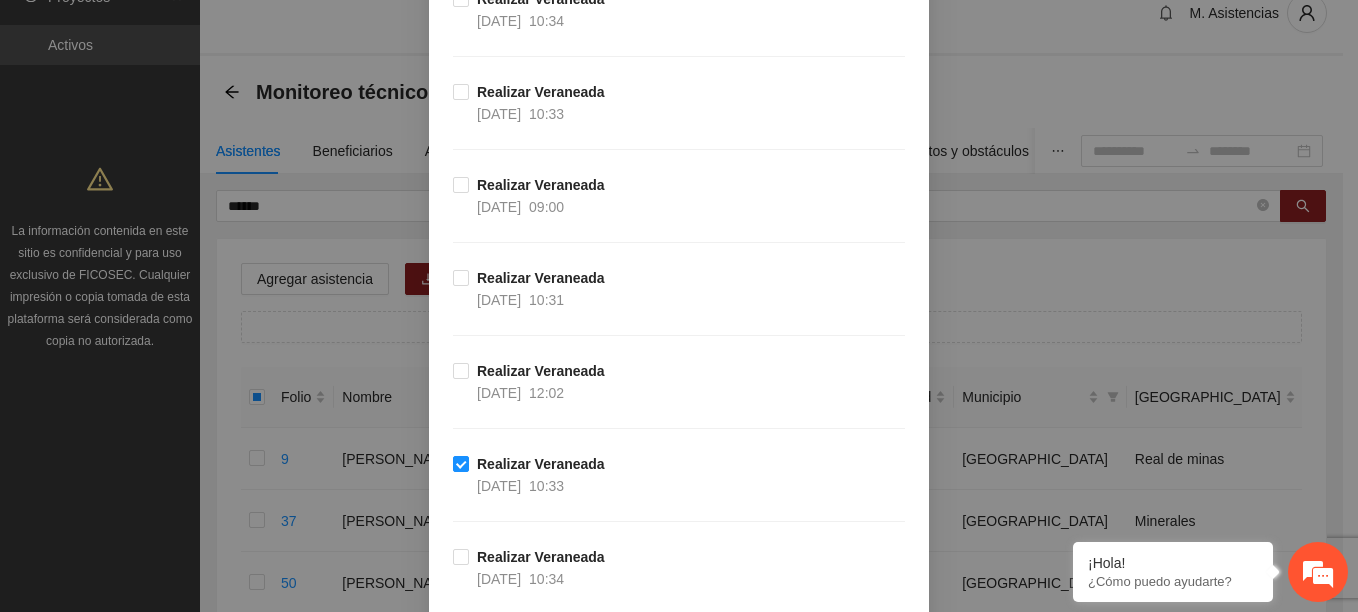 scroll, scrollTop: 2769, scrollLeft: 0, axis: vertical 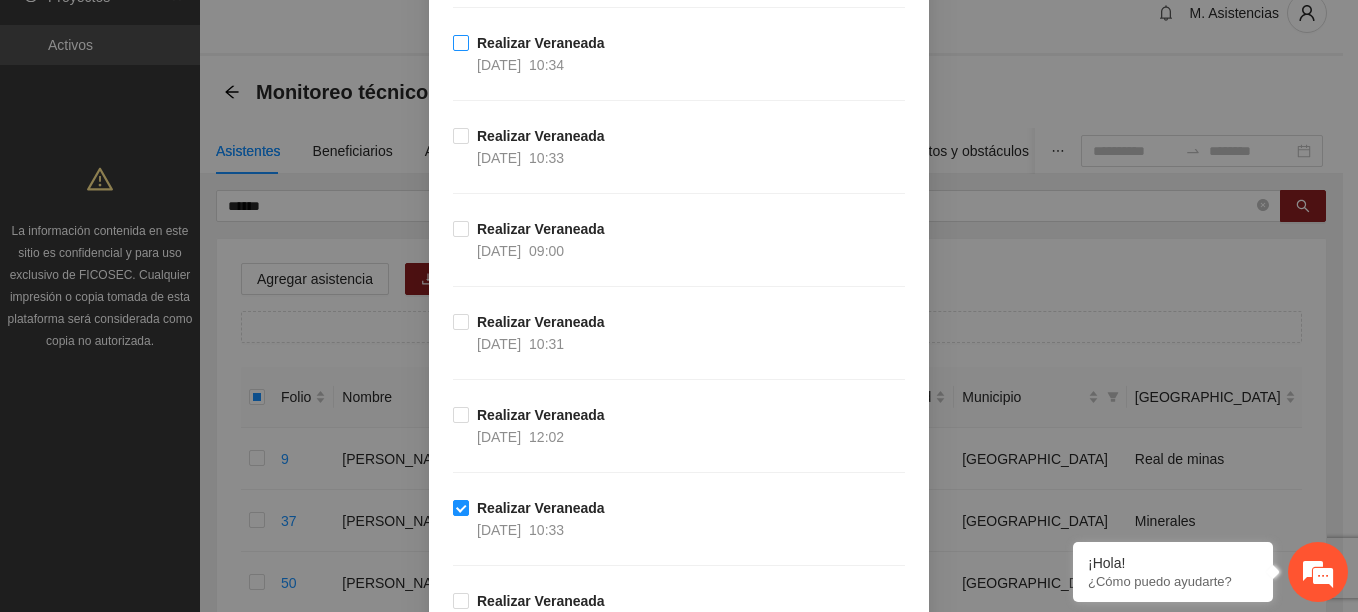 click on "04/07/2025 10:34" at bounding box center (520, 65) 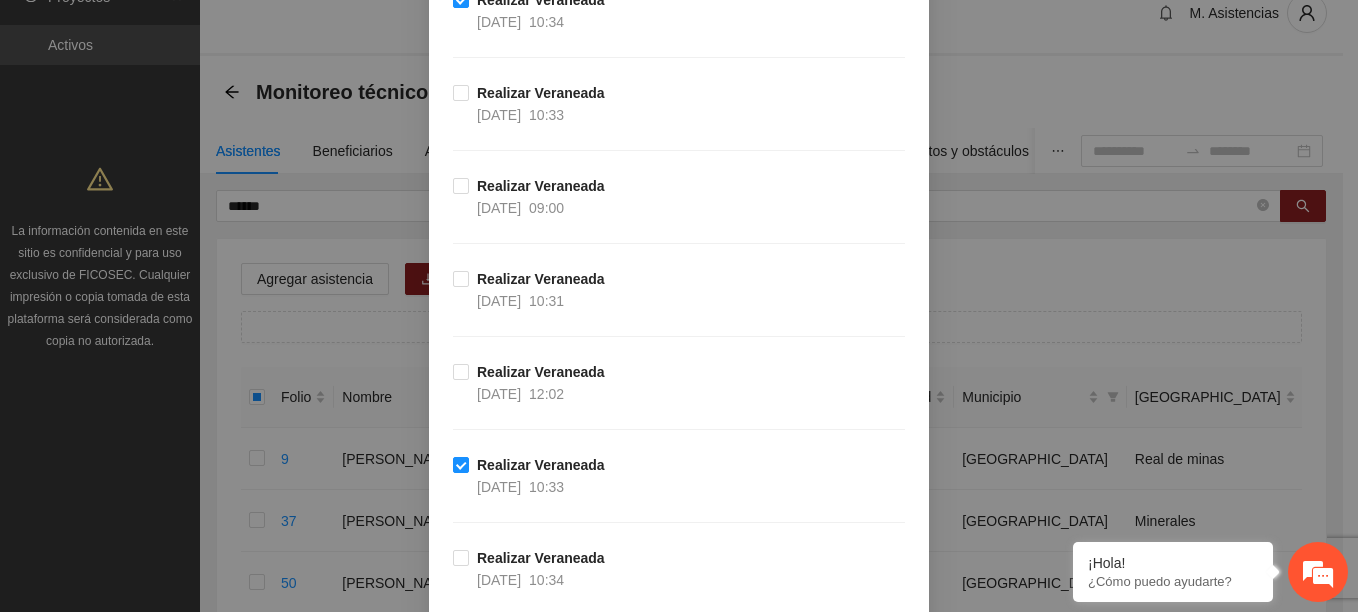 scroll, scrollTop: 2612, scrollLeft: 0, axis: vertical 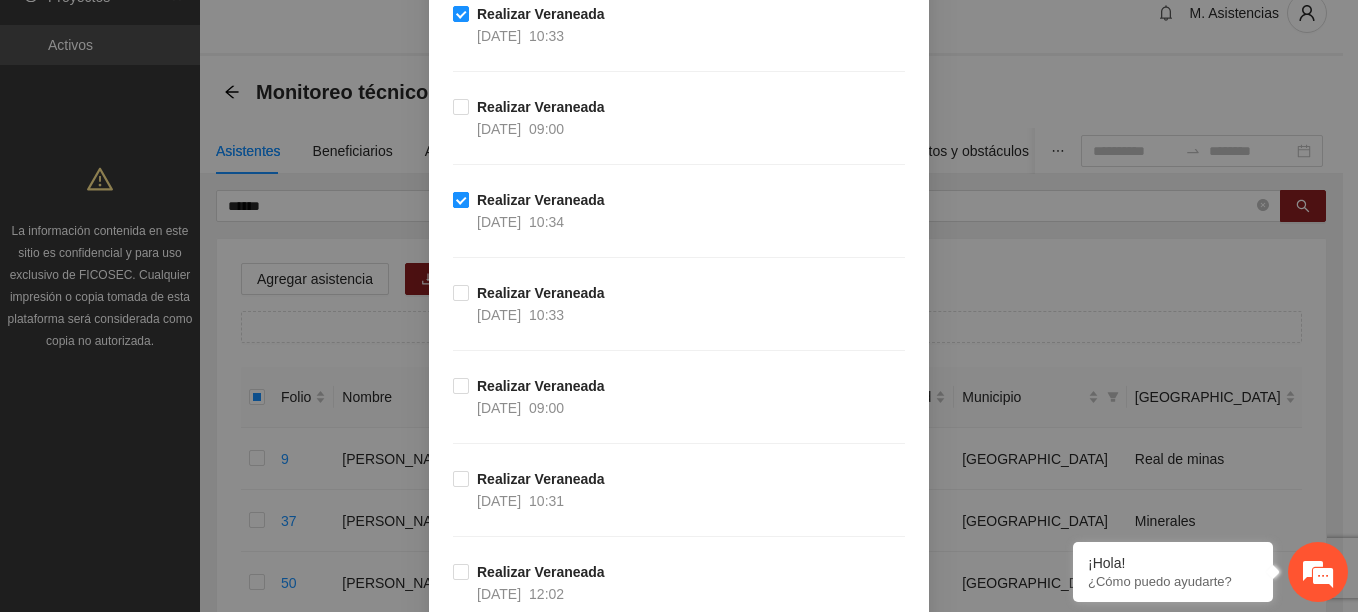 click on "Realizar Veraneada" at bounding box center [541, 200] 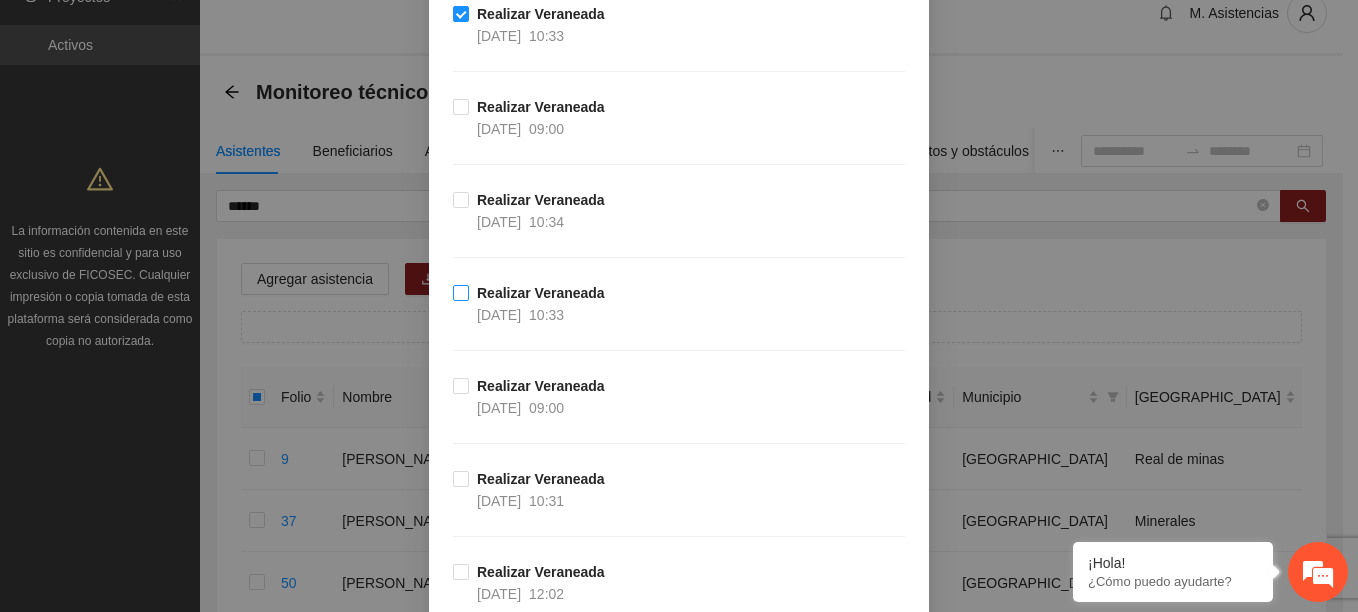 click on "10:33" at bounding box center [546, 315] 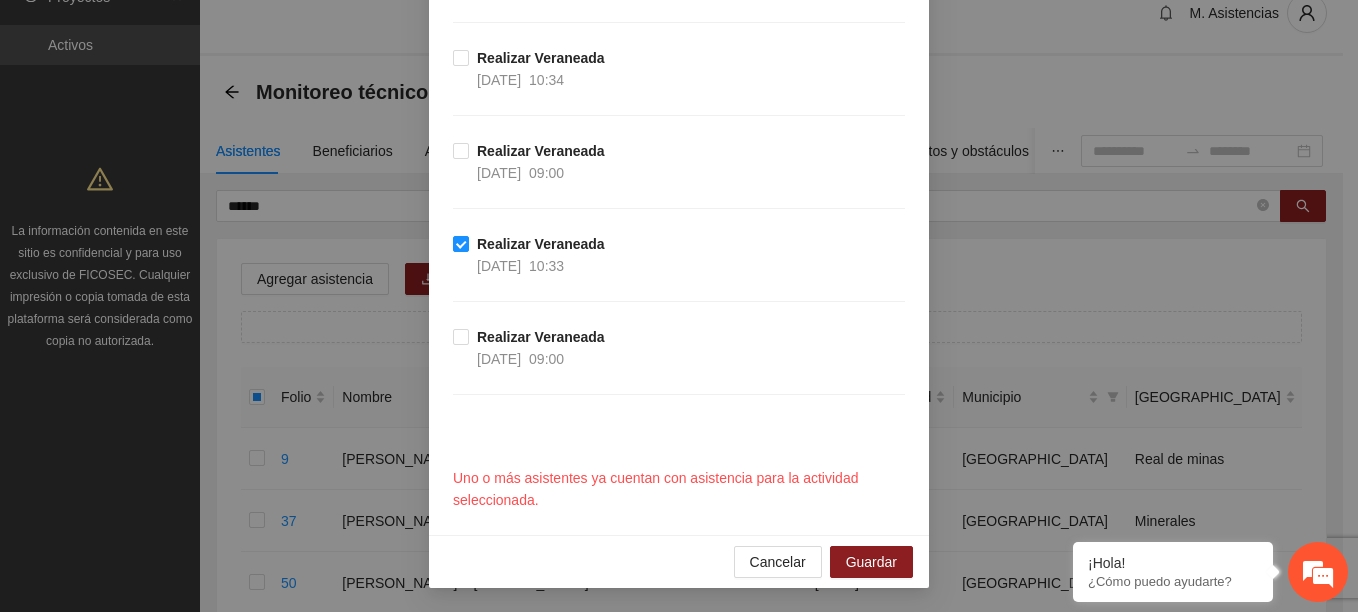 scroll, scrollTop: 2812, scrollLeft: 0, axis: vertical 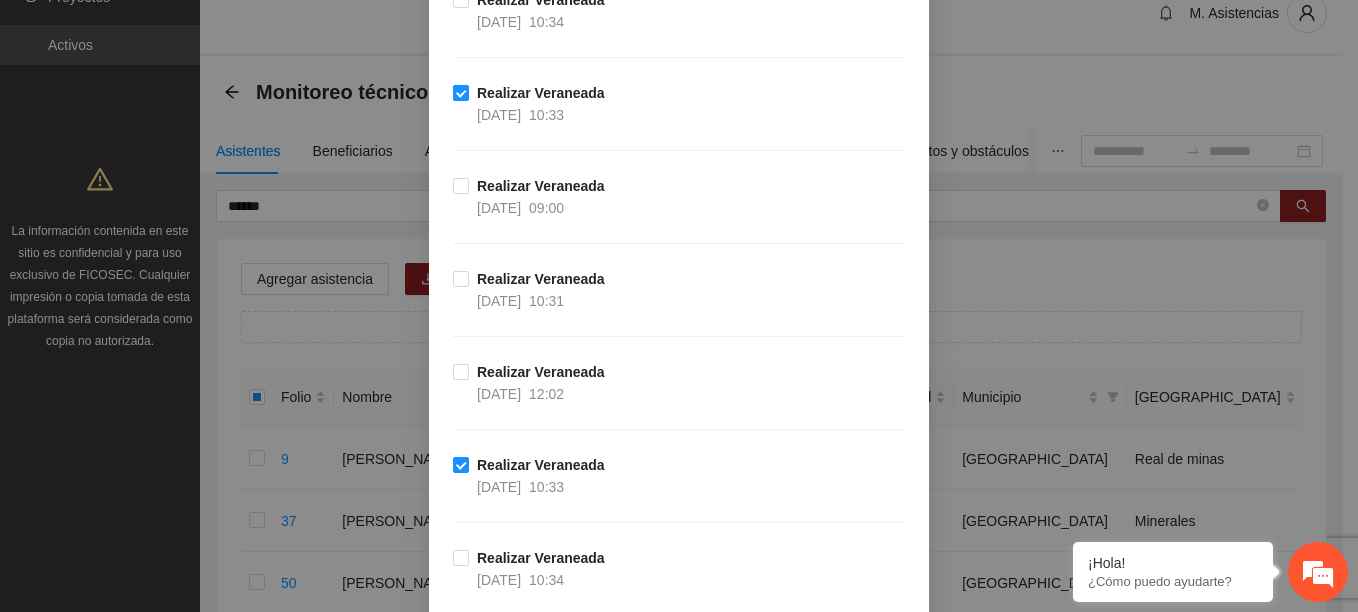 click on "Realizar Veraneada" at bounding box center (541, 93) 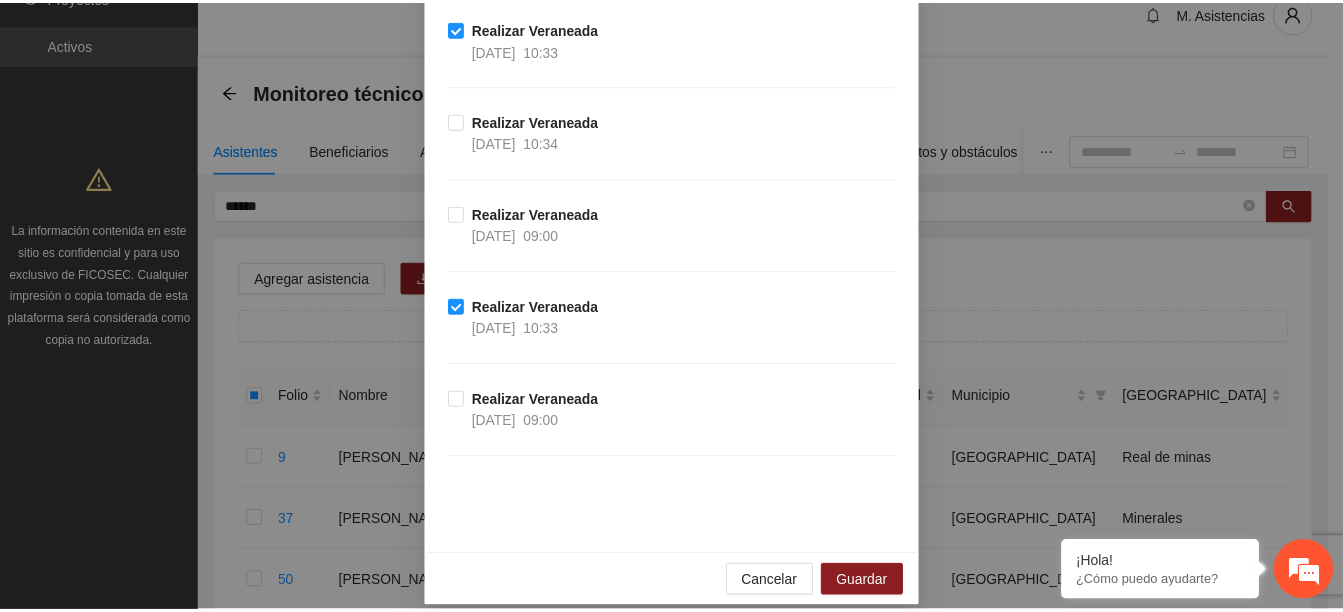 scroll, scrollTop: 3269, scrollLeft: 0, axis: vertical 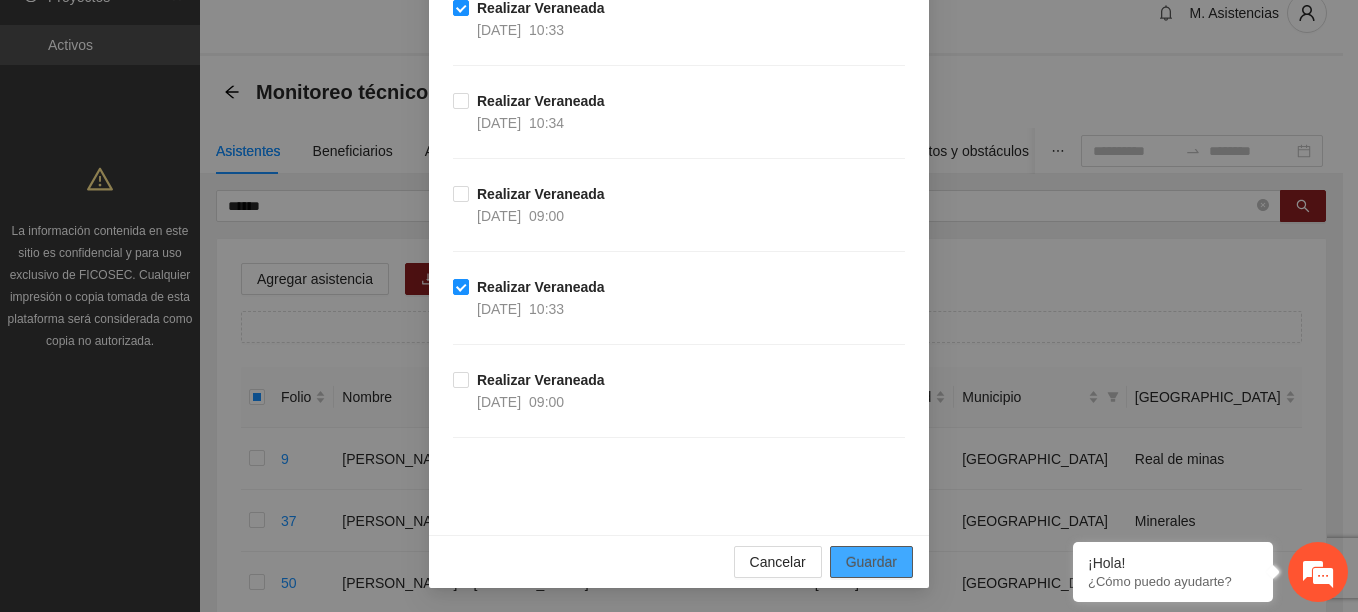 click on "Guardar" at bounding box center (871, 562) 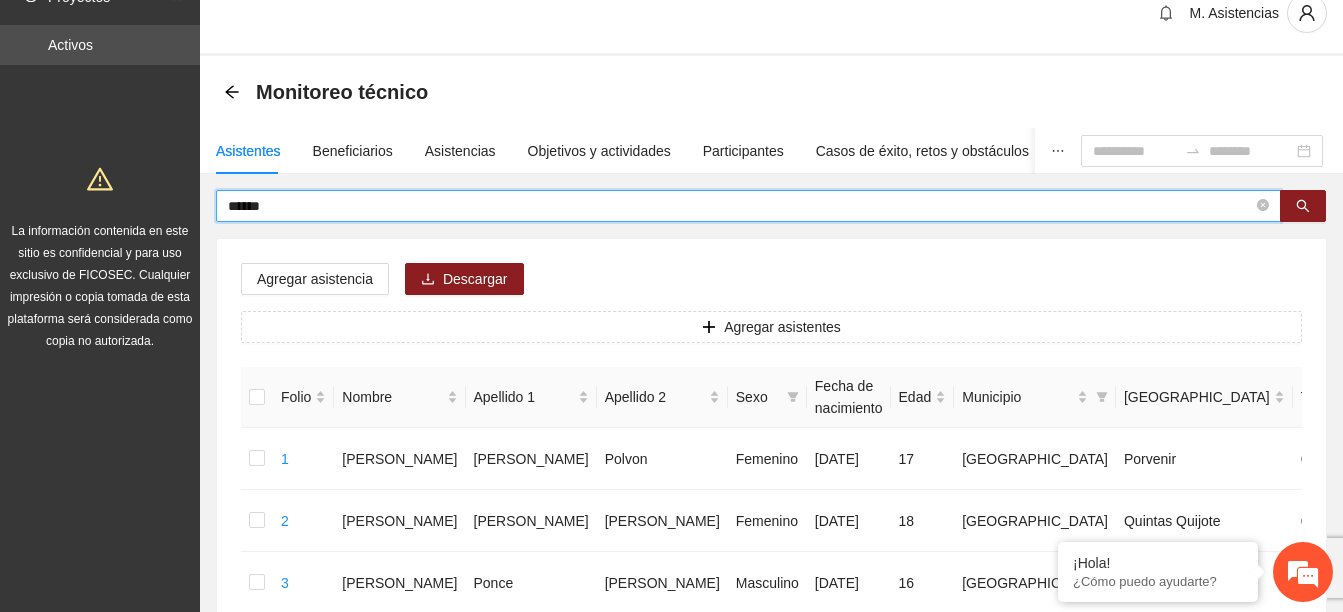 click on "*****" at bounding box center (740, 206) 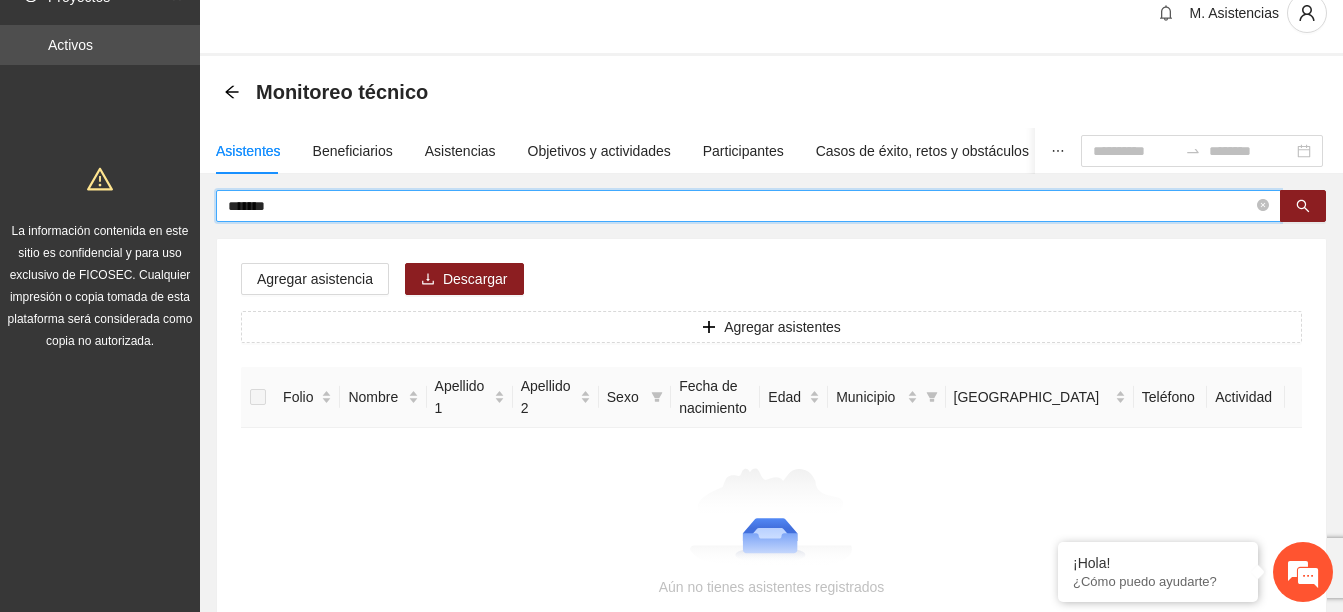 click on "*******" at bounding box center [740, 206] 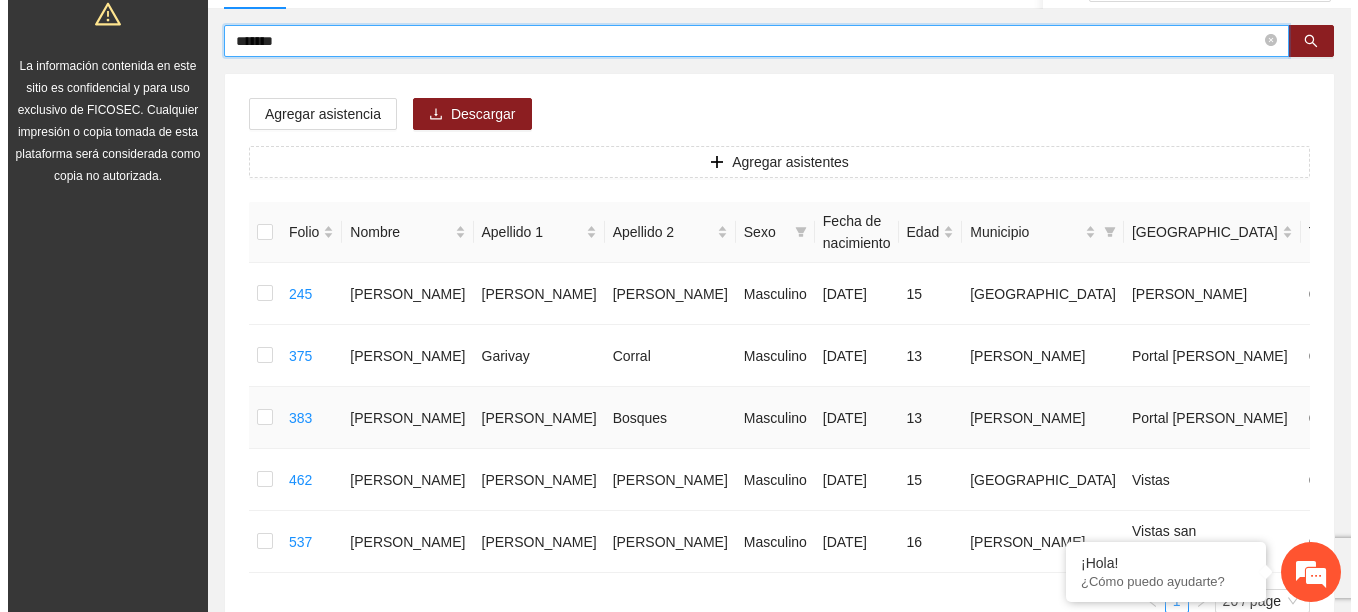 scroll, scrollTop: 227, scrollLeft: 0, axis: vertical 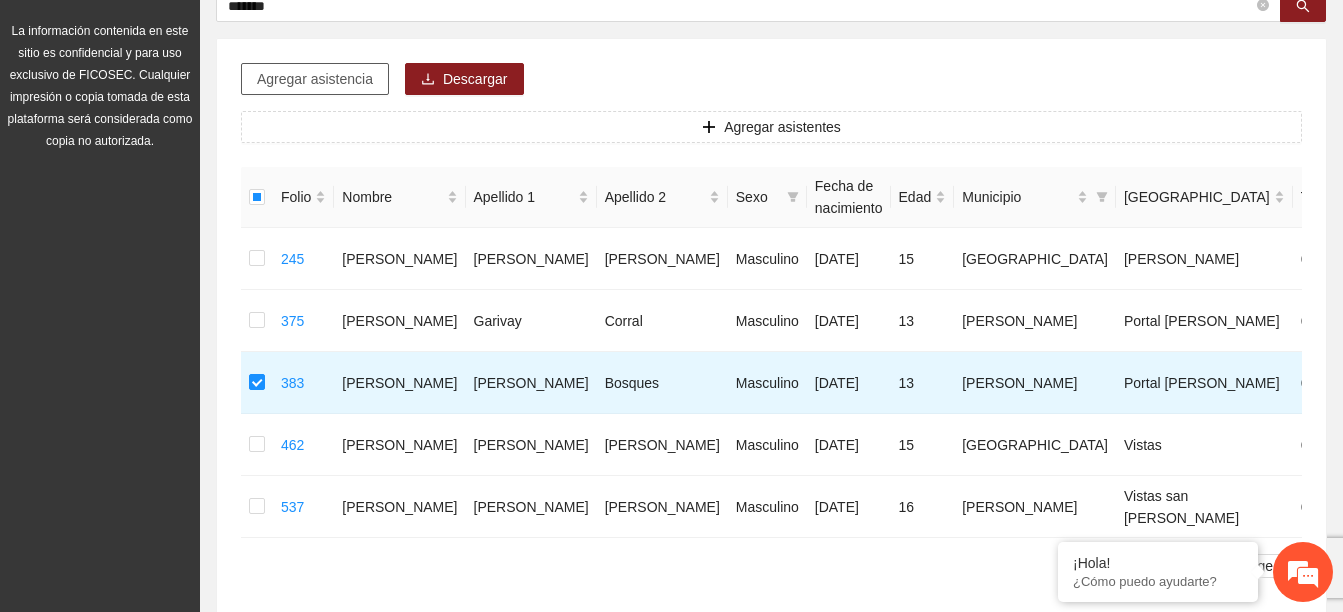 click on "Agregar asistencia" at bounding box center [315, 79] 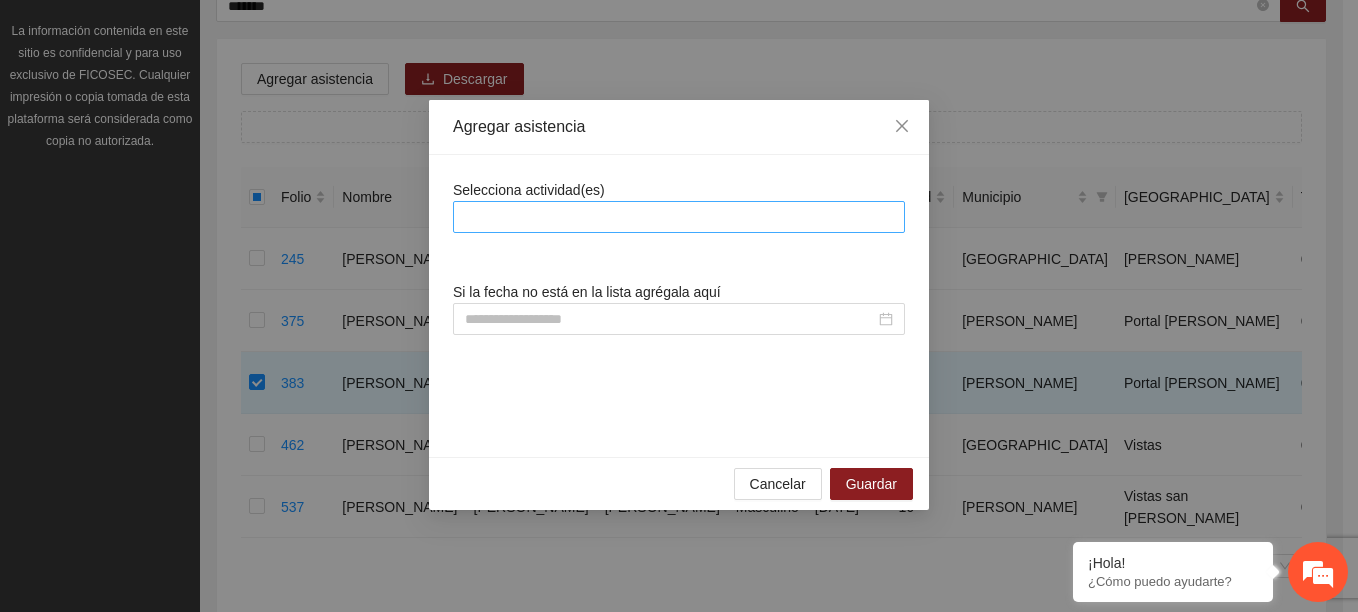 click at bounding box center (679, 217) 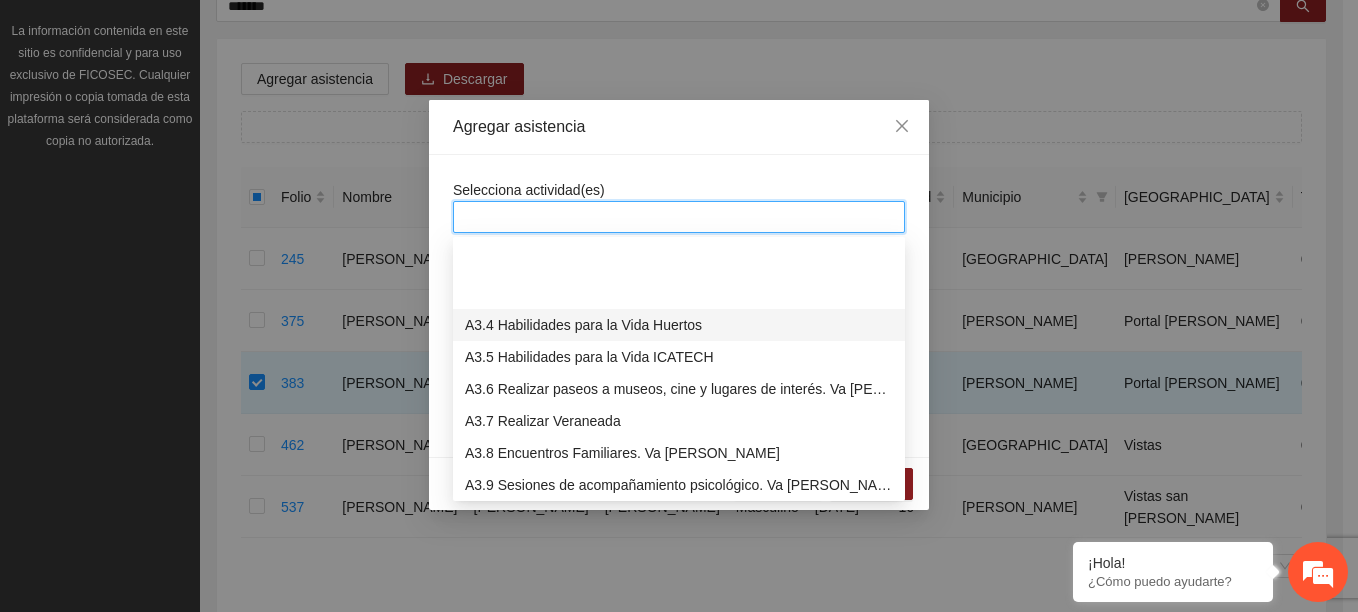 scroll, scrollTop: 800, scrollLeft: 0, axis: vertical 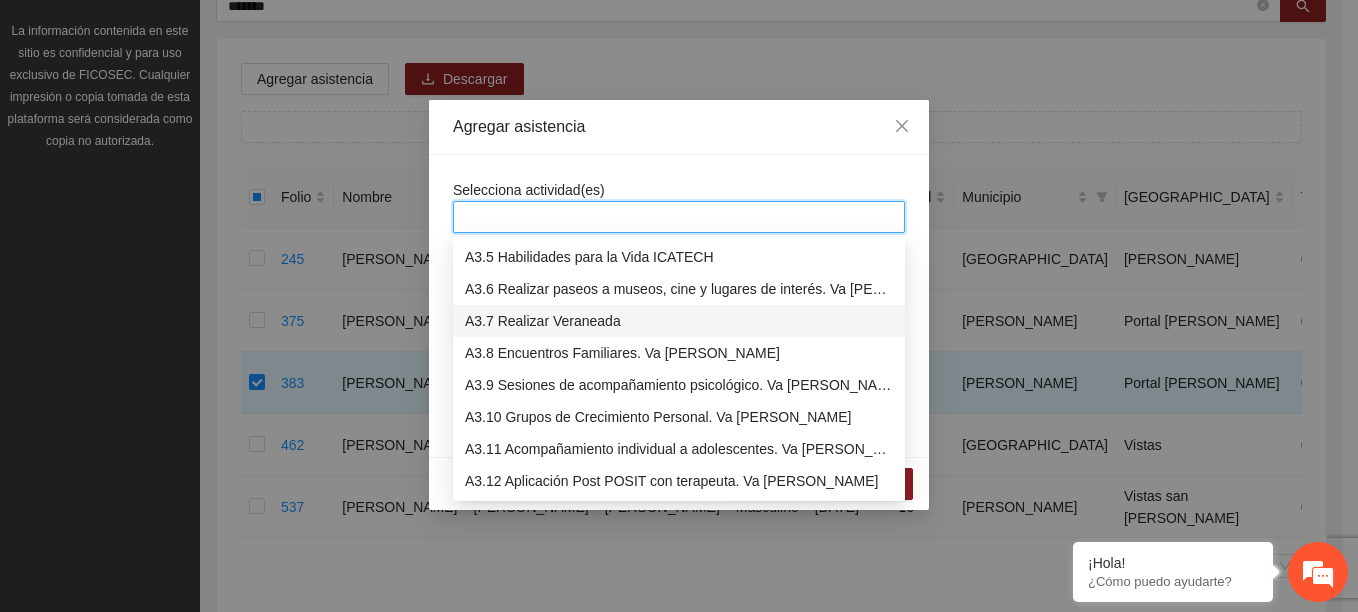 click on "A3.7 Realizar Veraneada" at bounding box center [679, 321] 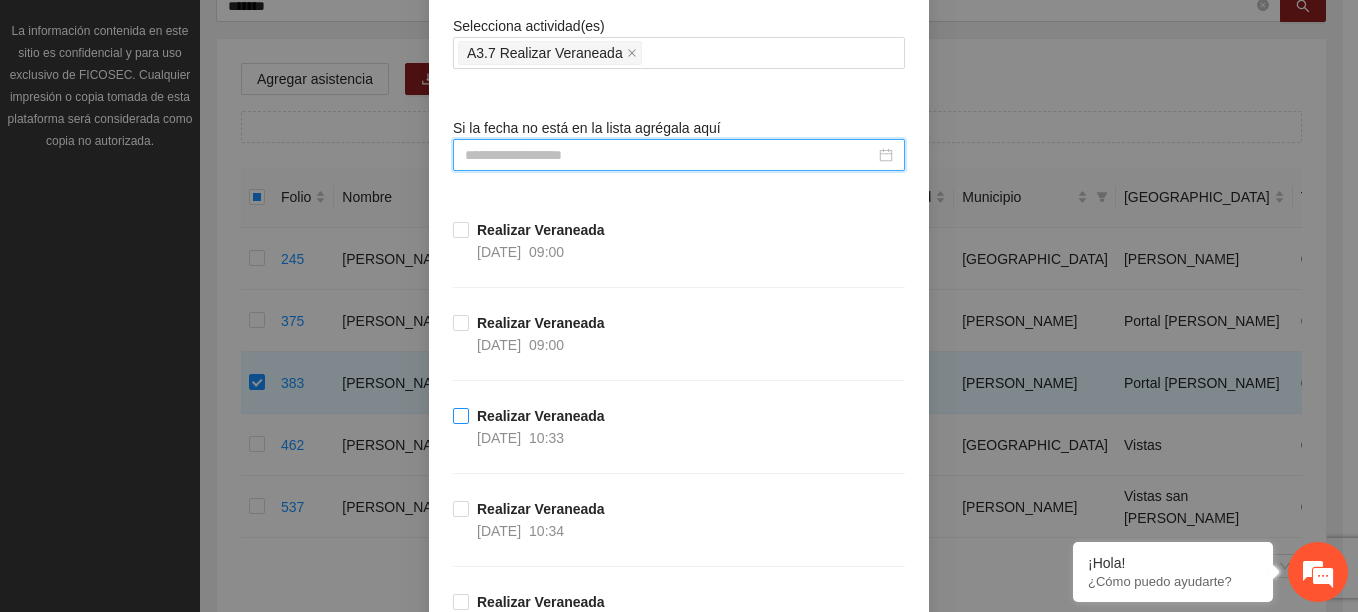 scroll, scrollTop: 200, scrollLeft: 0, axis: vertical 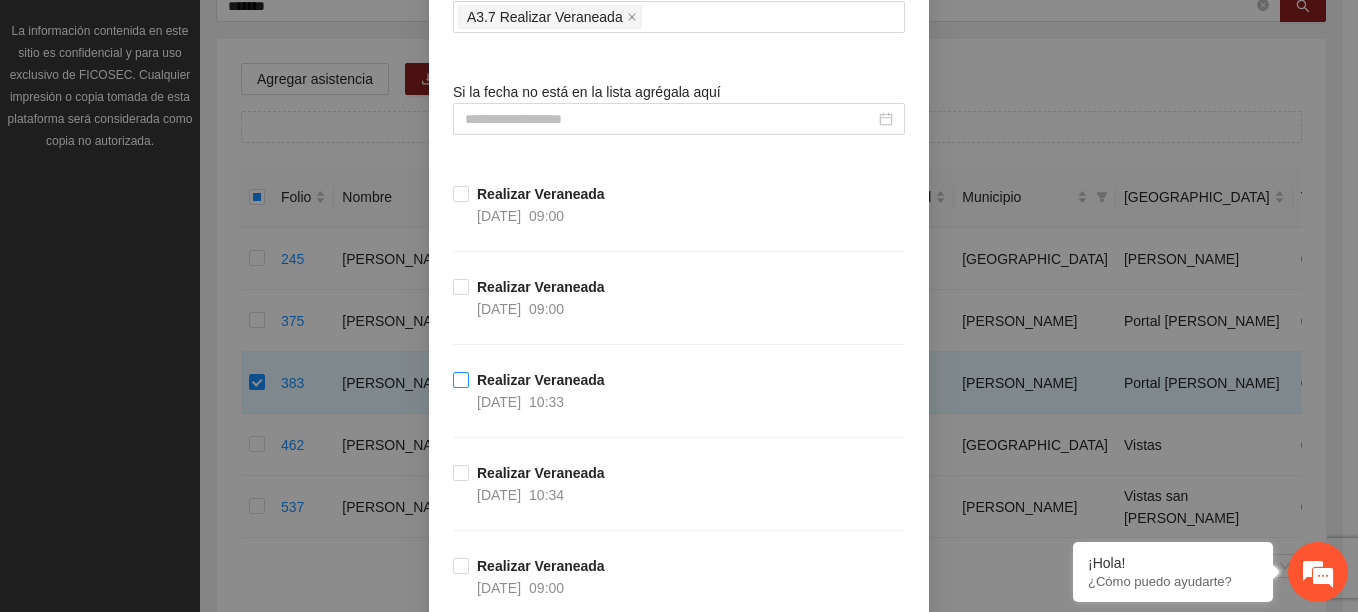 click on "10:33" at bounding box center [546, 402] 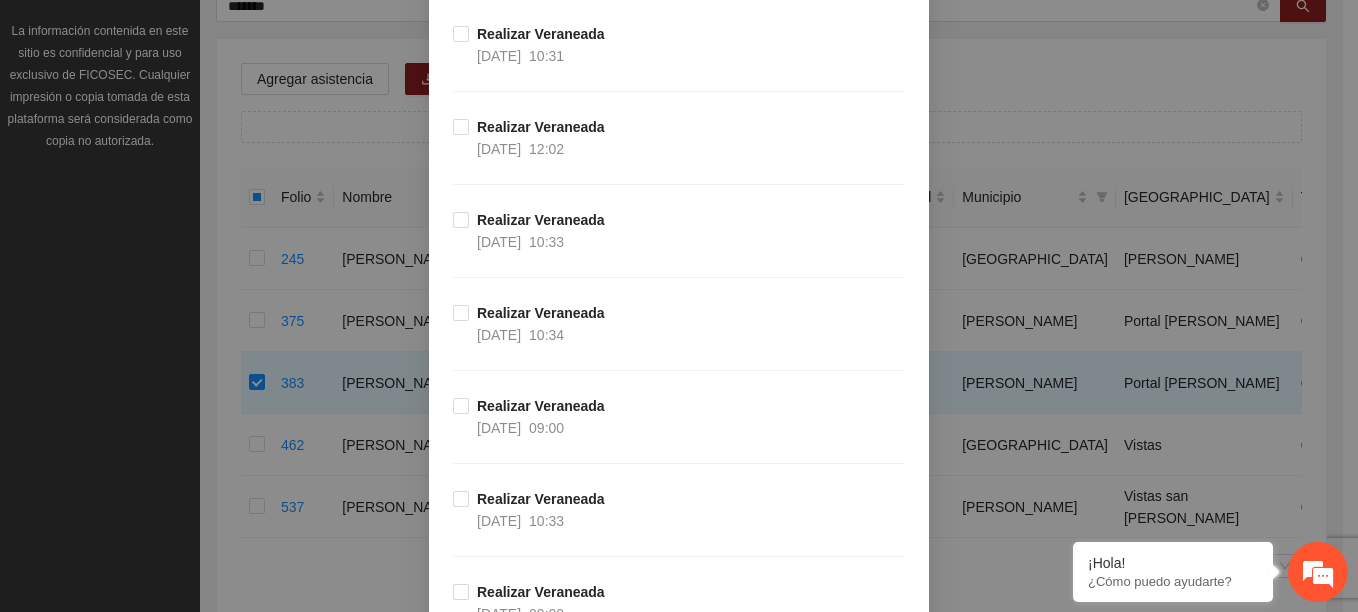 scroll, scrollTop: 2769, scrollLeft: 0, axis: vertical 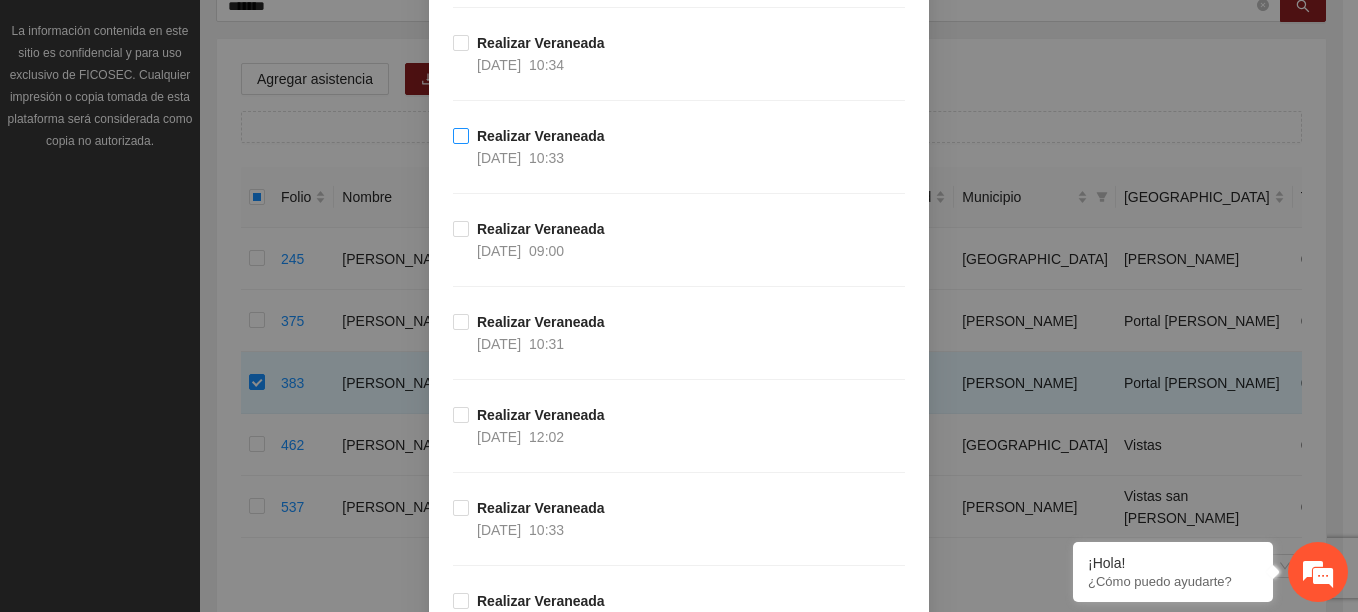 click on "Realizar Veraneada" at bounding box center (541, 136) 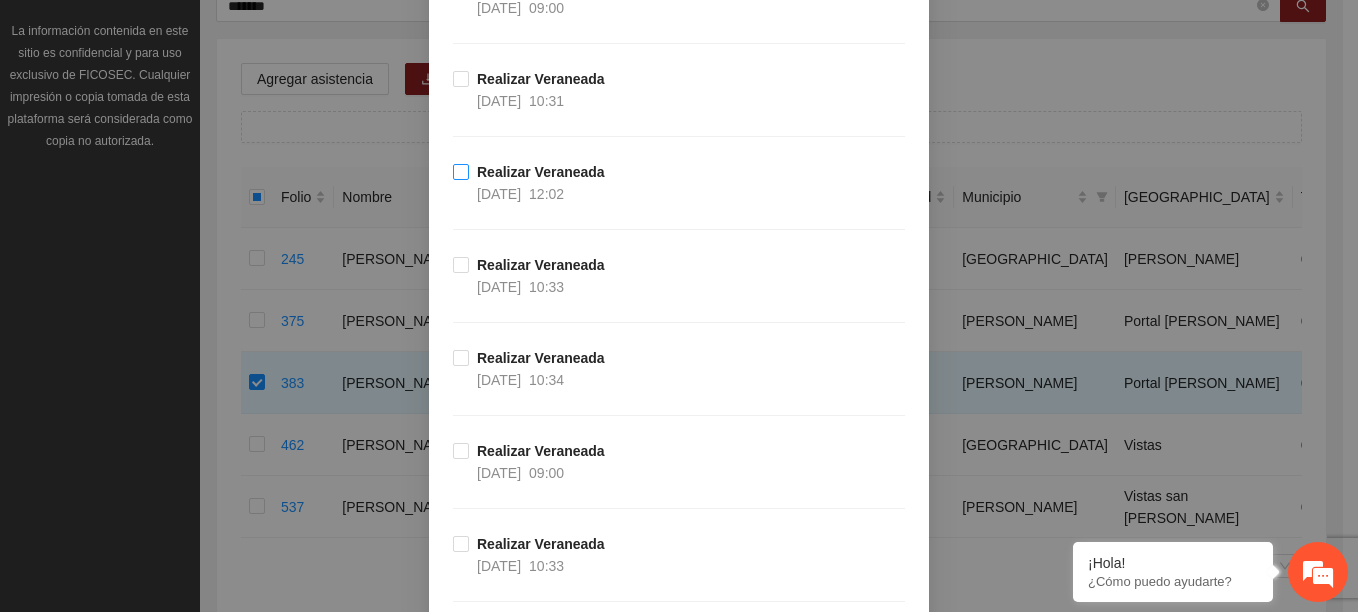 scroll, scrollTop: 2712, scrollLeft: 0, axis: vertical 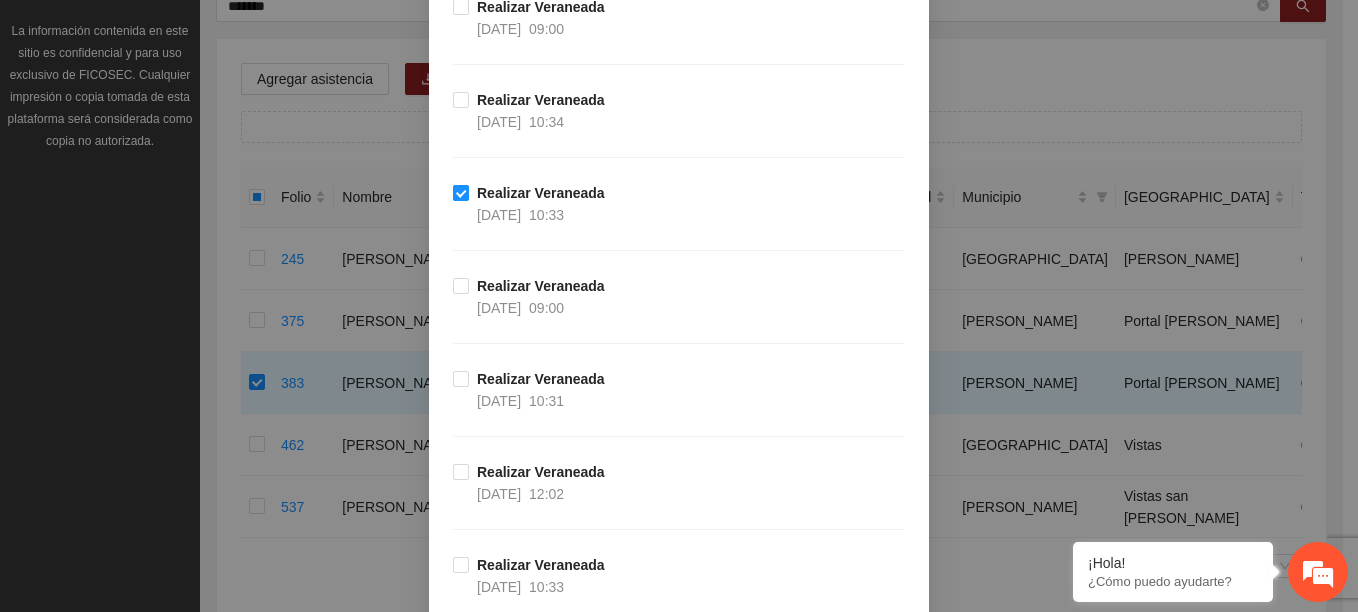 click on "Realizar Veraneada" at bounding box center (541, 193) 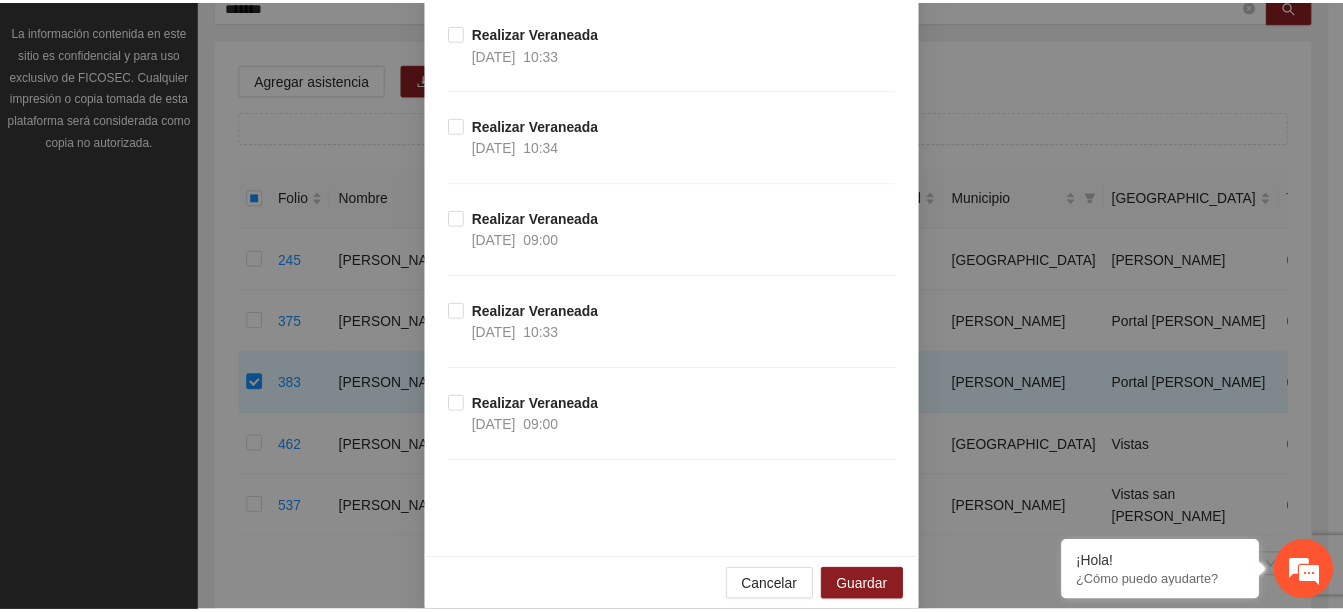 scroll, scrollTop: 3269, scrollLeft: 0, axis: vertical 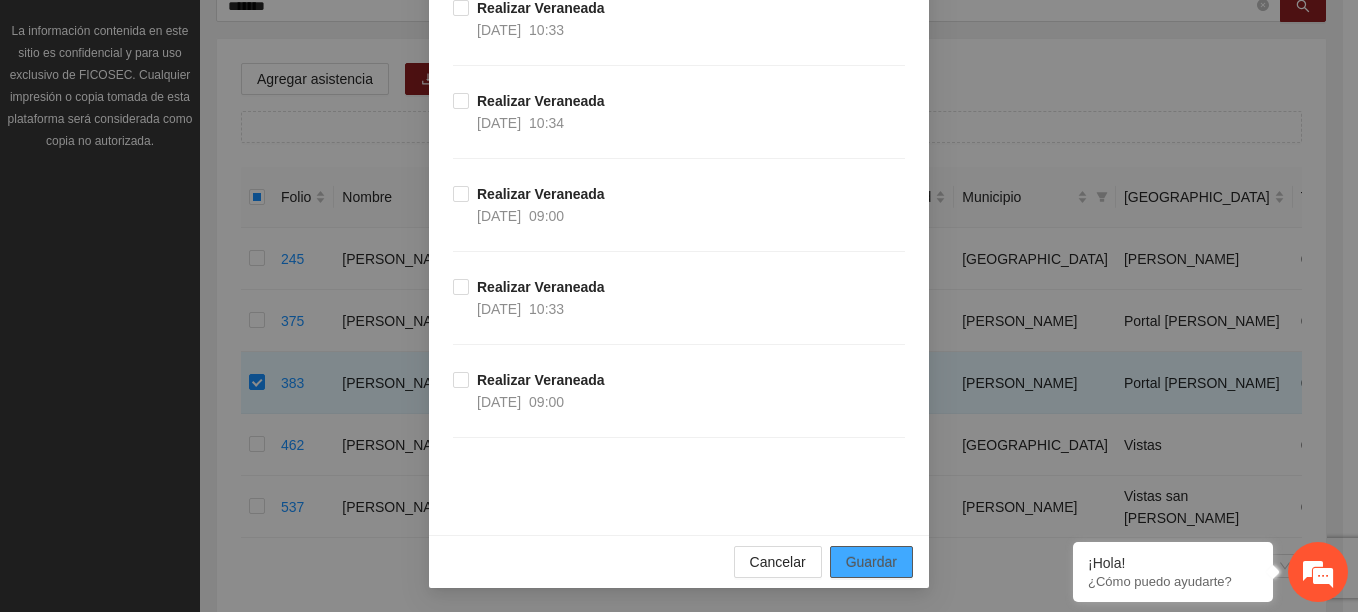 click on "Guardar" at bounding box center (871, 562) 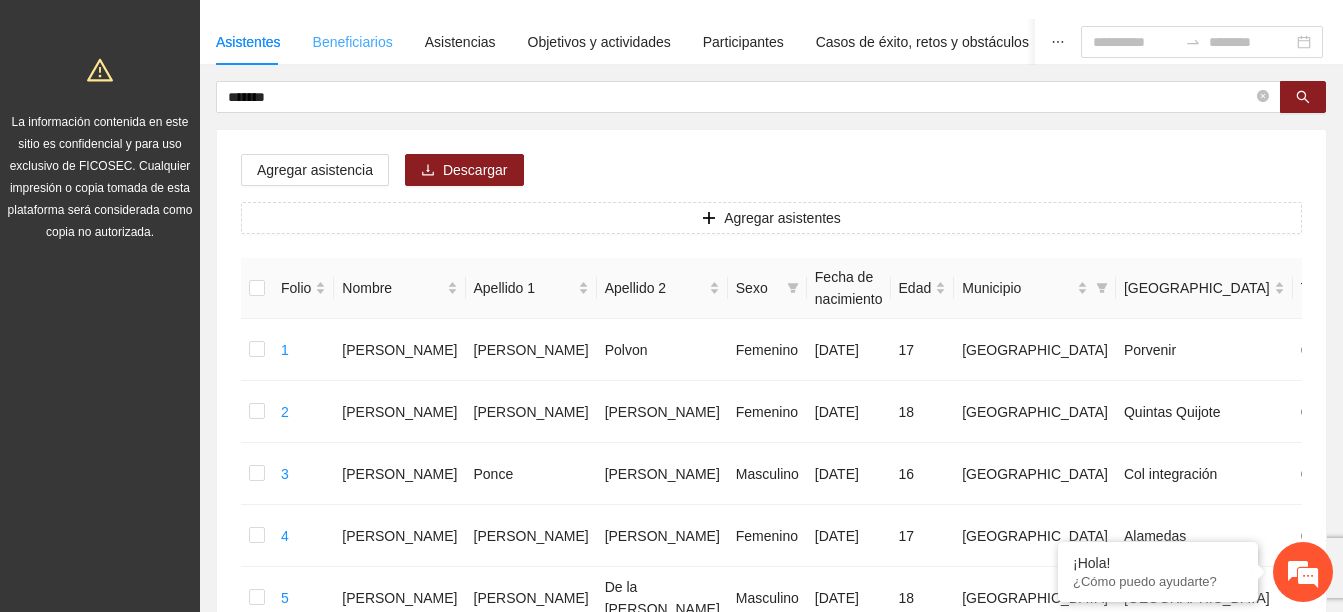 scroll, scrollTop: 27, scrollLeft: 0, axis: vertical 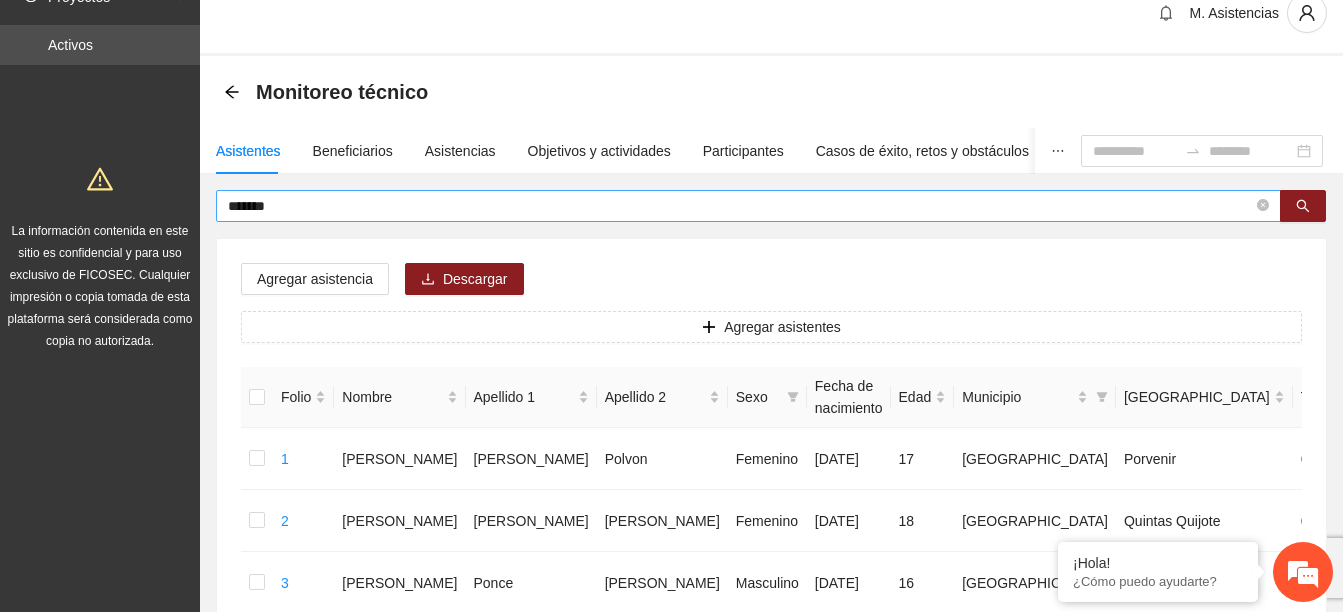 click on "******" at bounding box center [748, 206] 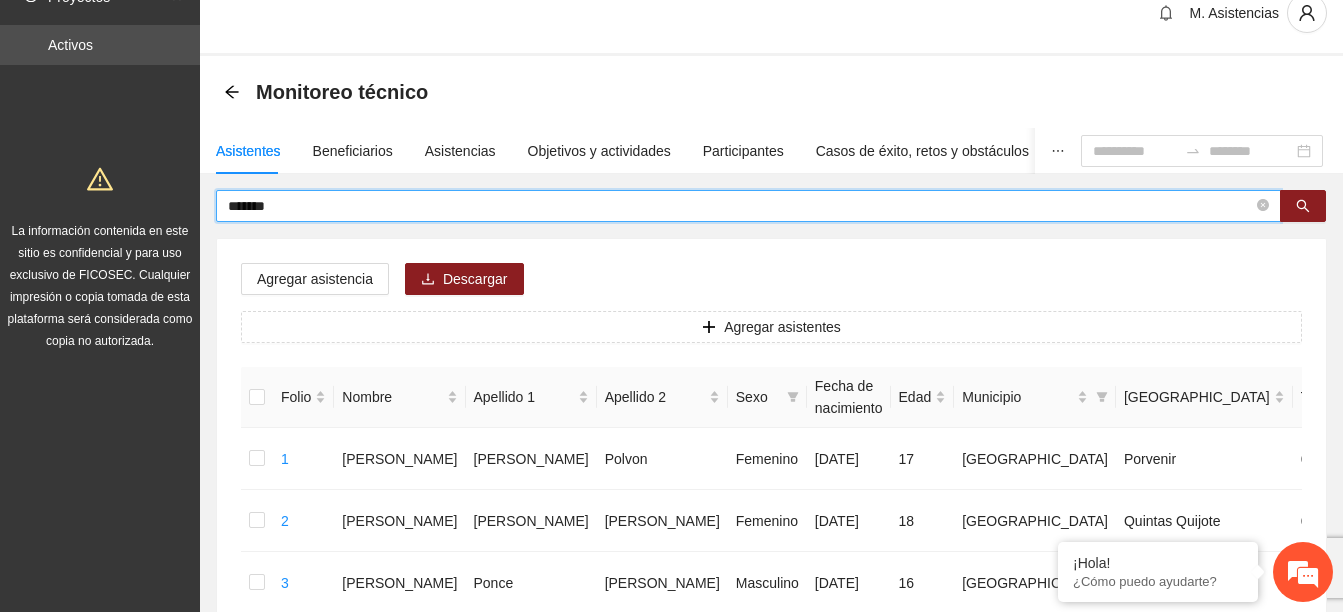 click on "******" at bounding box center (740, 206) 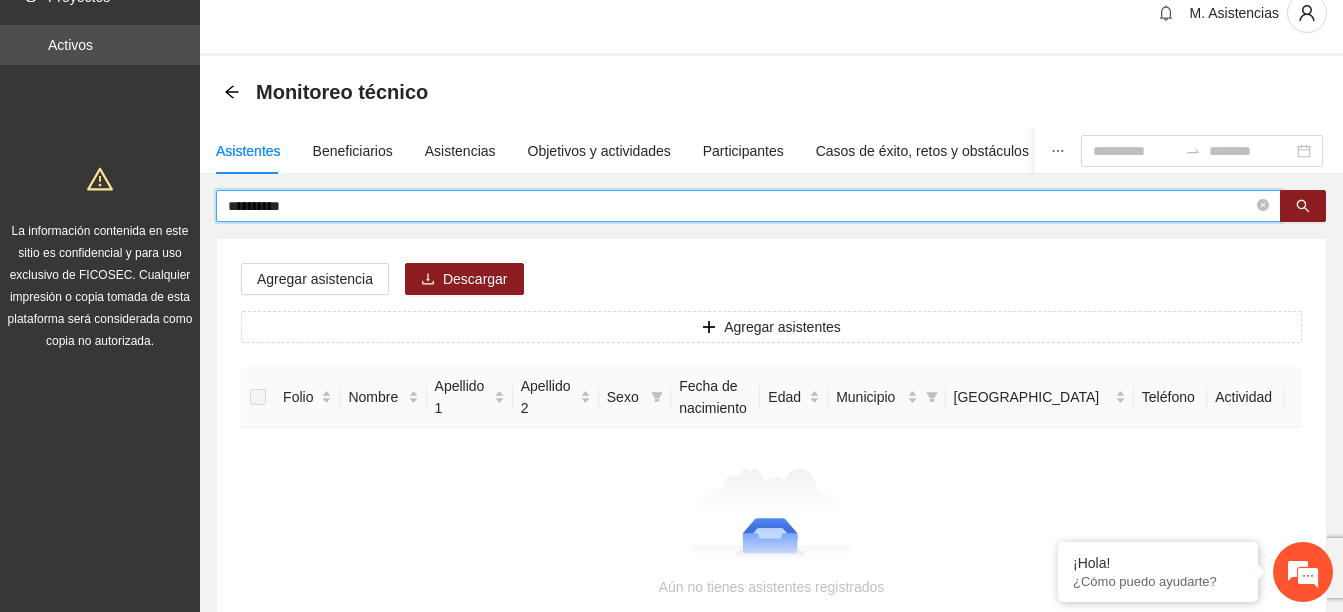 click on "*********" at bounding box center (740, 206) 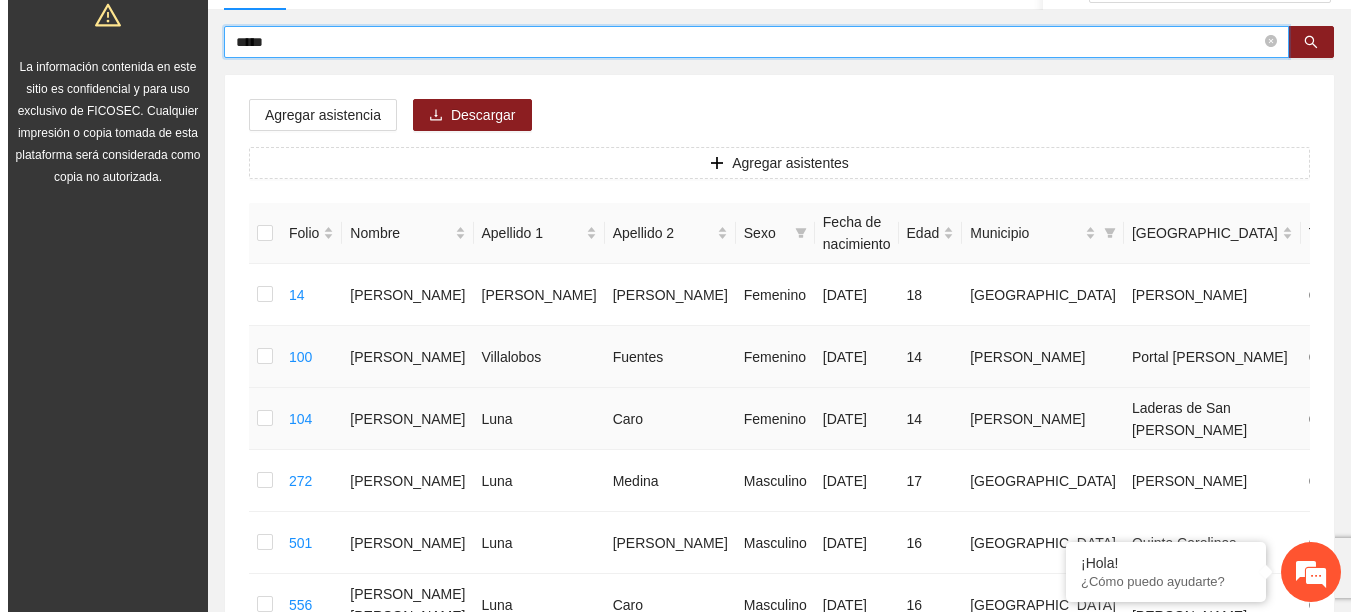 scroll, scrollTop: 227, scrollLeft: 0, axis: vertical 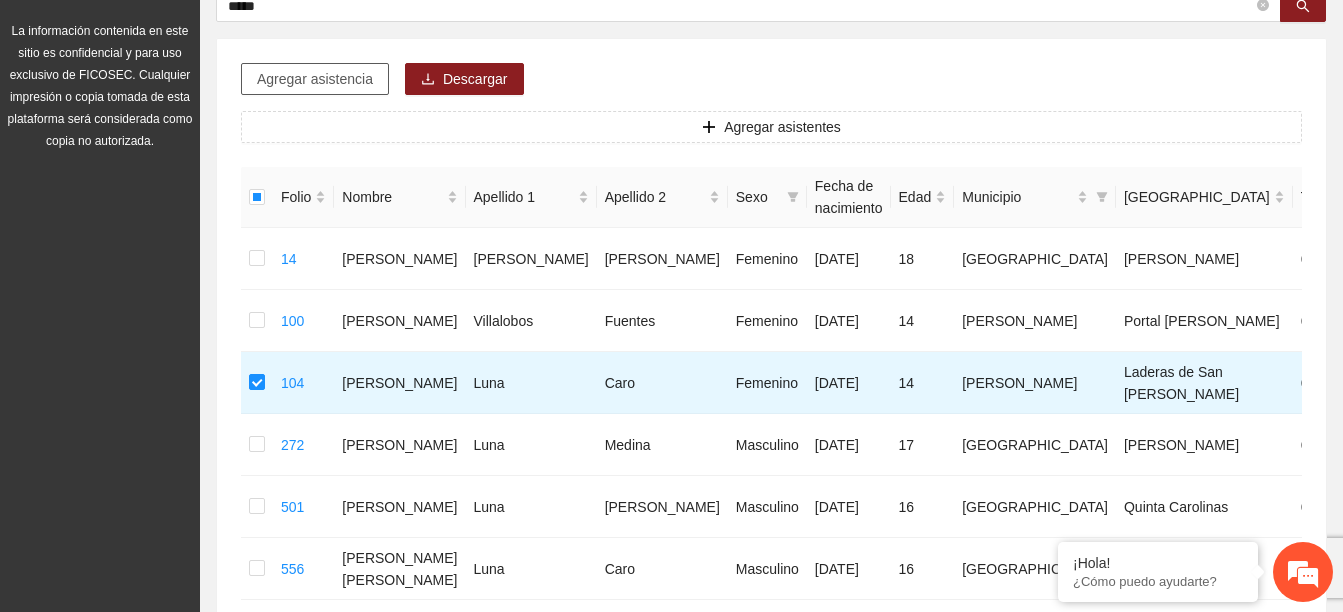 click on "Agregar asistencia" at bounding box center [315, 79] 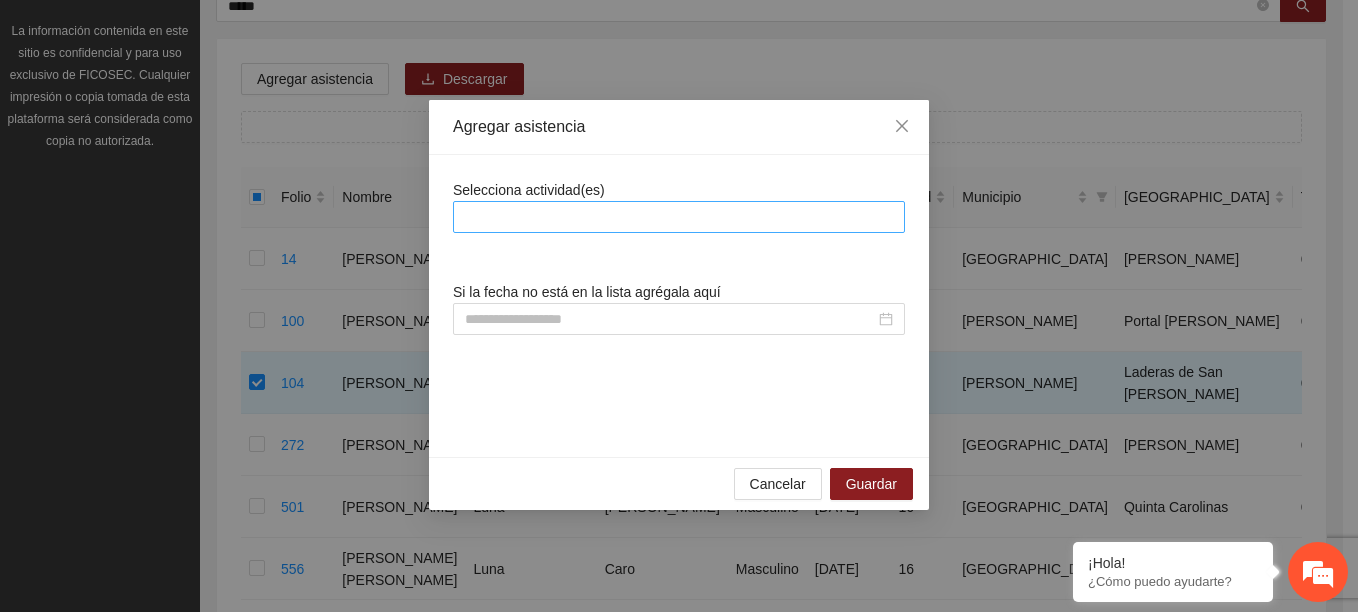 click at bounding box center [679, 217] 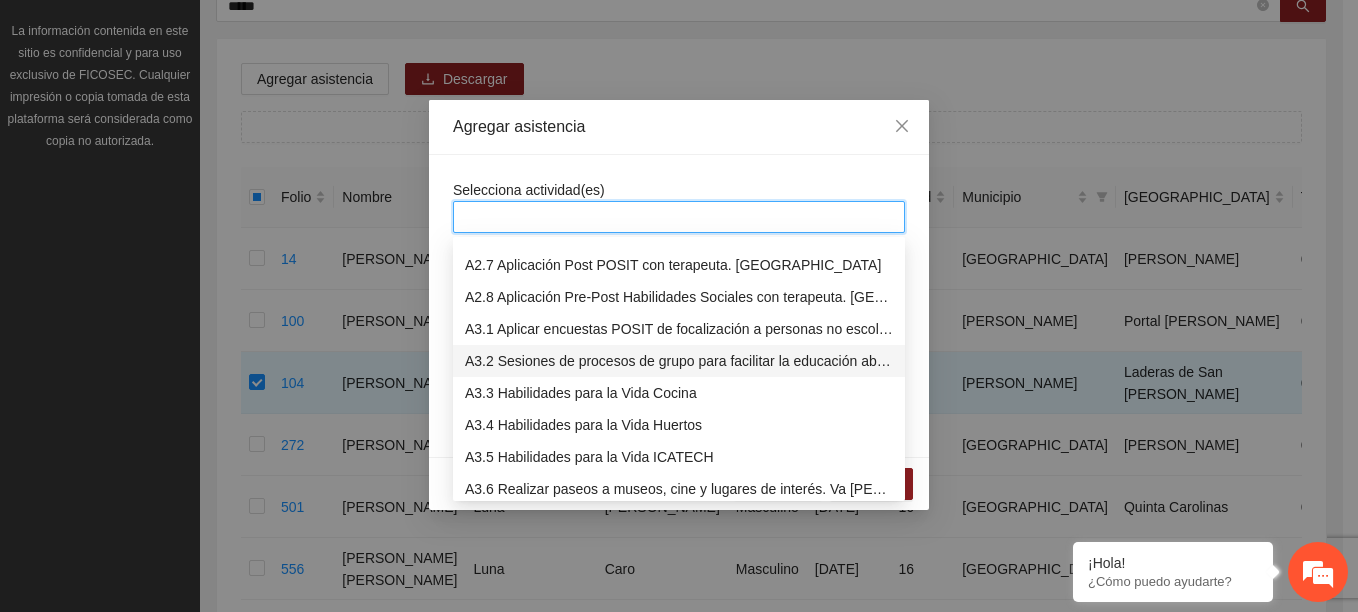 scroll, scrollTop: 800, scrollLeft: 0, axis: vertical 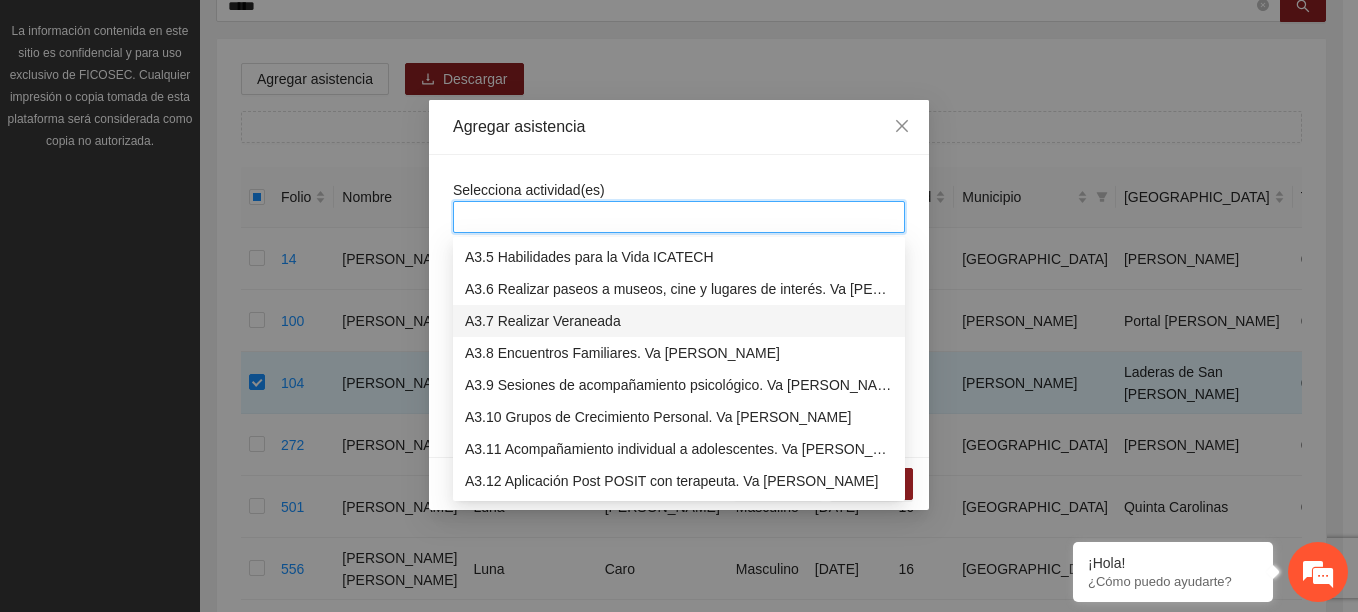 click on "A3.7 Realizar Veraneada" at bounding box center [679, 321] 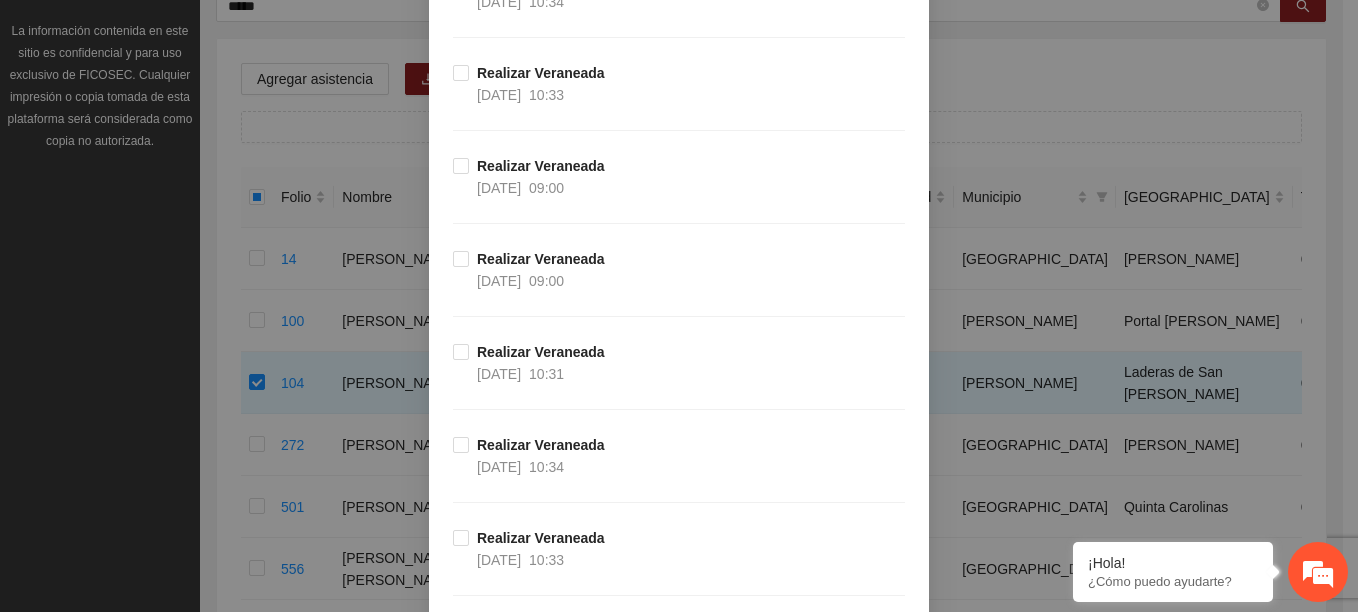 scroll, scrollTop: 1200, scrollLeft: 0, axis: vertical 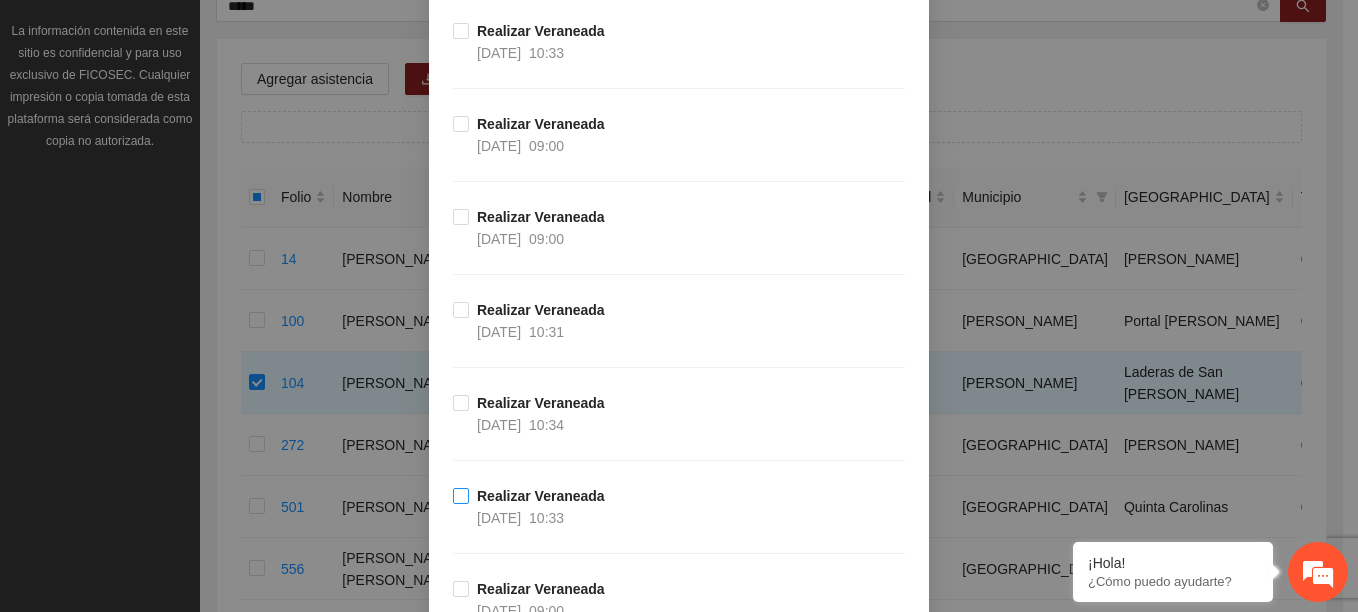click on "Realizar Veraneada" at bounding box center [541, 496] 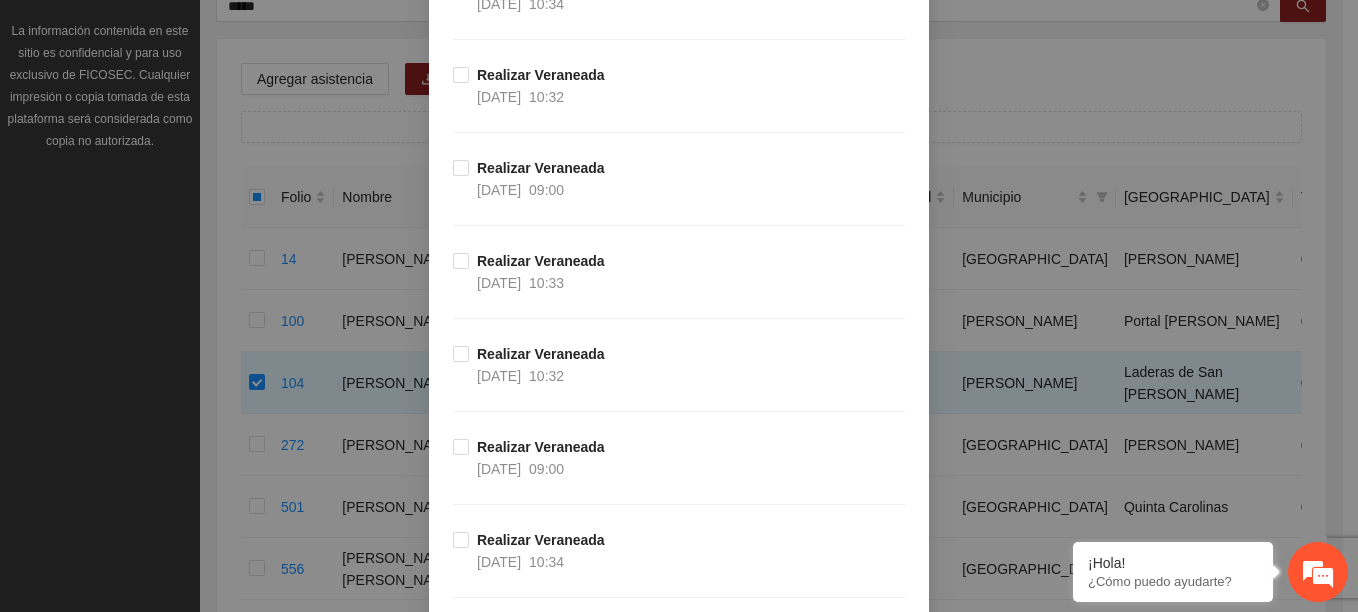 scroll, scrollTop: 2000, scrollLeft: 0, axis: vertical 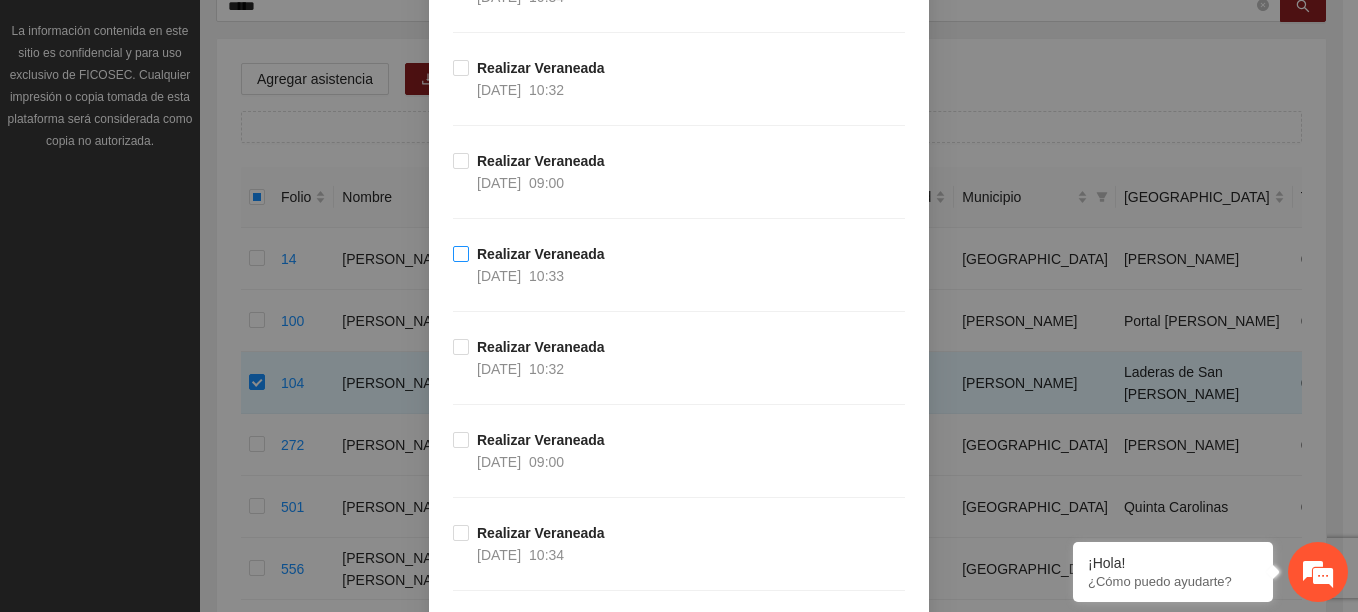 click on "10:33" at bounding box center (546, 276) 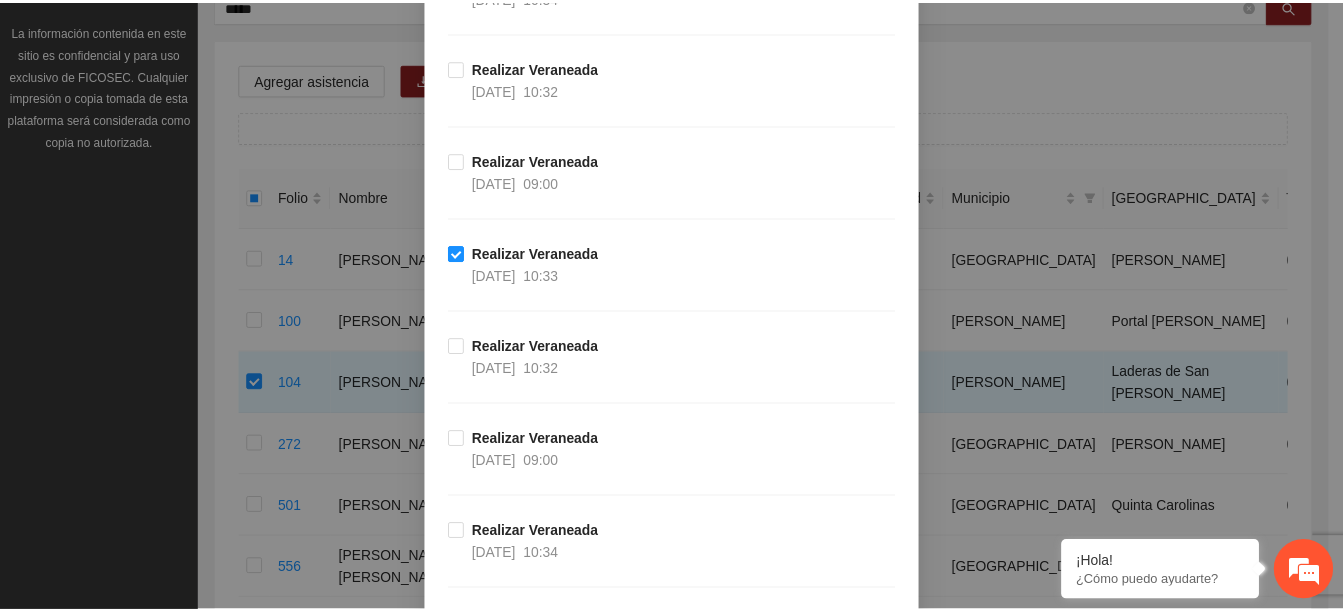 scroll, scrollTop: 3269, scrollLeft: 0, axis: vertical 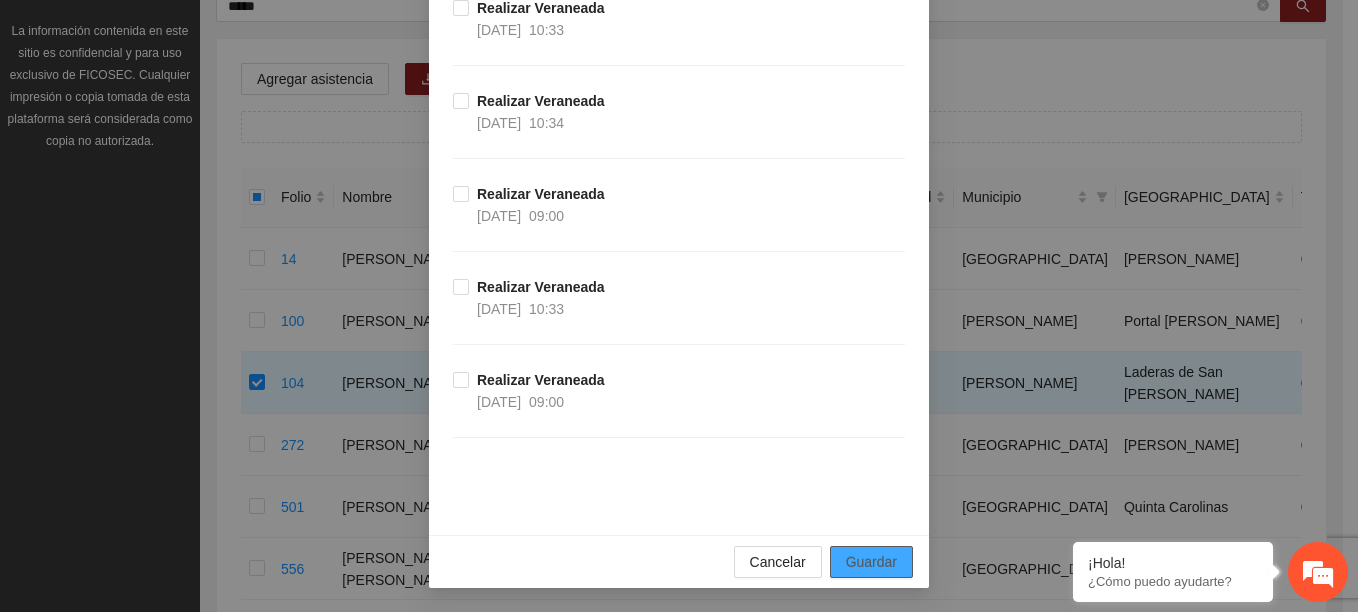 click on "Guardar" at bounding box center (871, 562) 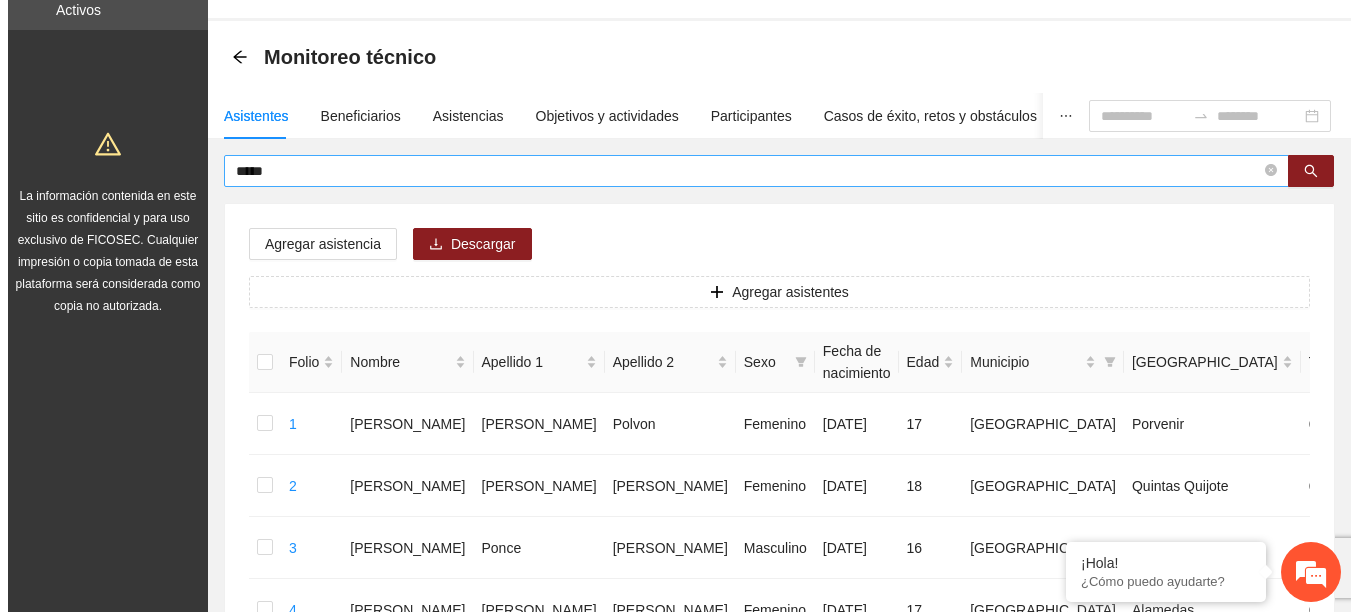 scroll, scrollTop: 27, scrollLeft: 0, axis: vertical 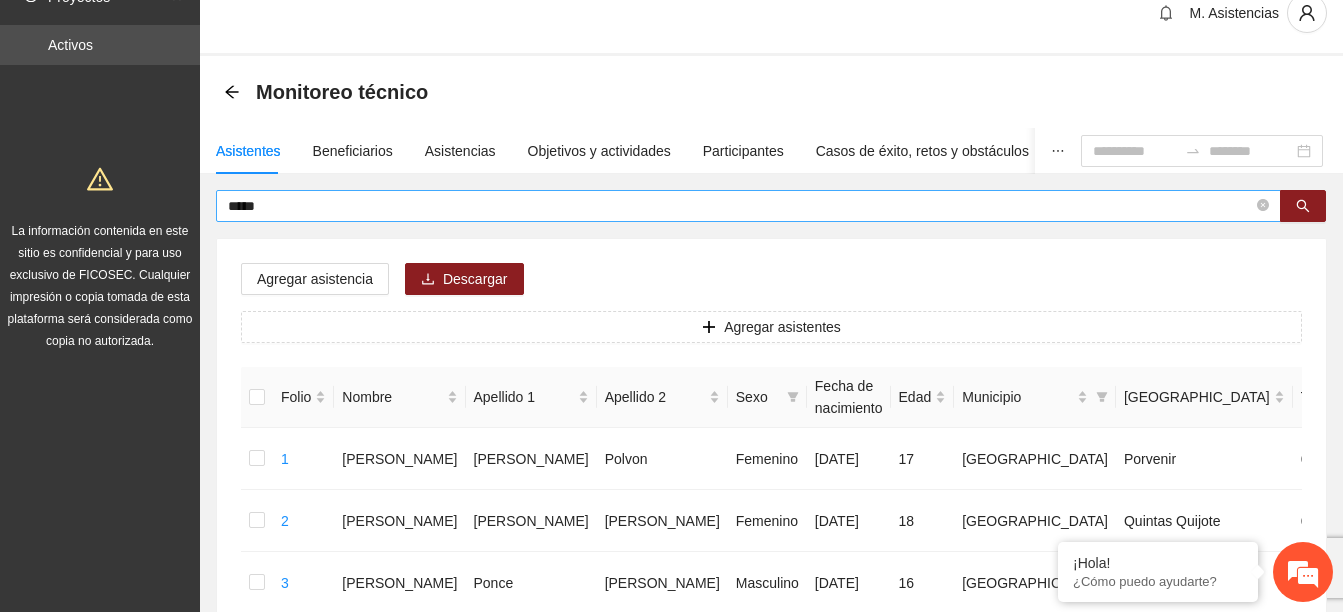 click on "****" at bounding box center [740, 206] 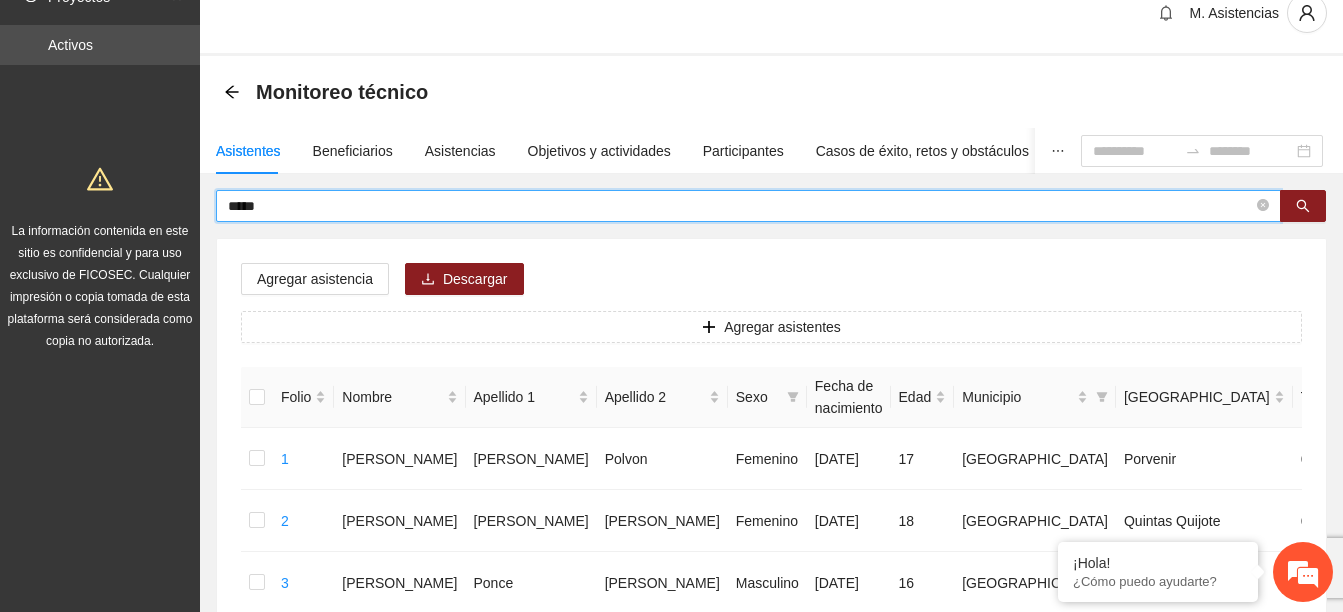 click on "****" at bounding box center [740, 206] 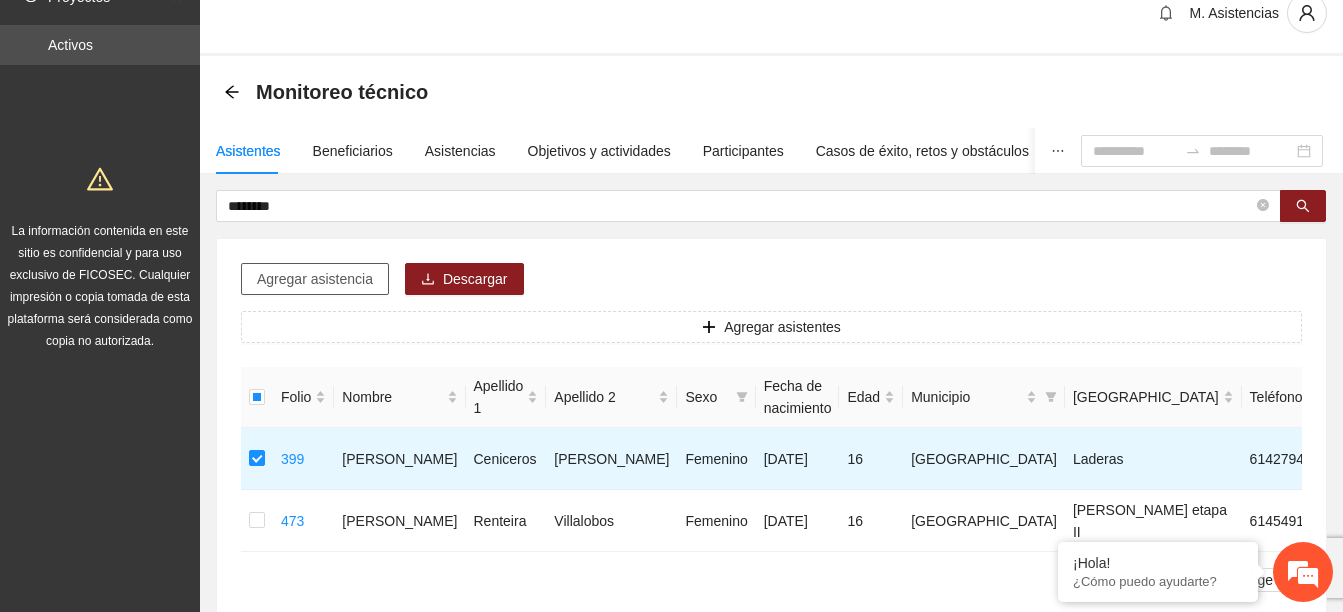 click on "Agregar asistencia" at bounding box center [315, 279] 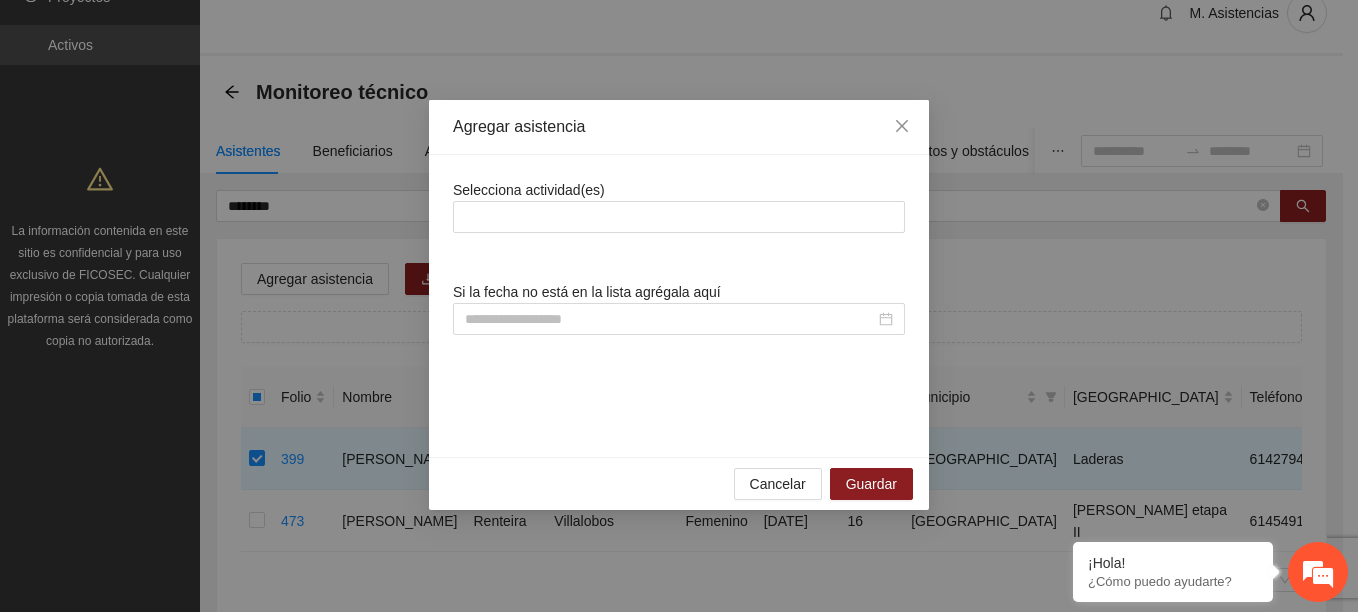 click on "Selecciona actividad(es)" at bounding box center [679, 206] 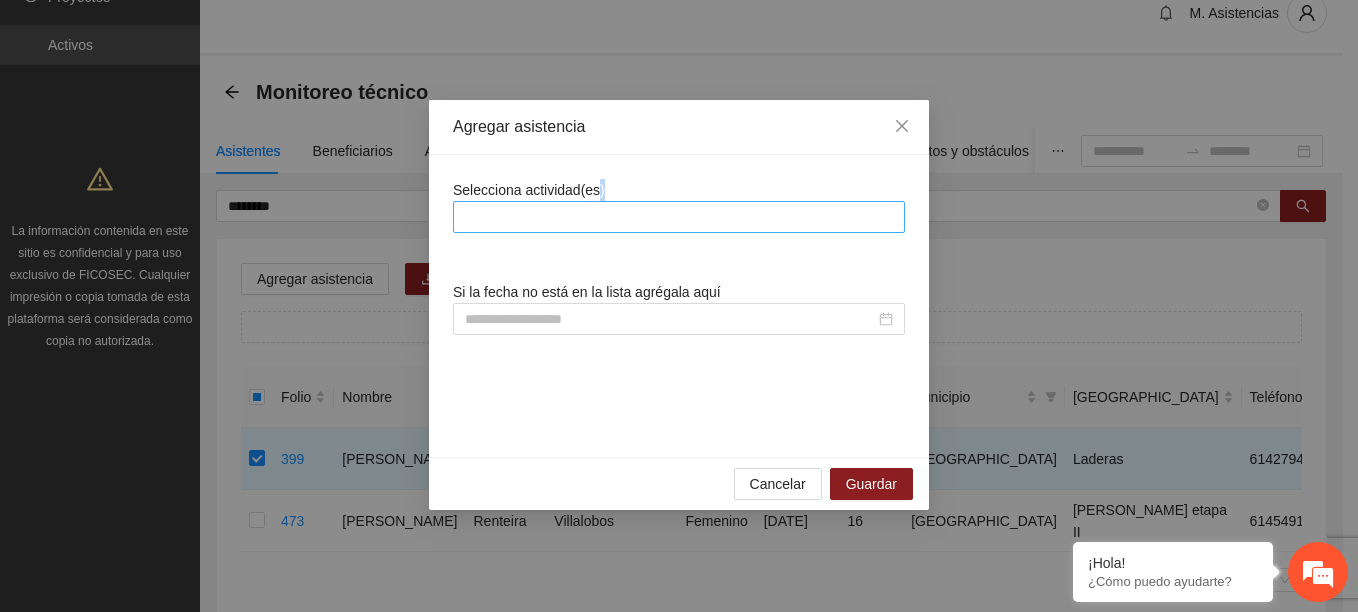drag, startPoint x: 596, startPoint y: 200, endPoint x: 586, endPoint y: 218, distance: 20.59126 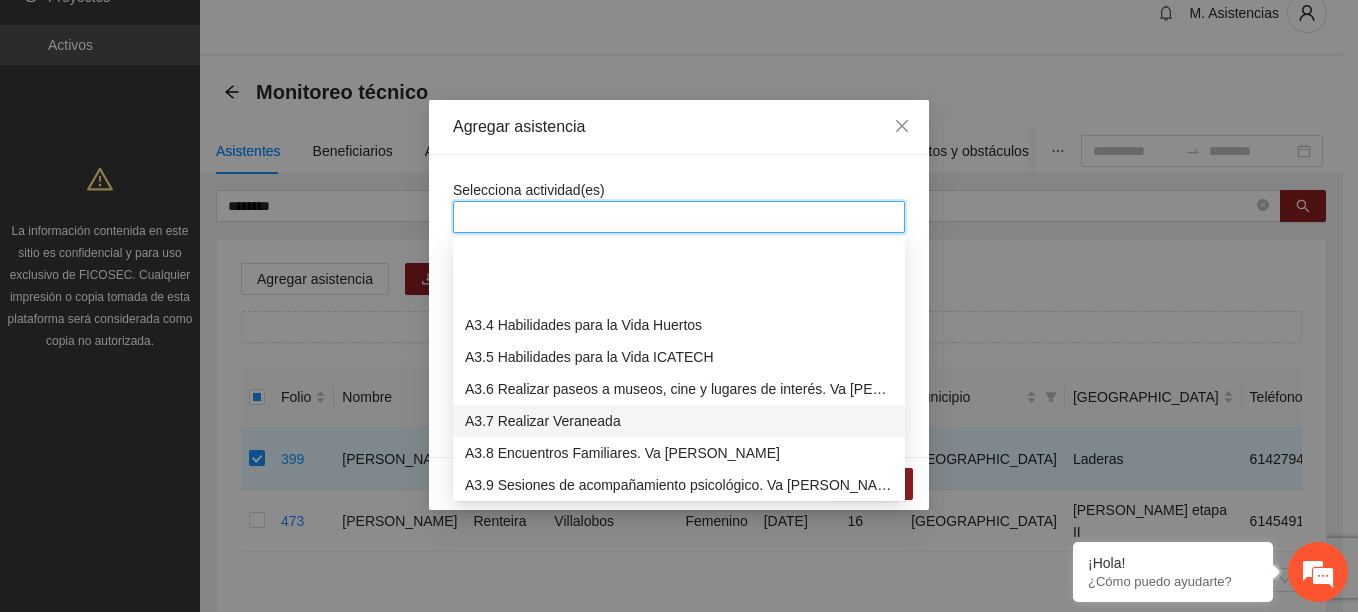 scroll, scrollTop: 800, scrollLeft: 0, axis: vertical 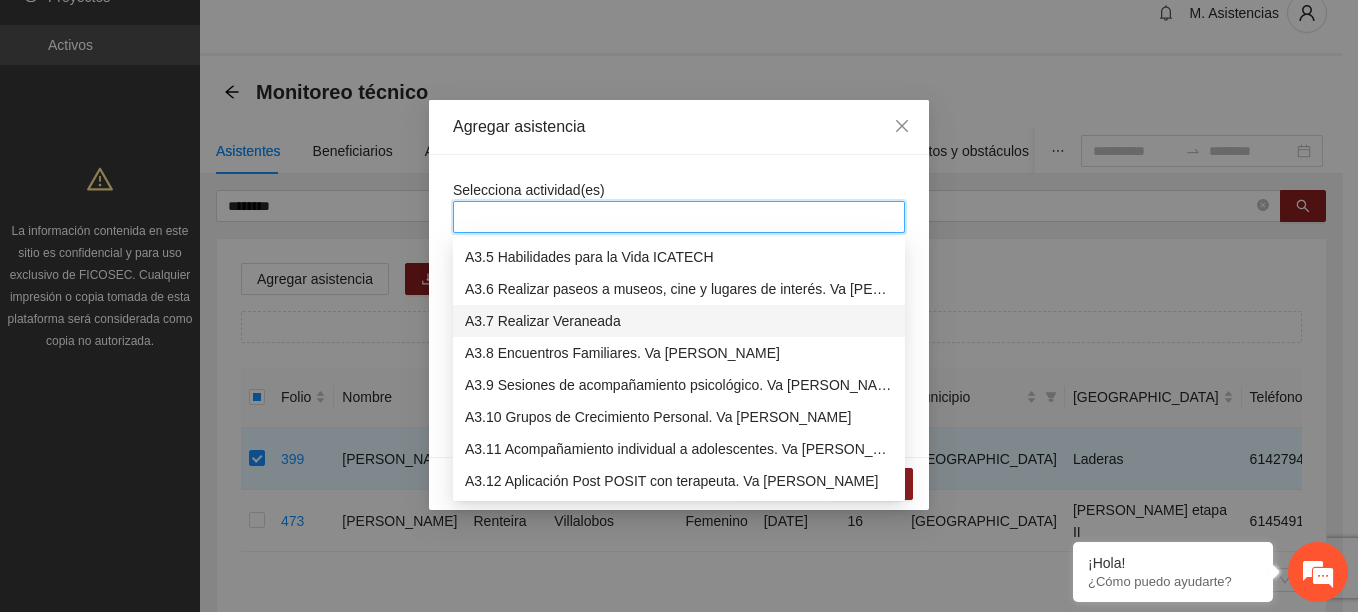 click on "A3.7 Realizar Veraneada" at bounding box center (679, 321) 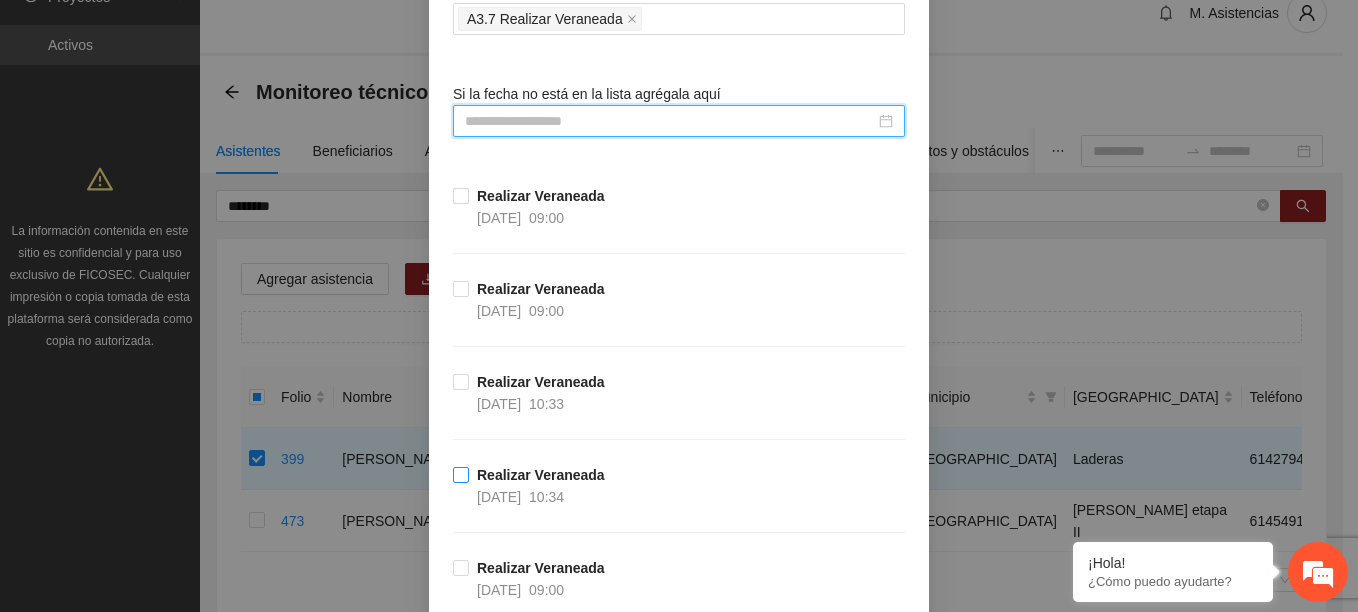 scroll, scrollTop: 300, scrollLeft: 0, axis: vertical 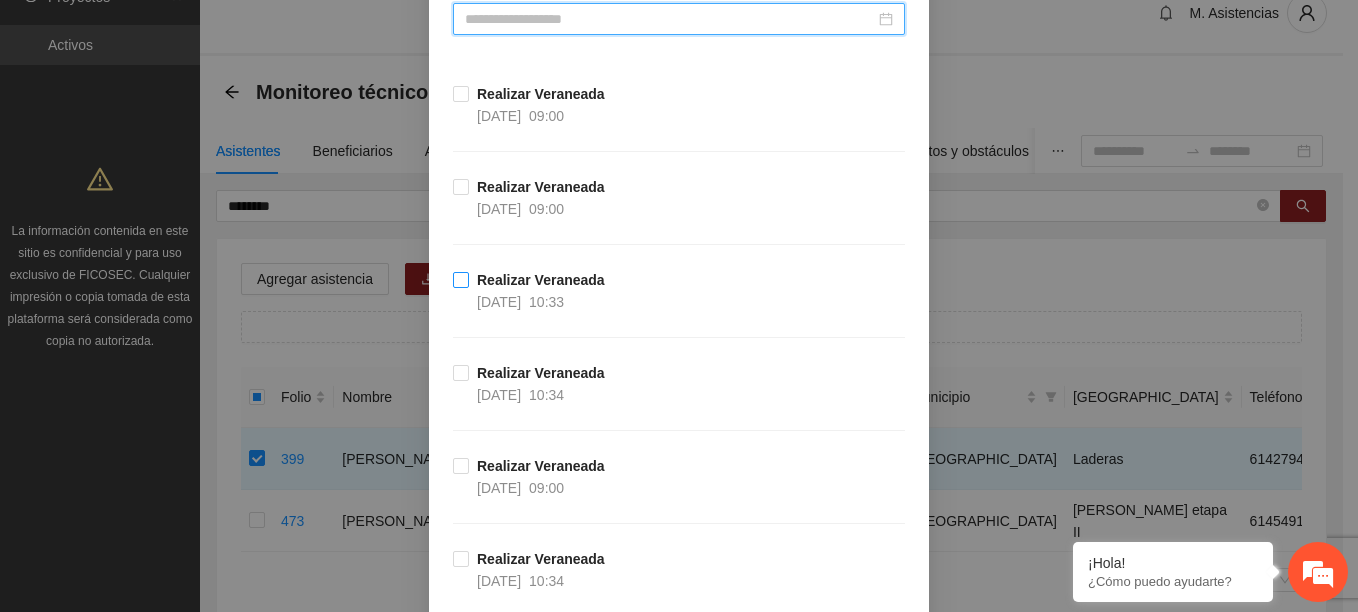 click on "Realizar Veraneada" at bounding box center (541, 280) 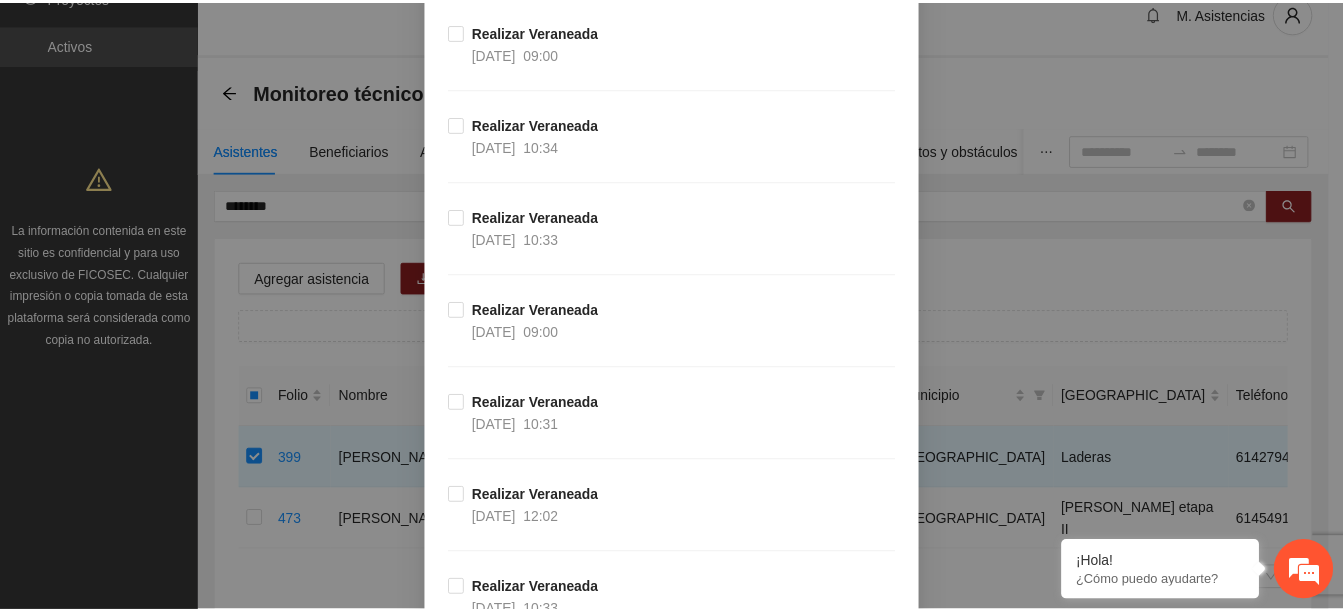 scroll, scrollTop: 3269, scrollLeft: 0, axis: vertical 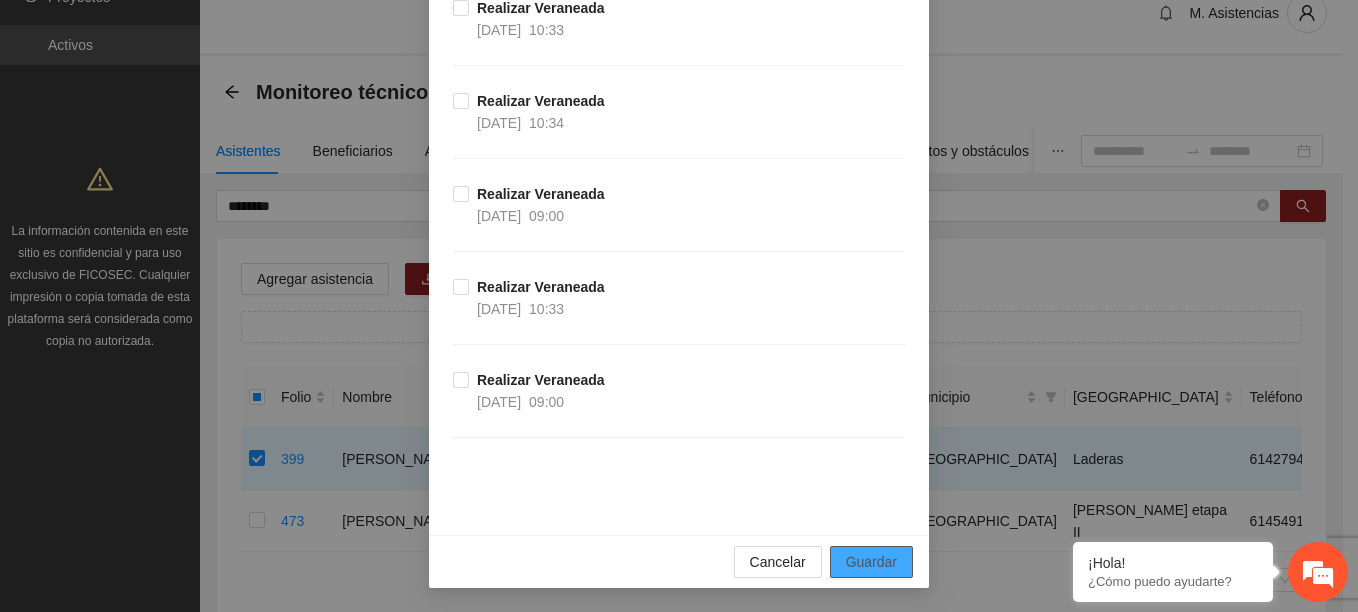 click on "Guardar" at bounding box center (871, 562) 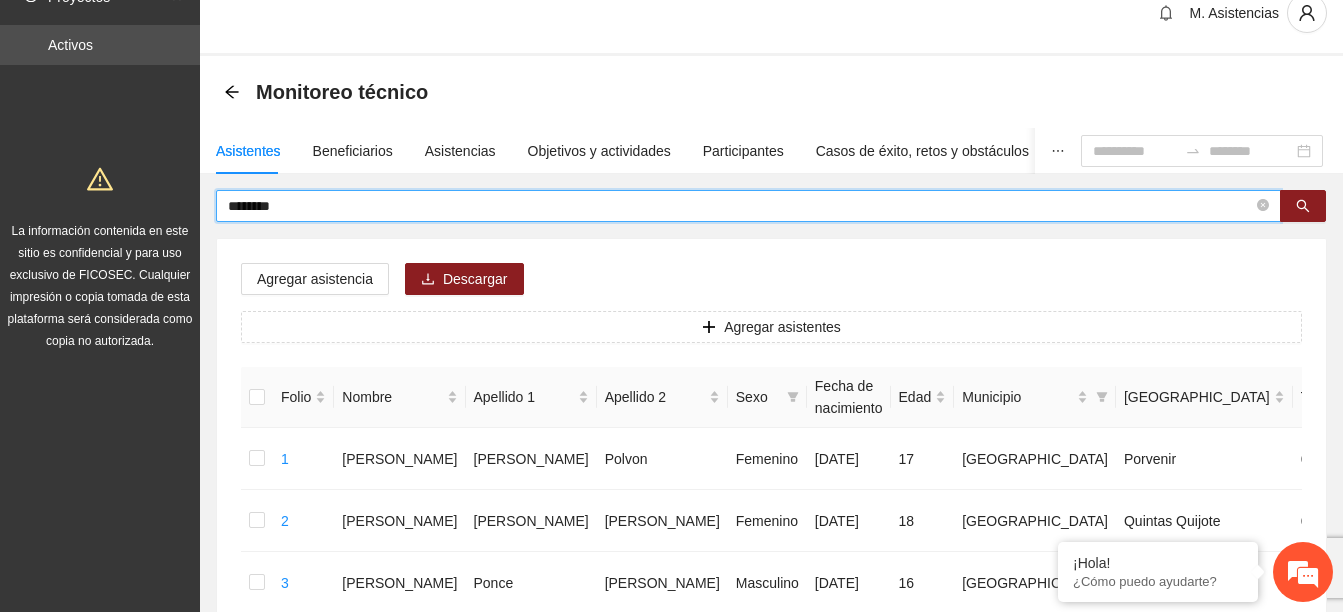 click on "********" at bounding box center [740, 206] 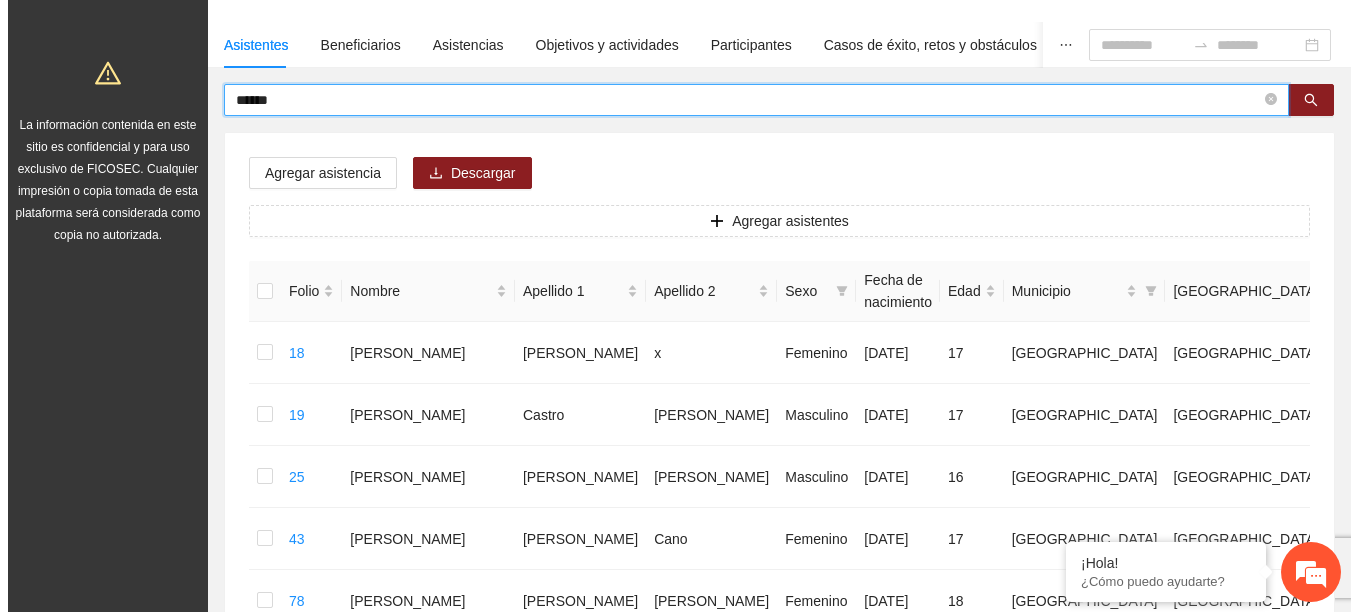 scroll, scrollTop: 127, scrollLeft: 0, axis: vertical 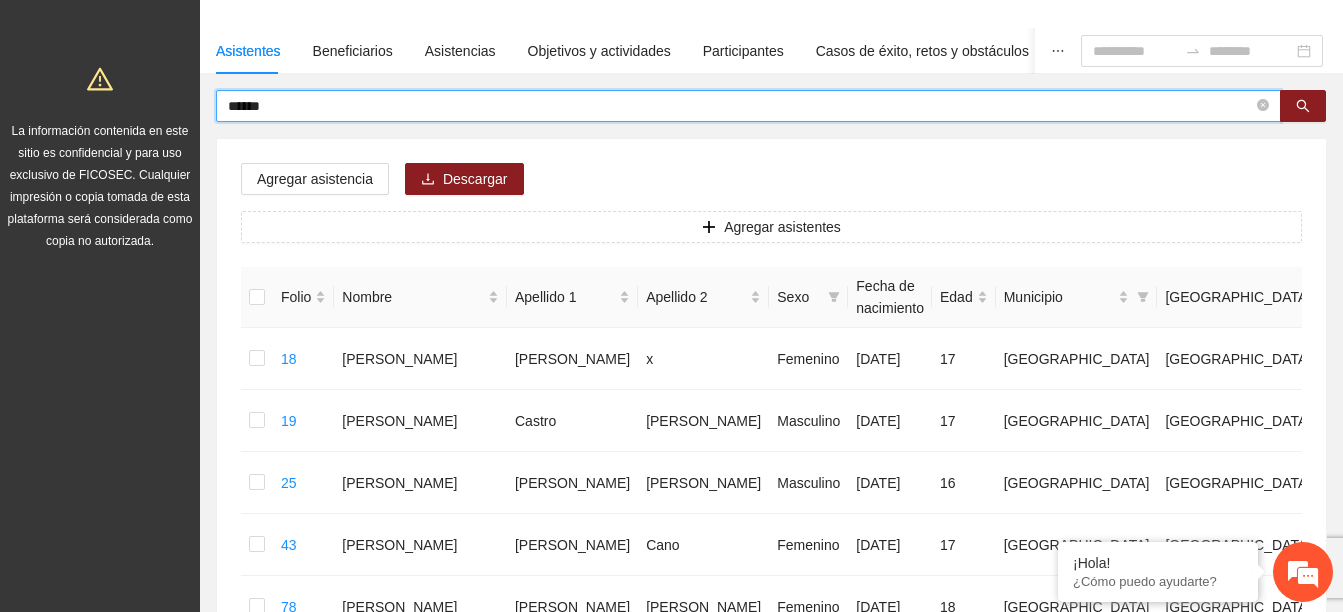 click on "*****" at bounding box center (740, 106) 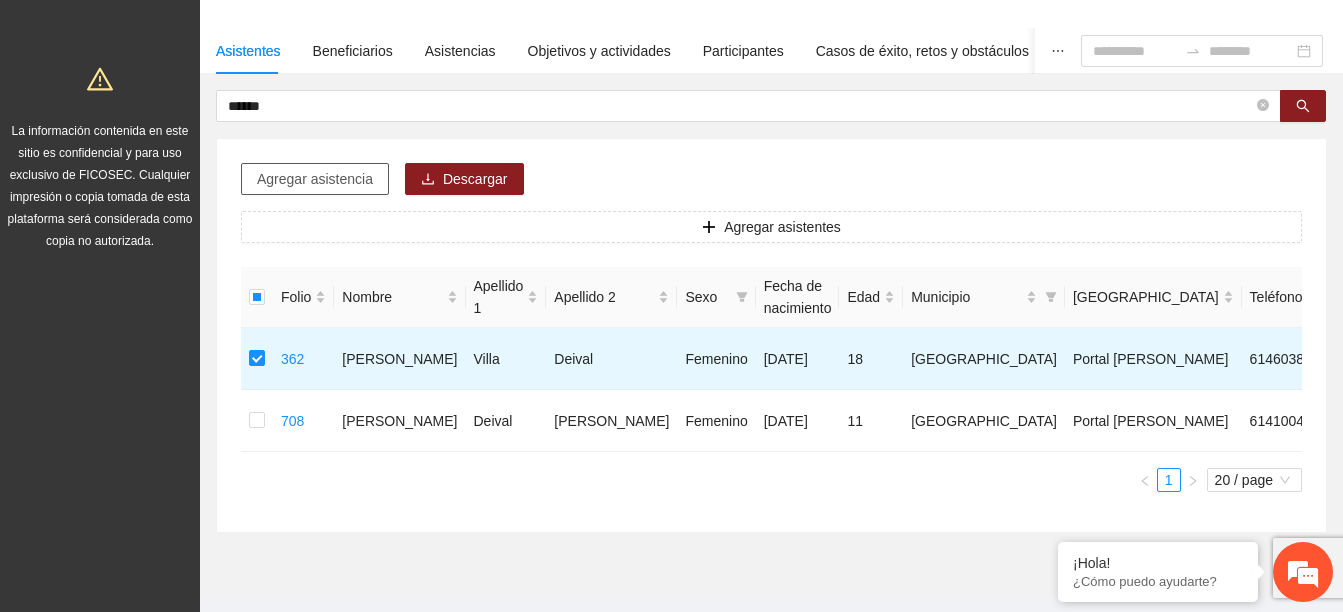 click on "Agregar asistencia" at bounding box center (315, 179) 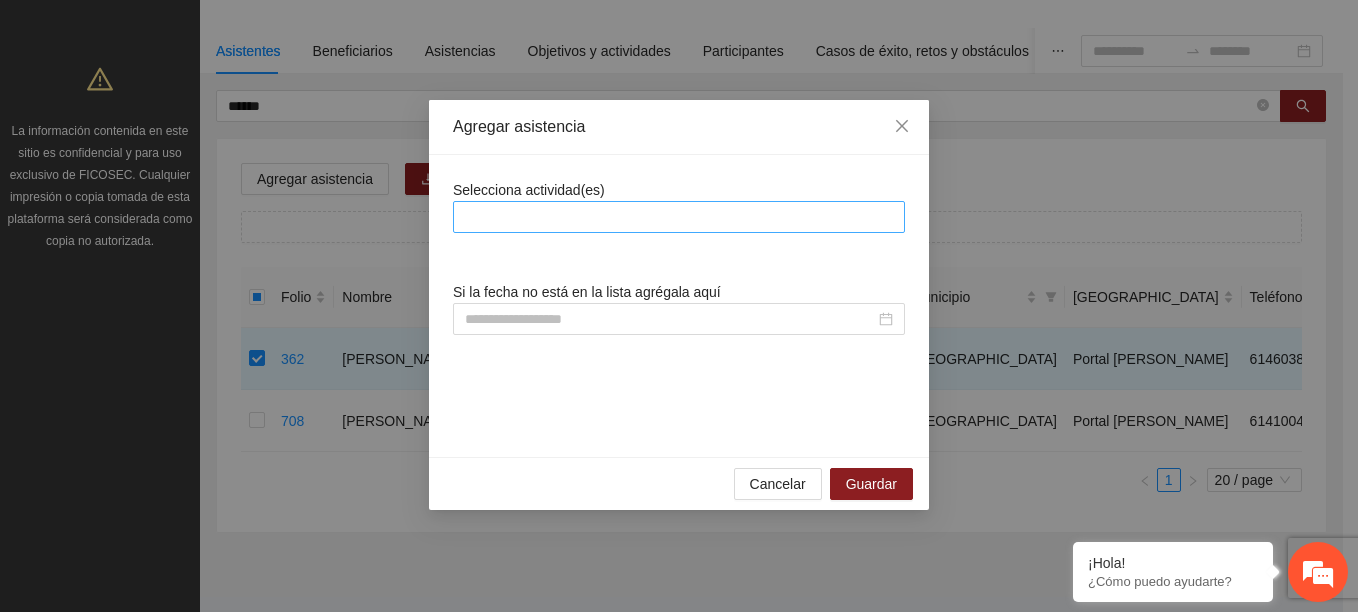 click at bounding box center [679, 217] 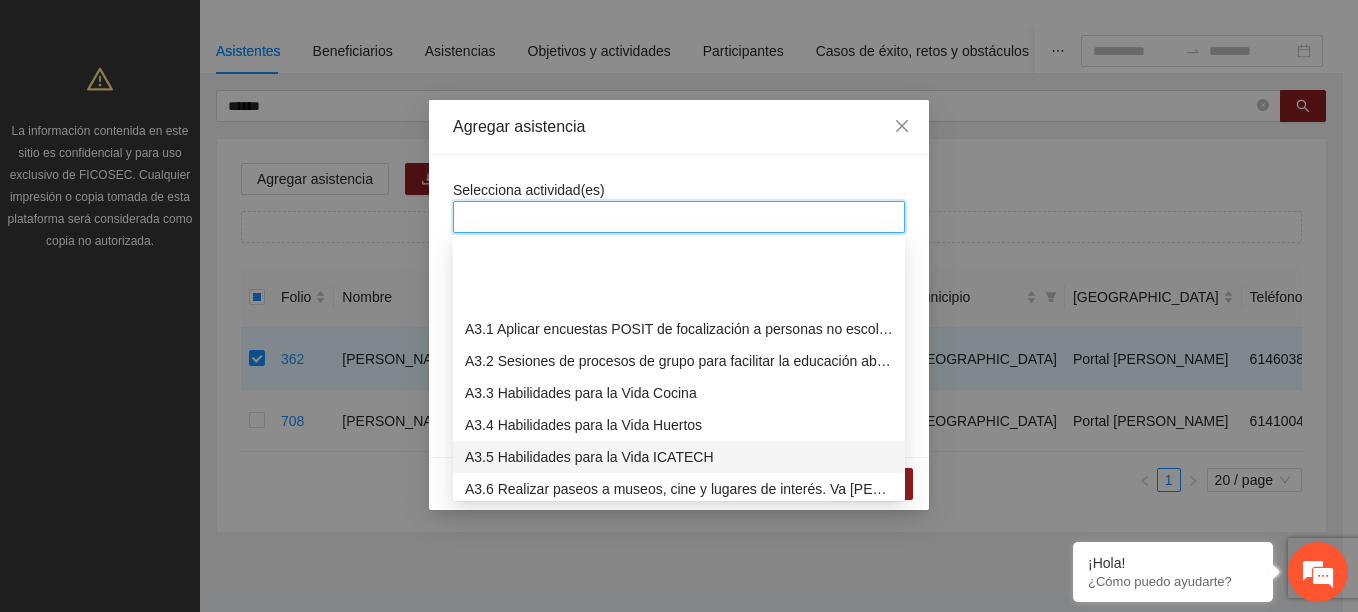 scroll, scrollTop: 700, scrollLeft: 0, axis: vertical 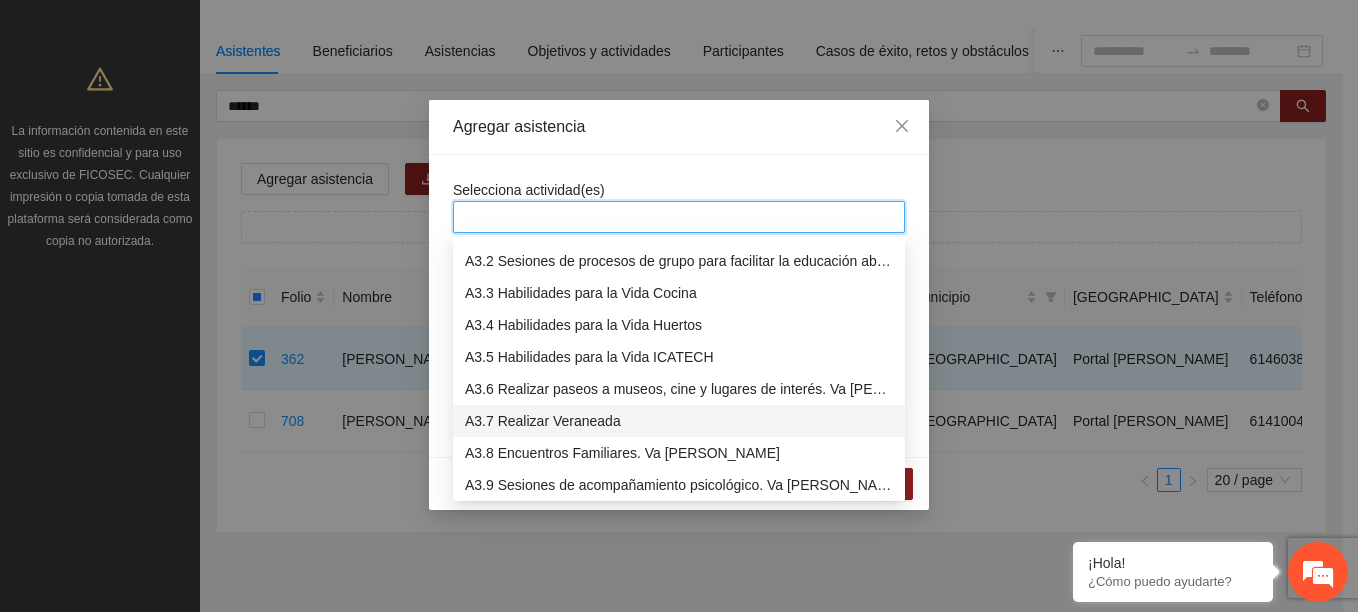 click on "A3.7 Realizar Veraneada" at bounding box center (679, 421) 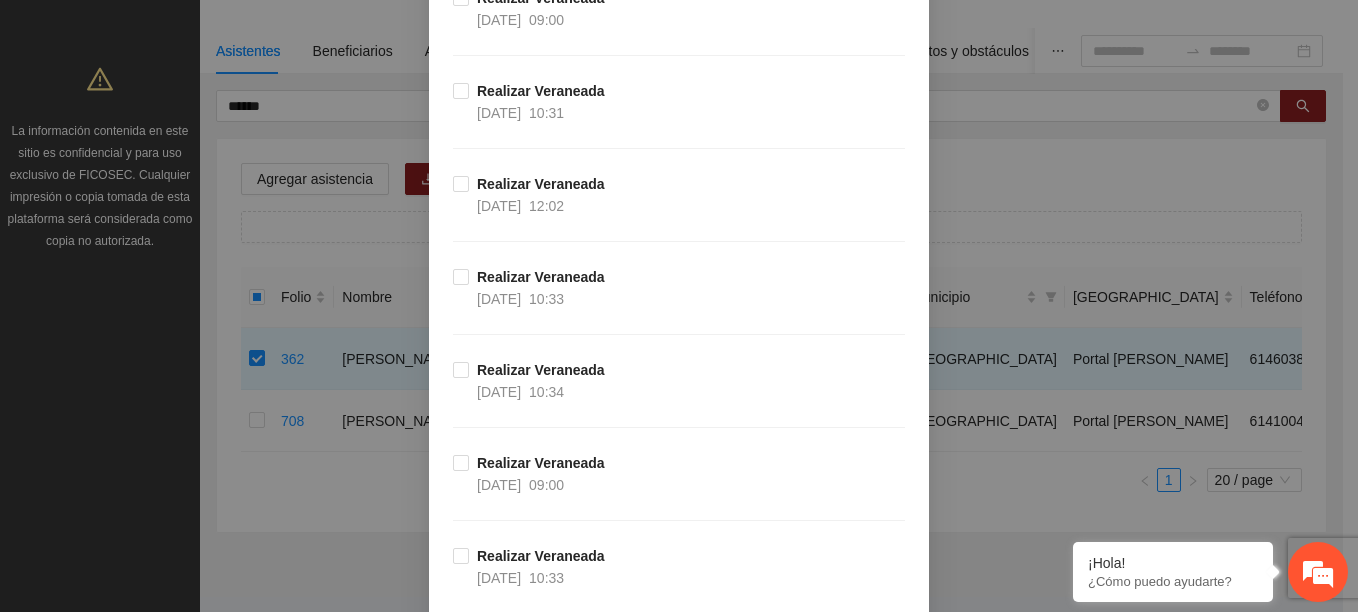 scroll, scrollTop: 3269, scrollLeft: 0, axis: vertical 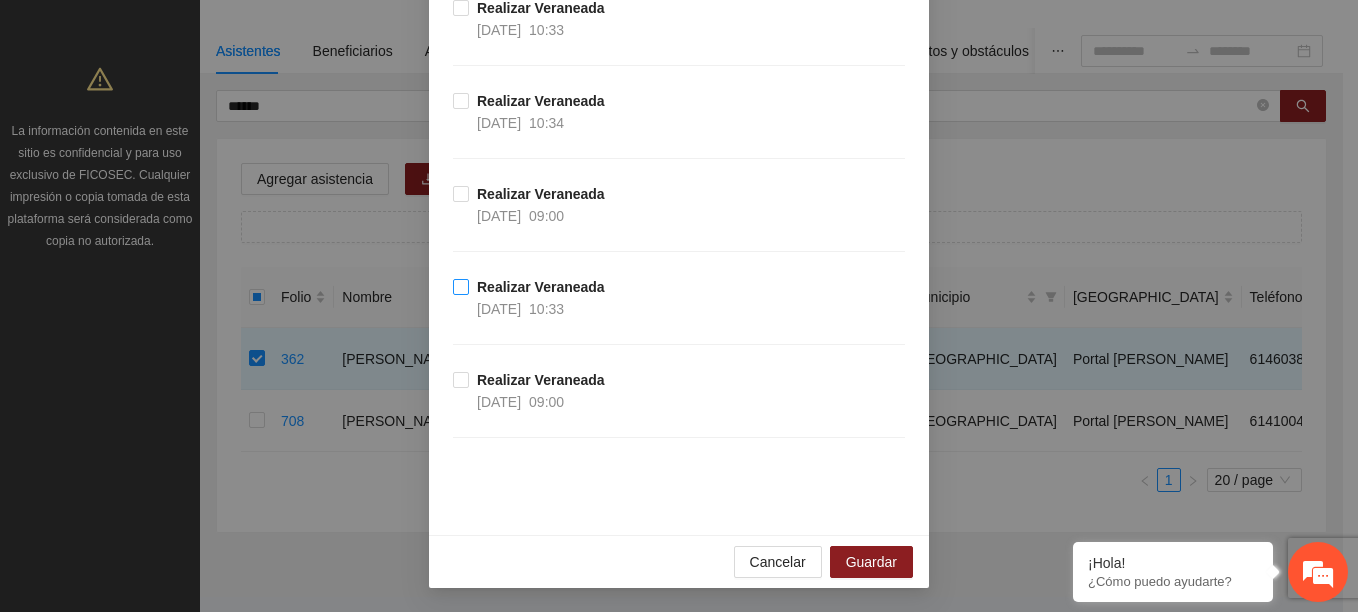 click on "Realizar Veraneada" at bounding box center (541, 287) 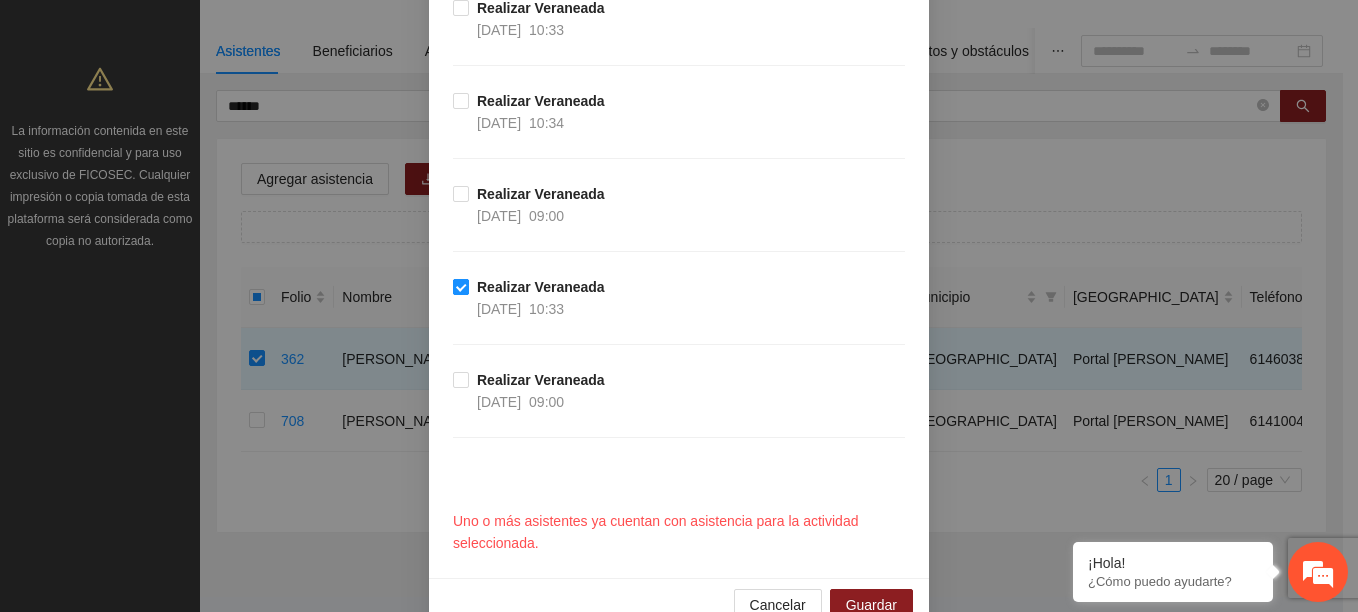 click on "Realizar Veraneada" at bounding box center (541, 287) 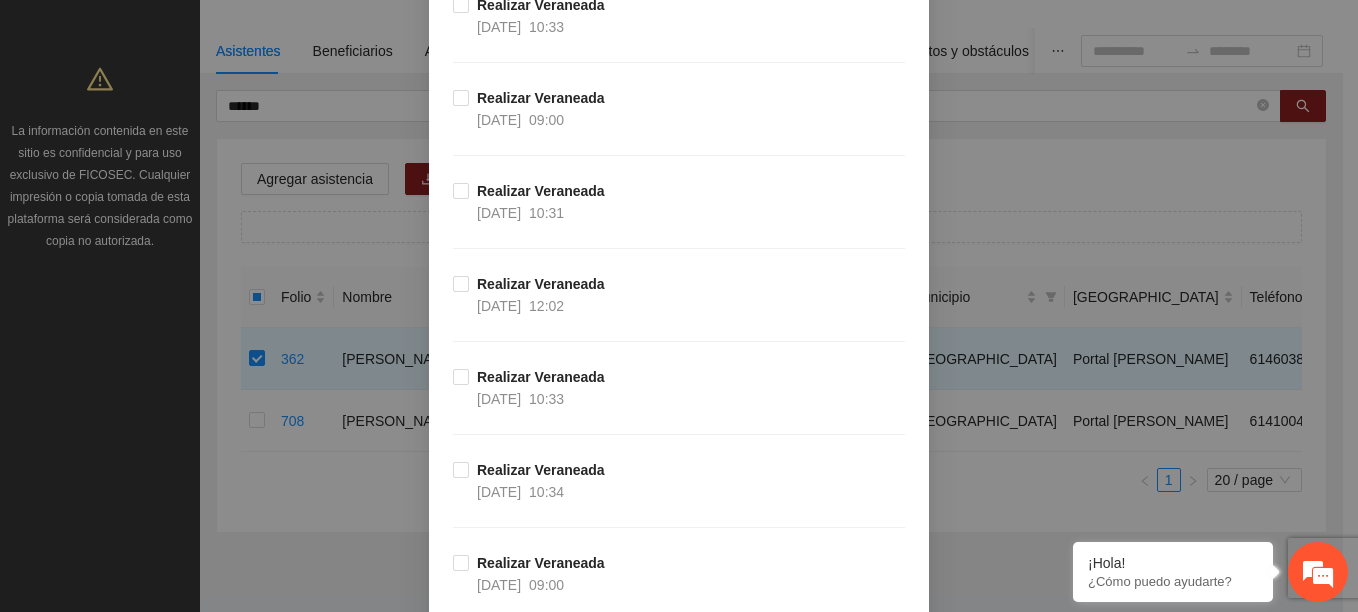 scroll, scrollTop: 2869, scrollLeft: 0, axis: vertical 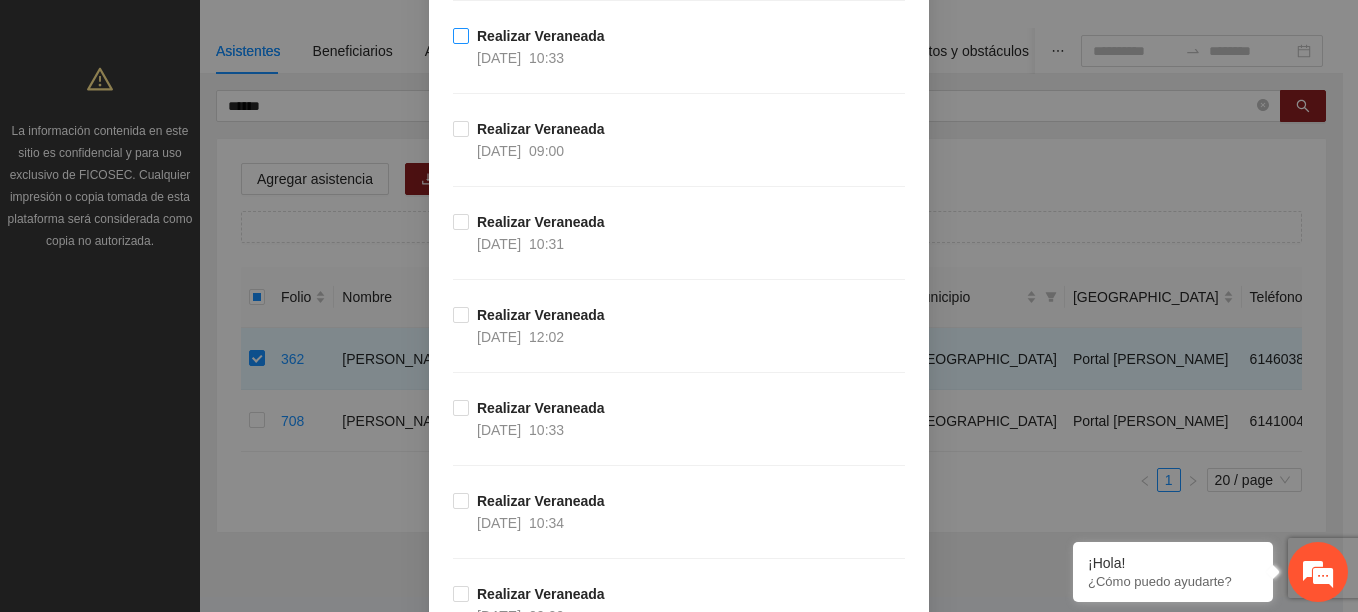 click on "Realizar Veraneada 04/07/2025 10:33" at bounding box center (541, 47) 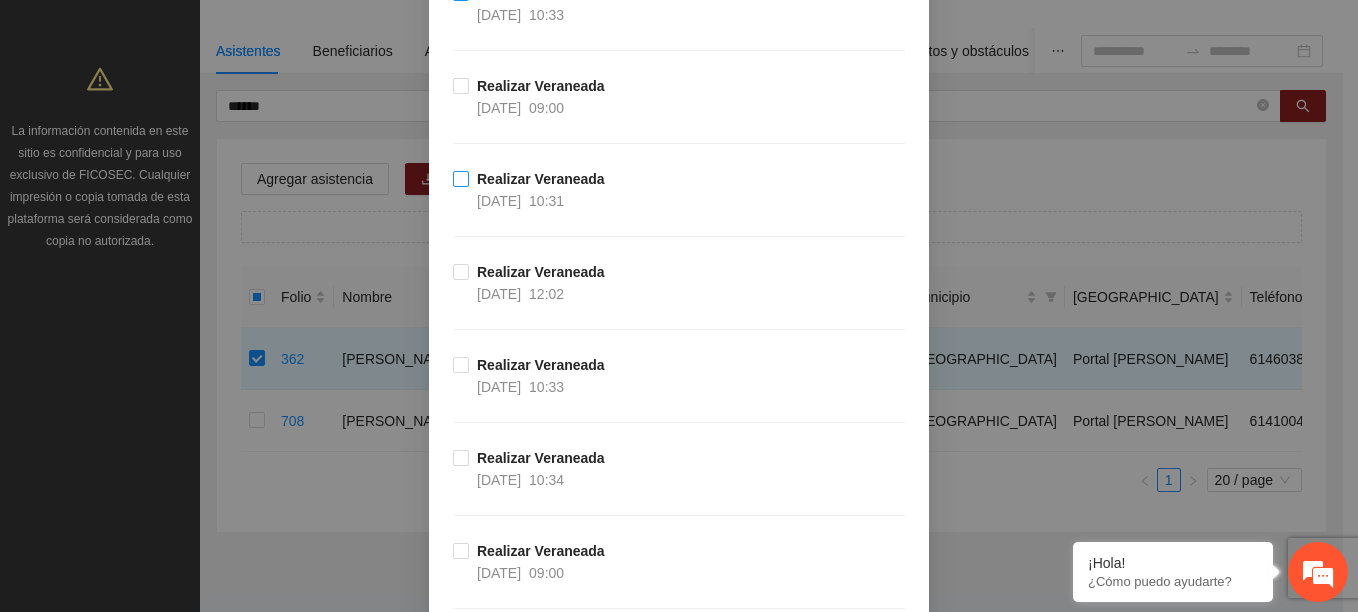 scroll, scrollTop: 2812, scrollLeft: 0, axis: vertical 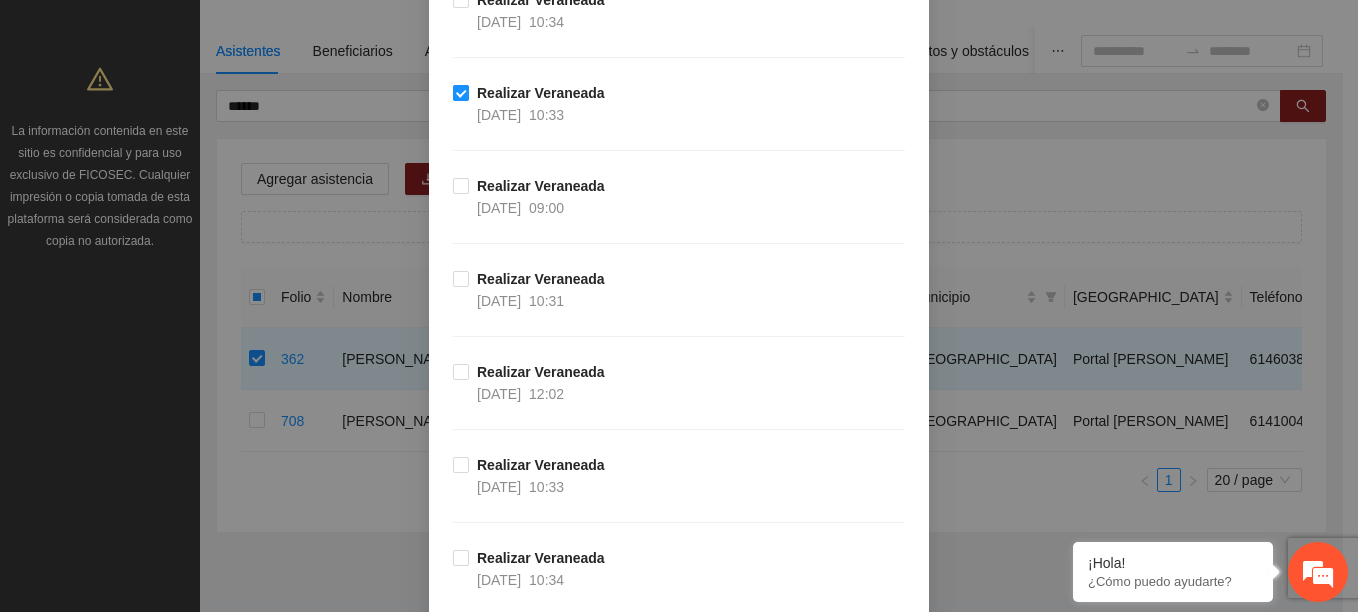click on "Realizar Veraneada" at bounding box center (541, 93) 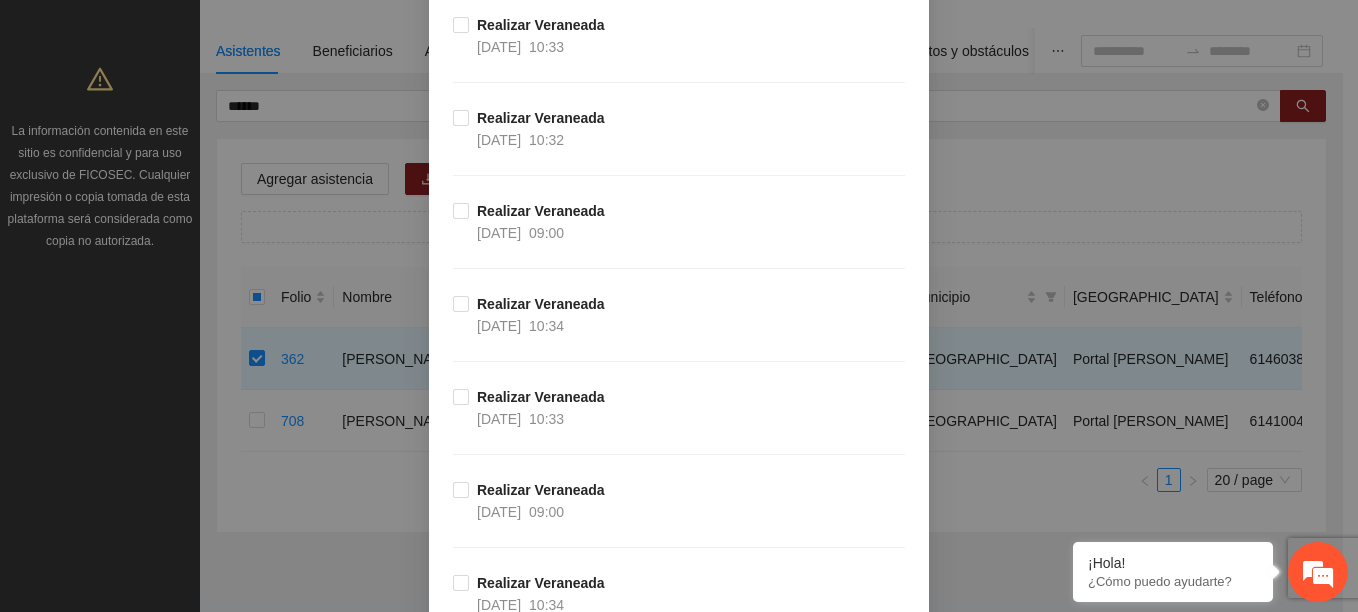 scroll, scrollTop: 2112, scrollLeft: 0, axis: vertical 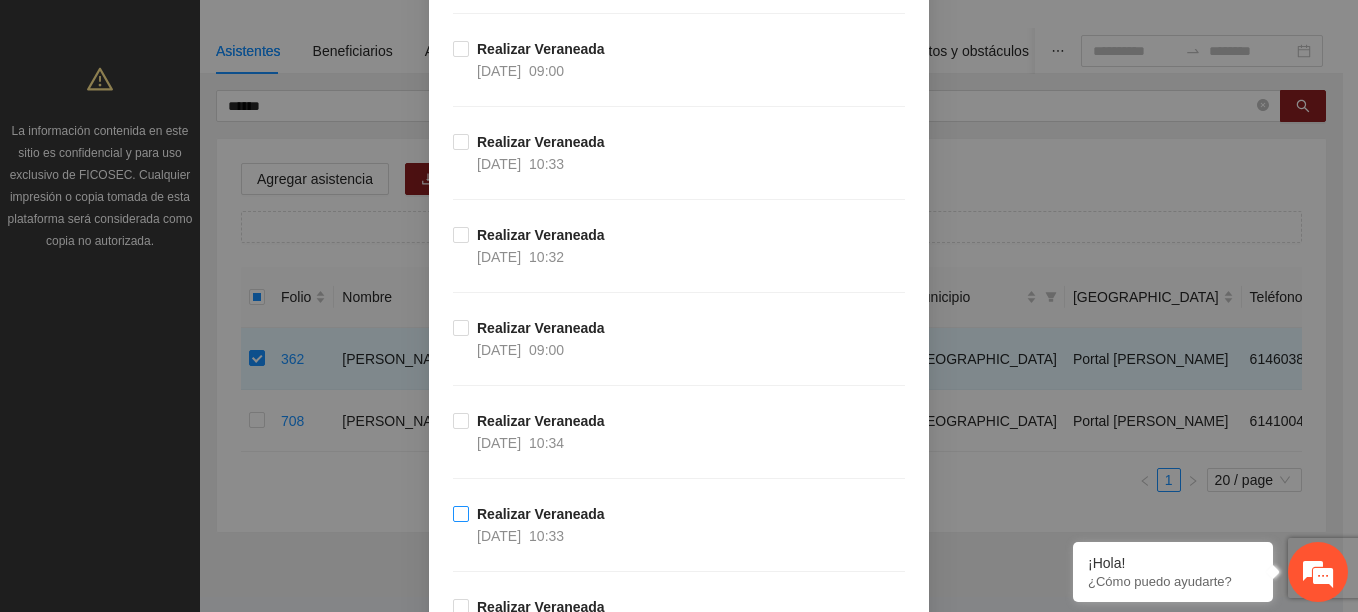 click on "Realizar Veraneada" at bounding box center [541, 514] 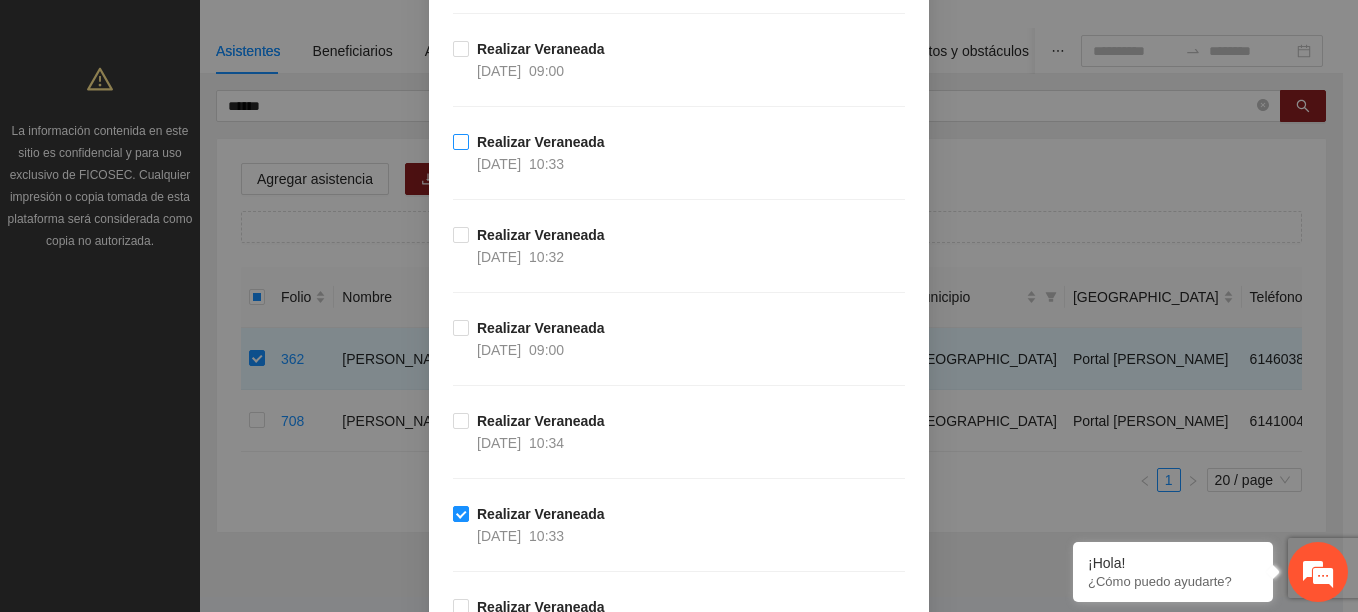 click on "10:33" at bounding box center [546, 164] 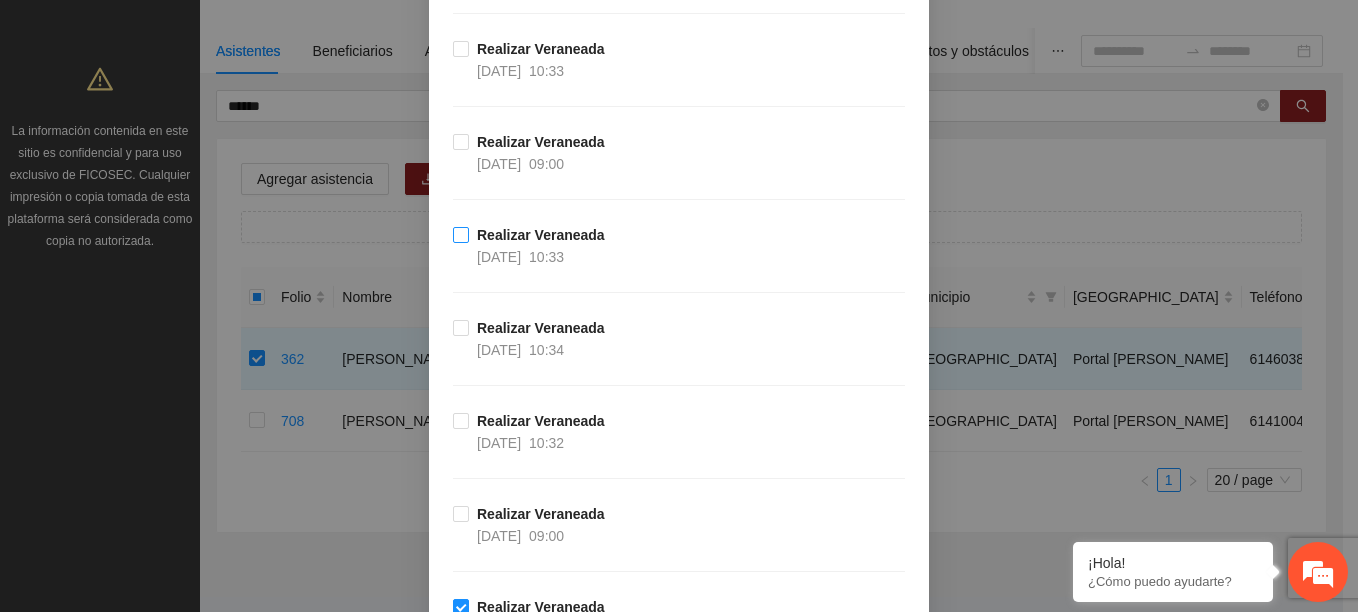 scroll, scrollTop: 1612, scrollLeft: 0, axis: vertical 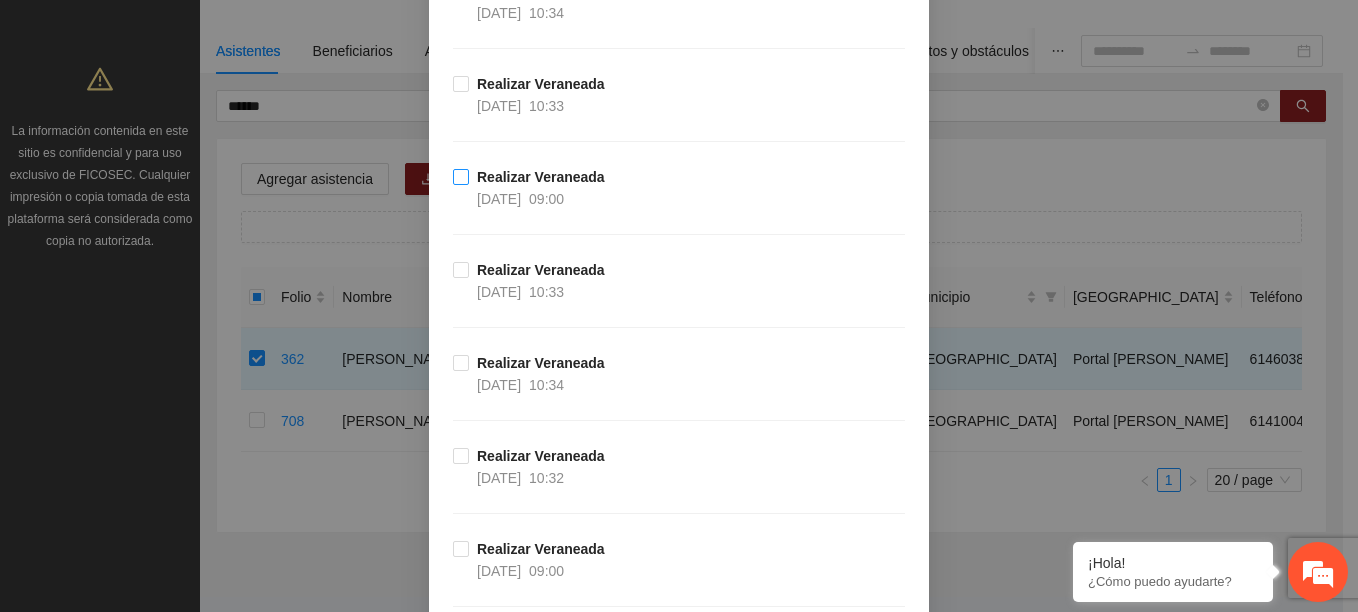 click on "09:00" at bounding box center [546, 199] 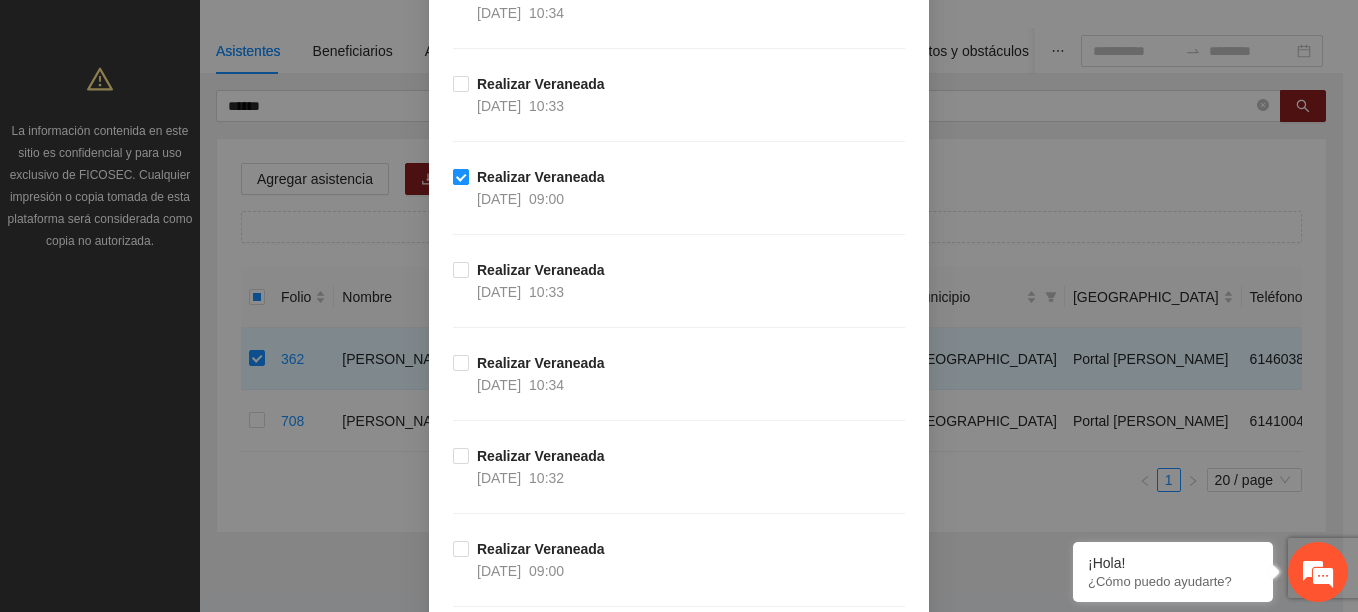 click on "09:00" at bounding box center [546, 199] 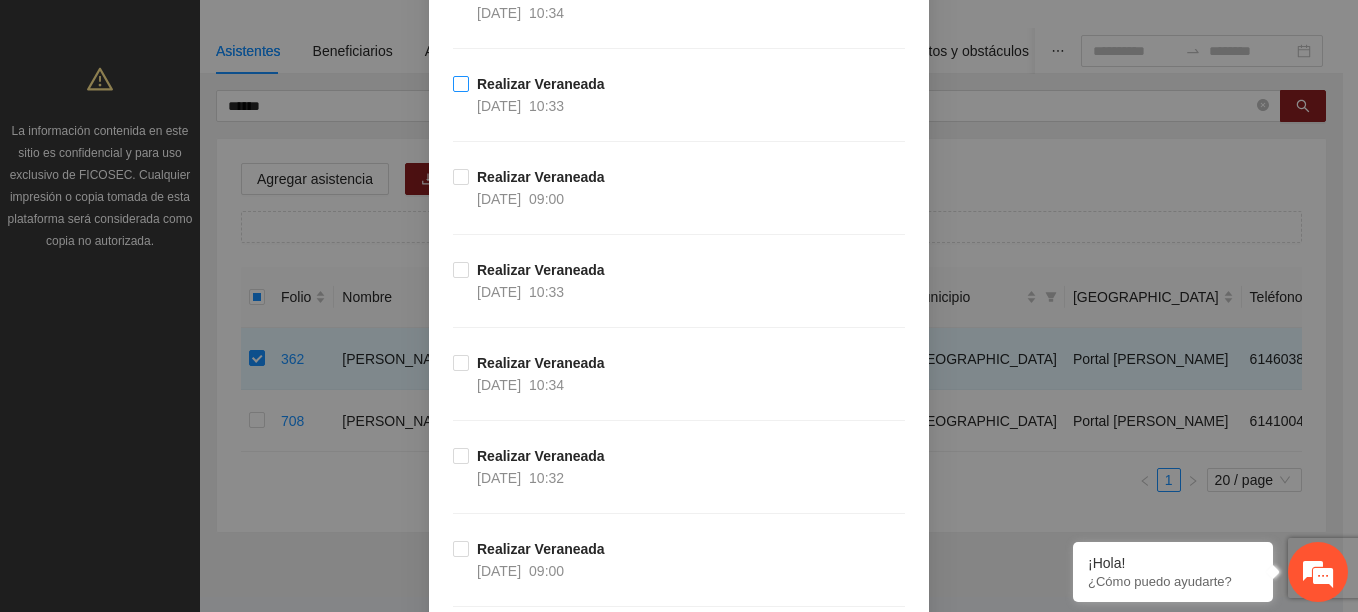 click on "Realizar Veraneada 10/07/2025 10:33" at bounding box center [541, 95] 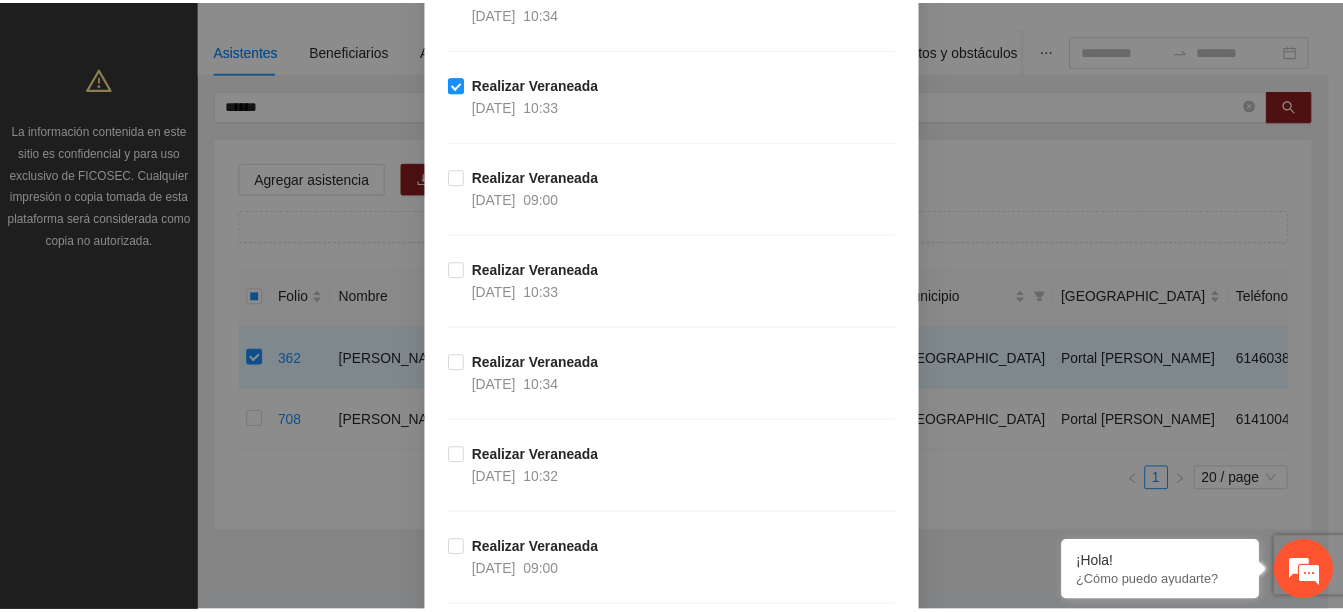 scroll, scrollTop: 3269, scrollLeft: 0, axis: vertical 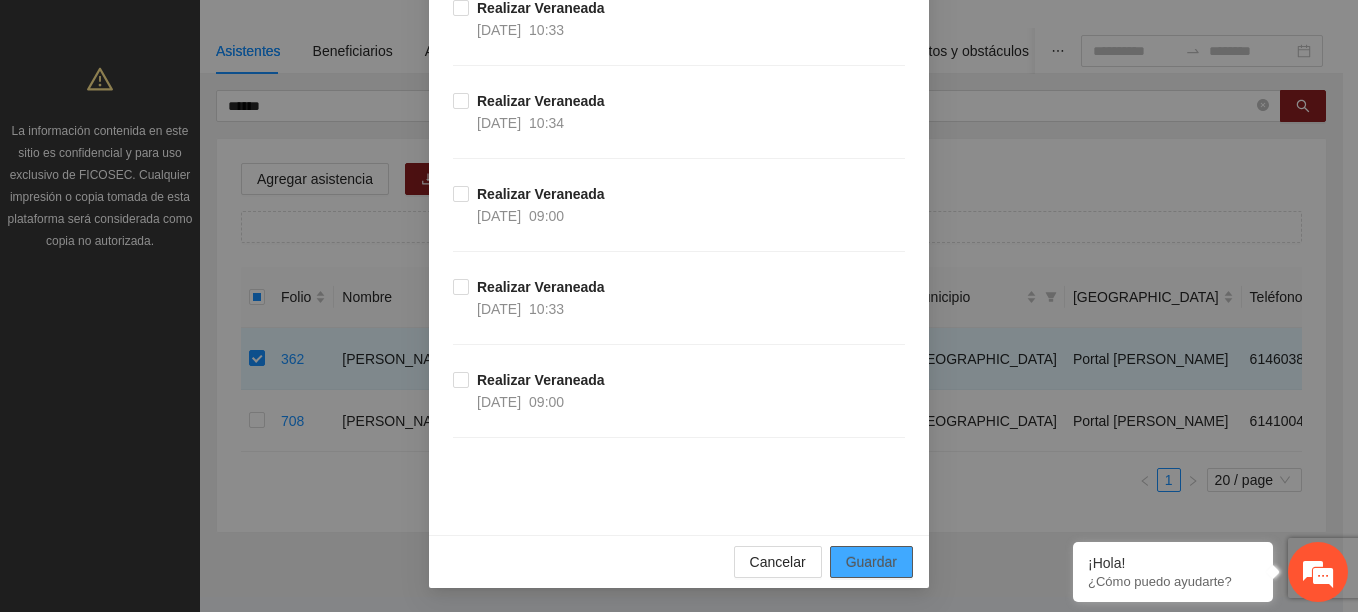 click on "Guardar" at bounding box center (871, 562) 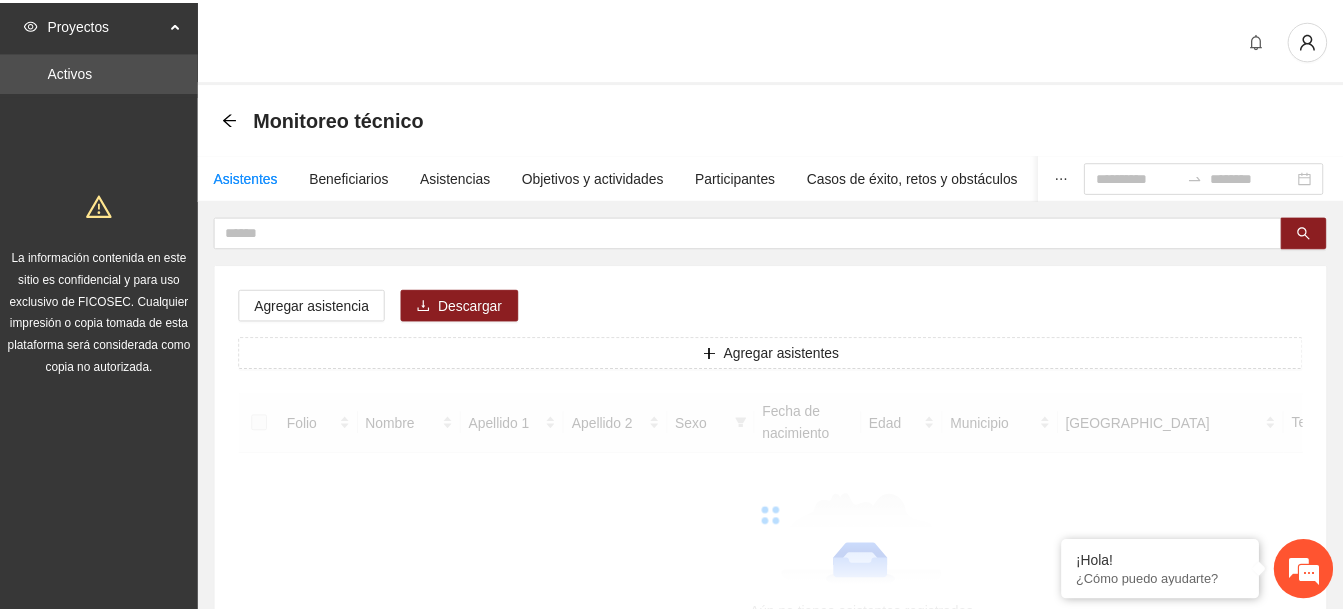 scroll, scrollTop: 127, scrollLeft: 0, axis: vertical 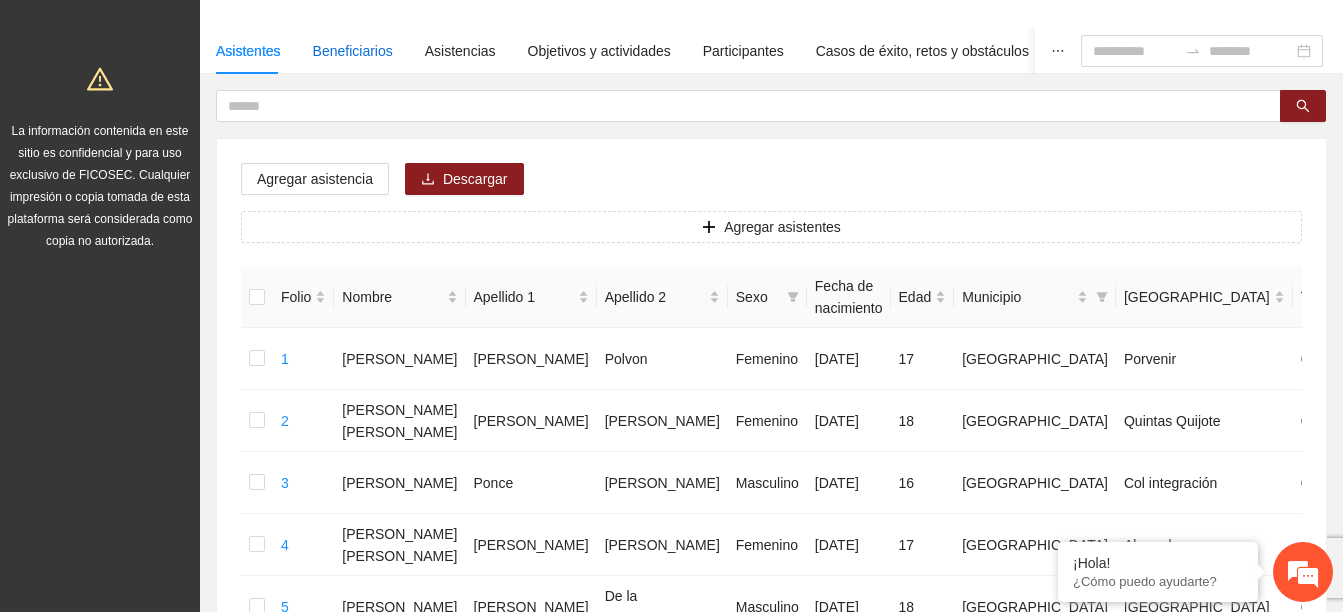 click on "Beneficiarios" at bounding box center (353, 51) 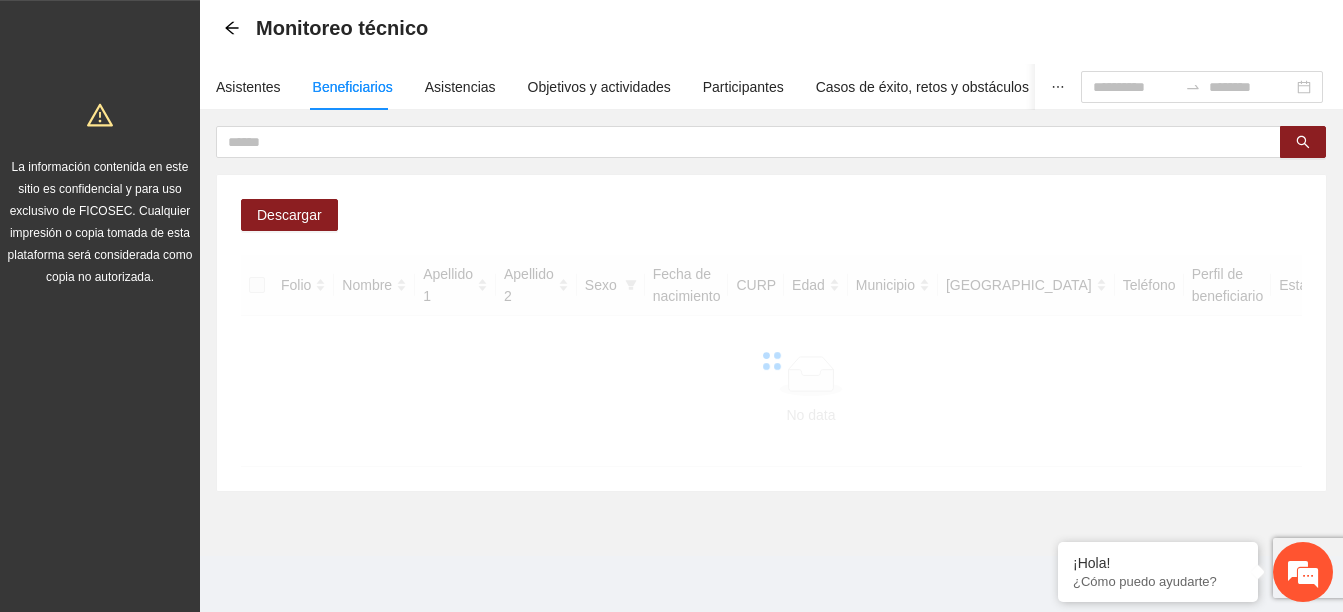 scroll, scrollTop: 91, scrollLeft: 0, axis: vertical 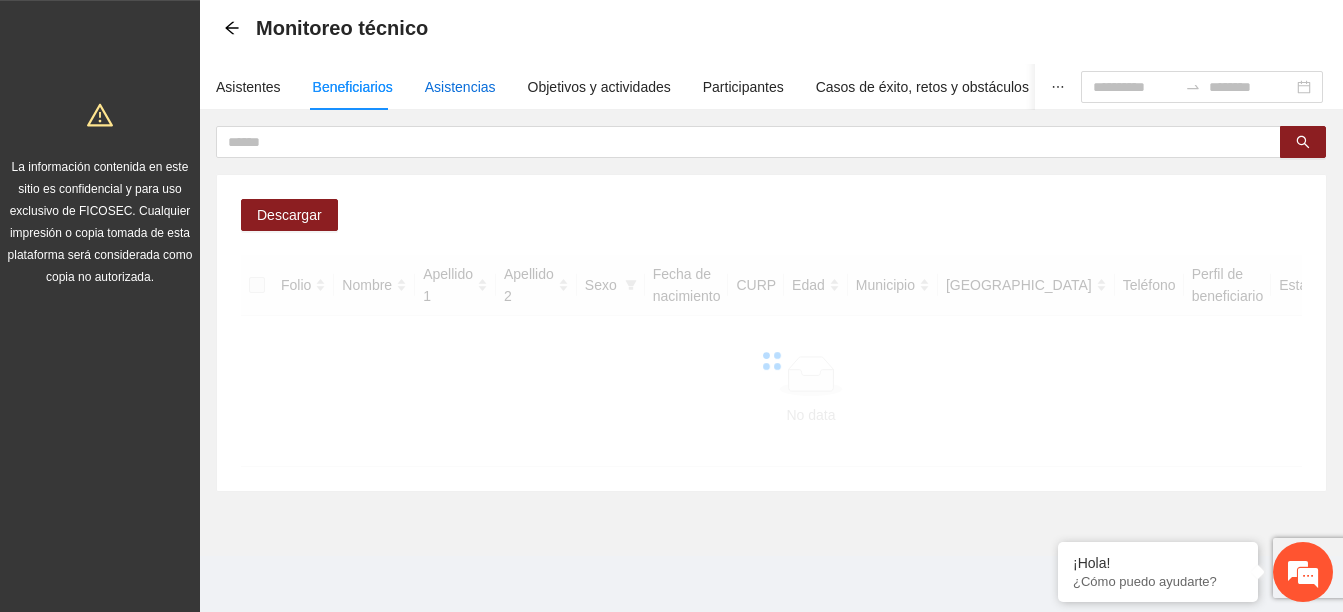 click on "Asistencias" at bounding box center (460, 87) 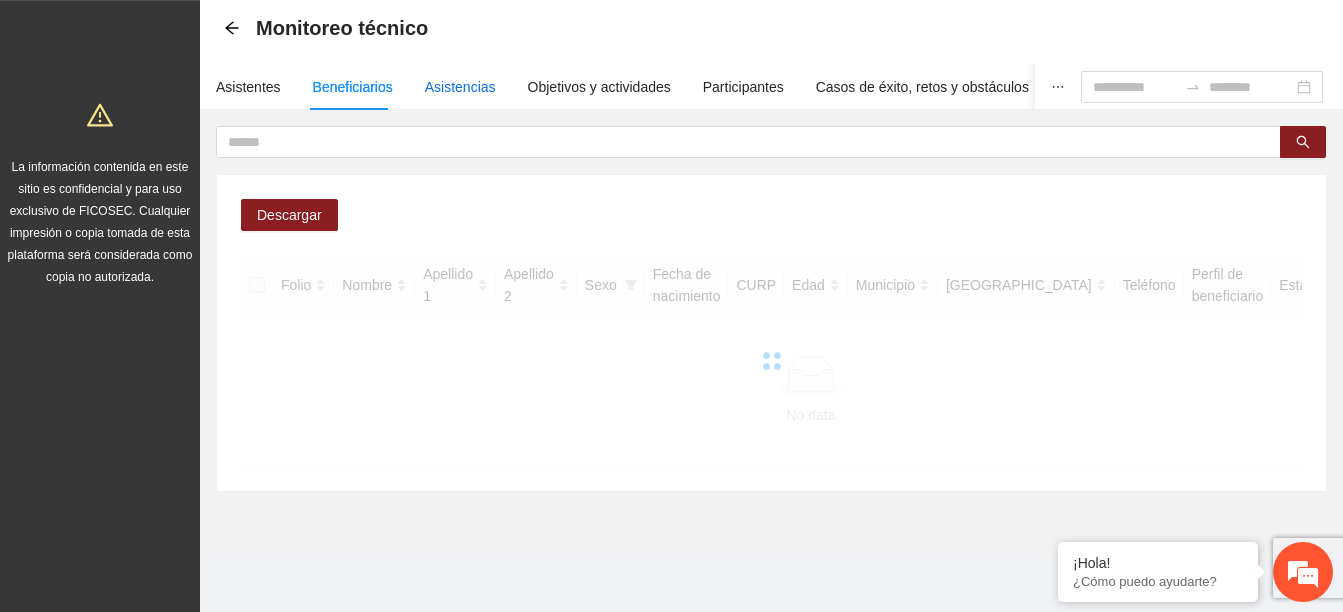 scroll, scrollTop: 0, scrollLeft: 0, axis: both 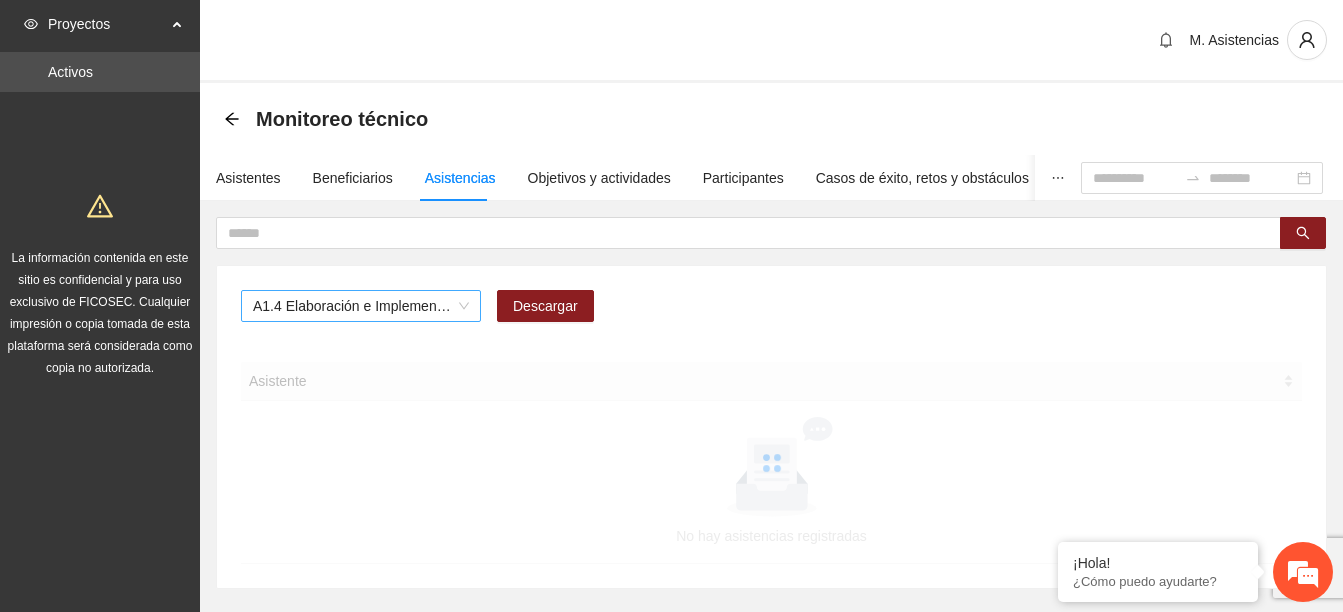 click on "A1.4 Elaboración e Implementación de Proyectos Juveniles" at bounding box center (361, 306) 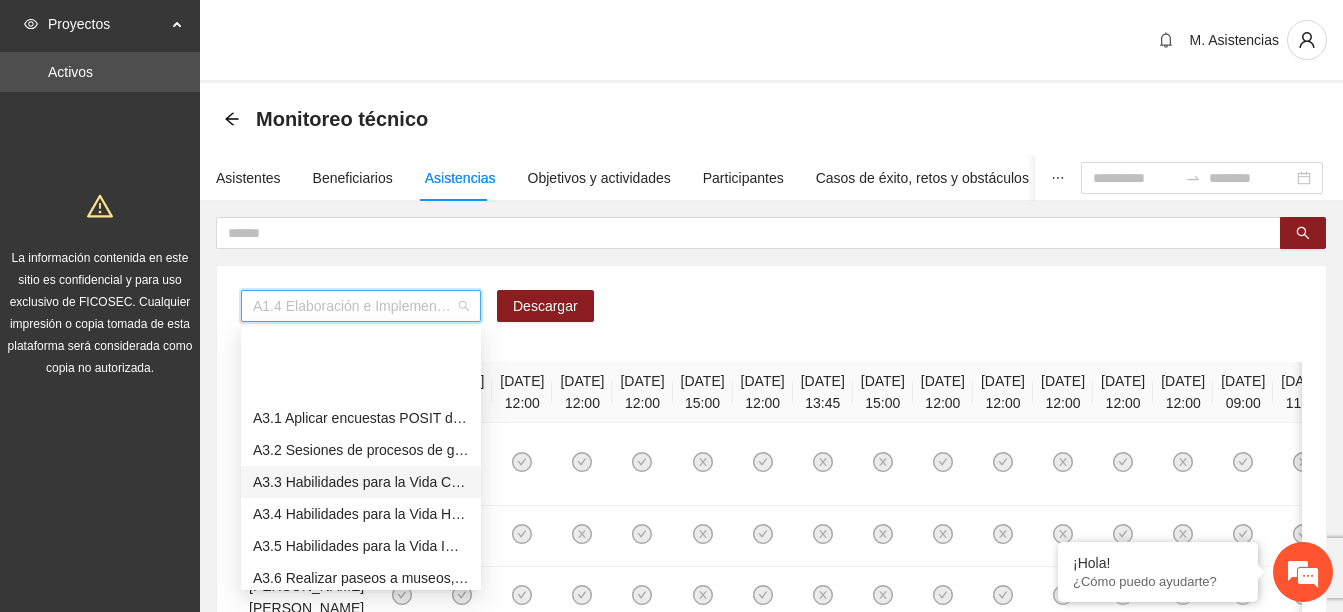 scroll, scrollTop: 700, scrollLeft: 0, axis: vertical 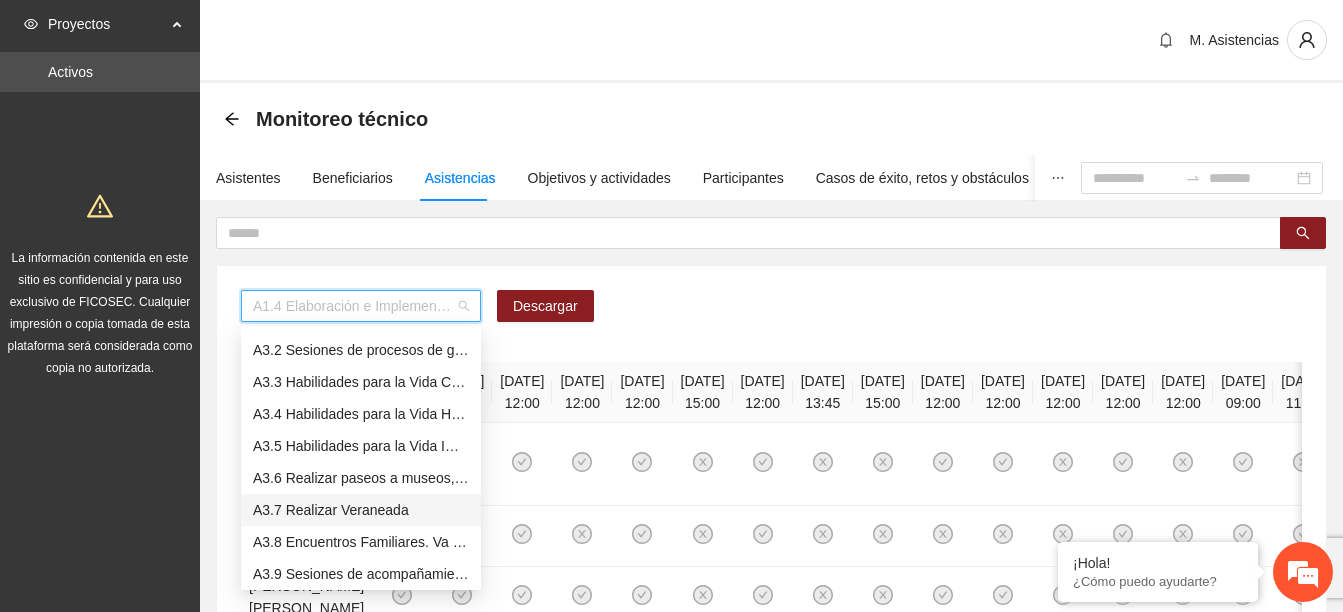 click on "A3.7 Realizar Veraneada" at bounding box center [361, 510] 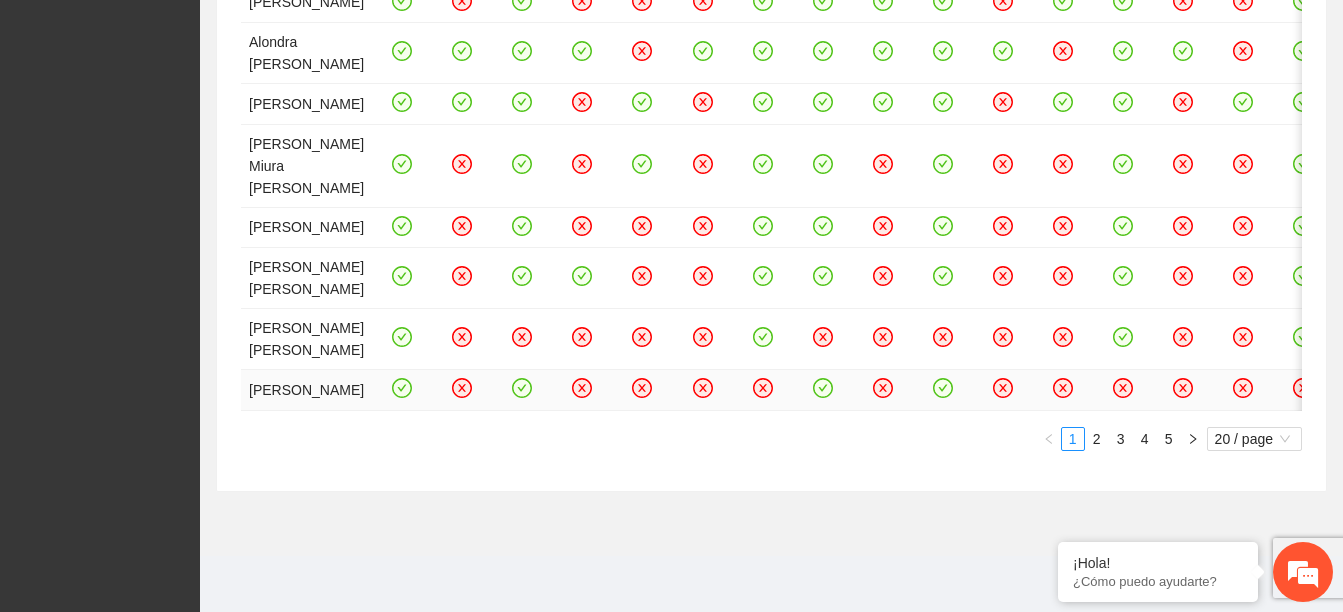 scroll, scrollTop: 1907, scrollLeft: 0, axis: vertical 